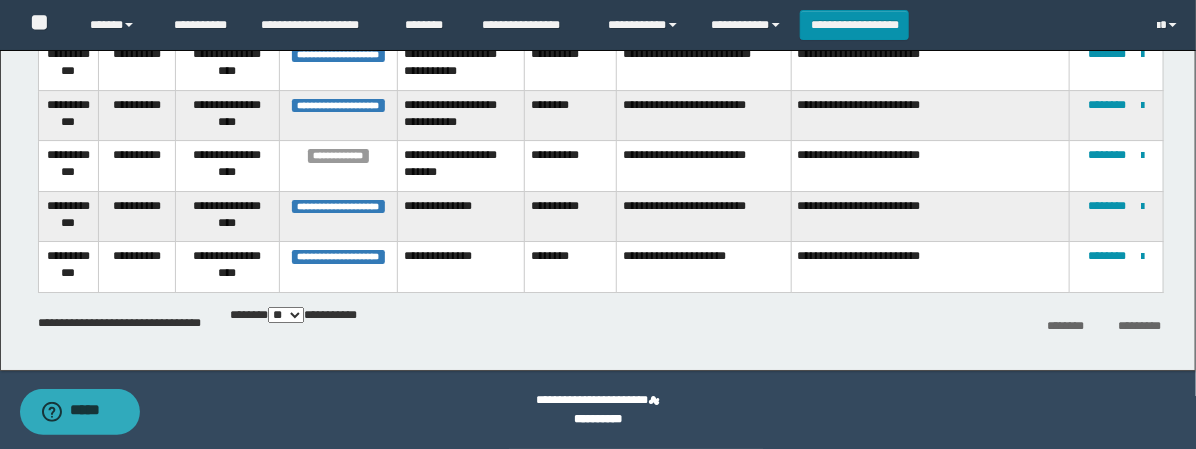 scroll, scrollTop: 0, scrollLeft: 0, axis: both 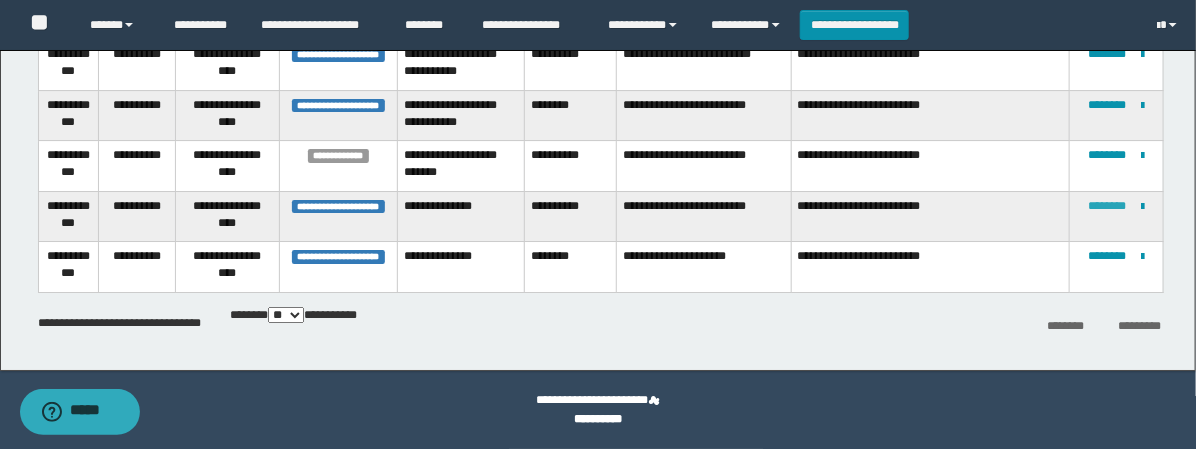 click on "********" at bounding box center (1107, 206) 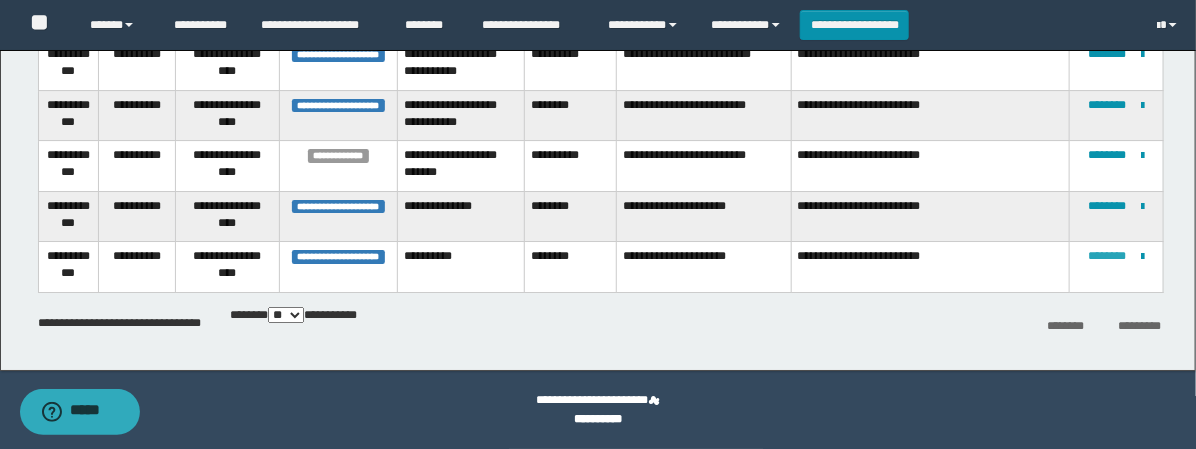 click on "********" at bounding box center [1107, 256] 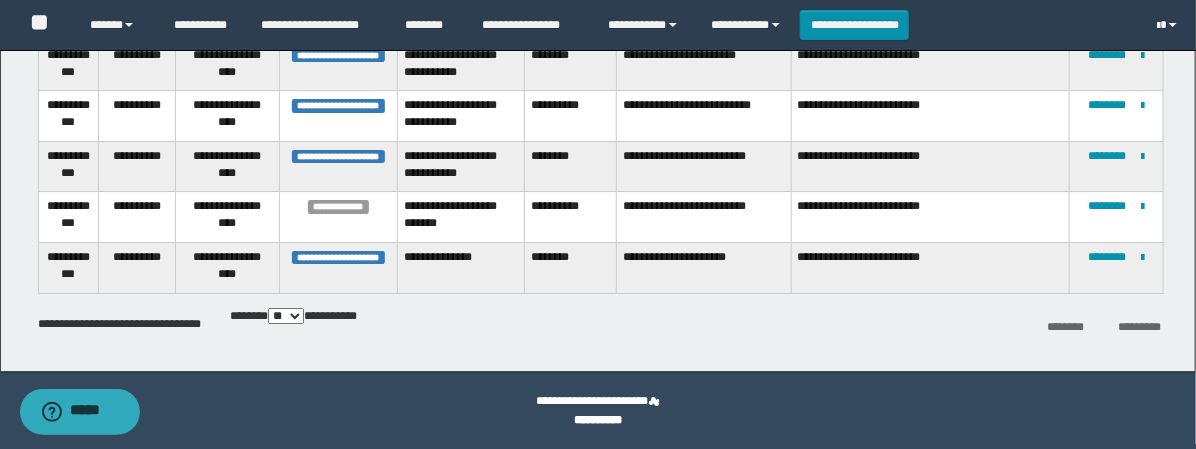 scroll, scrollTop: 1221, scrollLeft: 0, axis: vertical 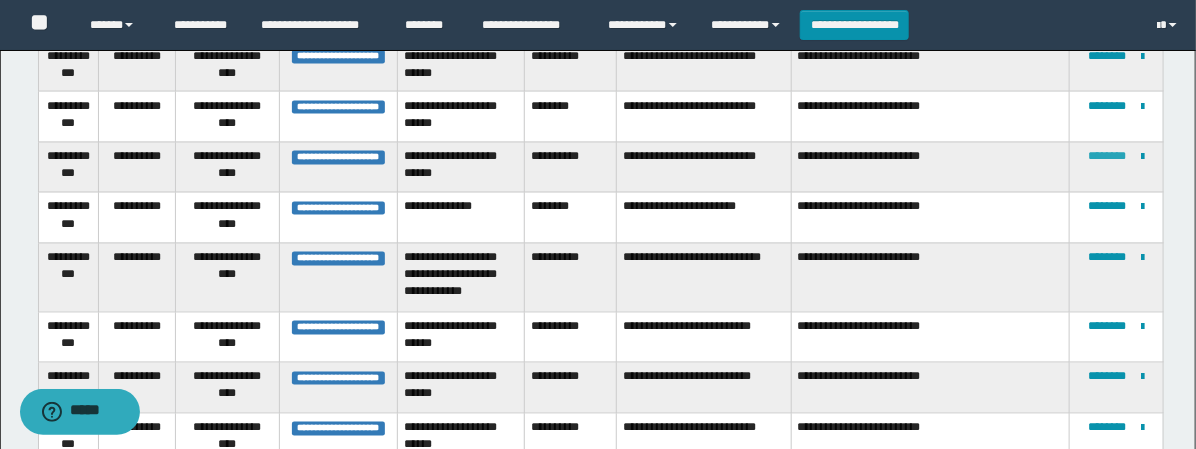 click at bounding box center (0, 0) 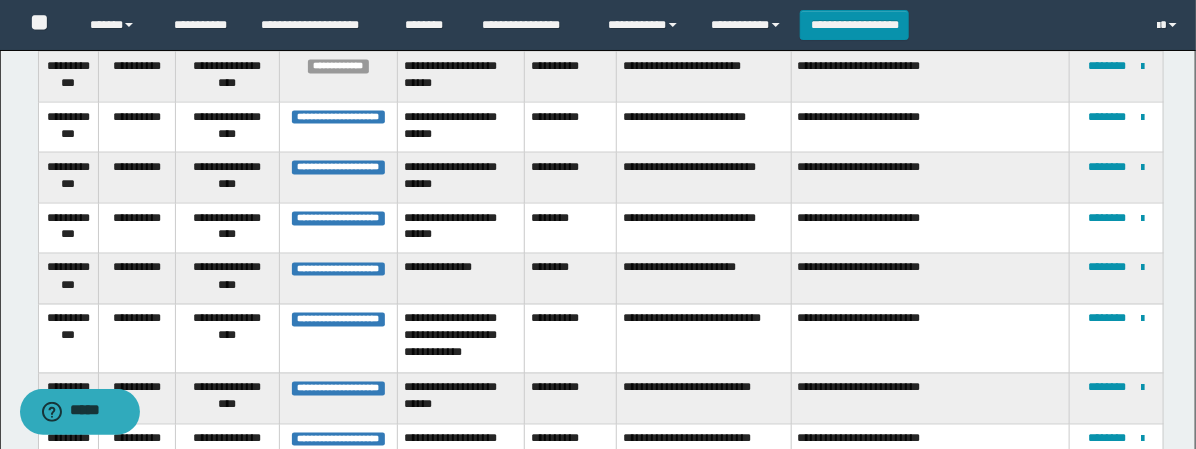 scroll, scrollTop: 1110, scrollLeft: 0, axis: vertical 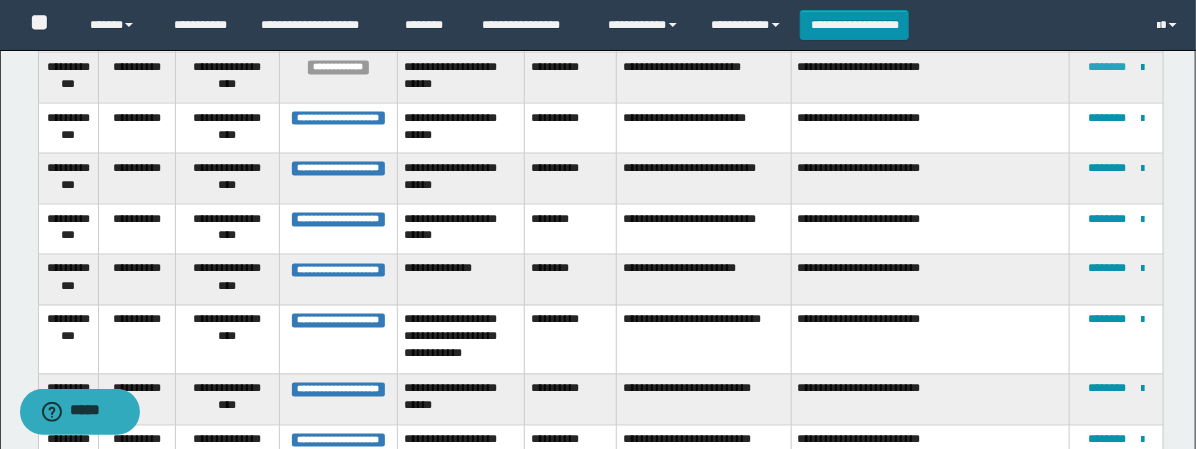 click on "********" at bounding box center (1107, 67) 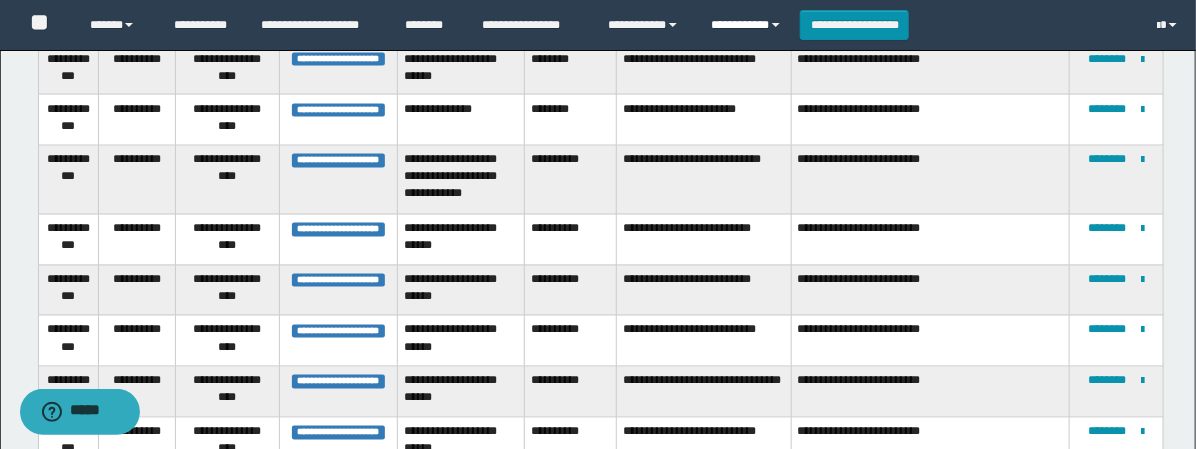 scroll, scrollTop: 985, scrollLeft: 0, axis: vertical 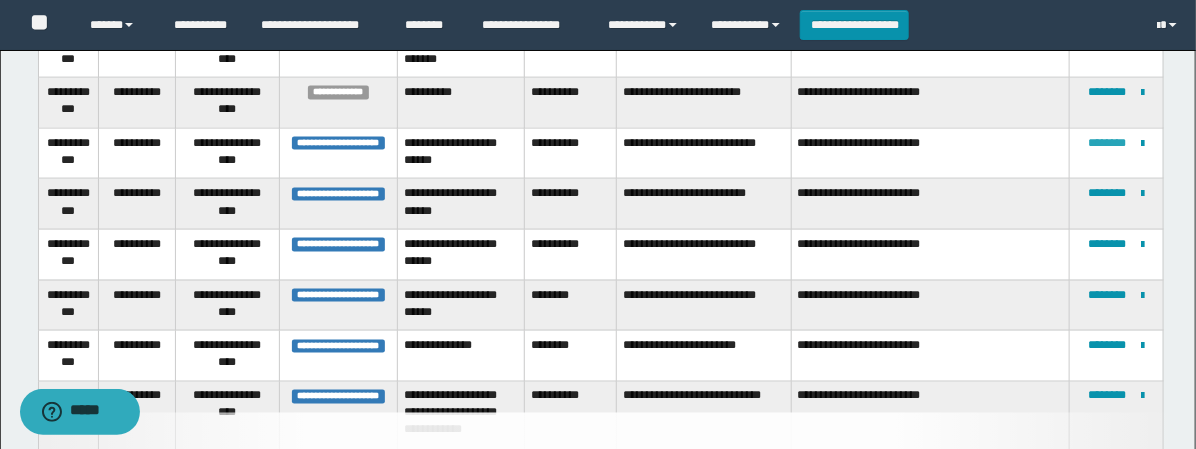 click on "********" at bounding box center (1107, 143) 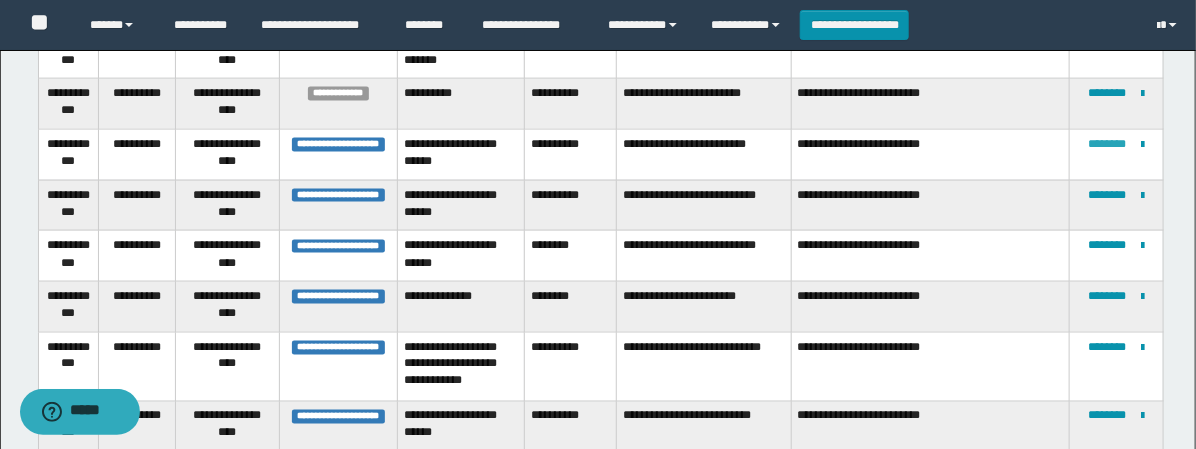 click on "********" at bounding box center [1107, 144] 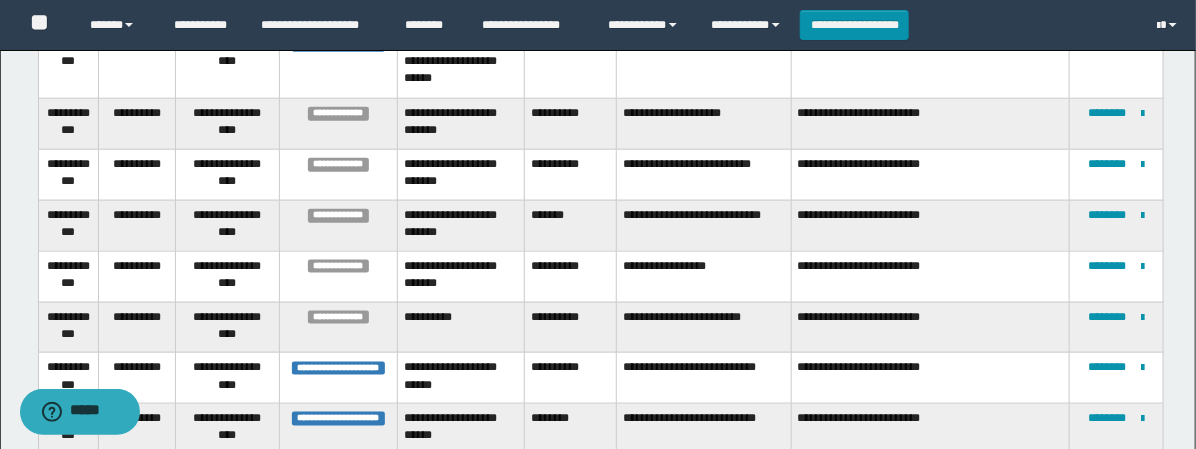 scroll, scrollTop: 985, scrollLeft: 0, axis: vertical 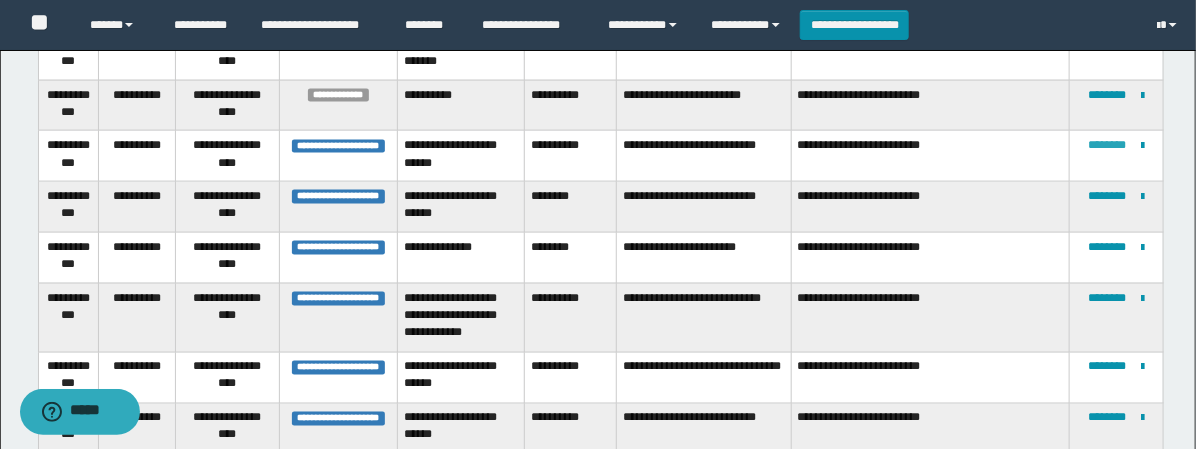 click on "********" at bounding box center [1107, 145] 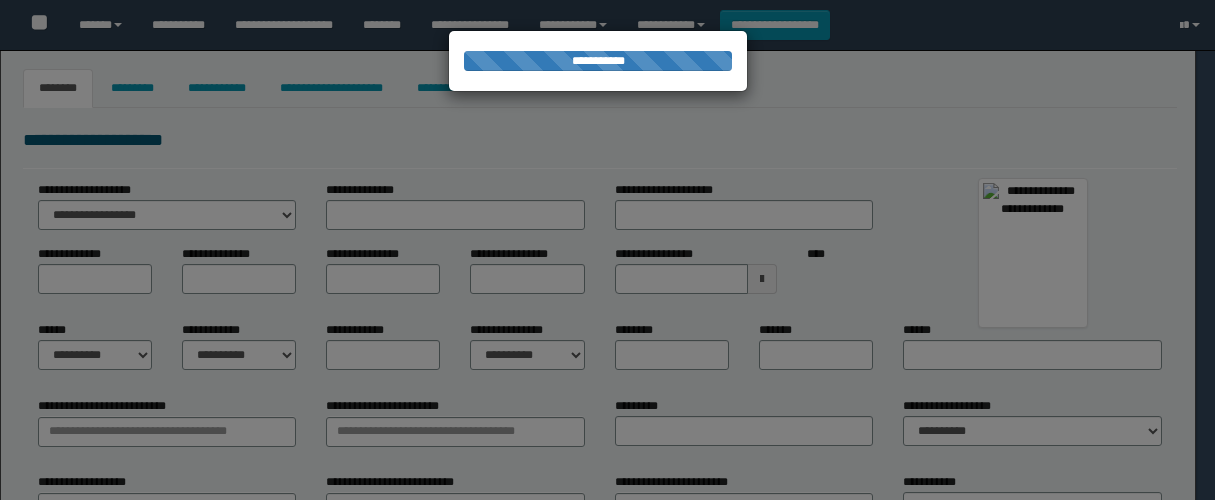 select on "***" 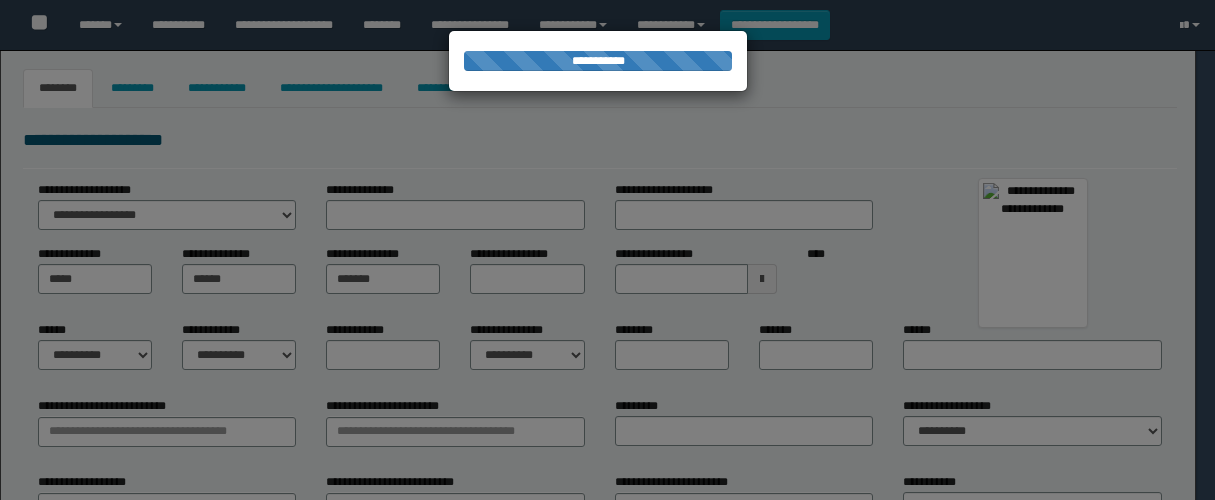 type on "****" 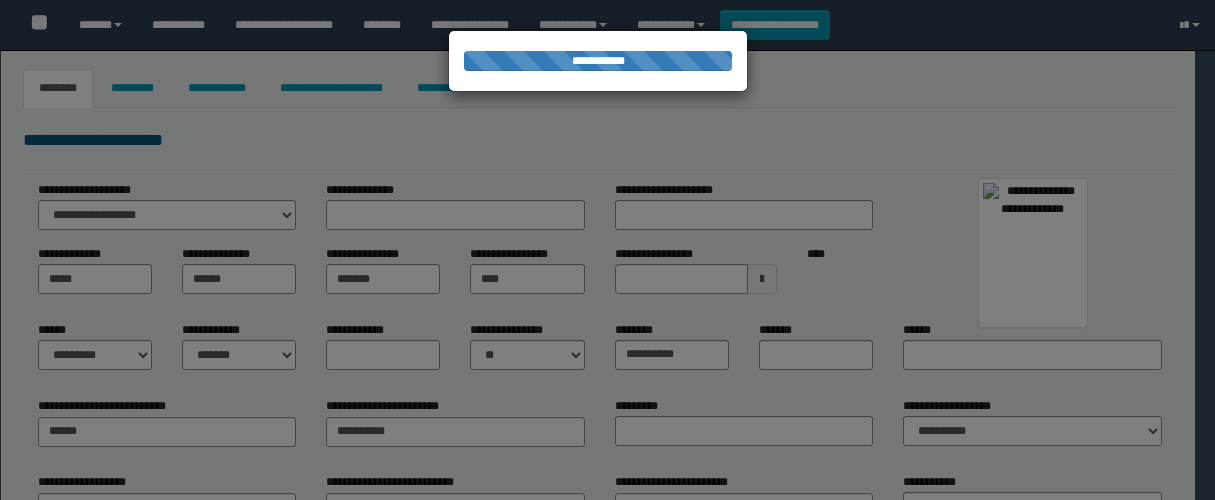 type on "**********" 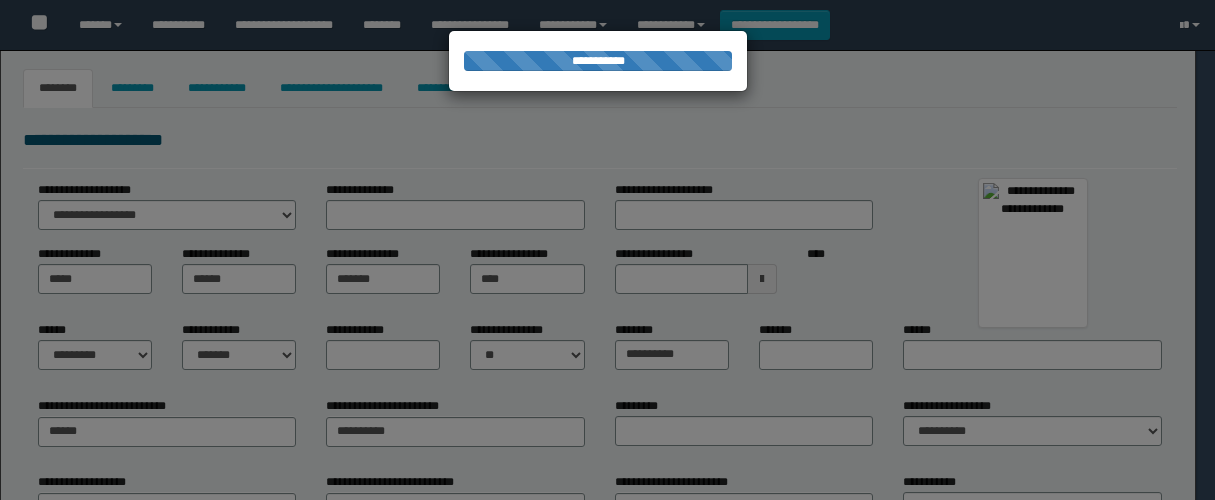 select on "*" 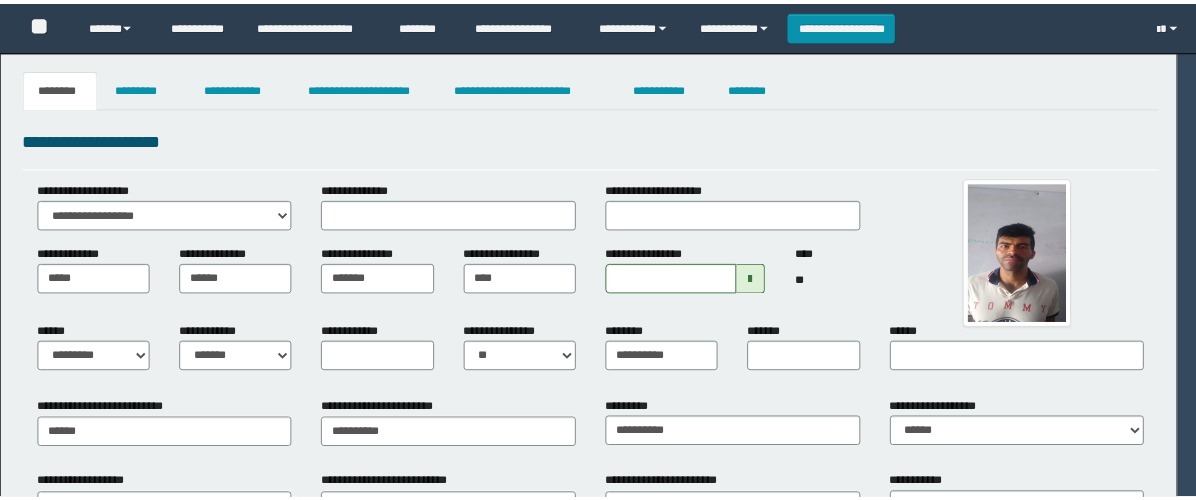 scroll, scrollTop: 0, scrollLeft: 0, axis: both 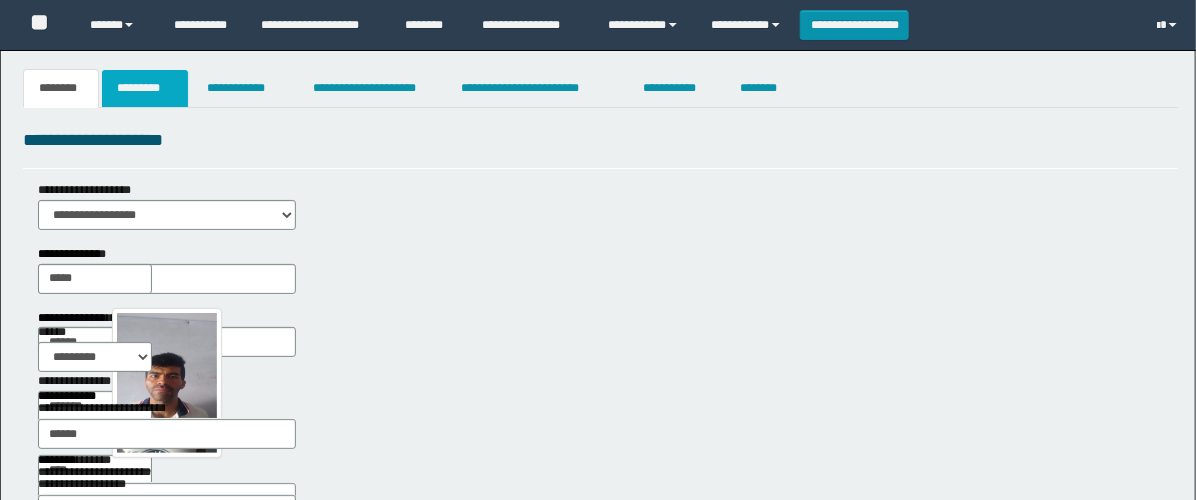 click on "*********" at bounding box center (145, 88) 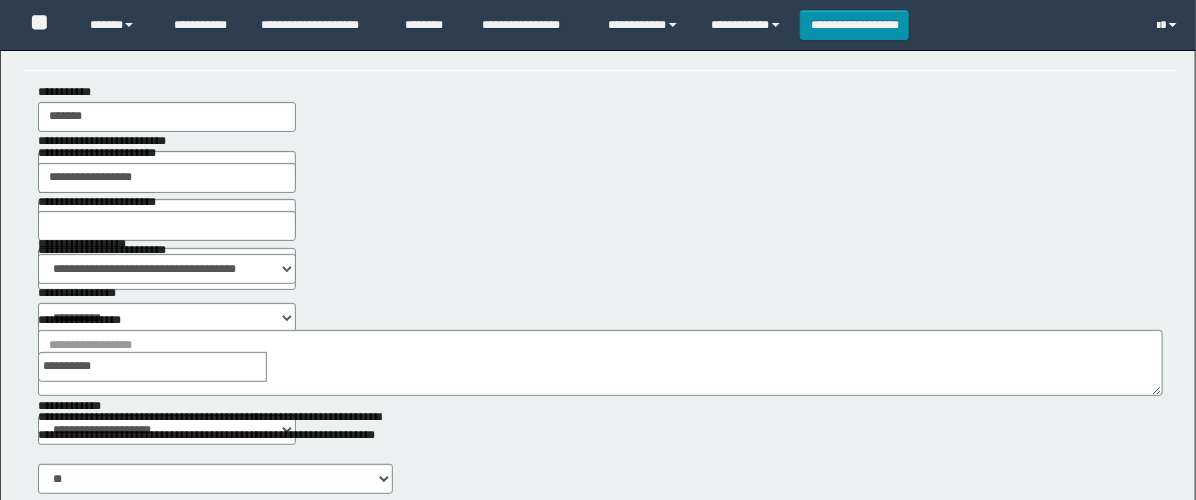 scroll, scrollTop: 111, scrollLeft: 0, axis: vertical 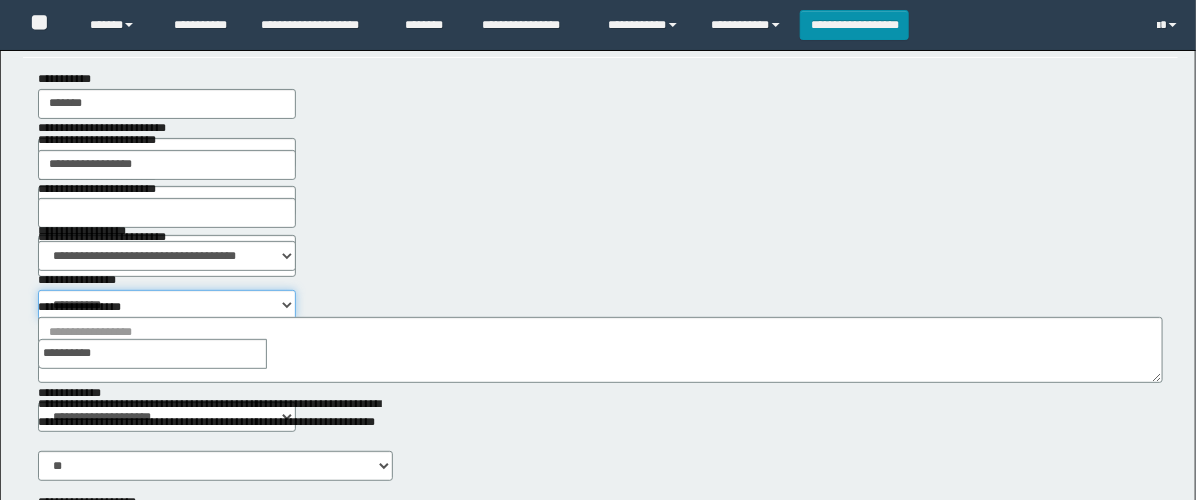 drag, startPoint x: 488, startPoint y: 254, endPoint x: 502, endPoint y: 254, distance: 14 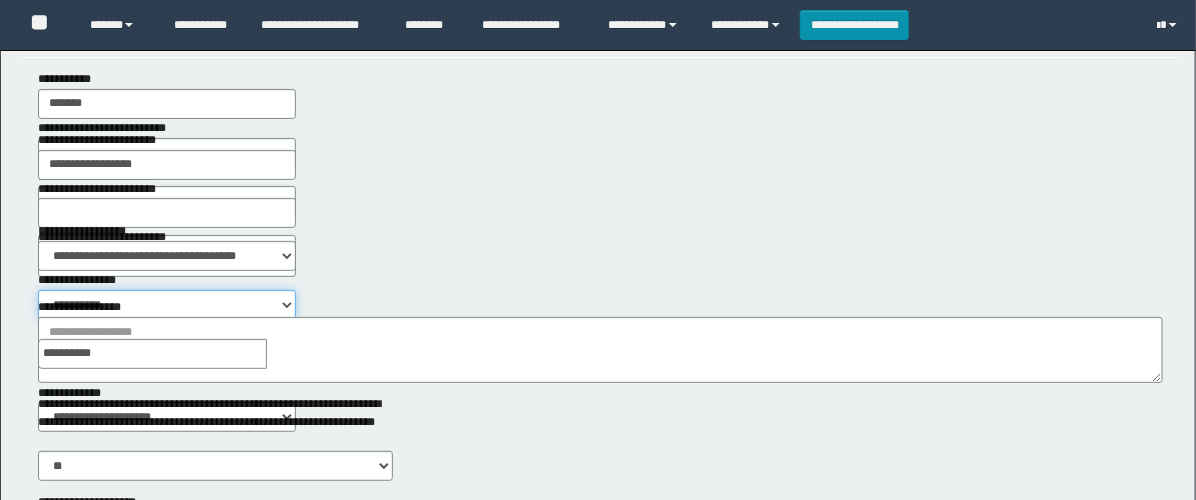 click on "**********" at bounding box center (167, 305) 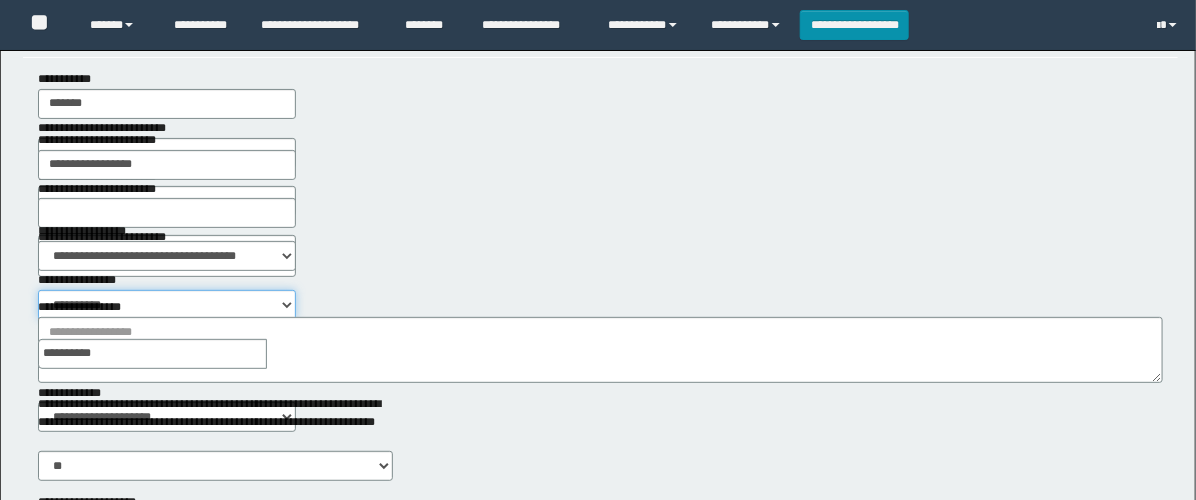 select on "****" 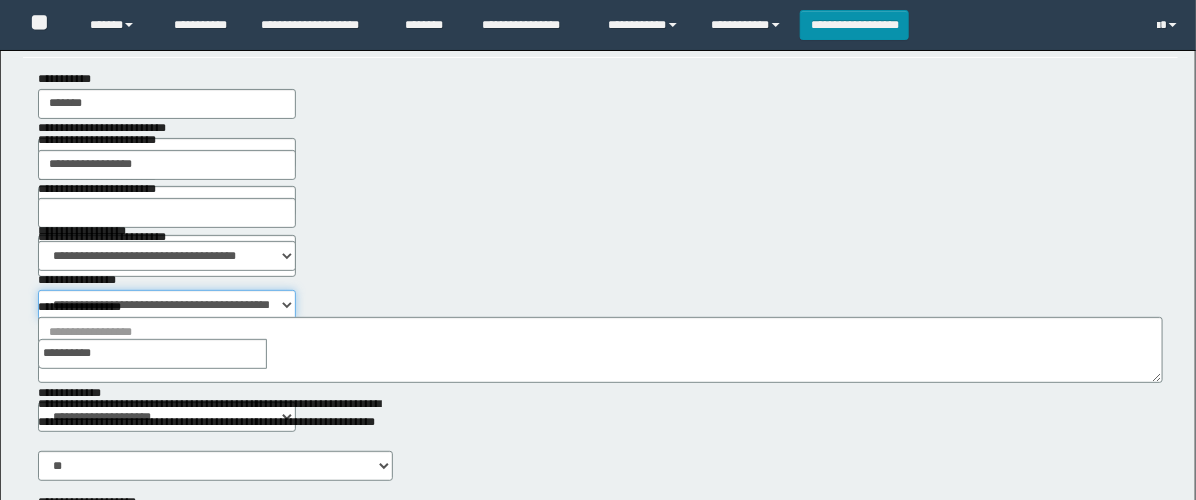 click on "**********" at bounding box center (167, 305) 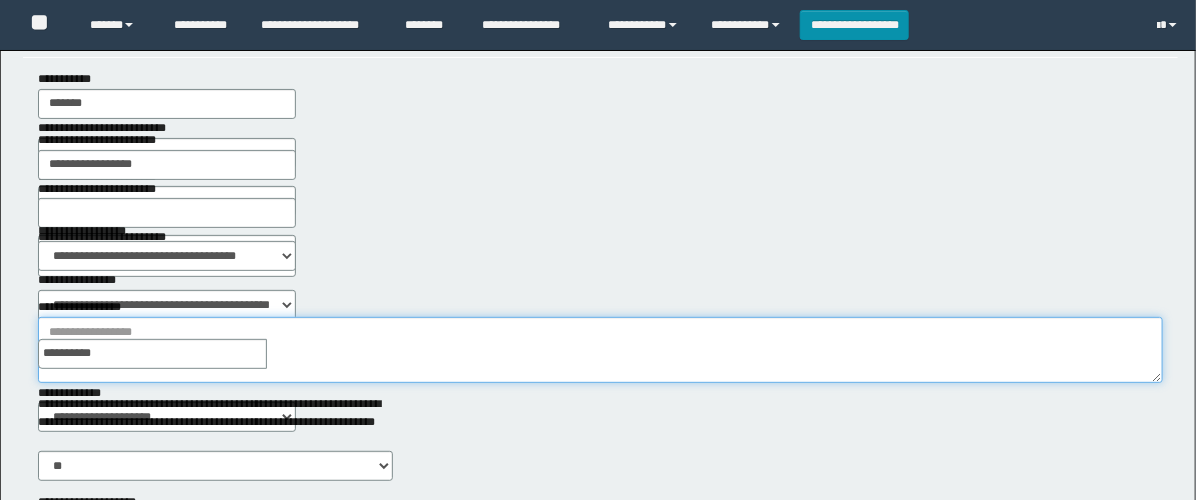click on "**********" at bounding box center (600, 350) 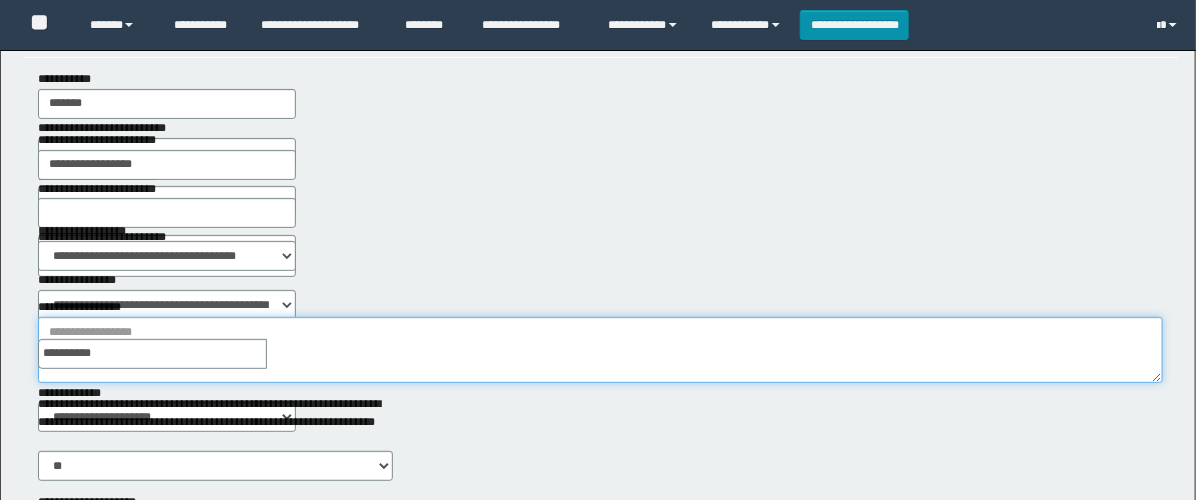 scroll, scrollTop: 0, scrollLeft: 0, axis: both 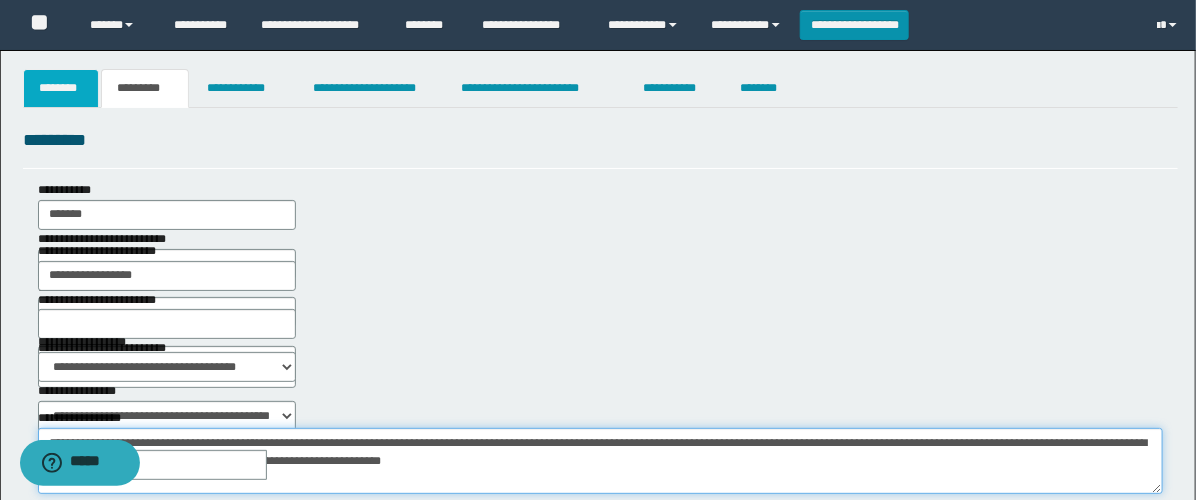 type on "**********" 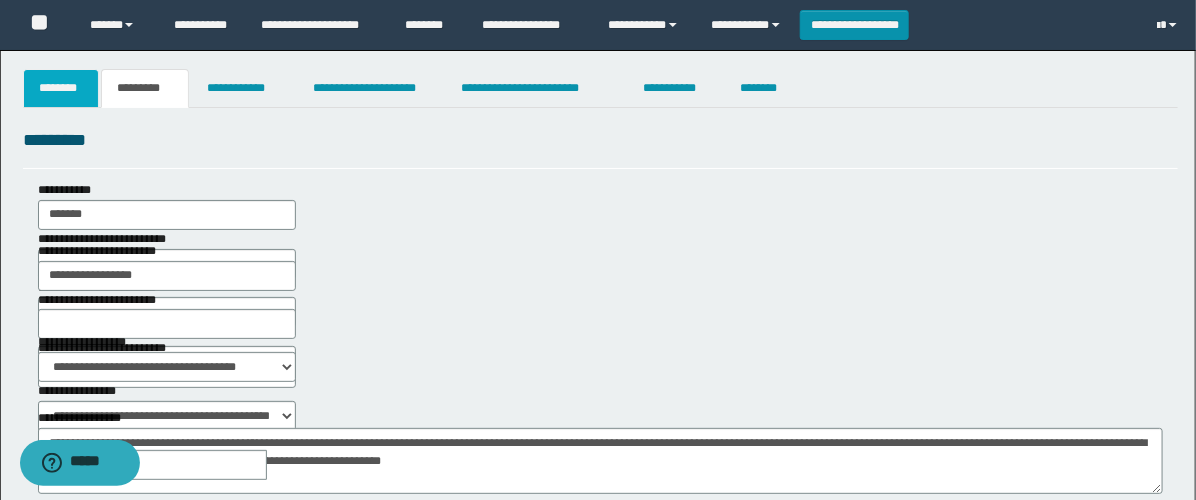 click on "********" at bounding box center (61, 88) 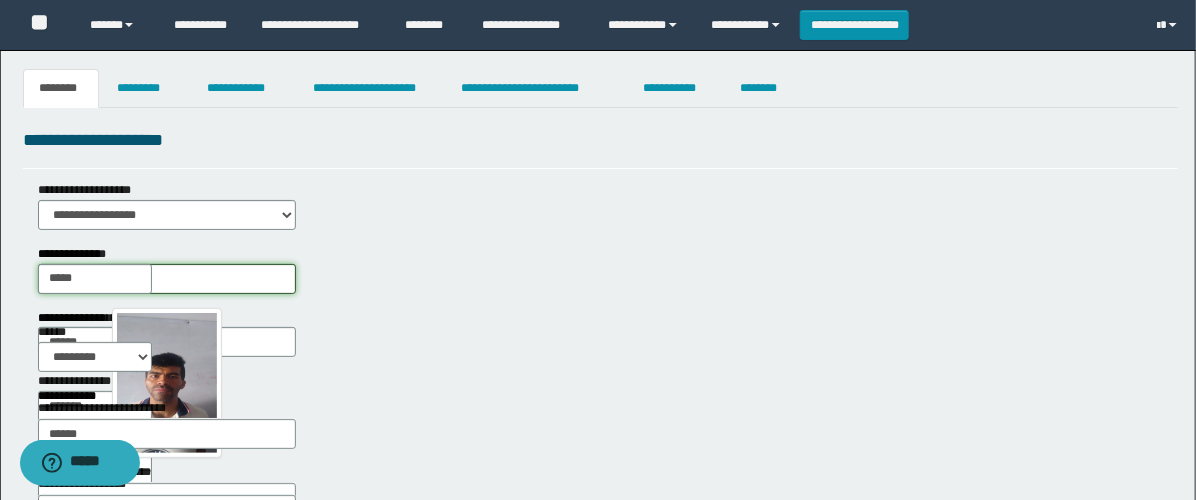 drag, startPoint x: 502, startPoint y: 212, endPoint x: 630, endPoint y: 234, distance: 129.87686 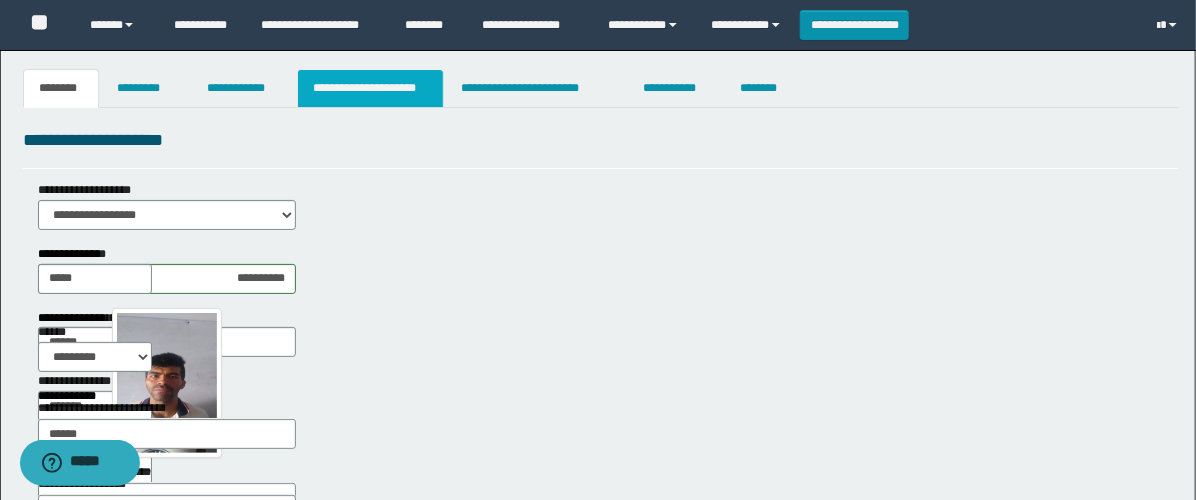 click on "**********" at bounding box center [370, 88] 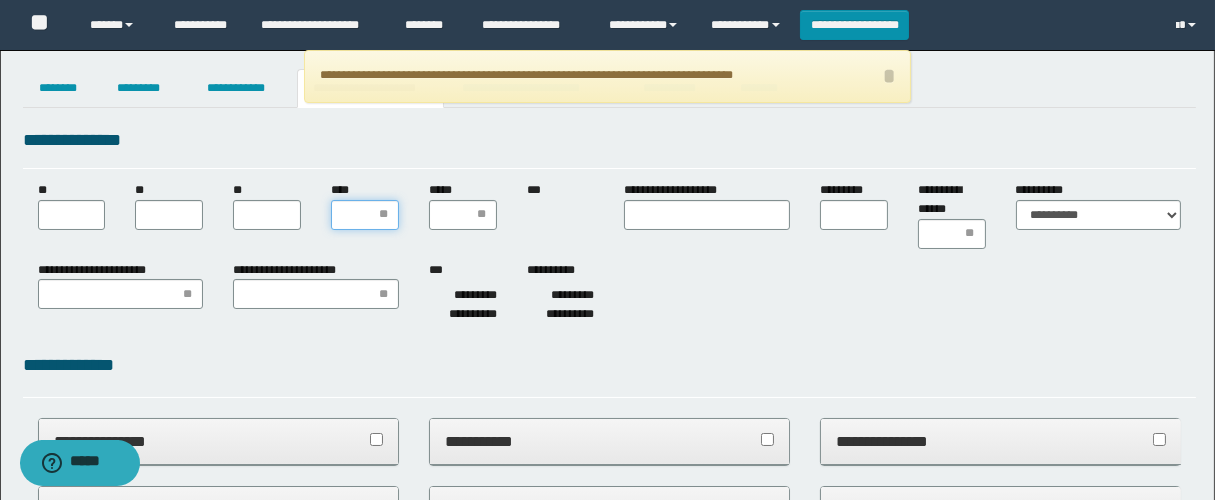 click on "****" at bounding box center [365, 215] 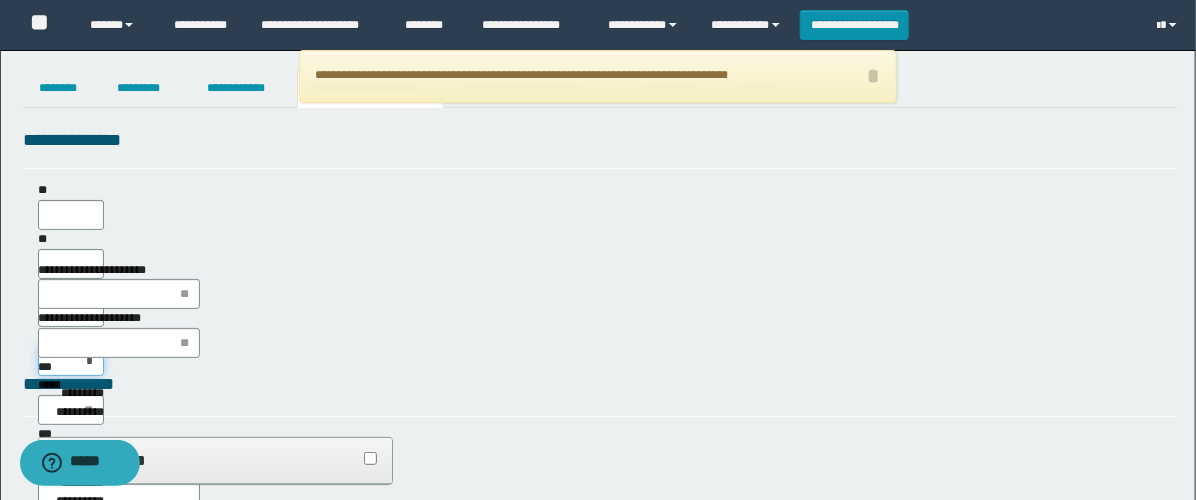 scroll, scrollTop: 0, scrollLeft: 0, axis: both 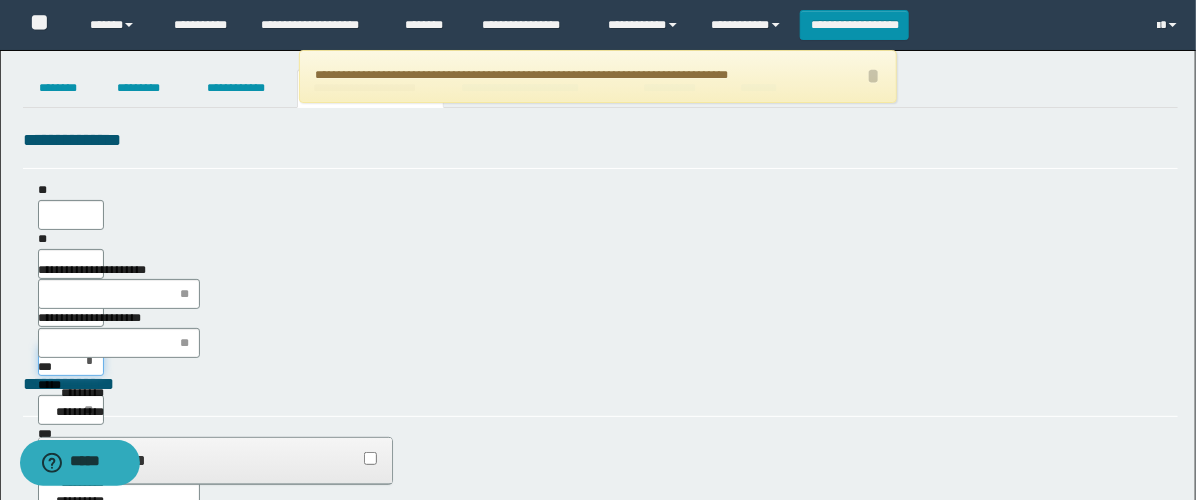 type on "**" 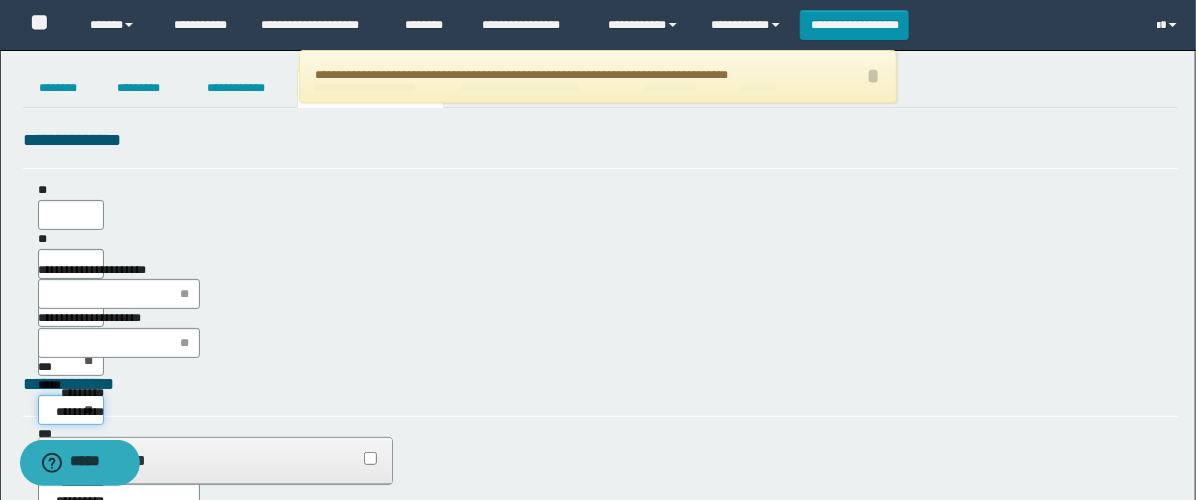 type on "***" 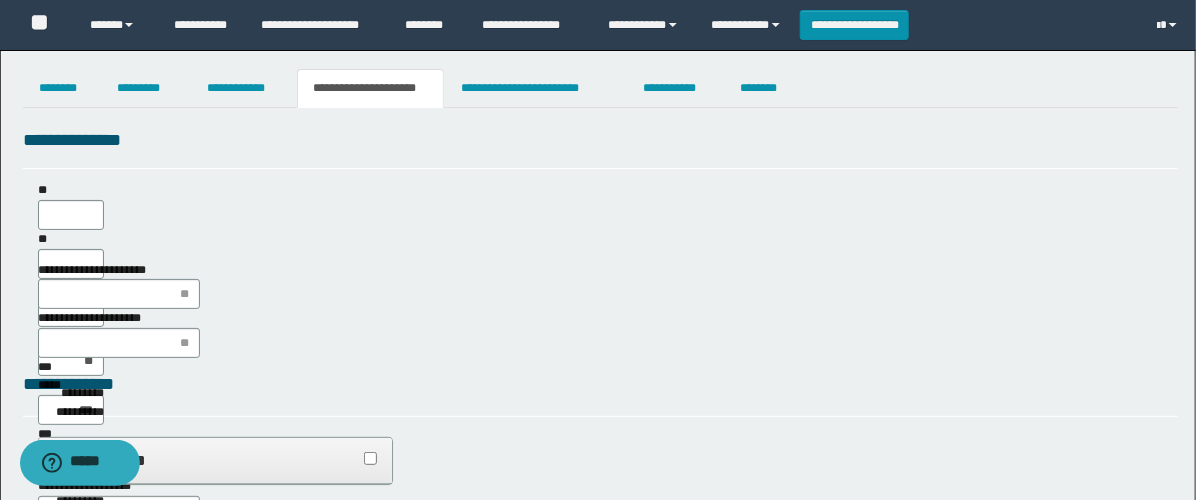 type on "**" 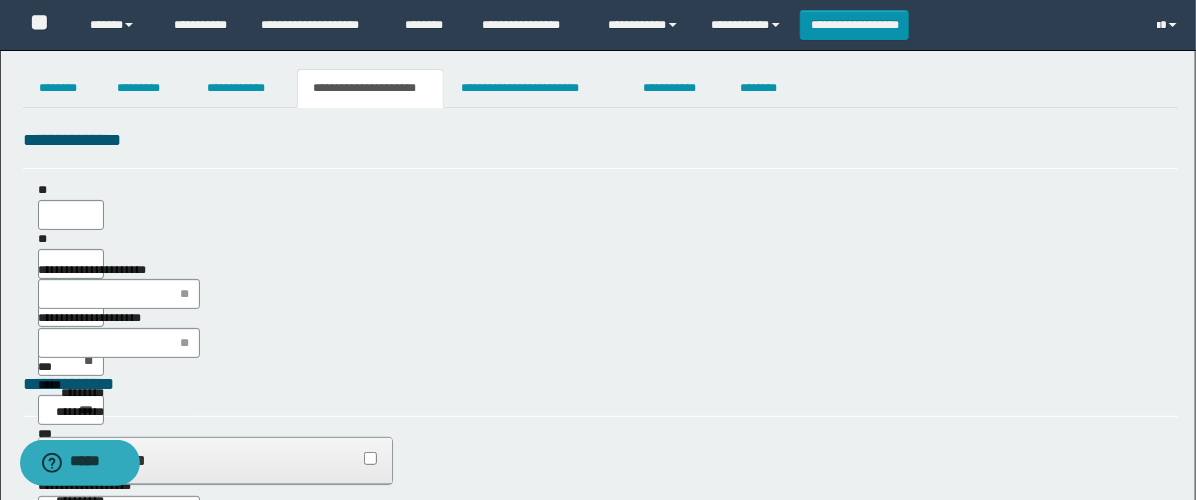 type on "**" 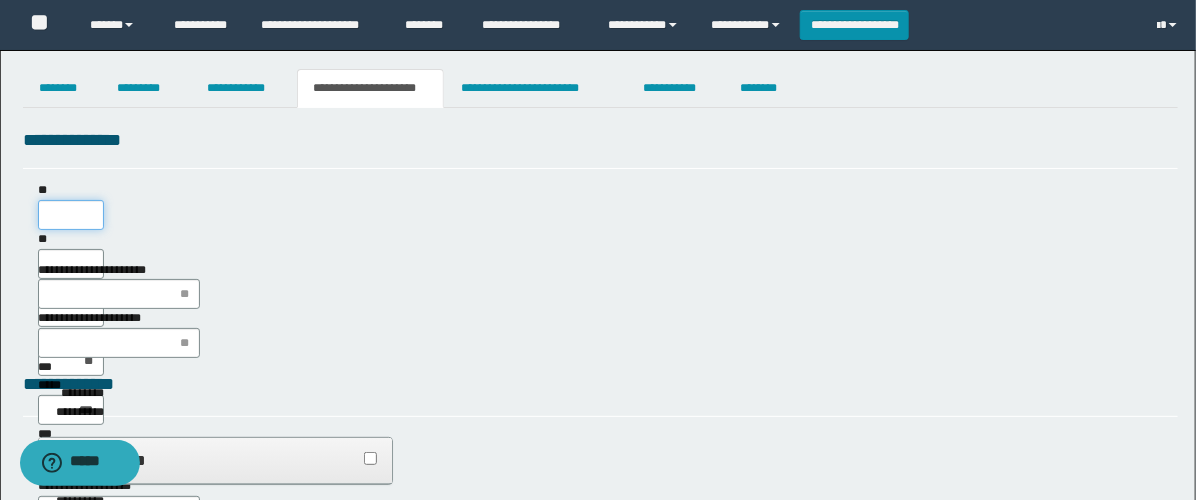 click on "**" at bounding box center (71, 215) 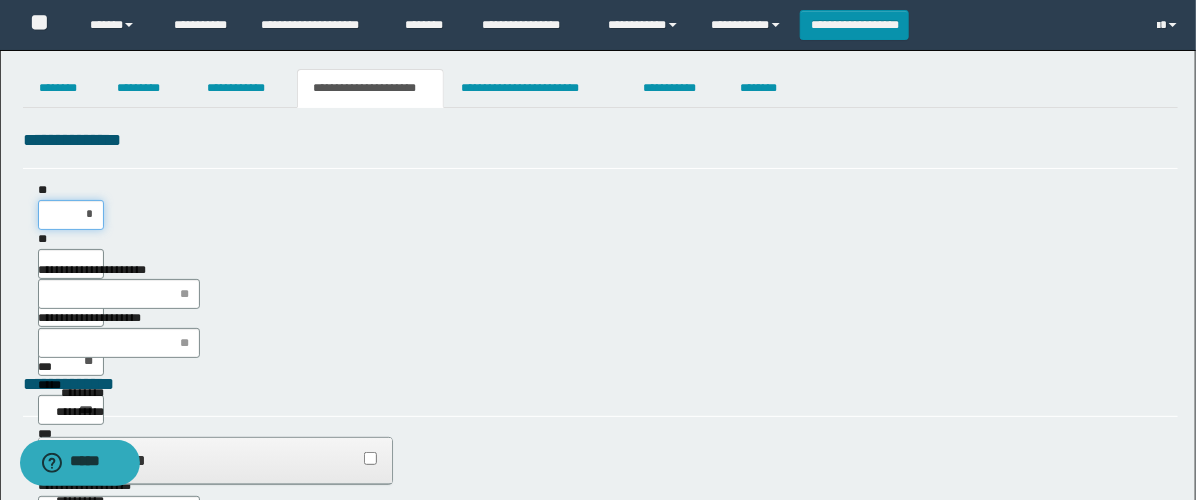 type on "**" 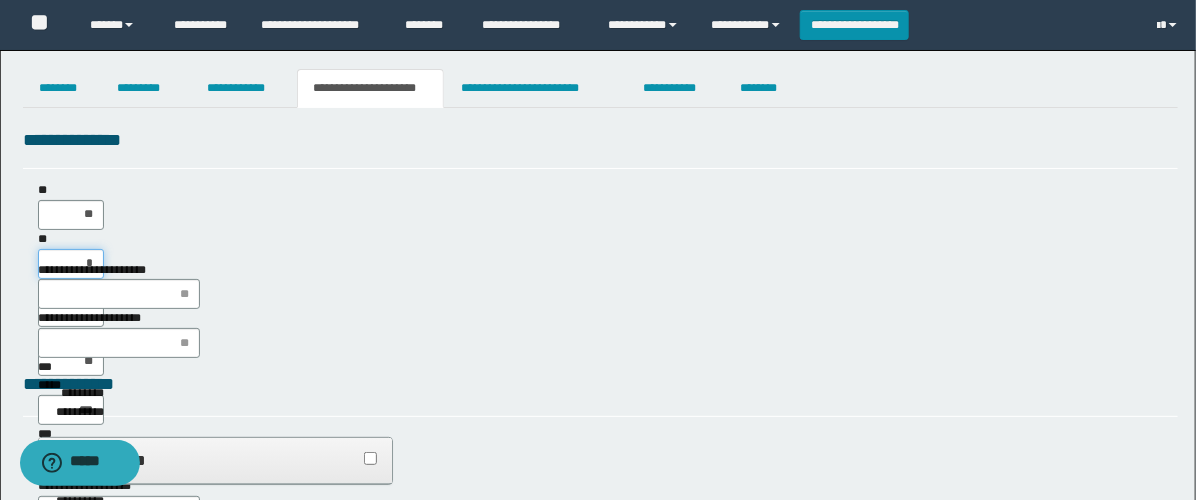 type on "**" 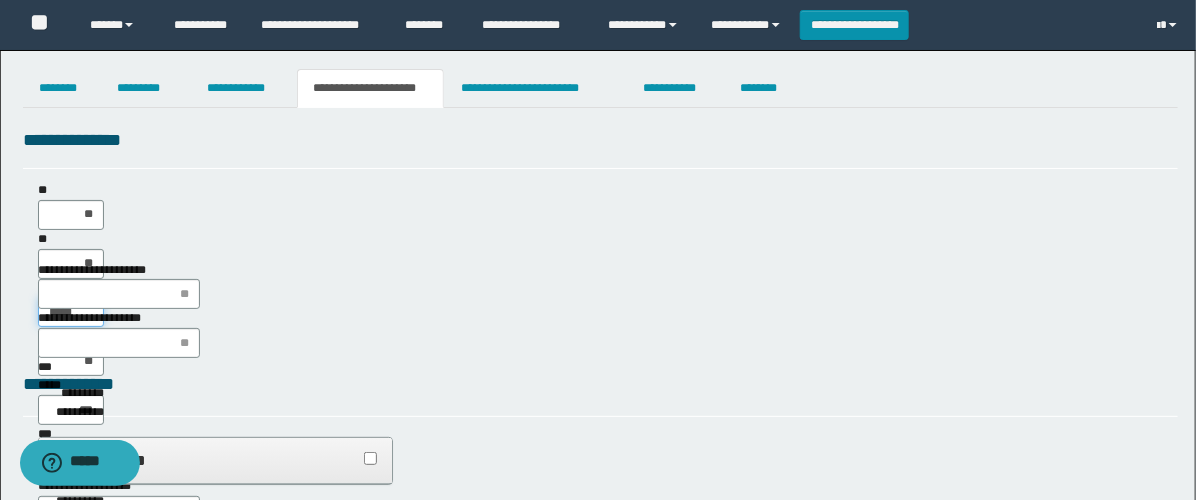 type on "******" 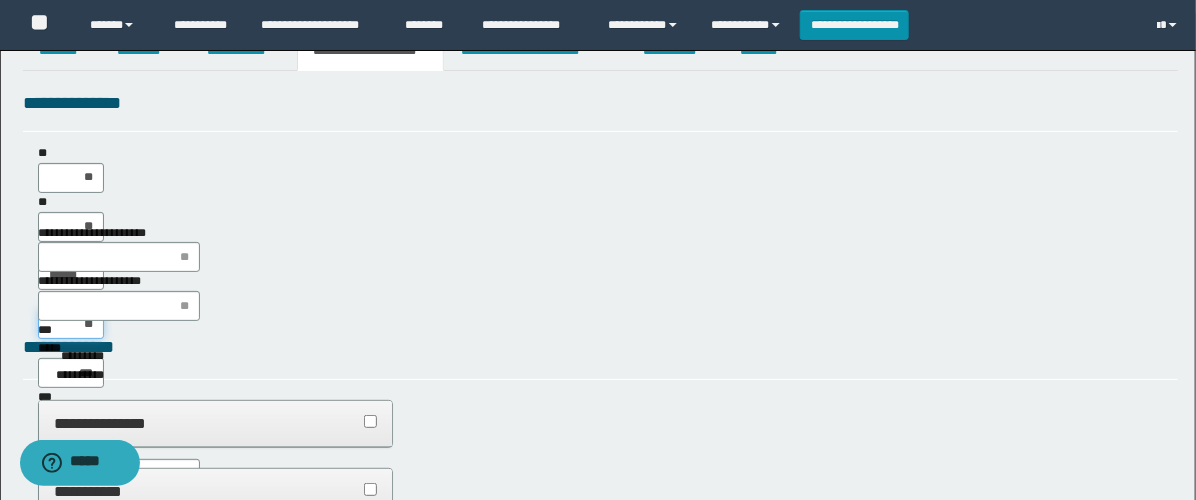scroll, scrollTop: 0, scrollLeft: 0, axis: both 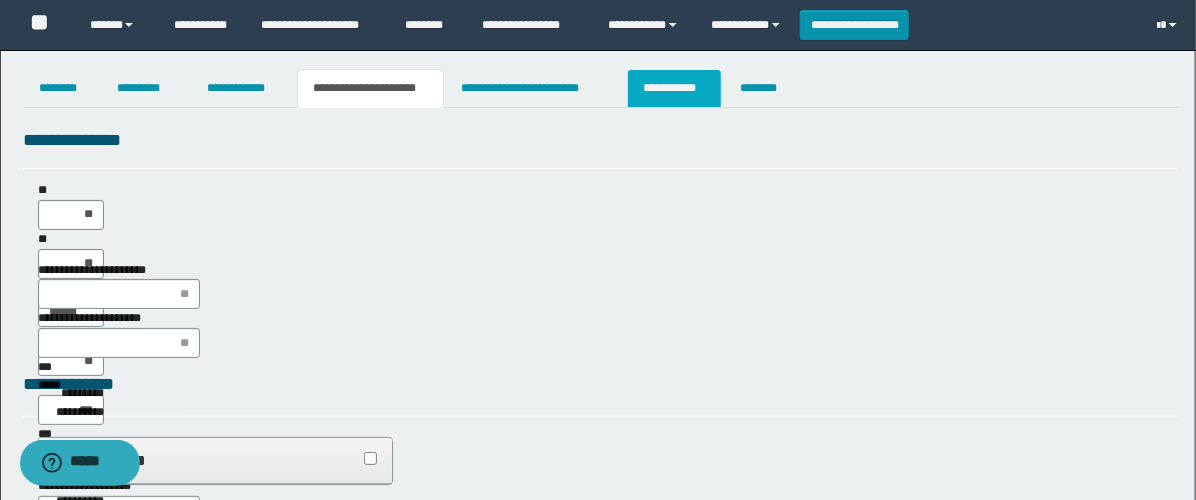 click on "**********" at bounding box center (674, 88) 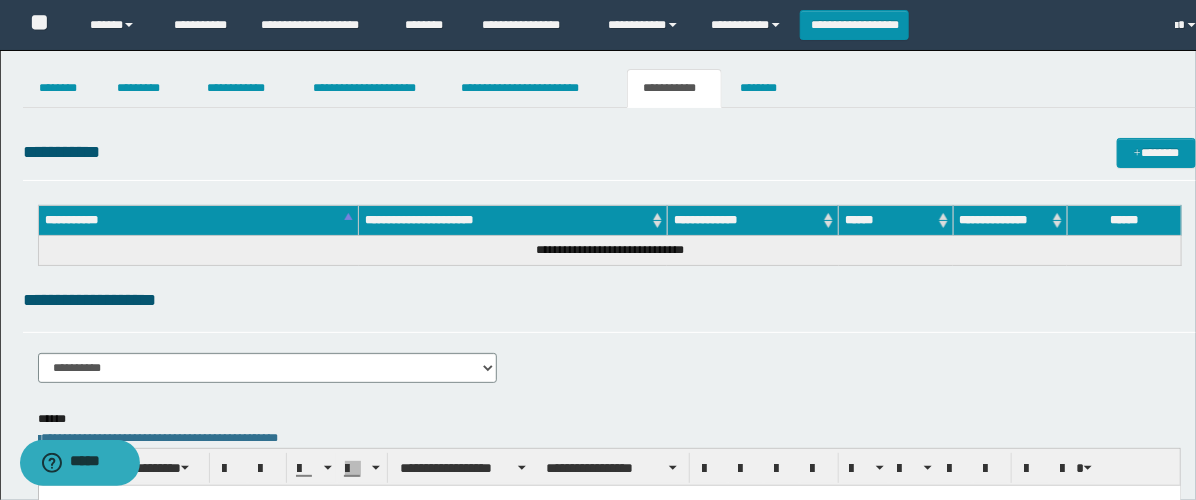 scroll, scrollTop: 0, scrollLeft: 0, axis: both 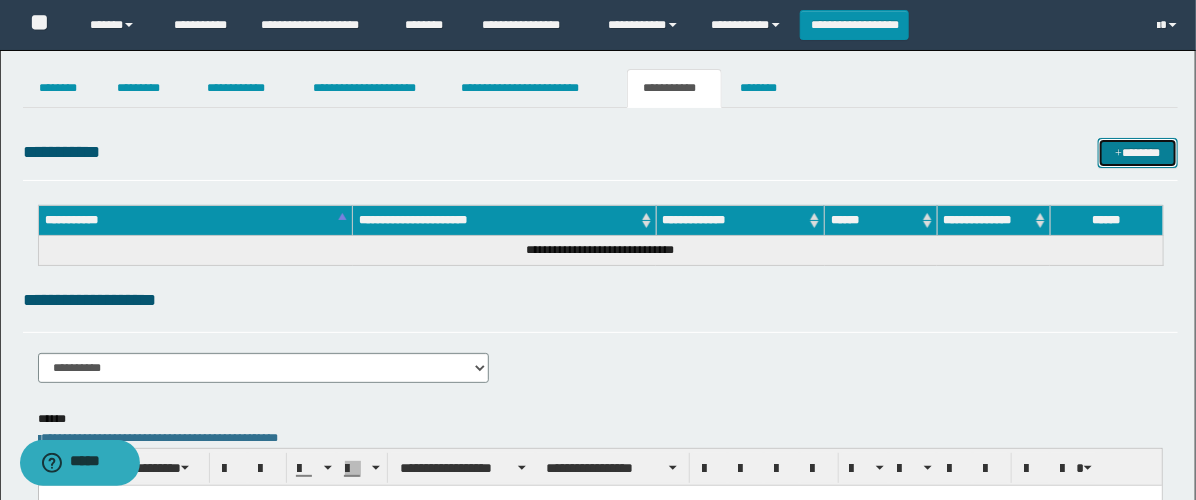 click on "*******" at bounding box center [1138, 153] 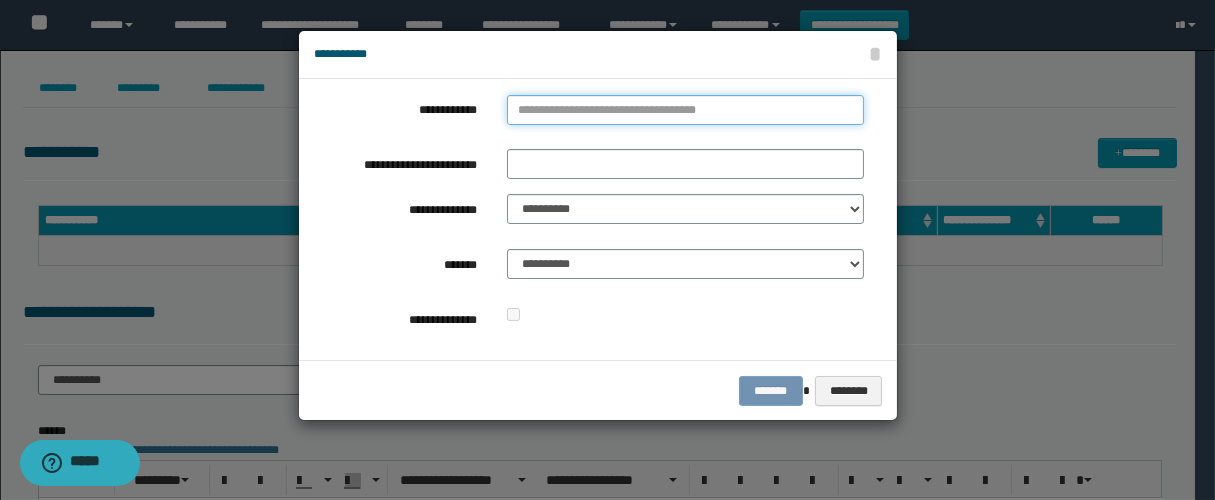 click on "**********" at bounding box center (685, 110) 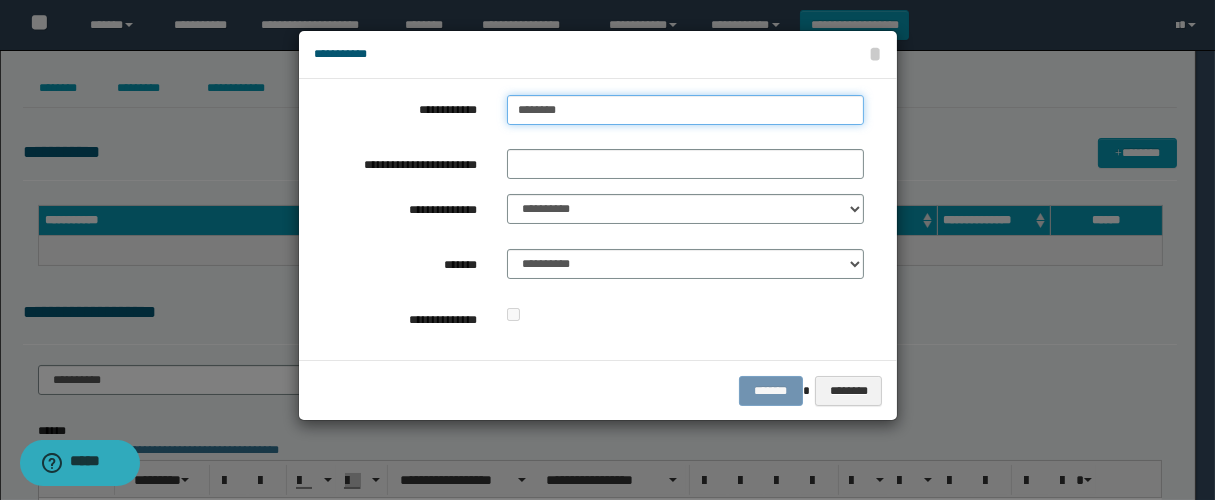 type on "*********" 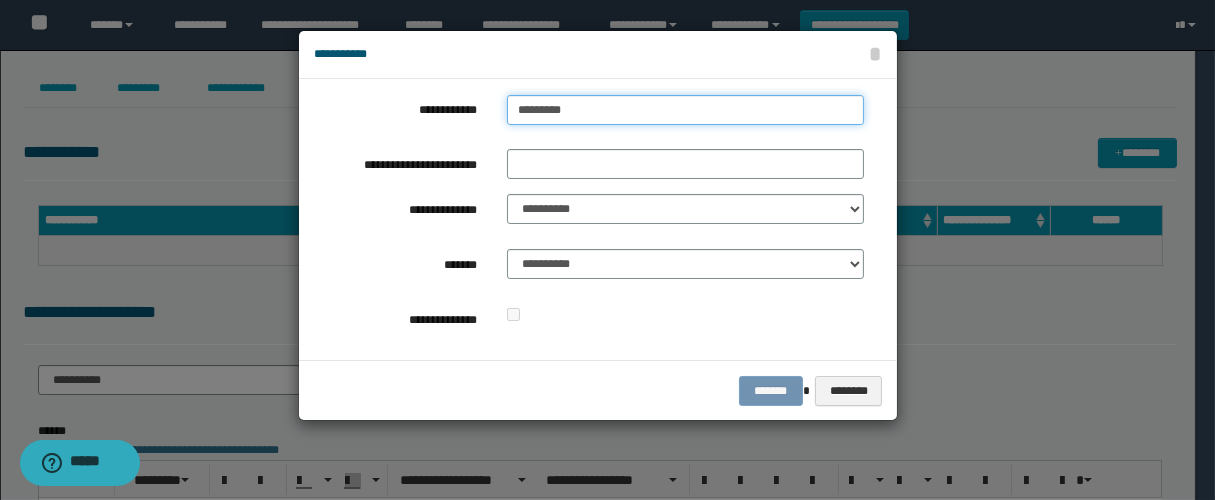 type on "*********" 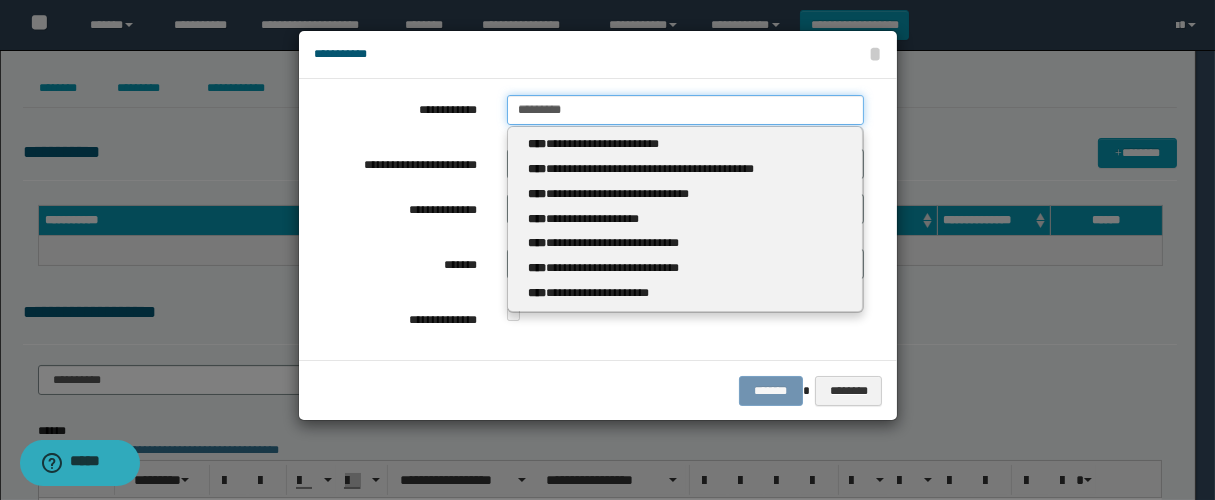 type 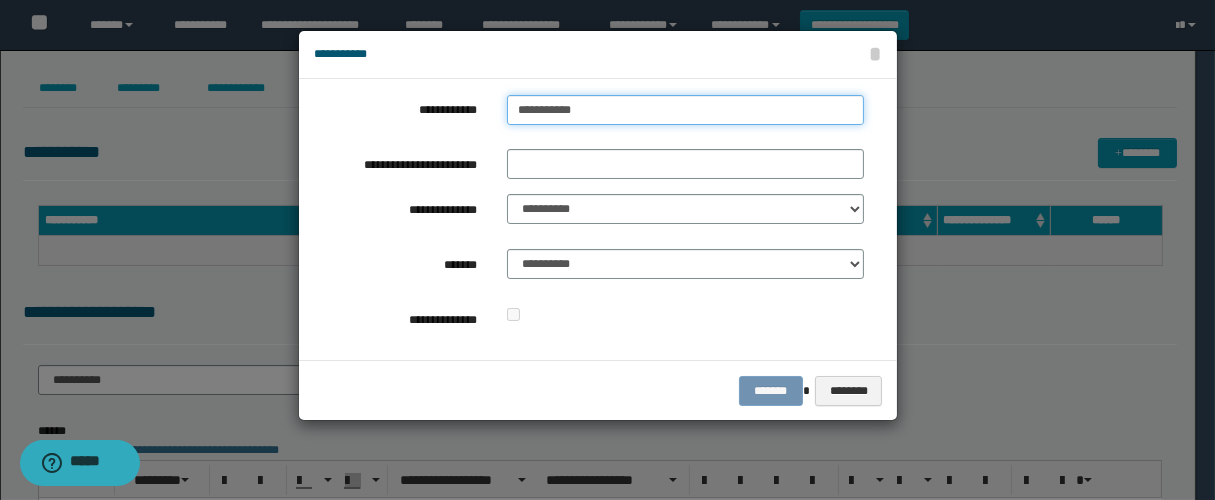 drag, startPoint x: 560, startPoint y: 105, endPoint x: 255, endPoint y: 71, distance: 306.88922 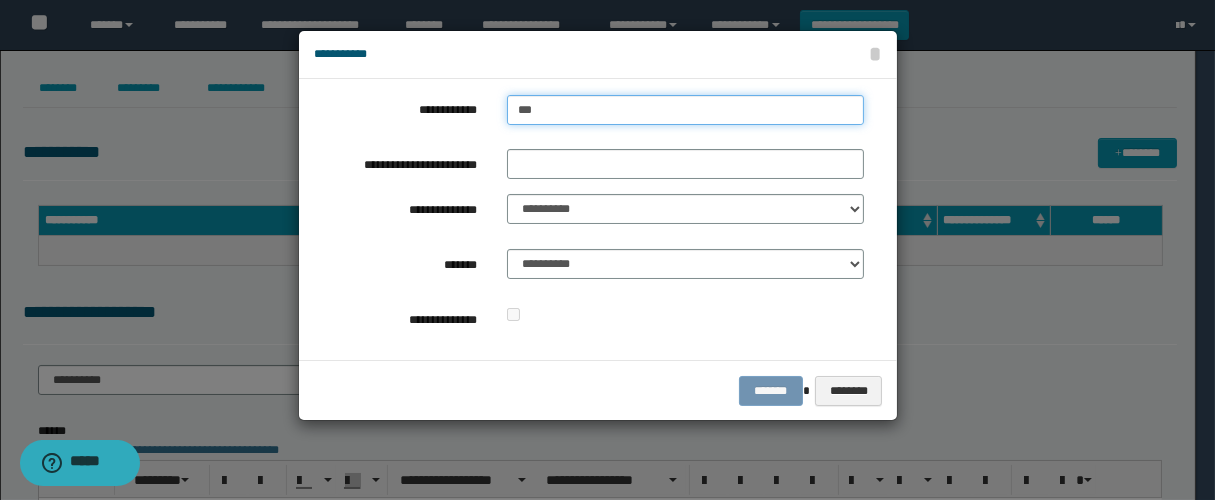 type on "****" 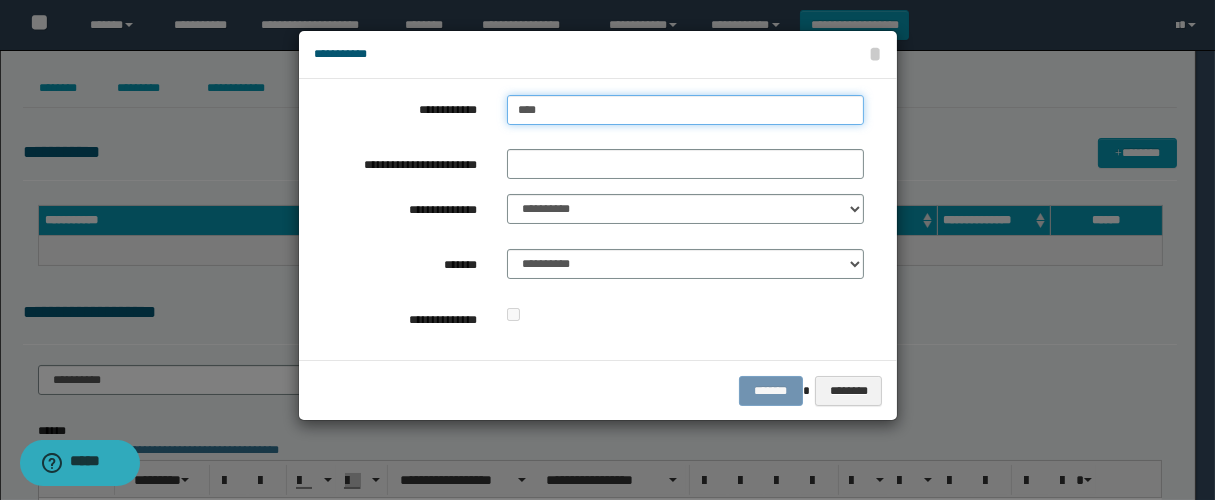 type on "****" 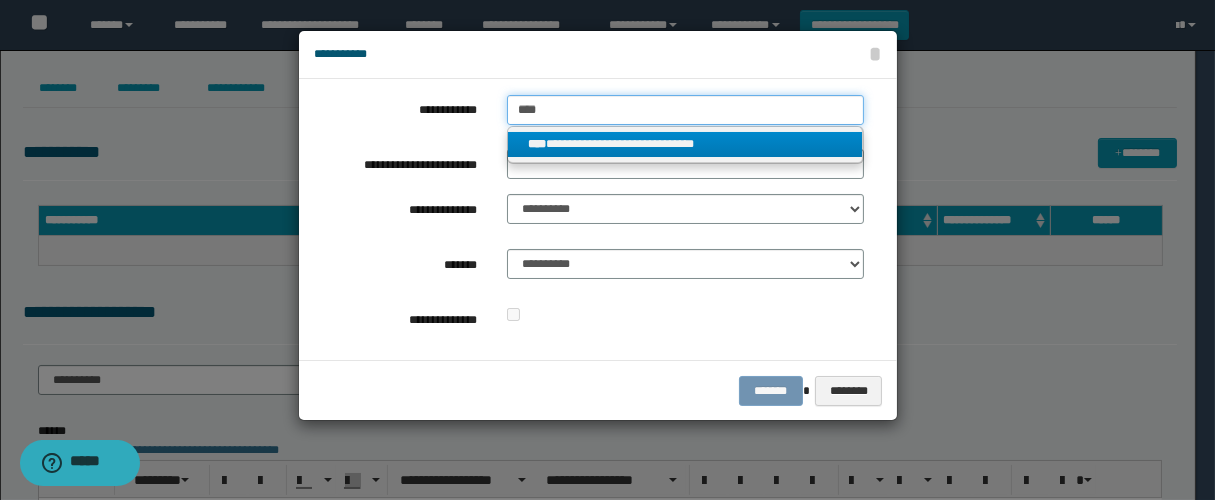type on "****" 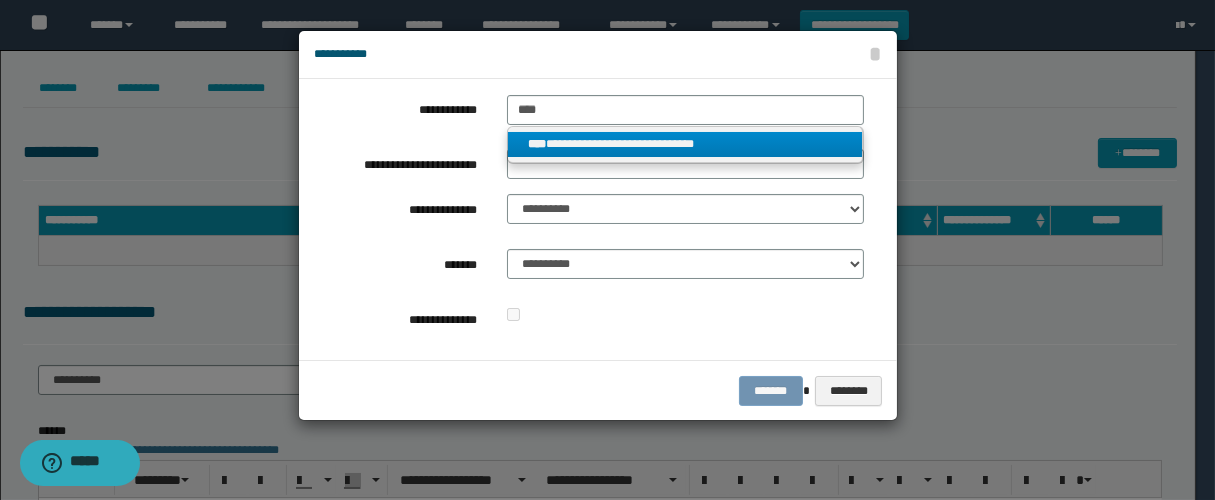 click on "**********" at bounding box center [685, 144] 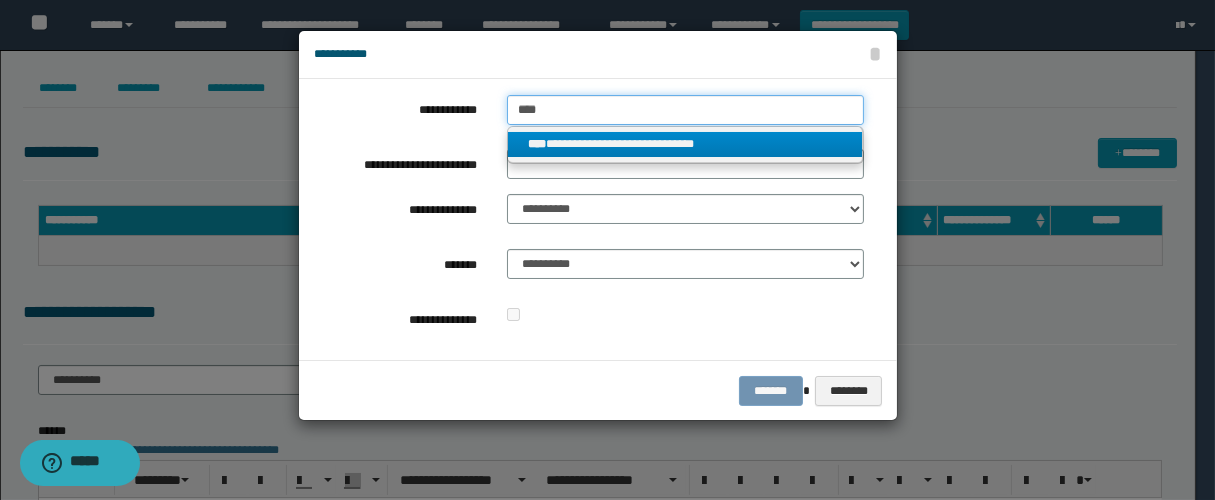 type 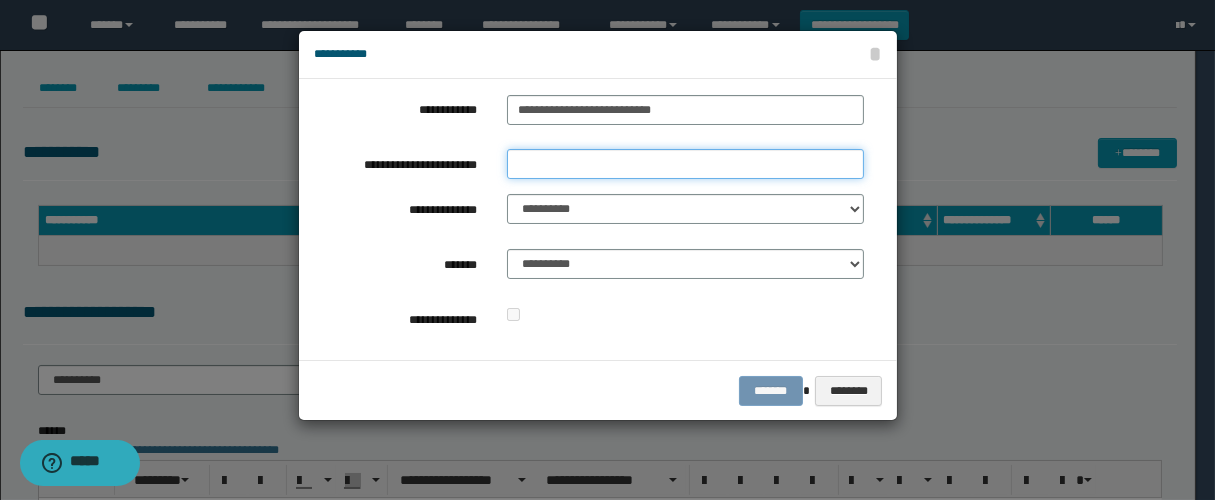 click on "**********" at bounding box center (685, 164) 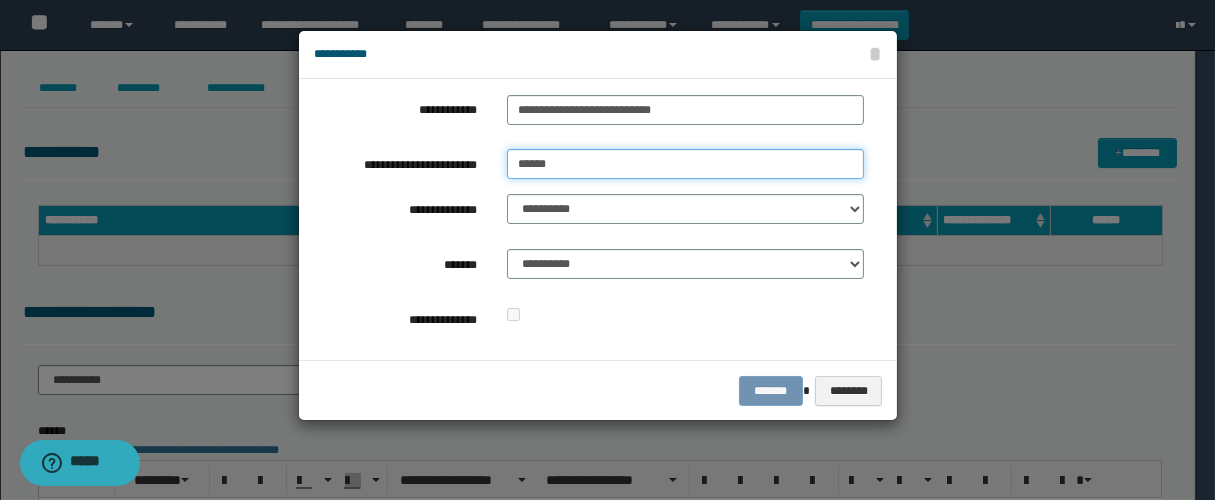 type on "**********" 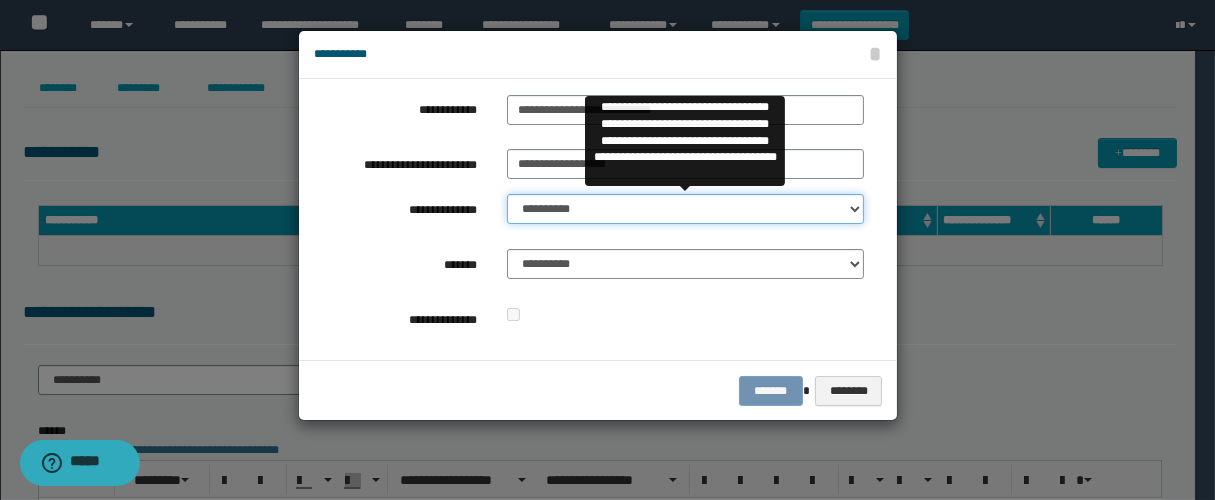 click on "**********" at bounding box center (685, 209) 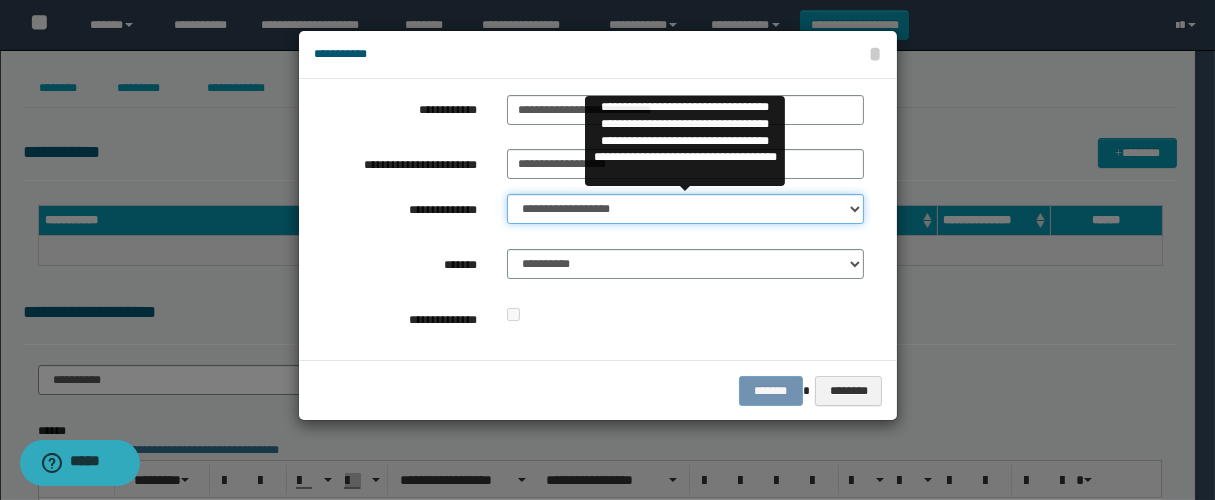 click on "**********" at bounding box center [685, 209] 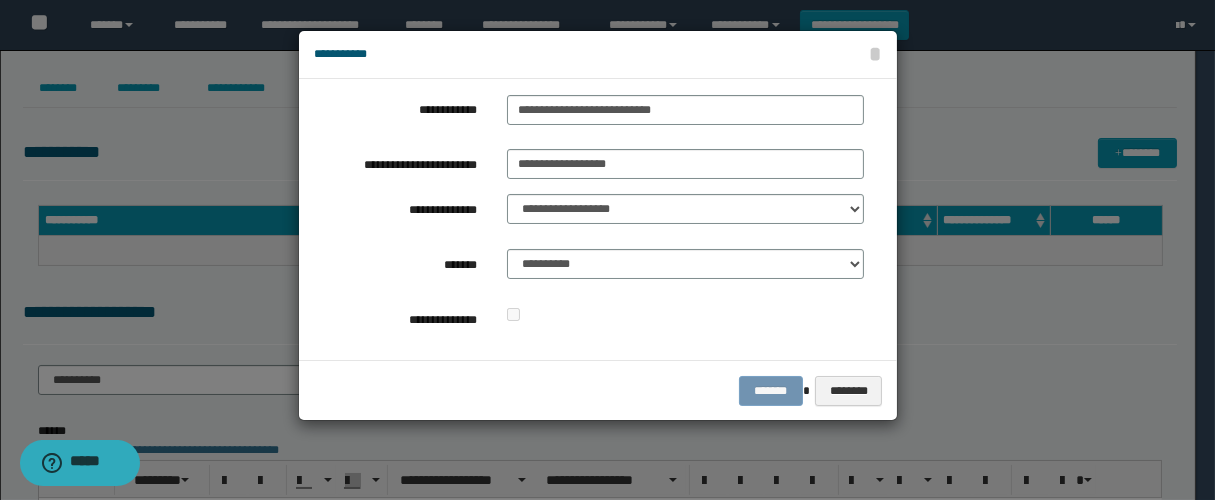 click on "**********" at bounding box center (685, 269) 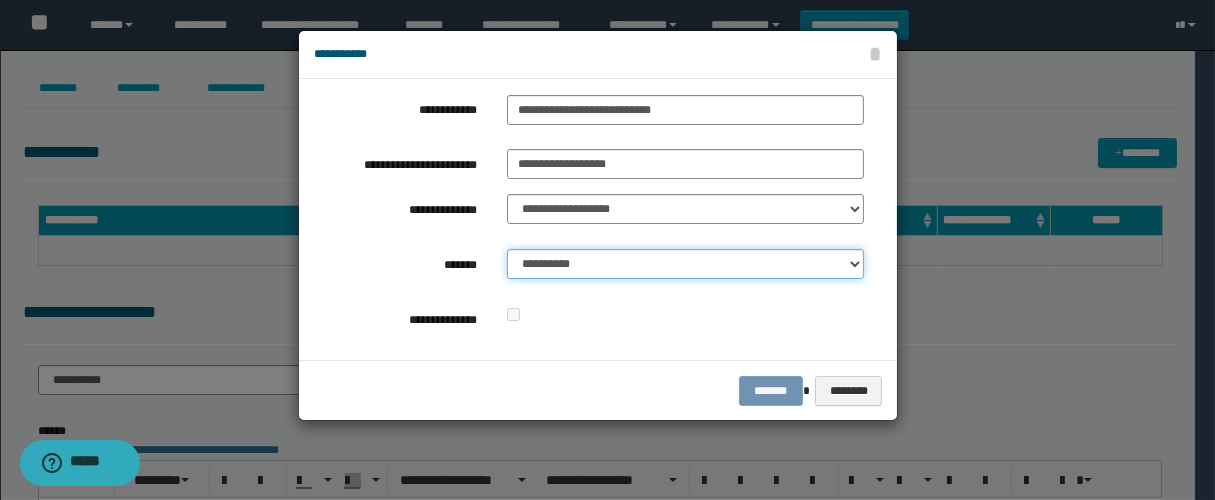click on "**********" at bounding box center [685, 264] 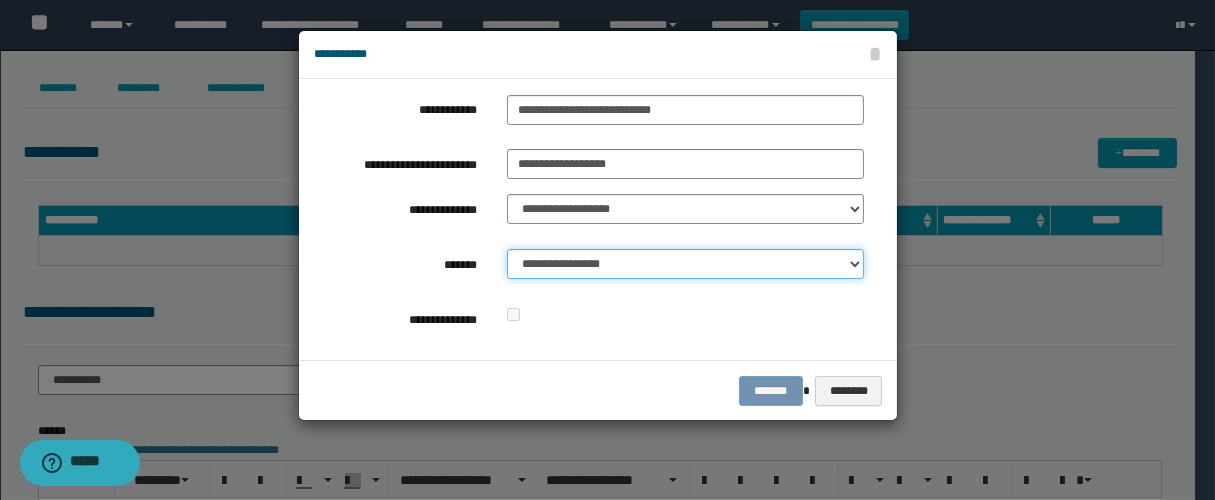 click on "**********" at bounding box center (685, 264) 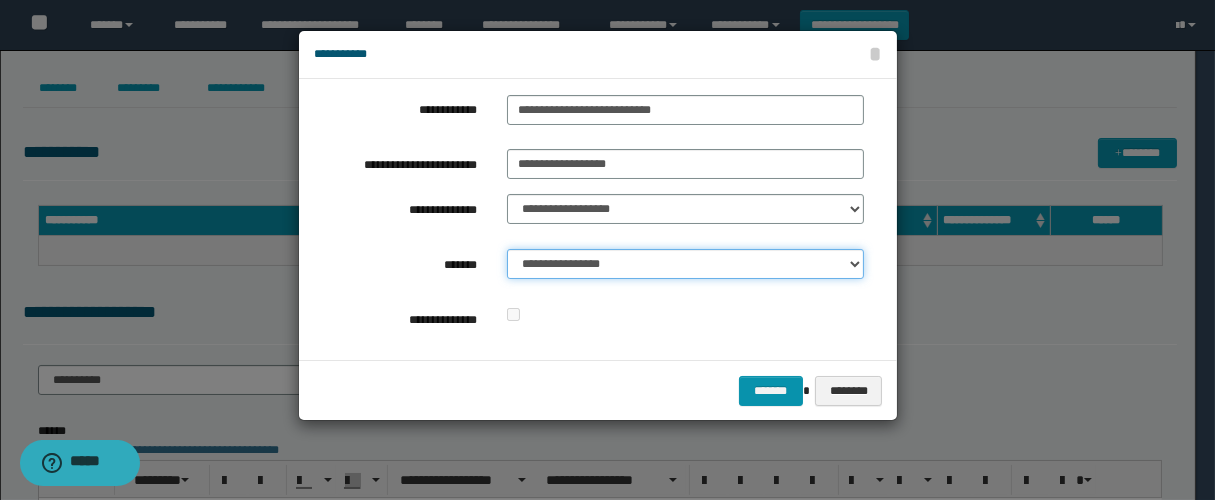 click on "**********" at bounding box center [685, 264] 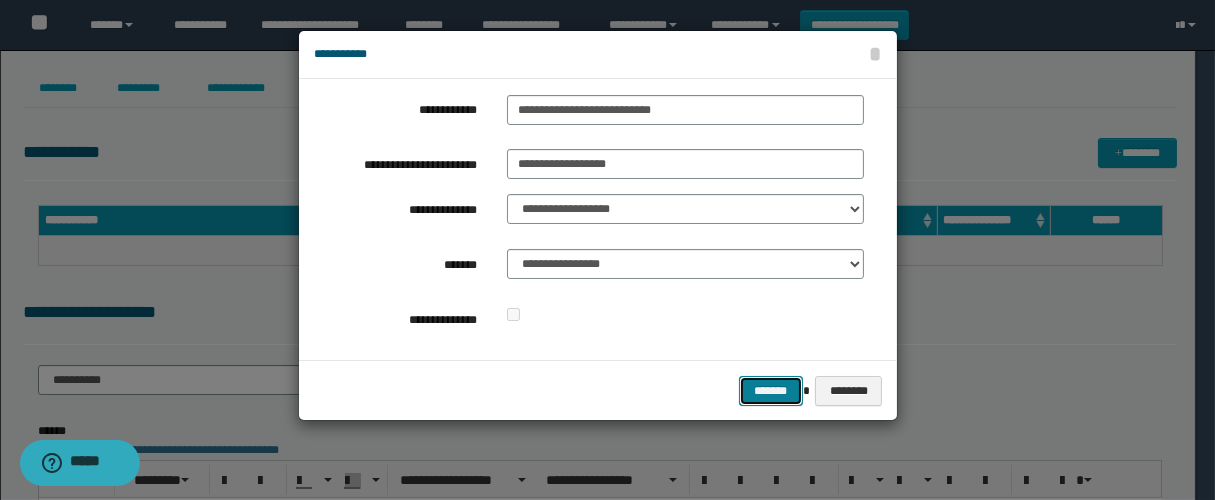 click on "*******" at bounding box center (771, 391) 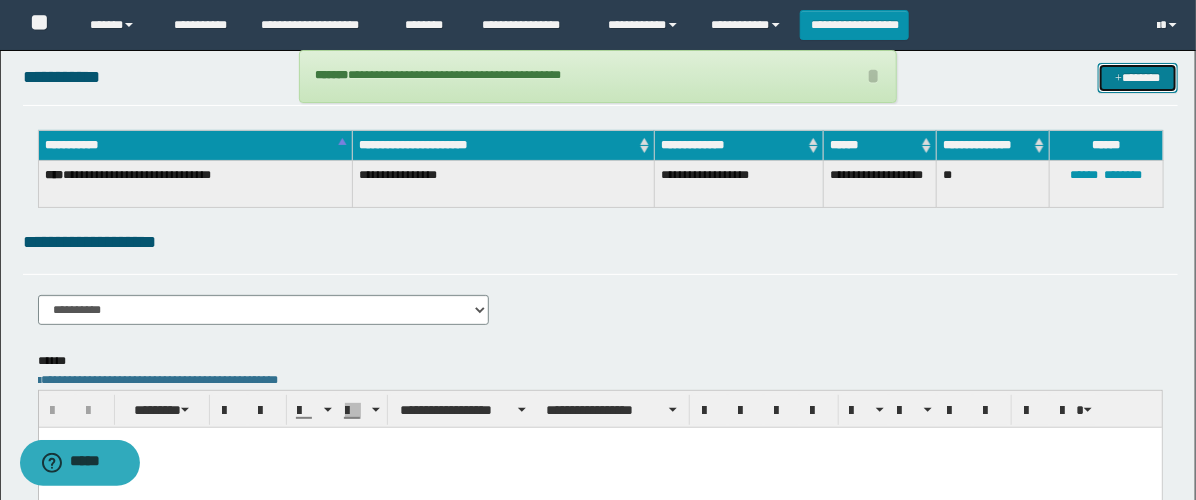 scroll, scrollTop: 222, scrollLeft: 0, axis: vertical 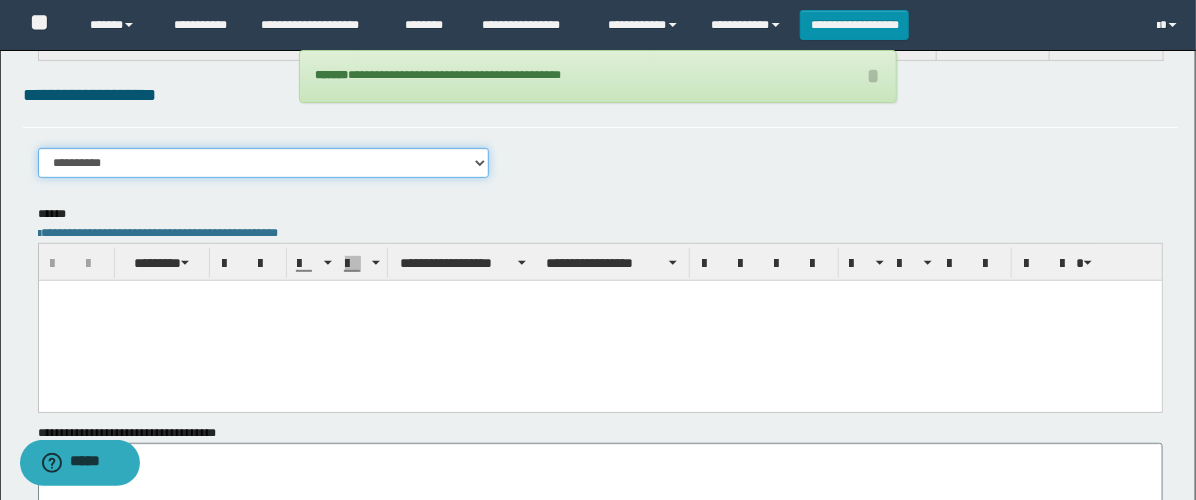 click on "**********" at bounding box center (263, 163) 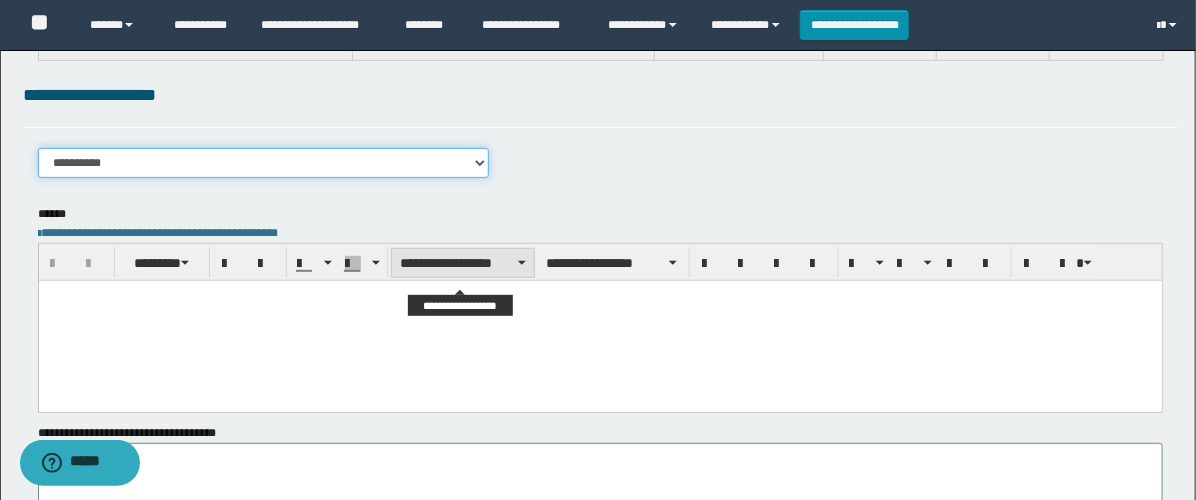 select on "****" 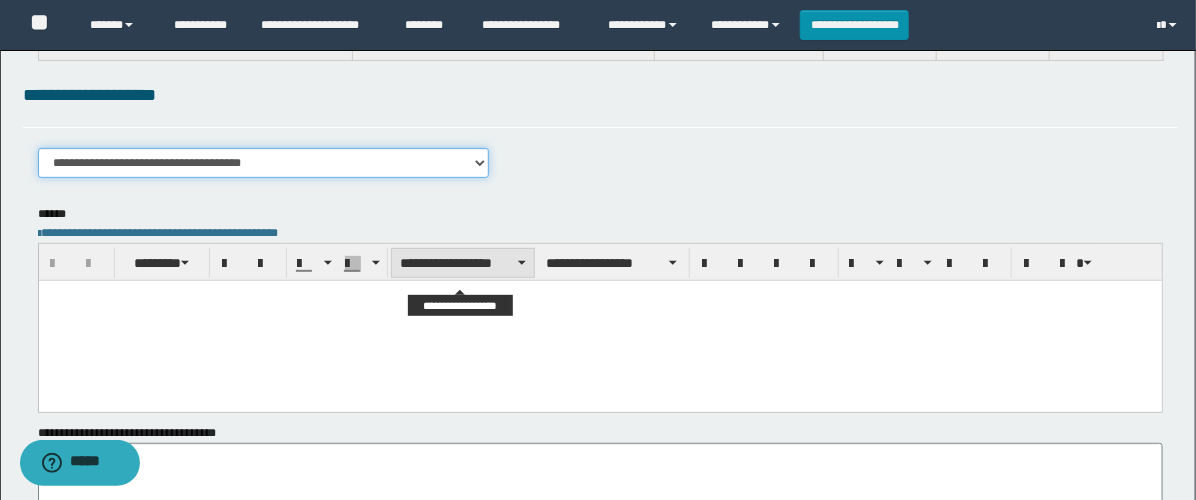 click on "**********" at bounding box center (263, 163) 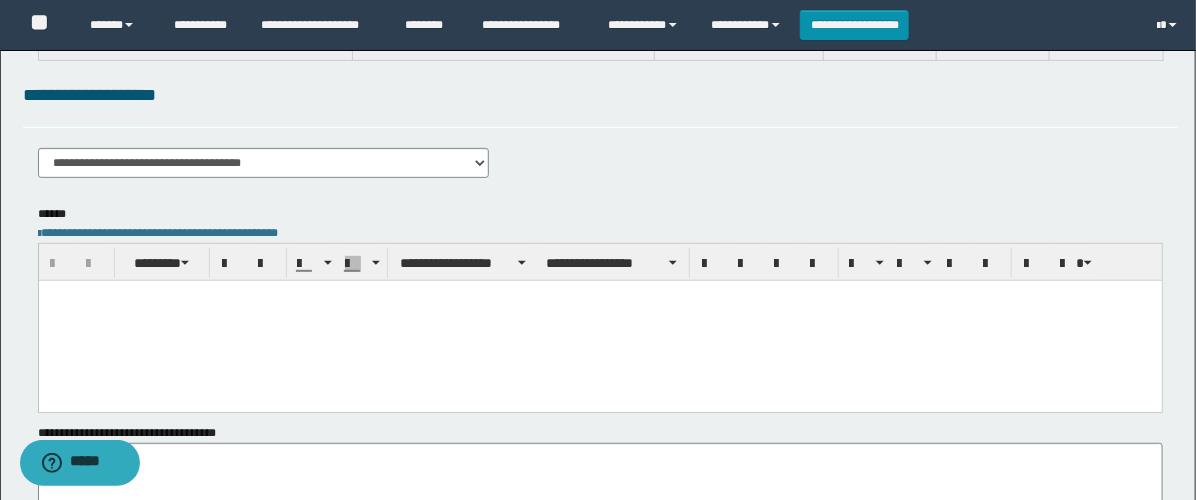 click at bounding box center [599, 320] 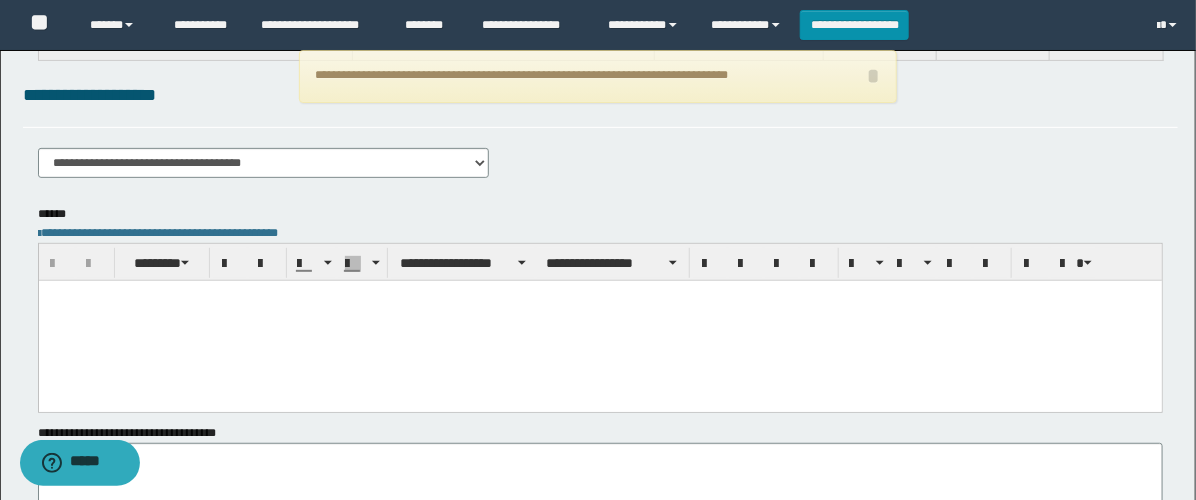 type 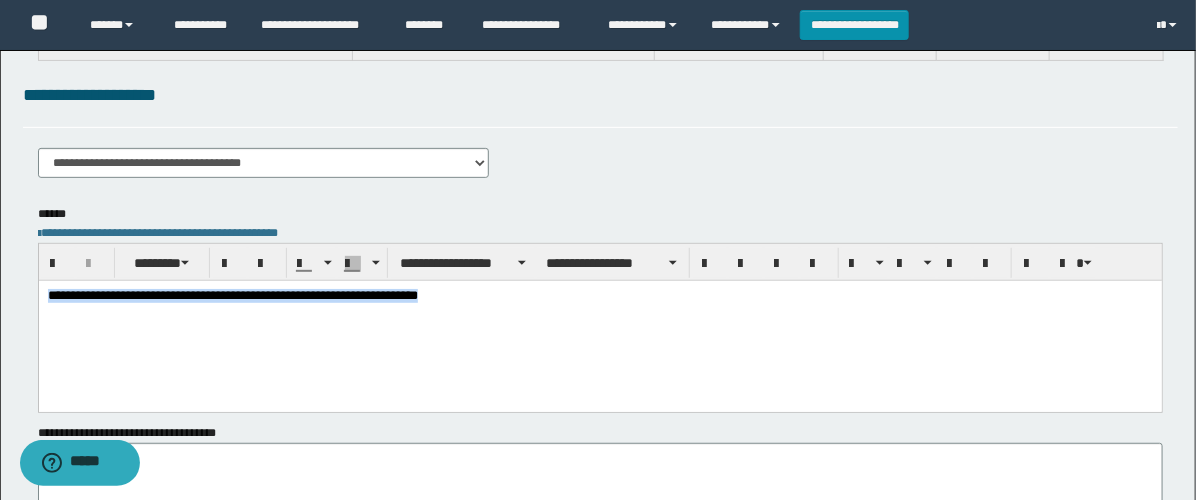 drag, startPoint x: 612, startPoint y: 307, endPoint x: -1, endPoint y: 165, distance: 629.23206 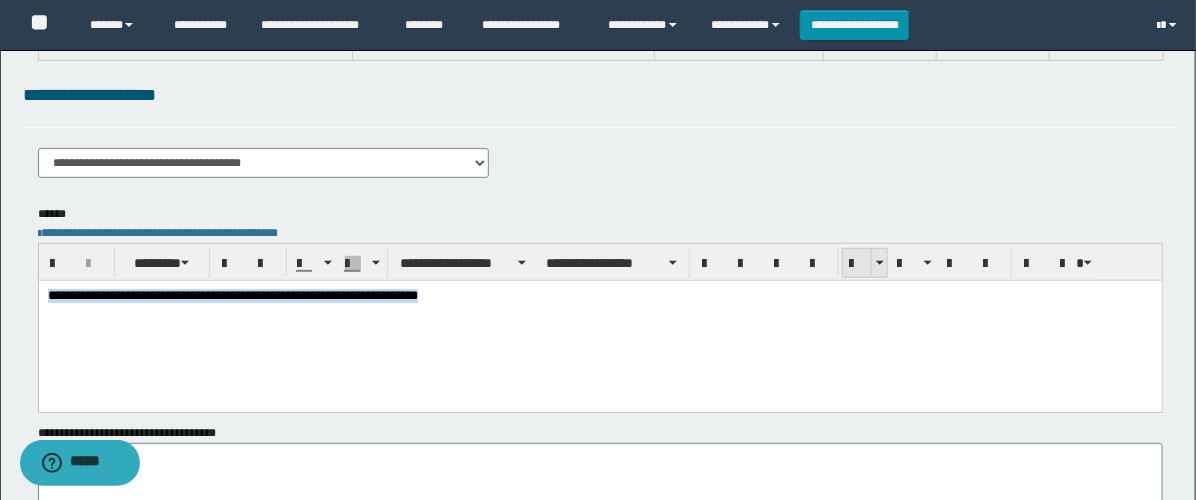 click at bounding box center [857, 264] 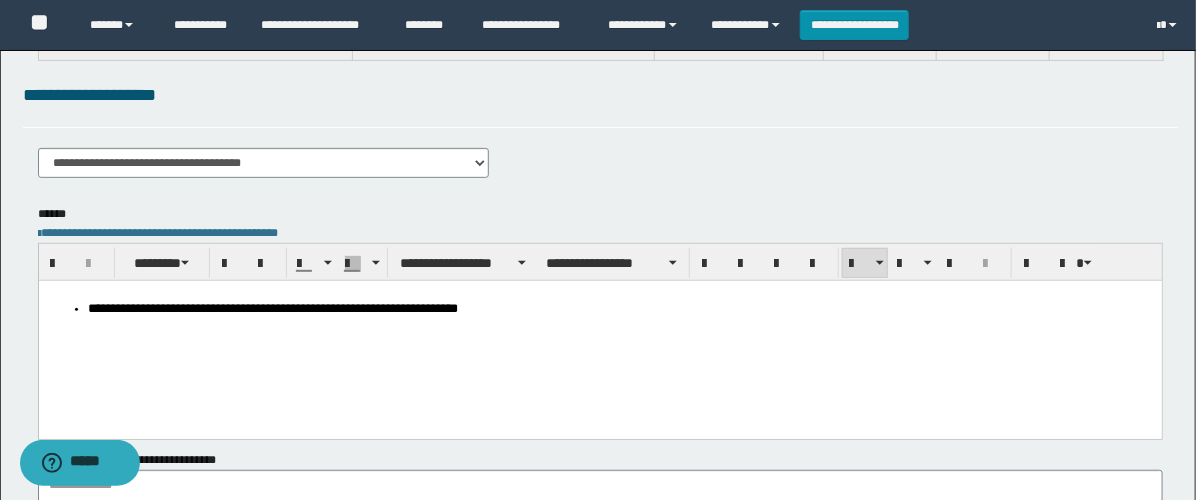 click on "**********" at bounding box center [599, 334] 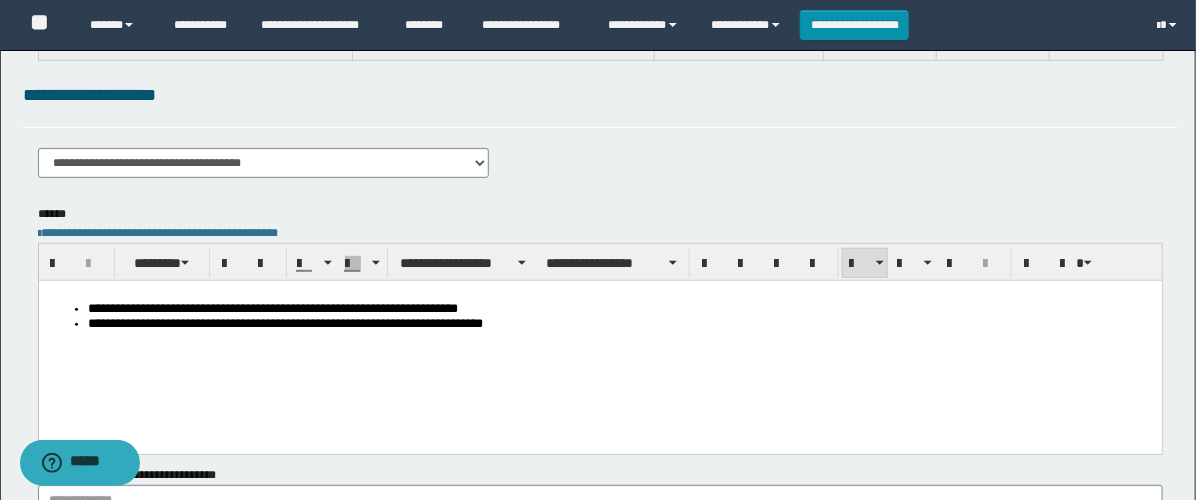click on "**********" at bounding box center (620, 308) 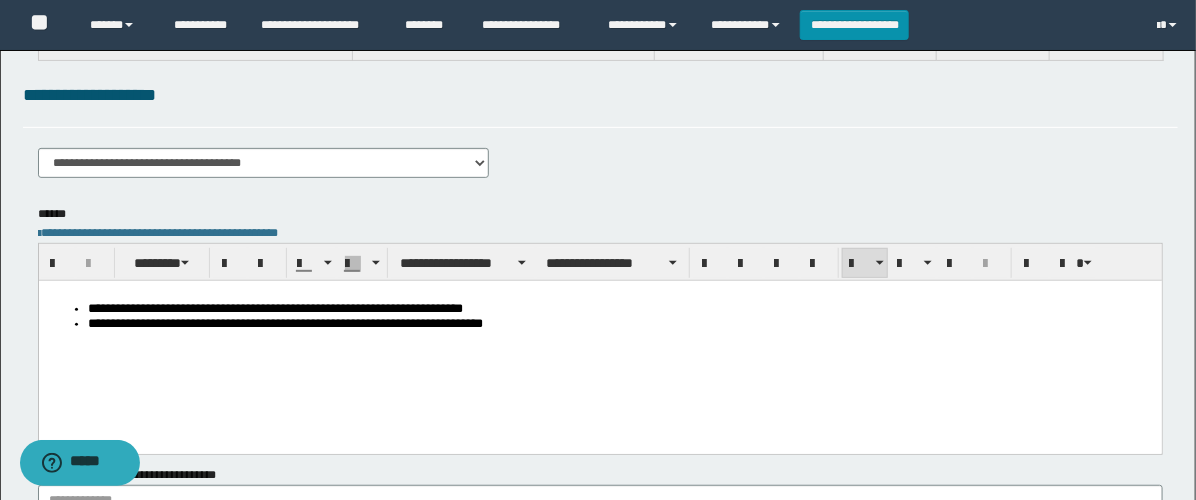 click on "**********" at bounding box center [620, 323] 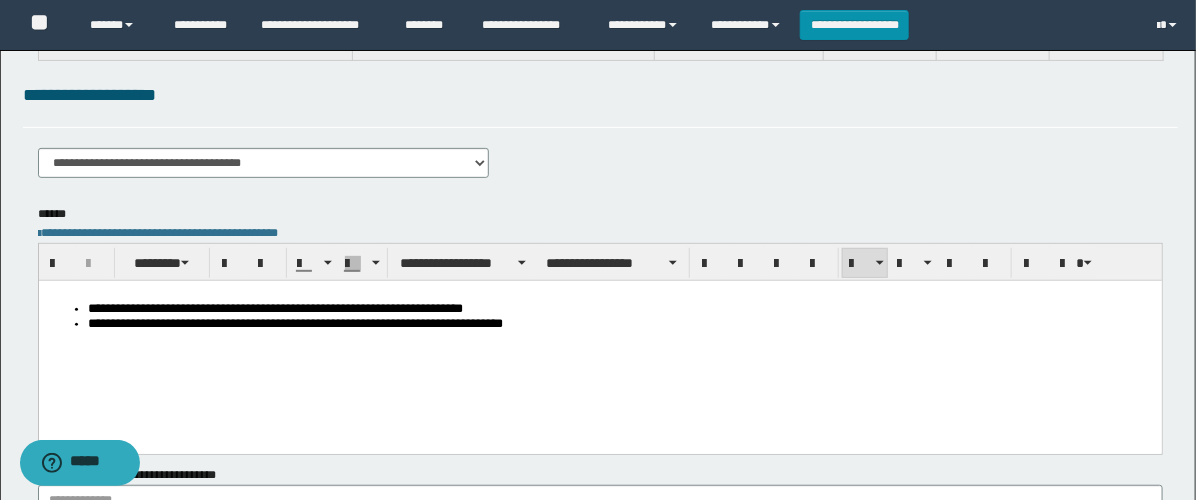 click on "**********" at bounding box center [599, 341] 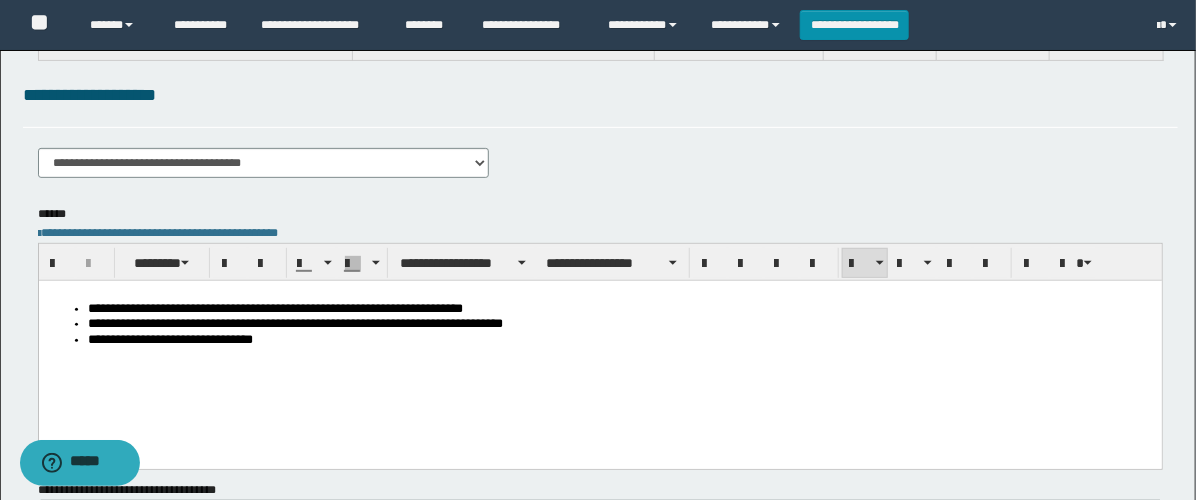 scroll, scrollTop: 0, scrollLeft: 0, axis: both 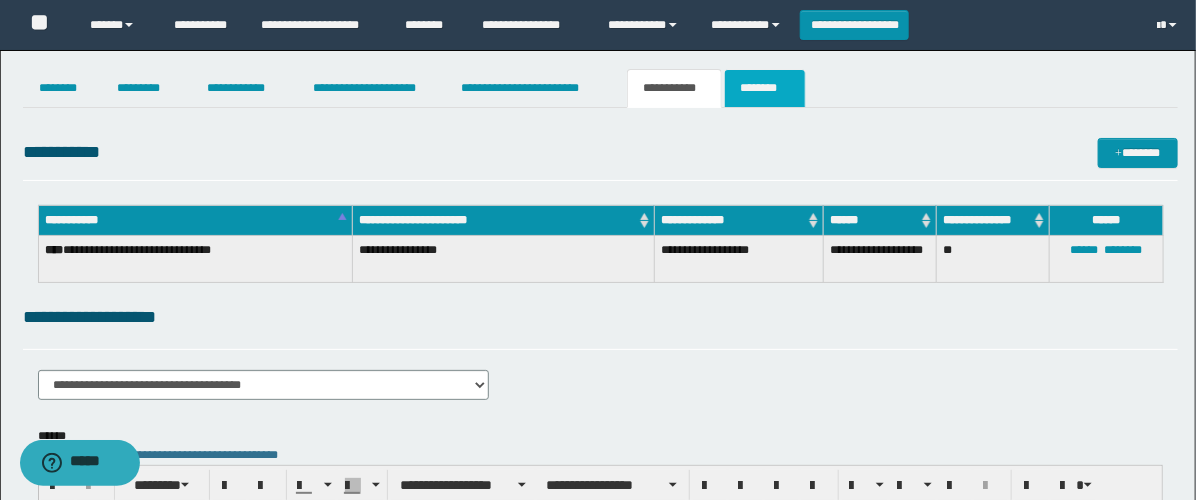 click on "********" at bounding box center [765, 88] 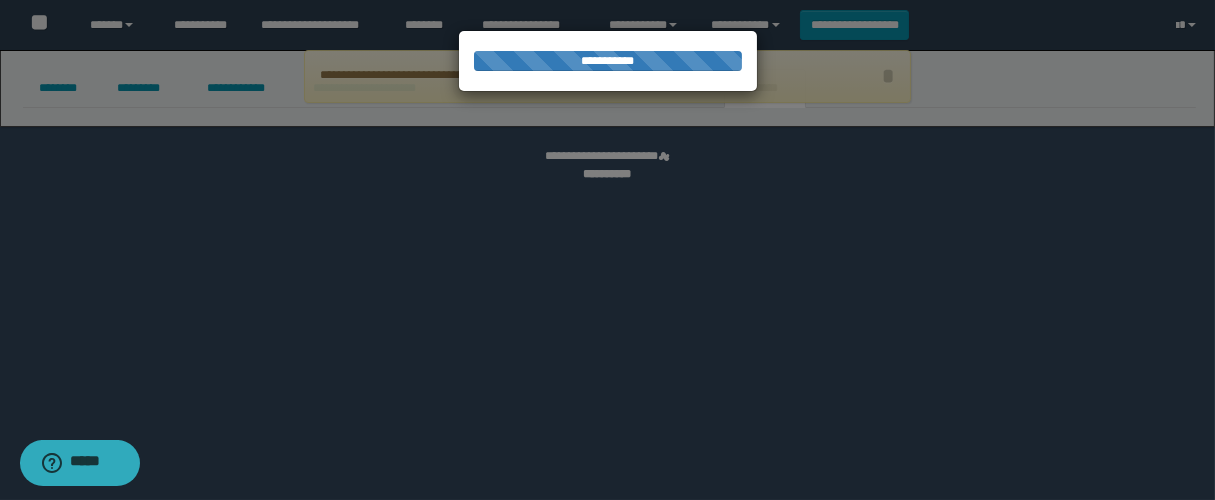 select 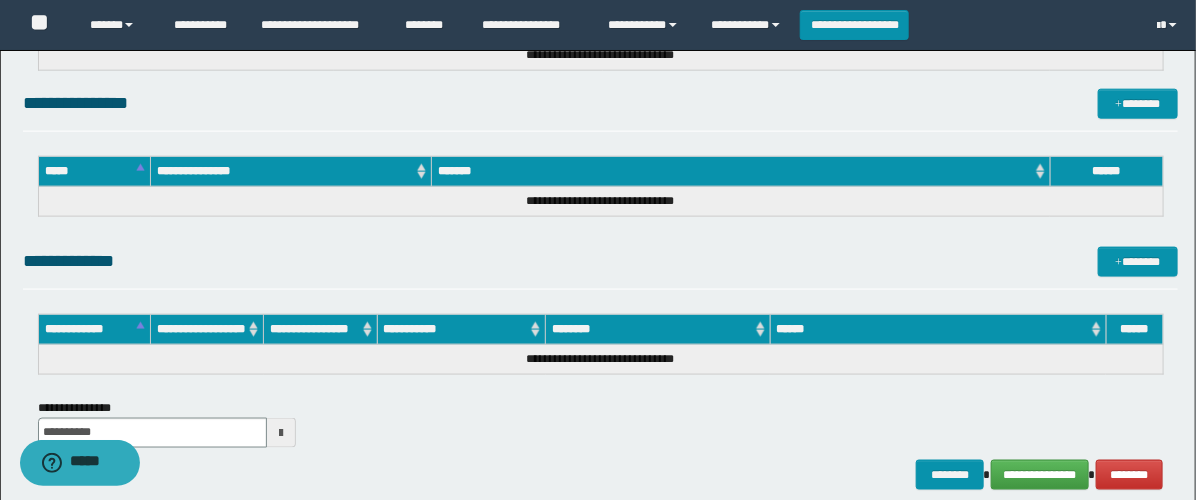 scroll, scrollTop: 1019, scrollLeft: 0, axis: vertical 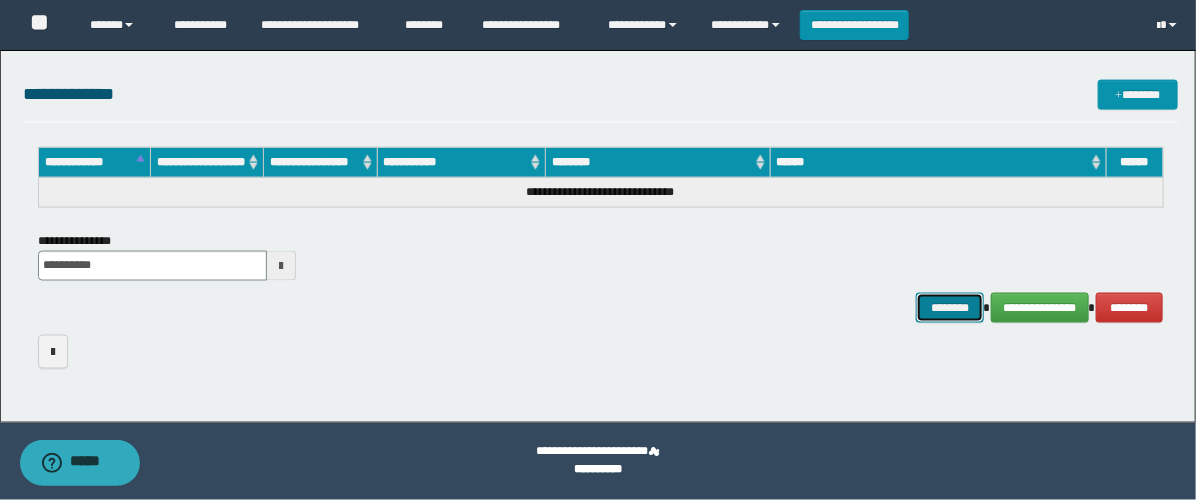 click on "********" at bounding box center (950, 308) 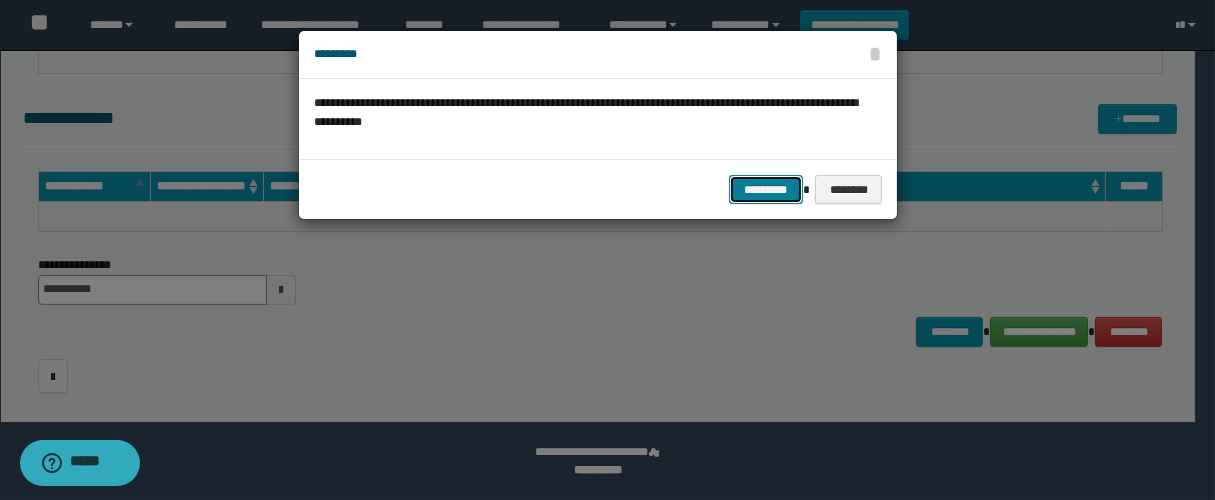 click on "*********" at bounding box center (766, 190) 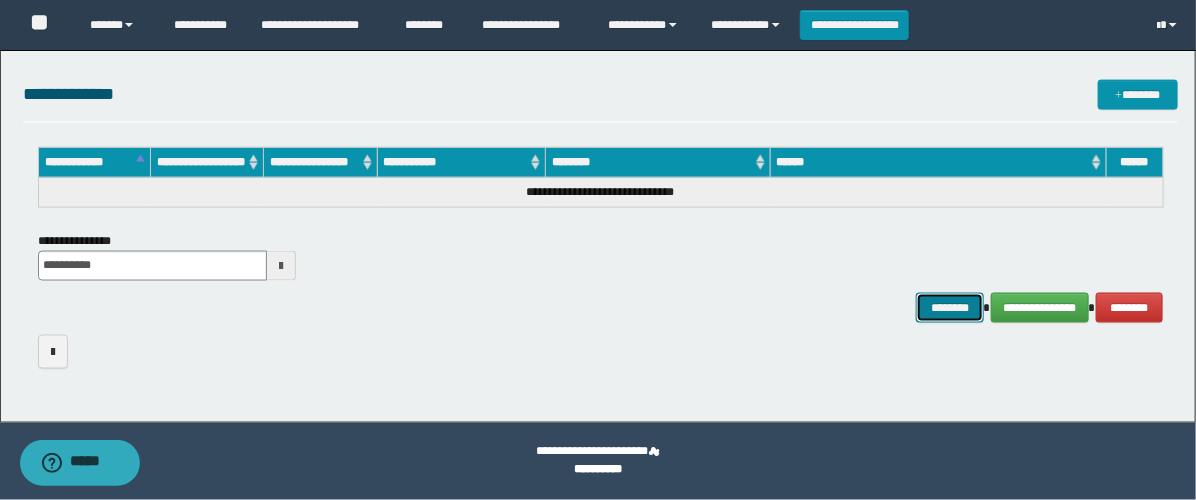 click on "********" at bounding box center [950, 308] 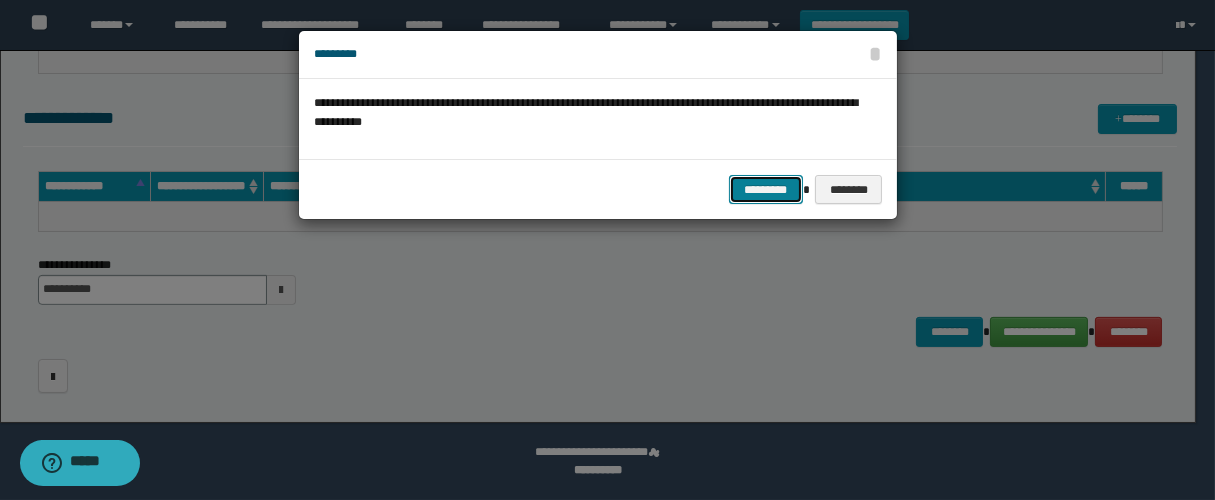 click on "*********" at bounding box center (766, 190) 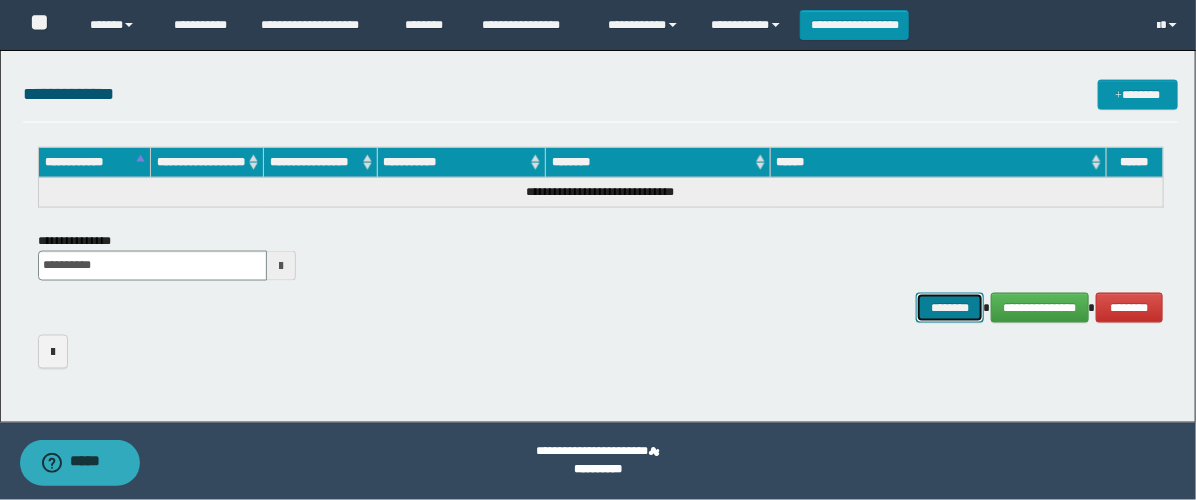 click on "********" at bounding box center (950, 308) 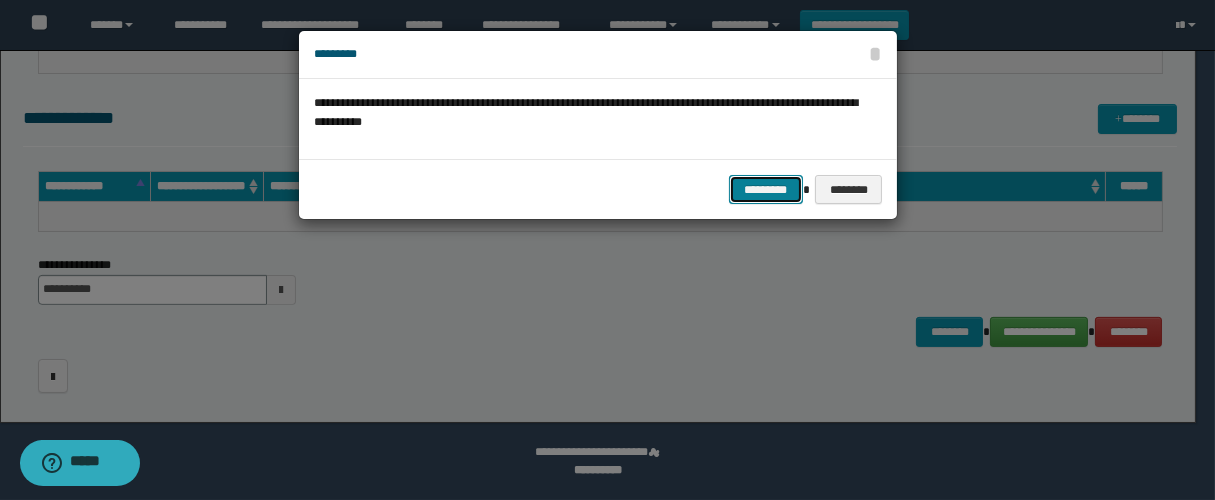 click on "*********" at bounding box center (766, 190) 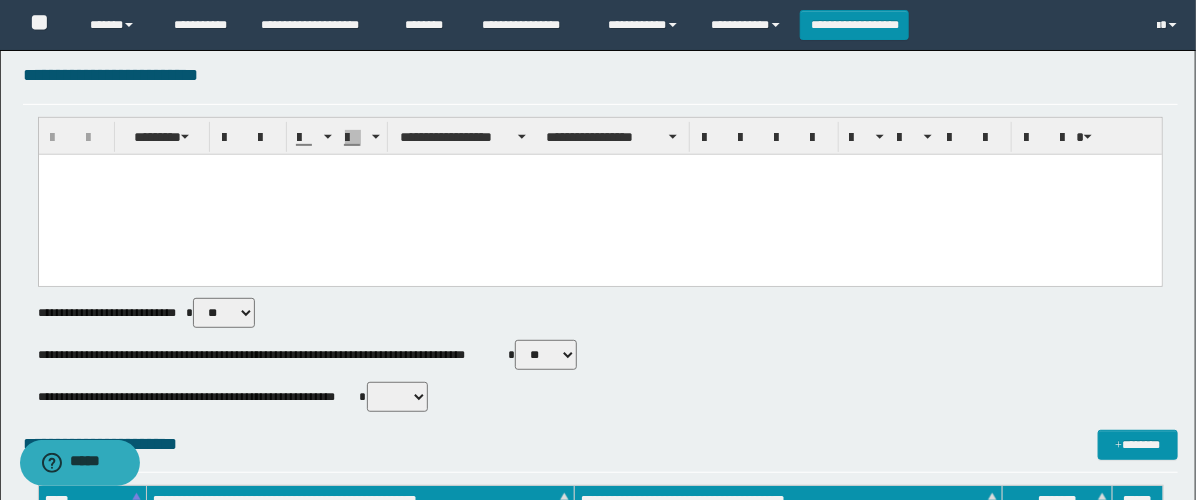 scroll, scrollTop: 0, scrollLeft: 0, axis: both 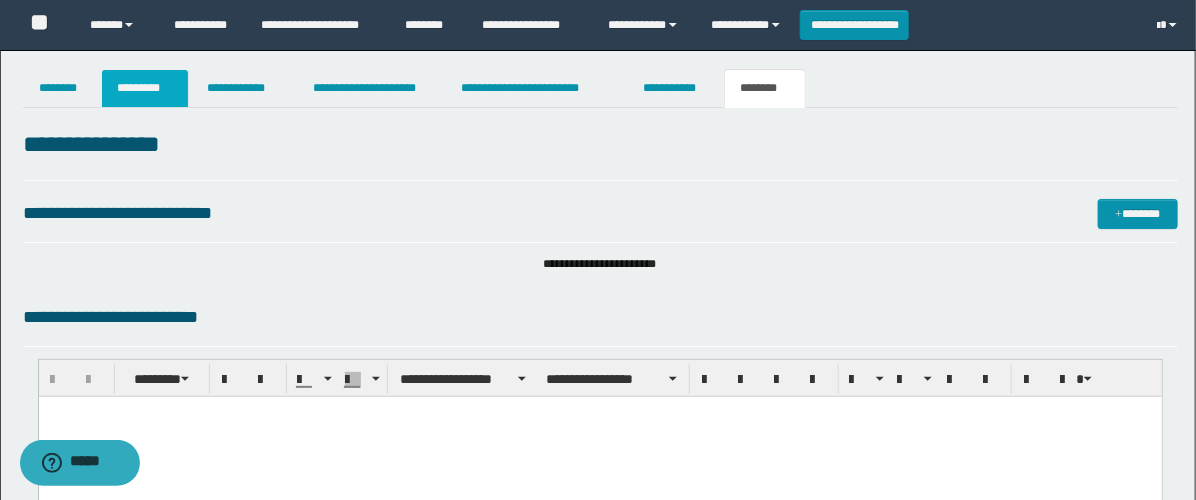 click on "*********" at bounding box center (145, 88) 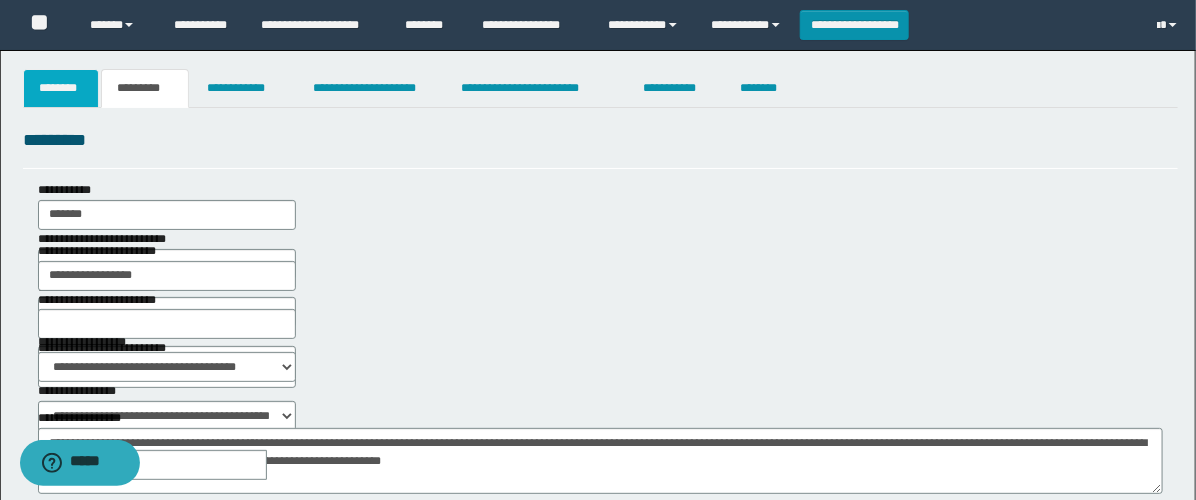 click on "********" at bounding box center (61, 88) 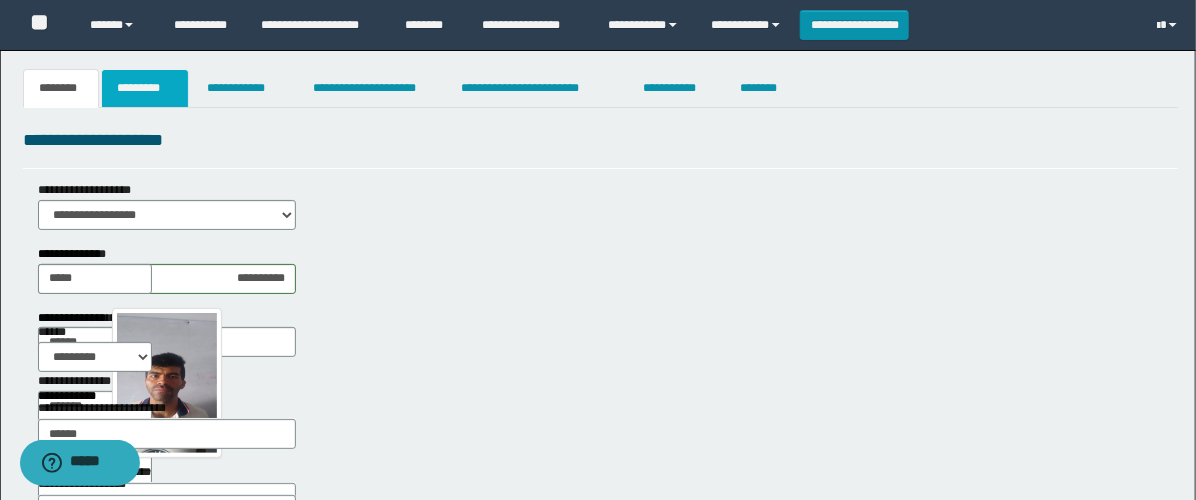 click on "*********" at bounding box center (145, 88) 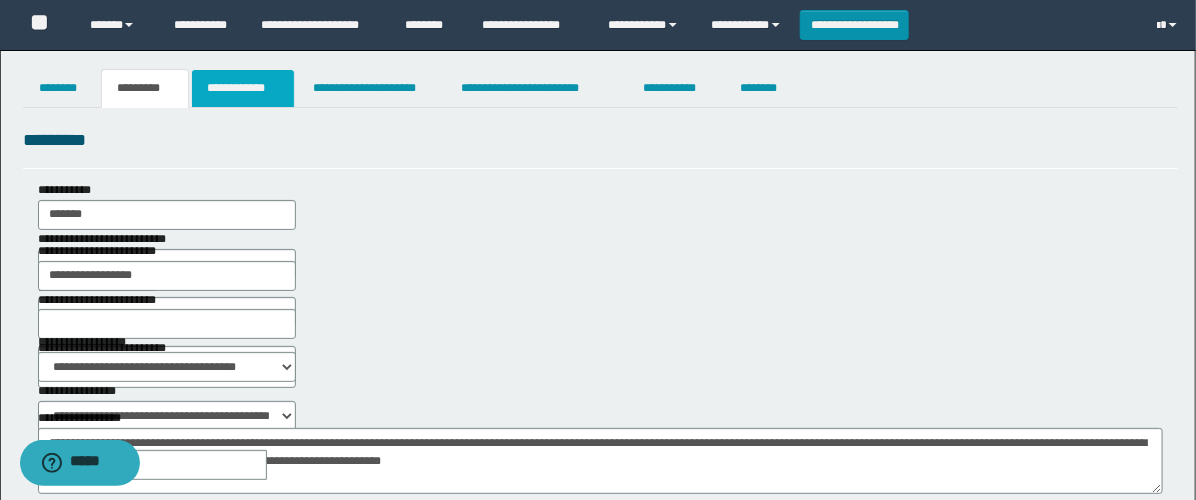 click on "**********" at bounding box center [243, 88] 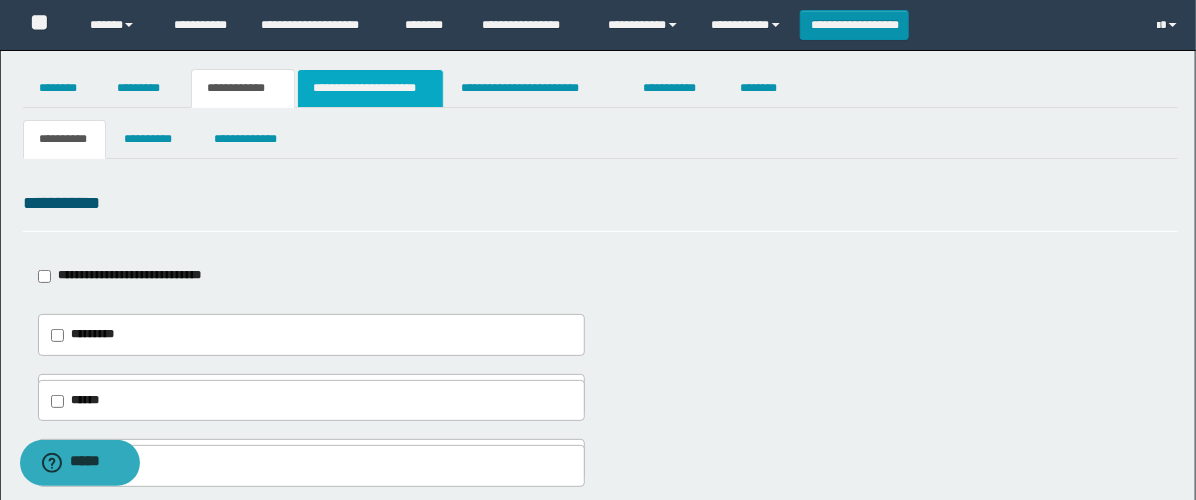 click on "**********" at bounding box center [370, 88] 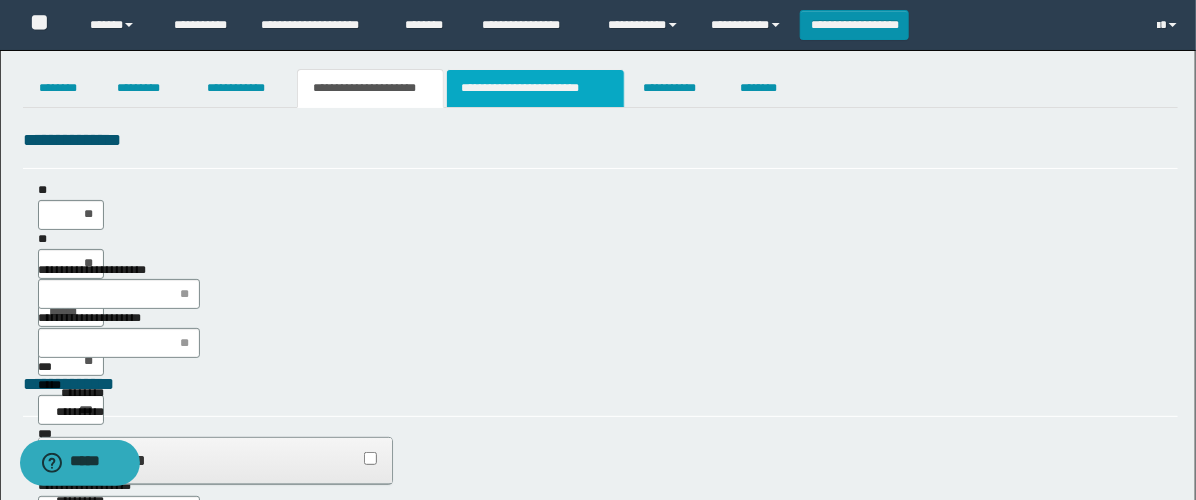drag, startPoint x: 544, startPoint y: 72, endPoint x: 573, endPoint y: 92, distance: 35.22783 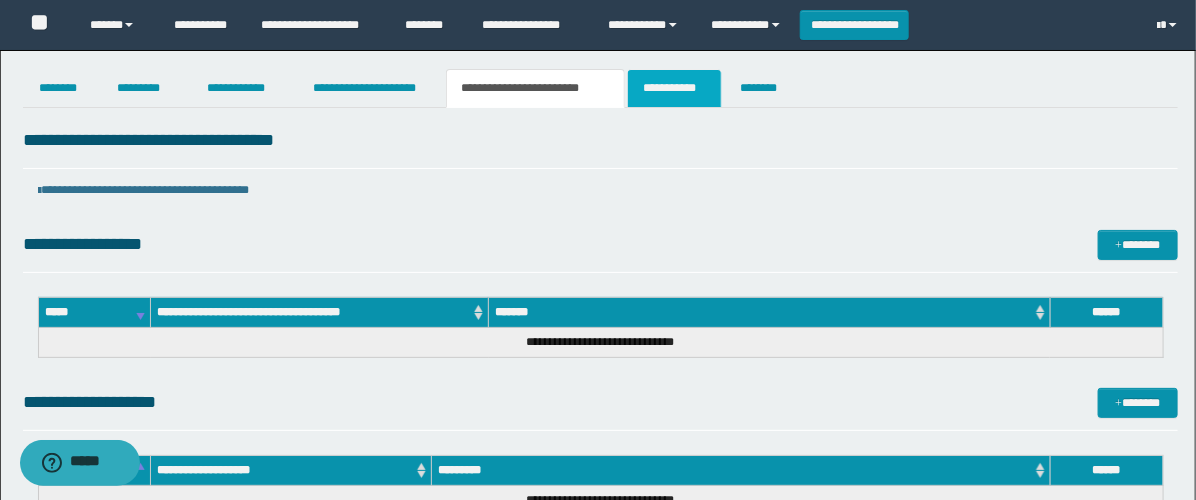 click on "**********" at bounding box center (674, 88) 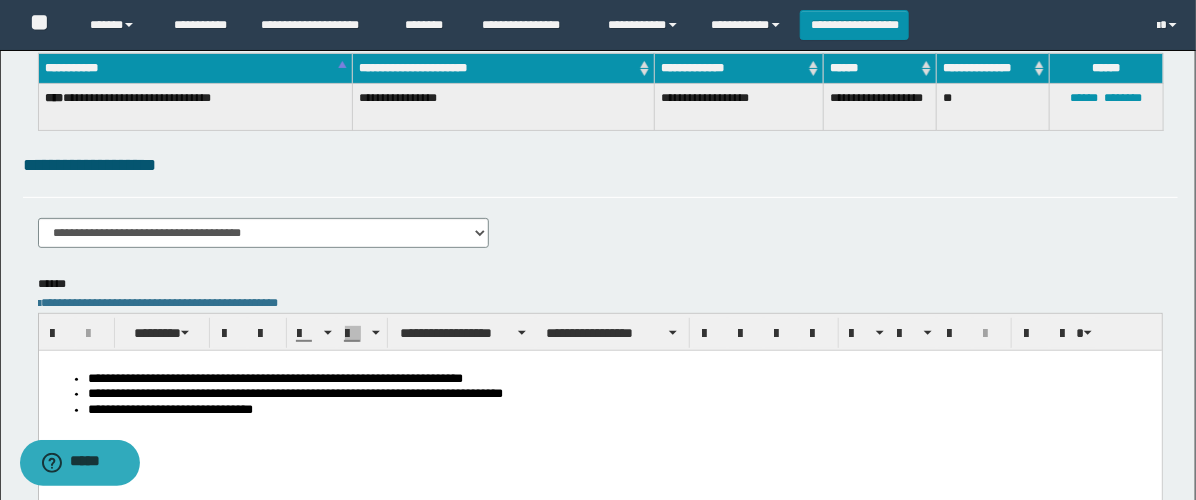 scroll, scrollTop: 0, scrollLeft: 0, axis: both 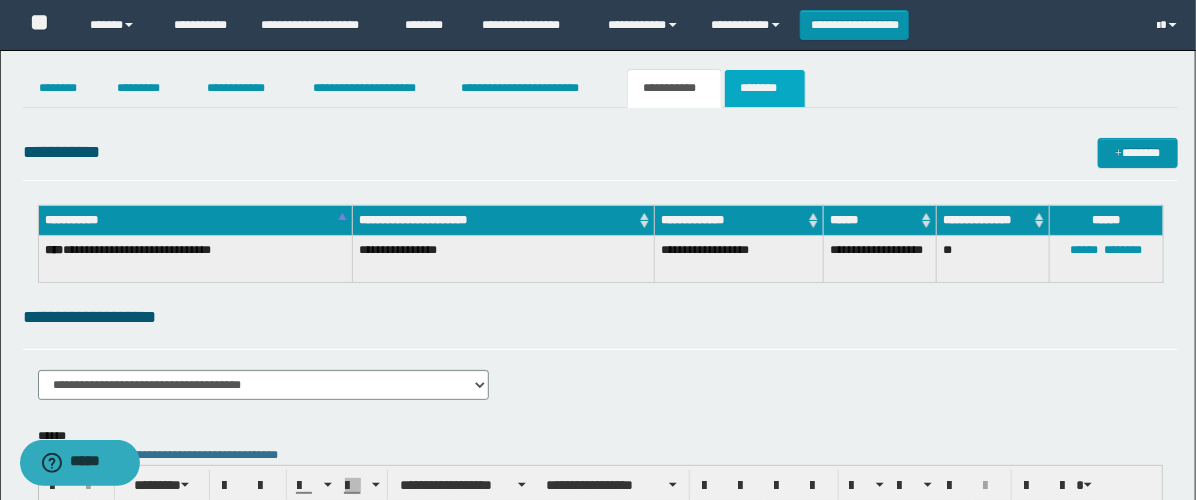 click on "********" at bounding box center [765, 88] 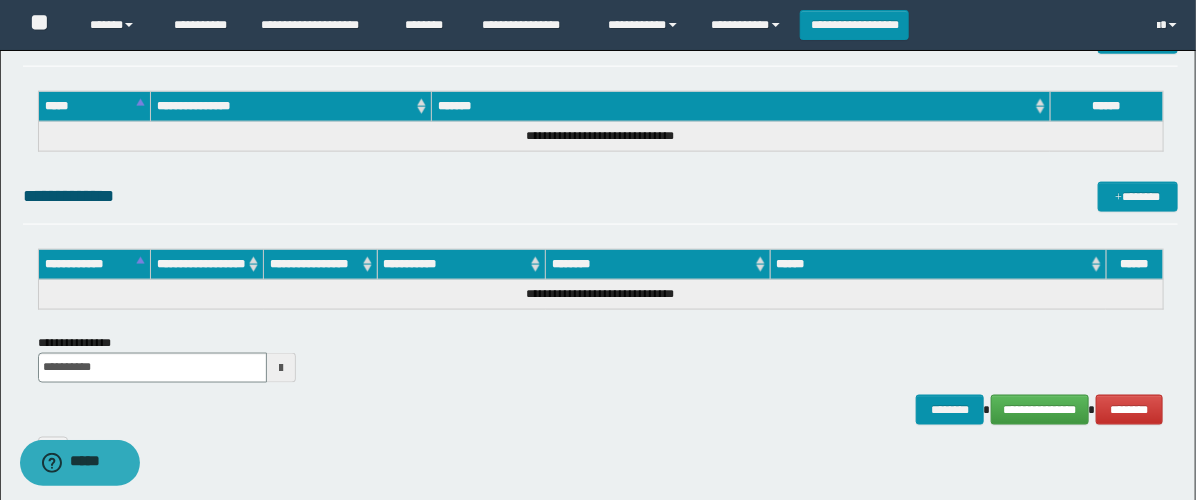scroll, scrollTop: 1019, scrollLeft: 0, axis: vertical 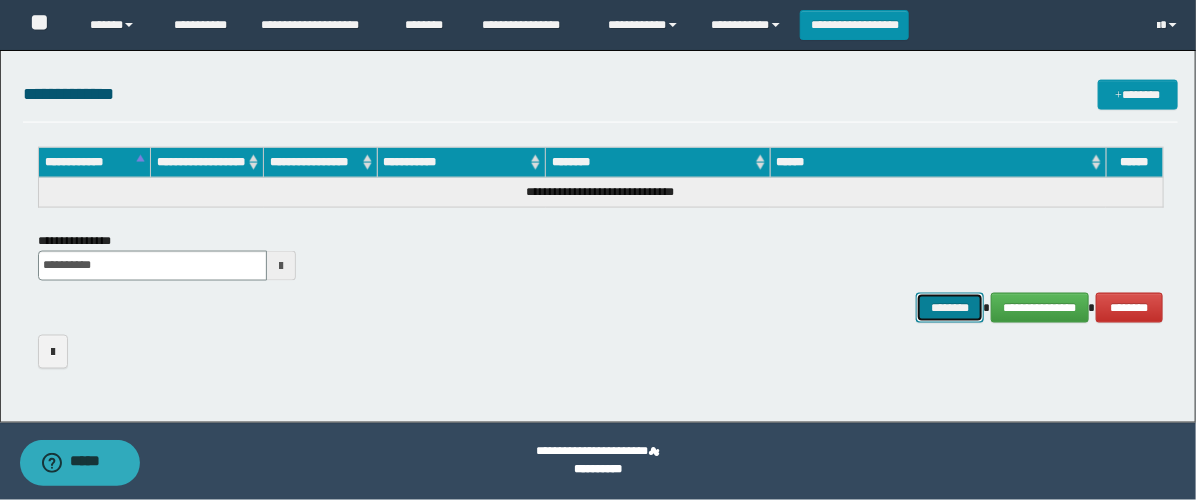 click on "********" at bounding box center [950, 308] 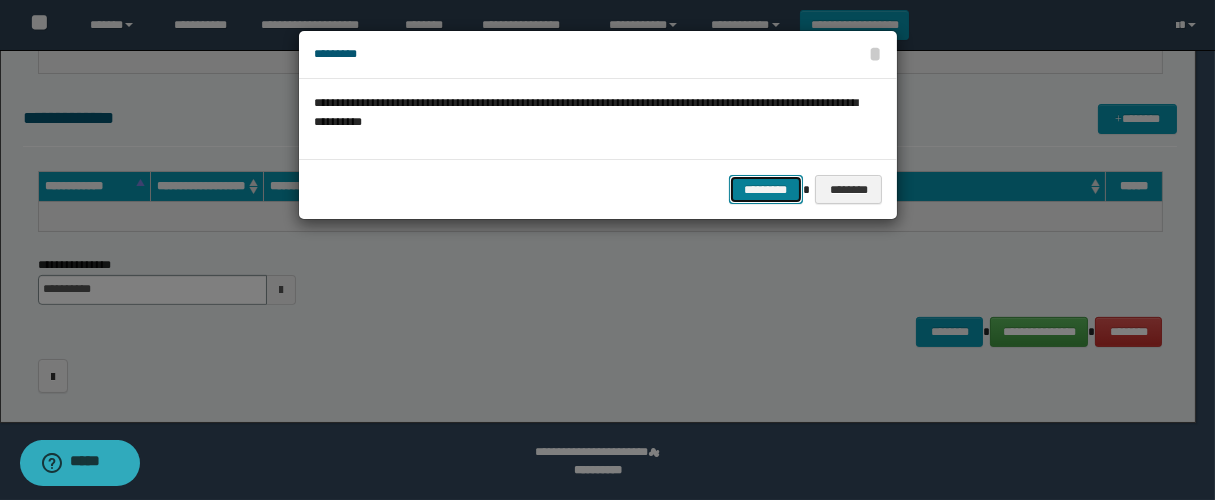 click on "*********" at bounding box center [766, 190] 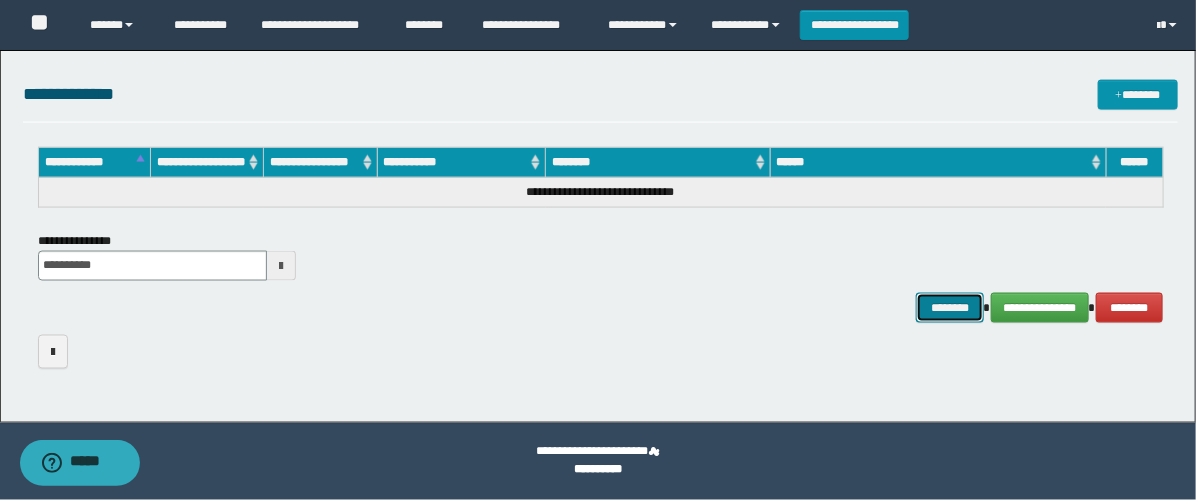 click on "********" at bounding box center [950, 308] 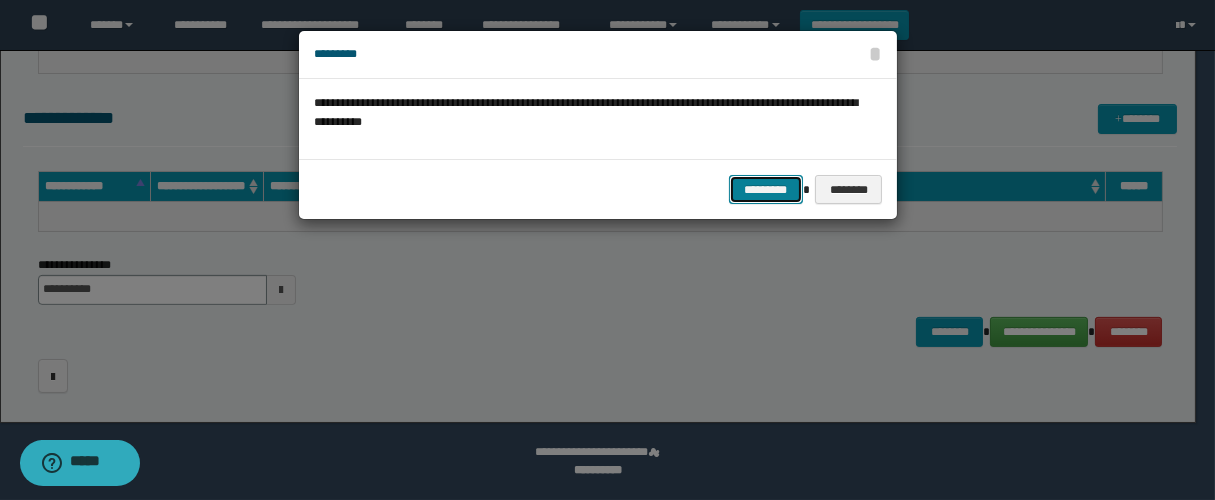 click on "*********" at bounding box center [766, 190] 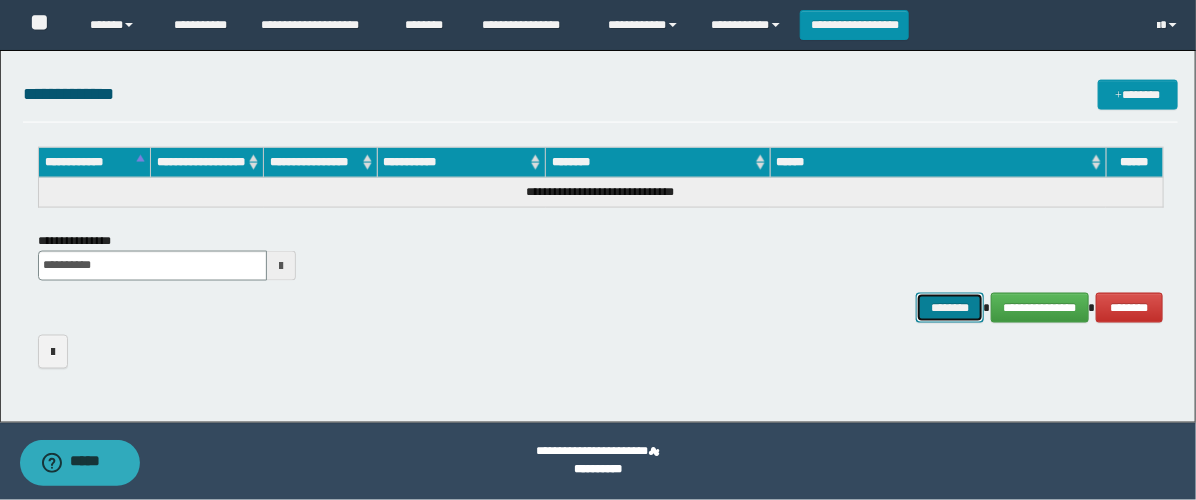 click on "********" at bounding box center [950, 308] 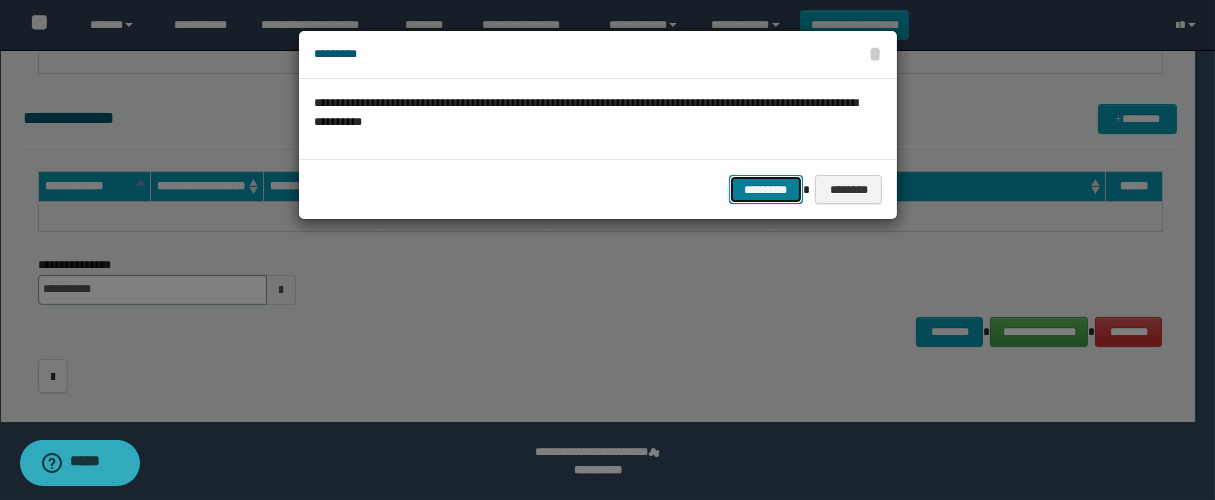 click on "*********" at bounding box center (766, 190) 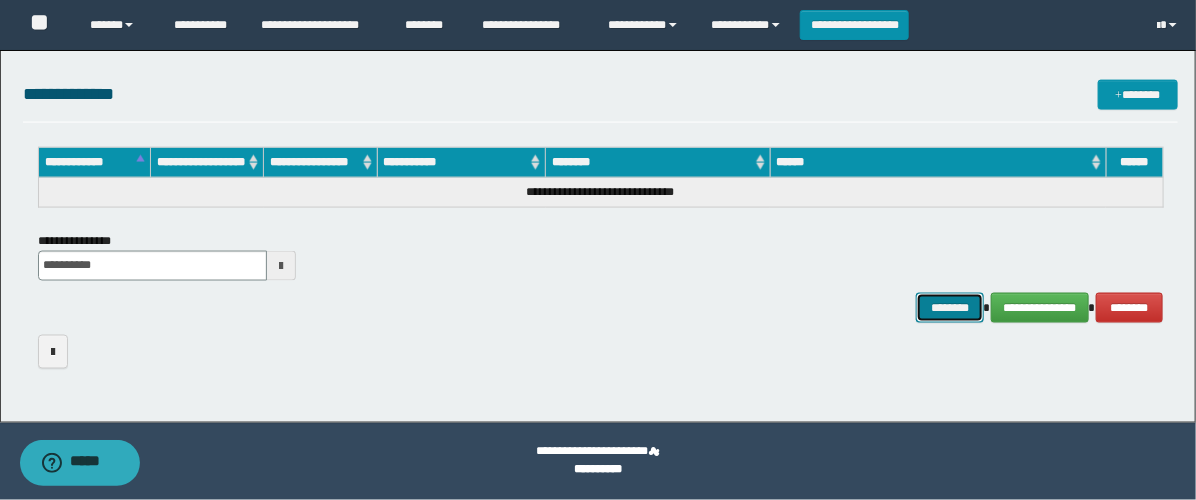 click on "********" at bounding box center [950, 308] 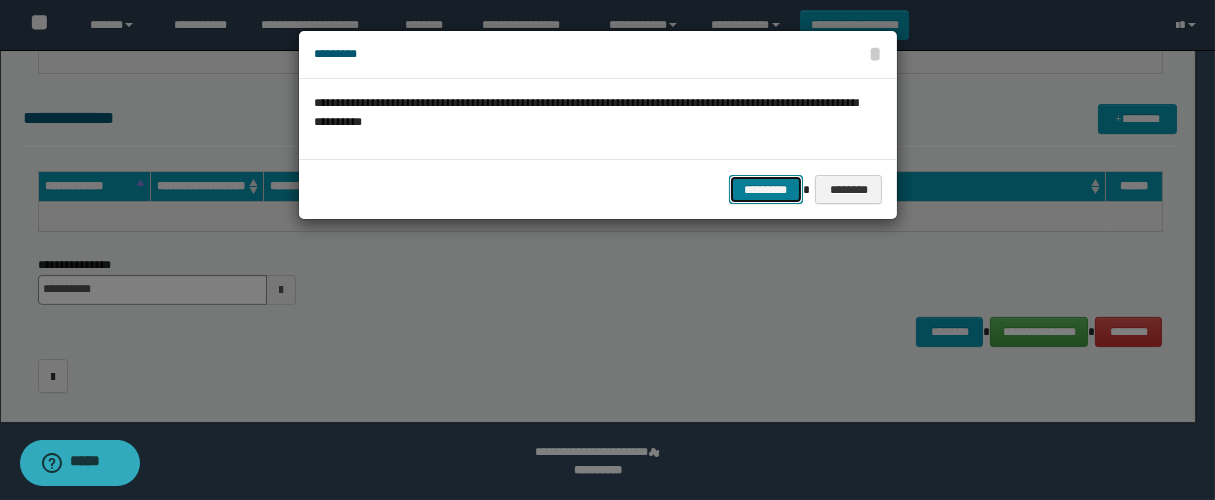 click on "*********" at bounding box center (766, 190) 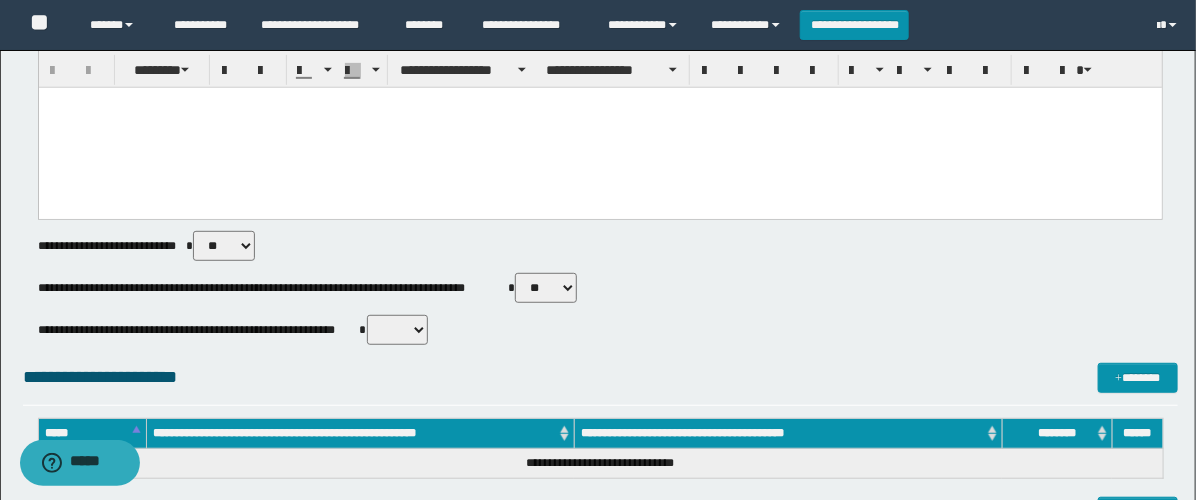 scroll, scrollTop: 0, scrollLeft: 0, axis: both 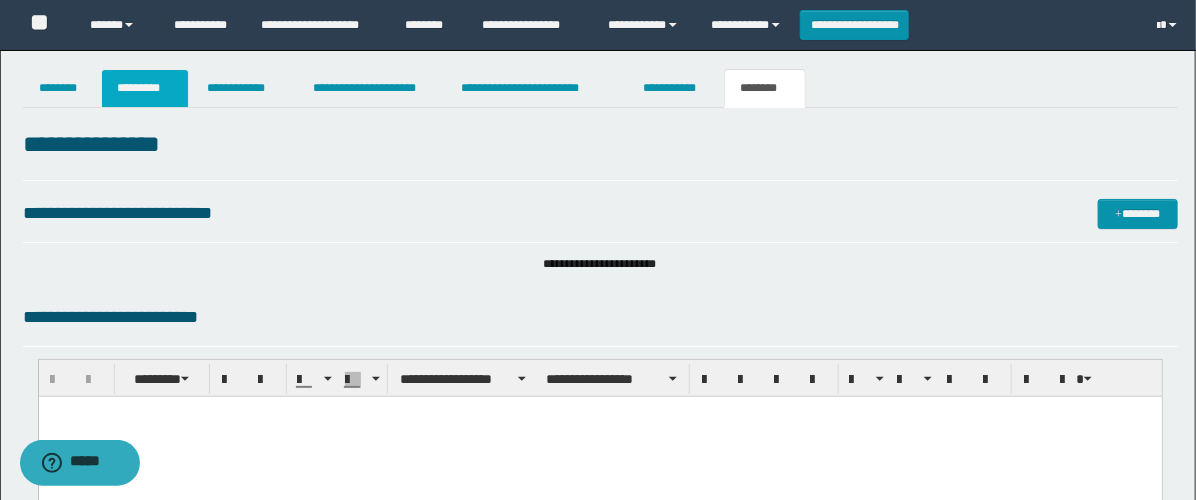 click on "*********" at bounding box center [145, 88] 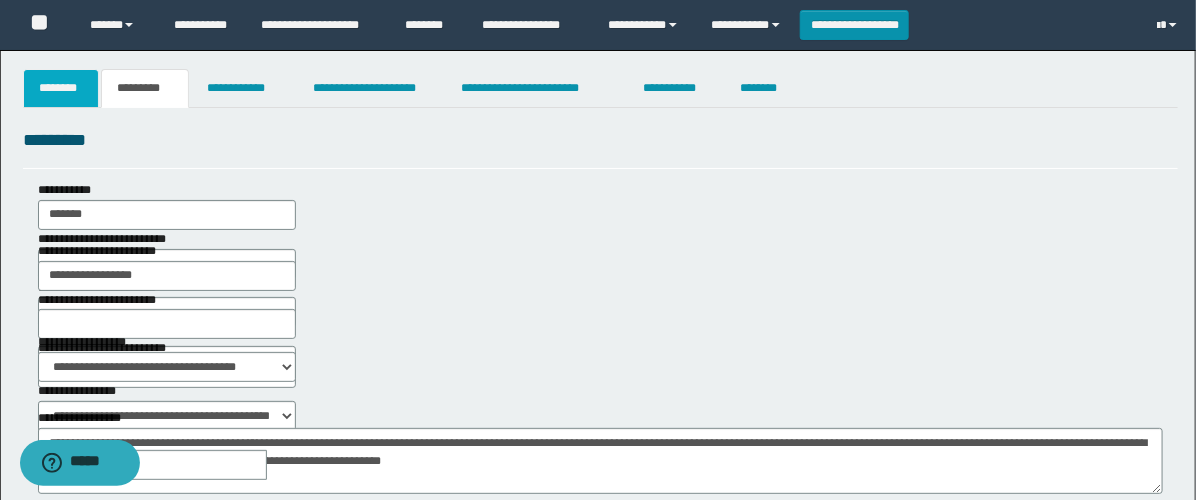 click on "********" at bounding box center (61, 88) 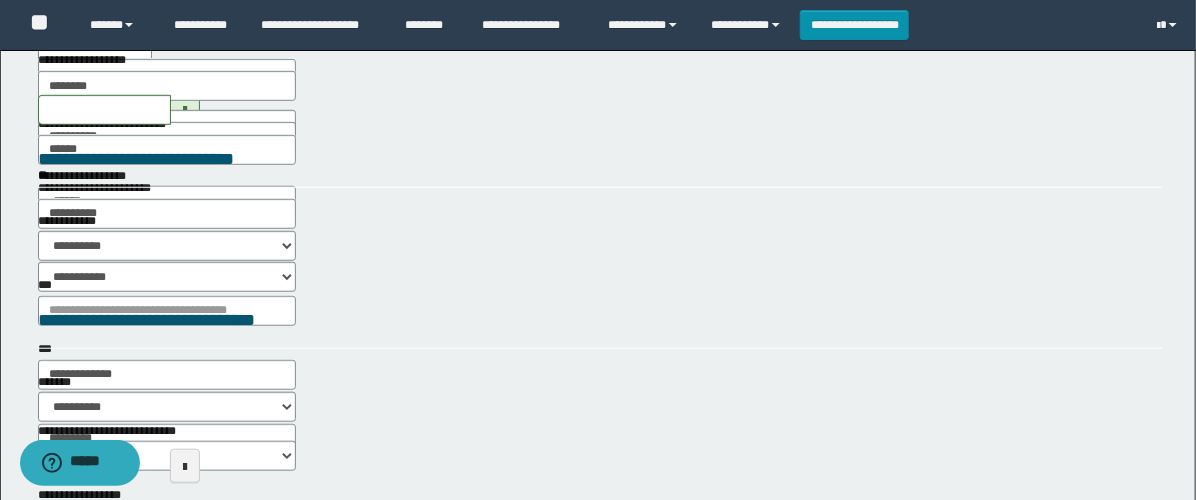 scroll, scrollTop: 515, scrollLeft: 0, axis: vertical 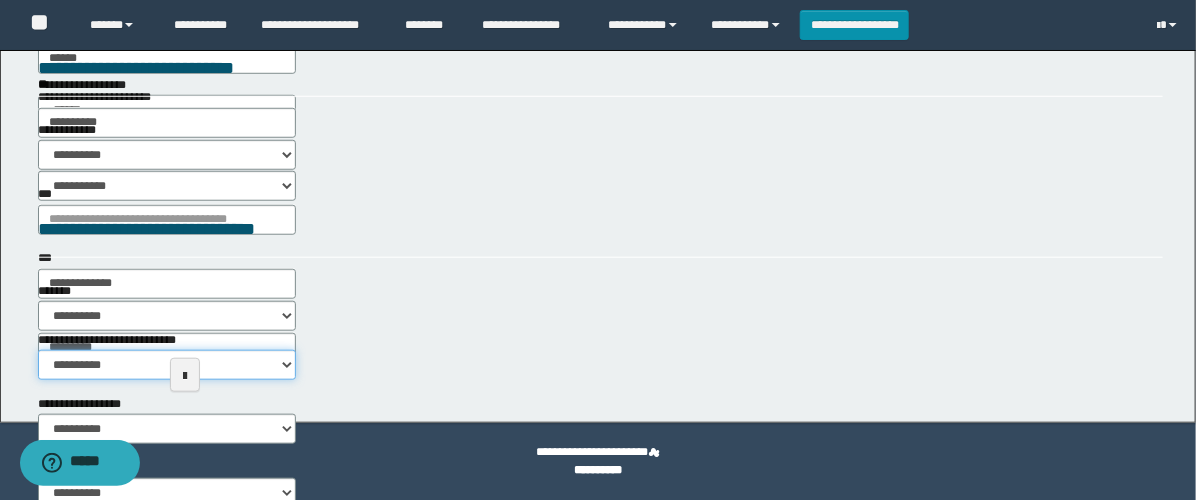 click on "**********" at bounding box center (167, 365) 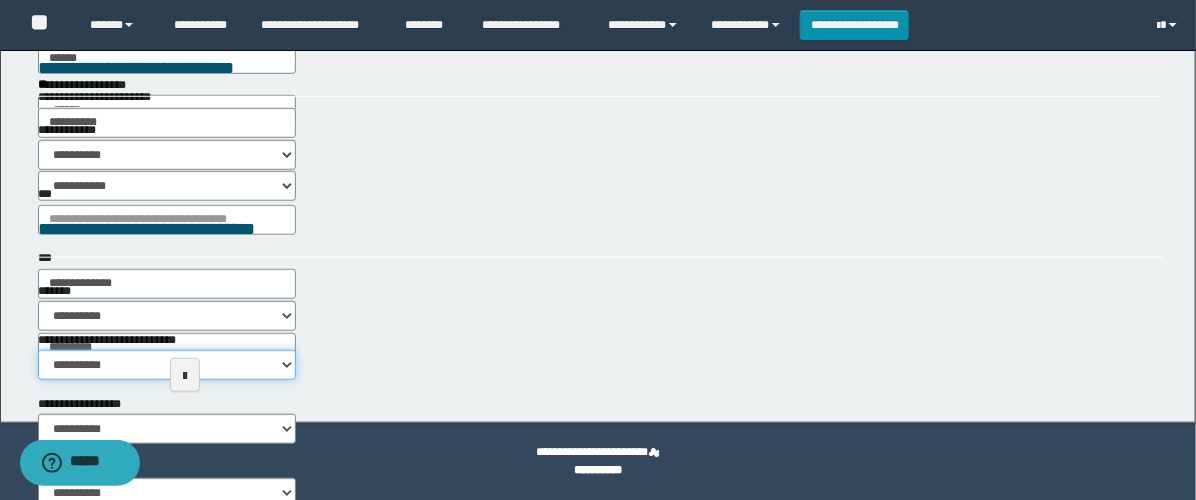 select on "*" 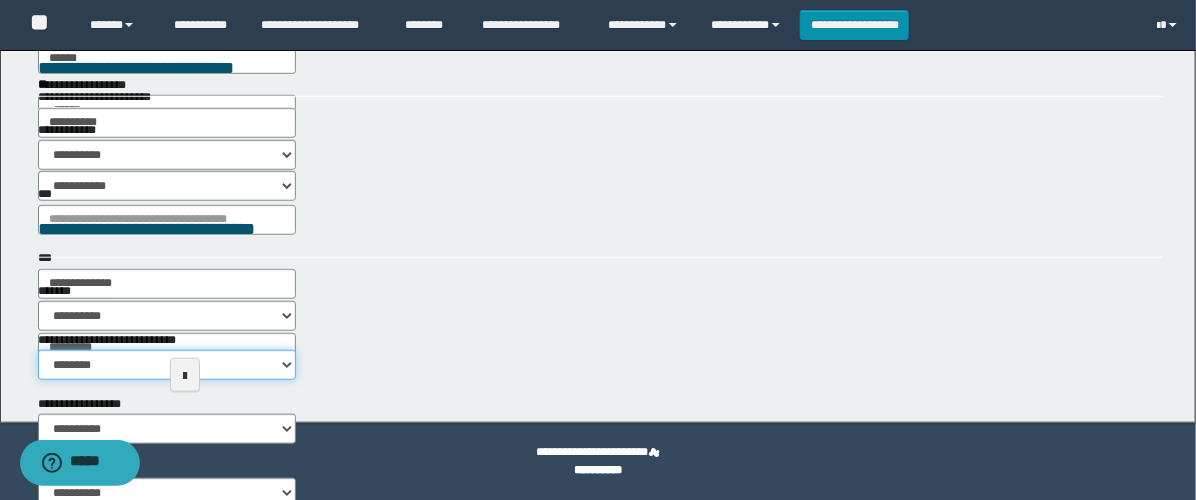 click on "**********" at bounding box center [167, 365] 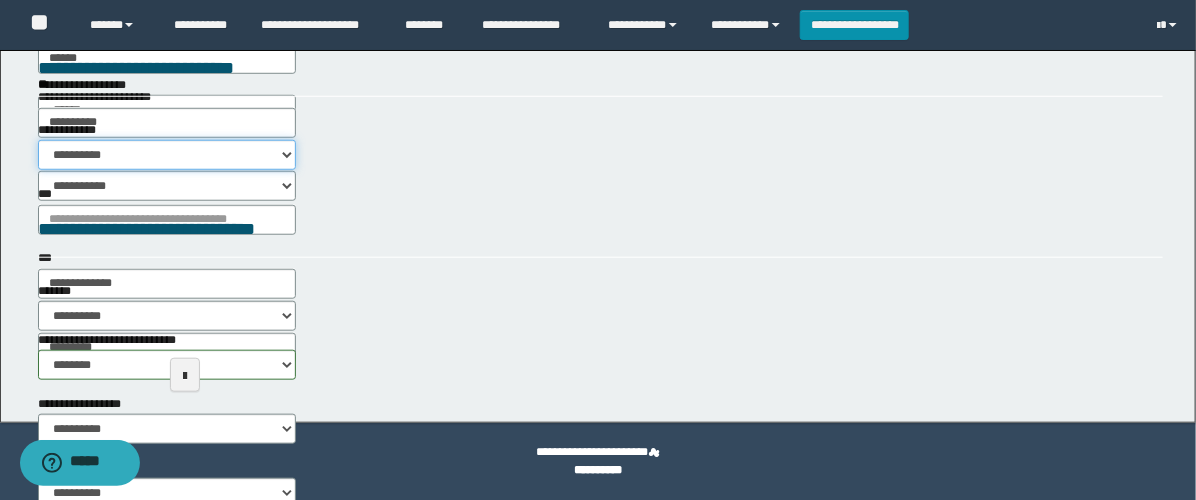 click on "**********" at bounding box center [167, 155] 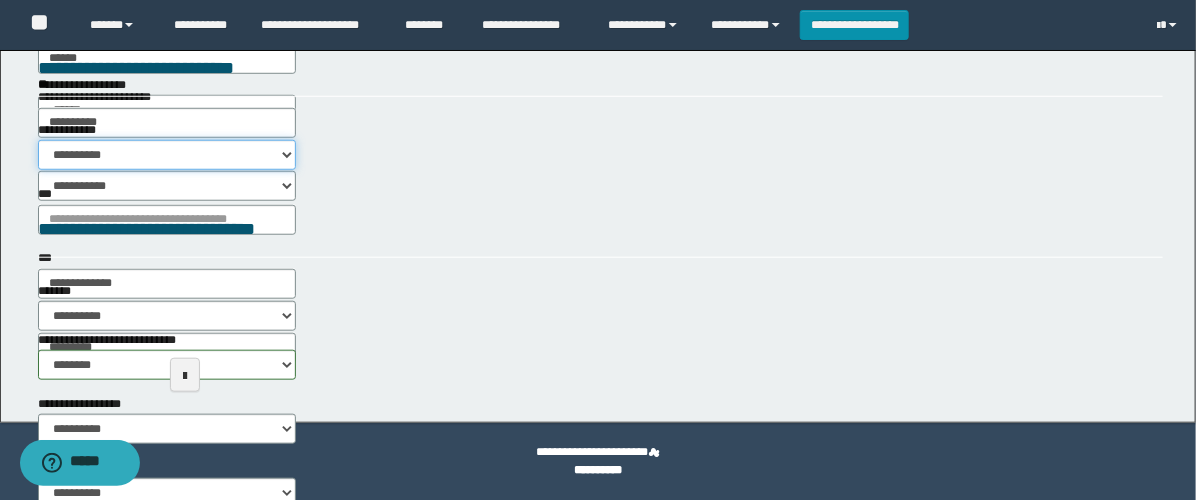 select on "**" 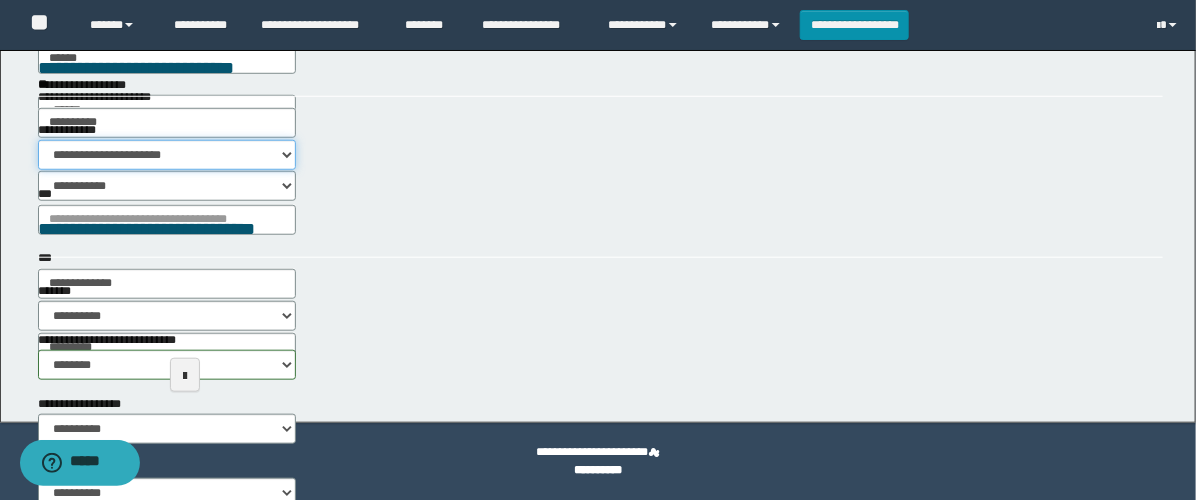 click on "**********" at bounding box center [167, 155] 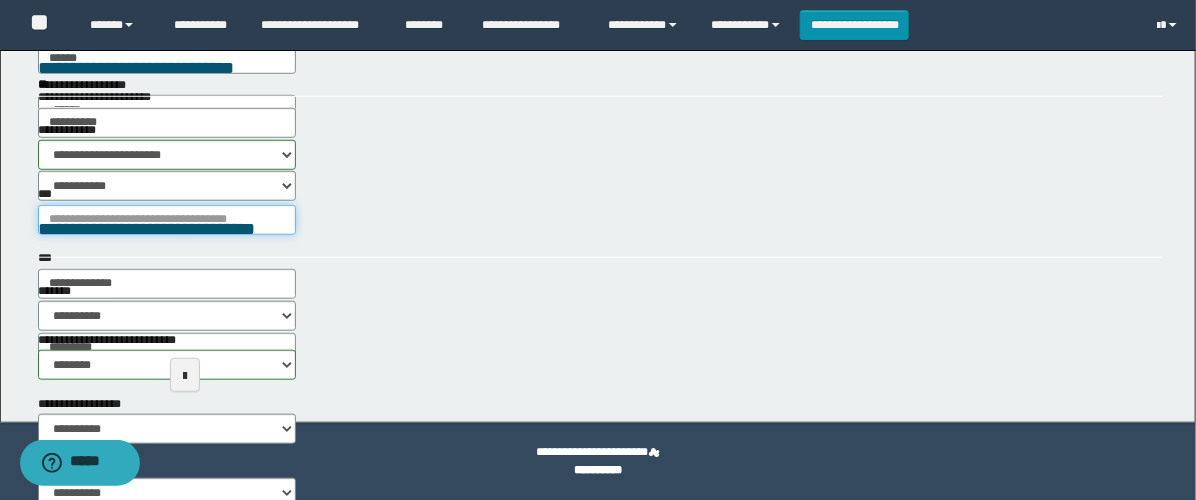 click on "***" at bounding box center (167, 220) 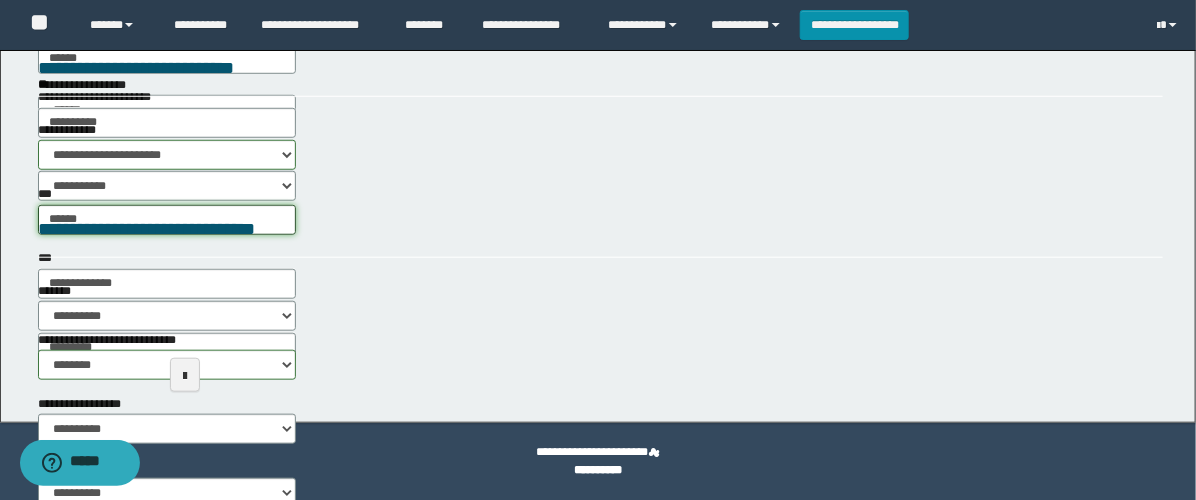 type on "*******" 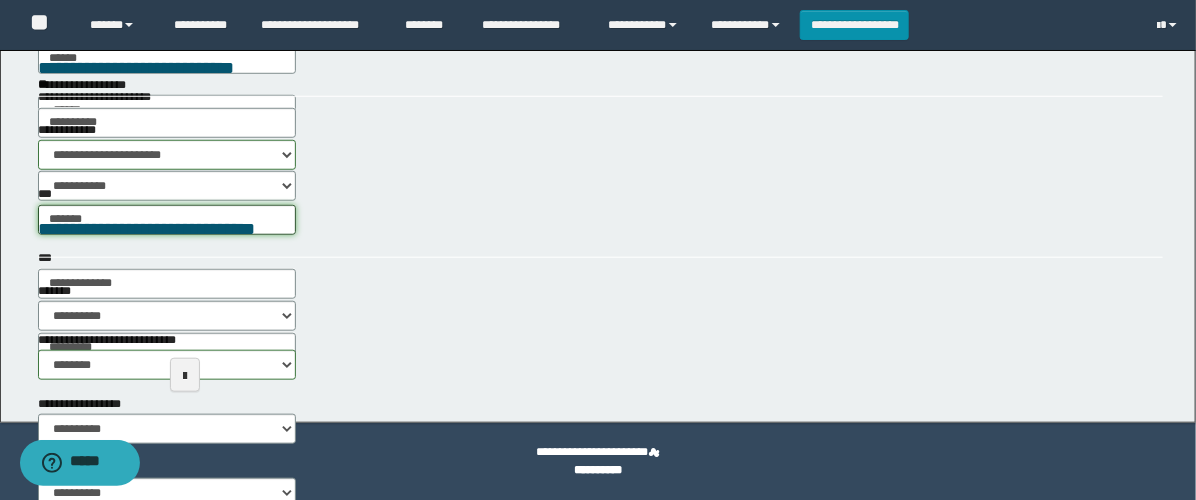 type on "**********" 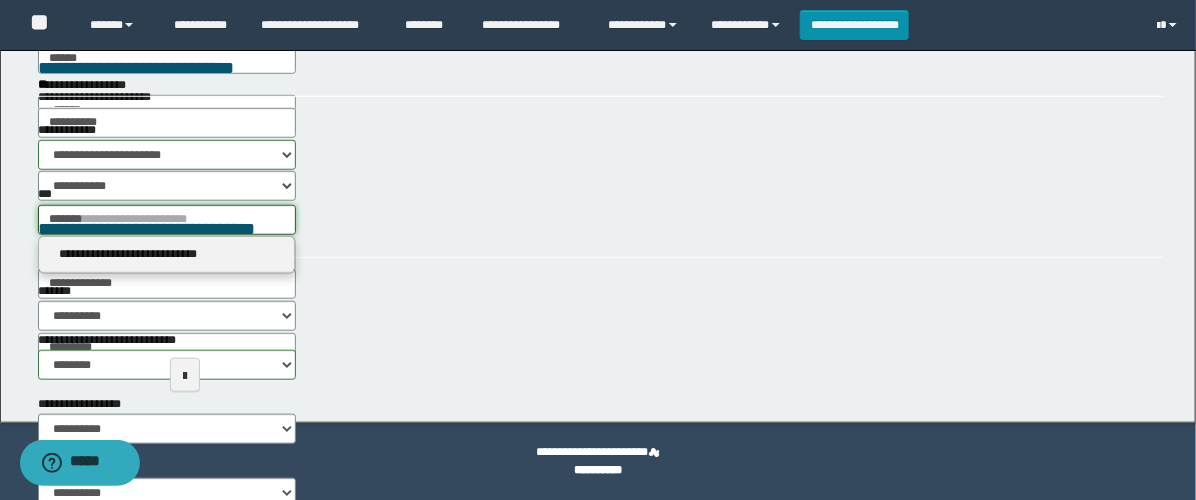 type 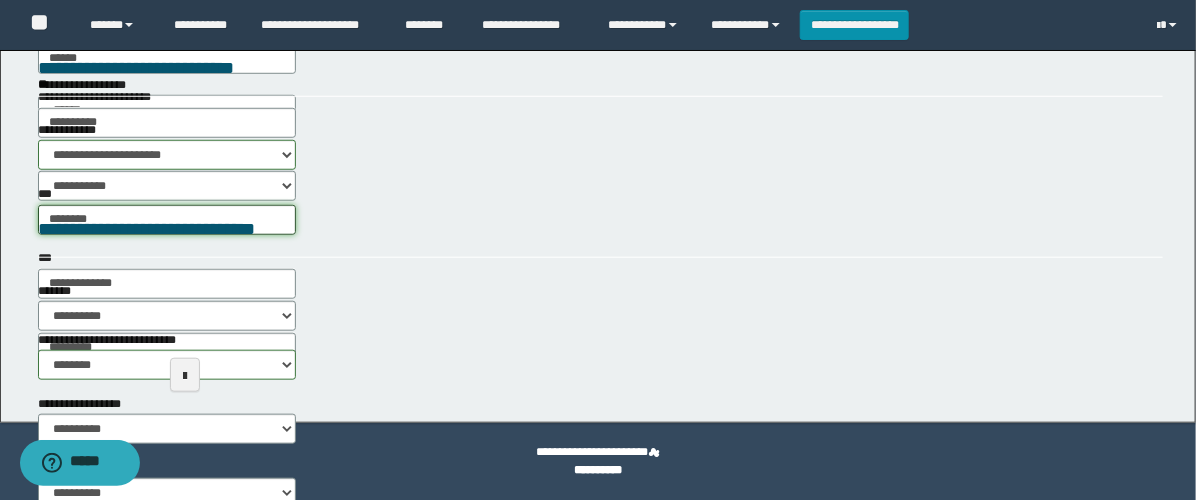 type on "********" 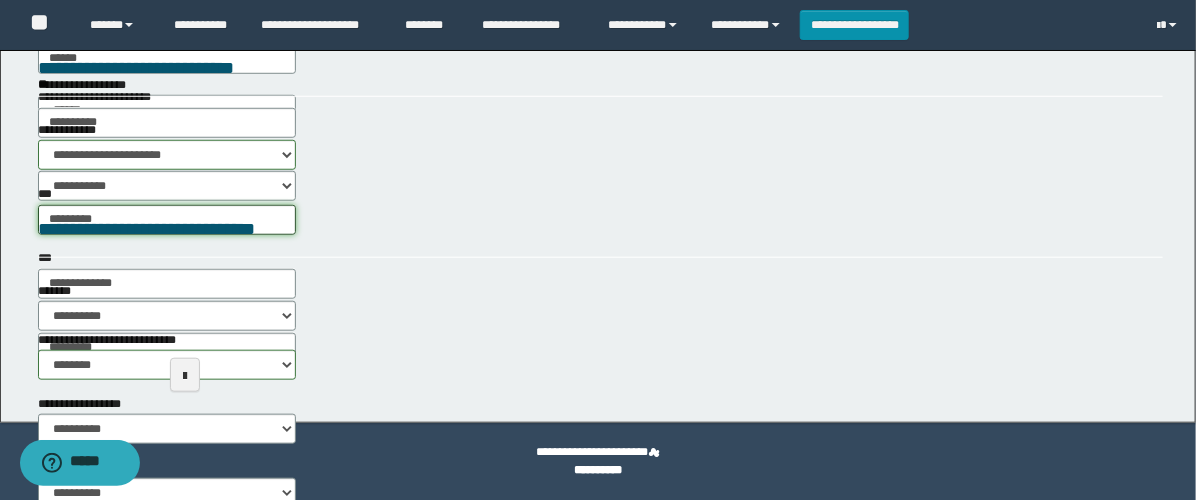 type on "**********" 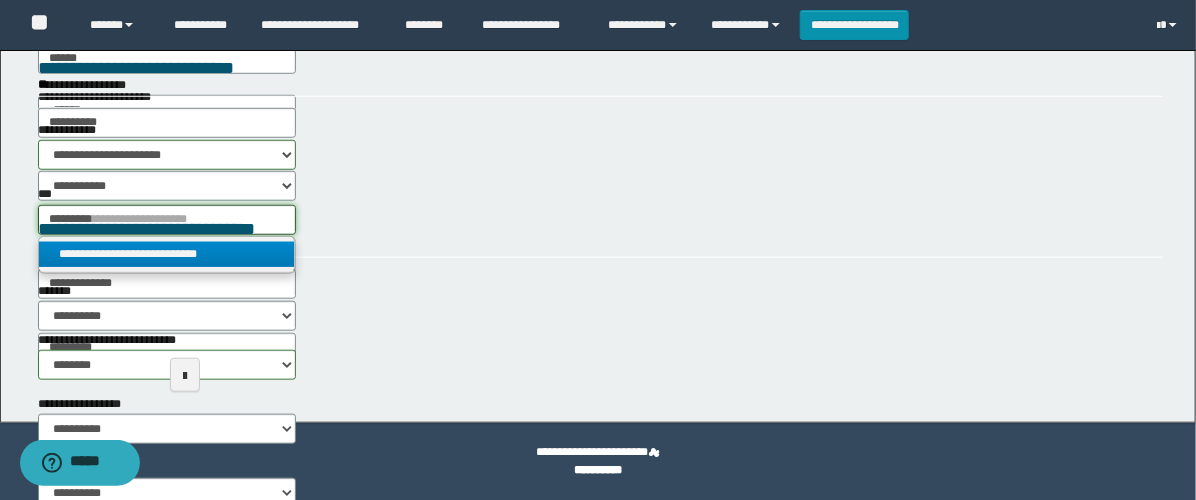 type on "********" 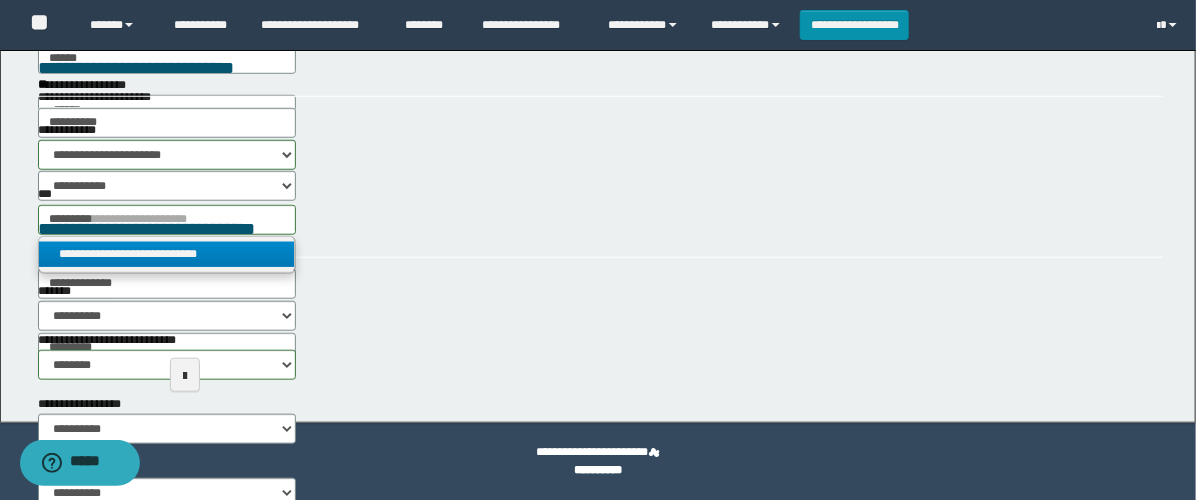 click on "**********" at bounding box center (167, 254) 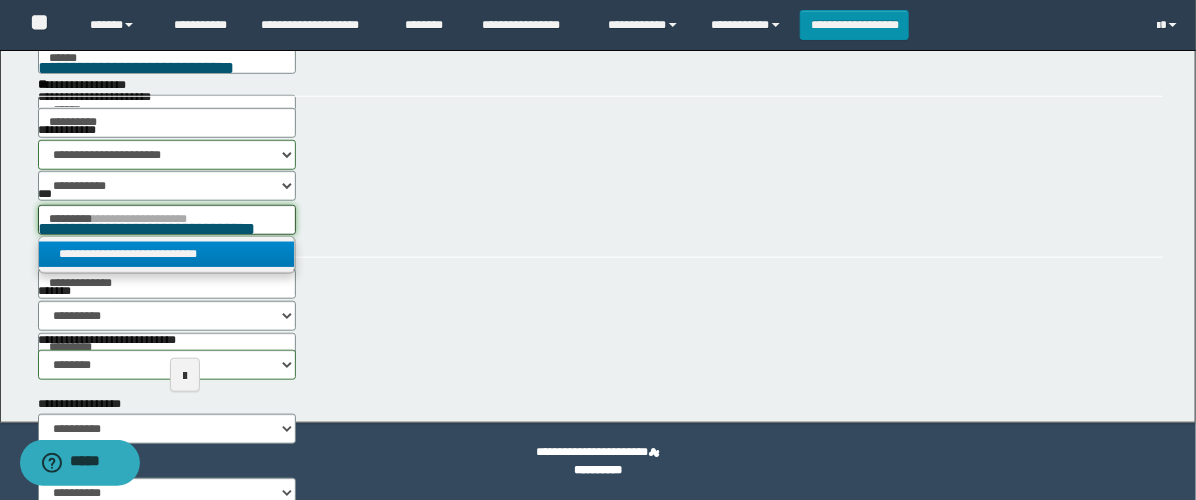 type 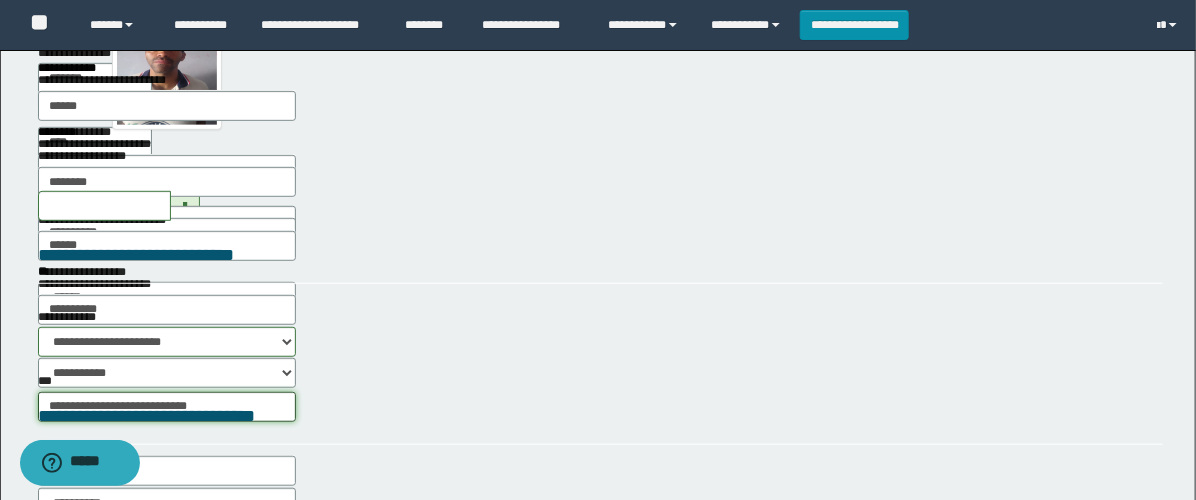 scroll, scrollTop: 0, scrollLeft: 0, axis: both 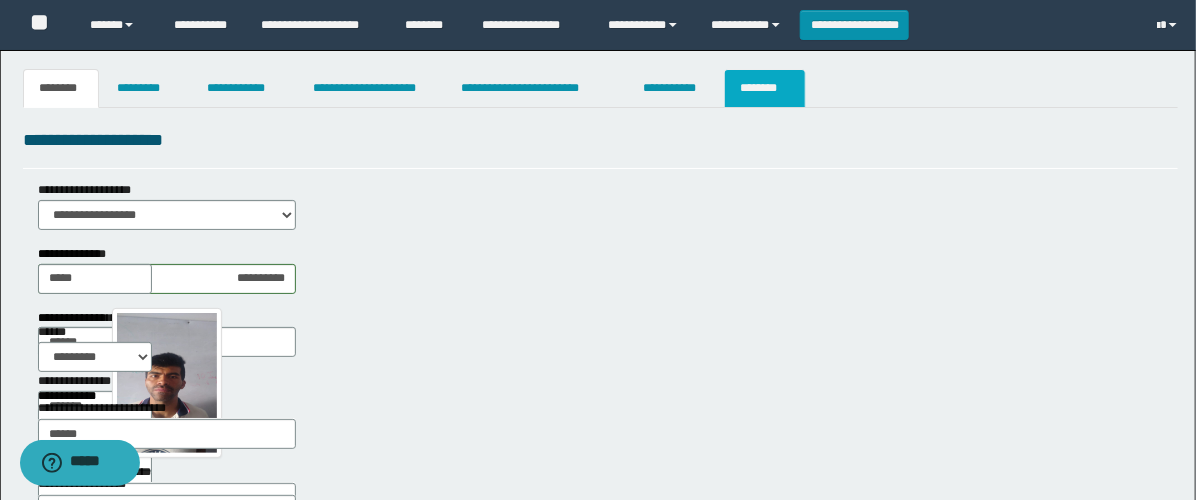 click on "********" at bounding box center [765, 88] 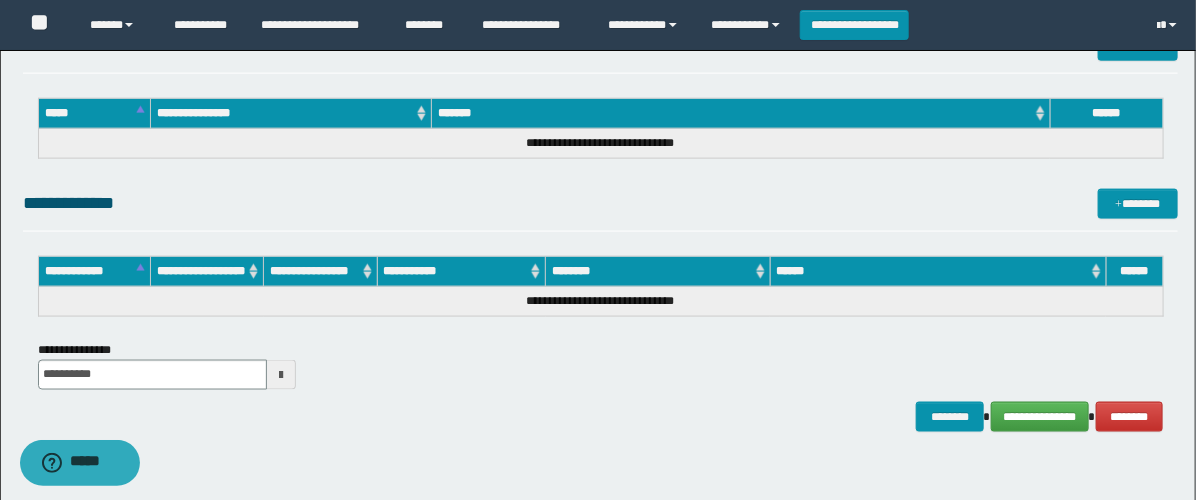 scroll, scrollTop: 1019, scrollLeft: 0, axis: vertical 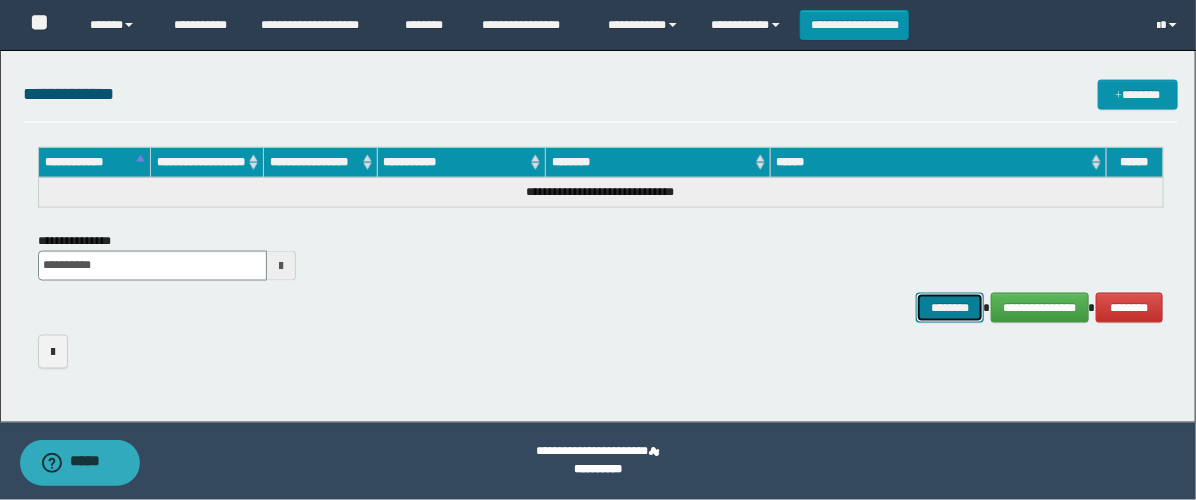 click on "********" at bounding box center (950, 308) 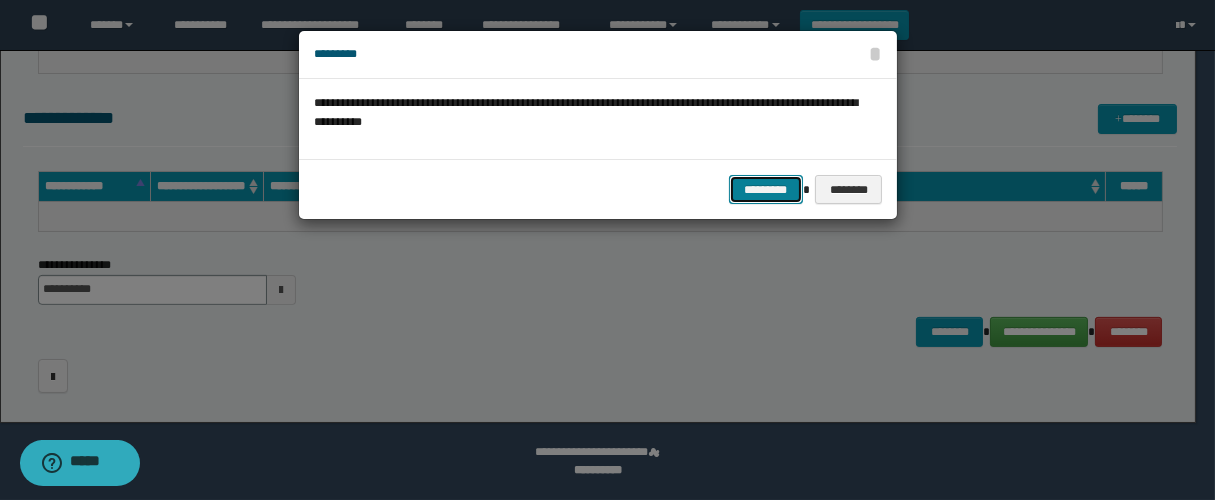click on "*********" at bounding box center [766, 190] 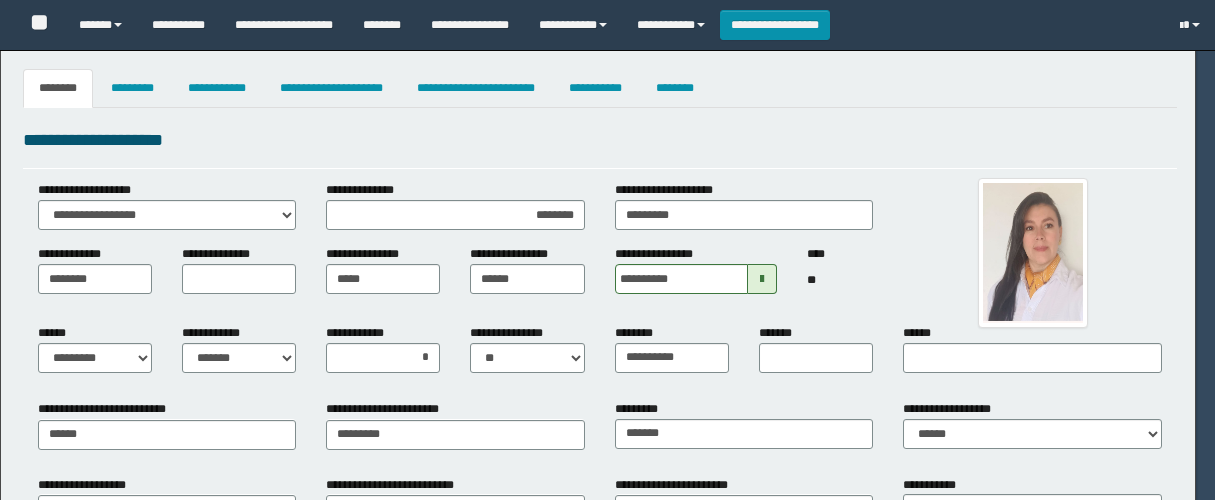 select on "*" 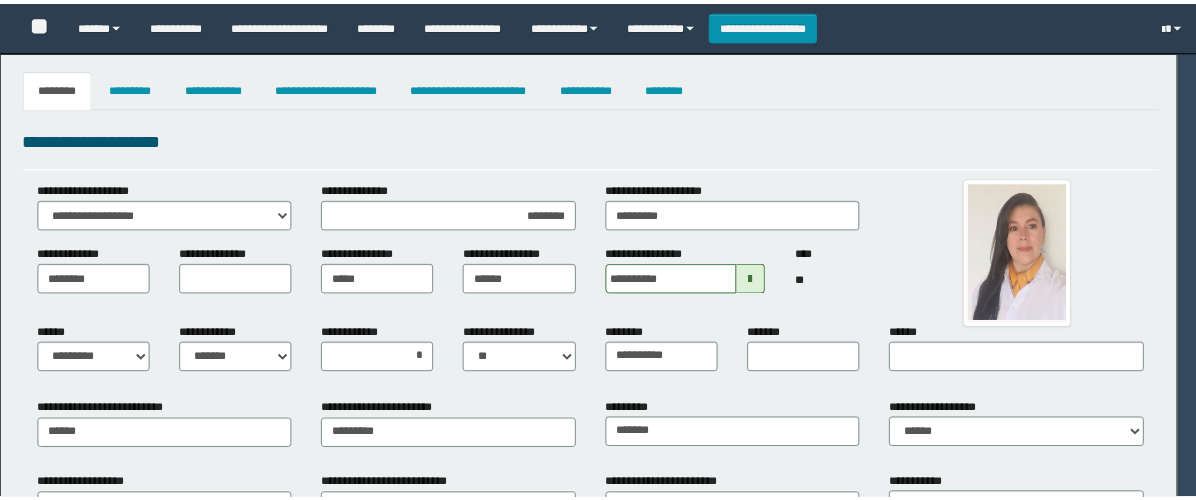 scroll, scrollTop: 0, scrollLeft: 0, axis: both 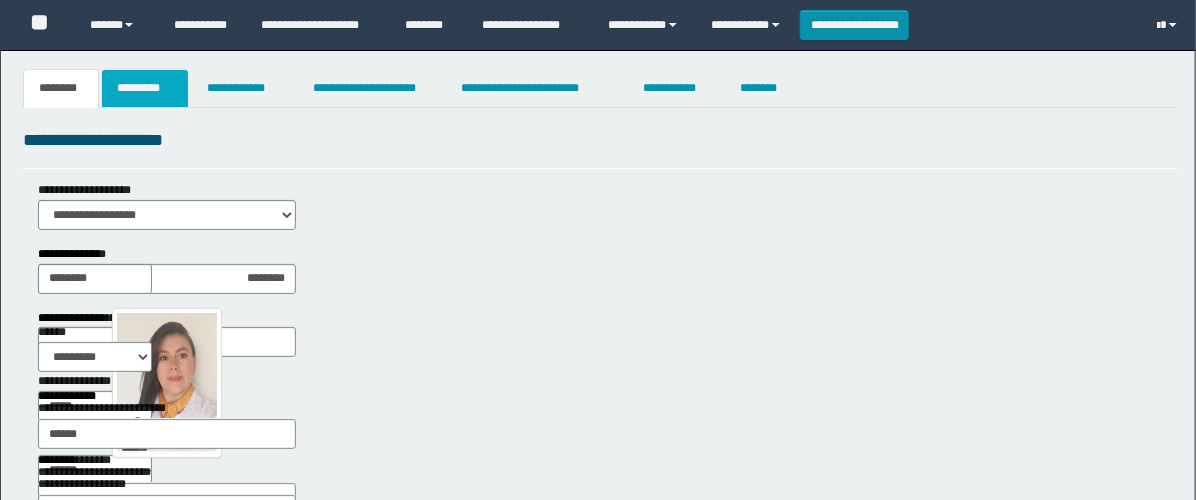 click on "*********" at bounding box center (145, 88) 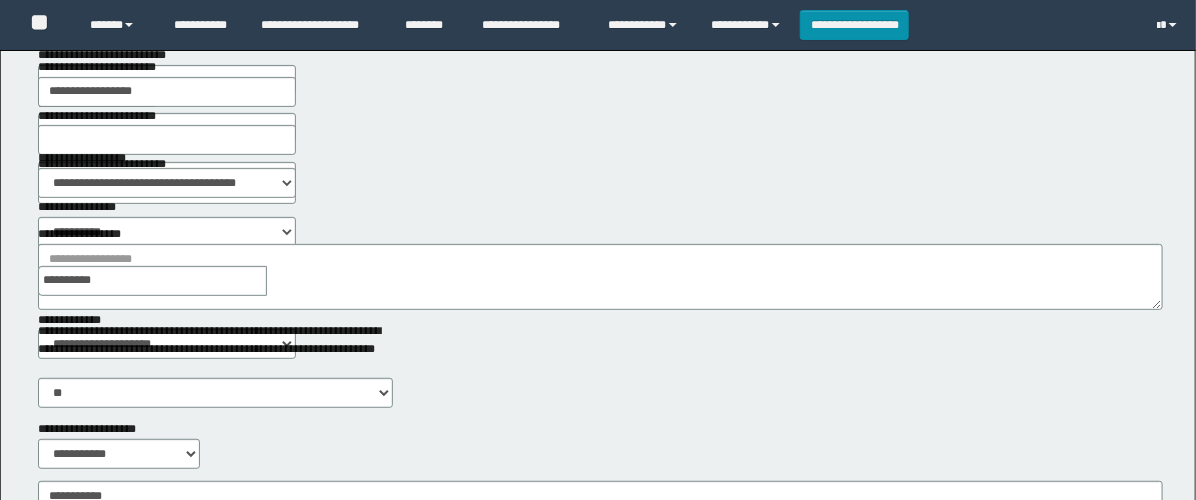 scroll, scrollTop: 222, scrollLeft: 0, axis: vertical 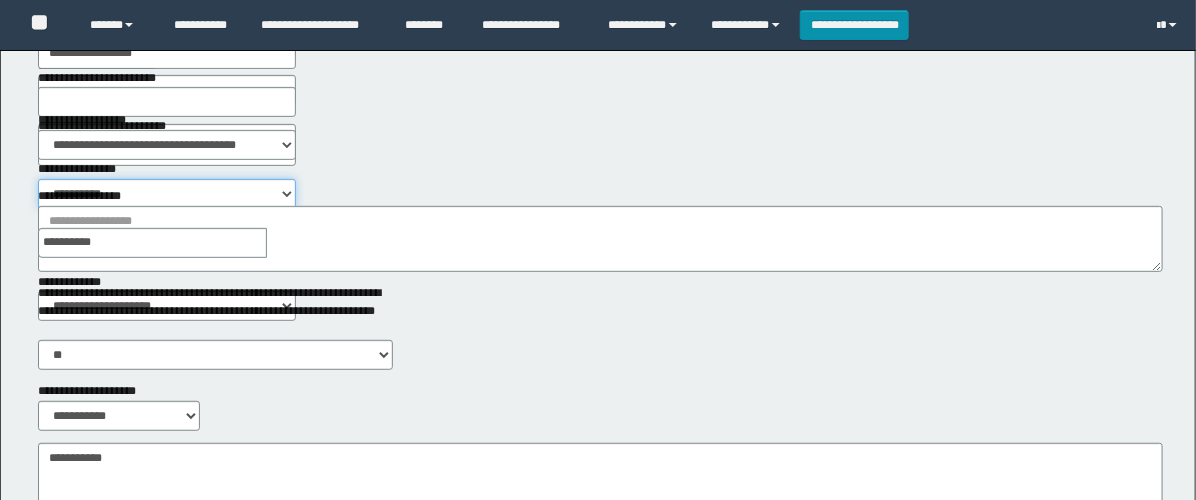 drag, startPoint x: 490, startPoint y: 140, endPoint x: 534, endPoint y: 148, distance: 44.72136 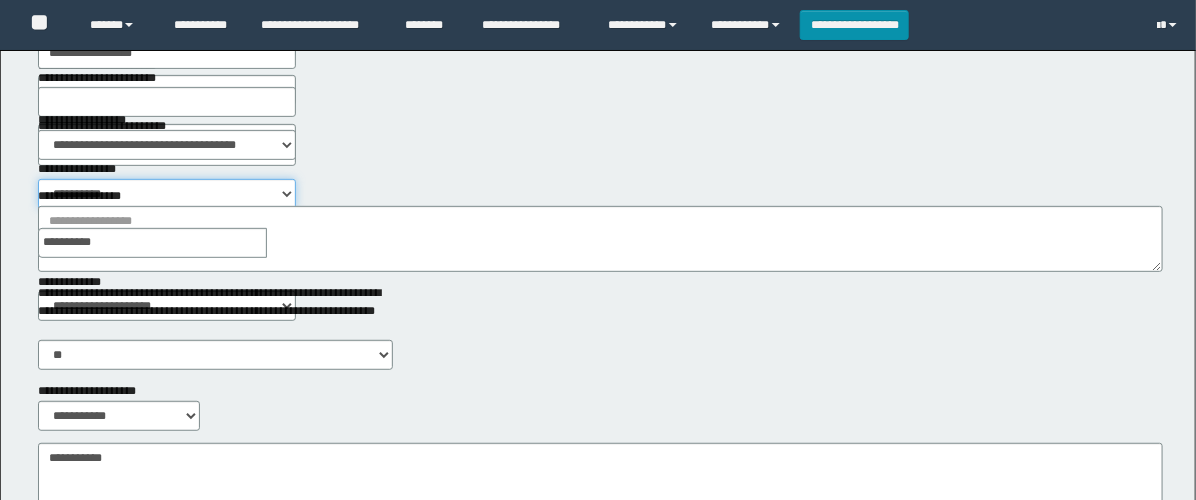 click on "**********" at bounding box center [167, 194] 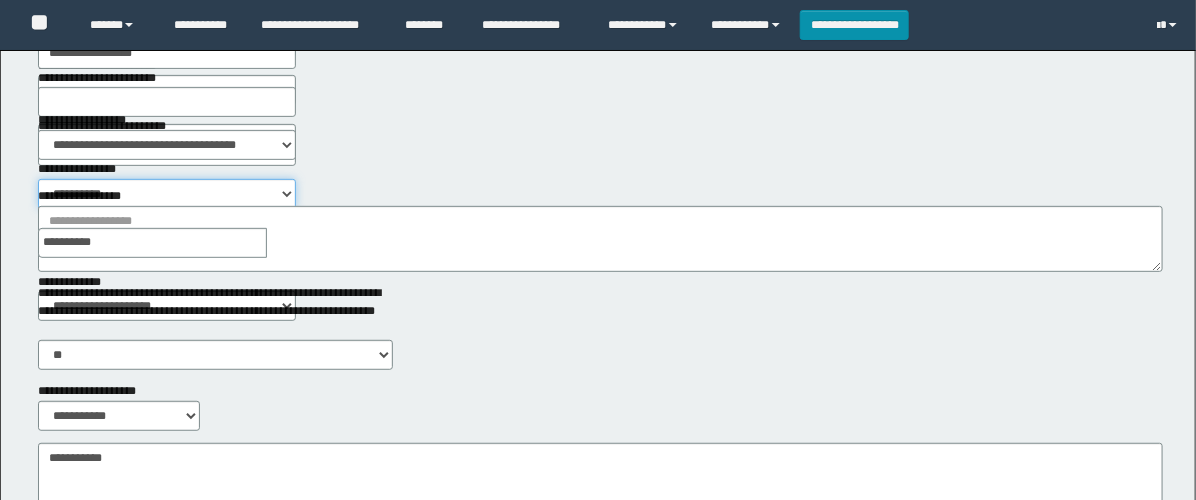 select on "****" 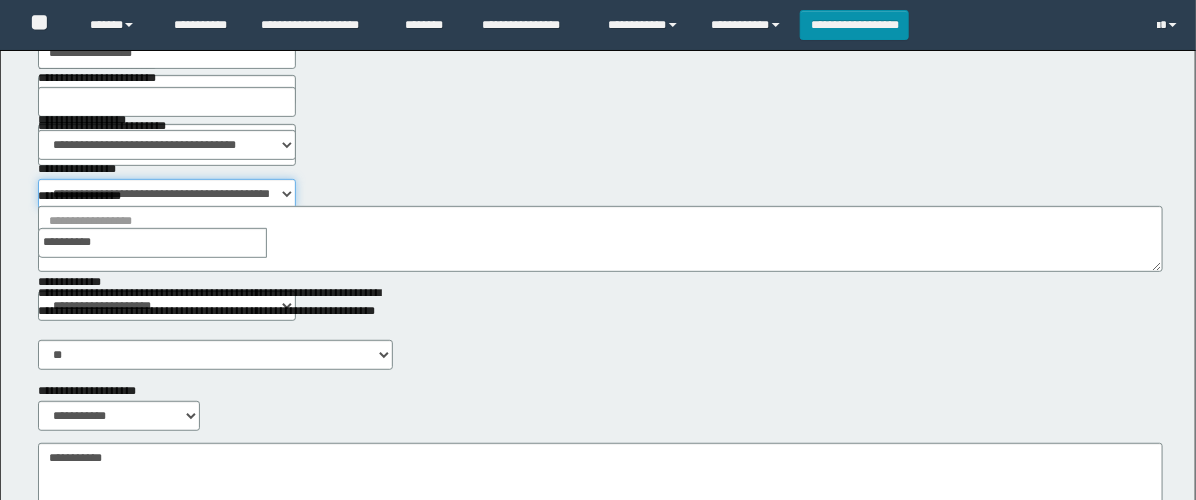 click on "**********" at bounding box center (167, 194) 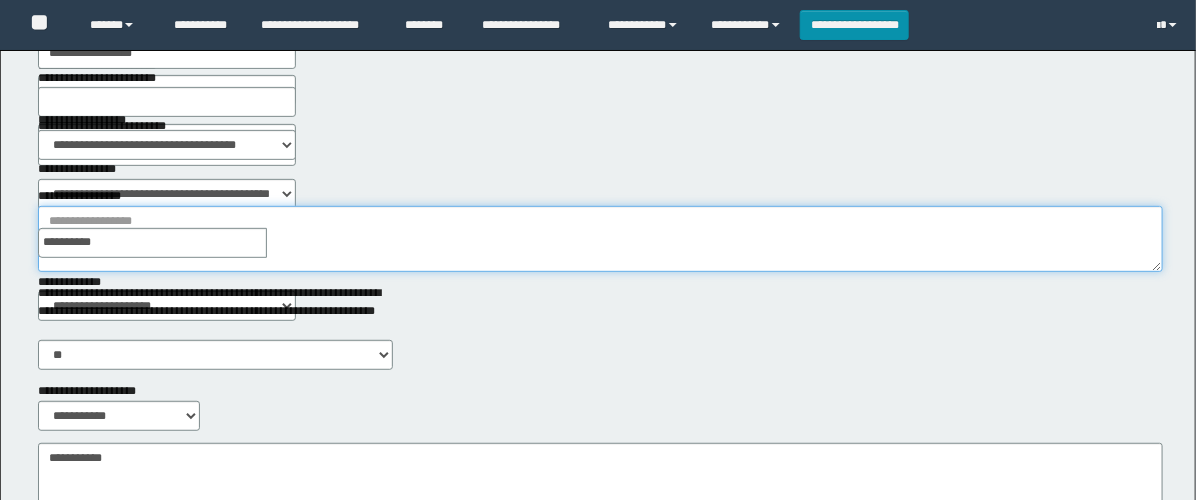 click on "**********" at bounding box center [600, 239] 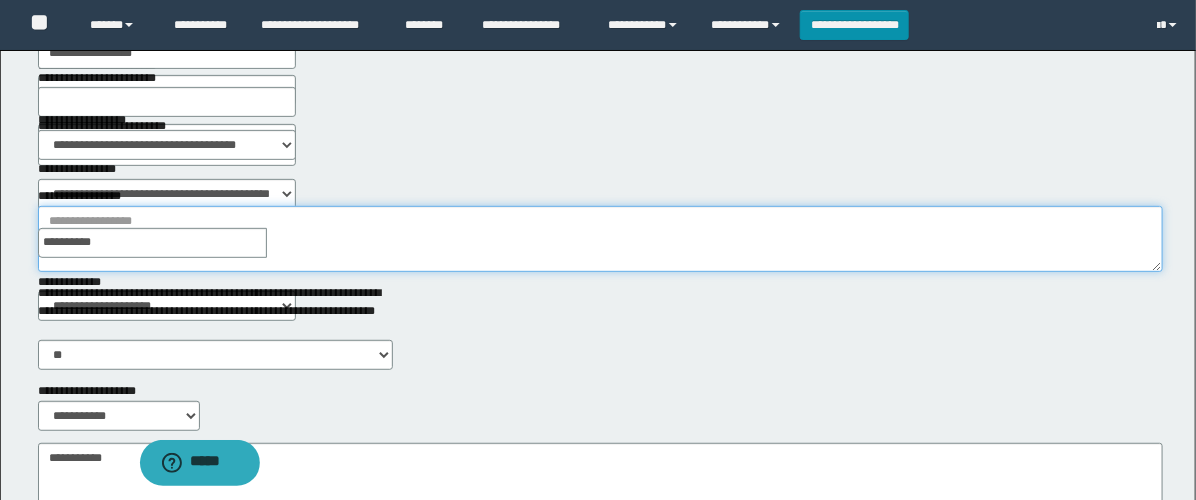 scroll, scrollTop: 0, scrollLeft: 0, axis: both 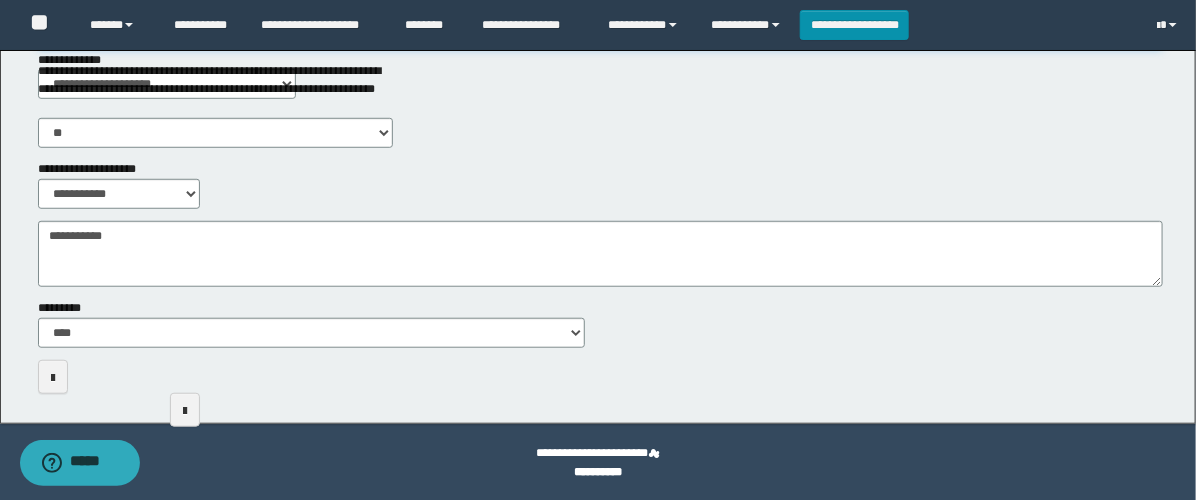 type on "**********" 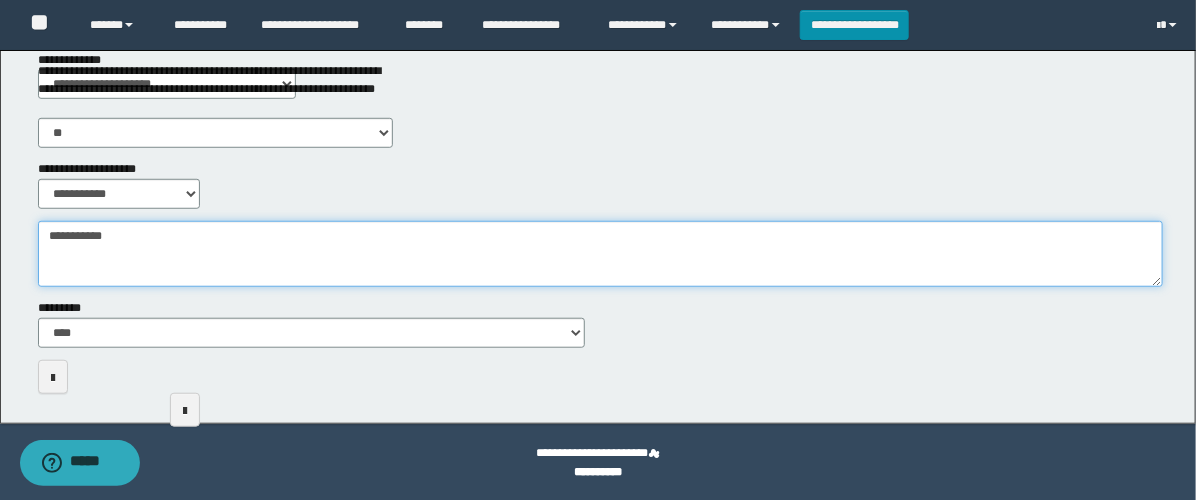 click on "**********" at bounding box center (600, 254) 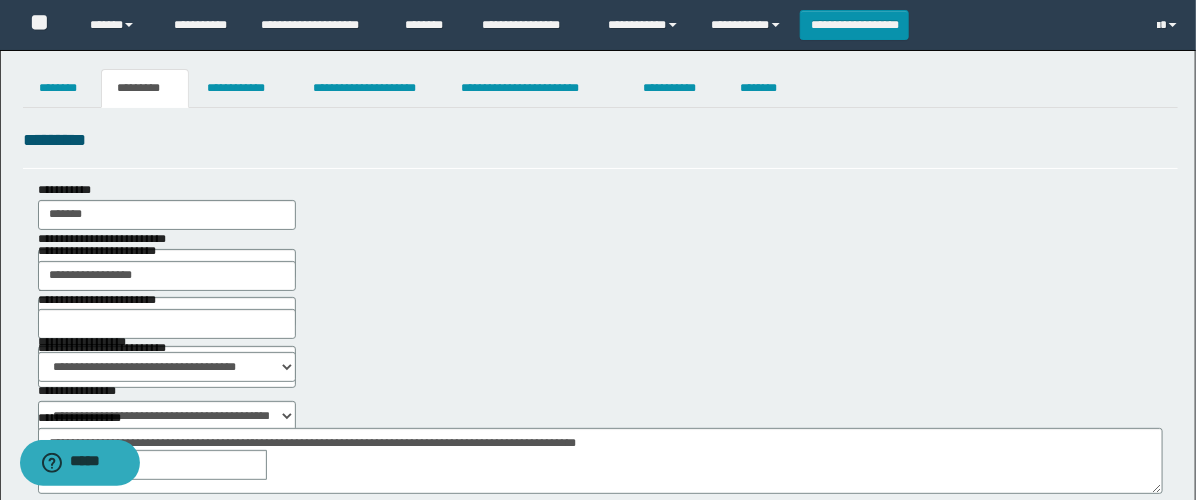 scroll, scrollTop: 0, scrollLeft: 0, axis: both 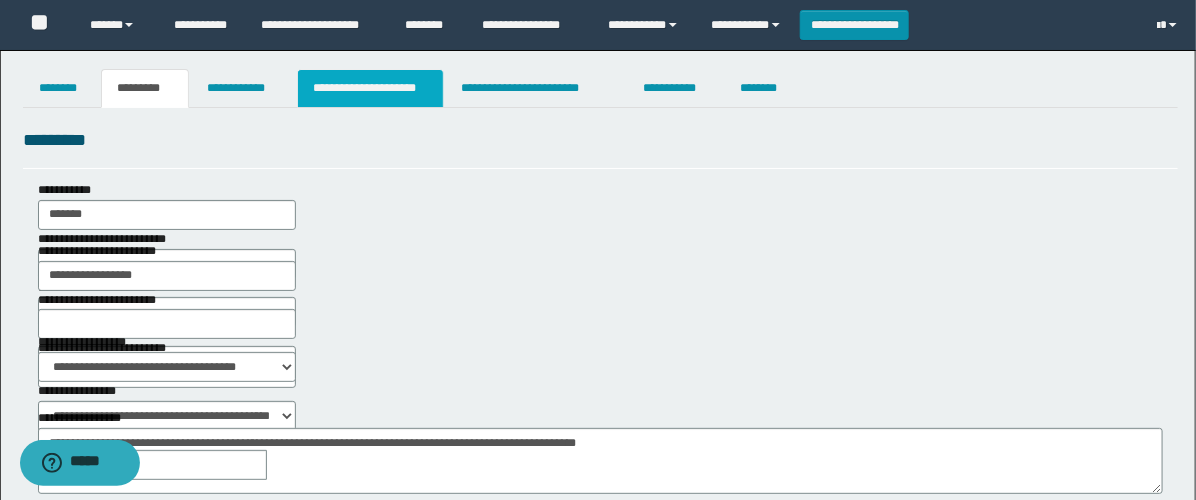 type on "**********" 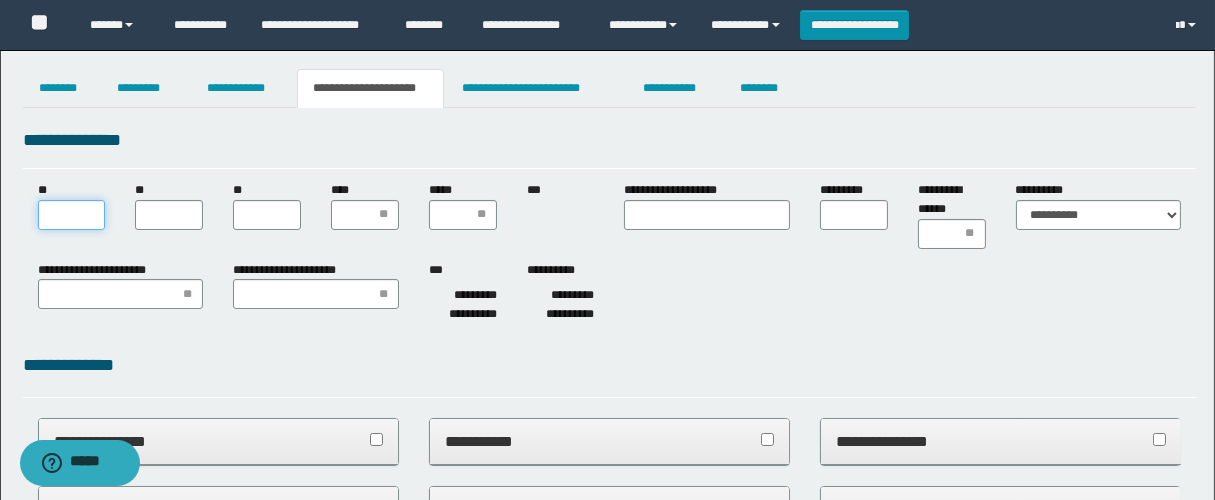 click on "**" at bounding box center (72, 215) 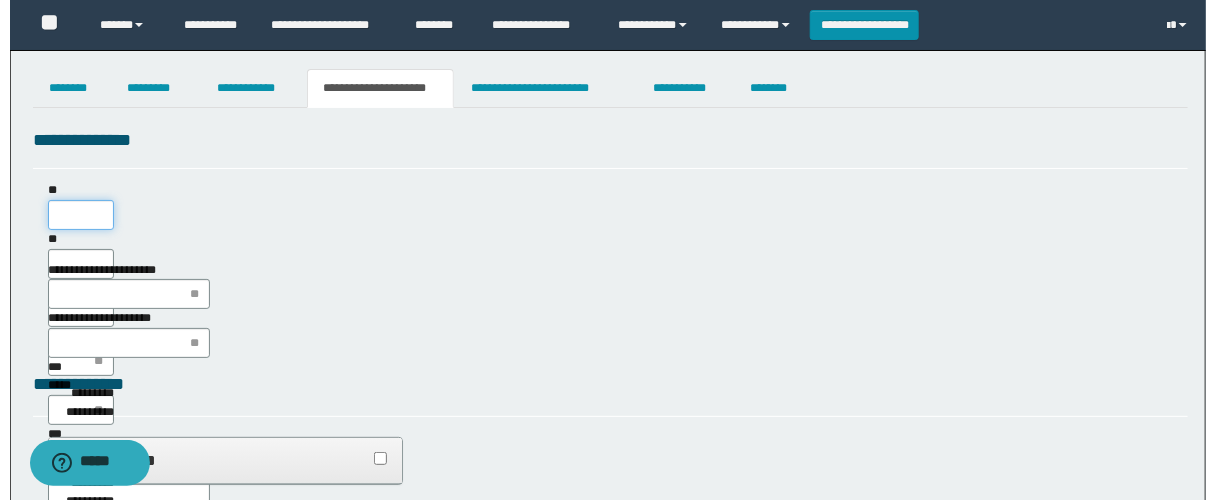 scroll, scrollTop: 0, scrollLeft: 0, axis: both 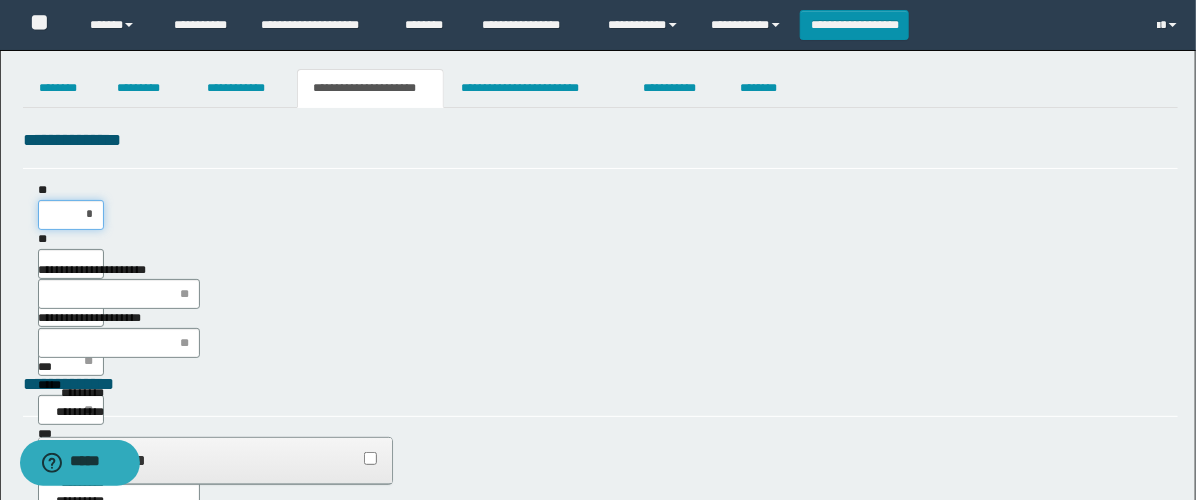 type on "**" 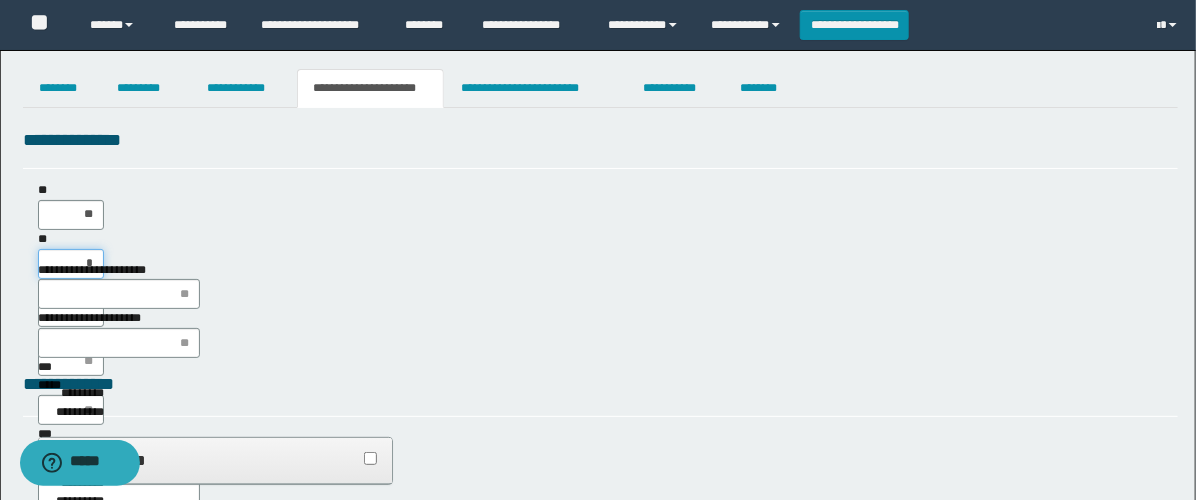 type on "**" 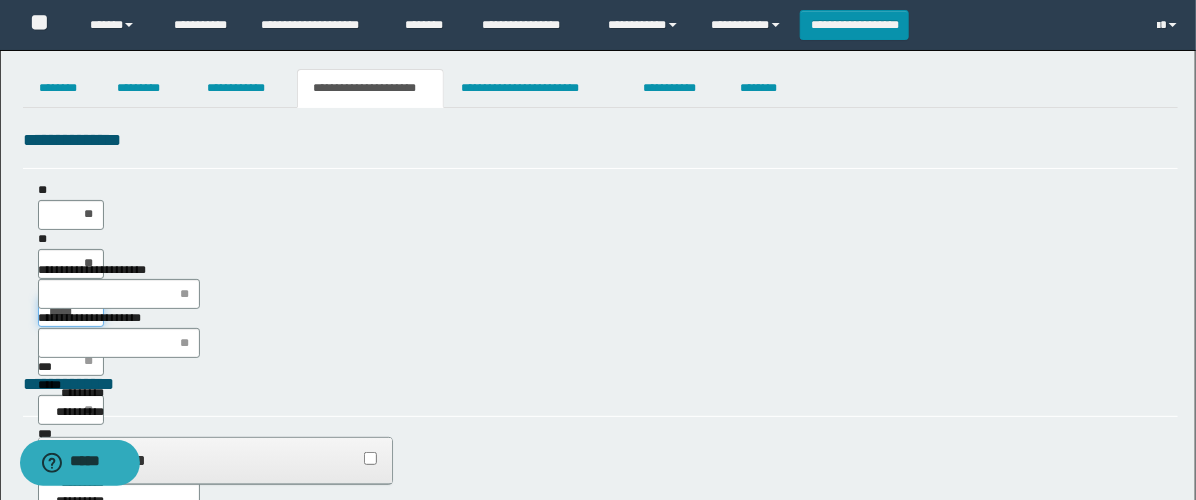 type on "******" 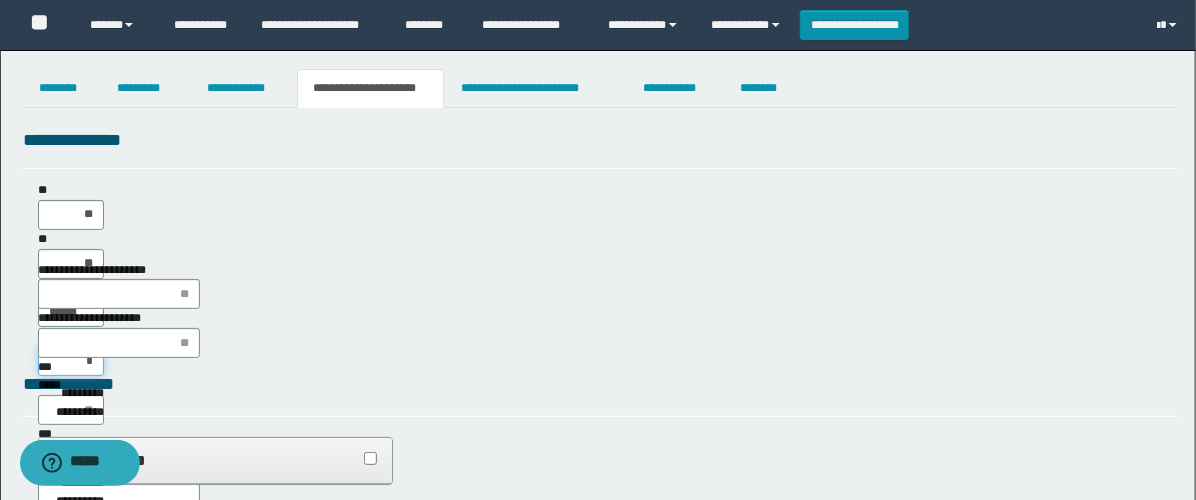 type on "**" 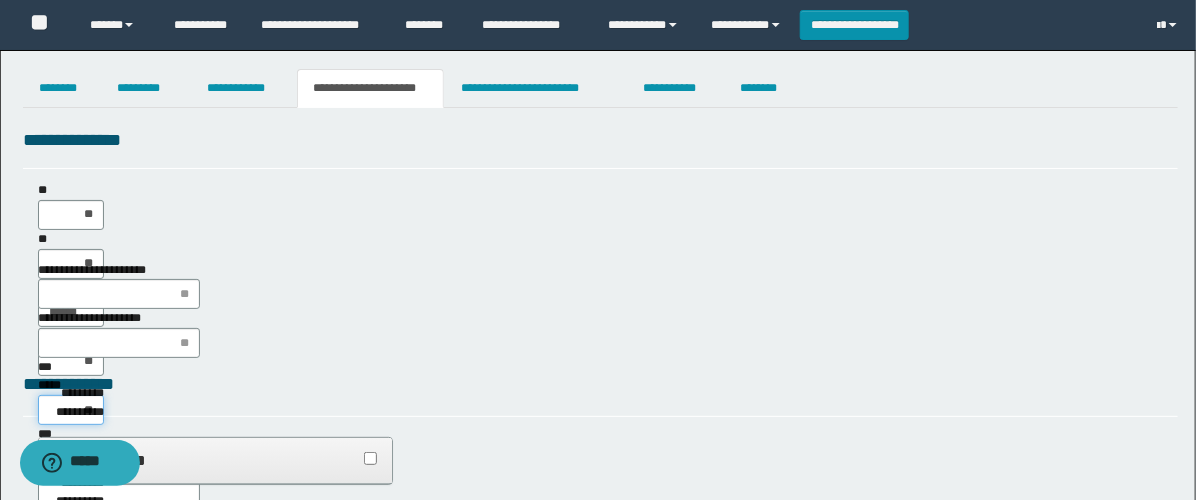 type on "***" 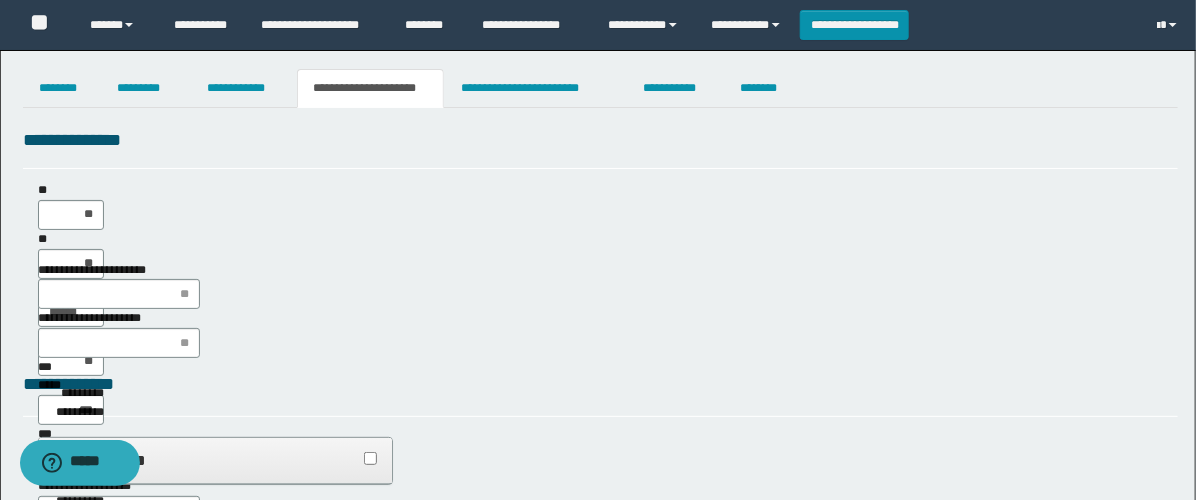 type on "**" 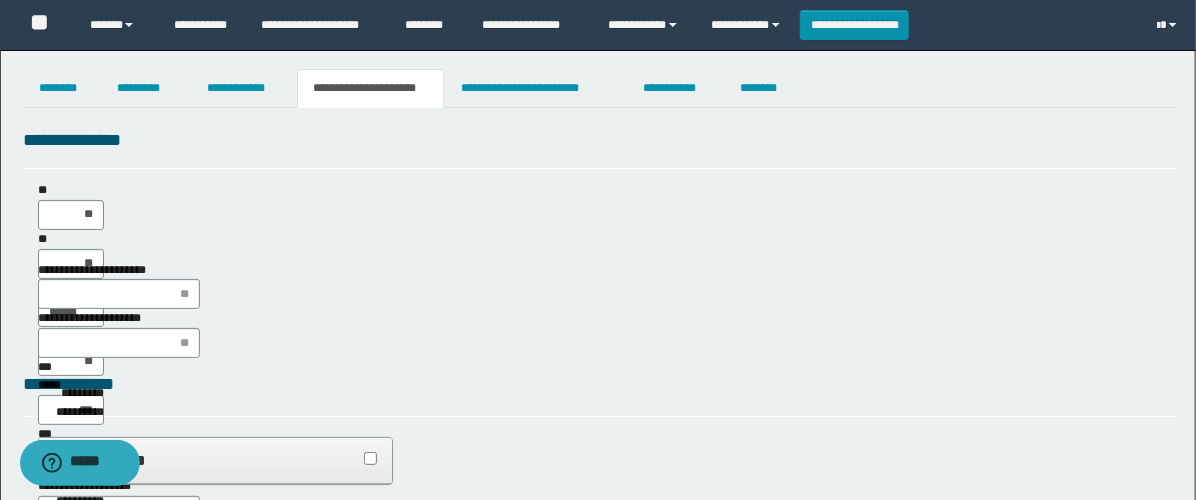 type on "**" 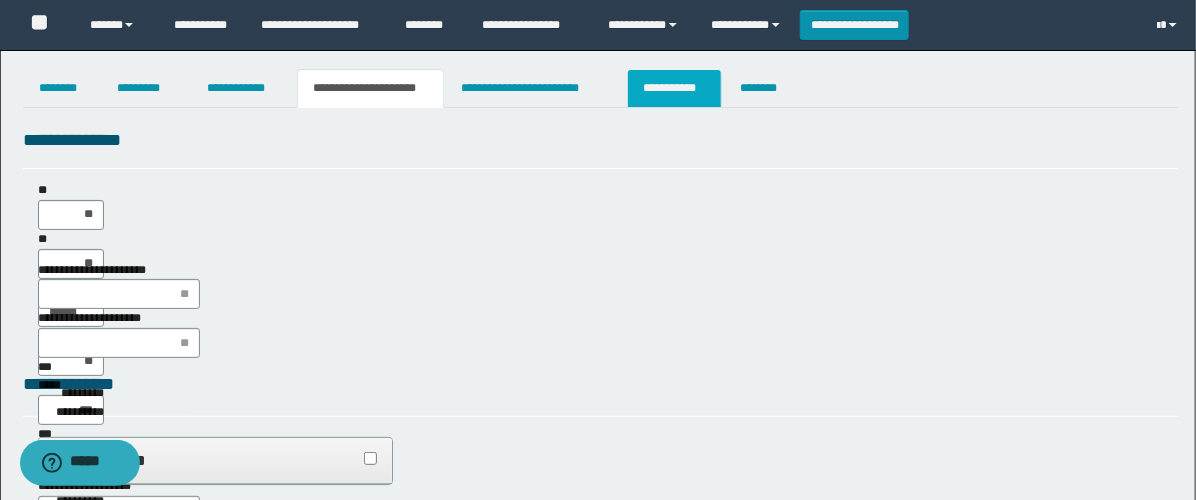 click on "**********" at bounding box center (674, 88) 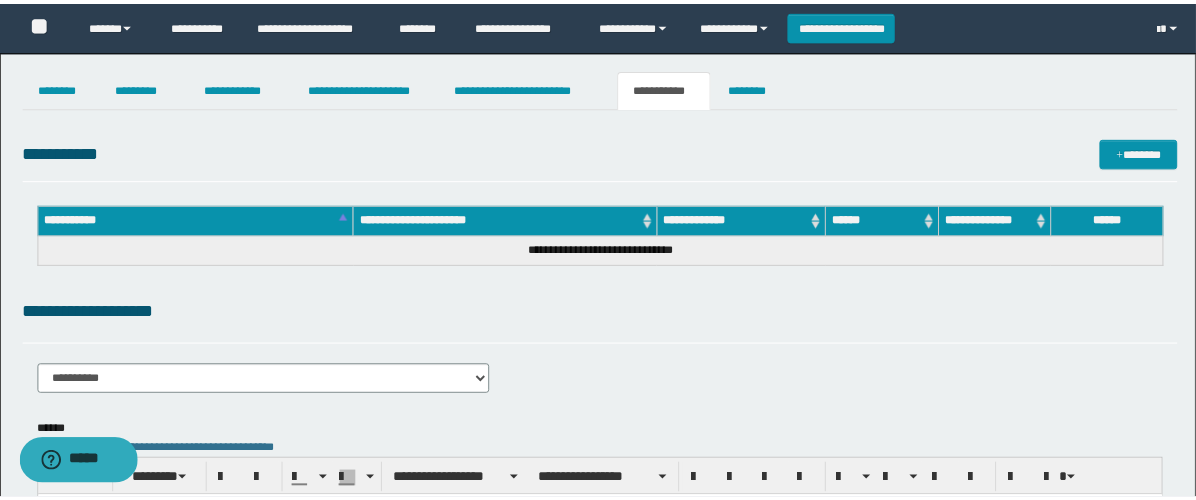 scroll, scrollTop: 0, scrollLeft: 0, axis: both 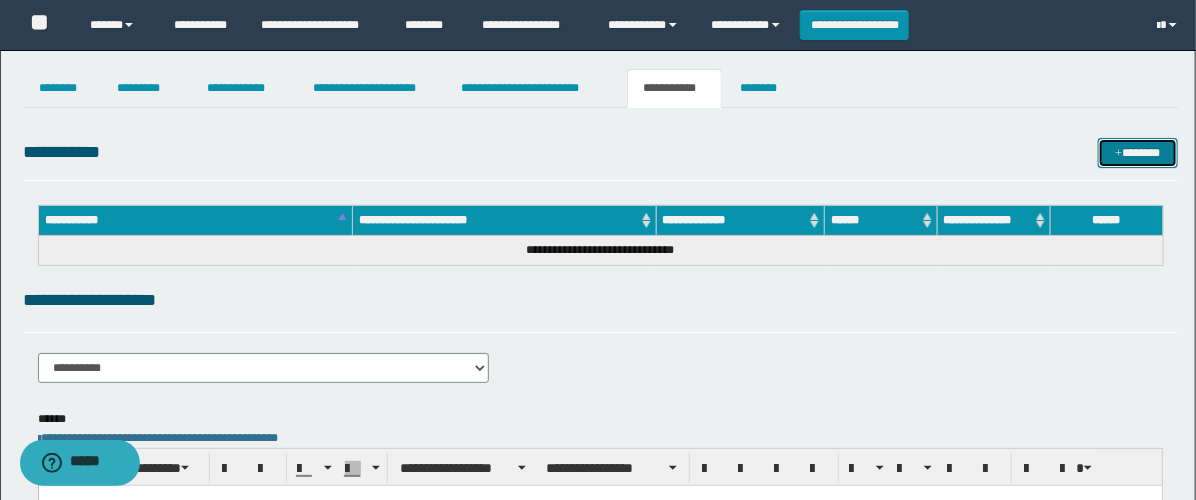 click on "*******" at bounding box center [1138, 153] 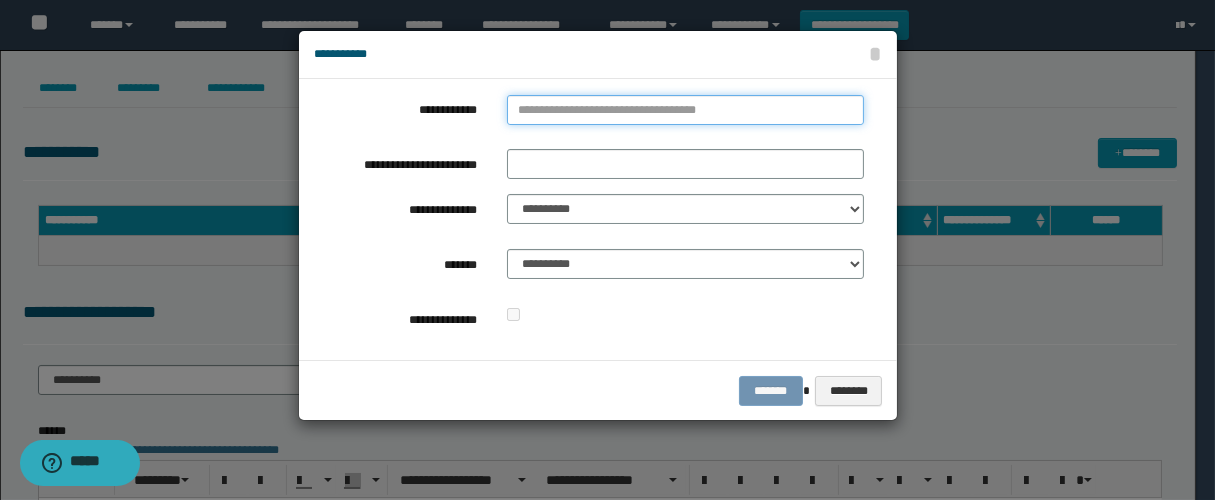 click on "**********" at bounding box center [685, 110] 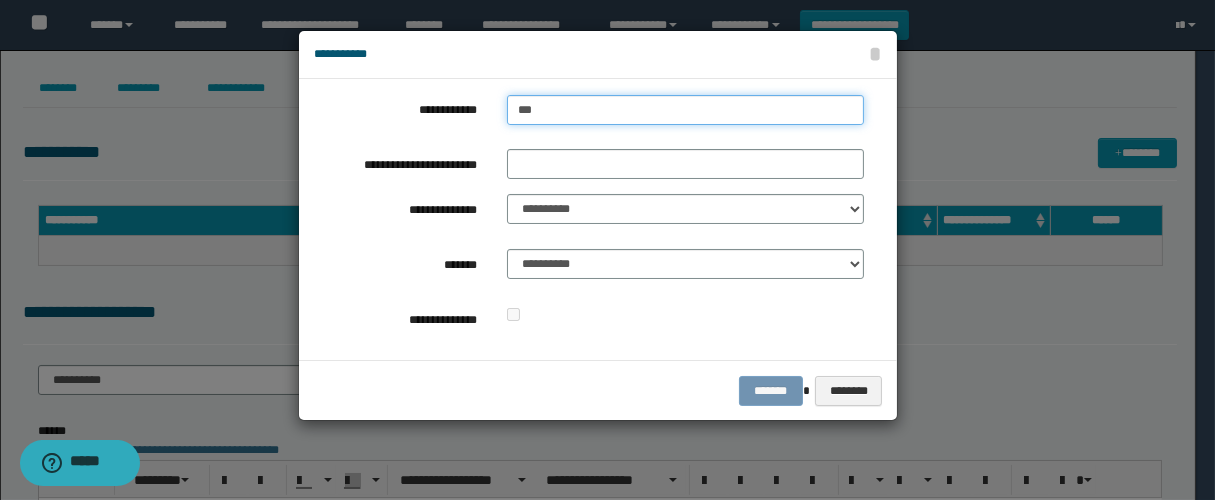 type on "****" 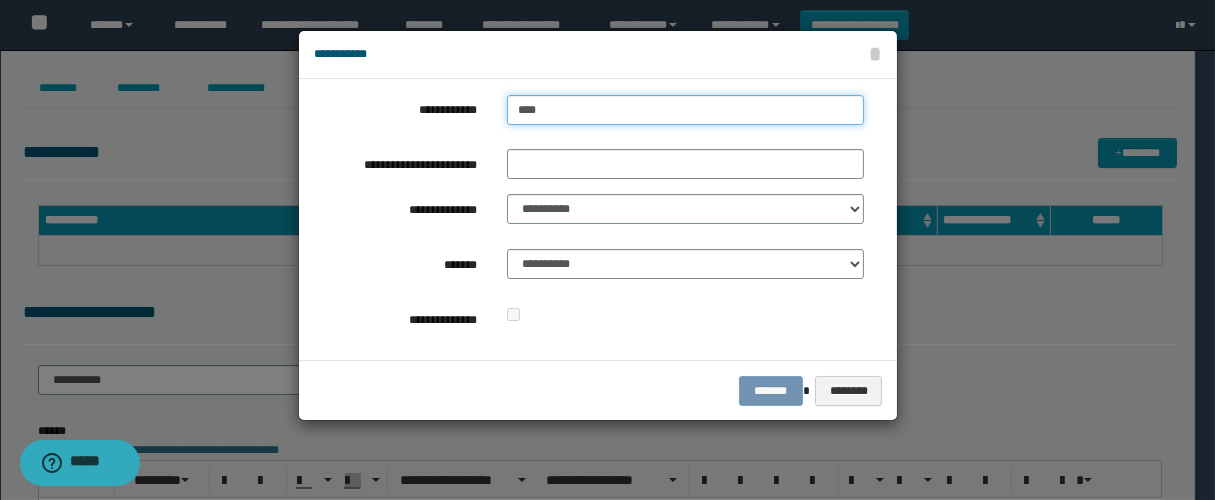 type on "****" 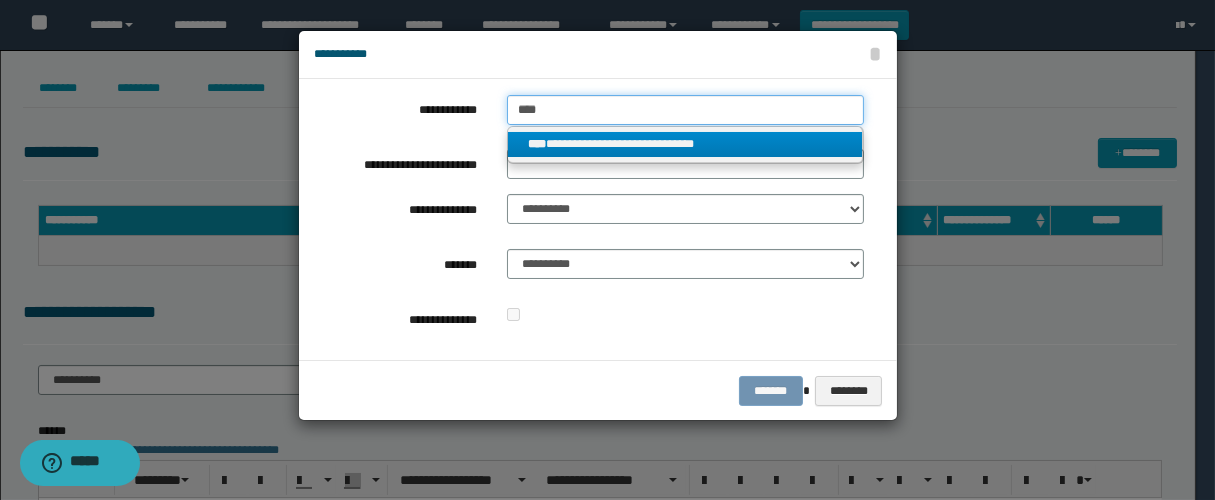 type on "****" 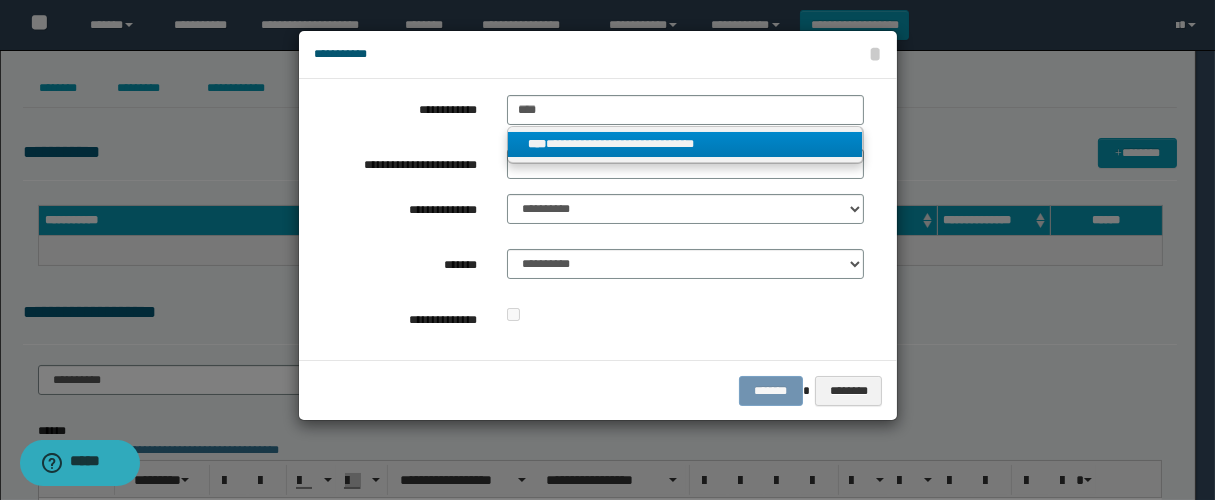 click on "**********" at bounding box center (685, 144) 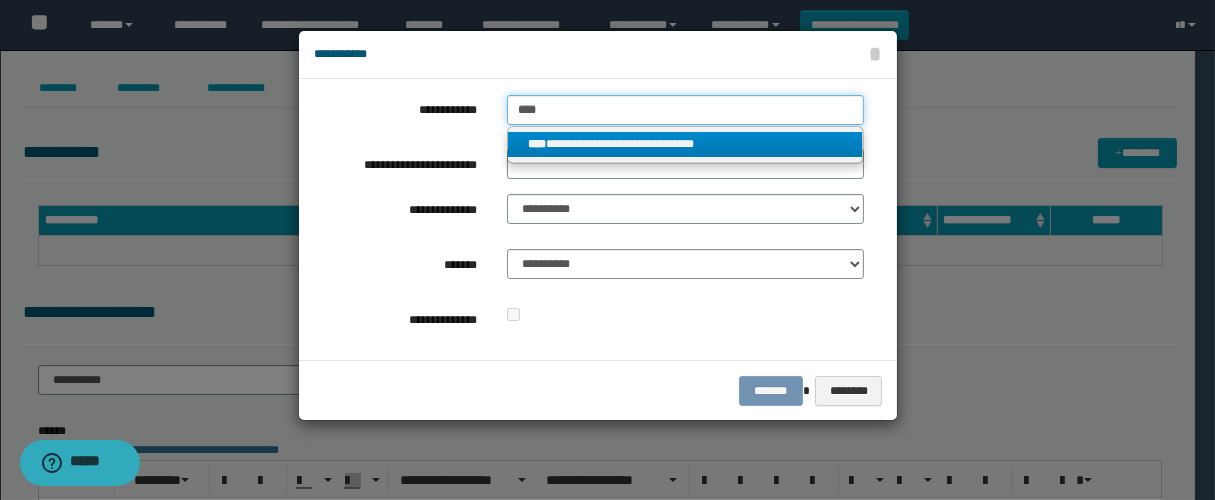 type 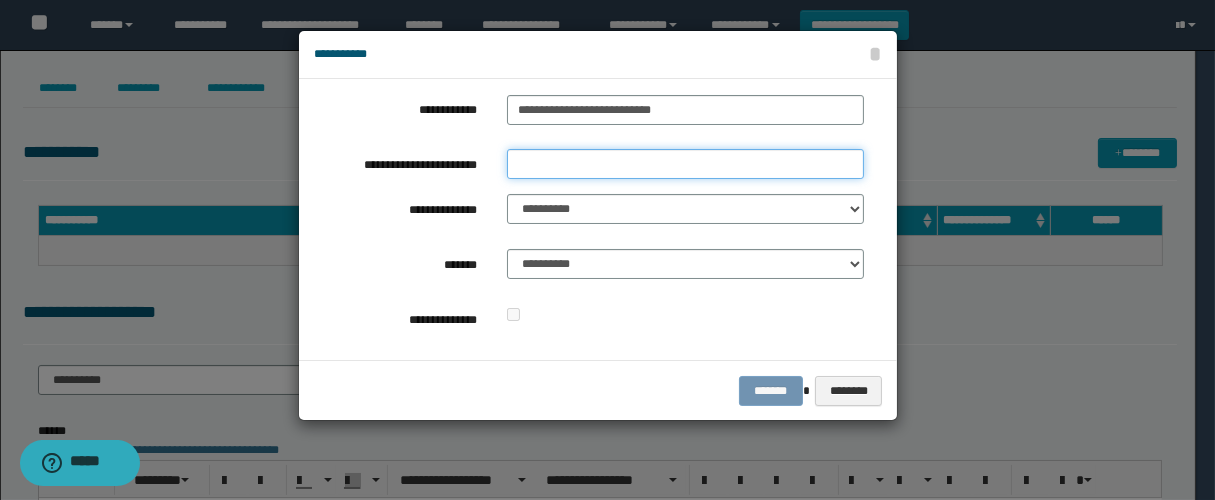 click on "**********" at bounding box center (685, 164) 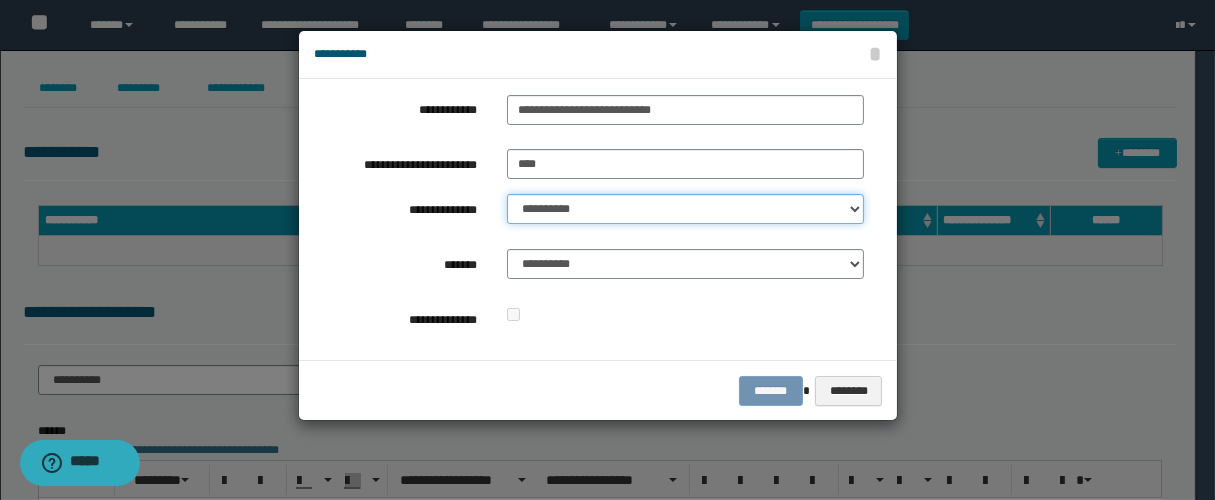 click on "**********" at bounding box center [685, 209] 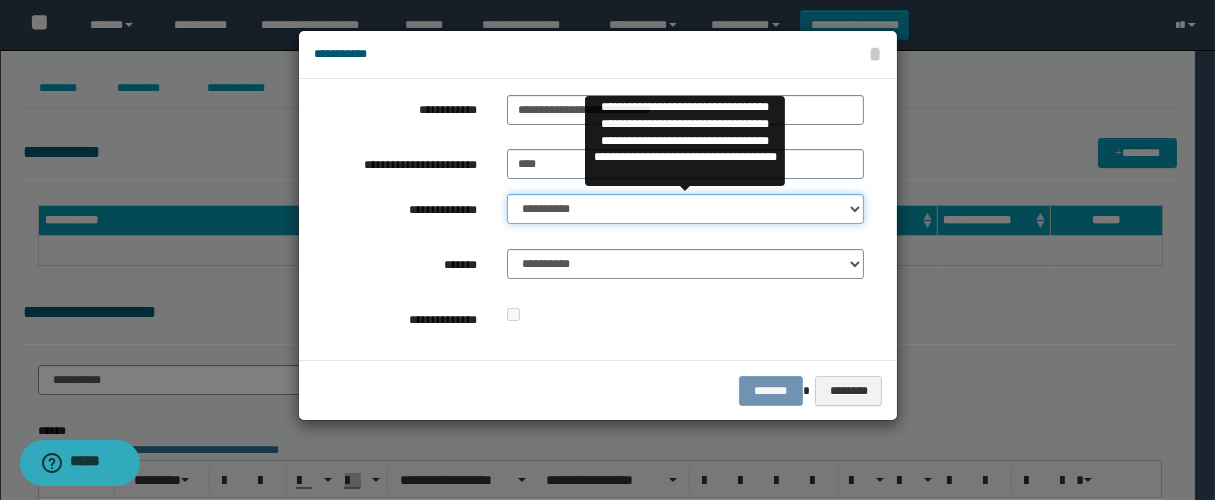 select on "**" 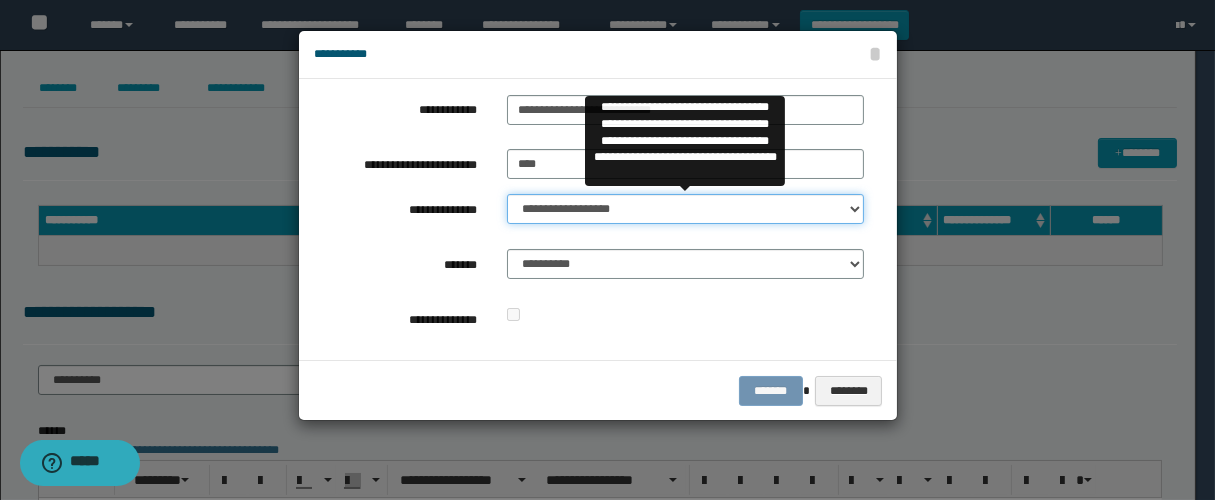 click on "**********" at bounding box center (685, 209) 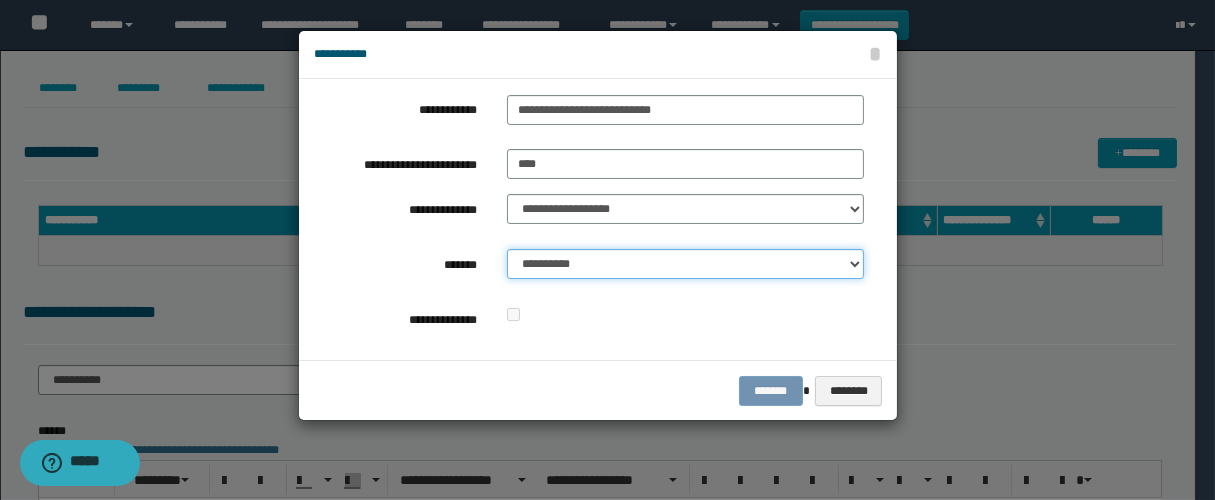 click on "**********" at bounding box center [685, 264] 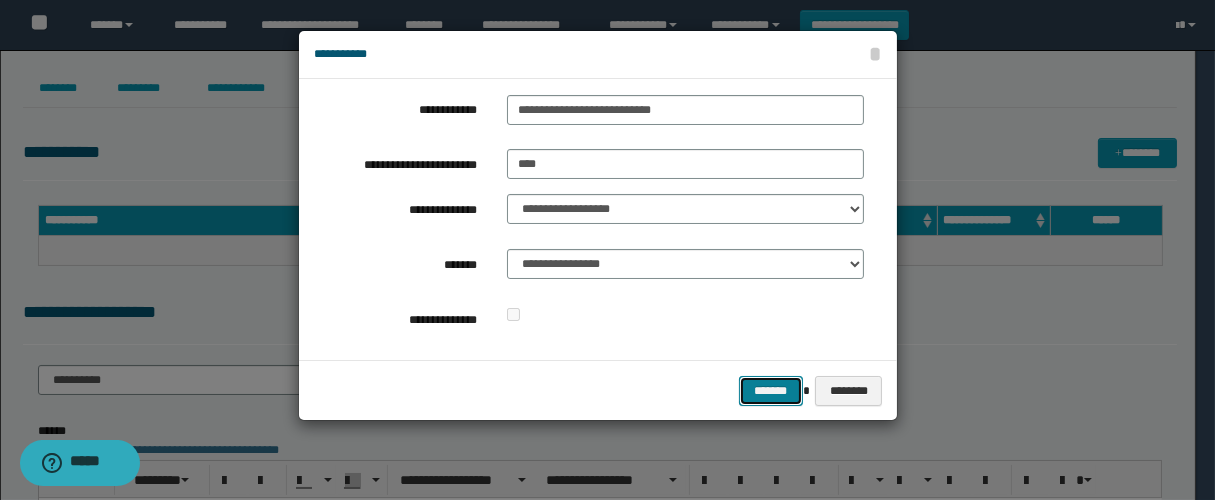 click on "*******" at bounding box center (771, 391) 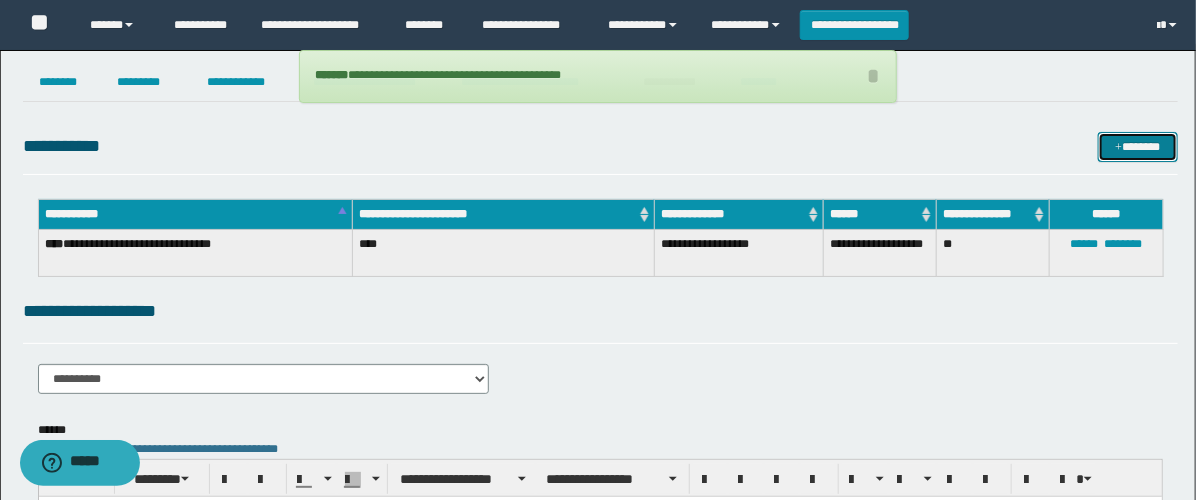 scroll, scrollTop: 222, scrollLeft: 0, axis: vertical 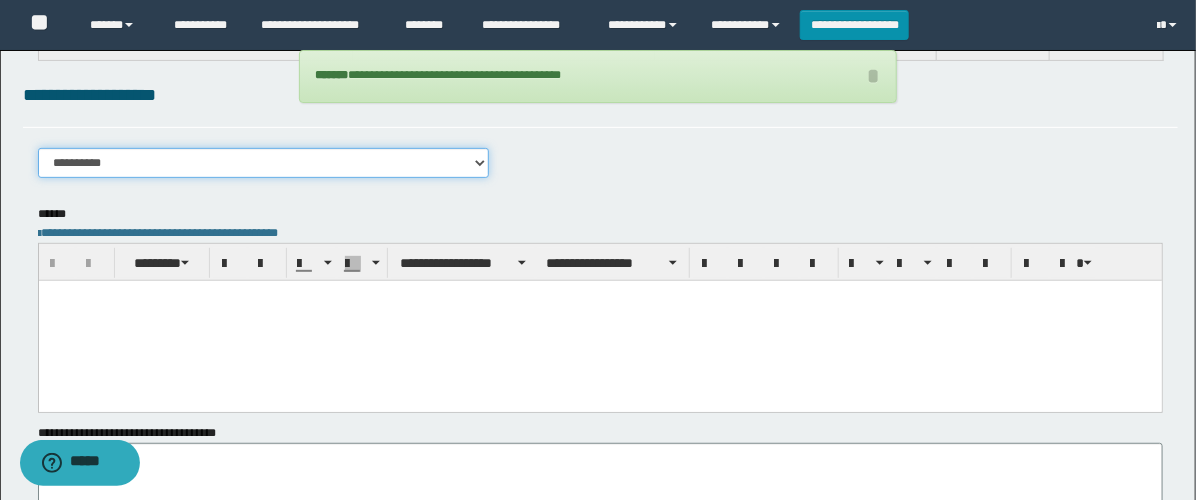click on "**********" at bounding box center [263, 163] 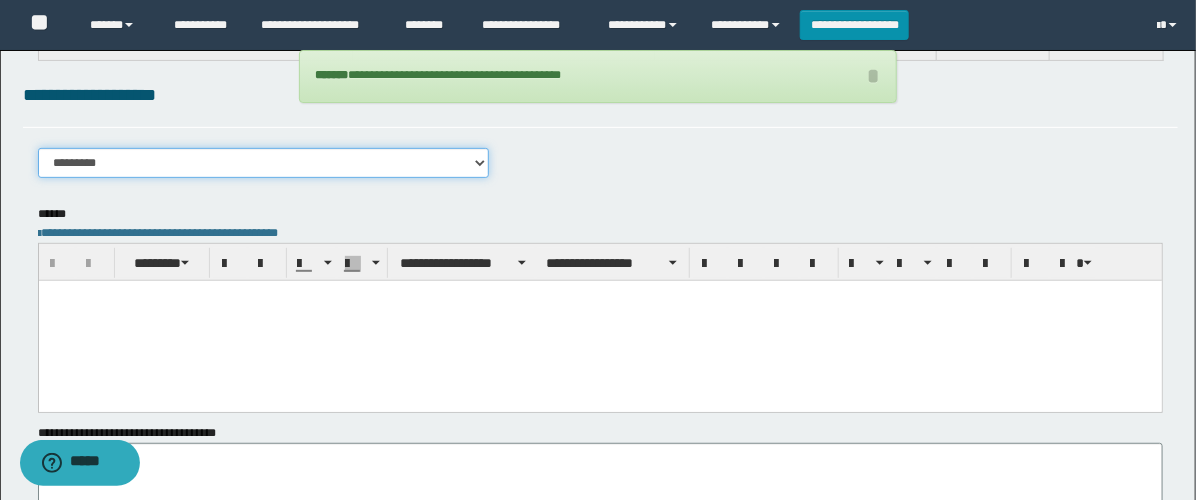 click on "**********" at bounding box center (263, 163) 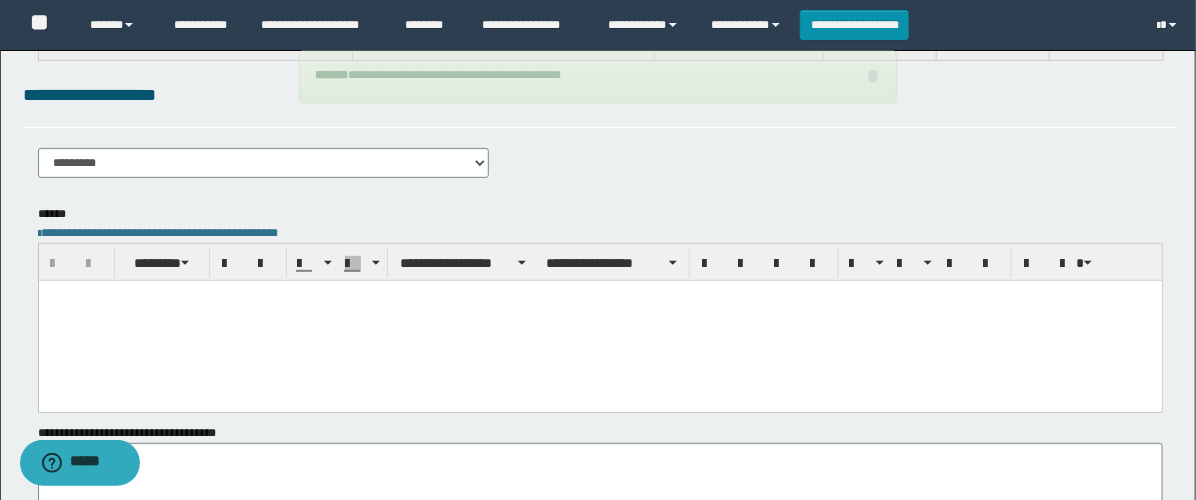 click at bounding box center (599, 320) 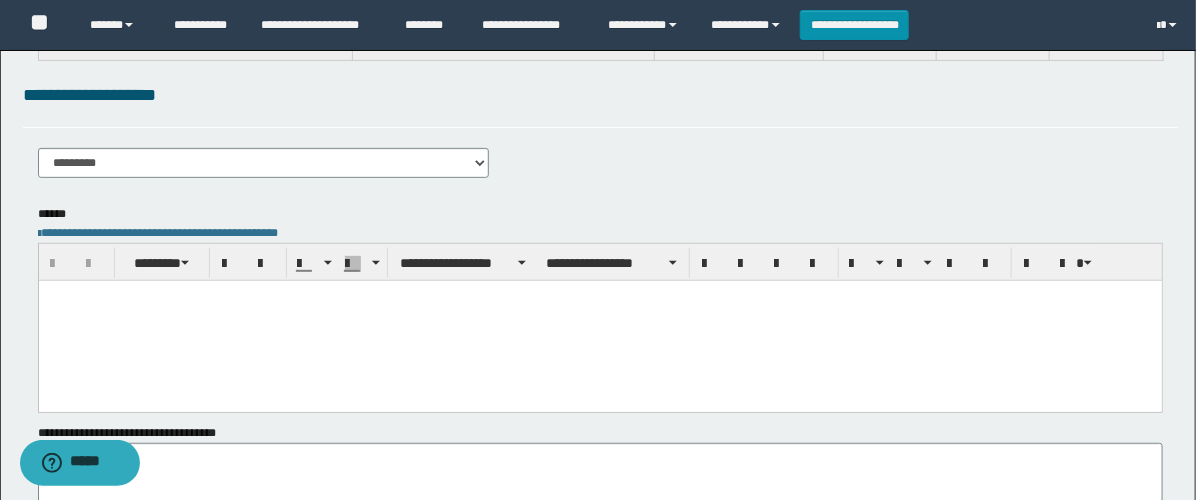 click at bounding box center (599, 320) 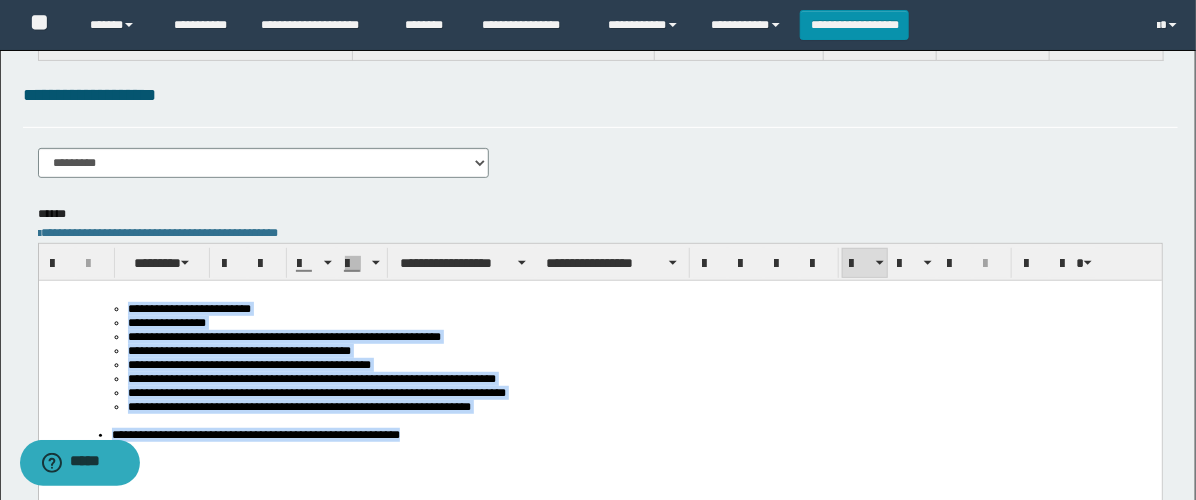 drag, startPoint x: 470, startPoint y: 459, endPoint x: -1, endPoint y: 233, distance: 522.4146 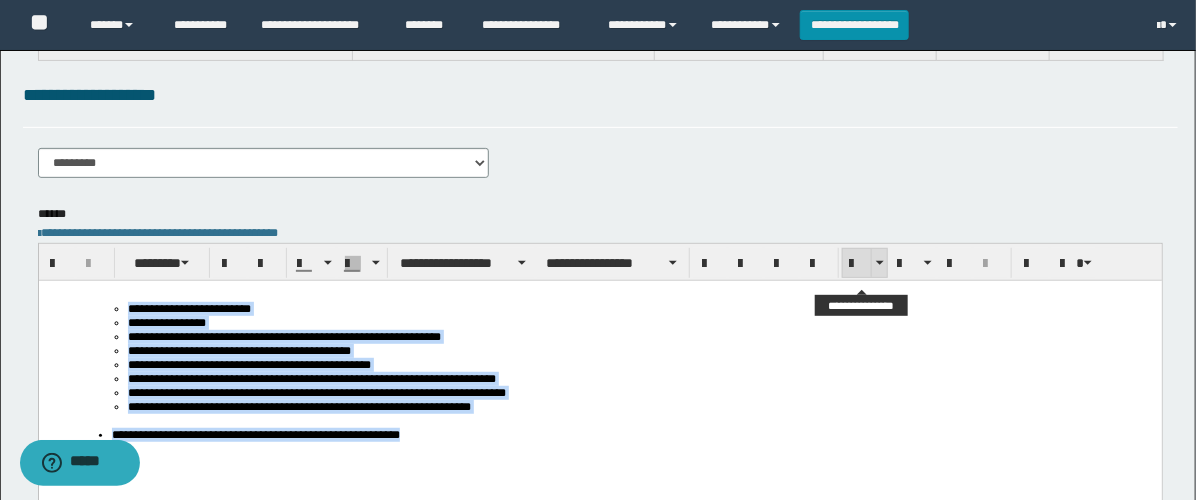 click at bounding box center [857, 263] 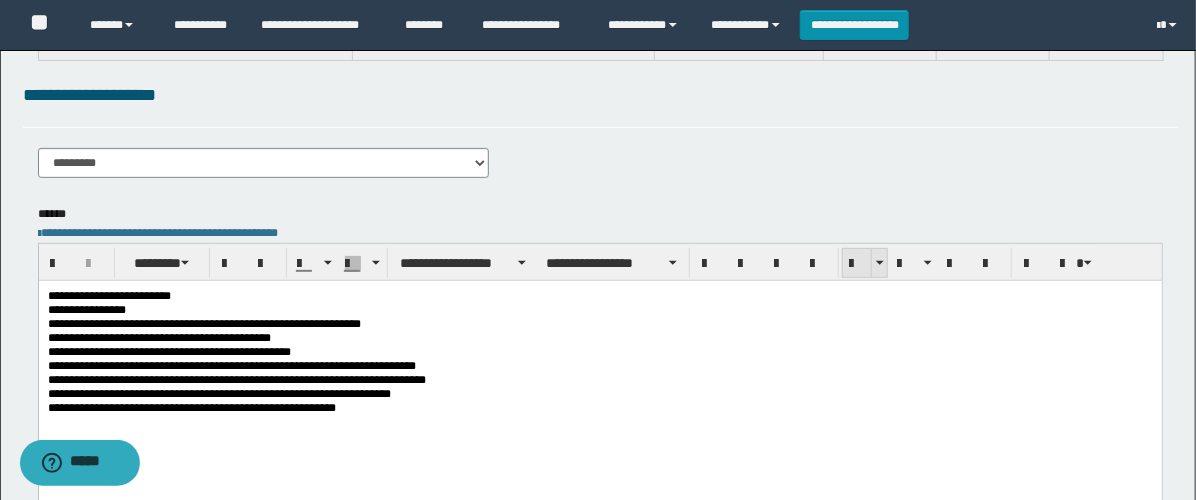 click at bounding box center [857, 263] 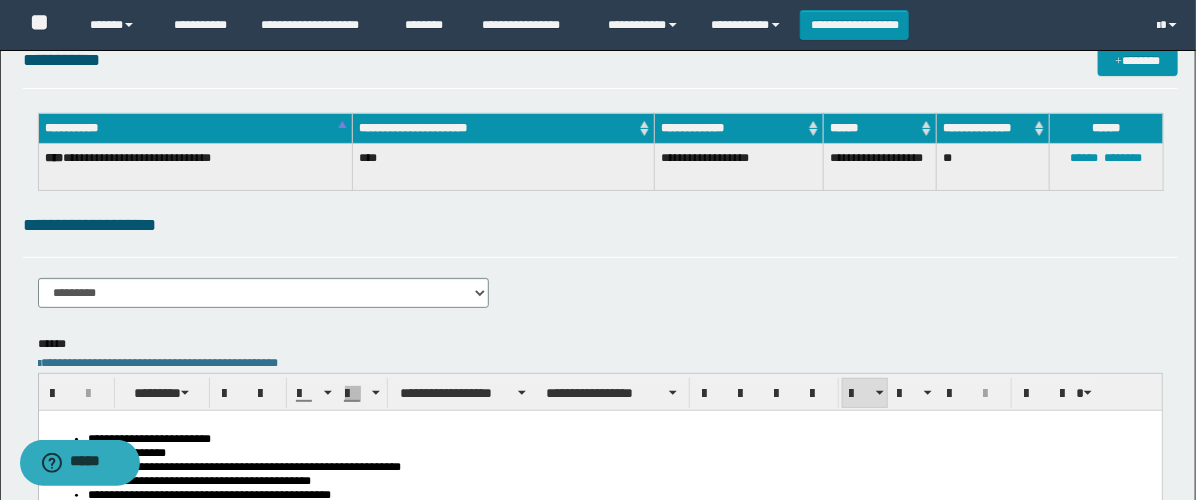 scroll, scrollTop: 0, scrollLeft: 0, axis: both 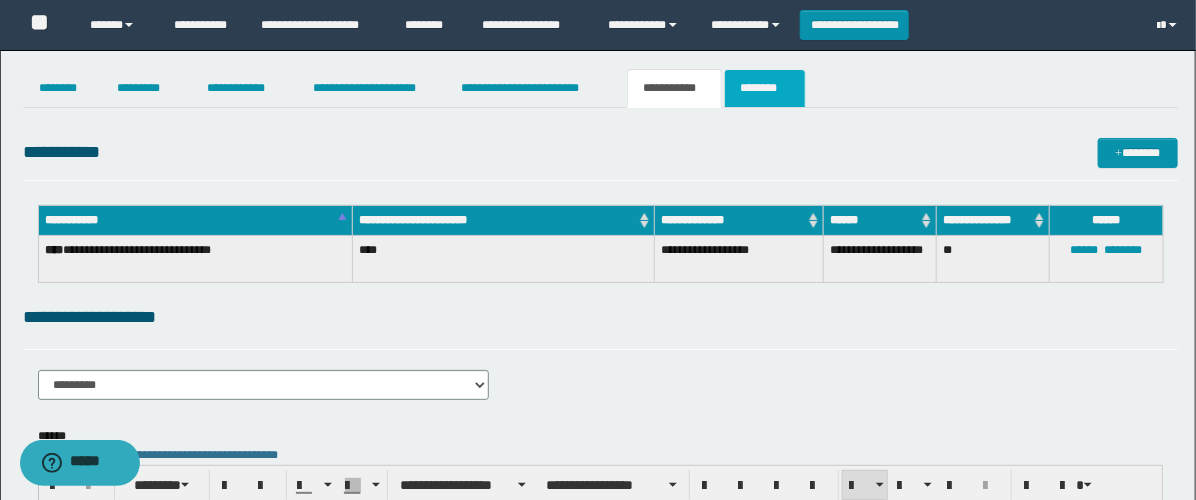 click on "********" at bounding box center [765, 88] 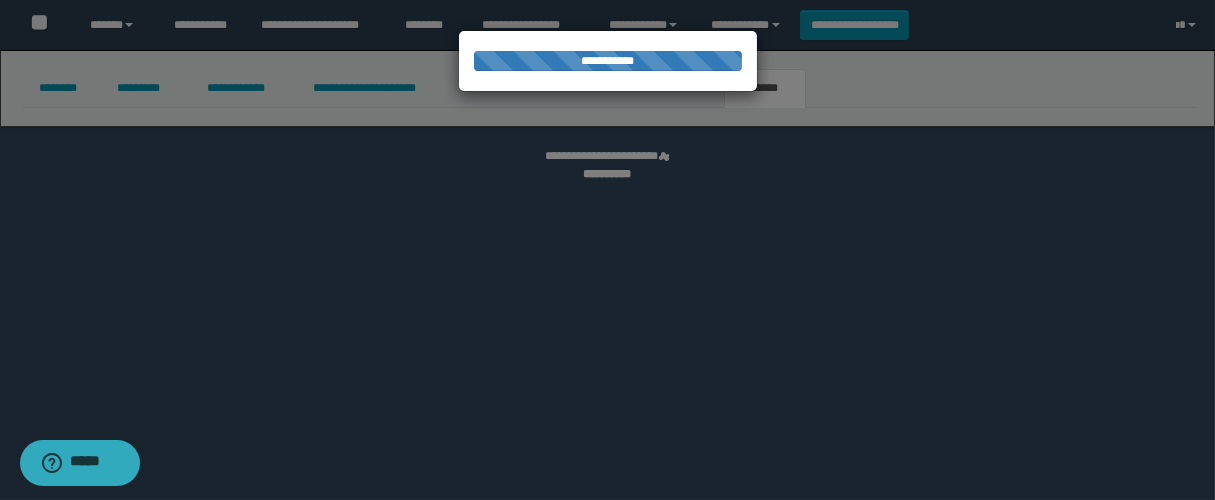 select 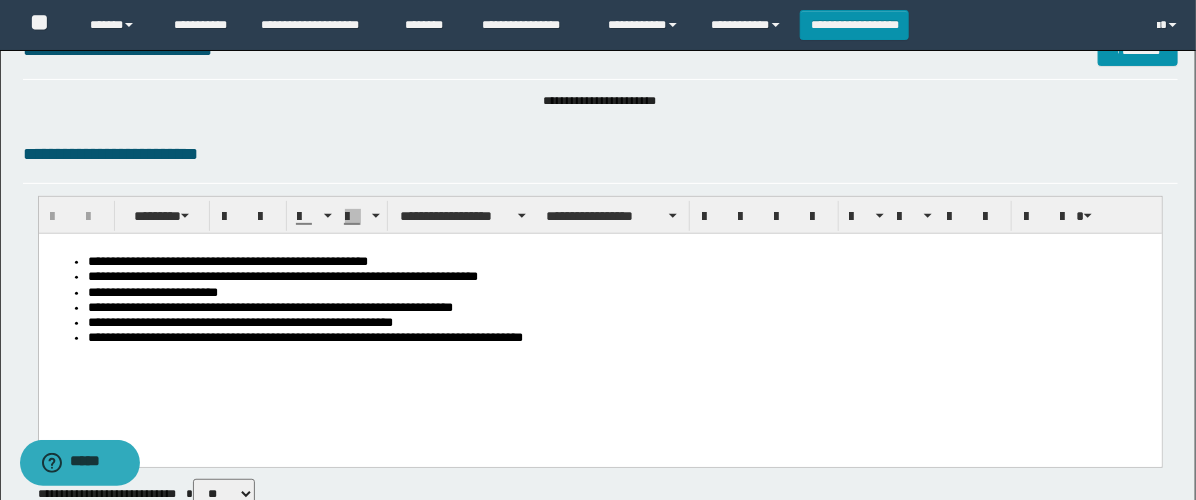scroll, scrollTop: 222, scrollLeft: 0, axis: vertical 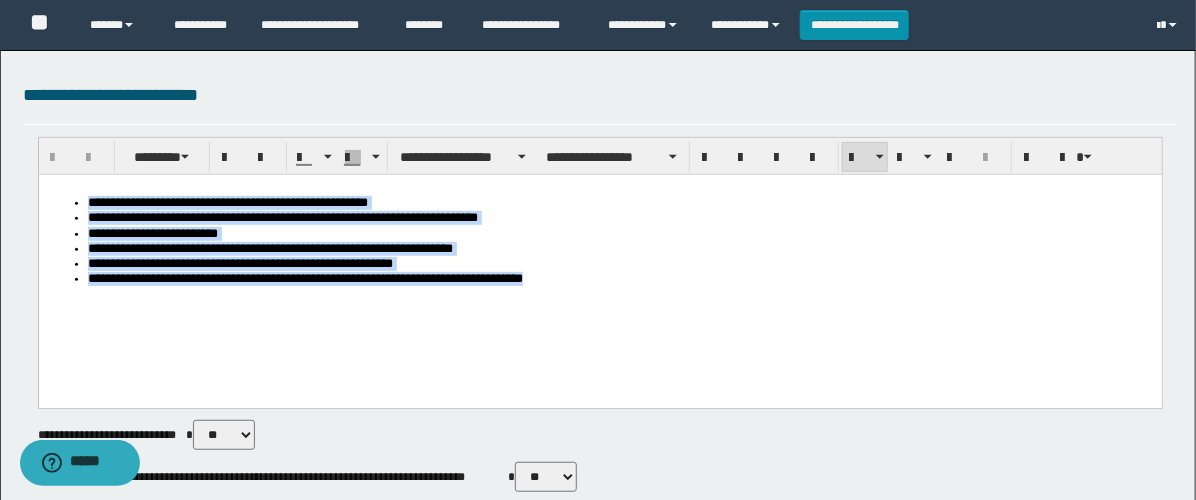 drag, startPoint x: 620, startPoint y: 300, endPoint x: -1, endPoint y: 112, distance: 648.83356 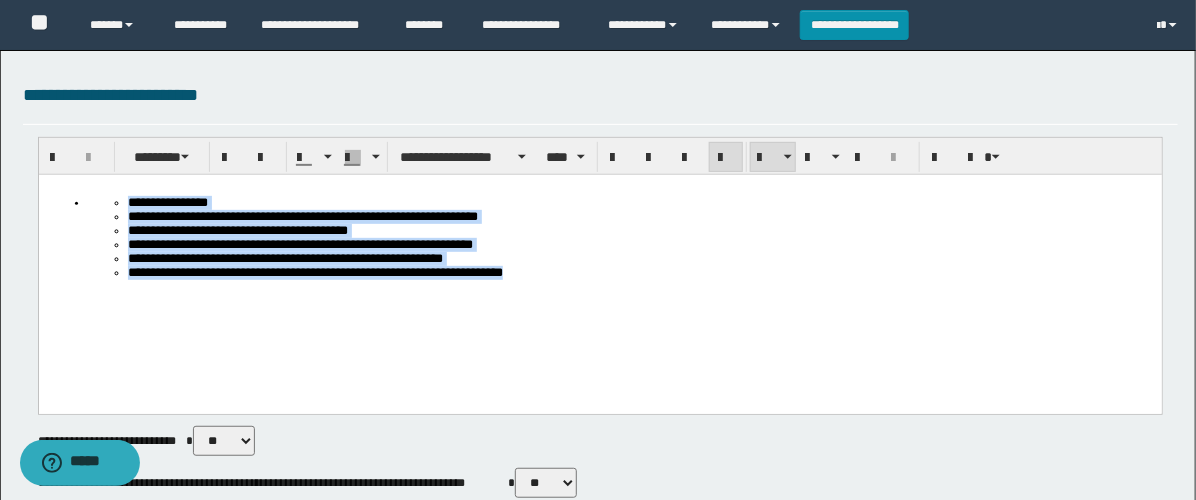 drag, startPoint x: 583, startPoint y: 298, endPoint x: -1, endPoint y: 46, distance: 636.0503 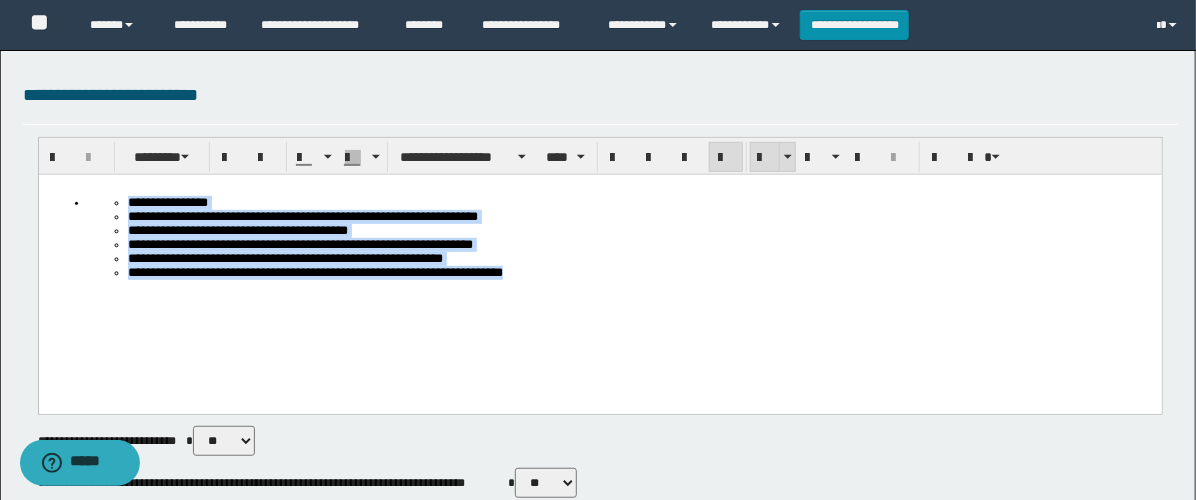 click at bounding box center (765, 158) 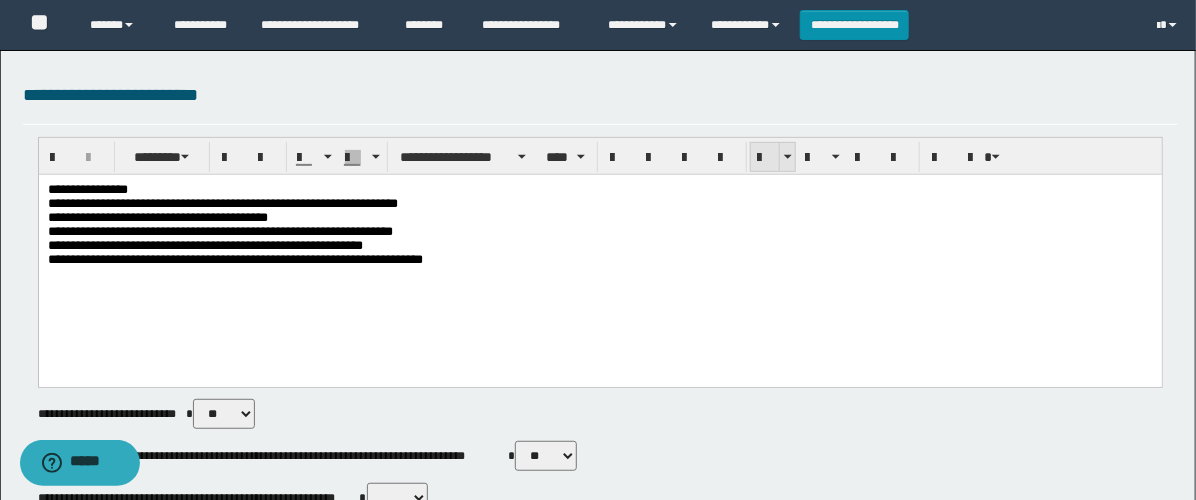 click at bounding box center (765, 158) 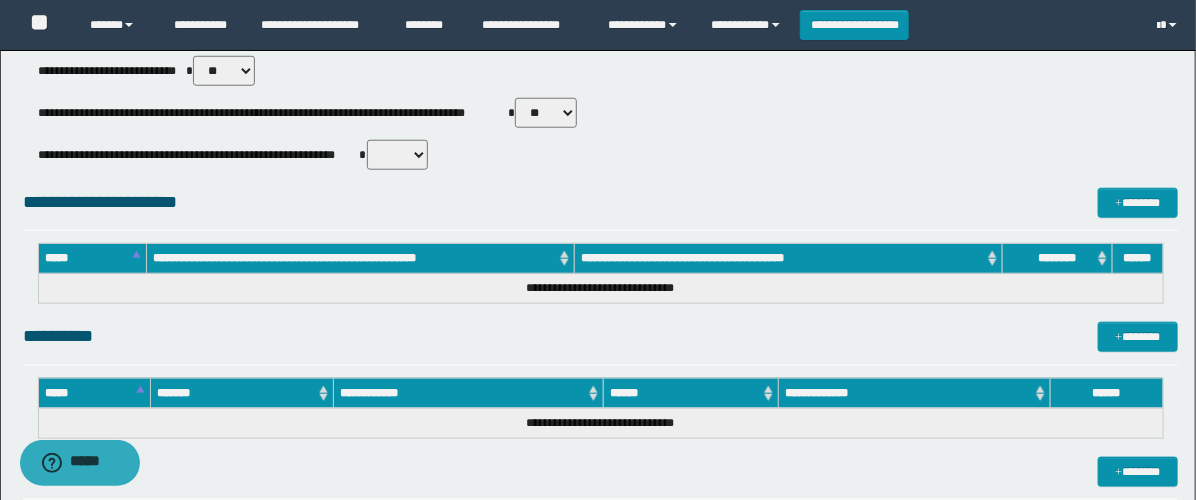scroll, scrollTop: 555, scrollLeft: 0, axis: vertical 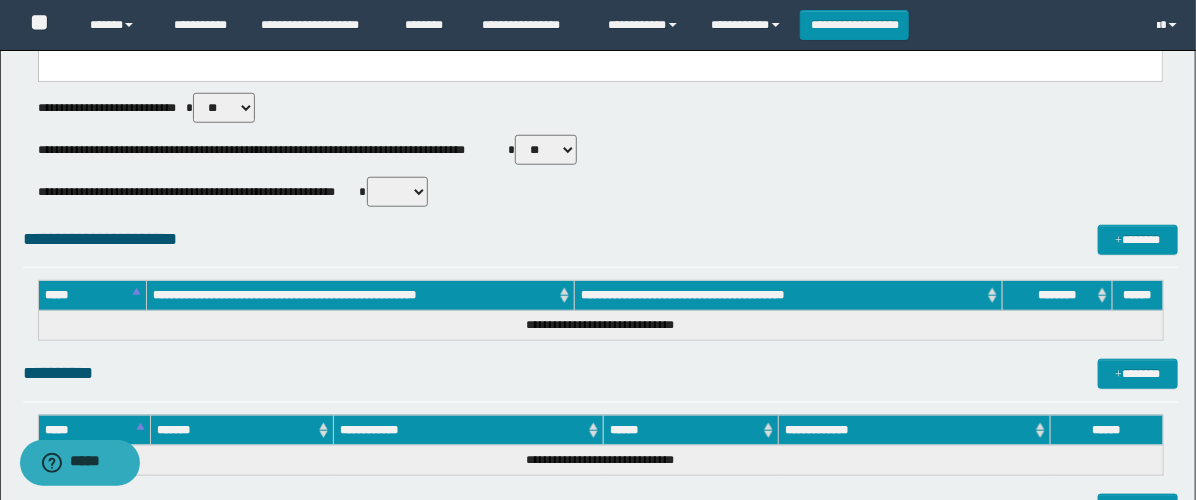 drag, startPoint x: 554, startPoint y: 151, endPoint x: 540, endPoint y: 158, distance: 15.652476 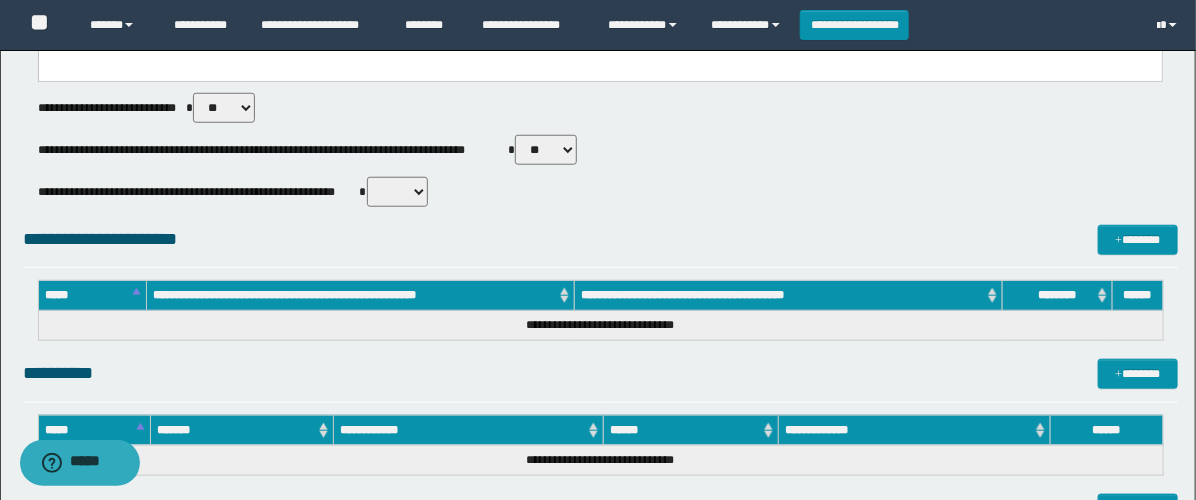click on "**
**" at bounding box center [546, 150] 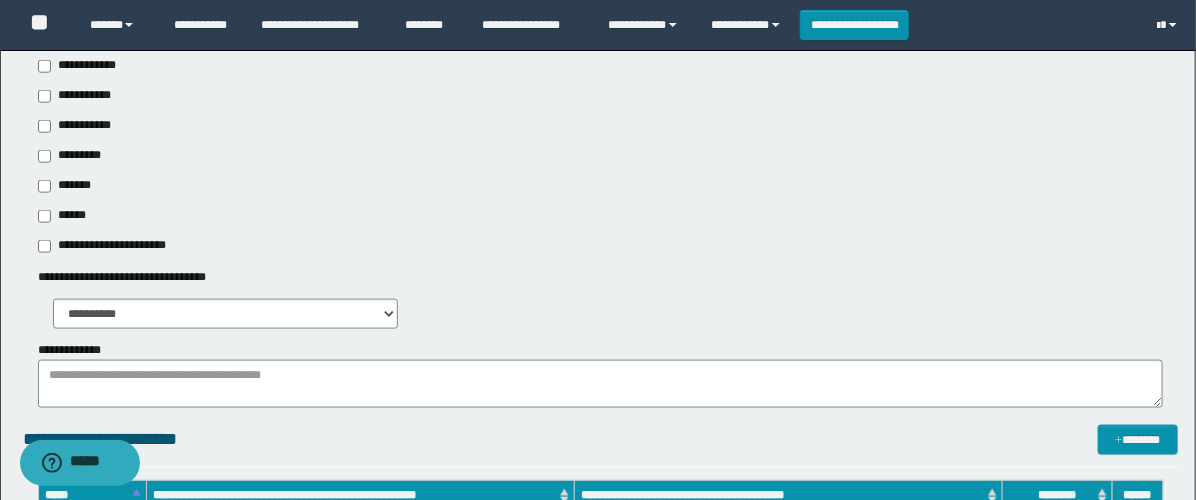 scroll, scrollTop: 666, scrollLeft: 0, axis: vertical 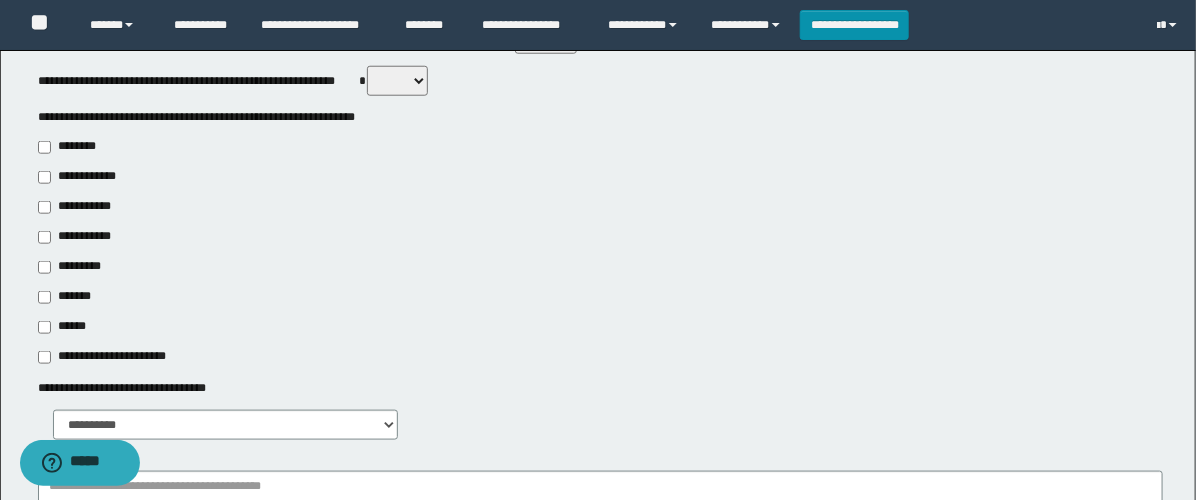 click on "**********" at bounding box center (76, 237) 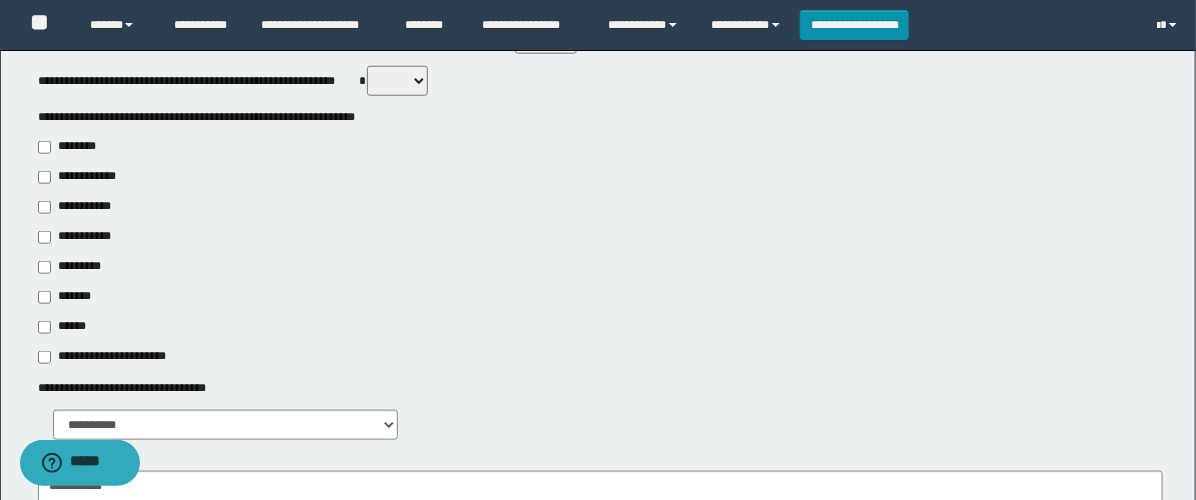 click on "**********" at bounding box center [81, 207] 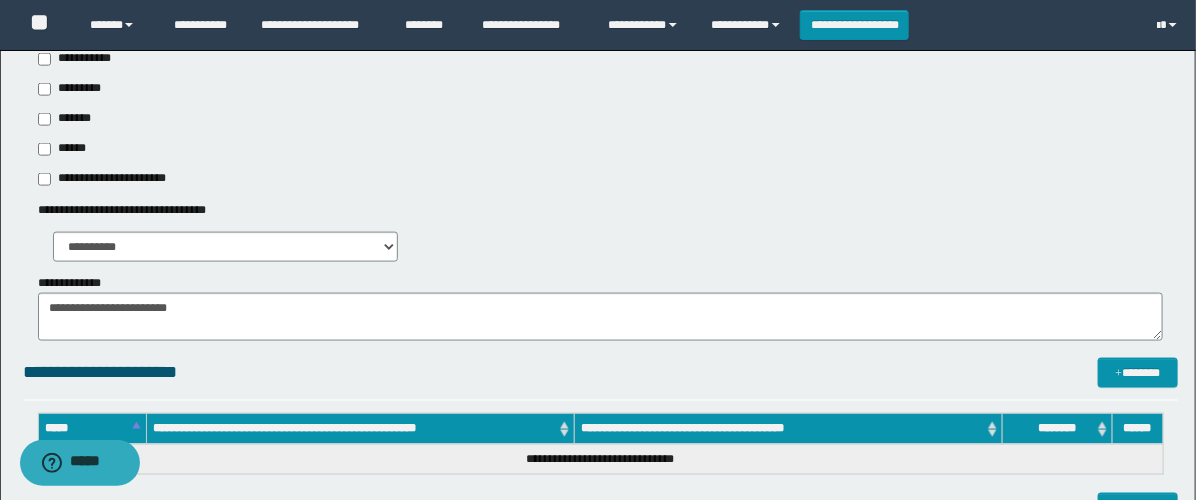 scroll, scrollTop: 888, scrollLeft: 0, axis: vertical 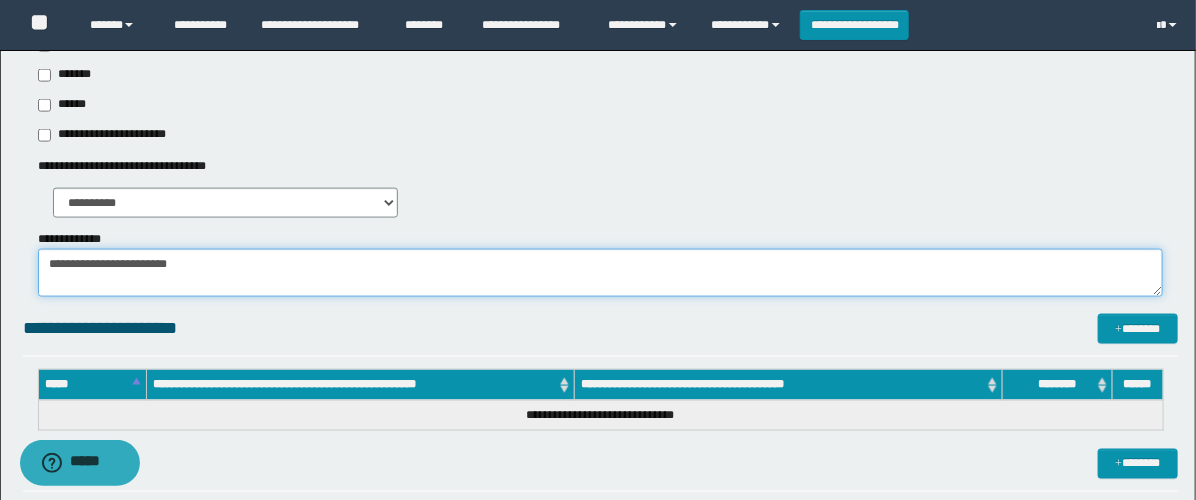 click on "**********" at bounding box center [600, 273] 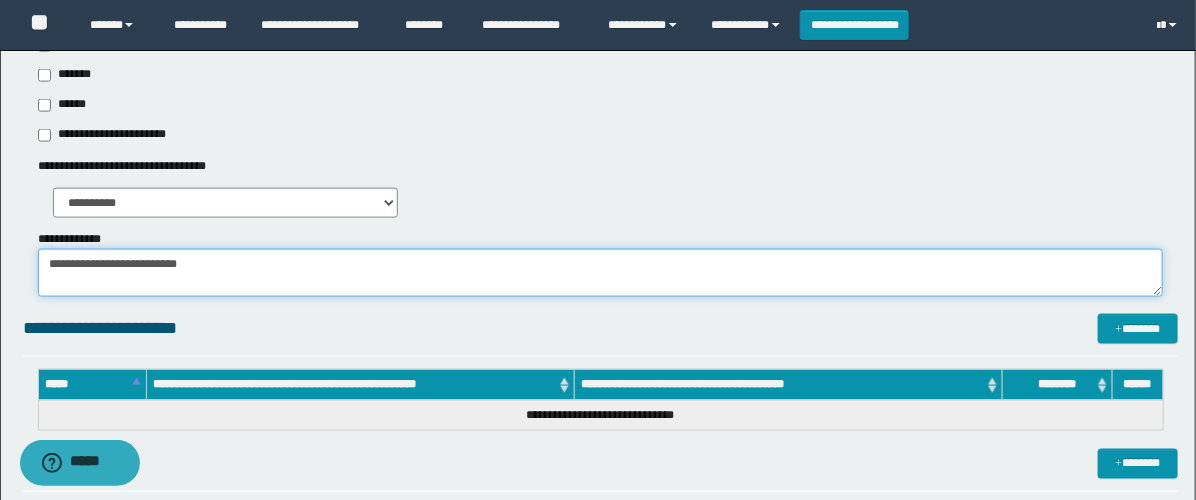 paste on "**********" 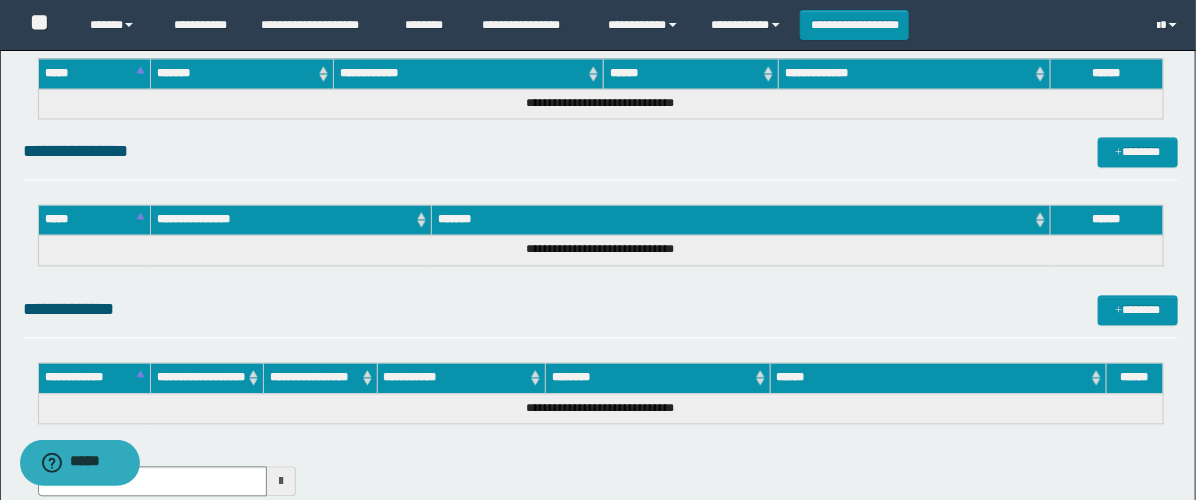 scroll, scrollTop: 1550, scrollLeft: 0, axis: vertical 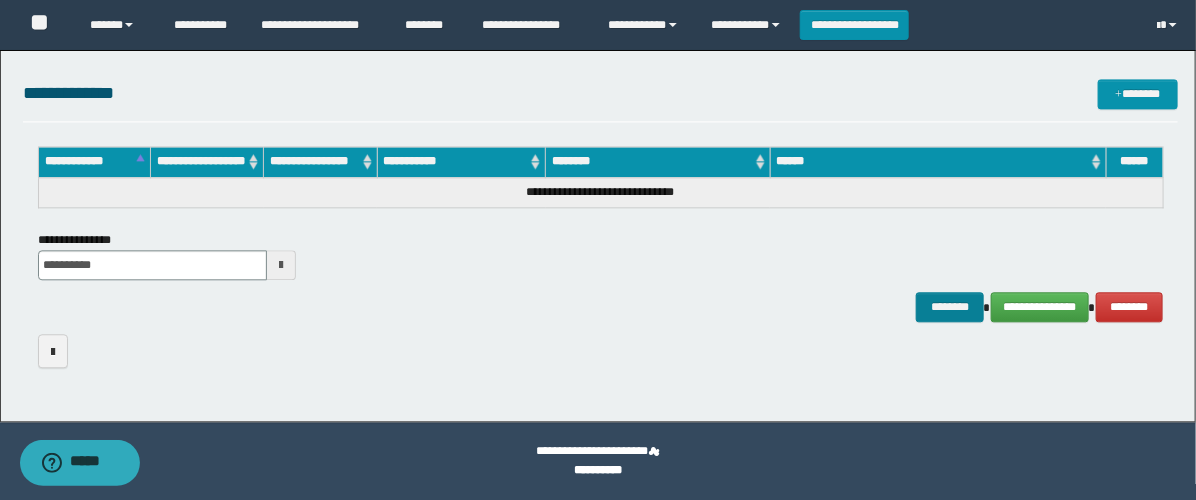 type on "**********" 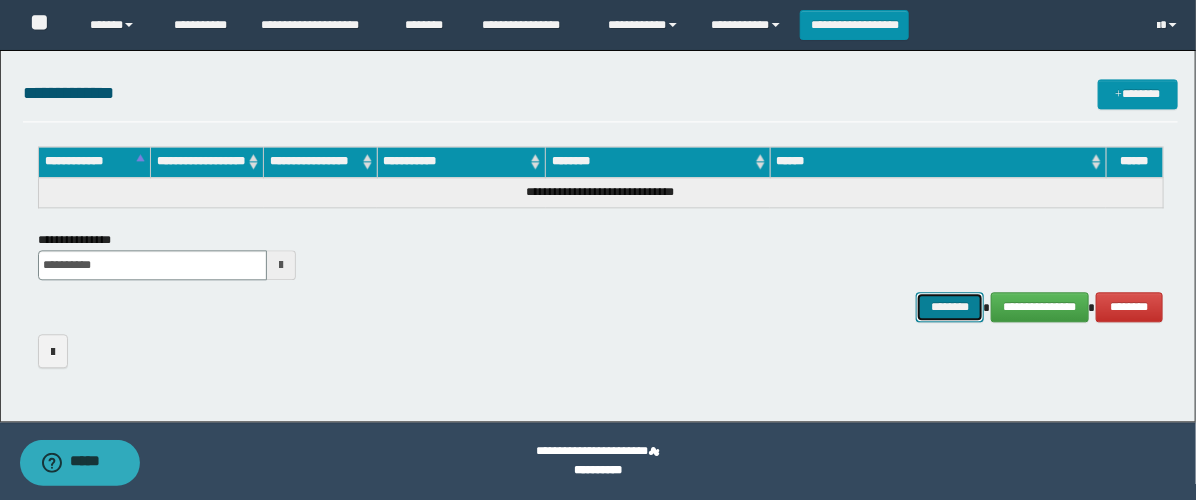 click on "********" at bounding box center [950, 307] 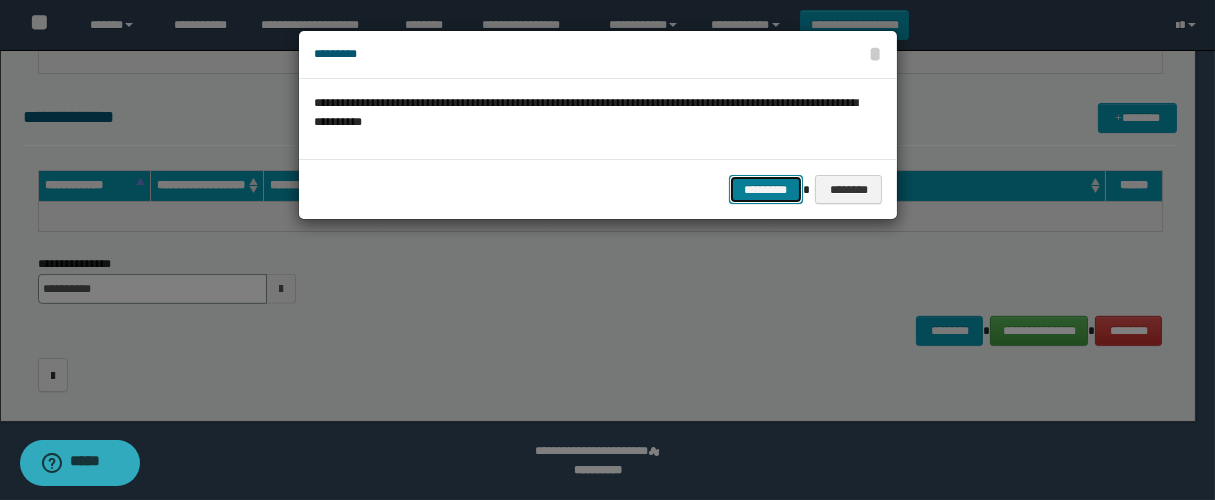 click on "*********" at bounding box center (766, 190) 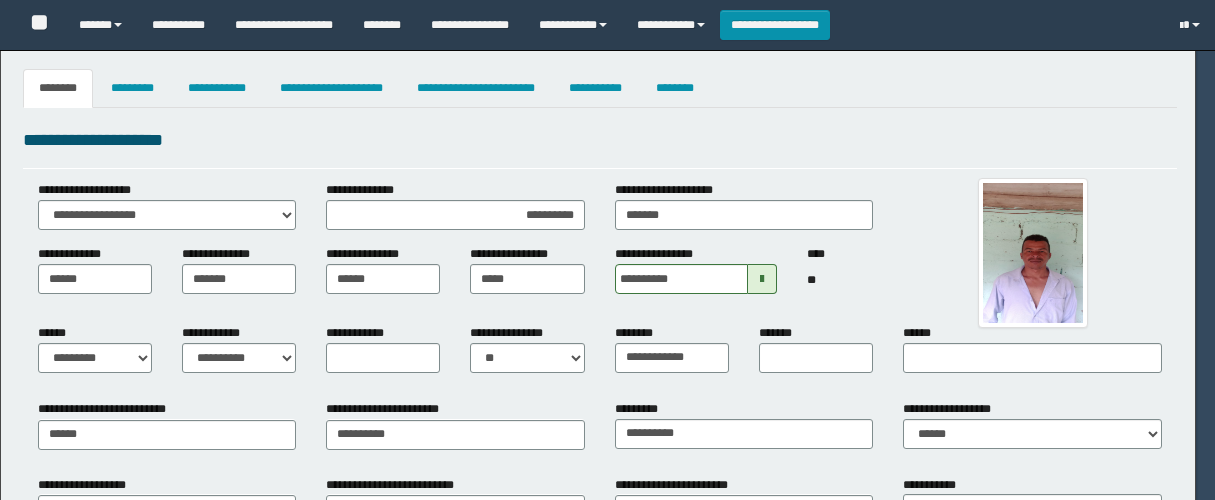 select on "*" 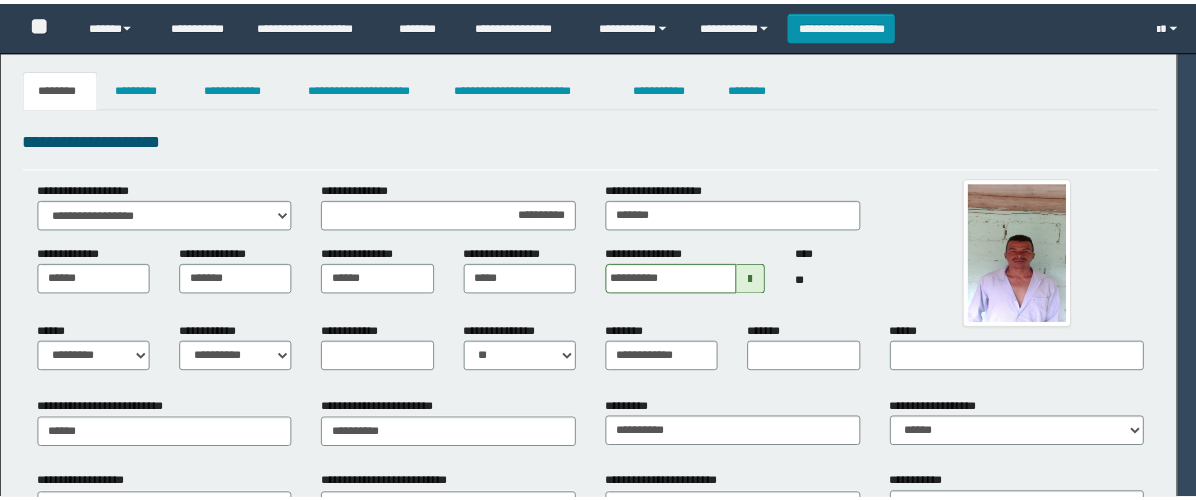 scroll, scrollTop: 0, scrollLeft: 0, axis: both 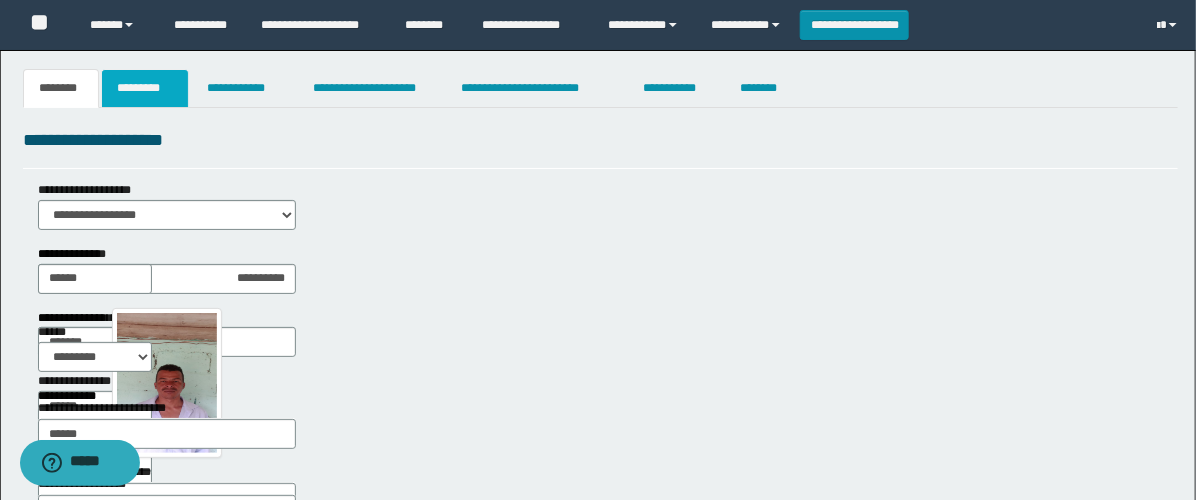 click on "*********" at bounding box center (145, 88) 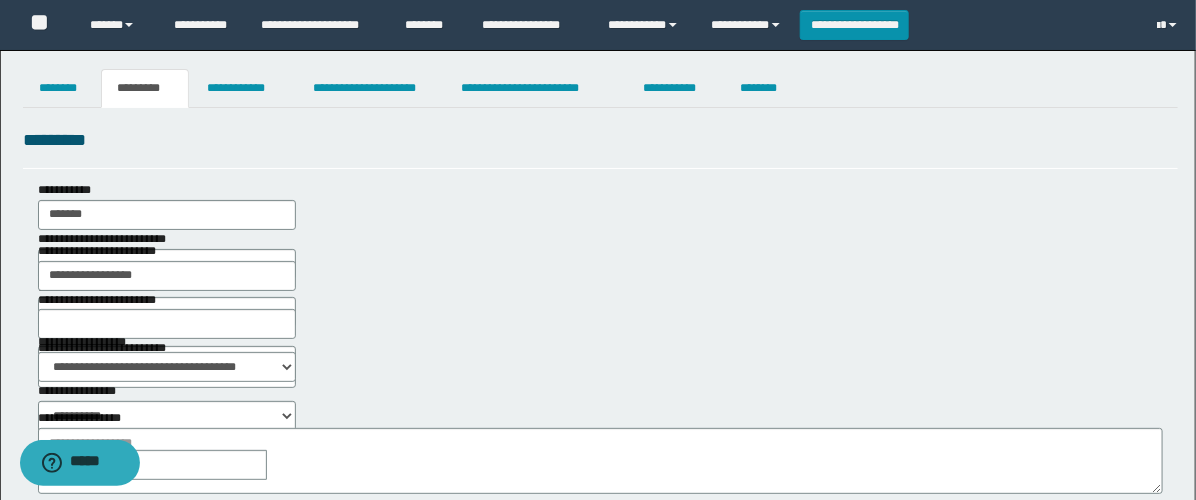 scroll, scrollTop: 111, scrollLeft: 0, axis: vertical 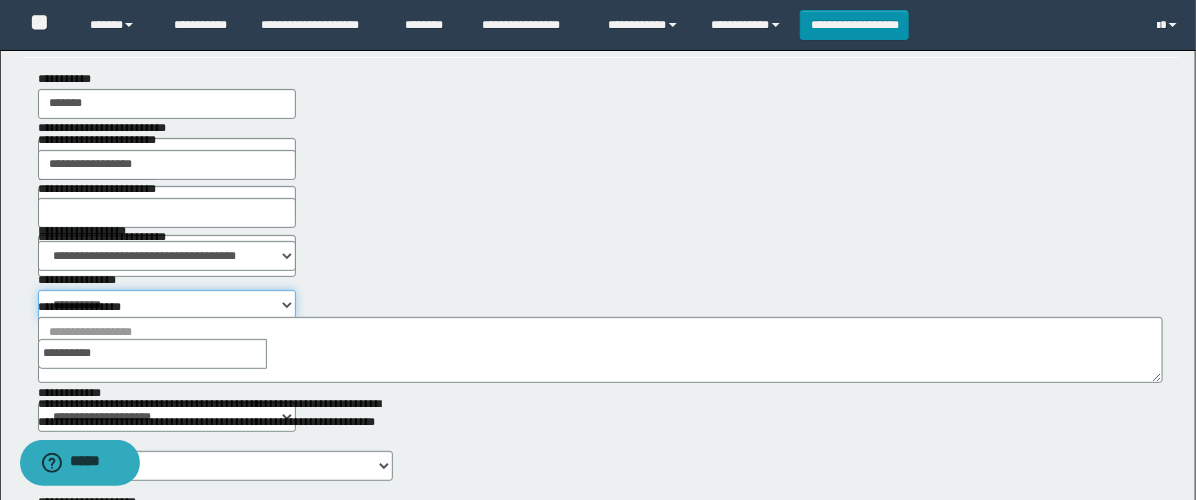 drag, startPoint x: 454, startPoint y: 260, endPoint x: 512, endPoint y: 264, distance: 58.137768 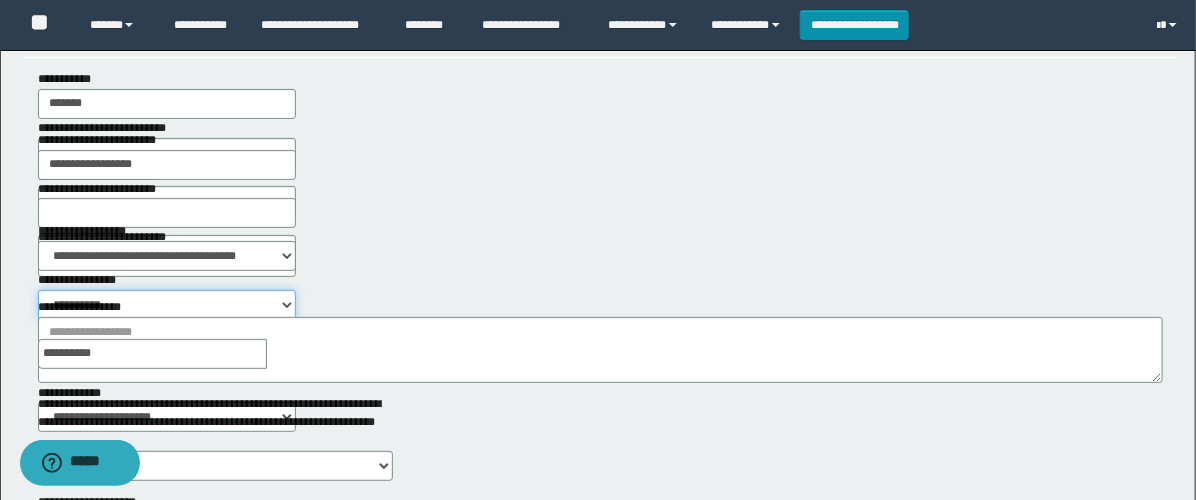 click on "**********" at bounding box center [167, 305] 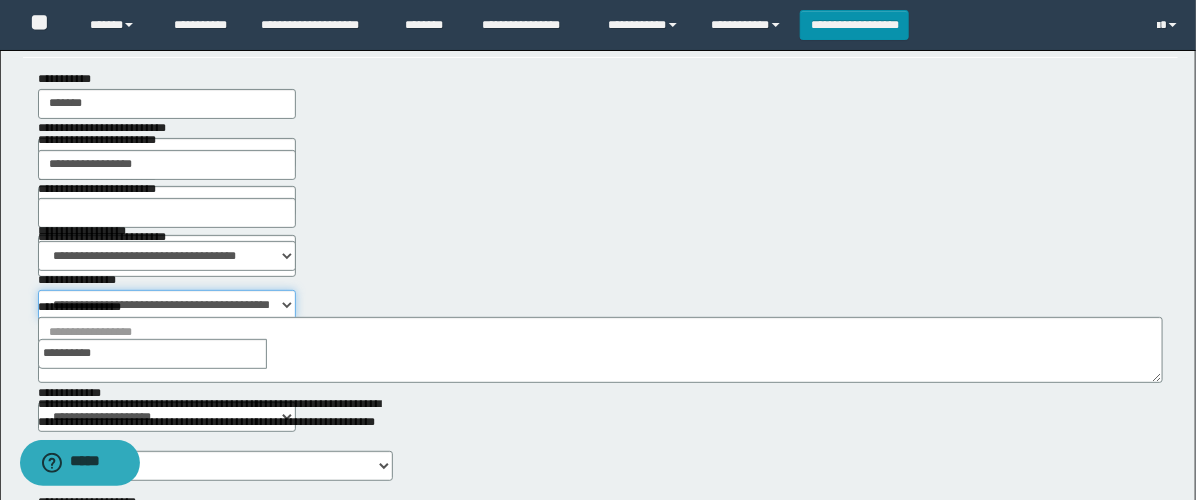 click on "**********" at bounding box center [167, 305] 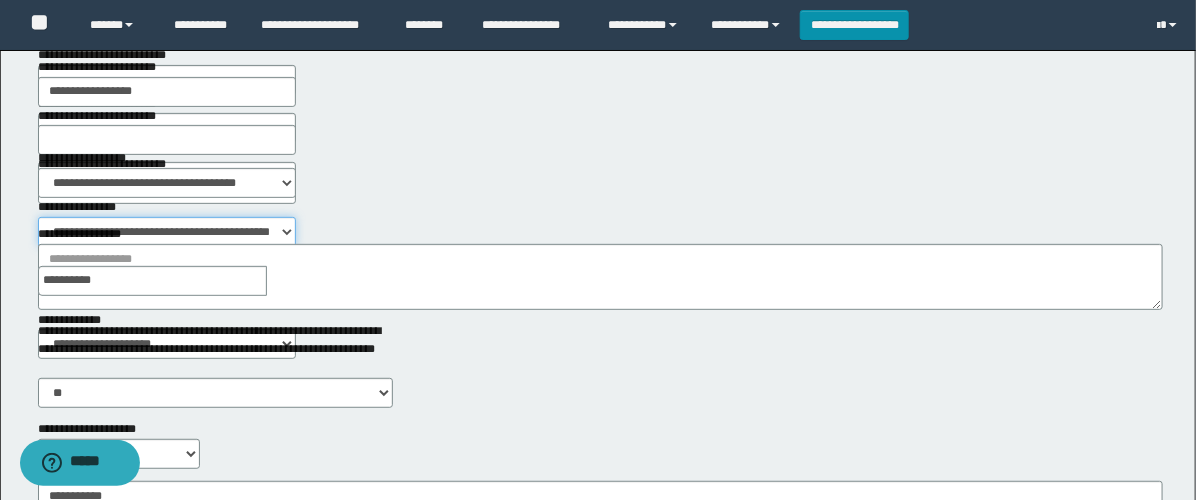 scroll, scrollTop: 222, scrollLeft: 0, axis: vertical 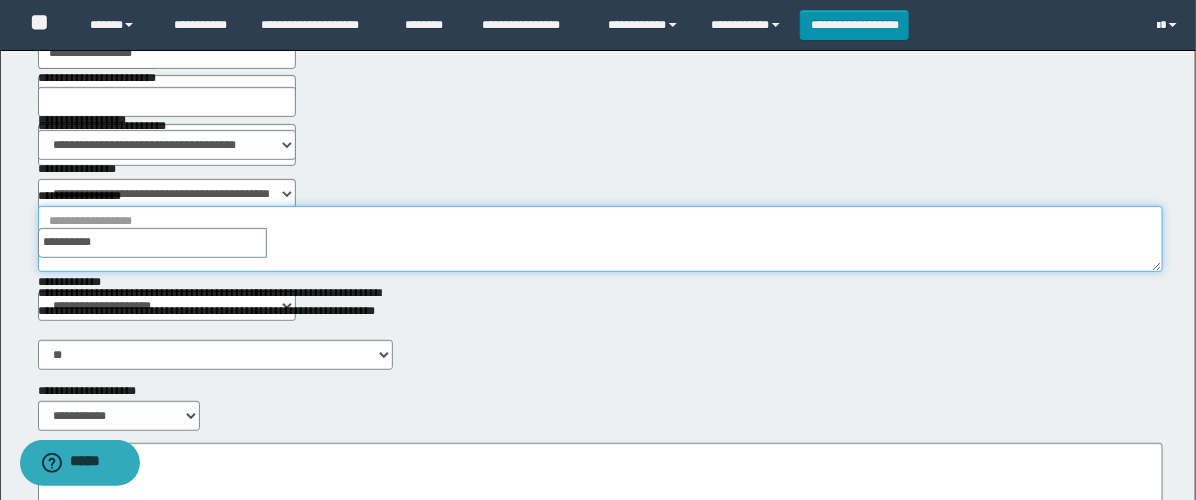 click on "**********" at bounding box center (600, 239) 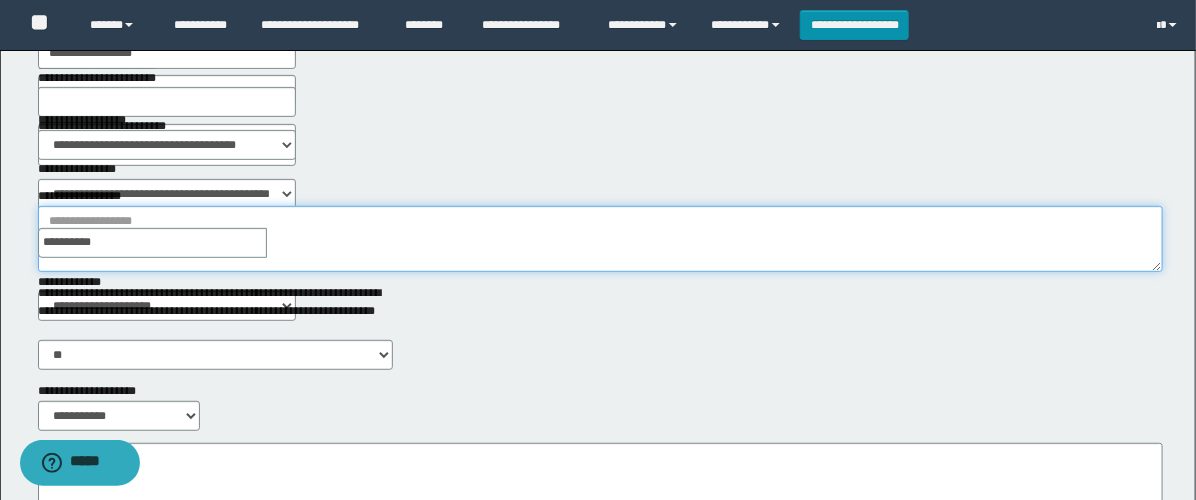 scroll, scrollTop: 0, scrollLeft: 0, axis: both 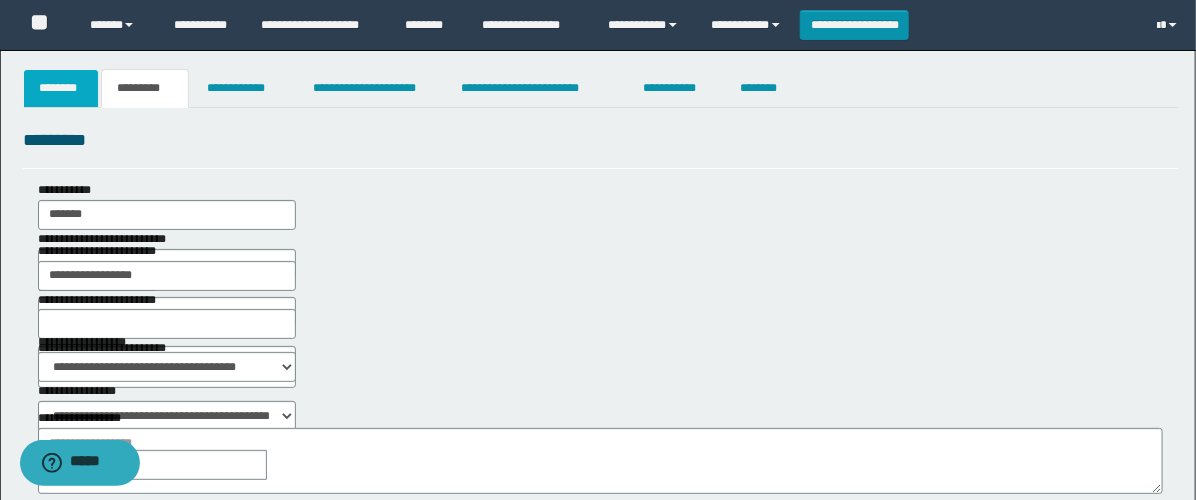 click on "********" at bounding box center [61, 88] 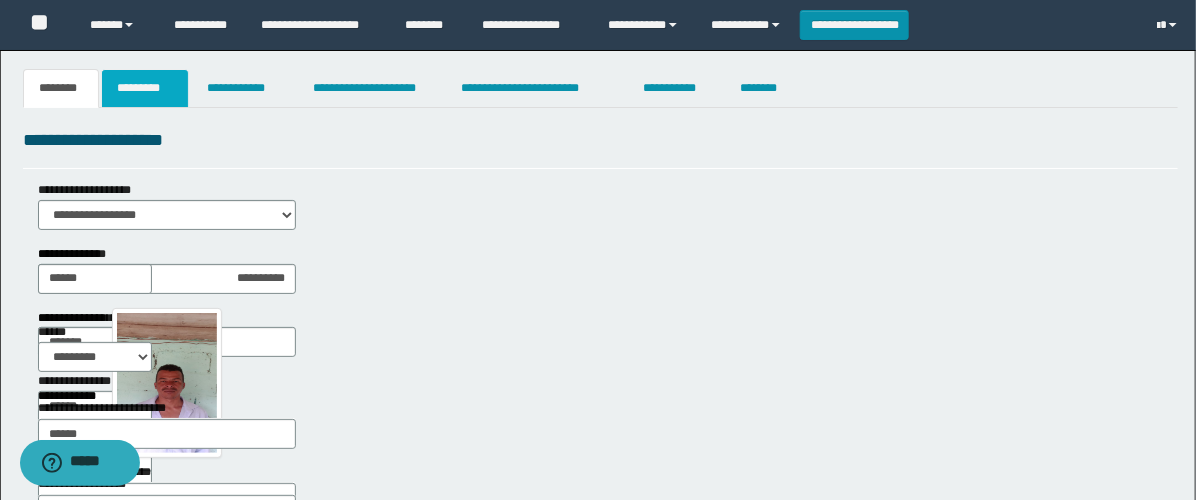 click on "*********" at bounding box center (145, 88) 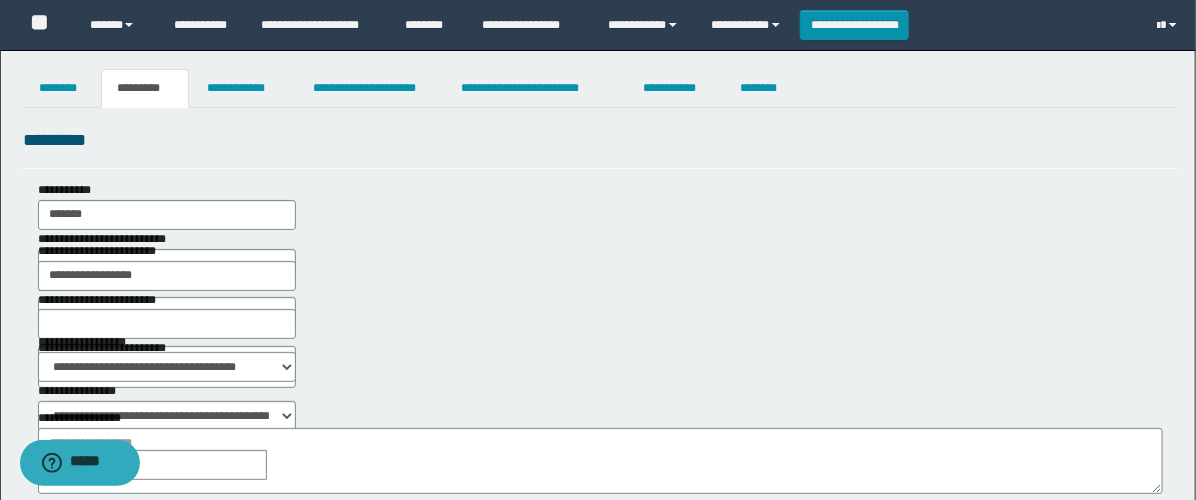 scroll, scrollTop: 111, scrollLeft: 0, axis: vertical 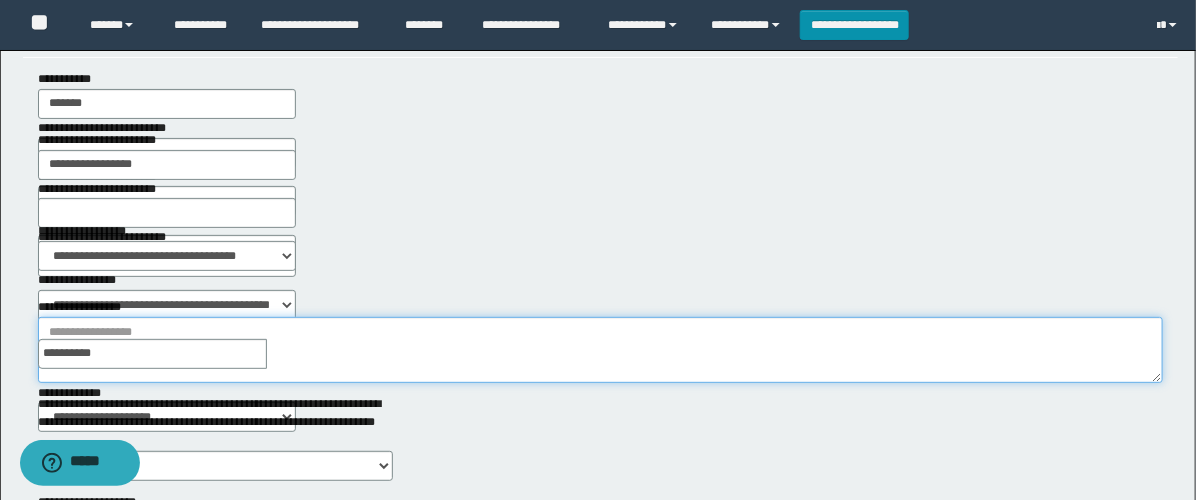 click on "**********" at bounding box center [600, 350] 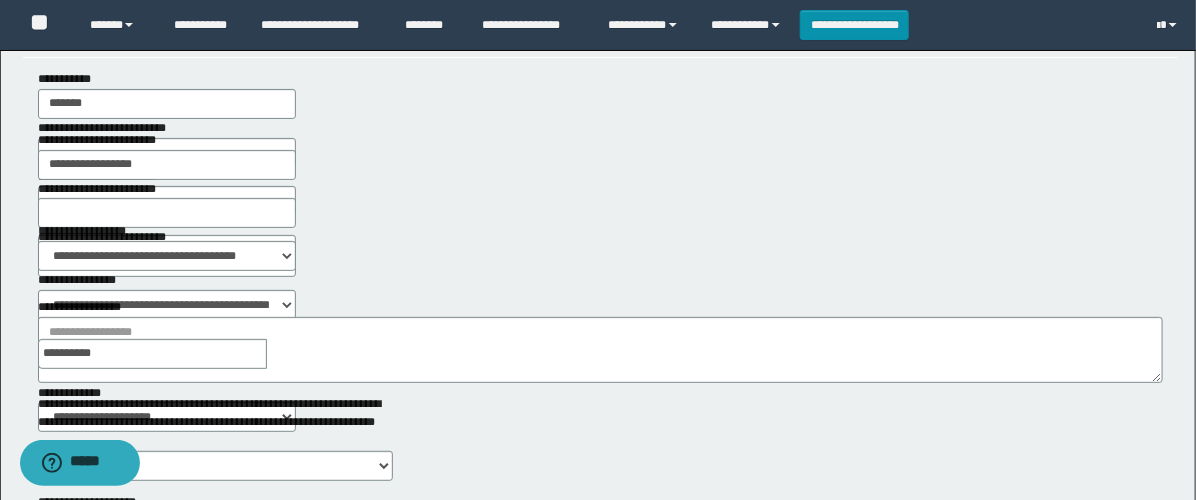 click at bounding box center [281, 354] 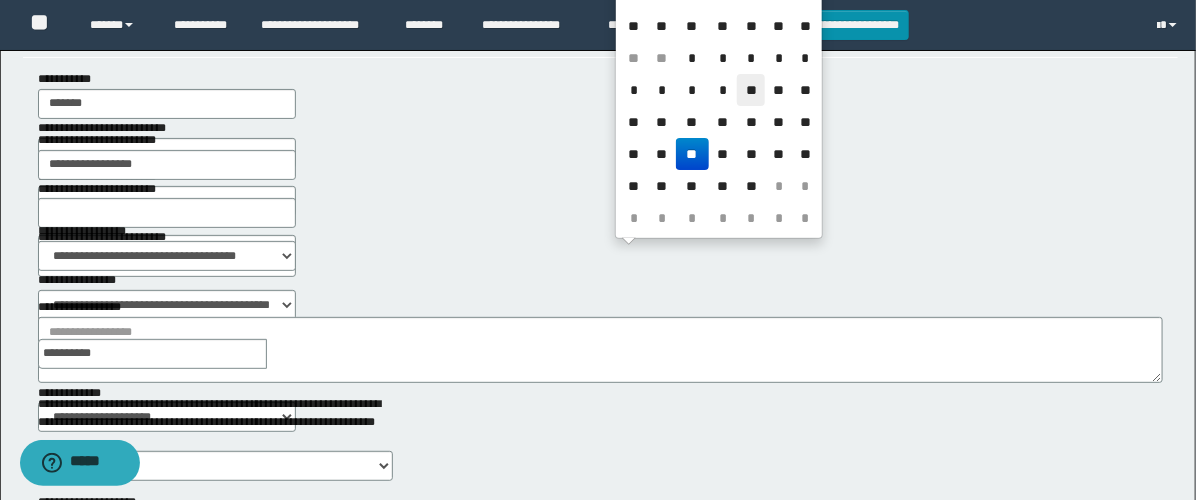 click on "**" at bounding box center (751, 90) 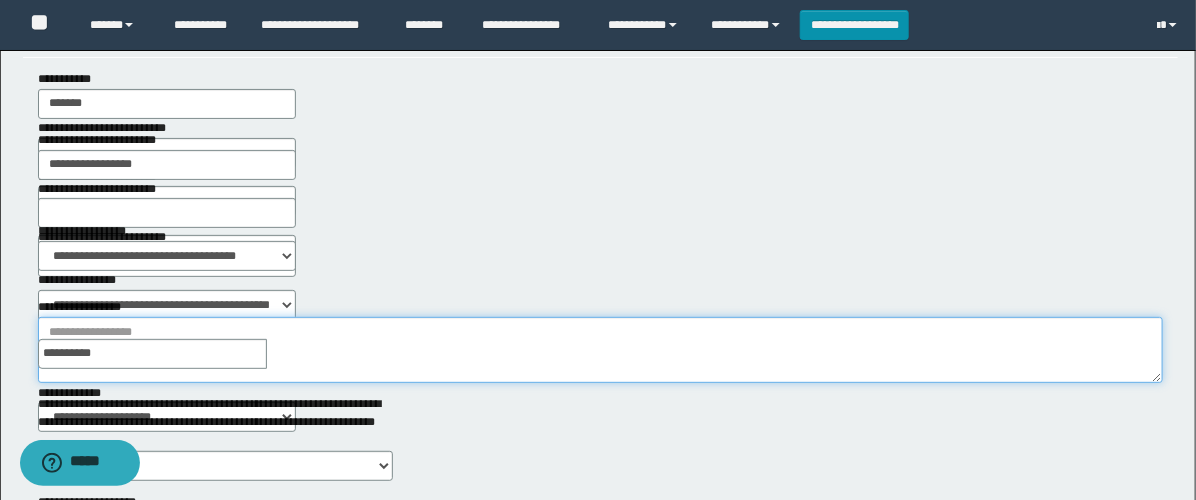 click on "**********" at bounding box center (600, 350) 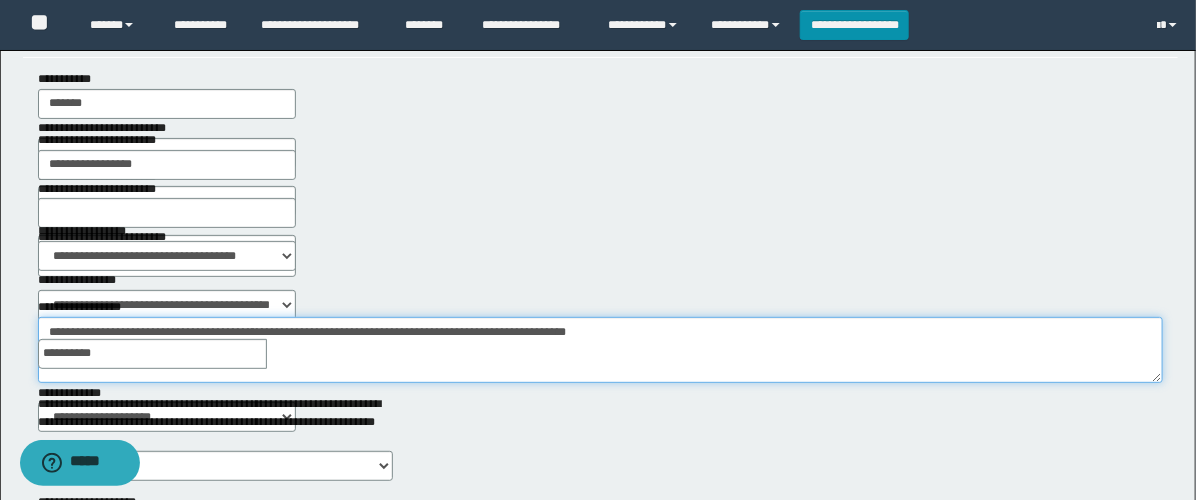 type on "**********" 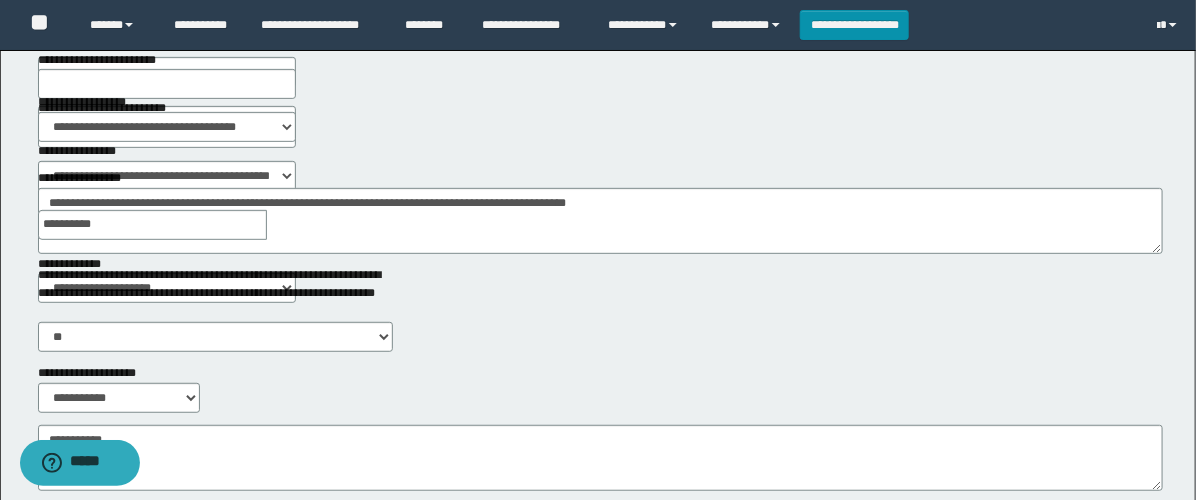 scroll, scrollTop: 444, scrollLeft: 0, axis: vertical 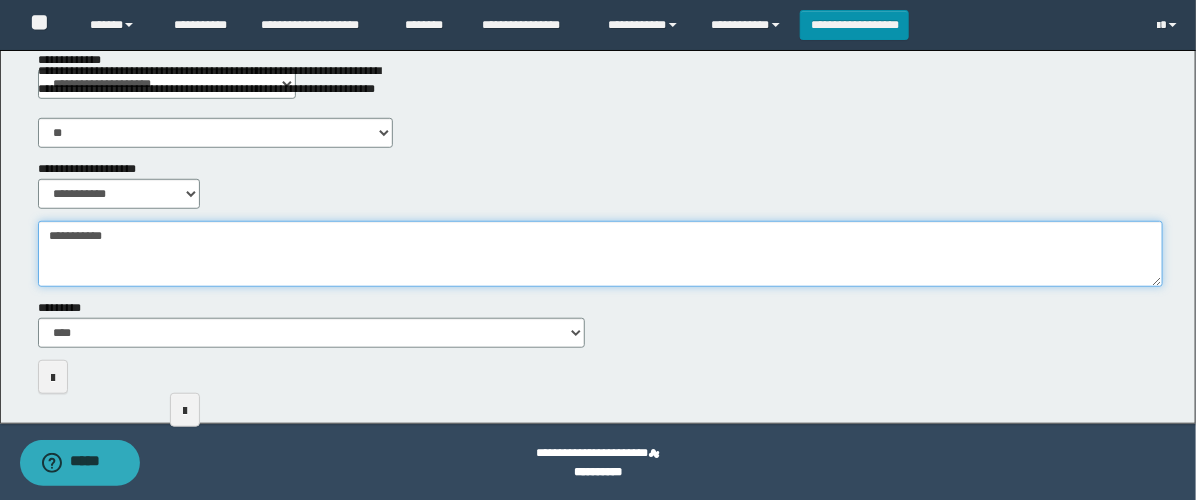 click on "**********" at bounding box center (600, 254) 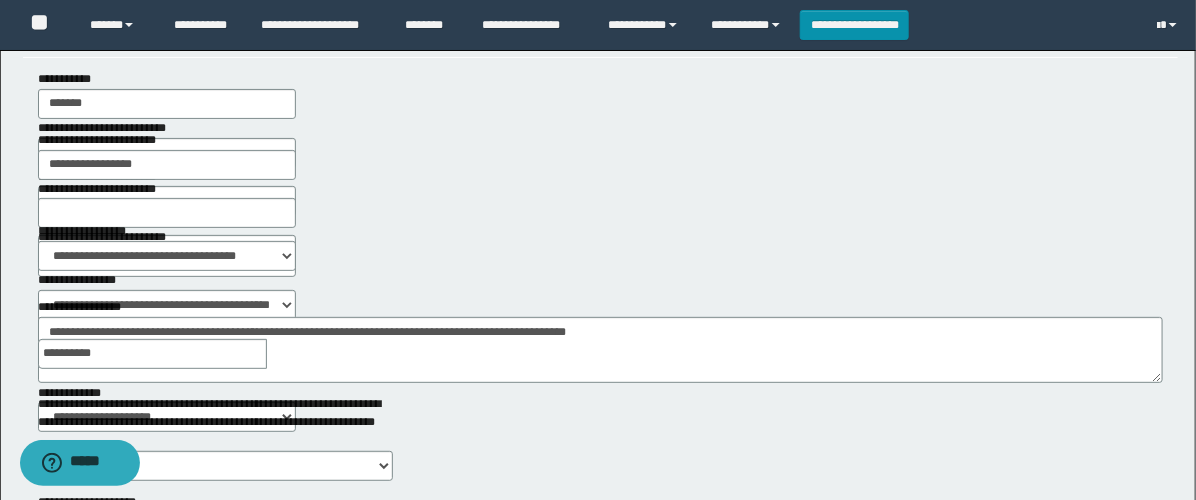 scroll, scrollTop: 0, scrollLeft: 0, axis: both 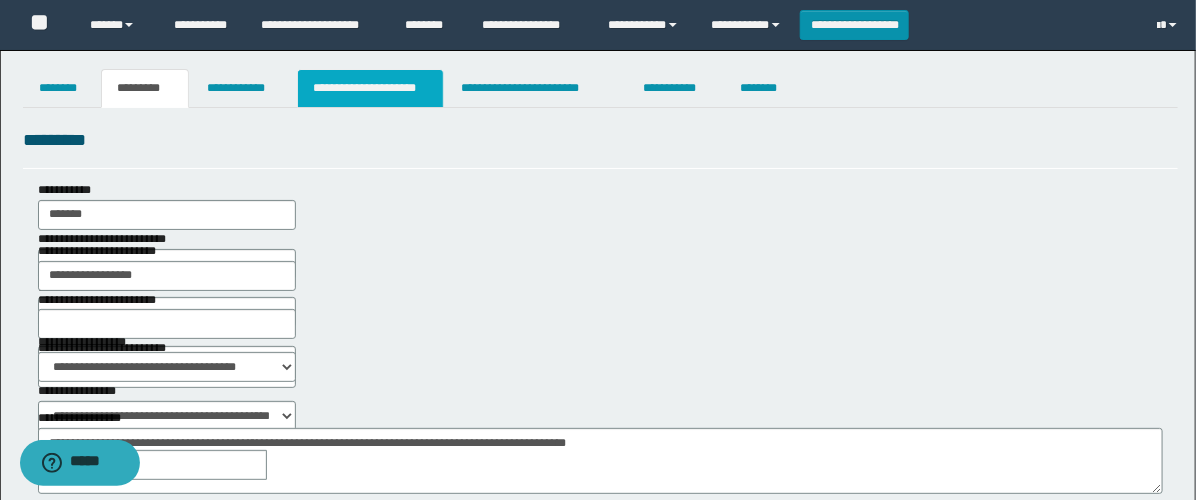 type on "**********" 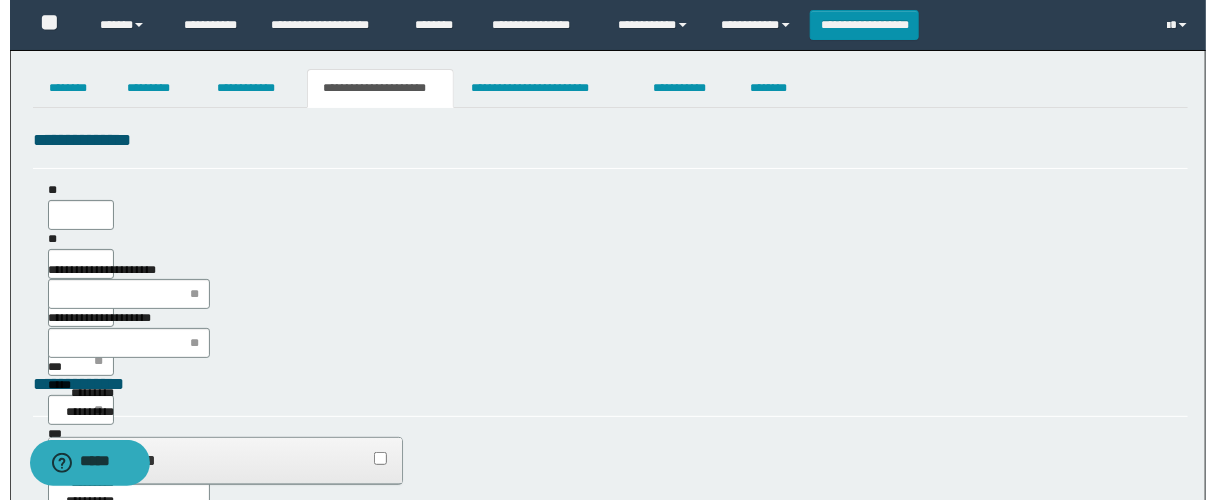 scroll, scrollTop: 0, scrollLeft: 0, axis: both 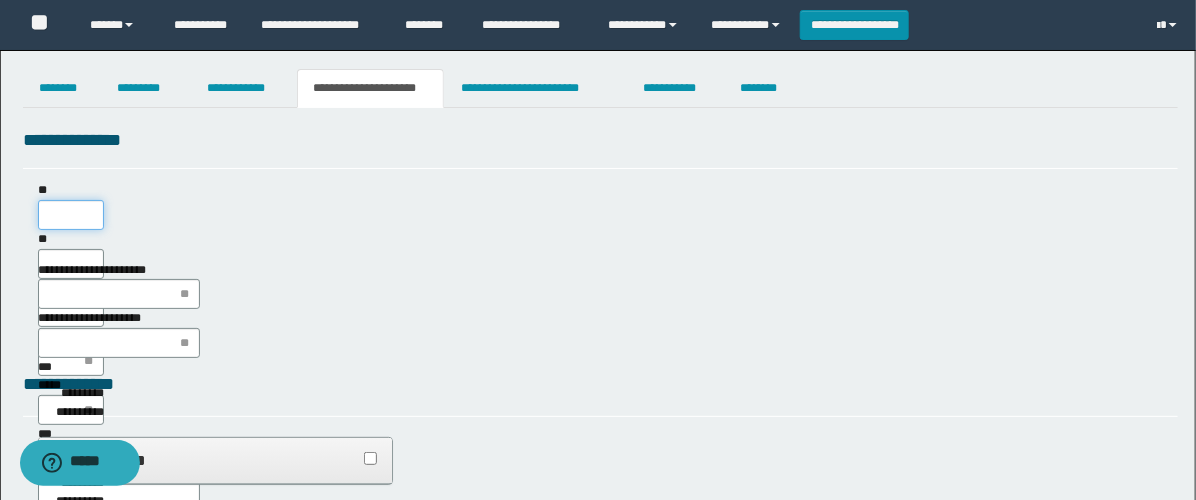 click on "**" at bounding box center [71, 215] 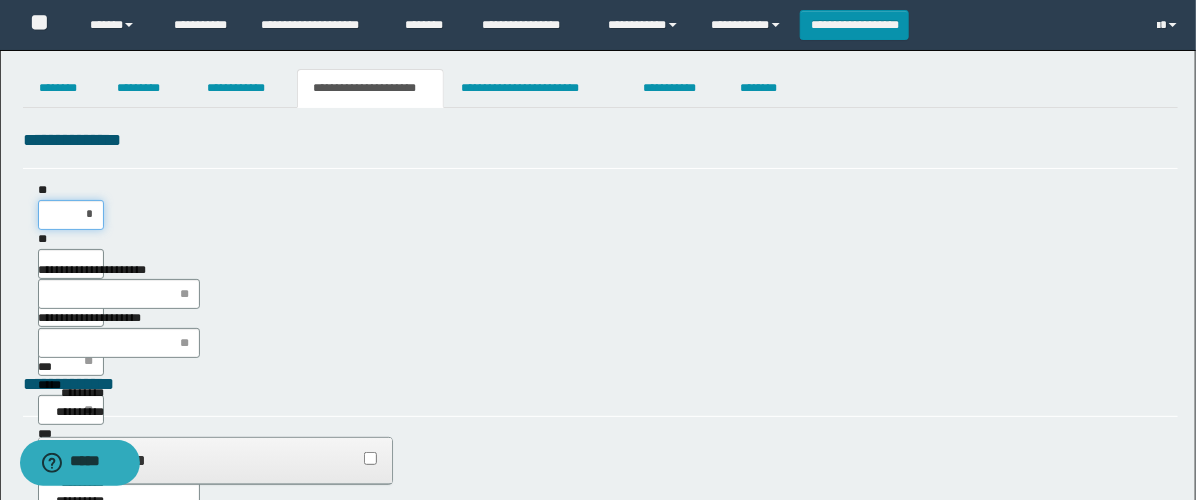 type on "**" 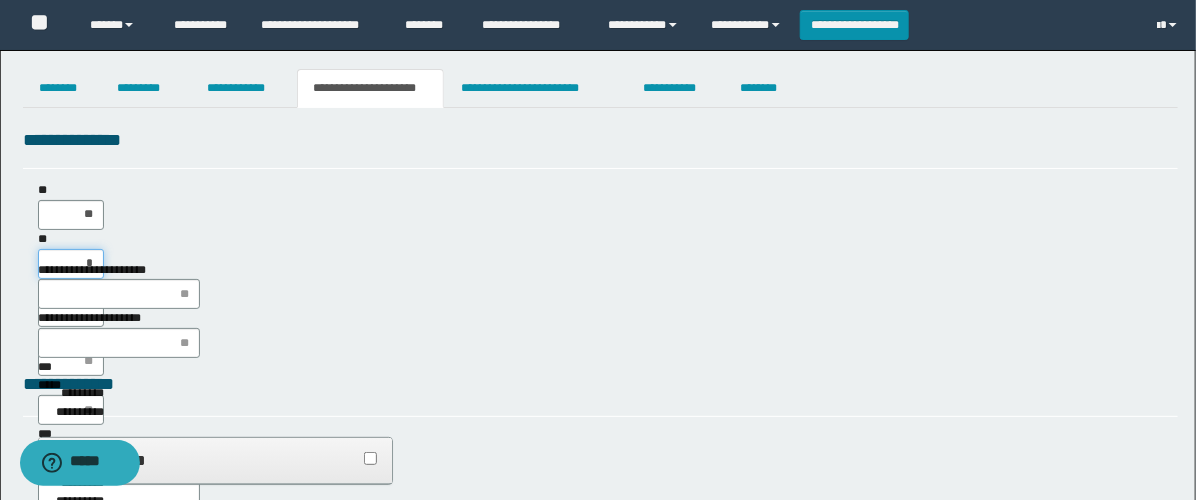 type on "**" 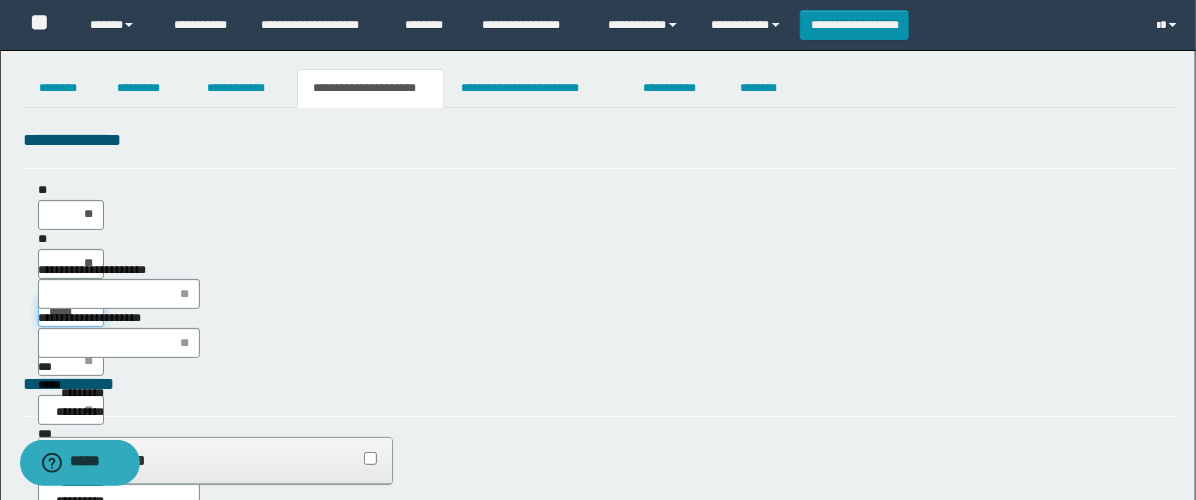type on "******" 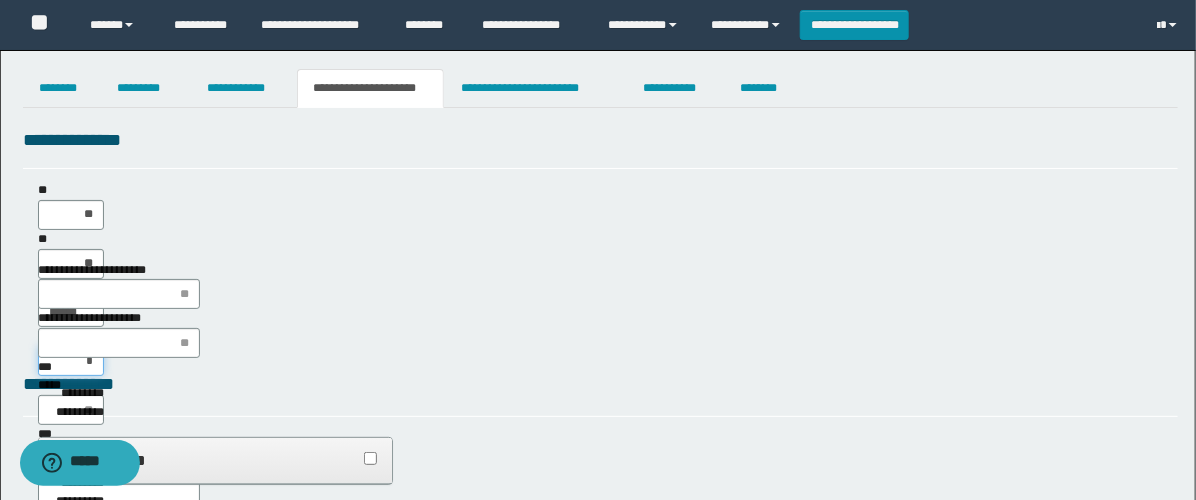type on "**" 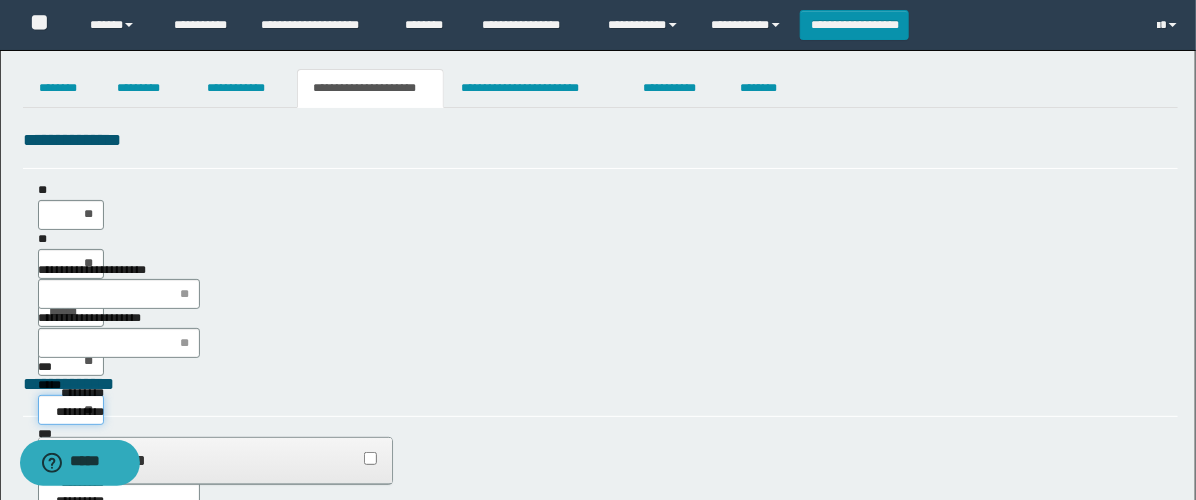 type on "***" 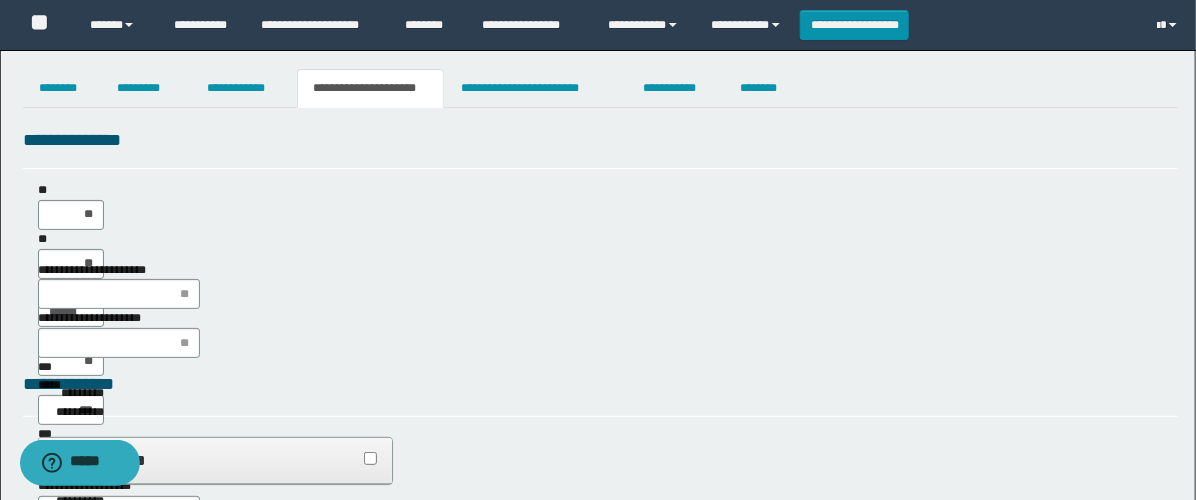 type on "**" 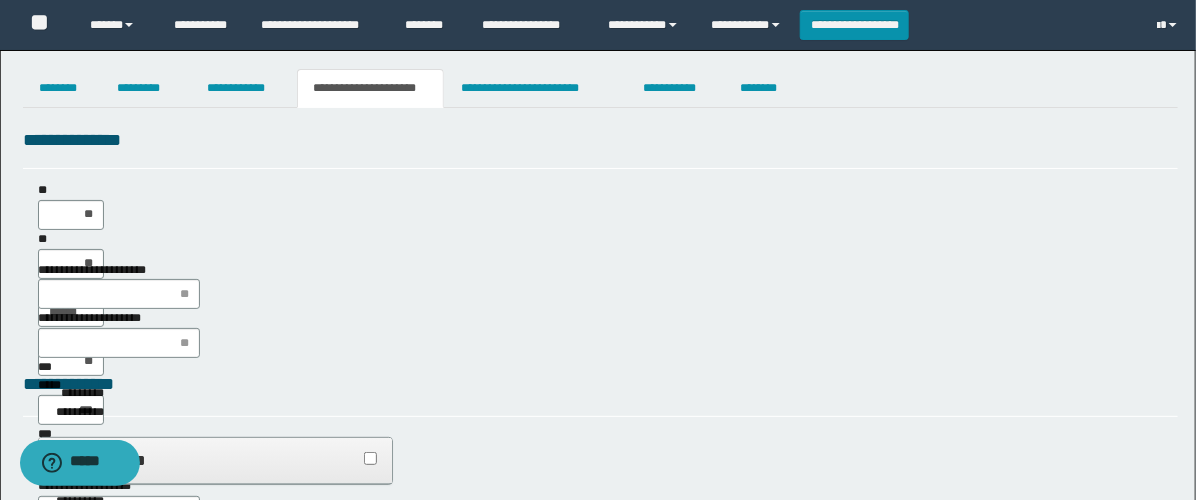 type on "**" 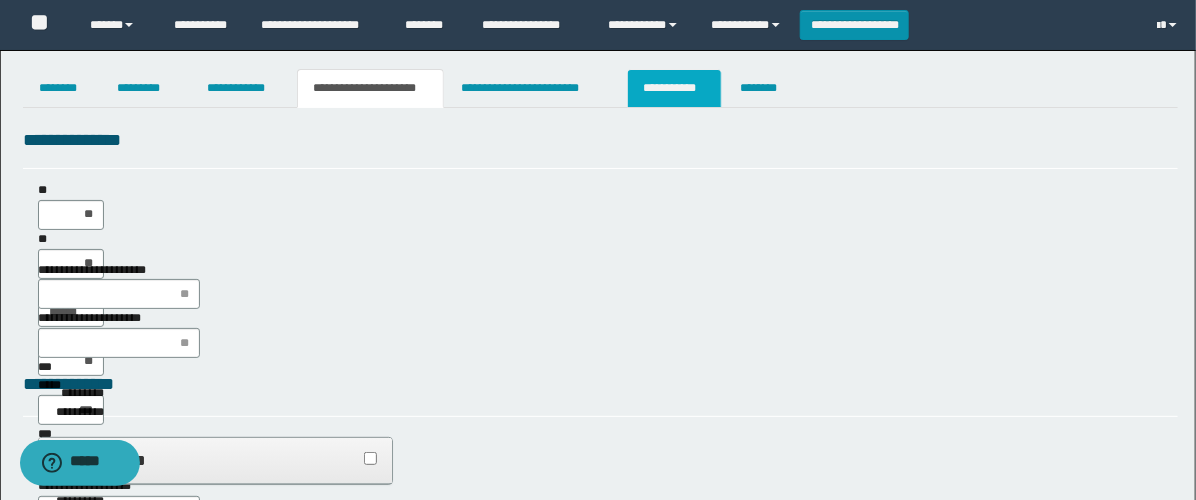 click on "**********" at bounding box center [674, 88] 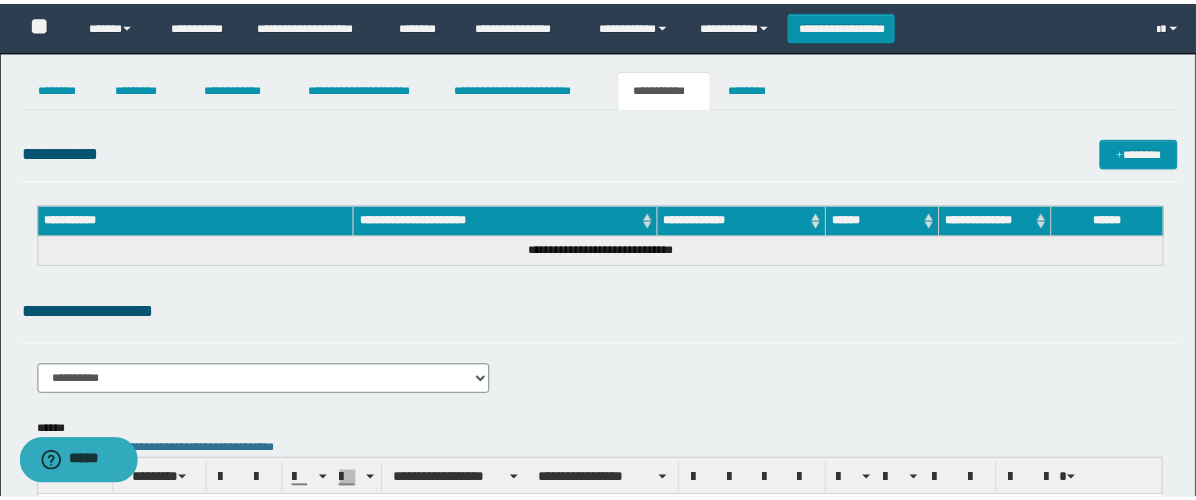 scroll, scrollTop: 0, scrollLeft: 0, axis: both 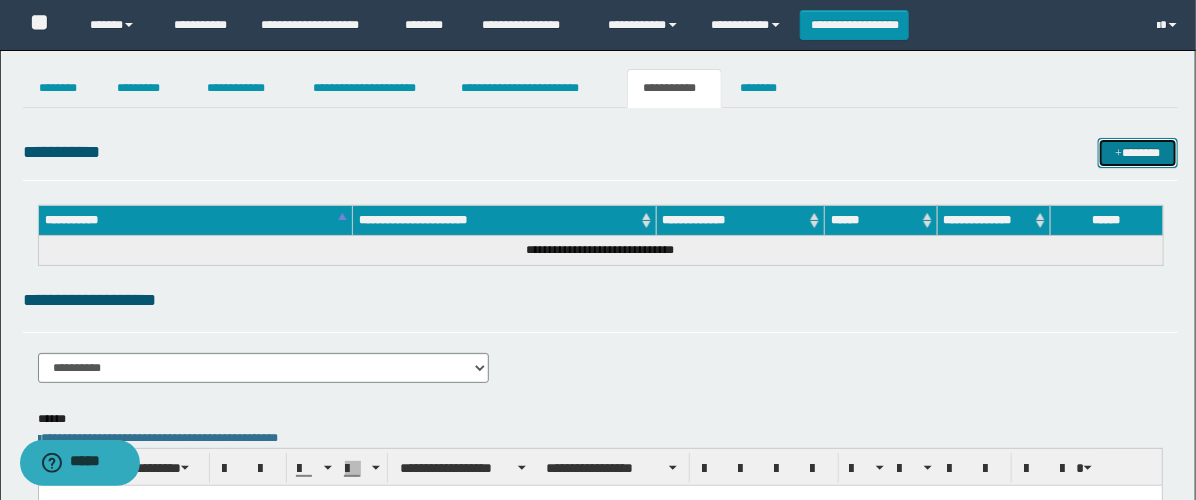 click on "*******" at bounding box center (1138, 153) 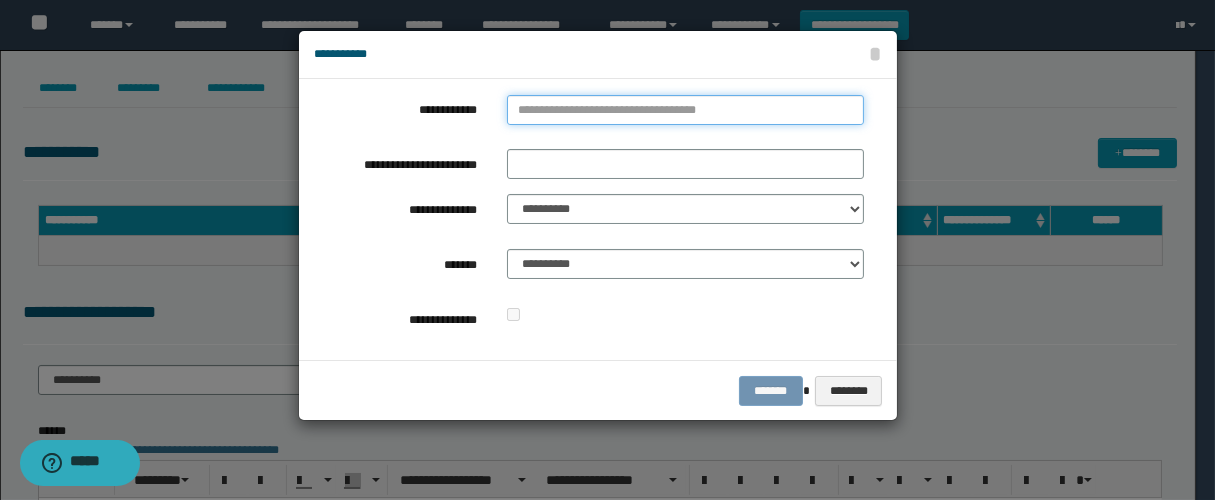 click on "**********" at bounding box center (685, 110) 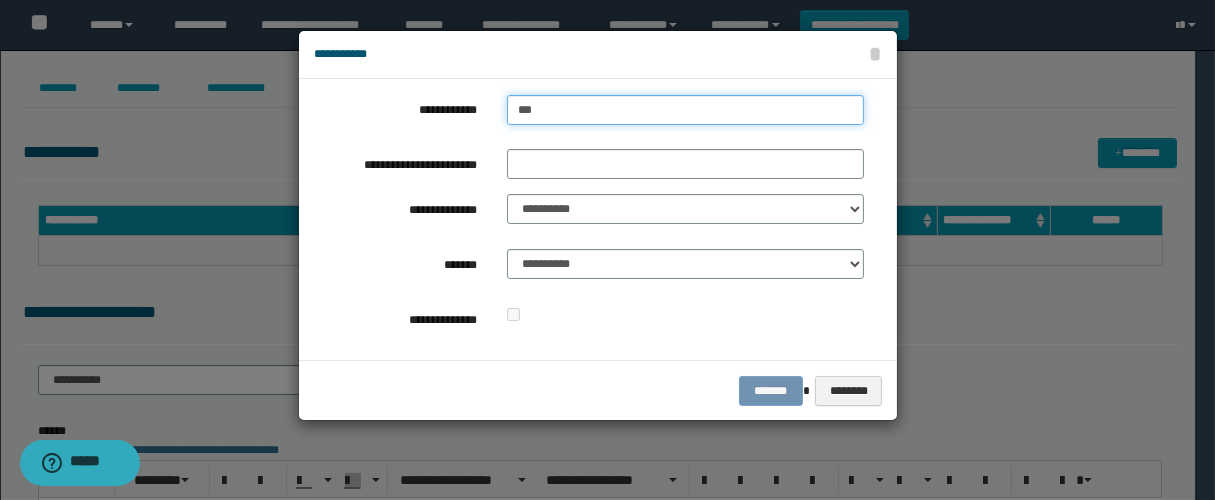 type on "****" 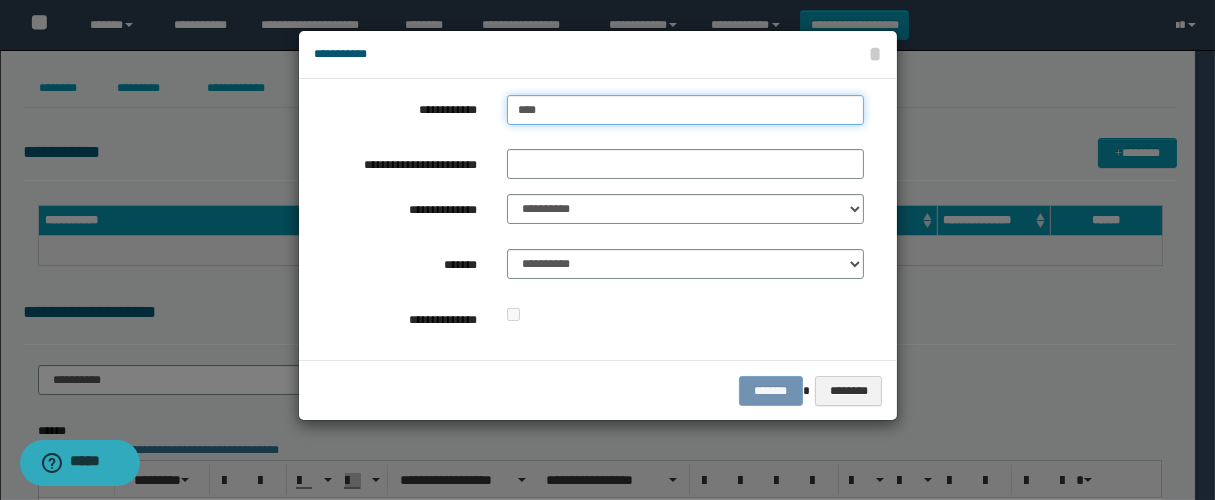 type on "****" 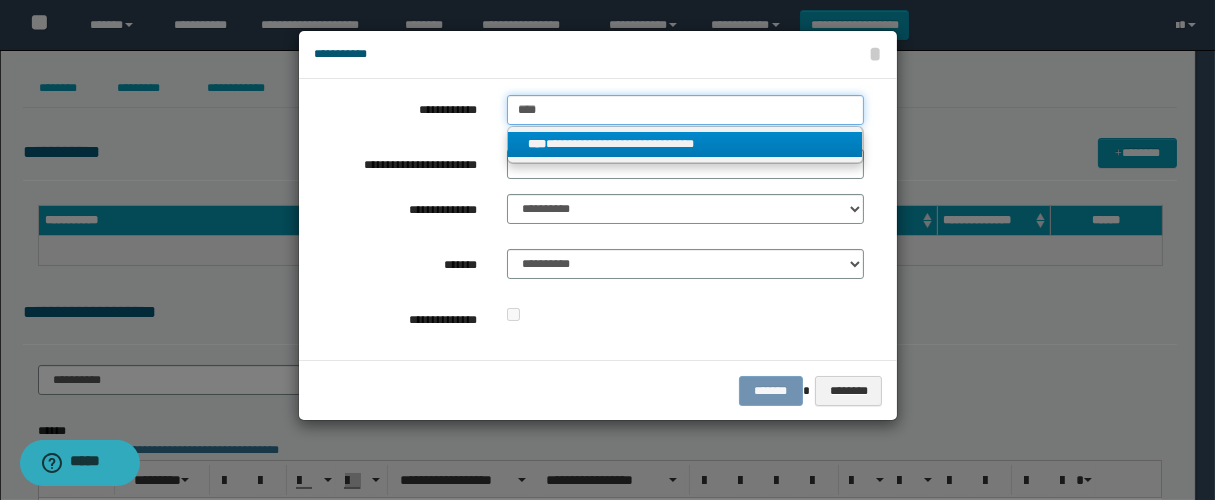type on "****" 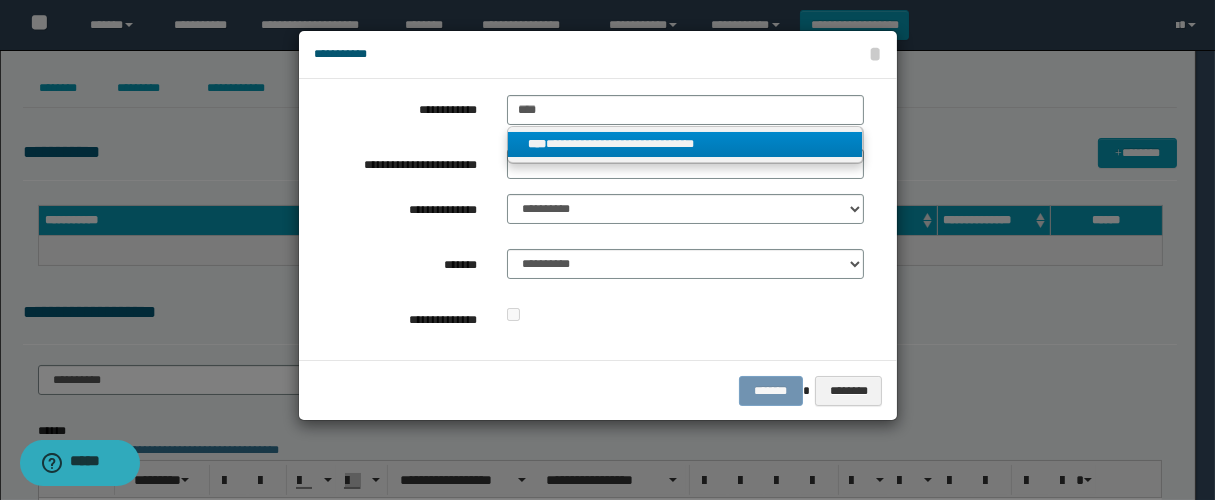 click on "**********" at bounding box center (685, 144) 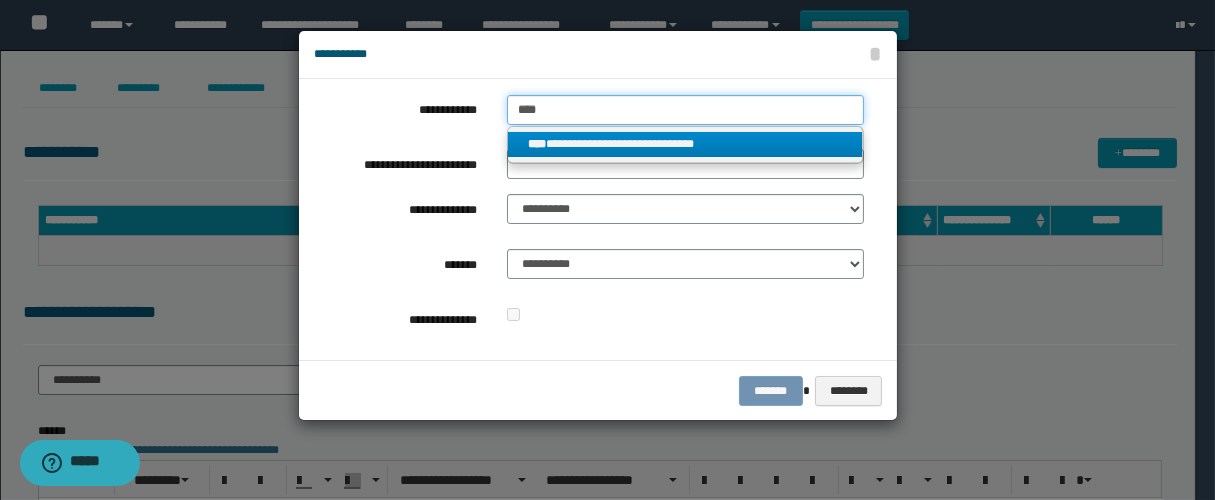 type 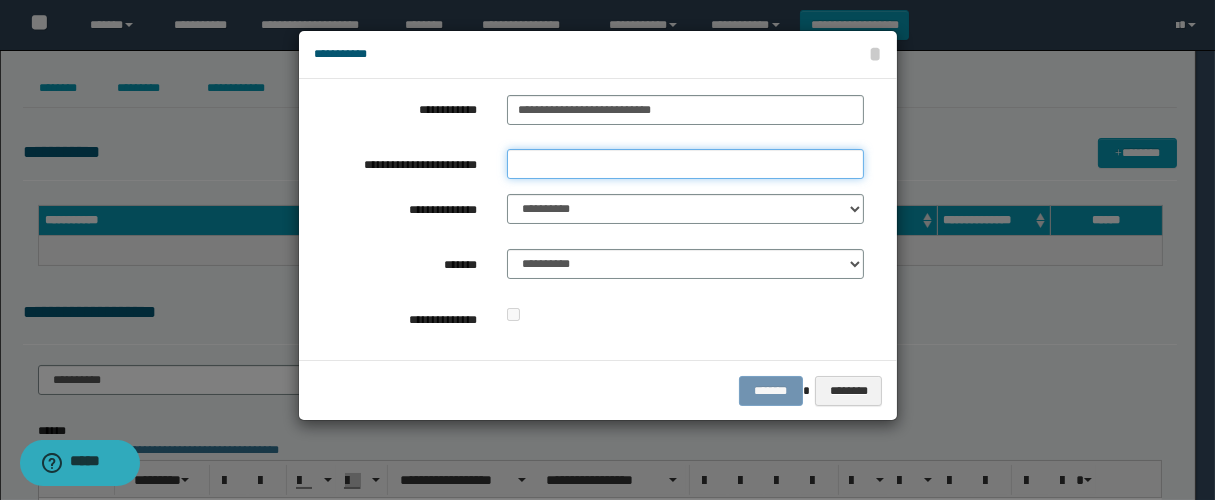 click on "**********" at bounding box center (685, 164) 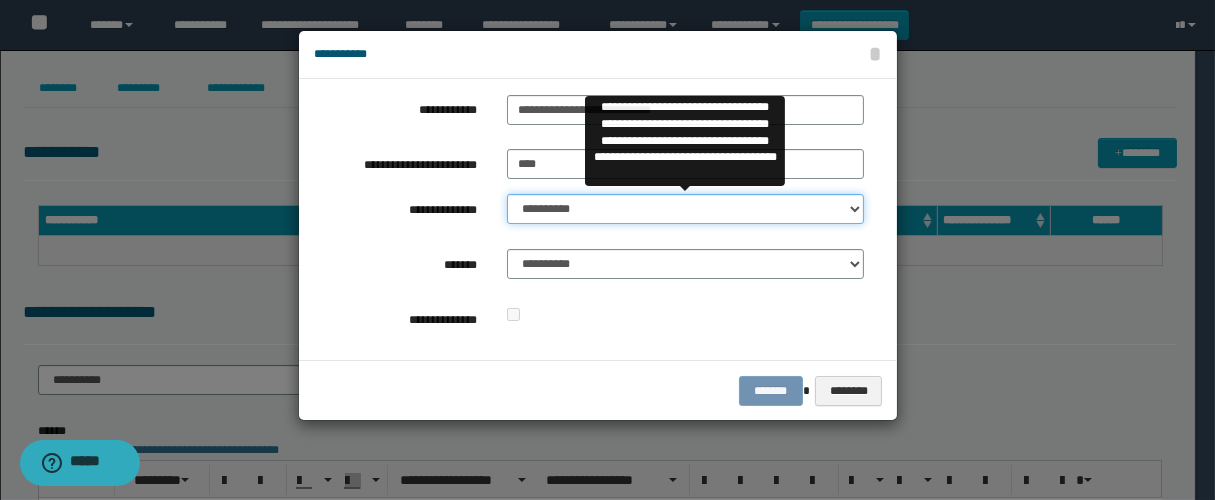 drag, startPoint x: 566, startPoint y: 211, endPoint x: 598, endPoint y: 213, distance: 32.06244 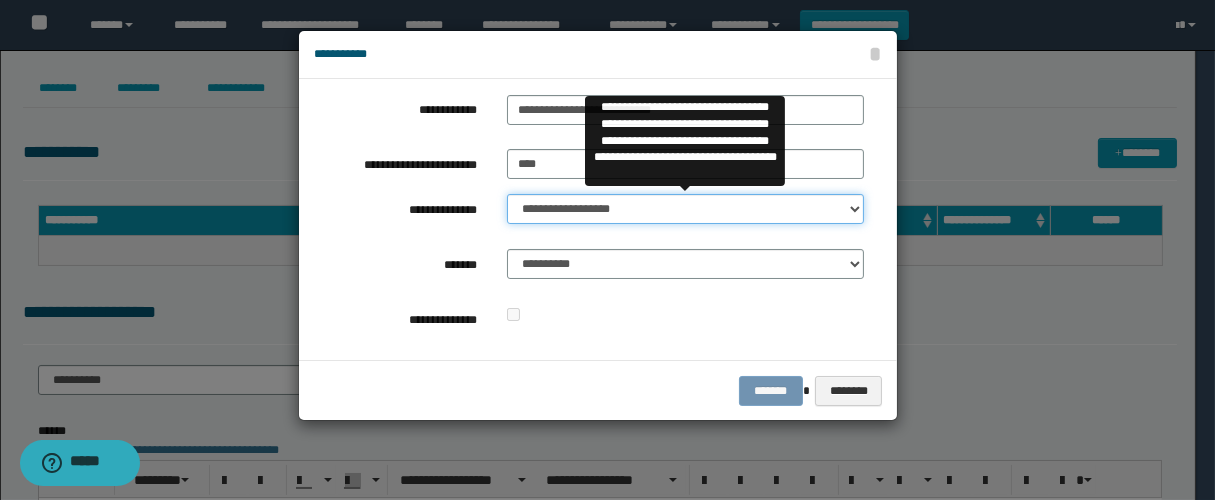 click on "**********" at bounding box center (685, 209) 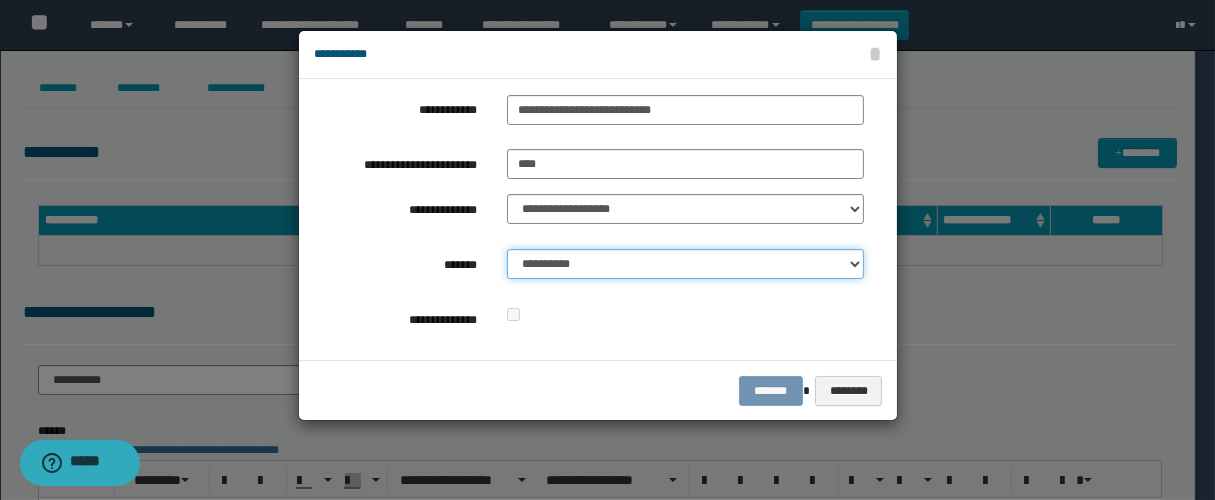 click on "**********" at bounding box center (685, 264) 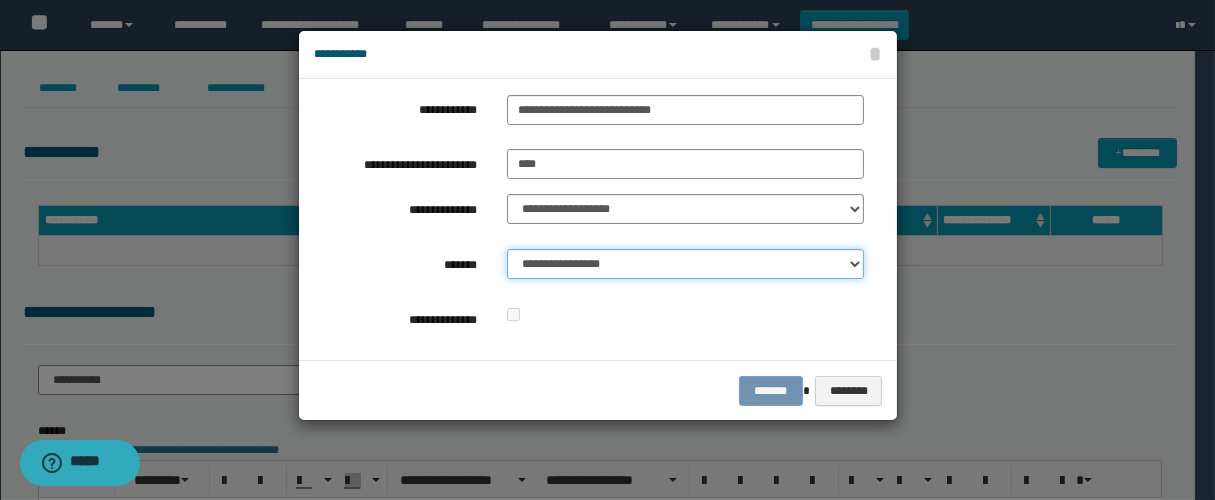 click on "**********" at bounding box center [685, 264] 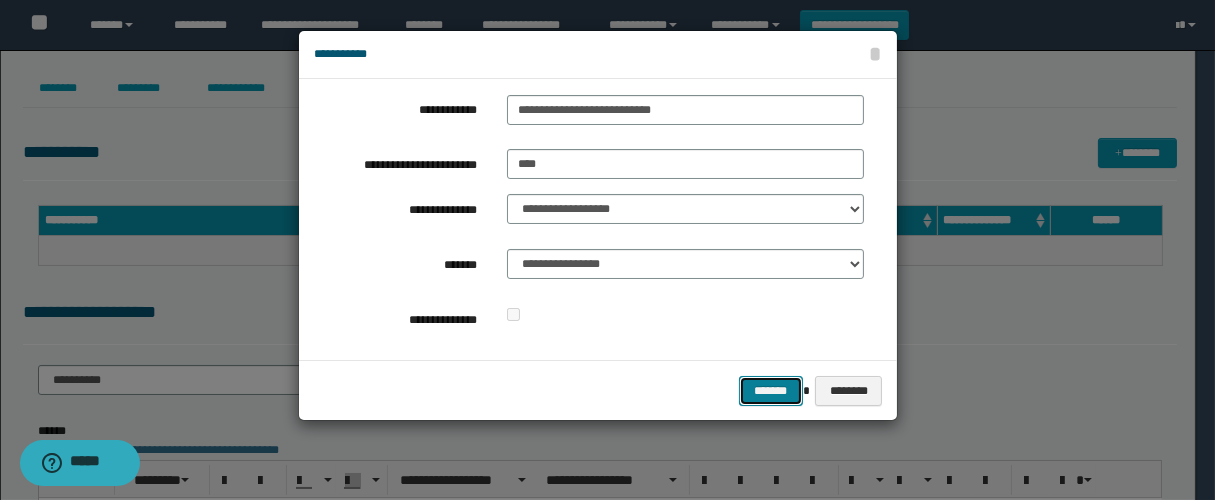 click on "*******" at bounding box center [771, 391] 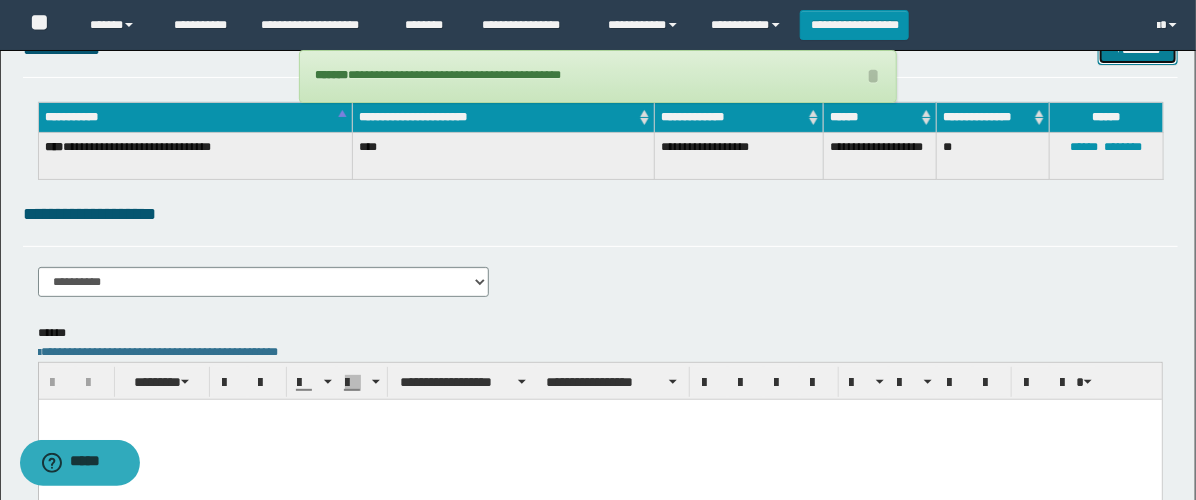 scroll, scrollTop: 222, scrollLeft: 0, axis: vertical 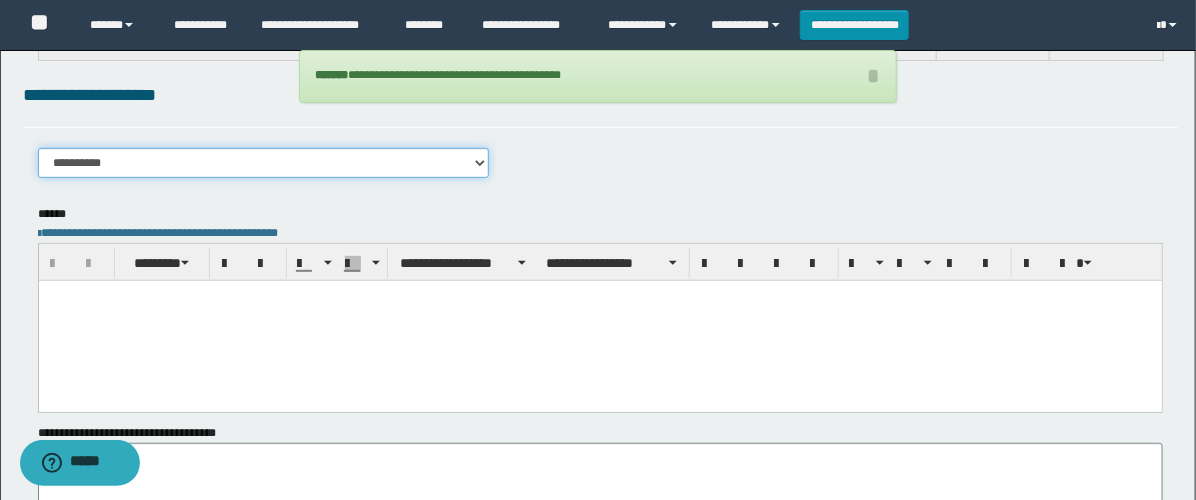 click on "**********" at bounding box center [263, 163] 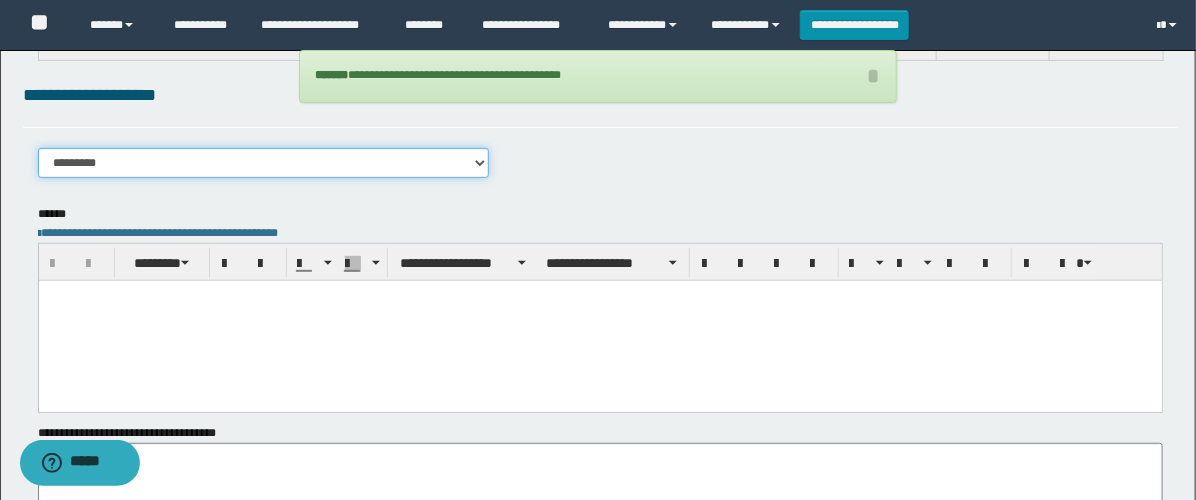 click on "**********" at bounding box center [263, 163] 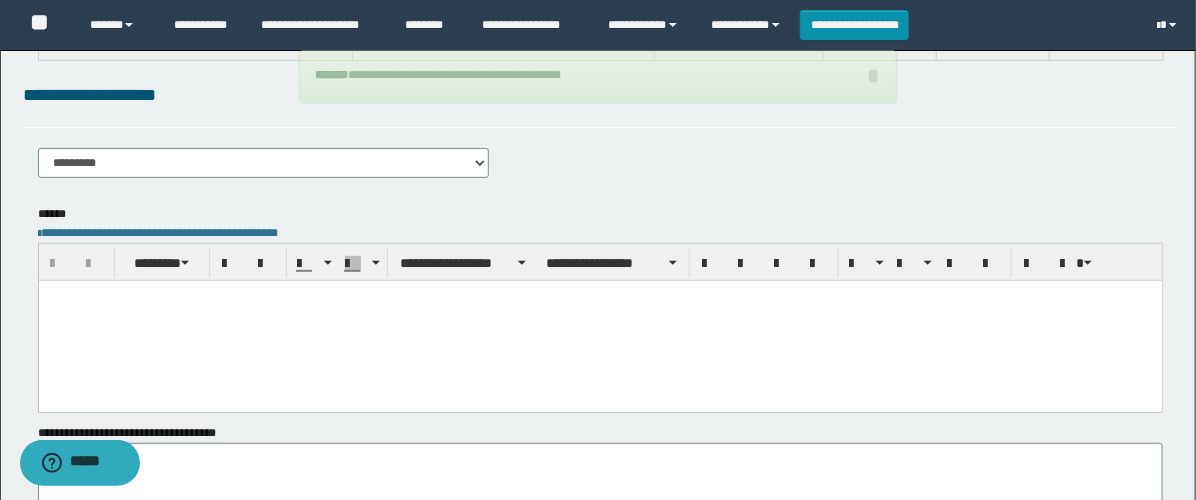 click at bounding box center [599, 320] 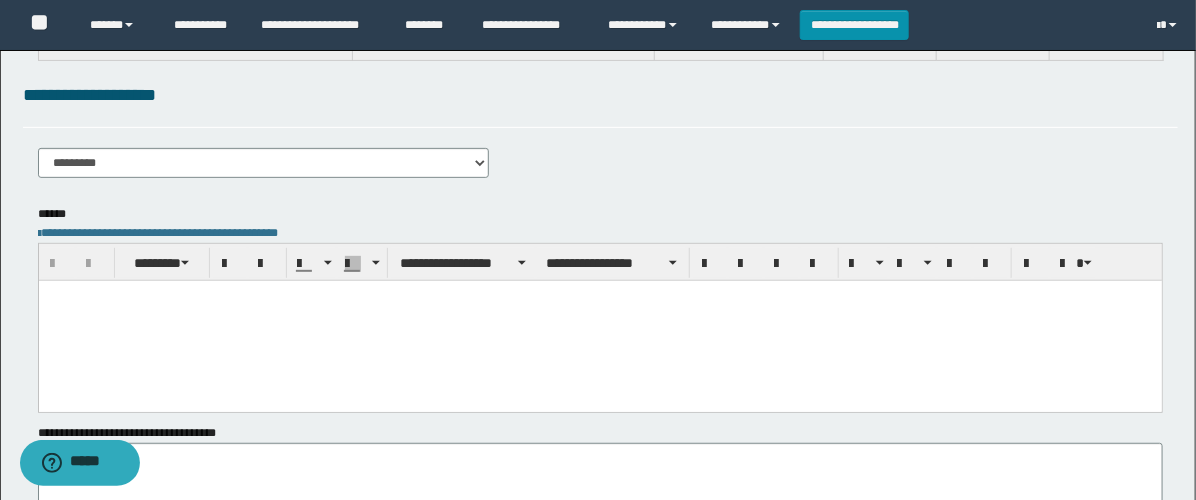 paste 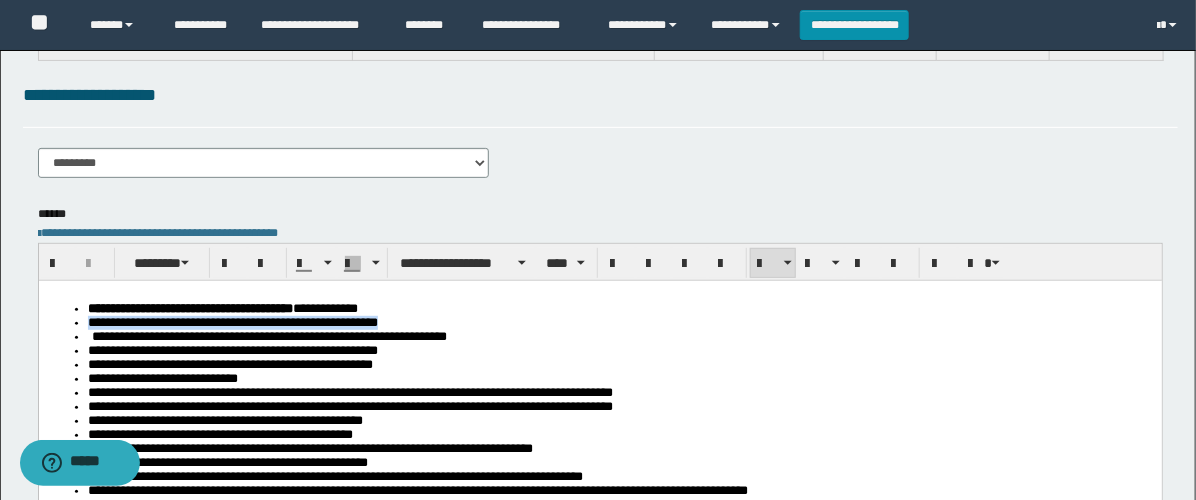 drag, startPoint x: 562, startPoint y: 323, endPoint x: 59, endPoint y: 326, distance: 503.00894 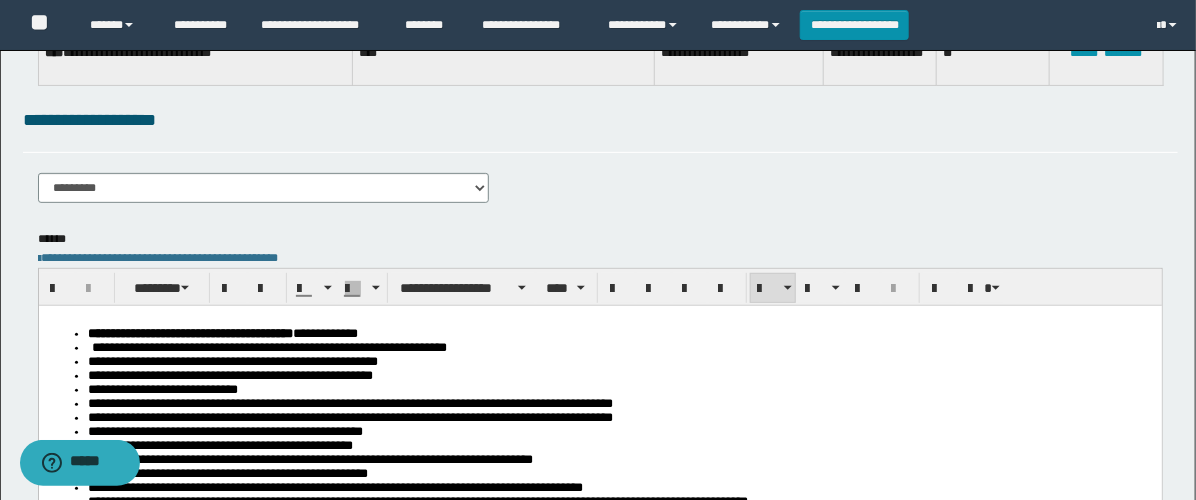 scroll, scrollTop: 0, scrollLeft: 0, axis: both 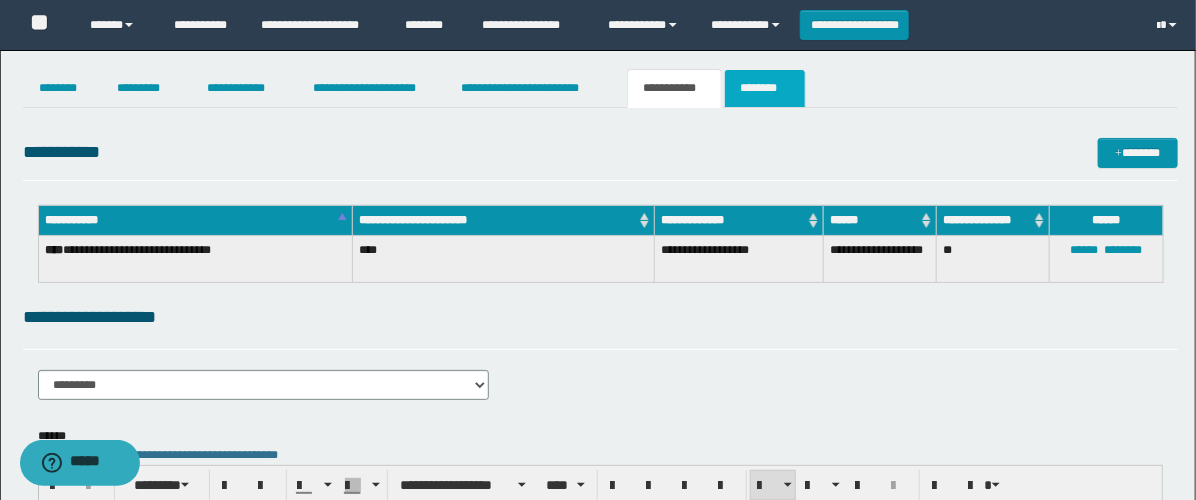 click on "********" at bounding box center [765, 88] 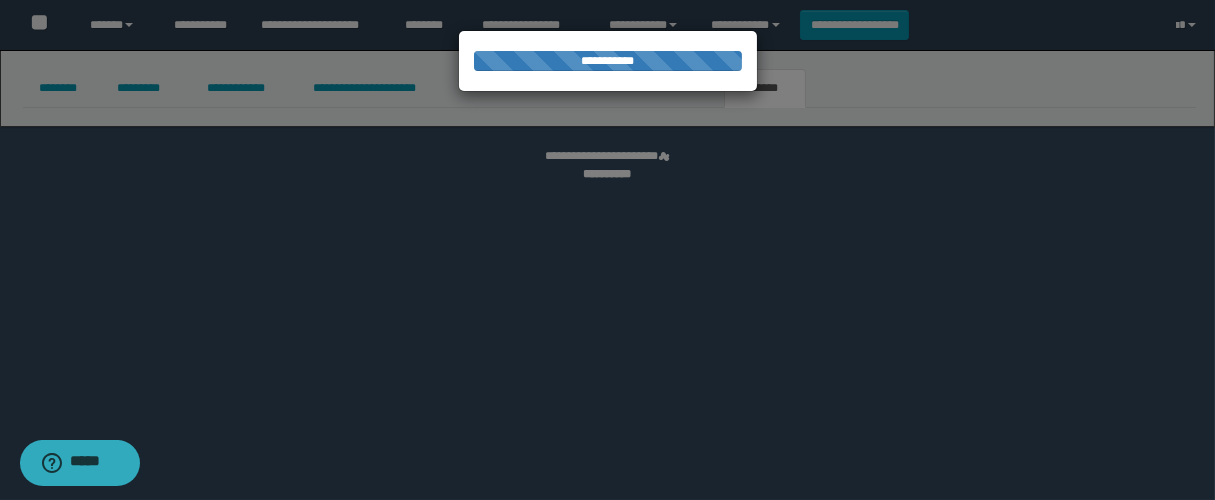 select 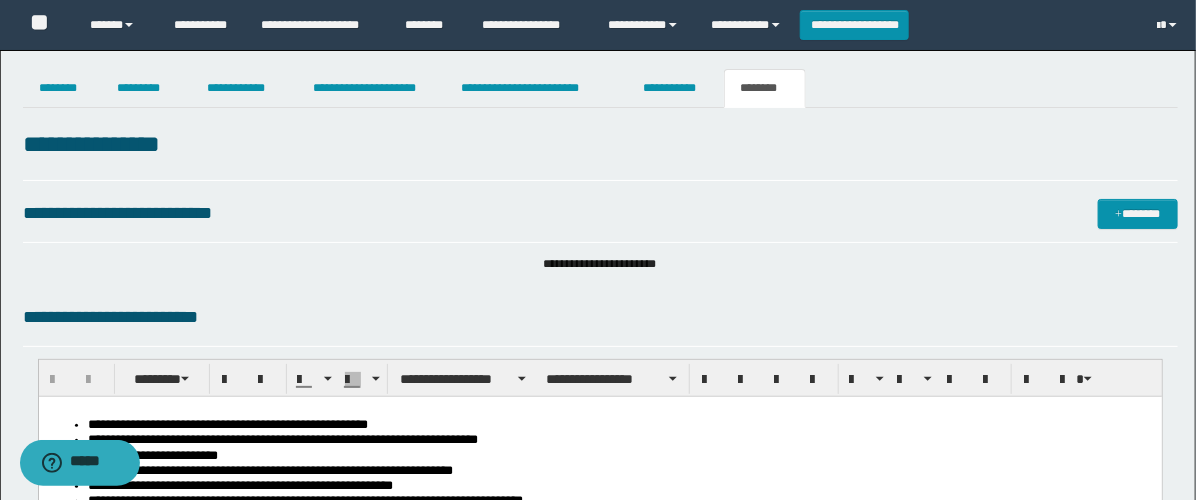 scroll, scrollTop: 0, scrollLeft: 0, axis: both 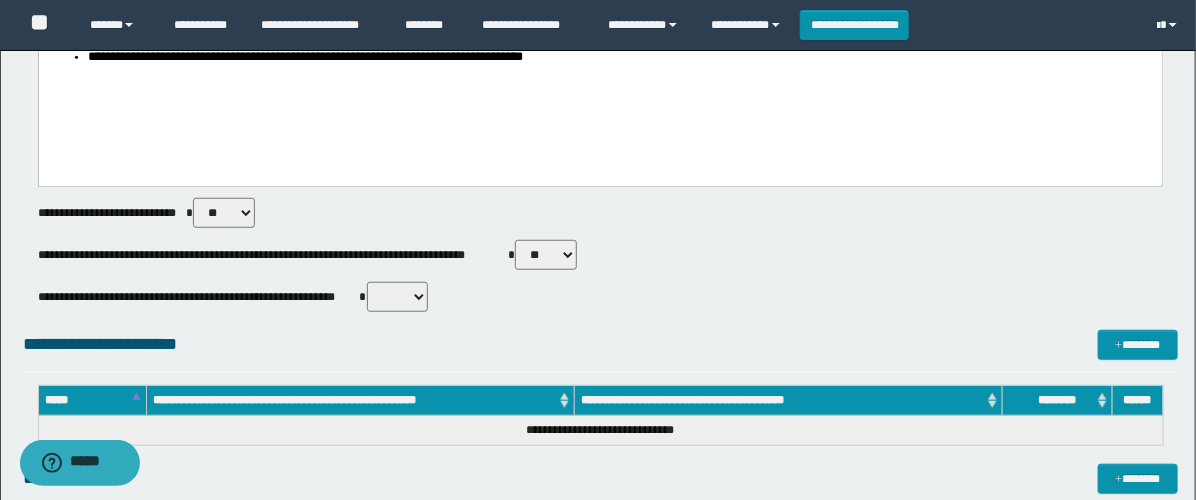 click on "**
**" at bounding box center (546, 255) 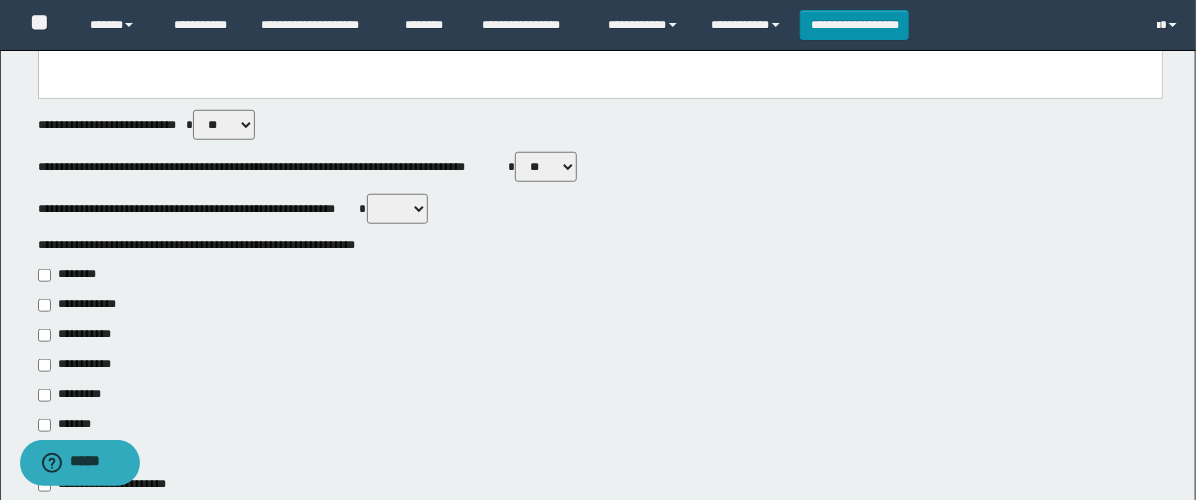 scroll, scrollTop: 666, scrollLeft: 0, axis: vertical 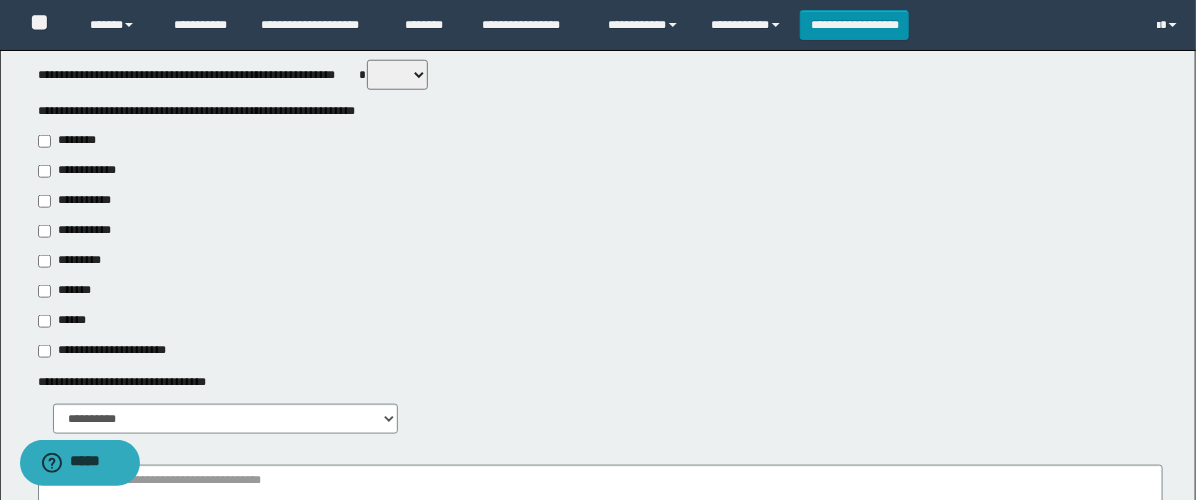 click on "**********" at bounding box center (76, 231) 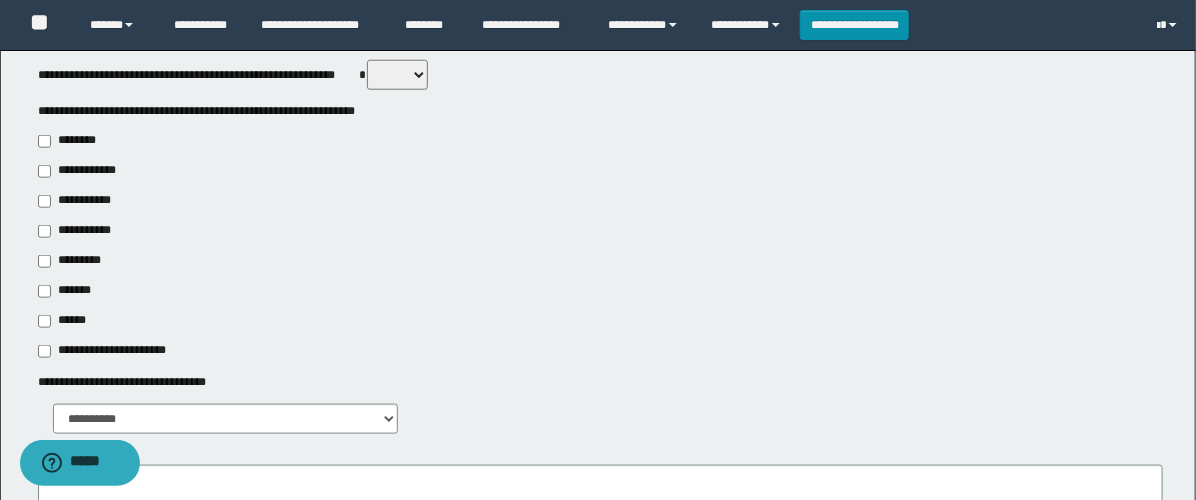 click on "**********" at bounding box center (81, 201) 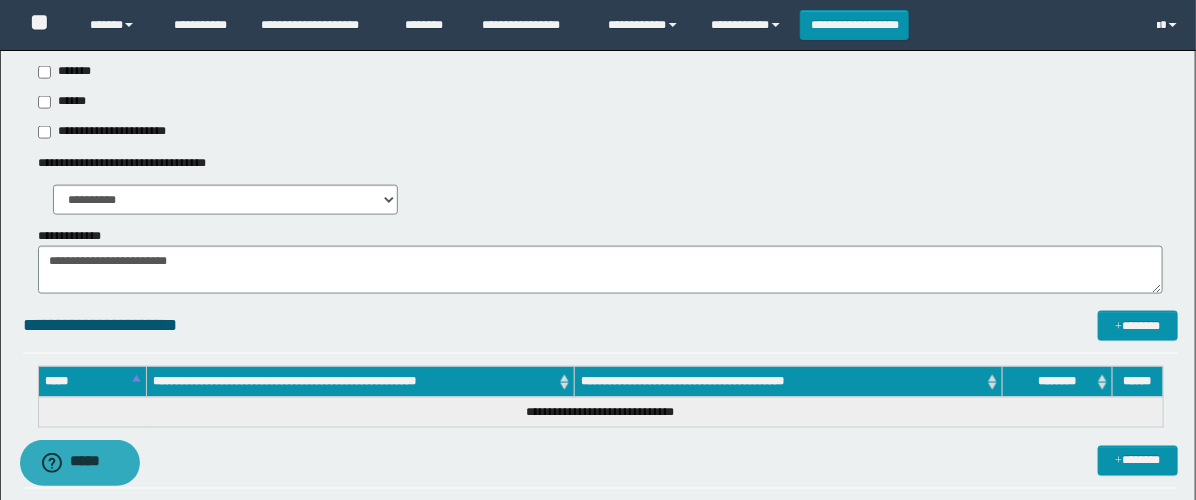 scroll, scrollTop: 888, scrollLeft: 0, axis: vertical 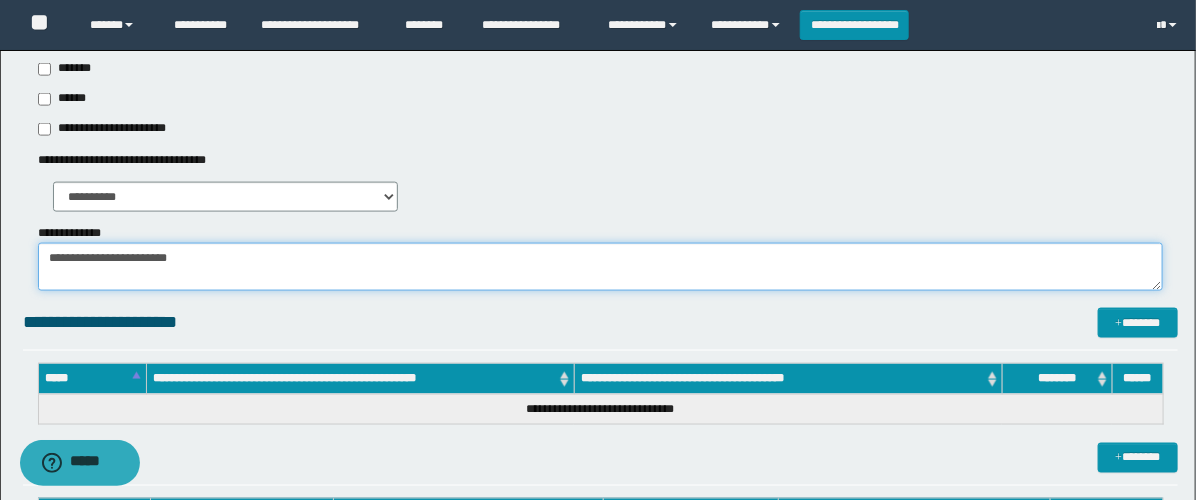 click on "**********" at bounding box center [600, 267] 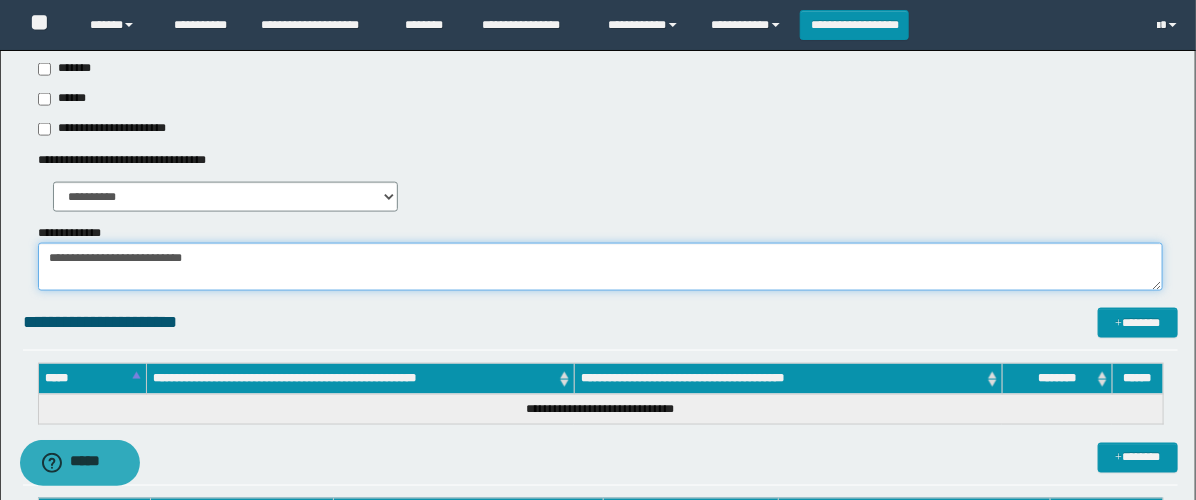 paste on "**********" 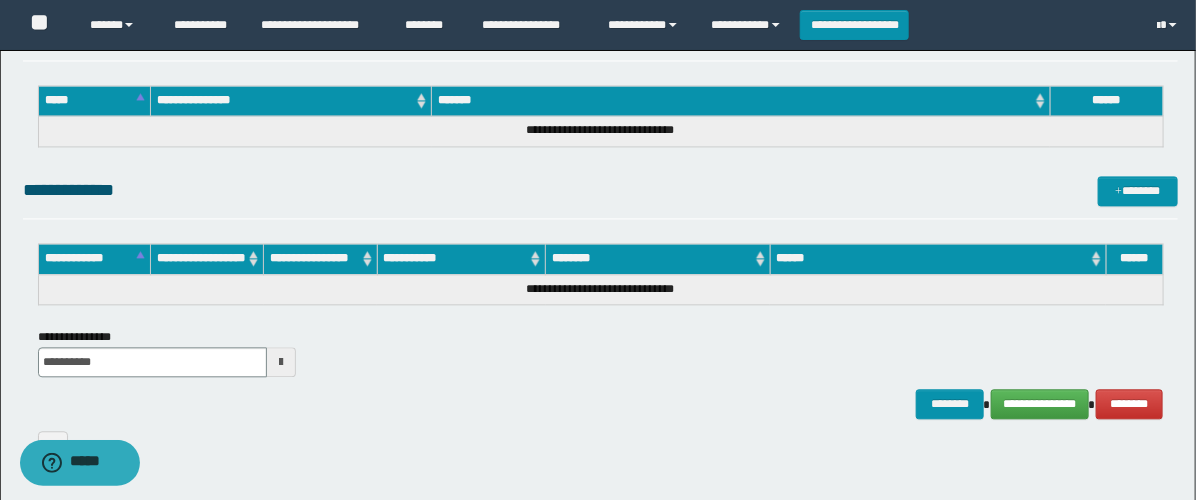 scroll, scrollTop: 1544, scrollLeft: 0, axis: vertical 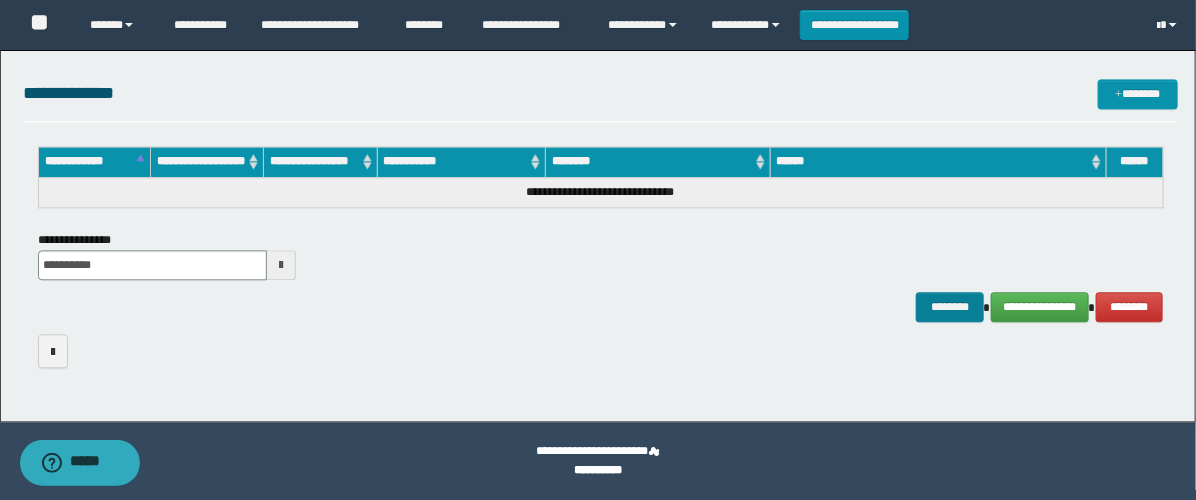 type on "**********" 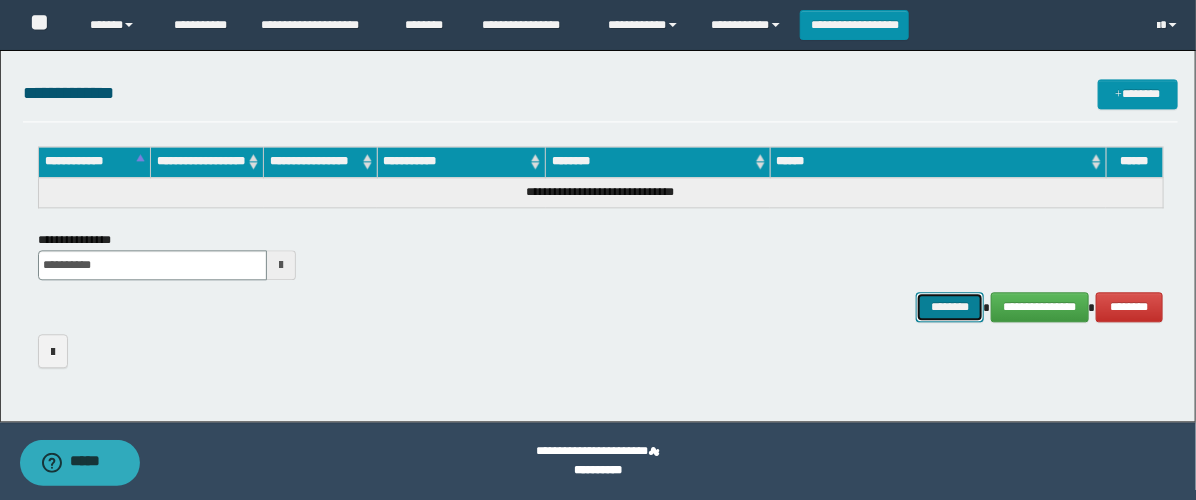 click on "********" at bounding box center [950, 307] 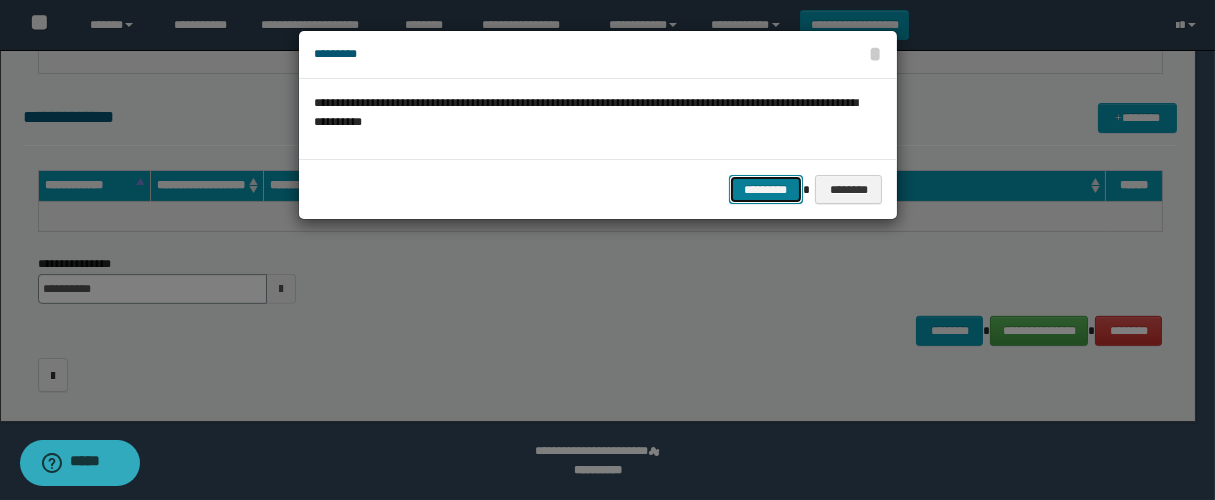 click on "*********" at bounding box center [766, 190] 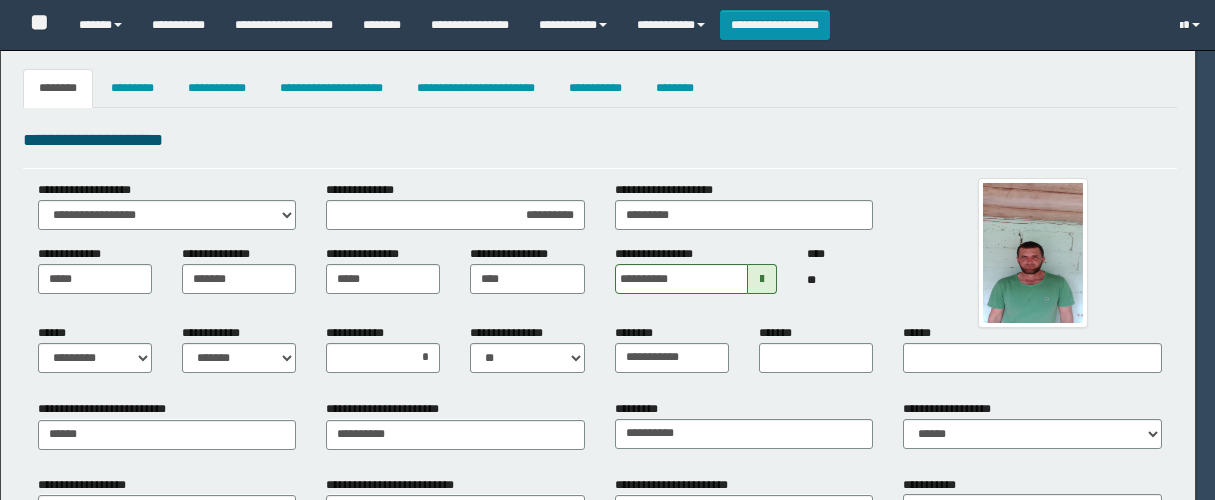 select on "*" 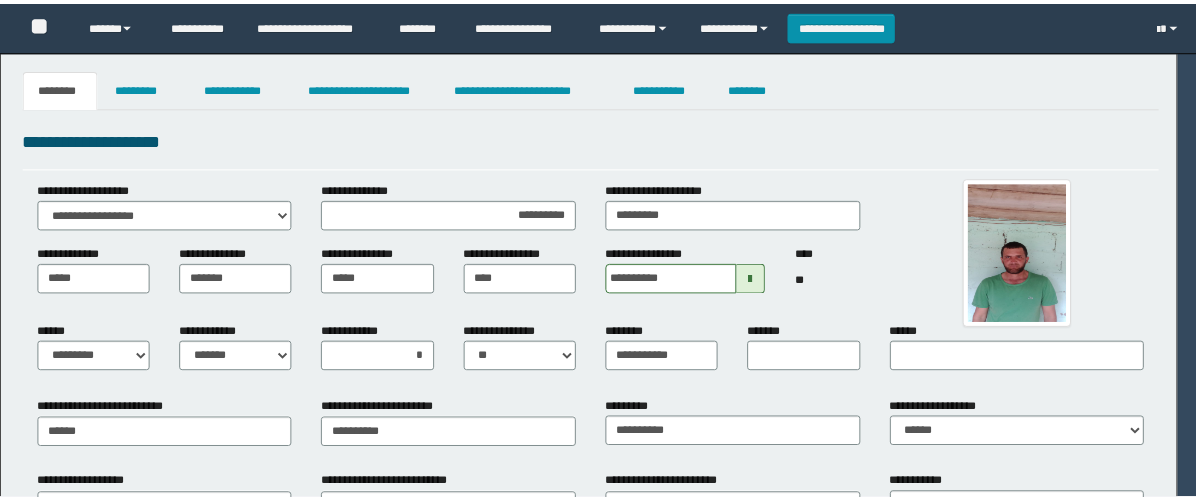 scroll, scrollTop: 0, scrollLeft: 0, axis: both 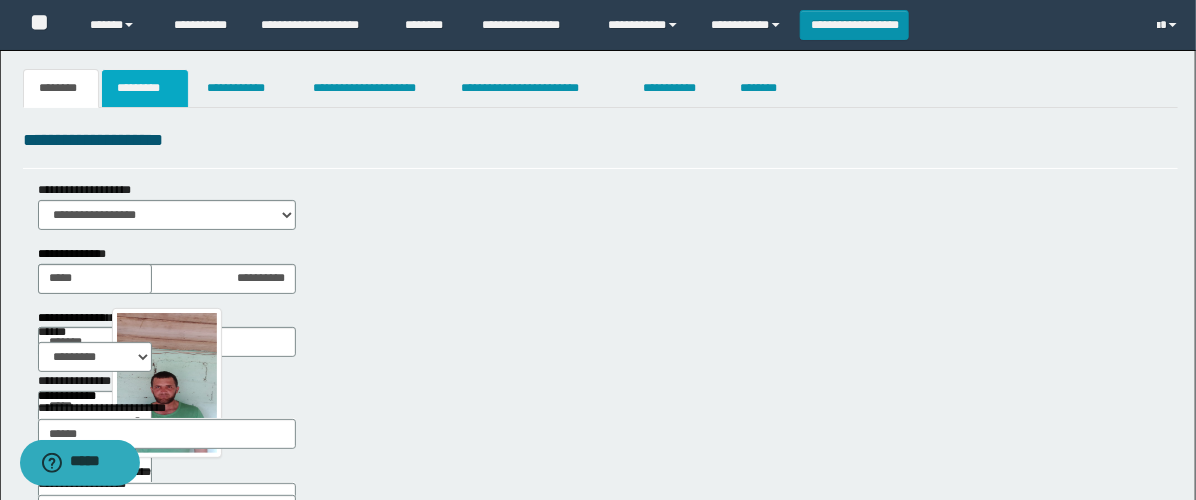 click on "*********" at bounding box center [145, 88] 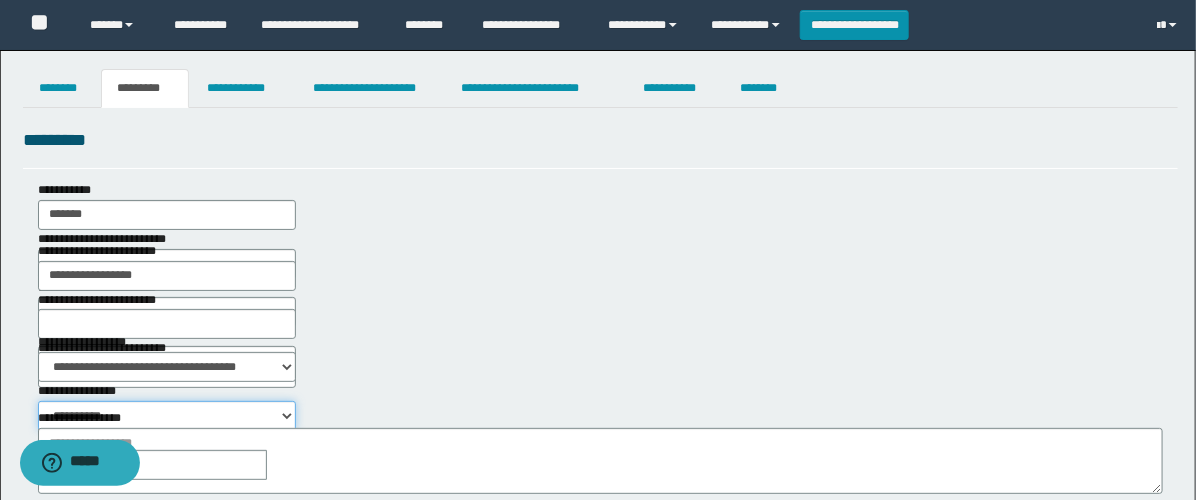 drag, startPoint x: 424, startPoint y: 371, endPoint x: 437, endPoint y: 366, distance: 13.928389 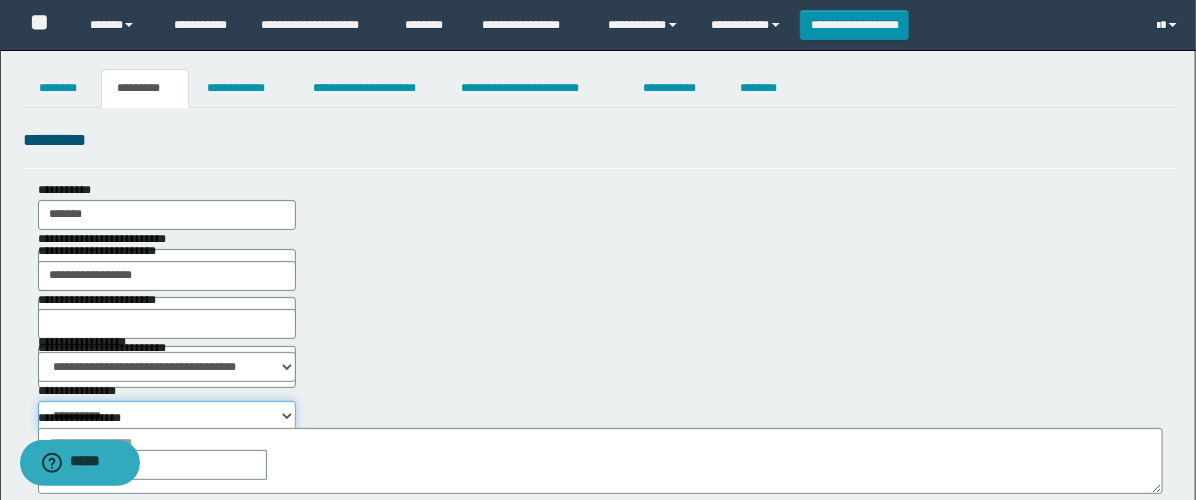 click on "**********" at bounding box center (167, 416) 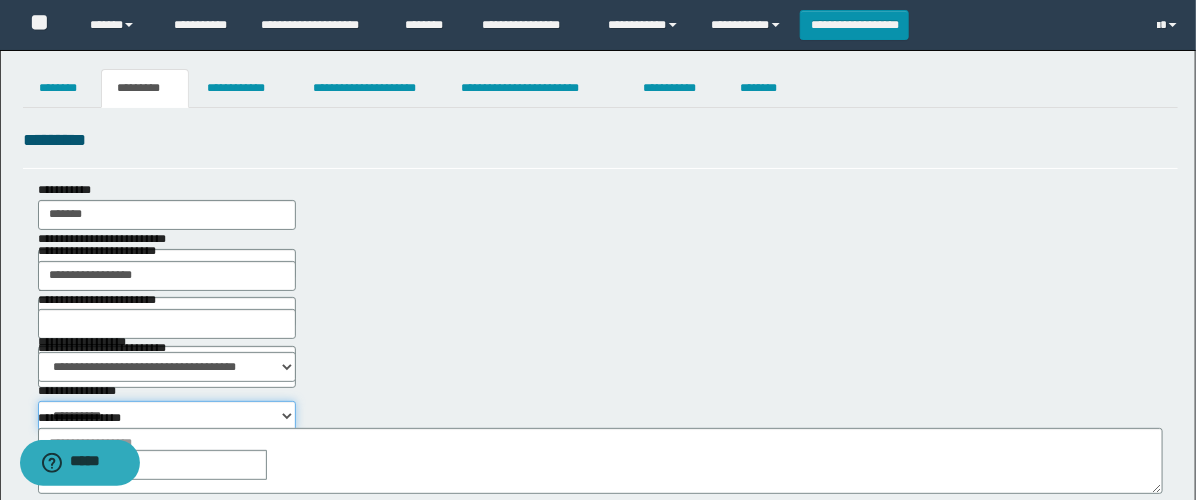 select on "****" 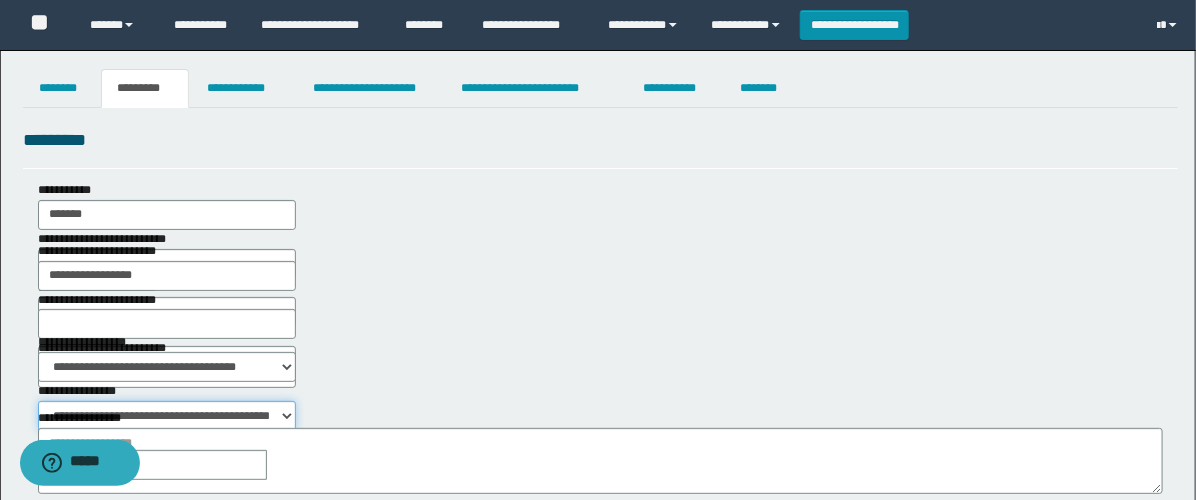 click on "**********" at bounding box center [167, 416] 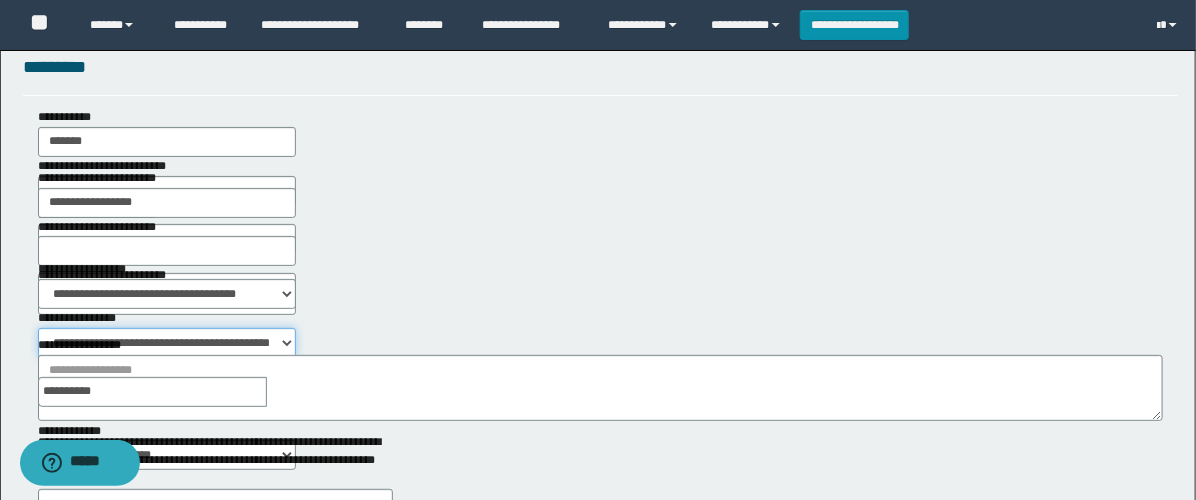 scroll, scrollTop: 111, scrollLeft: 0, axis: vertical 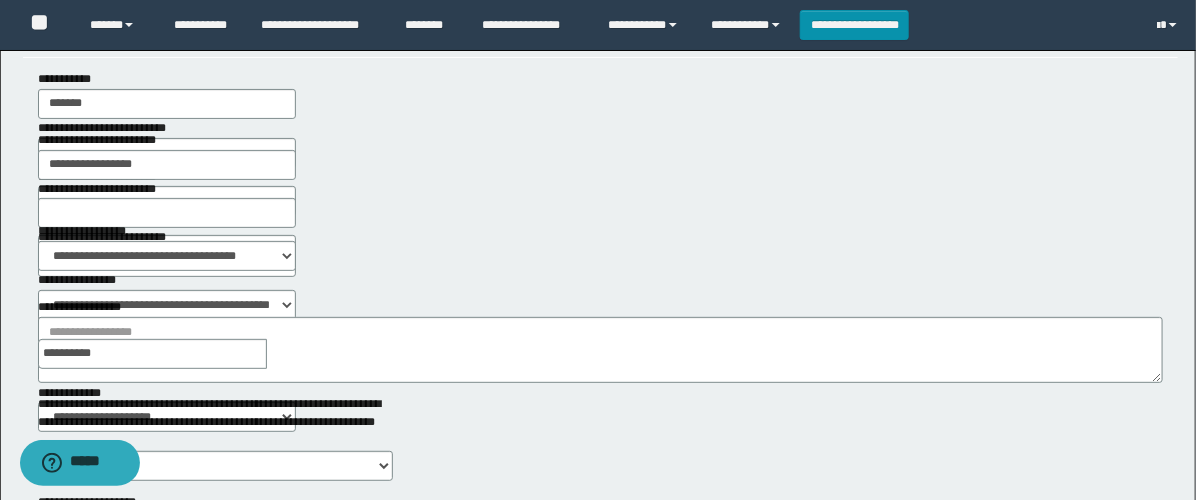 click at bounding box center (281, 354) 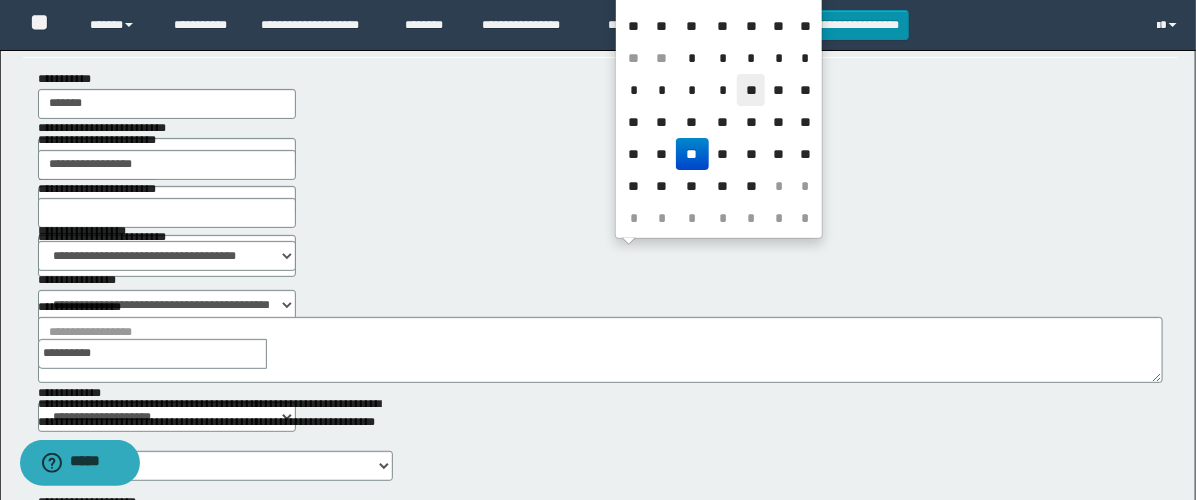 click on "**" at bounding box center [751, 90] 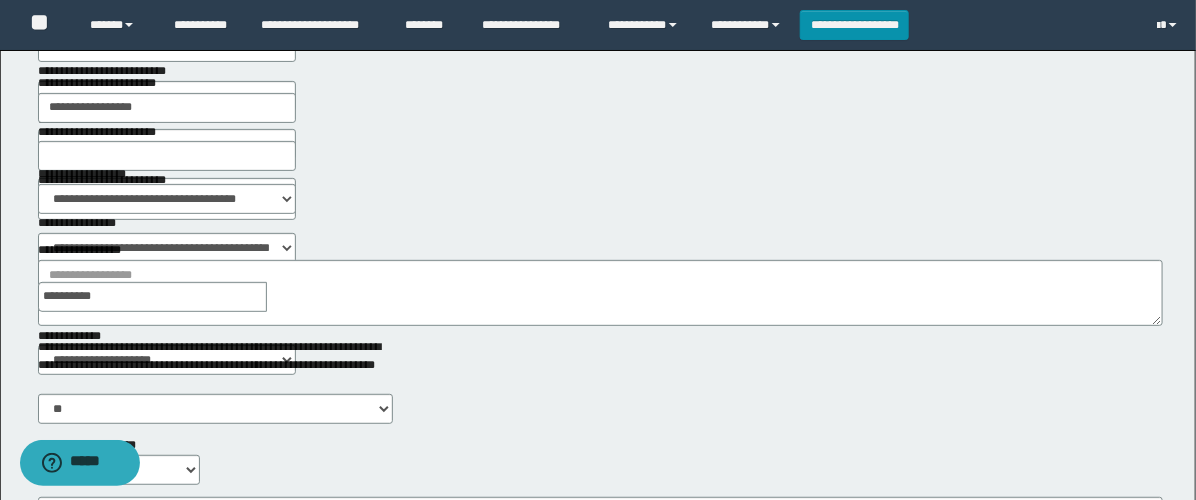 scroll, scrollTop: 222, scrollLeft: 0, axis: vertical 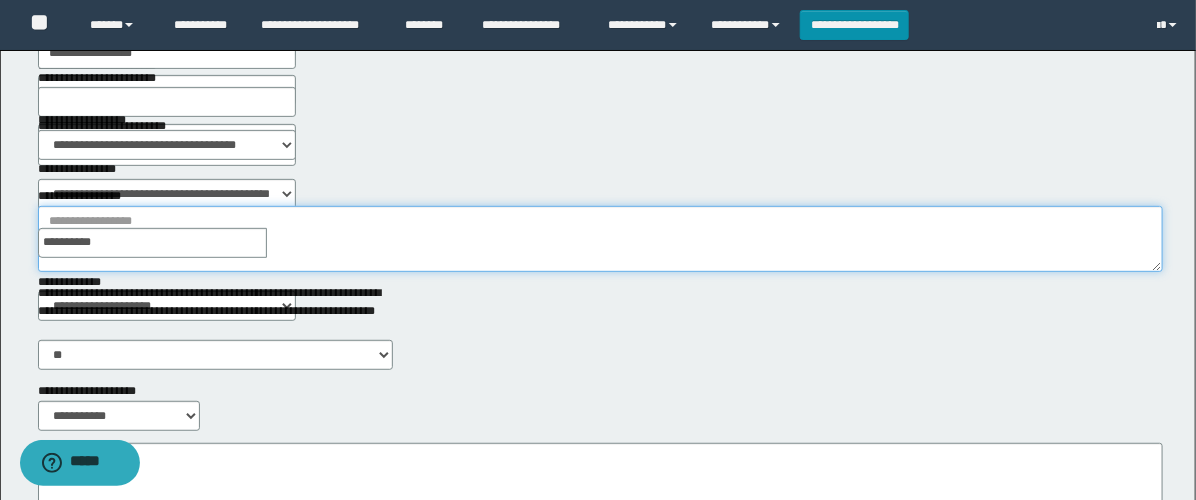 click on "**********" at bounding box center (600, 239) 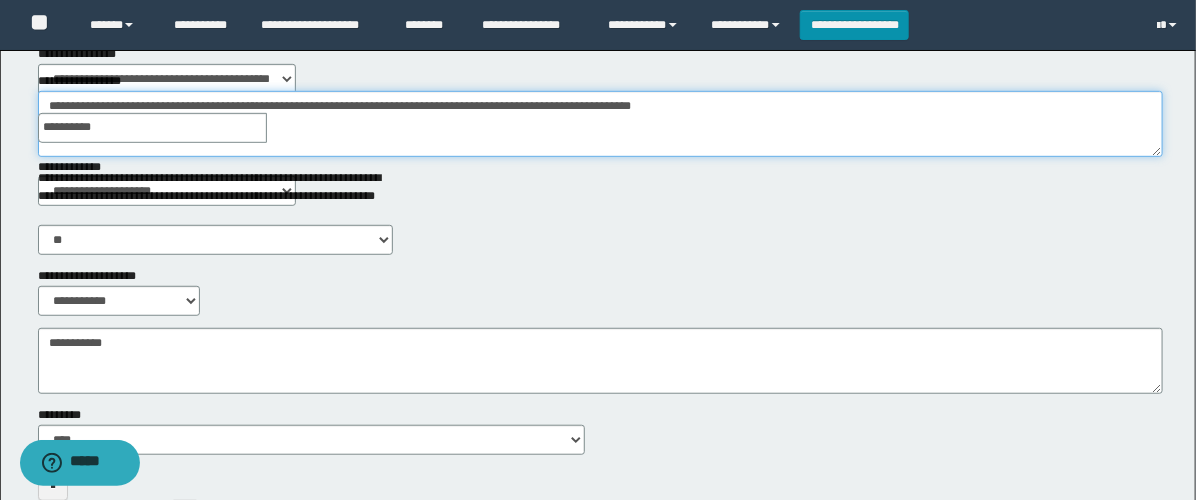 scroll, scrollTop: 444, scrollLeft: 0, axis: vertical 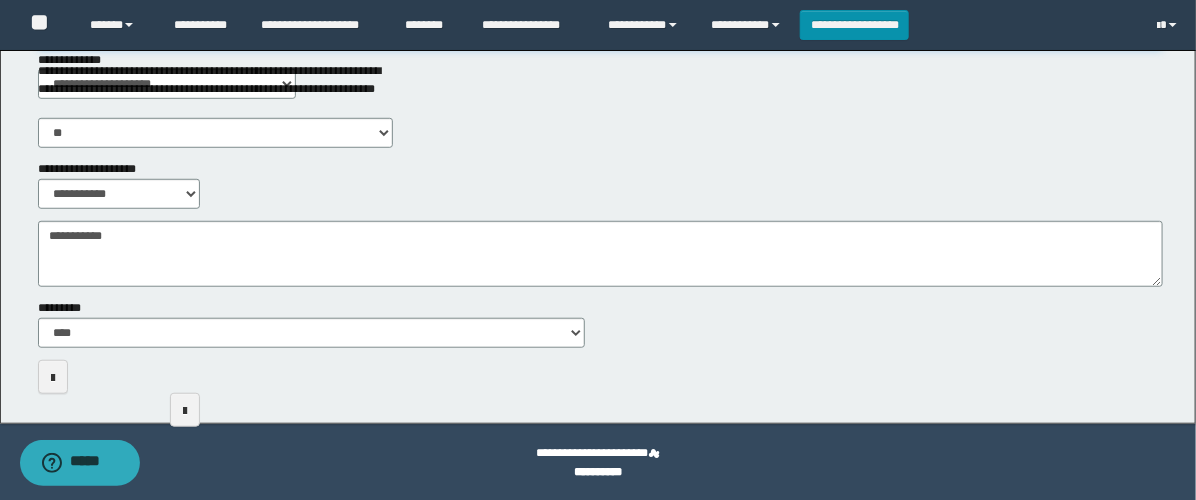 type on "**********" 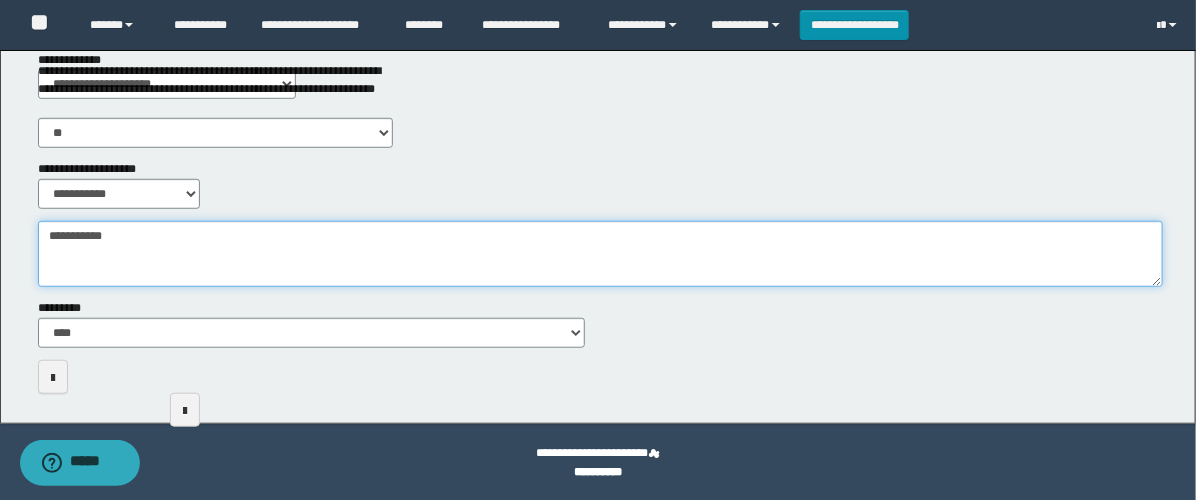 click on "**********" at bounding box center [600, 254] 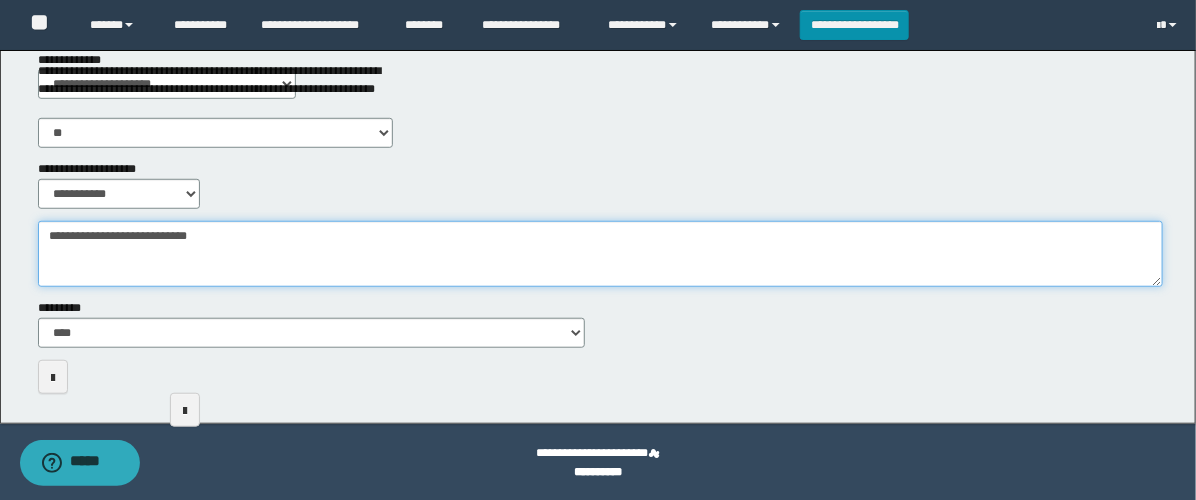 scroll, scrollTop: 0, scrollLeft: 0, axis: both 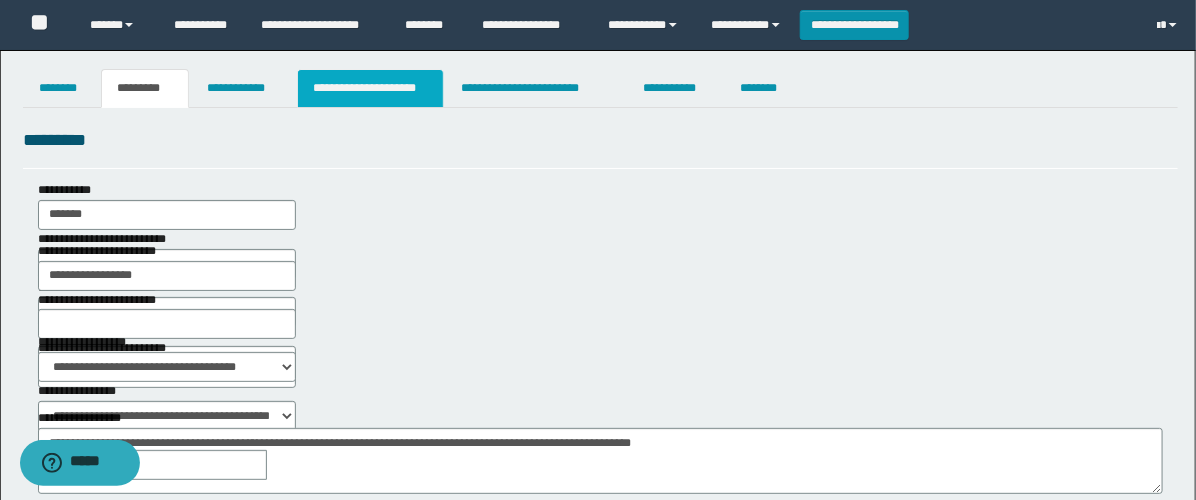 type on "**********" 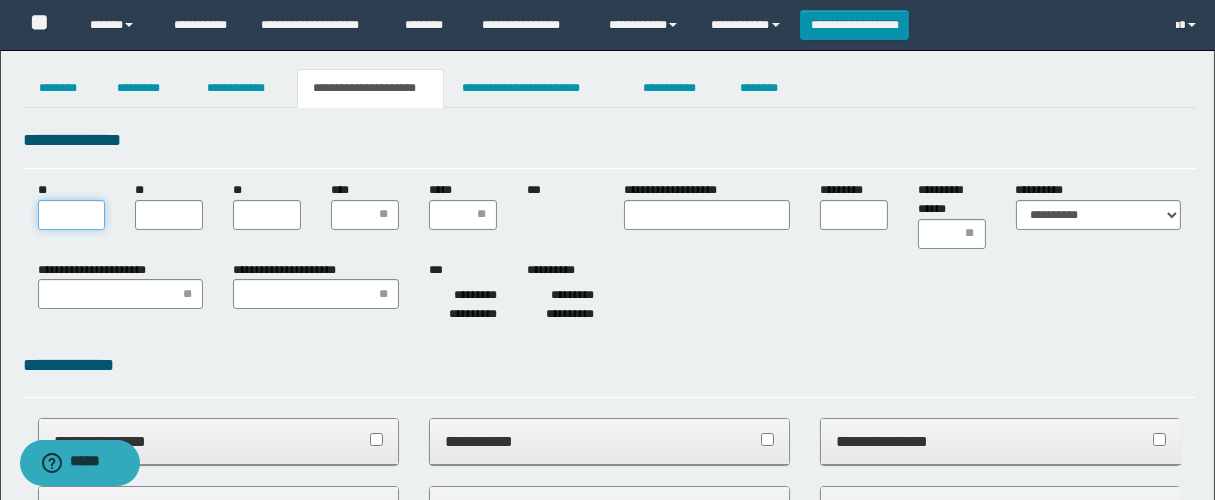 click on "**" at bounding box center (72, 215) 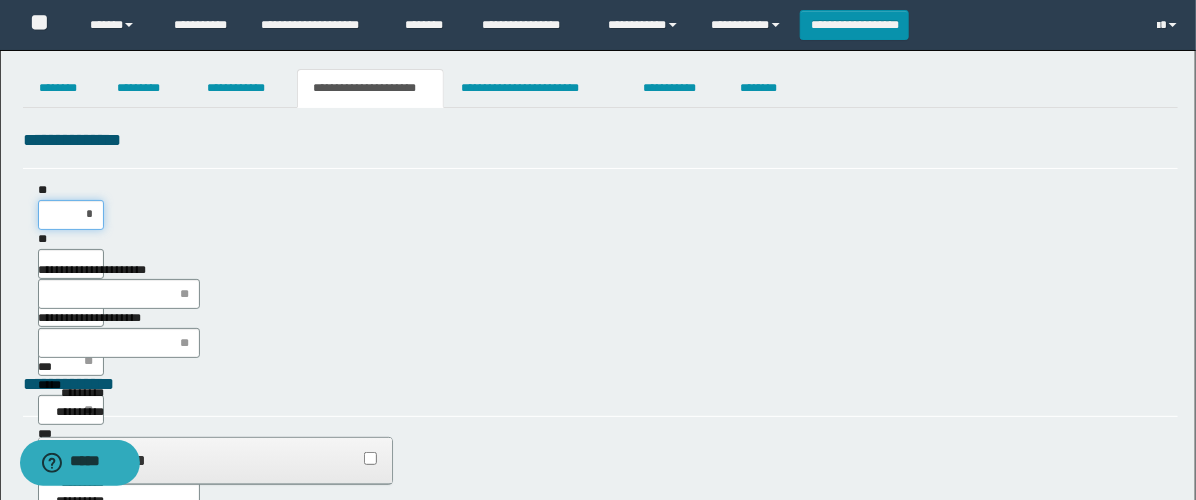 scroll, scrollTop: 0, scrollLeft: 0, axis: both 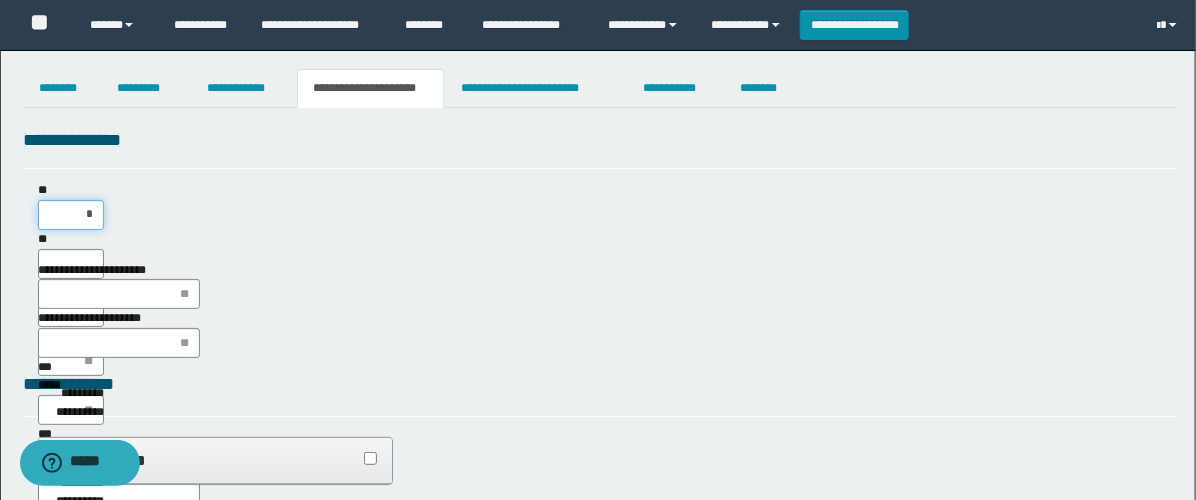 type on "**" 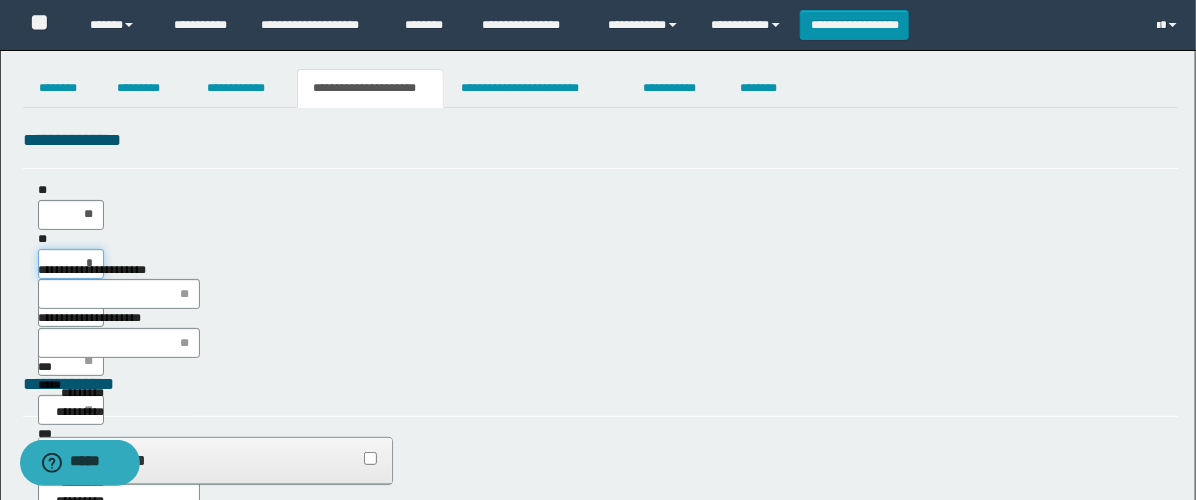 type on "**" 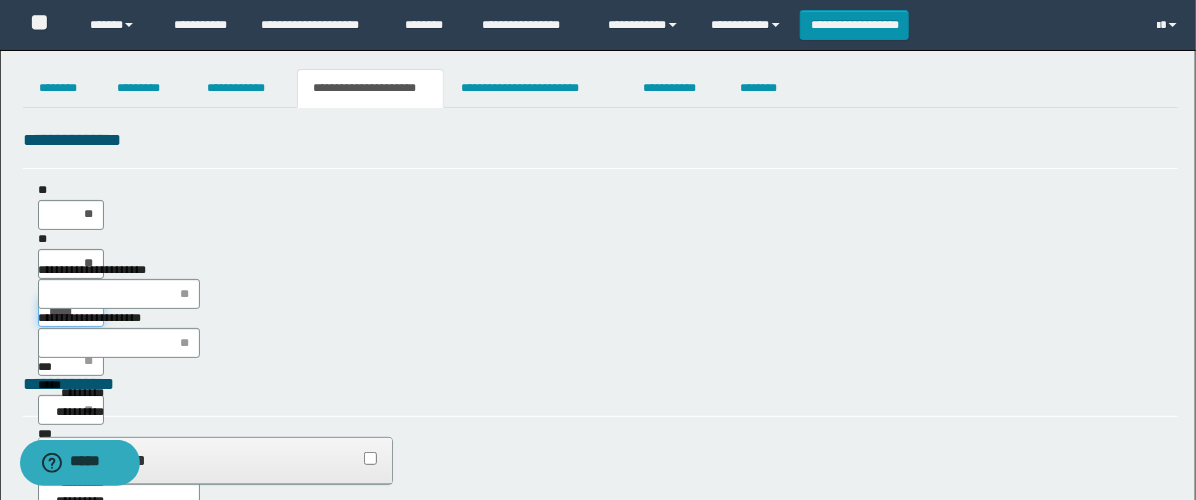 type on "******" 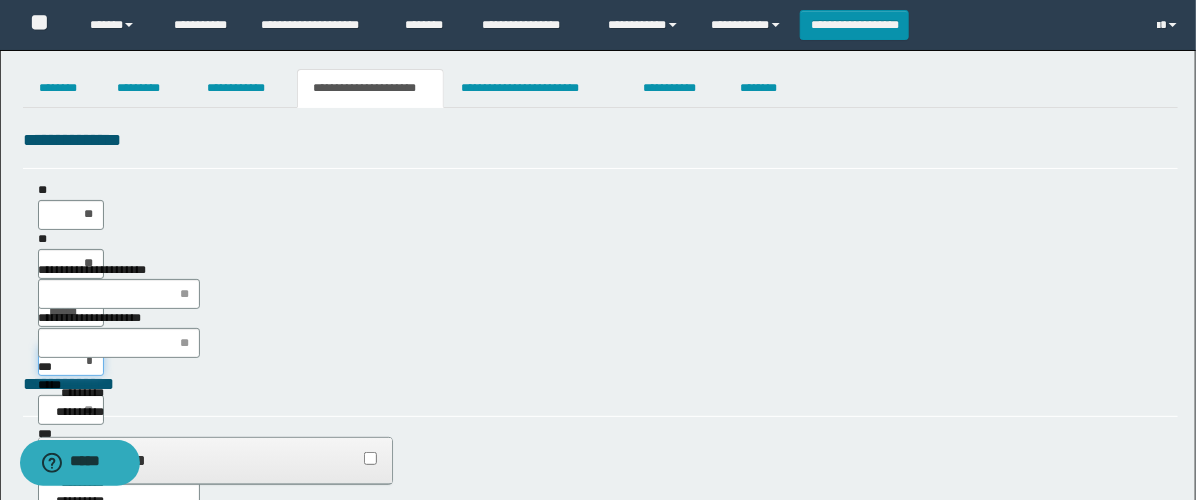 type on "**" 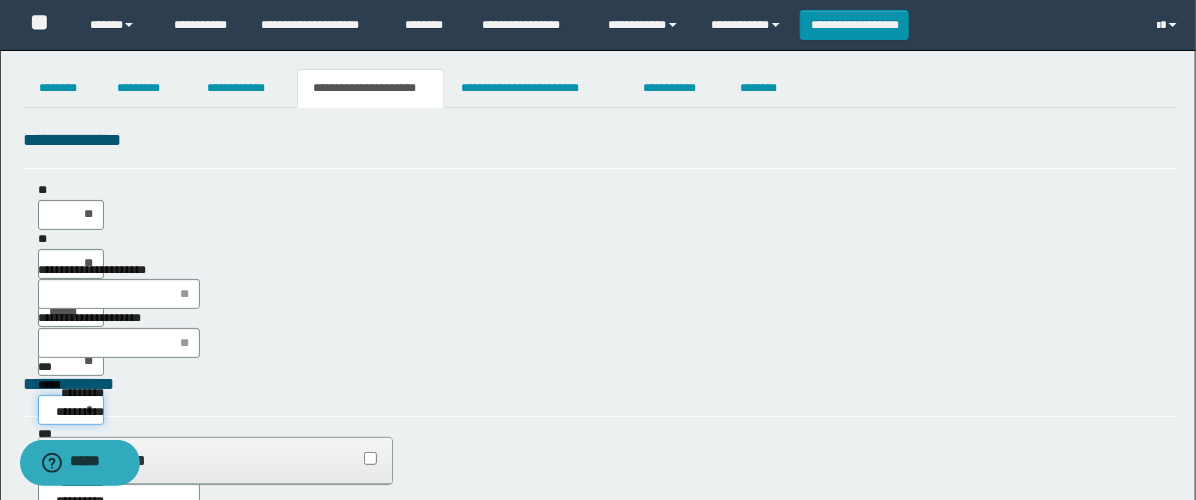 type on "**" 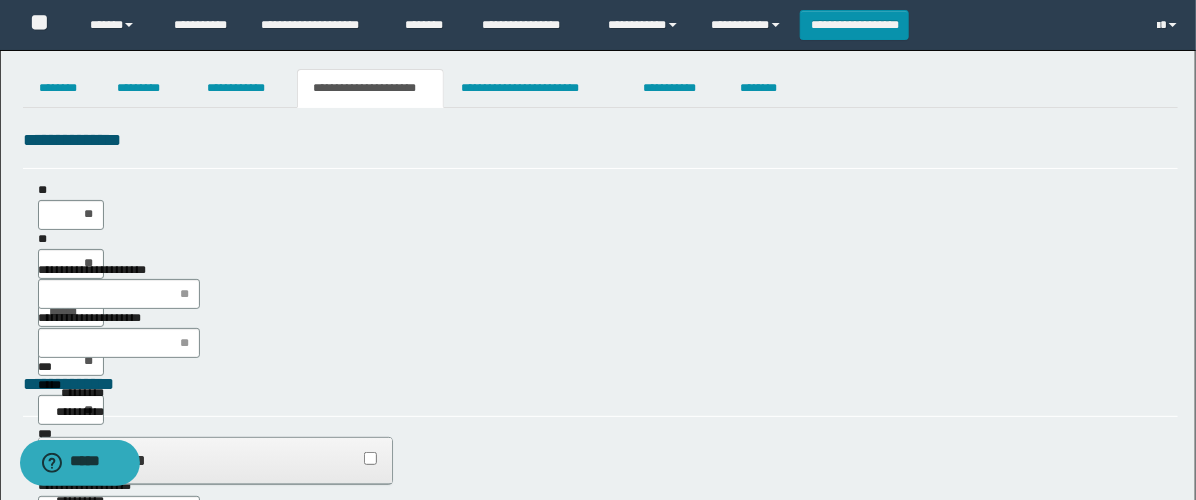 type on "**" 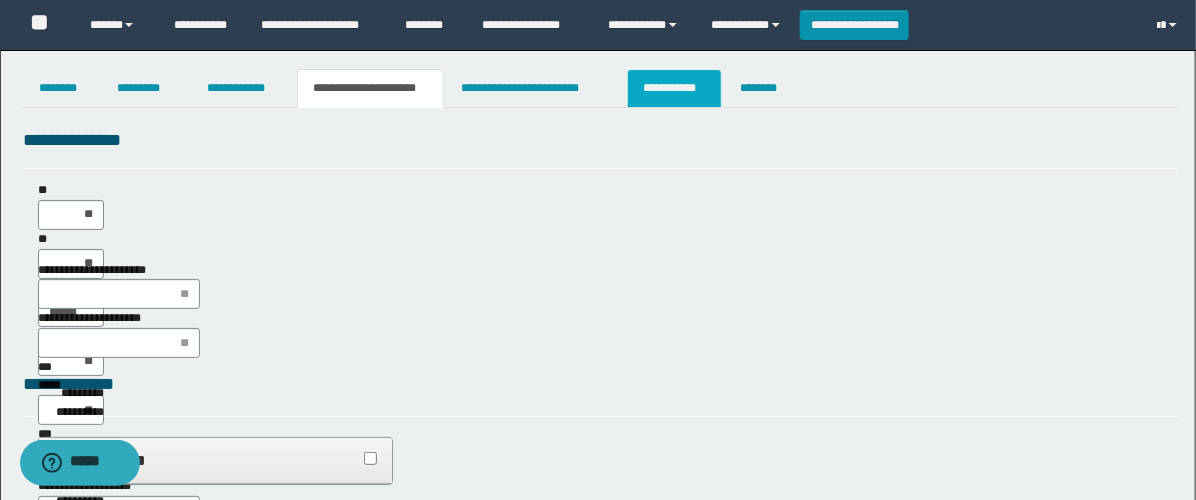 click on "**********" at bounding box center [674, 88] 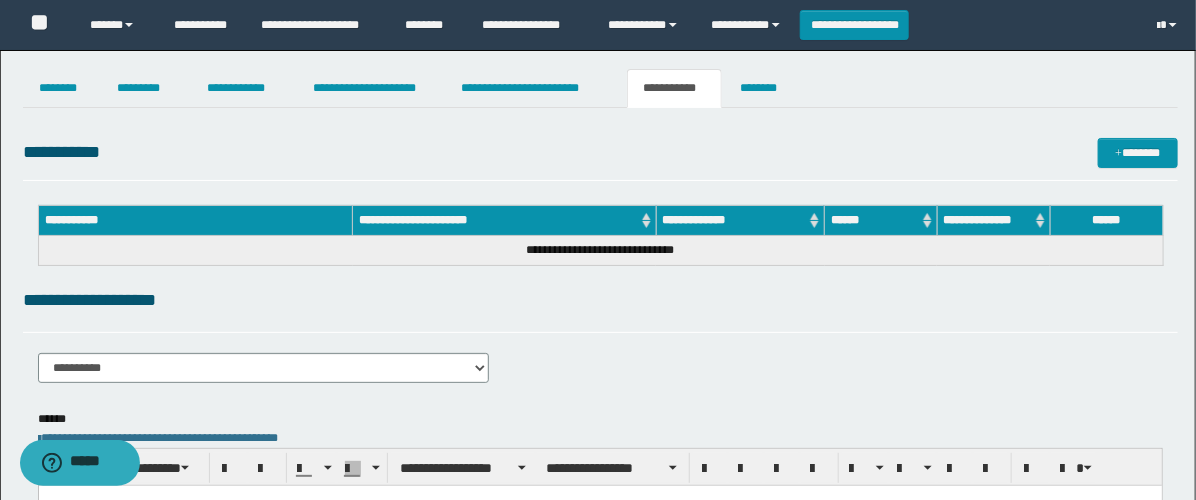 scroll, scrollTop: 0, scrollLeft: 0, axis: both 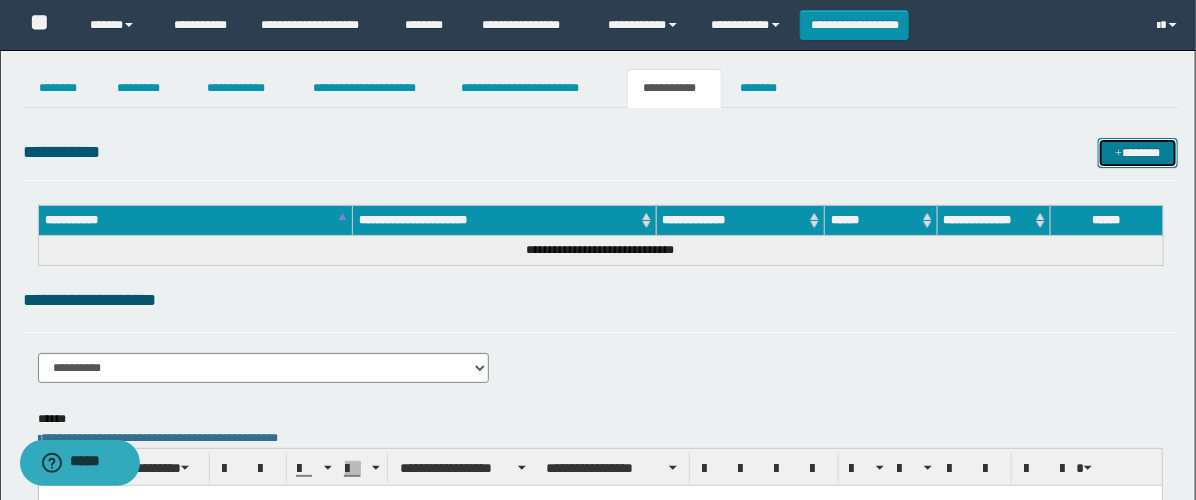 click on "*******" at bounding box center (1138, 153) 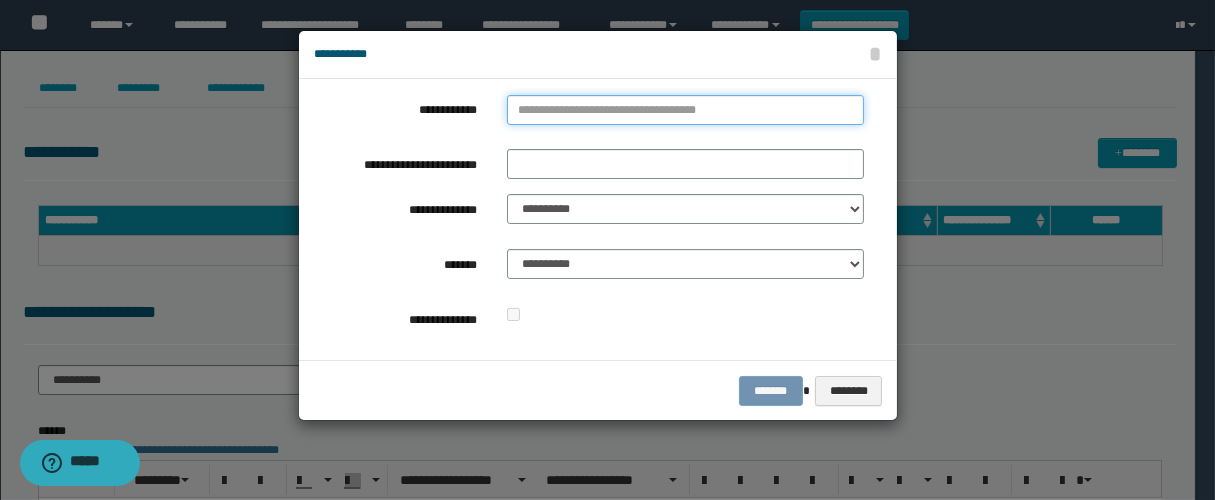 click on "**********" at bounding box center [685, 110] 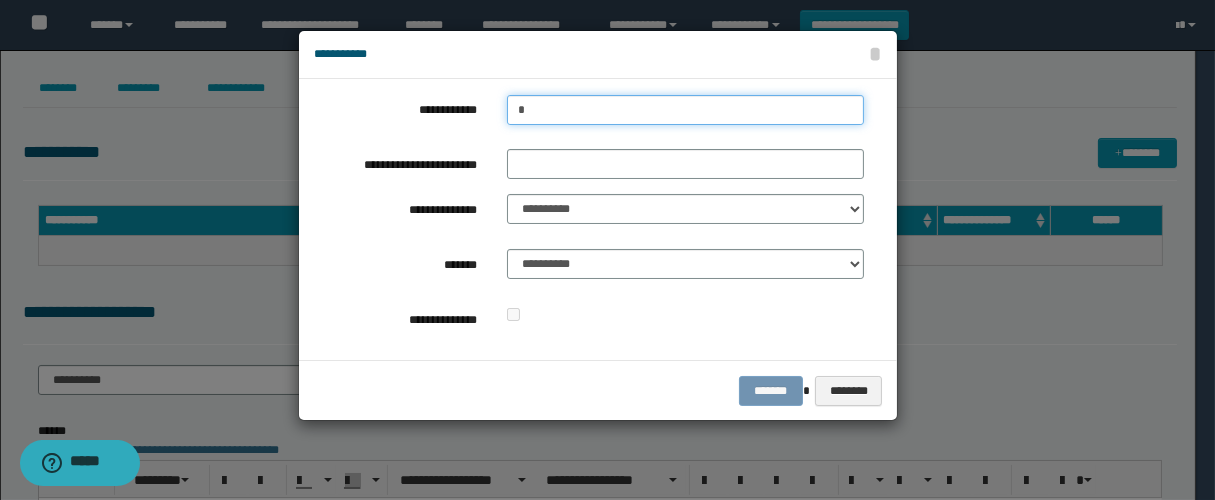 type on "**" 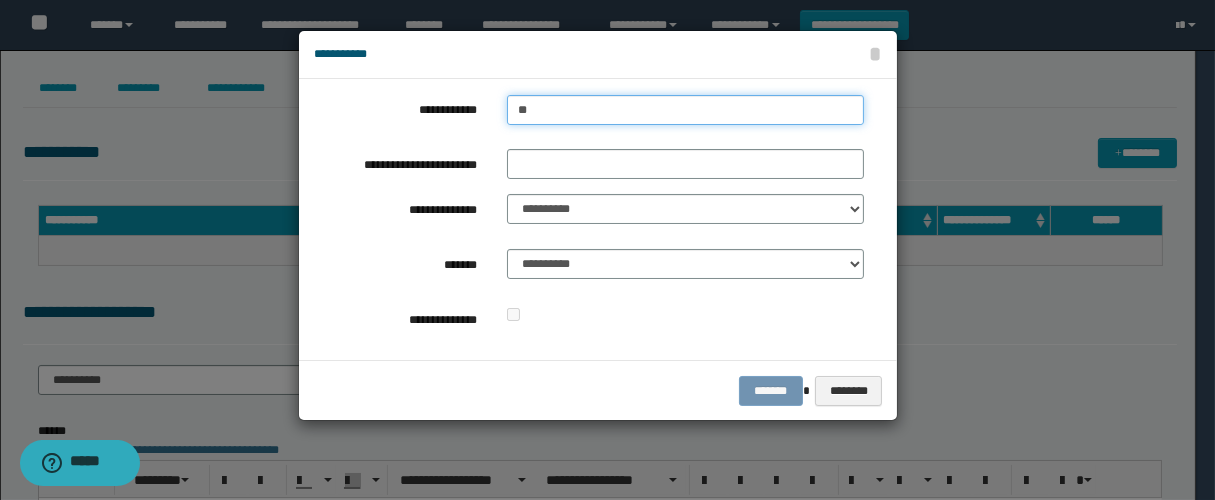type on "**" 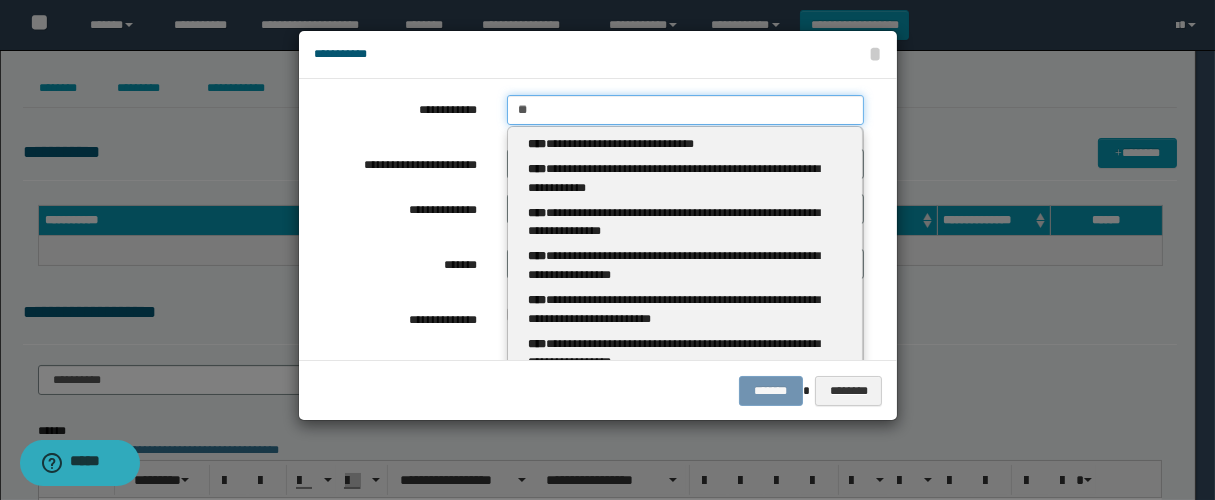 type 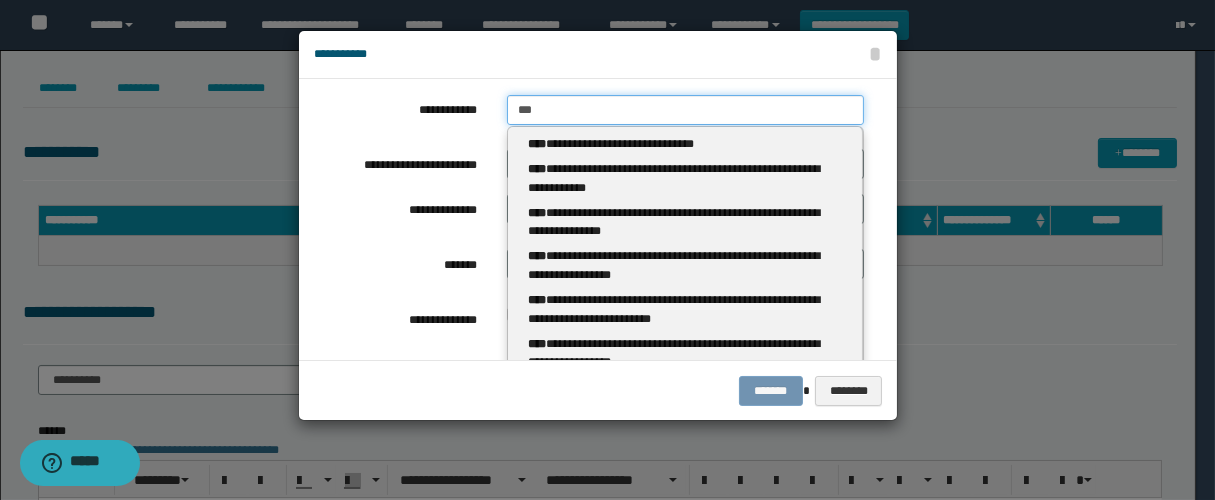 type on "****" 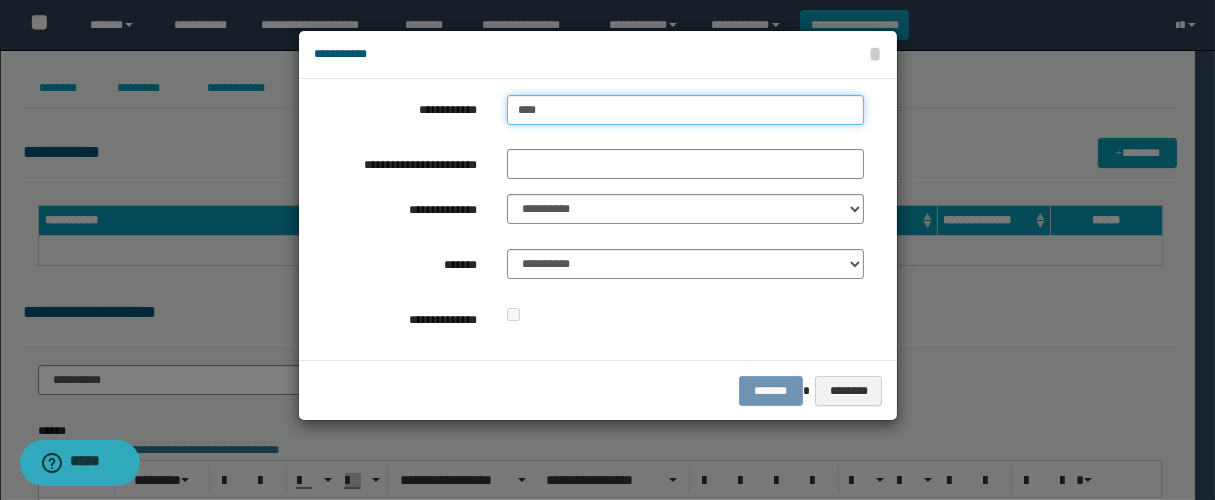type on "****" 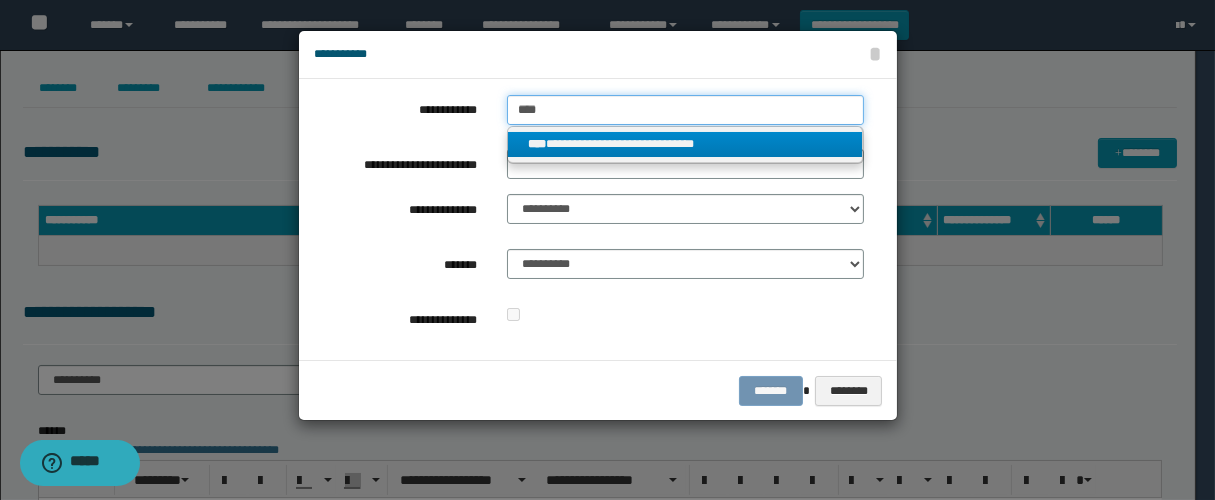 type on "****" 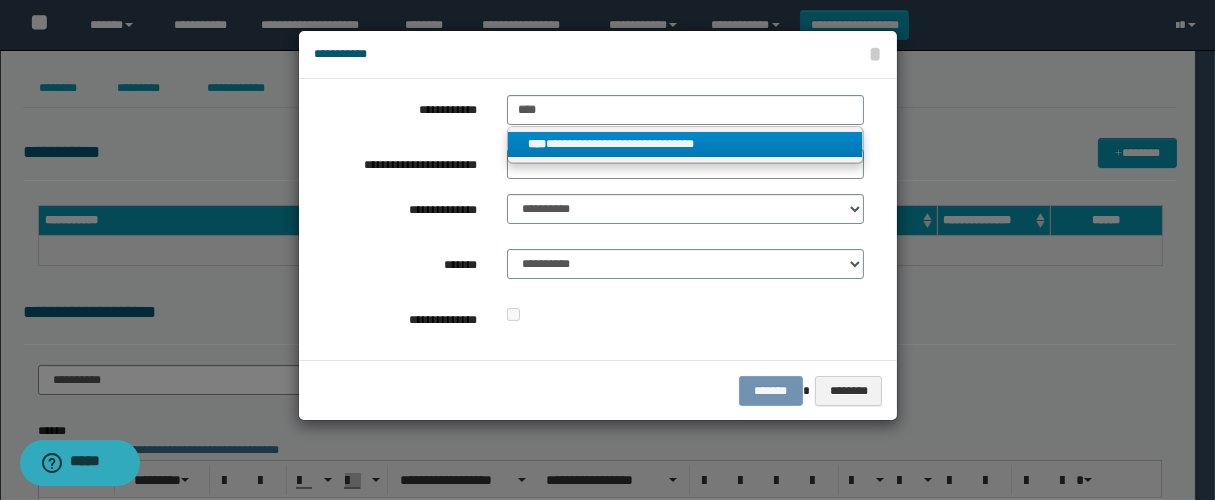 click on "**********" at bounding box center [685, 144] 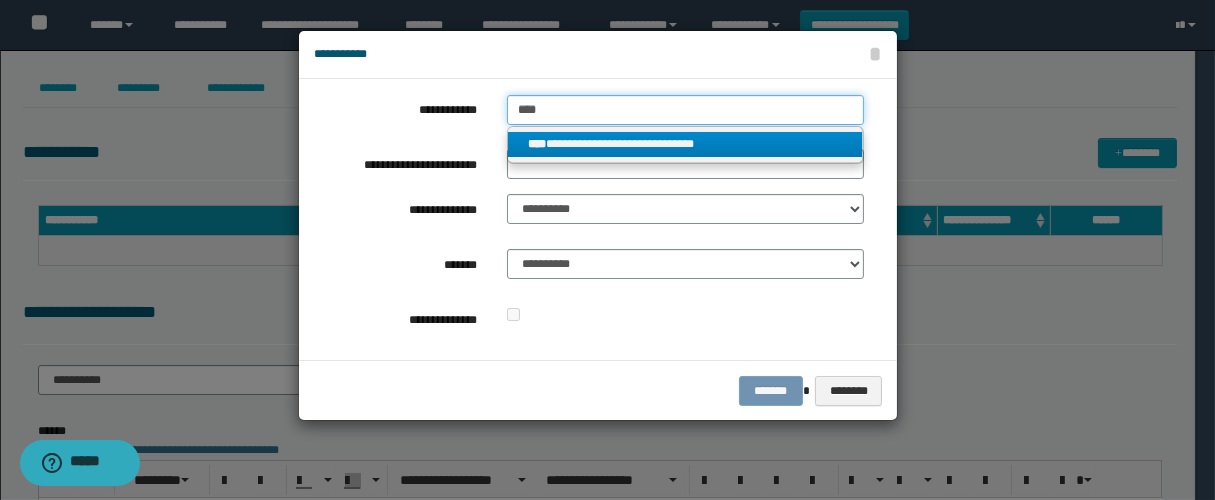 type 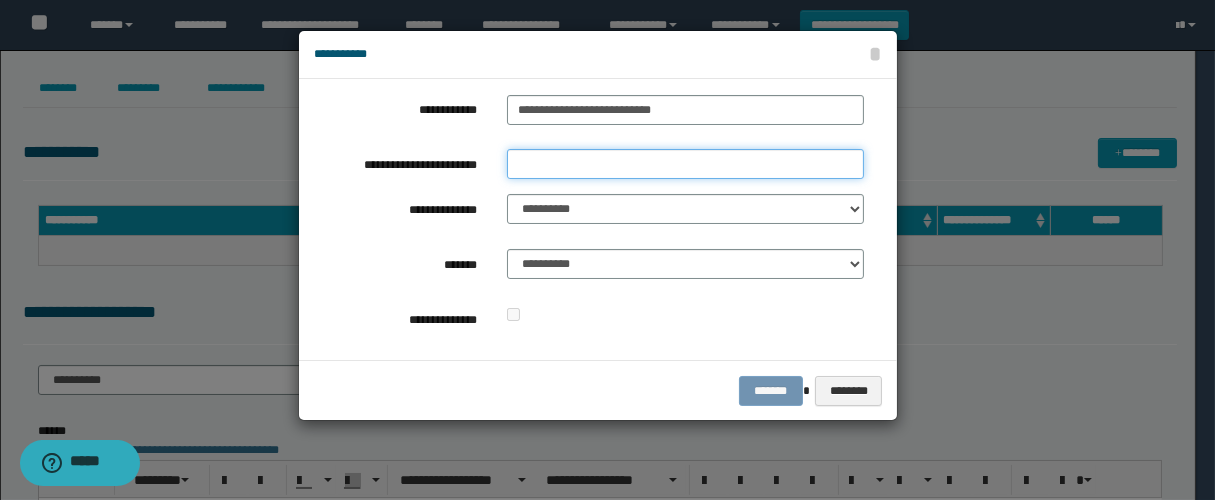 click on "**********" at bounding box center (685, 164) 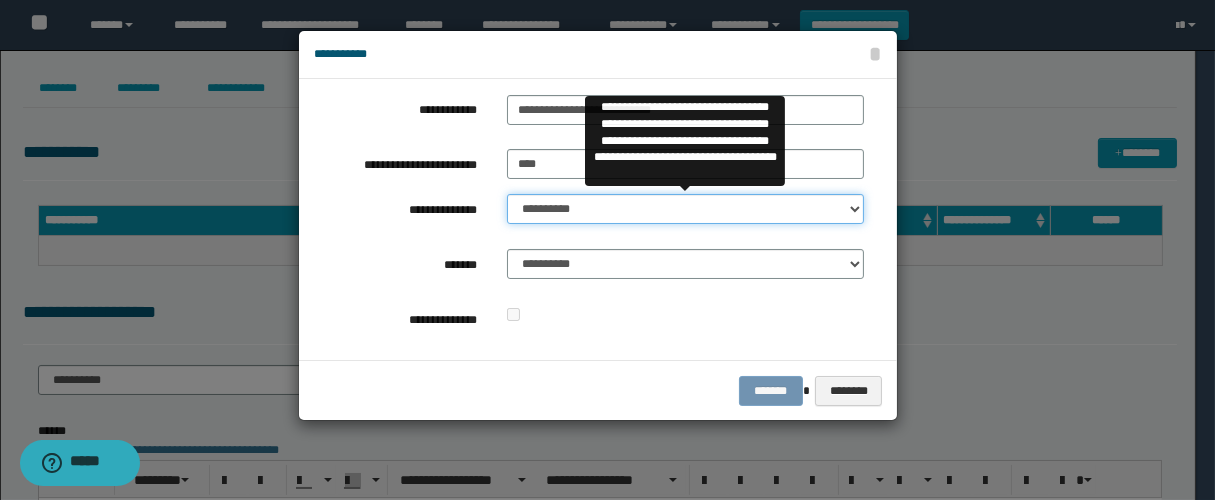 drag, startPoint x: 539, startPoint y: 212, endPoint x: 552, endPoint y: 220, distance: 15.264338 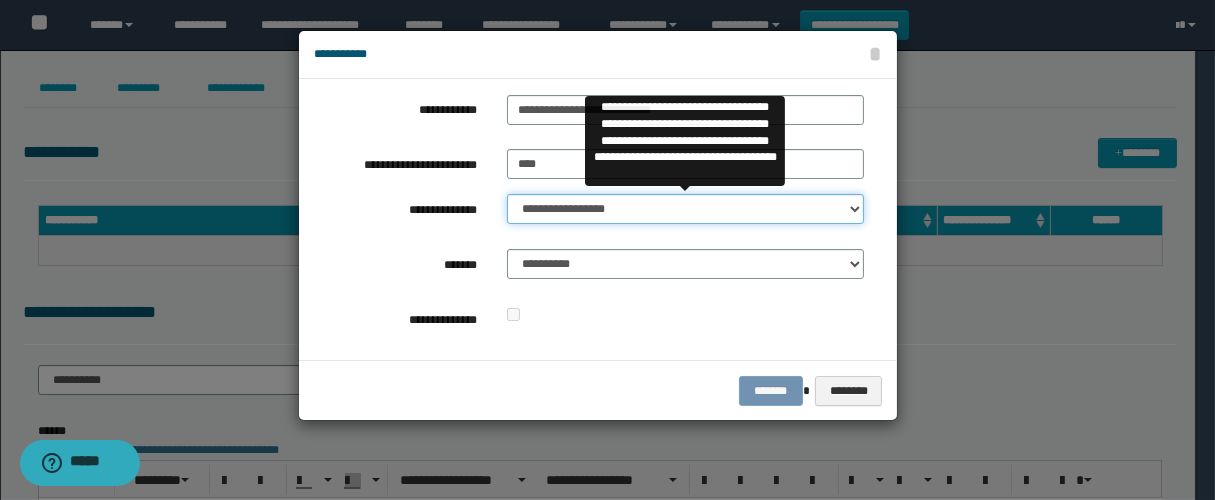click on "**********" at bounding box center [685, 209] 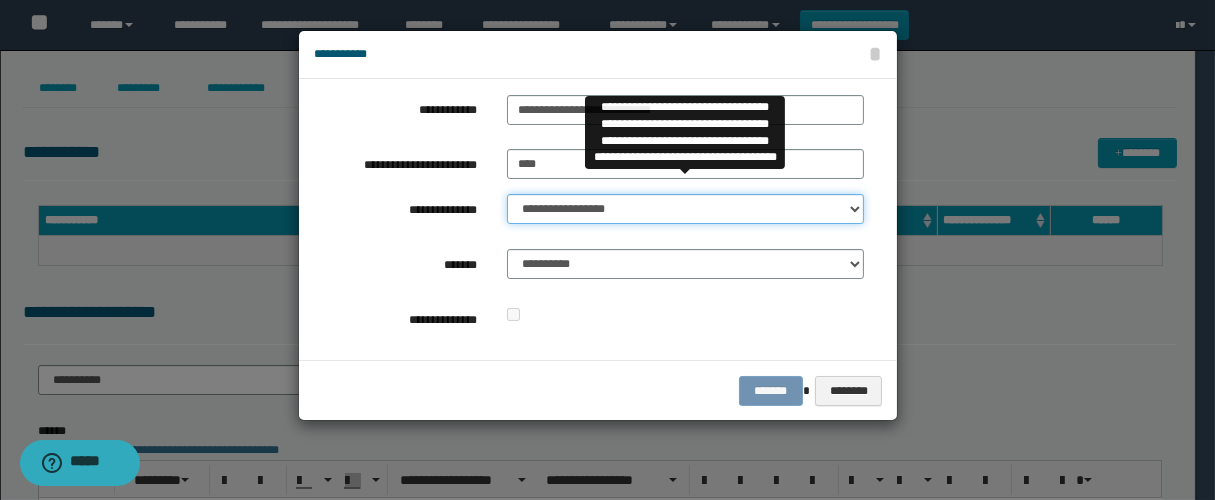 click on "**********" at bounding box center [685, 209] 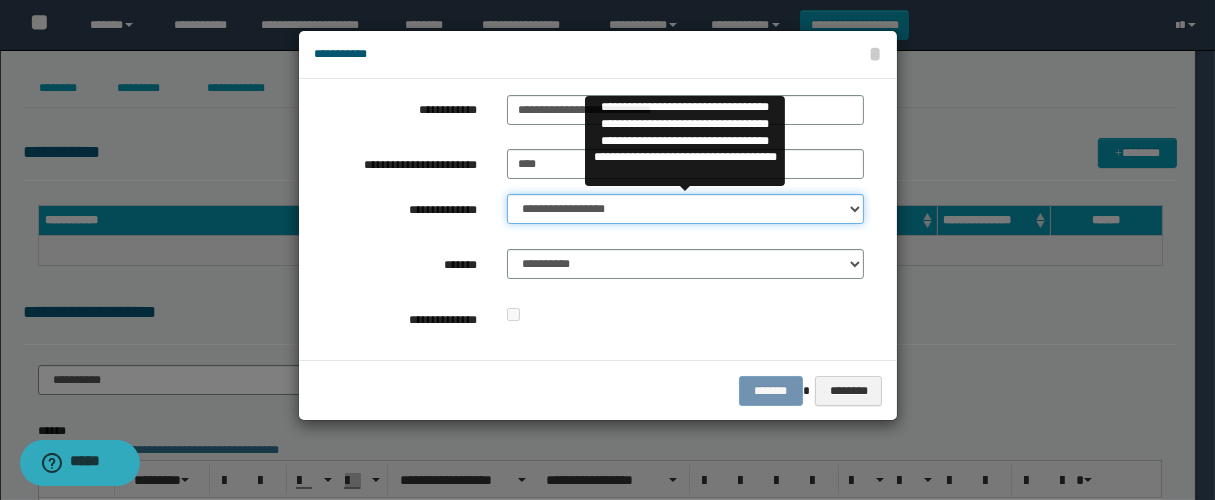 click on "**********" at bounding box center (685, 209) 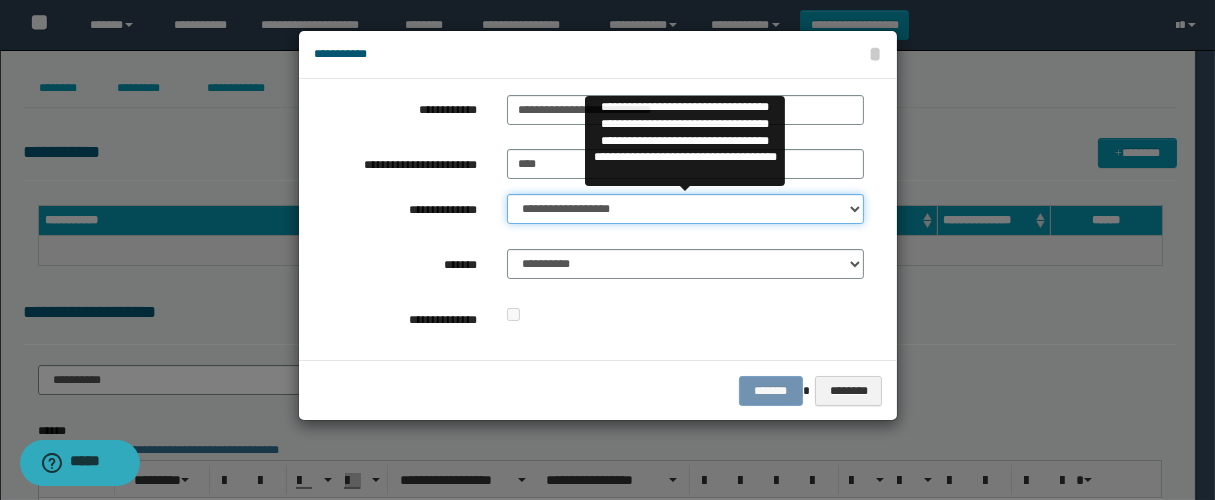 click on "**********" at bounding box center [685, 209] 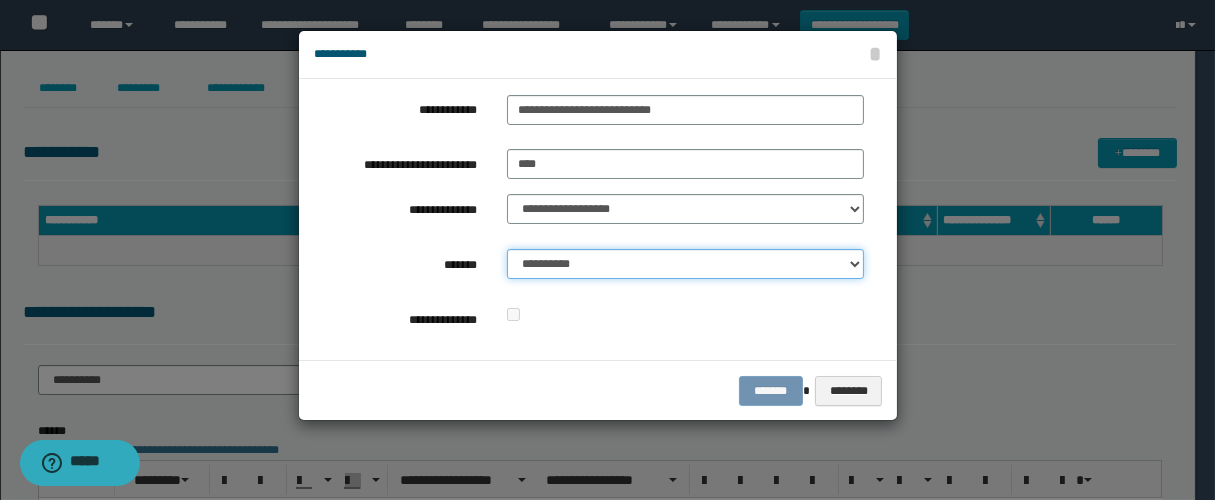 click on "**********" at bounding box center [685, 264] 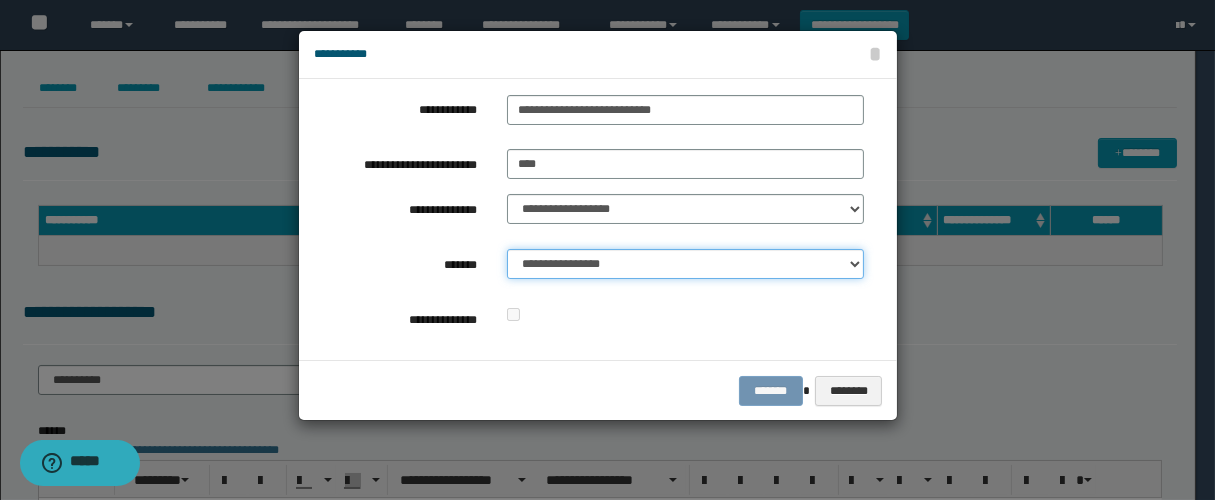 click on "**********" at bounding box center [685, 264] 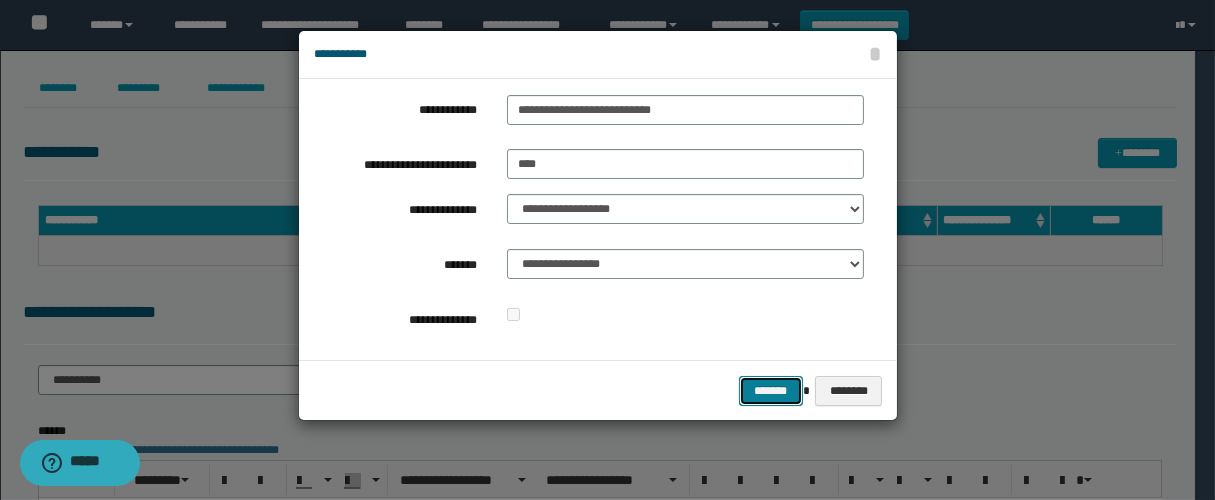 click on "*******" at bounding box center [771, 391] 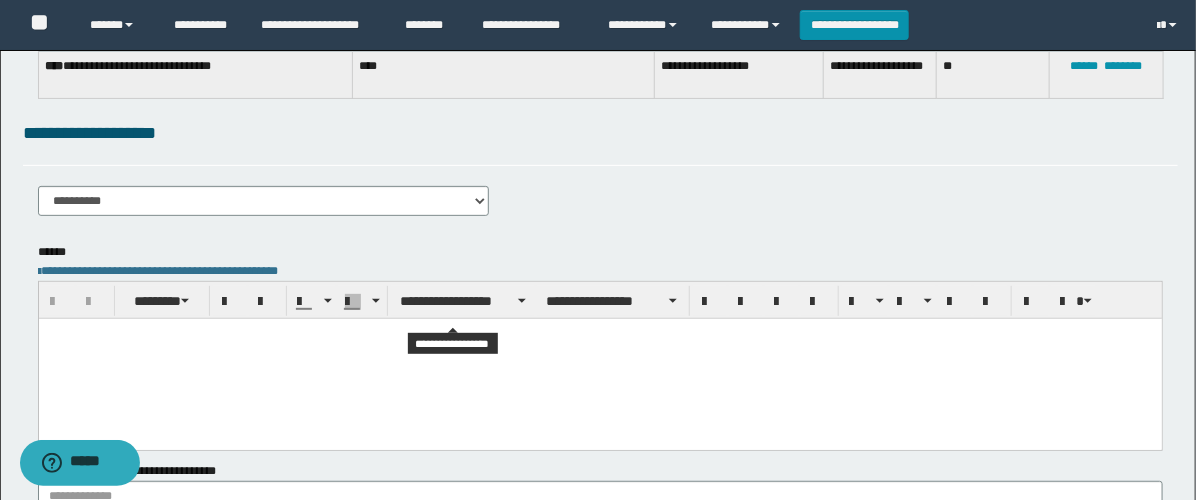 scroll, scrollTop: 222, scrollLeft: 0, axis: vertical 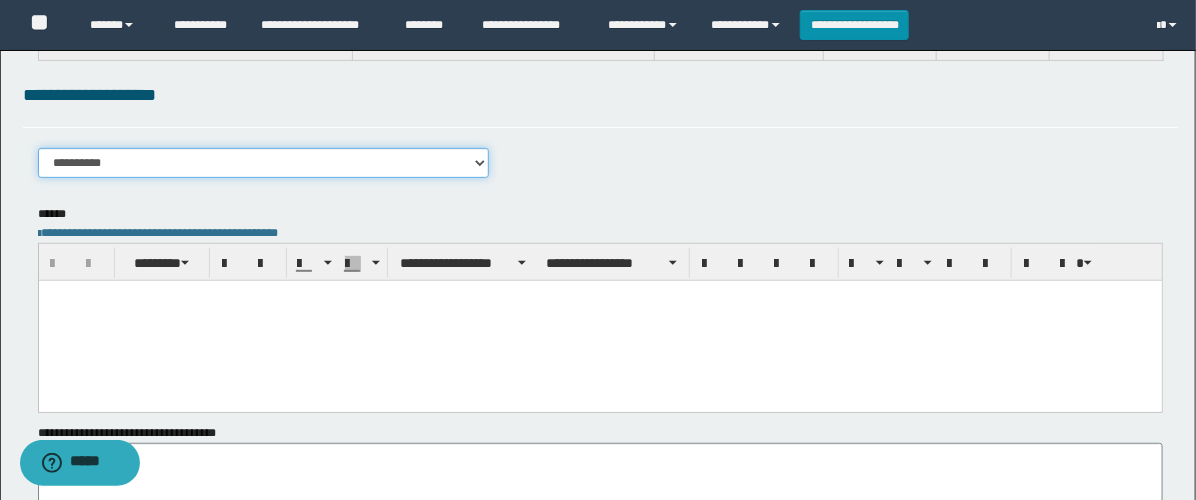 click on "**********" at bounding box center [263, 163] 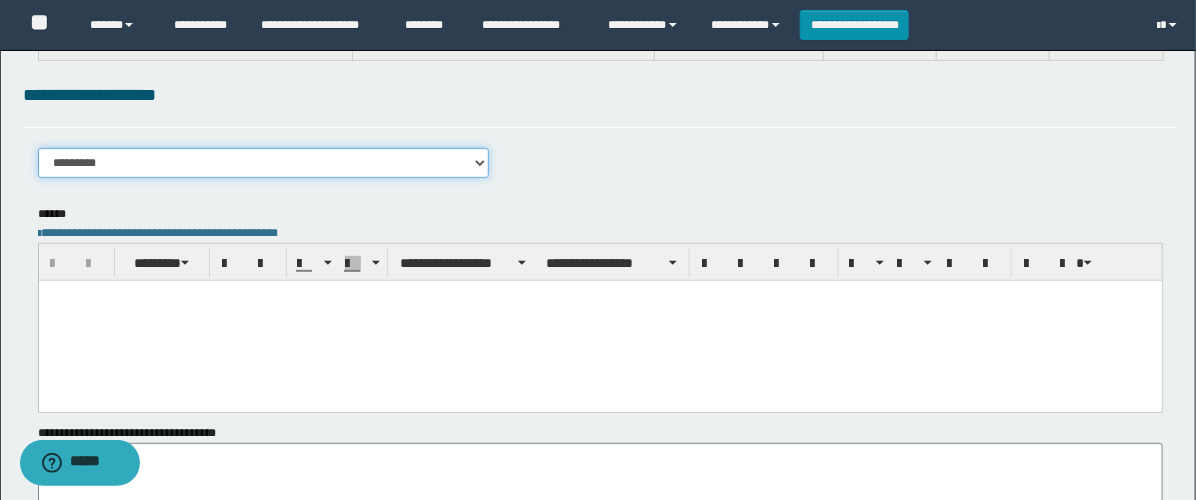 click on "**********" at bounding box center [263, 163] 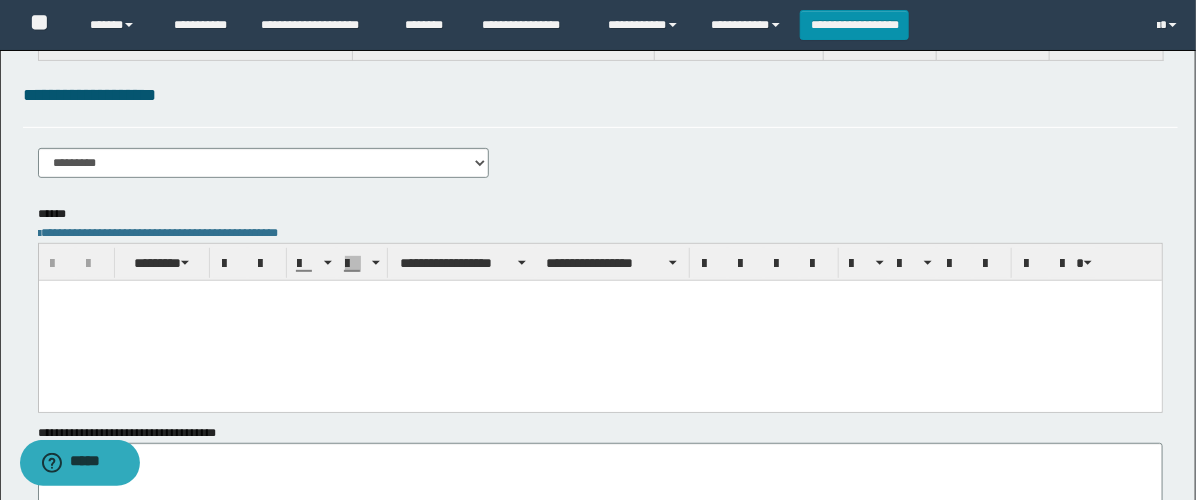 click at bounding box center [599, 320] 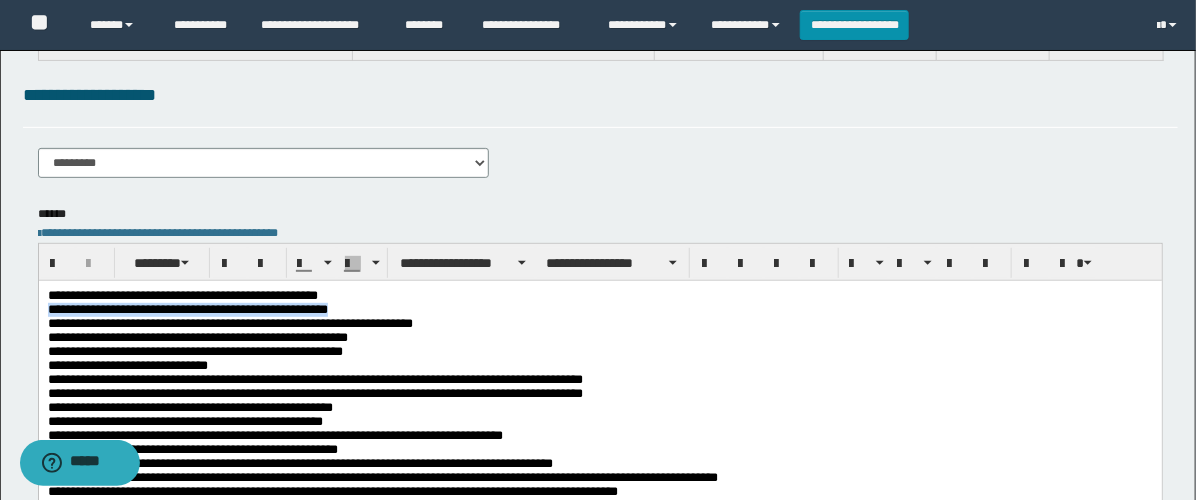 drag, startPoint x: 525, startPoint y: 308, endPoint x: 36, endPoint y: 314, distance: 489.0368 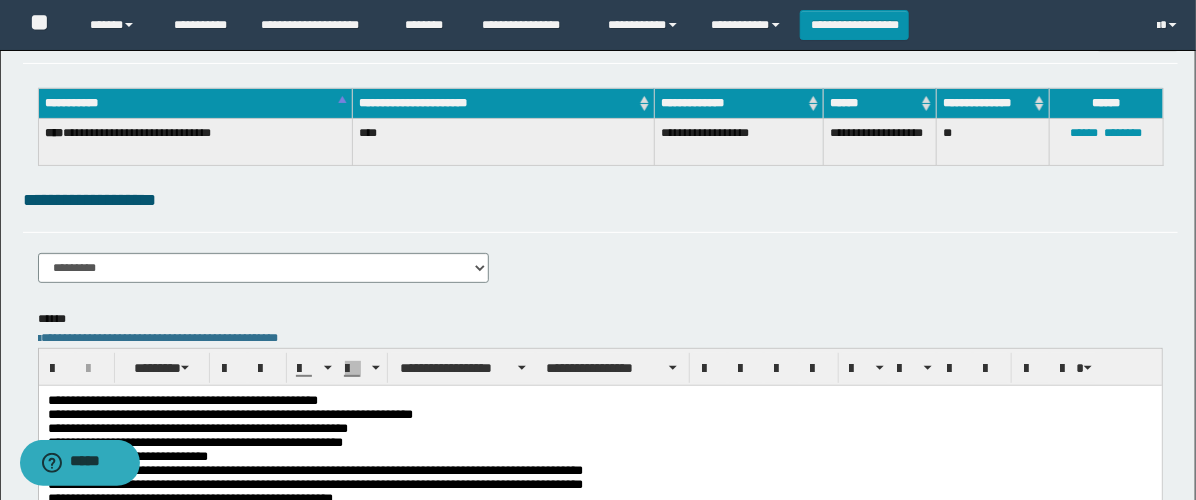 scroll, scrollTop: 444, scrollLeft: 0, axis: vertical 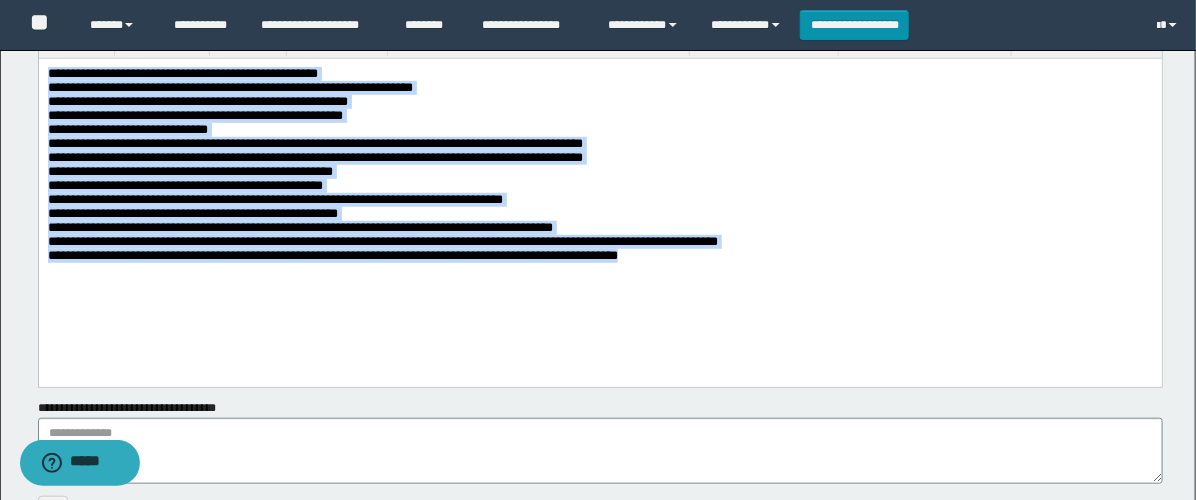 drag, startPoint x: 658, startPoint y: 279, endPoint x: 39, endPoint y: 141, distance: 634.19635 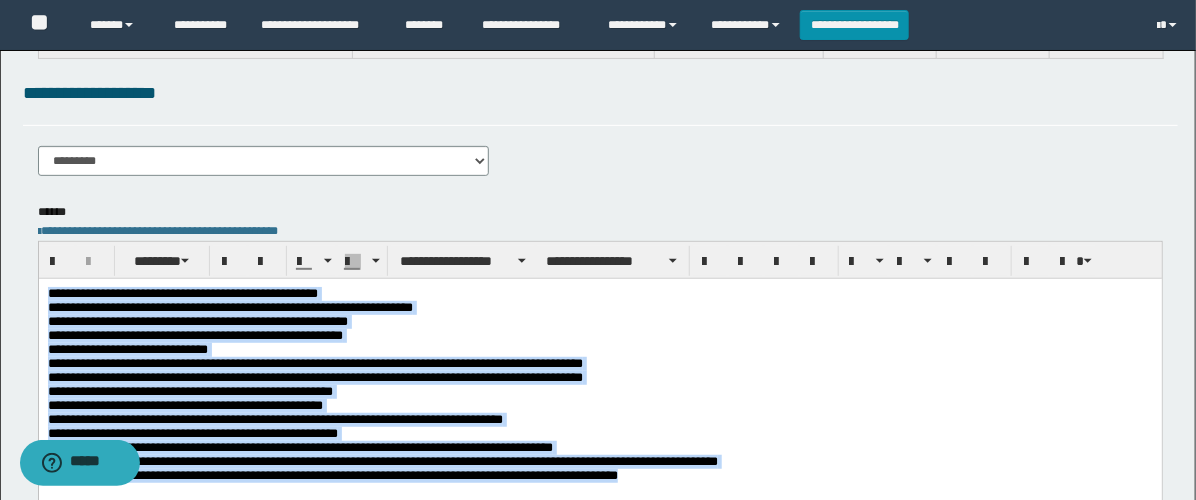 scroll, scrollTop: 222, scrollLeft: 0, axis: vertical 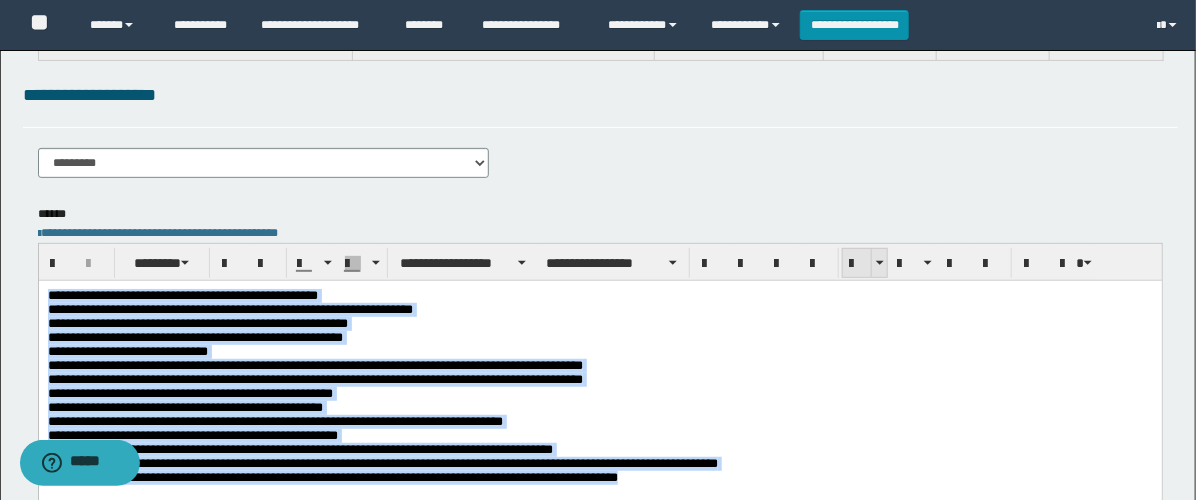 click at bounding box center [857, 264] 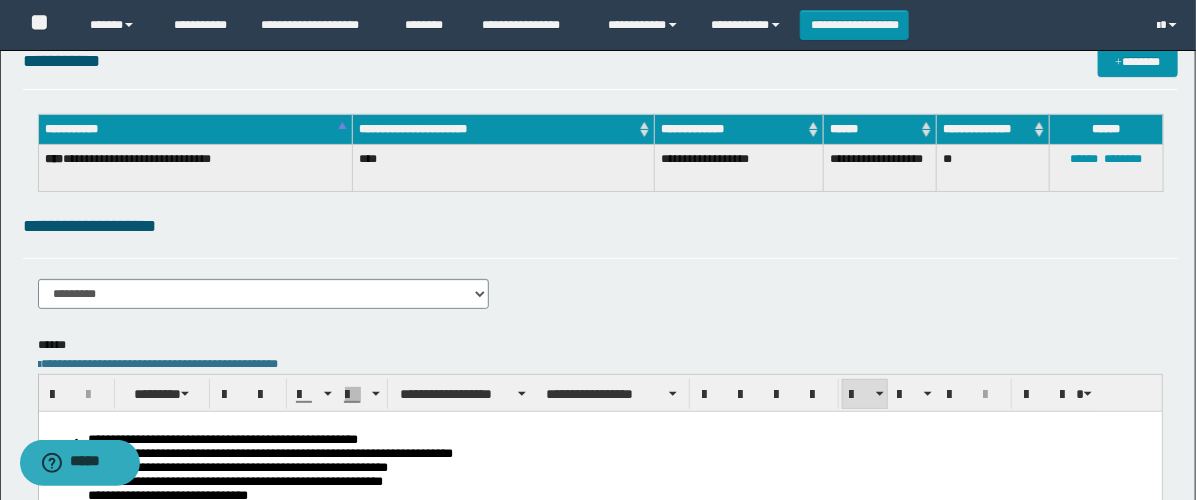 scroll, scrollTop: 0, scrollLeft: 0, axis: both 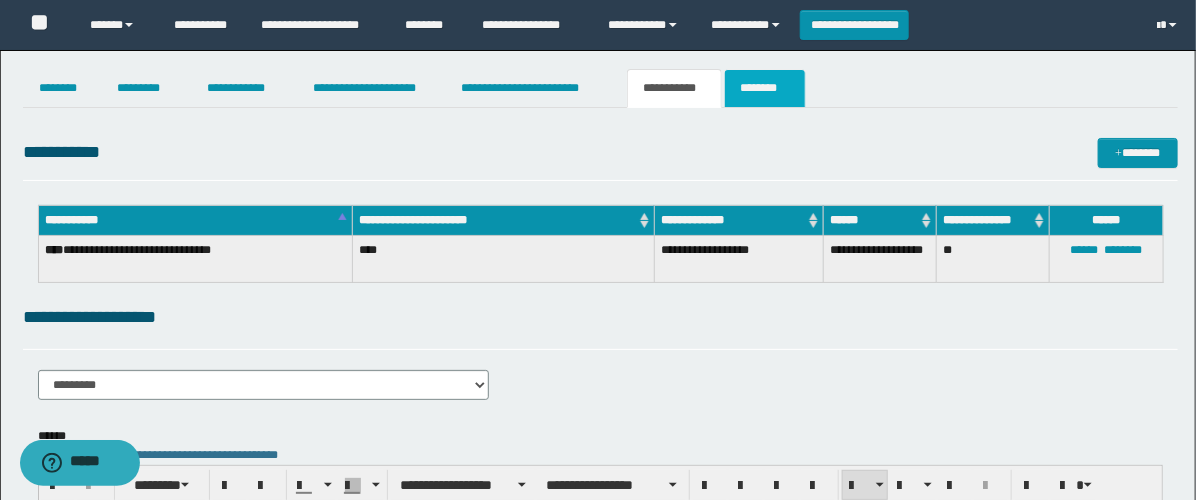 click on "********" at bounding box center [765, 88] 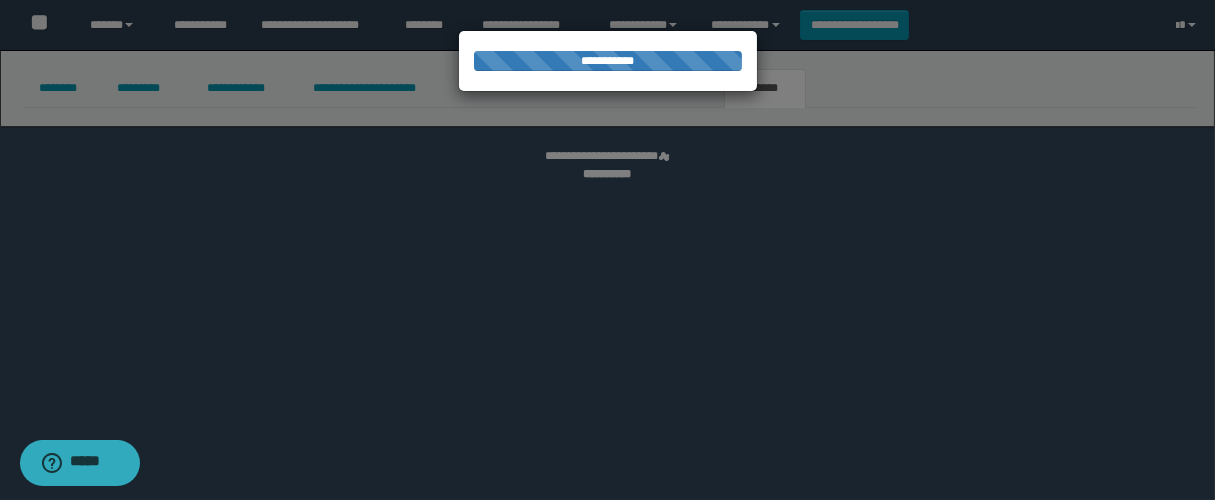 select 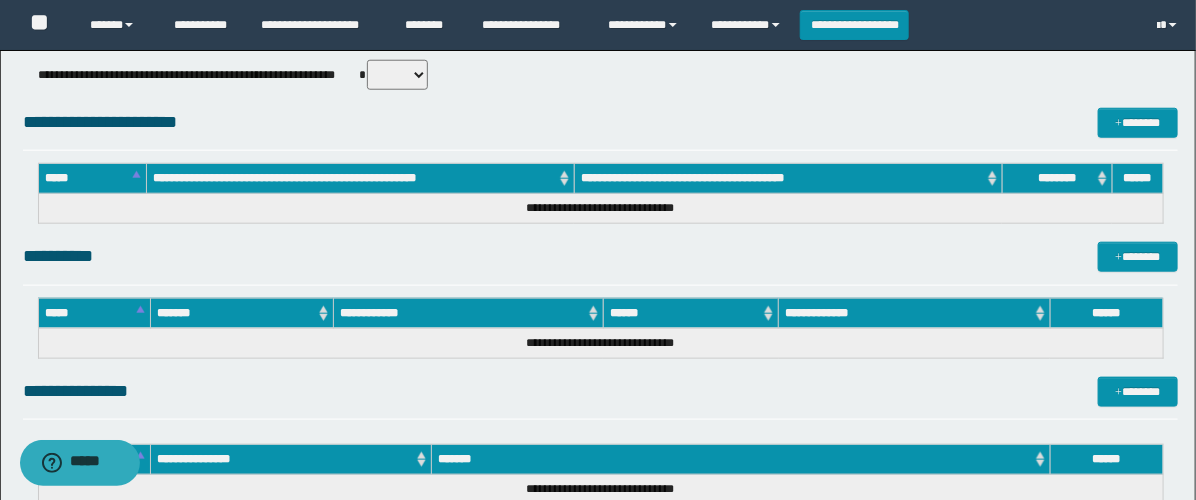 scroll, scrollTop: 444, scrollLeft: 0, axis: vertical 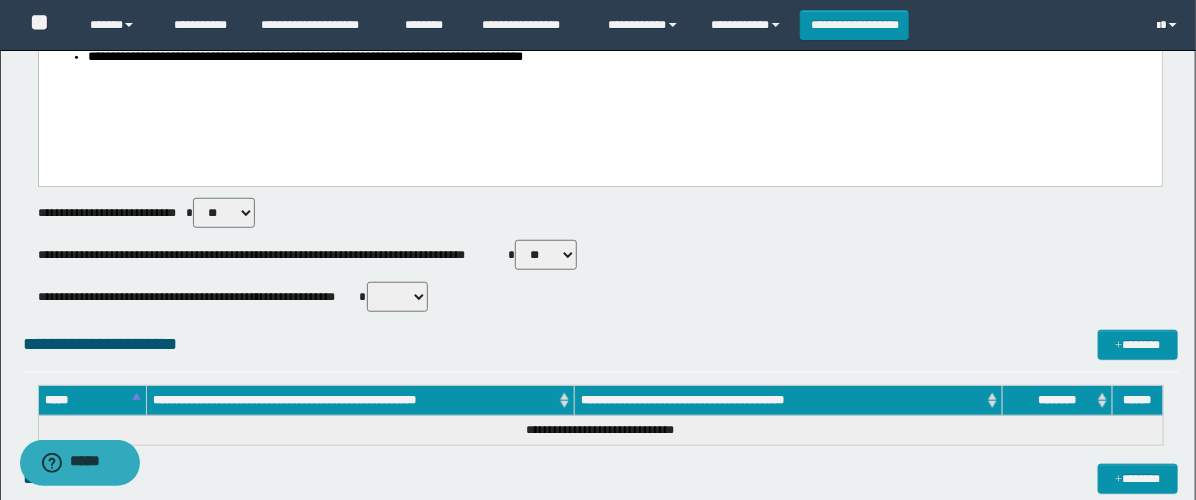 click on "**
**" at bounding box center [546, 255] 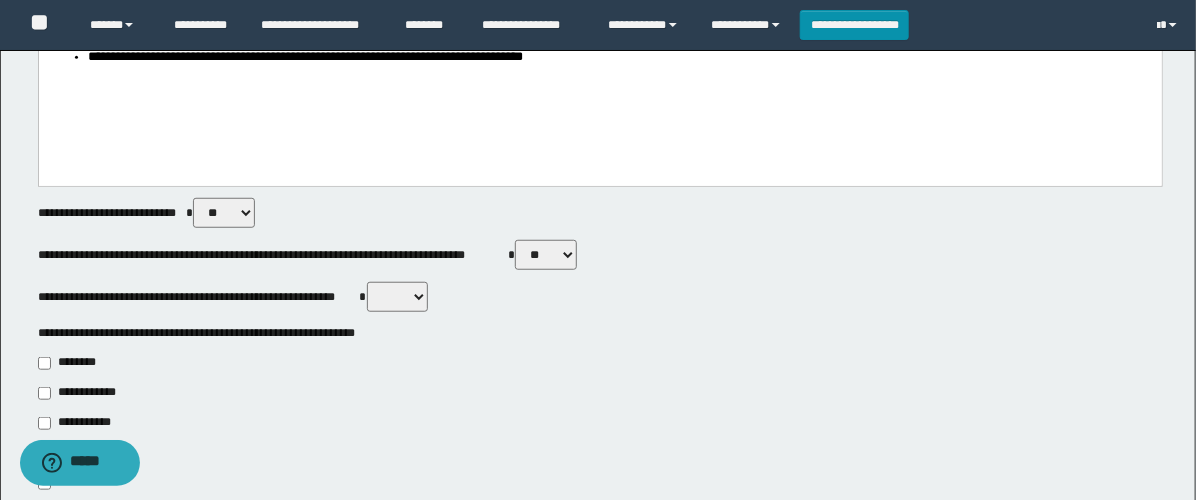 scroll, scrollTop: 555, scrollLeft: 0, axis: vertical 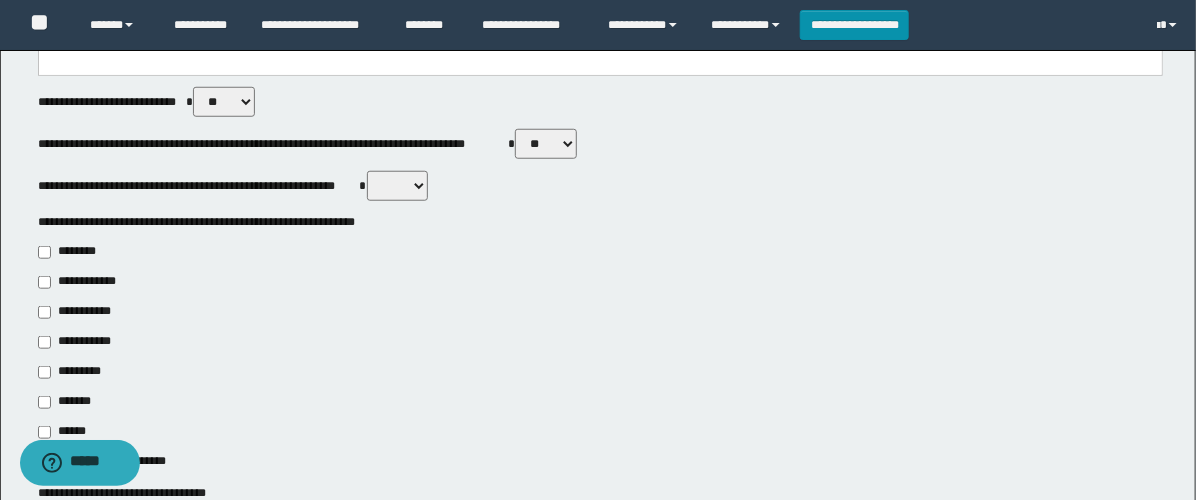 click on "**********" at bounding box center [76, 342] 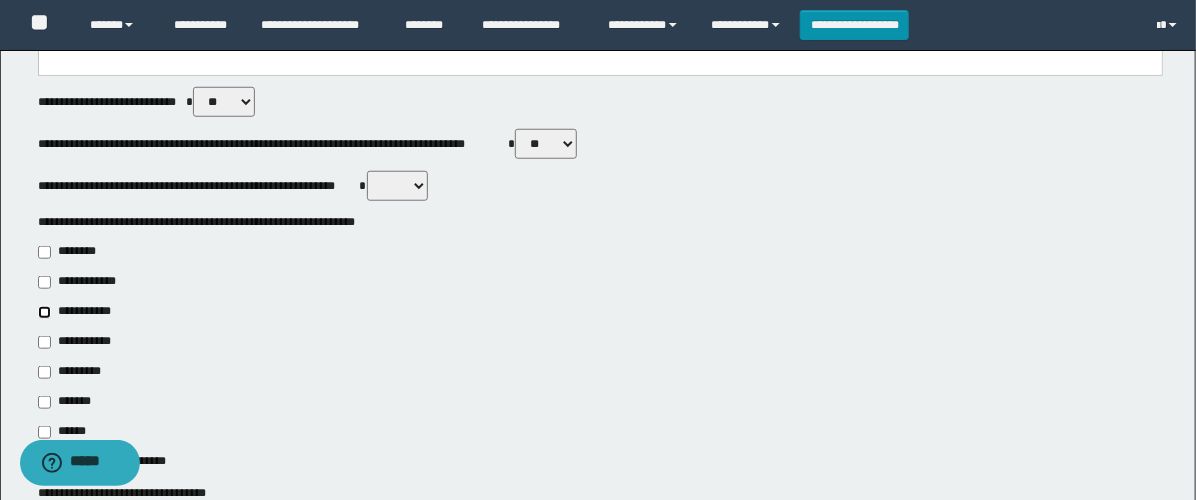 scroll, scrollTop: 777, scrollLeft: 0, axis: vertical 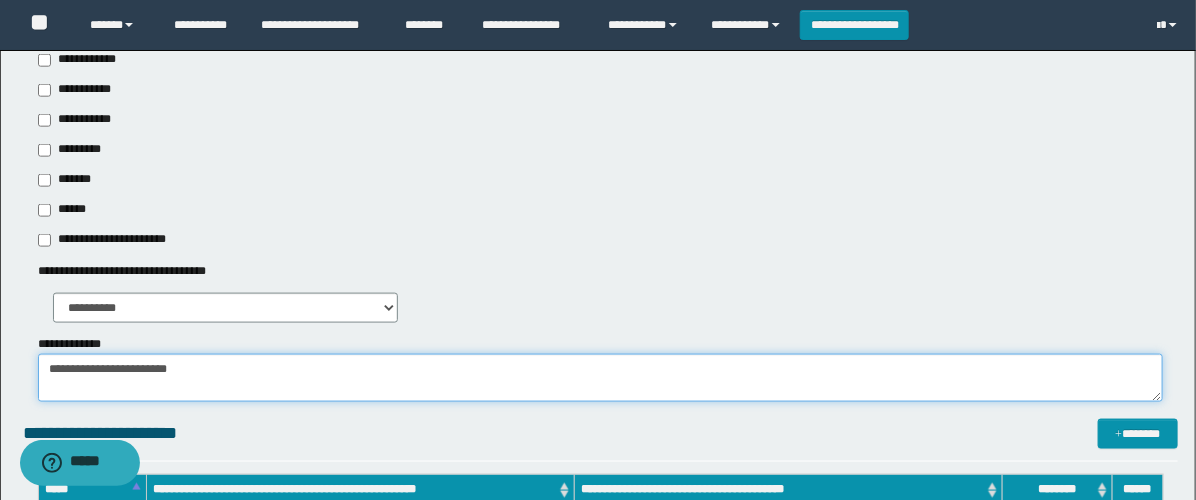 click on "**********" at bounding box center (600, 378) 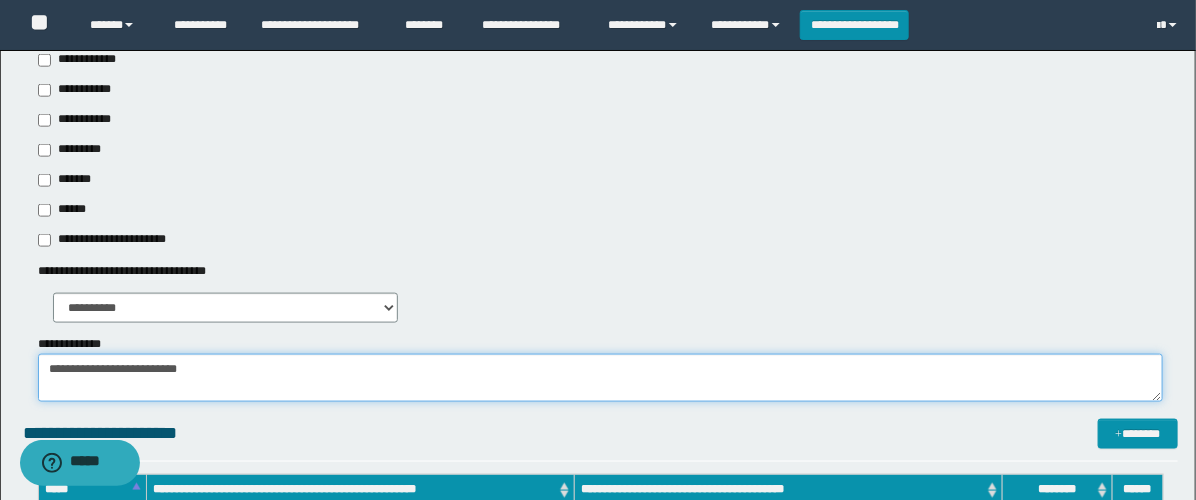 paste on "**********" 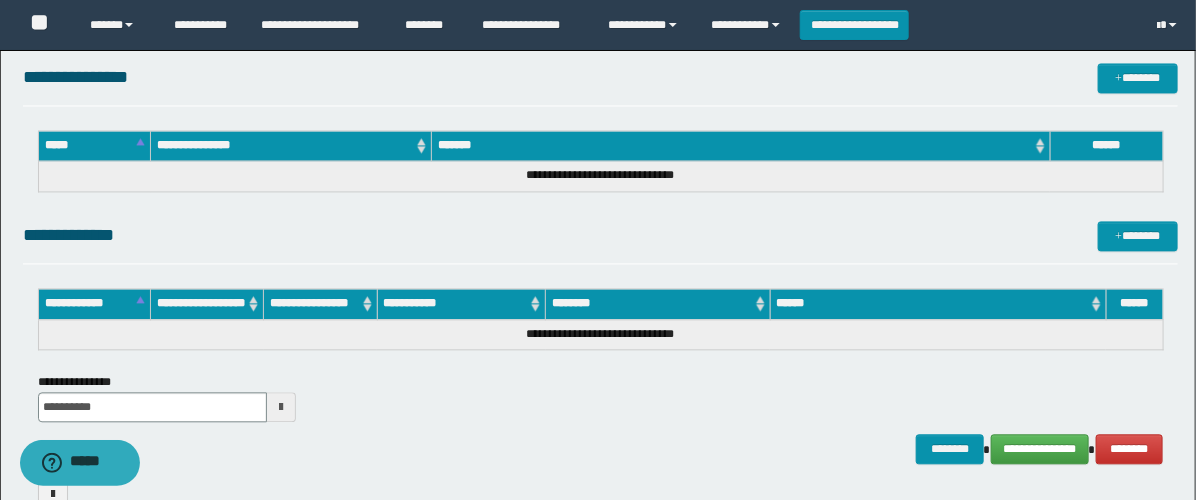 scroll, scrollTop: 1544, scrollLeft: 0, axis: vertical 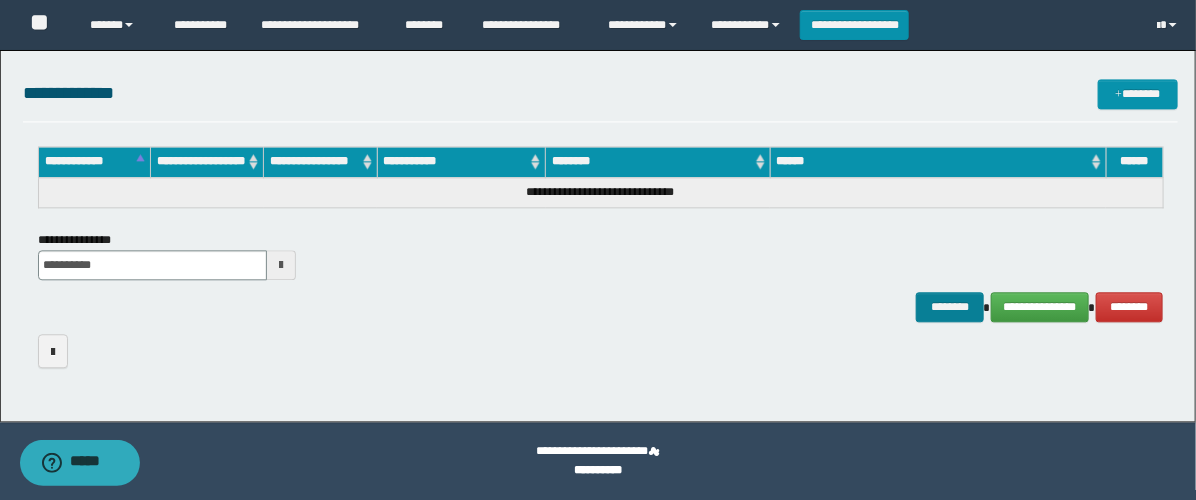 type on "**********" 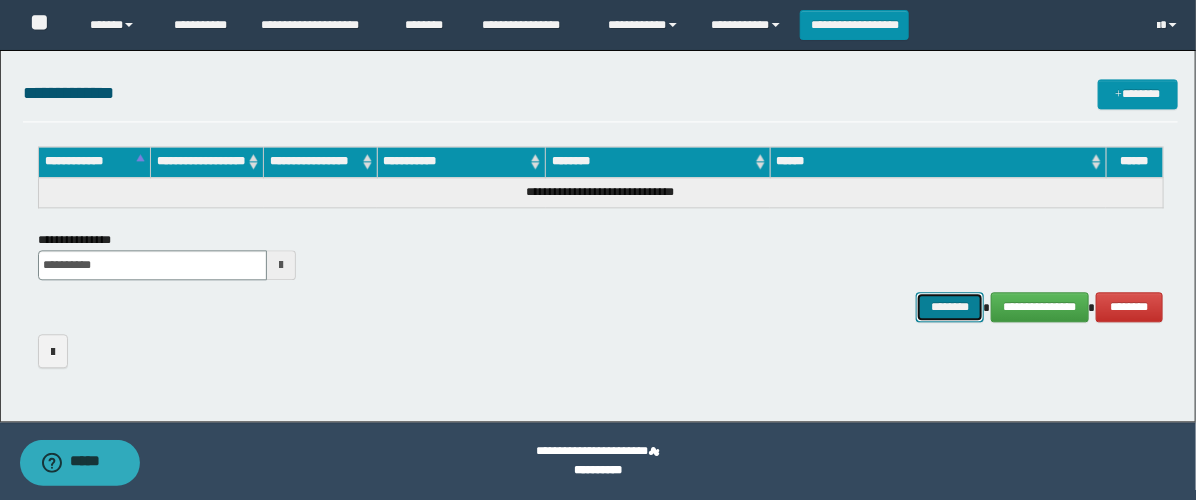 click on "********" at bounding box center (950, 307) 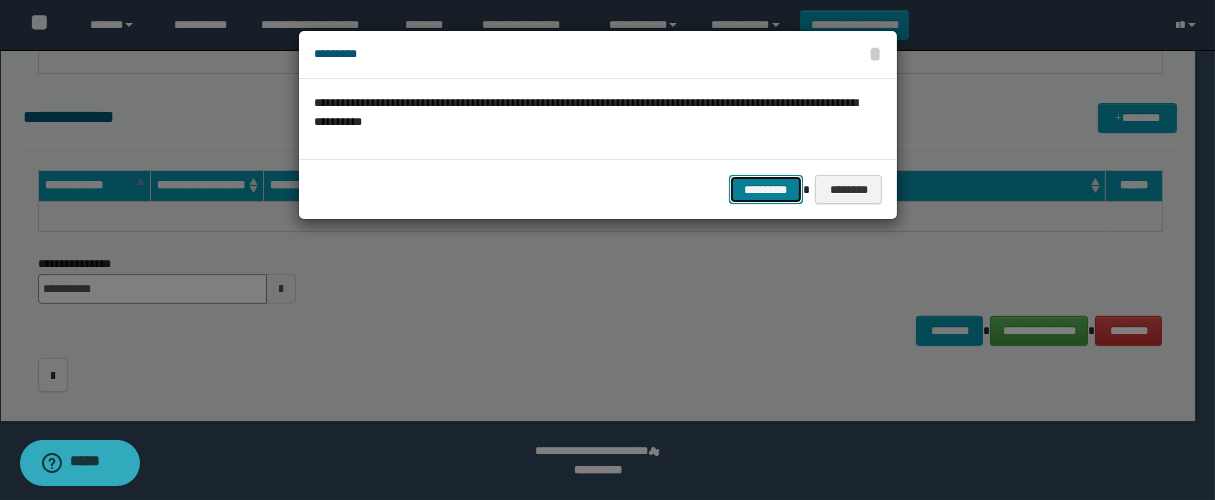 click on "*********" at bounding box center [766, 190] 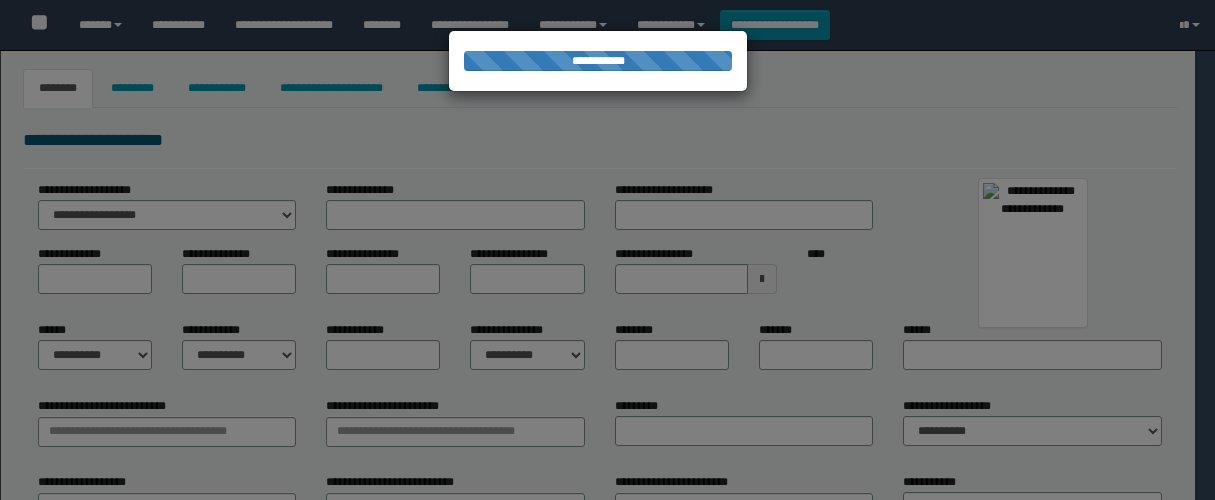 select on "***" 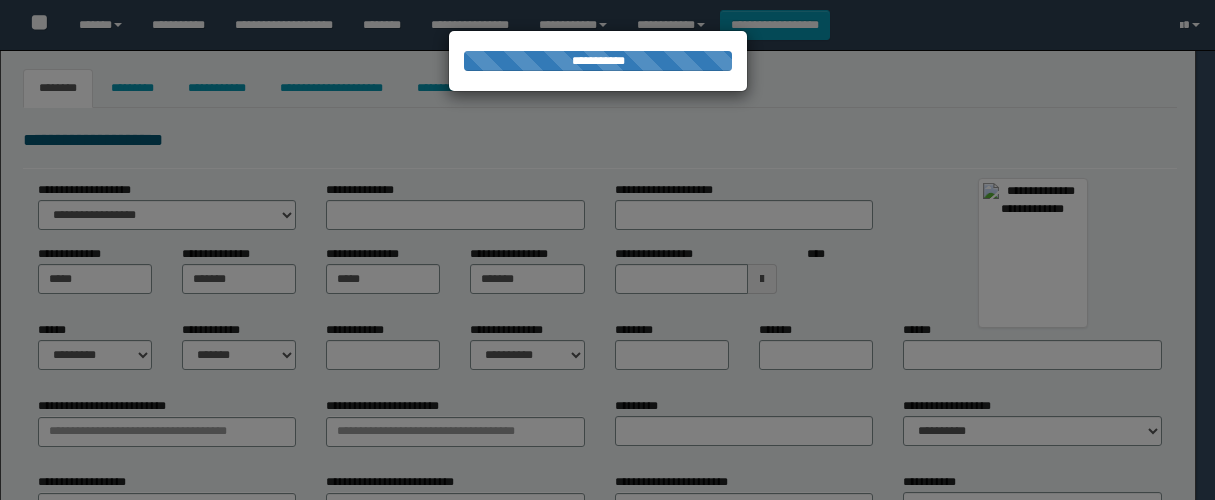select on "*" 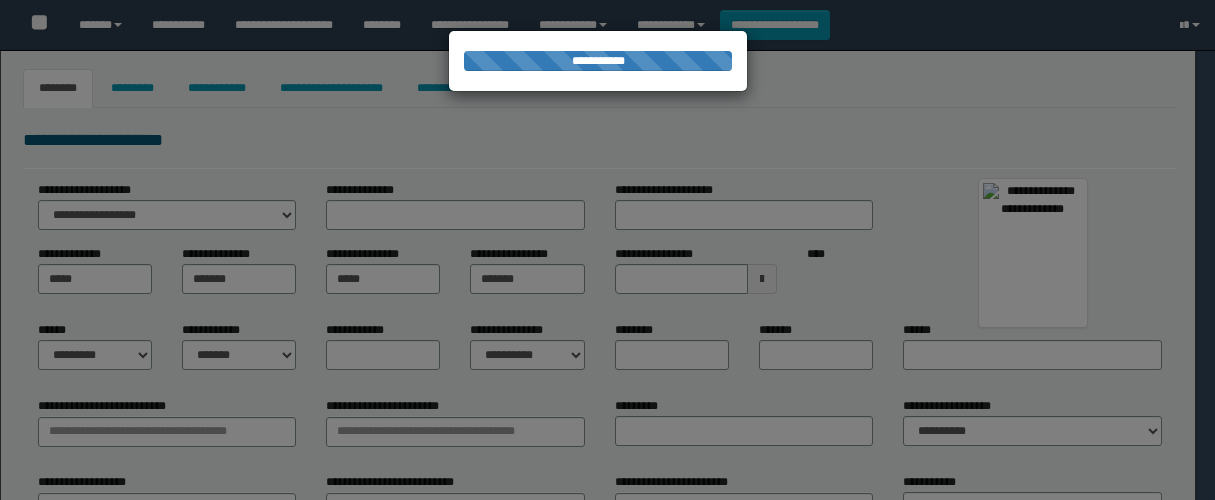 type on "**********" 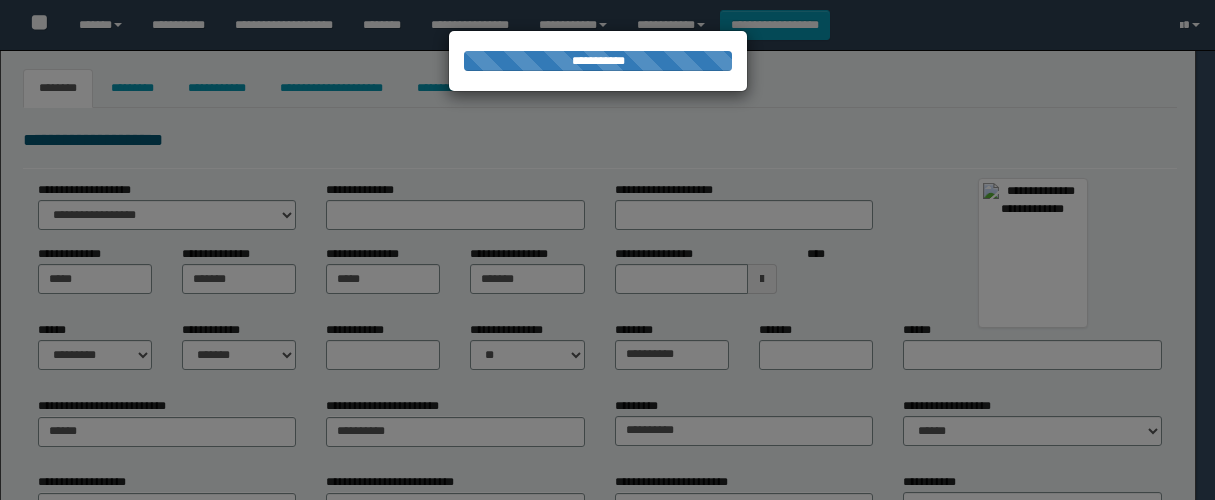 select 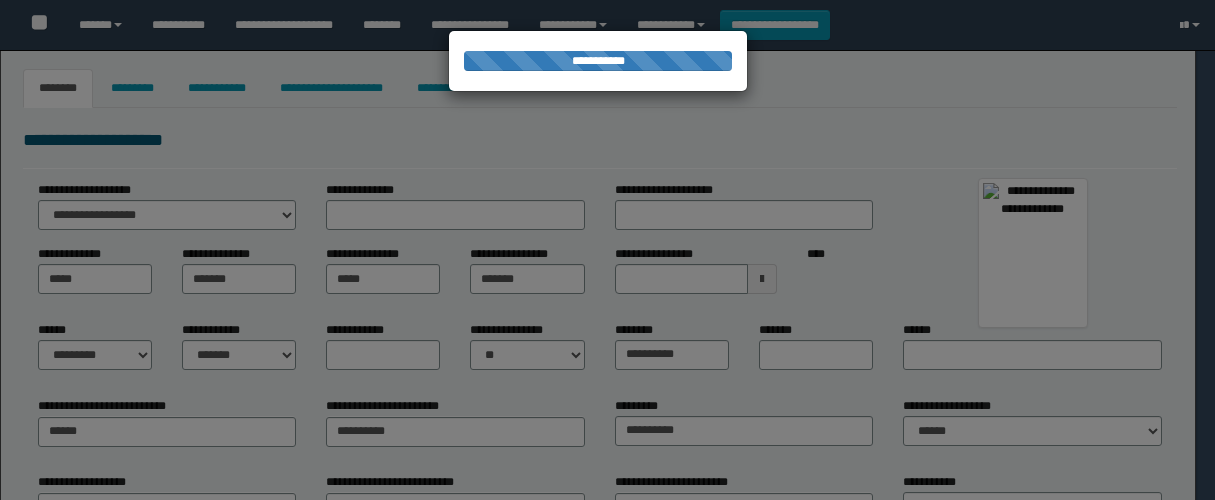 type on "**********" 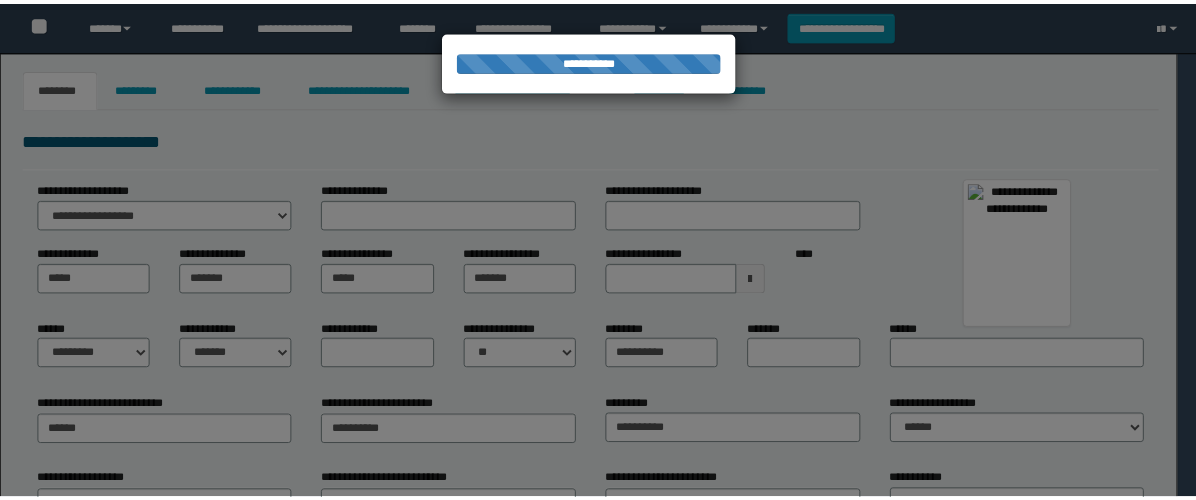 scroll, scrollTop: 0, scrollLeft: 0, axis: both 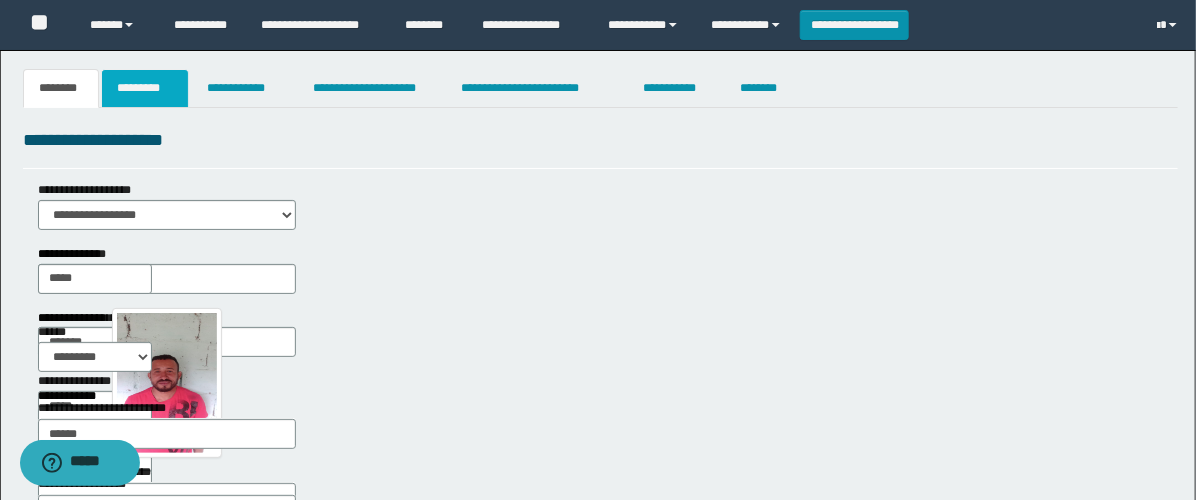 click on "*********" at bounding box center (145, 88) 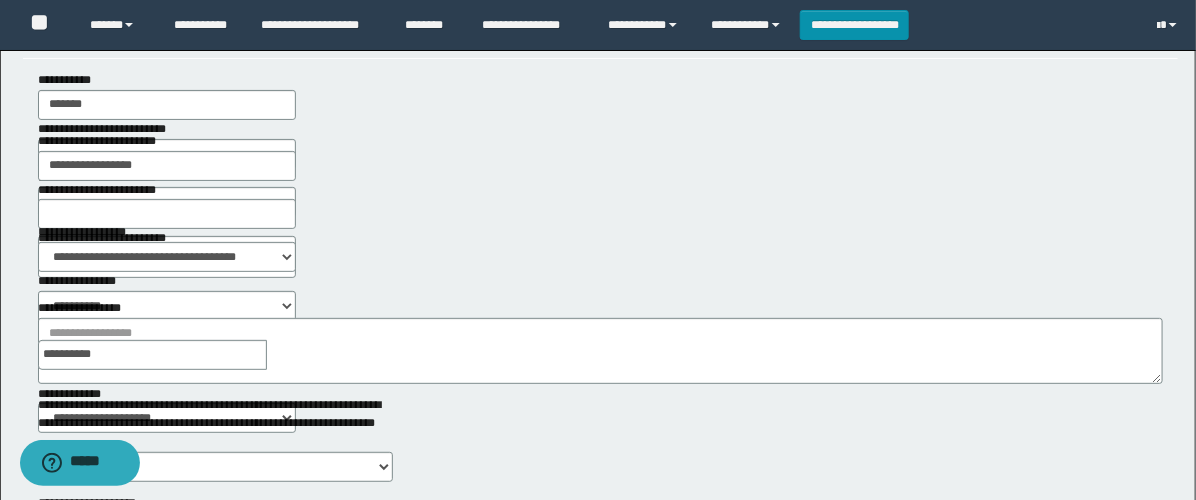 scroll, scrollTop: 111, scrollLeft: 0, axis: vertical 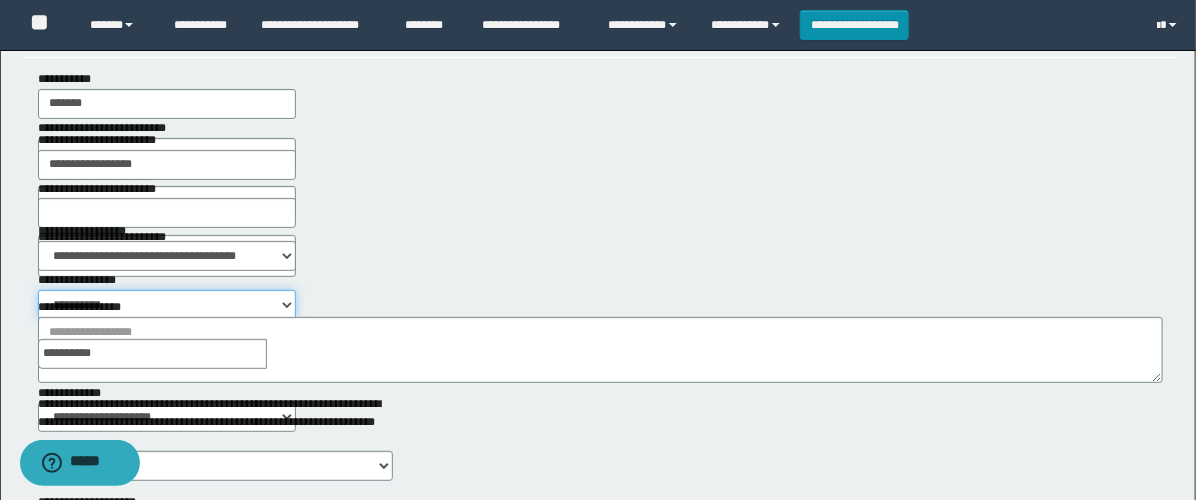 click on "**********" at bounding box center (167, 305) 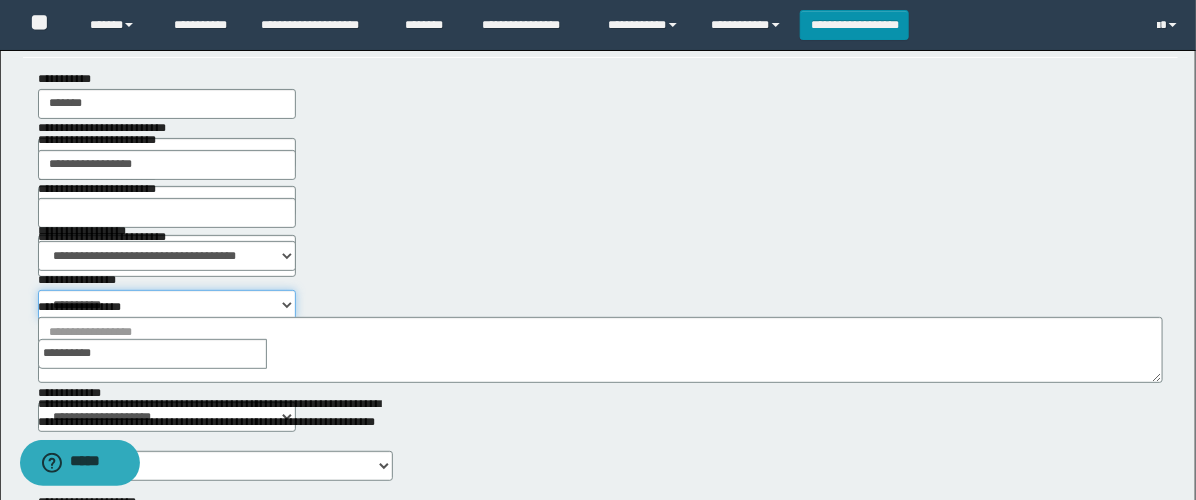 select on "****" 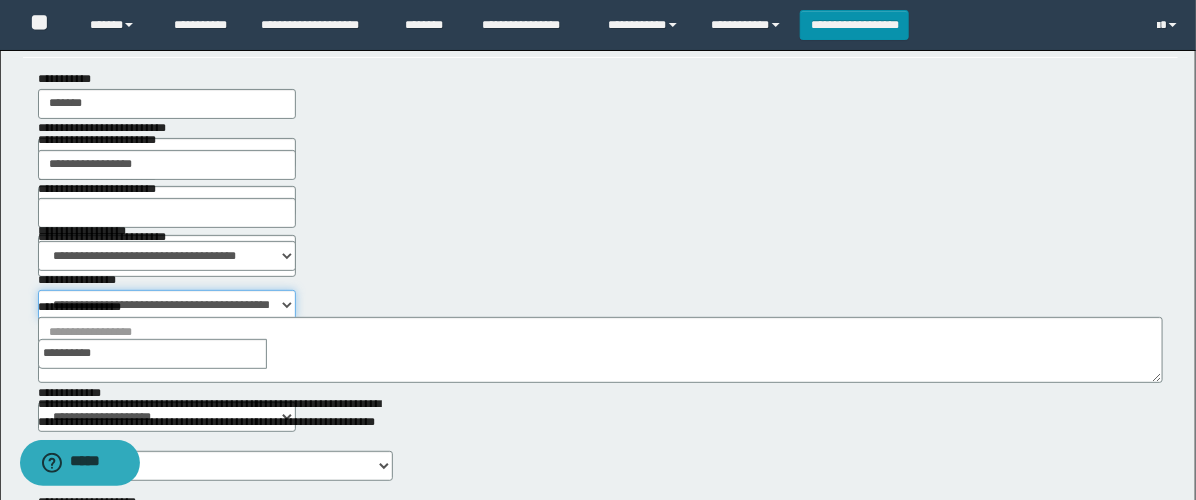 click on "**********" at bounding box center (167, 305) 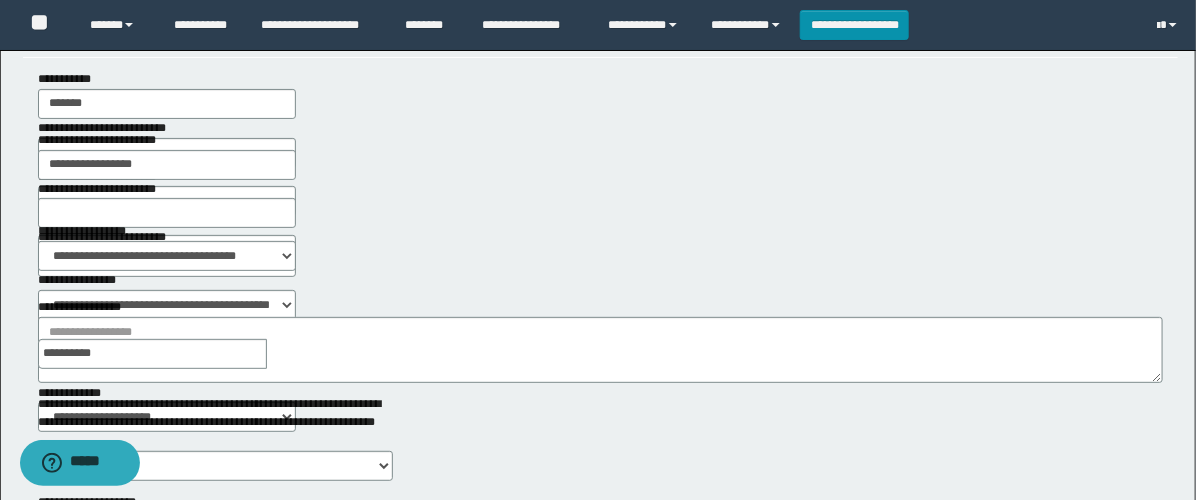 click at bounding box center [281, 354] 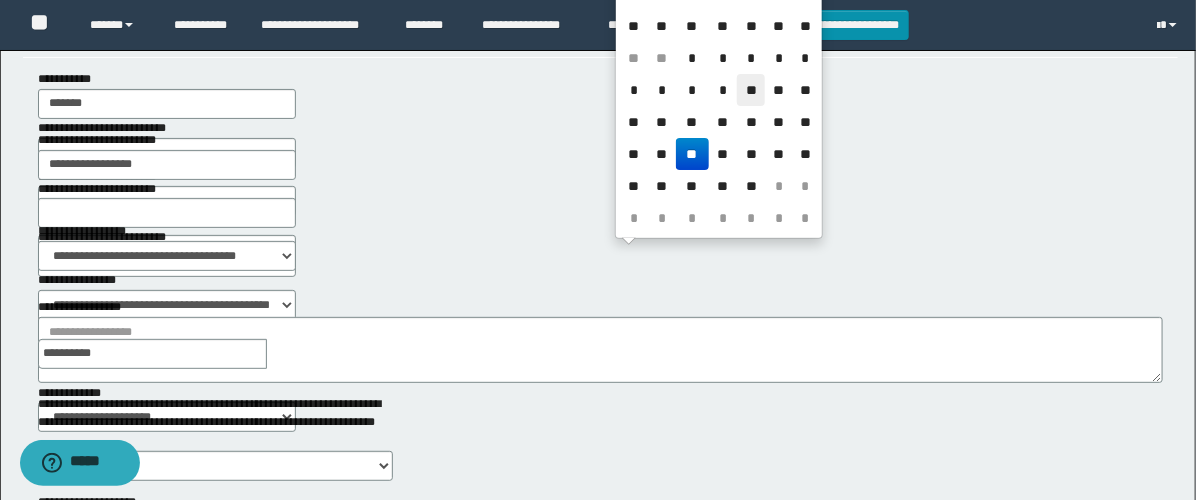 click on "**" at bounding box center [751, 90] 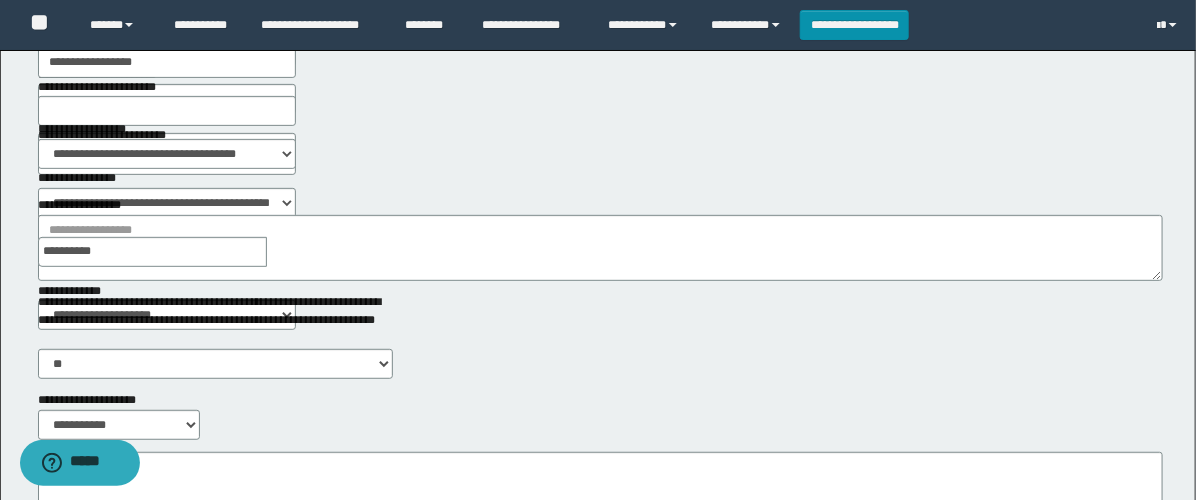 scroll, scrollTop: 222, scrollLeft: 0, axis: vertical 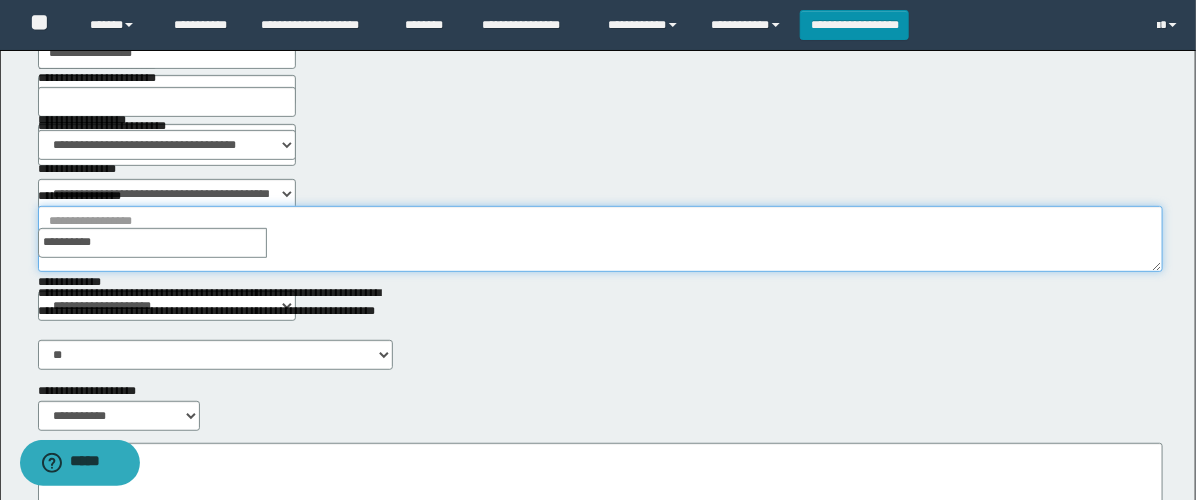 click on "**********" at bounding box center (600, 239) 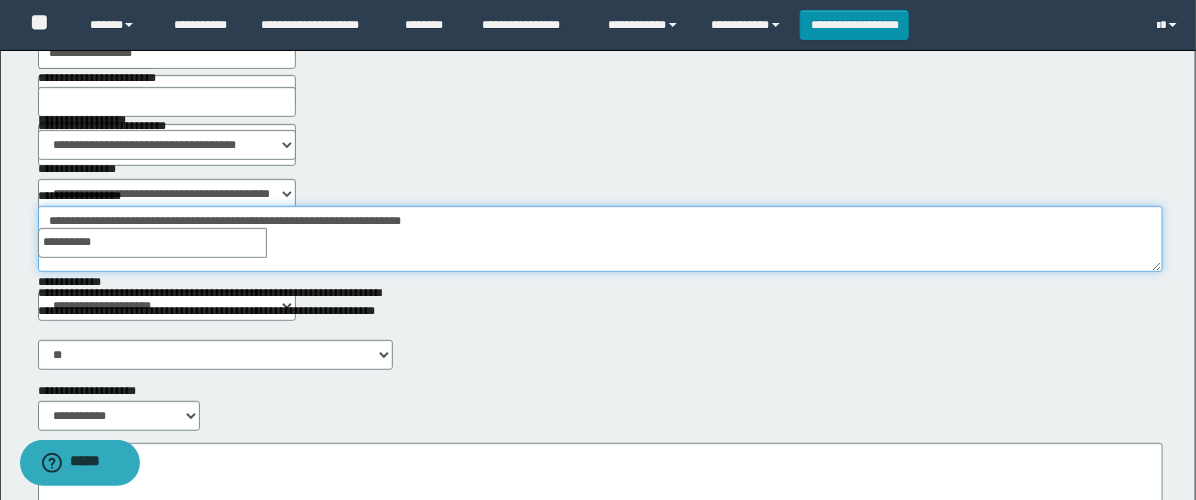 scroll, scrollTop: 444, scrollLeft: 0, axis: vertical 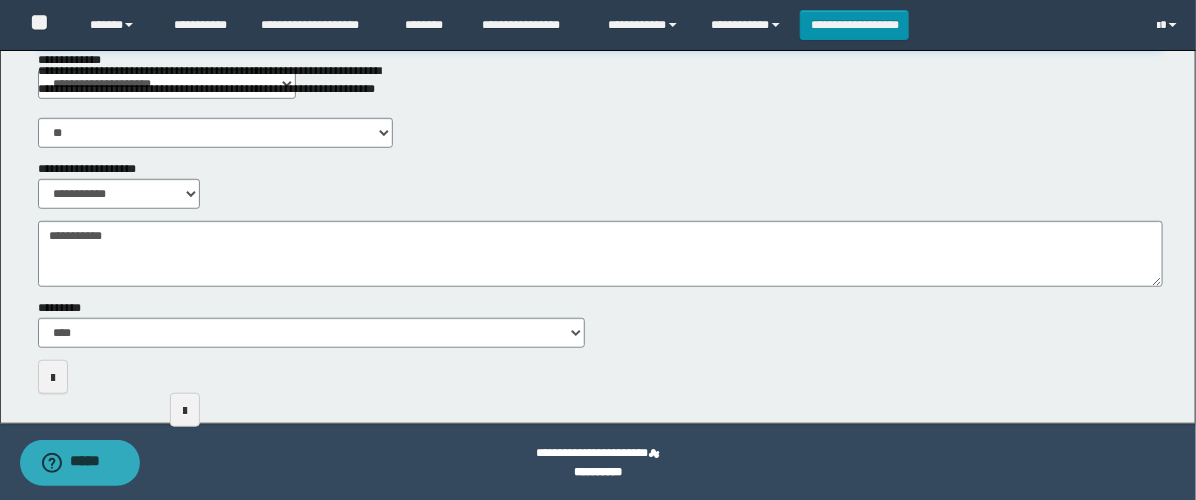 type on "**********" 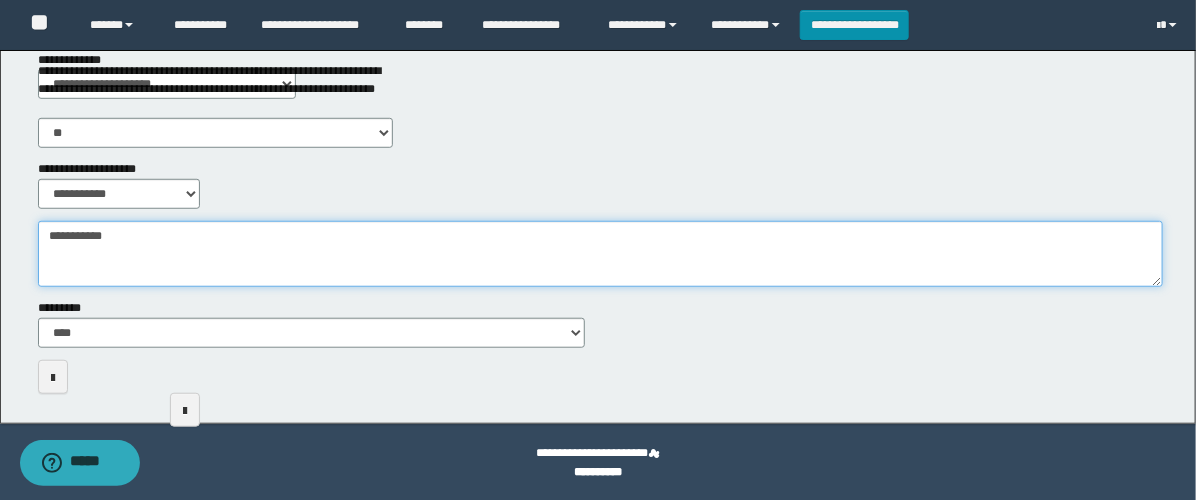 click on "**********" at bounding box center [600, 254] 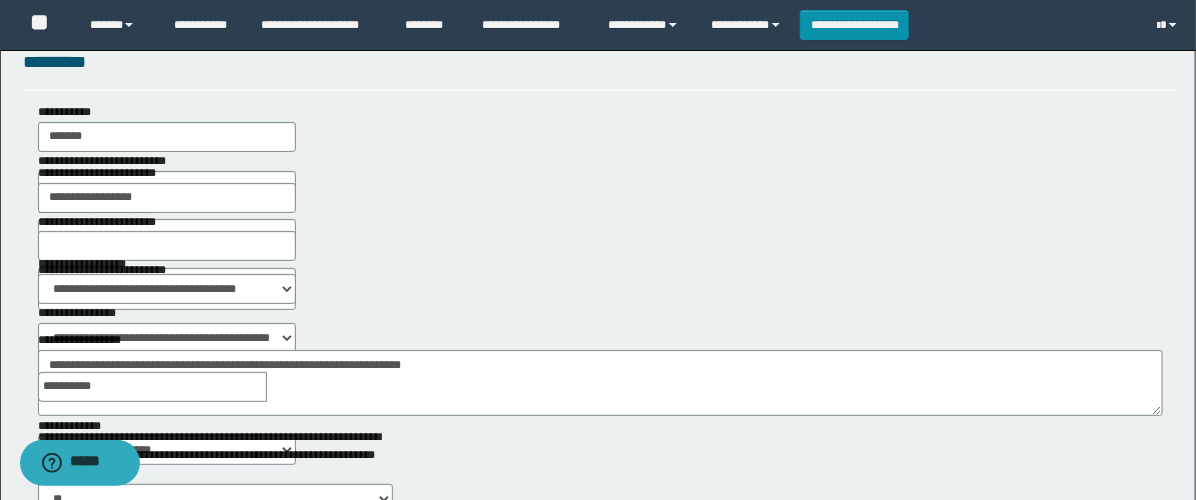 scroll, scrollTop: 0, scrollLeft: 0, axis: both 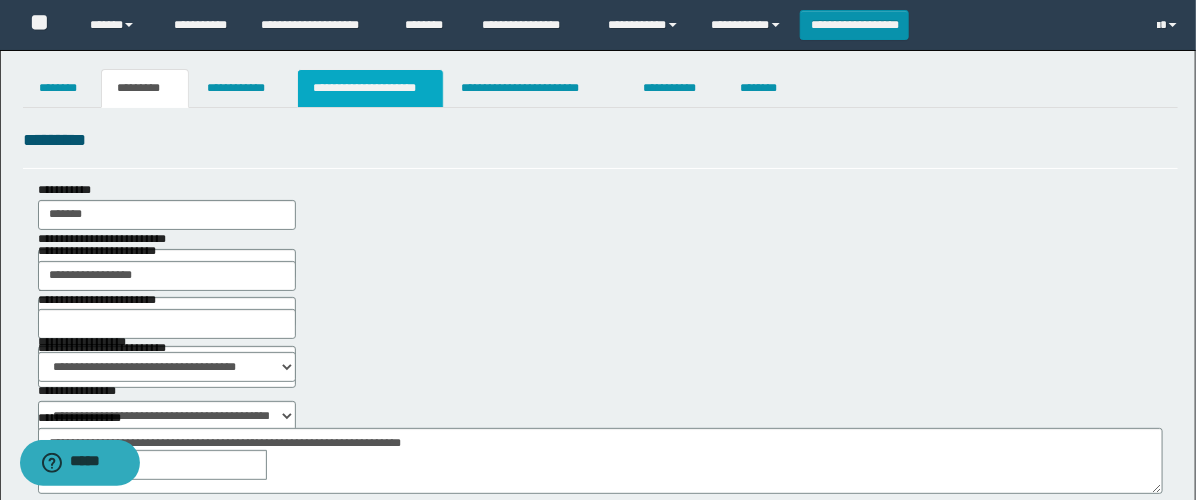 type on "**********" 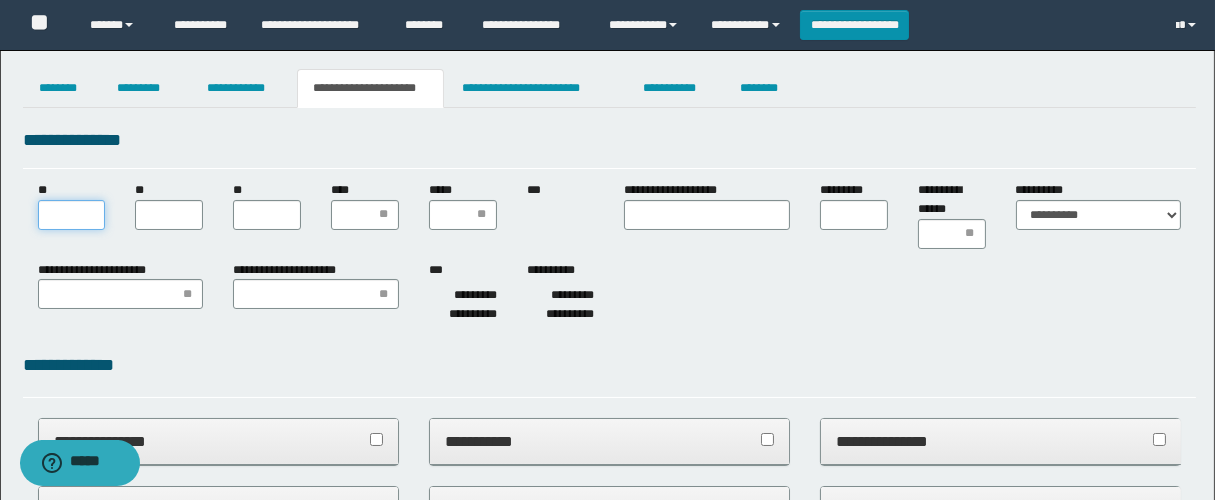 click on "**" at bounding box center [72, 215] 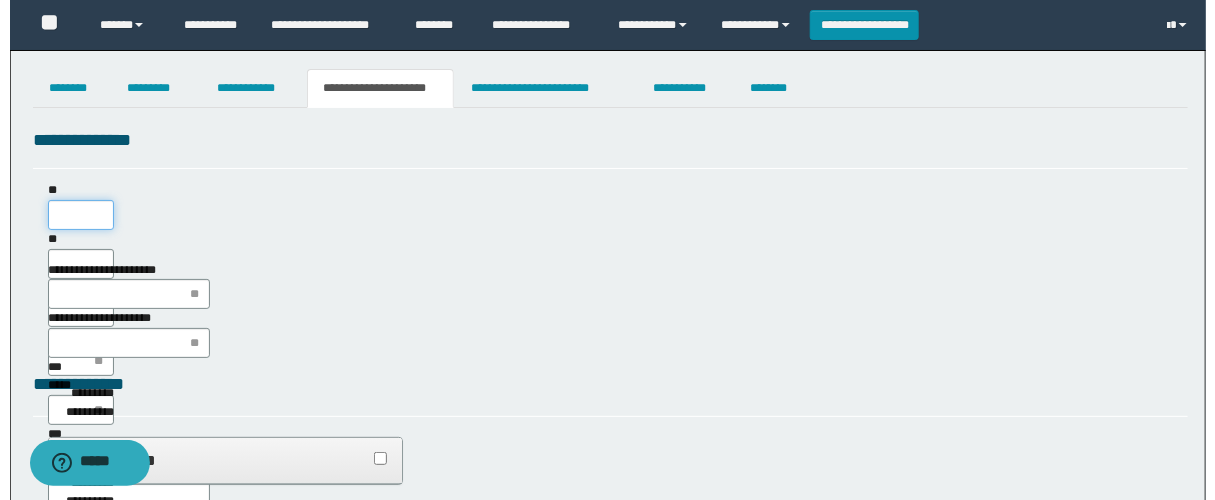 scroll, scrollTop: 0, scrollLeft: 0, axis: both 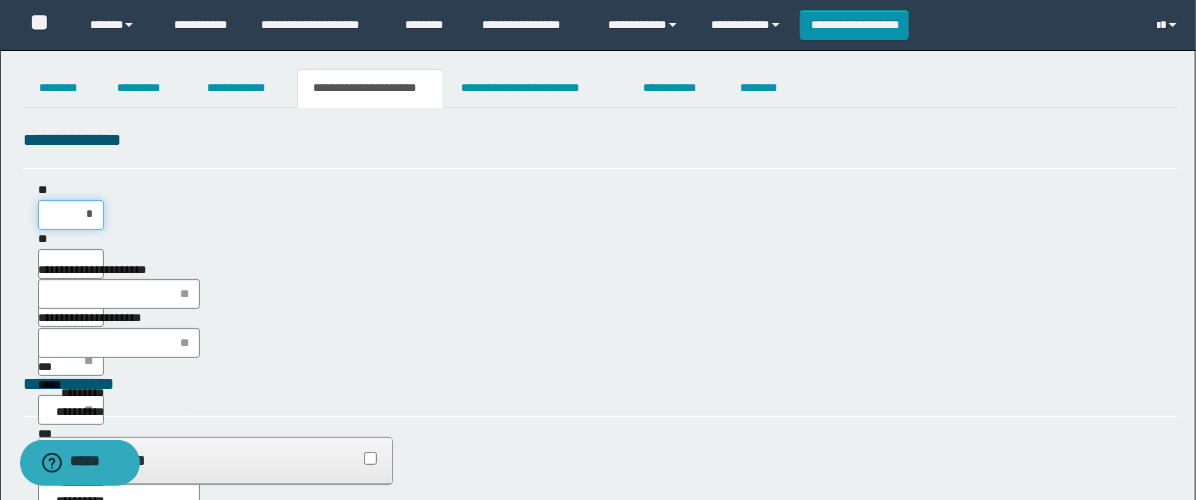 type on "**" 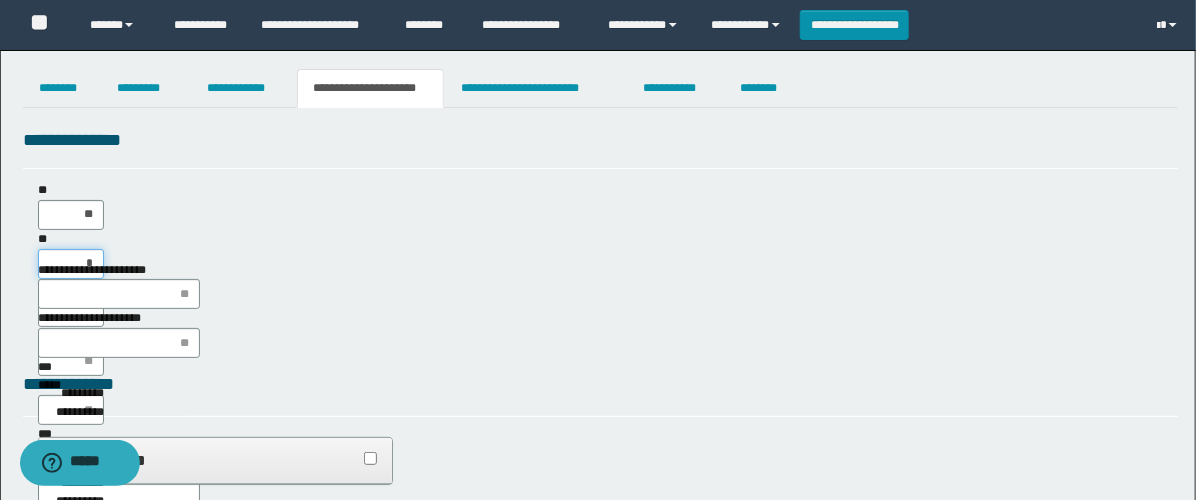type on "**" 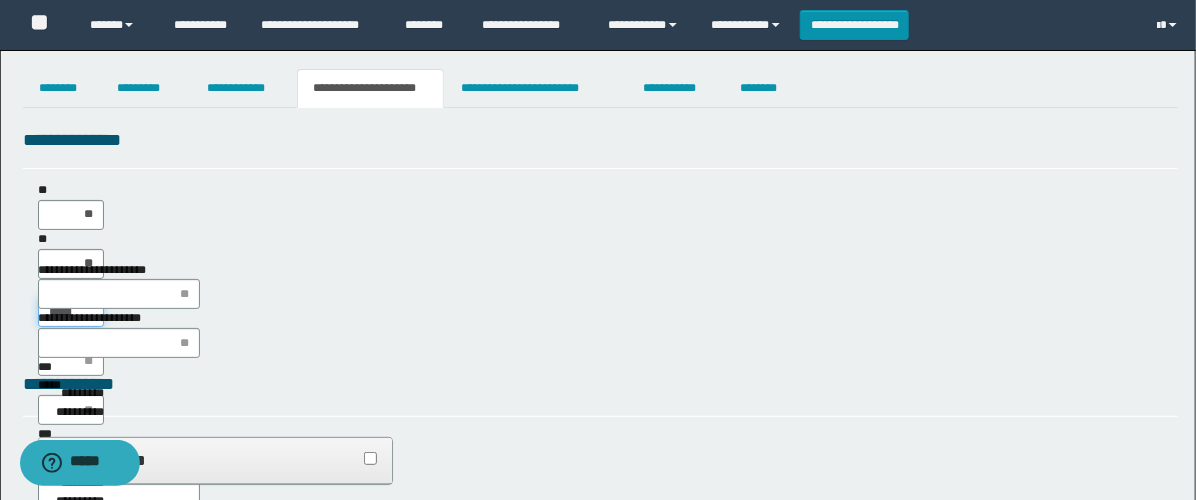 type on "******" 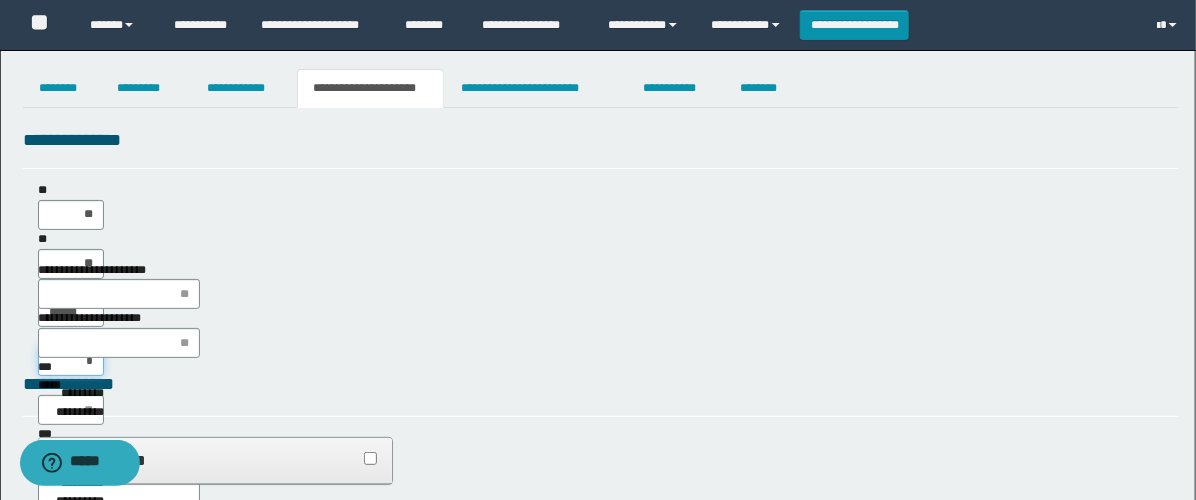 type on "**" 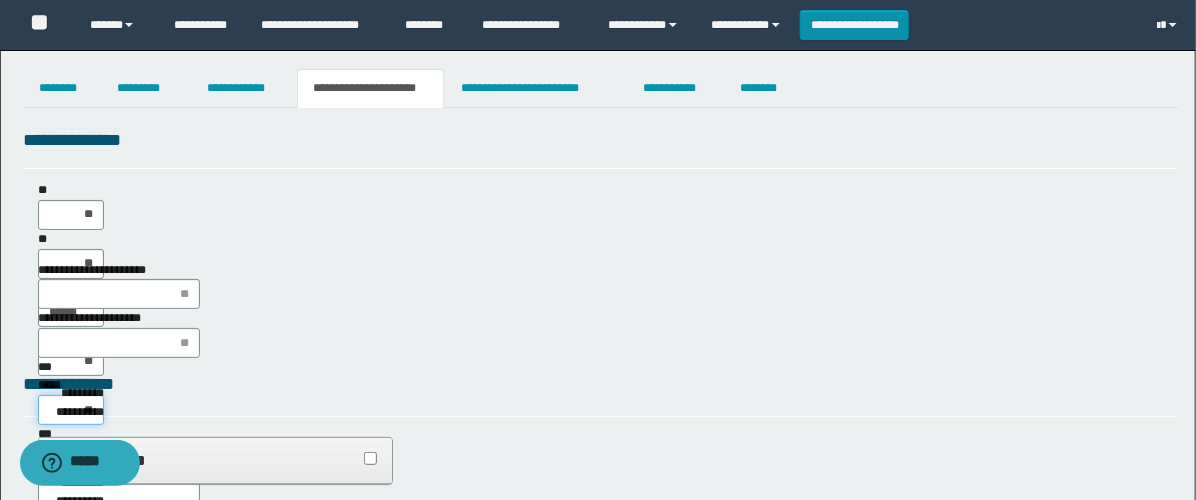 type on "***" 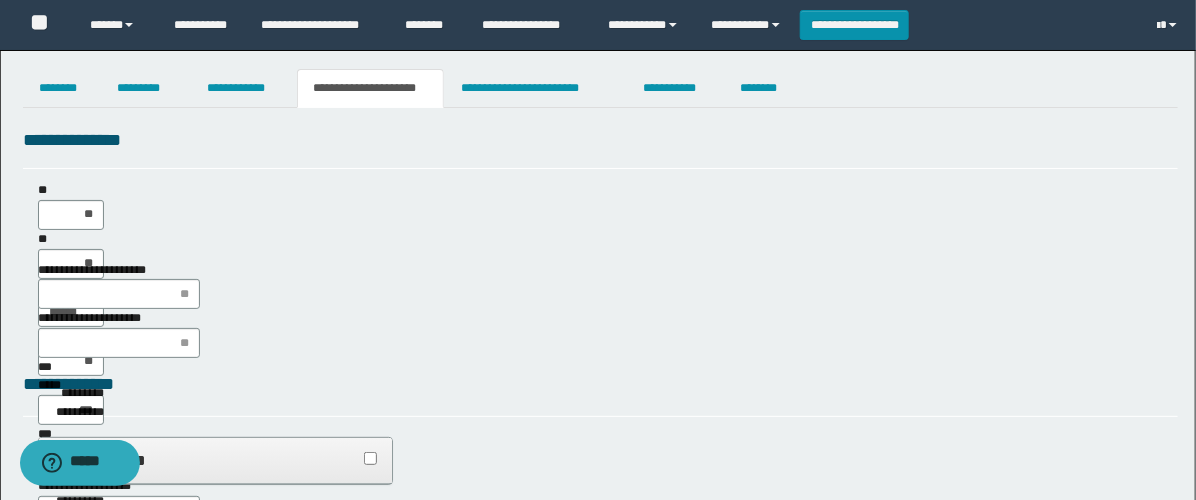 type on "**" 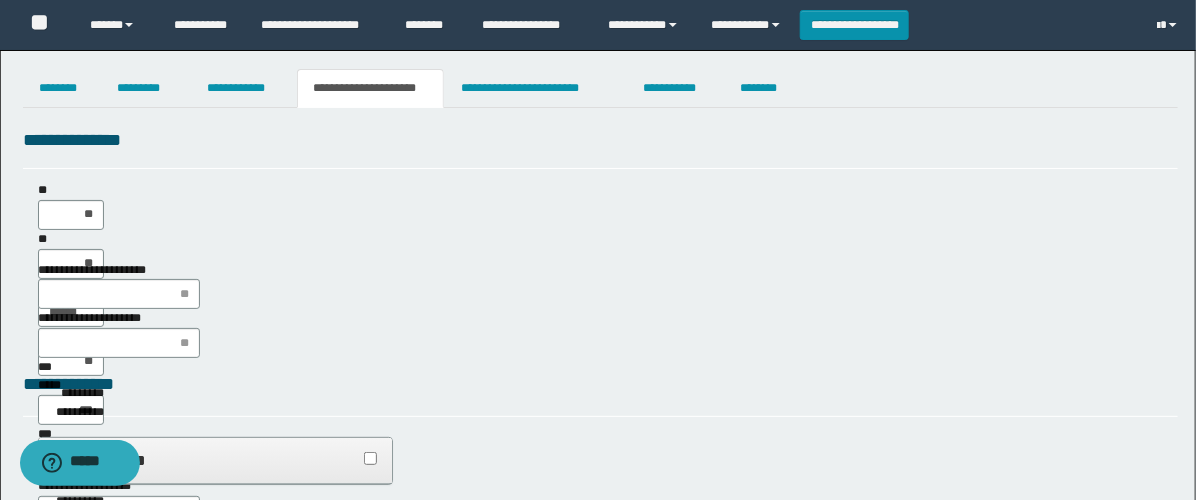 type on "**" 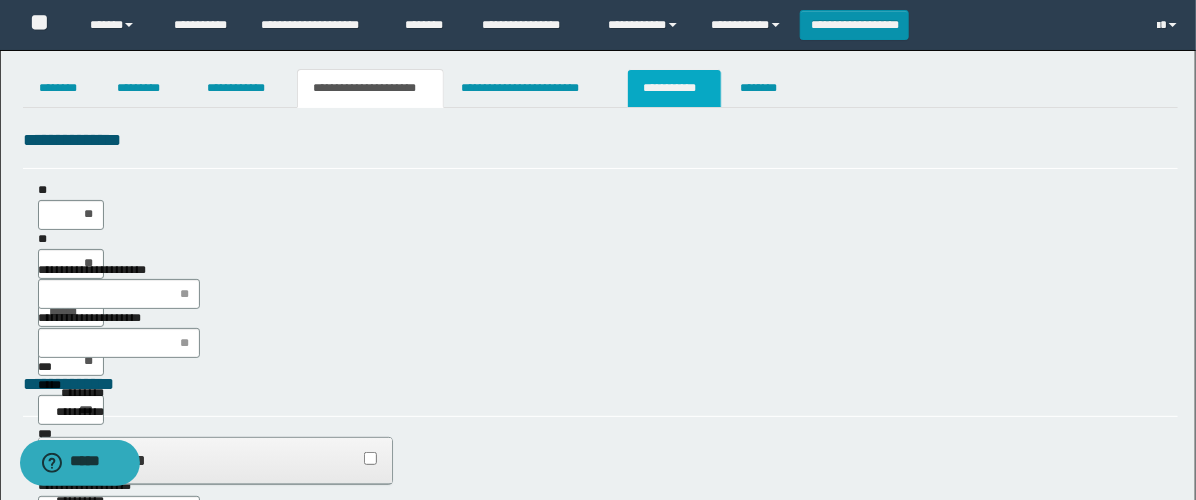 click on "**********" at bounding box center (674, 88) 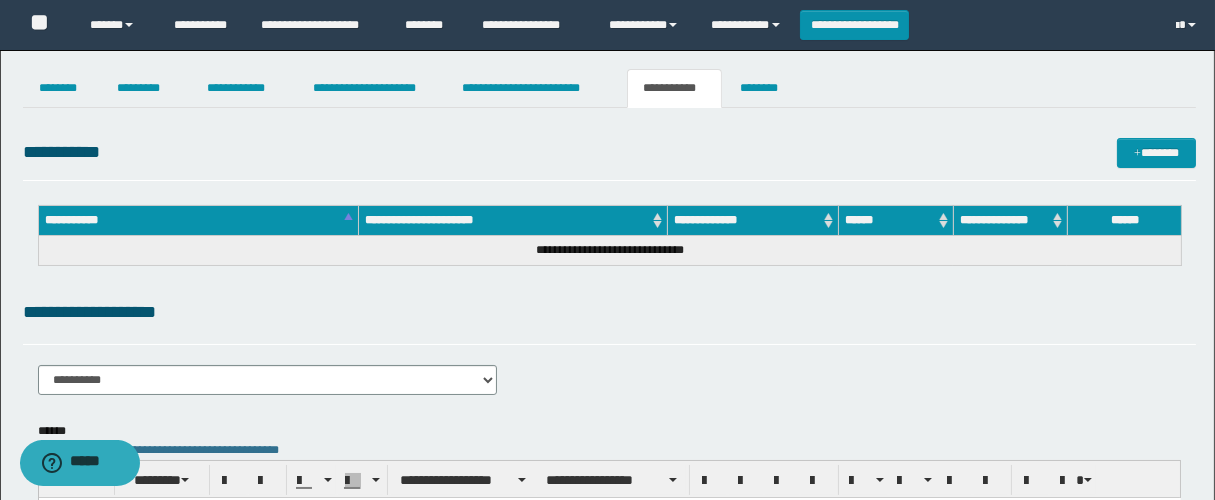 scroll, scrollTop: 0, scrollLeft: 0, axis: both 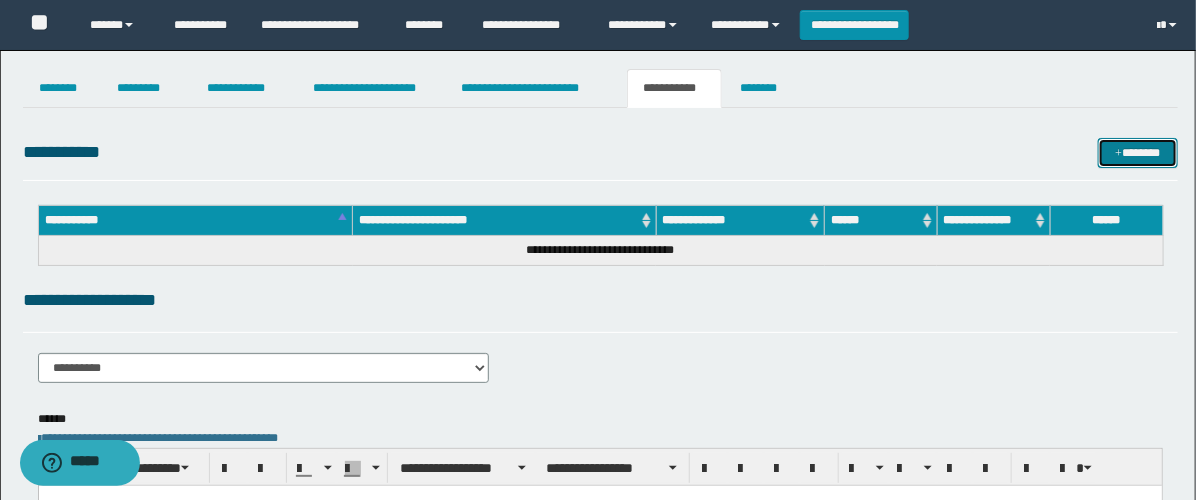click on "*******" at bounding box center (1138, 153) 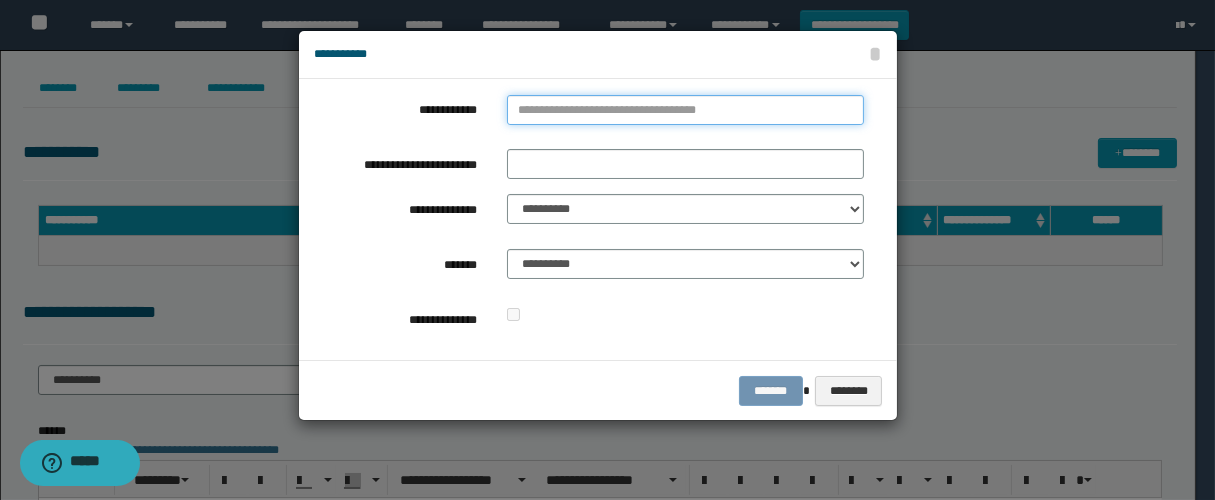 click on "**********" at bounding box center [685, 110] 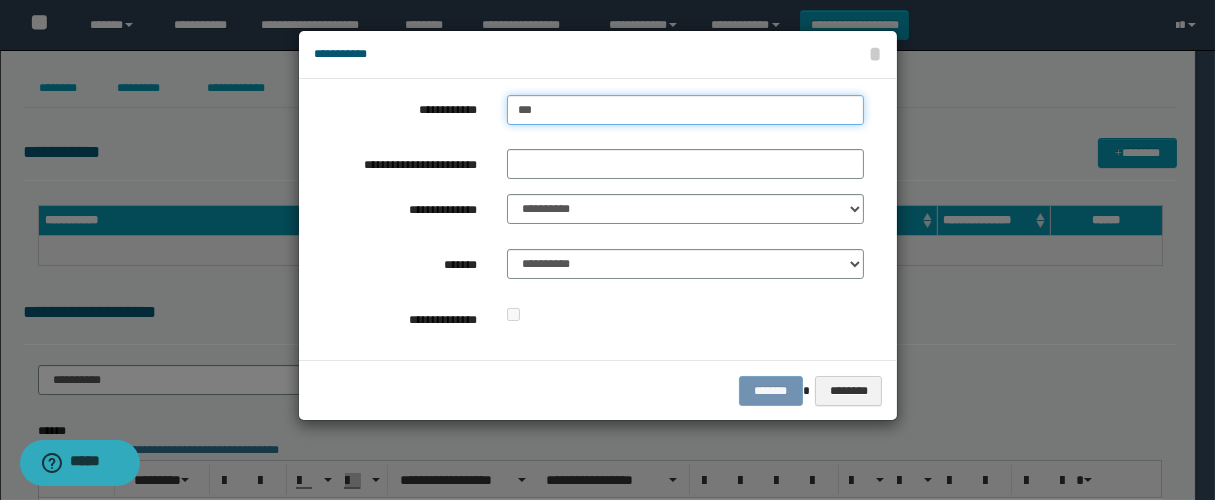 type on "****" 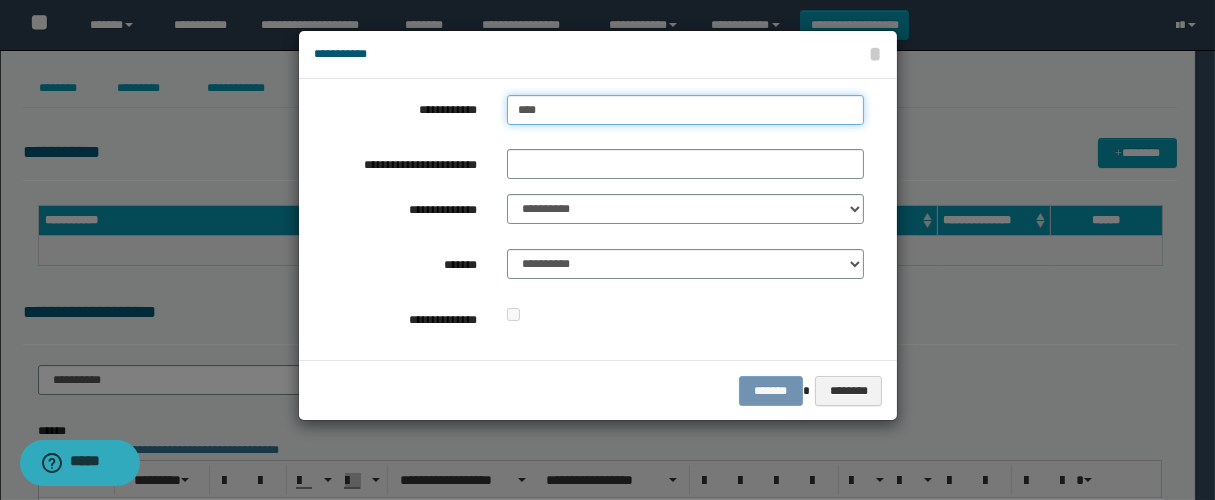 type on "****" 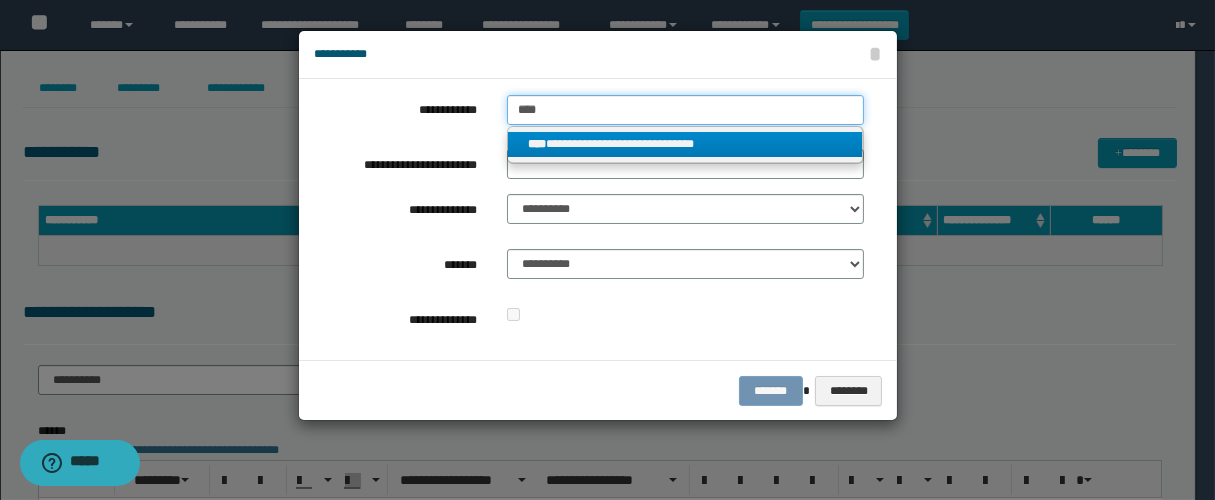 type on "****" 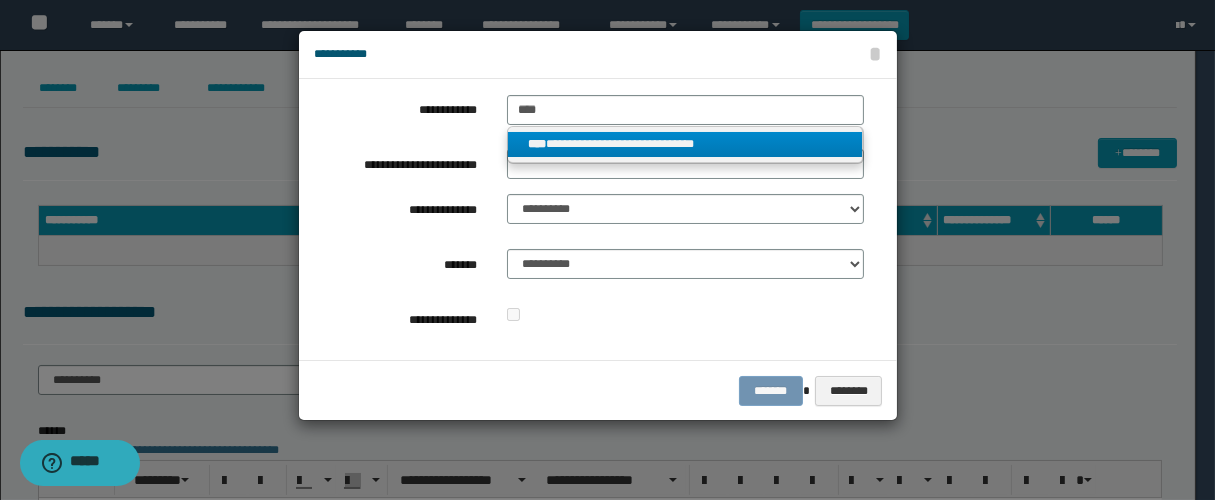 click on "**********" at bounding box center [685, 144] 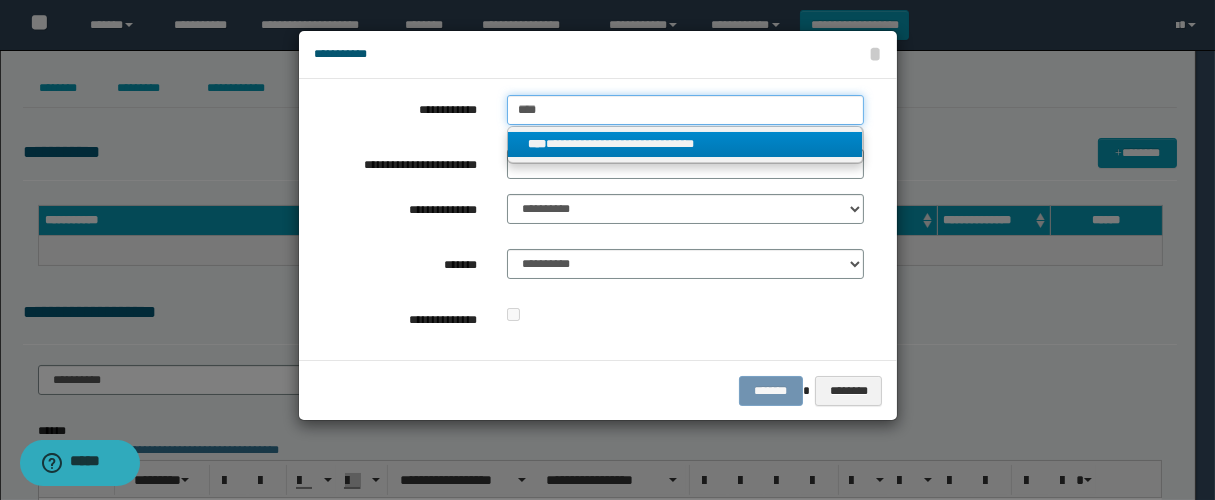 type 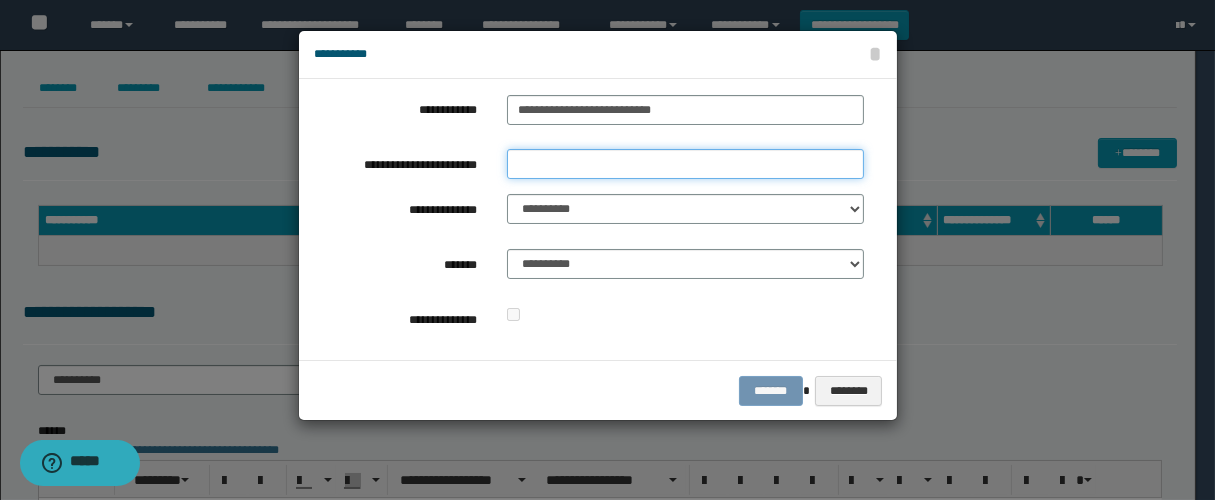 click on "**********" at bounding box center [685, 164] 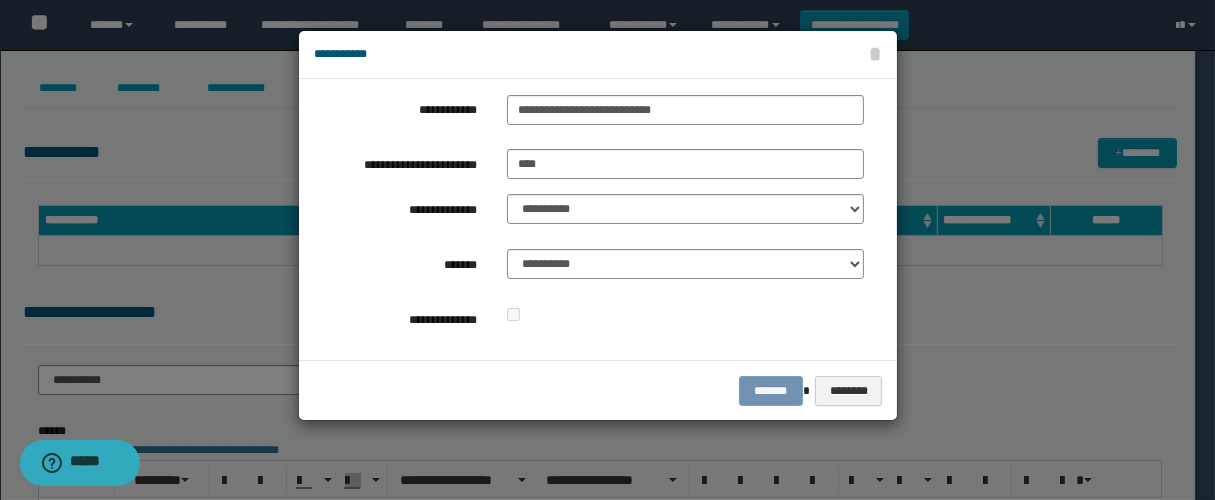 click on "**********" at bounding box center (685, 214) 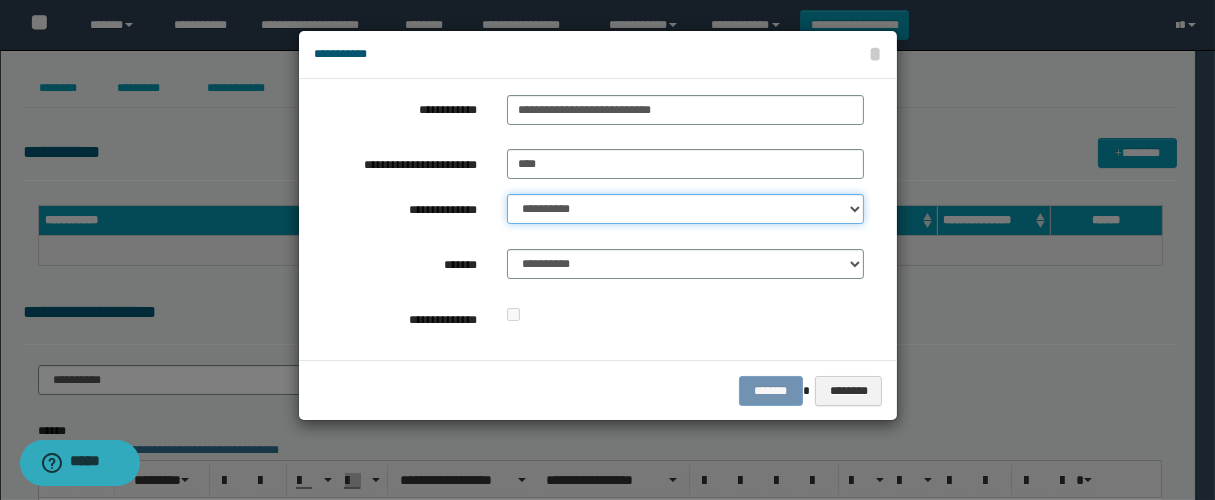 click on "**********" at bounding box center [685, 209] 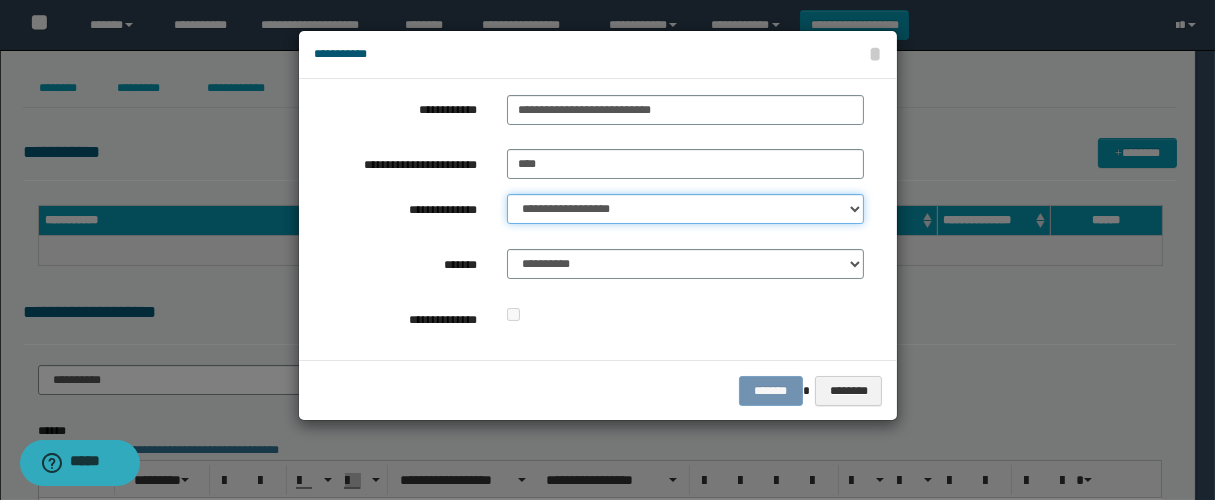 click on "**********" at bounding box center (685, 209) 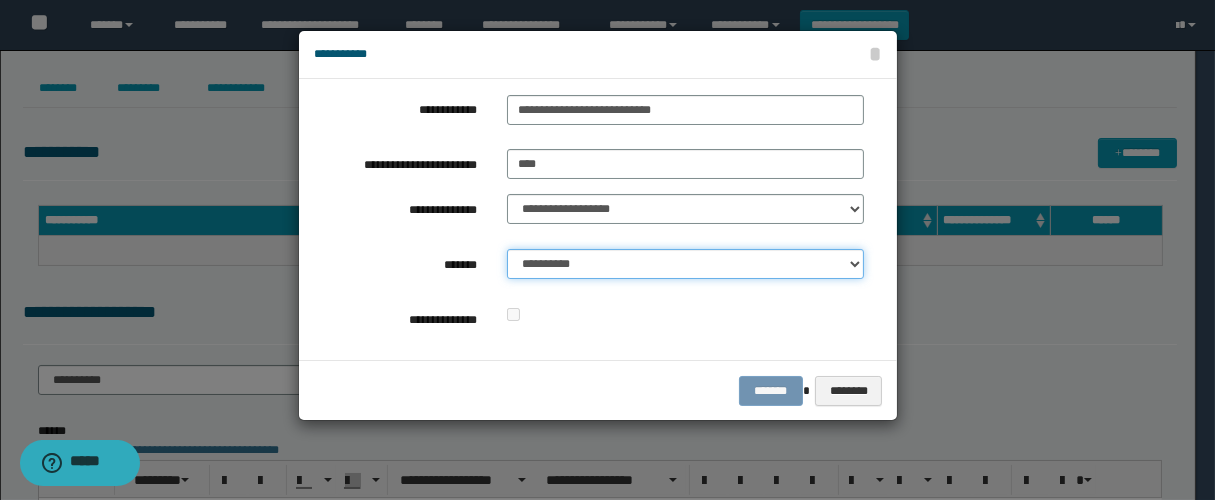 click on "**********" at bounding box center [685, 264] 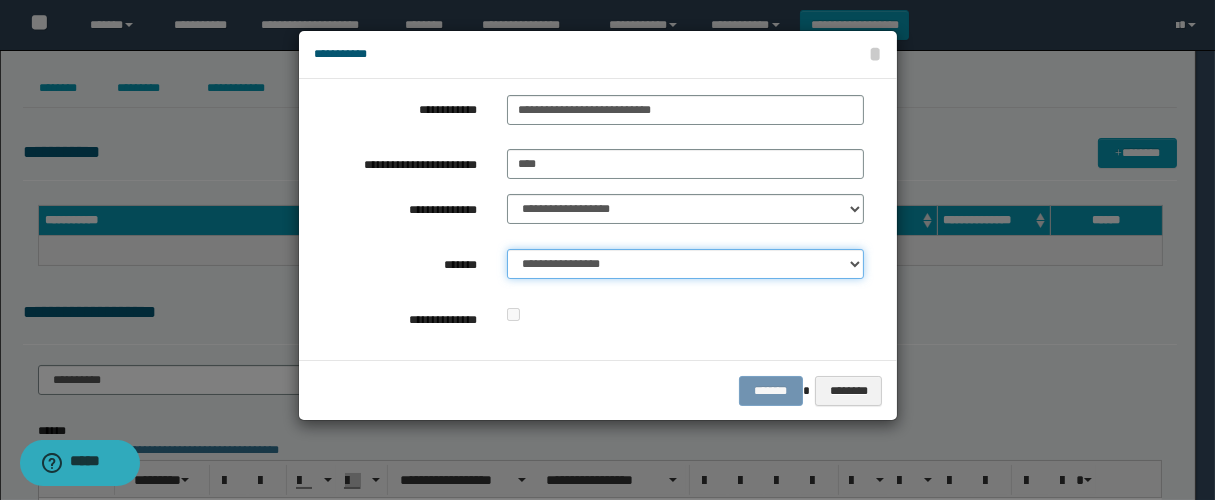 click on "**********" at bounding box center [685, 264] 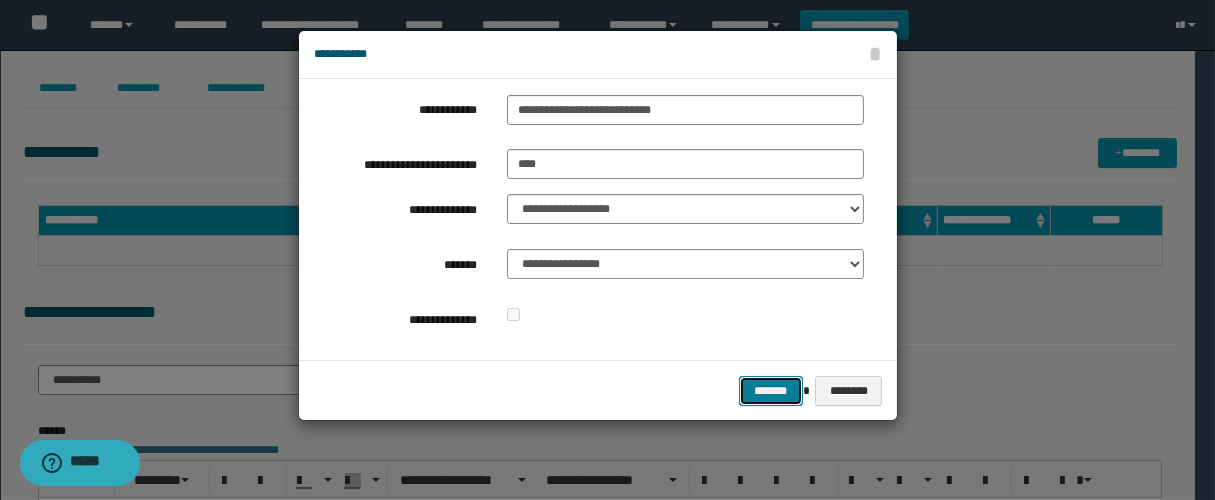 click on "*******" at bounding box center (771, 391) 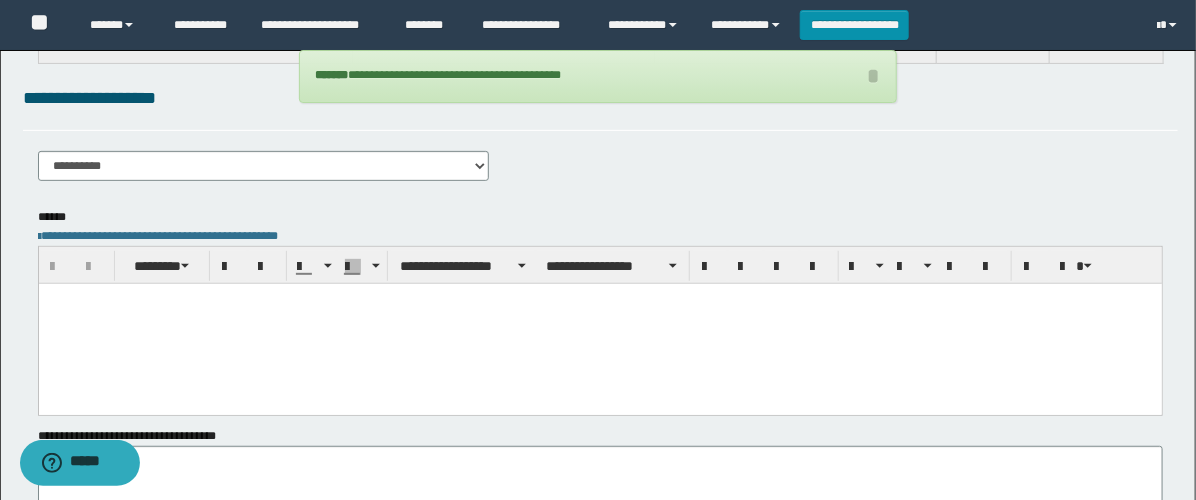 scroll, scrollTop: 222, scrollLeft: 0, axis: vertical 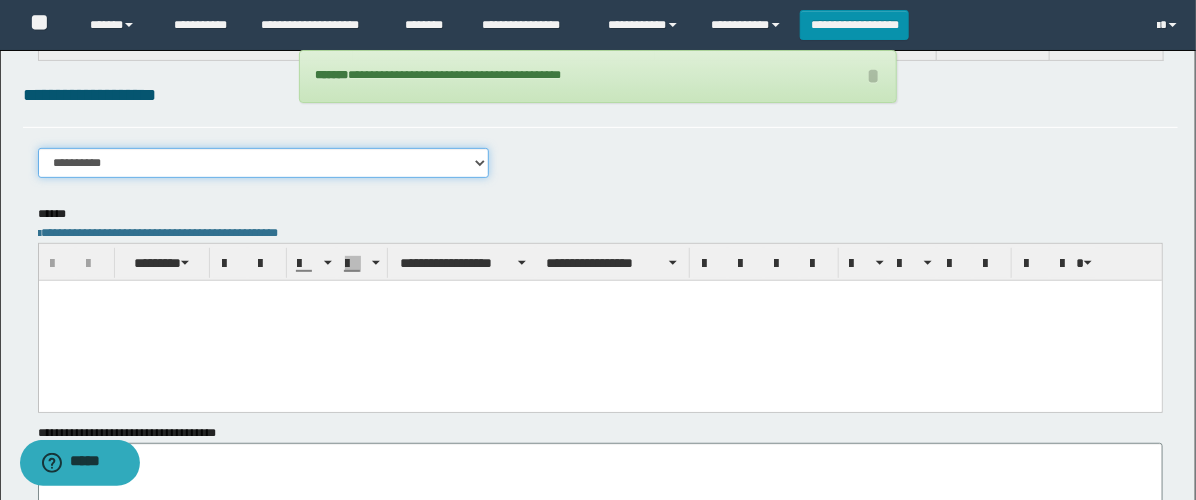 click on "**********" at bounding box center [263, 163] 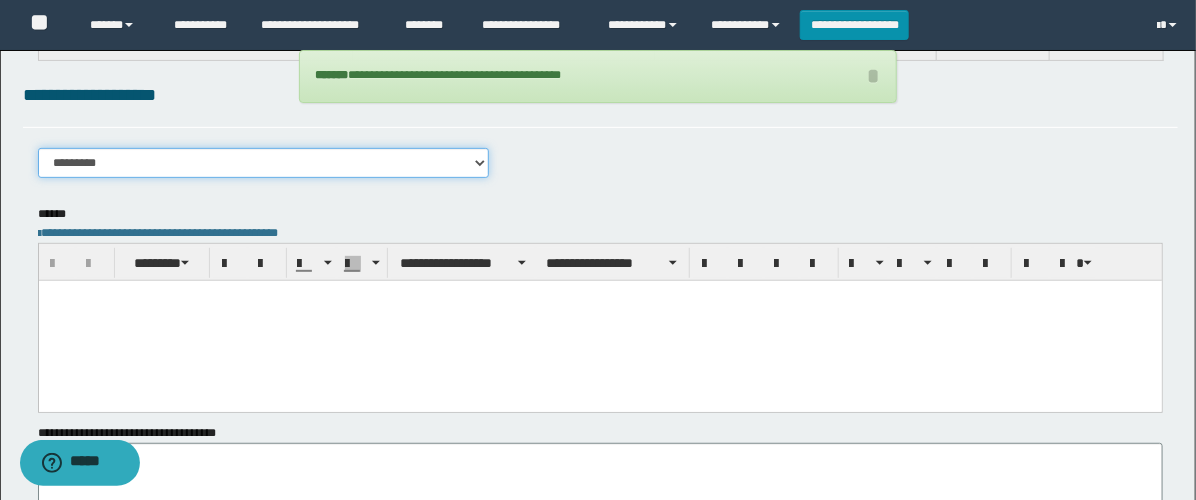 click on "**********" at bounding box center [263, 163] 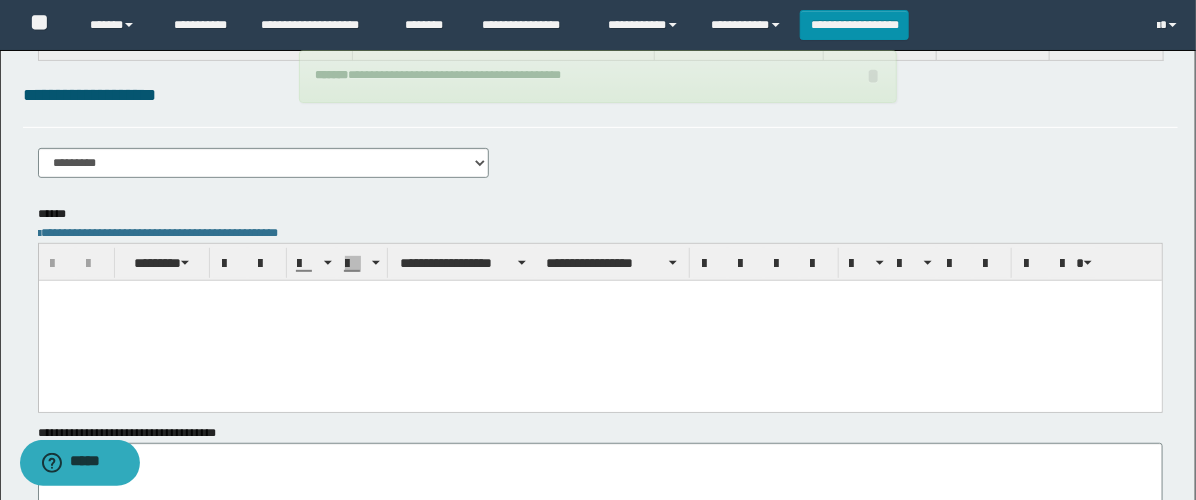 click at bounding box center (599, 320) 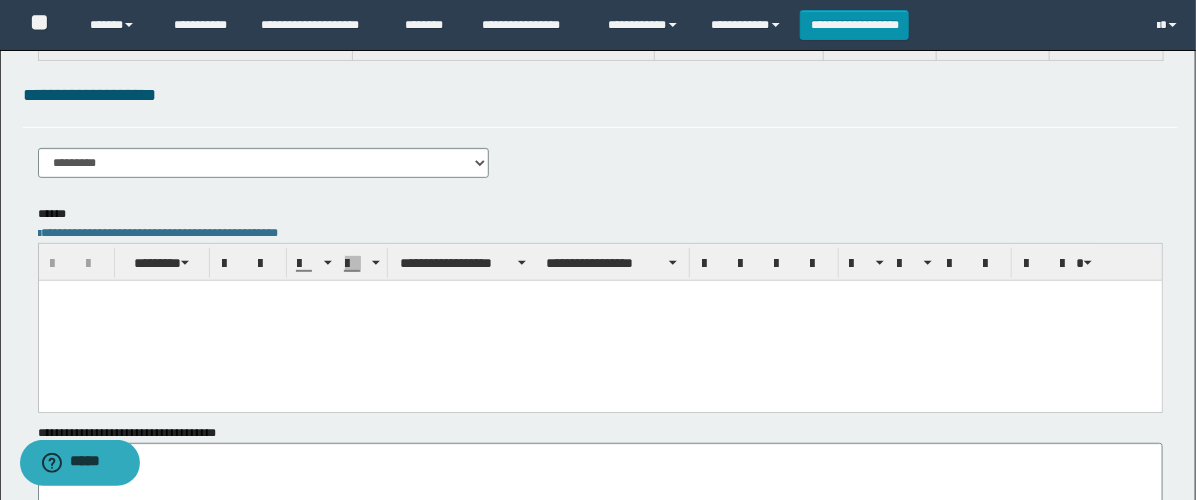 click at bounding box center (599, 320) 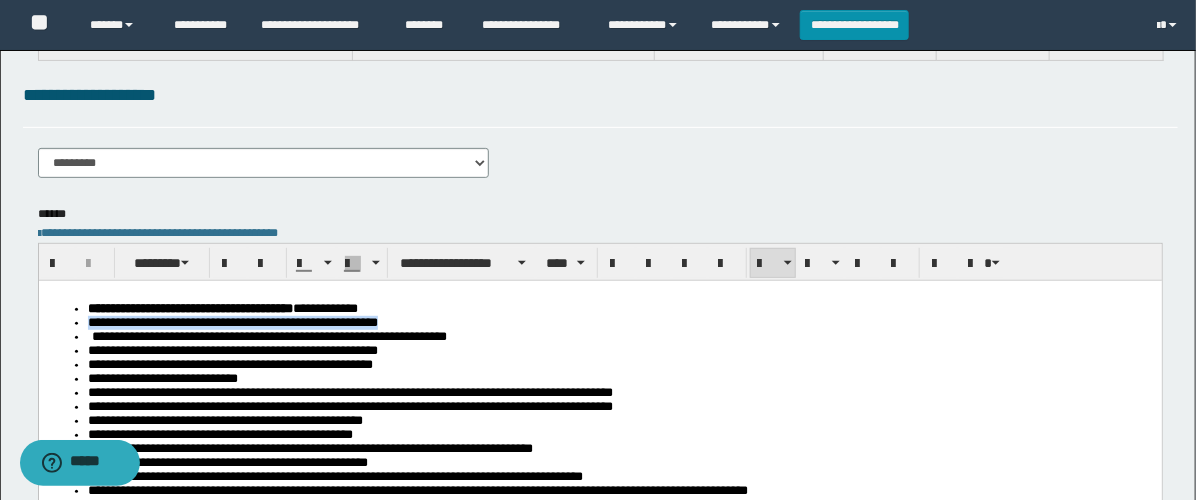 drag, startPoint x: 556, startPoint y: 326, endPoint x: 27, endPoint y: 326, distance: 529 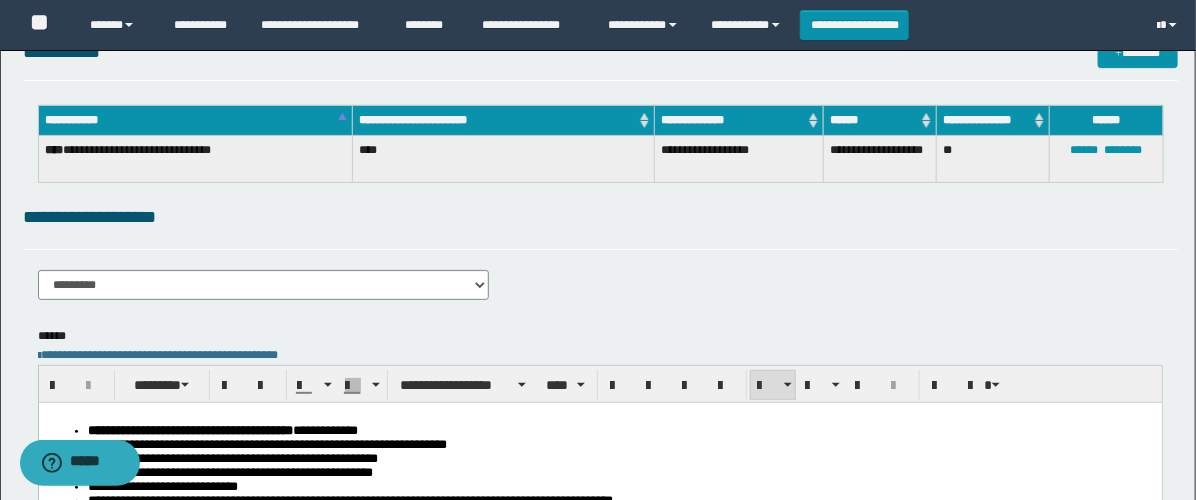 scroll, scrollTop: 0, scrollLeft: 0, axis: both 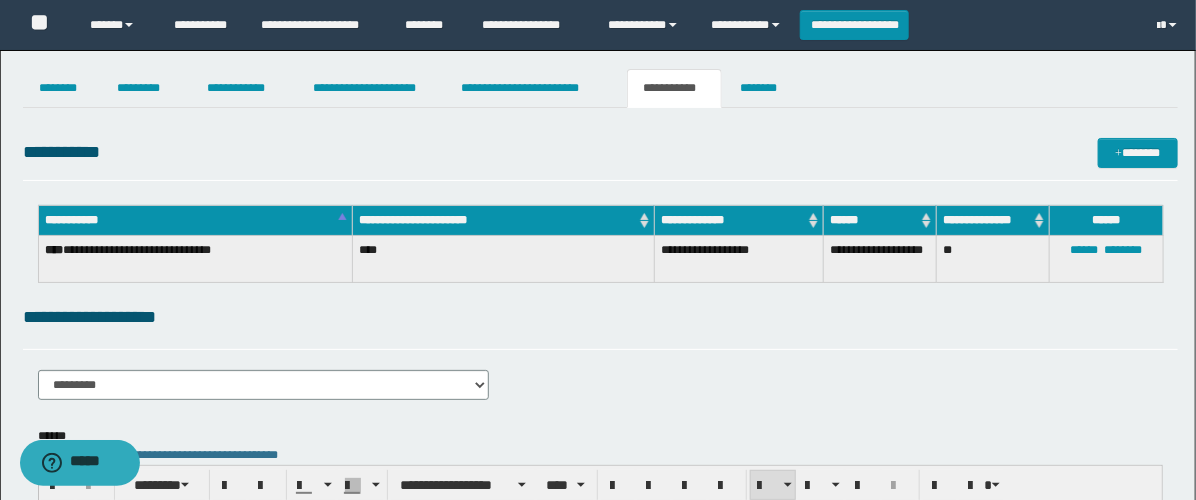 click on "**********" at bounding box center (600, 88) 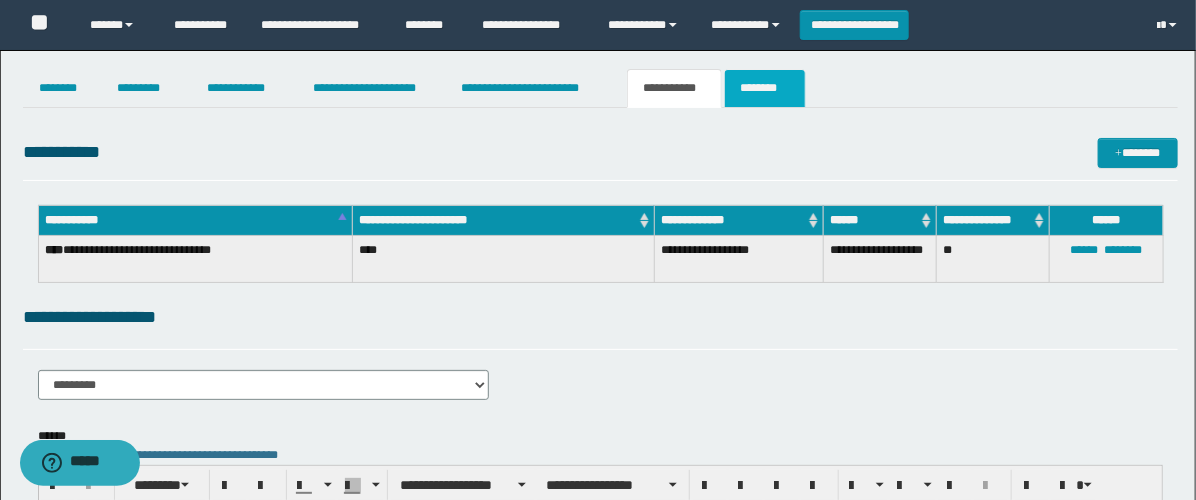 click on "********" at bounding box center [765, 88] 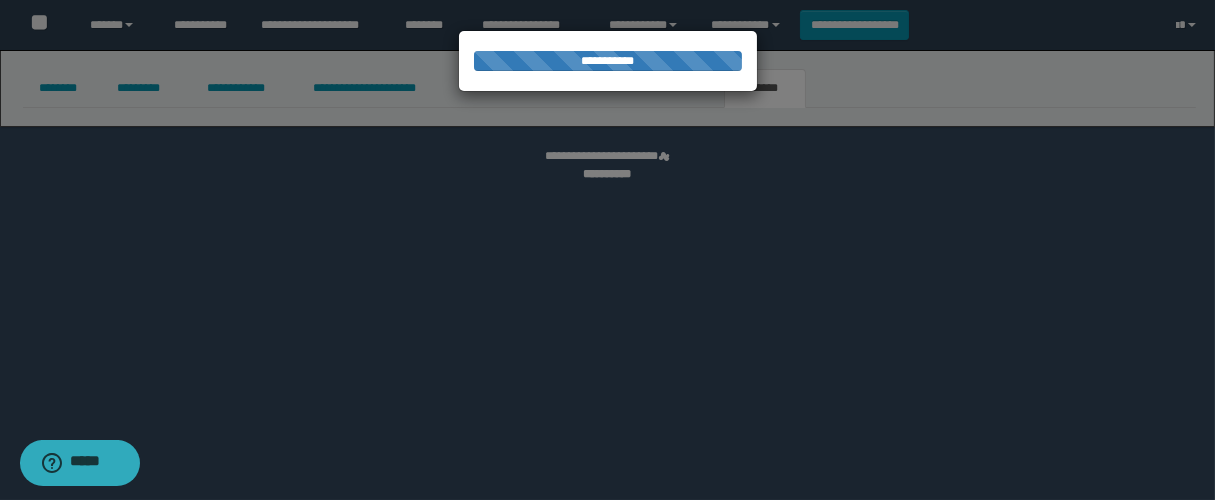 select 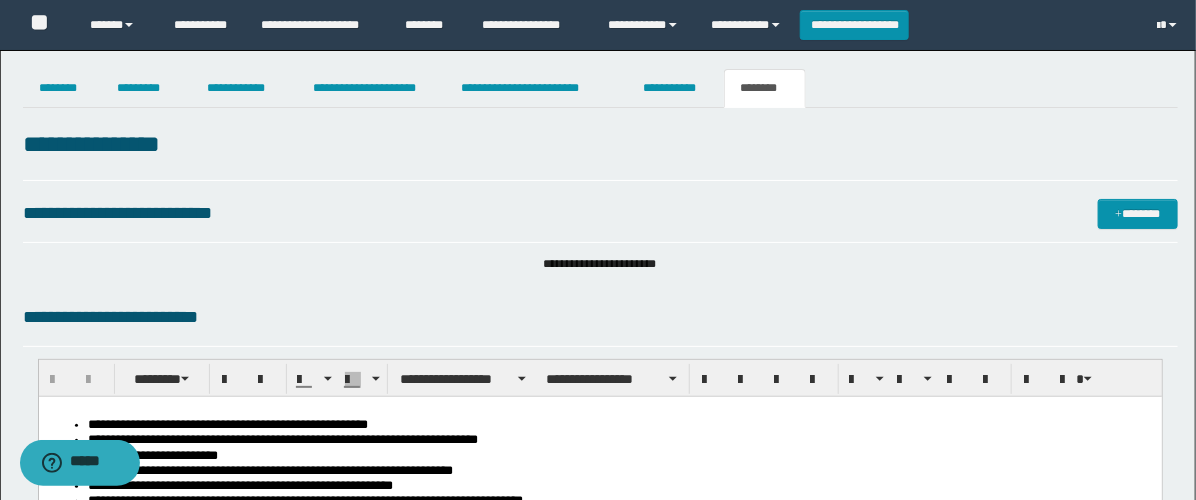 scroll, scrollTop: 222, scrollLeft: 0, axis: vertical 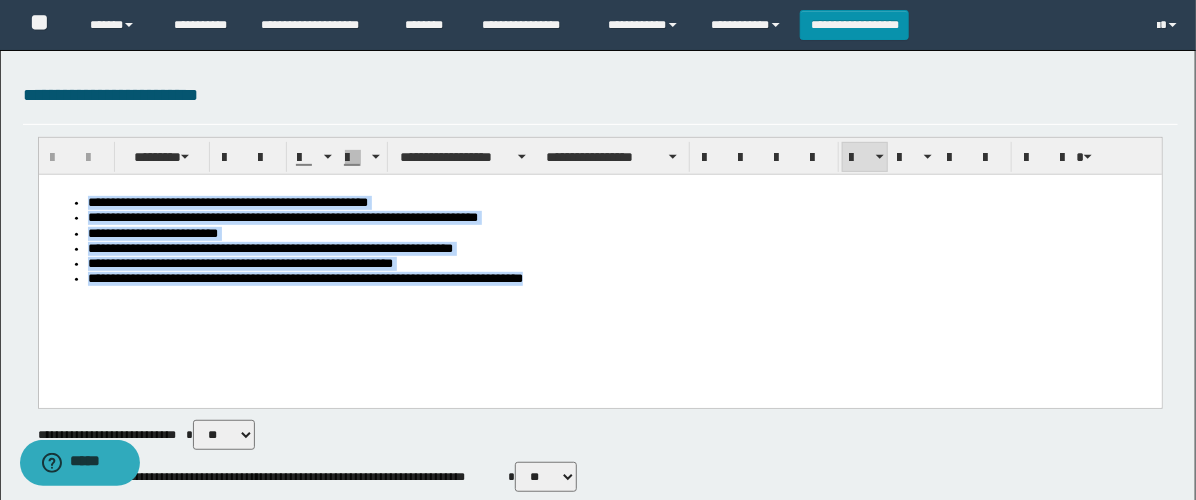 drag, startPoint x: 601, startPoint y: 317, endPoint x: -1, endPoint y: 50, distance: 658.5537 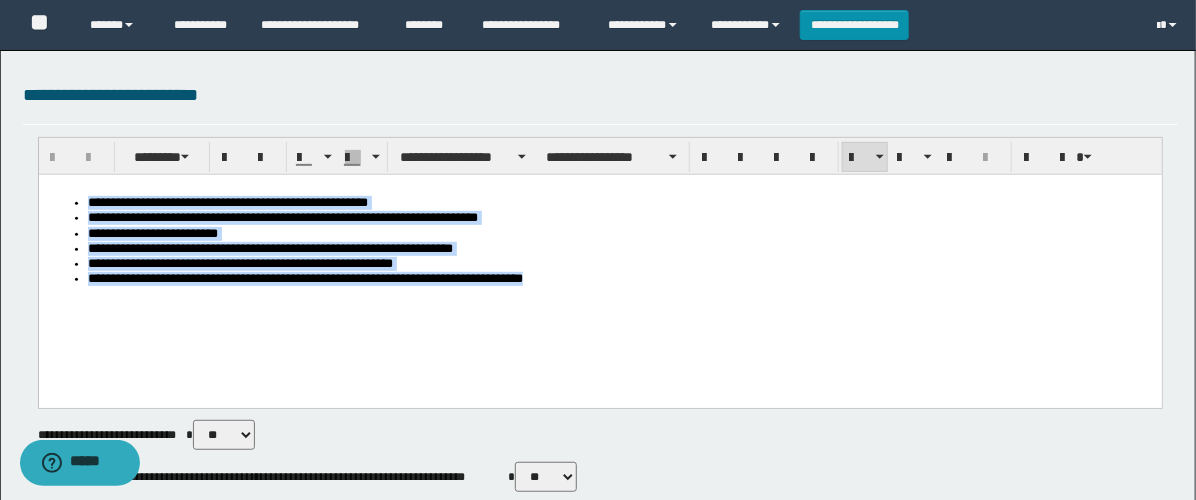 paste 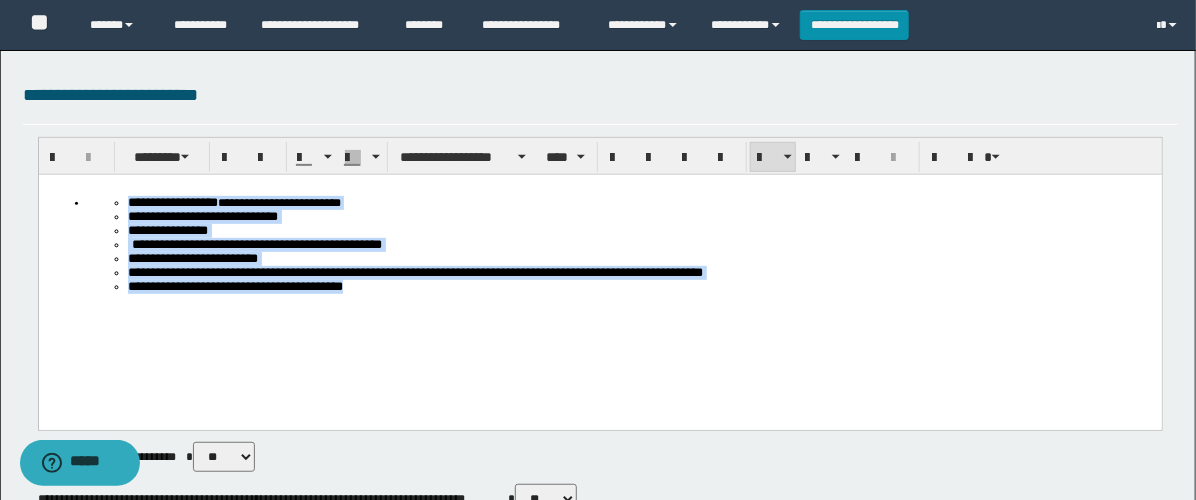 drag, startPoint x: 446, startPoint y: 309, endPoint x: 93, endPoint y: 332, distance: 353.7485 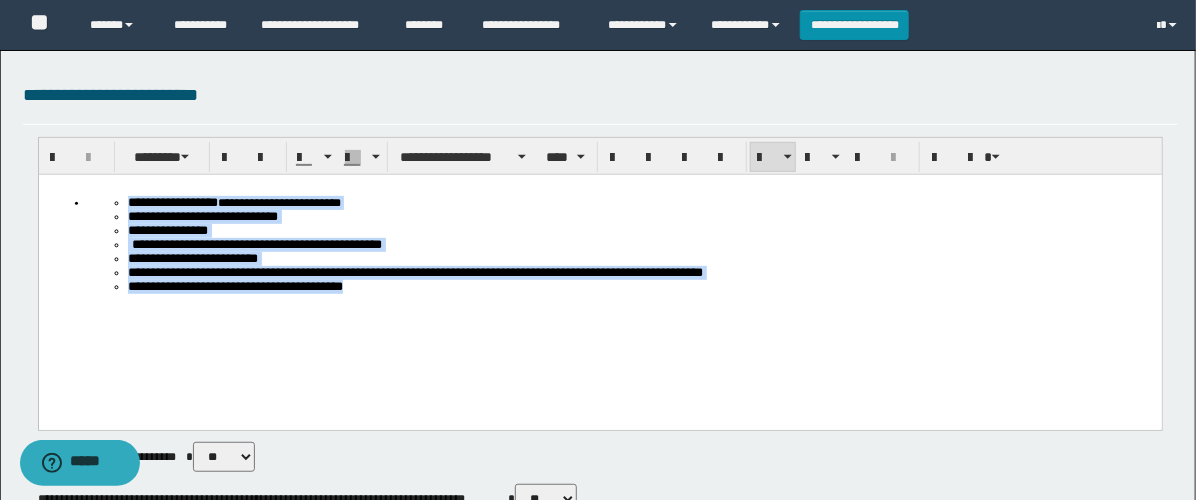 click on "**********" at bounding box center [599, 276] 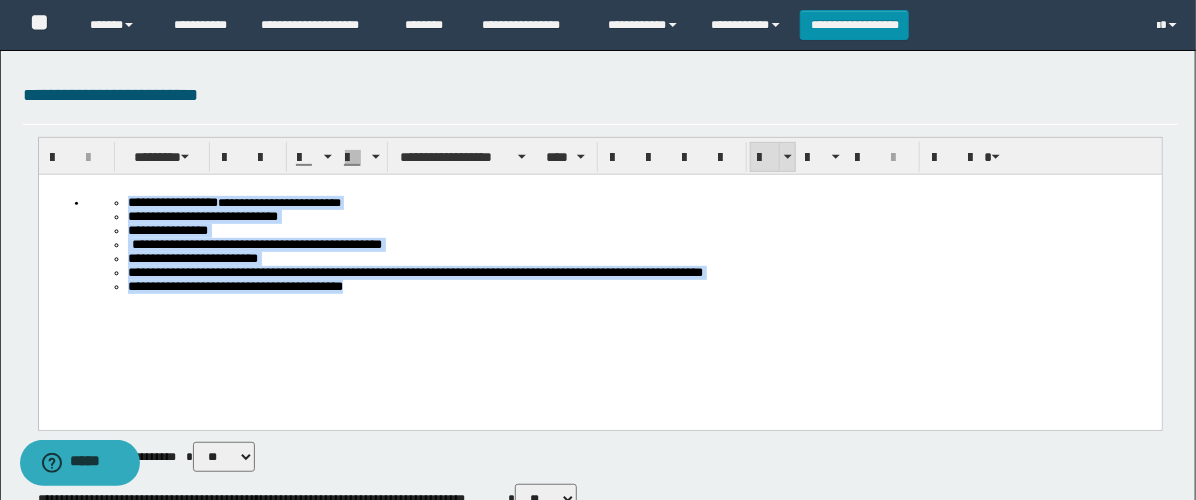 click at bounding box center [765, 158] 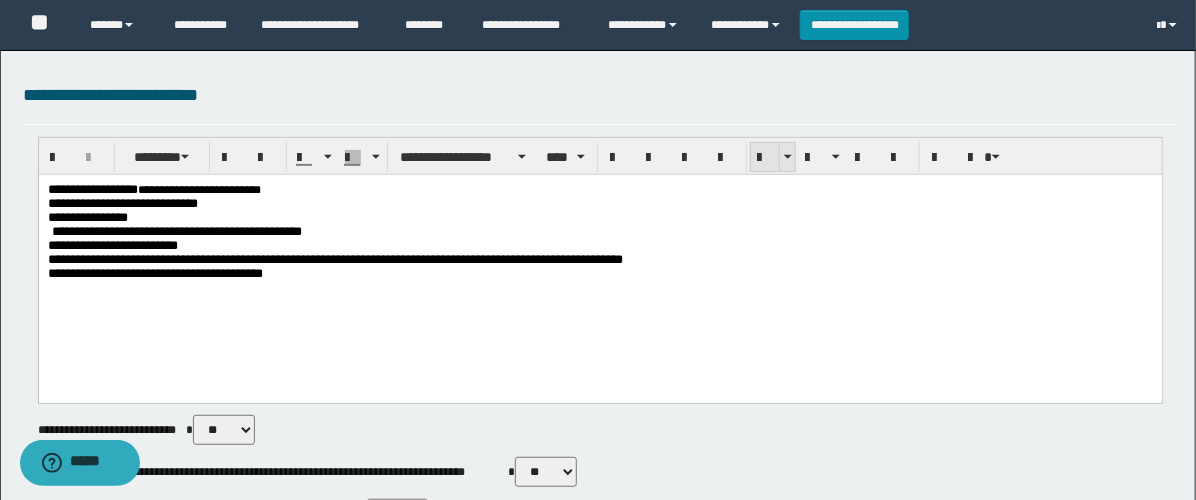 click at bounding box center (765, 158) 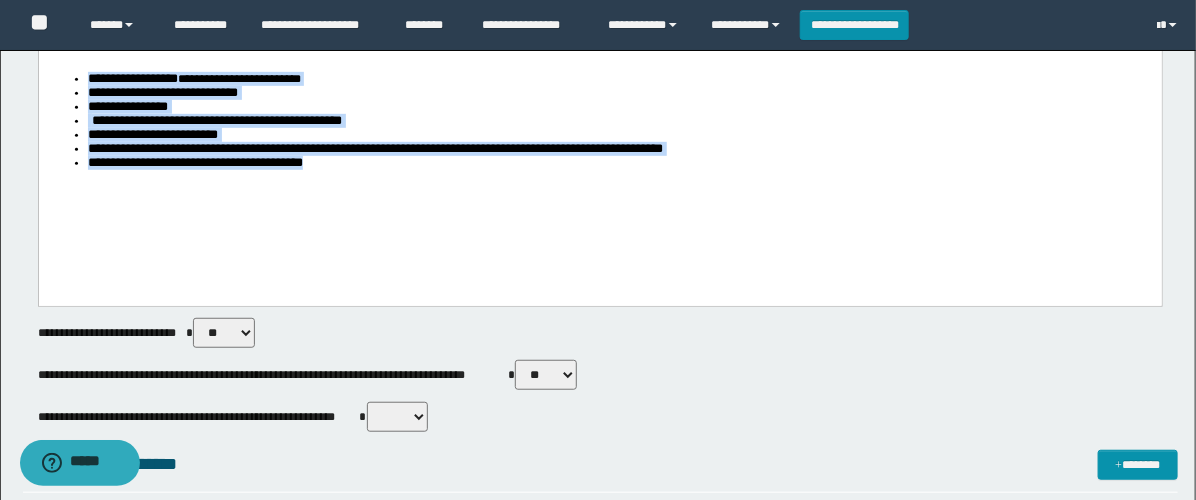 scroll, scrollTop: 444, scrollLeft: 0, axis: vertical 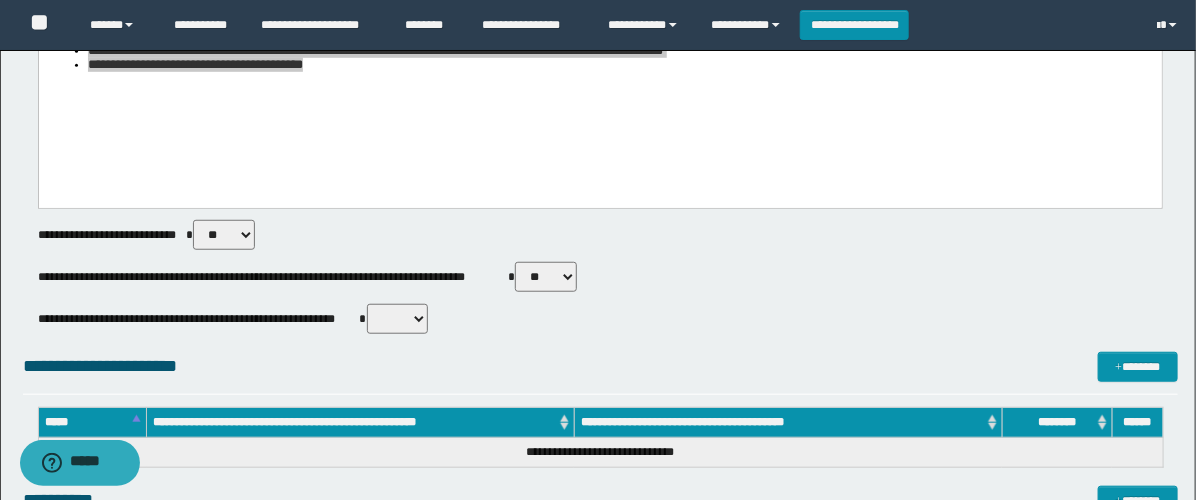 click on "**
**" at bounding box center (546, 277) 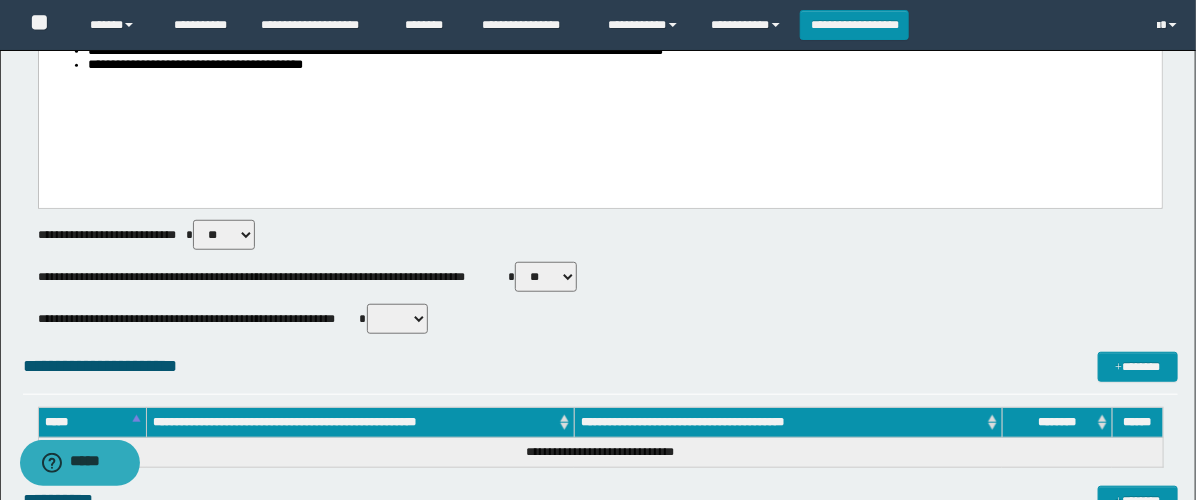 select on "****" 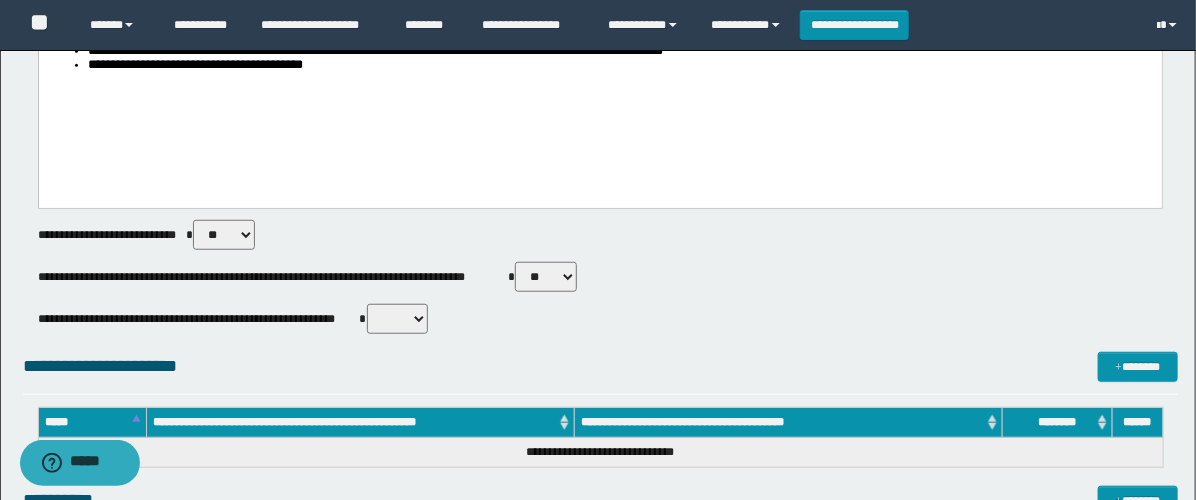 click on "**
**" at bounding box center (546, 277) 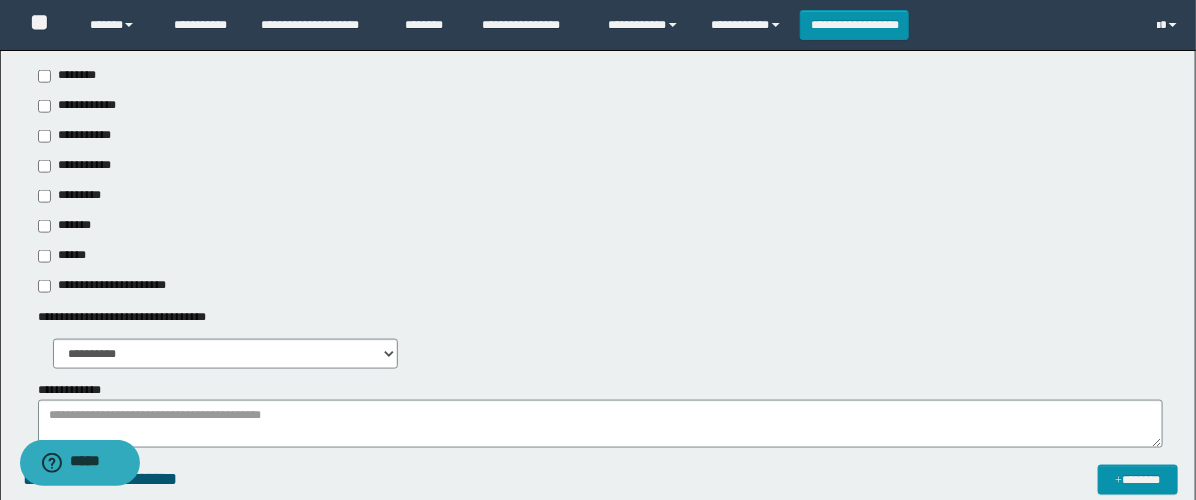 scroll, scrollTop: 777, scrollLeft: 0, axis: vertical 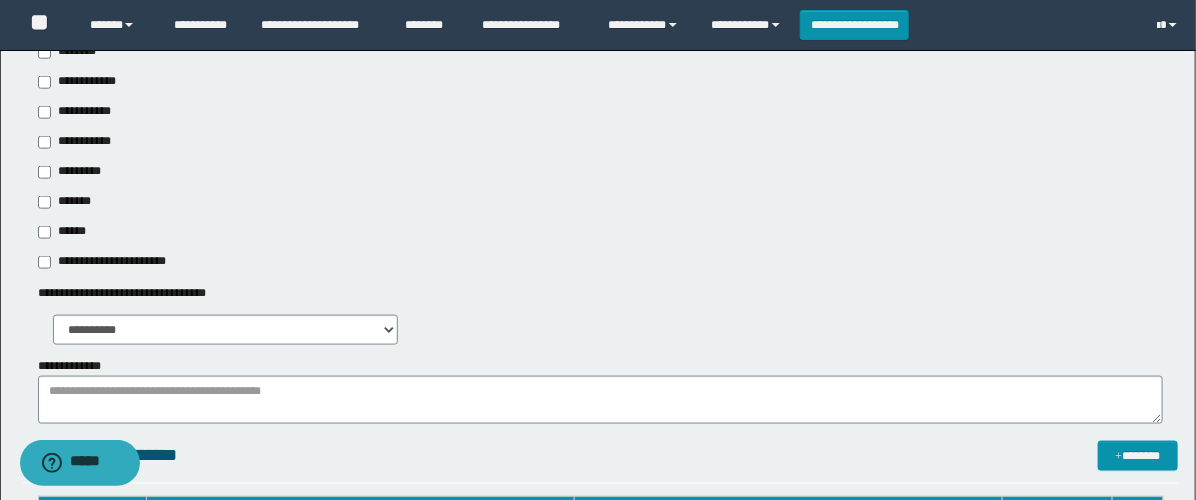 click on "**********" at bounding box center [76, 142] 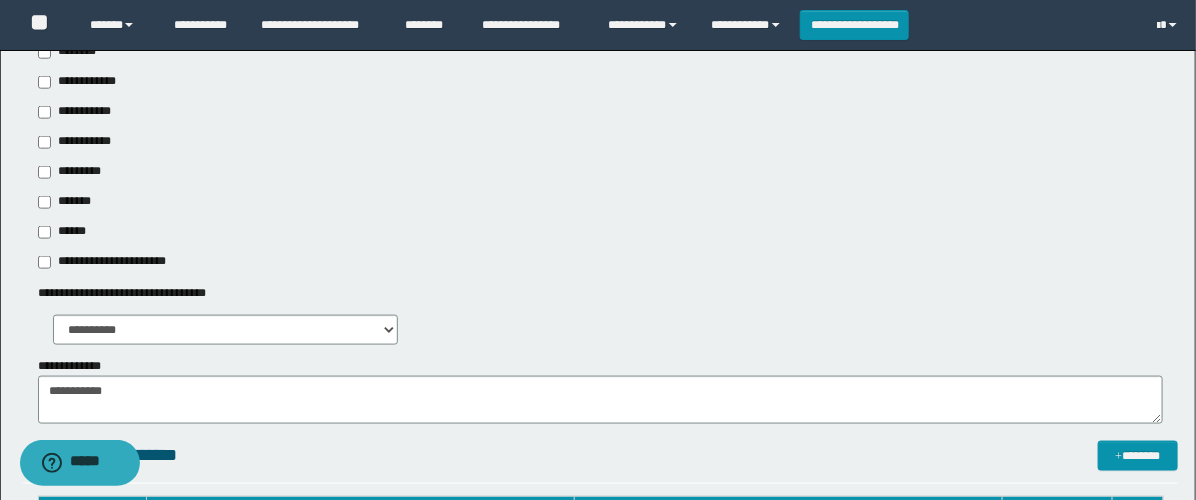click on "**********" at bounding box center [81, 112] 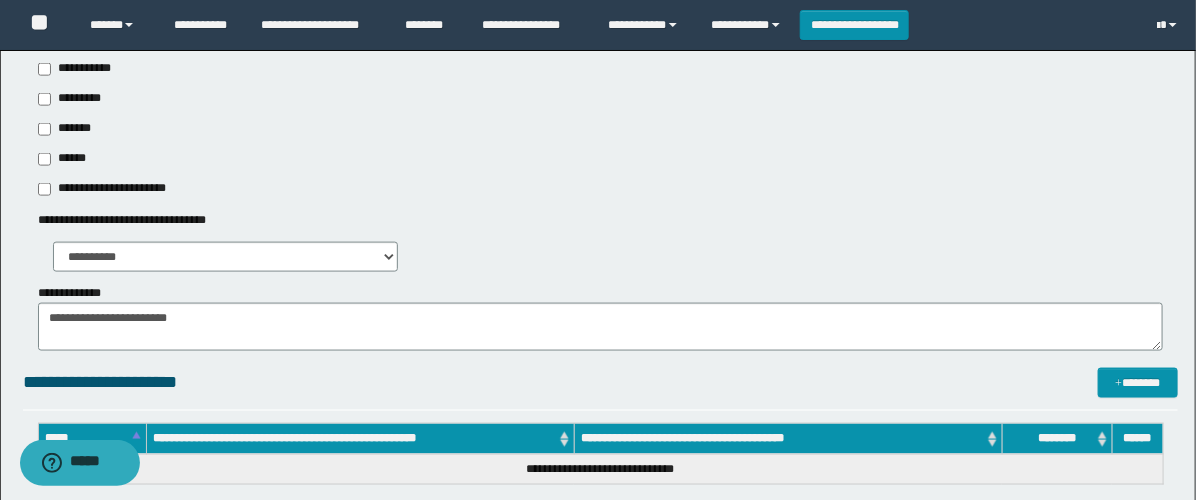 scroll, scrollTop: 888, scrollLeft: 0, axis: vertical 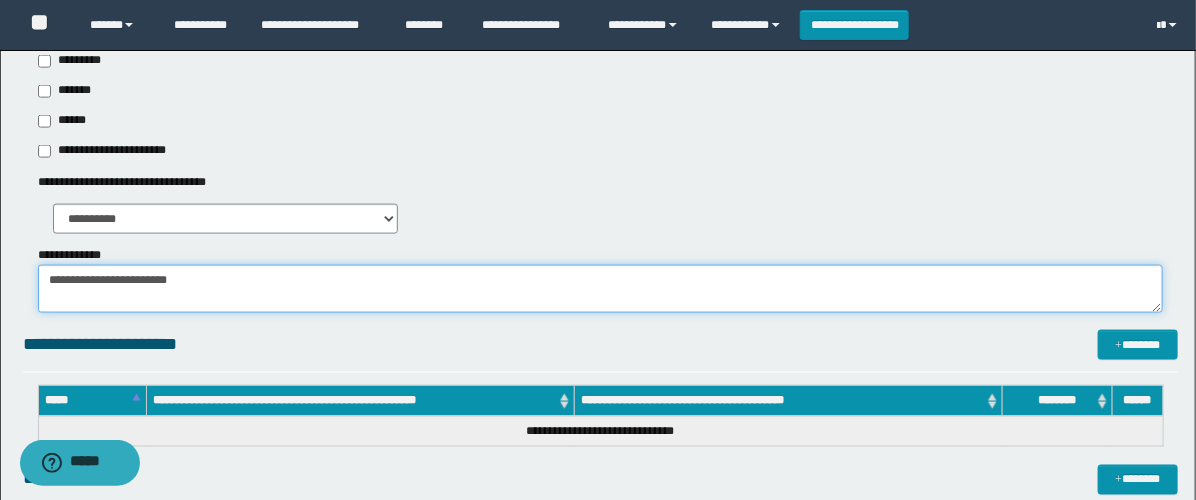 click on "**********" at bounding box center [600, 289] 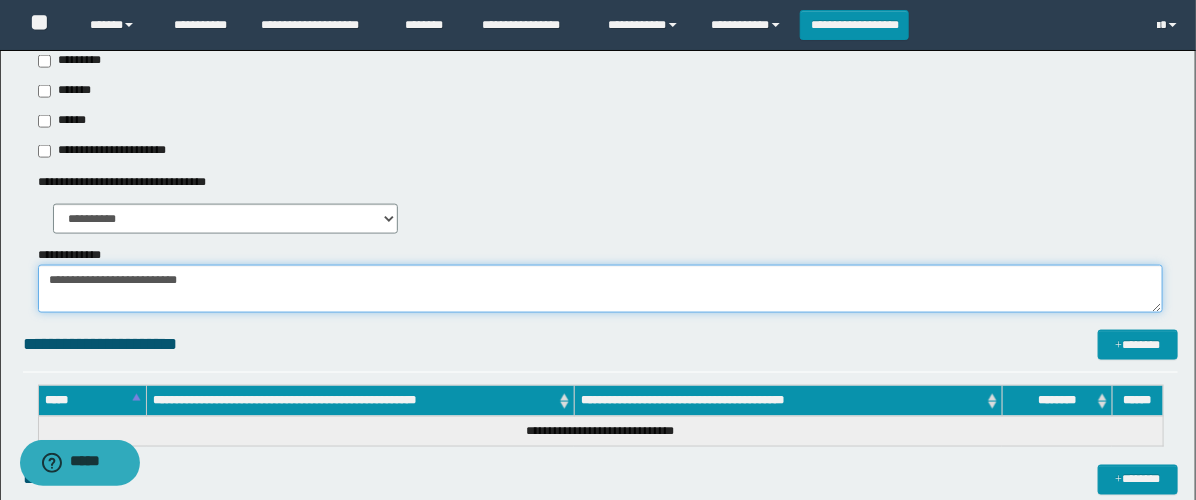 paste on "**********" 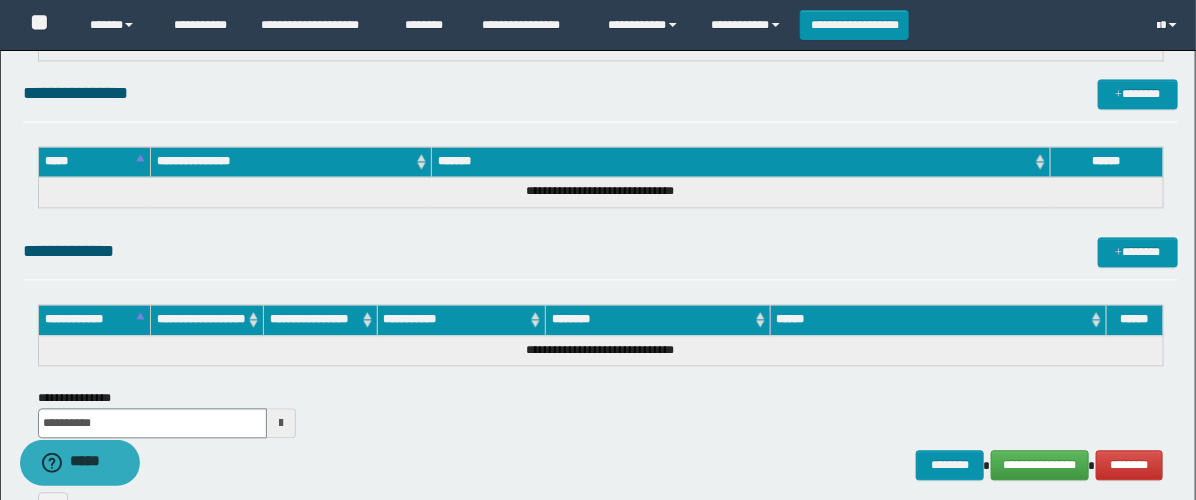 scroll, scrollTop: 1566, scrollLeft: 0, axis: vertical 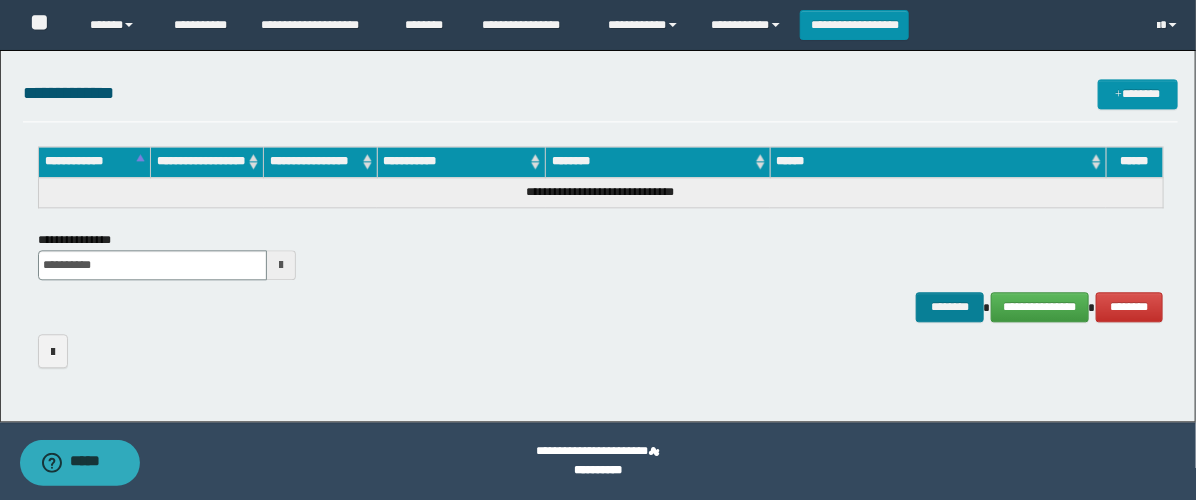 type on "**********" 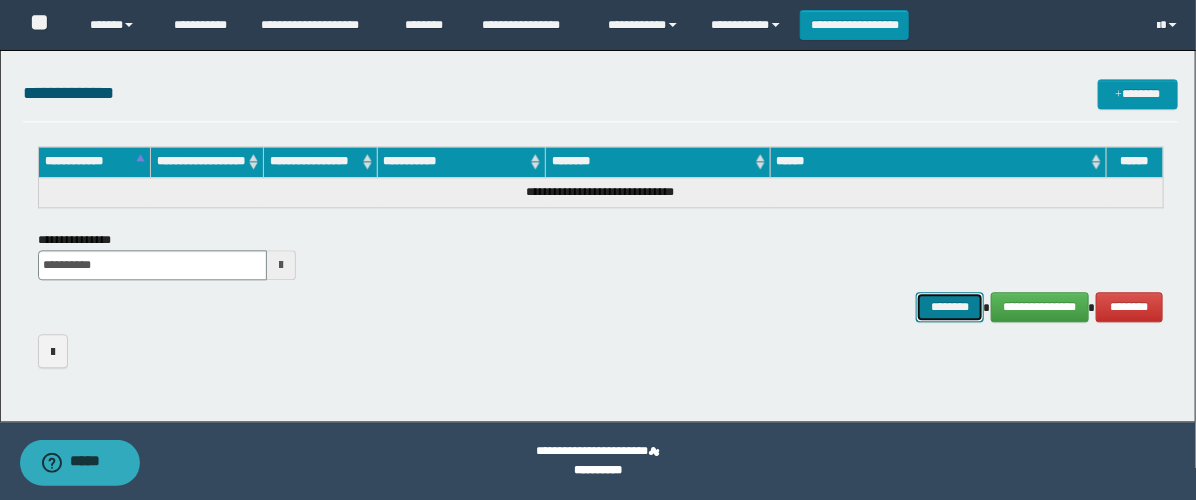 click on "********" at bounding box center [950, 307] 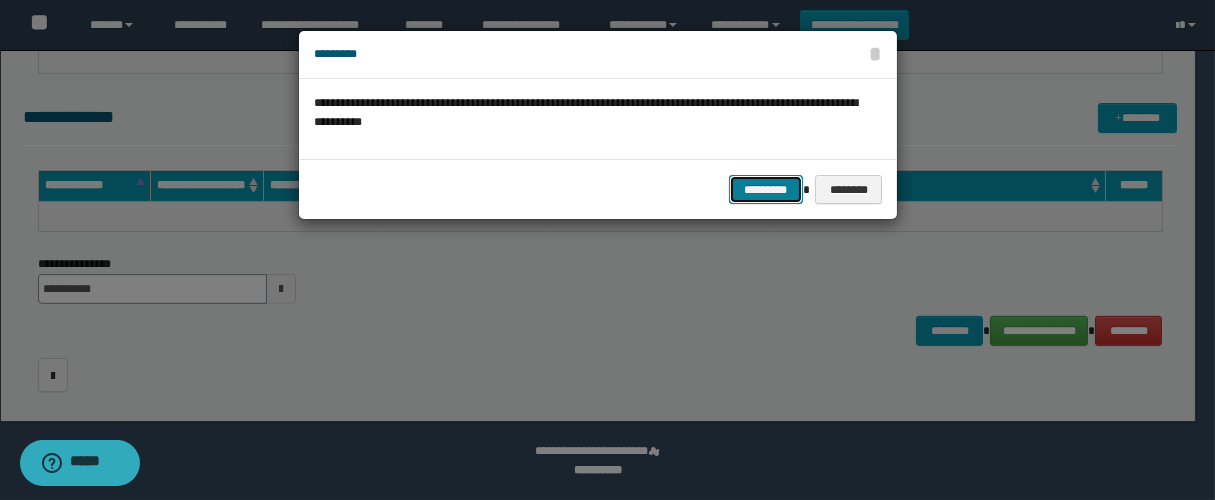 click on "*********" at bounding box center (766, 190) 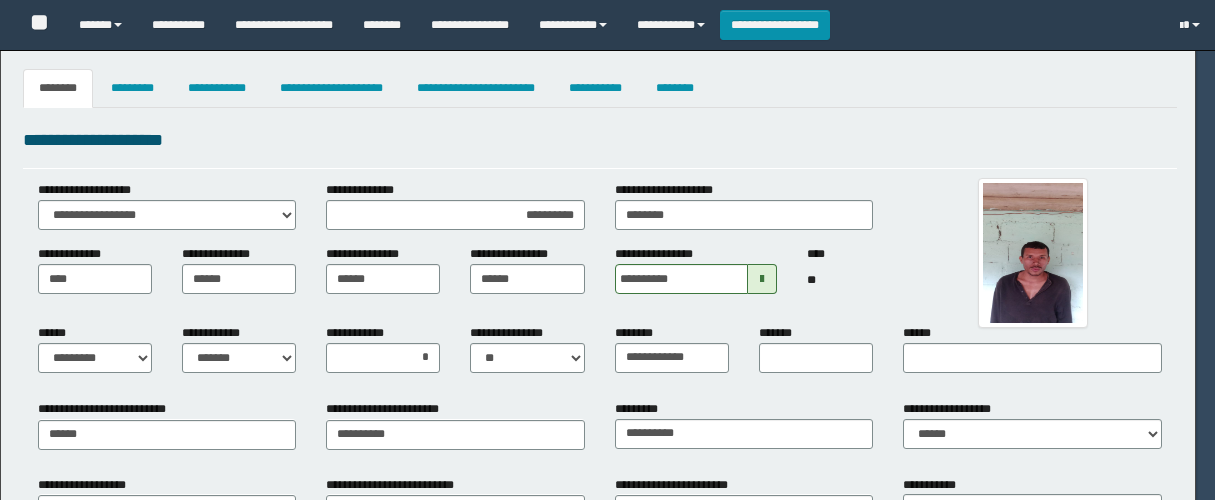 select on "*" 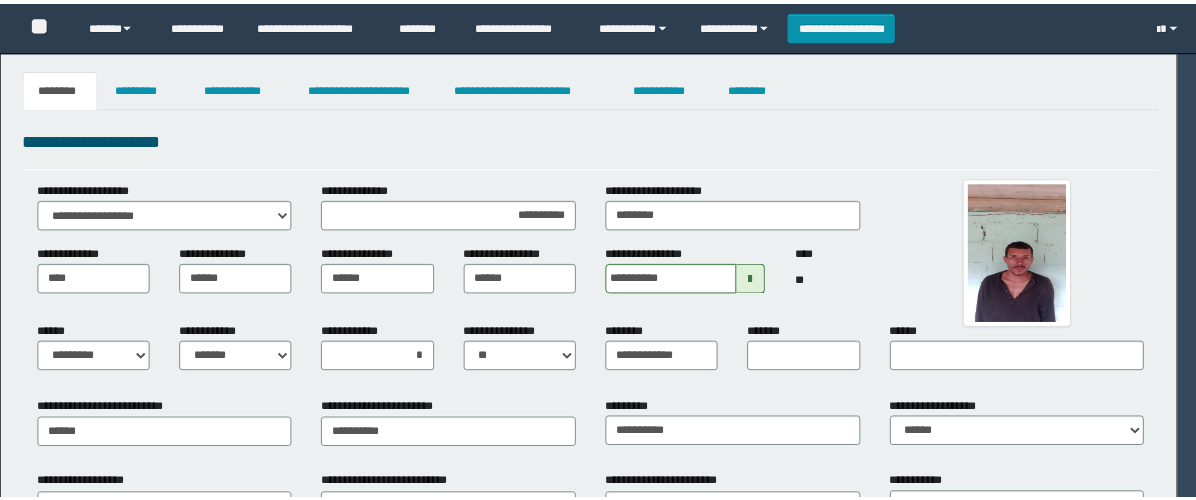 scroll, scrollTop: 0, scrollLeft: 0, axis: both 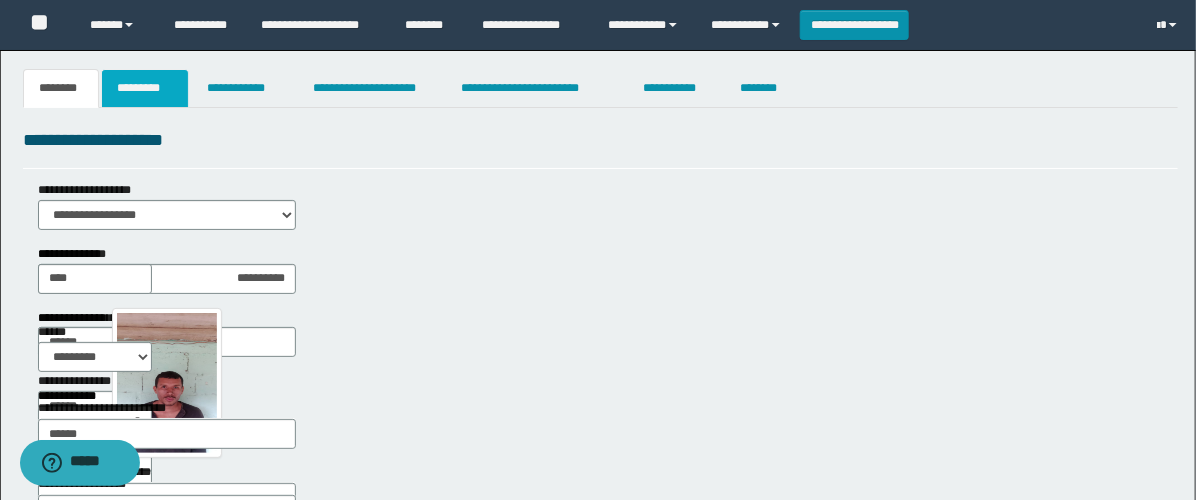click on "*********" at bounding box center (145, 88) 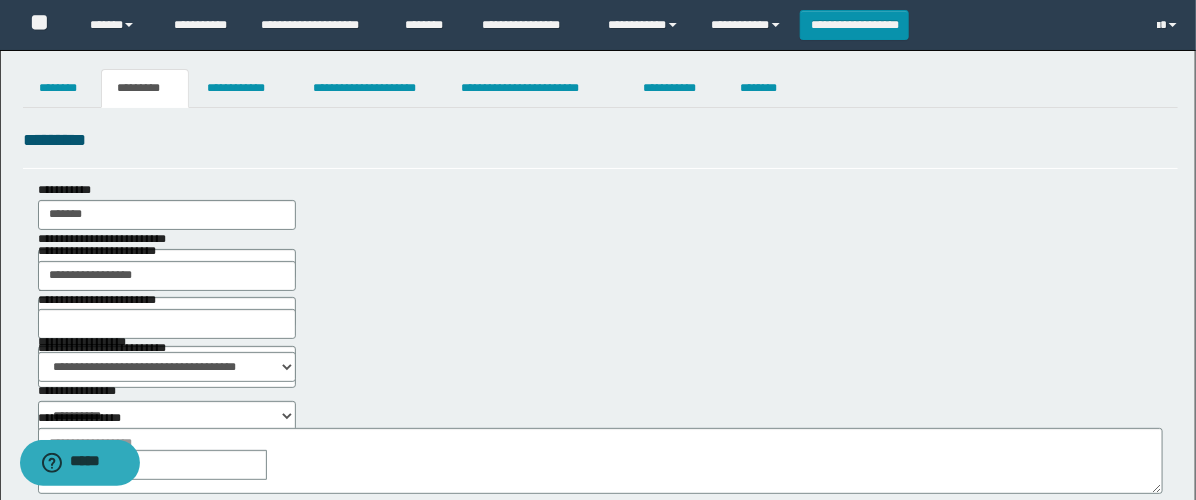 click at bounding box center [281, 465] 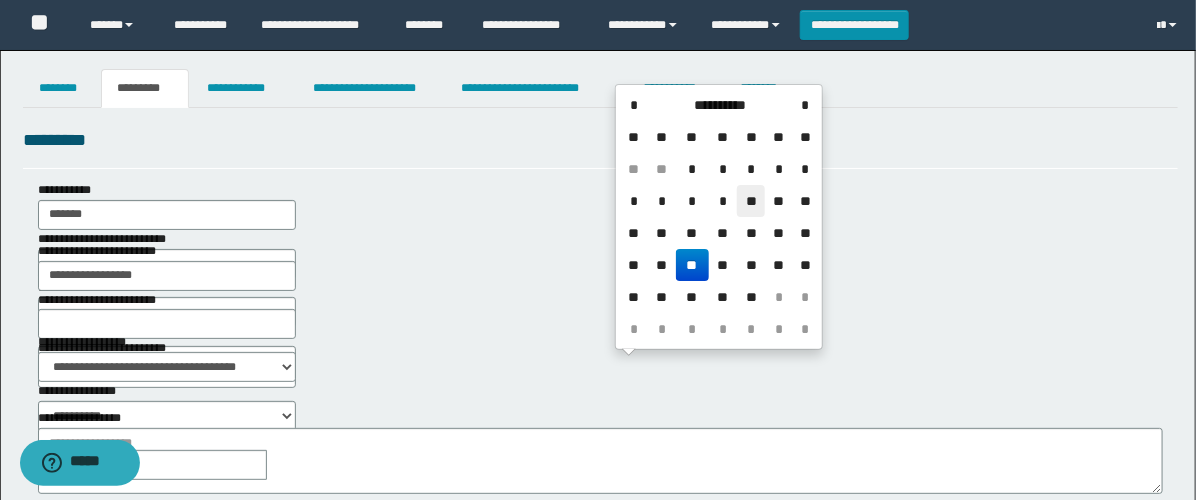 click on "**" at bounding box center (751, 201) 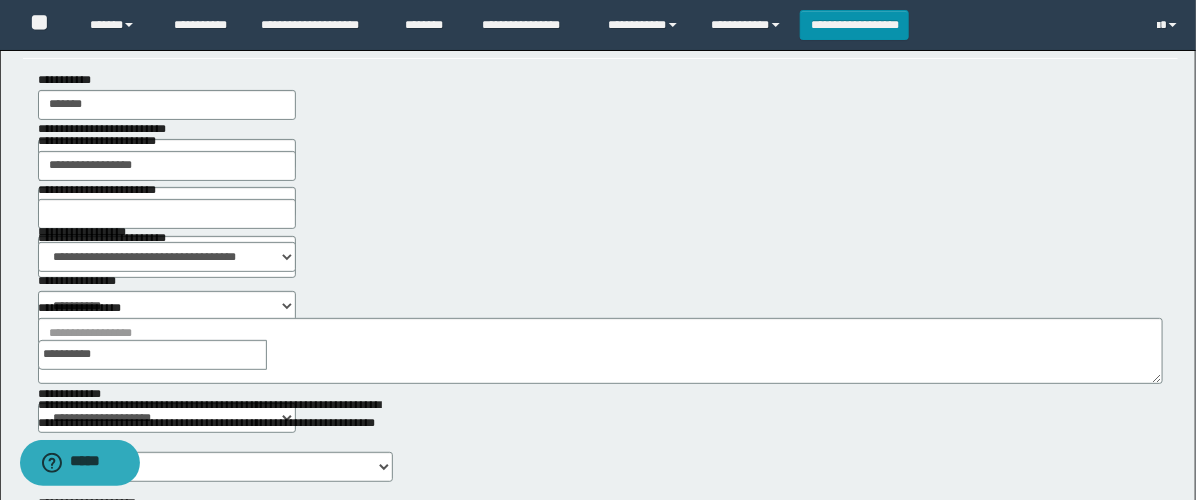 scroll, scrollTop: 111, scrollLeft: 0, axis: vertical 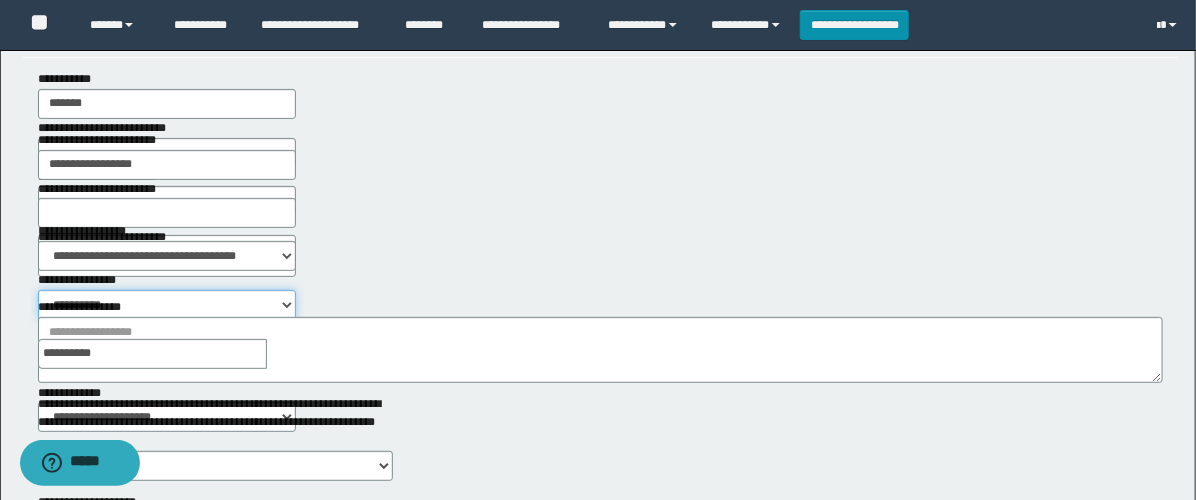 click on "**********" at bounding box center (167, 305) 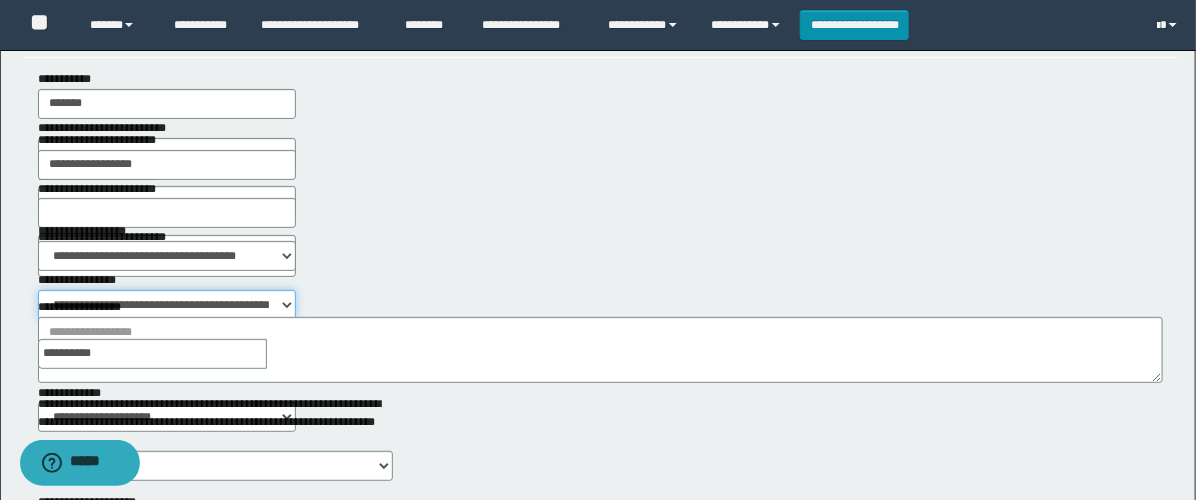 click on "**********" at bounding box center (167, 305) 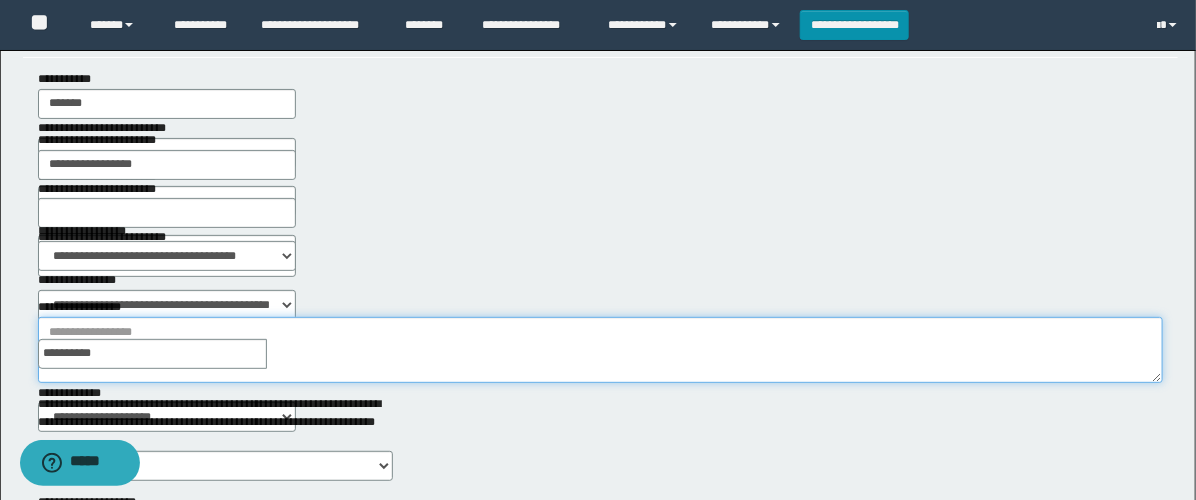 click on "**********" at bounding box center [600, 350] 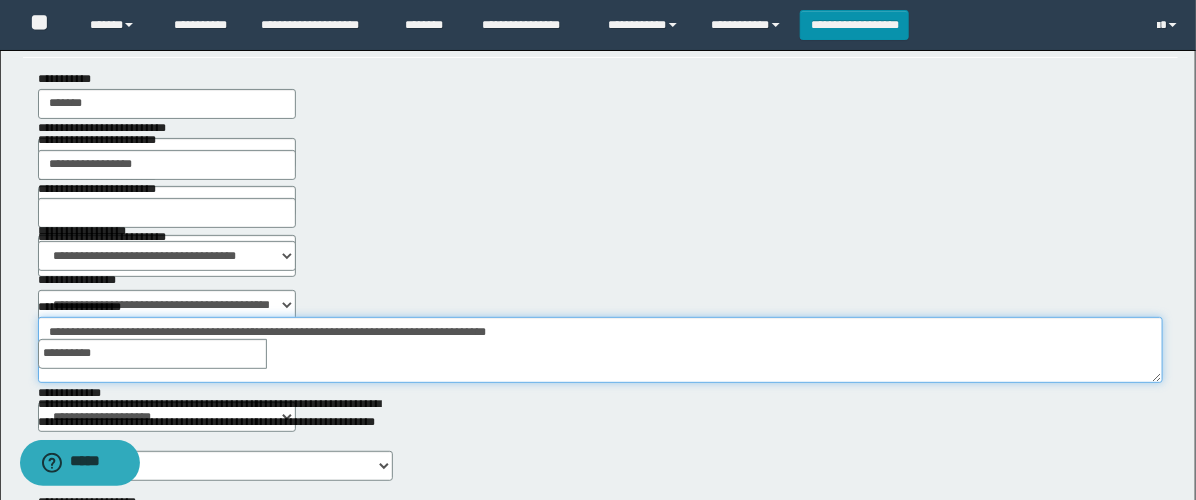 scroll, scrollTop: 444, scrollLeft: 0, axis: vertical 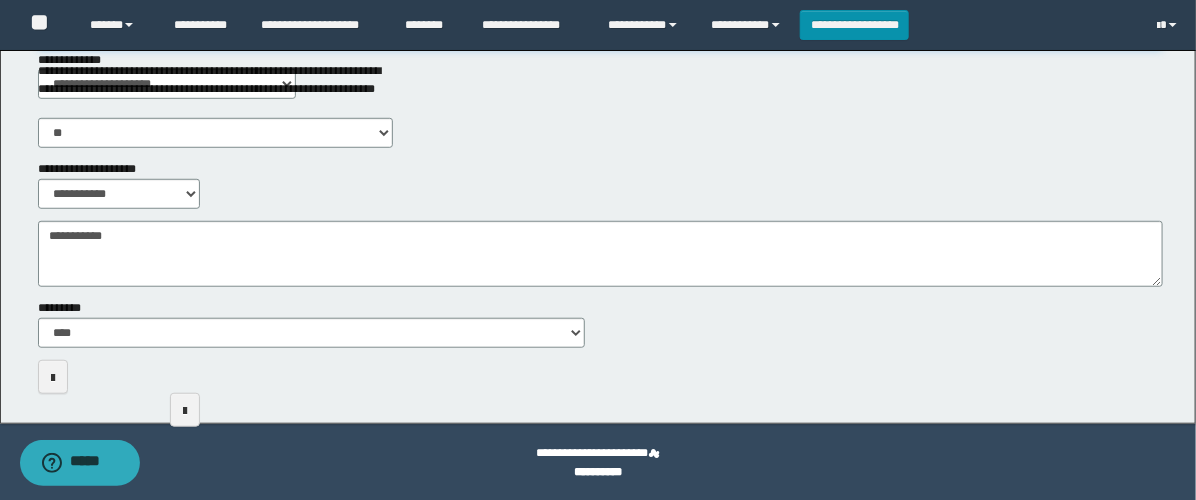 type on "**********" 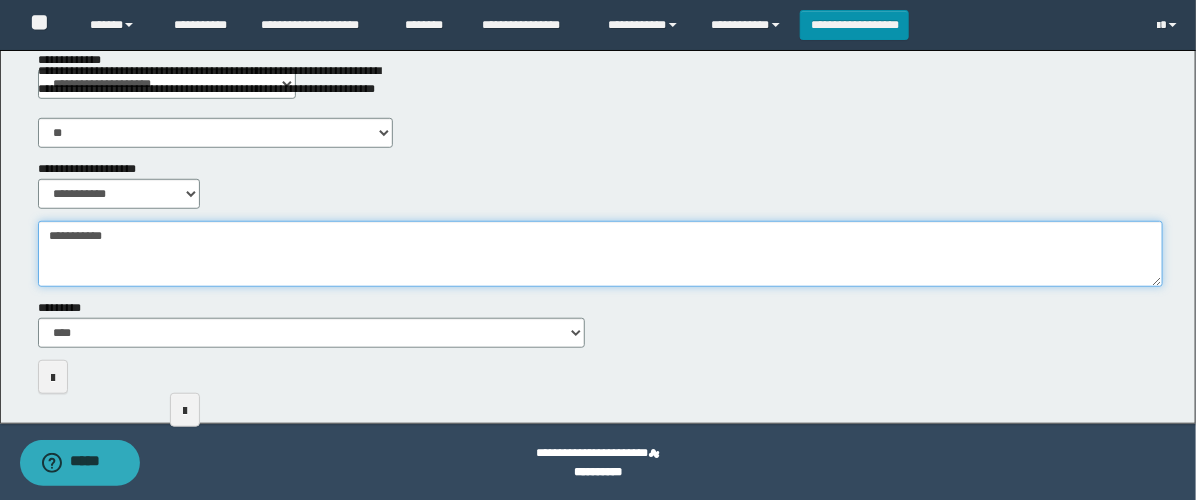 click on "**********" at bounding box center (600, 254) 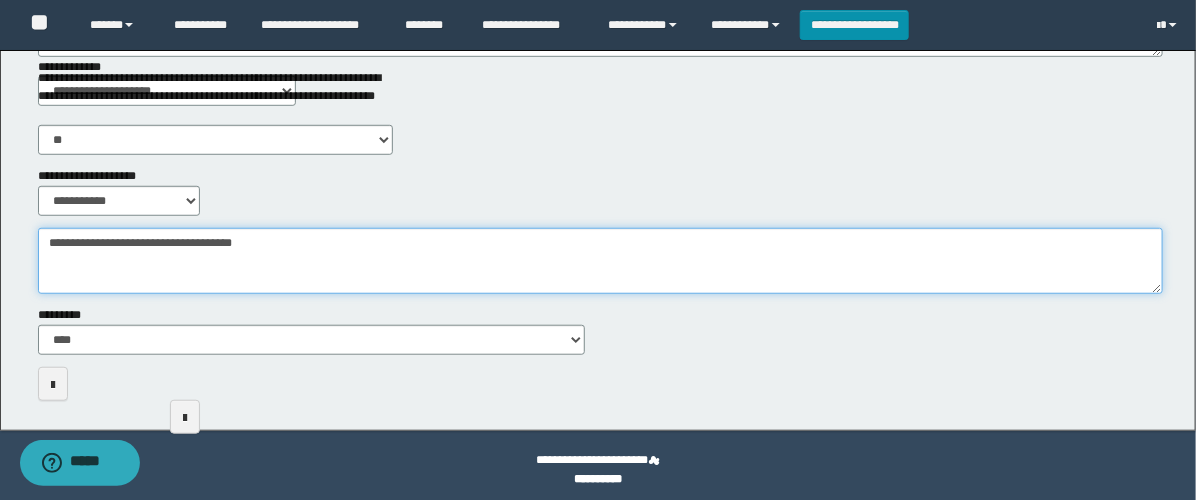 scroll, scrollTop: 0, scrollLeft: 0, axis: both 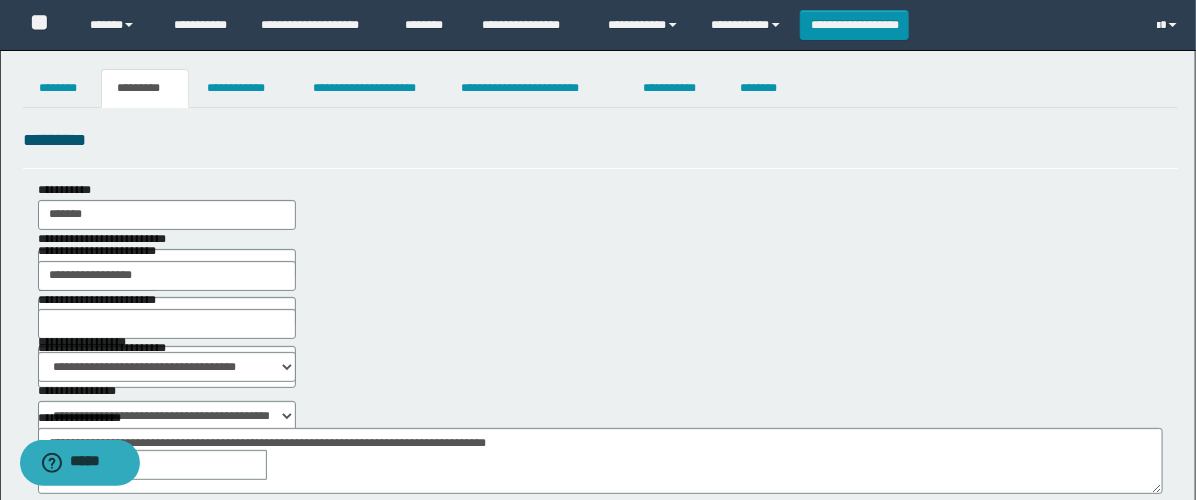 type on "**********" 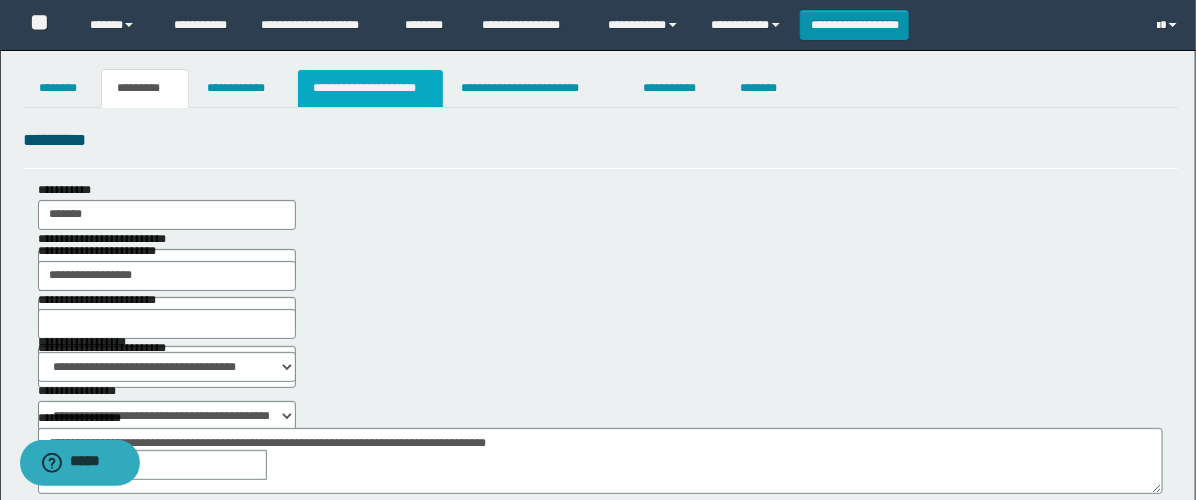 click on "**********" at bounding box center (370, 88) 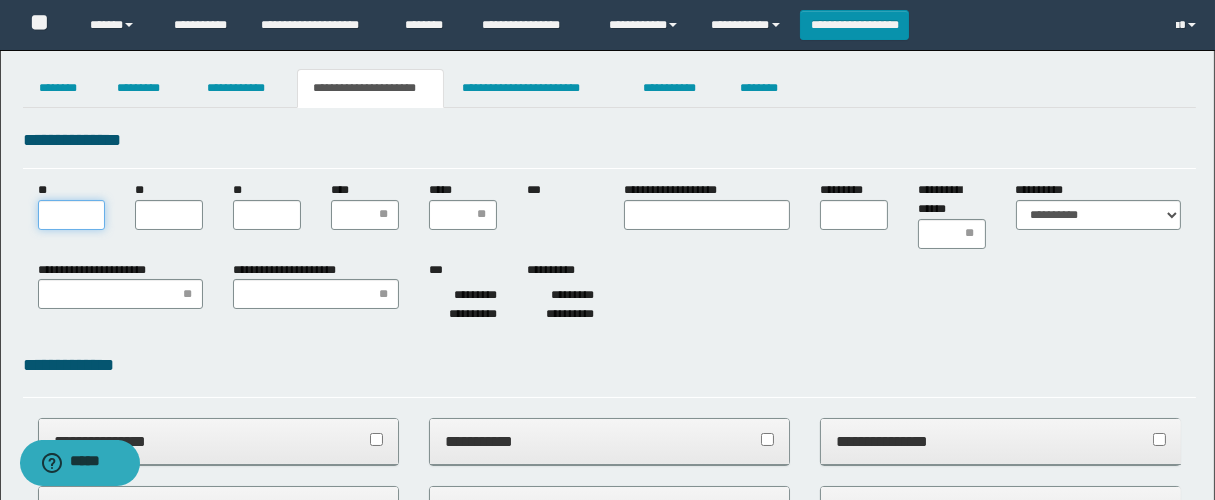 click on "**" at bounding box center [72, 215] 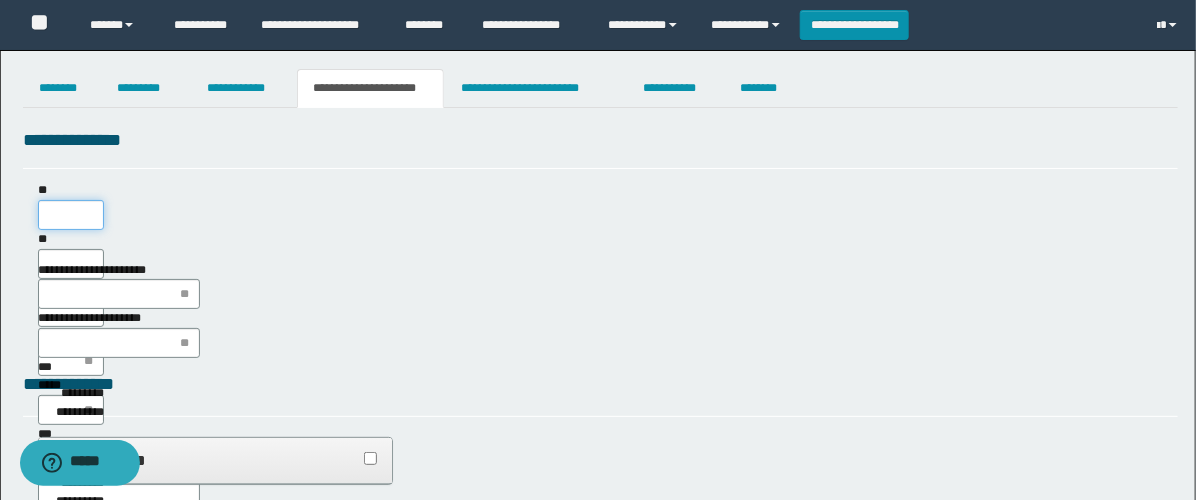 scroll, scrollTop: 0, scrollLeft: 0, axis: both 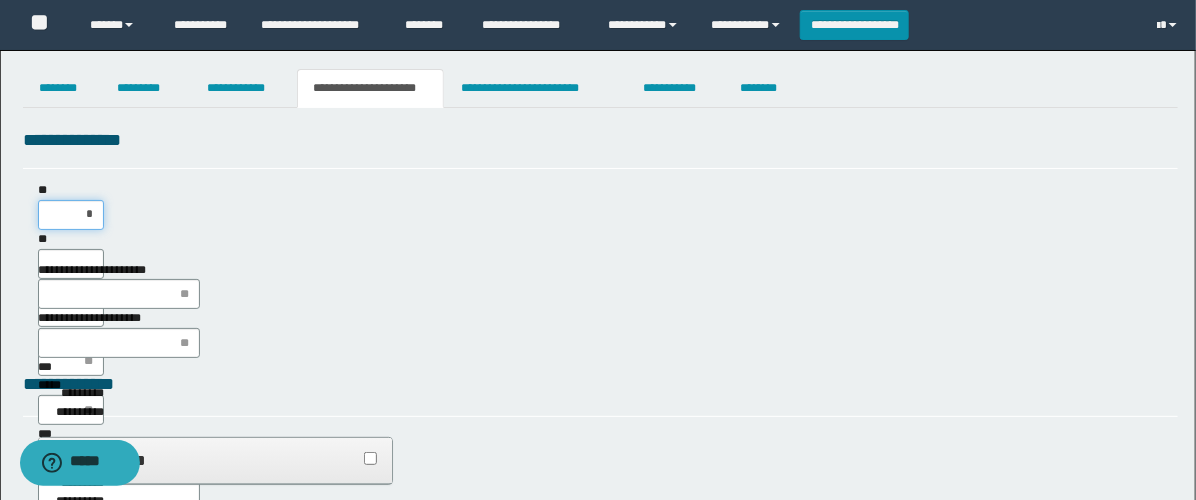 type on "**" 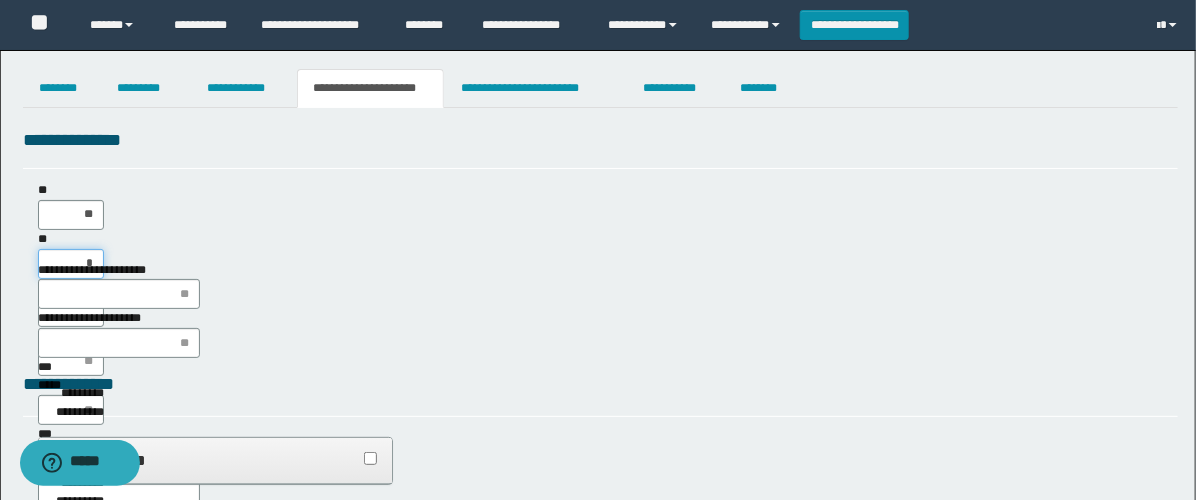 type on "**" 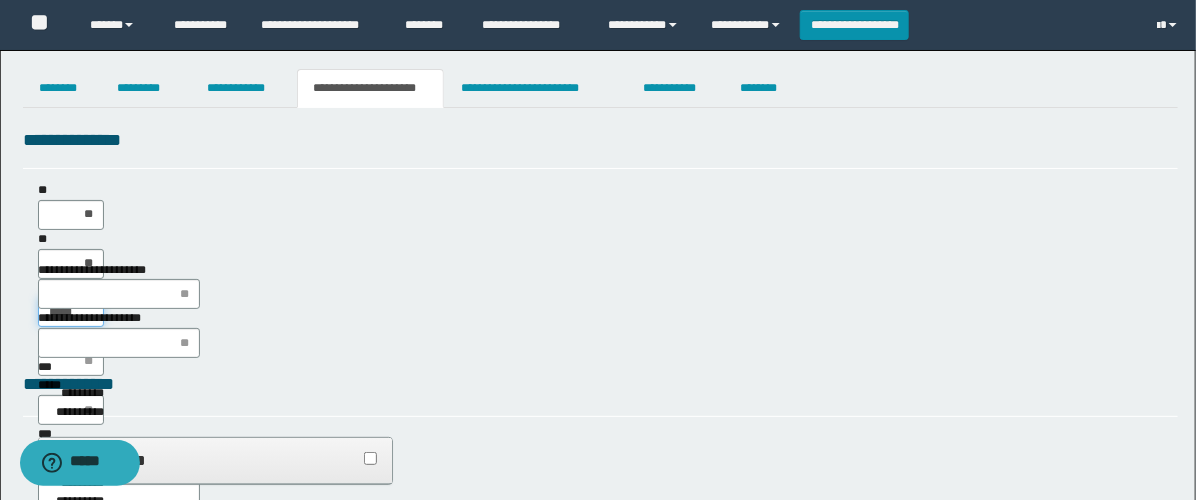 type on "******" 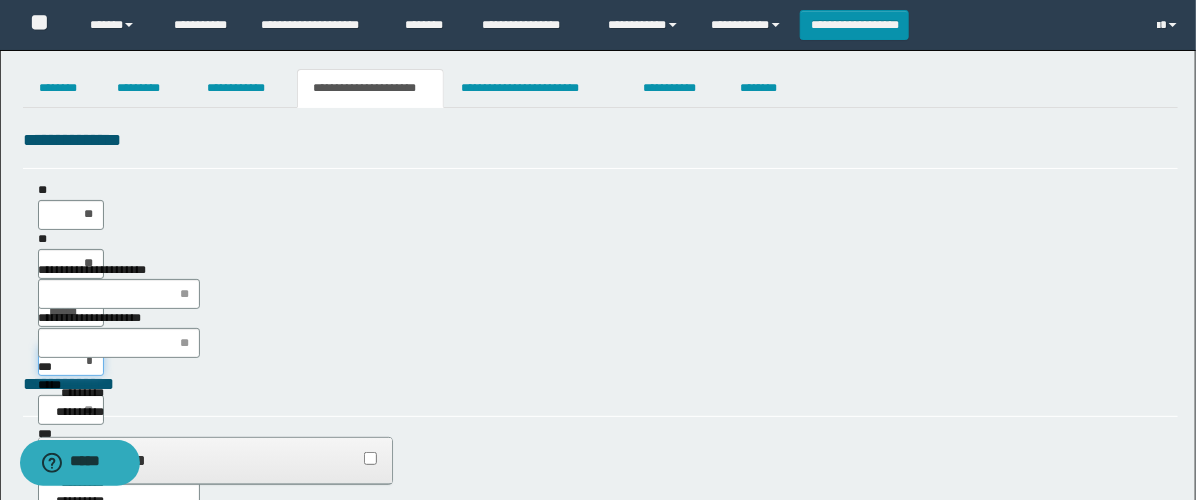 type on "**" 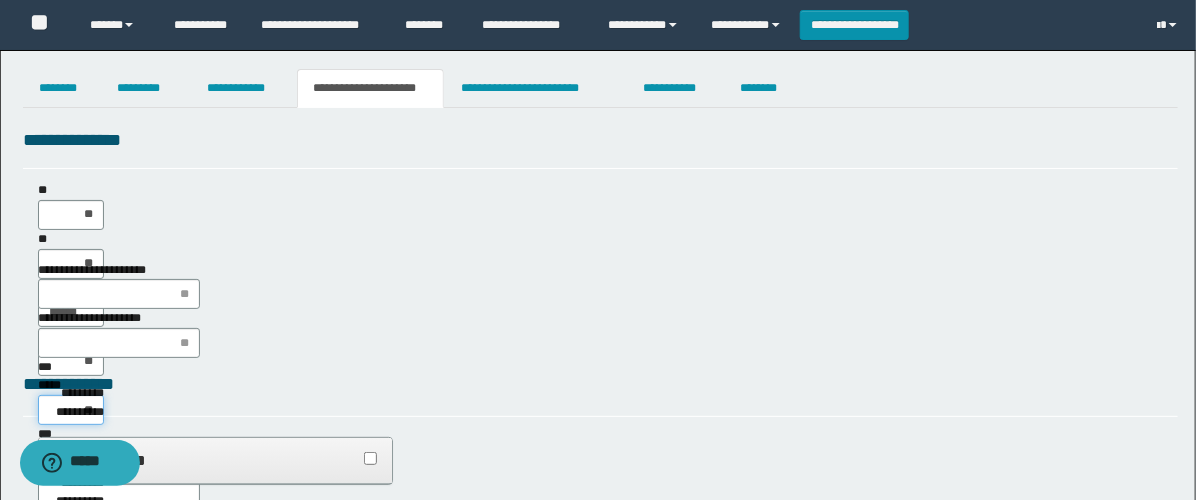 type on "***" 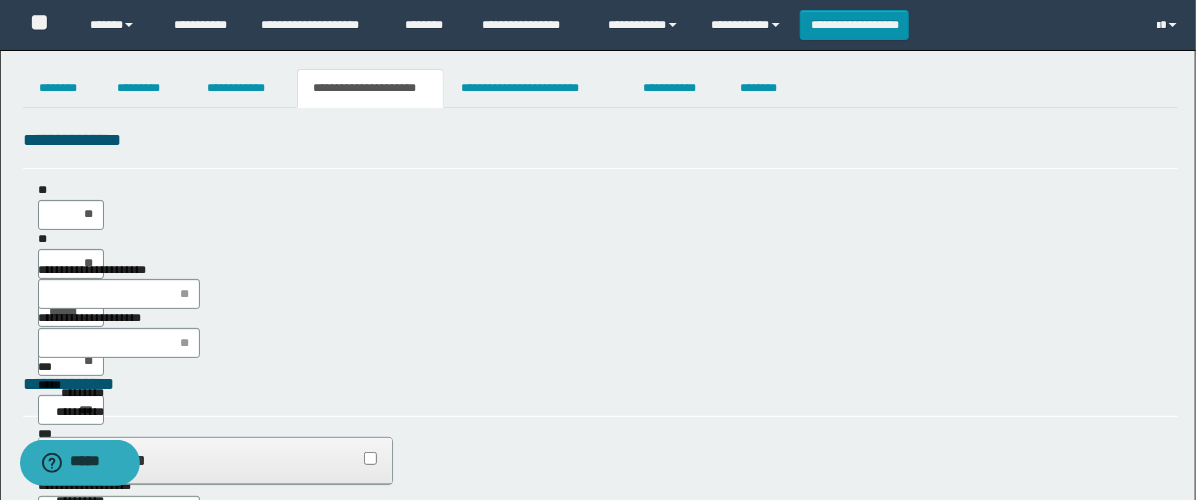type on "**" 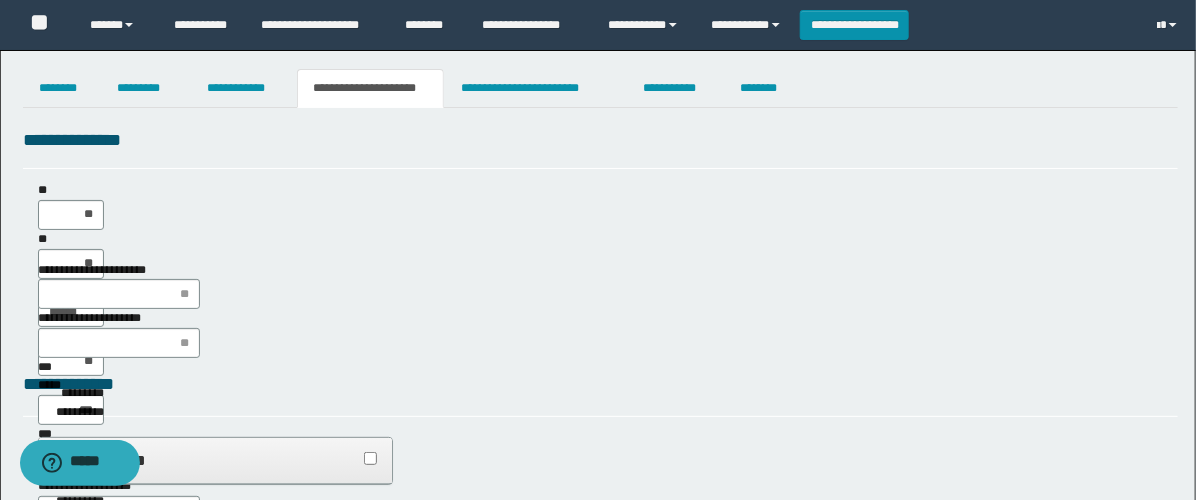 type on "**" 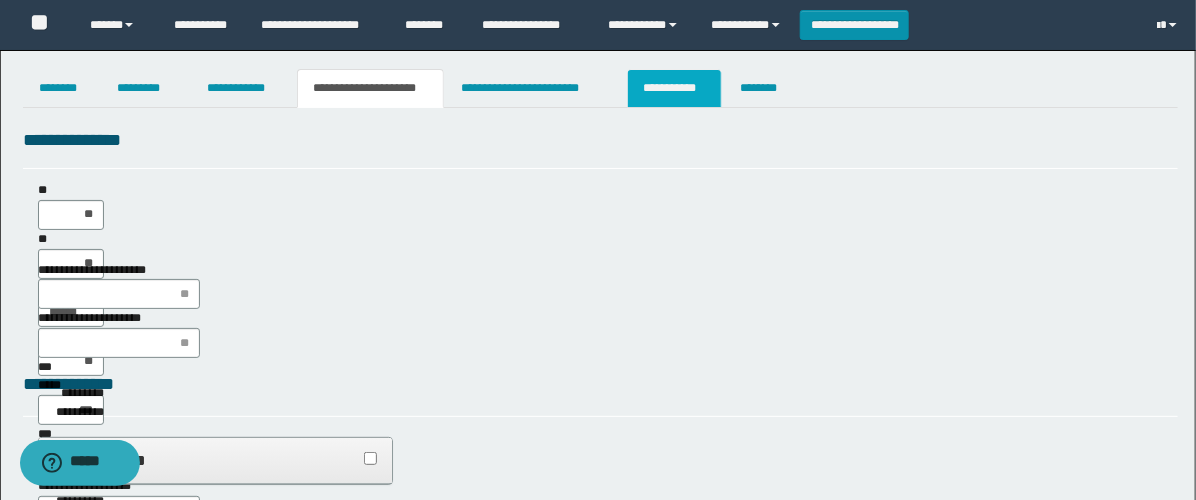 click on "**********" at bounding box center (674, 88) 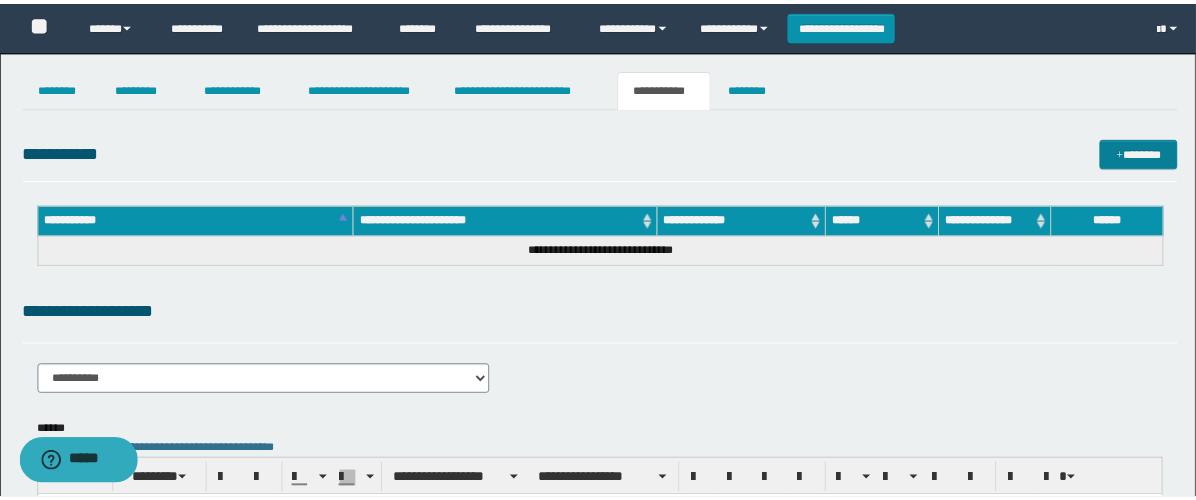 scroll, scrollTop: 0, scrollLeft: 0, axis: both 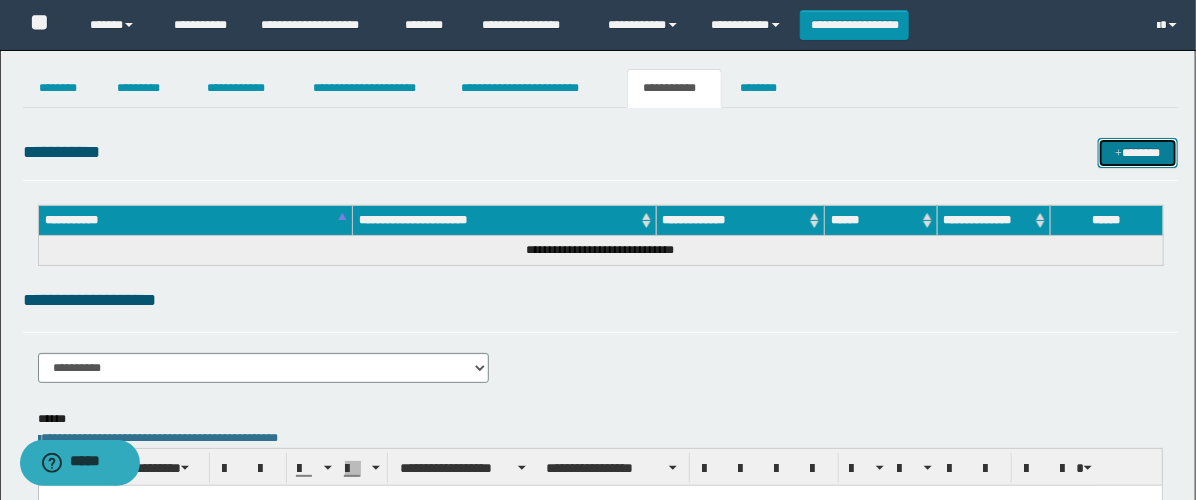 click on "*******" at bounding box center [1138, 153] 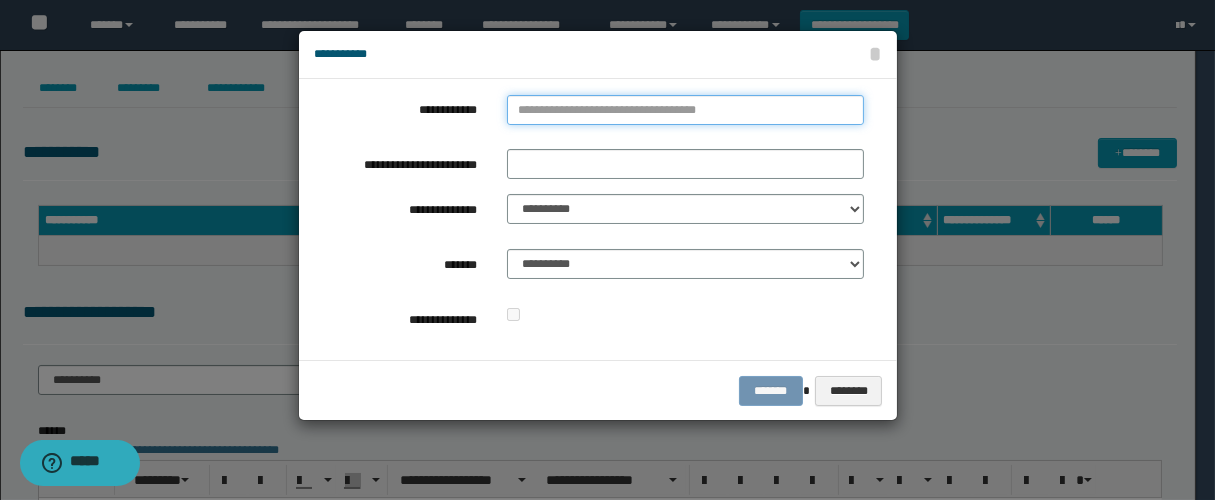 click on "**********" at bounding box center [685, 110] 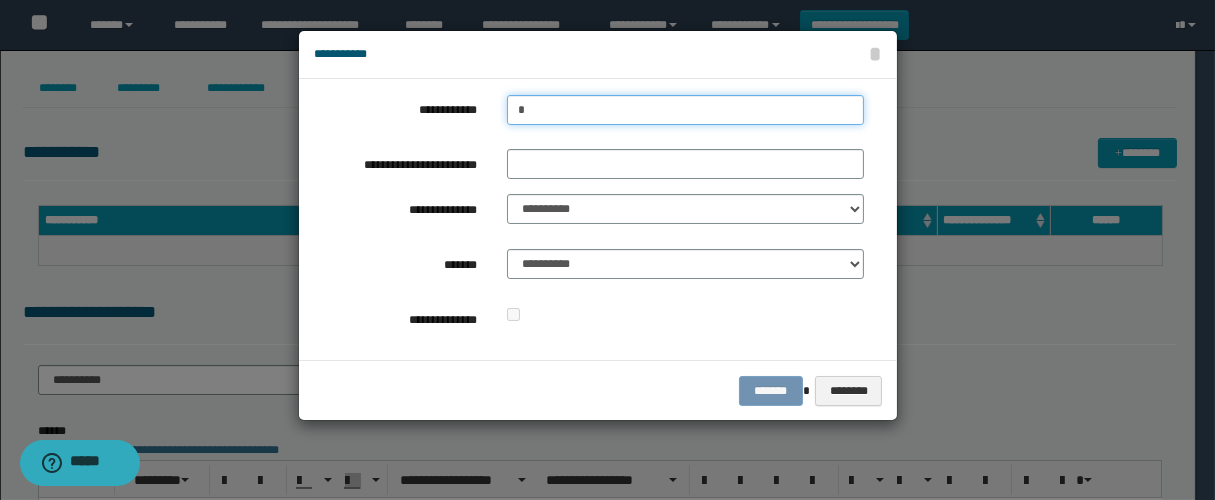 type on "**" 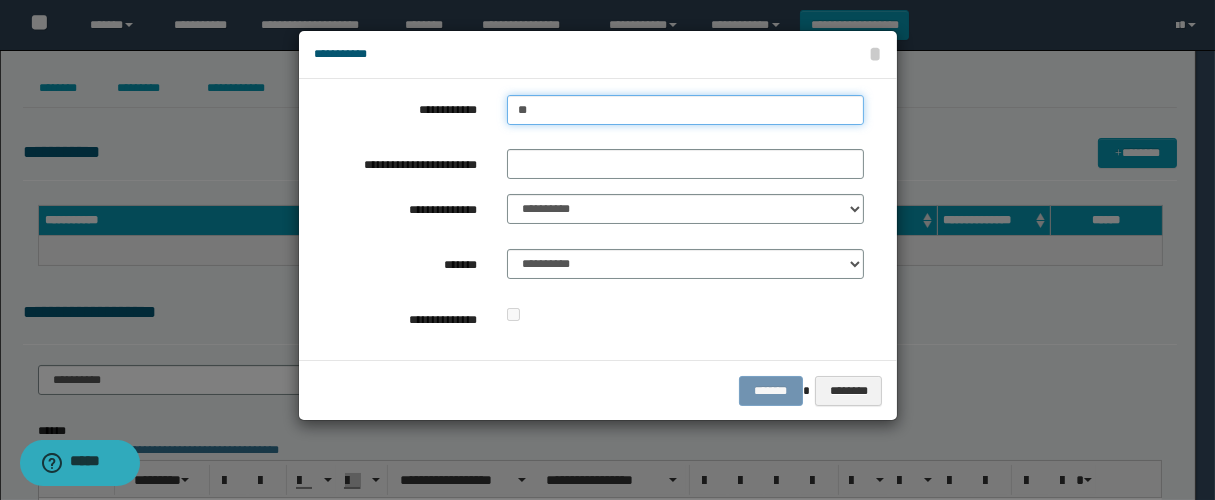 type on "**" 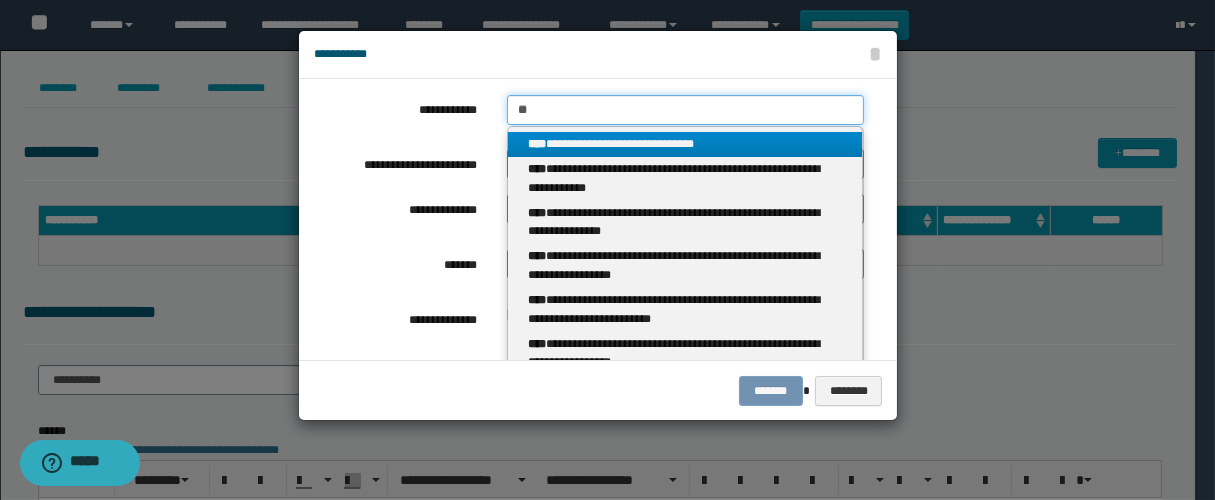 type on "**" 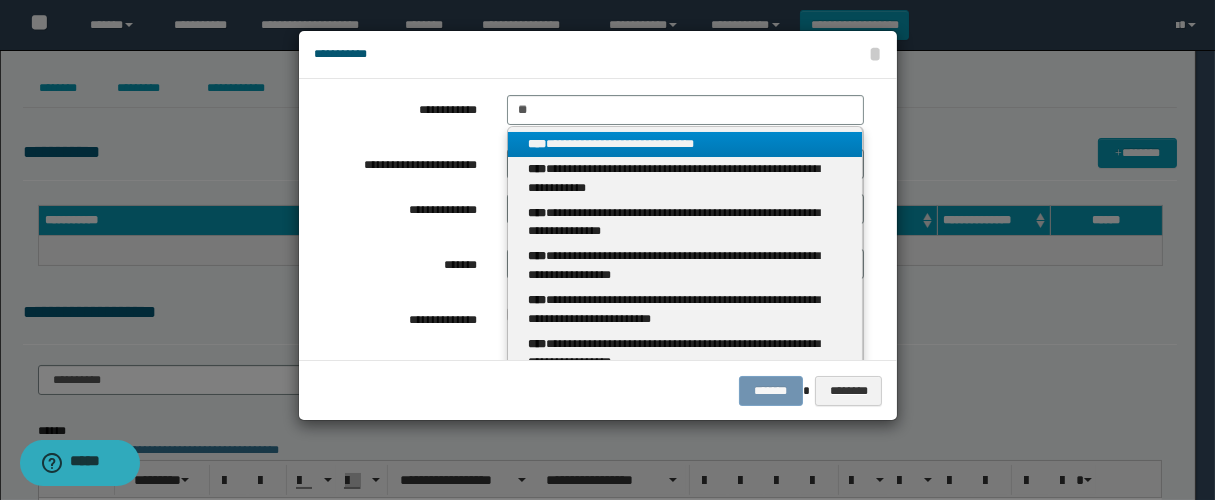 click on "**********" at bounding box center (685, 144) 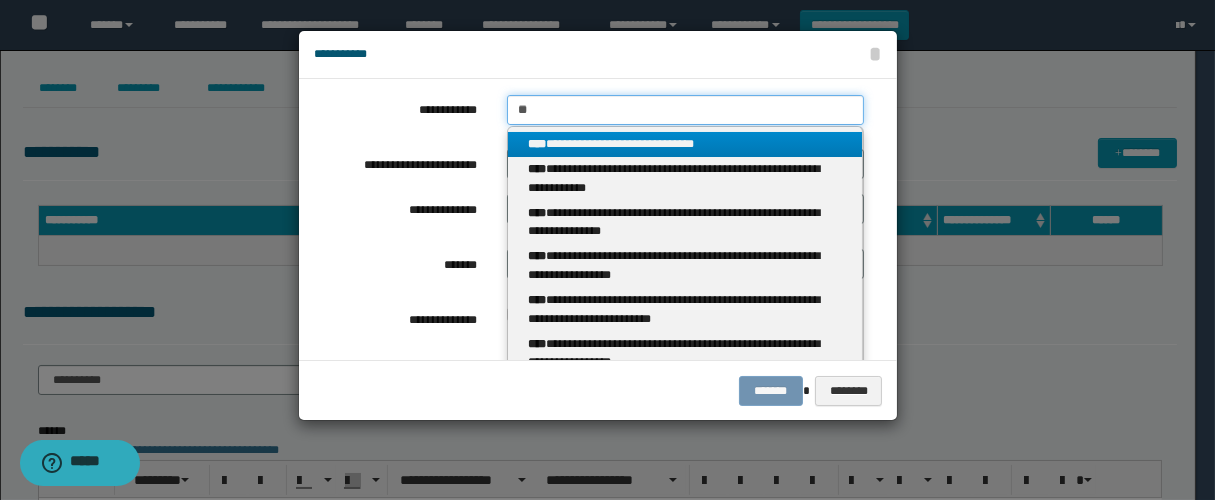 type 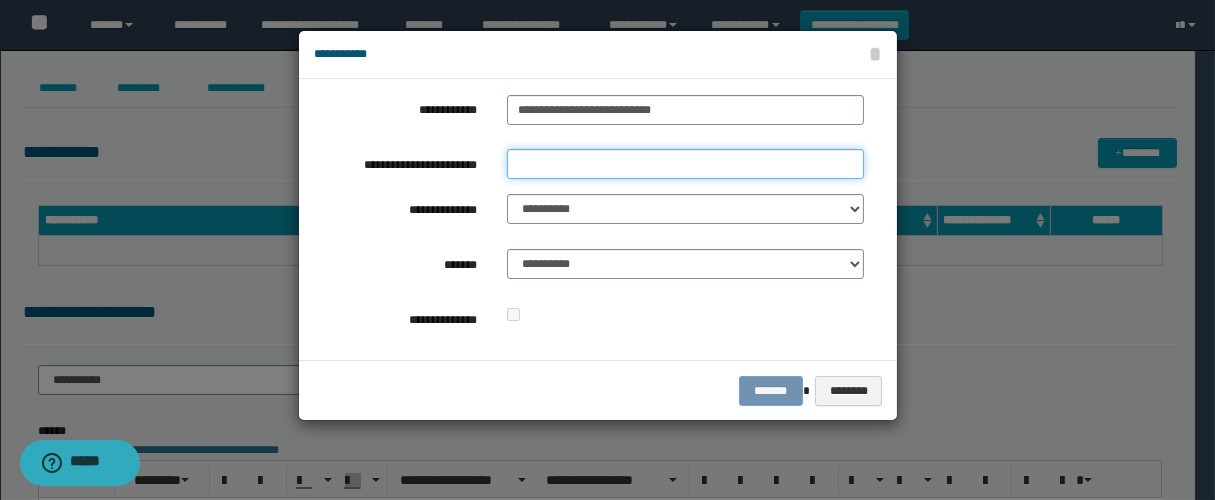click on "**********" at bounding box center [685, 164] 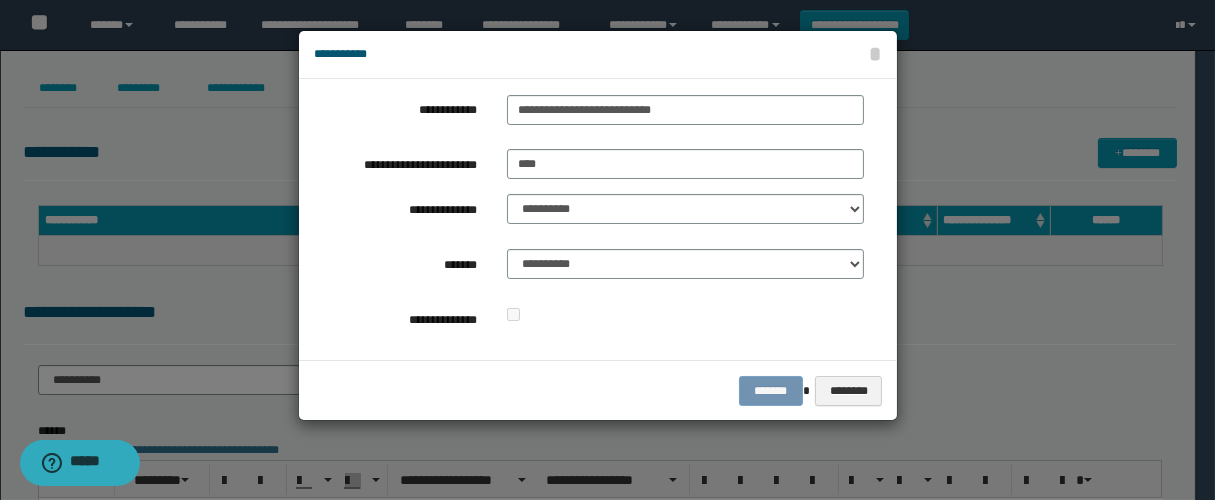 click on "**********" at bounding box center [589, 219] 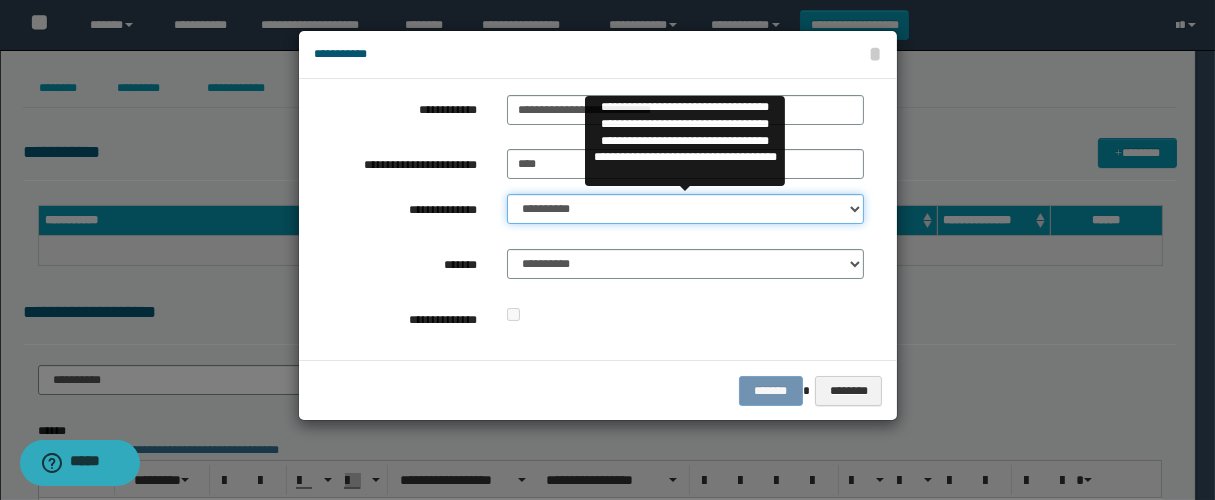 click on "**********" at bounding box center (685, 209) 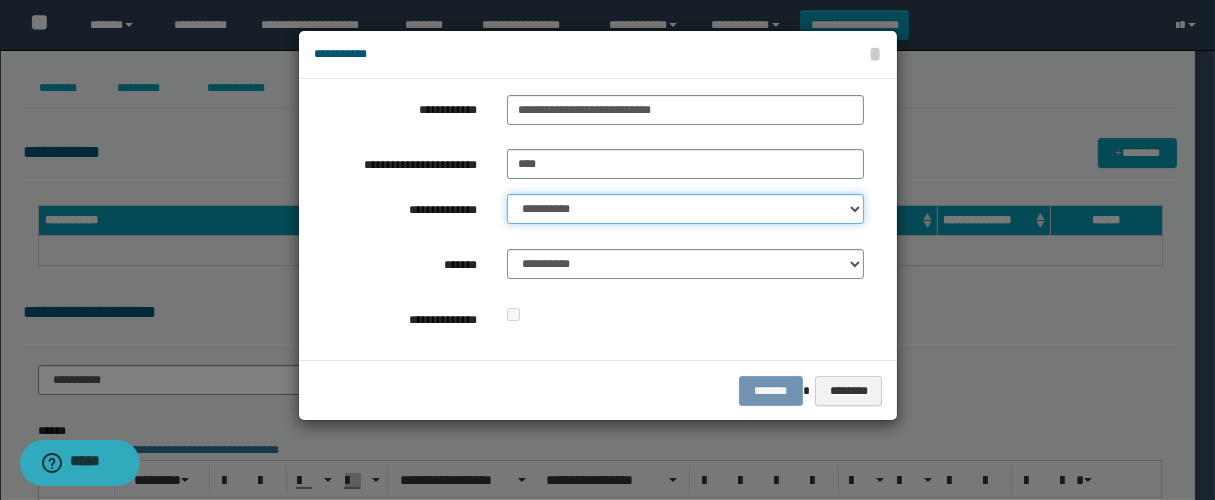 select on "**" 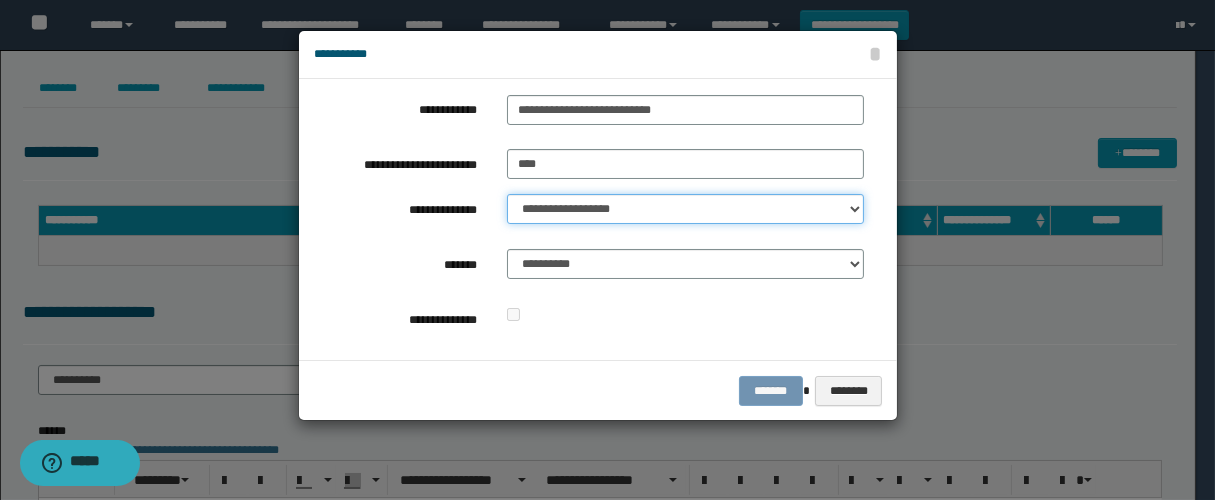 click on "**********" at bounding box center [685, 209] 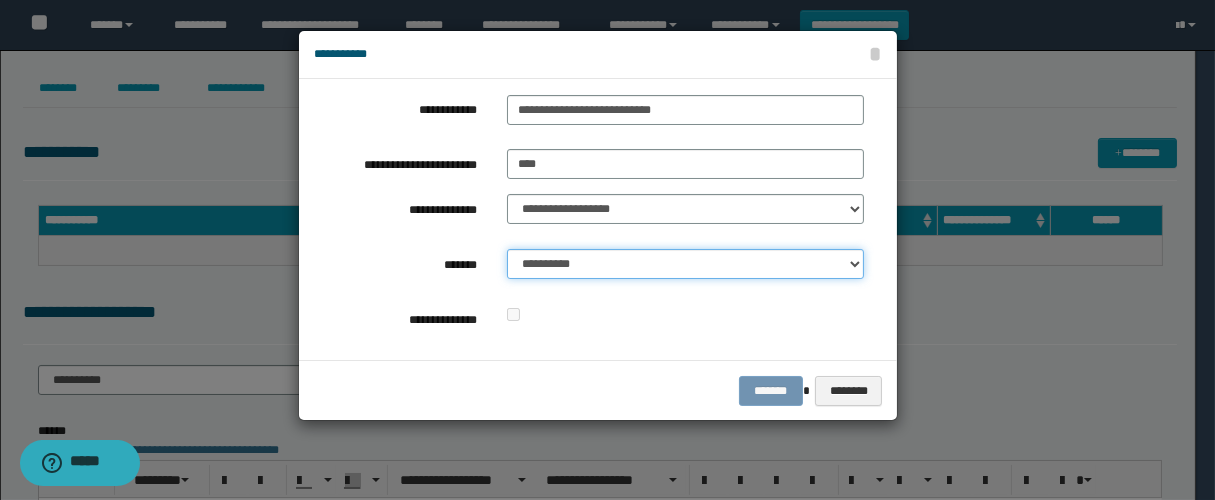 click on "**********" at bounding box center [685, 264] 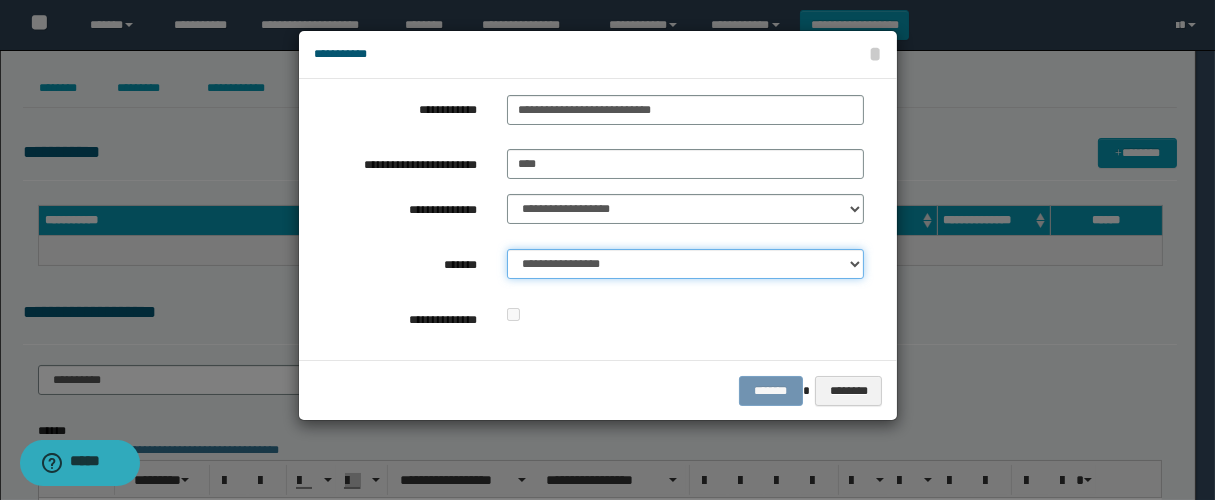 click on "**********" at bounding box center (685, 264) 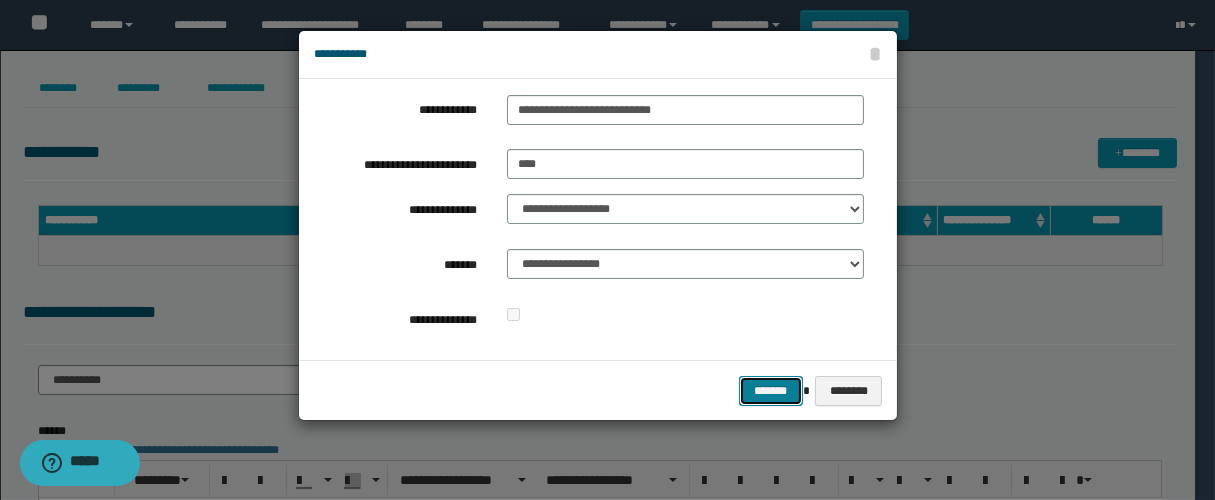 click on "*******" at bounding box center [771, 391] 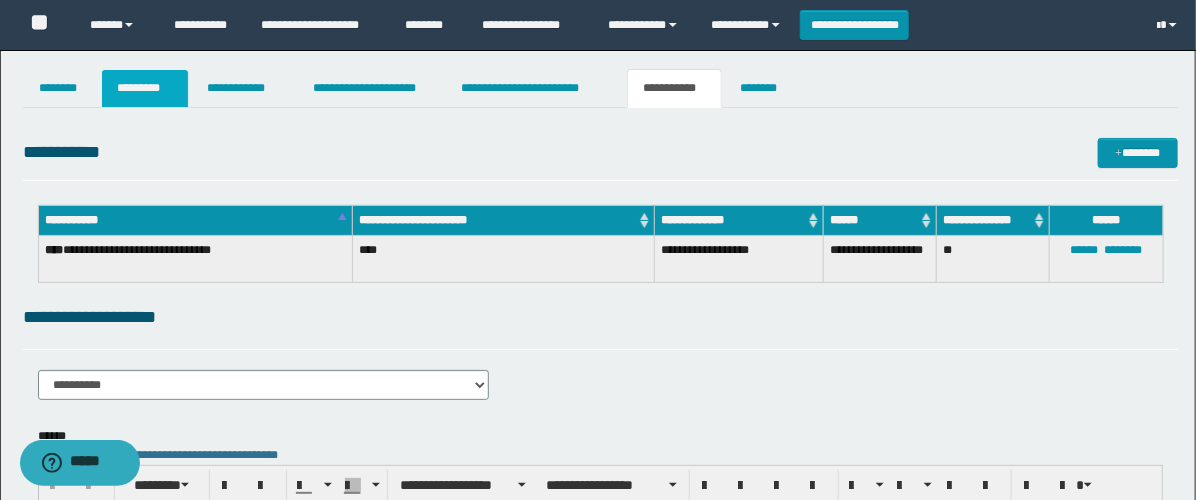 click on "*********" at bounding box center (145, 88) 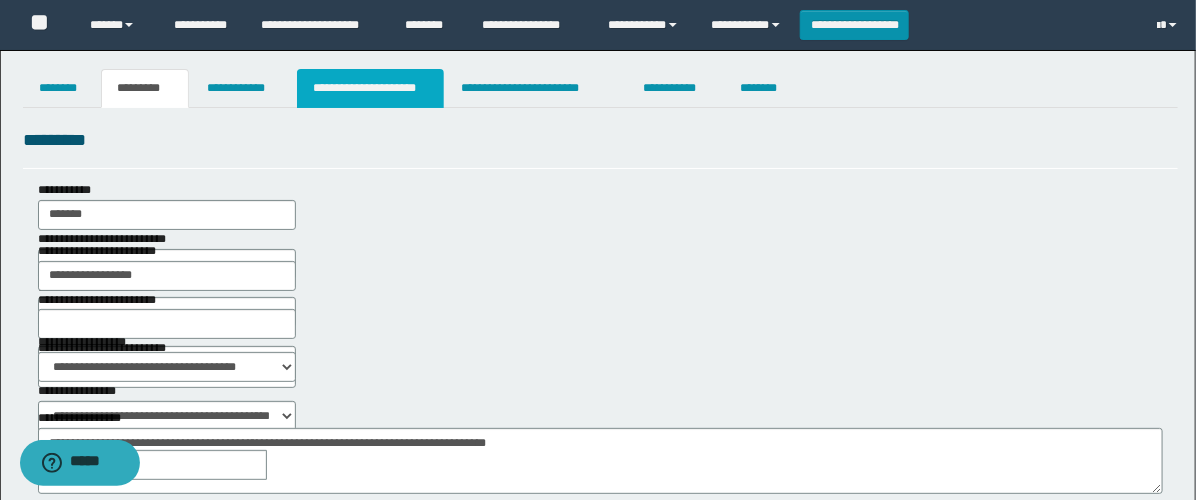 click on "**********" at bounding box center [370, 88] 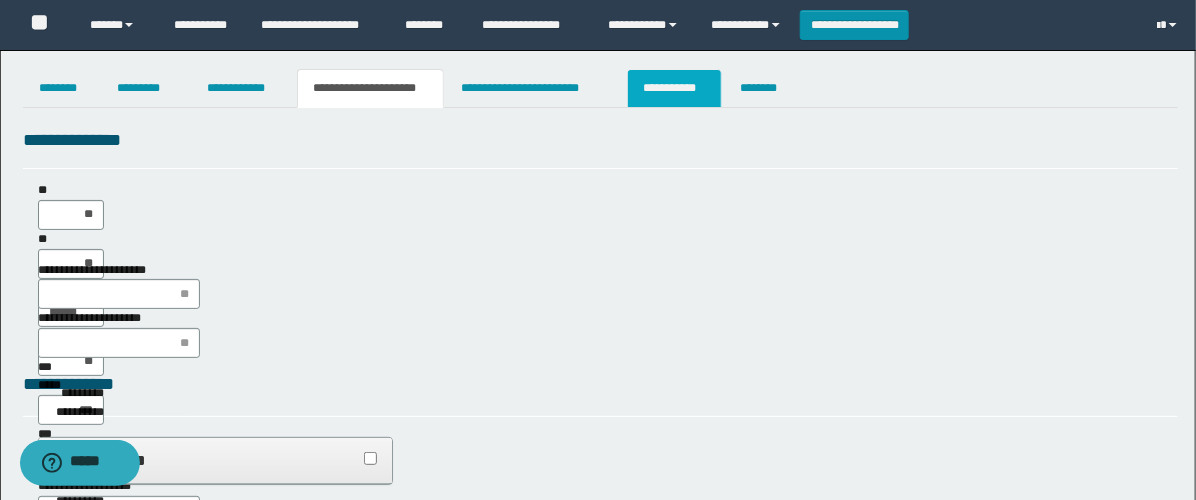 click on "**********" at bounding box center (674, 88) 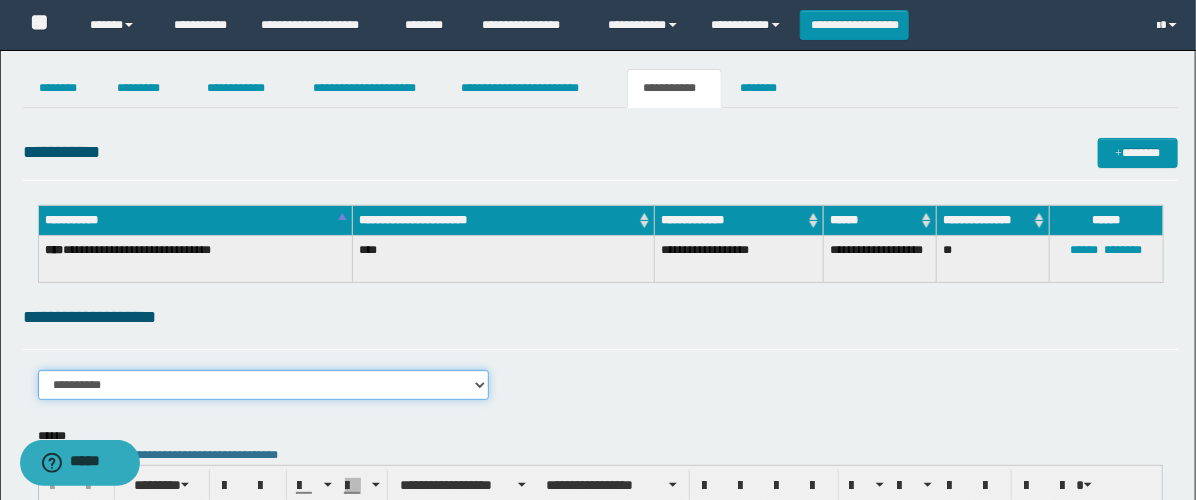 click on "**********" at bounding box center (263, 385) 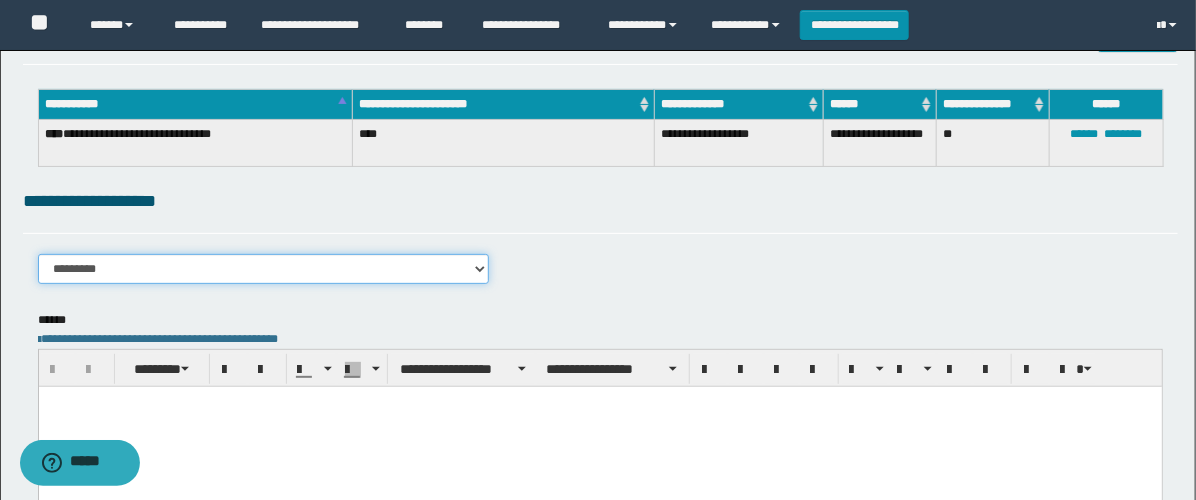 scroll, scrollTop: 222, scrollLeft: 0, axis: vertical 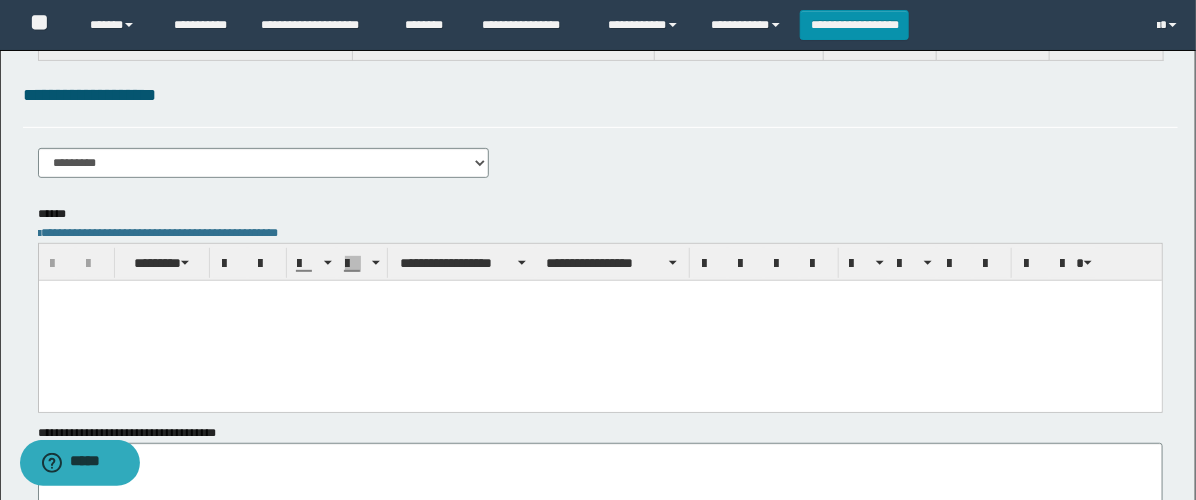 click at bounding box center [599, 320] 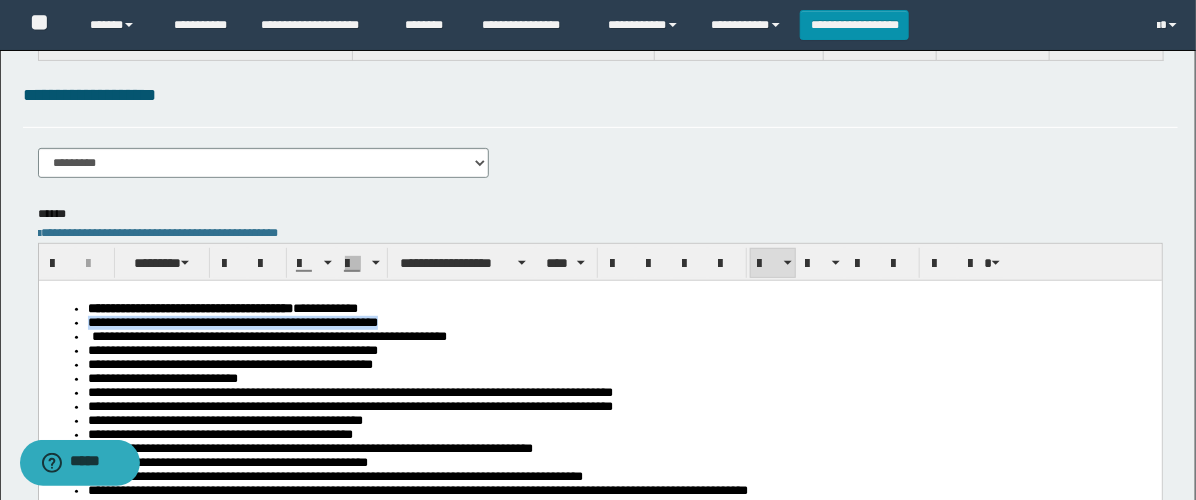 drag, startPoint x: 600, startPoint y: 326, endPoint x: 72, endPoint y: 327, distance: 528.001 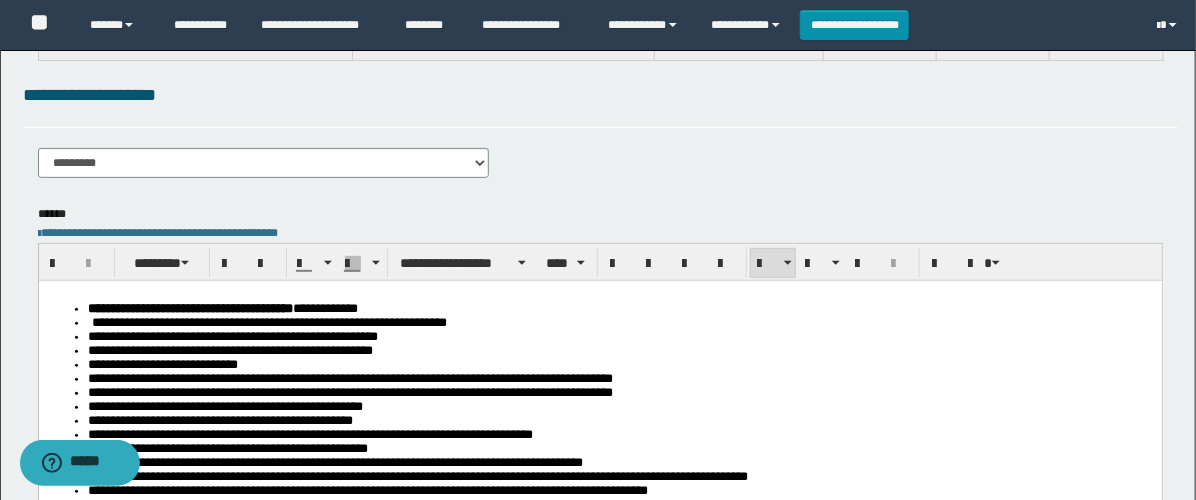 scroll, scrollTop: 0, scrollLeft: 0, axis: both 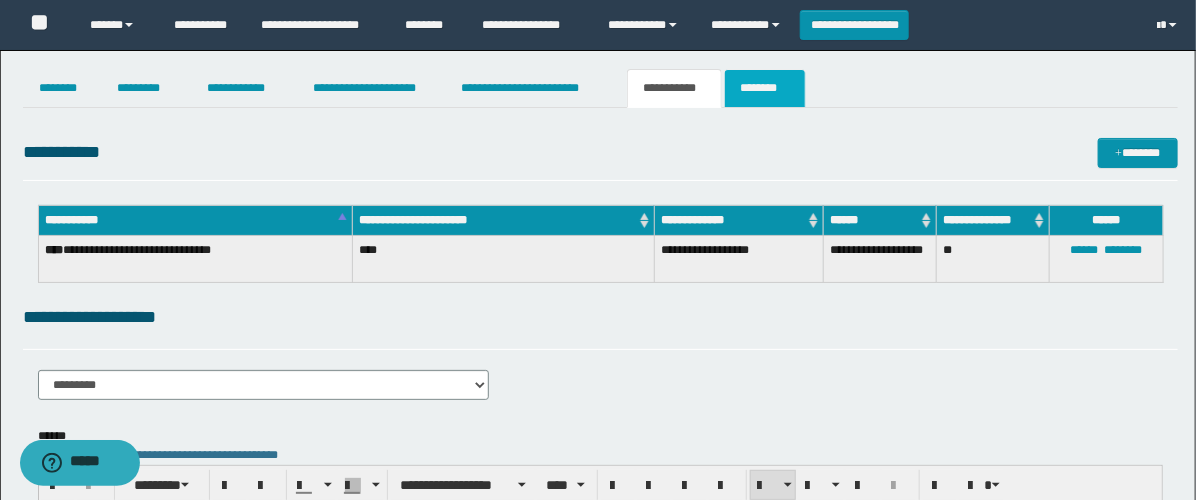 click on "********" at bounding box center [765, 88] 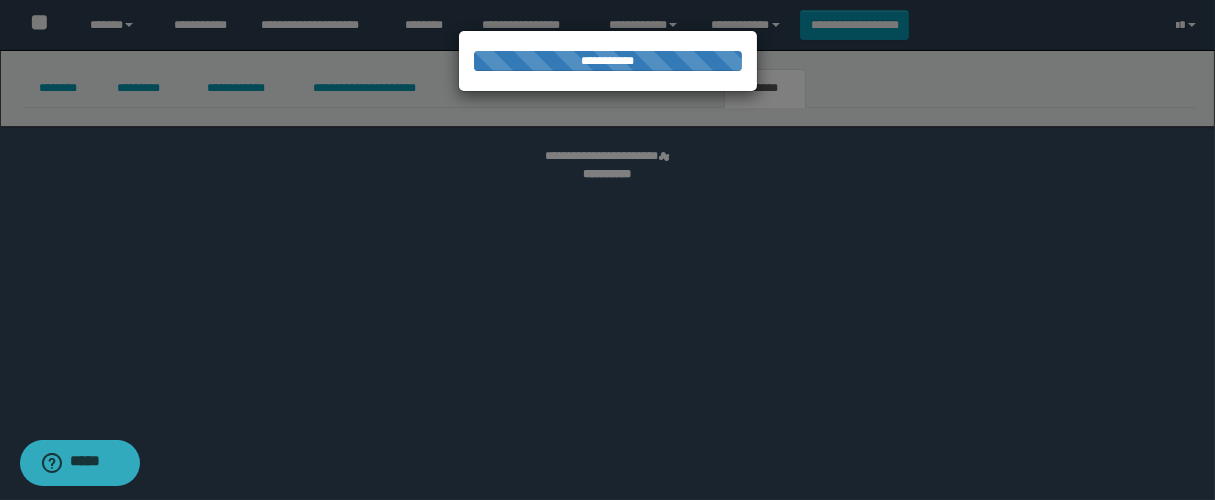 select 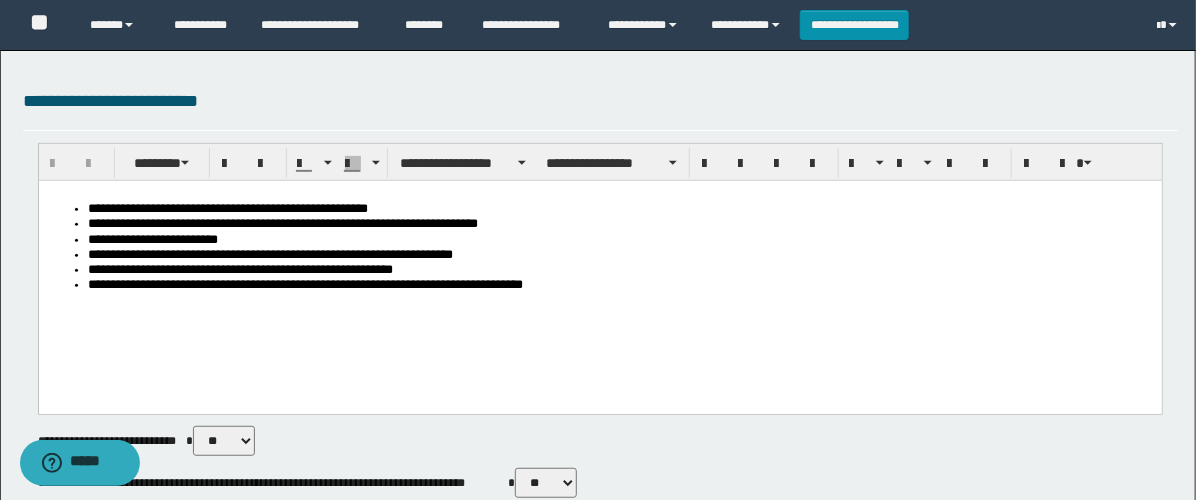 scroll, scrollTop: 333, scrollLeft: 0, axis: vertical 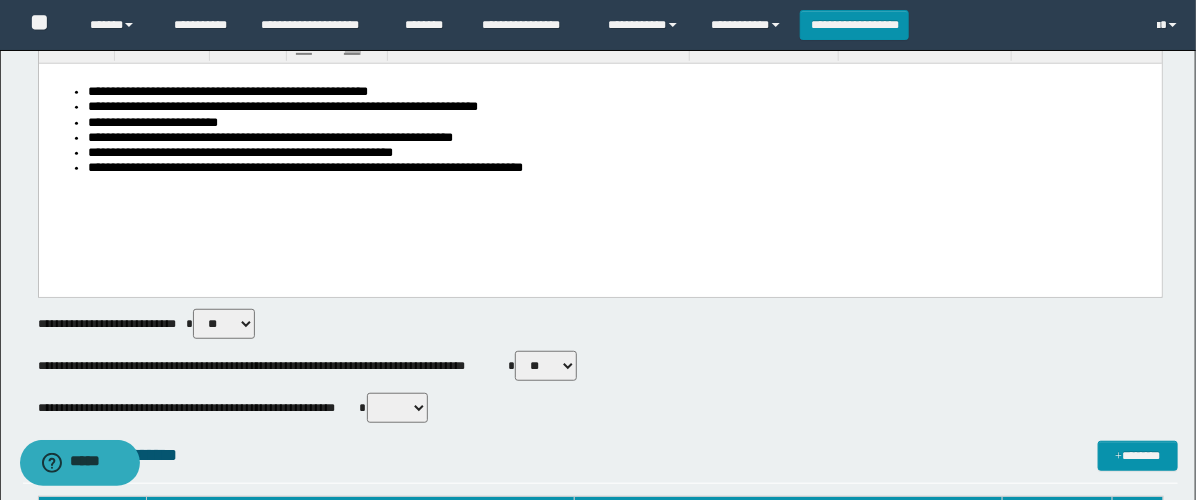 click on "**
**" at bounding box center [546, 366] 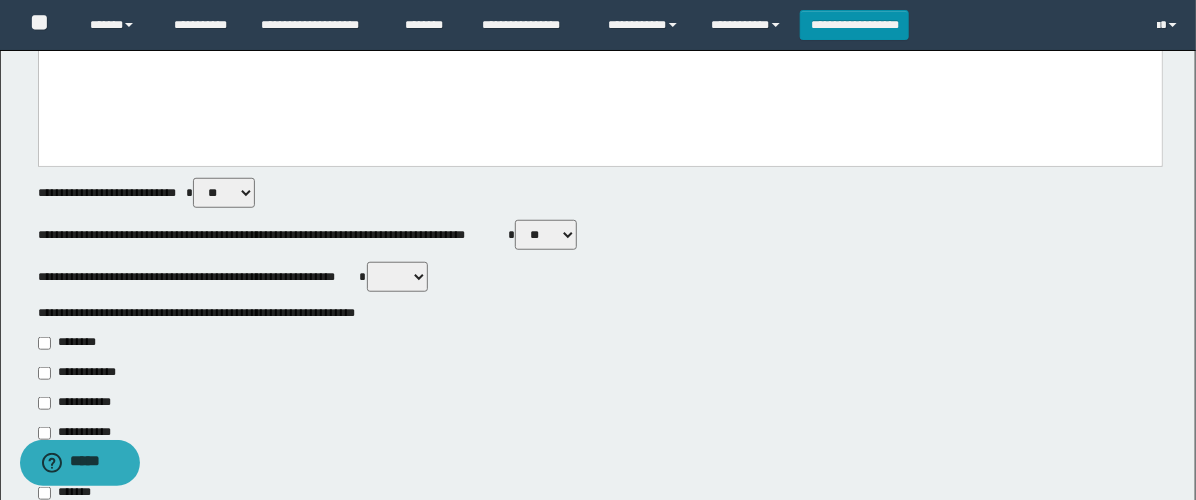 scroll, scrollTop: 555, scrollLeft: 0, axis: vertical 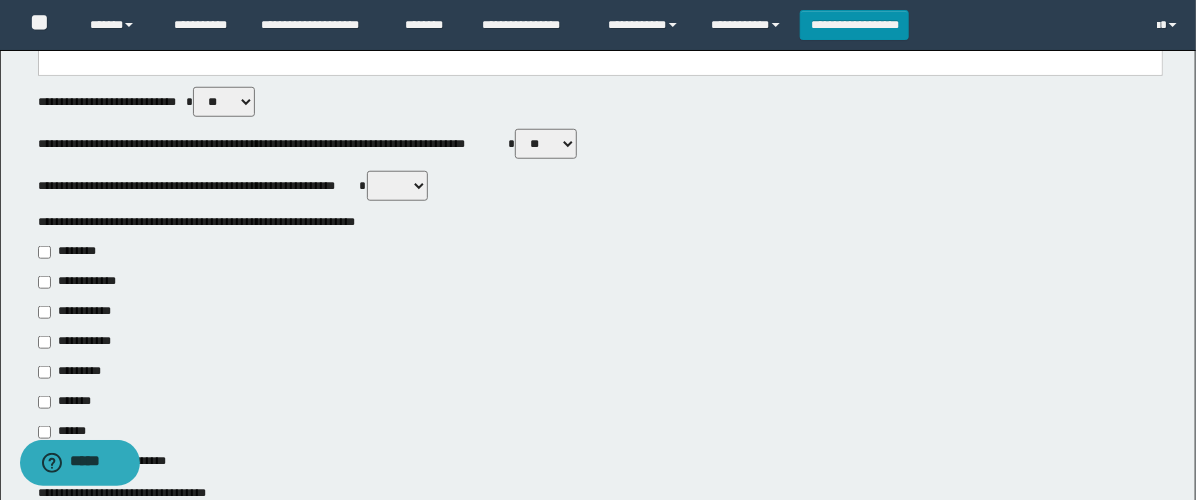 click on "**********" at bounding box center (76, 342) 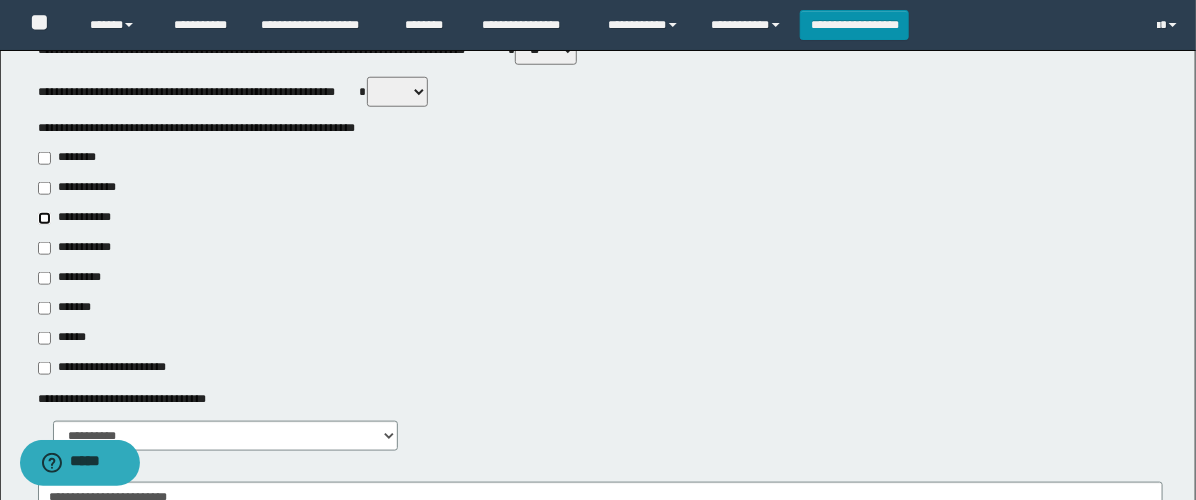 scroll, scrollTop: 777, scrollLeft: 0, axis: vertical 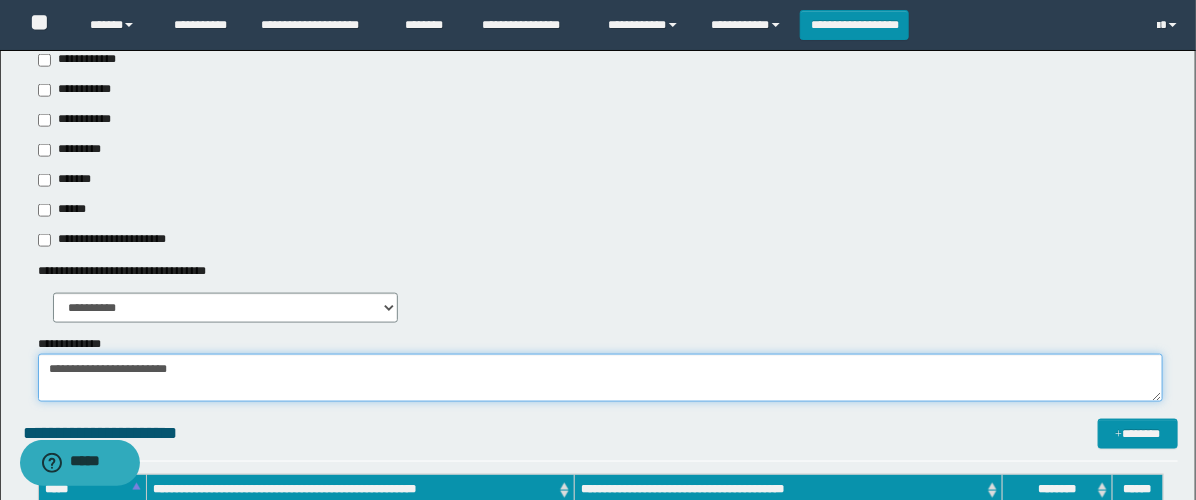 click on "**********" at bounding box center [600, 378] 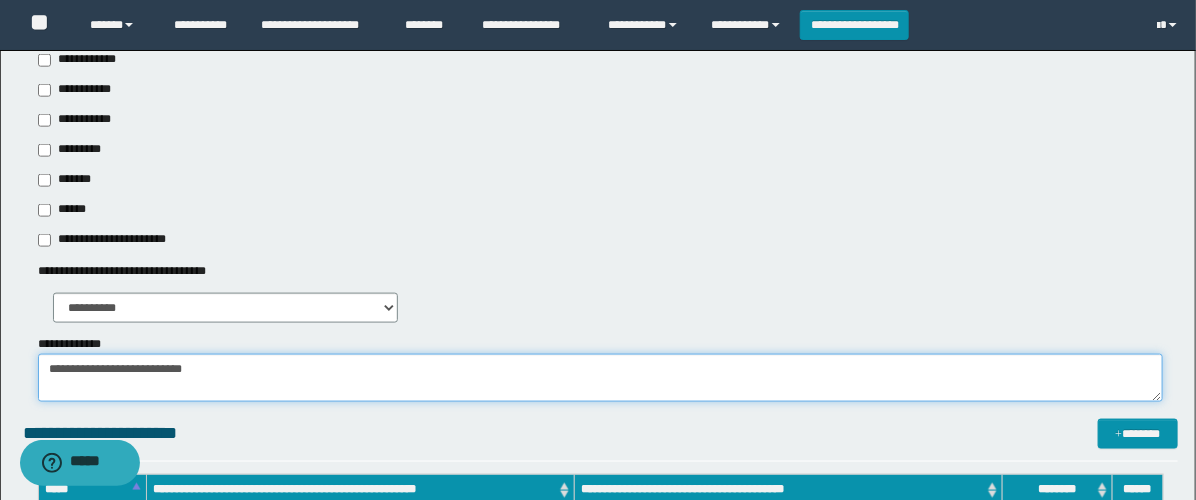 paste on "**********" 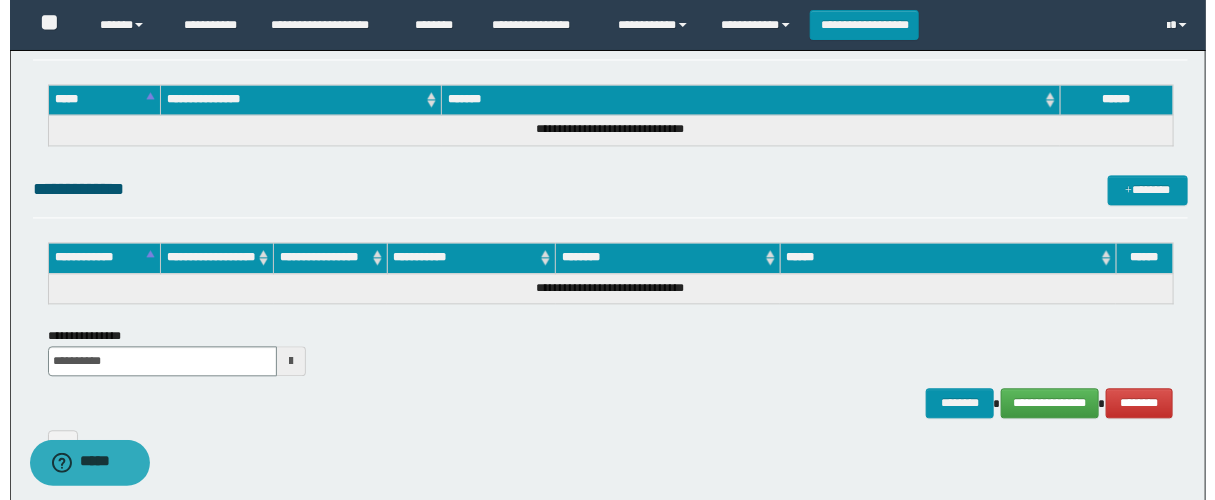 scroll, scrollTop: 1544, scrollLeft: 0, axis: vertical 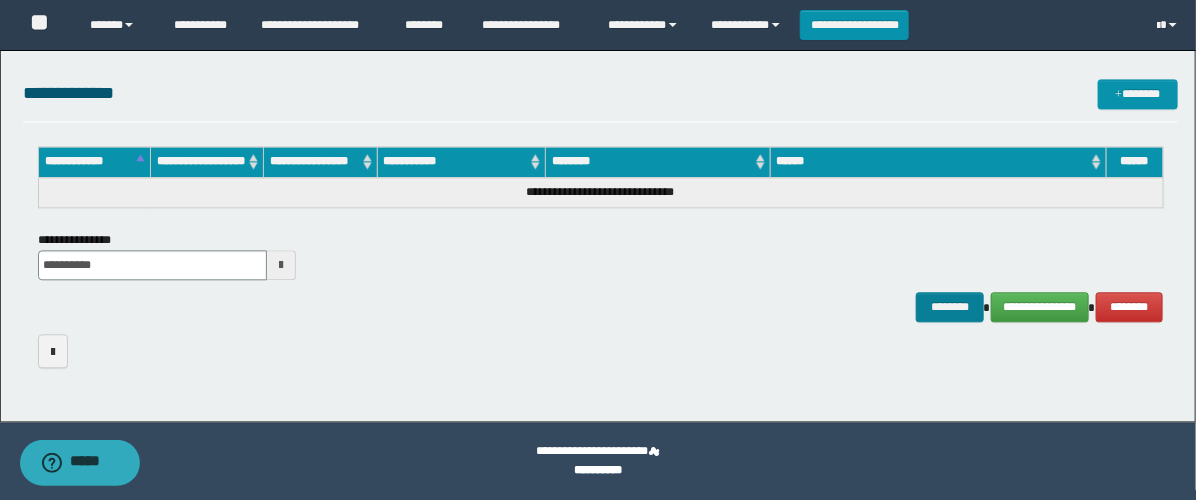 type on "**********" 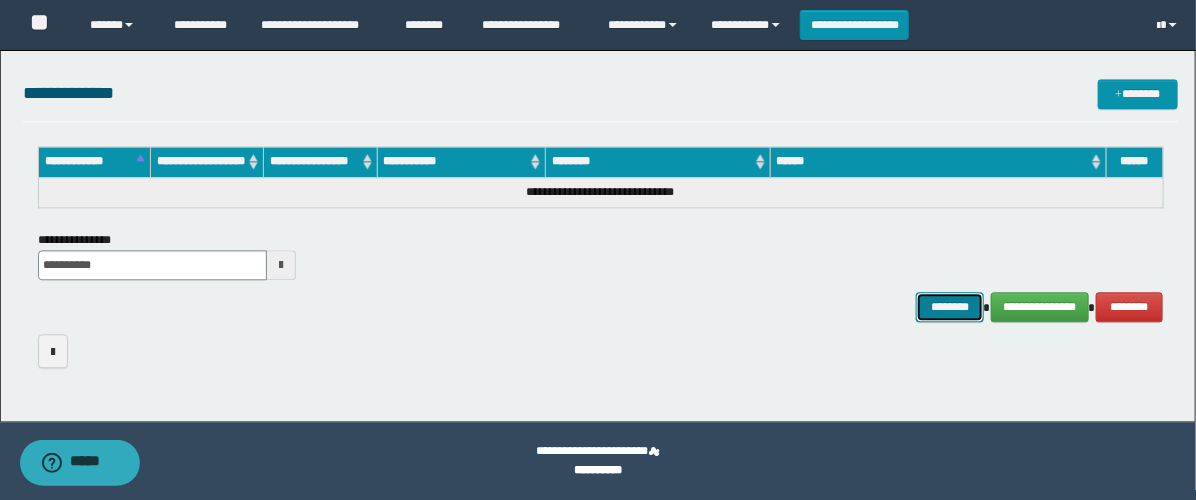 click on "********" at bounding box center [950, 307] 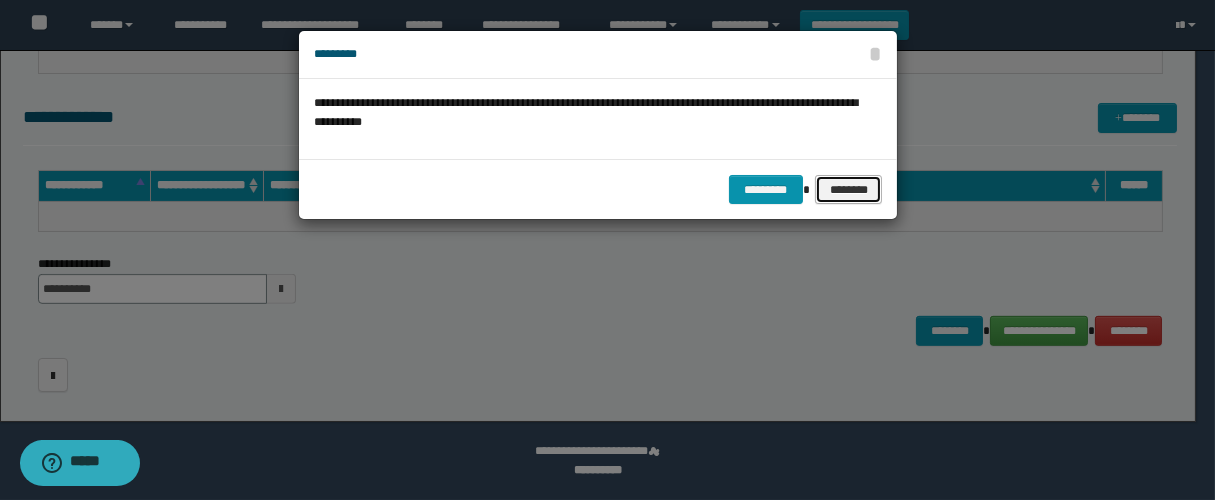 click on "********" at bounding box center (848, 190) 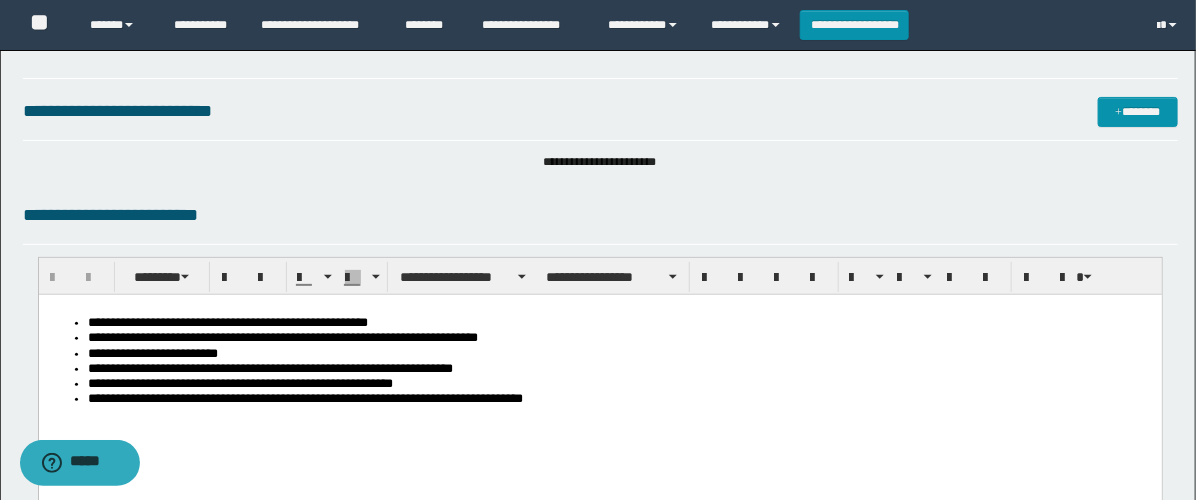 scroll, scrollTop: 0, scrollLeft: 0, axis: both 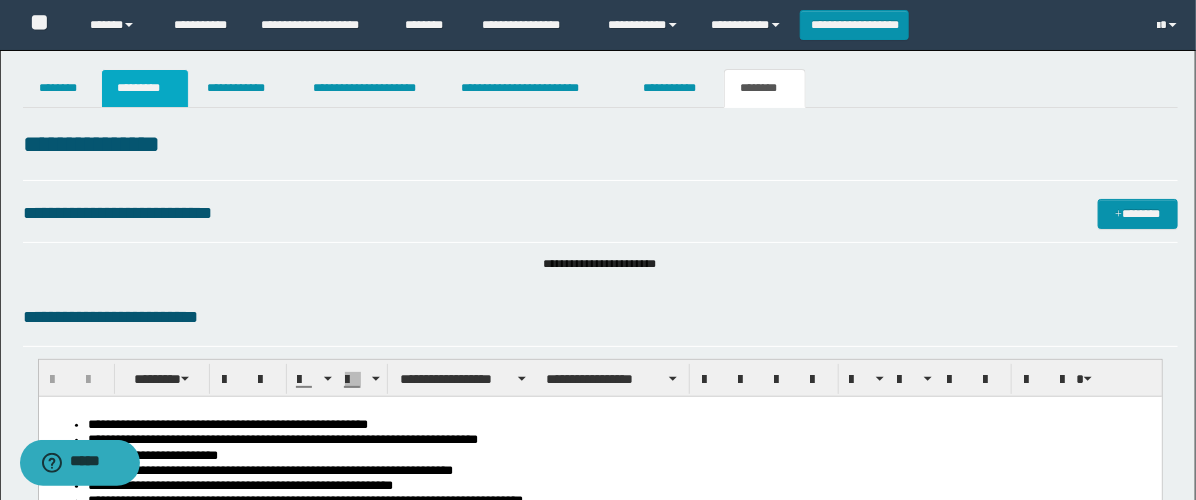 click on "*********" at bounding box center (145, 88) 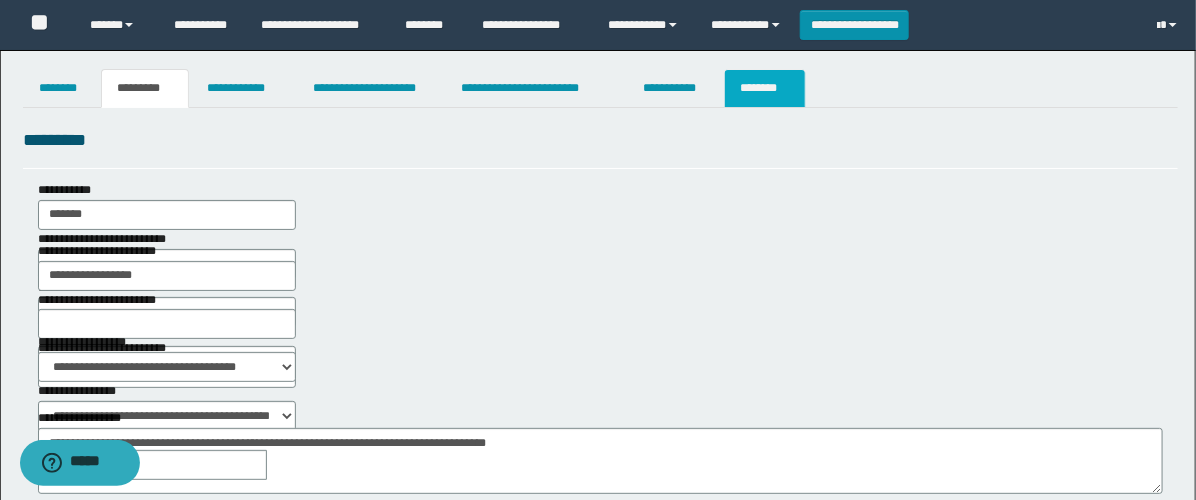 click on "********" at bounding box center (765, 88) 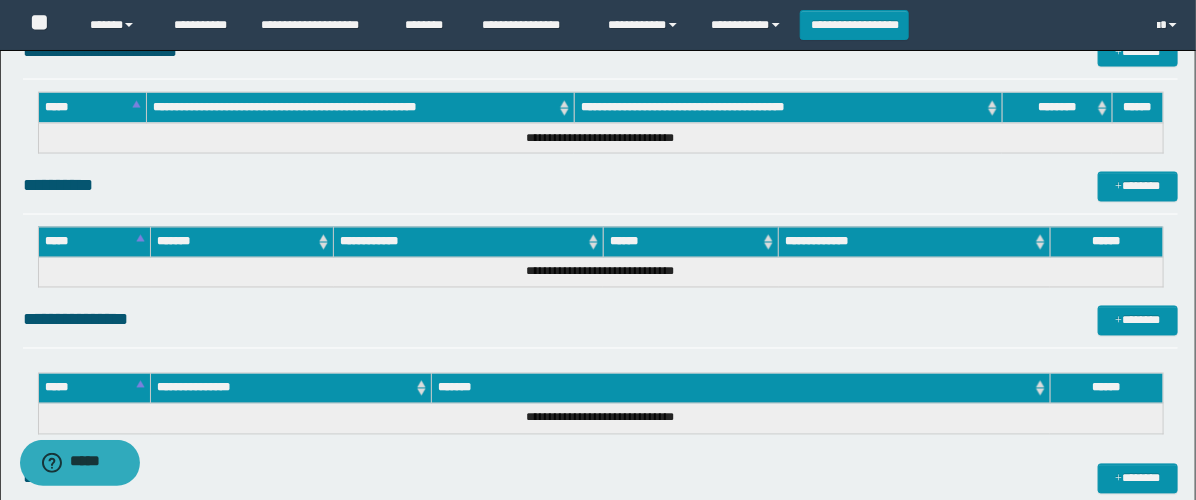 scroll, scrollTop: 1544, scrollLeft: 0, axis: vertical 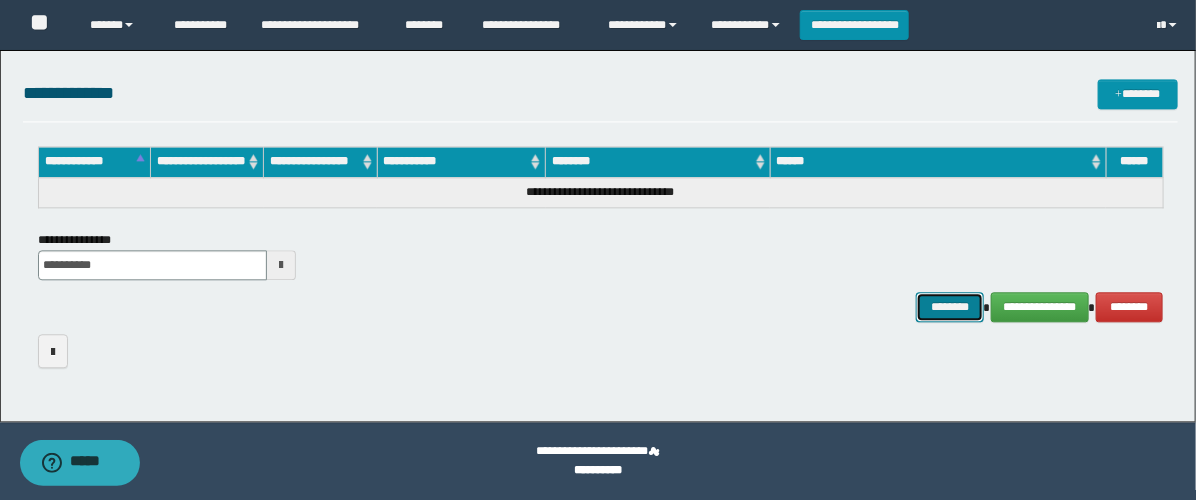 click on "********" at bounding box center (950, 307) 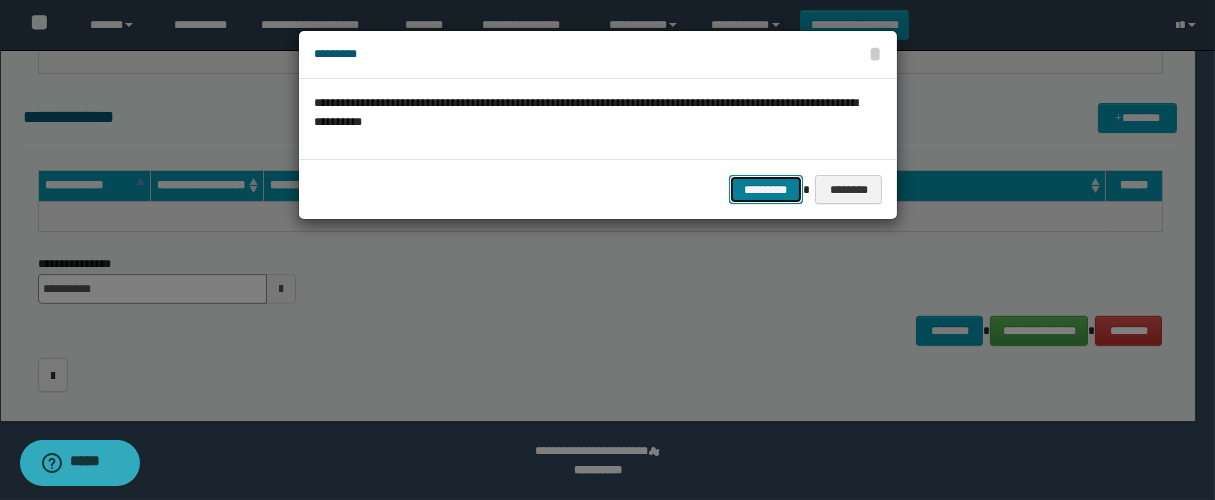 click on "*********" at bounding box center [766, 190] 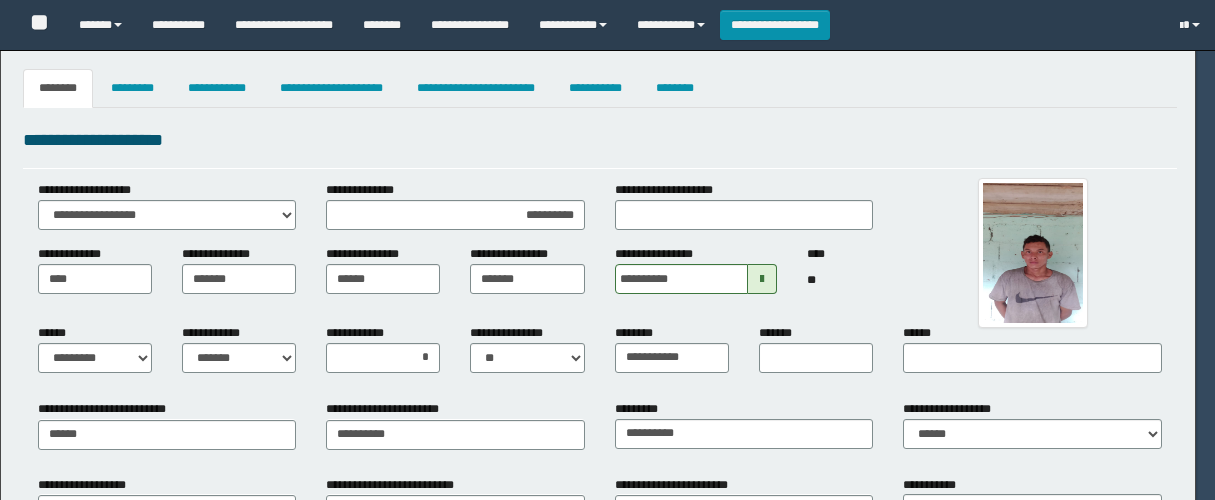 select on "*" 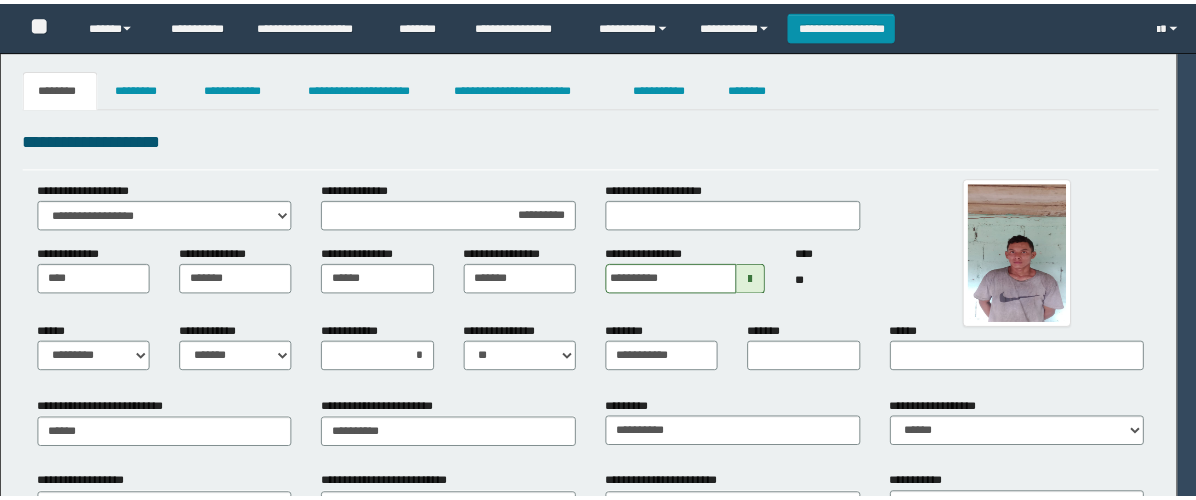 scroll, scrollTop: 0, scrollLeft: 0, axis: both 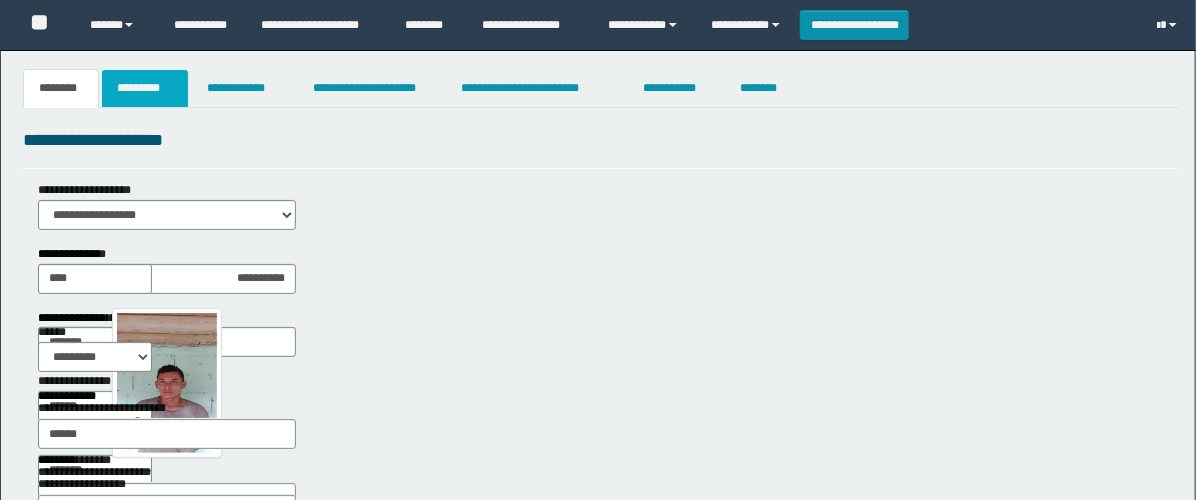 click on "*********" at bounding box center [145, 88] 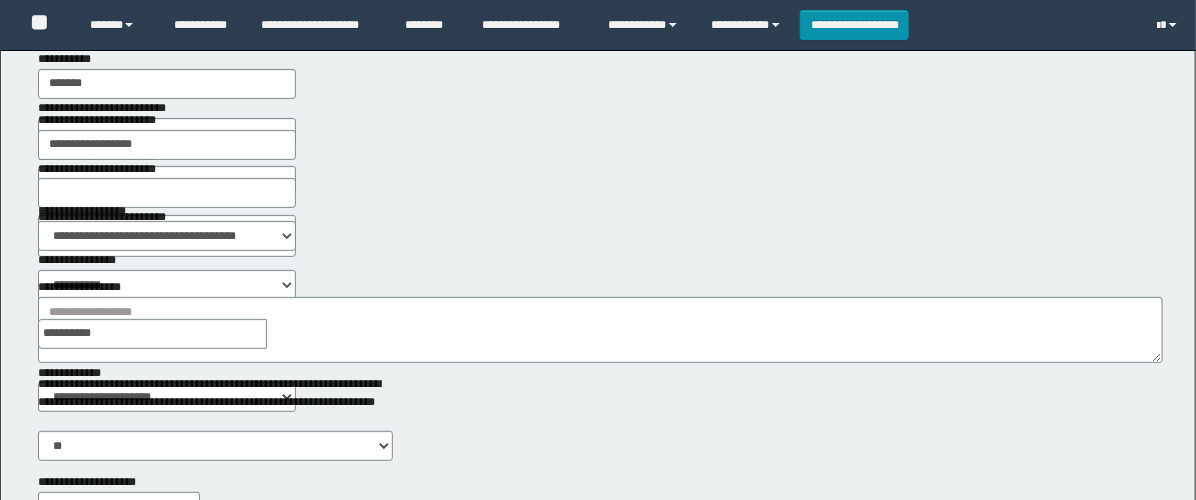 scroll, scrollTop: 222, scrollLeft: 0, axis: vertical 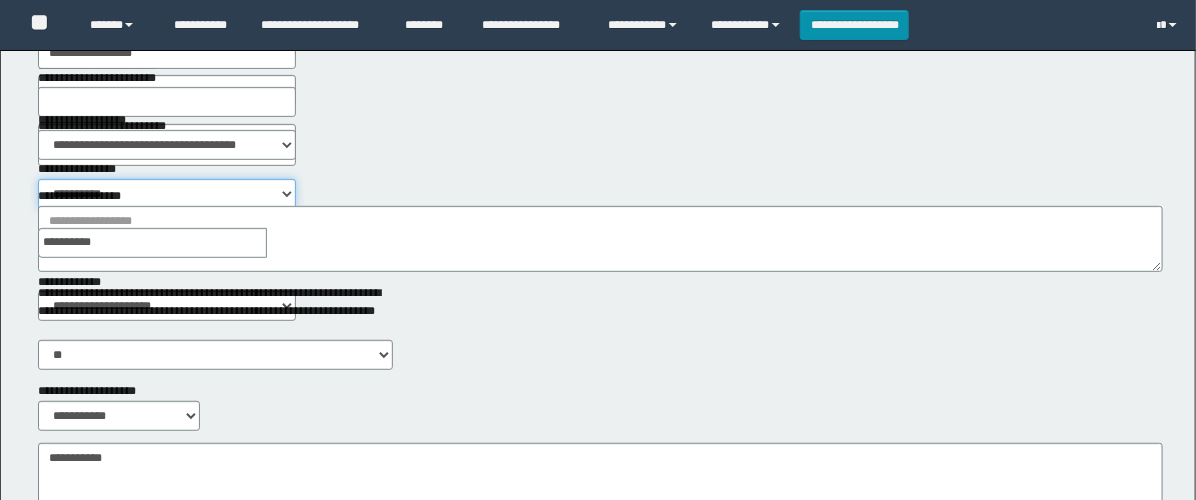click on "**********" at bounding box center [167, 194] 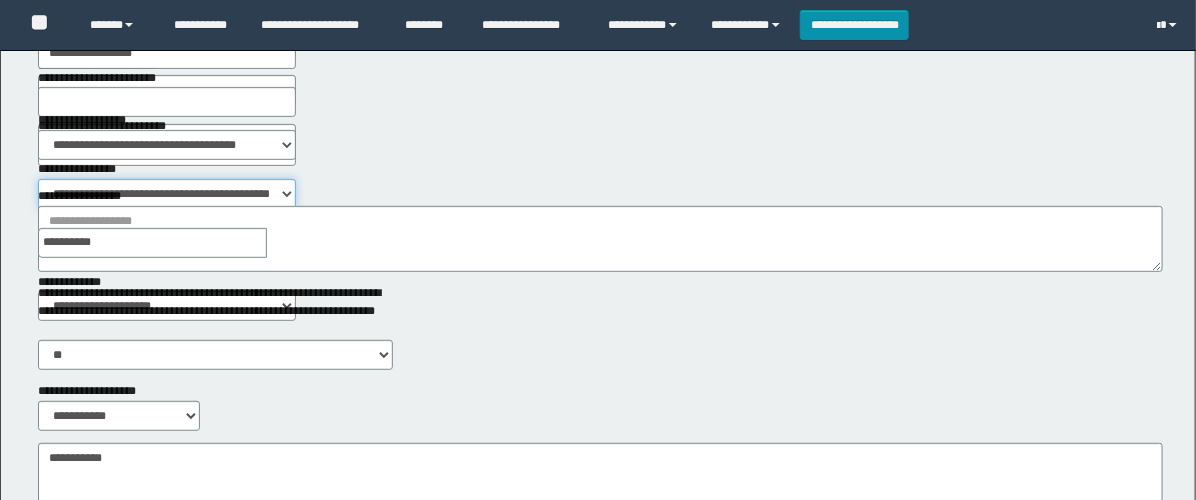 click on "**********" at bounding box center (167, 194) 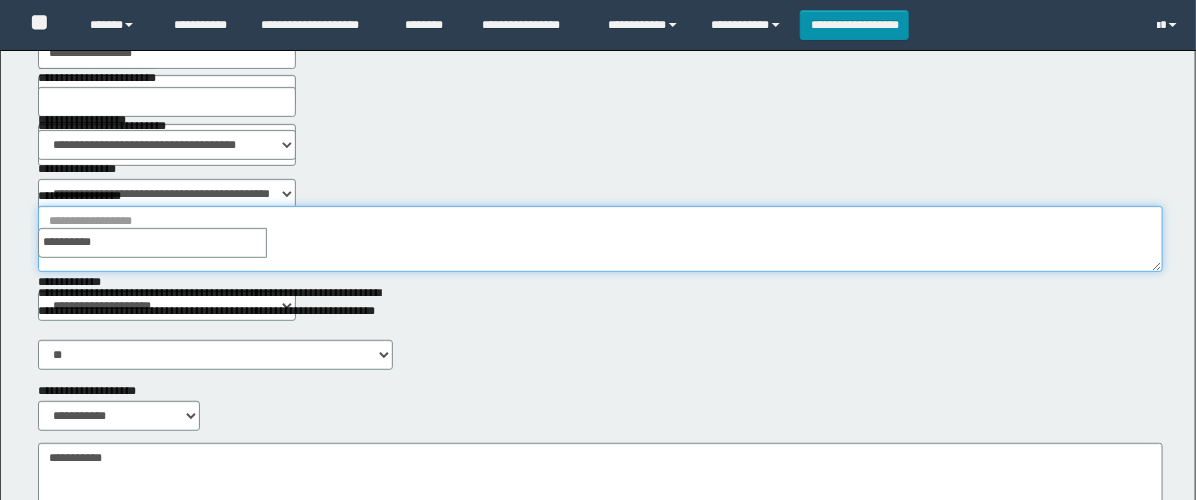 click on "**********" at bounding box center [600, 239] 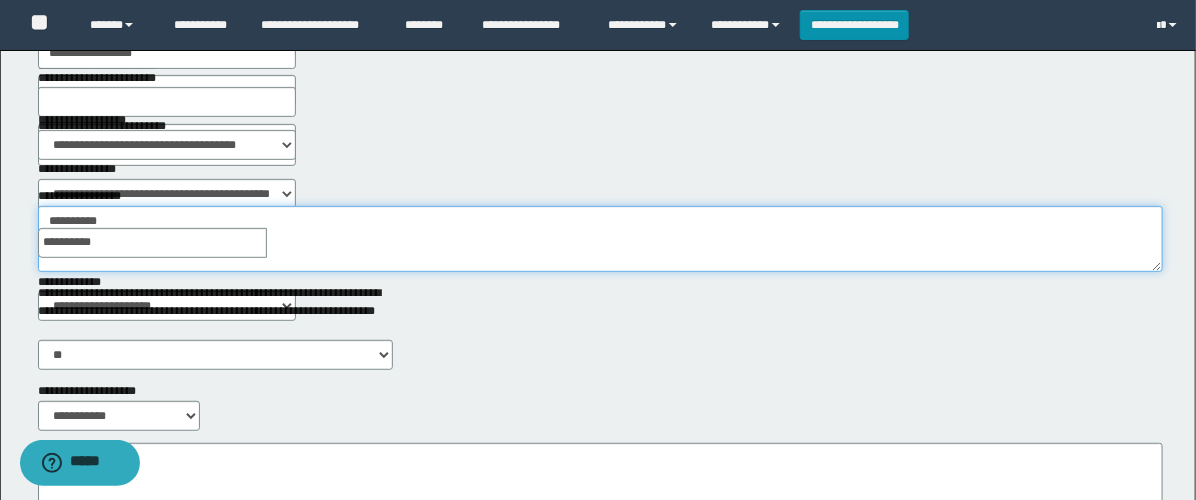 scroll, scrollTop: 0, scrollLeft: 0, axis: both 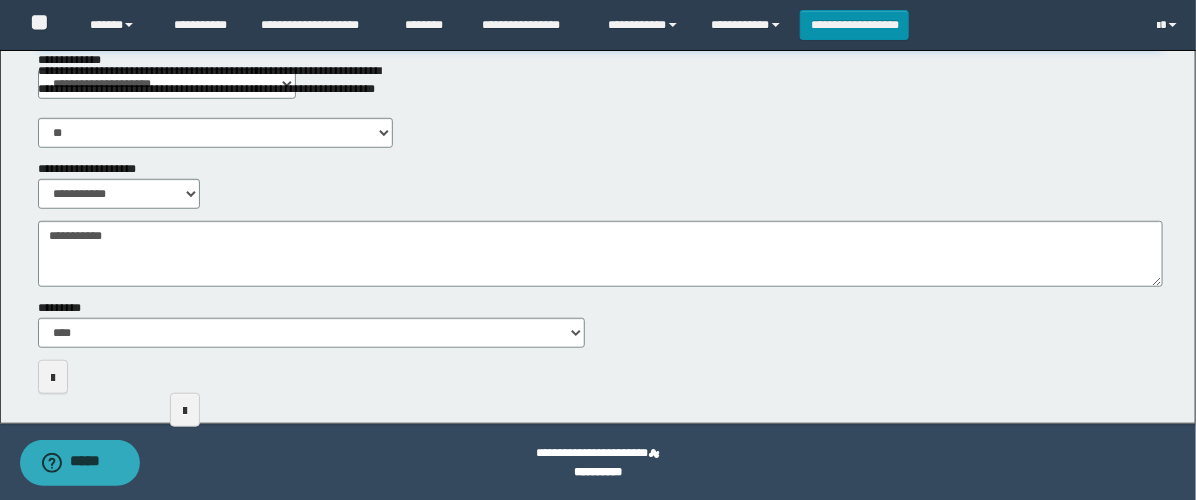 type on "**********" 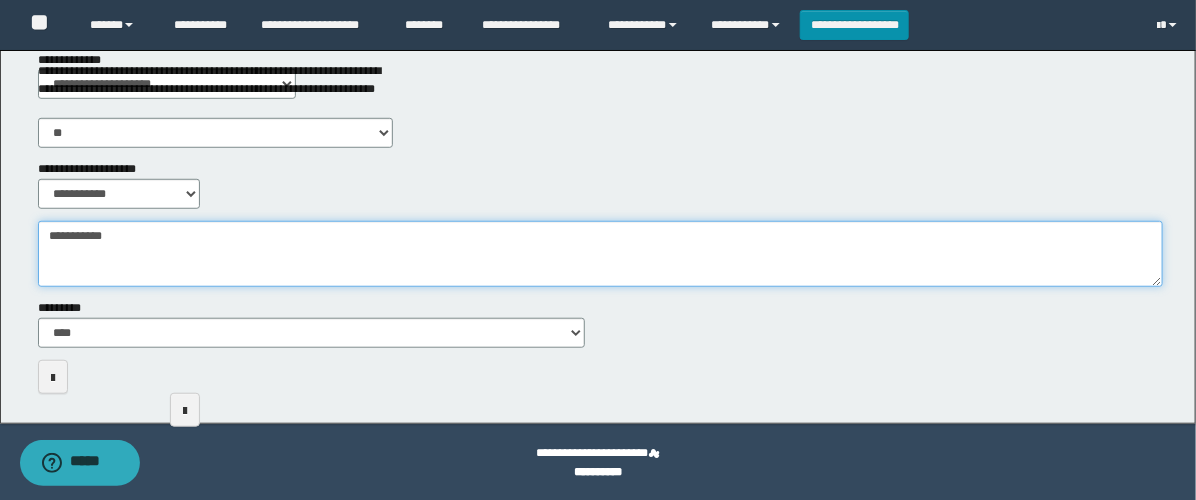 click on "**********" at bounding box center [600, 254] 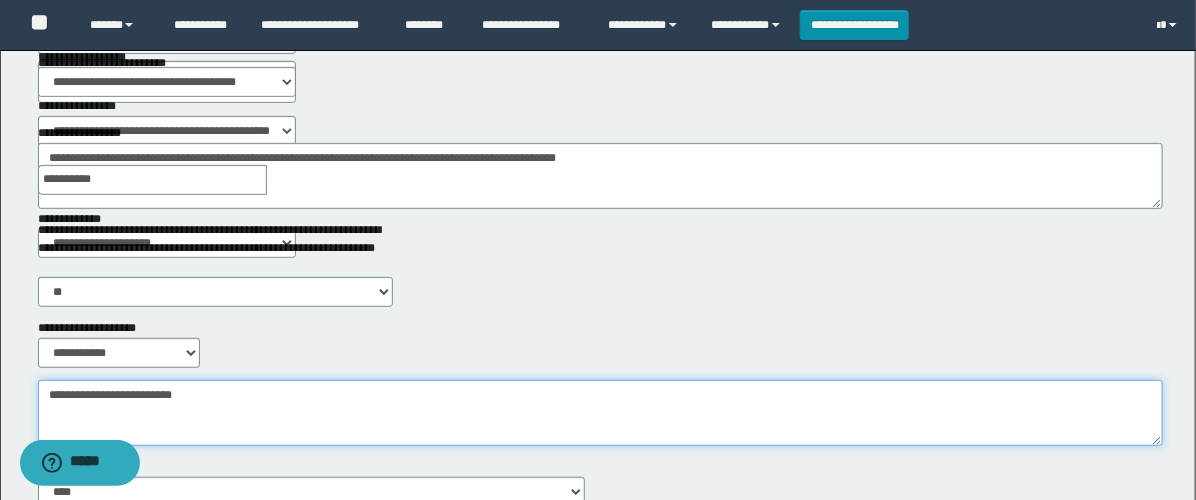 scroll, scrollTop: 0, scrollLeft: 0, axis: both 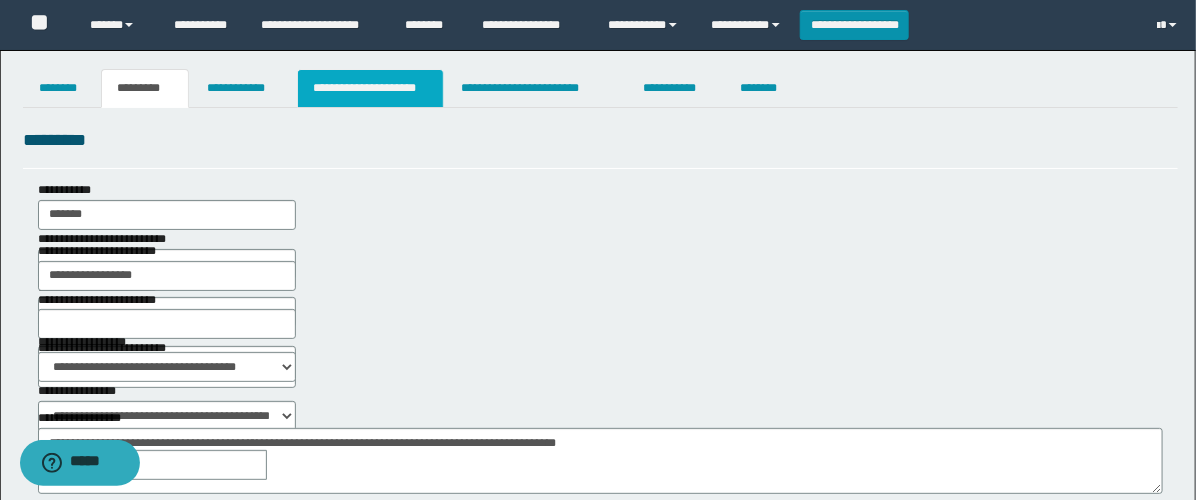 type on "**********" 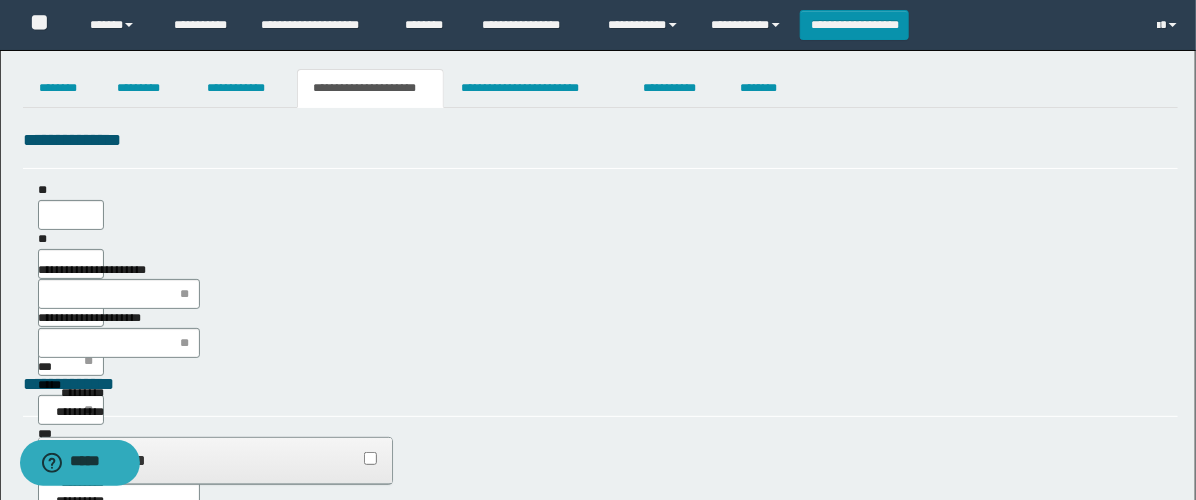 scroll, scrollTop: 0, scrollLeft: 0, axis: both 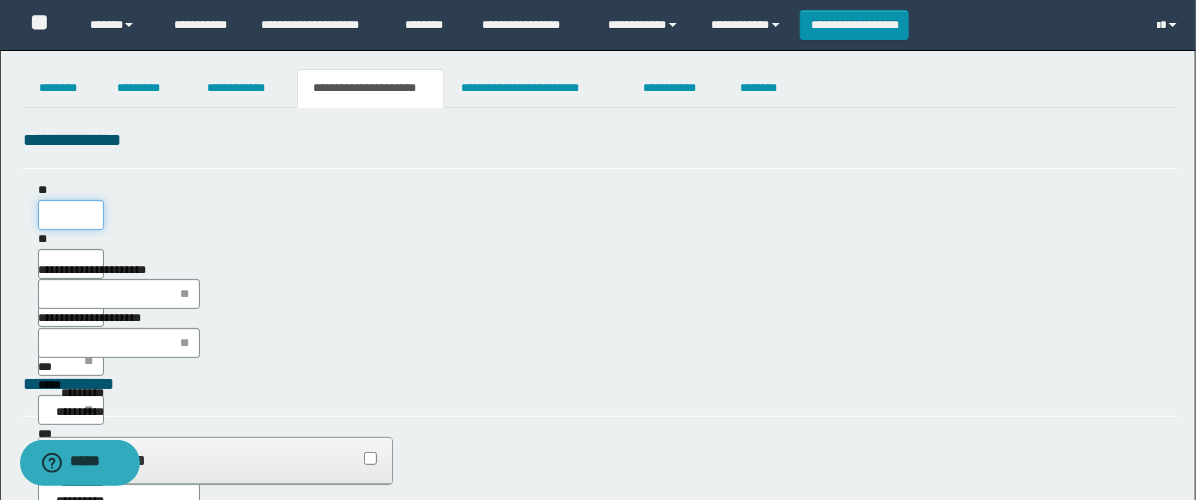 click on "**" at bounding box center [71, 215] 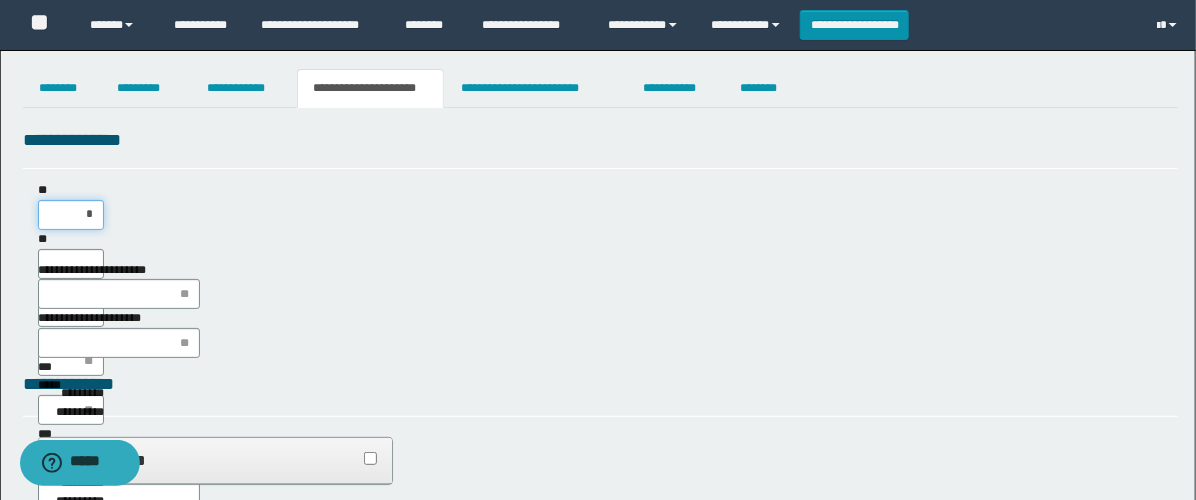 type on "**" 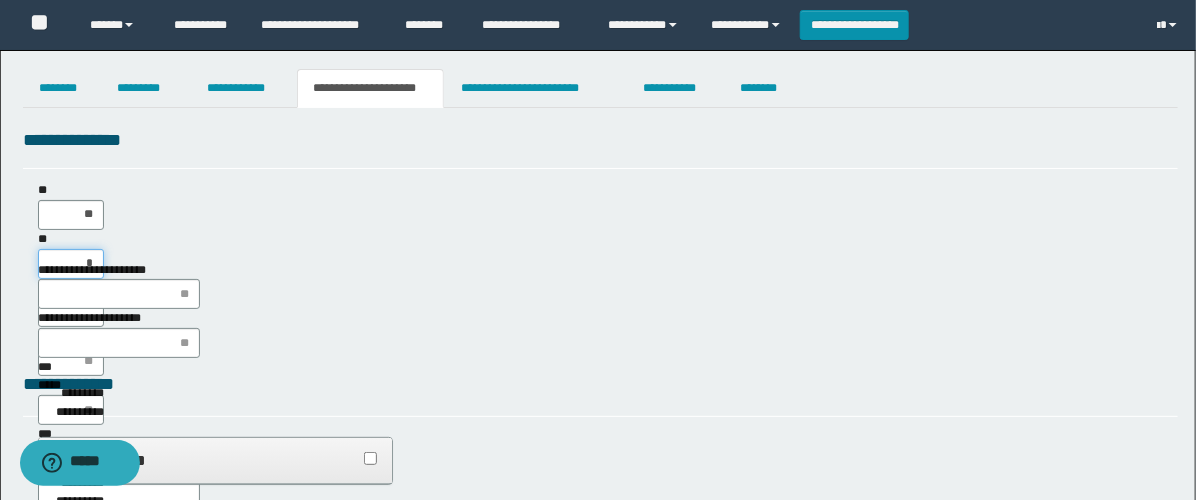 type on "**" 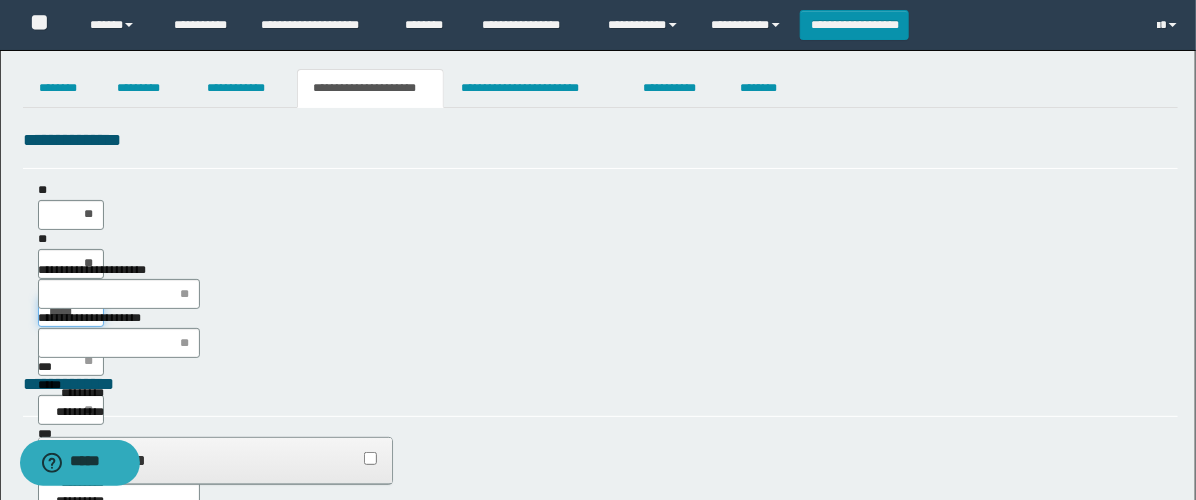 type on "******" 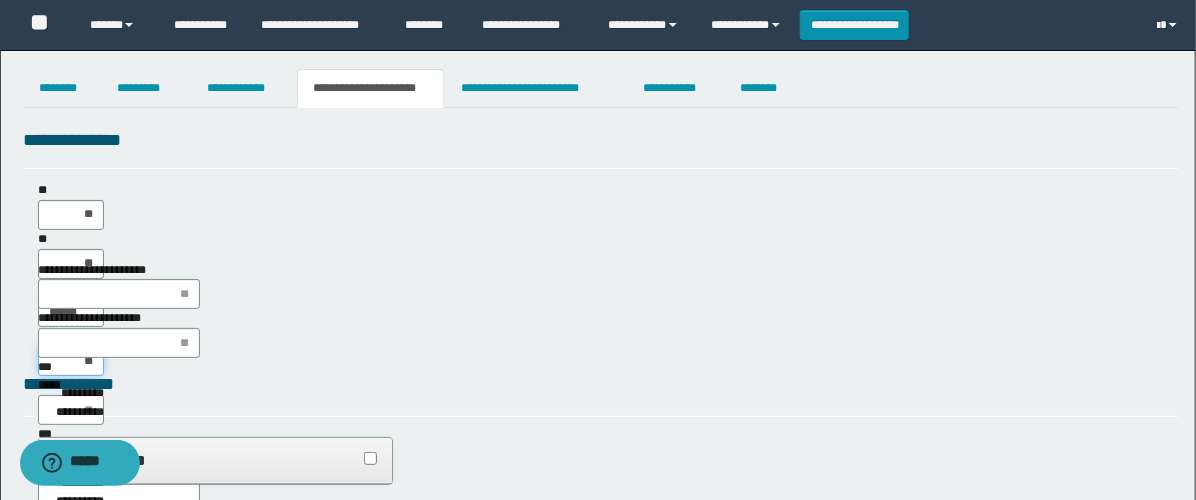type on "*" 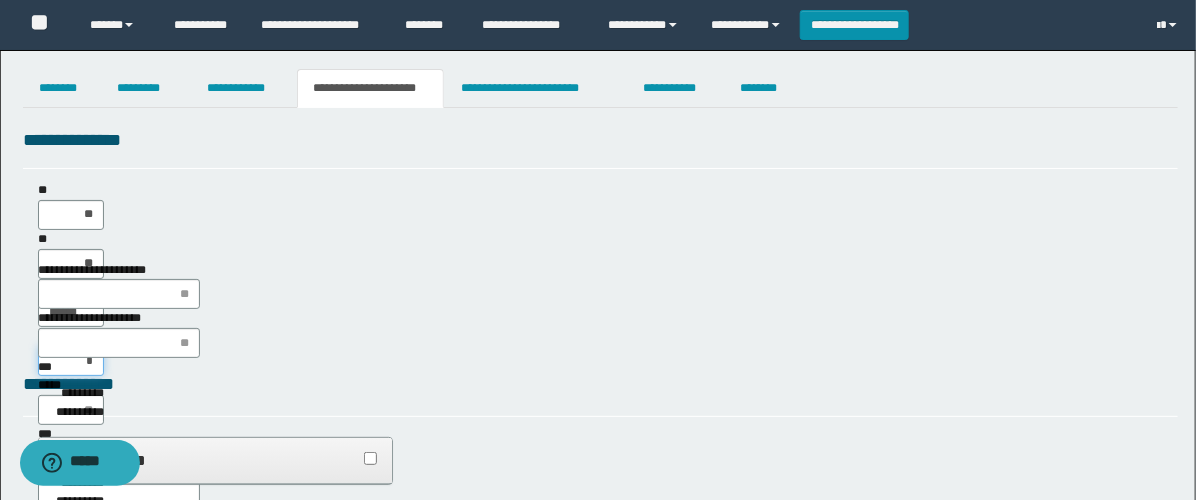type on "**" 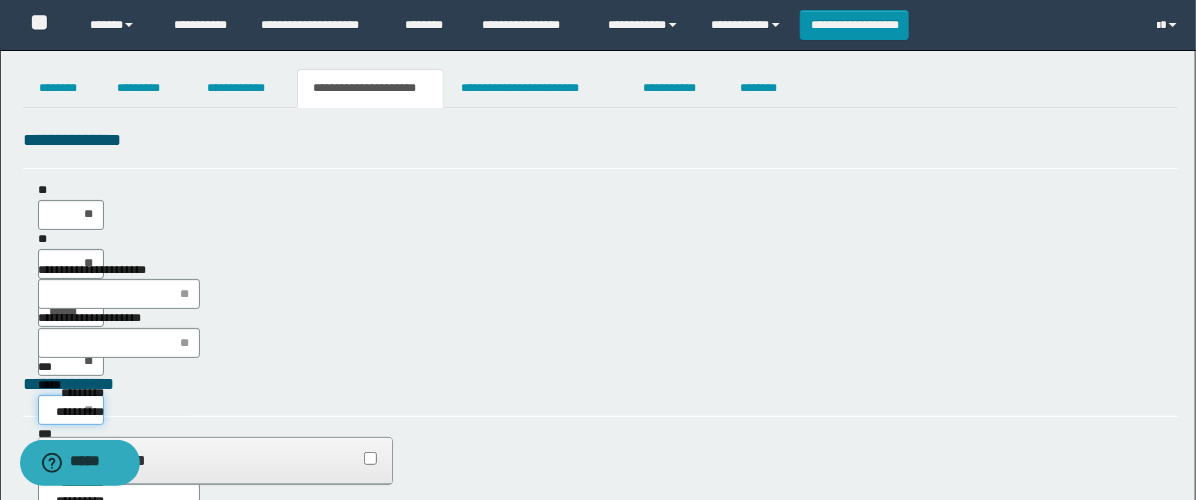 click on "*****" at bounding box center (71, 410) 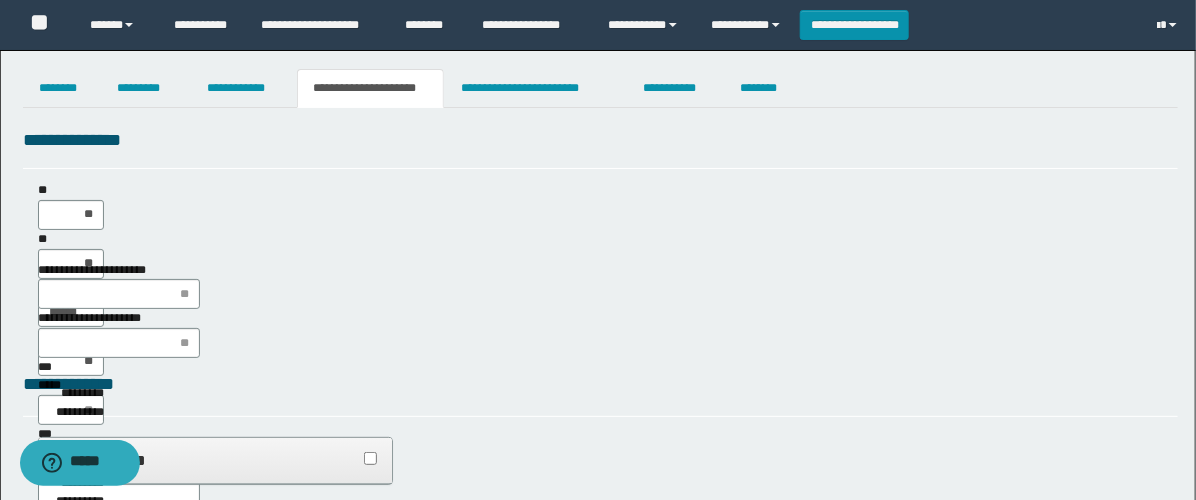 click on "*********" at bounding box center [71, 531] 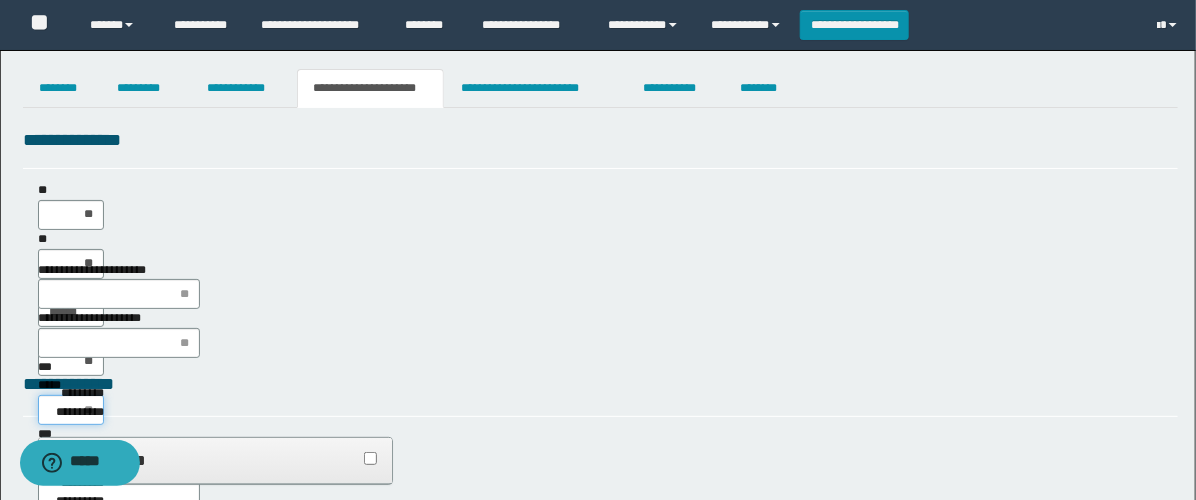 click on "*****" at bounding box center (71, 410) 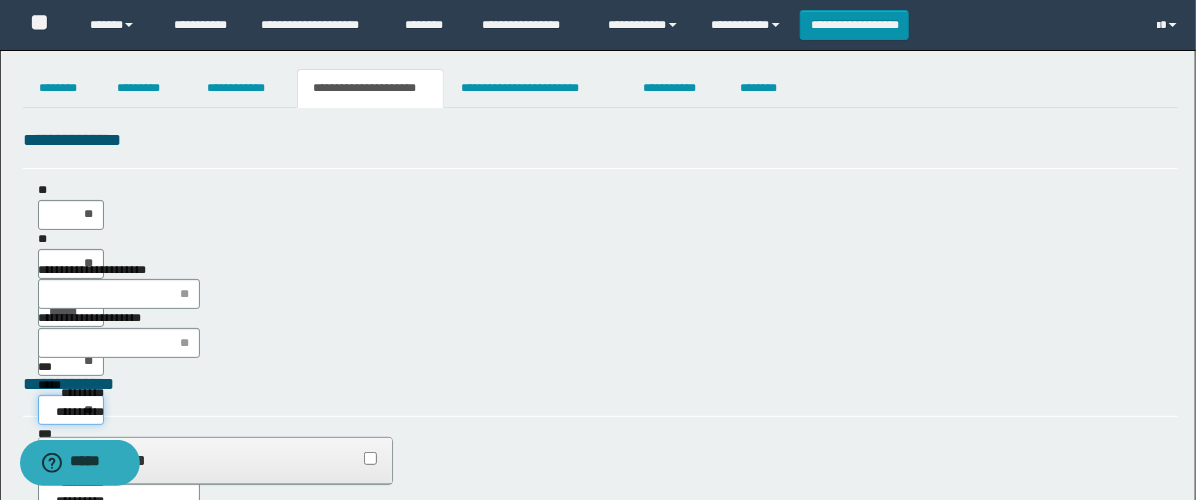 type on "***" 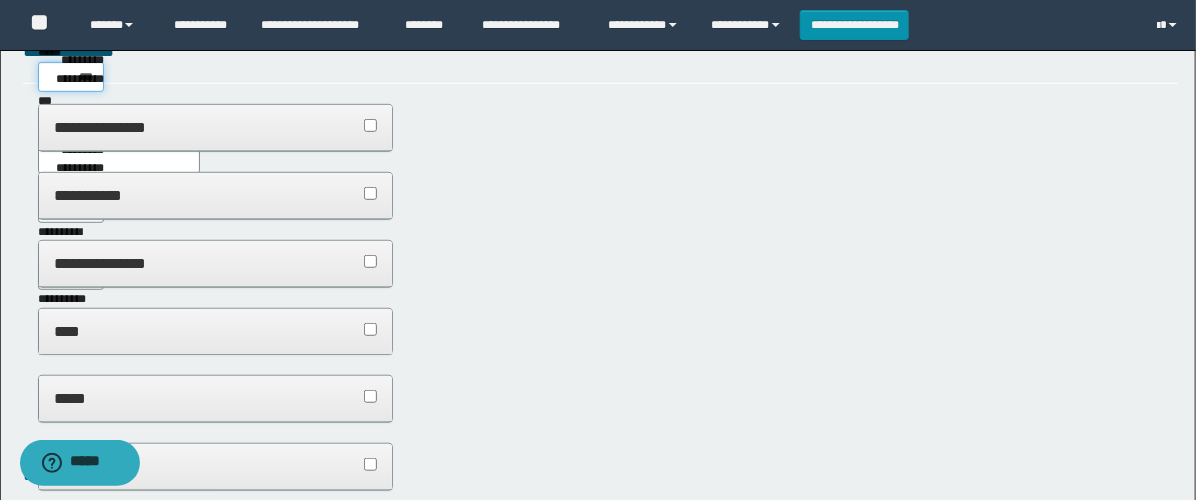 scroll, scrollTop: 0, scrollLeft: 0, axis: both 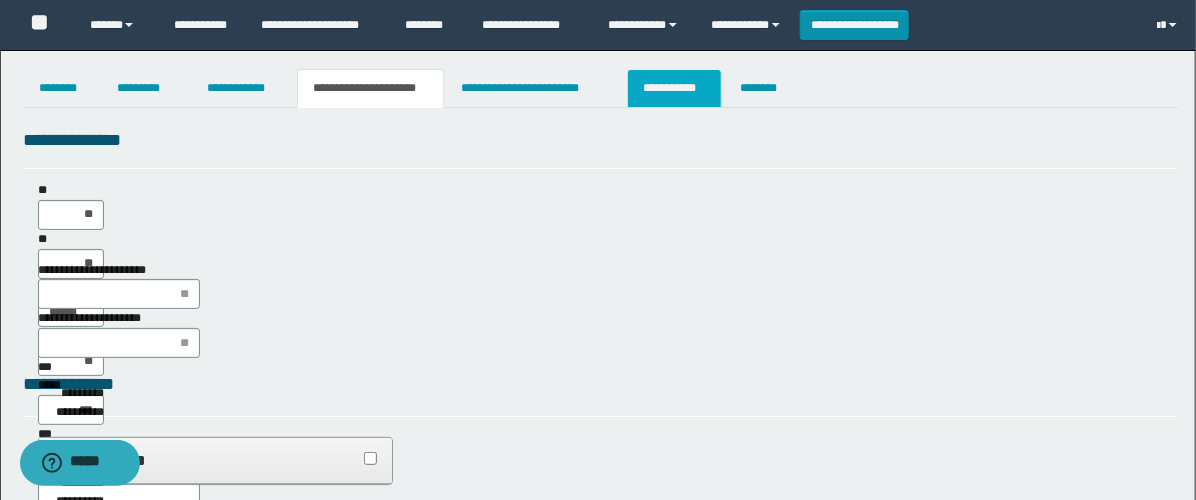 click on "**********" at bounding box center [674, 88] 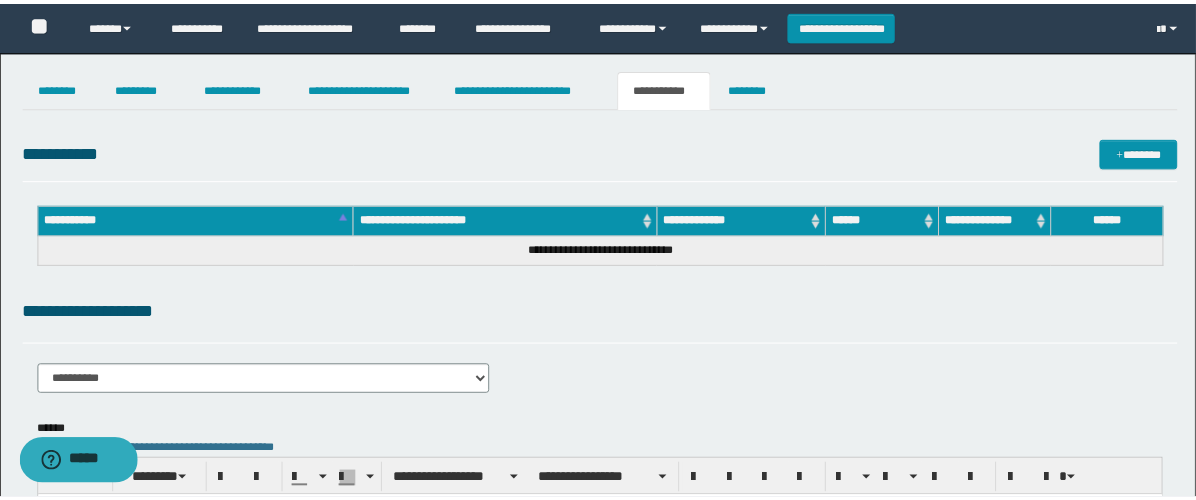 scroll, scrollTop: 0, scrollLeft: 0, axis: both 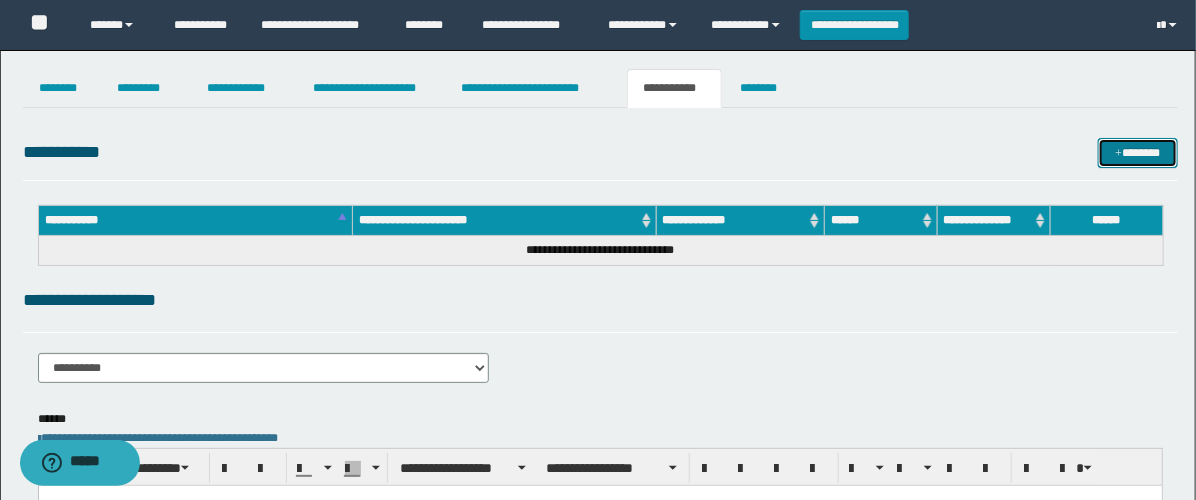 click on "*******" at bounding box center [1138, 153] 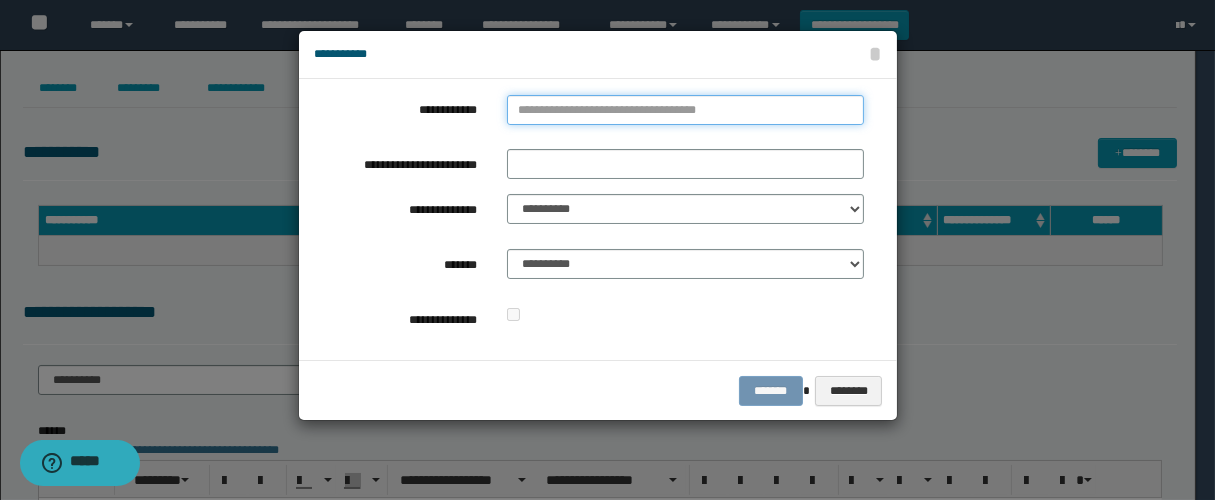 click on "**********" at bounding box center [685, 110] 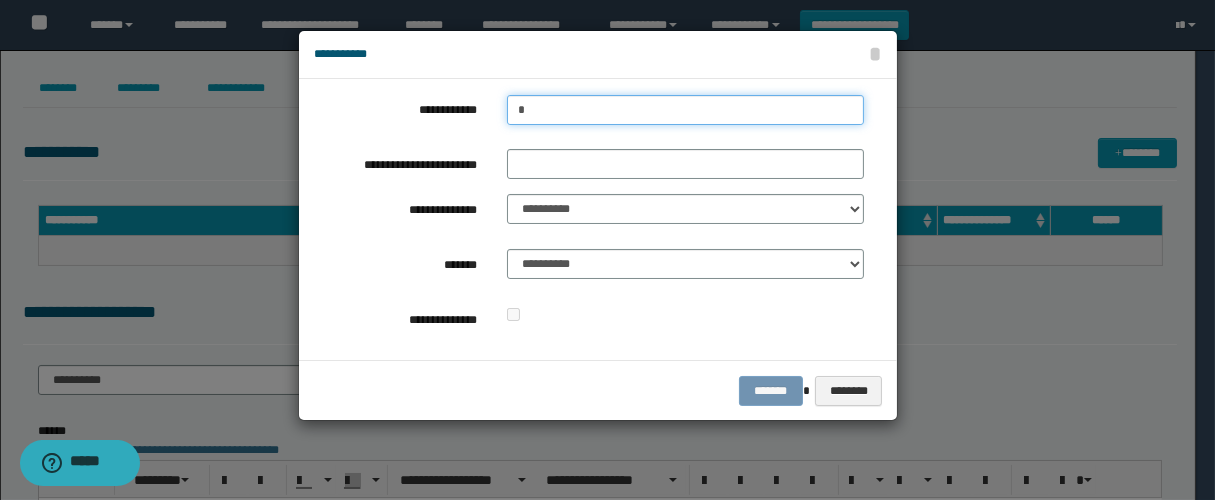 type on "**" 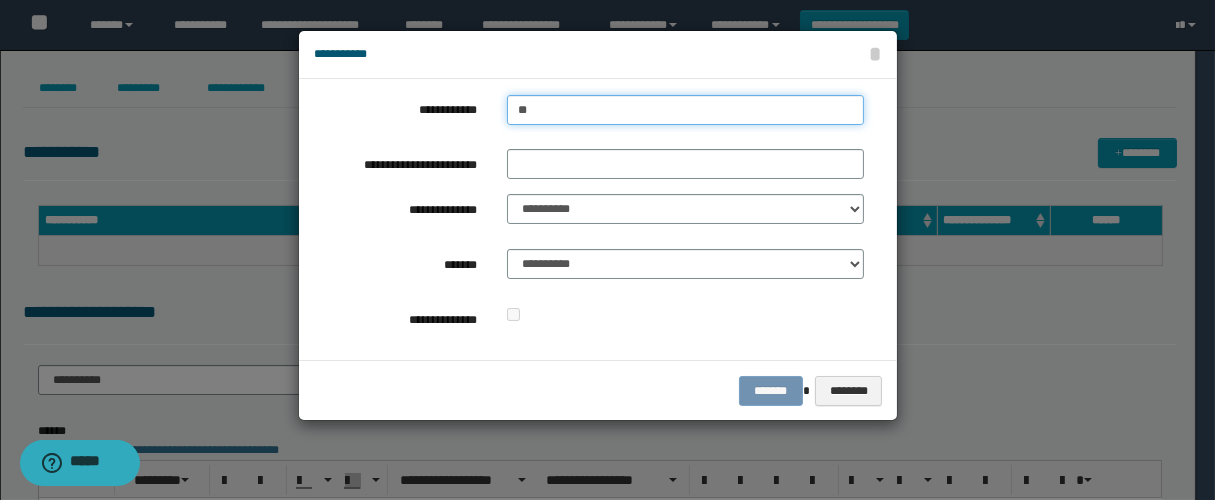 type on "**" 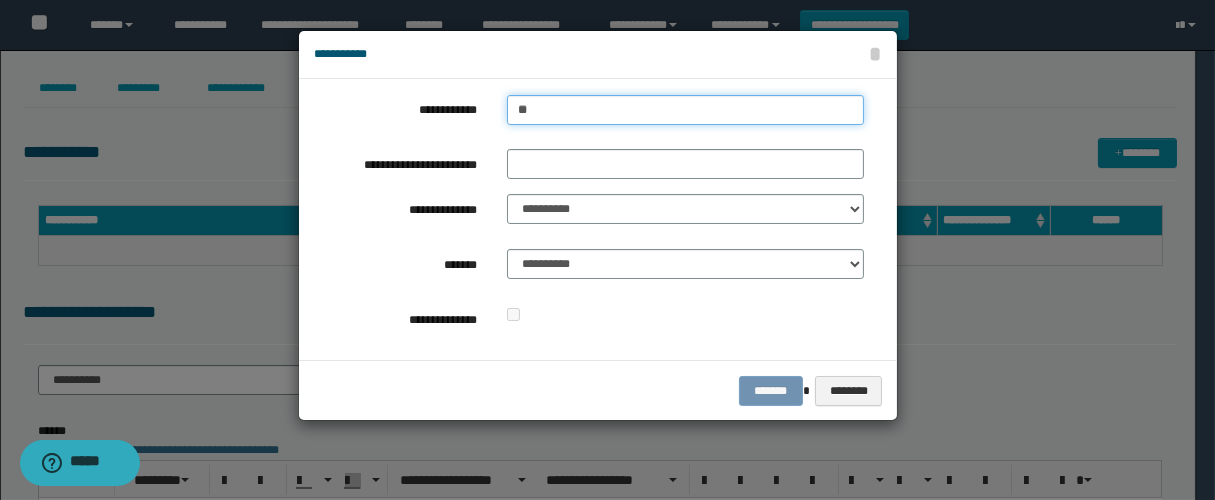 type 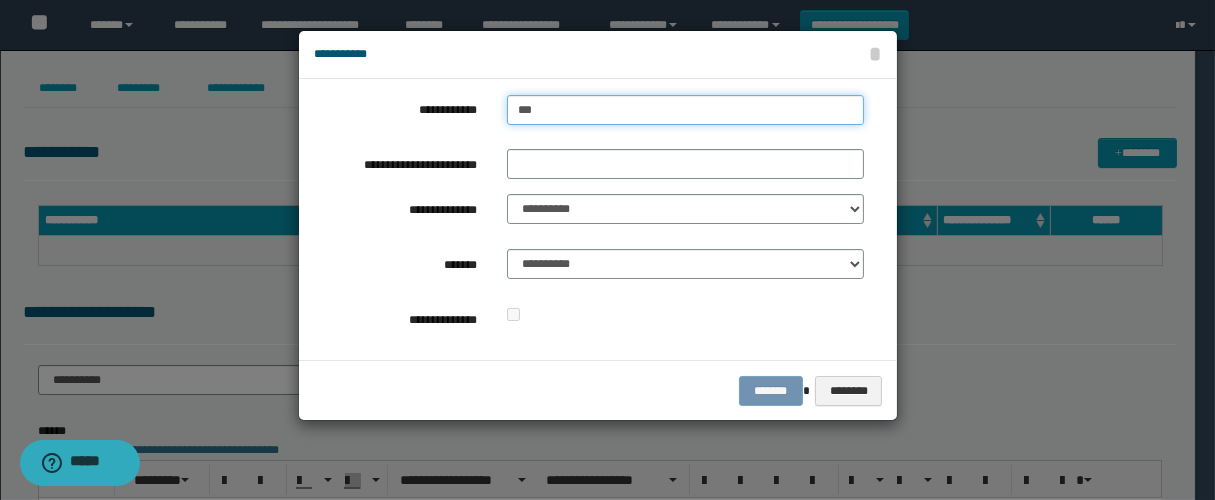type on "****" 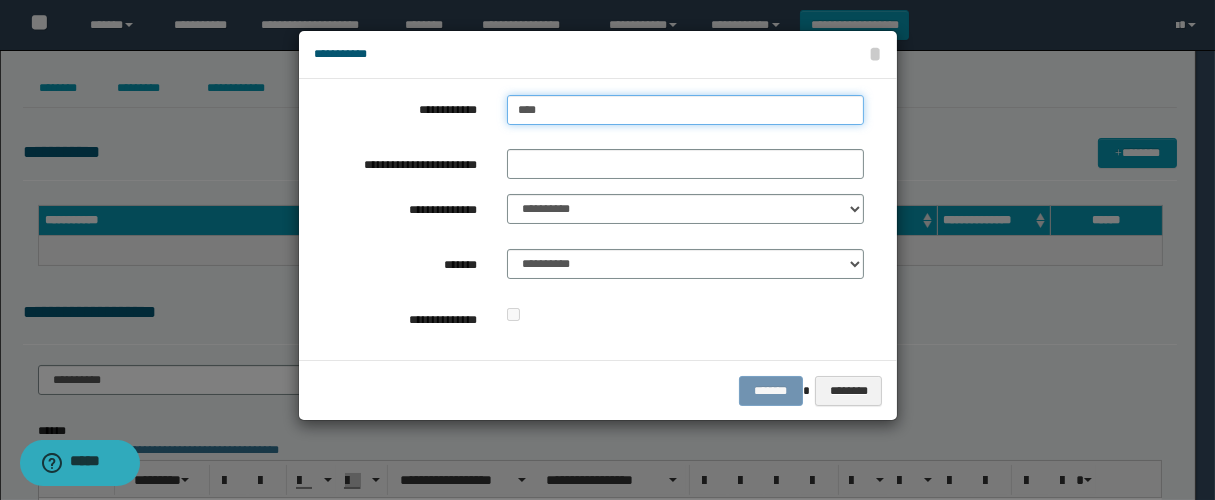 type on "****" 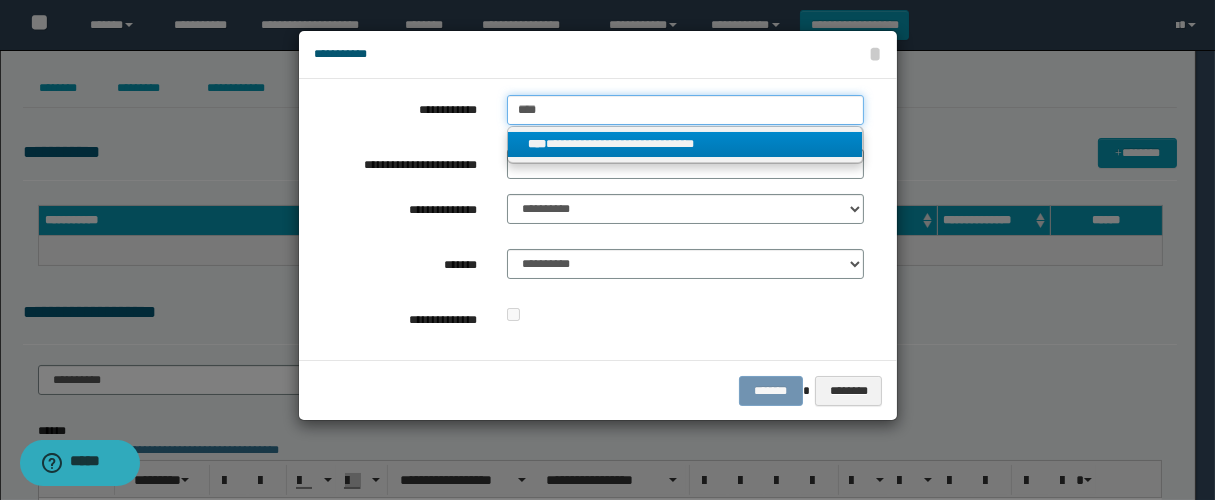 type on "****" 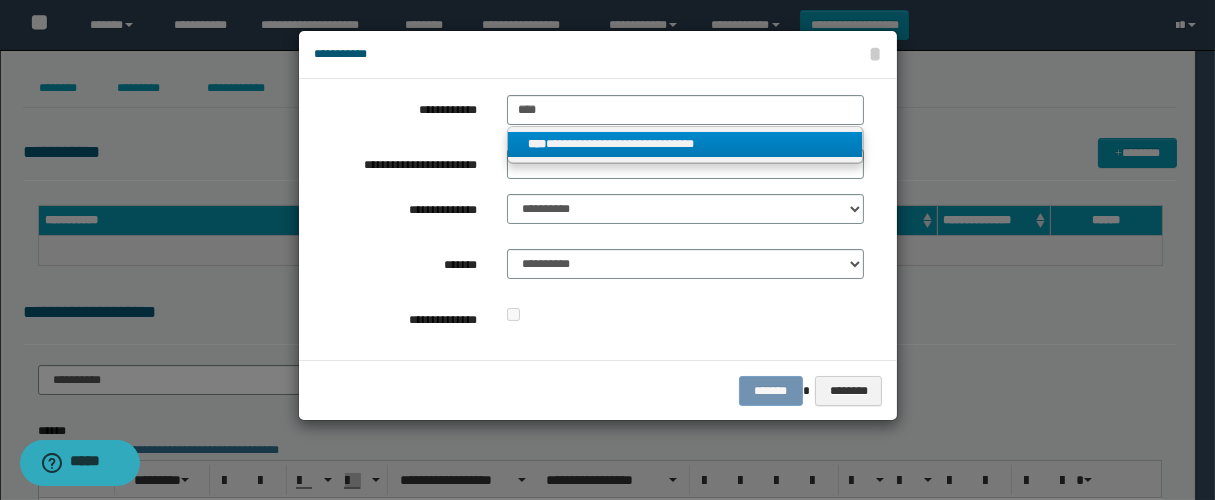 click on "**********" at bounding box center (685, 144) 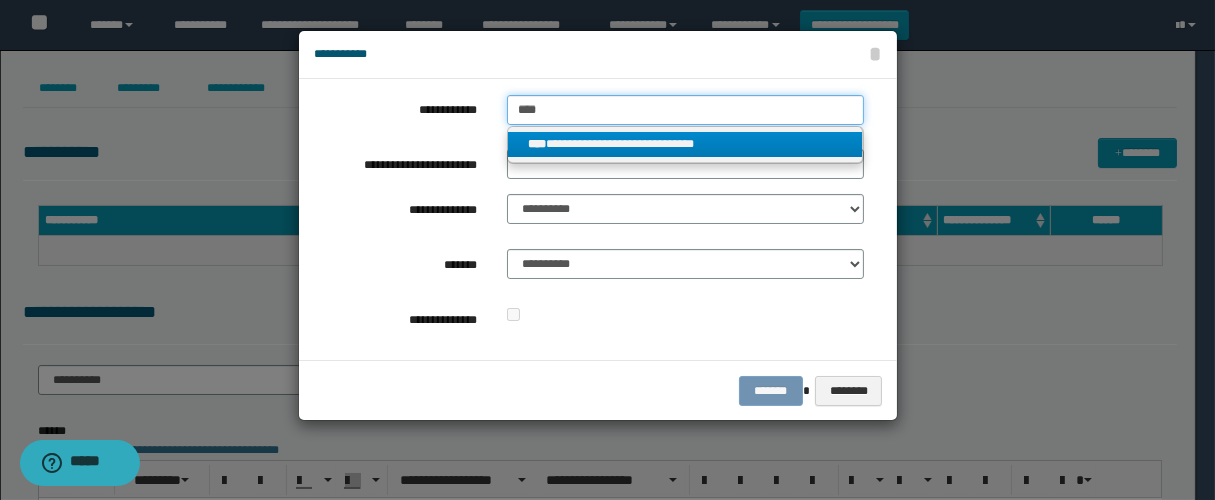 type 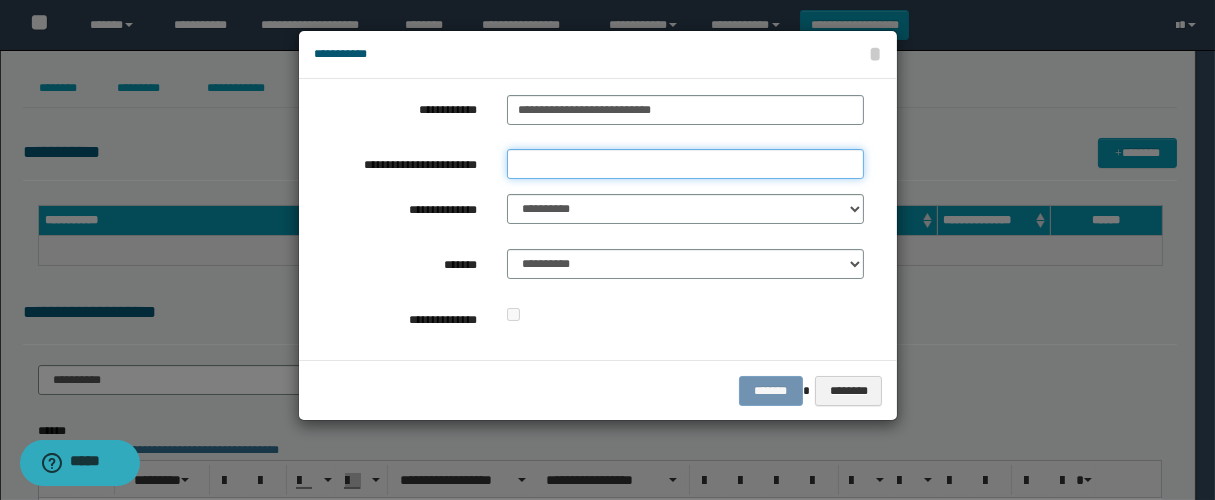 click on "**********" at bounding box center (685, 164) 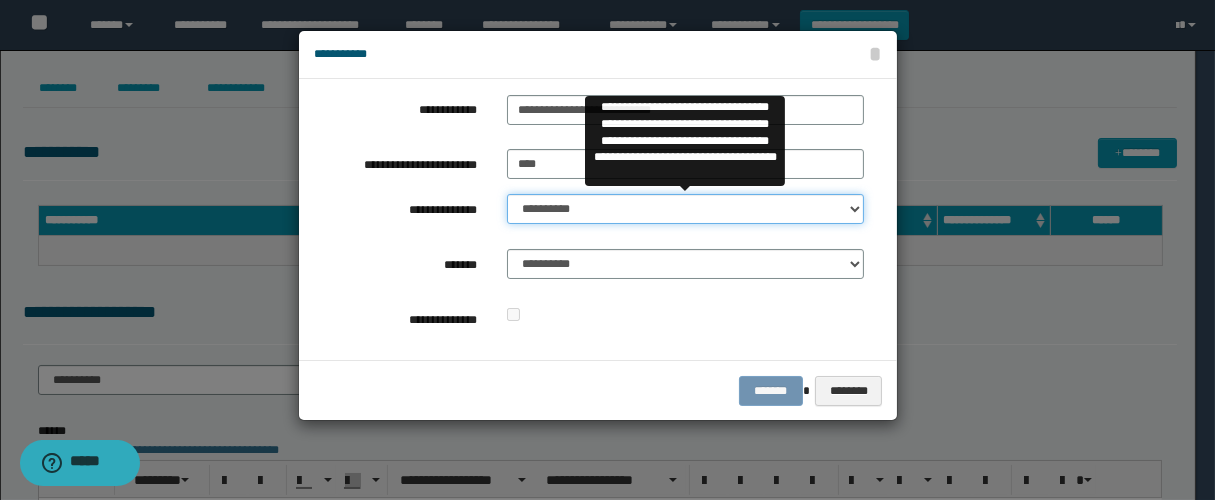click on "**********" at bounding box center (685, 209) 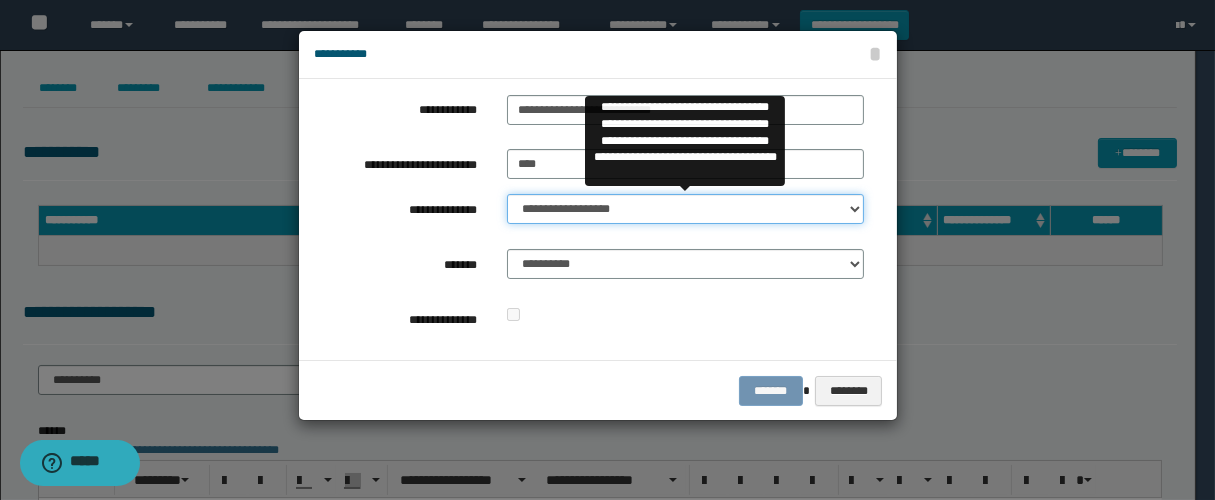 click on "**********" at bounding box center [685, 209] 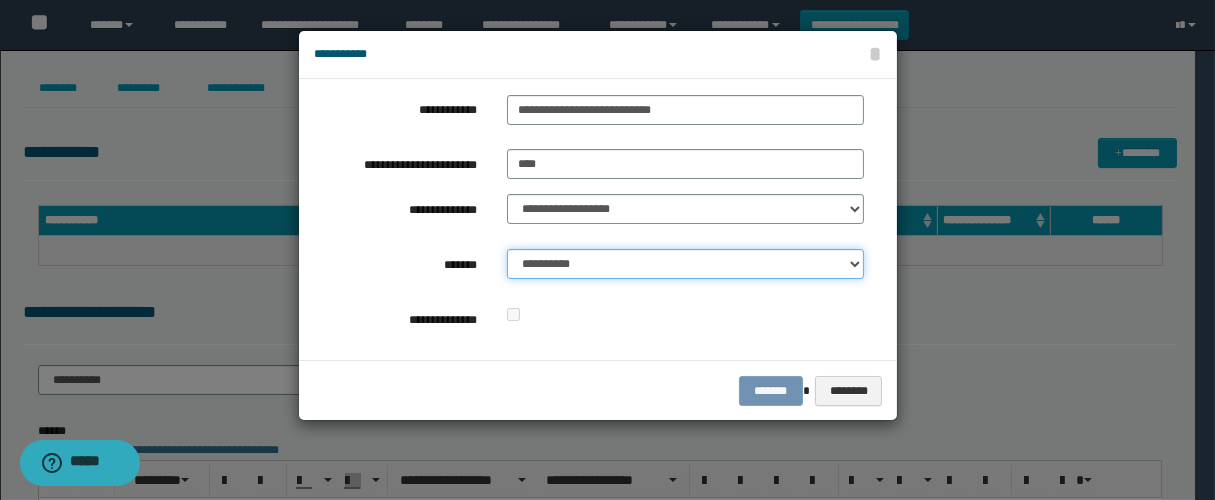 click on "**********" at bounding box center [685, 264] 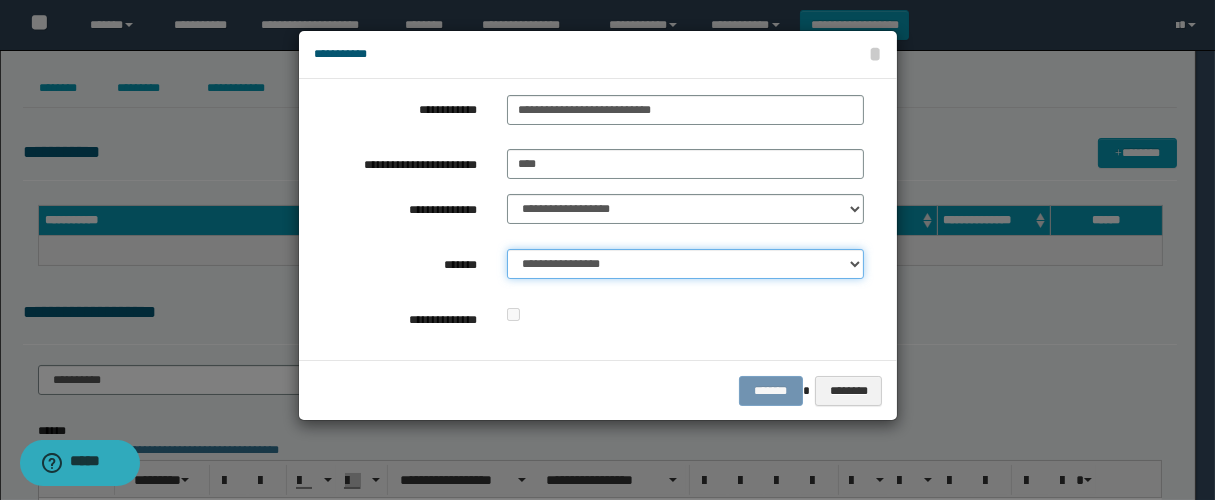 click on "**********" at bounding box center [685, 264] 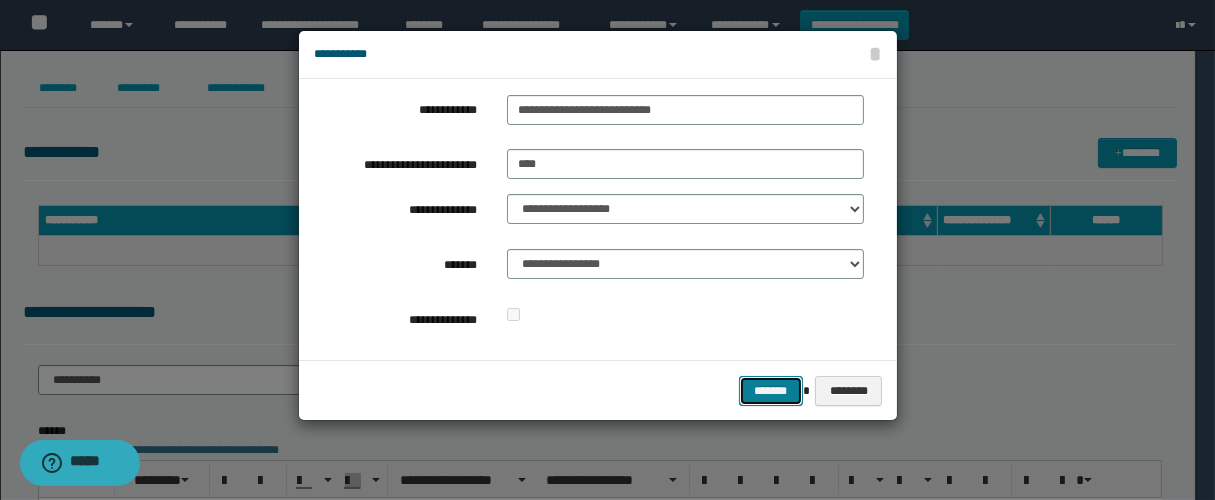 click on "*******" at bounding box center (771, 391) 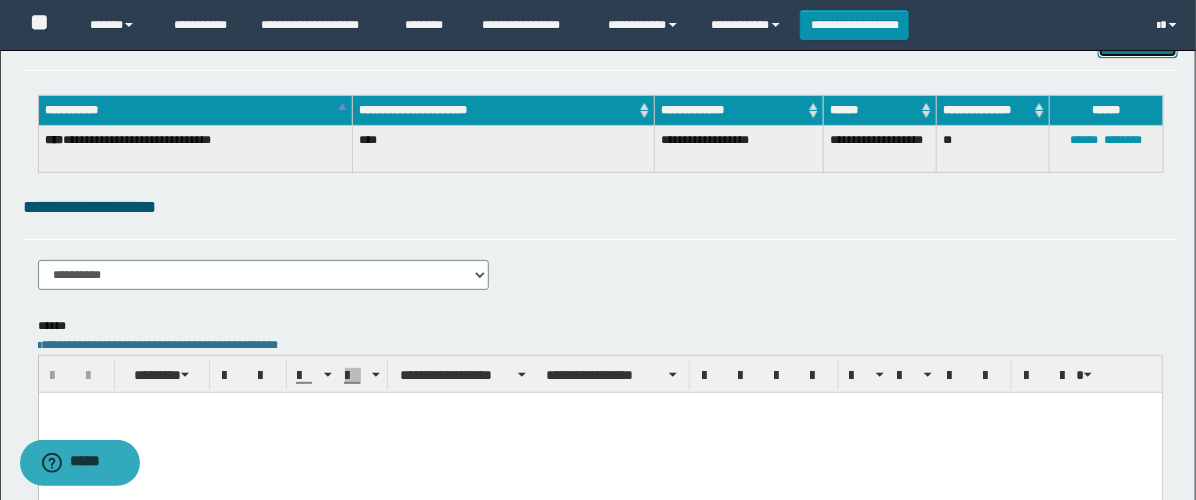 scroll, scrollTop: 111, scrollLeft: 0, axis: vertical 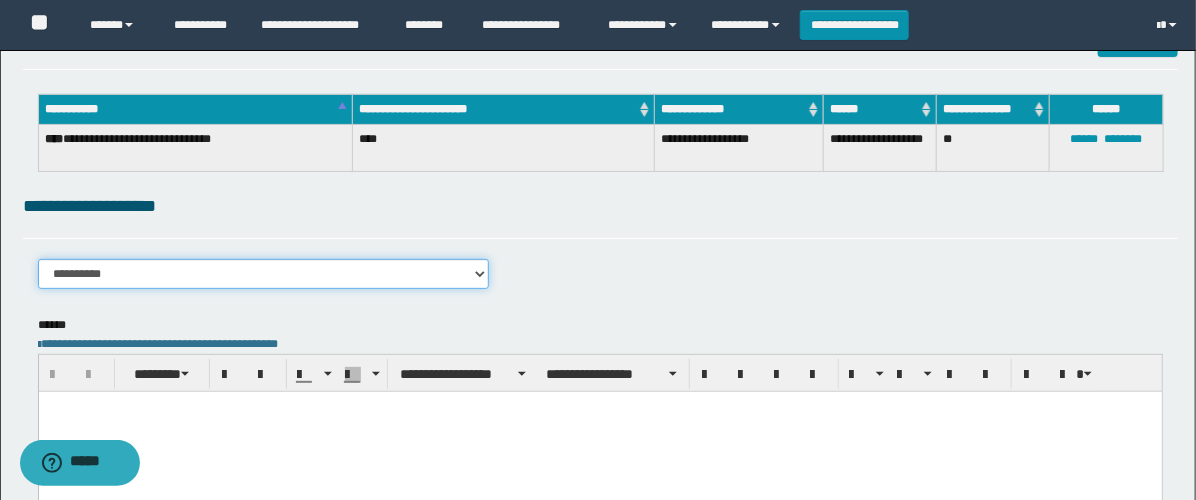 click on "**********" at bounding box center (263, 274) 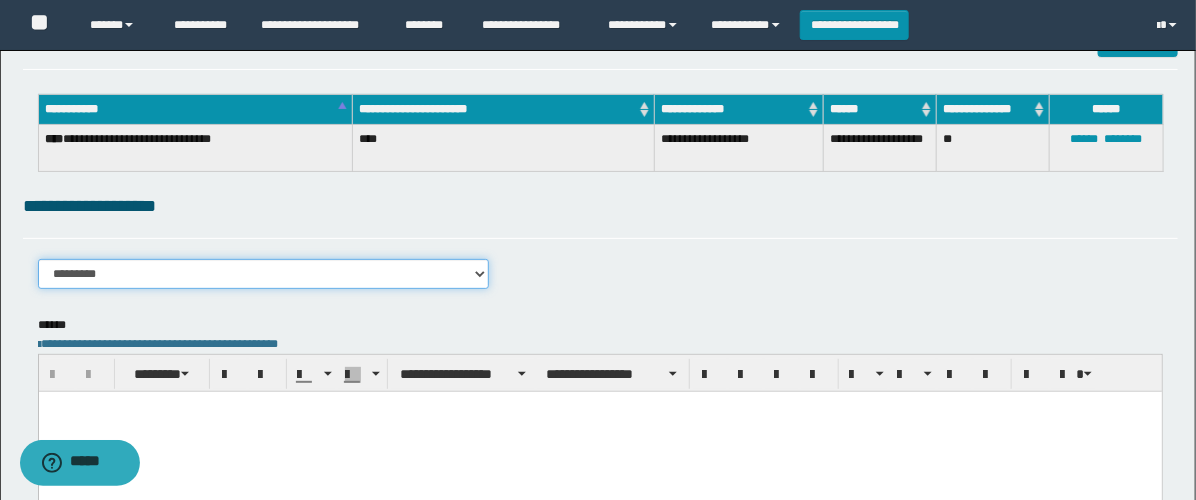click on "**********" at bounding box center (263, 274) 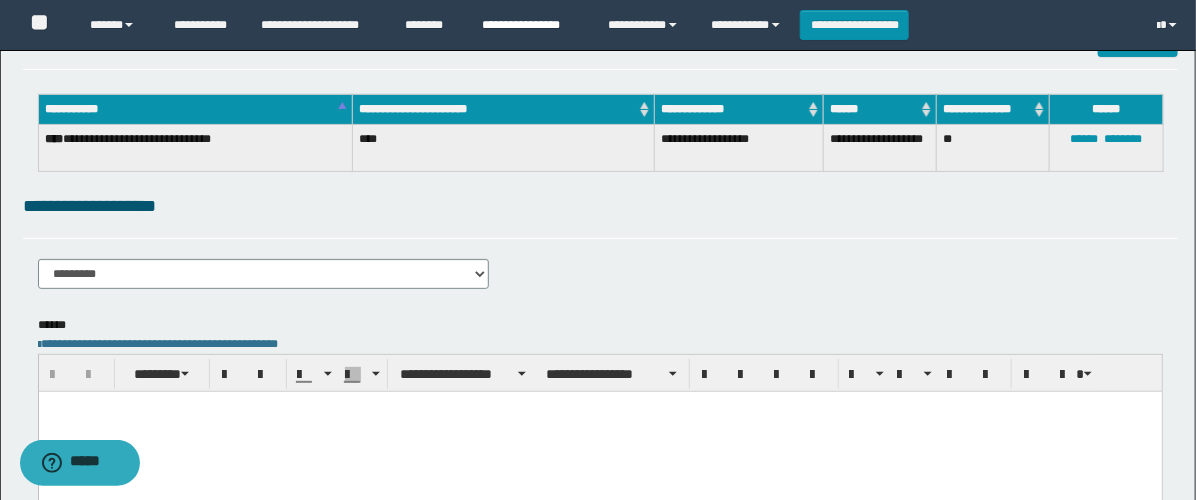 click on "**********" at bounding box center [530, 25] 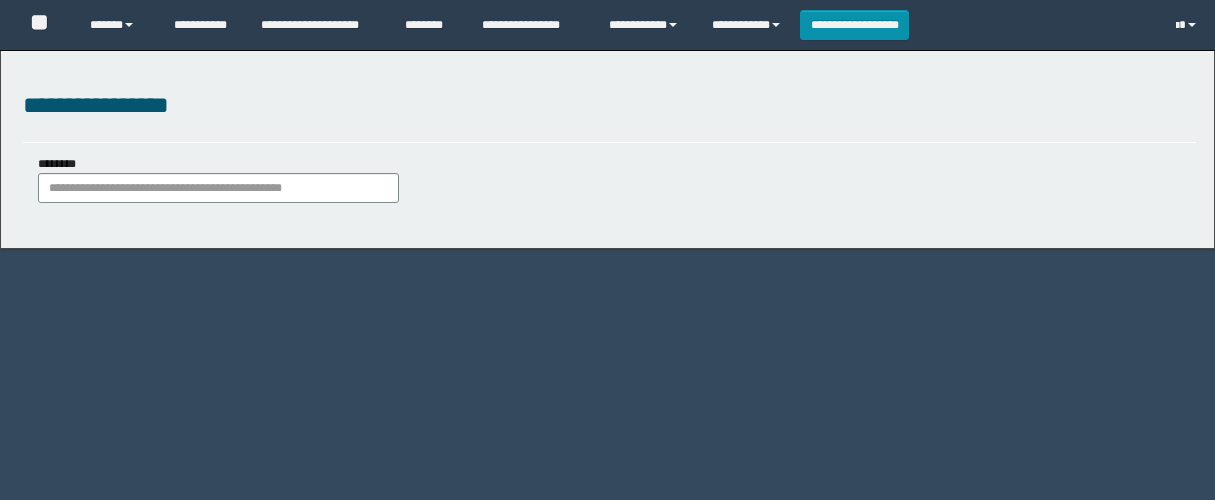 scroll, scrollTop: 0, scrollLeft: 0, axis: both 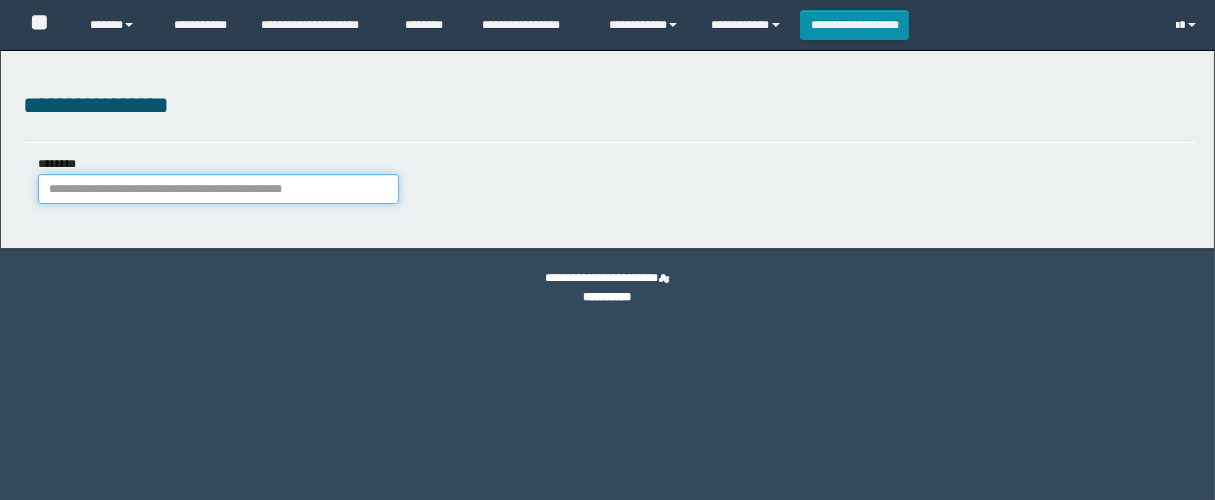 click on "********" at bounding box center (218, 189) 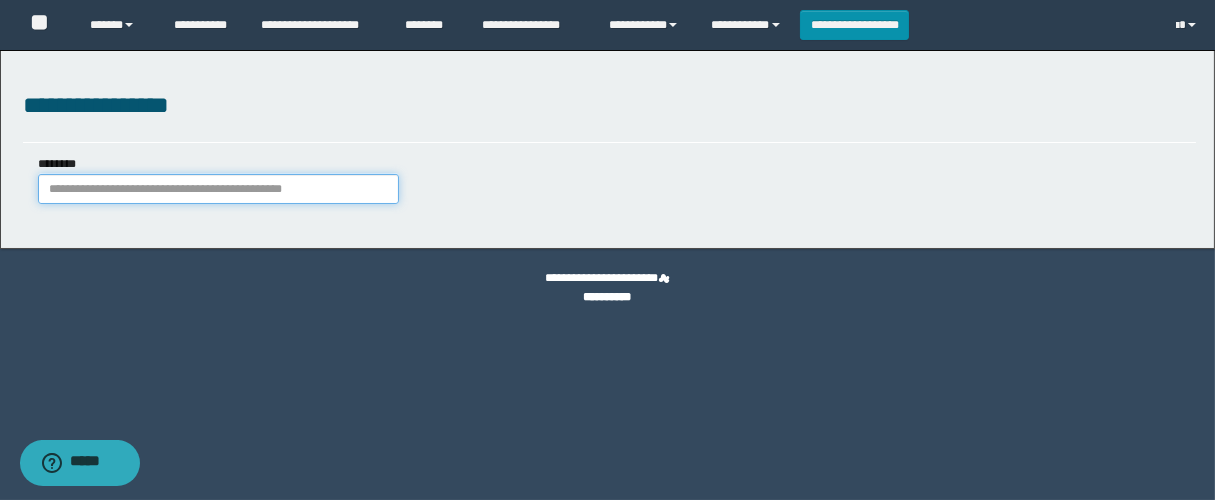 scroll, scrollTop: 0, scrollLeft: 0, axis: both 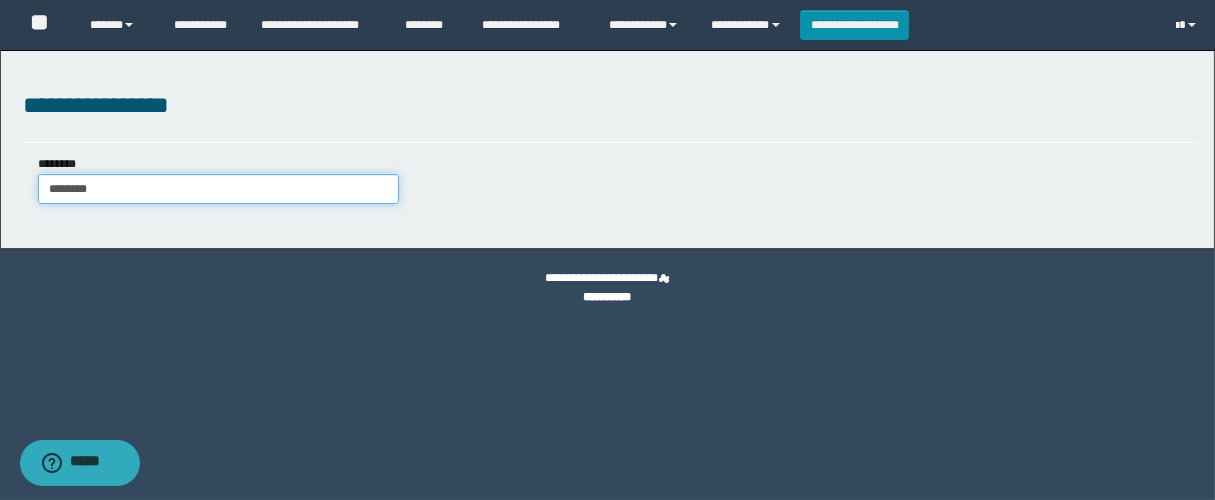 type on "********" 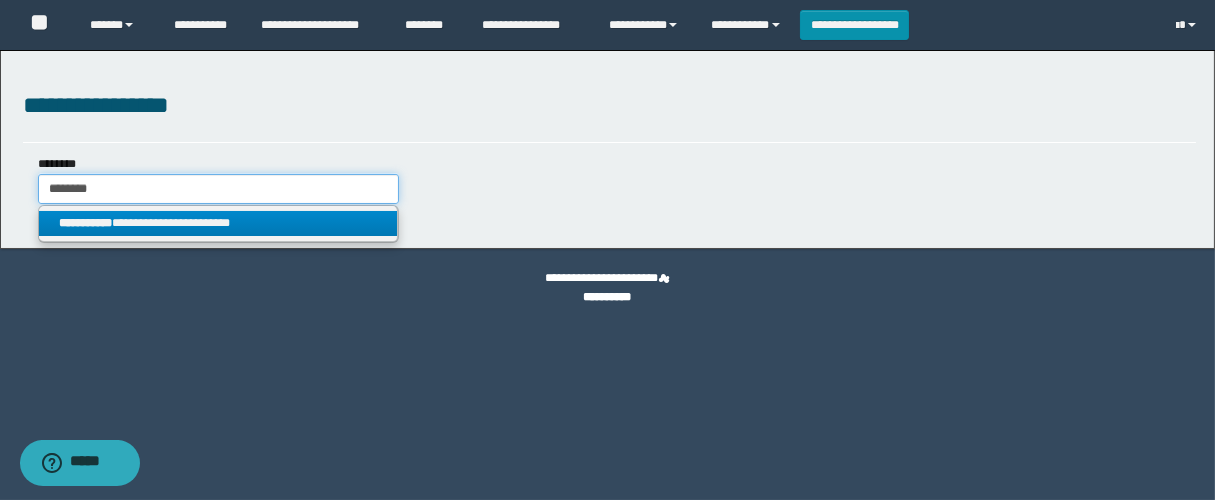 type on "********" 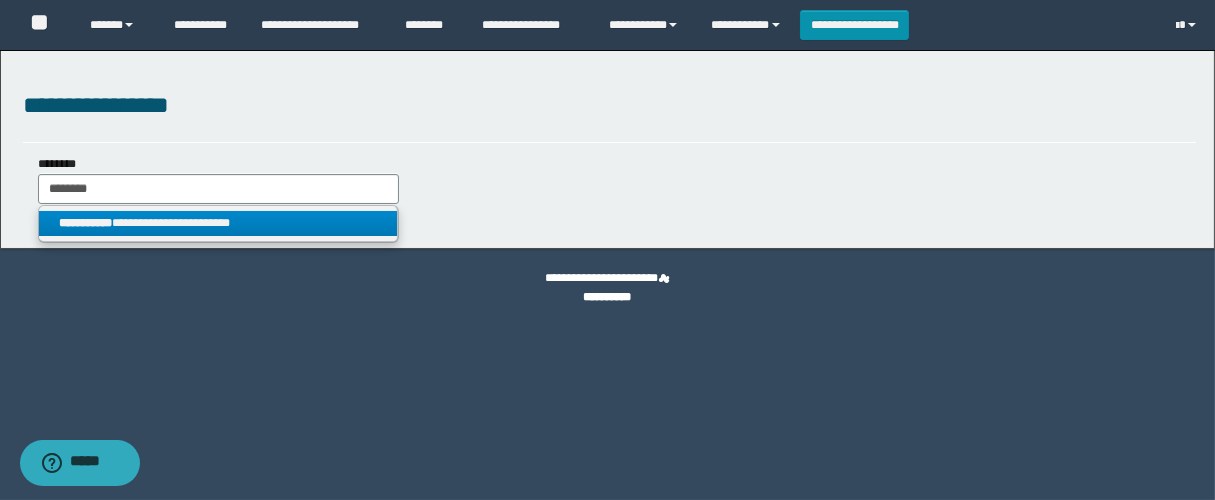 click on "**********" at bounding box center [218, 223] 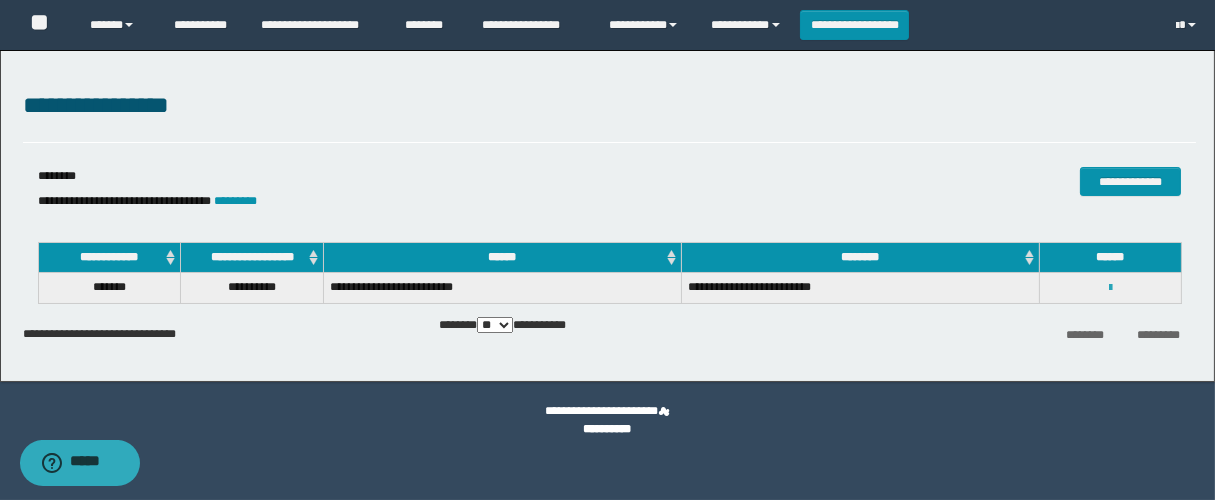 click at bounding box center [1110, 288] 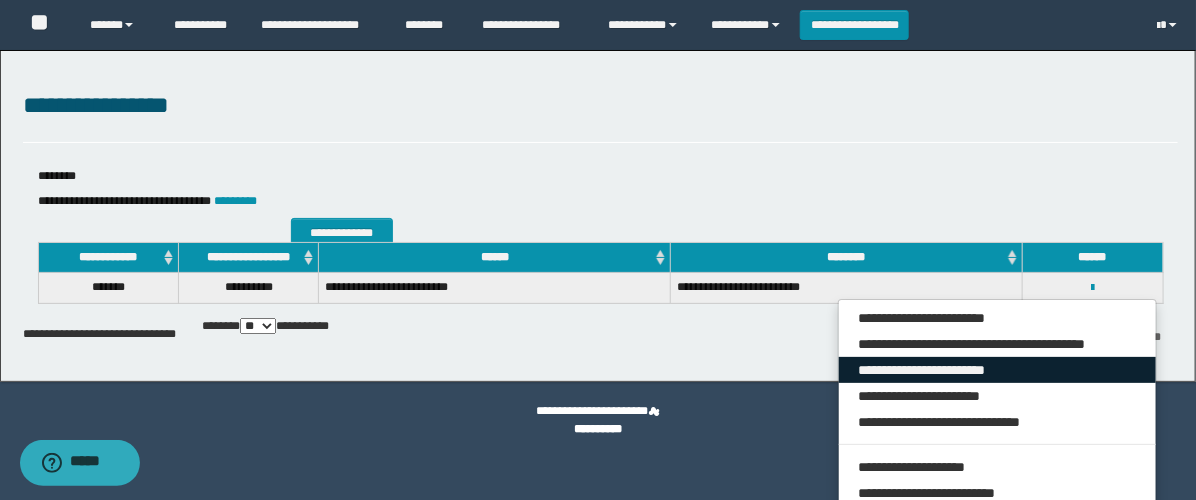 click on "**********" at bounding box center (997, 370) 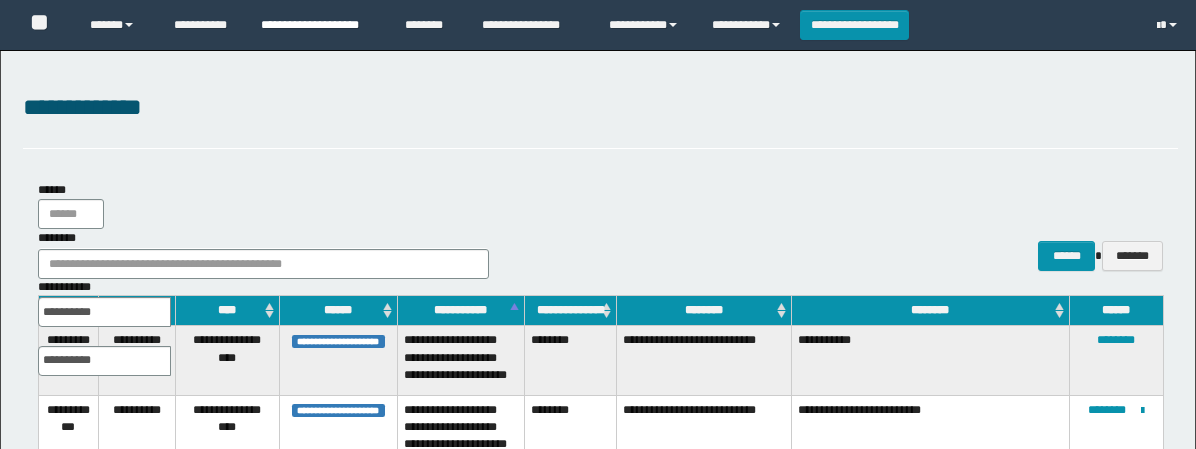 scroll, scrollTop: 985, scrollLeft: 0, axis: vertical 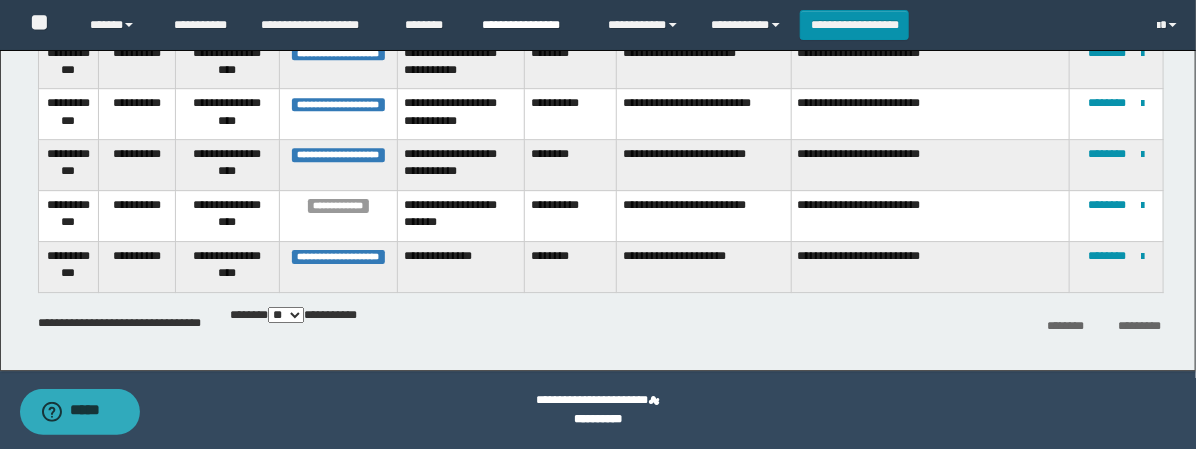 click on "**********" at bounding box center [530, 25] 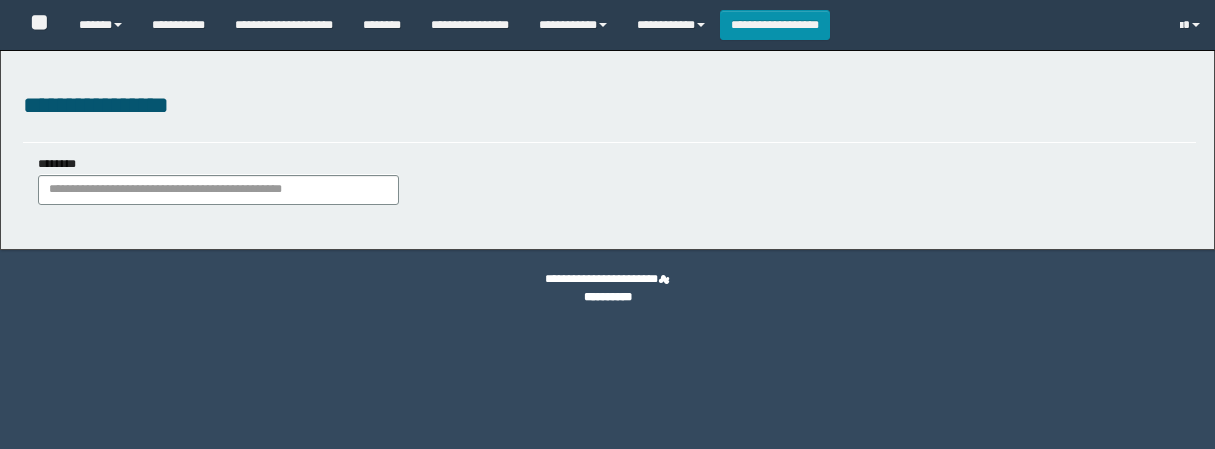 type on "********" 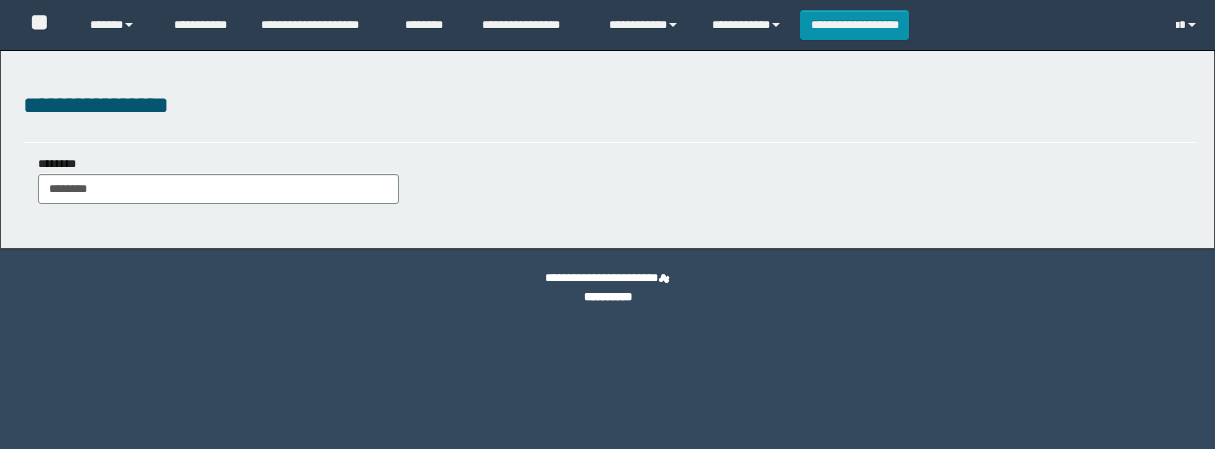 scroll, scrollTop: 0, scrollLeft: 0, axis: both 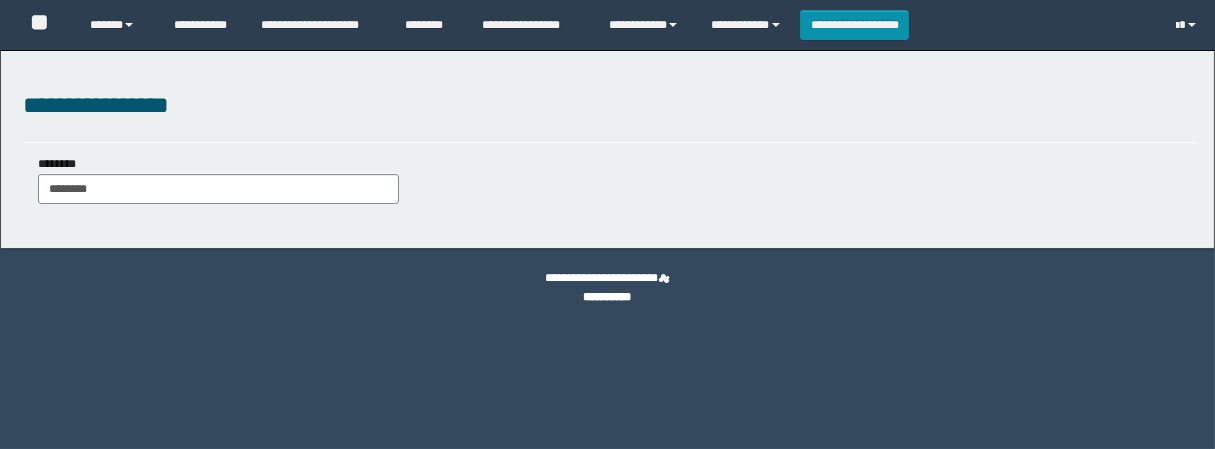 type on "********" 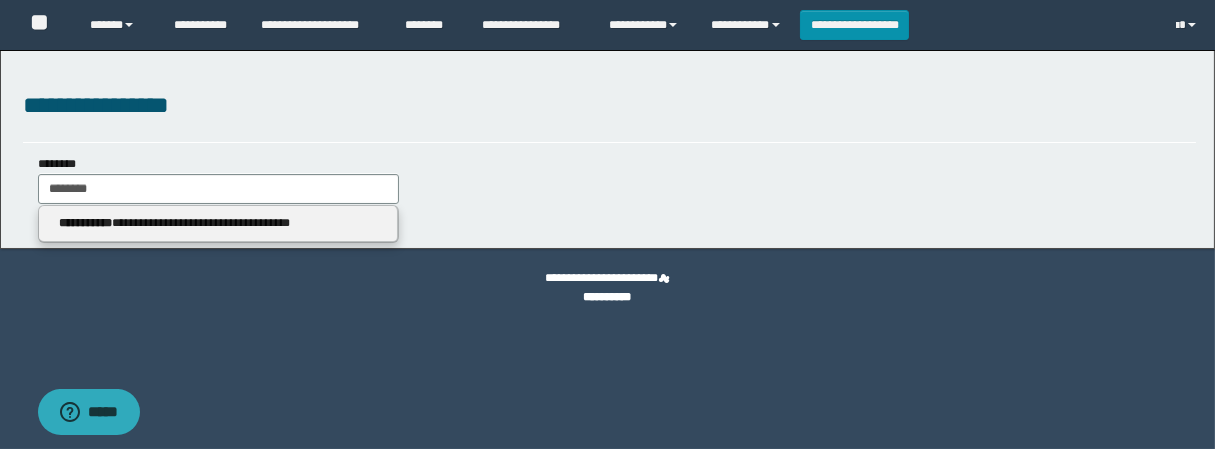 scroll, scrollTop: 0, scrollLeft: 0, axis: both 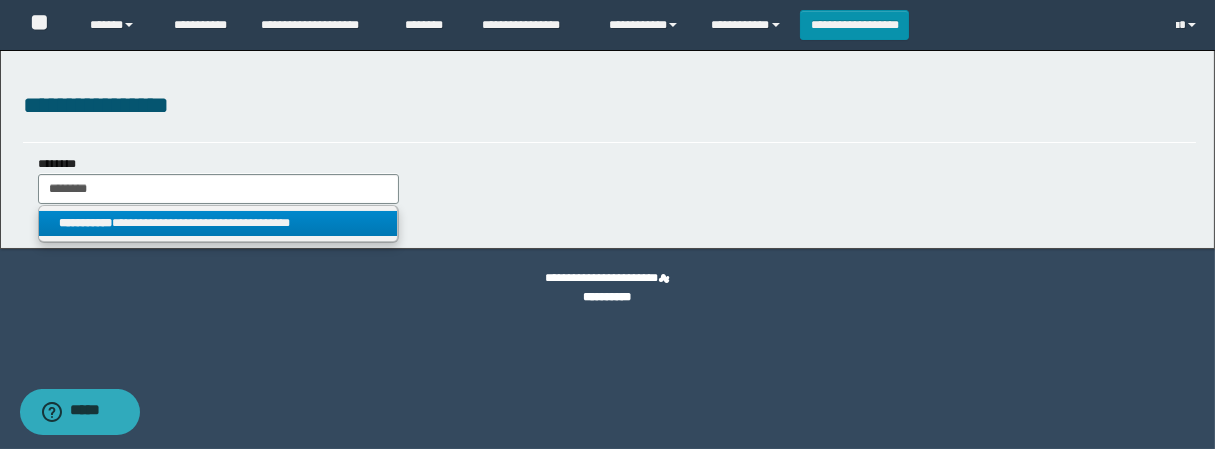type on "********" 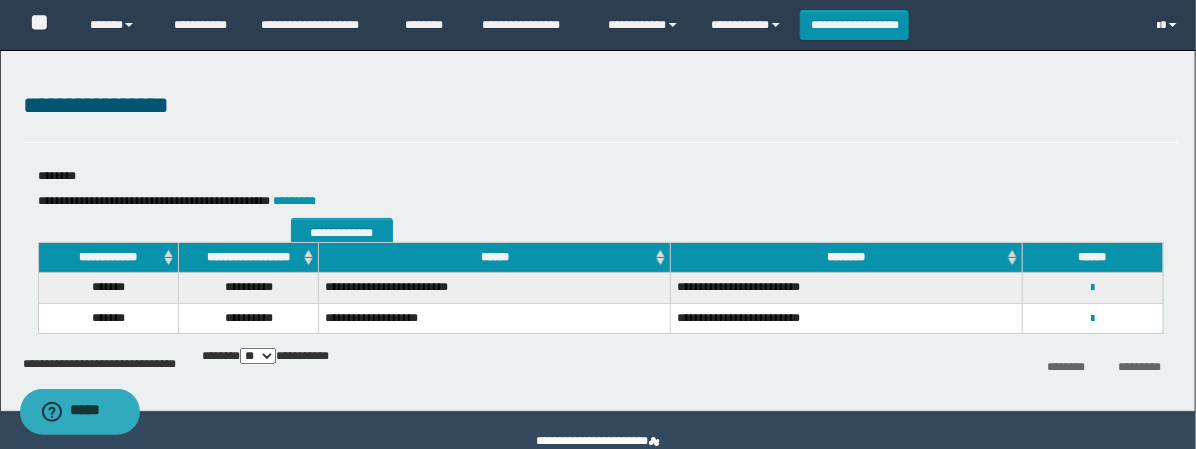 scroll, scrollTop: 40, scrollLeft: 0, axis: vertical 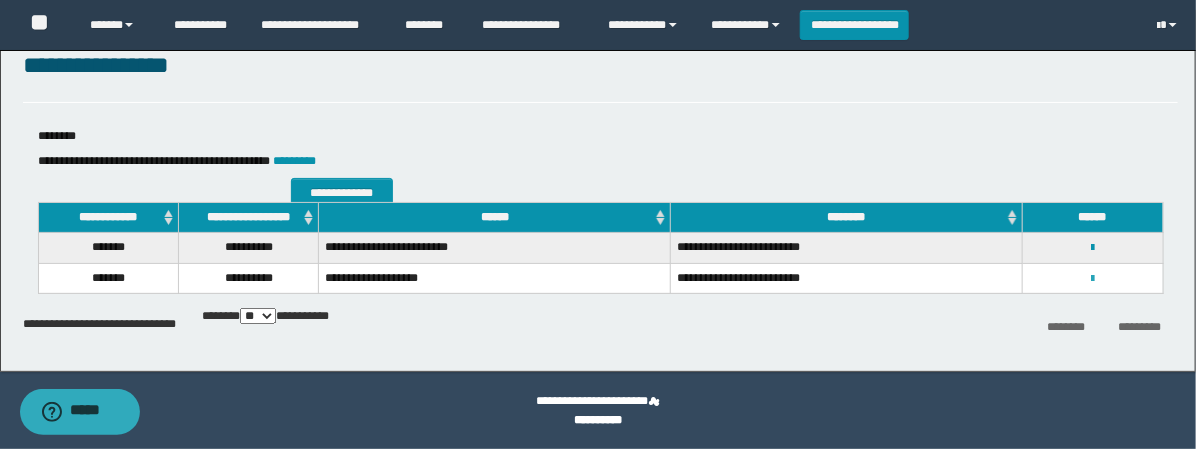 click at bounding box center (1092, 279) 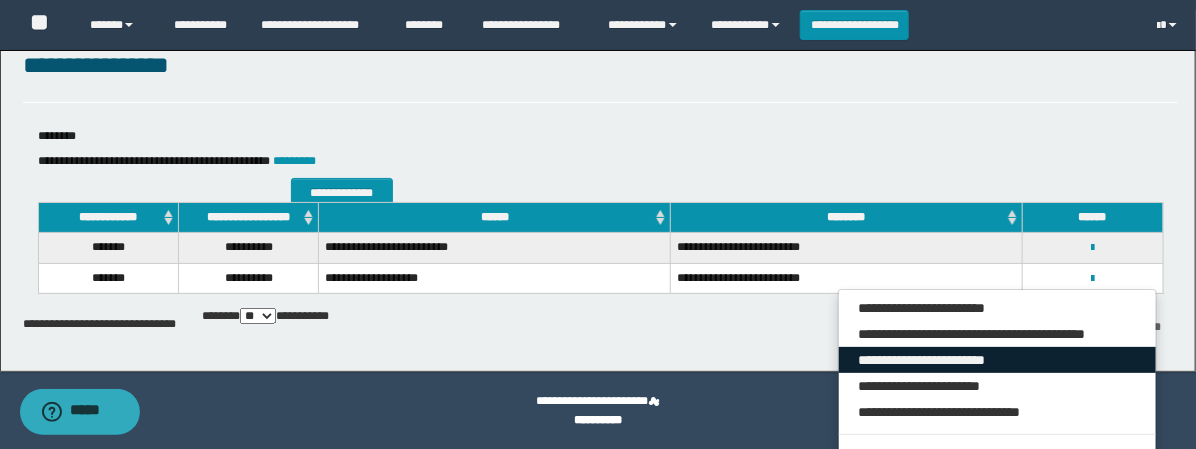 click on "**********" at bounding box center (997, 360) 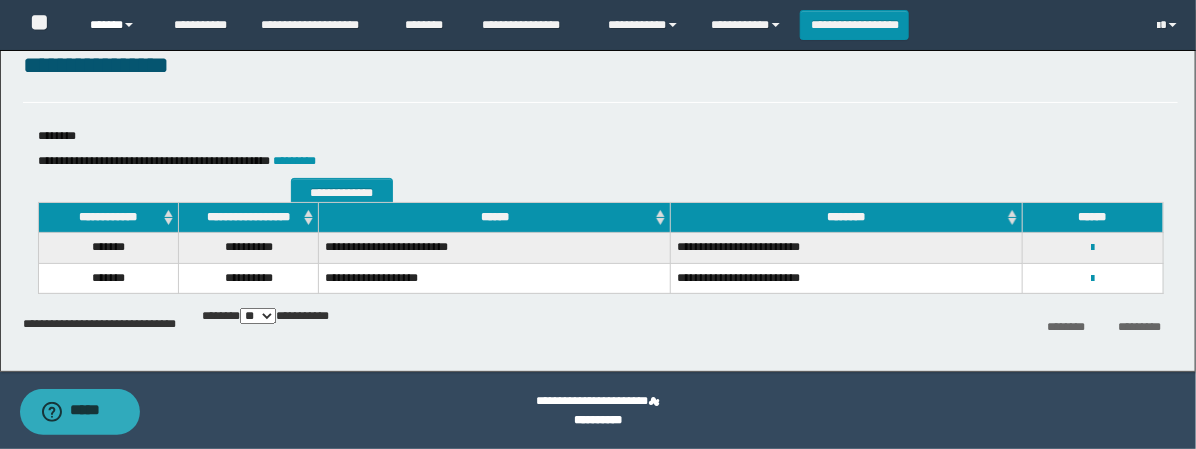 click on "******" at bounding box center [116, 25] 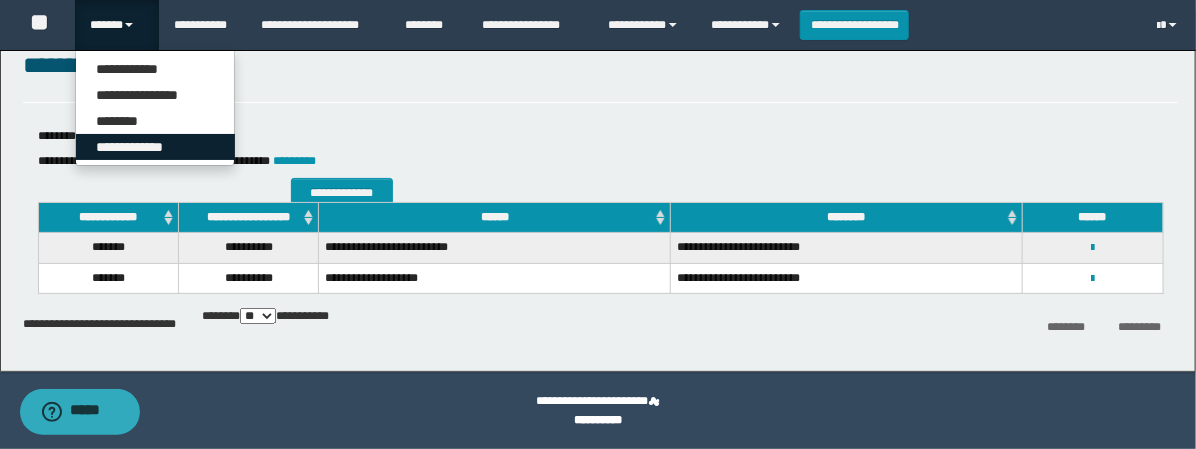 click on "**********" at bounding box center (155, 147) 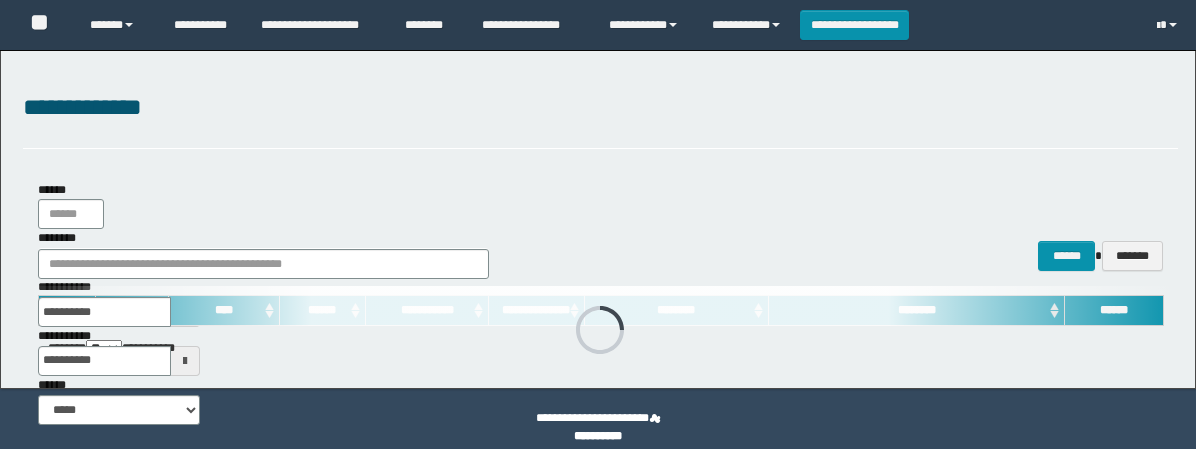 scroll, scrollTop: 0, scrollLeft: 0, axis: both 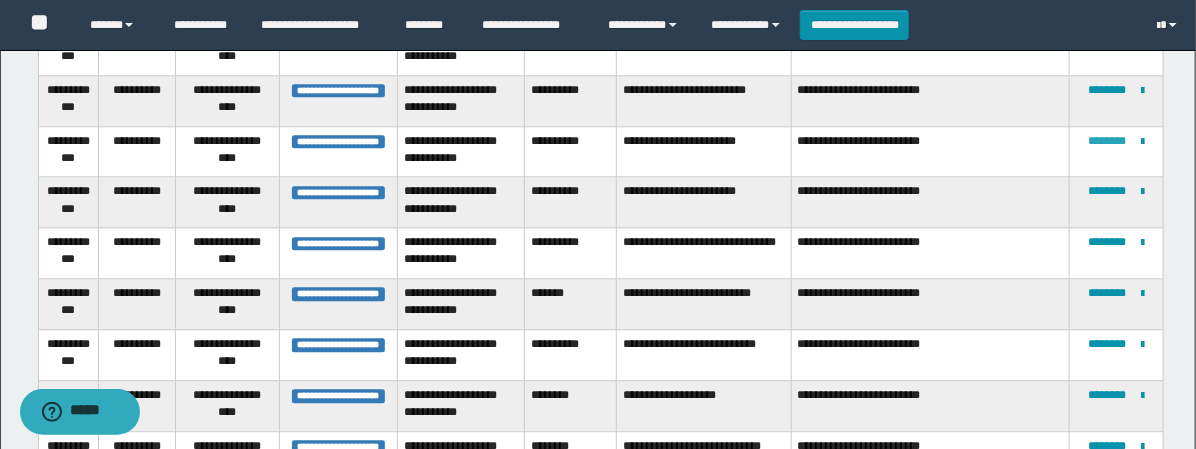 click on "********" at bounding box center [1107, 141] 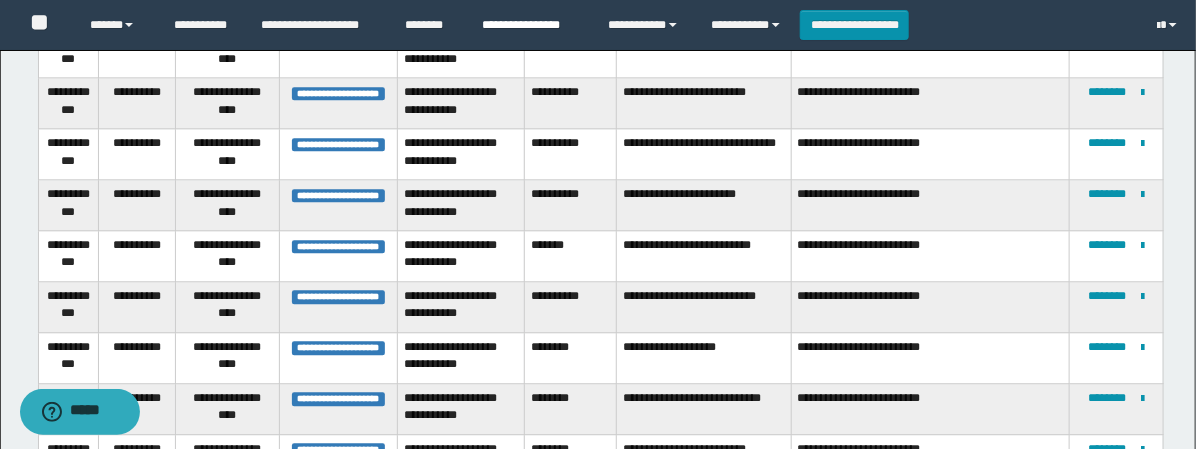 click on "**********" at bounding box center (530, 25) 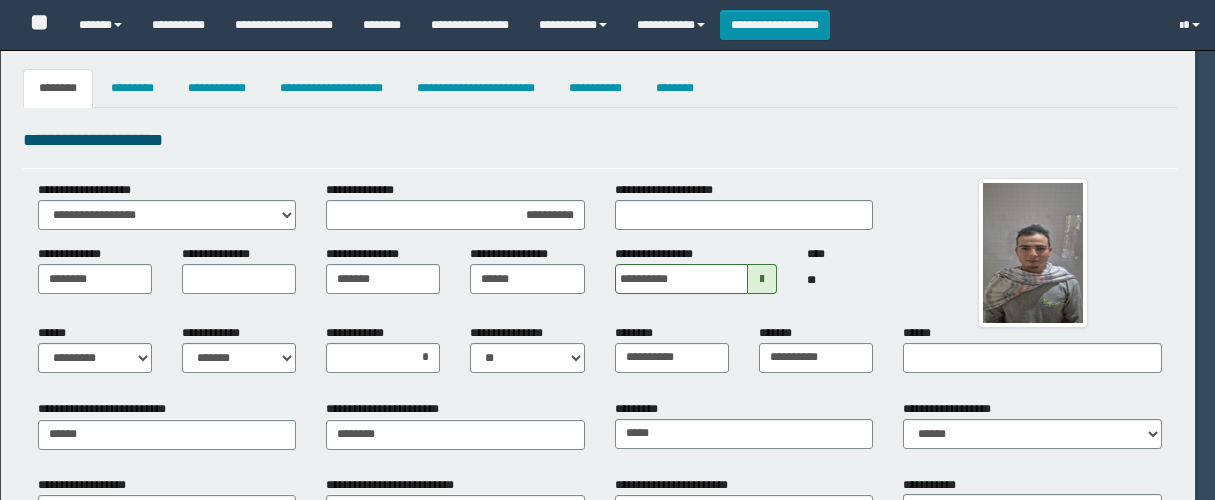 select on "*" 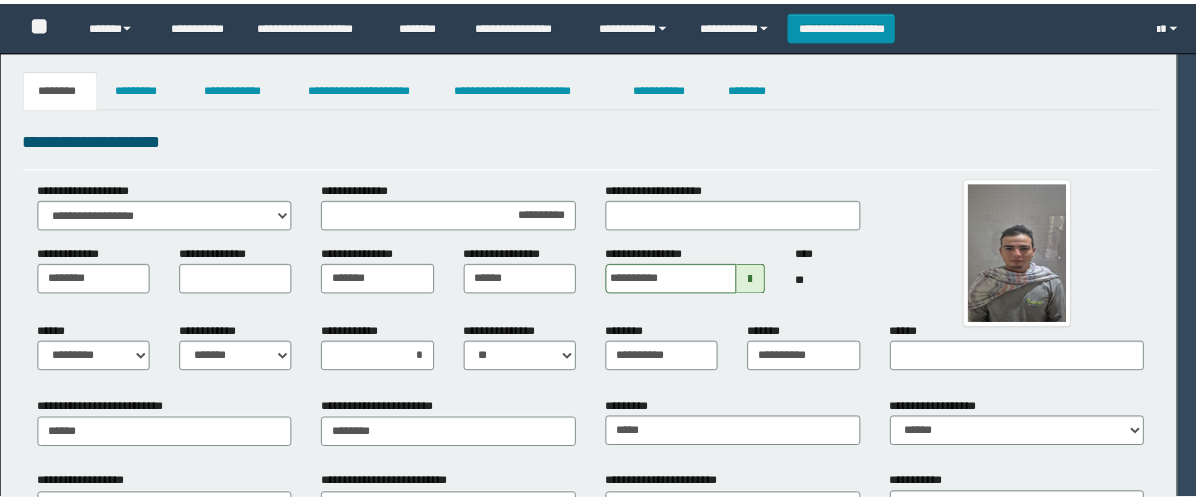 scroll, scrollTop: 0, scrollLeft: 0, axis: both 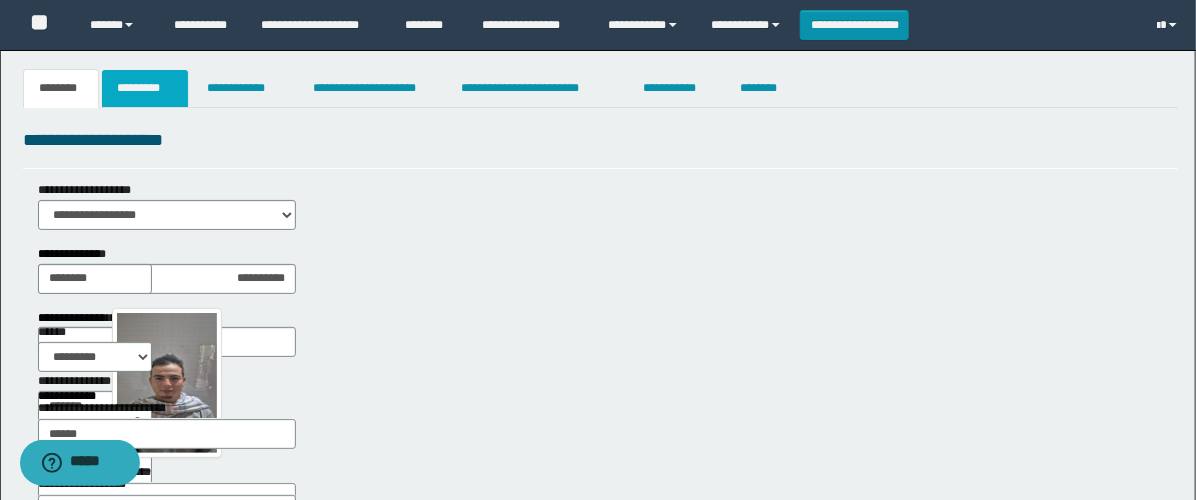 click on "*********" at bounding box center [145, 88] 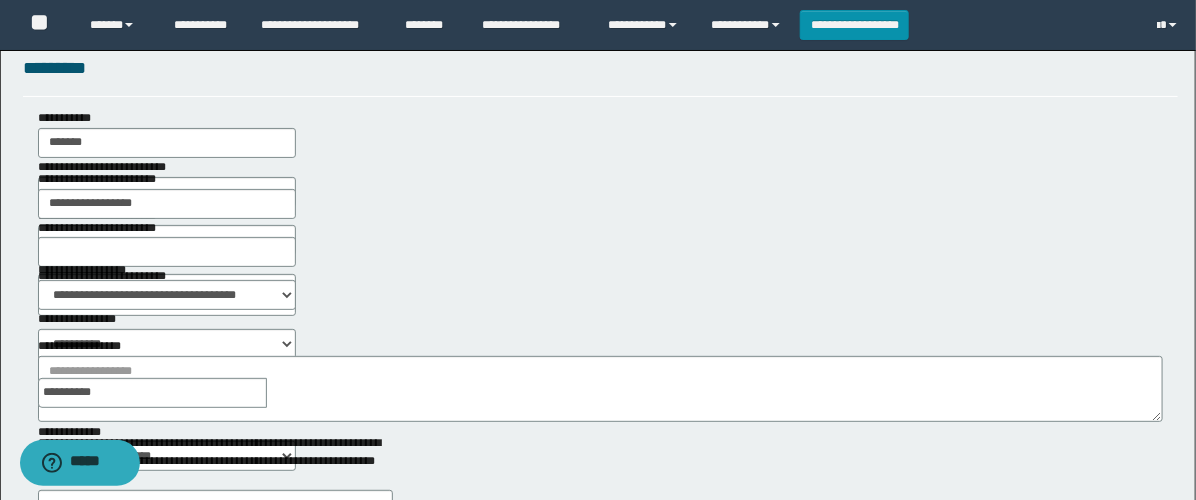 scroll, scrollTop: 111, scrollLeft: 0, axis: vertical 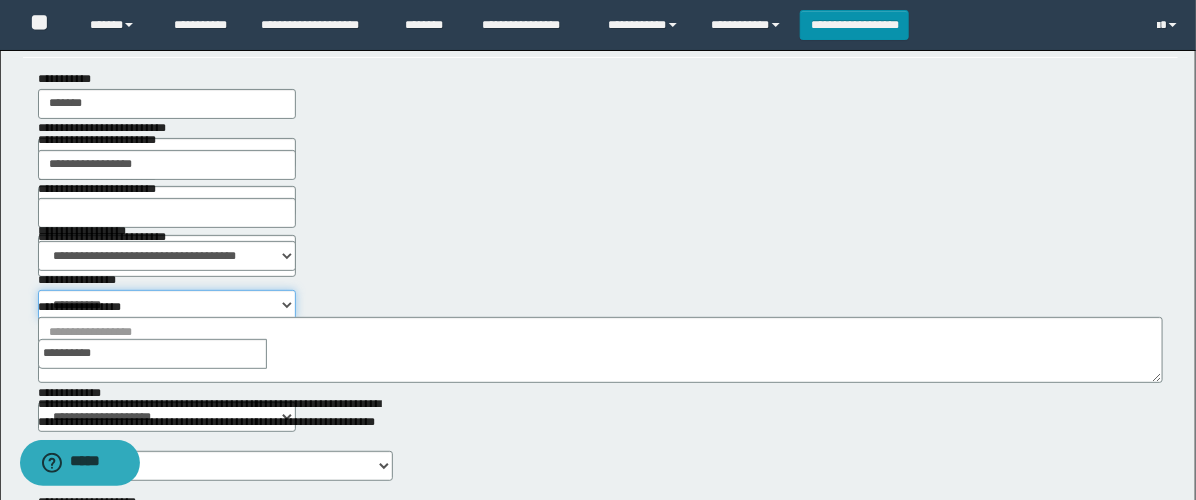 drag, startPoint x: 475, startPoint y: 250, endPoint x: 528, endPoint y: 251, distance: 53.009434 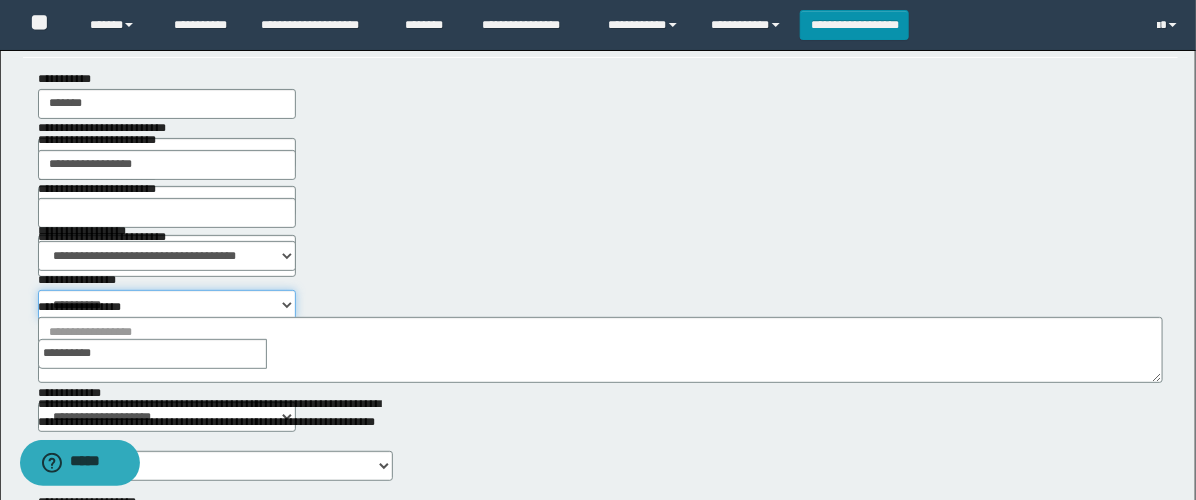 click on "**********" at bounding box center [167, 305] 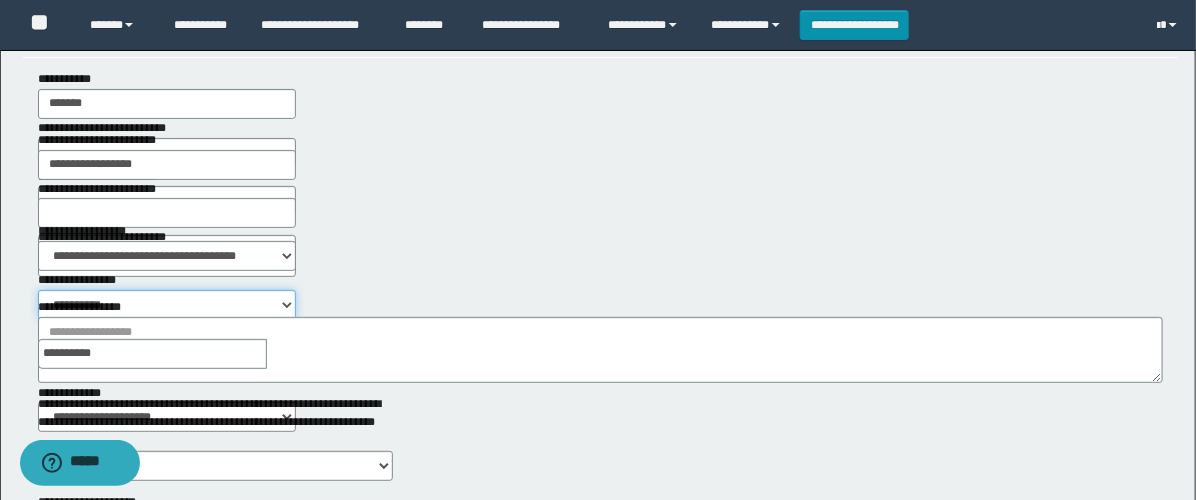 select on "****" 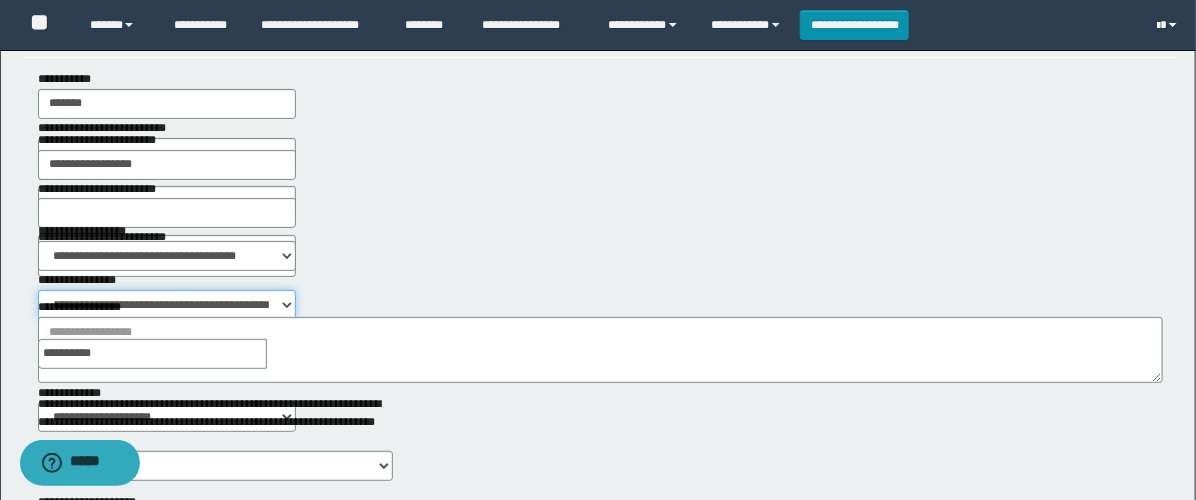 click on "**********" at bounding box center [167, 305] 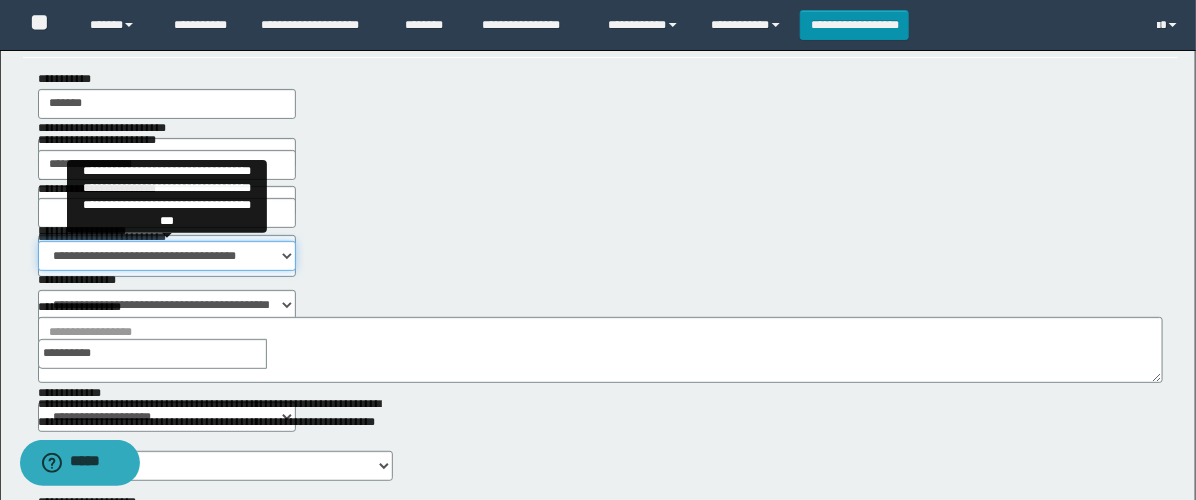 click on "**********" at bounding box center (167, 256) 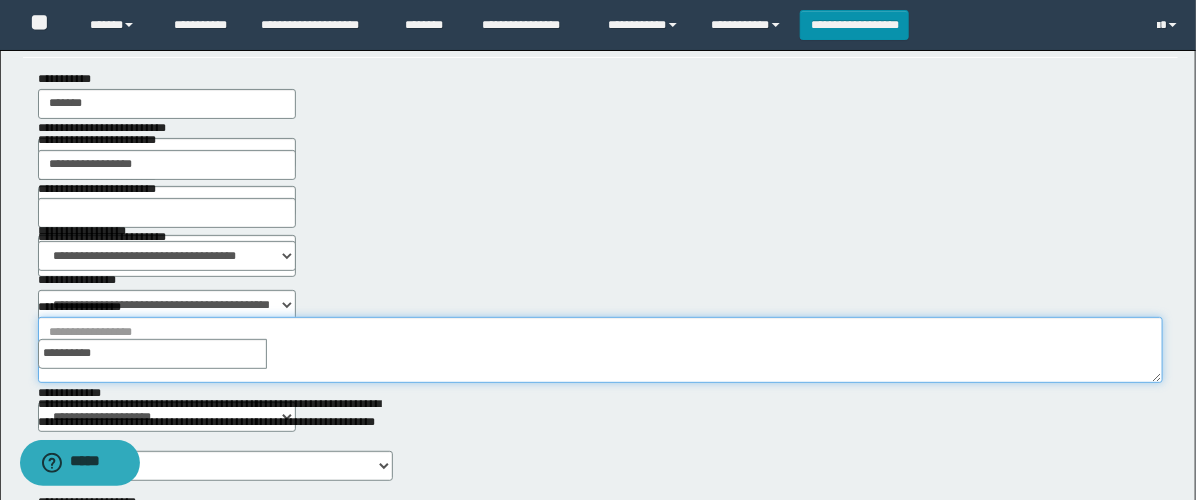 click on "**********" at bounding box center [600, 350] 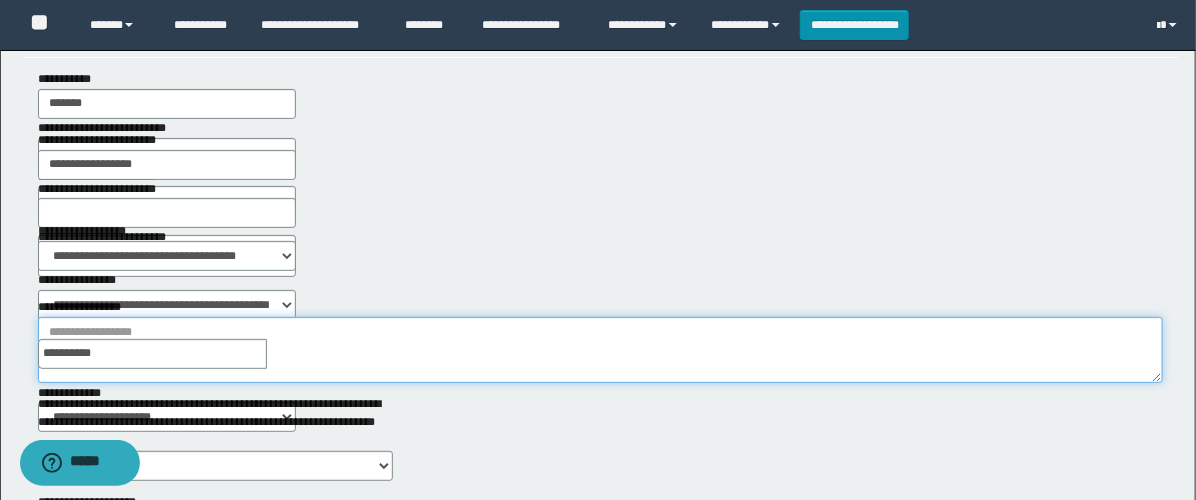 paste on "**********" 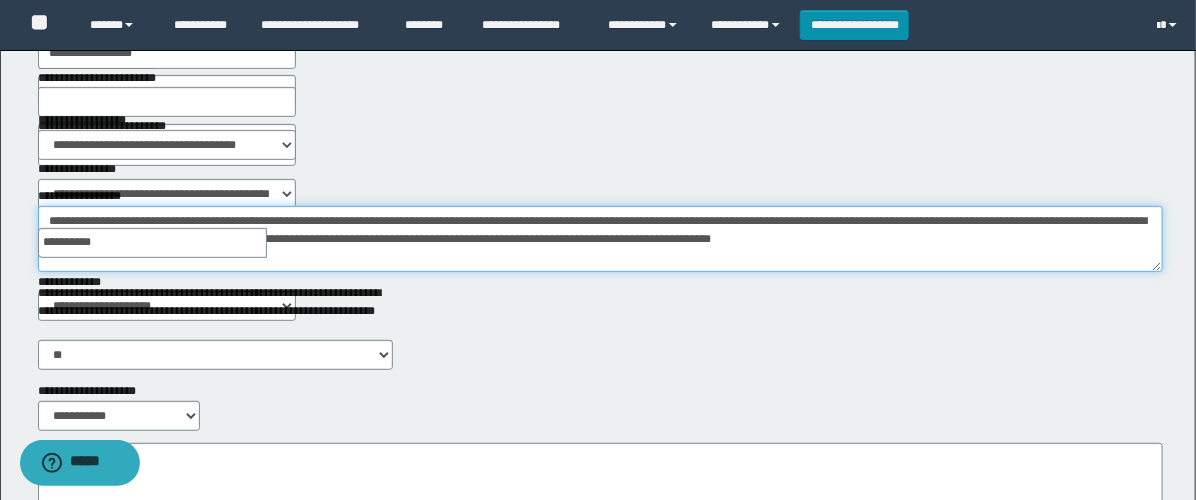 scroll, scrollTop: 333, scrollLeft: 0, axis: vertical 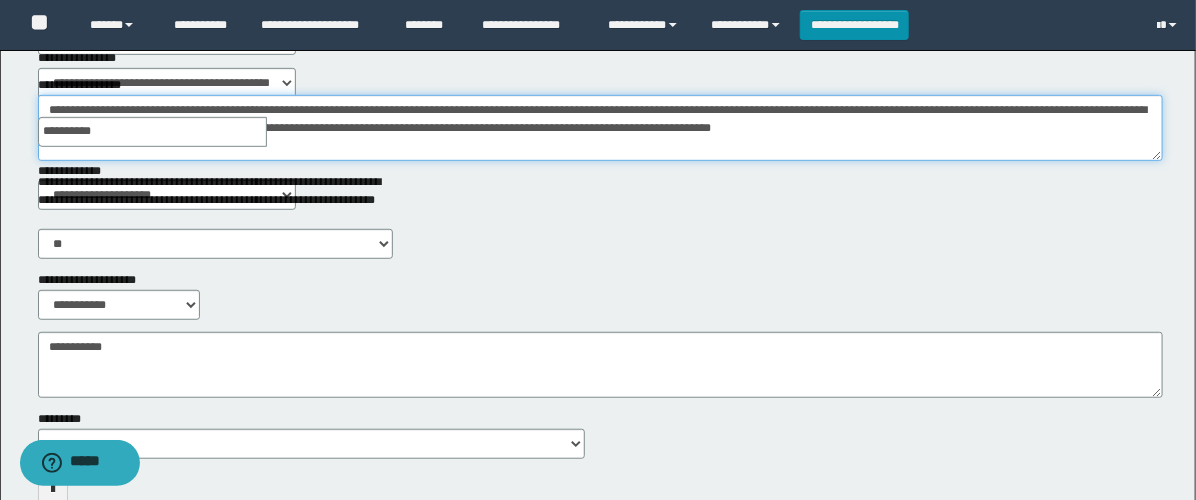 type on "**********" 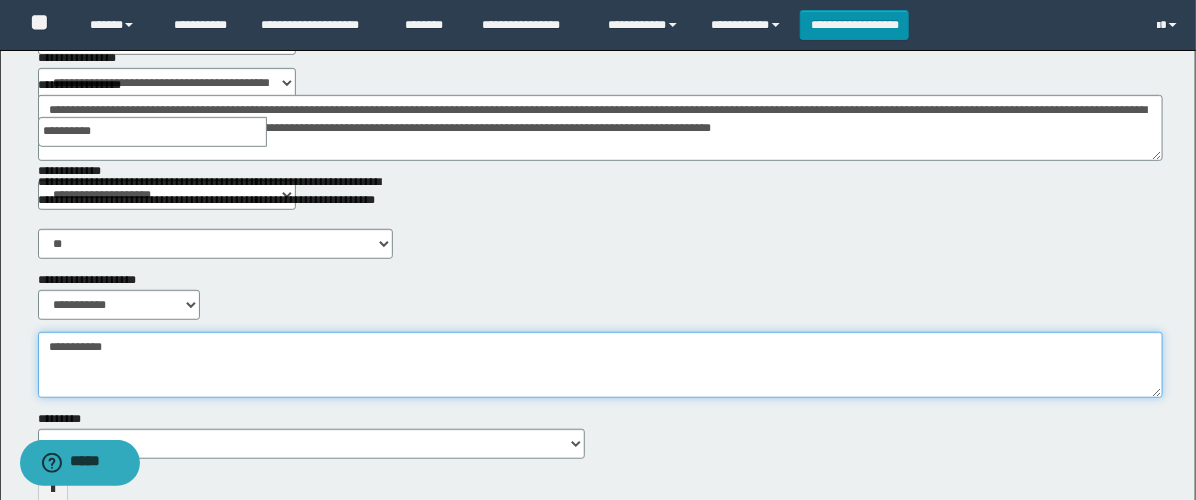 click on "**********" at bounding box center [600, 365] 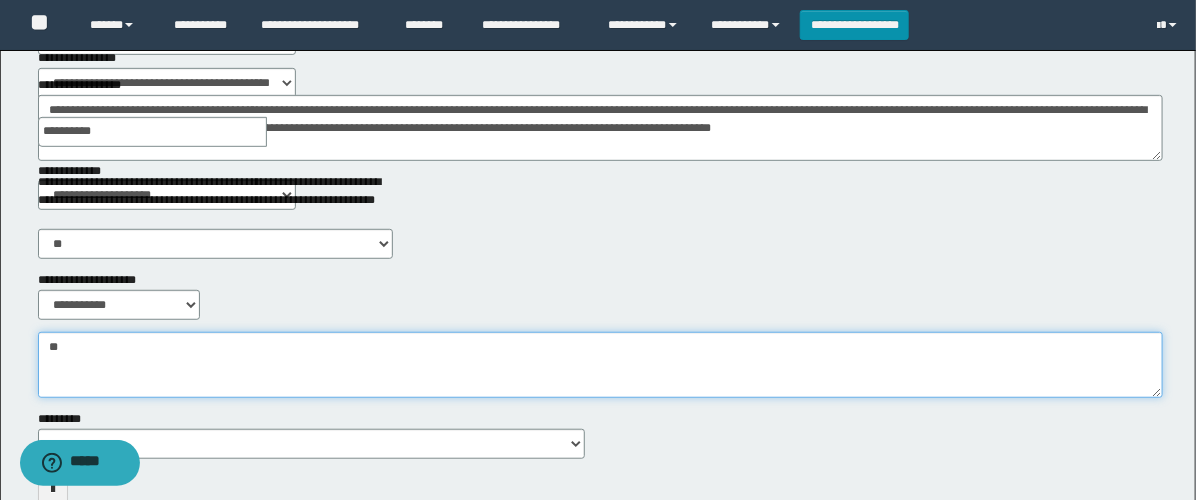 type on "*" 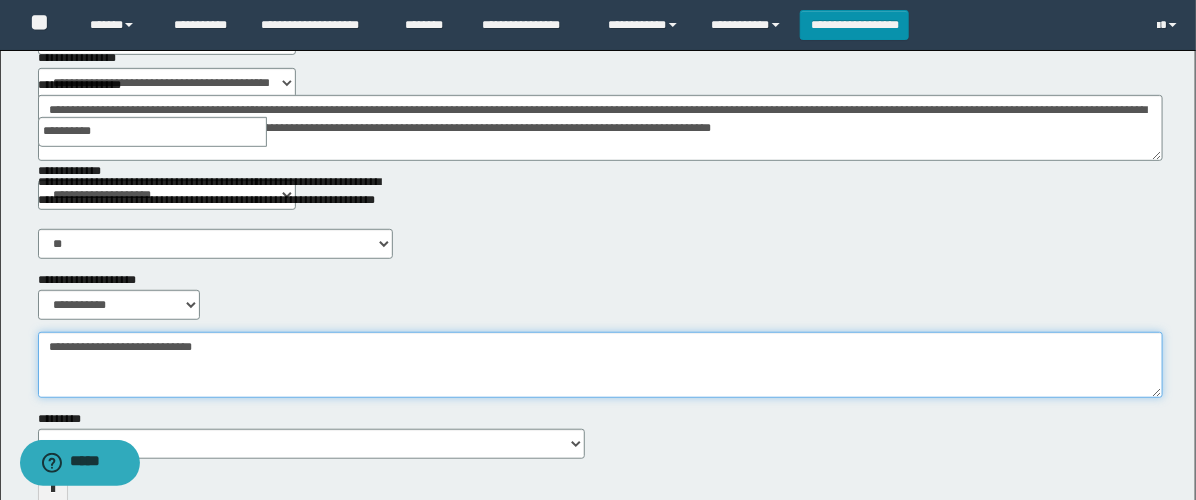 scroll, scrollTop: 0, scrollLeft: 0, axis: both 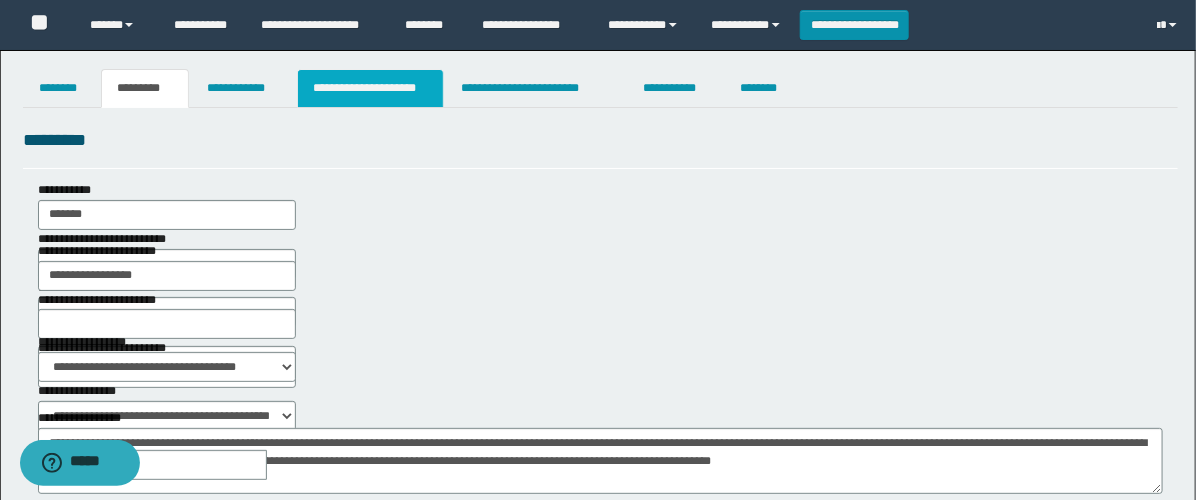 type on "**********" 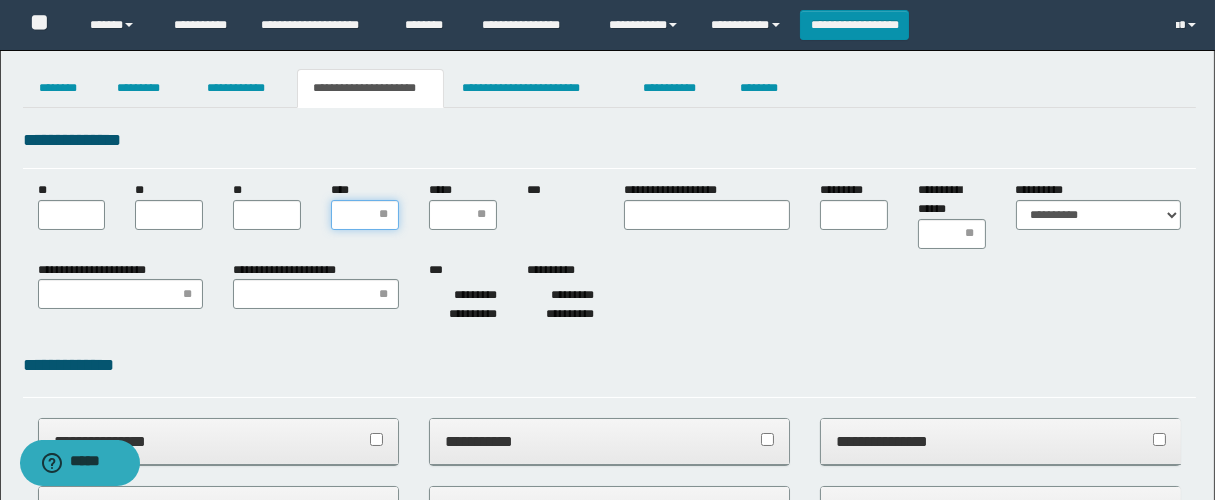 click on "****" at bounding box center (365, 215) 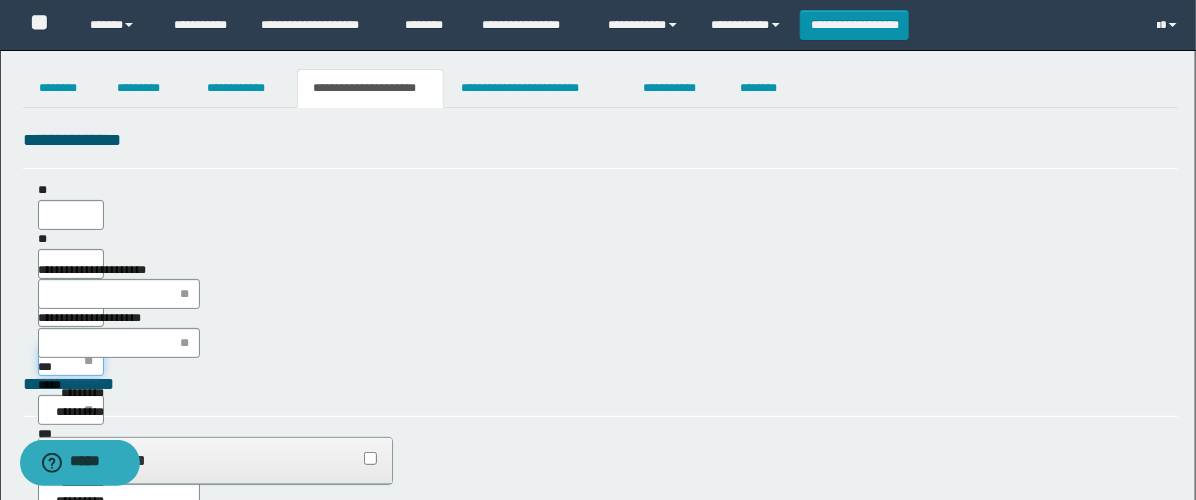 scroll, scrollTop: 0, scrollLeft: 0, axis: both 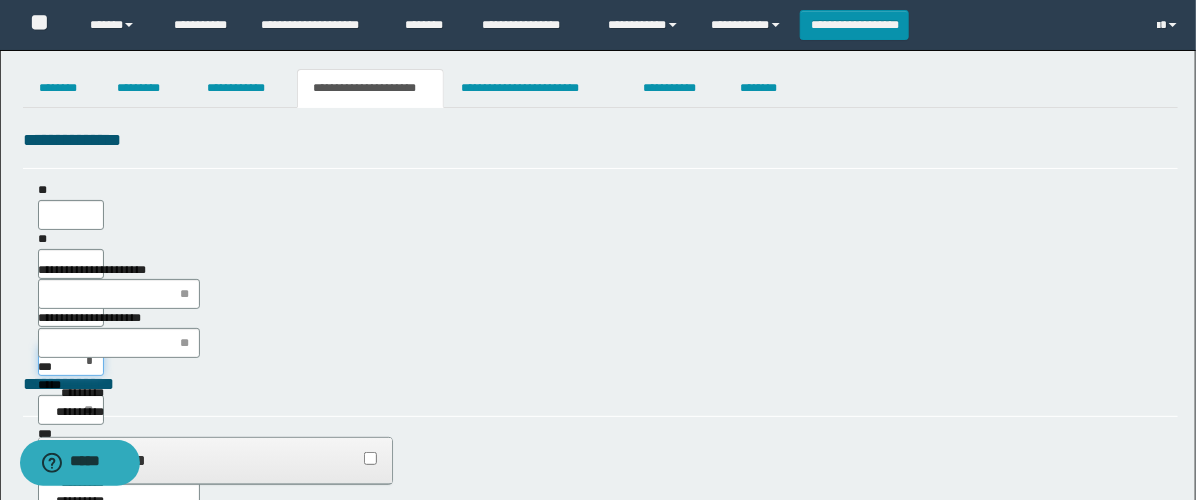 type on "**" 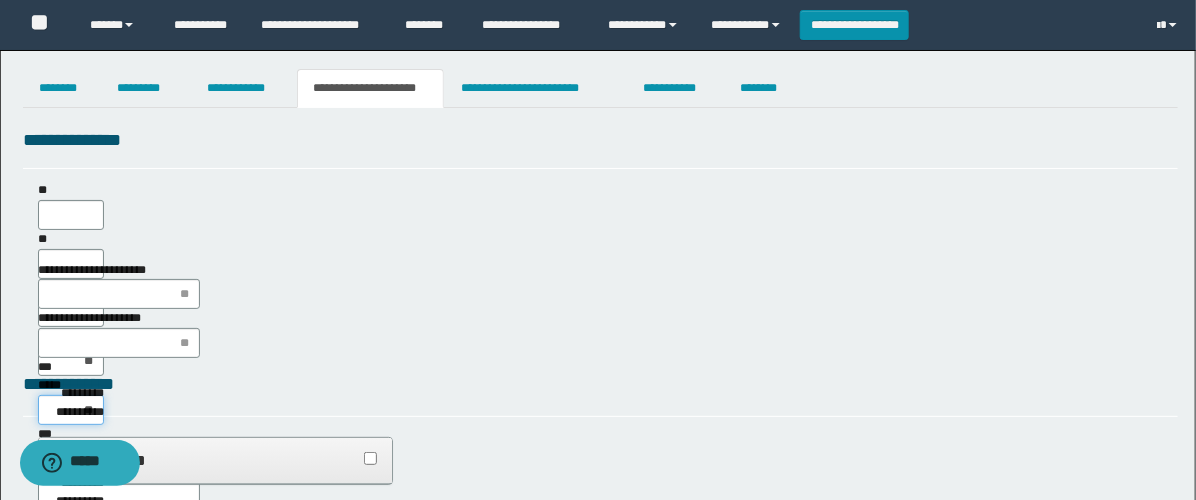 type on "***" 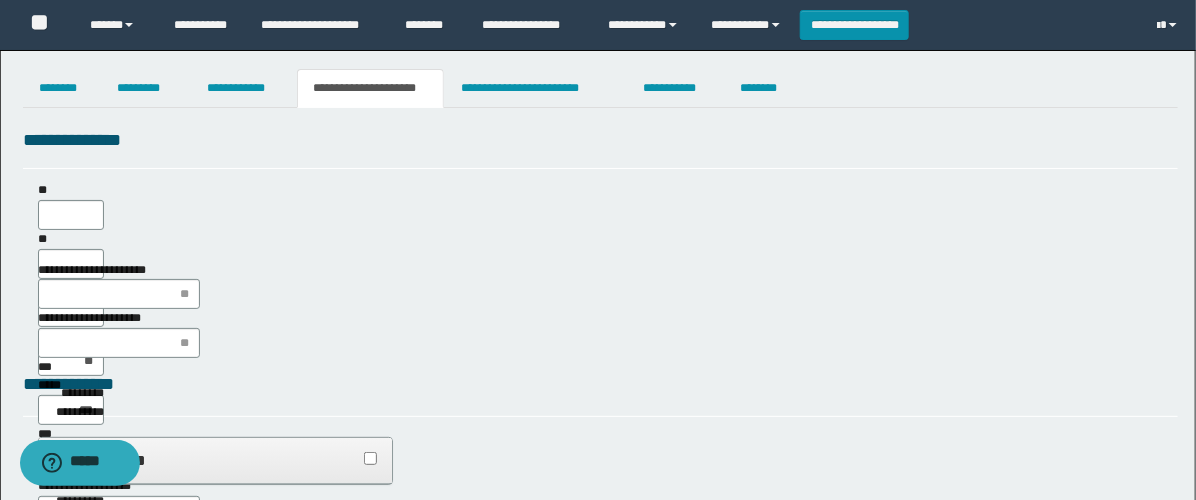 type on "**" 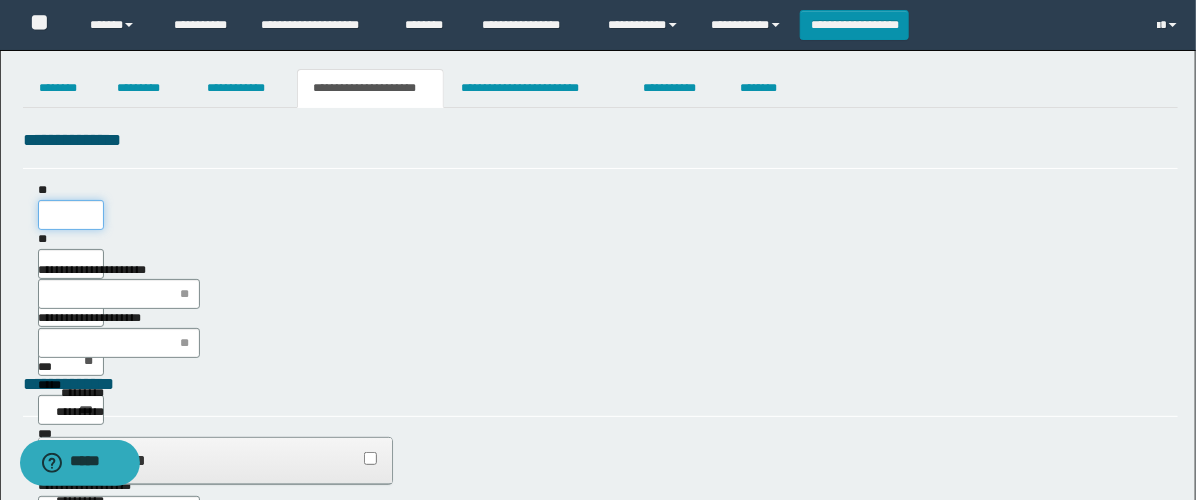 click on "**" at bounding box center (71, 215) 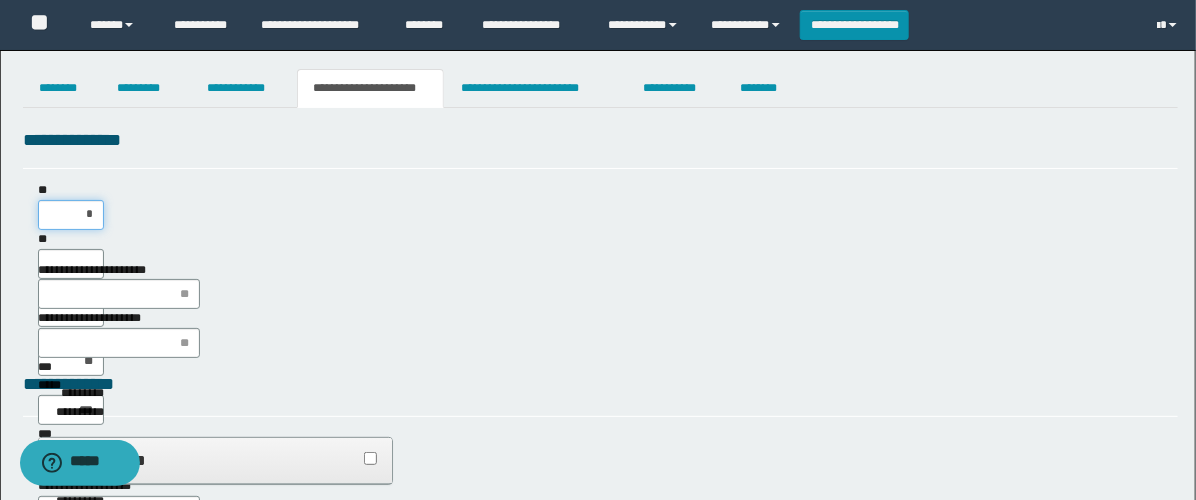 type on "**" 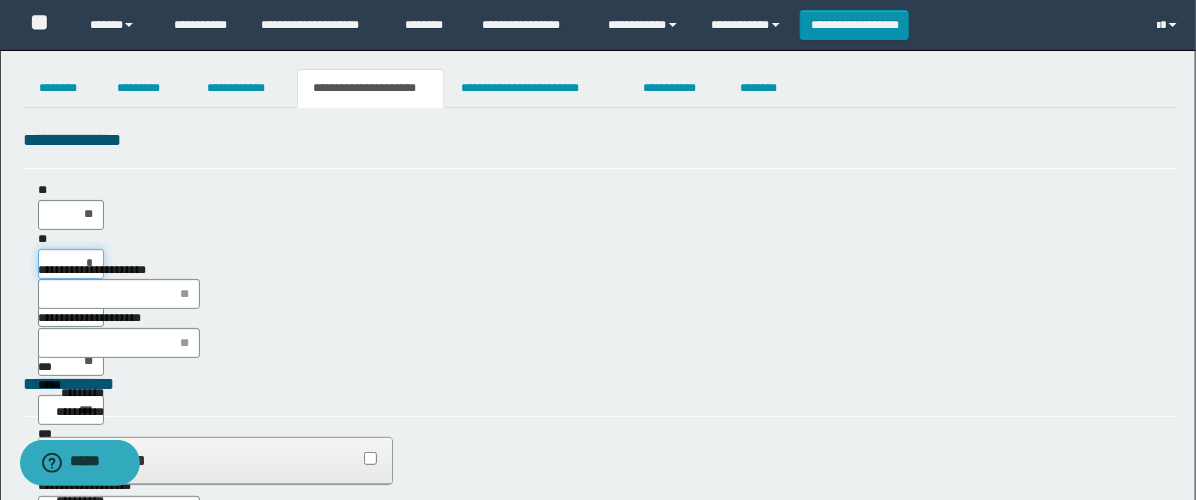 type on "**" 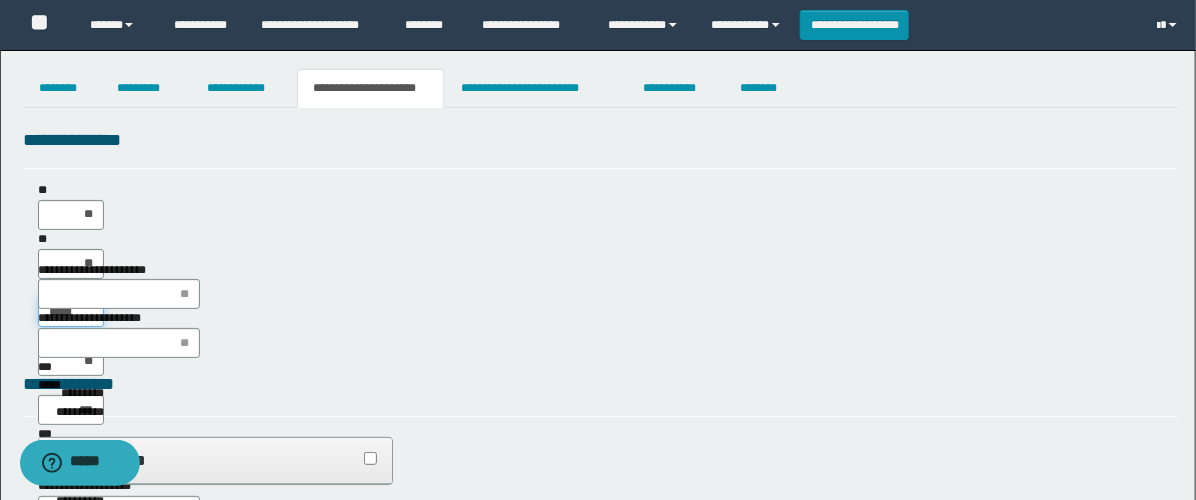 type on "******" 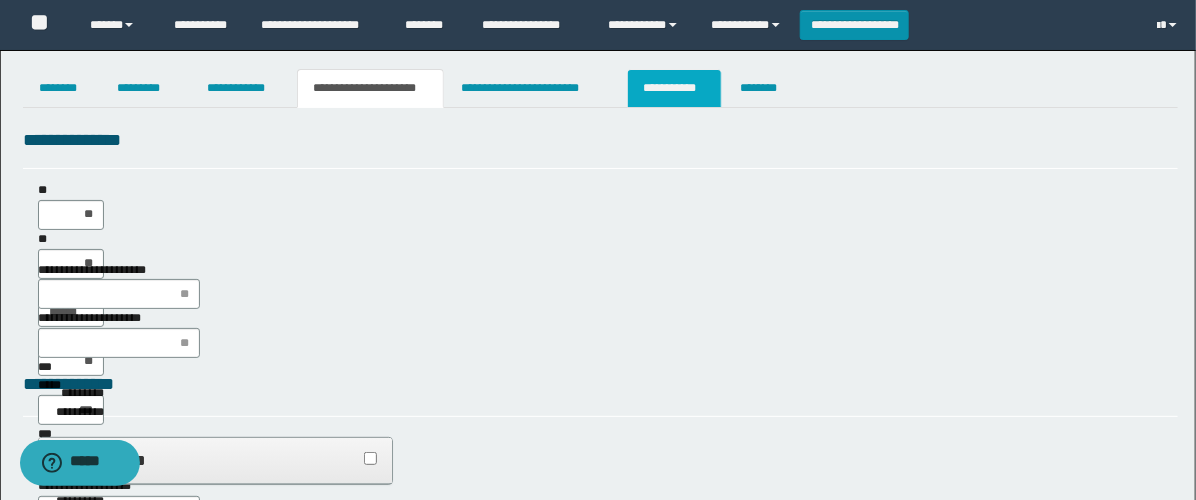 click on "**********" at bounding box center (674, 88) 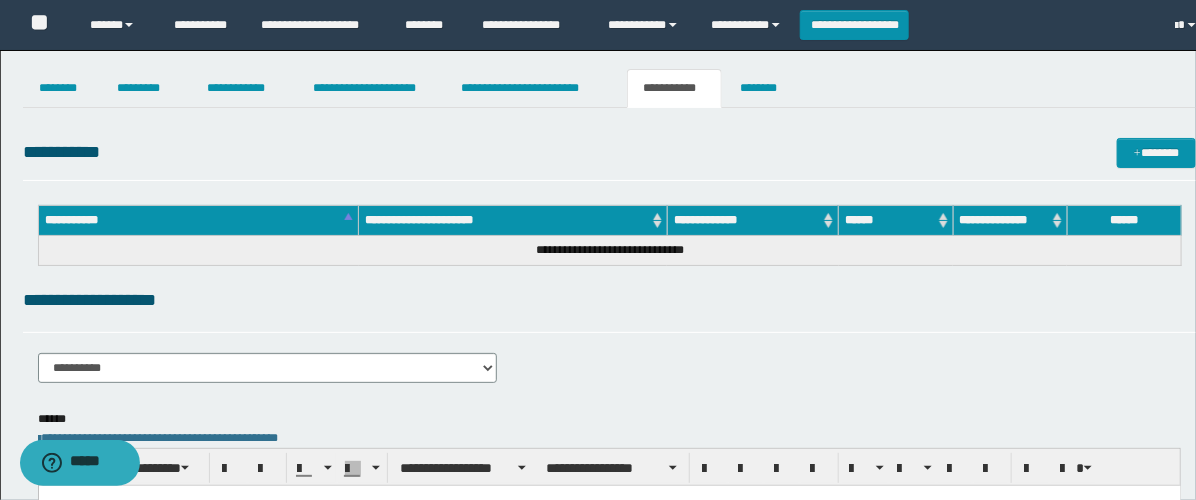 scroll, scrollTop: 0, scrollLeft: 0, axis: both 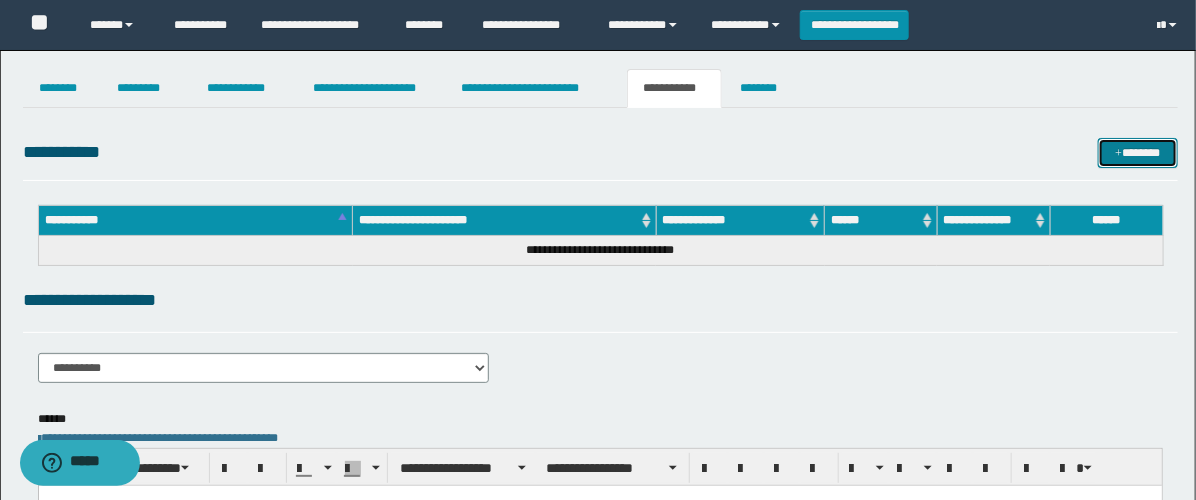 click on "*******" at bounding box center [1138, 153] 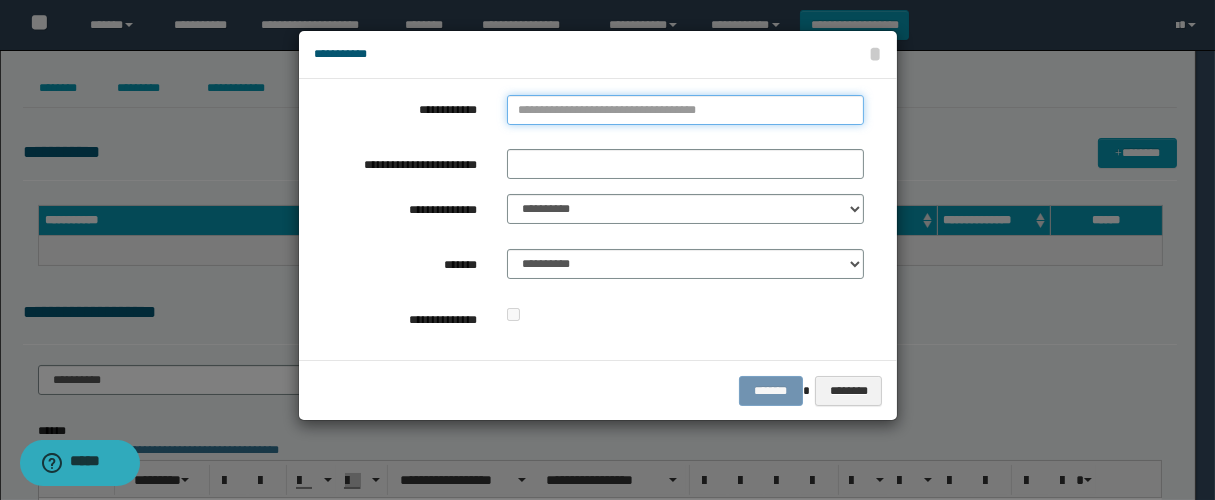 click on "**********" at bounding box center (685, 110) 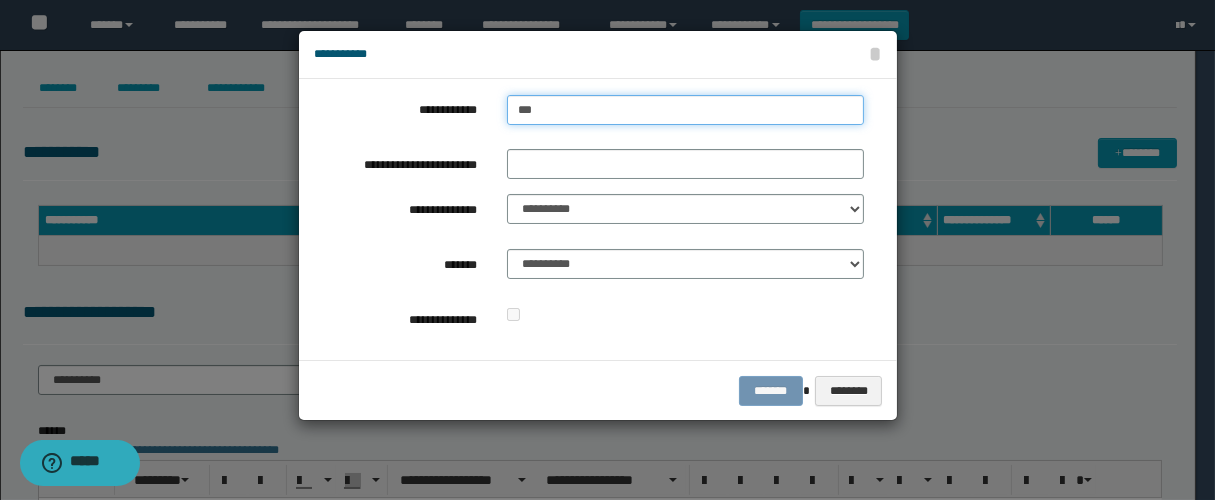 type on "****" 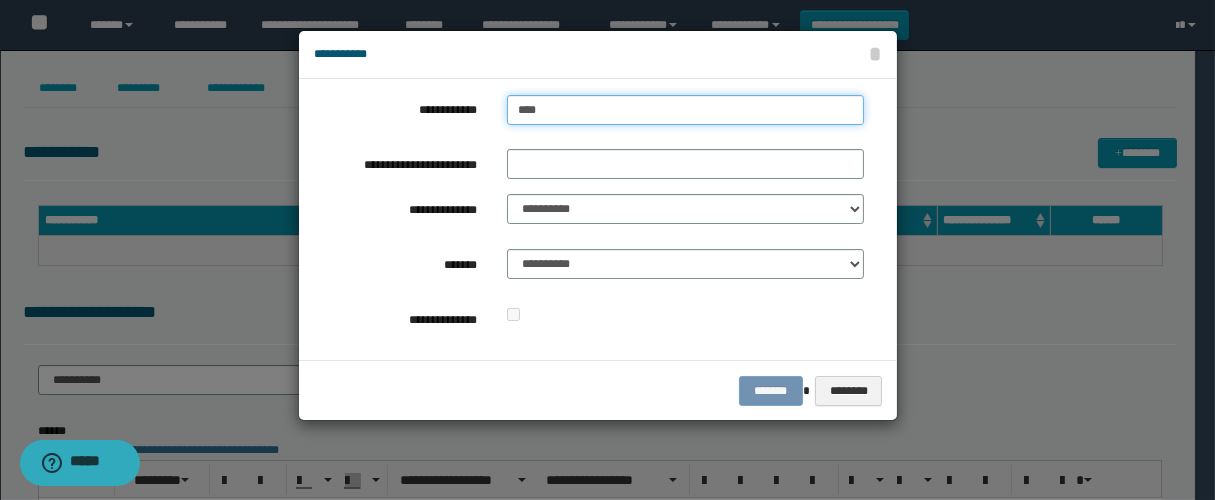 type on "****" 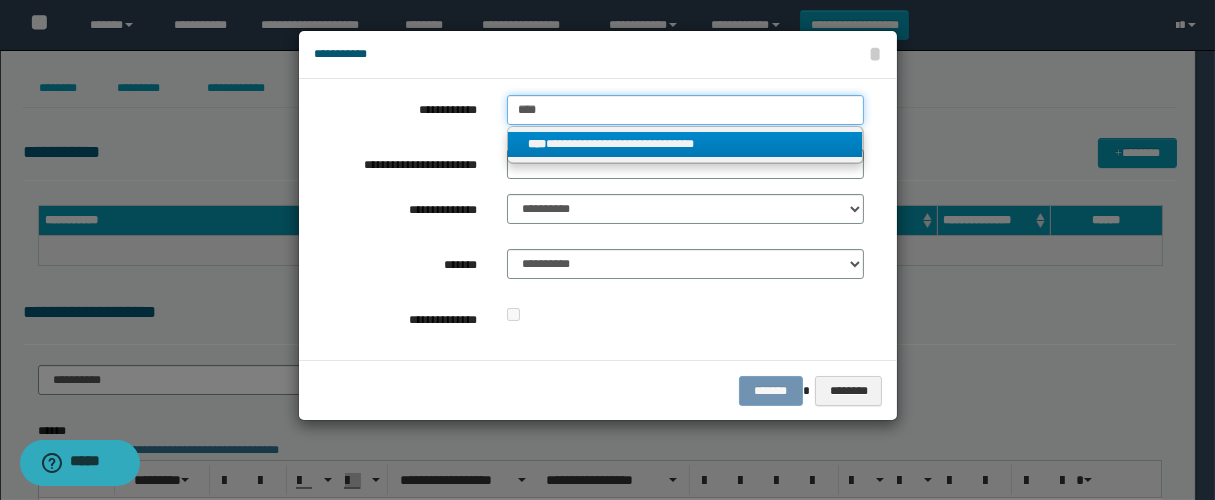 type on "****" 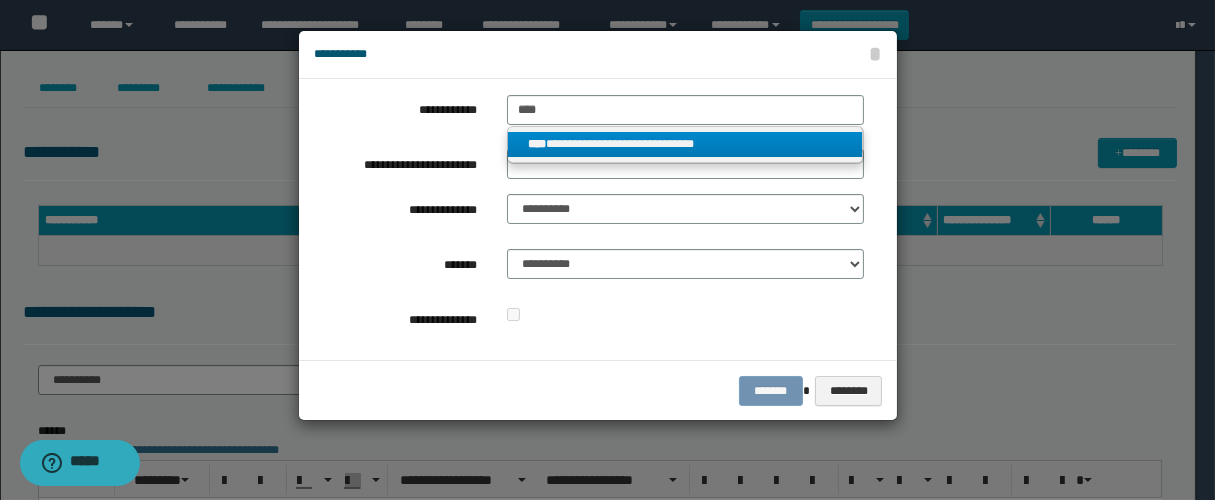 click on "**********" at bounding box center [685, 144] 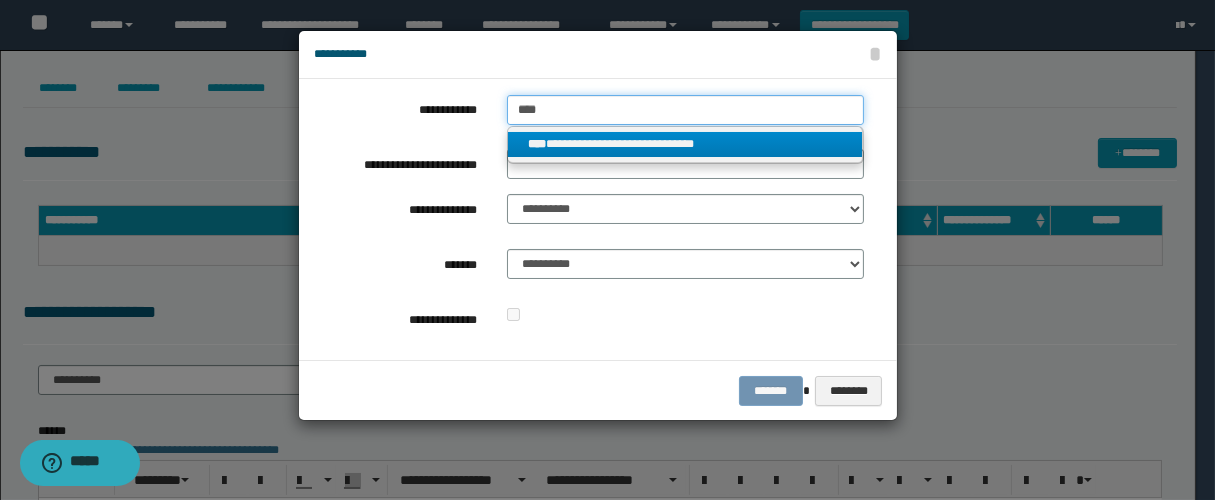 type 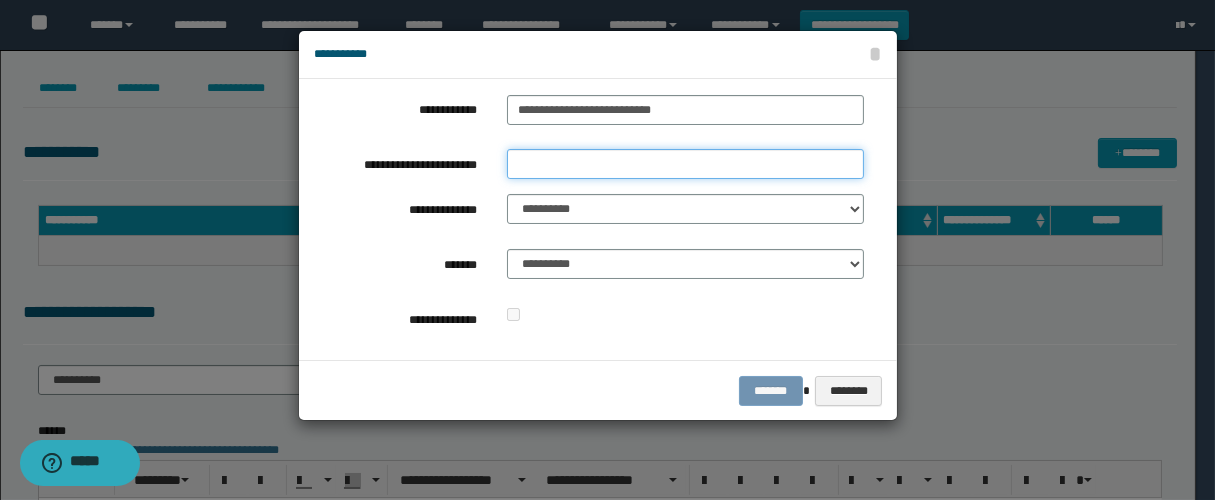 click on "**********" at bounding box center [685, 164] 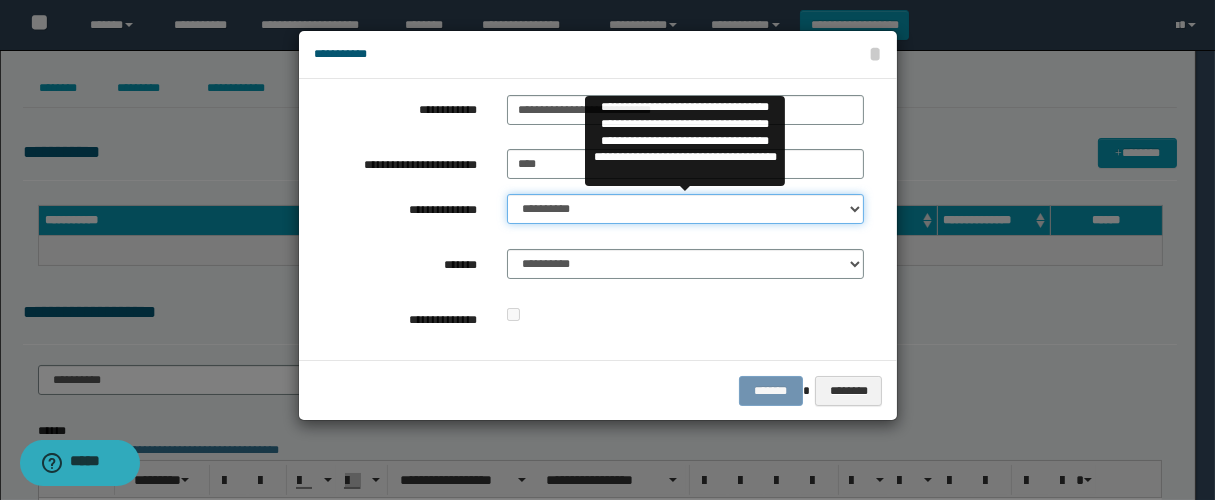 click on "**********" at bounding box center [685, 209] 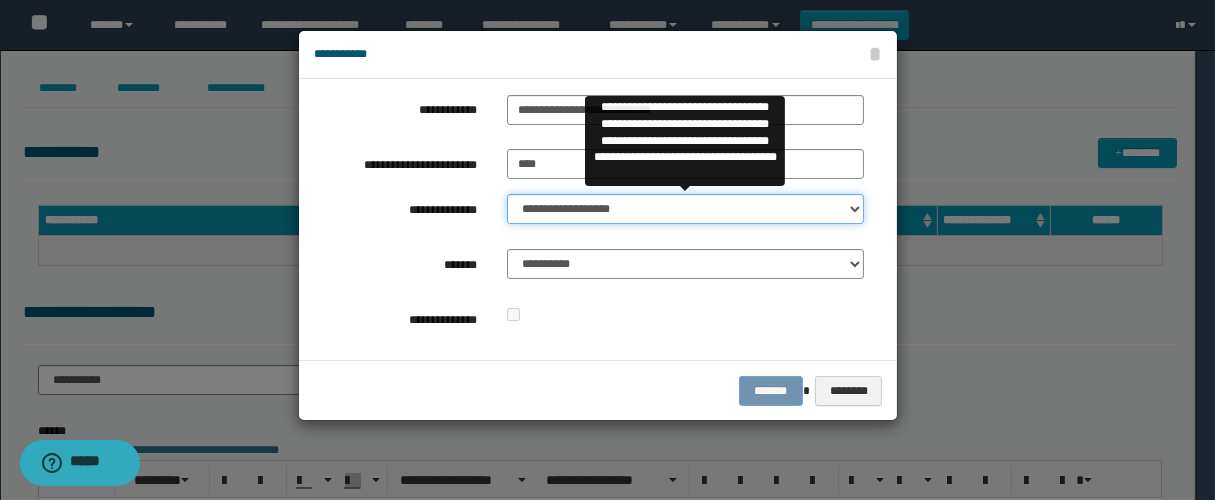 click on "**********" at bounding box center (685, 209) 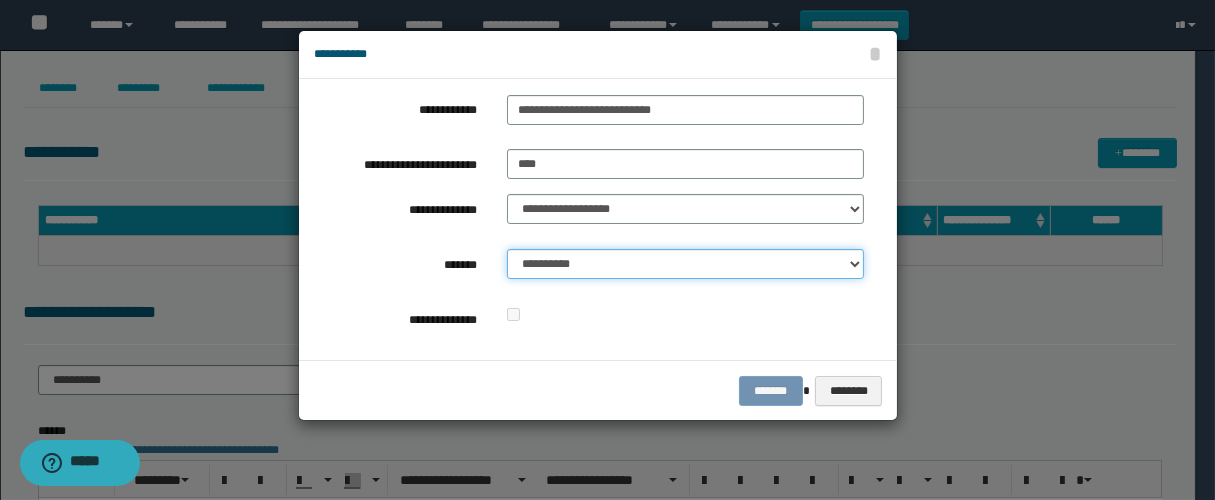 drag, startPoint x: 577, startPoint y: 261, endPoint x: 584, endPoint y: 275, distance: 15.652476 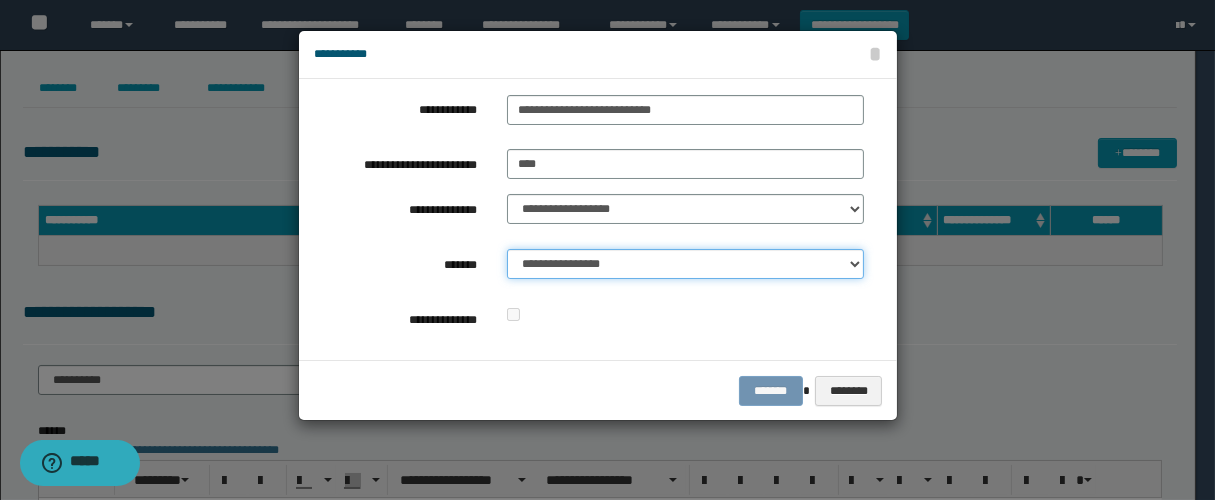 click on "**********" at bounding box center [685, 264] 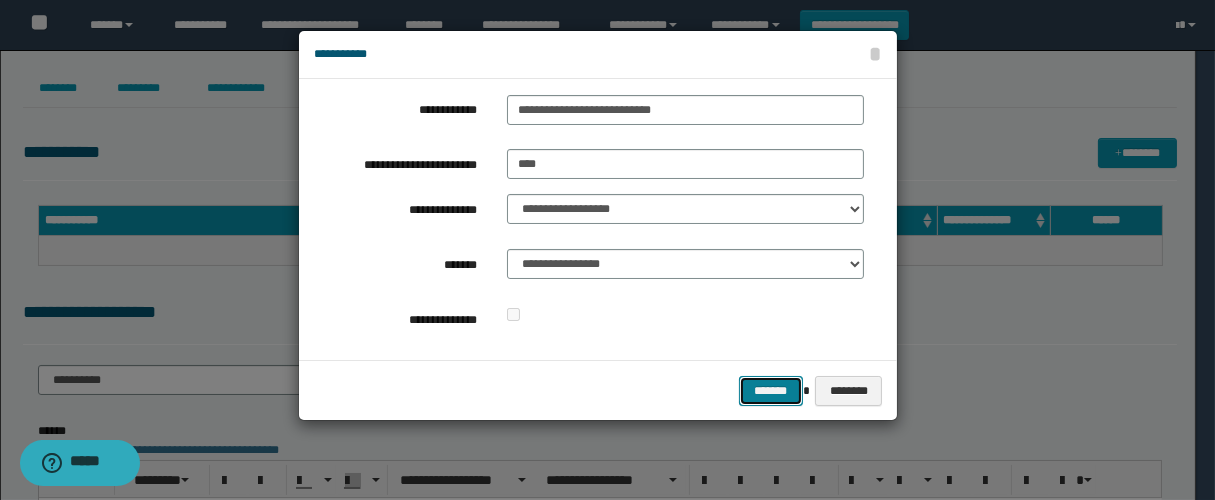 click on "*******" at bounding box center [771, 391] 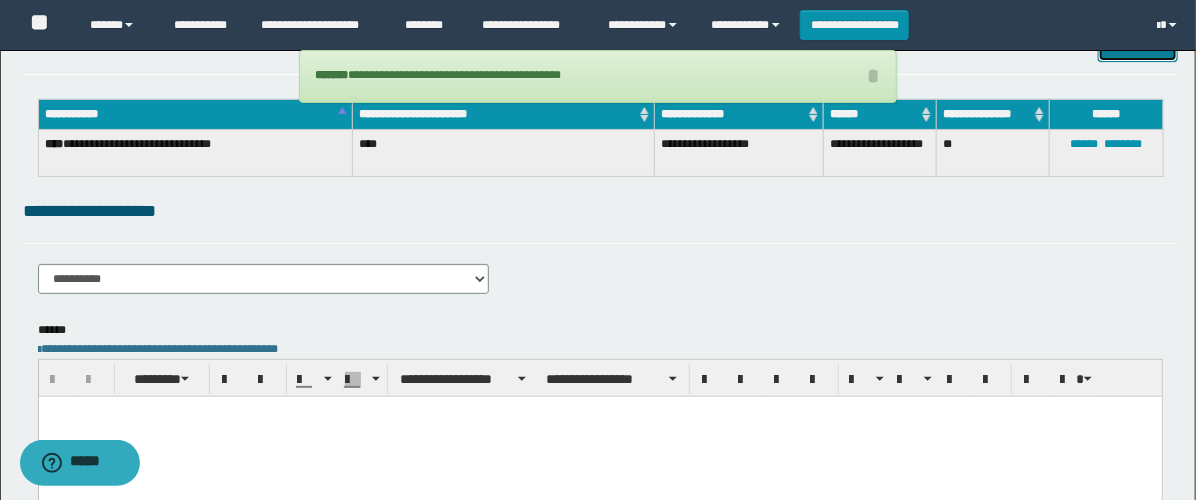 scroll, scrollTop: 222, scrollLeft: 0, axis: vertical 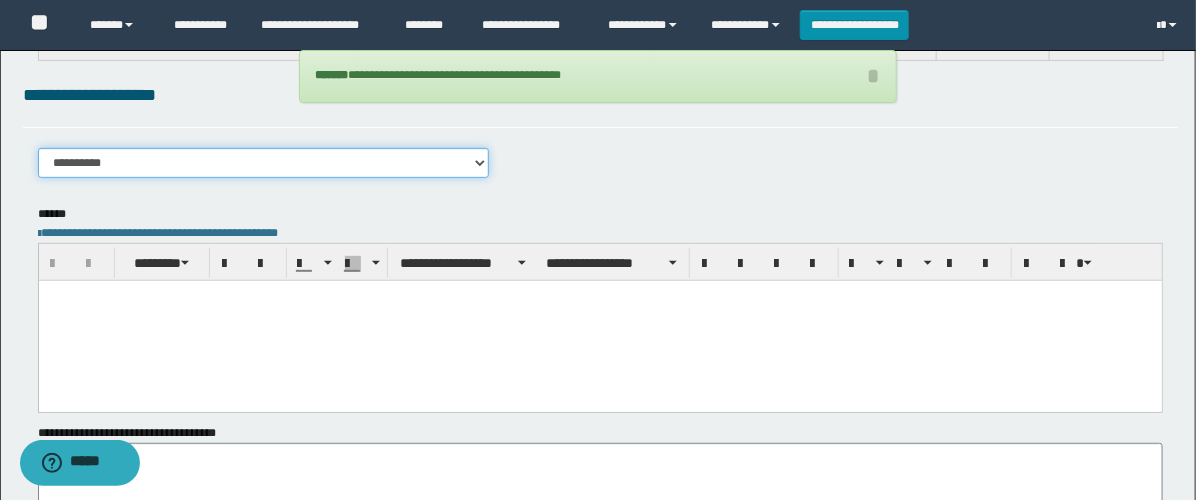 click on "**********" at bounding box center (263, 163) 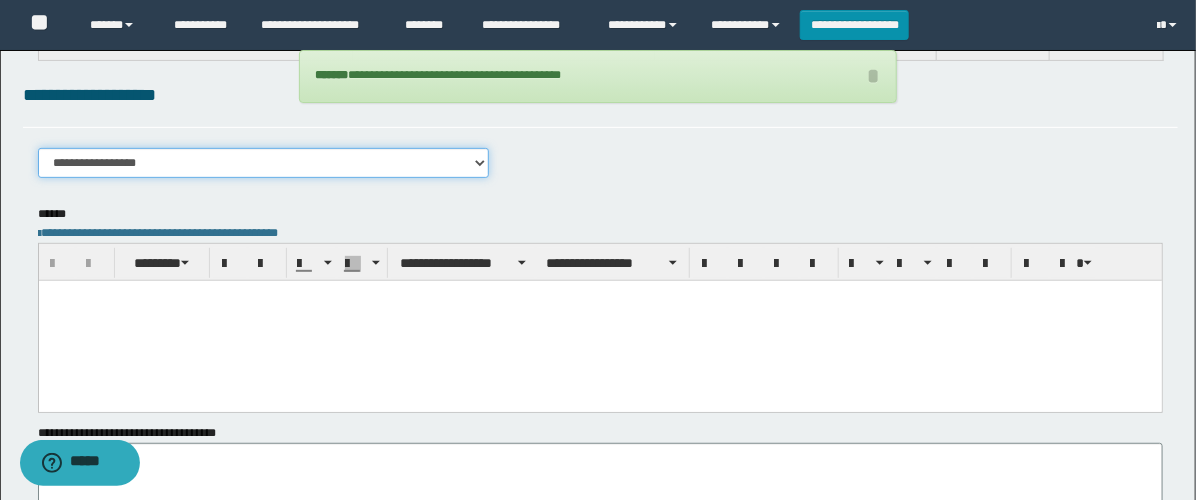 click on "**********" at bounding box center [263, 163] 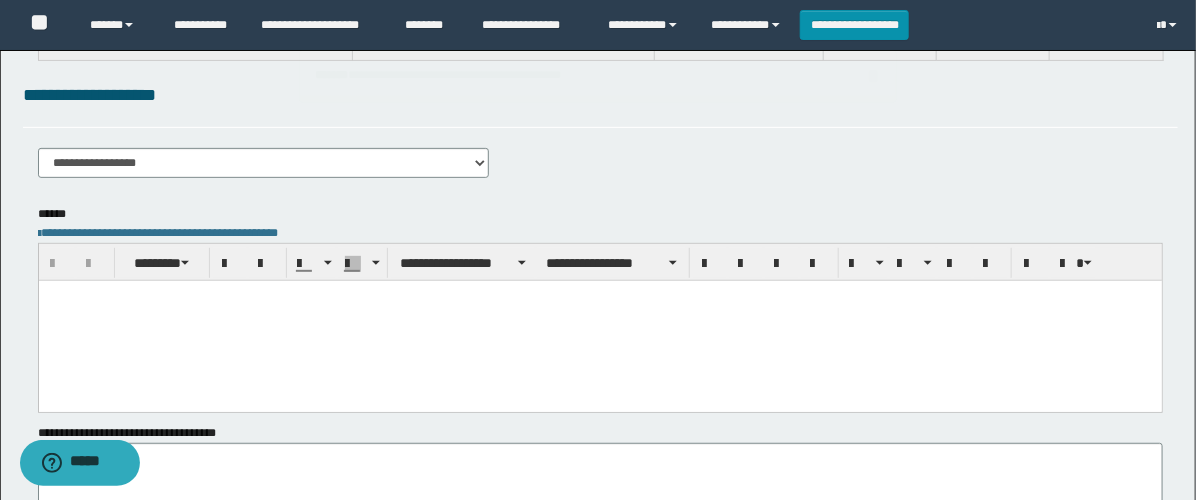 drag, startPoint x: 220, startPoint y: 350, endPoint x: 234, endPoint y: 337, distance: 19.104973 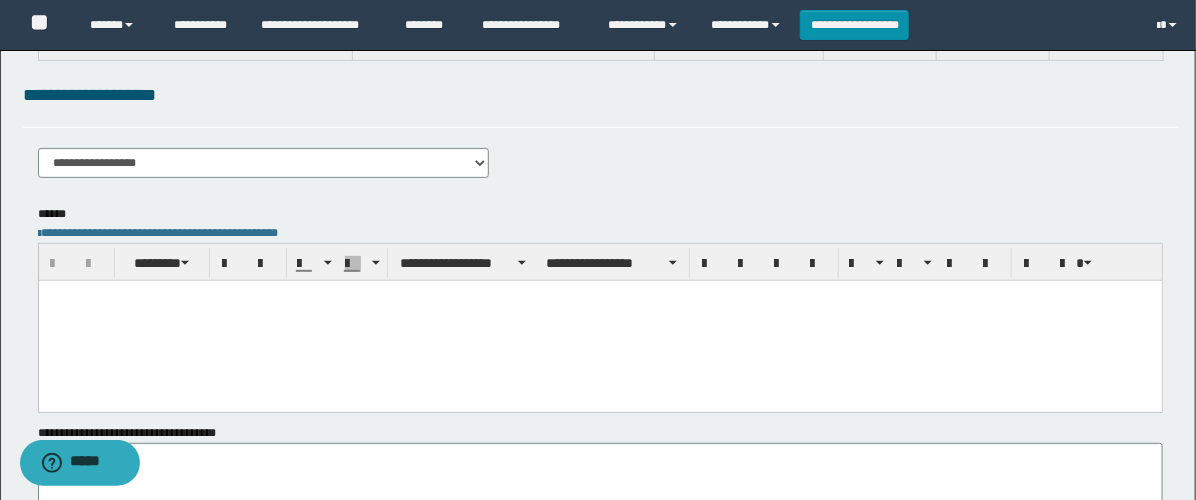 scroll, scrollTop: 0, scrollLeft: 0, axis: both 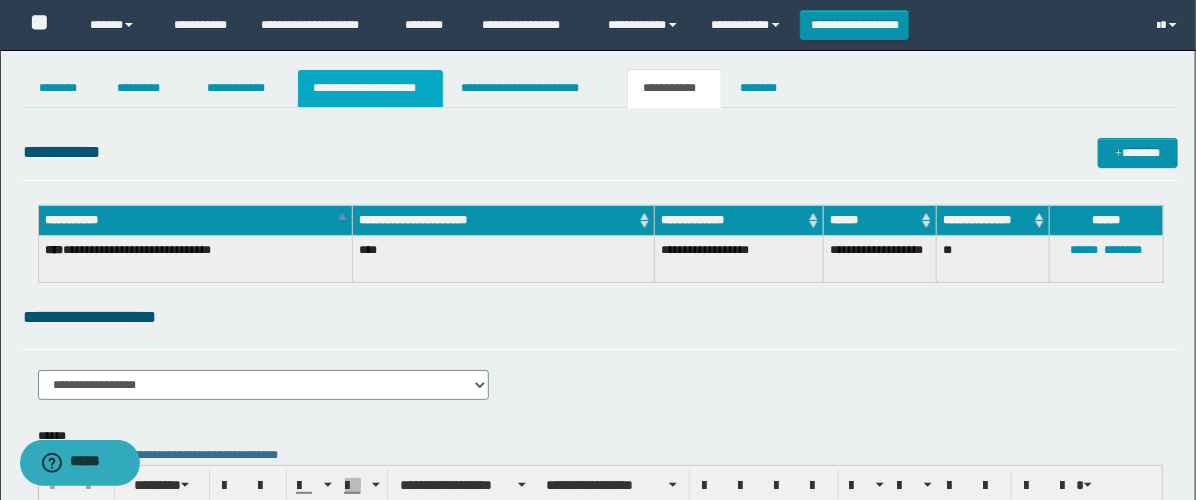 click on "**********" at bounding box center [370, 88] 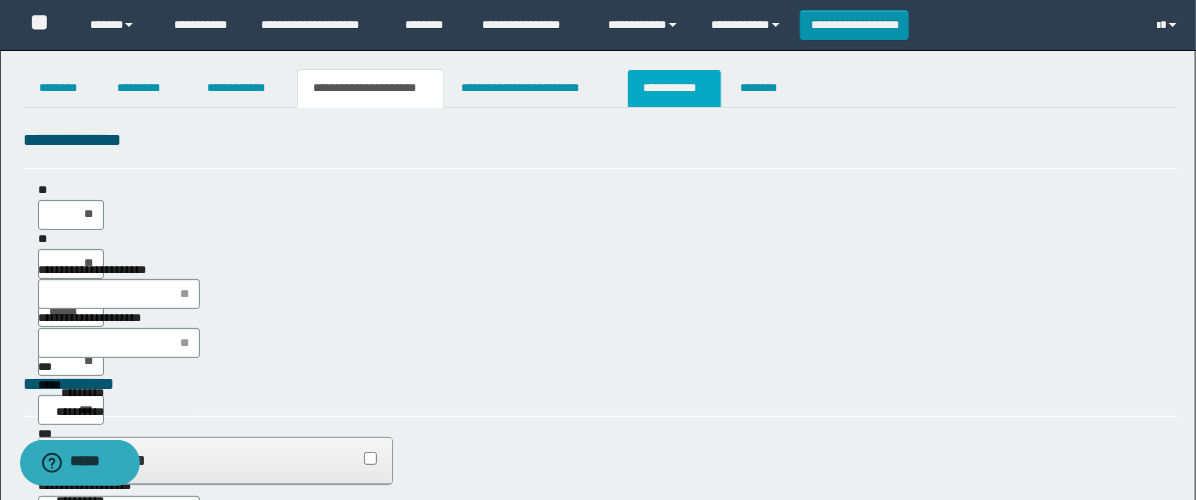 click on "**********" at bounding box center [674, 88] 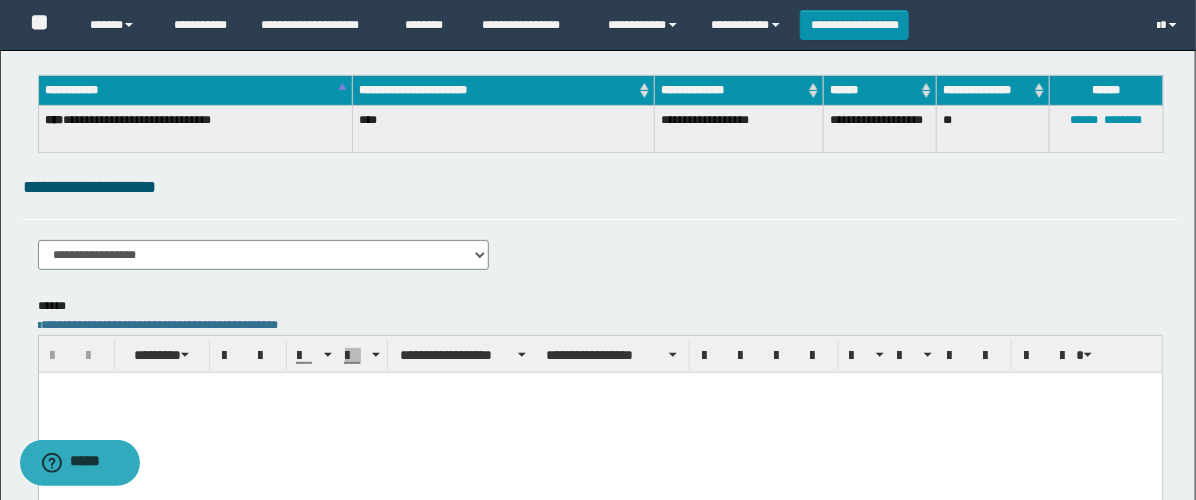scroll, scrollTop: 333, scrollLeft: 0, axis: vertical 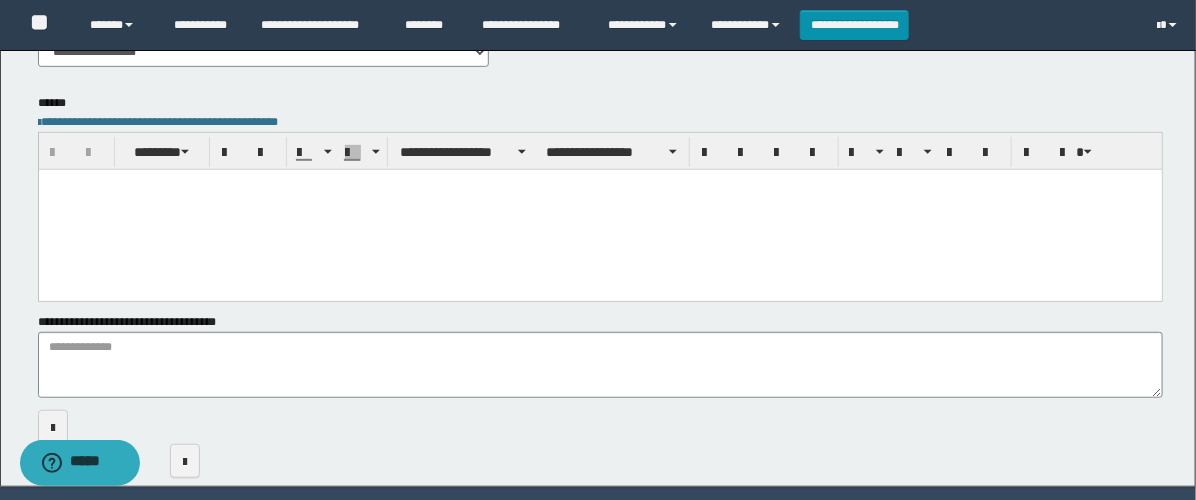 click at bounding box center (599, 209) 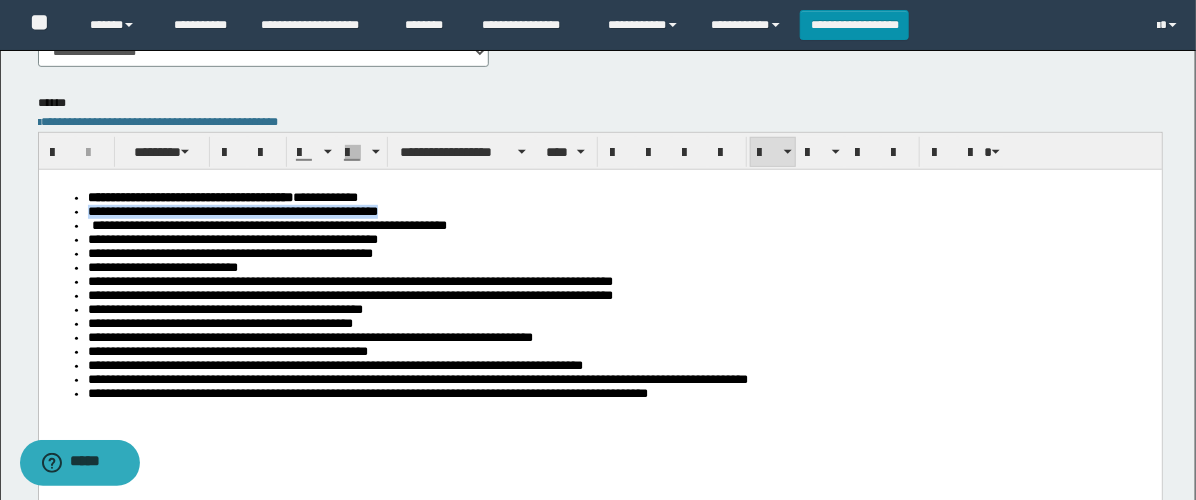 drag, startPoint x: 547, startPoint y: 212, endPoint x: 95, endPoint y: 201, distance: 452.13382 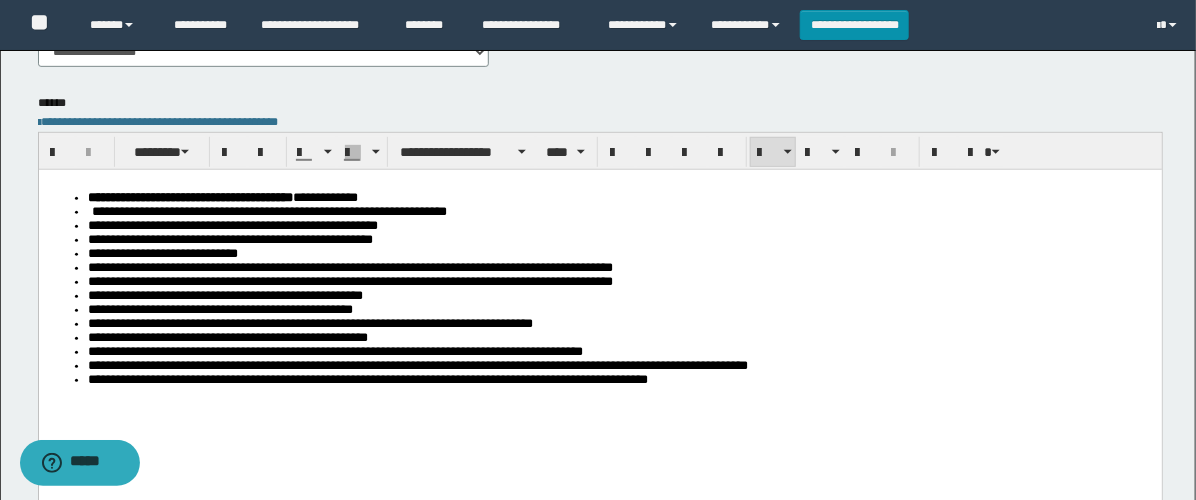 scroll, scrollTop: 0, scrollLeft: 0, axis: both 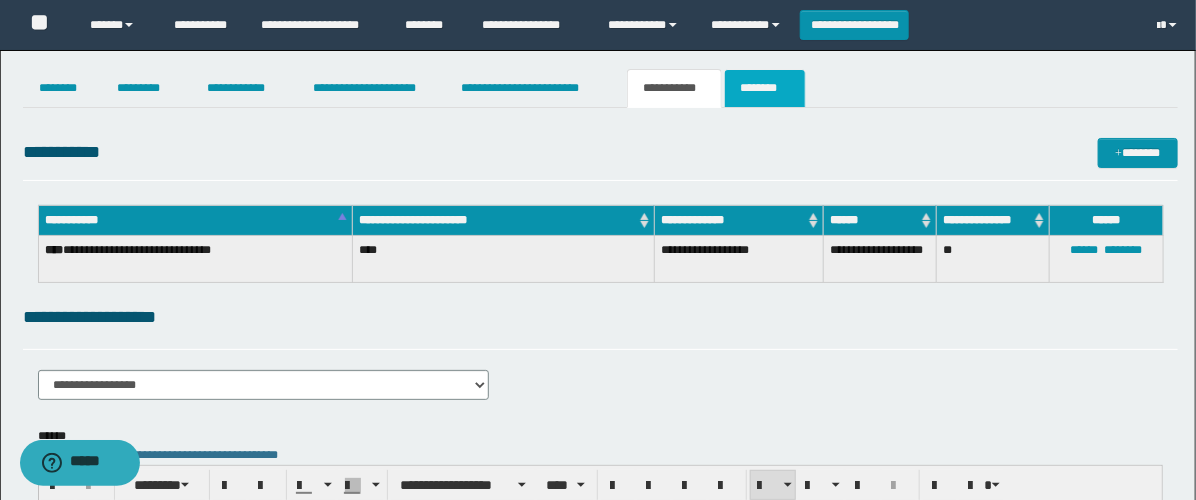 click on "********" at bounding box center [765, 88] 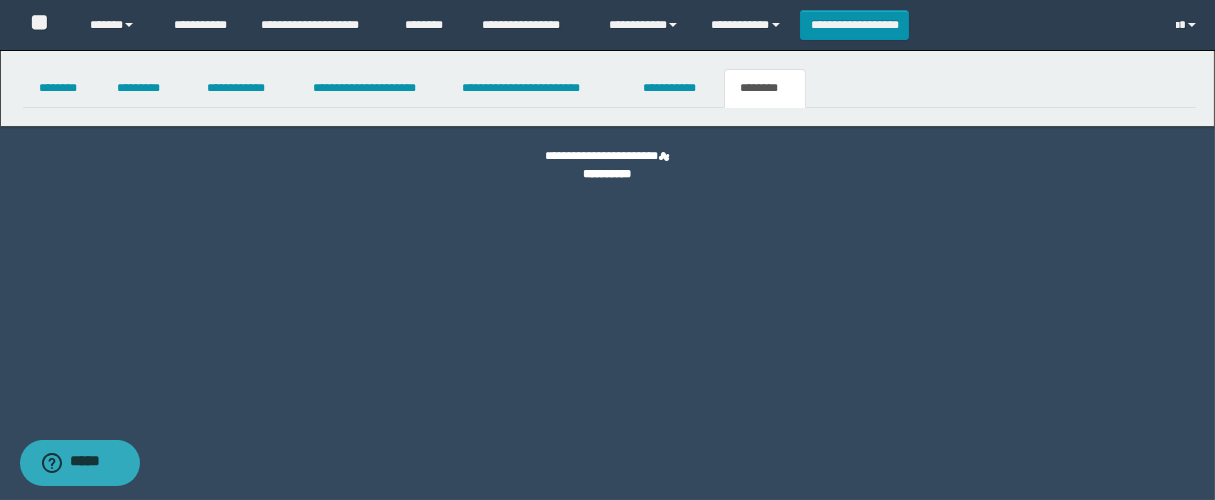 select 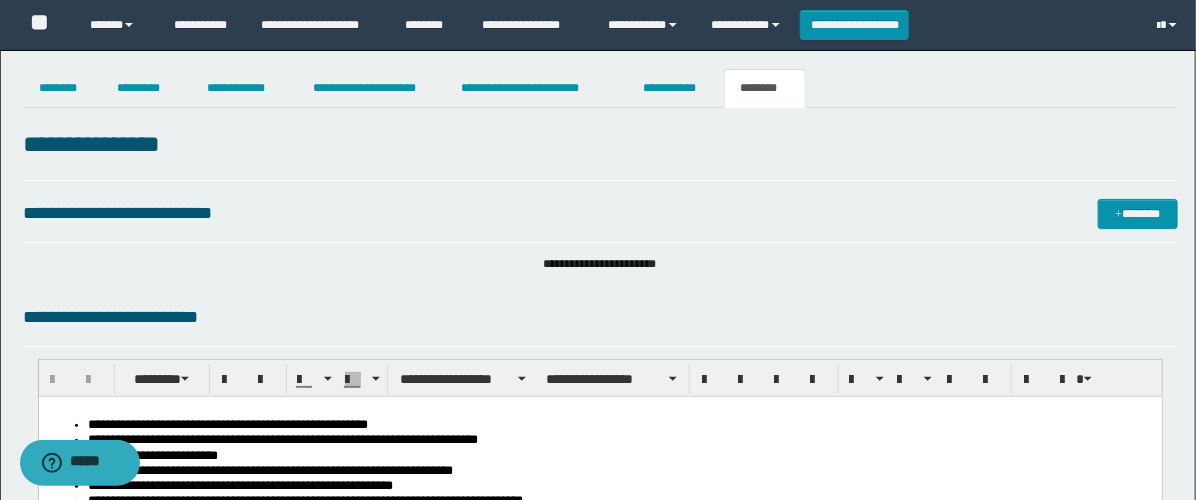 scroll, scrollTop: 0, scrollLeft: 0, axis: both 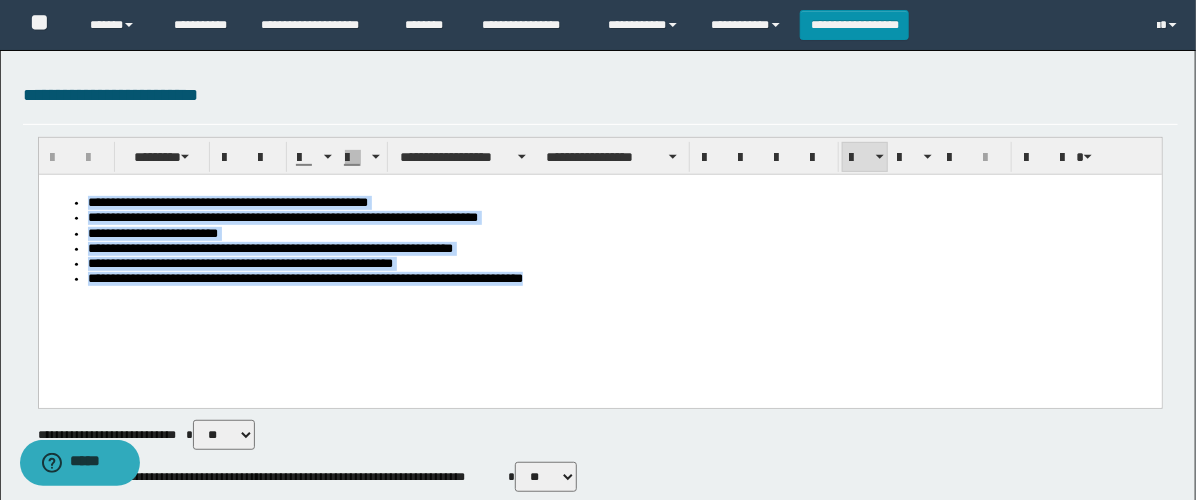 drag, startPoint x: 715, startPoint y: 323, endPoint x: -1, endPoint y: 101, distance: 749.6266 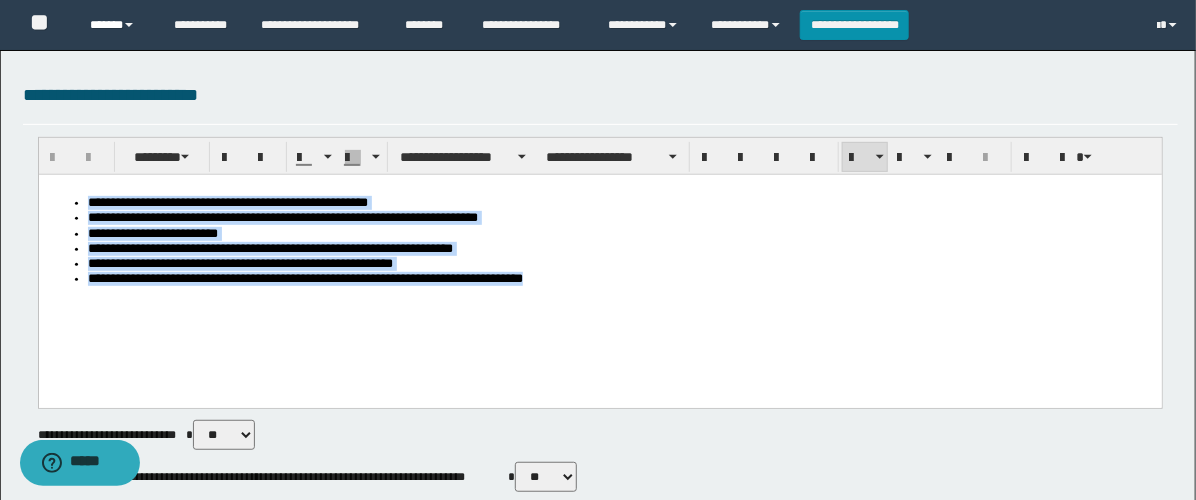 type 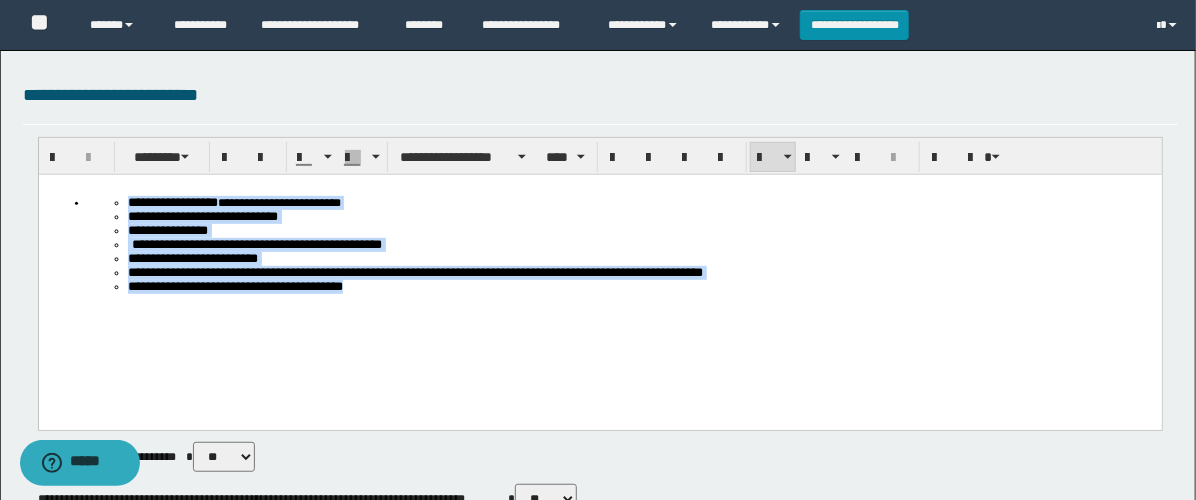 drag, startPoint x: 430, startPoint y: 324, endPoint x: -1, endPoint y: 178, distance: 455.05713 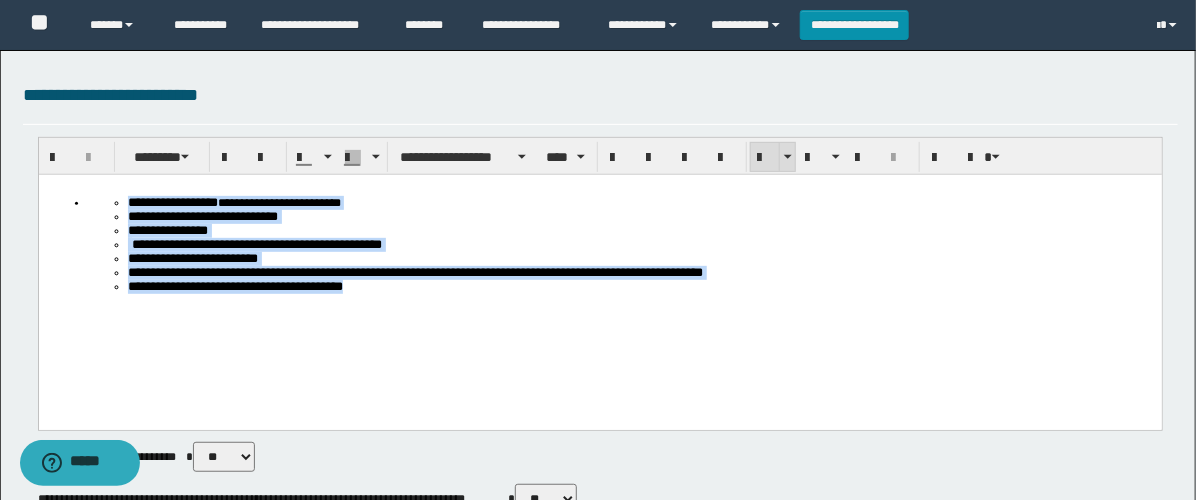 click at bounding box center [765, 158] 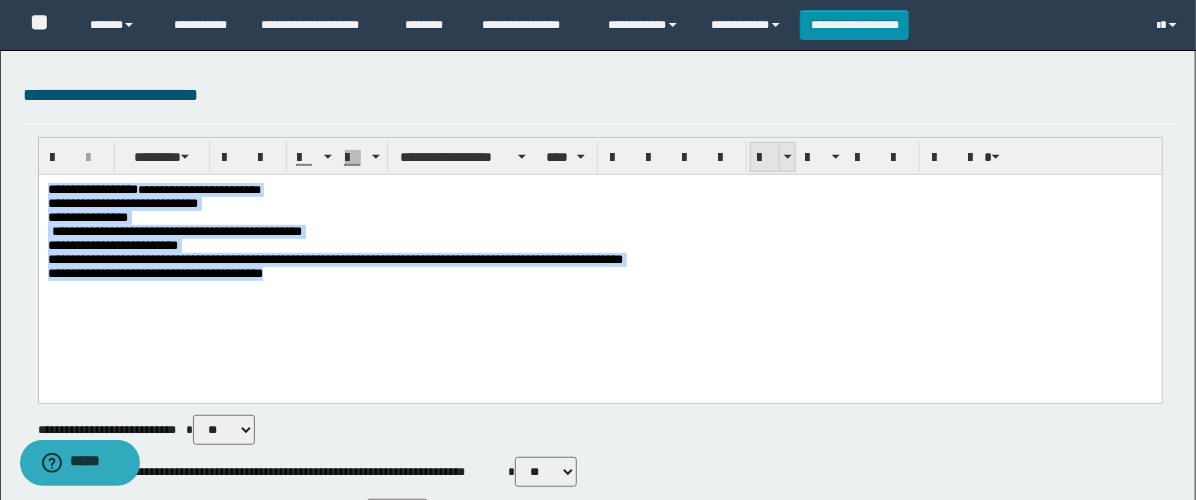 click at bounding box center (765, 158) 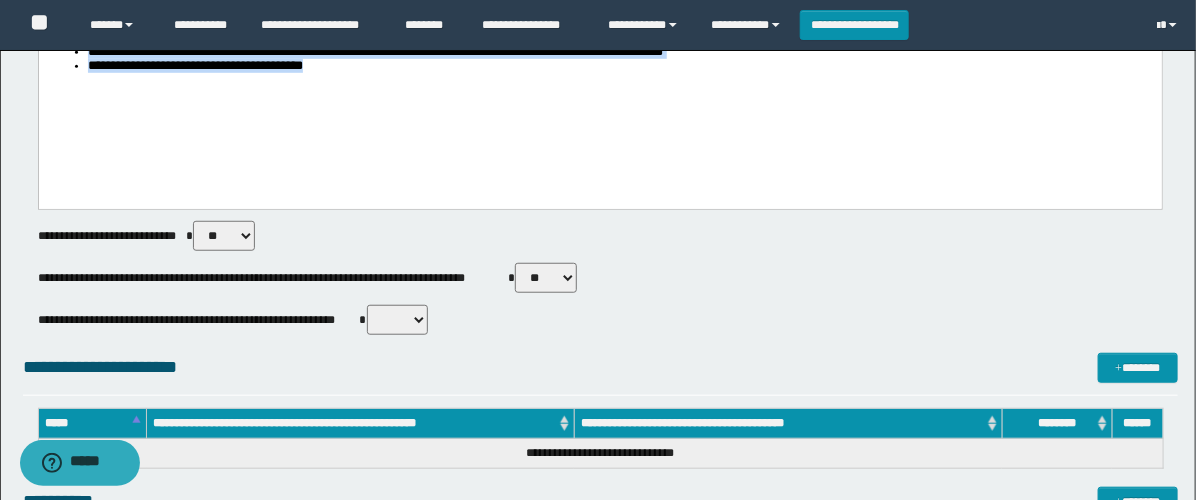 scroll, scrollTop: 444, scrollLeft: 0, axis: vertical 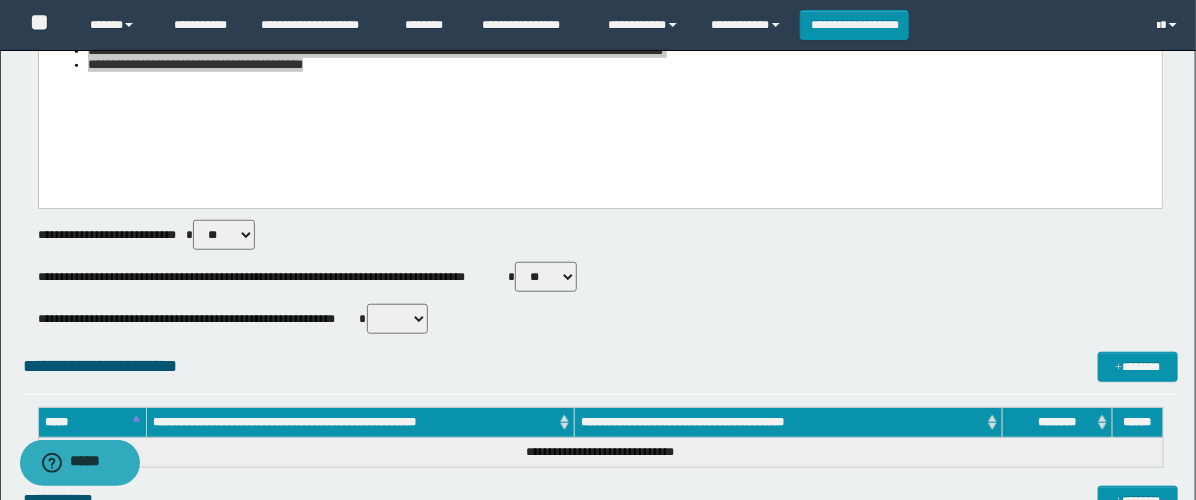 click on "**
**" at bounding box center (546, 277) 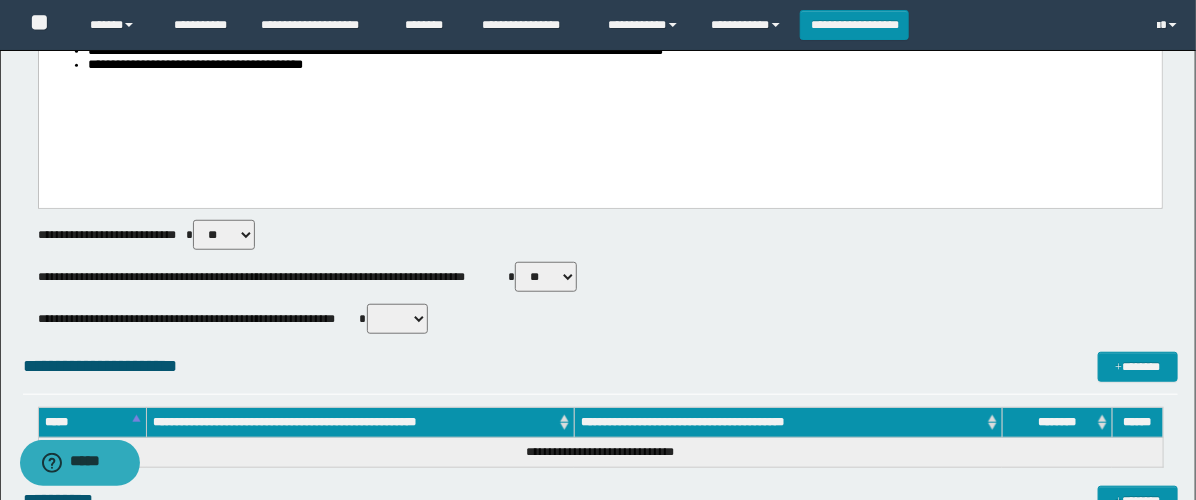 select on "****" 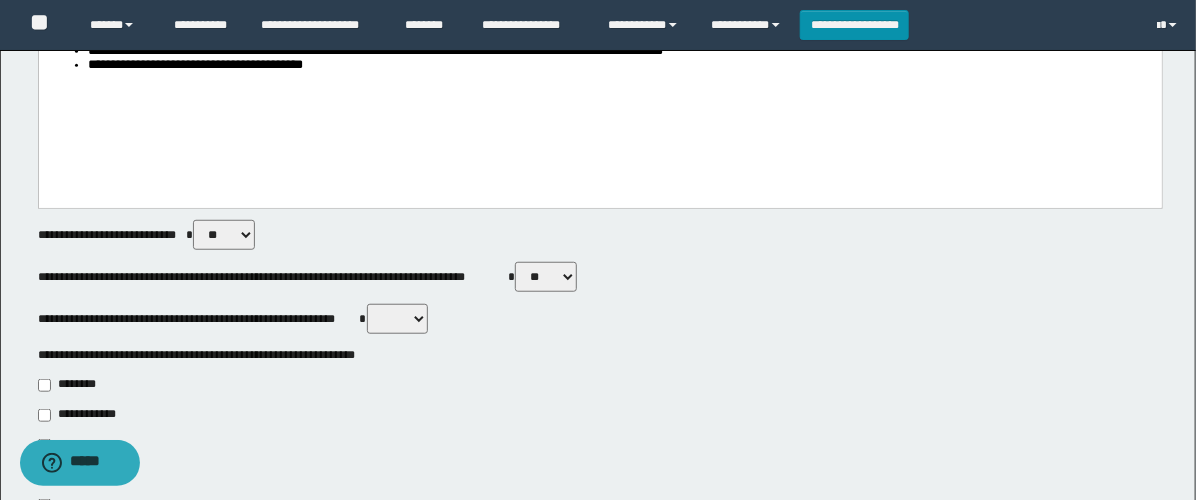 scroll, scrollTop: 666, scrollLeft: 0, axis: vertical 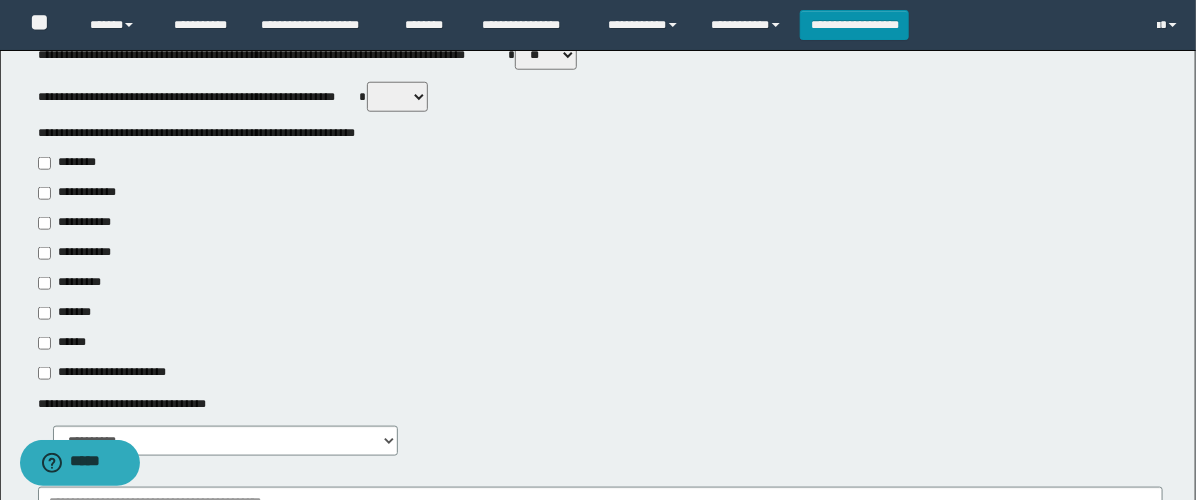 click on "**********" at bounding box center (76, 253) 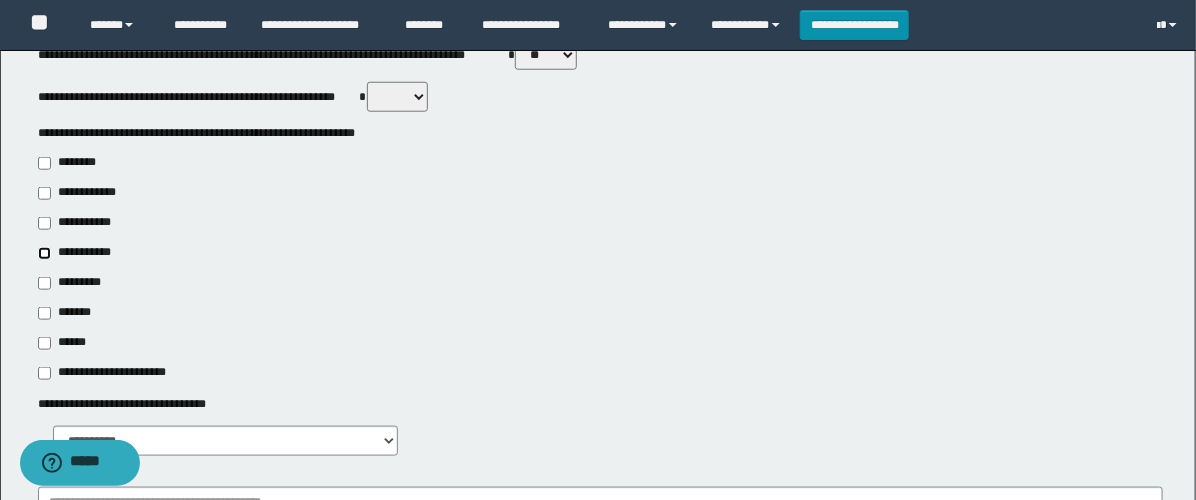 type on "**********" 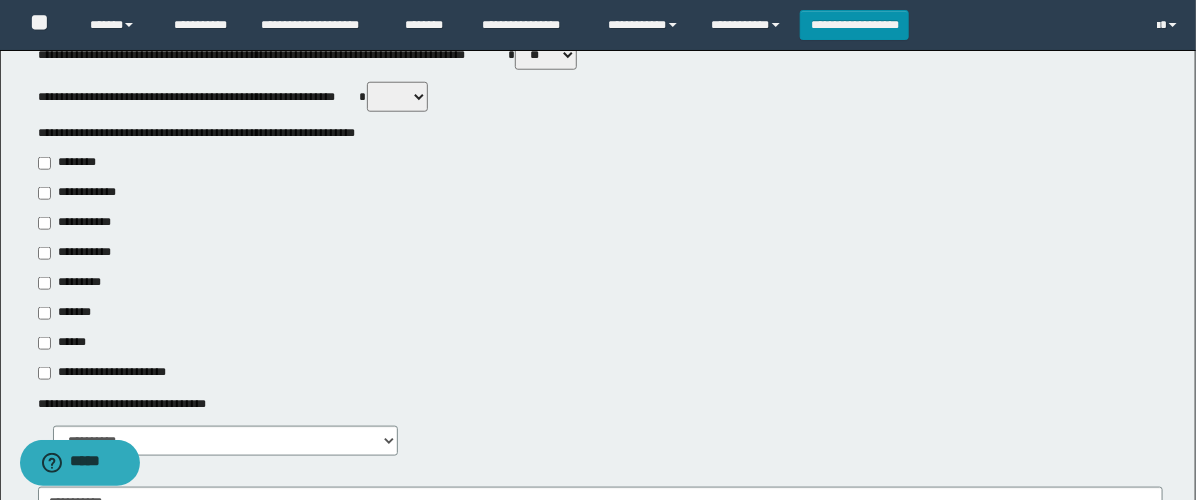click on "**********" at bounding box center [600, 268] 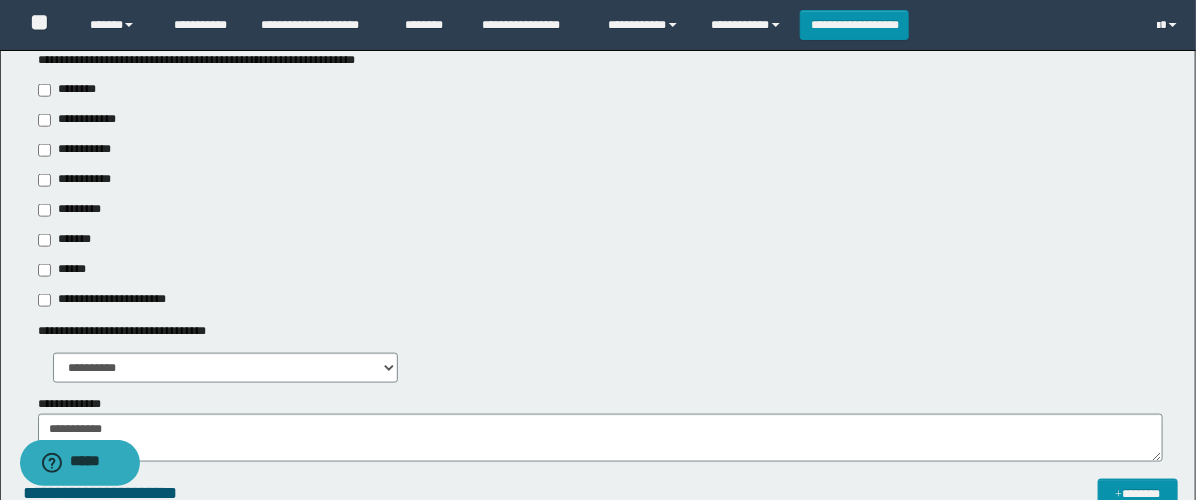 scroll, scrollTop: 777, scrollLeft: 0, axis: vertical 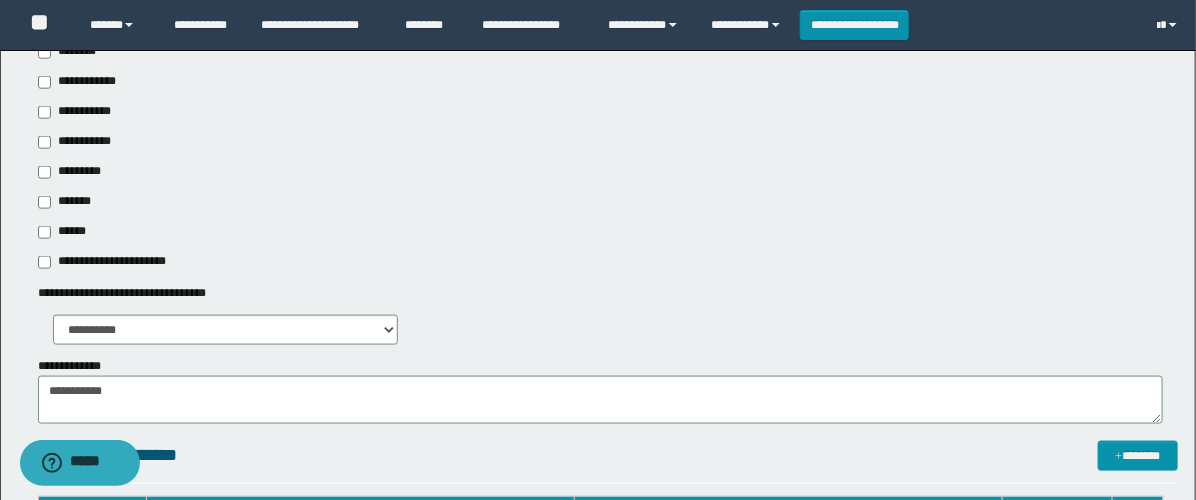 click on "**********" at bounding box center [76, 142] 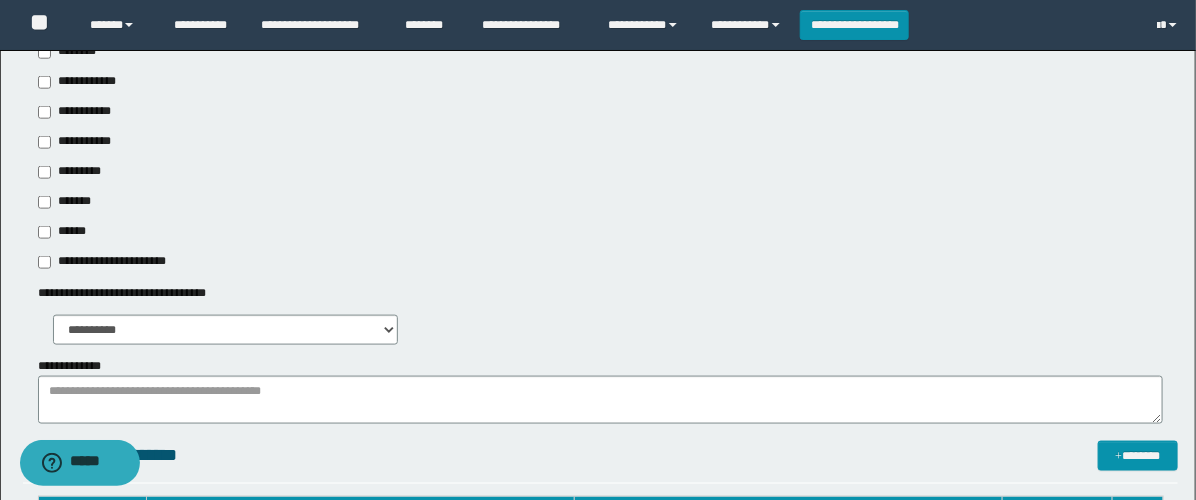 click on "**********" at bounding box center (81, 112) 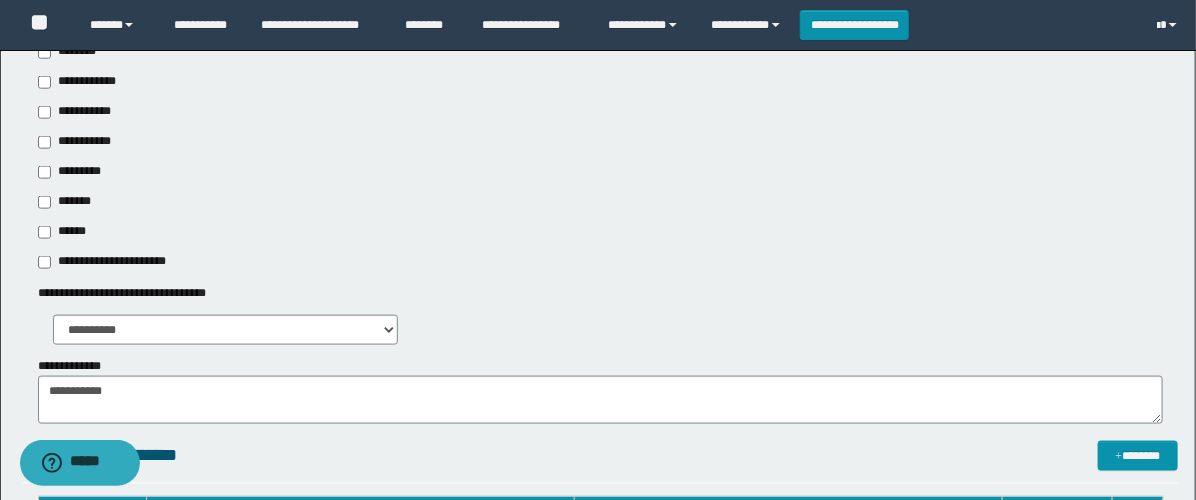click on "**********" at bounding box center (76, 142) 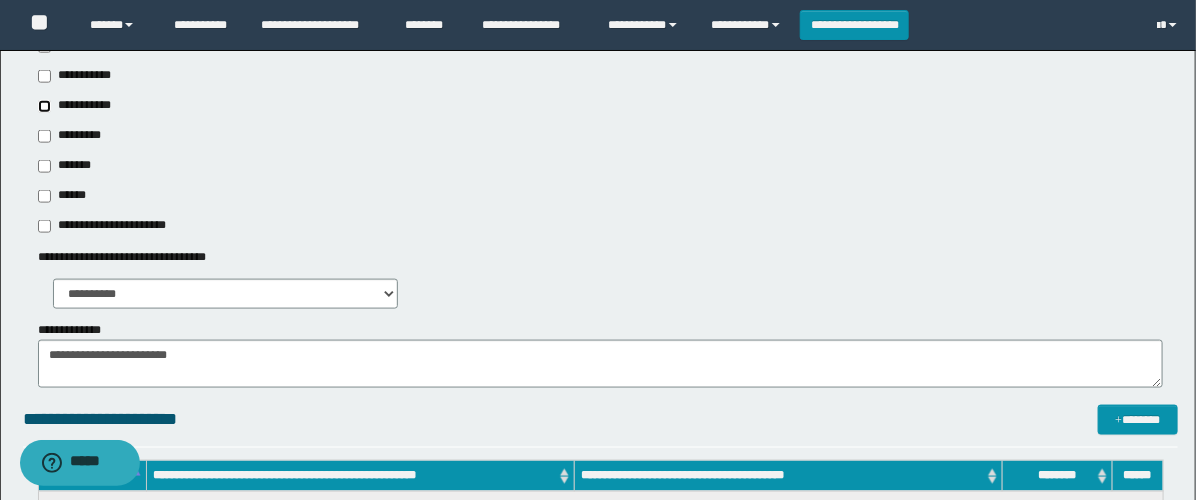 scroll, scrollTop: 1000, scrollLeft: 0, axis: vertical 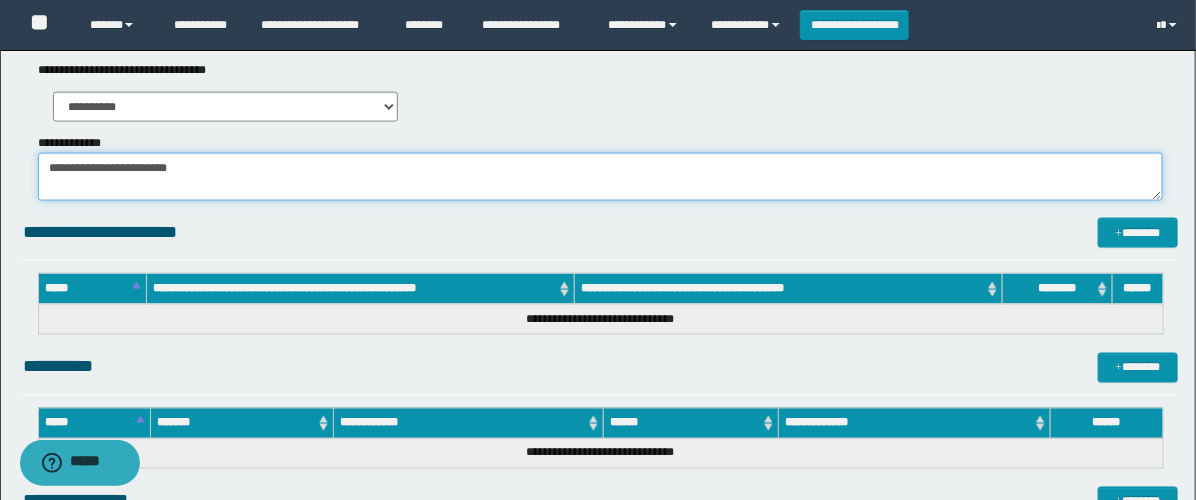 click on "**********" at bounding box center (600, 177) 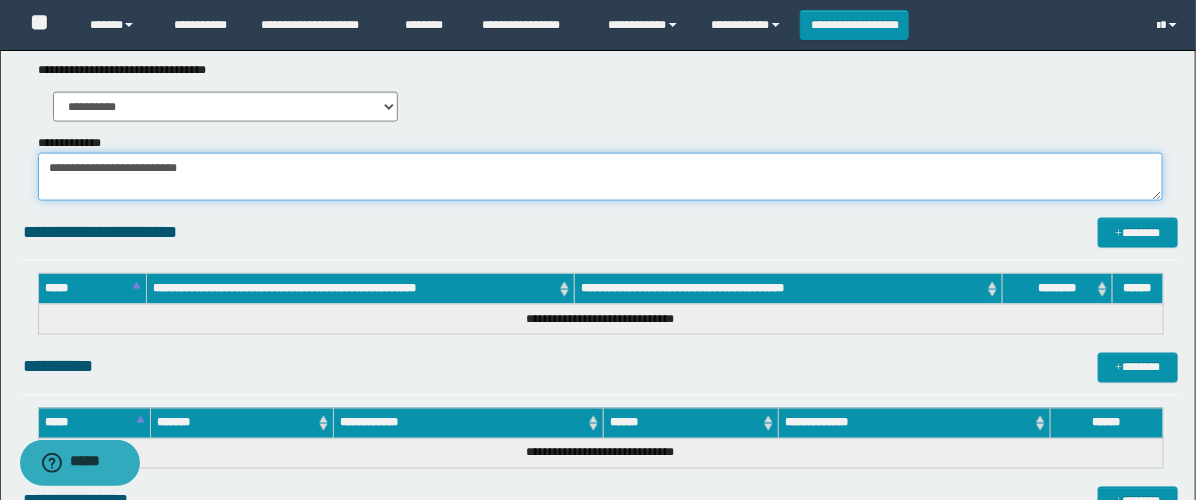 paste on "**********" 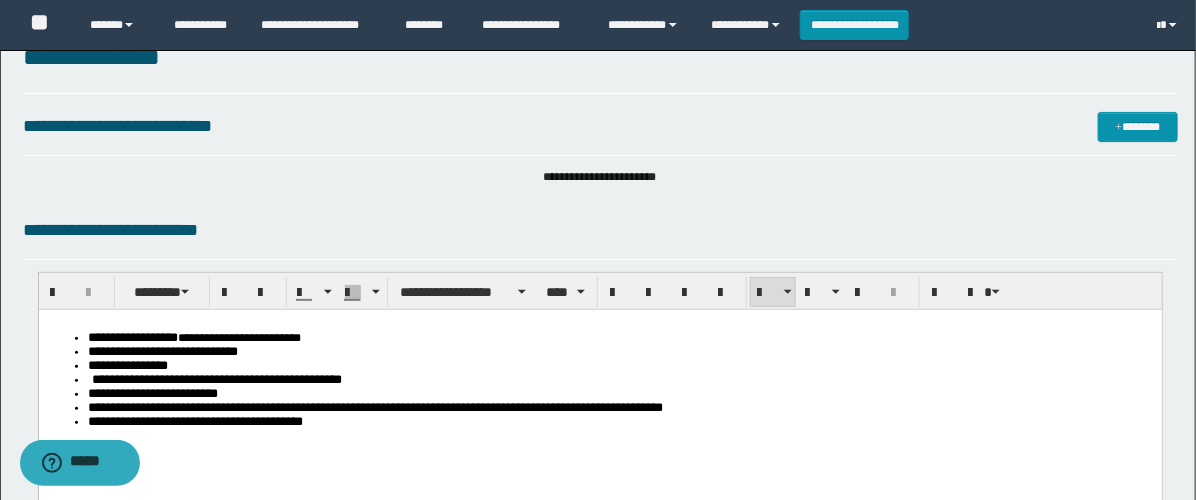 scroll, scrollTop: 0, scrollLeft: 0, axis: both 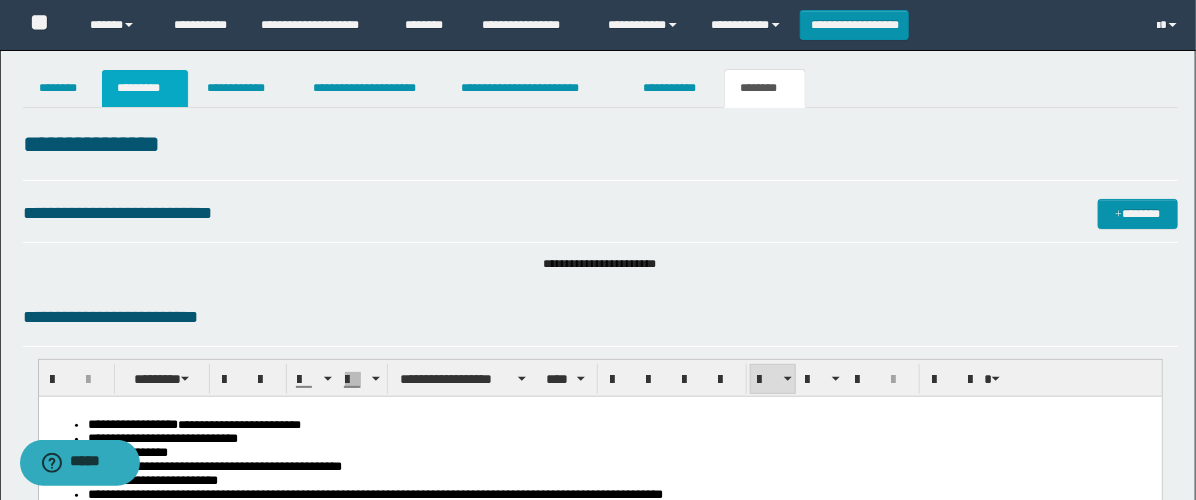 type on "**********" 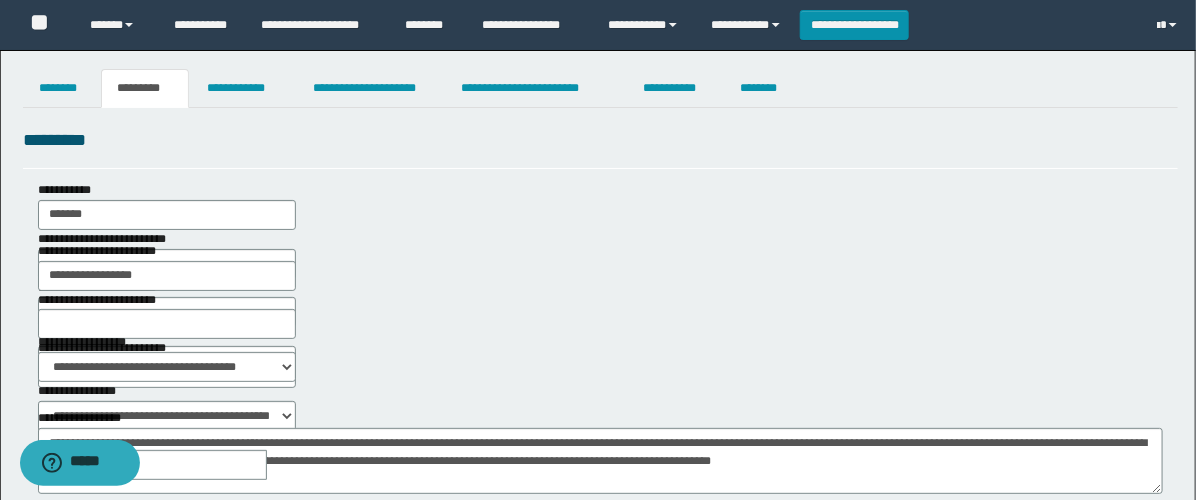 click at bounding box center [281, 465] 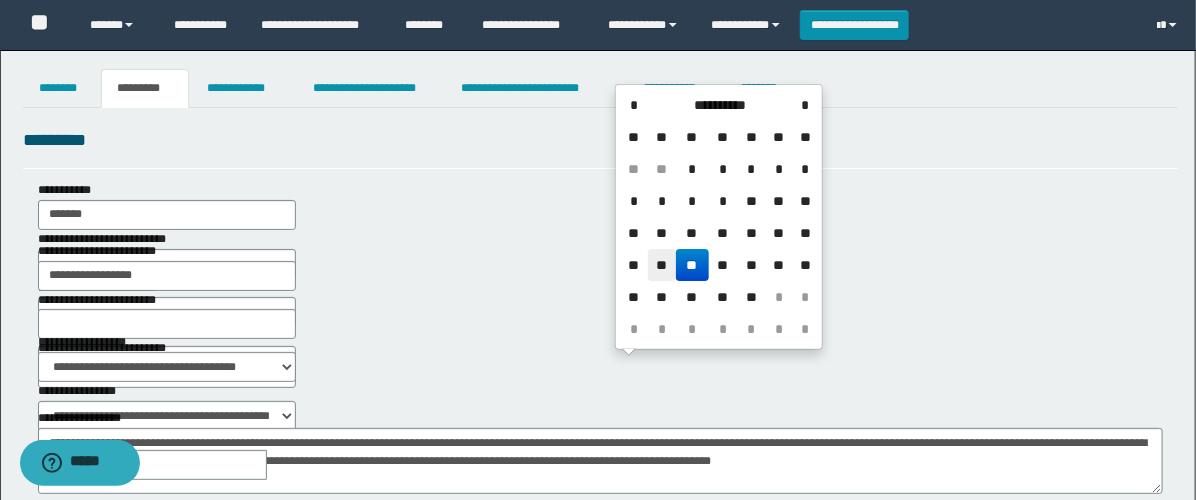click on "**" at bounding box center [662, 265] 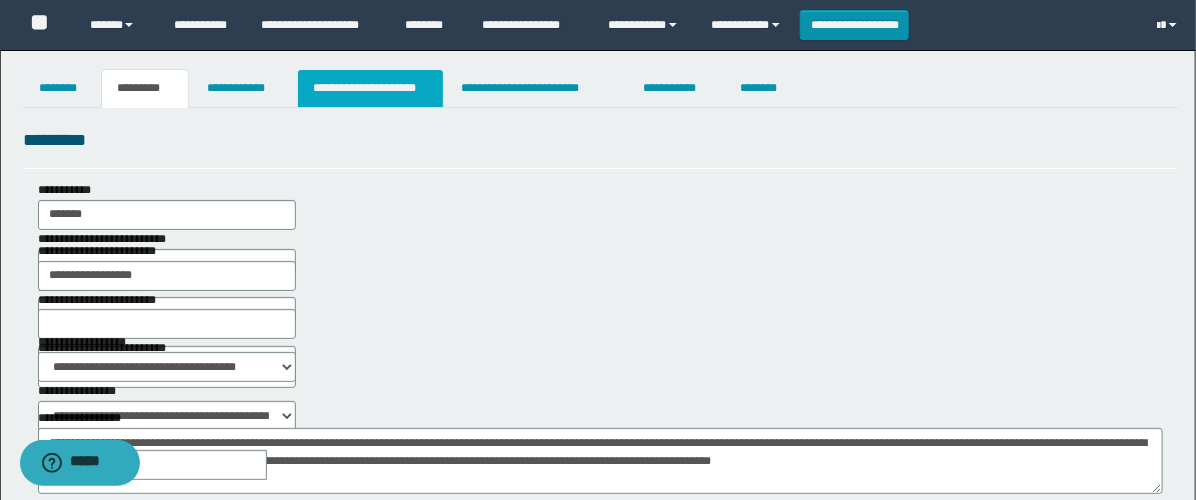 click on "**********" at bounding box center (370, 88) 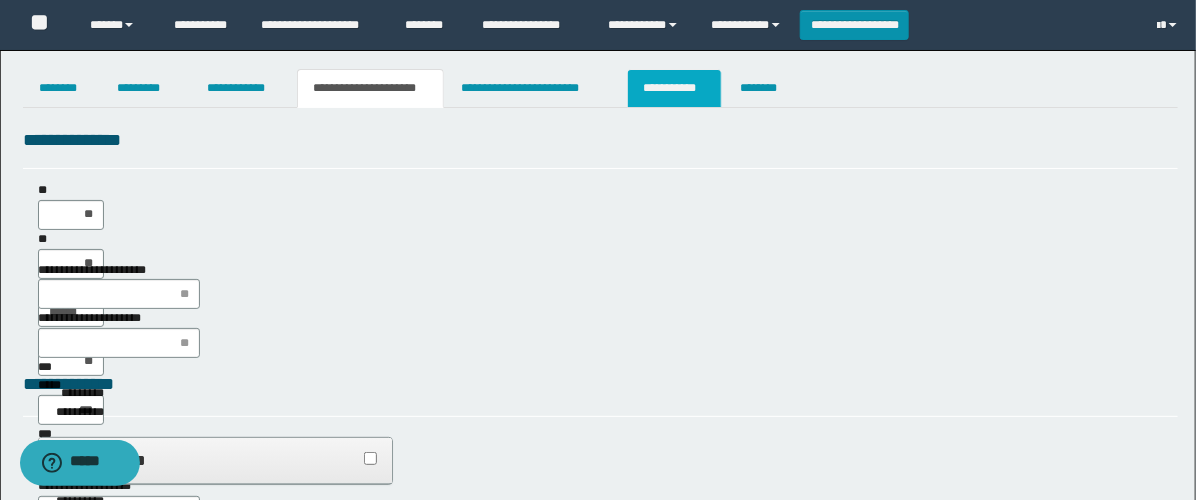 click on "**********" at bounding box center (674, 88) 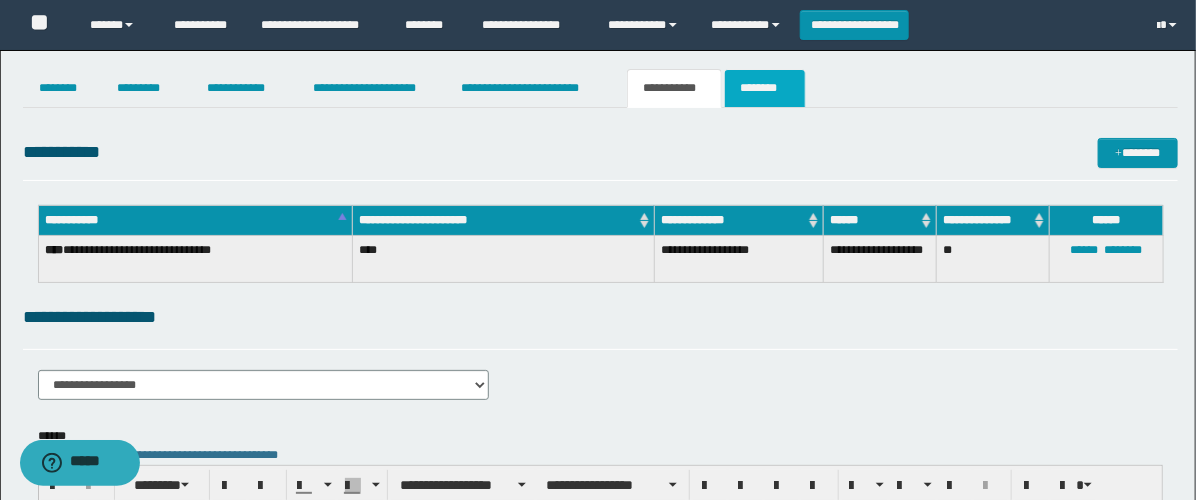 click on "********" at bounding box center [765, 88] 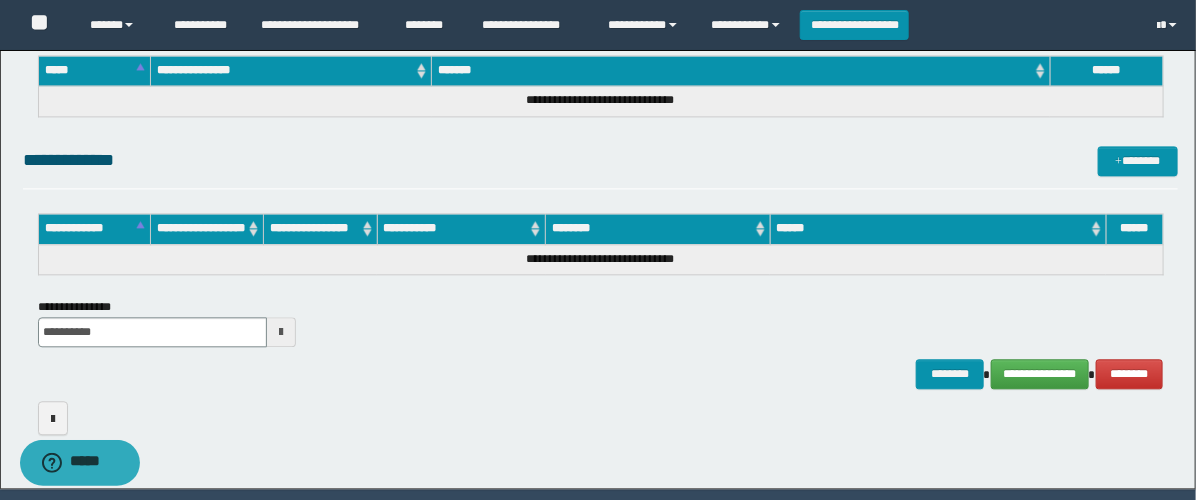 scroll, scrollTop: 1566, scrollLeft: 0, axis: vertical 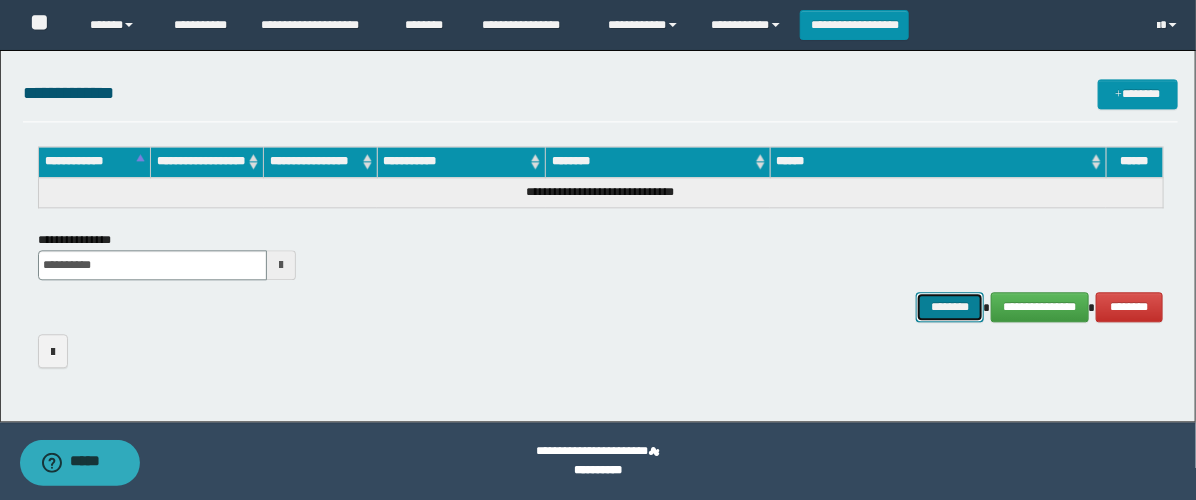 click on "********" at bounding box center [950, 307] 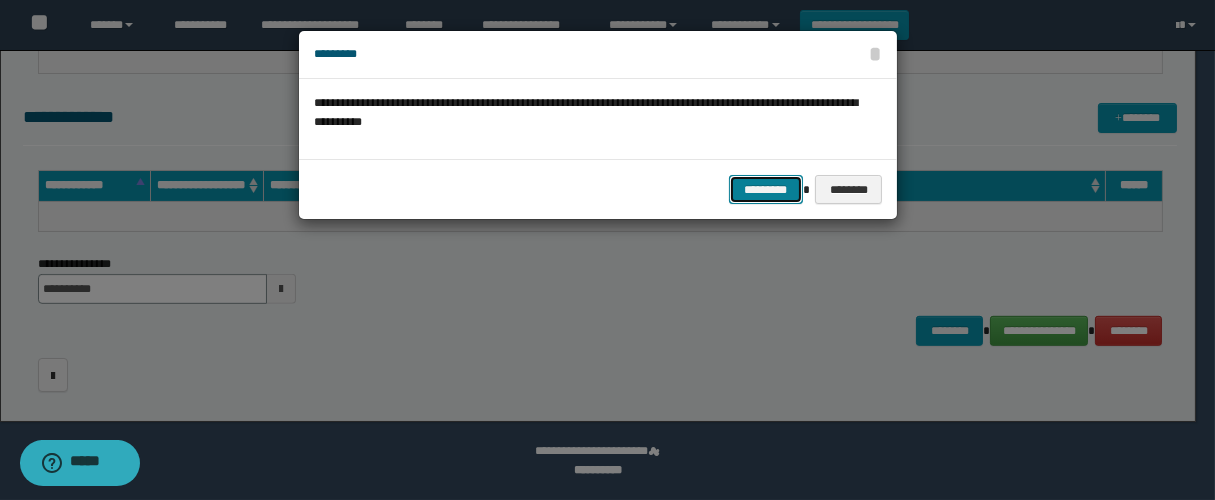 click on "*********" at bounding box center [766, 190] 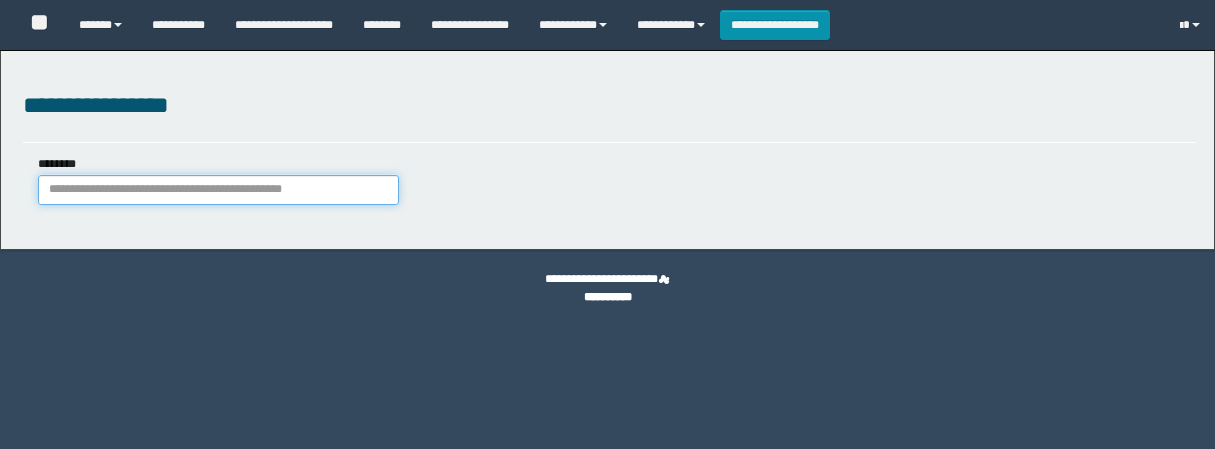 click on "********" at bounding box center (218, 190) 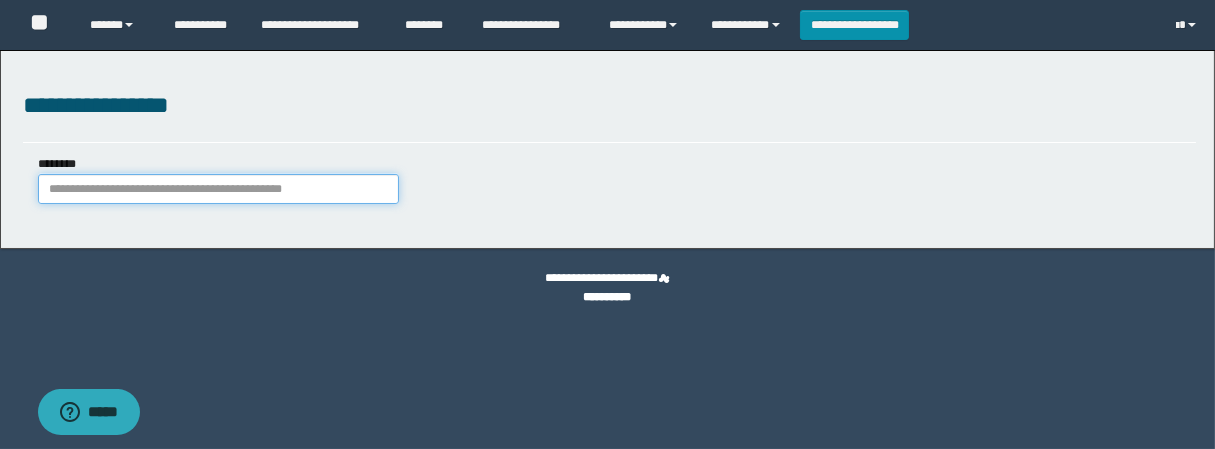 scroll, scrollTop: 0, scrollLeft: 0, axis: both 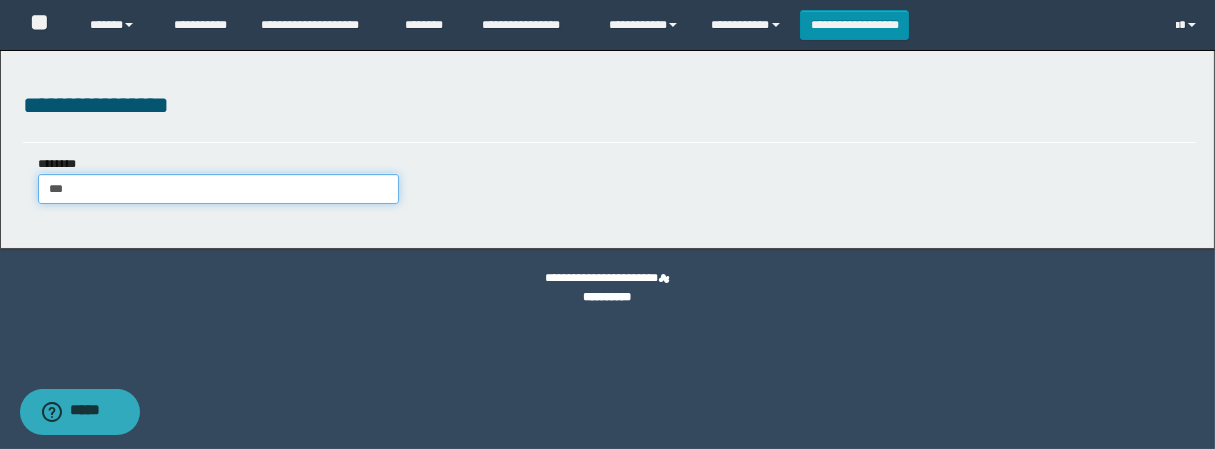 type on "****" 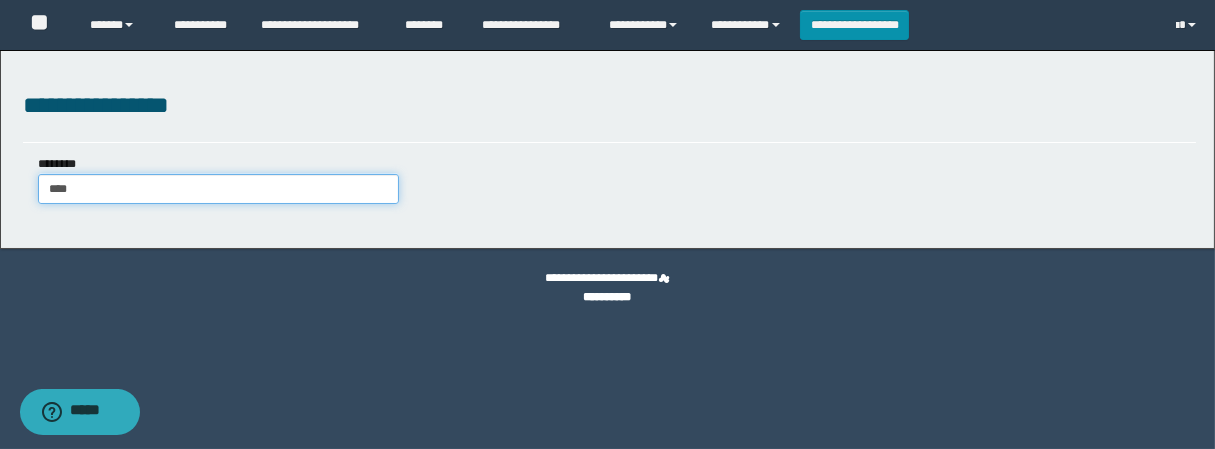 type on "****" 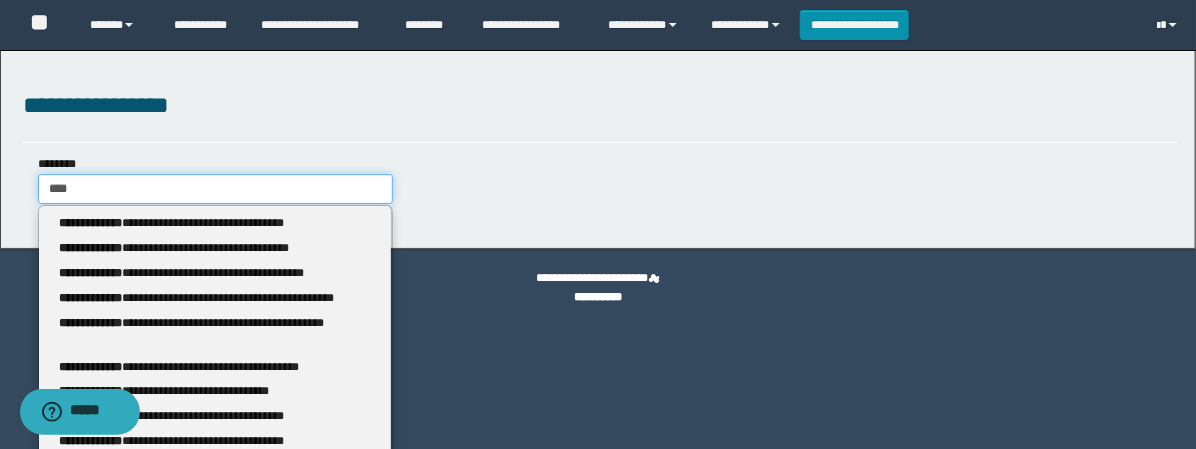 type 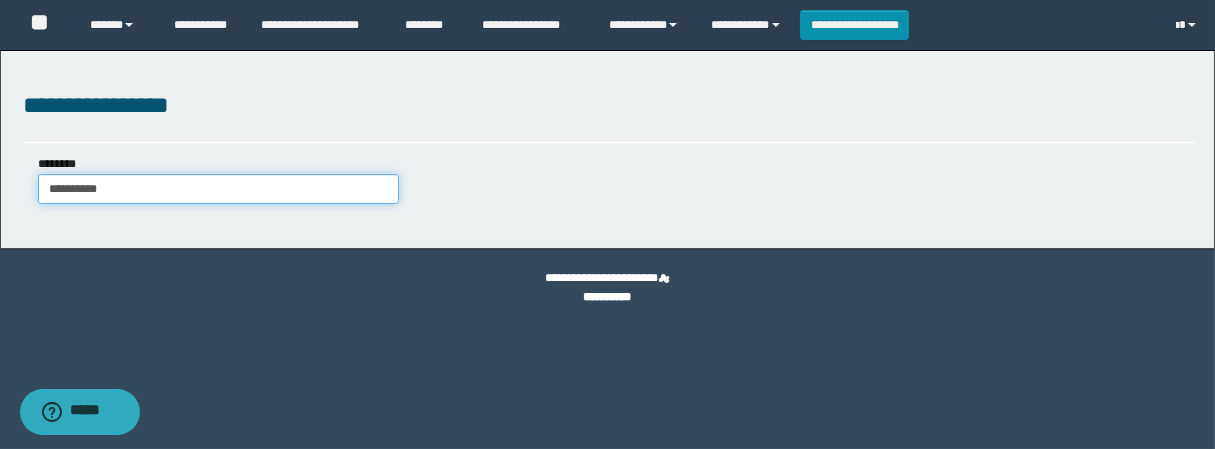 click on "**********" at bounding box center (218, 189) 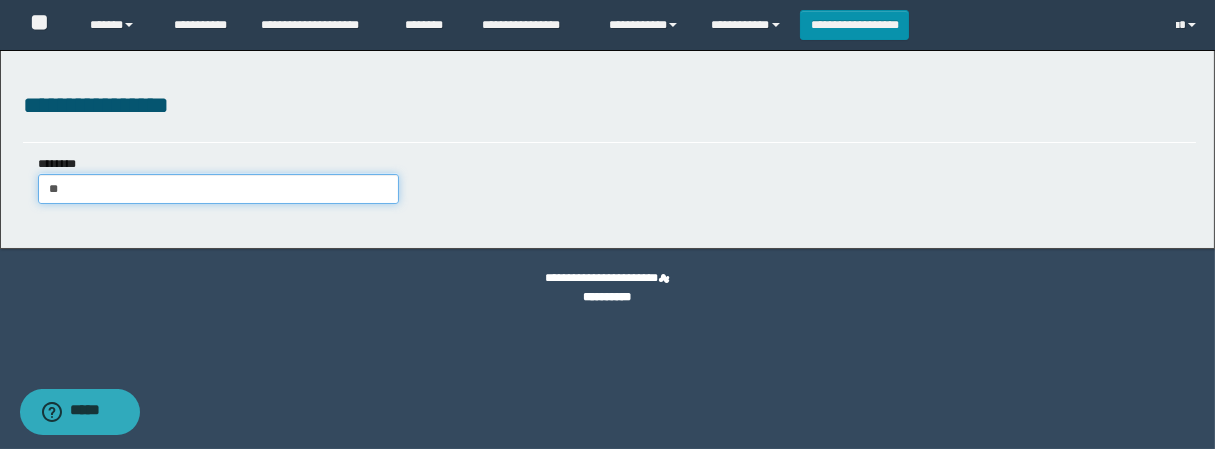 type on "**" 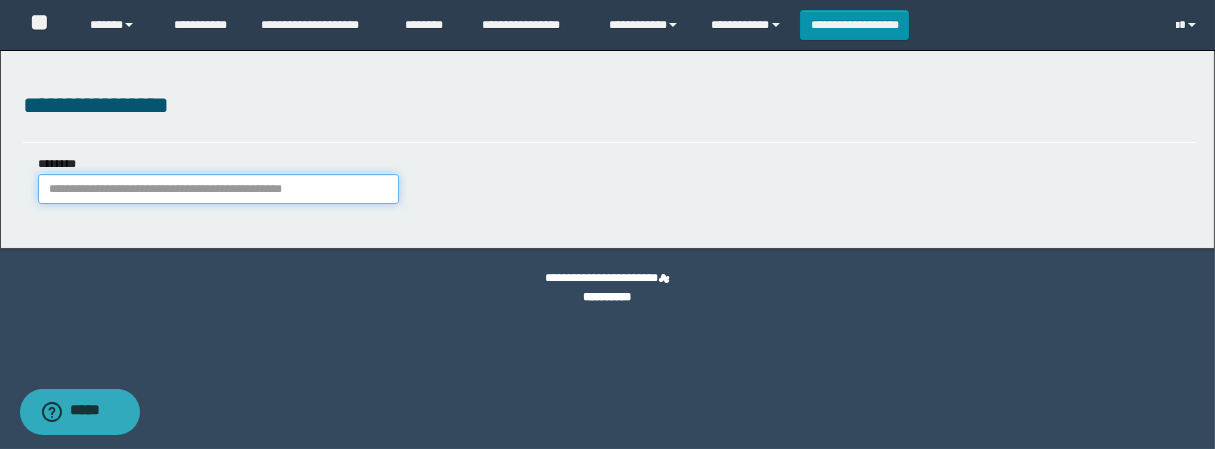 paste on "**********" 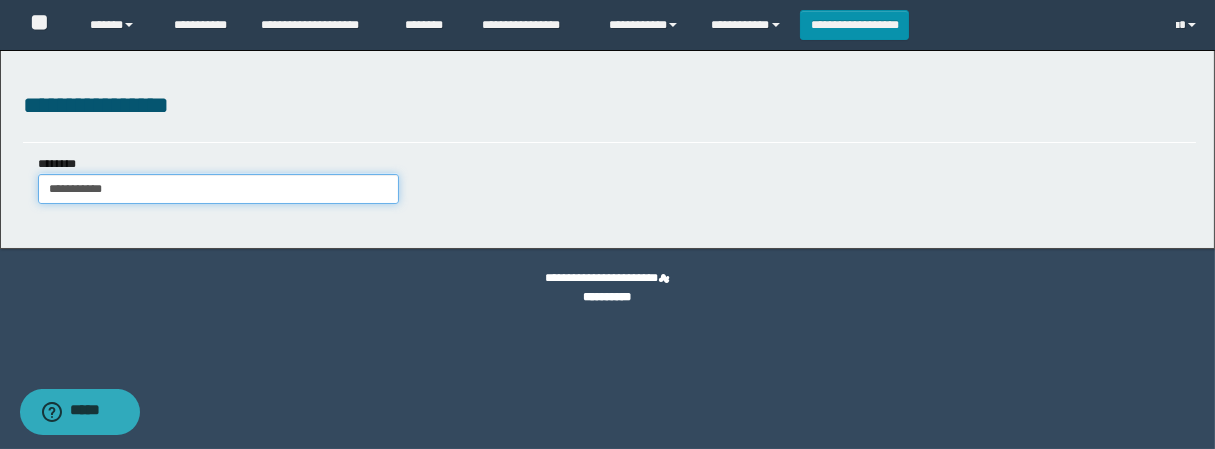 click on "**********" at bounding box center [218, 189] 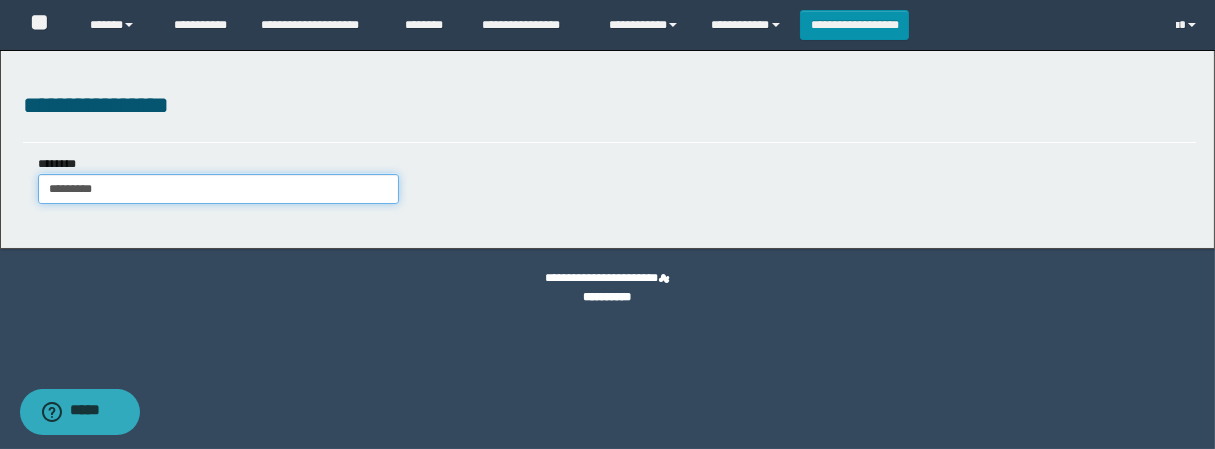 type on "**********" 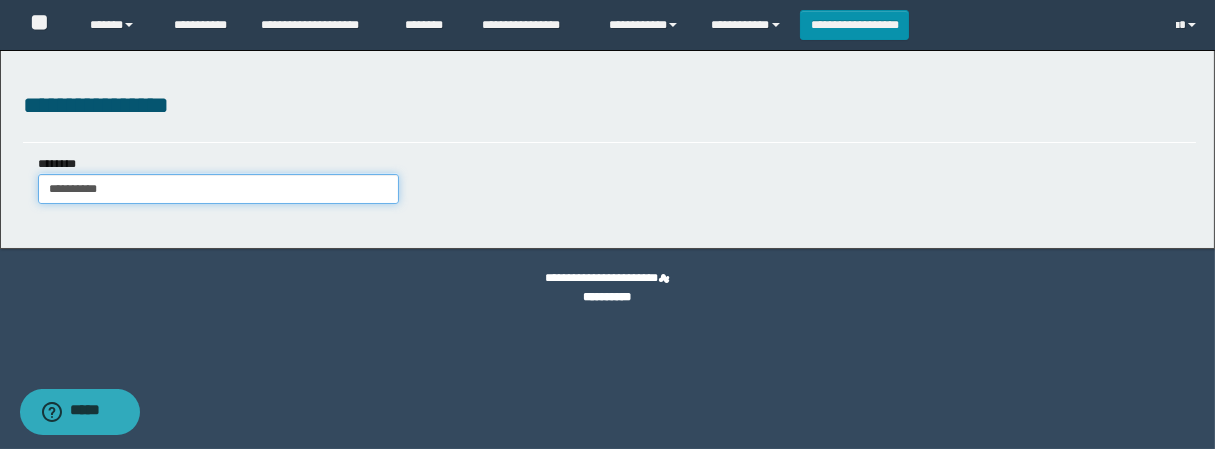 type on "**********" 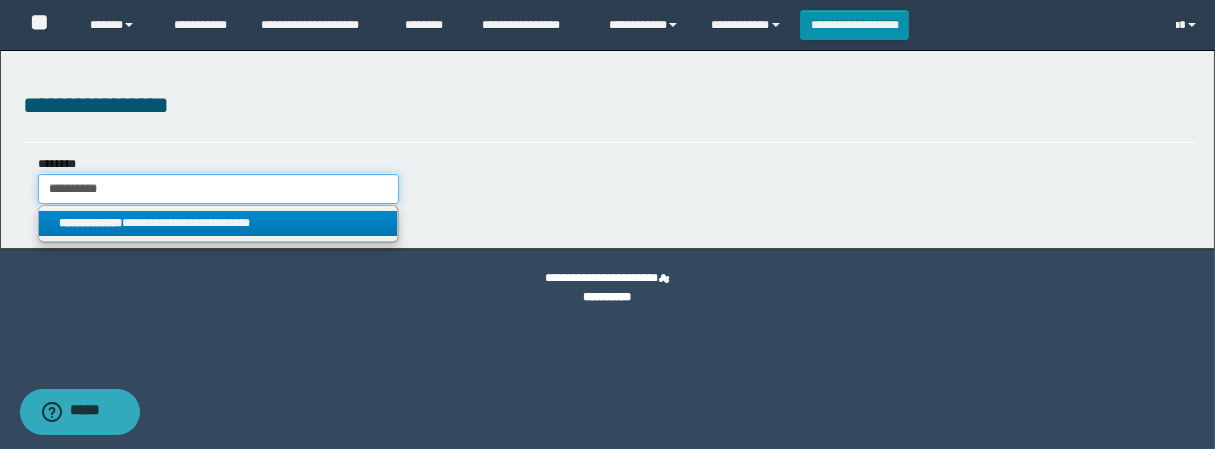 type on "**********" 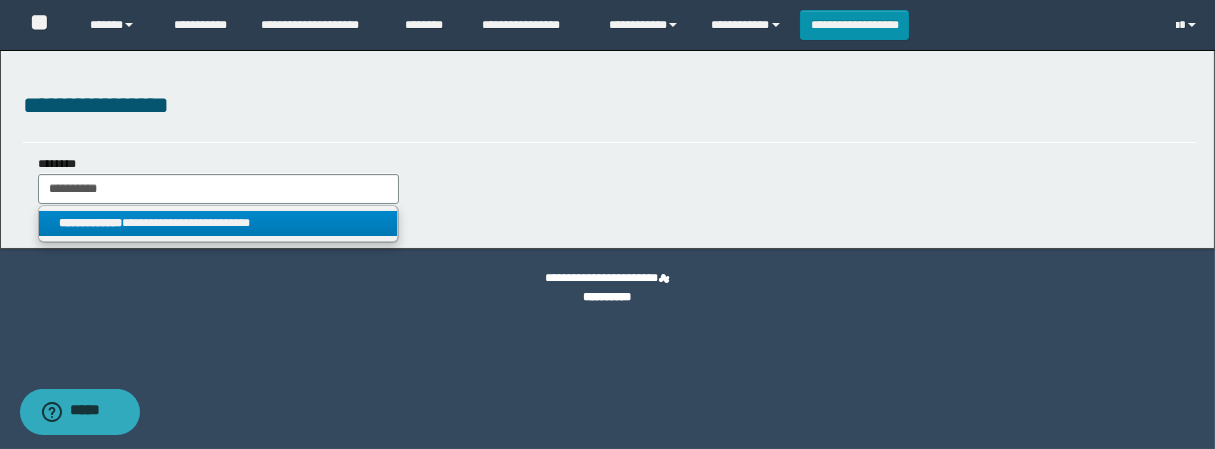 click on "**********" at bounding box center (218, 223) 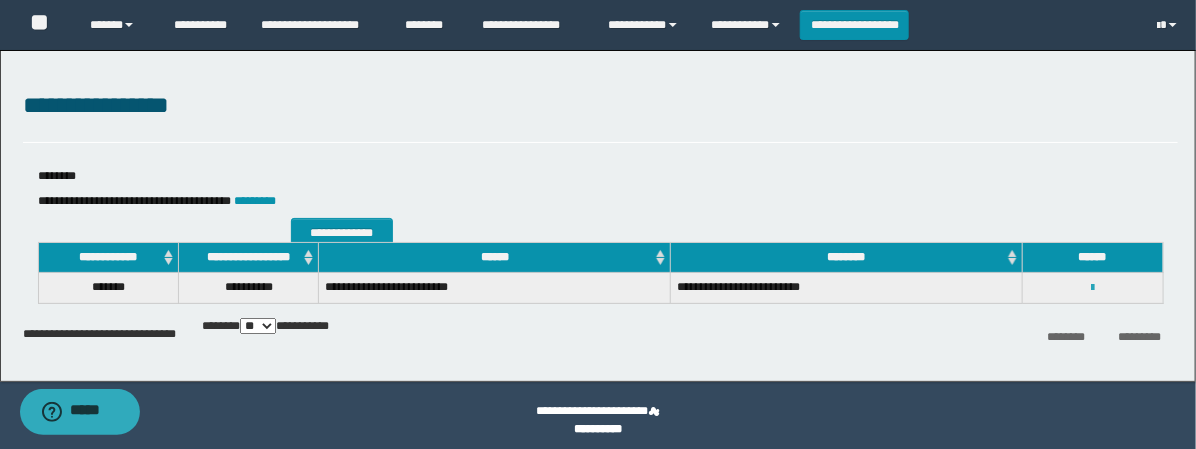 click at bounding box center (1092, 288) 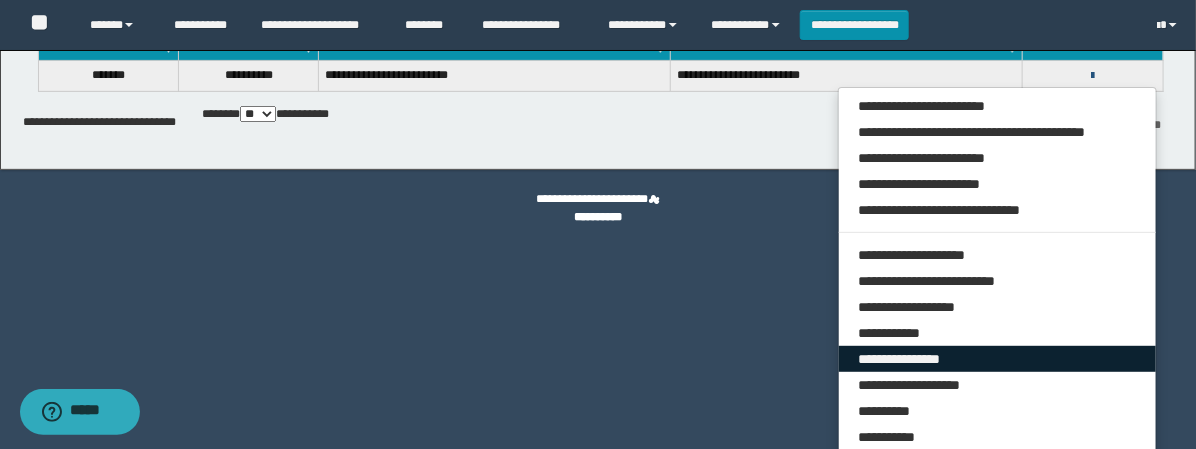 scroll, scrollTop: 222, scrollLeft: 0, axis: vertical 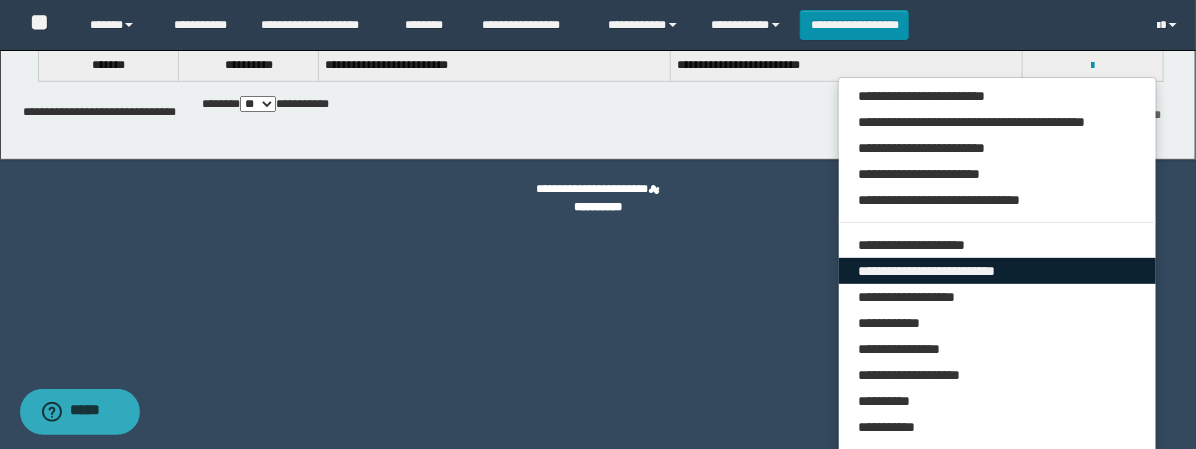 click on "**********" at bounding box center [997, 271] 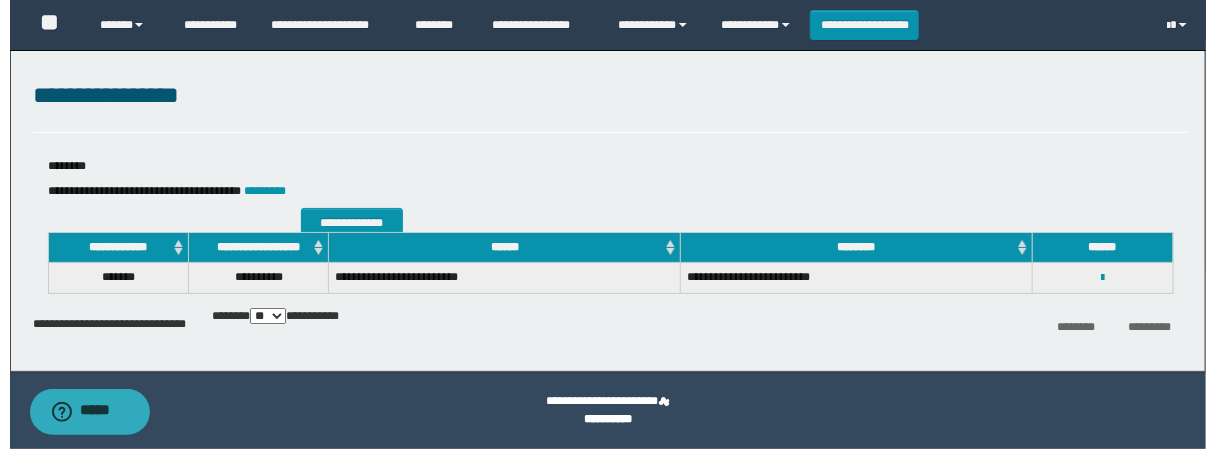 scroll, scrollTop: 10, scrollLeft: 0, axis: vertical 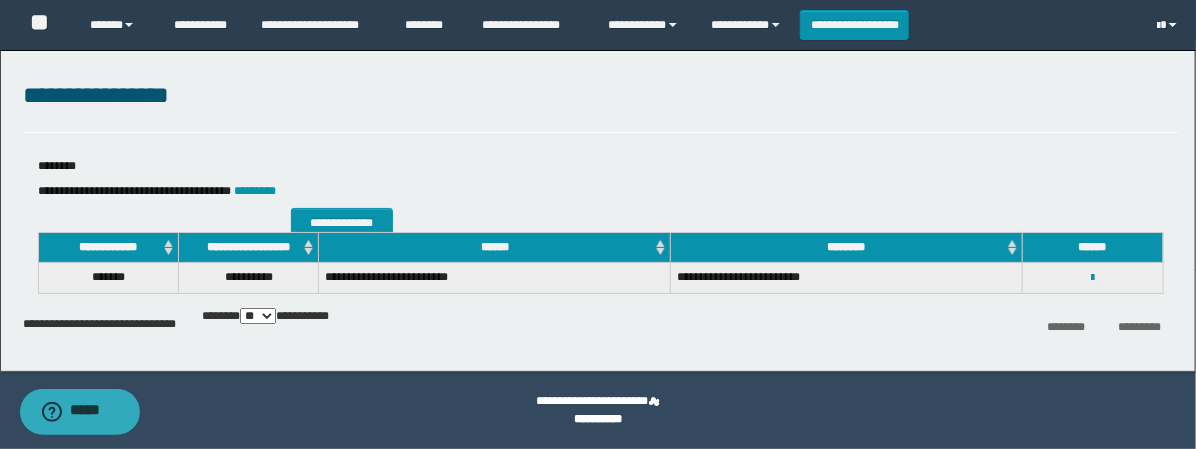 select on "***" 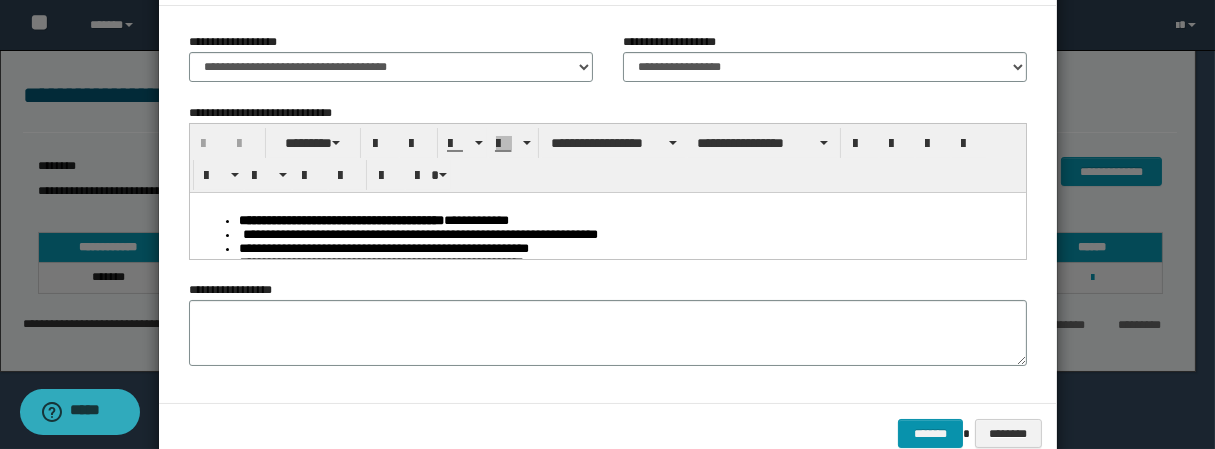 scroll, scrollTop: 111, scrollLeft: 0, axis: vertical 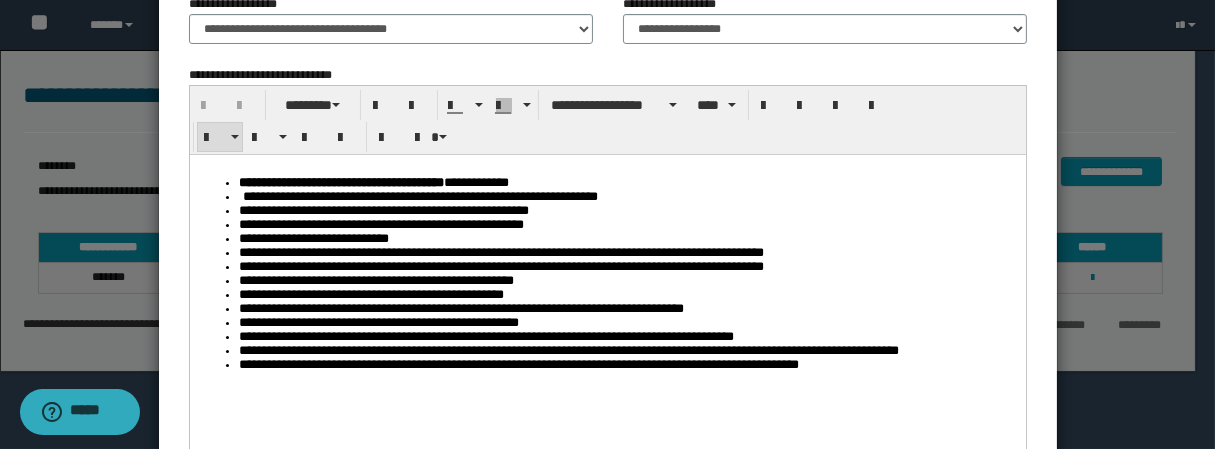 click on "**********" at bounding box center [419, 195] 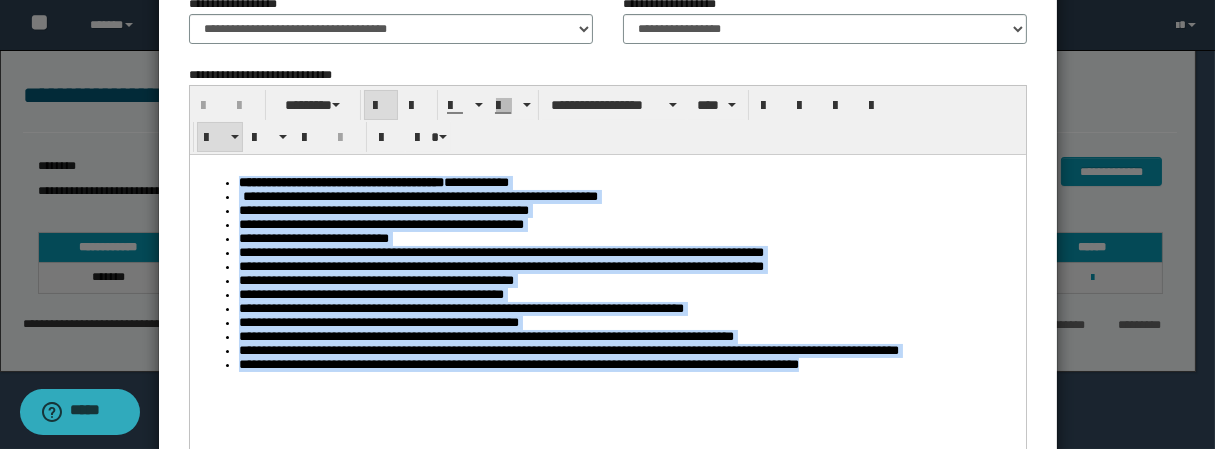 drag, startPoint x: 649, startPoint y: 331, endPoint x: 93, endPoint y: 176, distance: 577.201 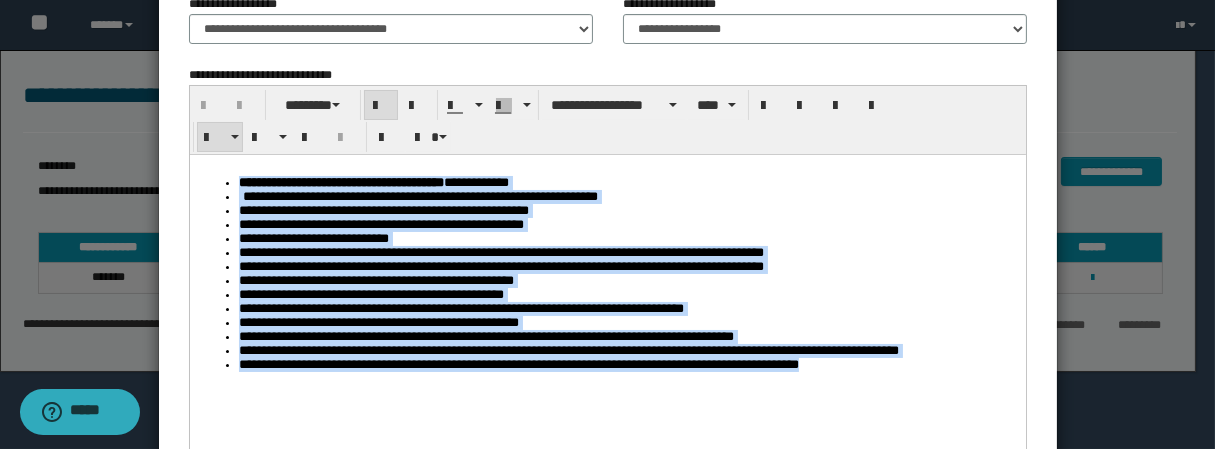 paste 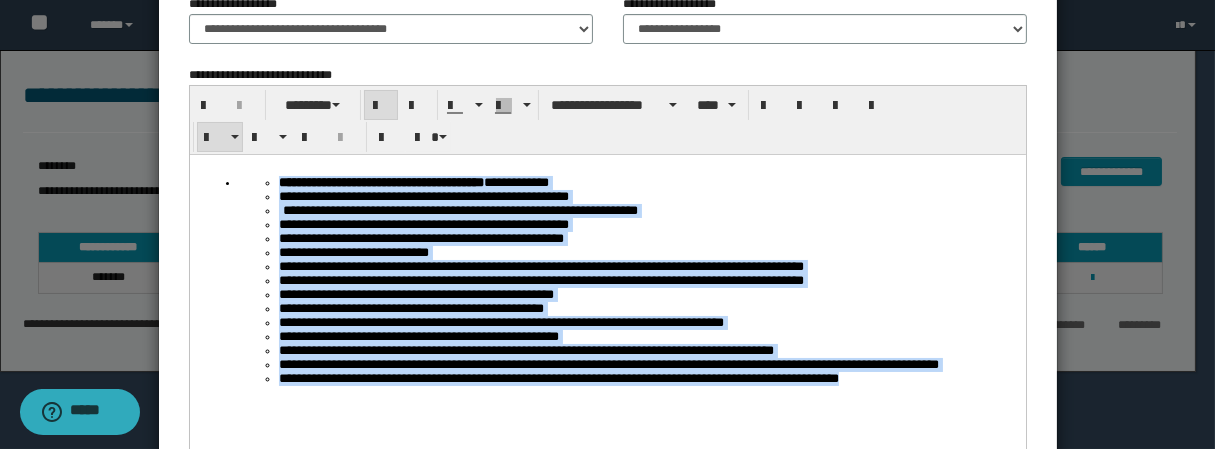 drag, startPoint x: 891, startPoint y: 398, endPoint x: 246, endPoint y: 182, distance: 680.2066 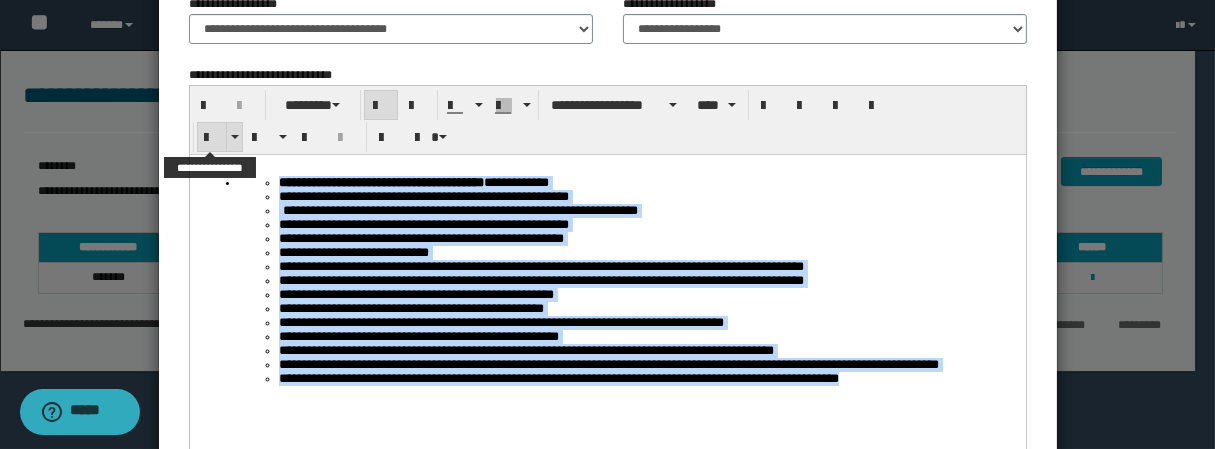 click at bounding box center [212, 138] 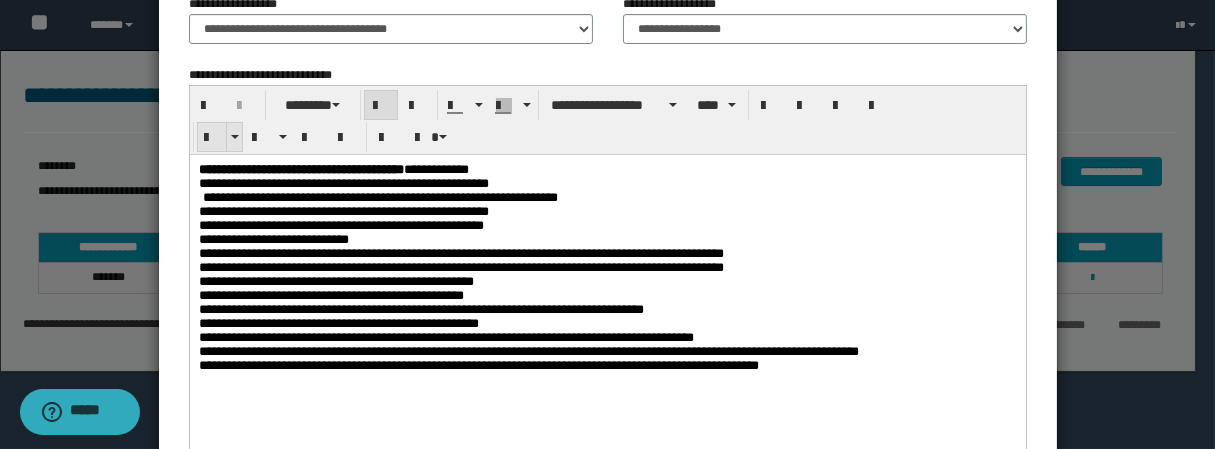 click at bounding box center (212, 138) 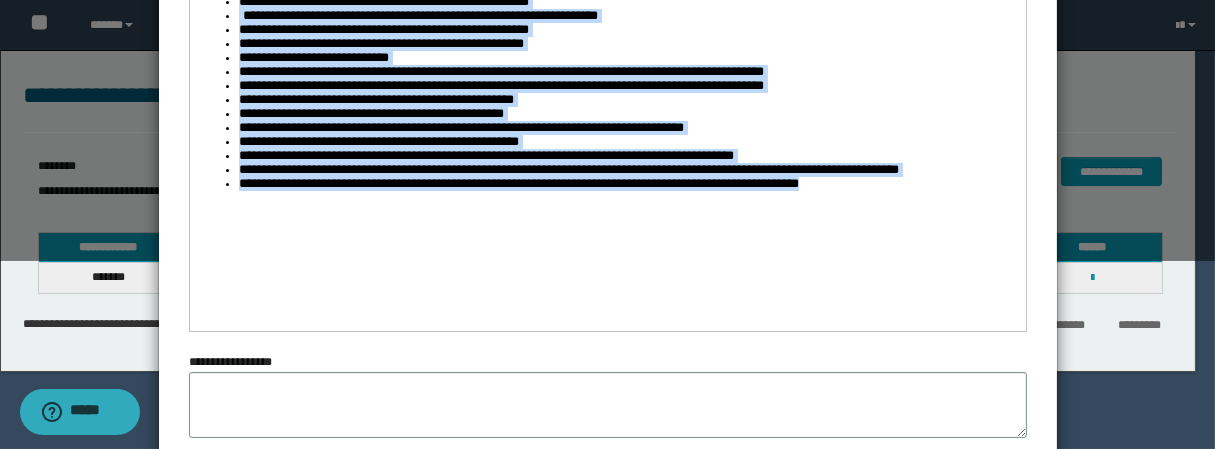 scroll, scrollTop: 423, scrollLeft: 0, axis: vertical 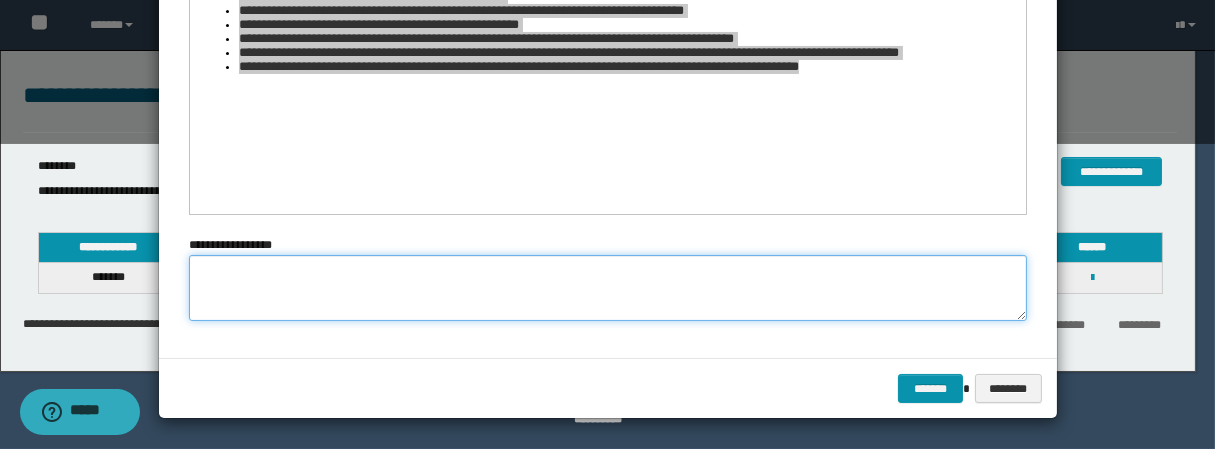 click at bounding box center [608, 288] 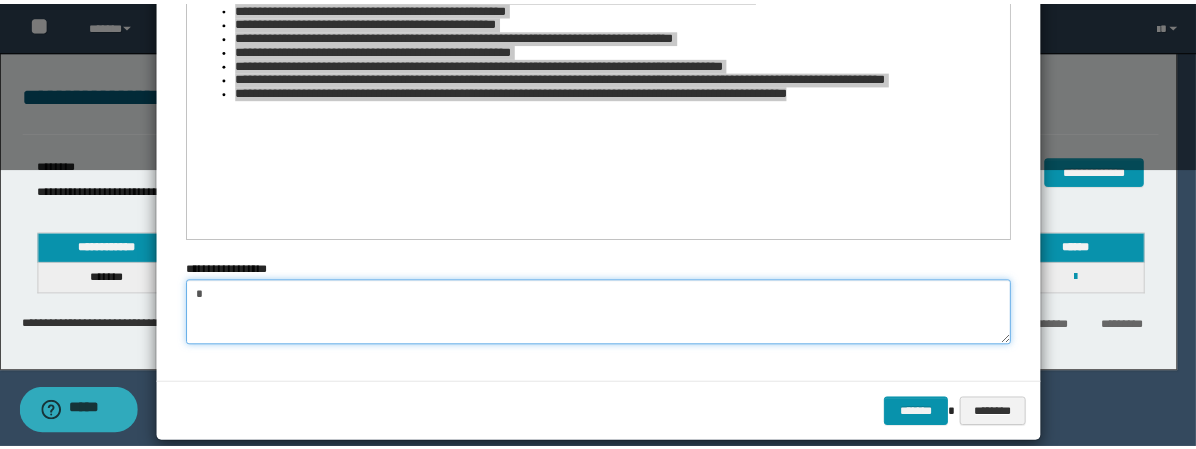 scroll, scrollTop: 423, scrollLeft: 0, axis: vertical 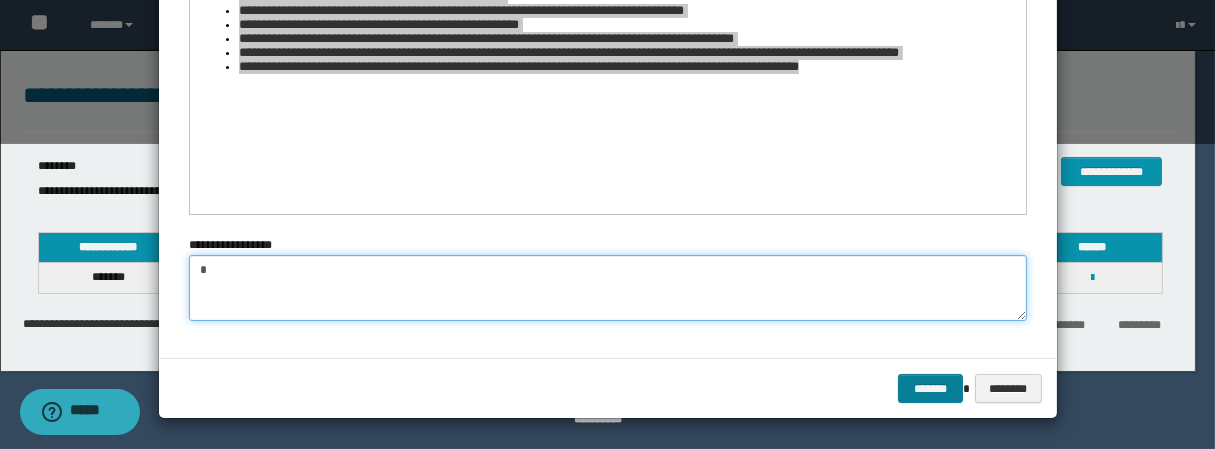 type on "*" 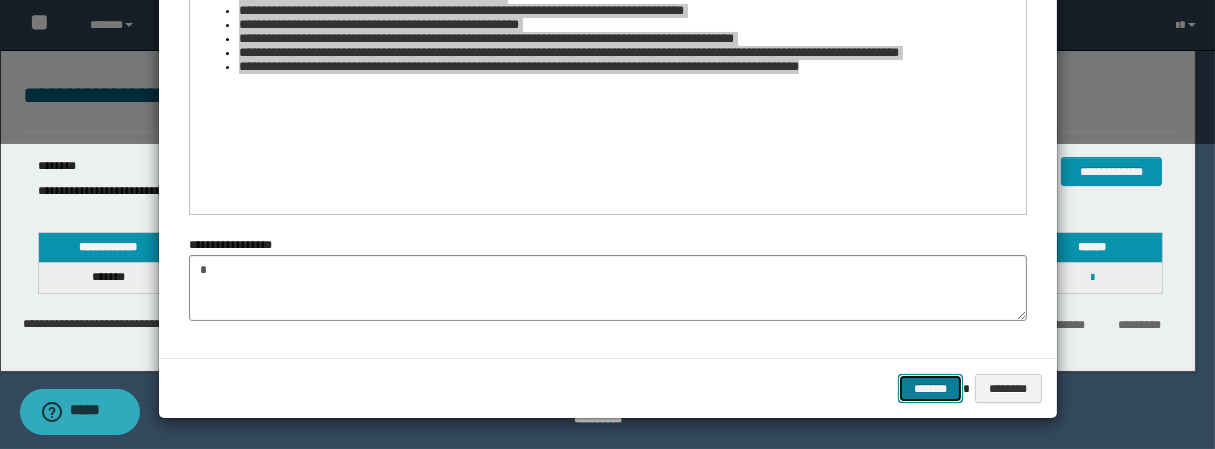click on "*******" at bounding box center (930, 389) 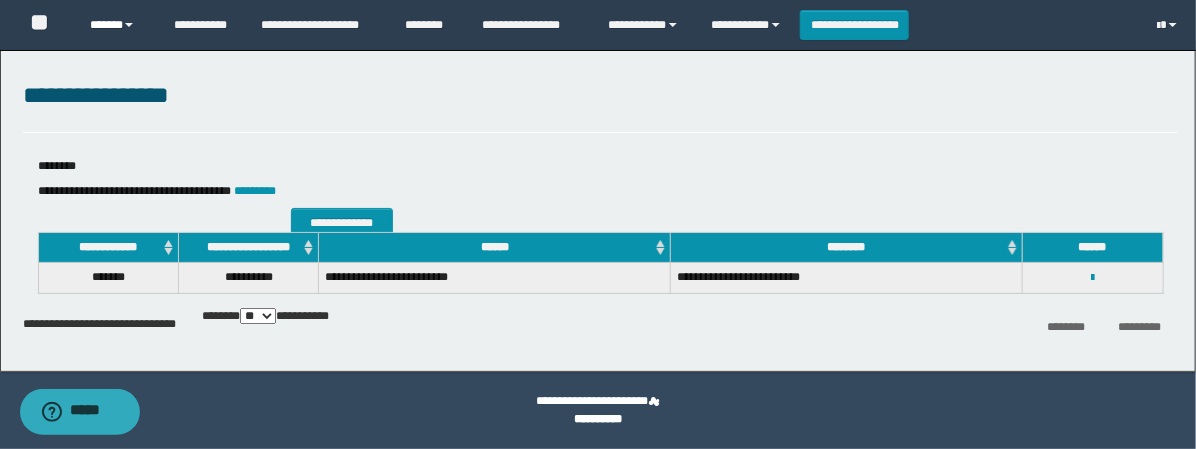 click on "******" at bounding box center [116, 25] 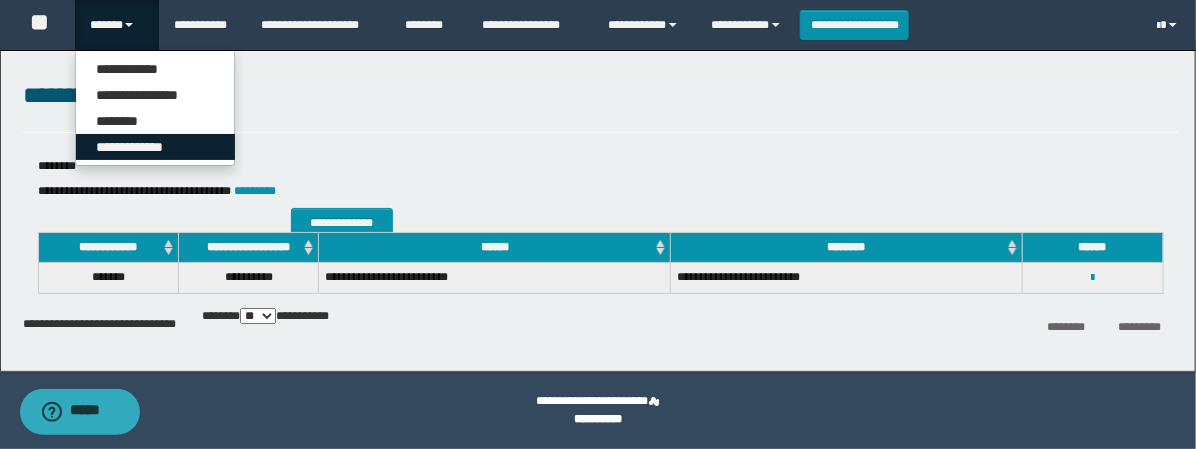 click on "**********" at bounding box center (155, 147) 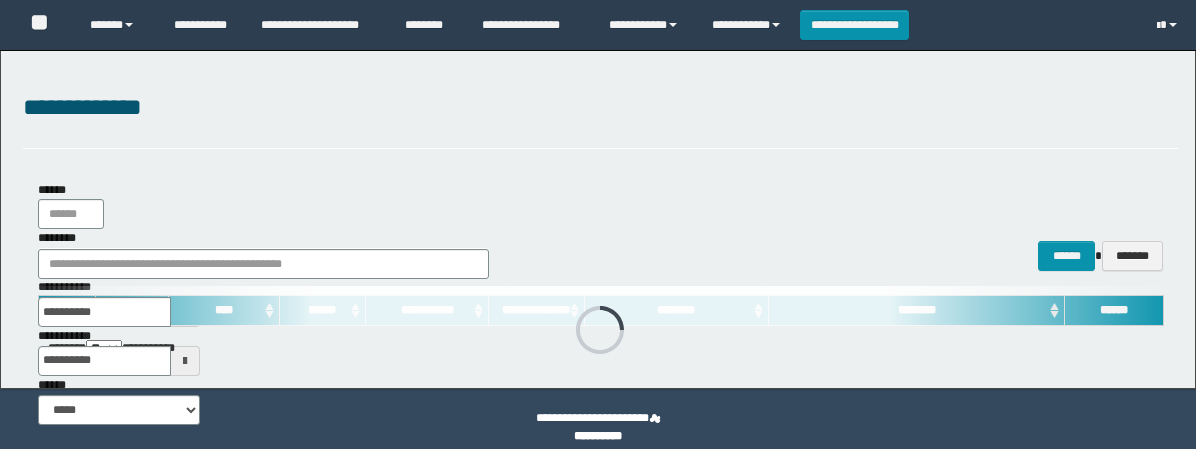 scroll, scrollTop: 0, scrollLeft: 0, axis: both 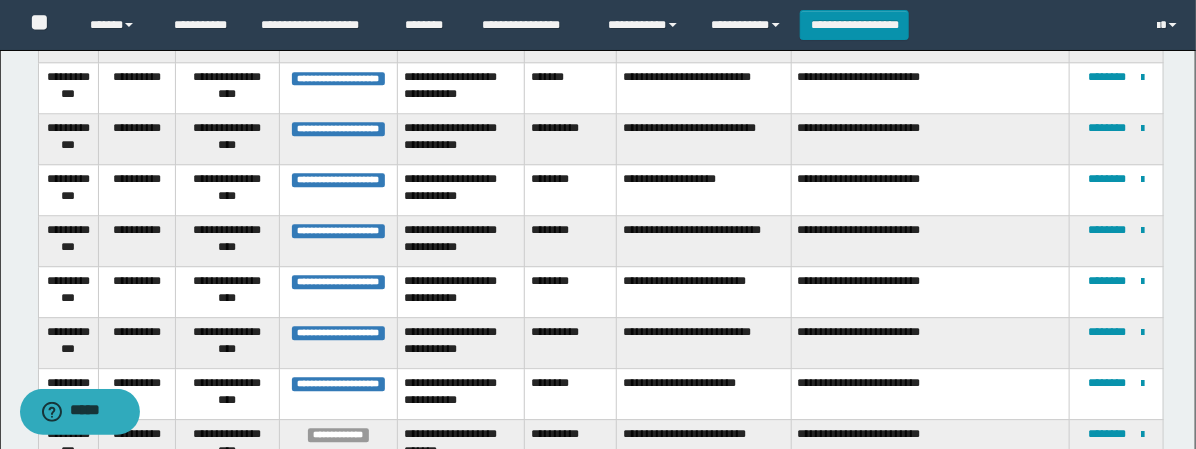 click on "**********" at bounding box center [460, 190] 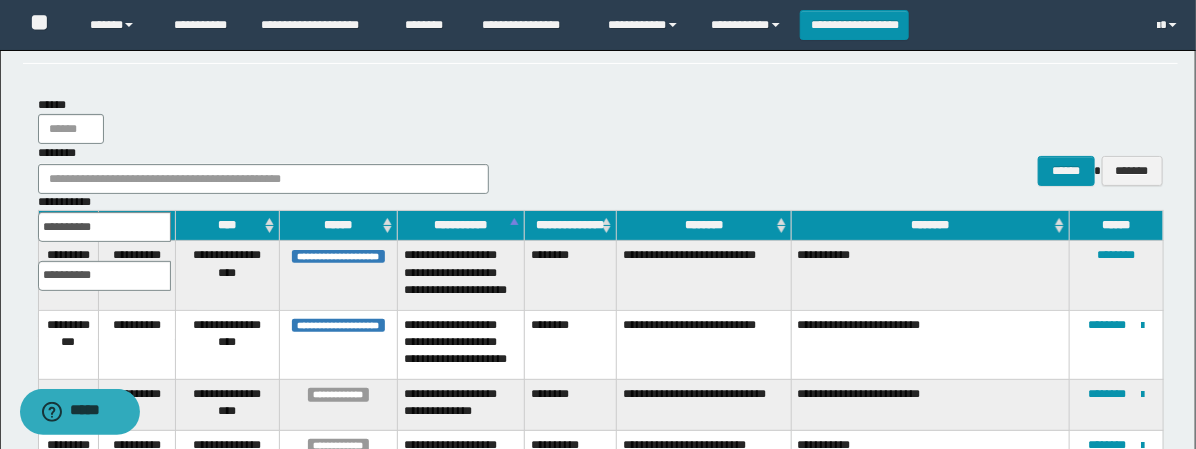 scroll, scrollTop: 1775, scrollLeft: 0, axis: vertical 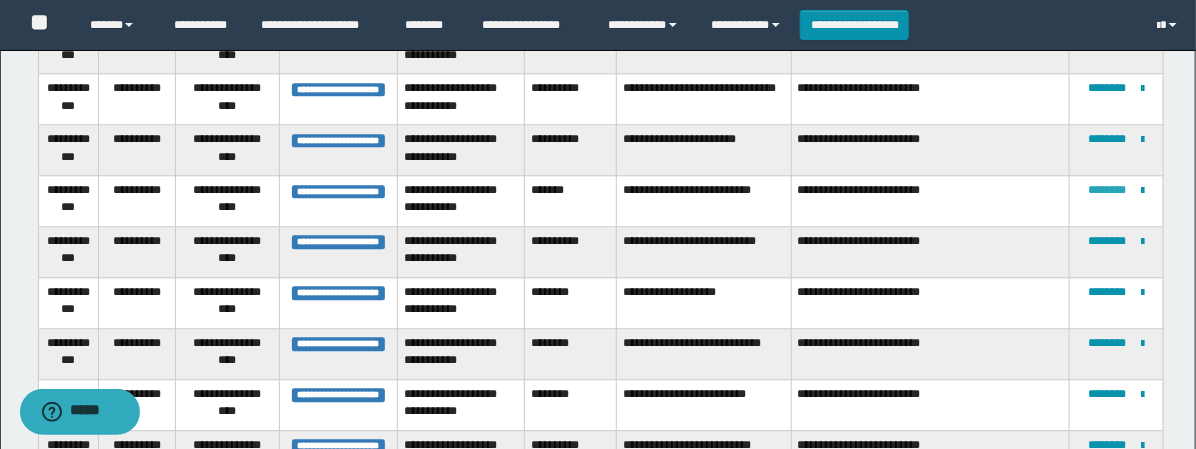 click on "********" at bounding box center [1107, 190] 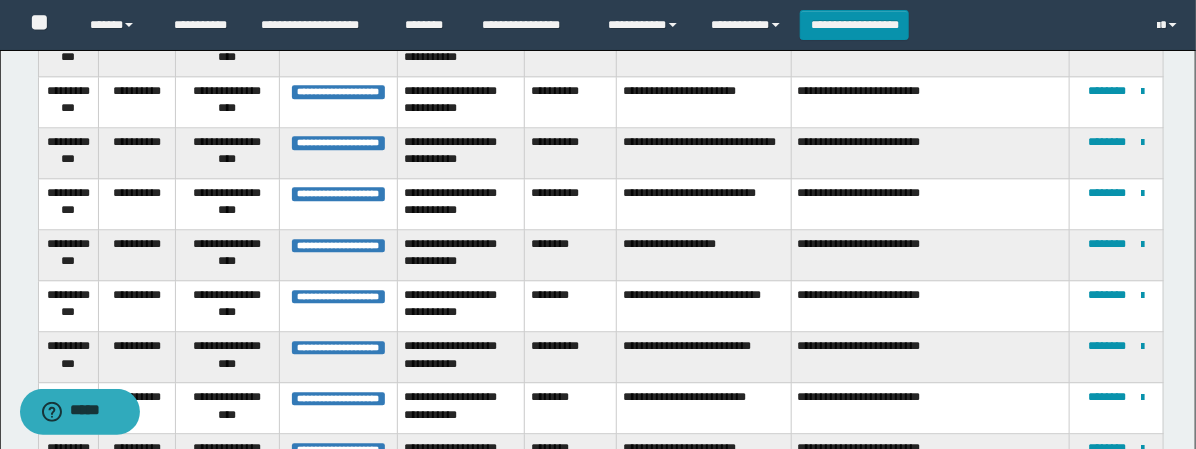 click on "**********" at bounding box center (1116, 306) 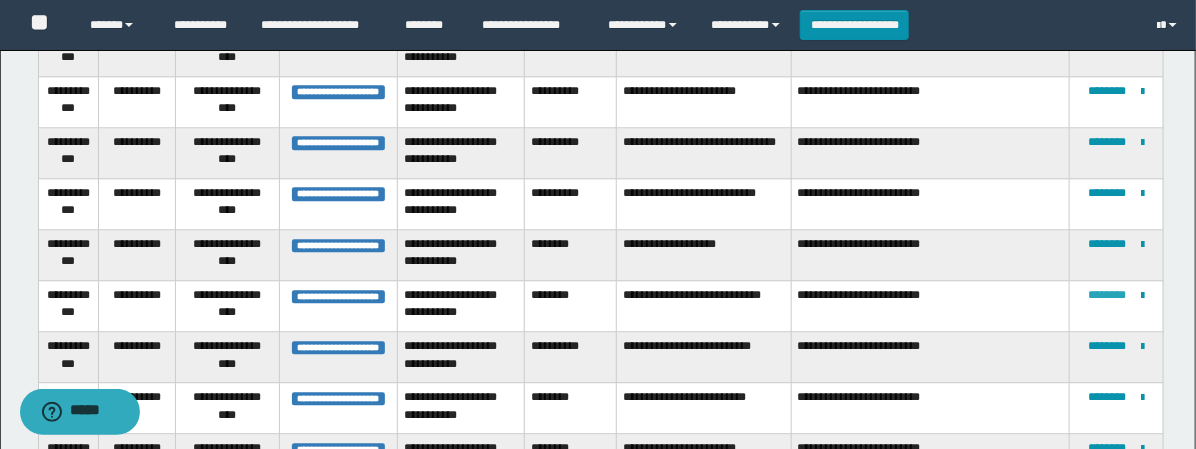 click on "********" at bounding box center (1107, 295) 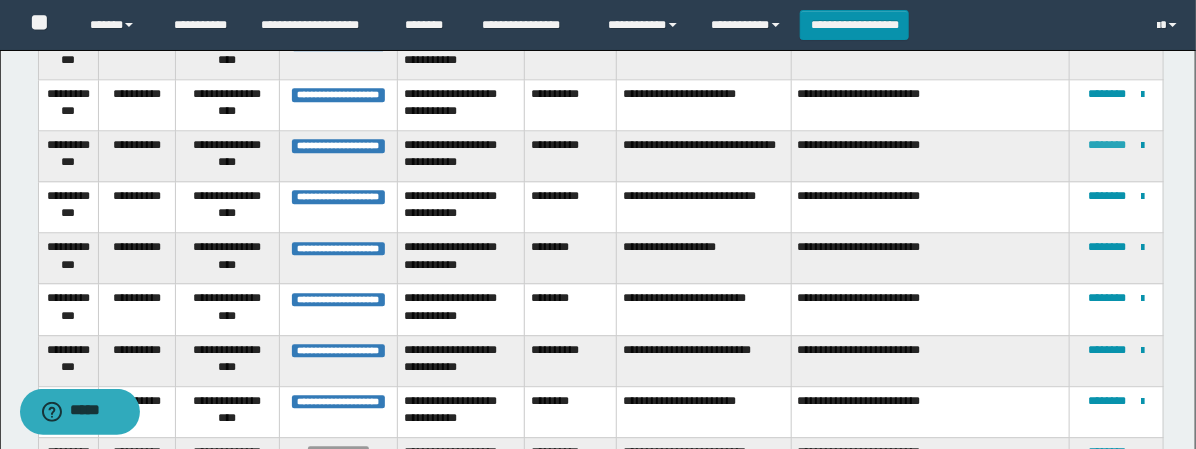 click on "********" at bounding box center (1107, 145) 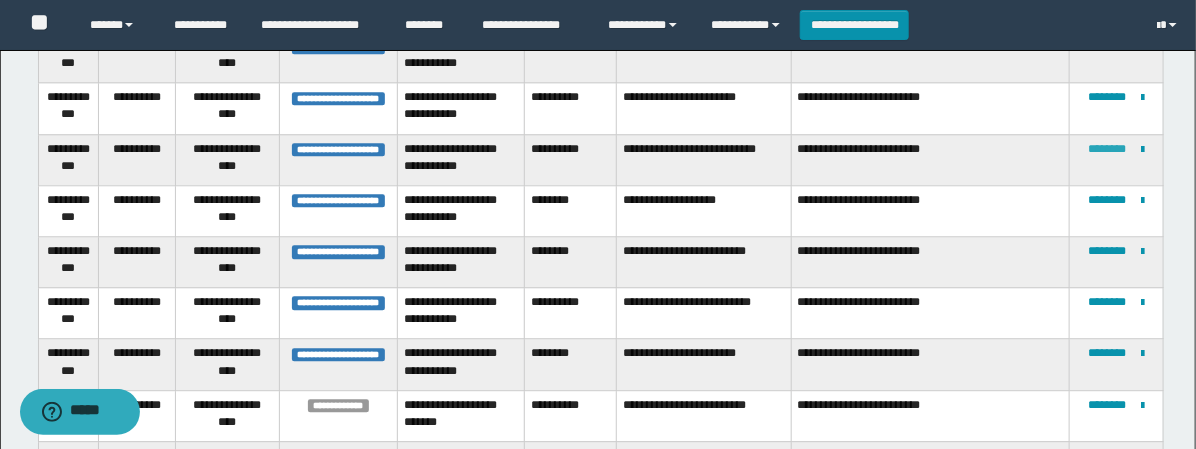 click on "********" at bounding box center (1107, 149) 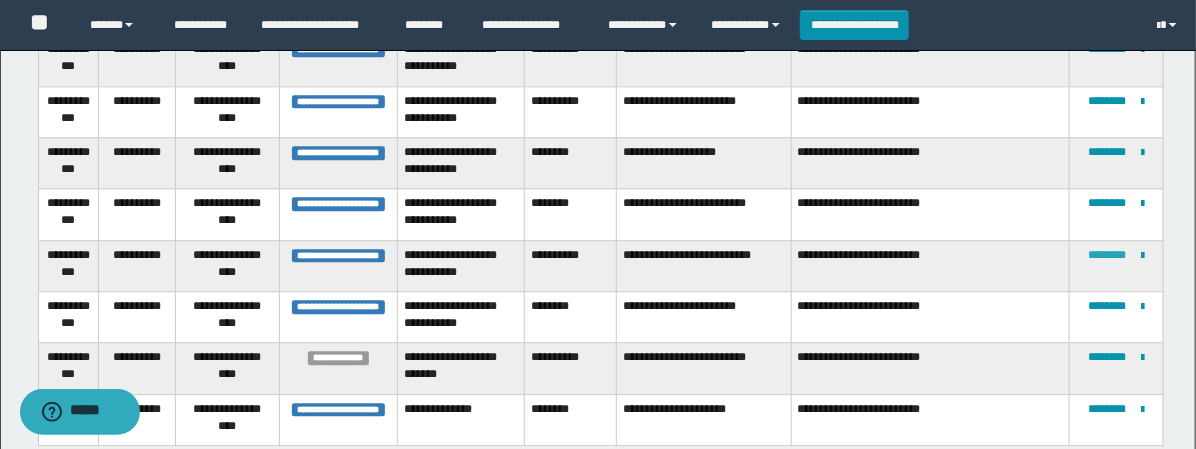 click on "********" at bounding box center [1107, 255] 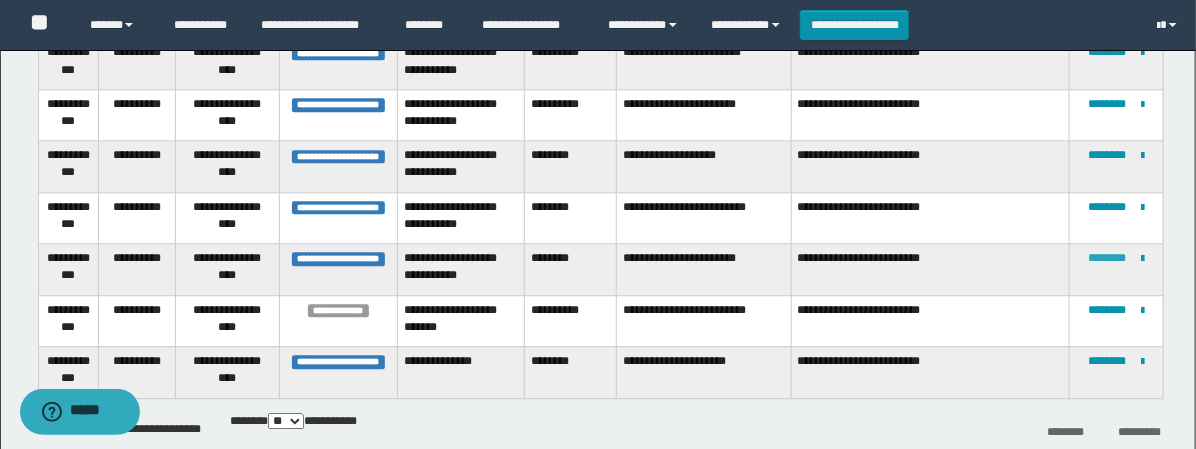 click on "********" at bounding box center [1107, 258] 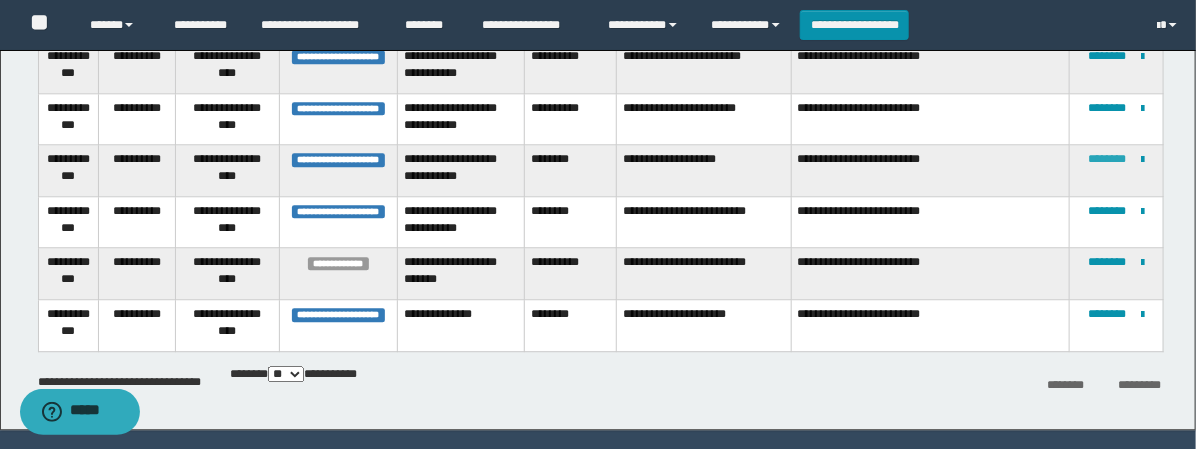 click on "********" at bounding box center (1107, 159) 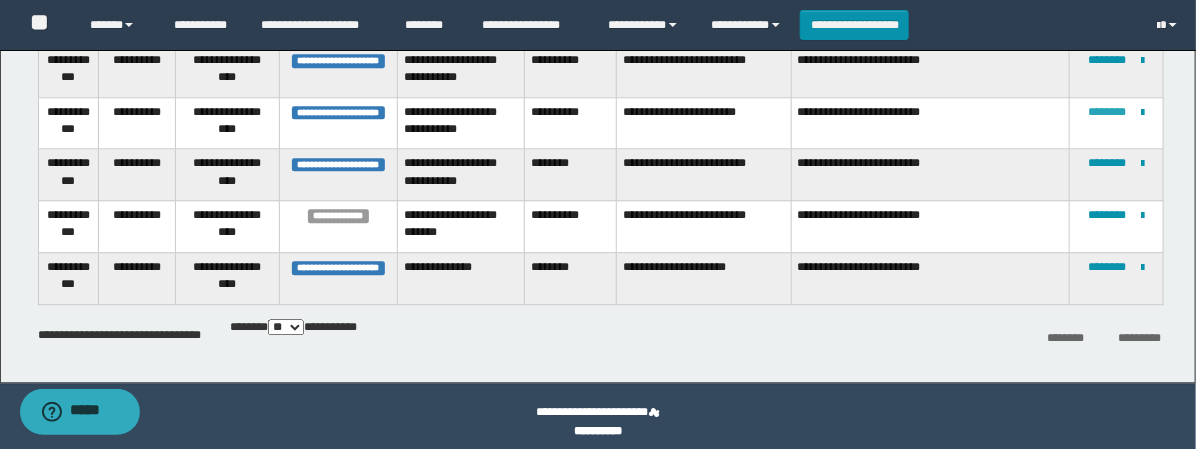 click on "********" at bounding box center [1107, 112] 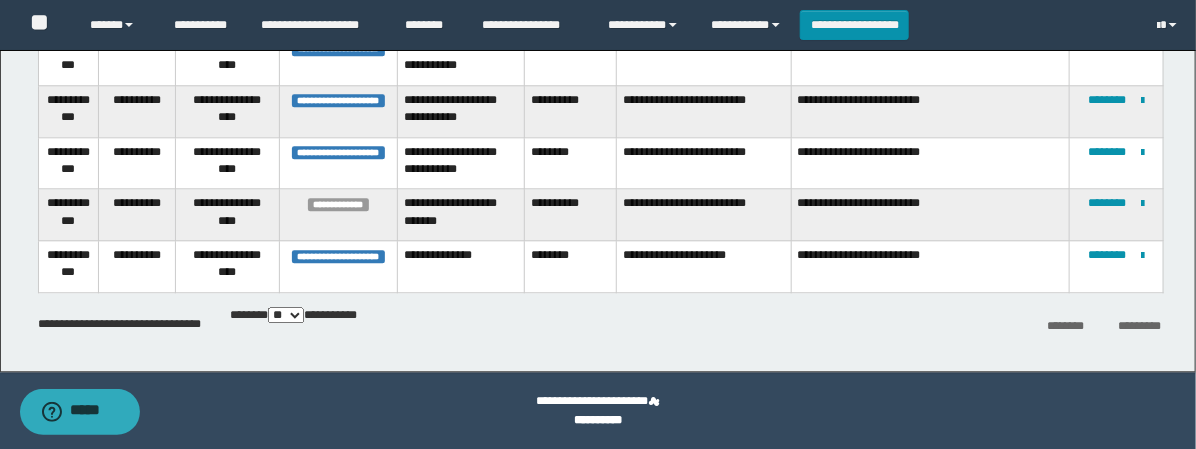 scroll, scrollTop: 1628, scrollLeft: 0, axis: vertical 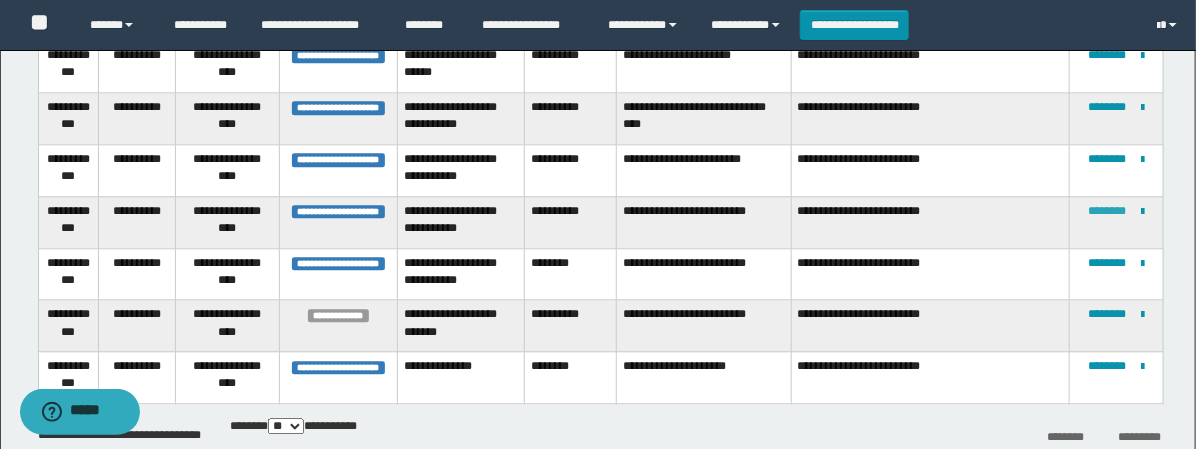 click on "********" at bounding box center [1107, 211] 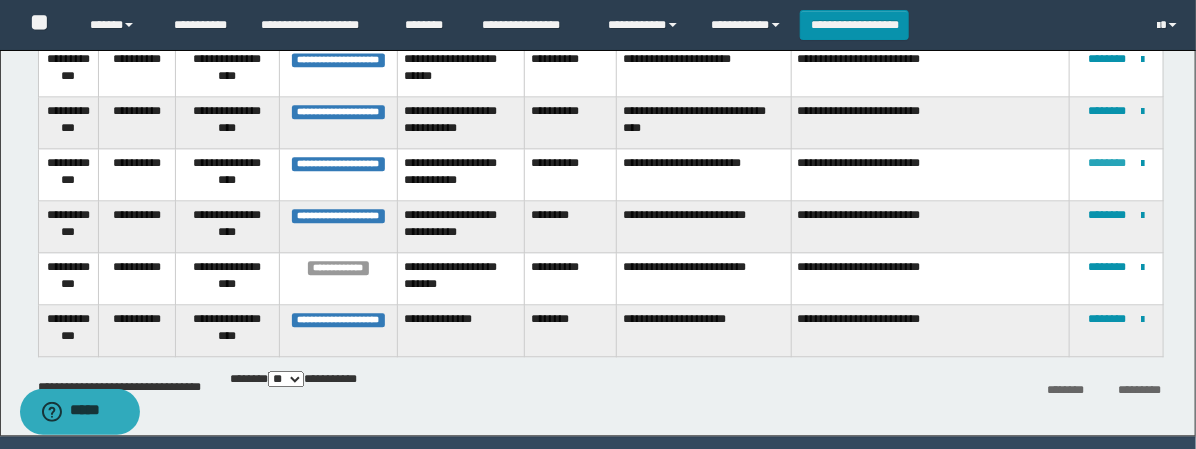 click on "********" at bounding box center (1107, 163) 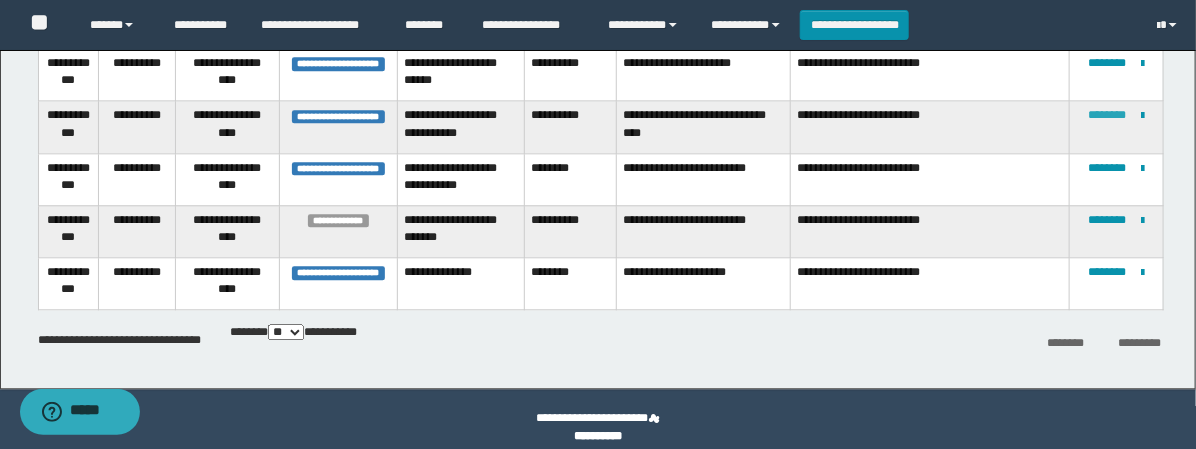 click on "********" at bounding box center [1107, 115] 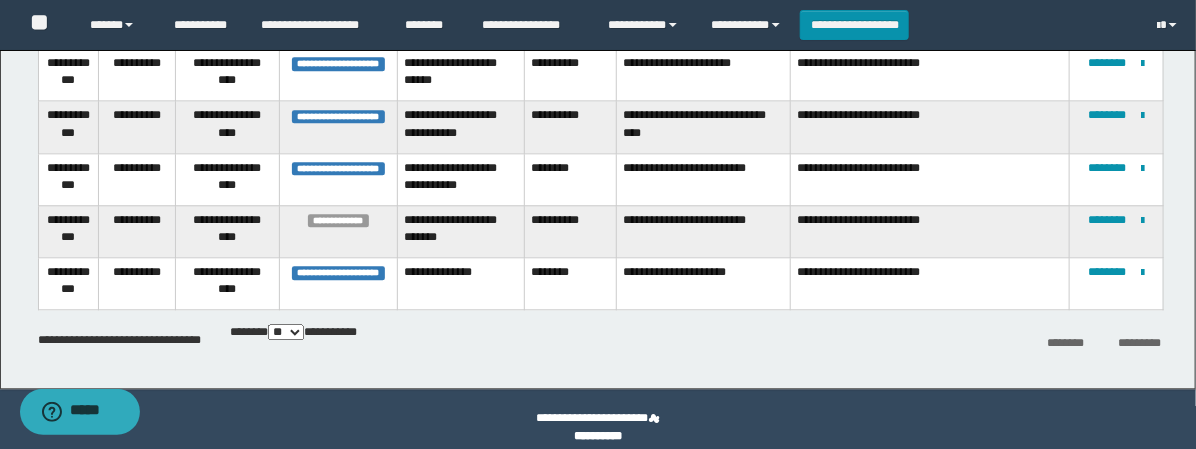 scroll, scrollTop: 1598, scrollLeft: 0, axis: vertical 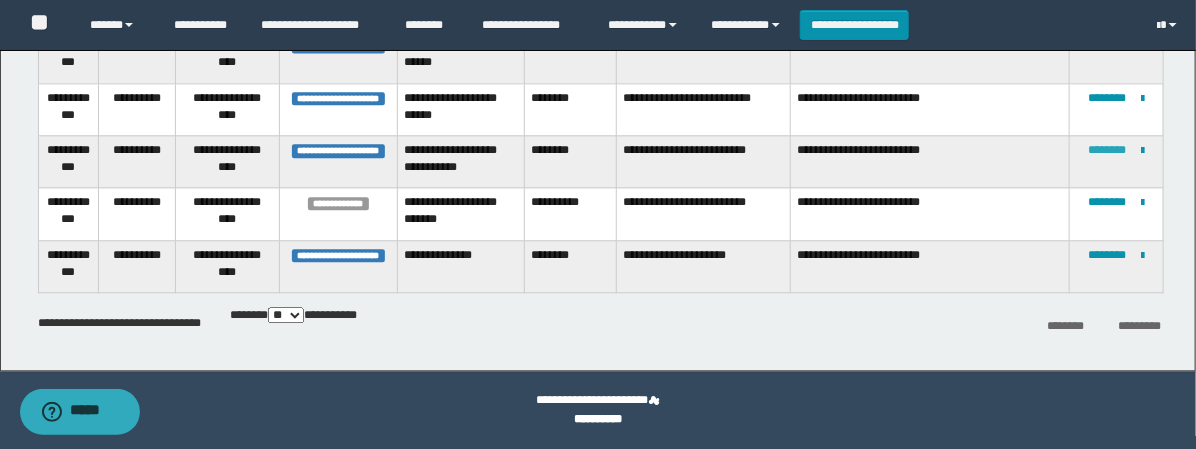 click on "********" at bounding box center (1107, 150) 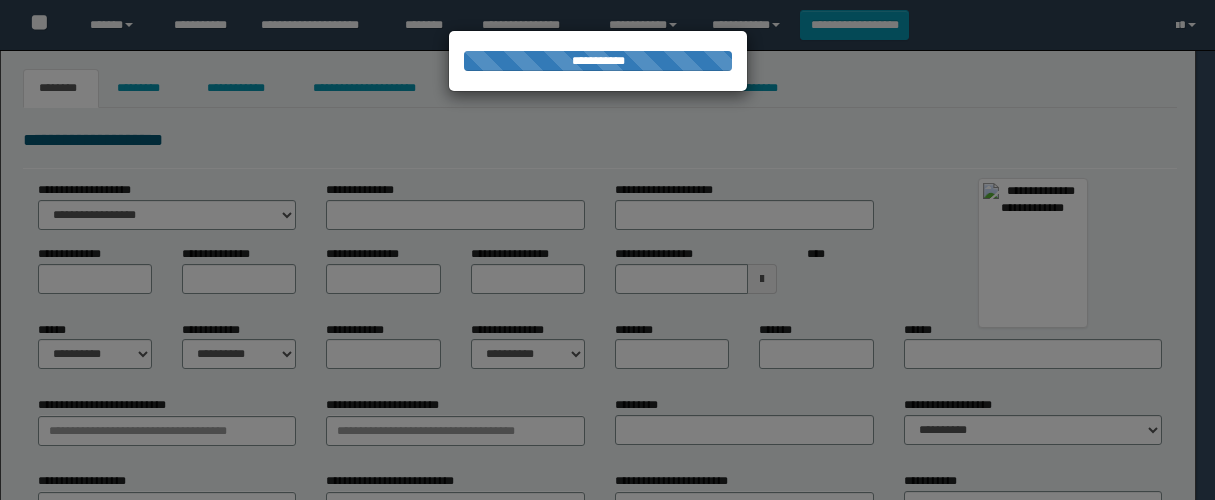 scroll, scrollTop: 0, scrollLeft: 0, axis: both 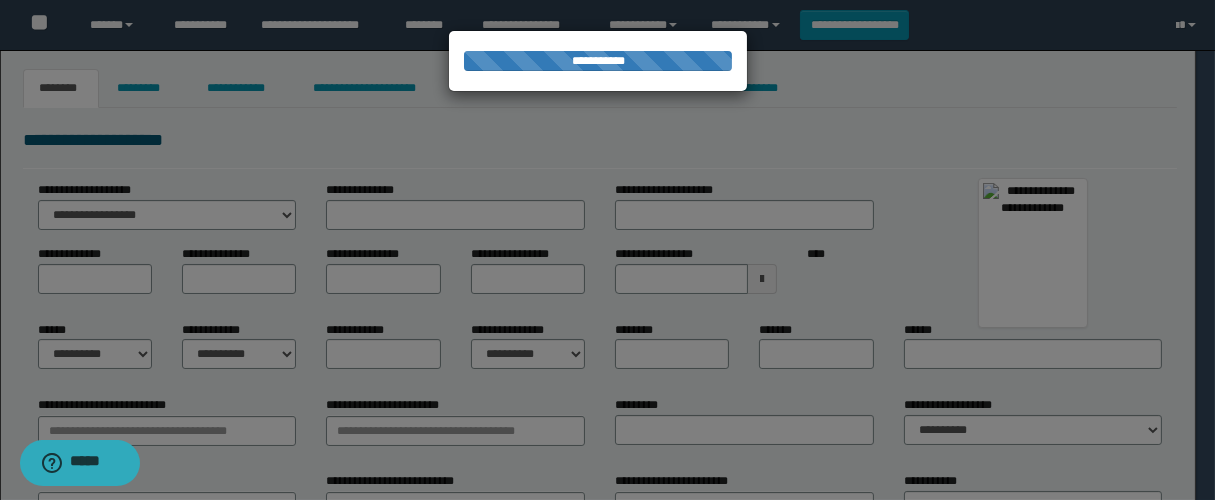 type on "****" 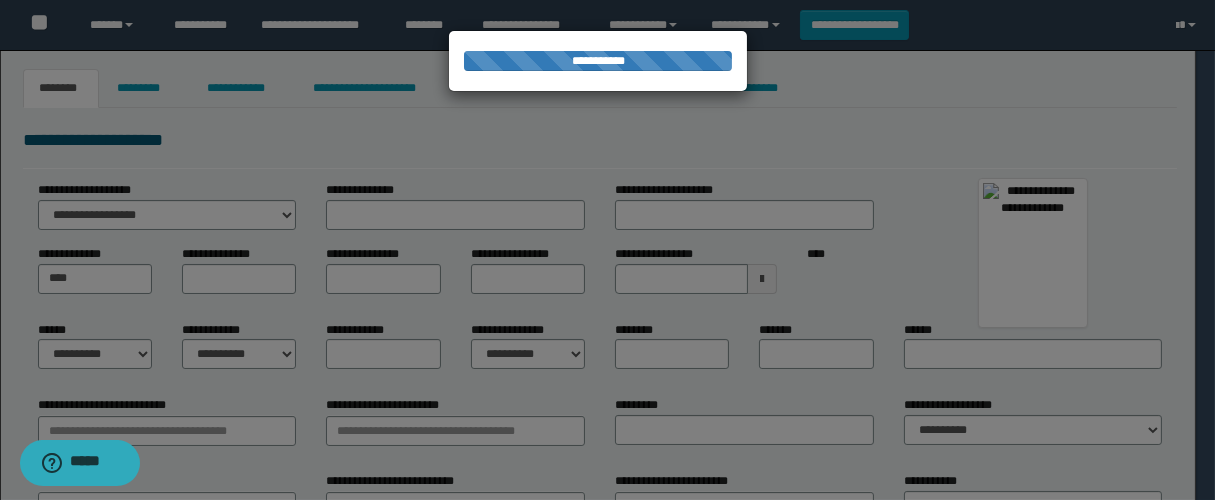 type on "*****" 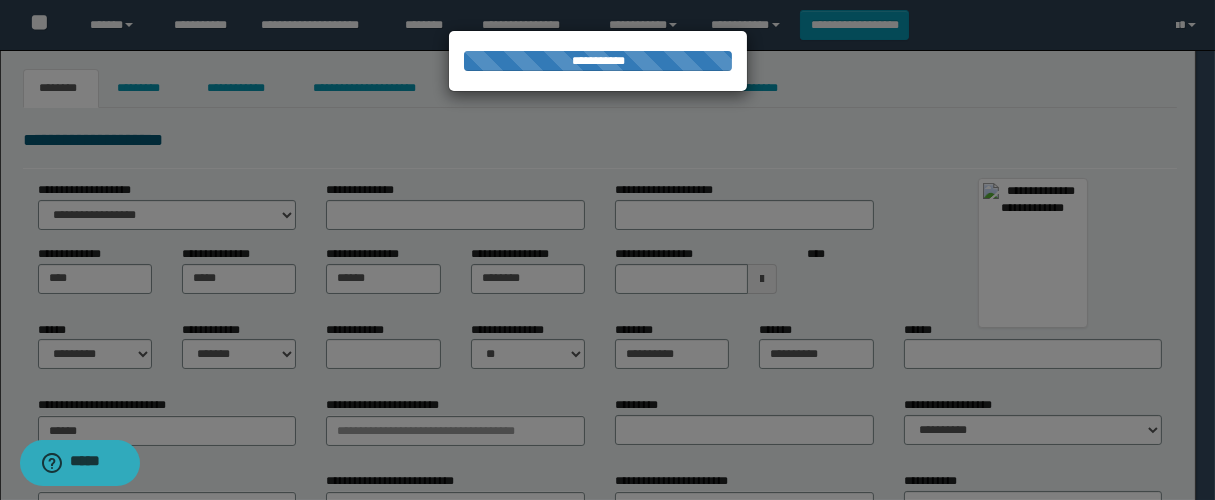 type on "********" 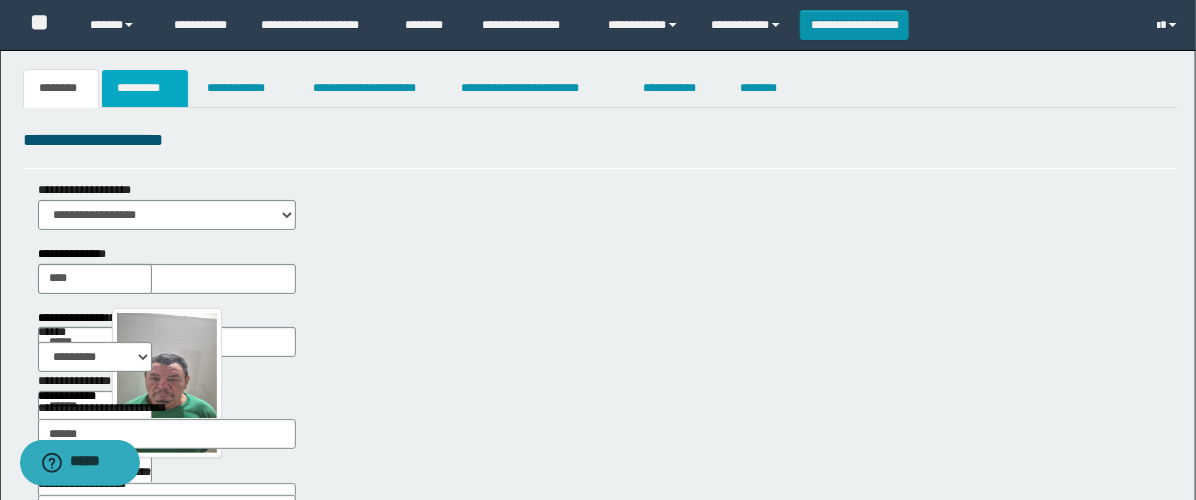 click on "*********" at bounding box center [145, 88] 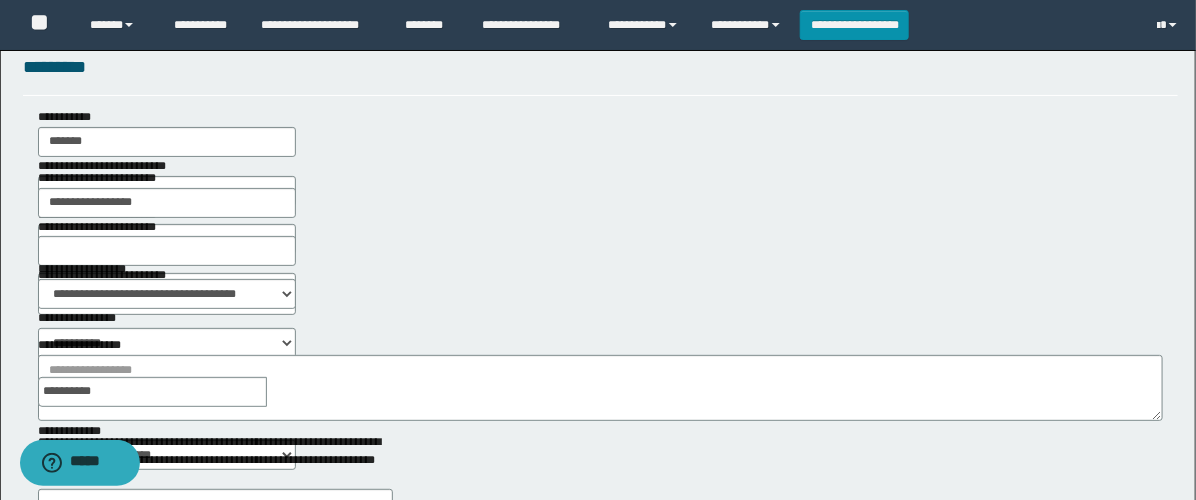 scroll, scrollTop: 111, scrollLeft: 0, axis: vertical 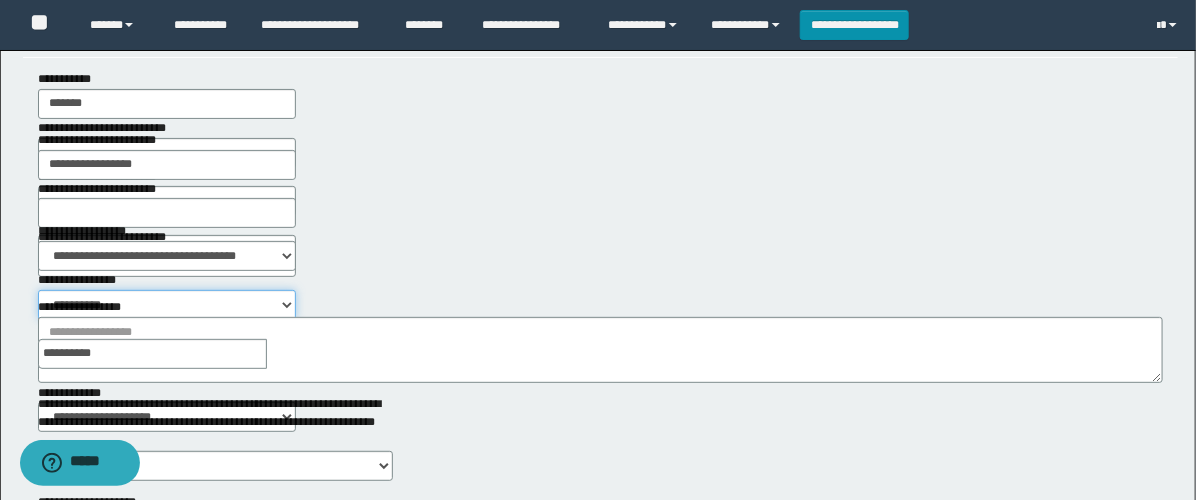 drag, startPoint x: 444, startPoint y: 257, endPoint x: 458, endPoint y: 254, distance: 14.3178215 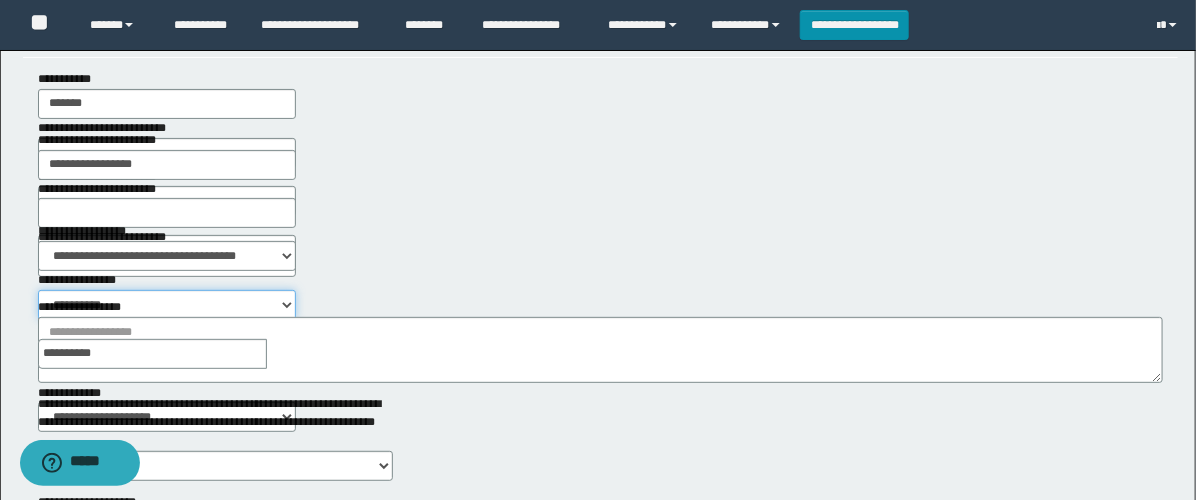 click on "**********" at bounding box center [167, 305] 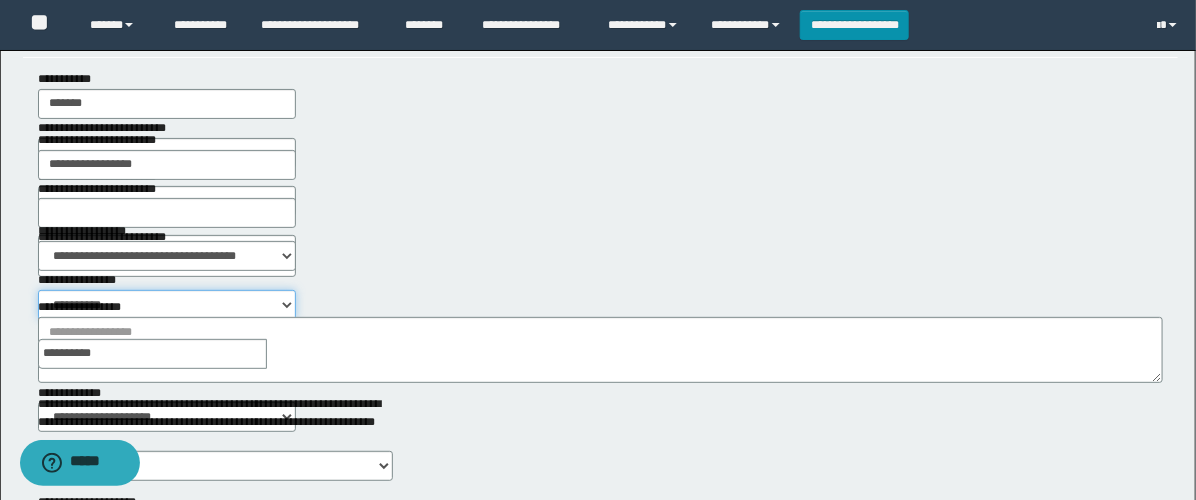 select on "****" 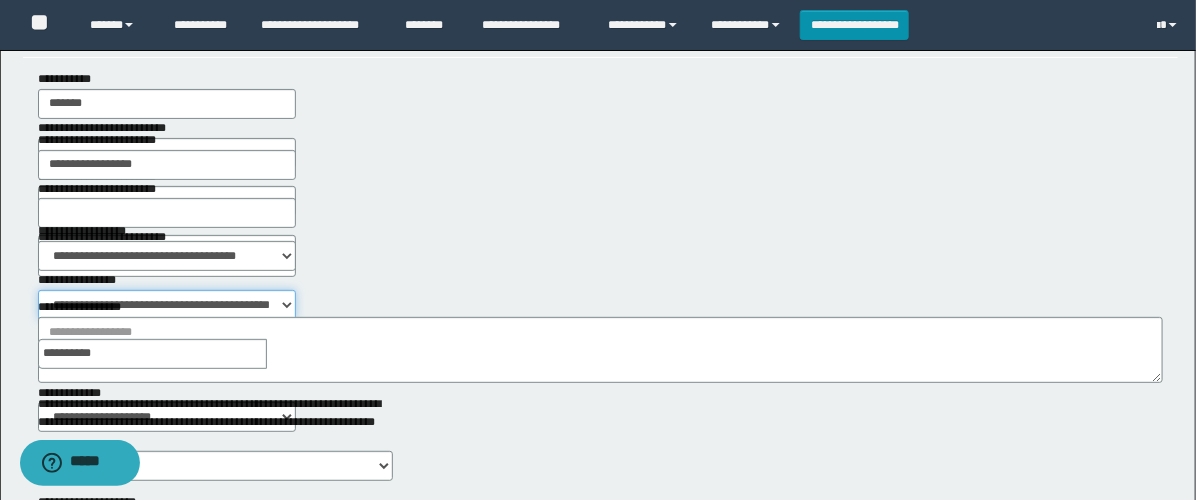 click on "**********" at bounding box center [167, 305] 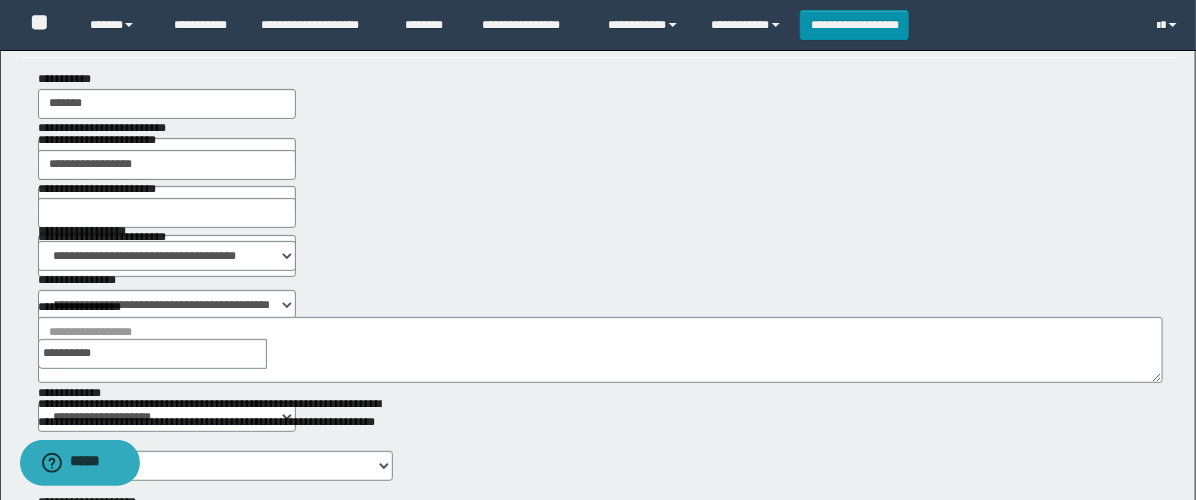 click at bounding box center (281, 354) 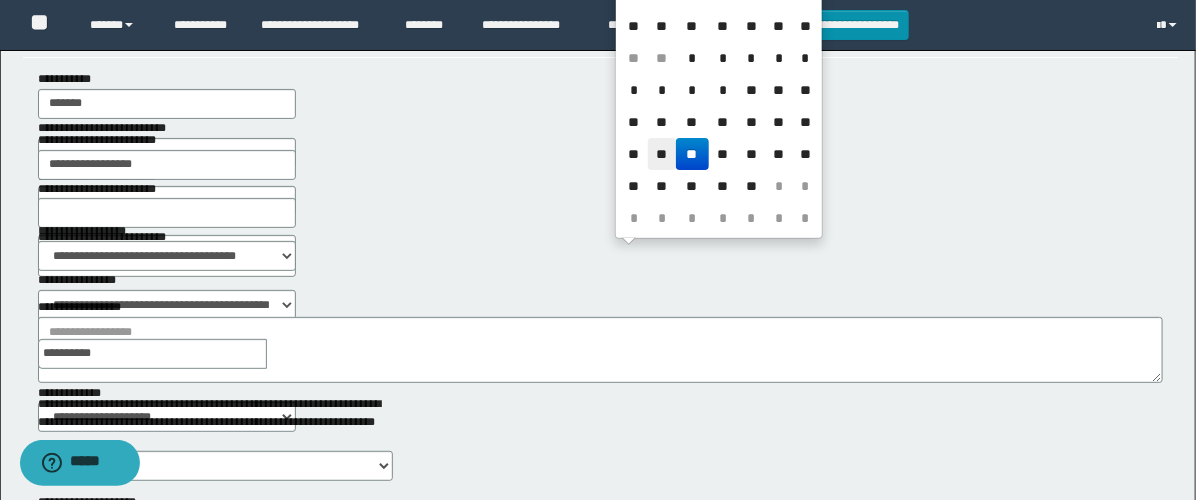 click on "**" at bounding box center [662, 154] 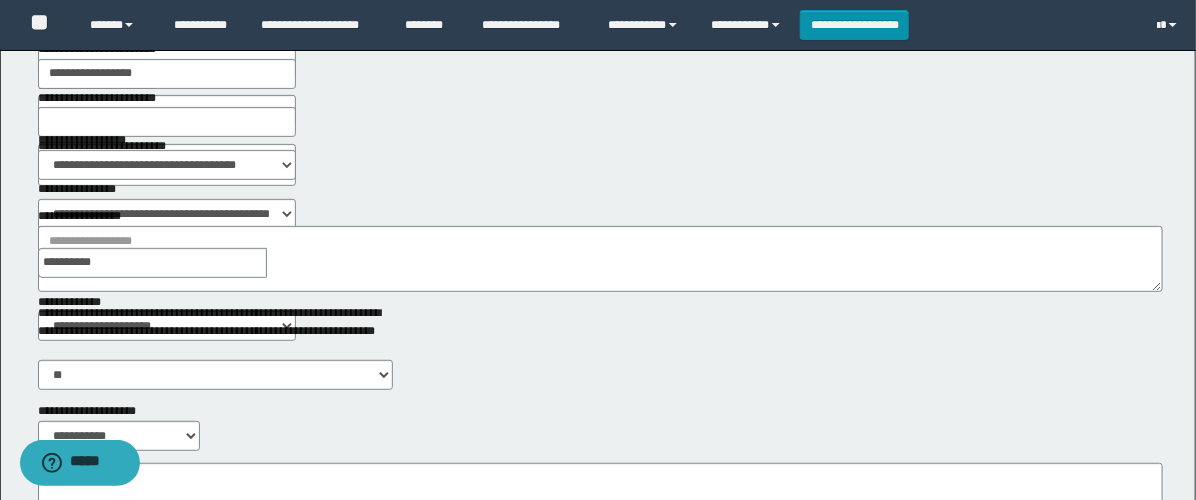scroll, scrollTop: 333, scrollLeft: 0, axis: vertical 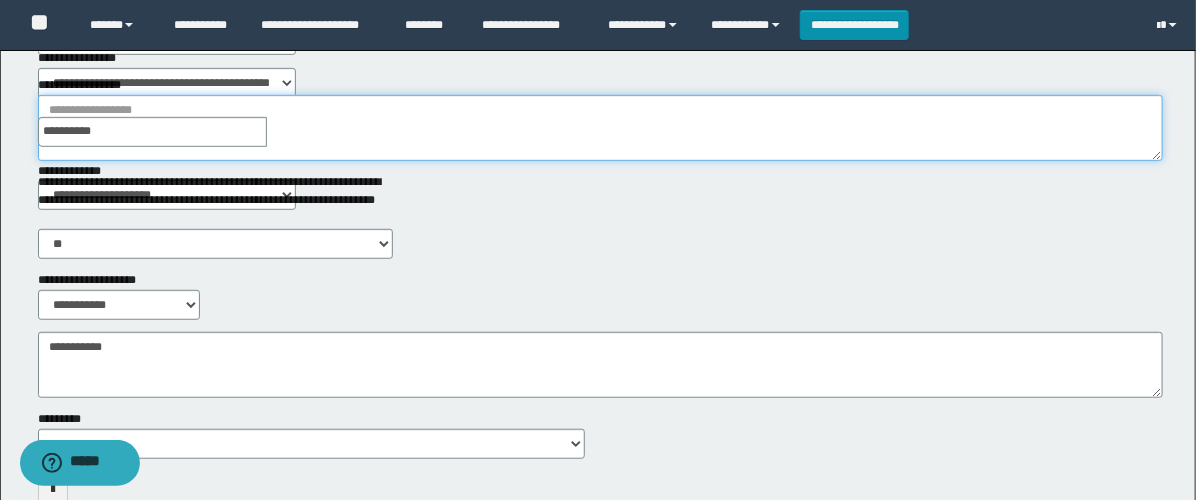 click on "**********" at bounding box center (600, 128) 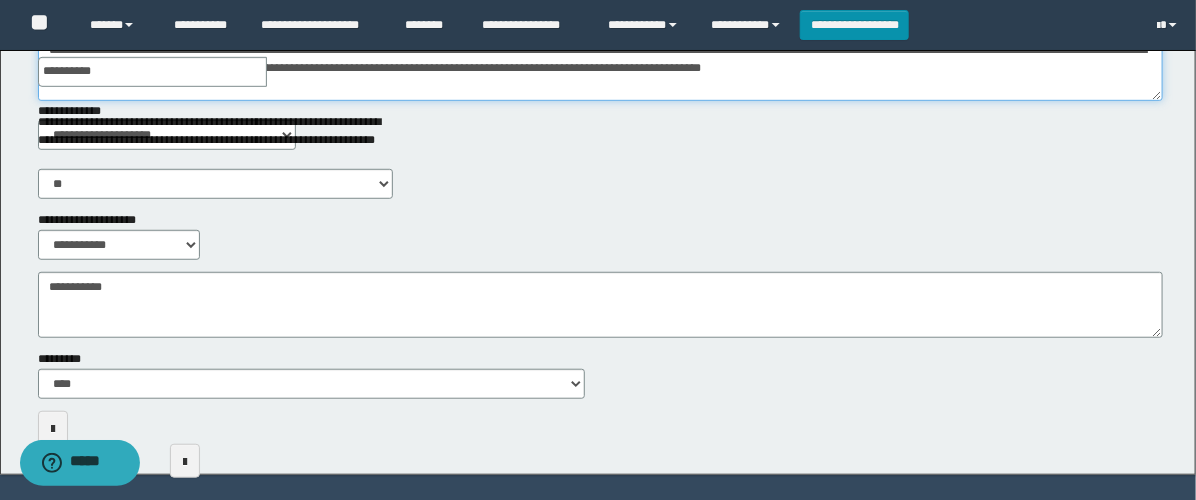 scroll, scrollTop: 446, scrollLeft: 0, axis: vertical 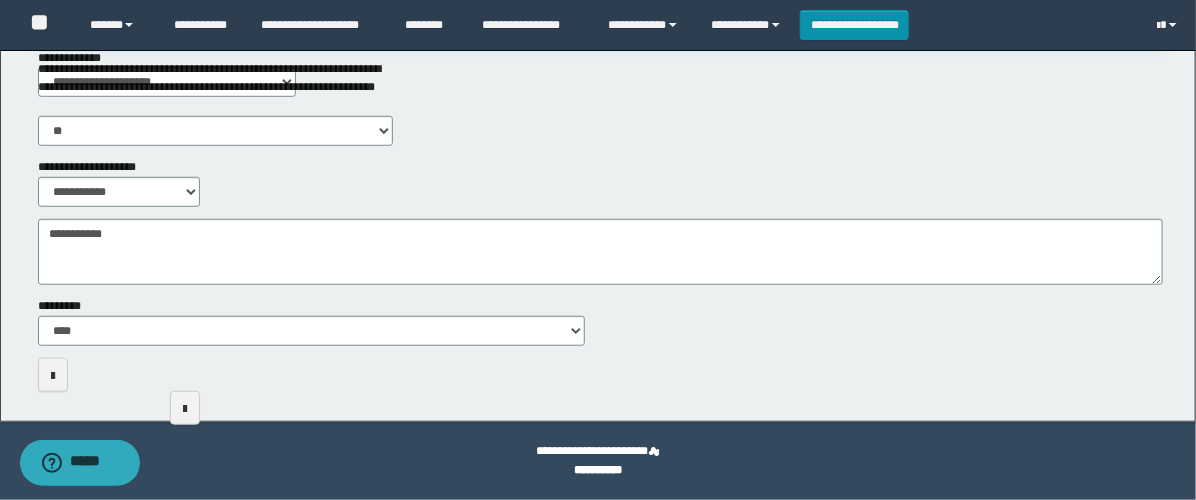 type on "**********" 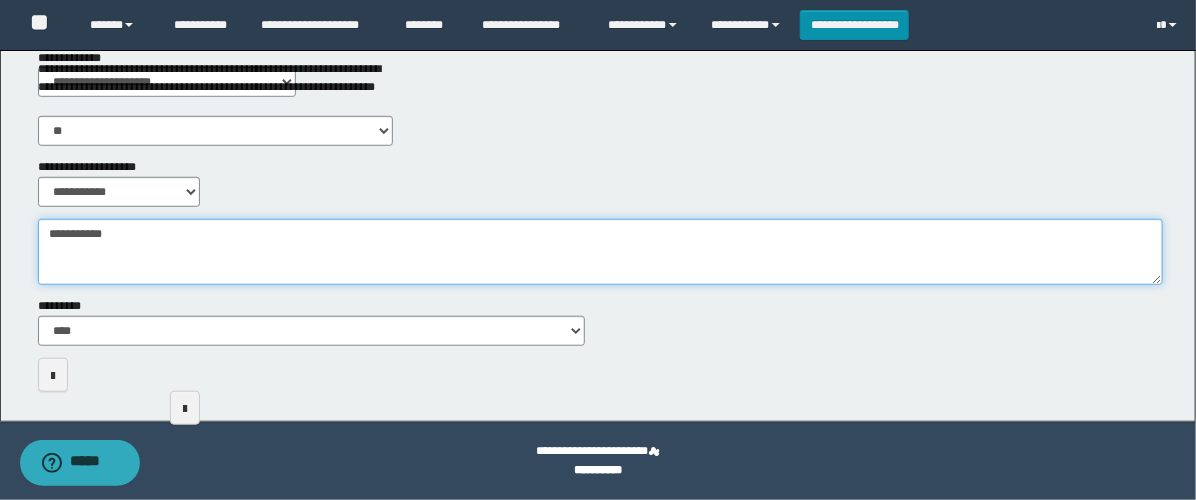 click on "**********" at bounding box center [600, 252] 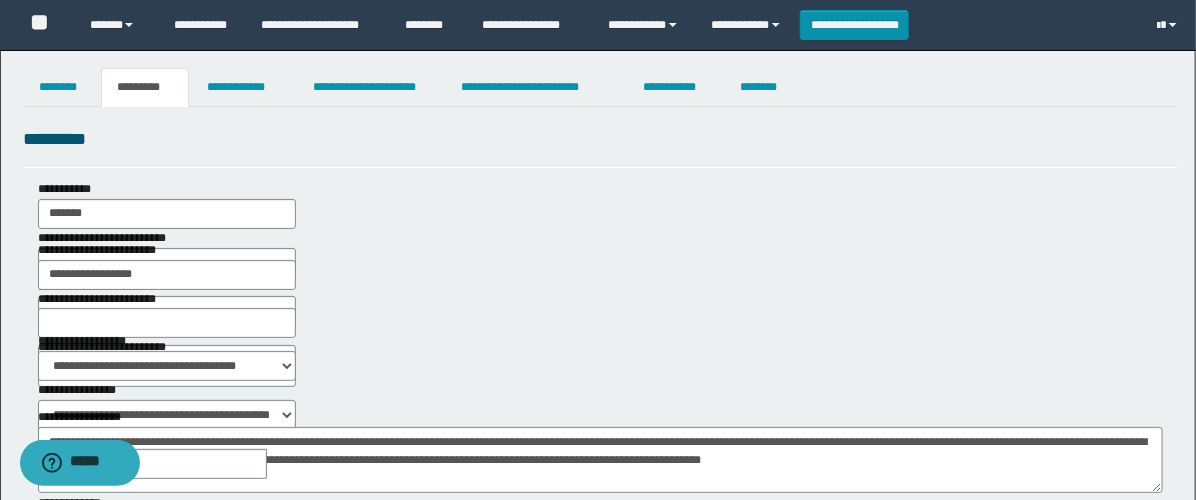 scroll, scrollTop: 0, scrollLeft: 0, axis: both 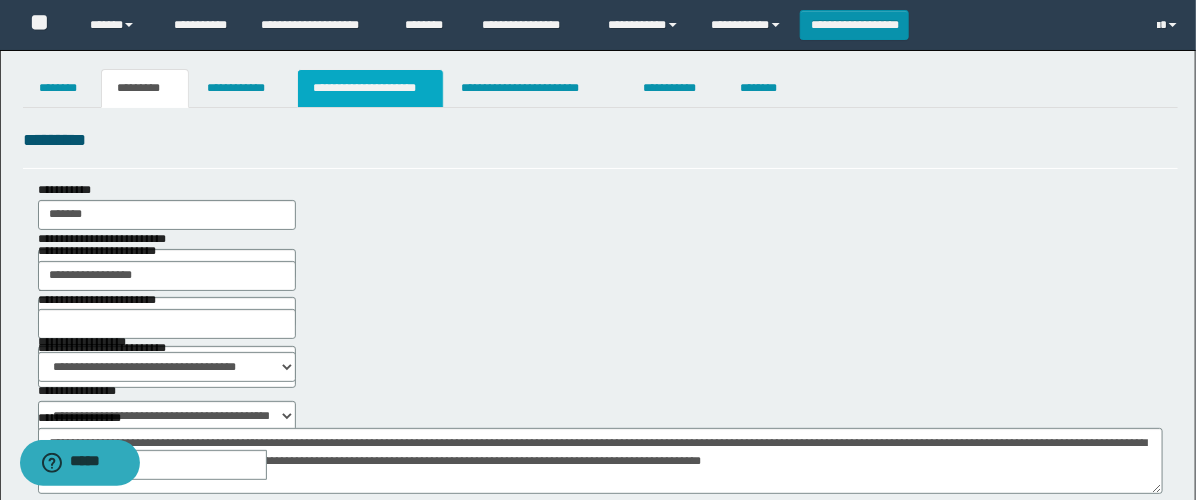 type on "**********" 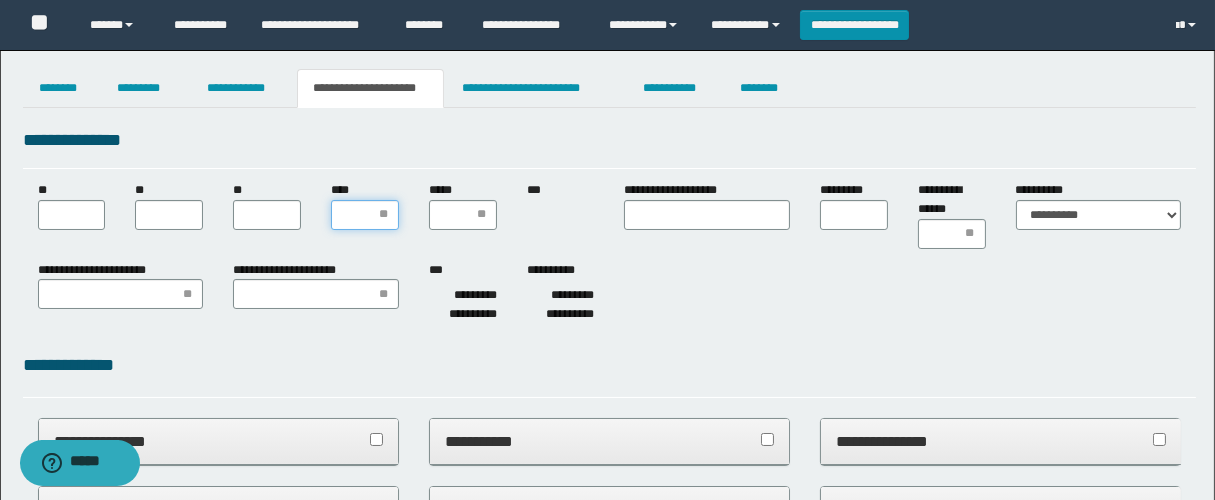 click on "****" at bounding box center (365, 215) 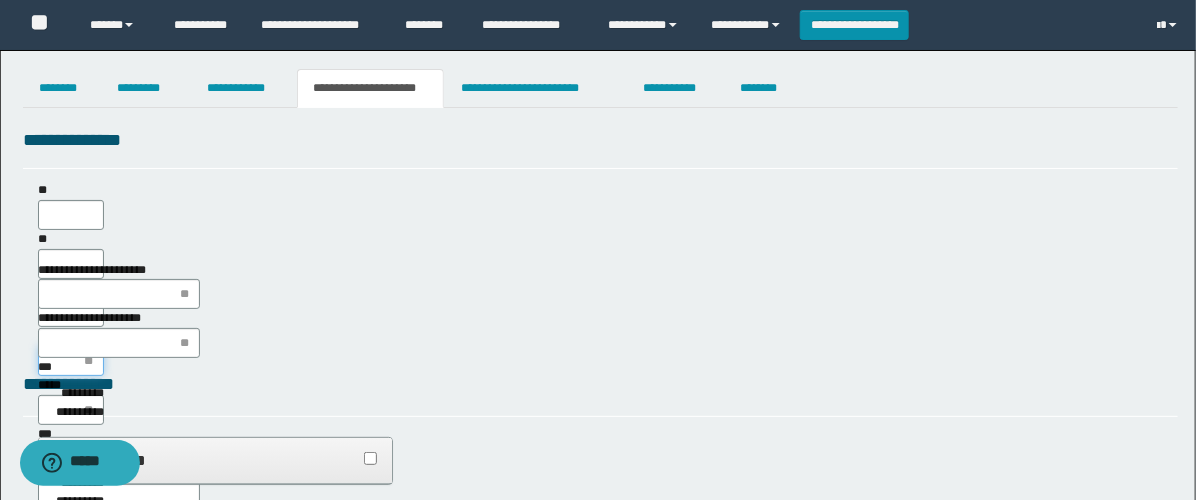 scroll, scrollTop: 0, scrollLeft: 0, axis: both 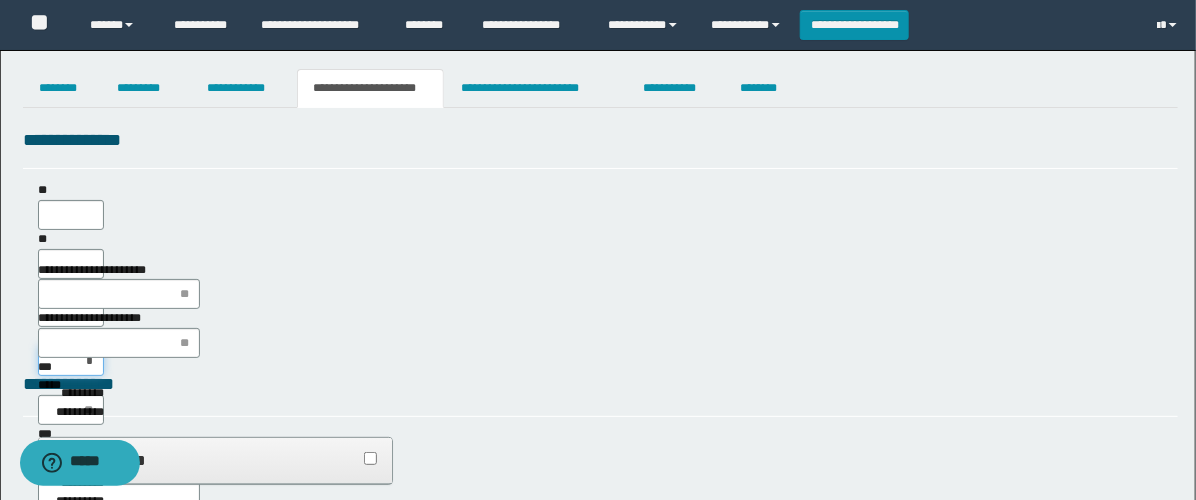 type on "**" 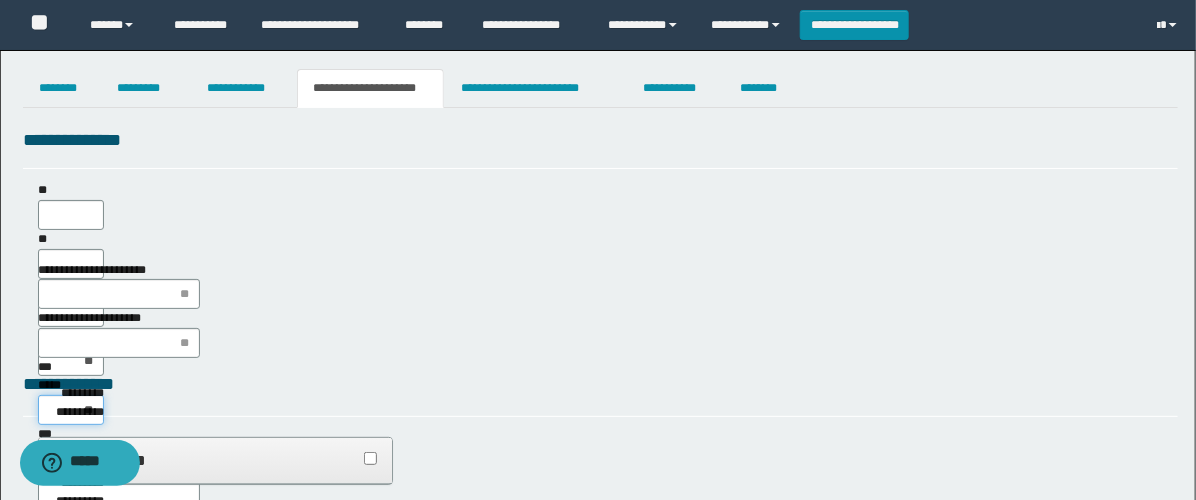 type on "***" 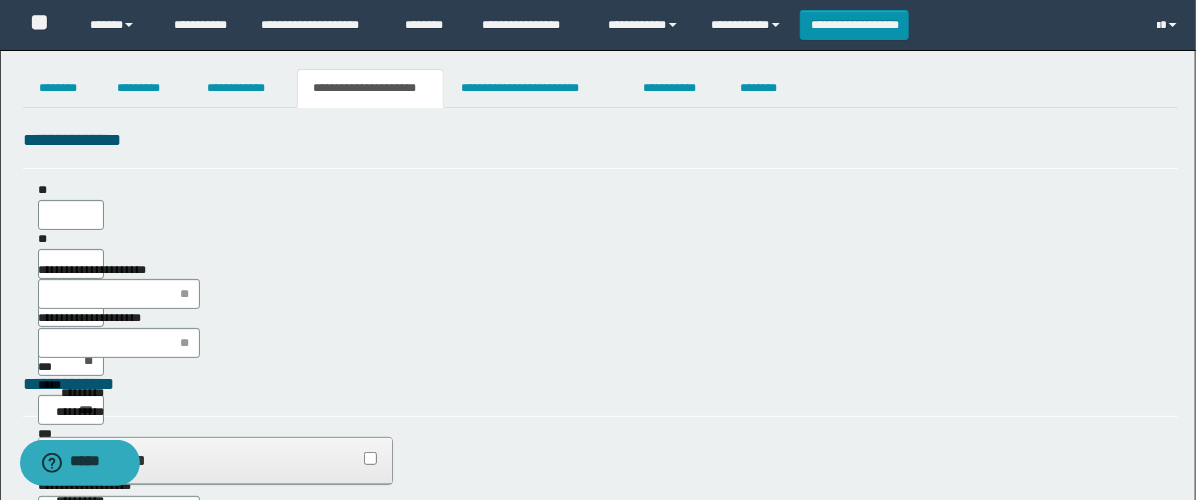 type on "**" 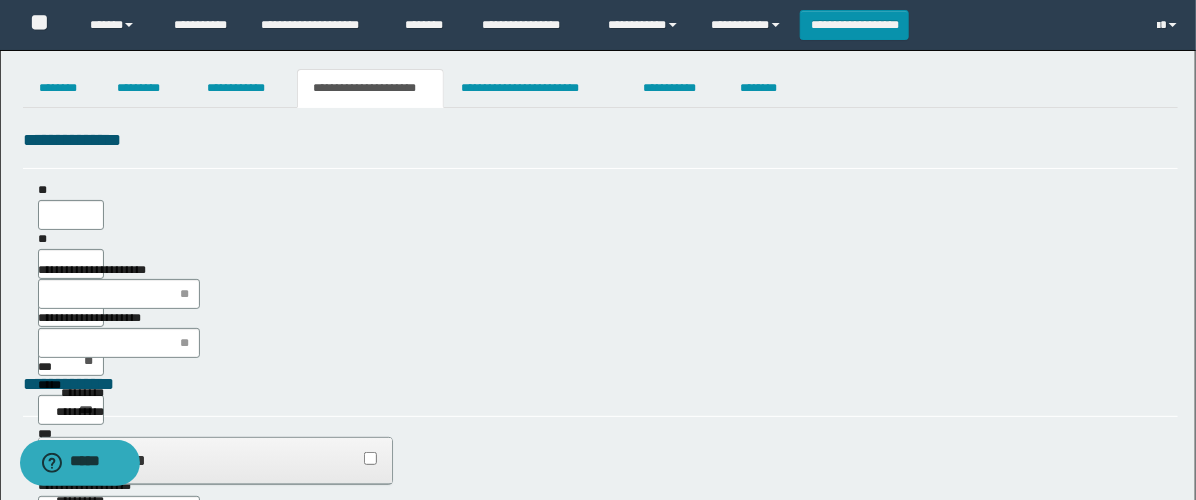 type on "**" 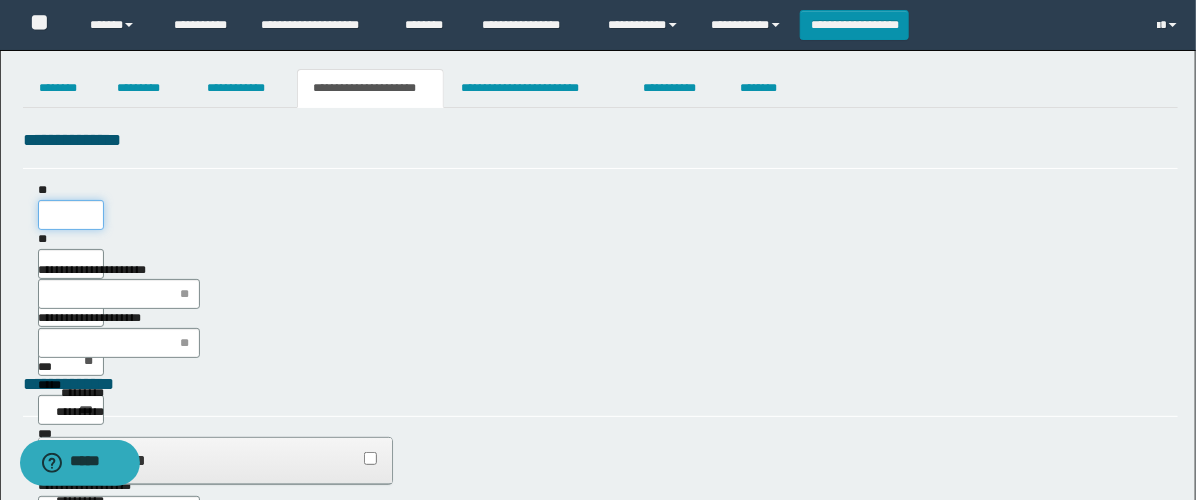 click on "**" at bounding box center (71, 215) 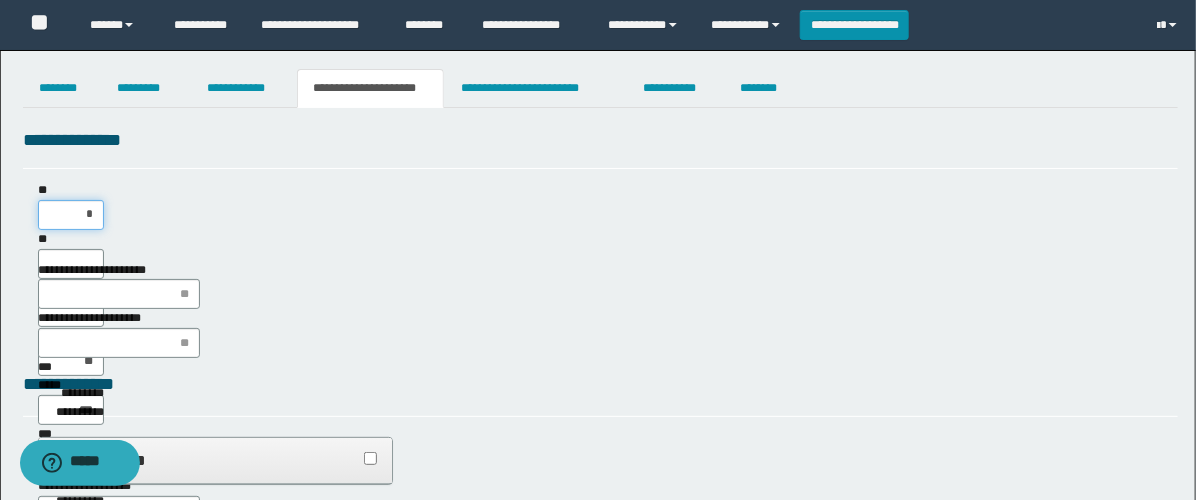 type on "**" 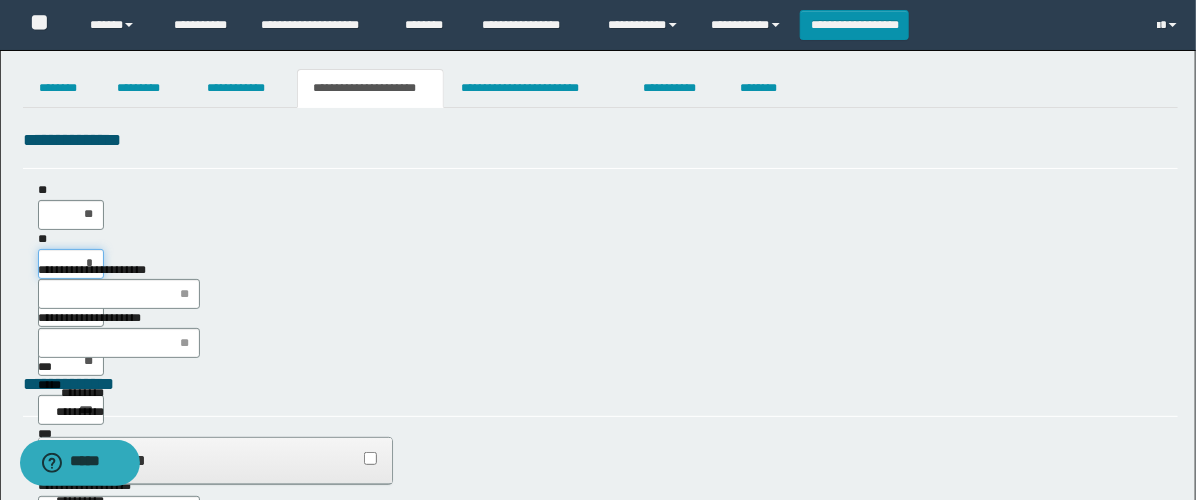 type on "**" 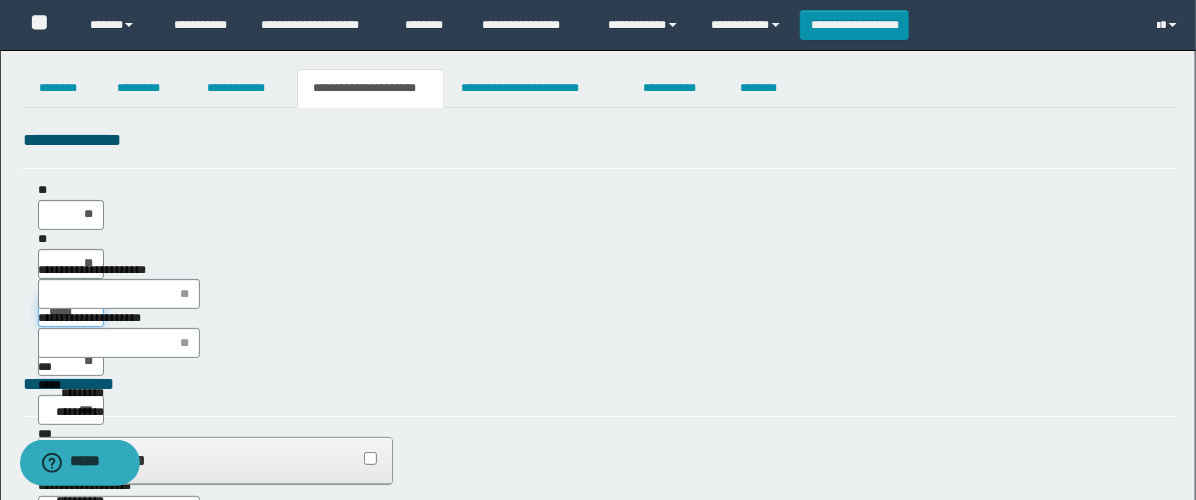 type on "******" 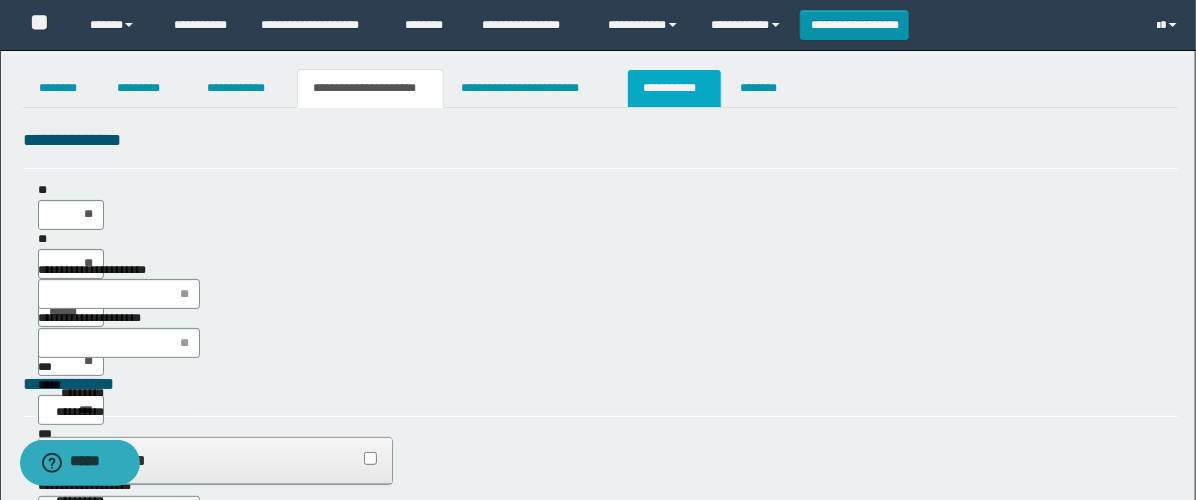 click on "**********" at bounding box center (674, 88) 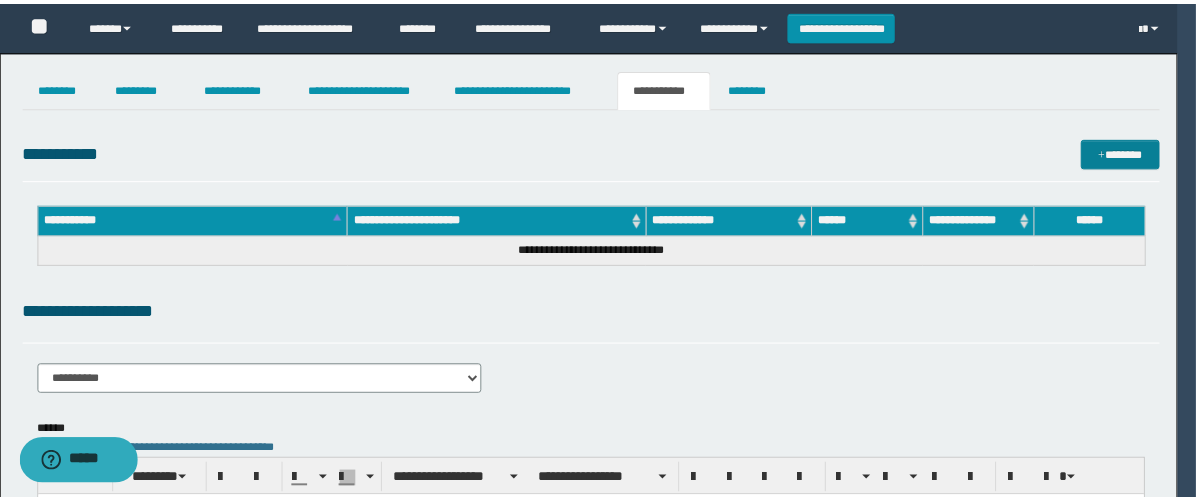 scroll, scrollTop: 0, scrollLeft: 0, axis: both 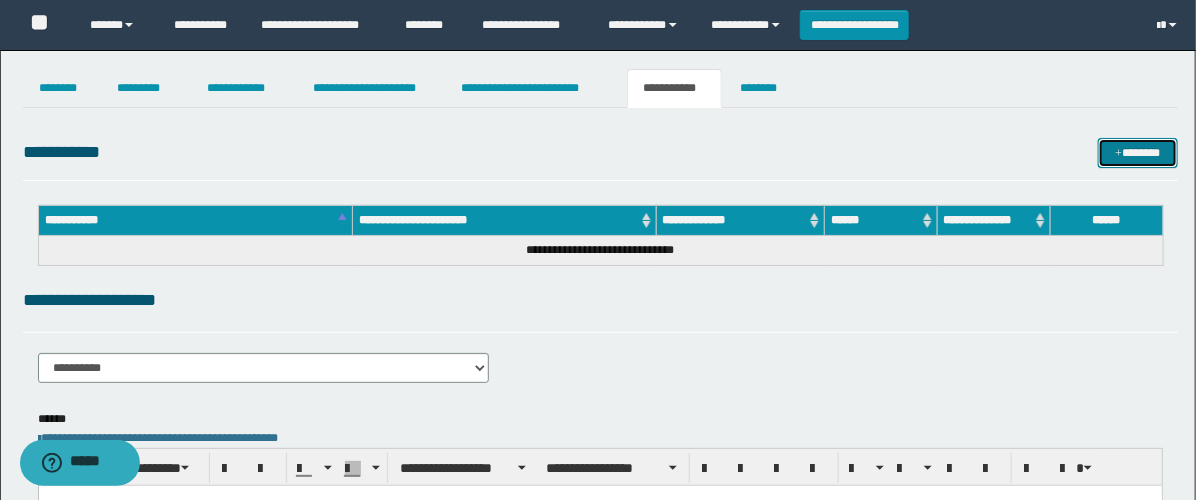 click on "*******" at bounding box center (1138, 153) 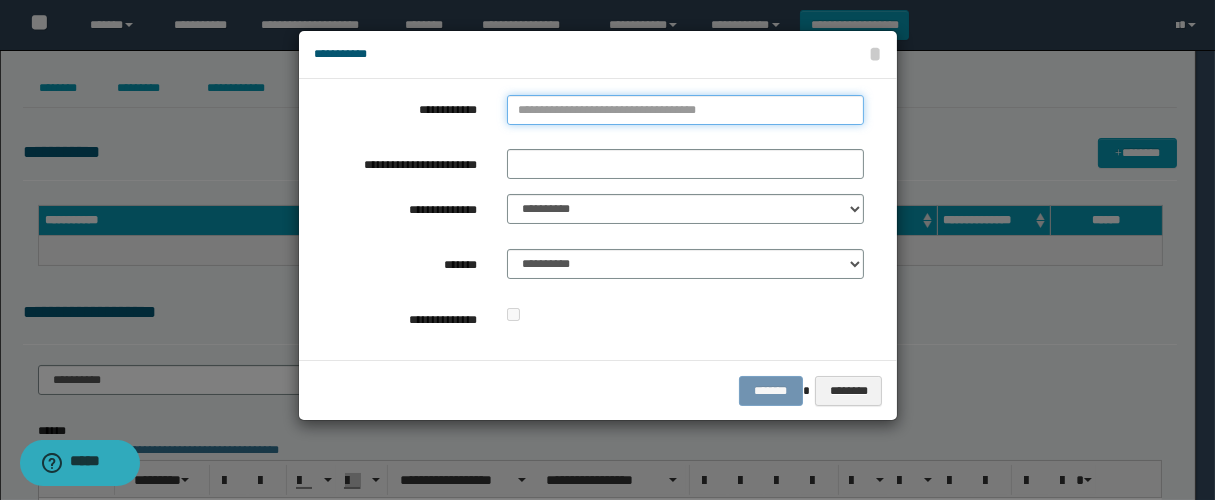 click on "**********" at bounding box center [685, 110] 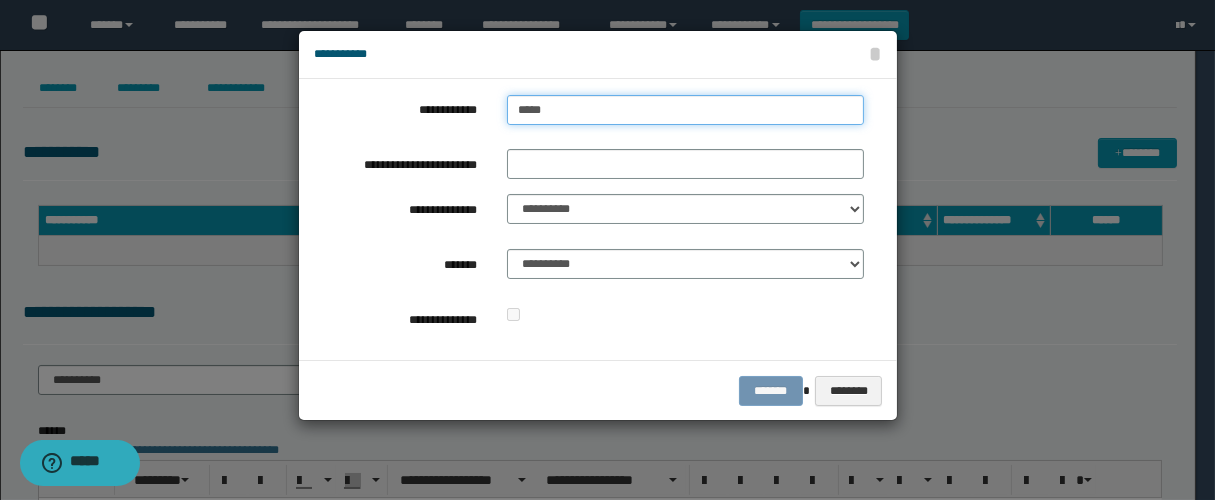 type on "******" 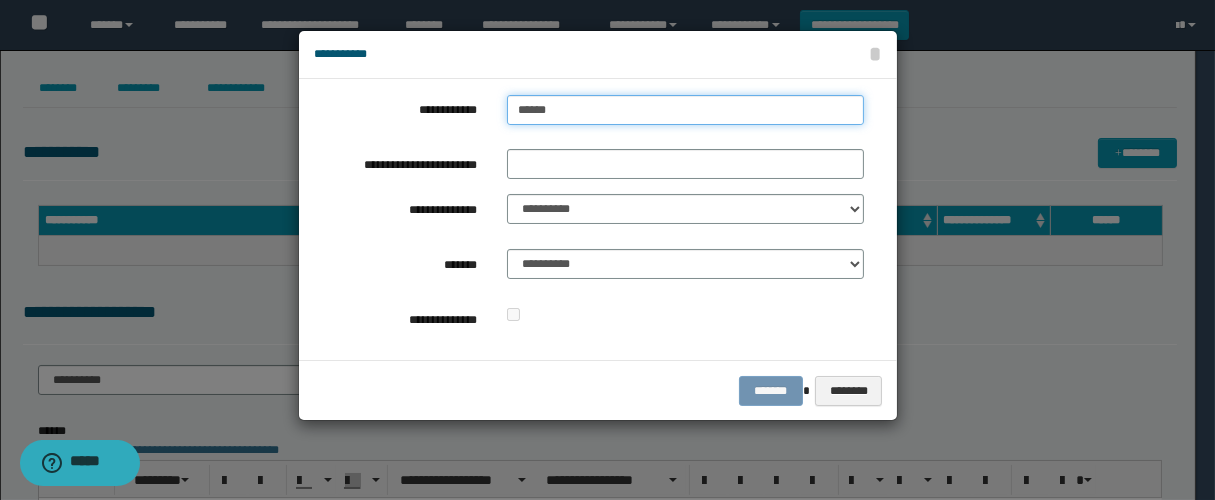 type on "******" 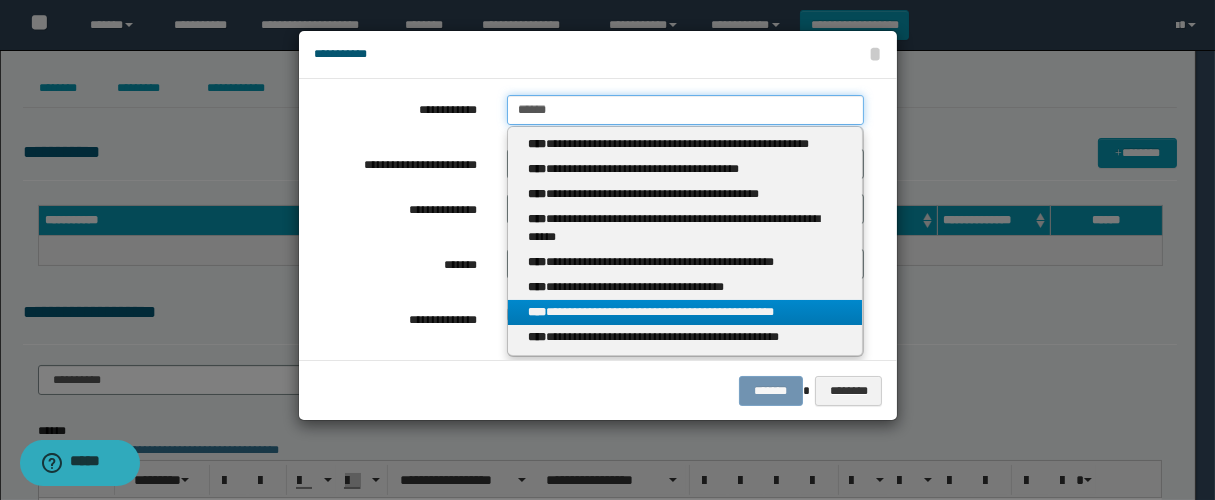 type on "******" 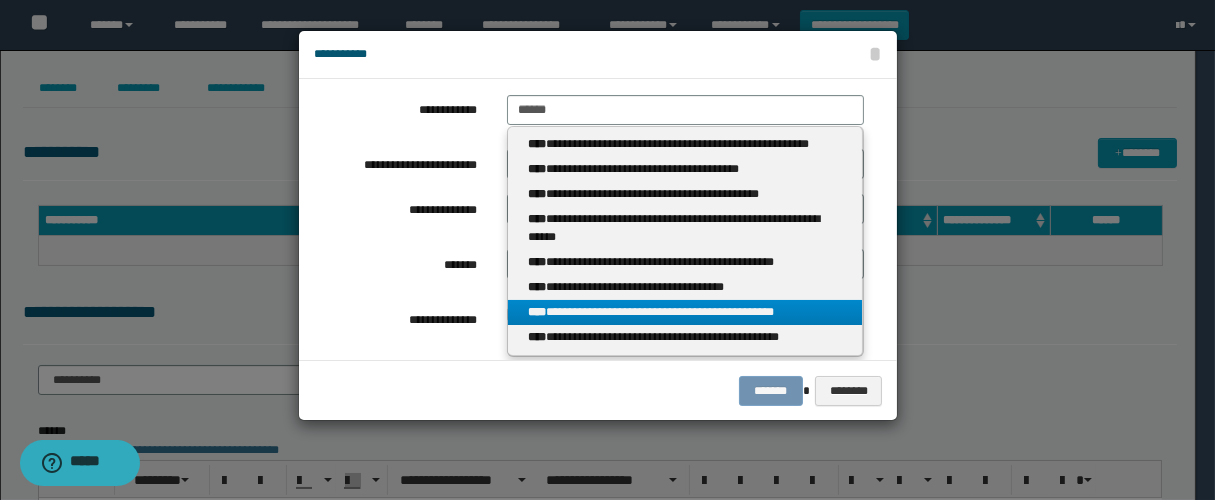 click on "**********" at bounding box center [685, 312] 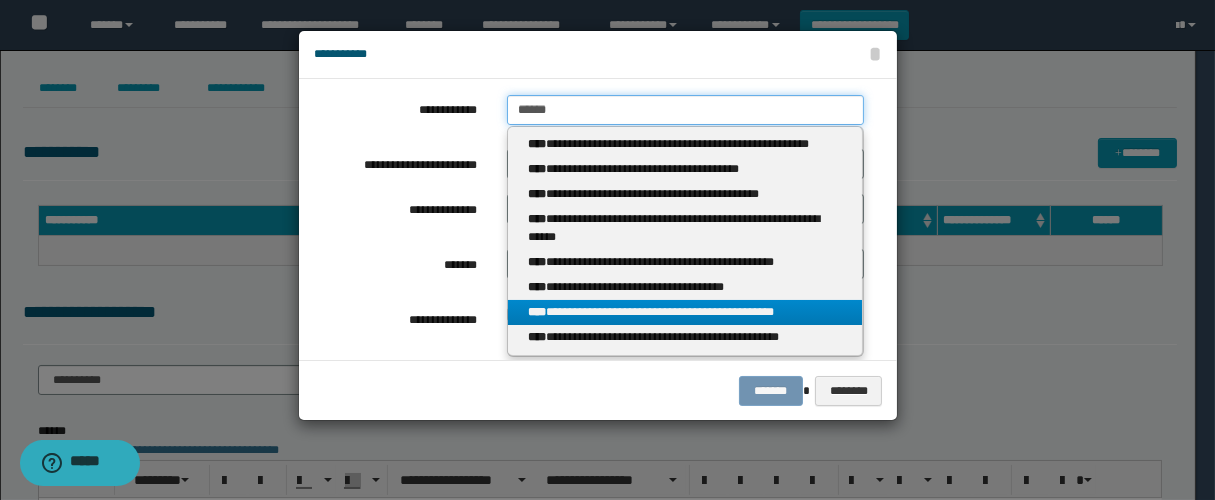 type 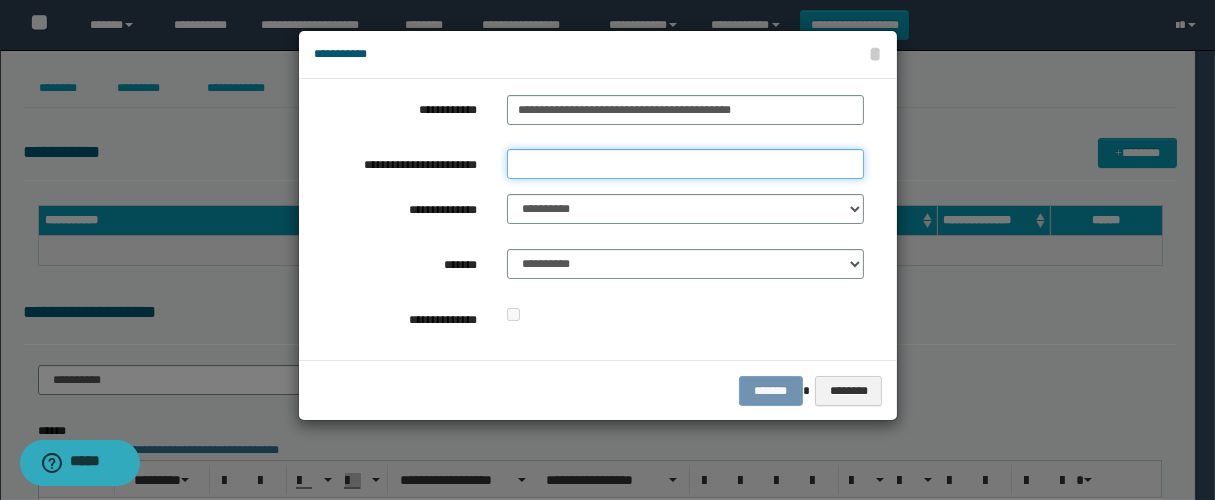 click on "**********" at bounding box center (685, 164) 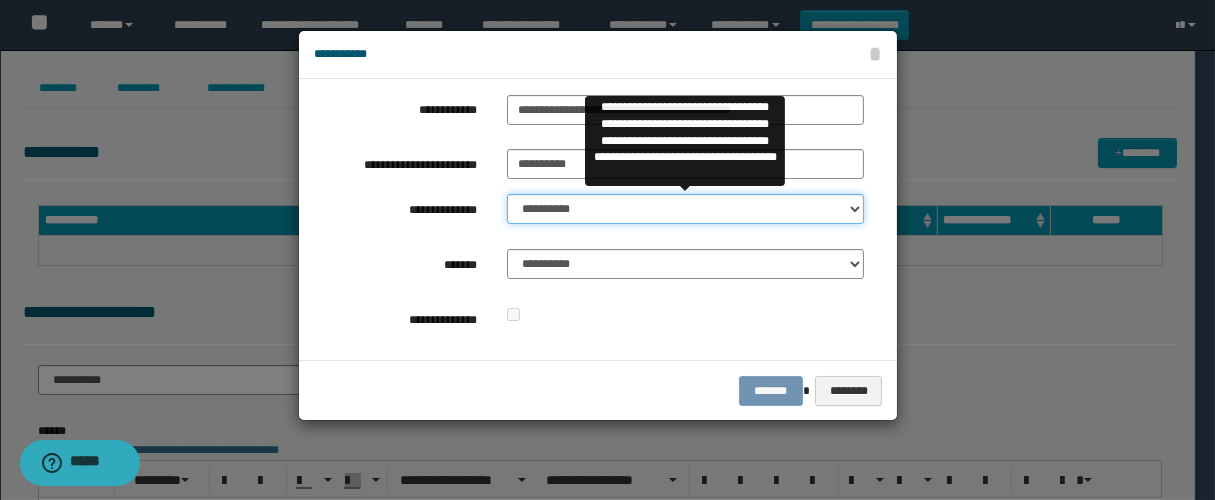 drag, startPoint x: 561, startPoint y: 216, endPoint x: 592, endPoint y: 217, distance: 31.016125 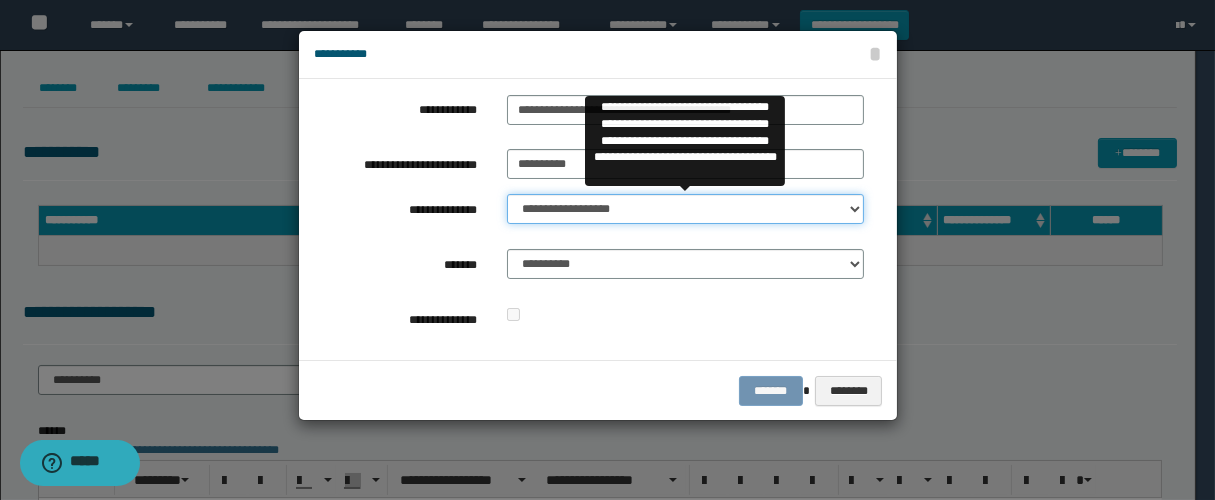 click on "**********" at bounding box center (685, 209) 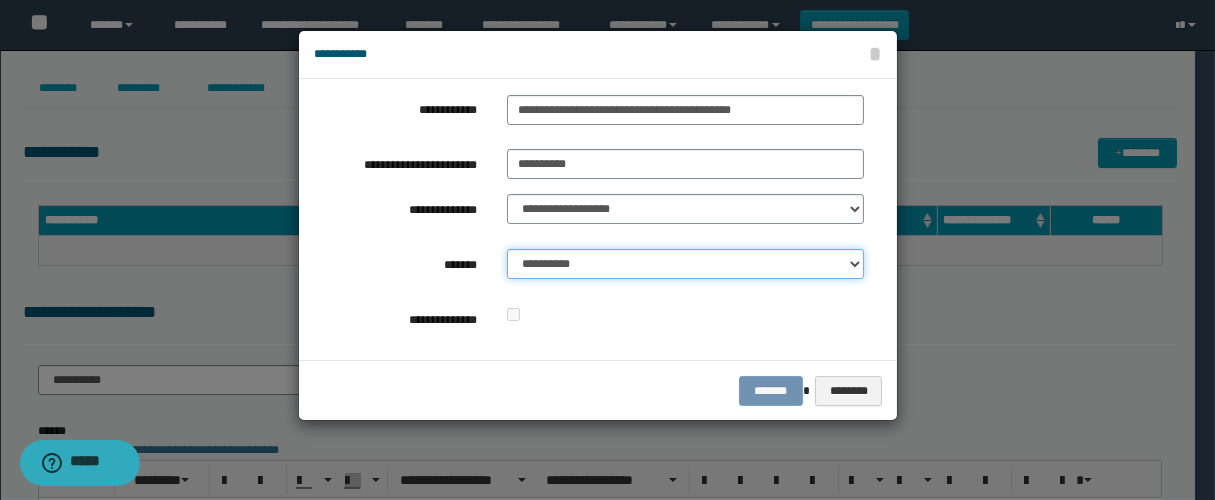 drag, startPoint x: 600, startPoint y: 266, endPoint x: 638, endPoint y: 275, distance: 39.051247 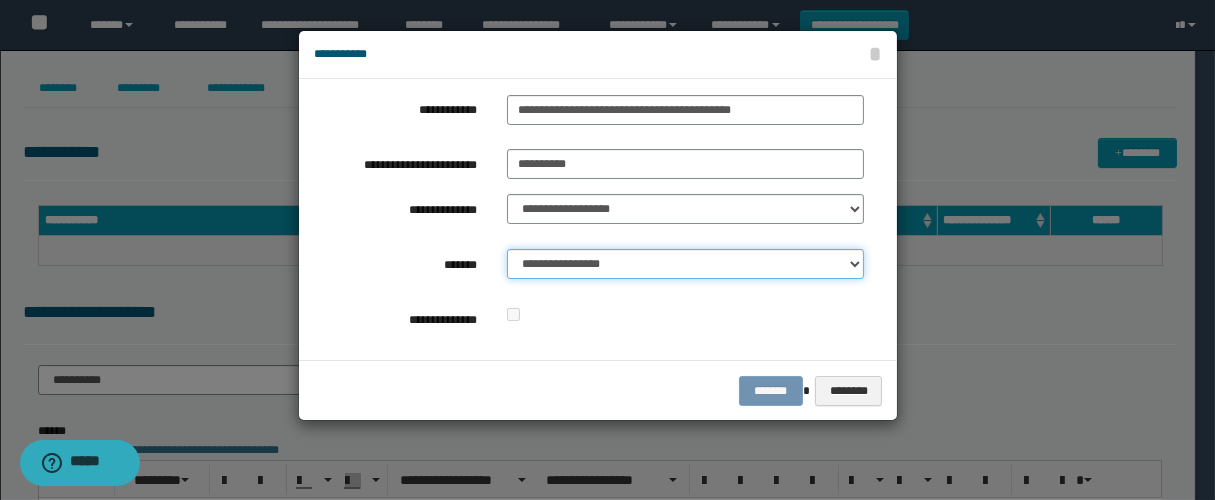 click on "**********" at bounding box center [685, 264] 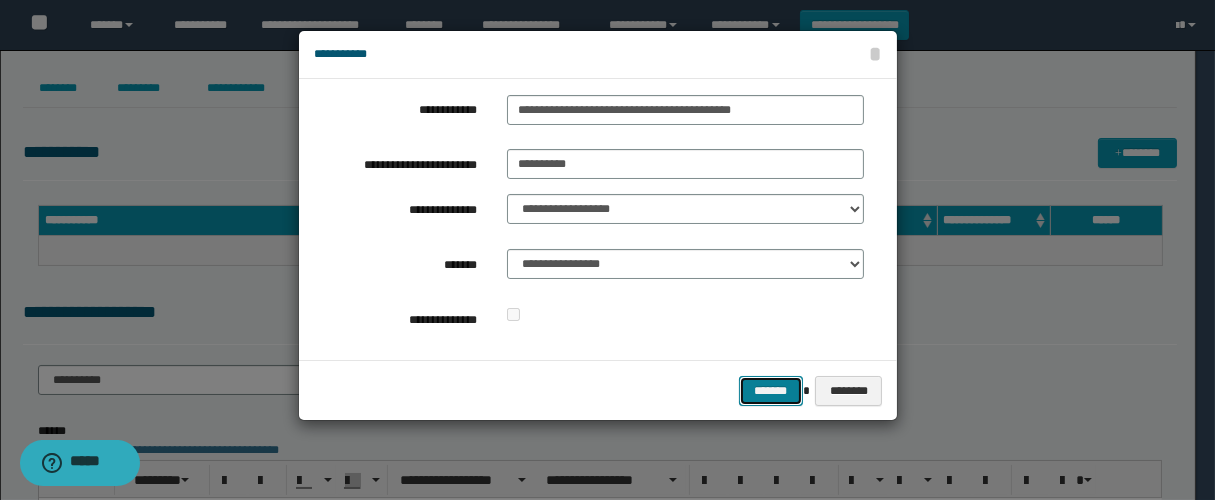 click on "*******" at bounding box center [771, 391] 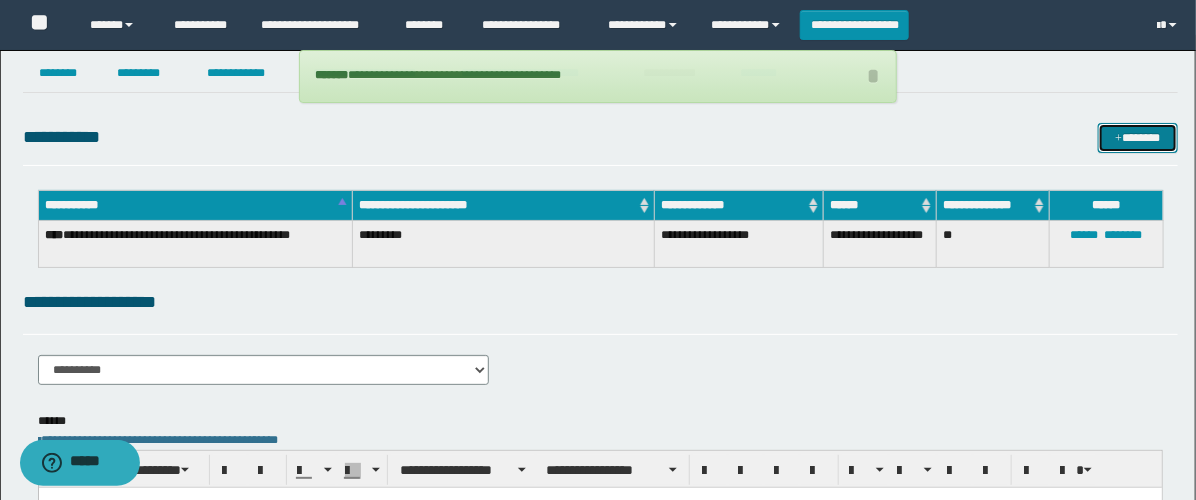 scroll, scrollTop: 111, scrollLeft: 0, axis: vertical 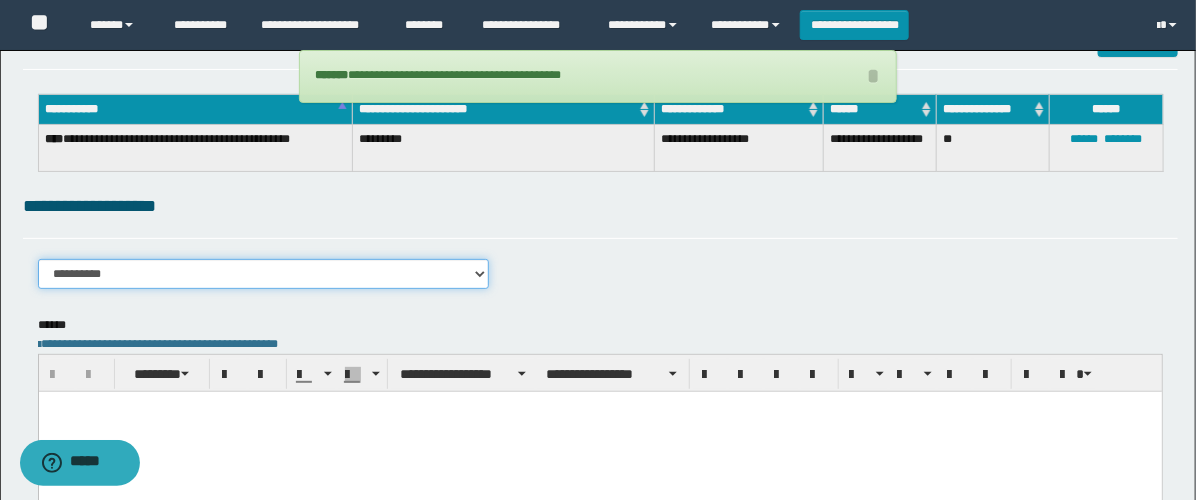 click on "**********" at bounding box center (263, 274) 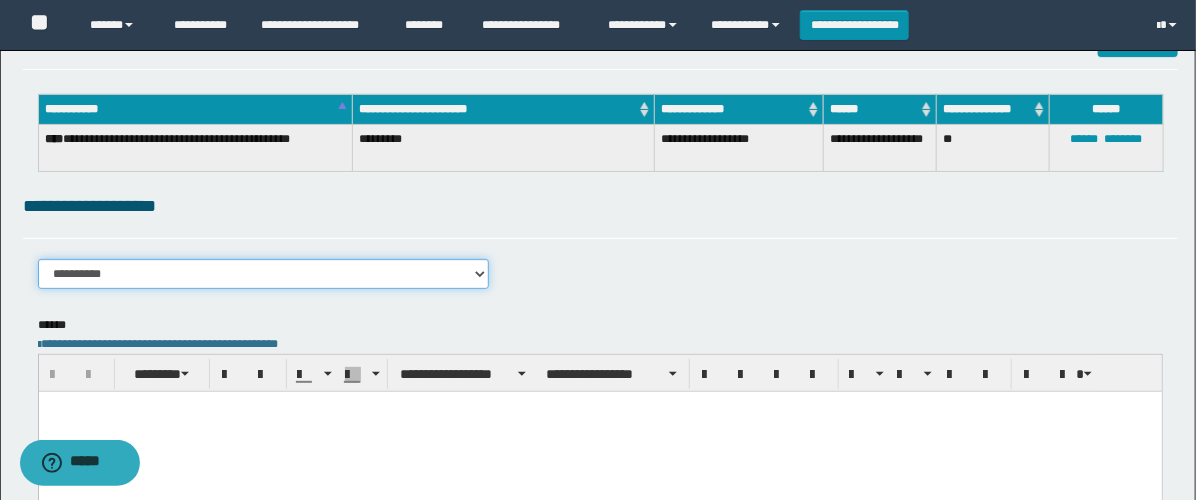 select on "****" 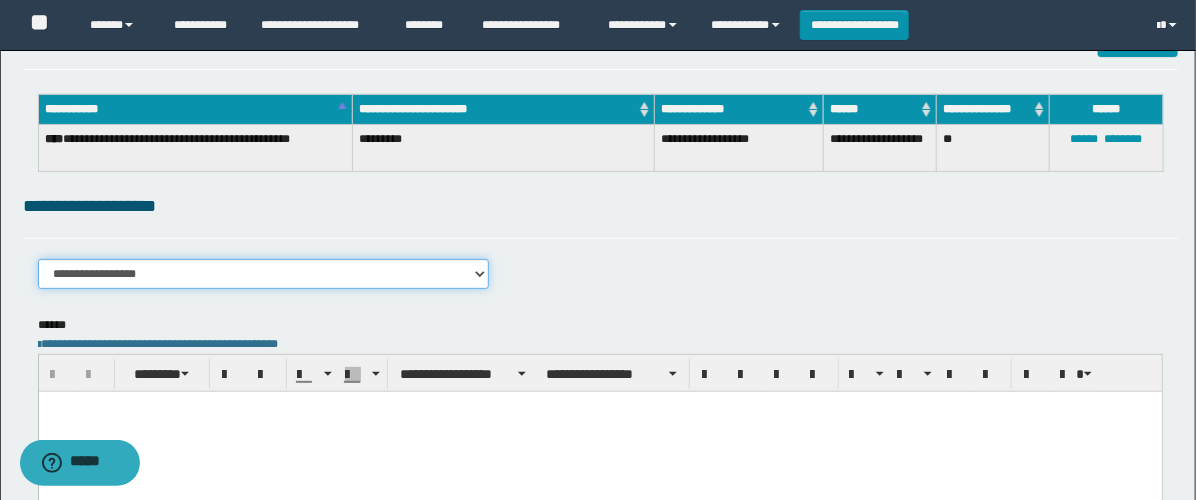 click on "**********" at bounding box center (263, 274) 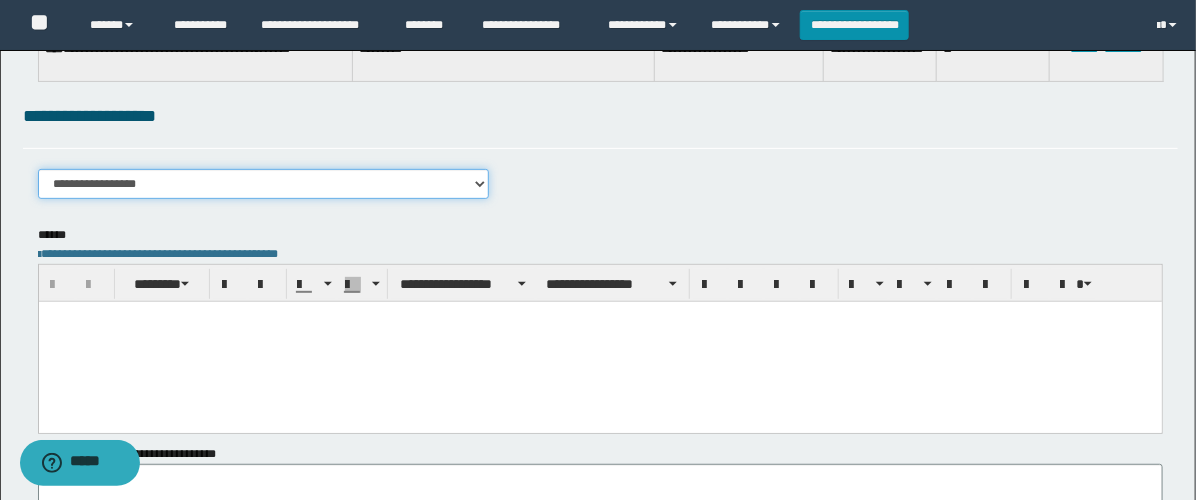scroll, scrollTop: 333, scrollLeft: 0, axis: vertical 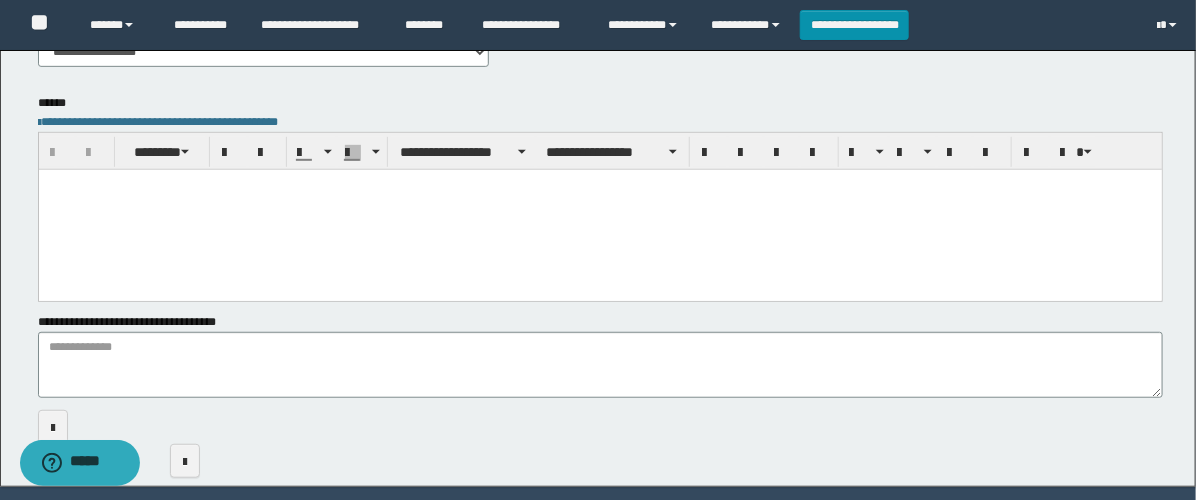 click at bounding box center [599, 209] 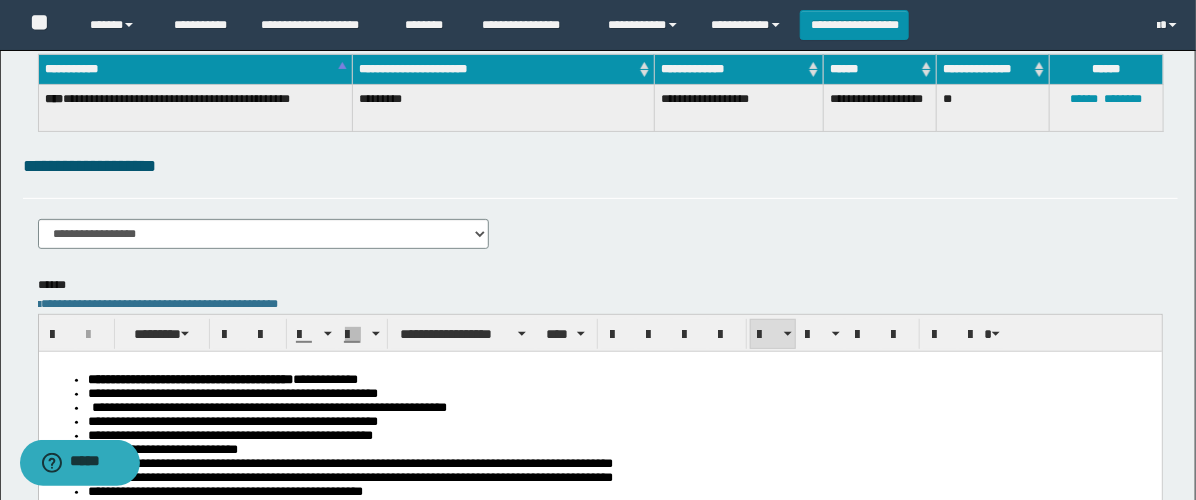 scroll, scrollTop: 0, scrollLeft: 0, axis: both 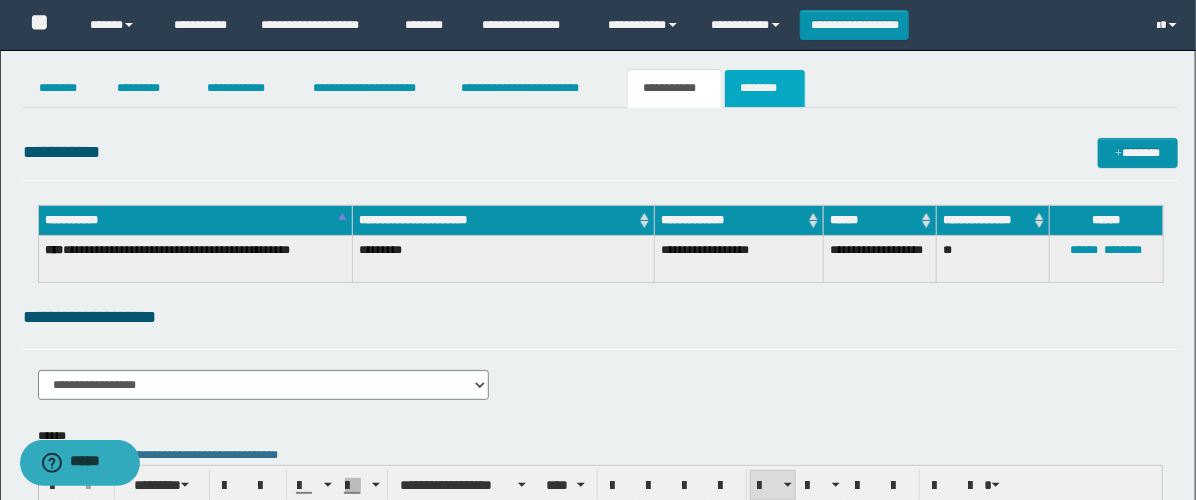 click on "********" at bounding box center (765, 88) 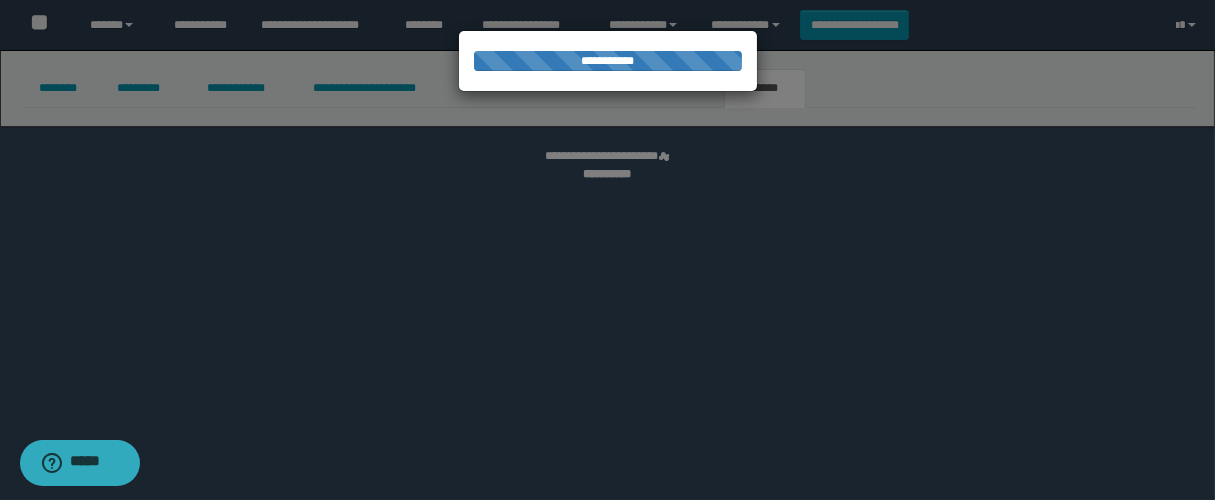 select 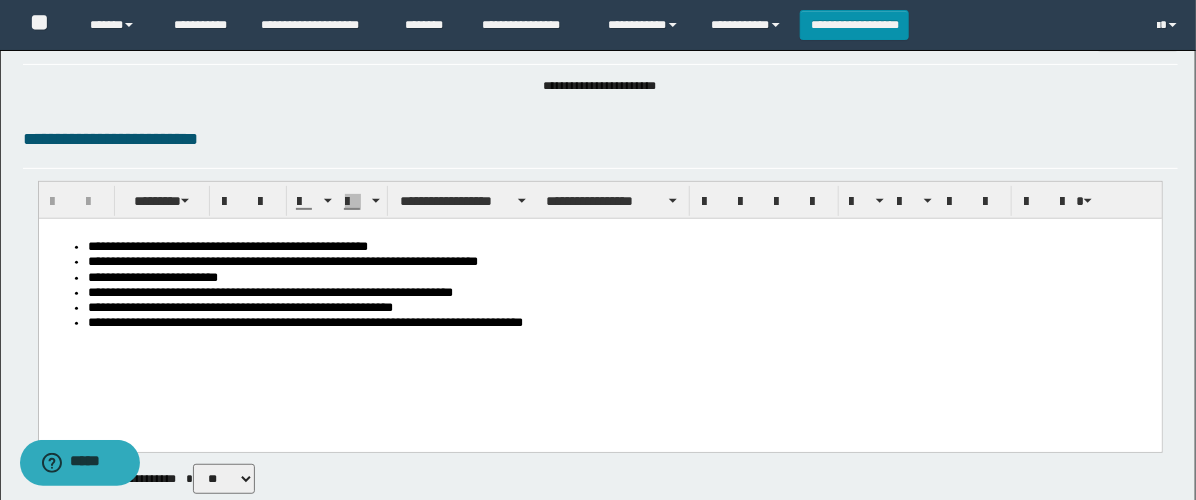 scroll, scrollTop: 333, scrollLeft: 0, axis: vertical 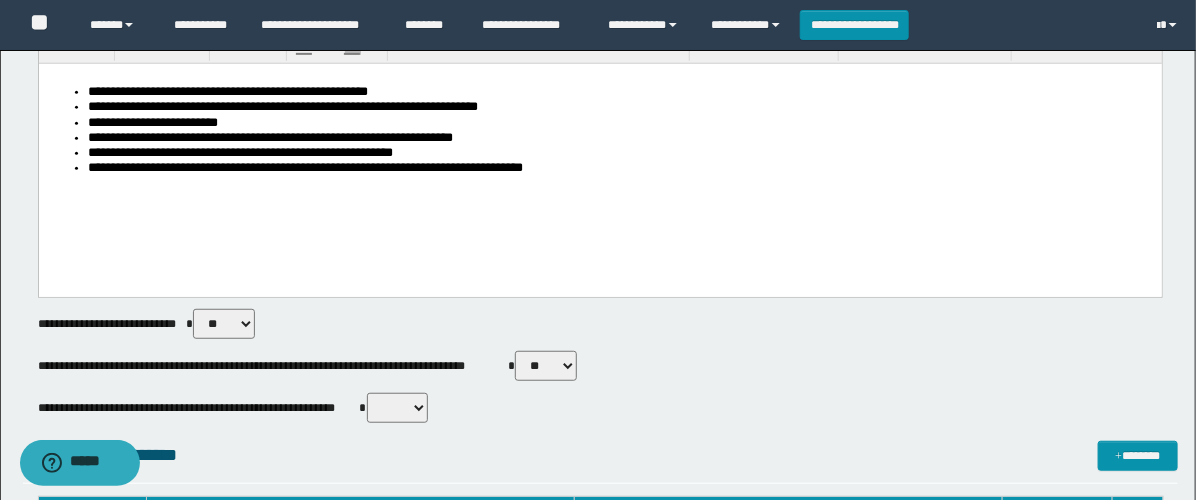 click on "**
**" at bounding box center (546, 366) 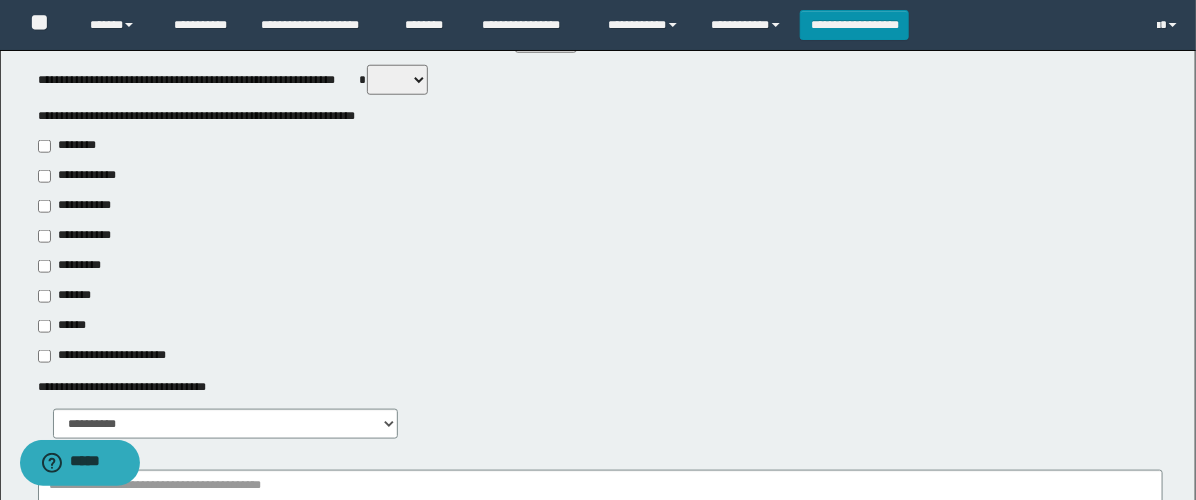 scroll, scrollTop: 666, scrollLeft: 0, axis: vertical 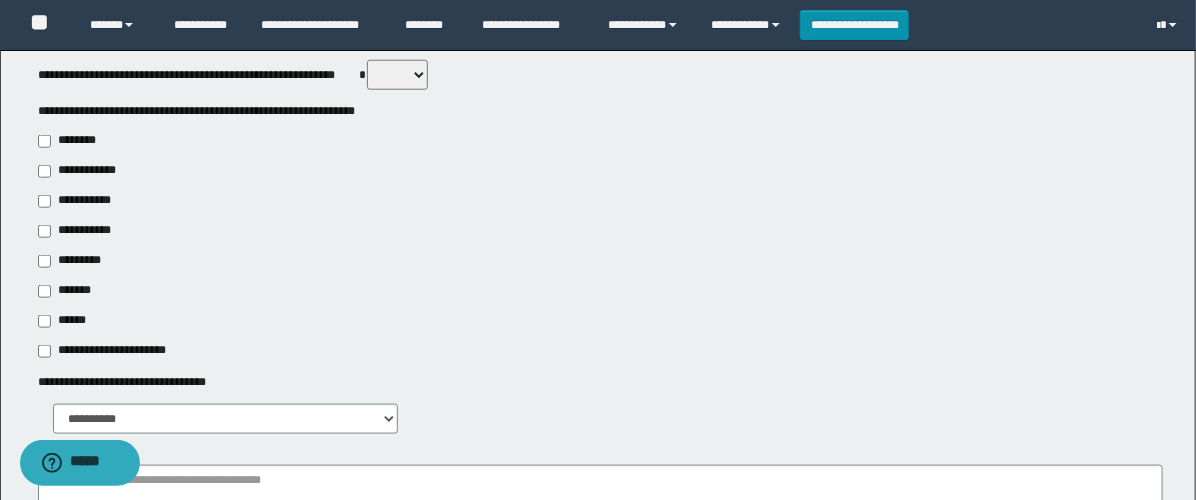 click on "**********" at bounding box center [76, 231] 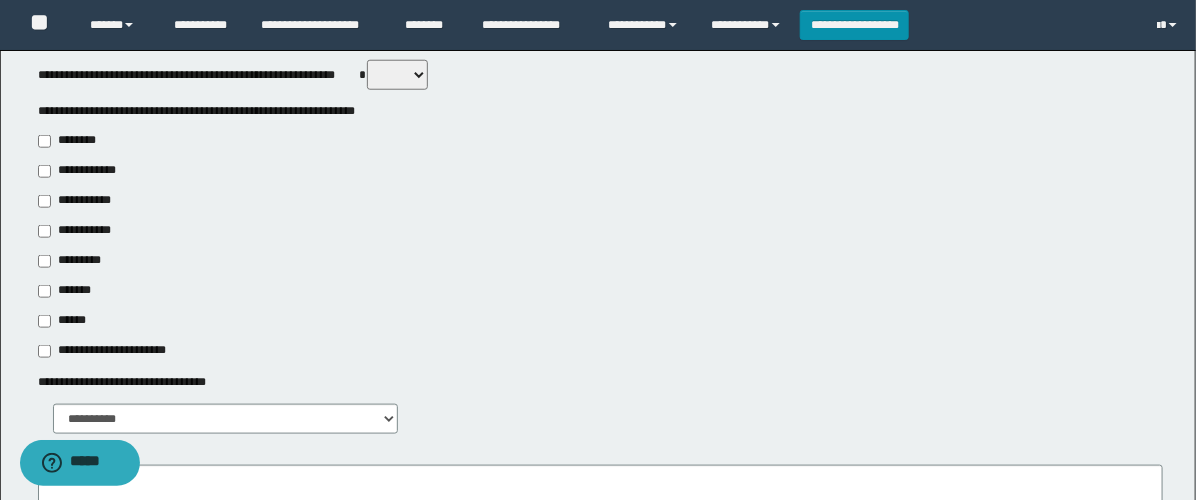 click on "**********" at bounding box center (81, 201) 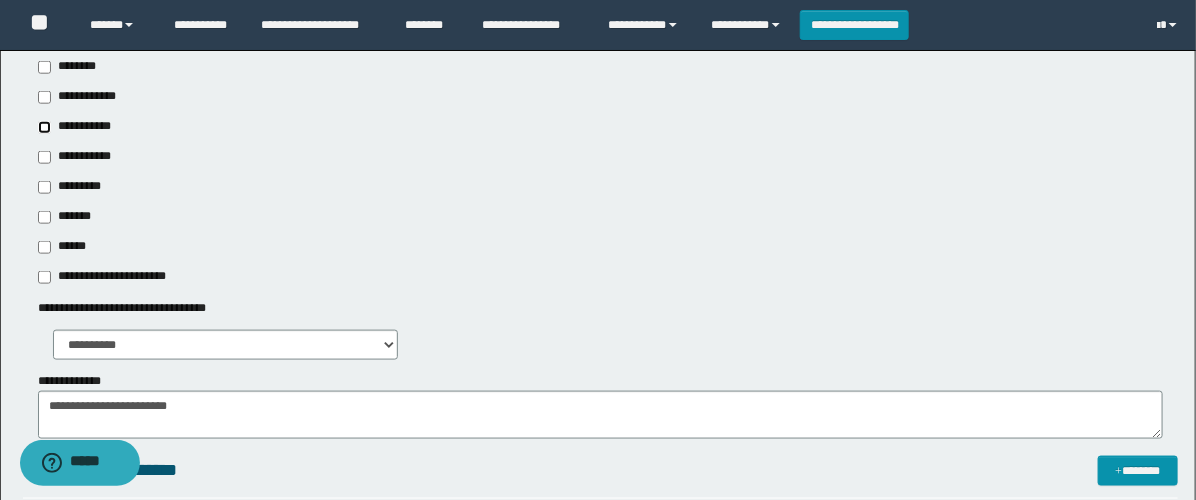 scroll, scrollTop: 777, scrollLeft: 0, axis: vertical 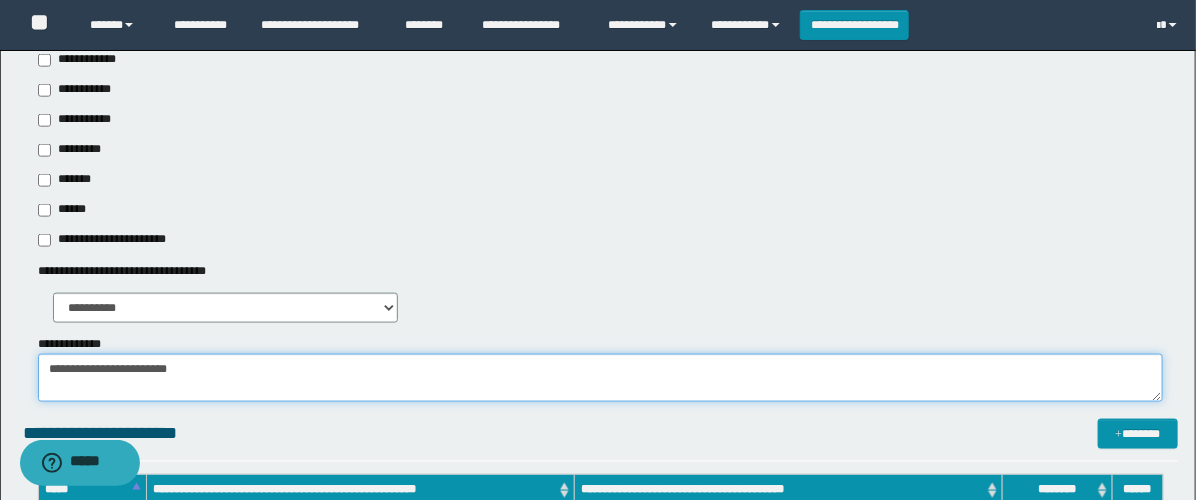click on "**********" at bounding box center (600, 378) 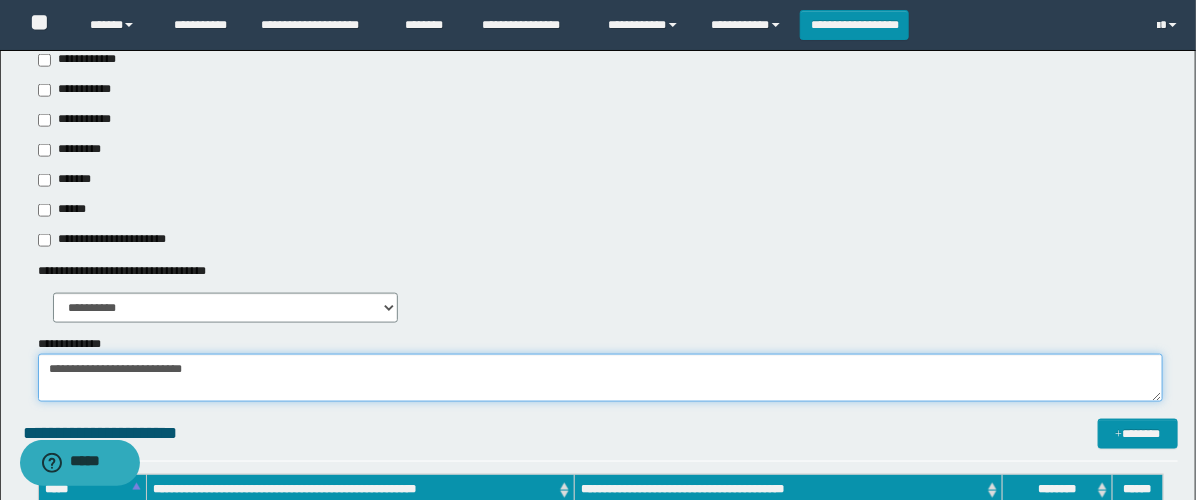 paste on "**********" 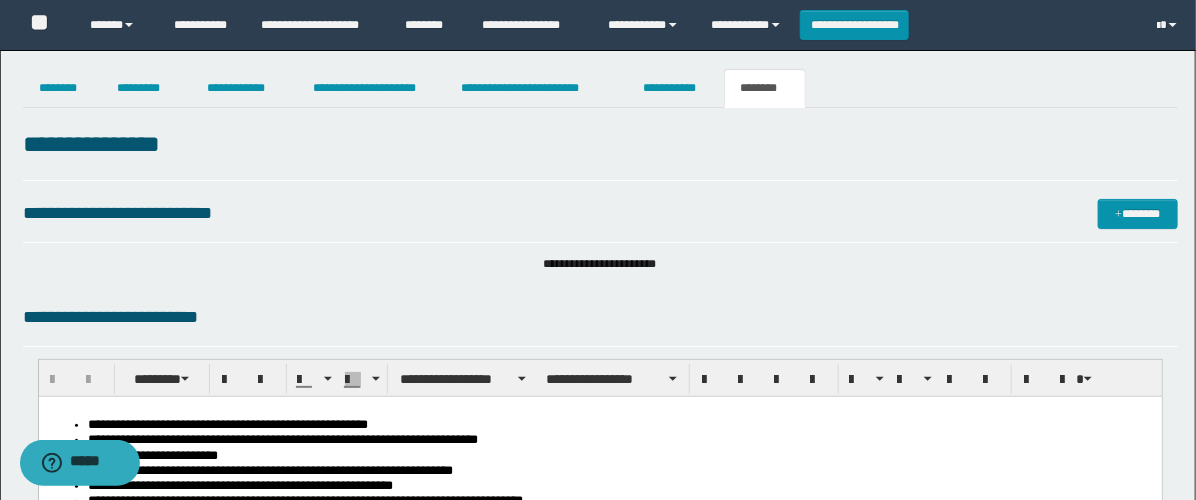 scroll, scrollTop: 222, scrollLeft: 0, axis: vertical 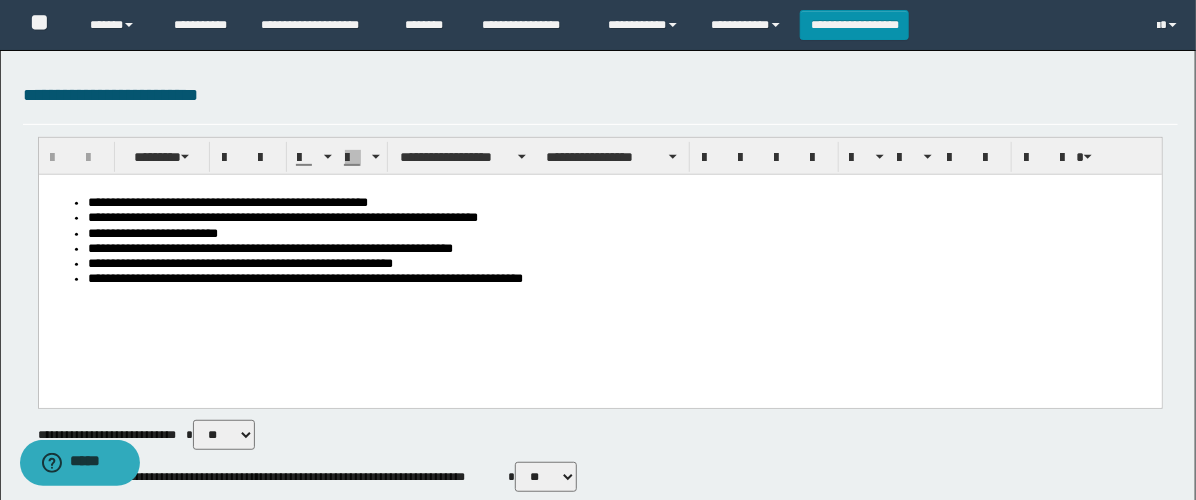 type on "**********" 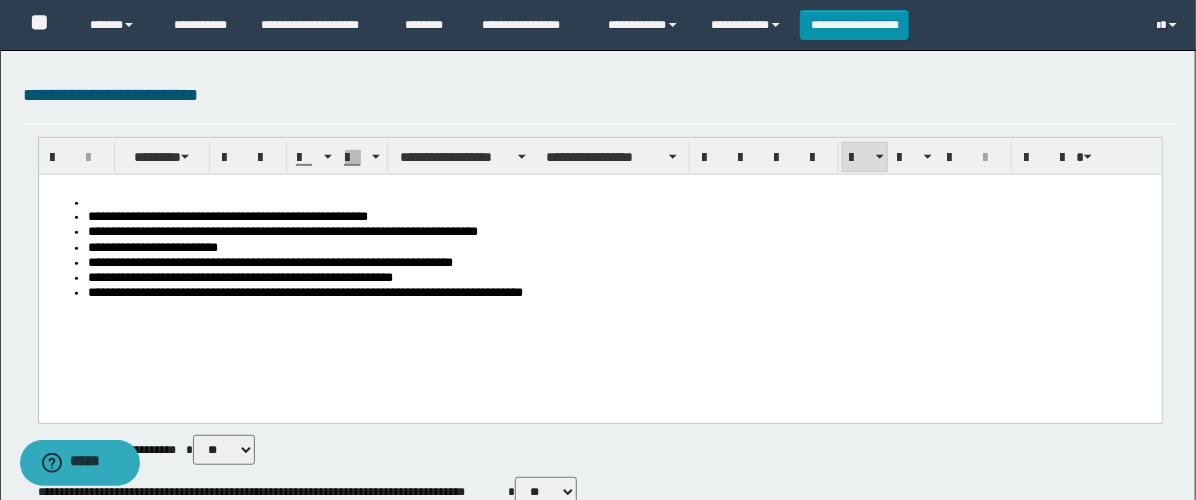 click at bounding box center [619, 202] 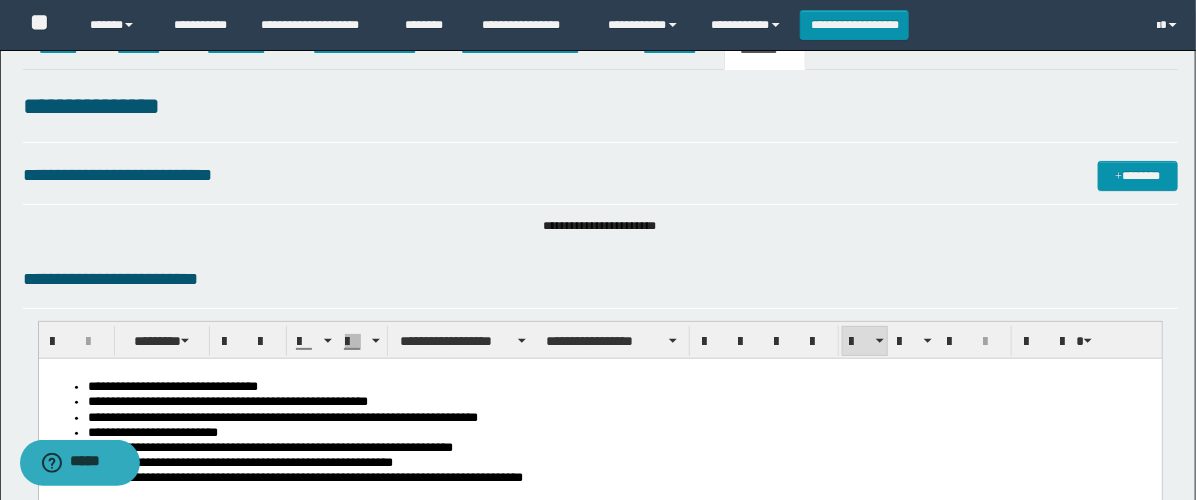 scroll, scrollTop: 0, scrollLeft: 0, axis: both 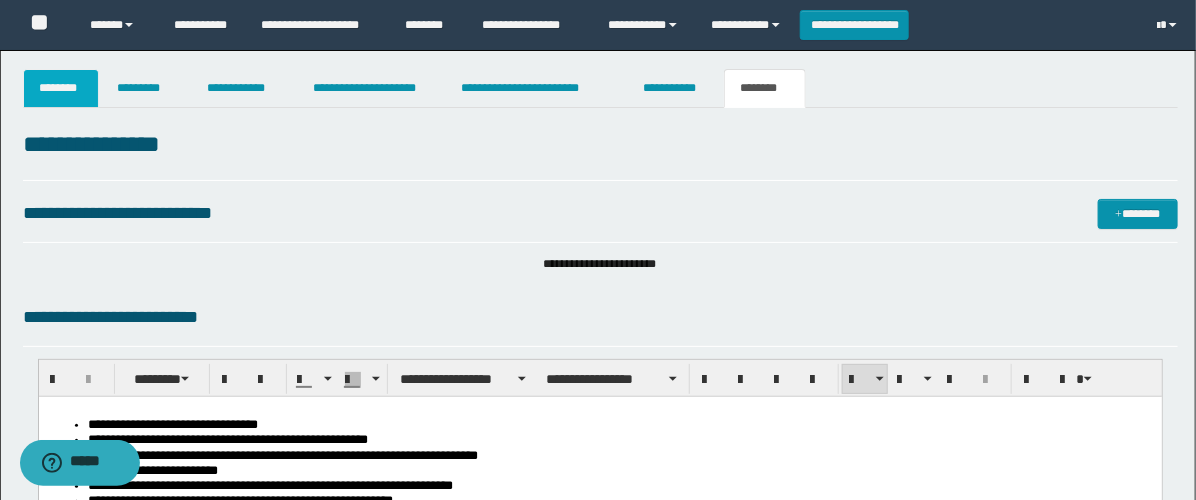 click on "********" at bounding box center (61, 88) 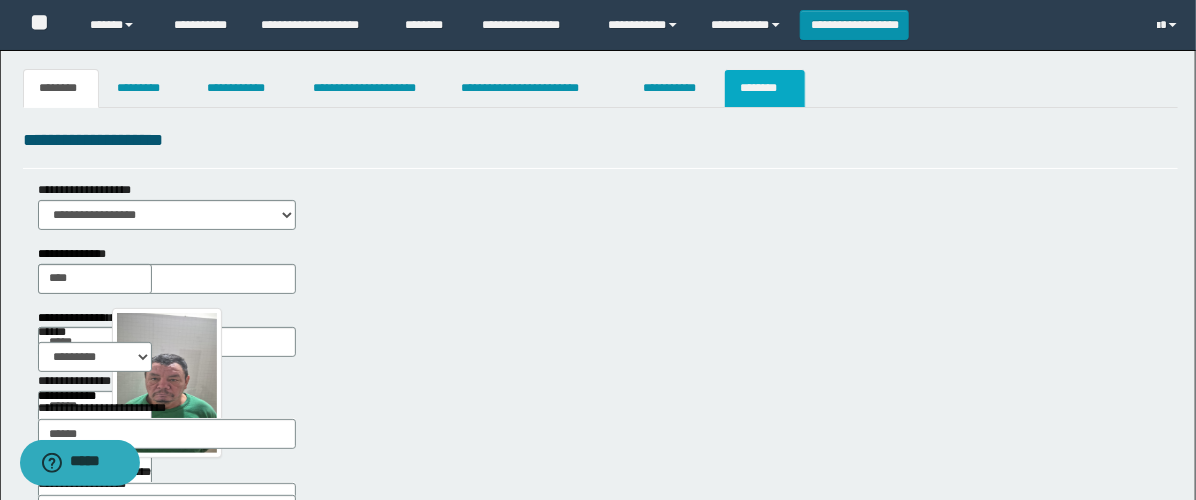 click on "********" at bounding box center [765, 88] 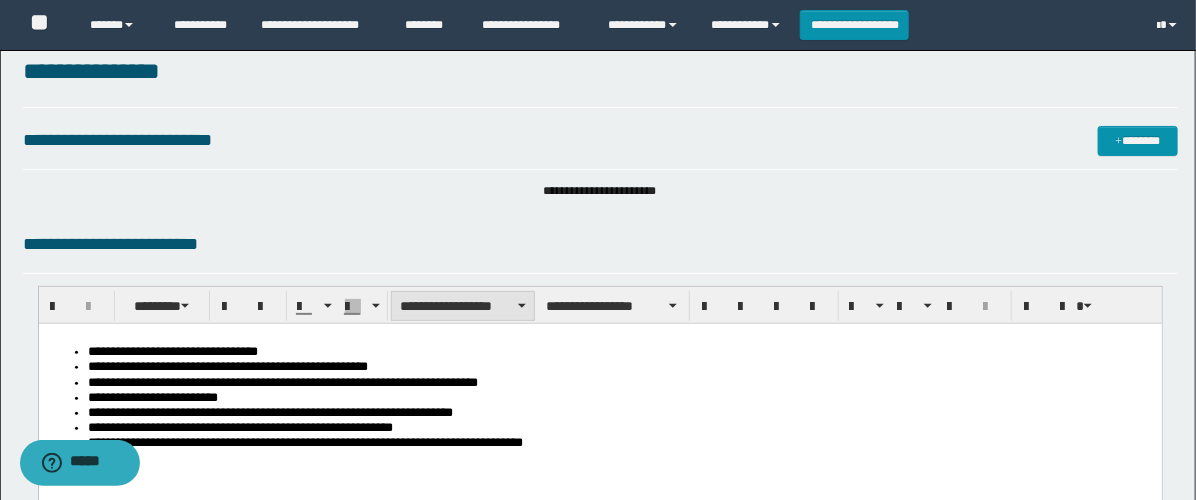 scroll, scrollTop: 111, scrollLeft: 0, axis: vertical 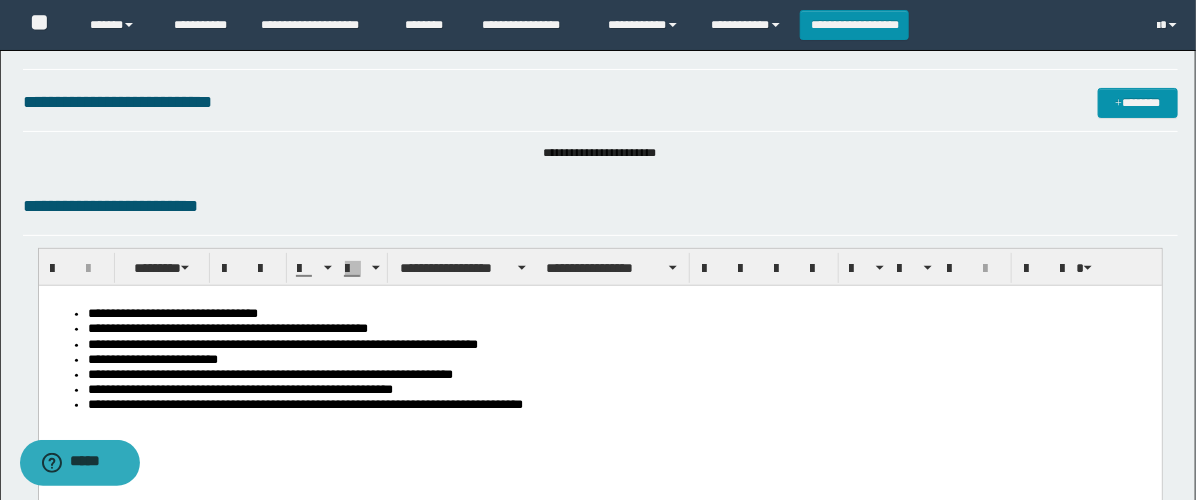 click on "**********" at bounding box center (599, 384) 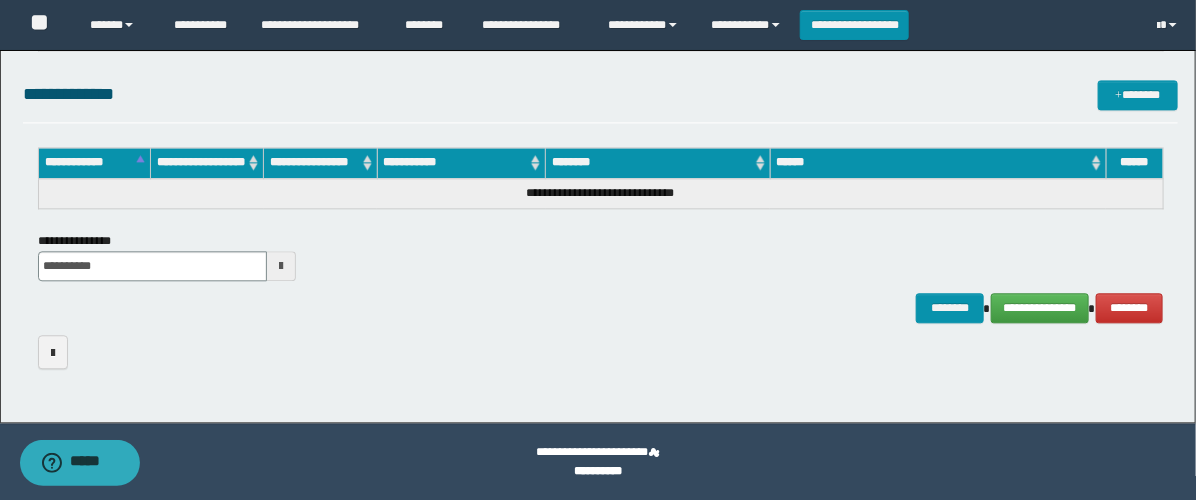 scroll, scrollTop: 1559, scrollLeft: 0, axis: vertical 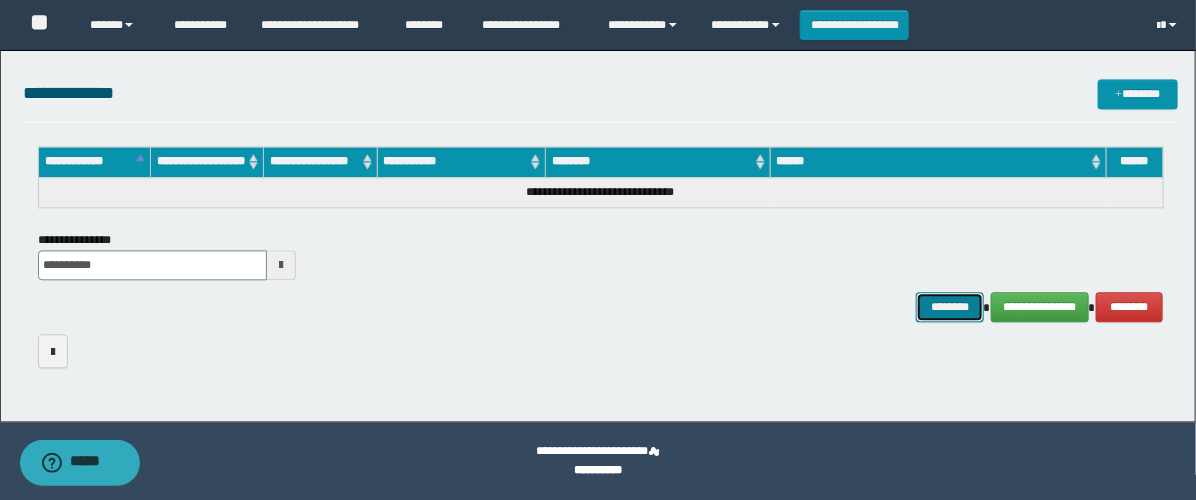 click on "********" at bounding box center (950, 307) 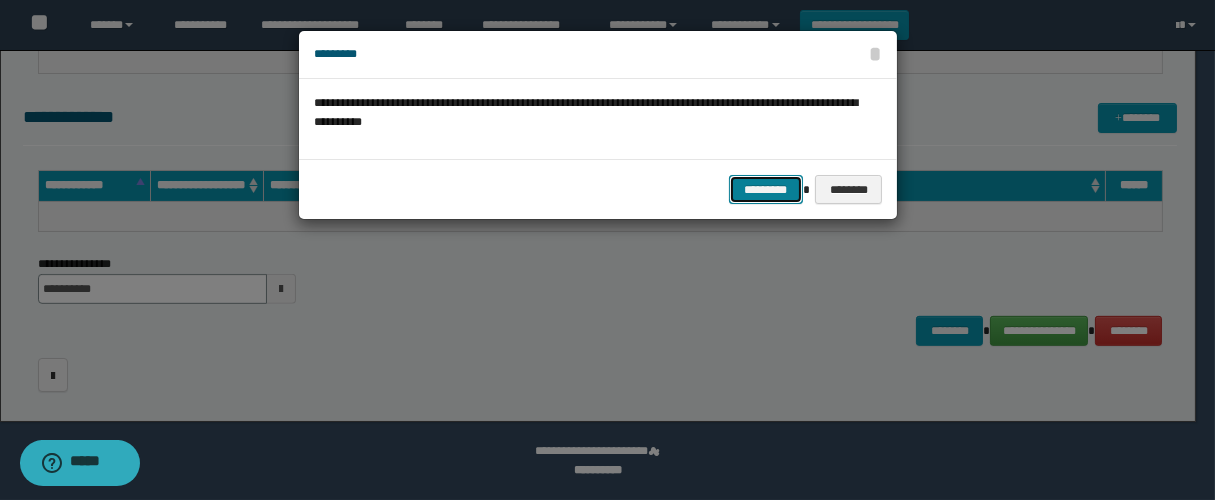 click on "*********" at bounding box center [766, 190] 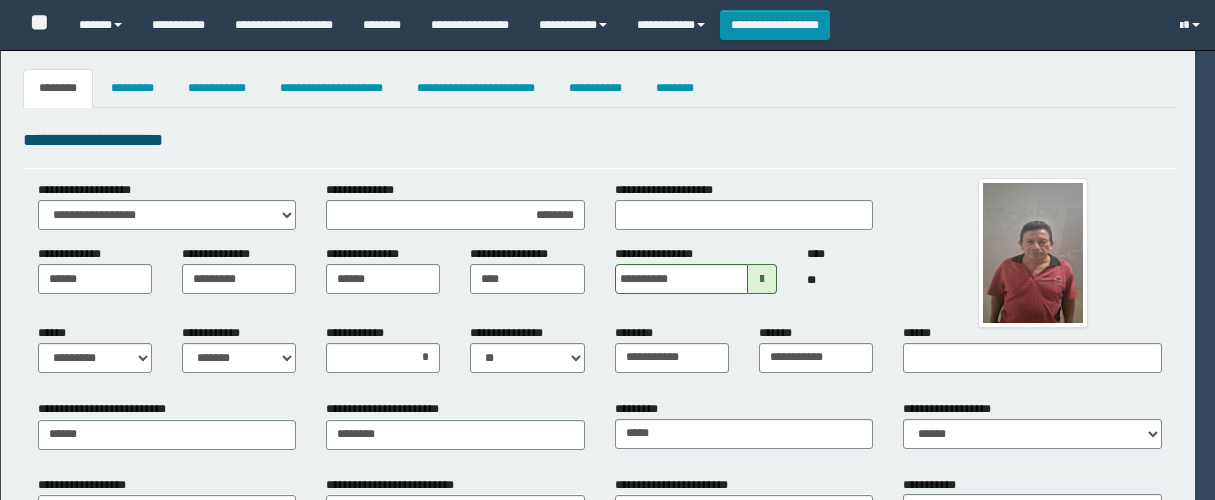 select on "*" 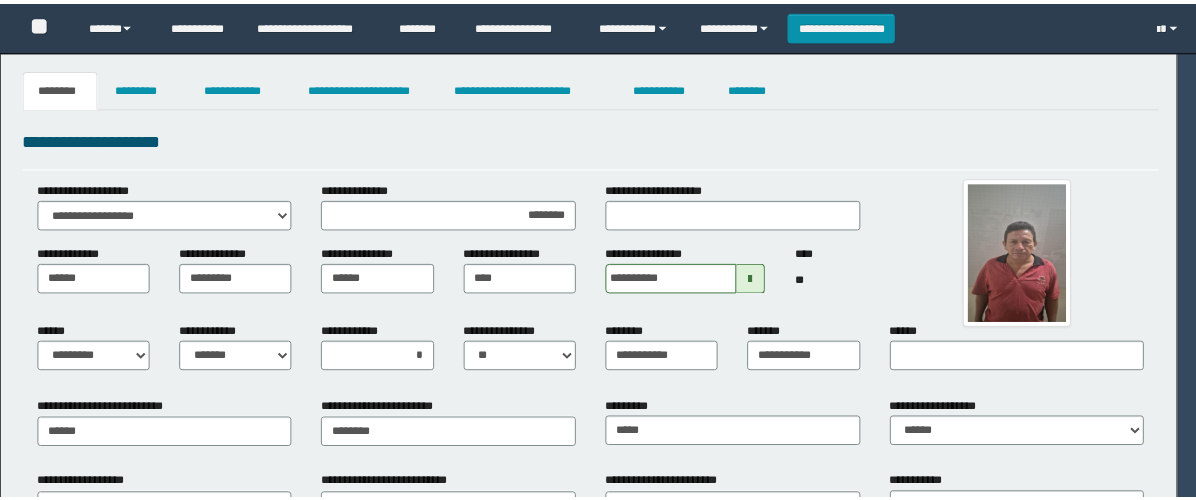 scroll, scrollTop: 0, scrollLeft: 0, axis: both 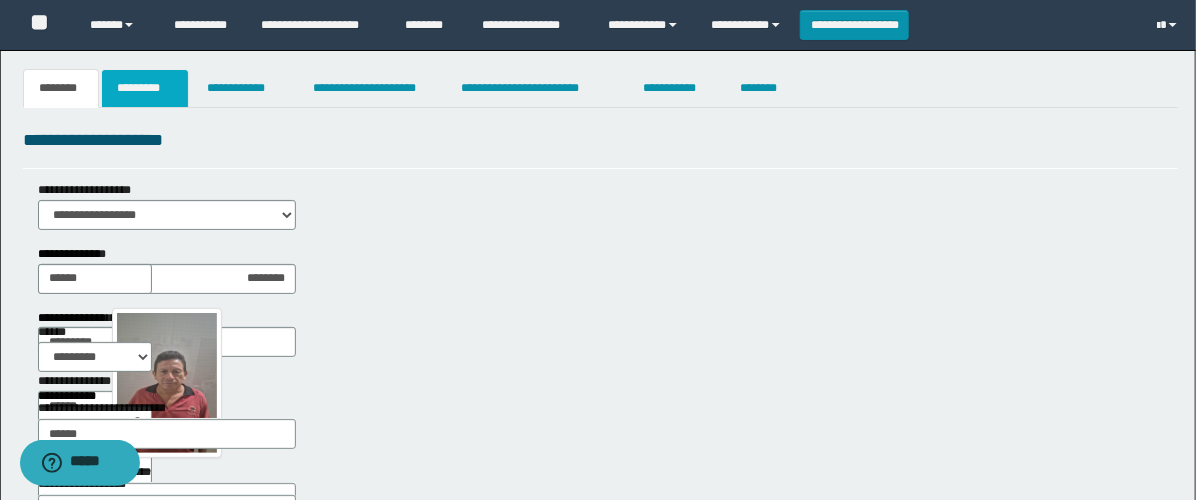click on "*********" at bounding box center (145, 88) 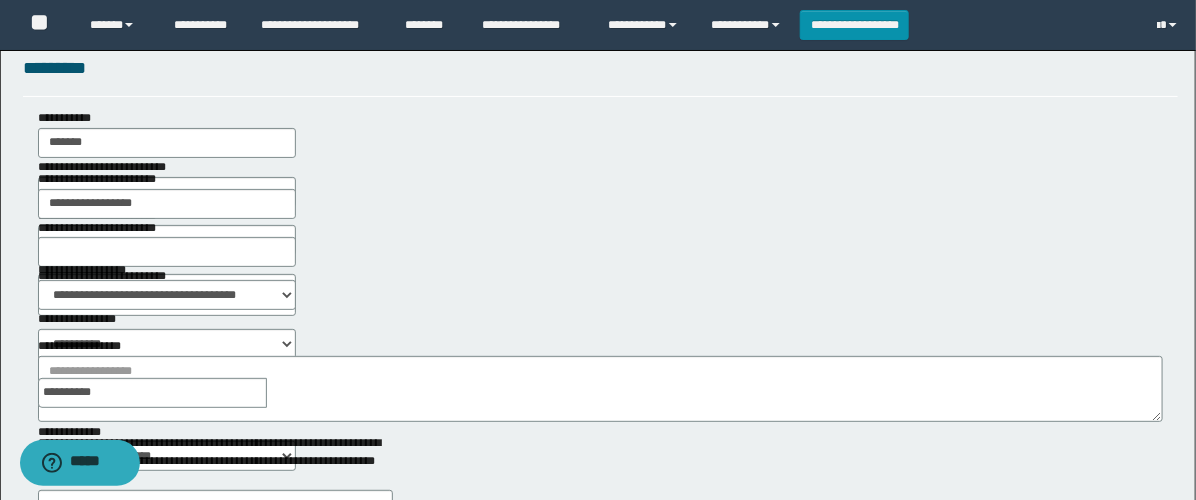 scroll, scrollTop: 111, scrollLeft: 0, axis: vertical 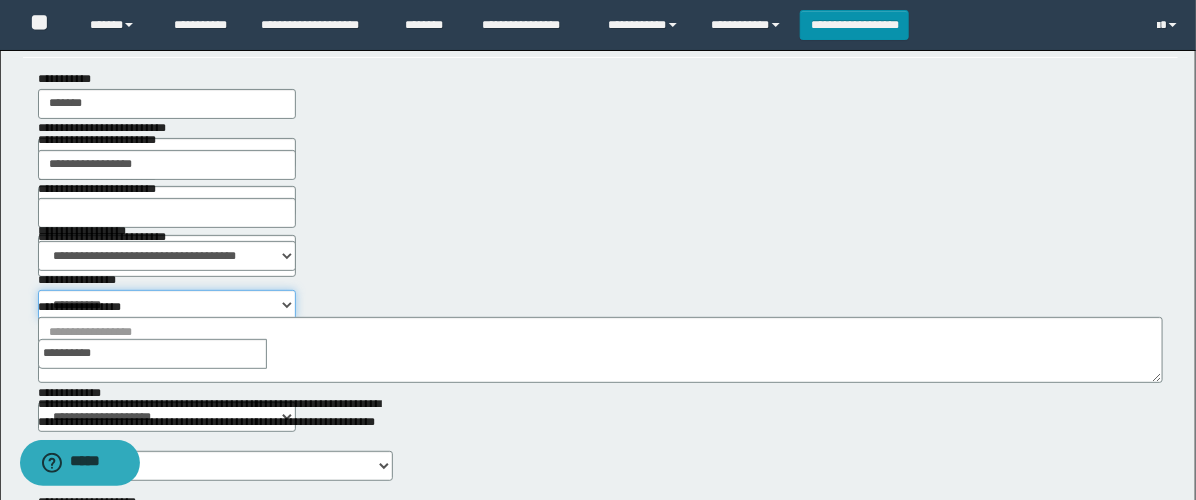 click on "**********" at bounding box center (167, 305) 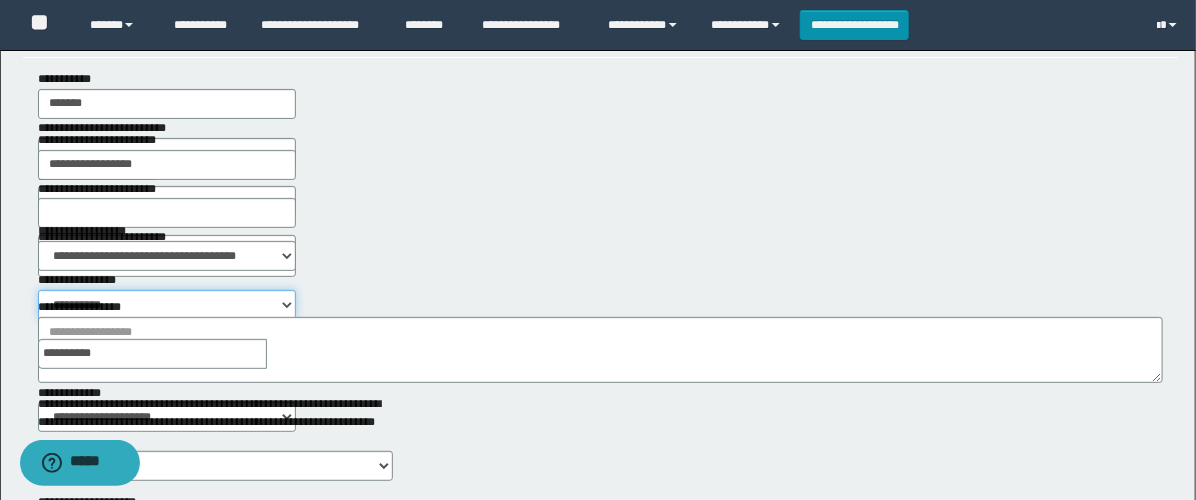 select on "****" 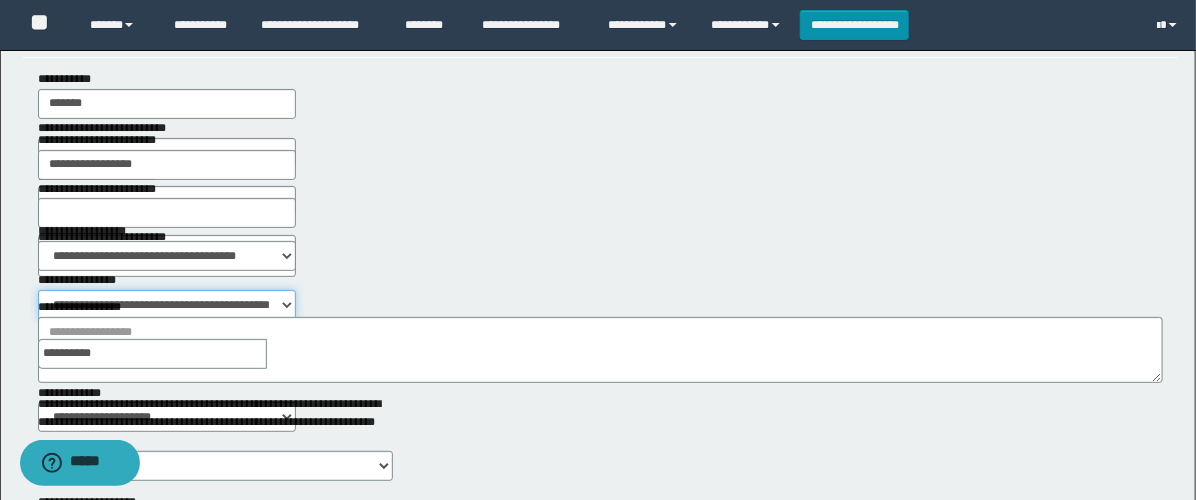 click on "**********" at bounding box center (167, 305) 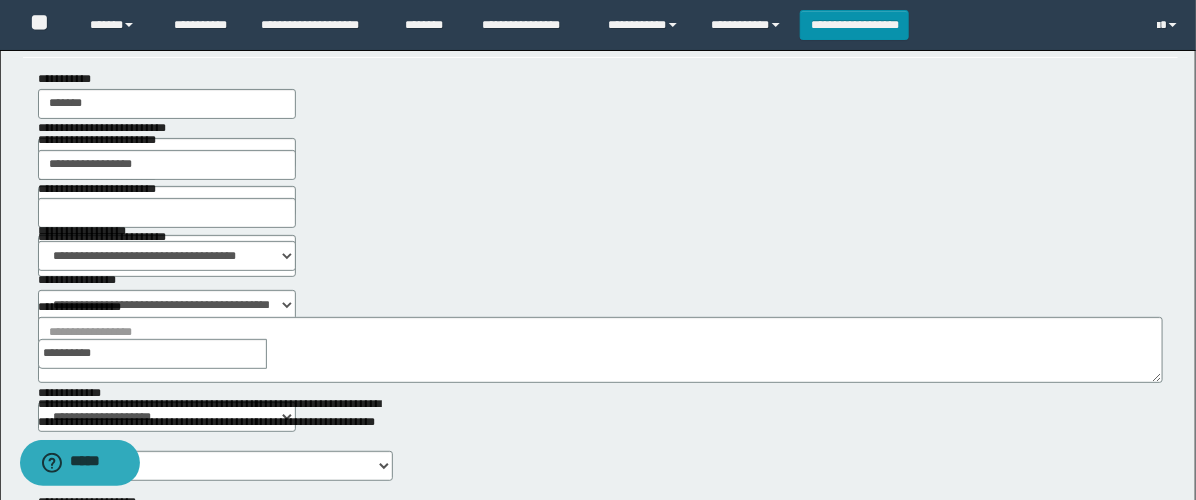 click at bounding box center (281, 354) 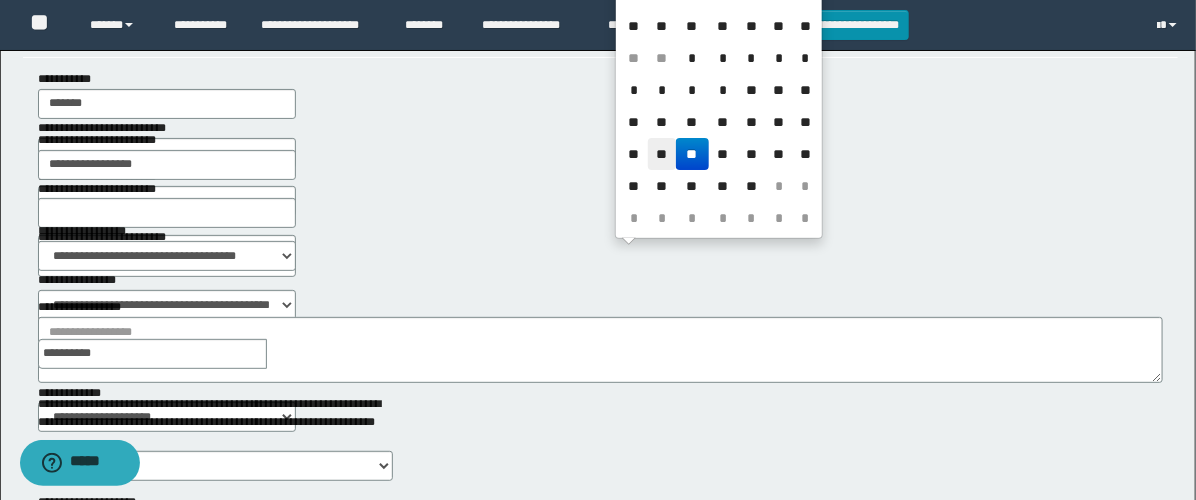 click on "**" at bounding box center (662, 154) 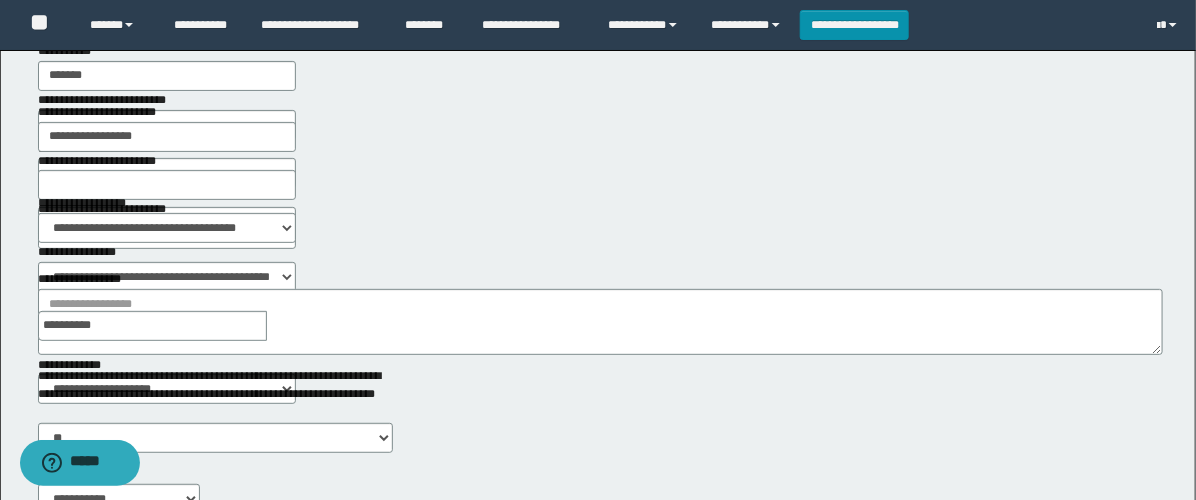 scroll, scrollTop: 333, scrollLeft: 0, axis: vertical 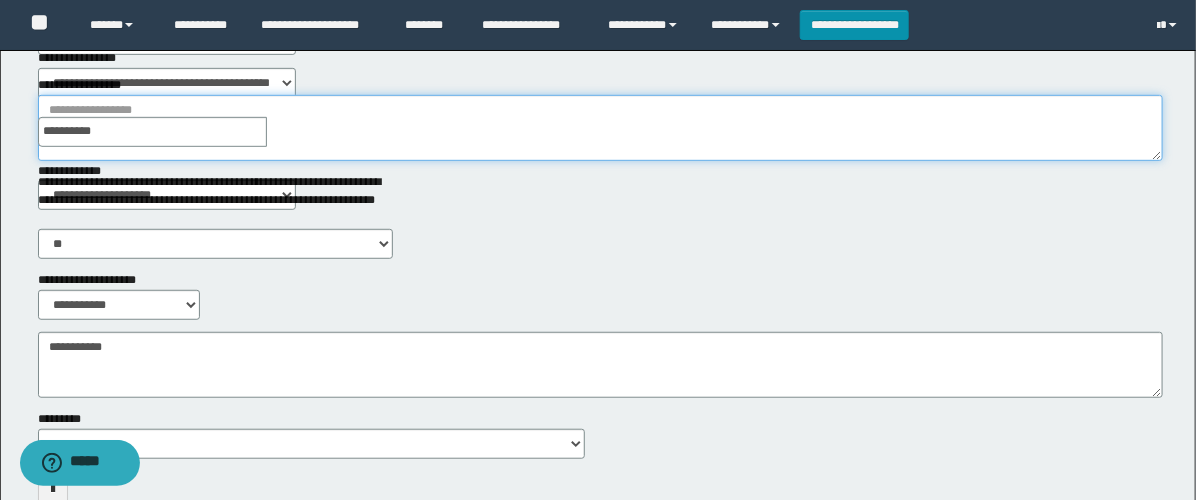 click on "**********" at bounding box center (600, 128) 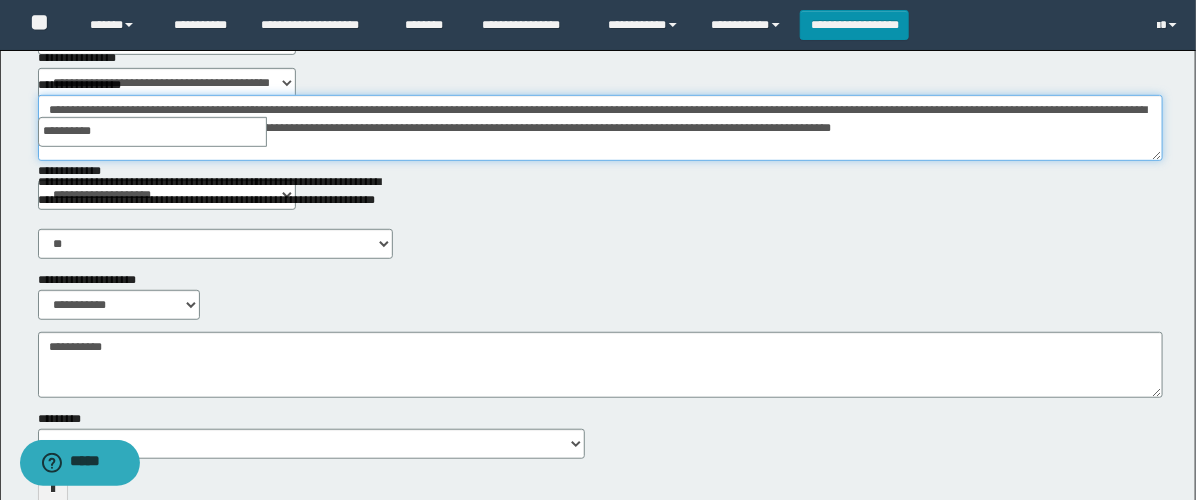 type on "**********" 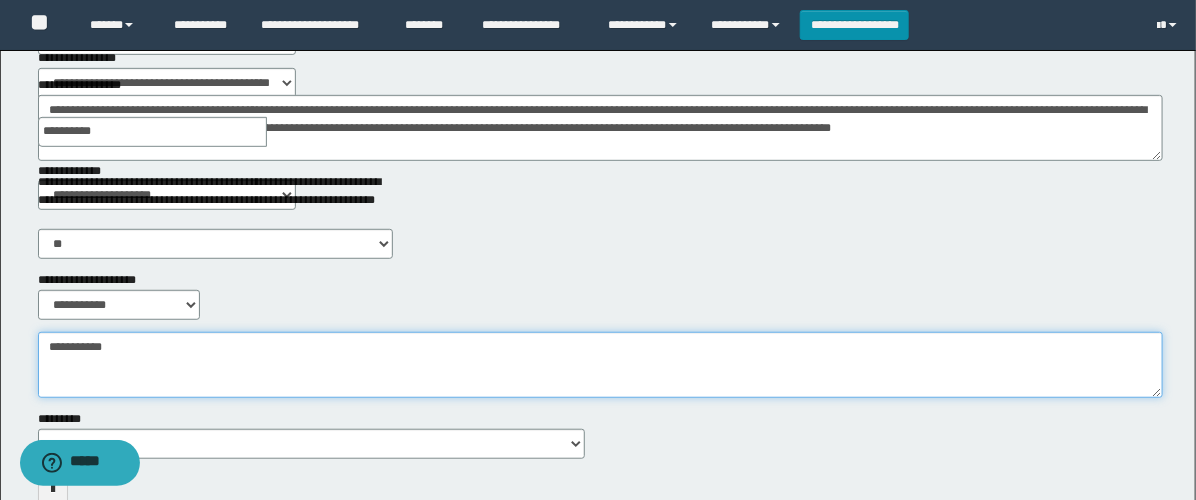click on "**********" at bounding box center [600, 365] 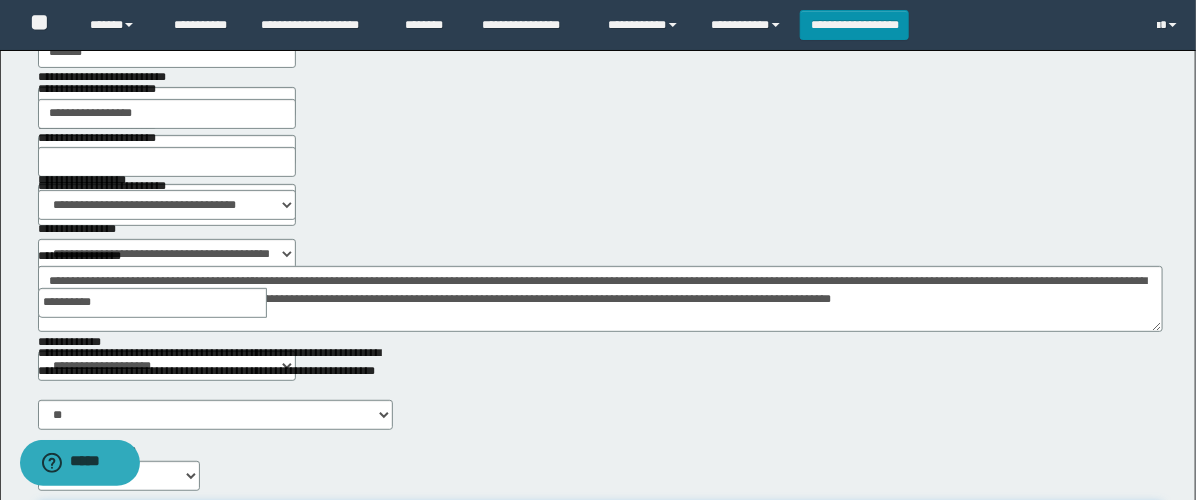 scroll, scrollTop: 0, scrollLeft: 0, axis: both 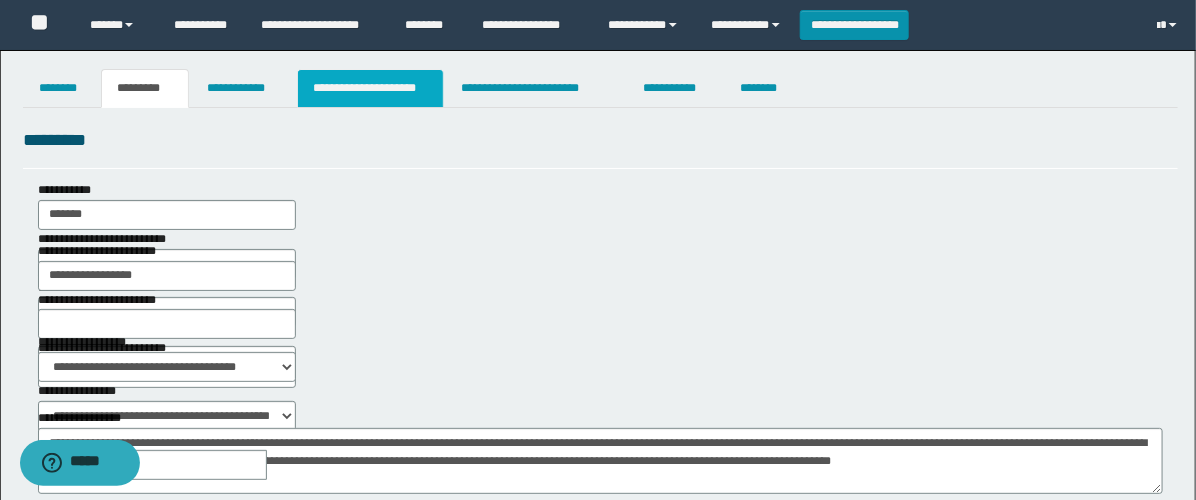 type on "**********" 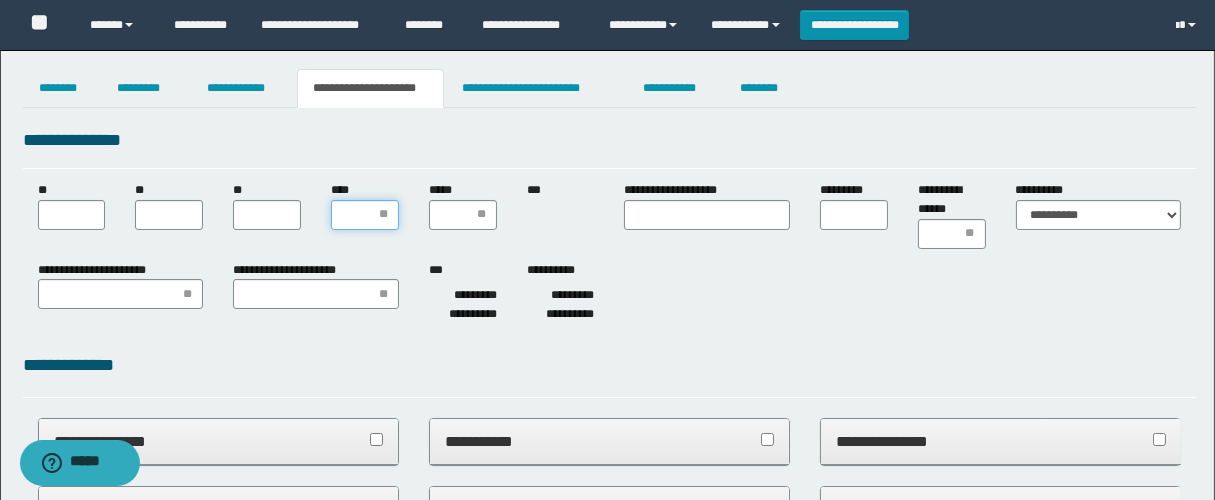 click on "****" at bounding box center (365, 215) 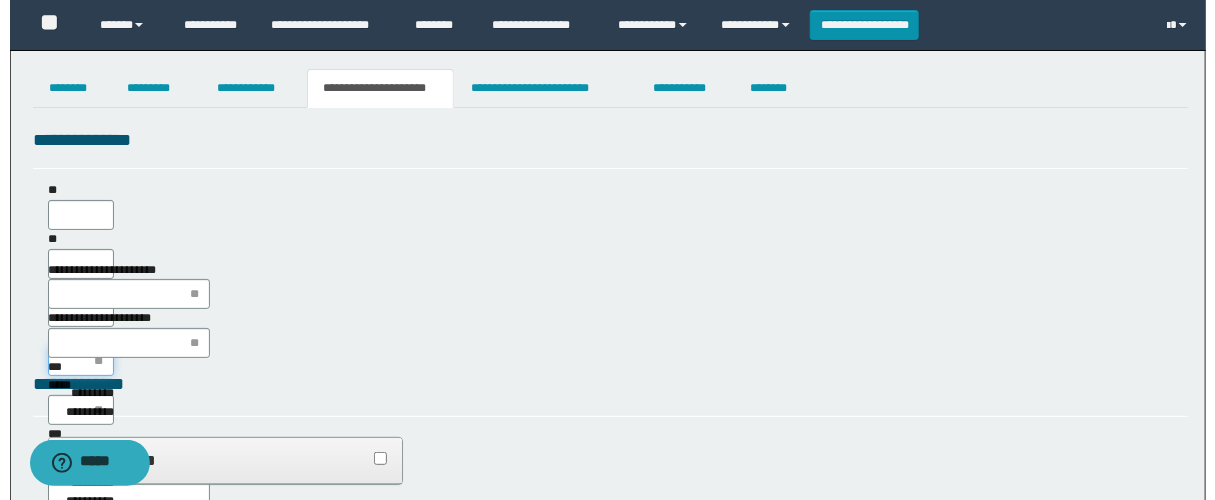 scroll, scrollTop: 0, scrollLeft: 0, axis: both 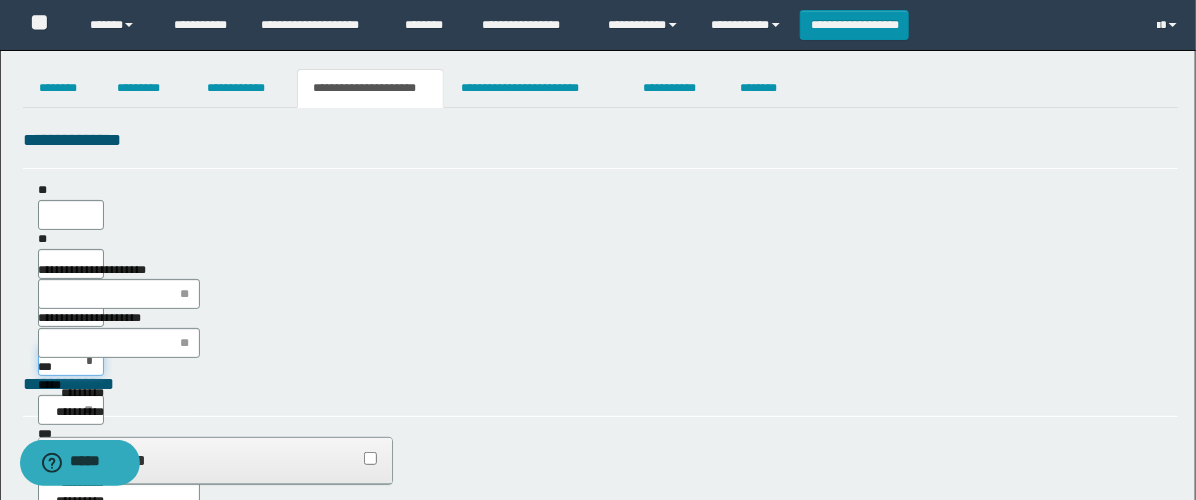 type on "**" 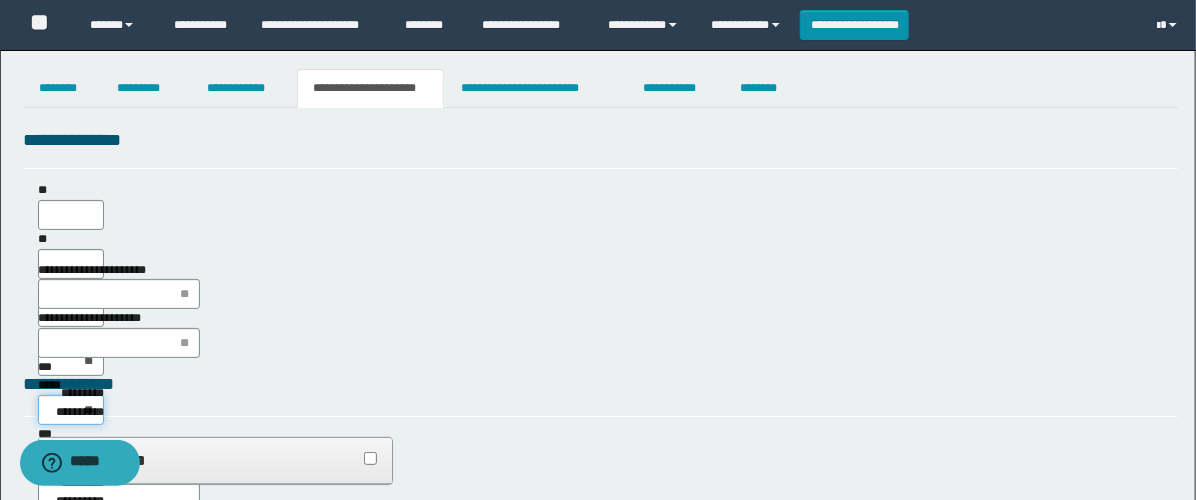 type on "***" 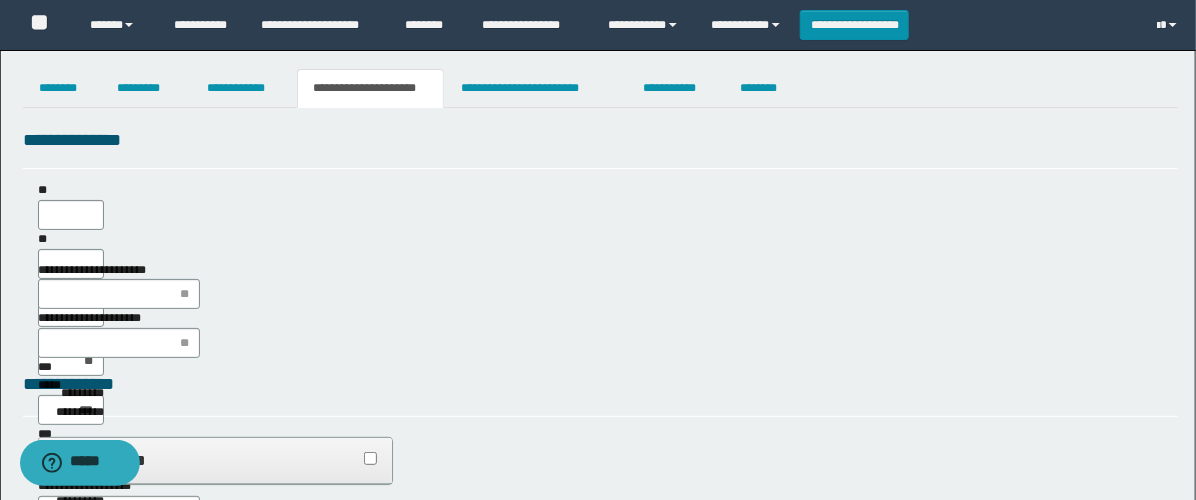 type on "**" 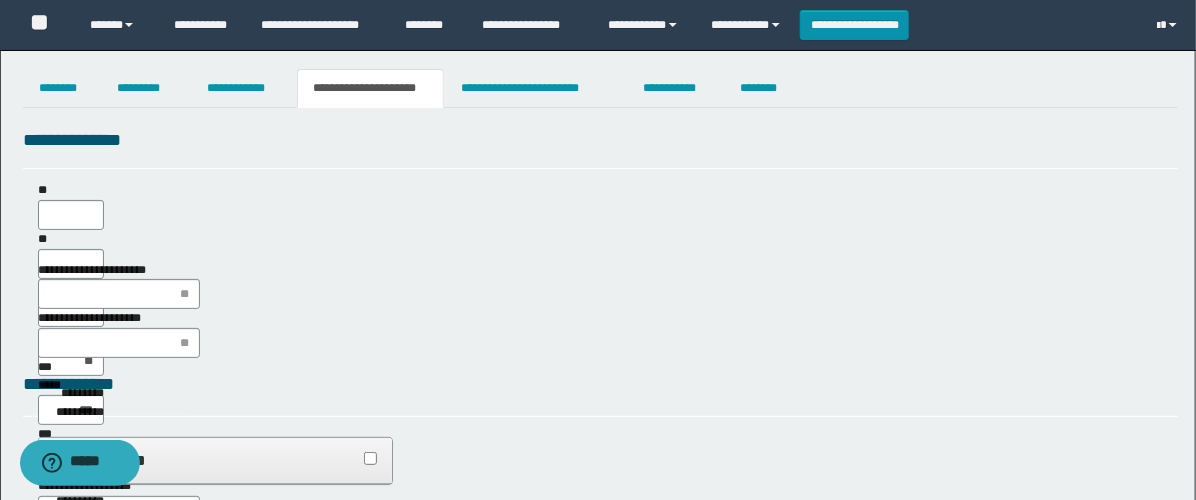 type on "**" 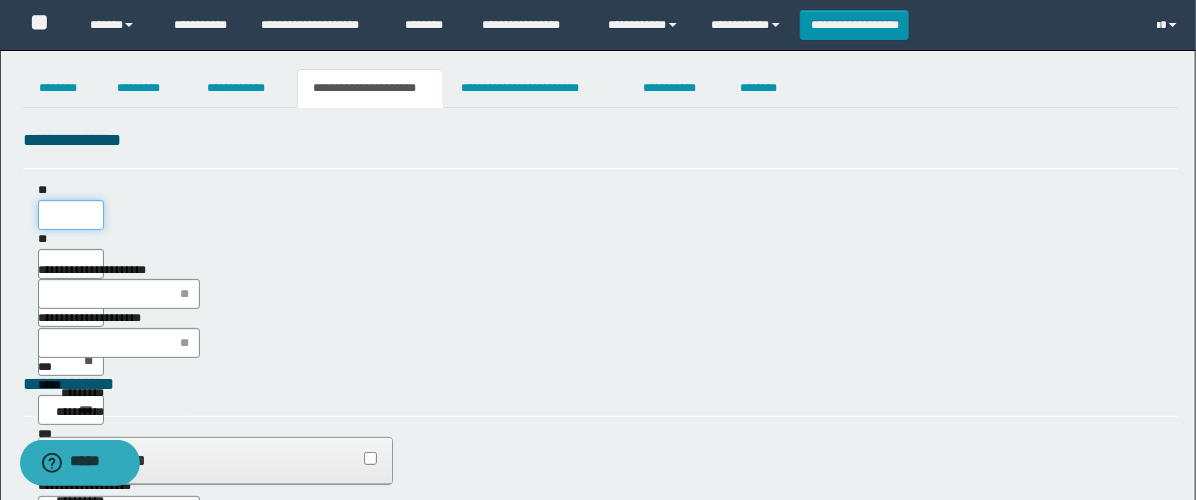 click on "**" at bounding box center [71, 215] 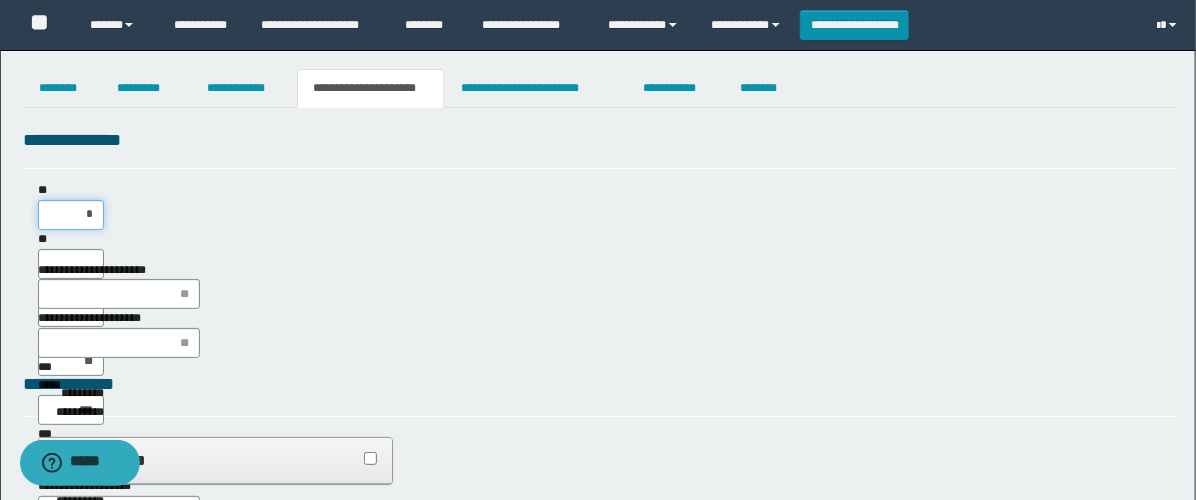type on "**" 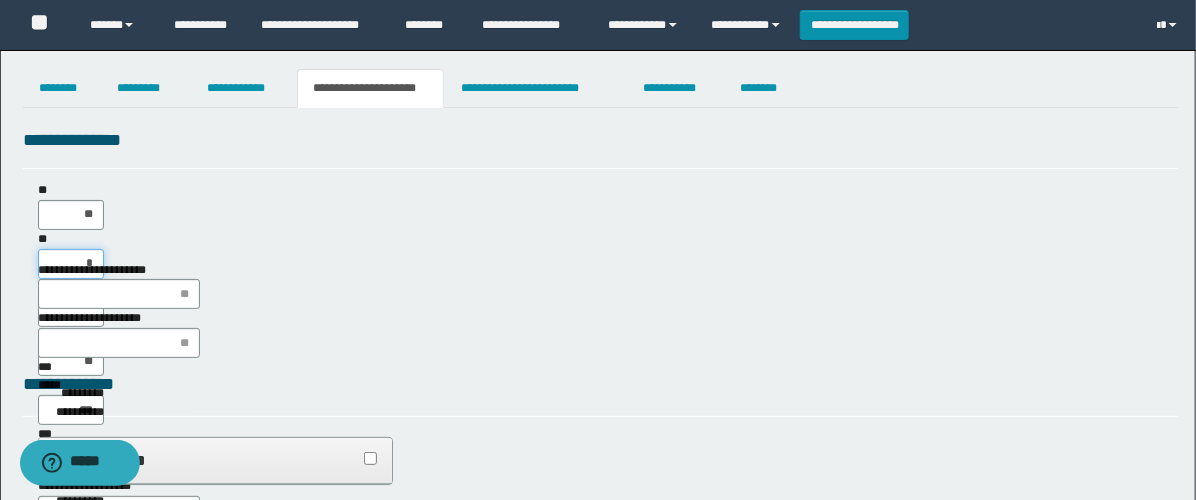 type on "**" 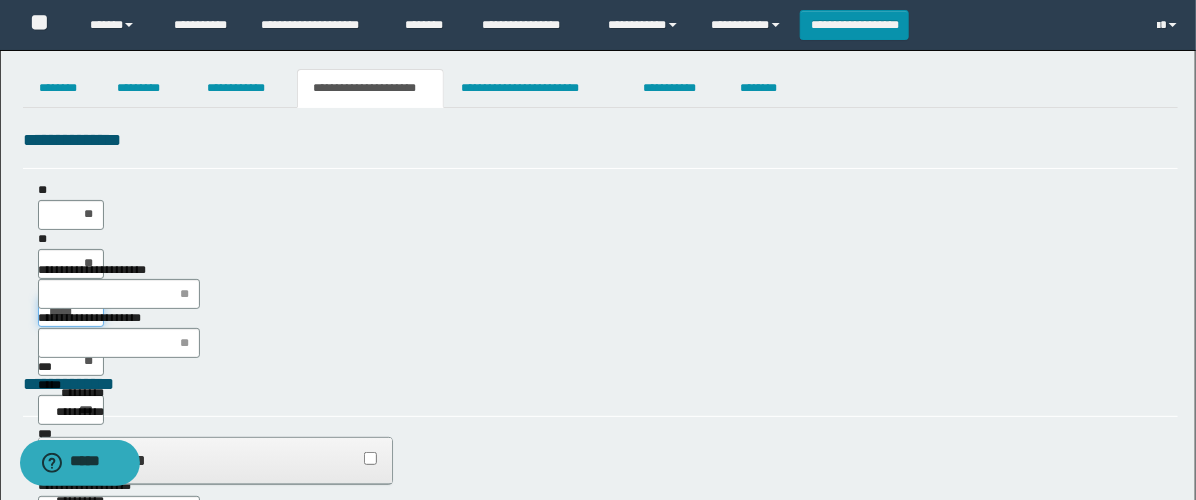 type on "******" 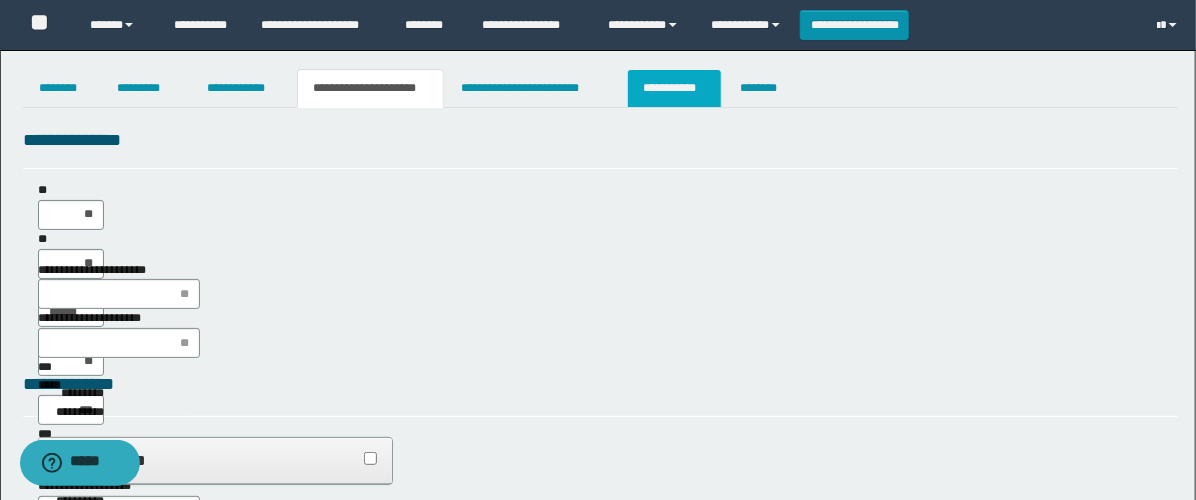 click on "**********" at bounding box center [674, 88] 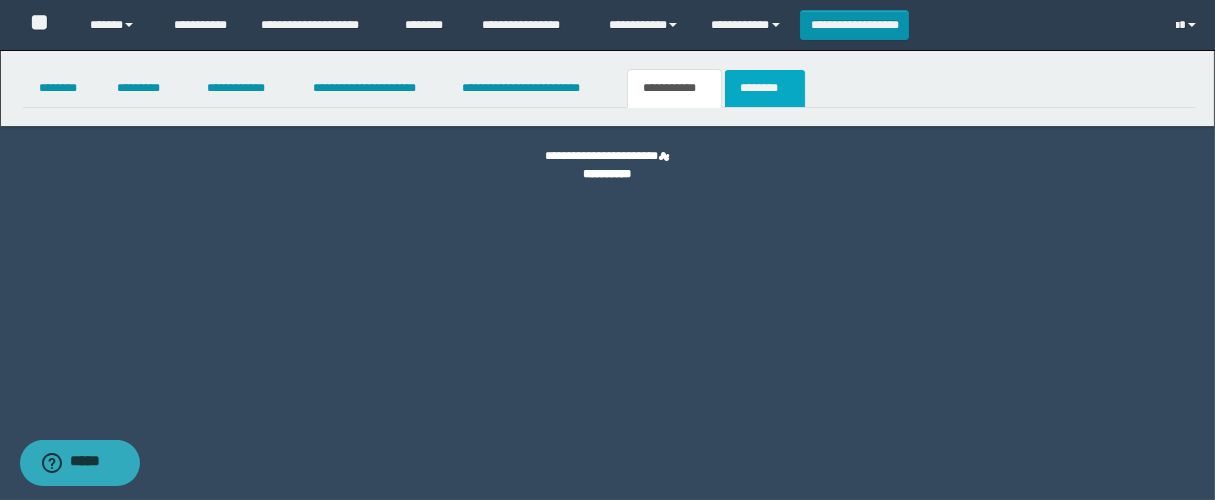 click on "********" at bounding box center (765, 88) 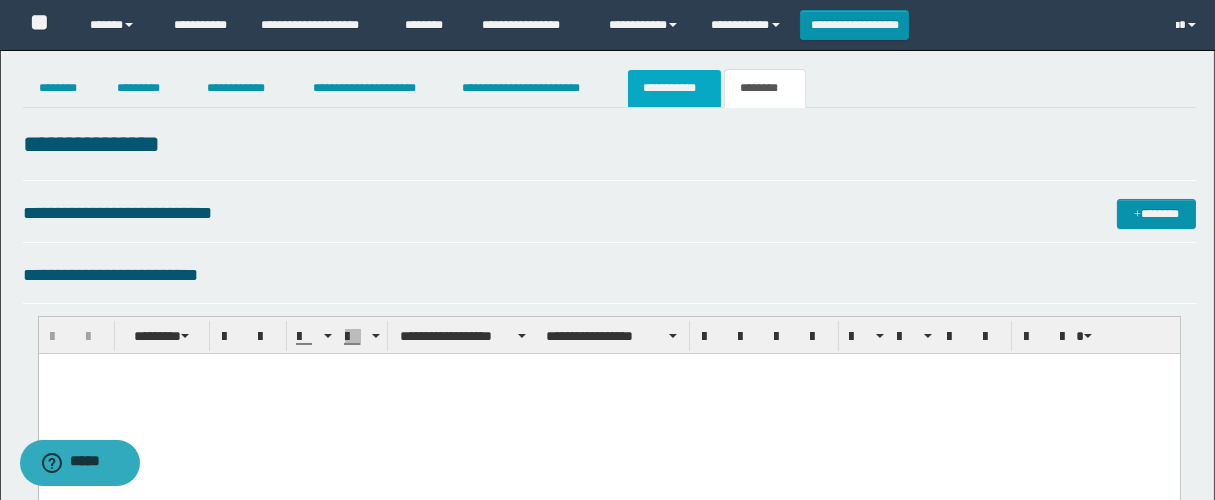 click on "**********" at bounding box center (674, 88) 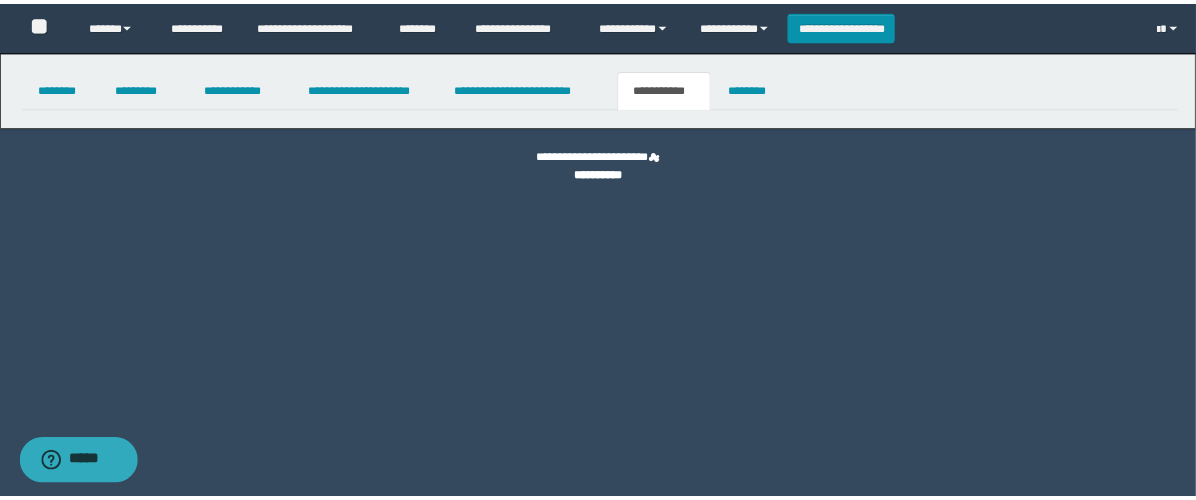 scroll, scrollTop: 0, scrollLeft: 0, axis: both 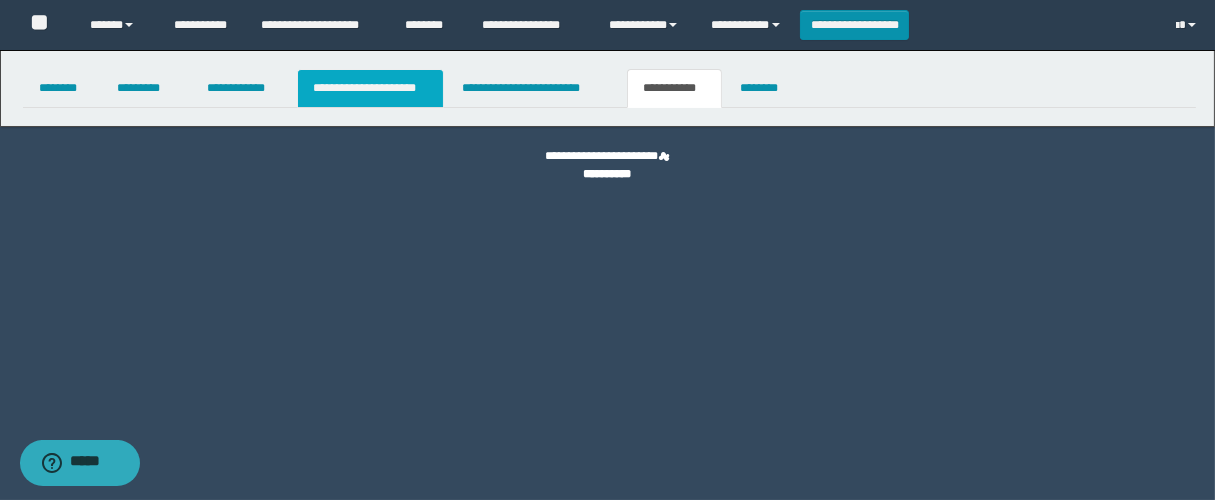 click on "**********" at bounding box center [370, 88] 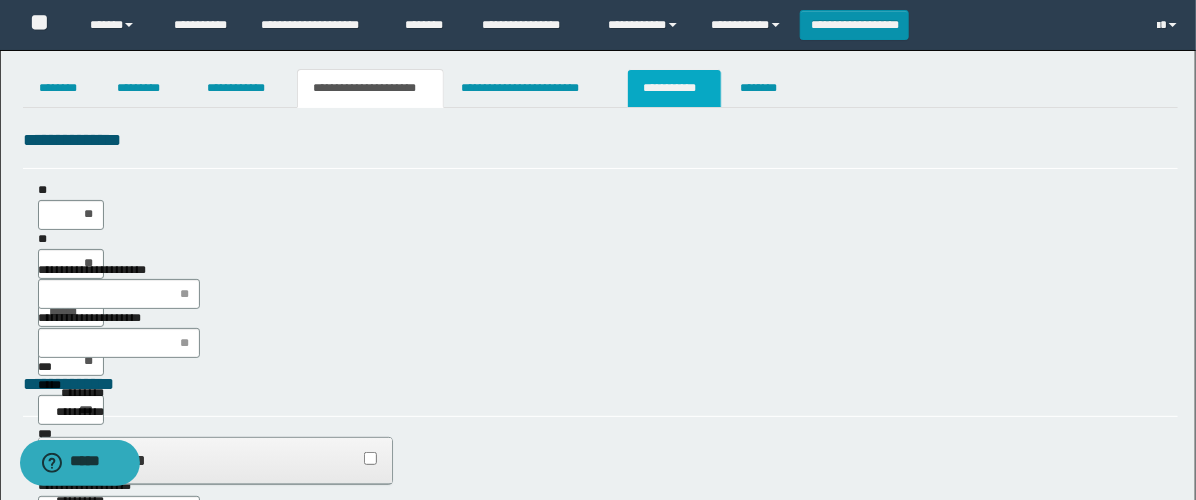 click on "**********" at bounding box center (674, 88) 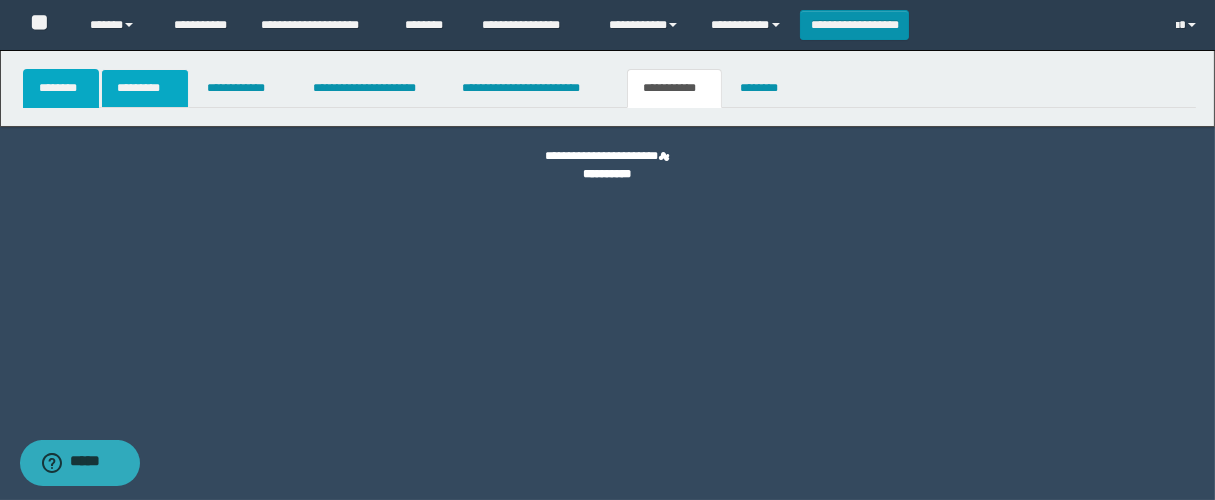 click on "********" at bounding box center [61, 88] 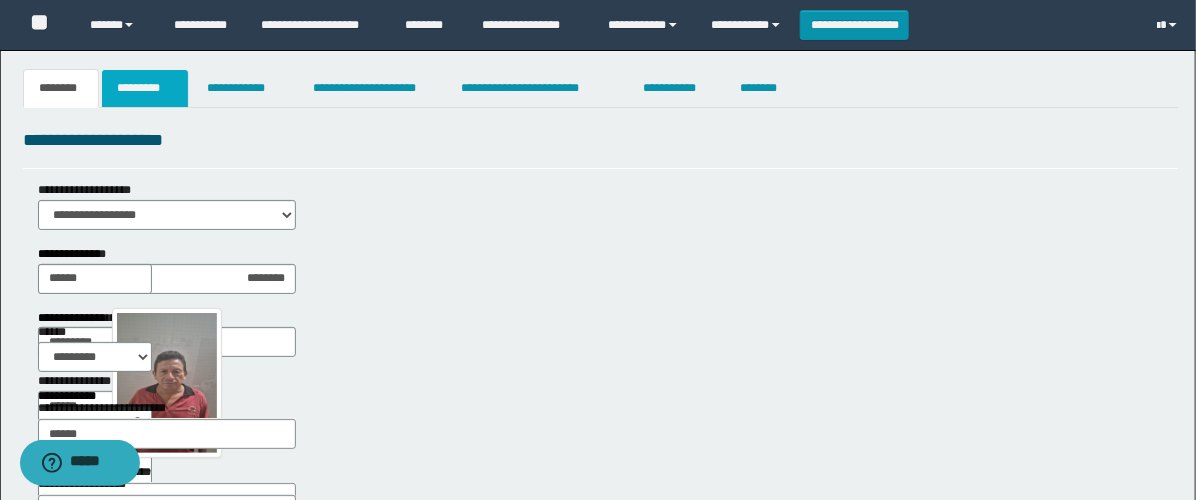 click on "*********" at bounding box center (145, 88) 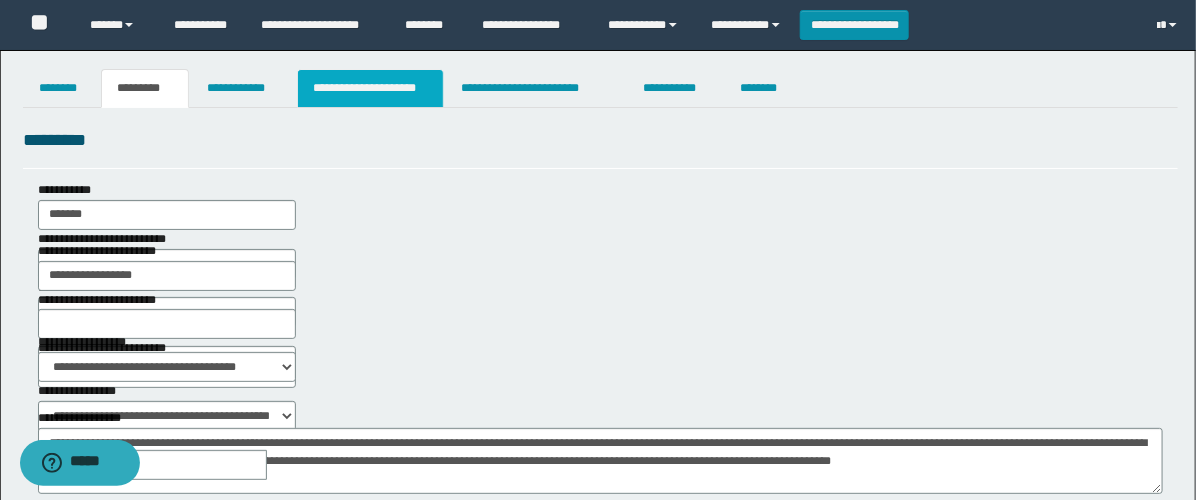 click on "**********" at bounding box center (370, 88) 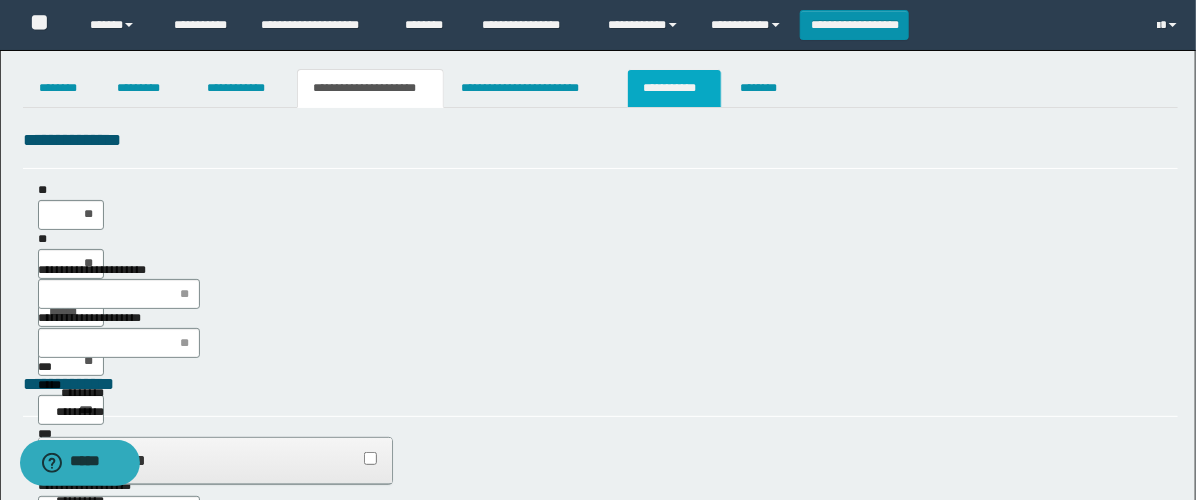 click on "**********" at bounding box center [674, 88] 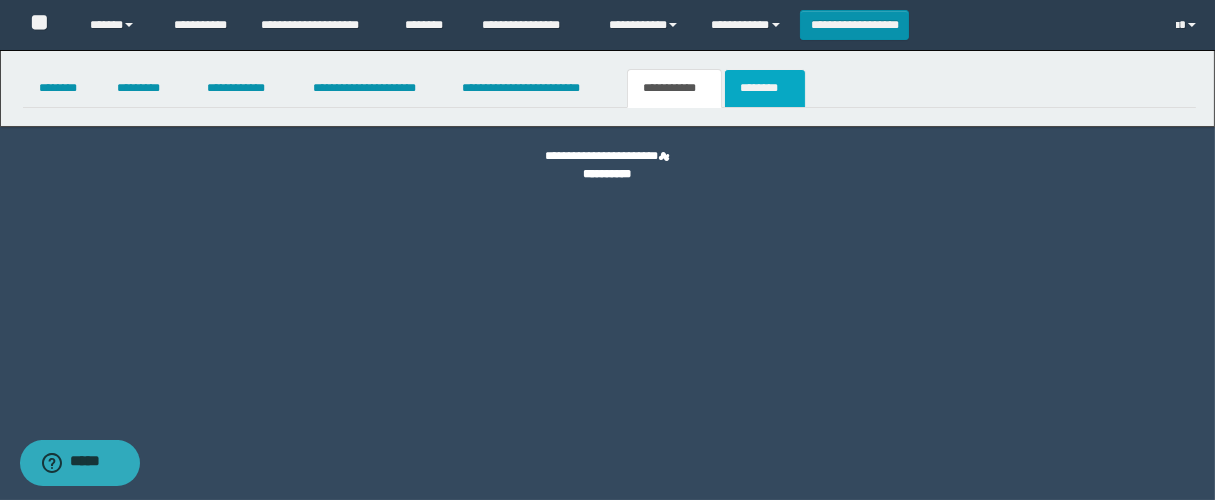 click on "********" at bounding box center [765, 88] 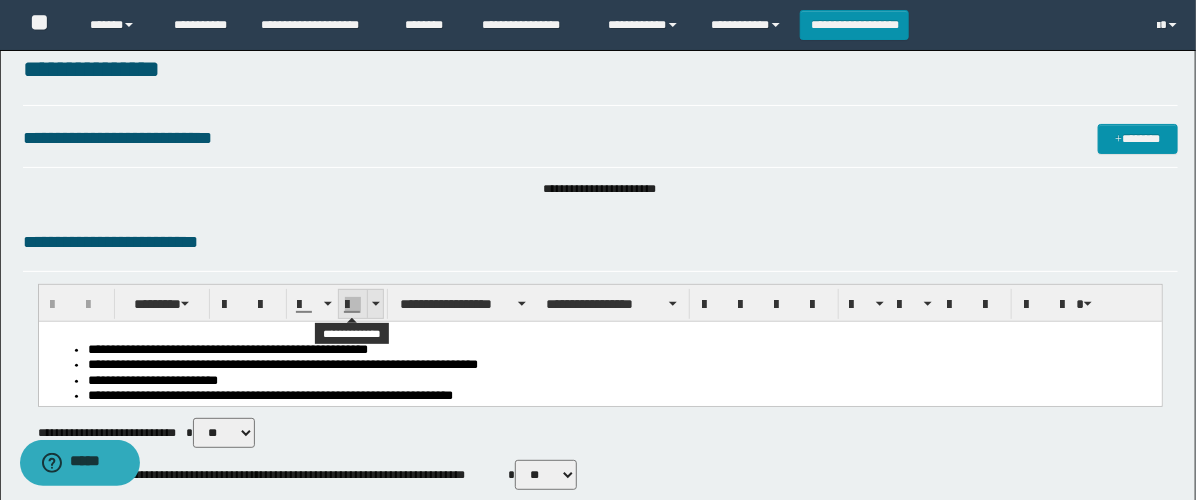 scroll, scrollTop: 222, scrollLeft: 0, axis: vertical 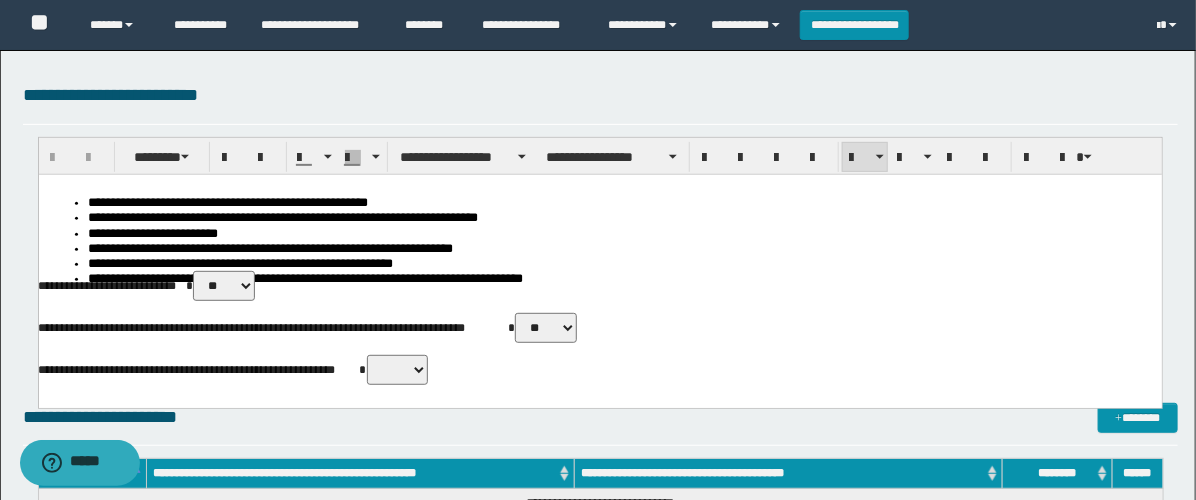 click on "**********" at bounding box center [620, 233] 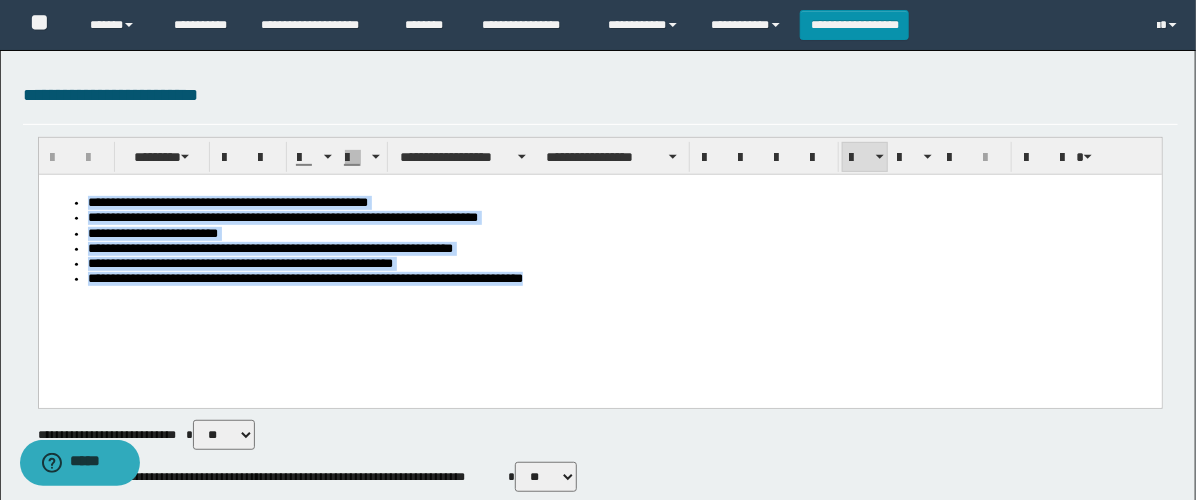 drag, startPoint x: 602, startPoint y: 297, endPoint x: -1, endPoint y: 151, distance: 620.4232 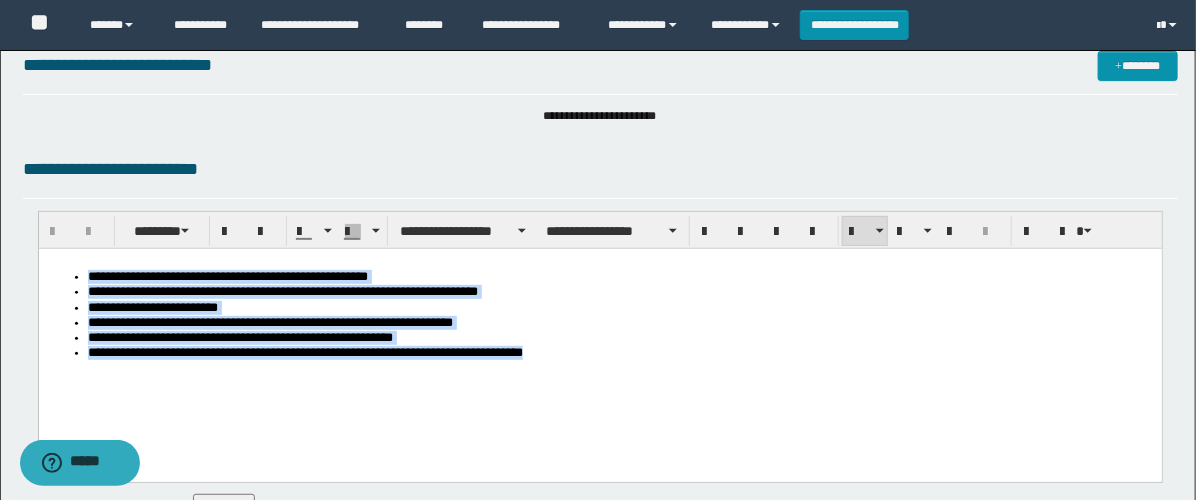 scroll, scrollTop: 333, scrollLeft: 0, axis: vertical 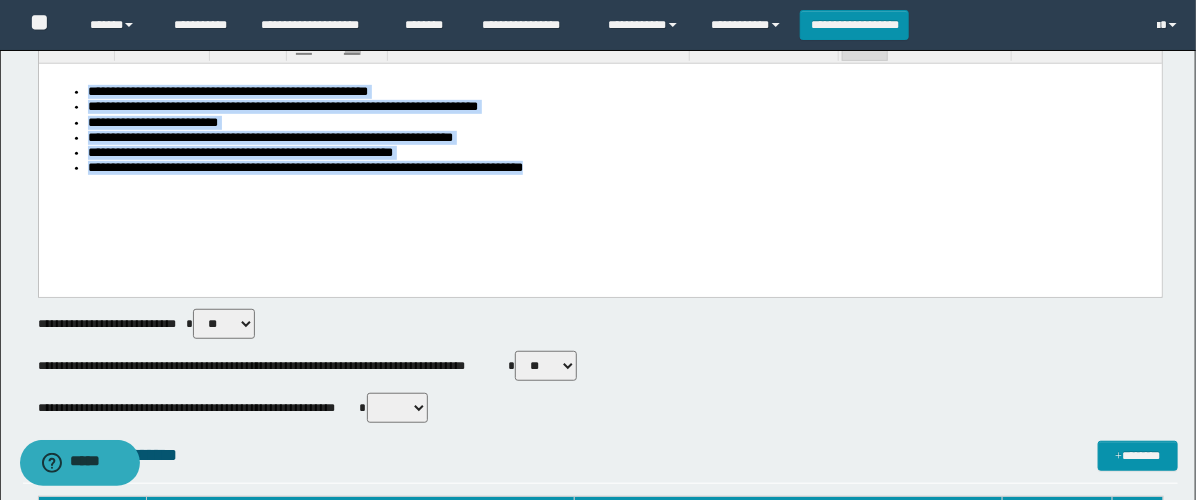 paste 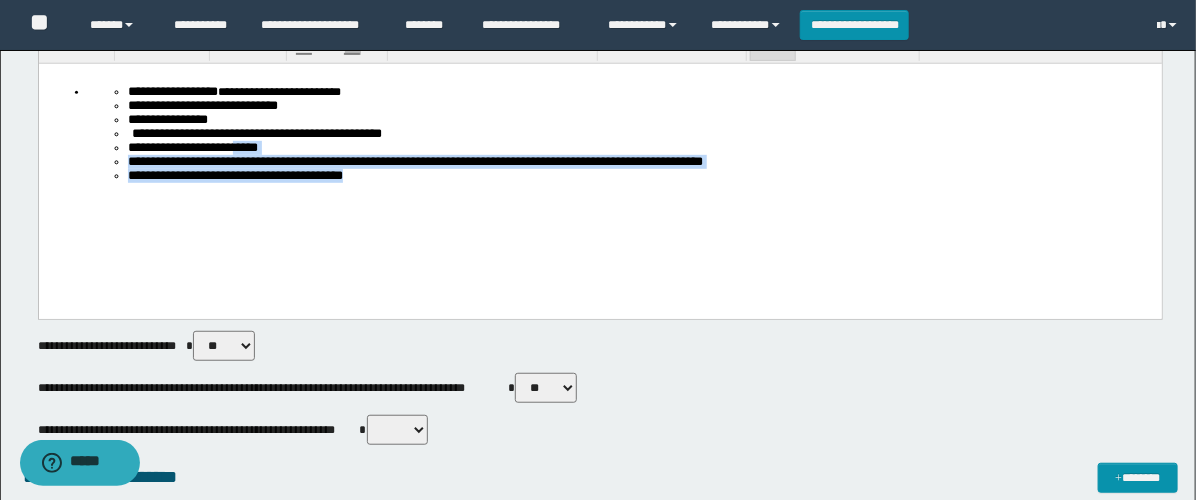 drag, startPoint x: 419, startPoint y: 202, endPoint x: -1, endPoint y: 30, distance: 453.8546 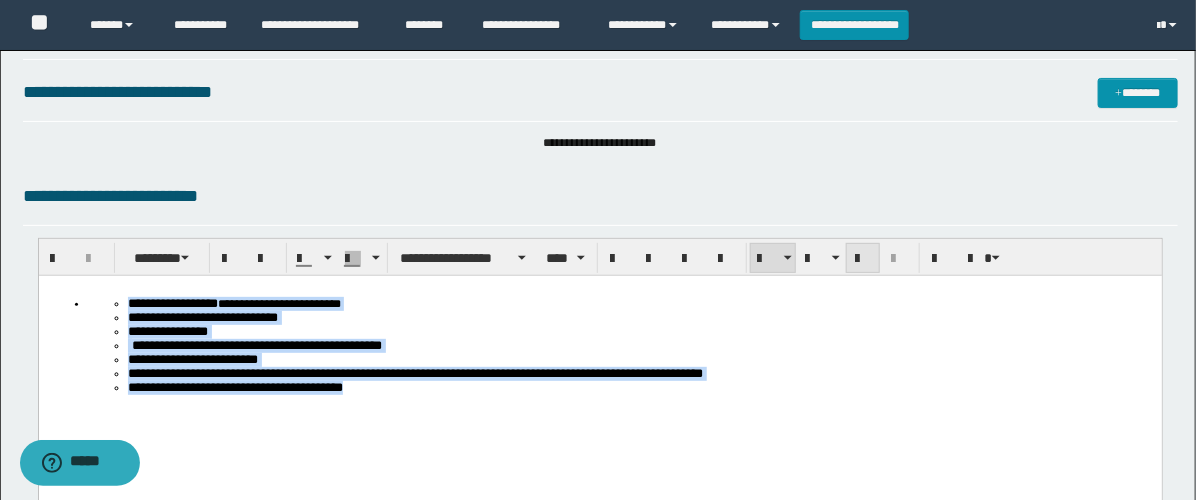 scroll, scrollTop: 111, scrollLeft: 0, axis: vertical 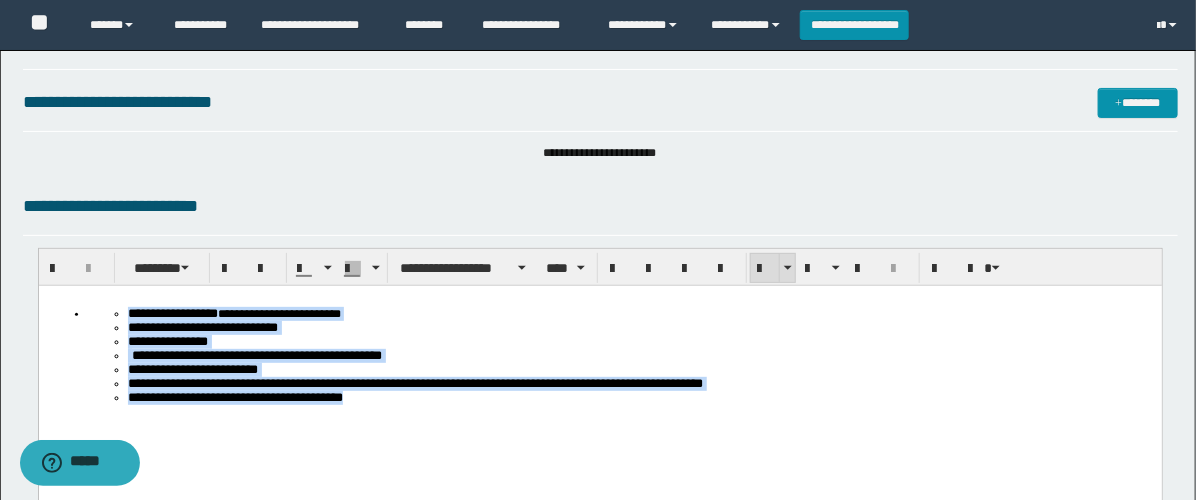 click at bounding box center (765, 269) 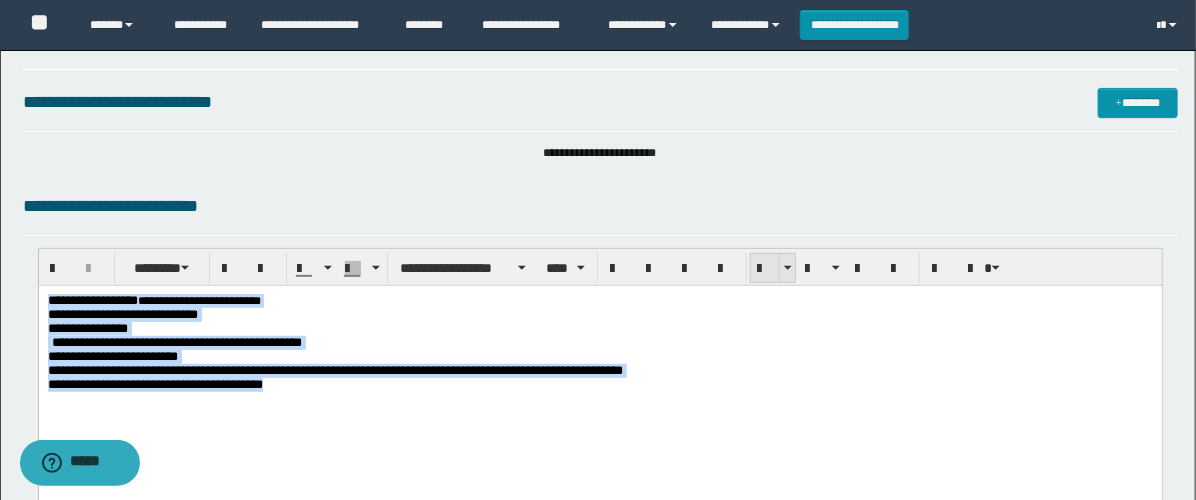 click at bounding box center (765, 269) 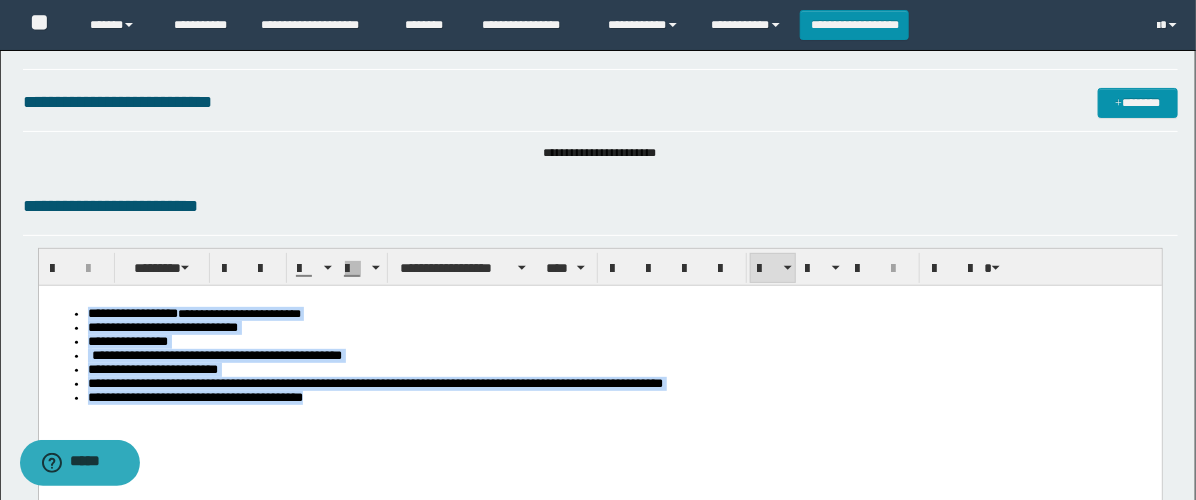 click on "**********" at bounding box center [132, 312] 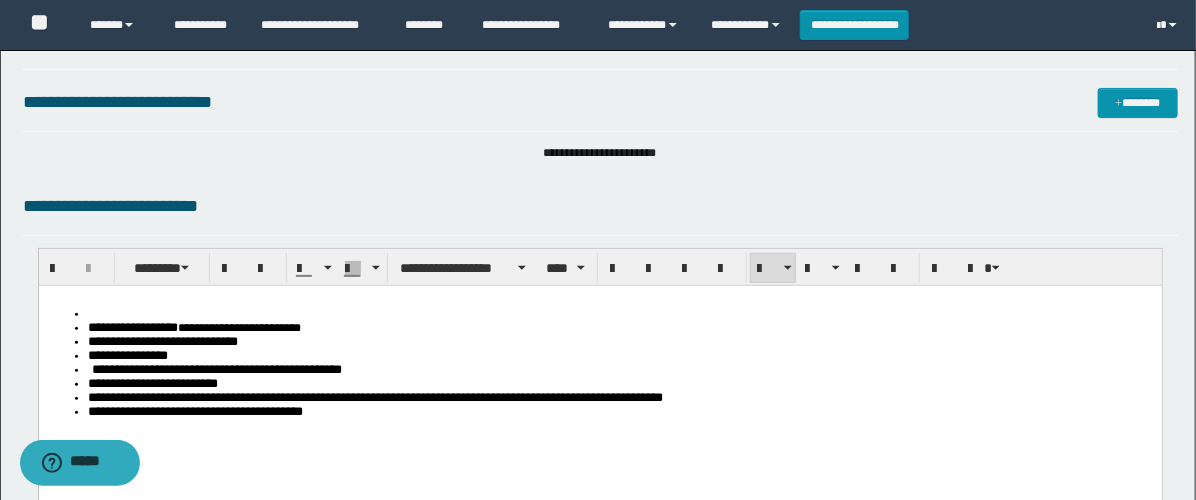click at bounding box center [619, 313] 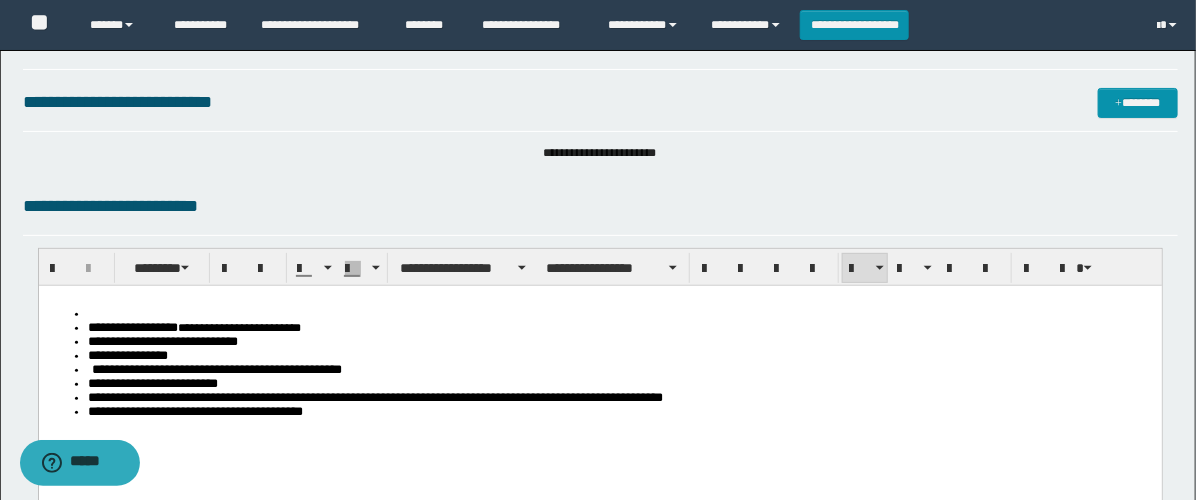 click on "**********" at bounding box center [619, 327] 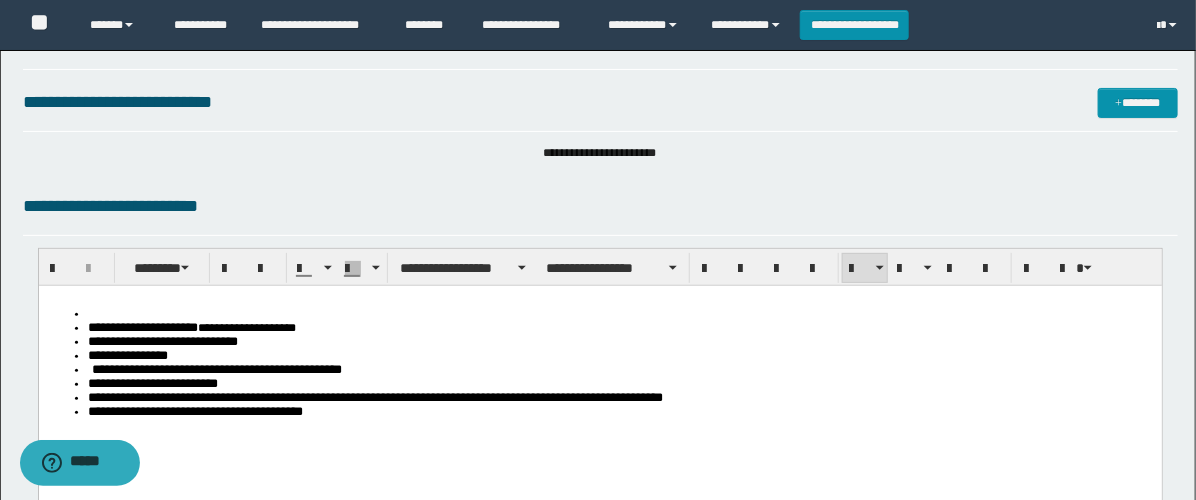 click on "**********" at bounding box center [619, 327] 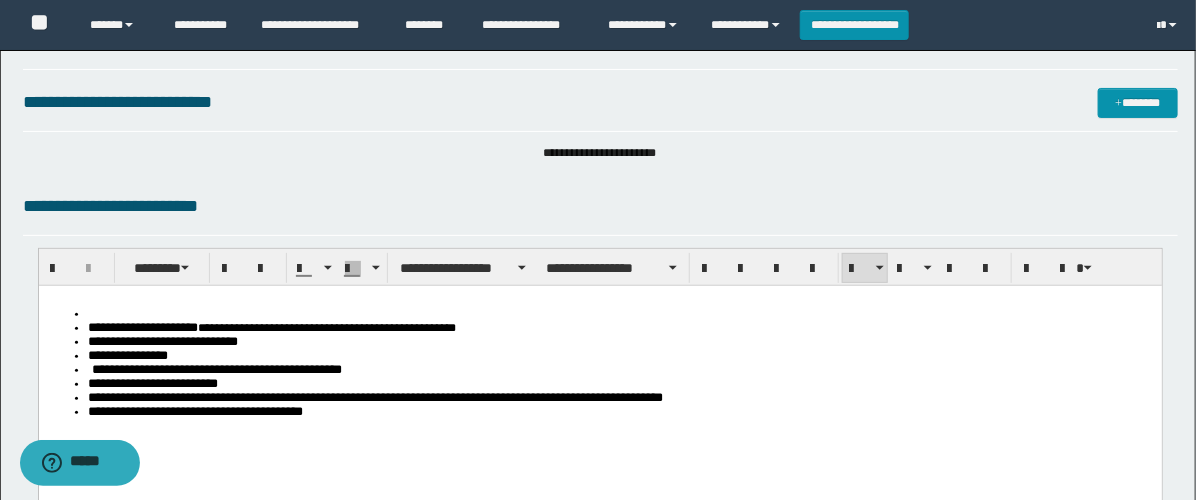 click on "**********" at bounding box center [326, 327] 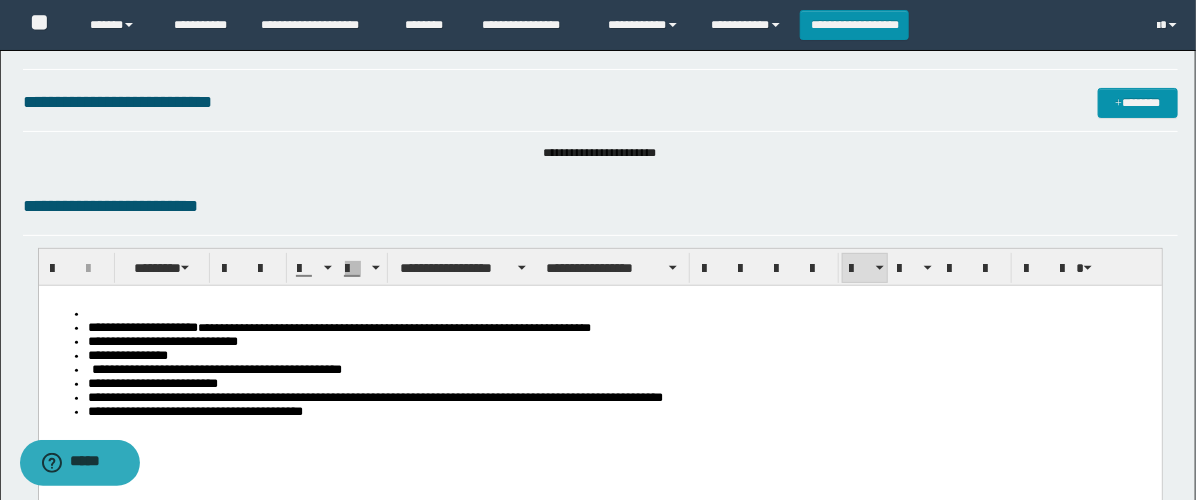 click on "**********" at bounding box center [393, 327] 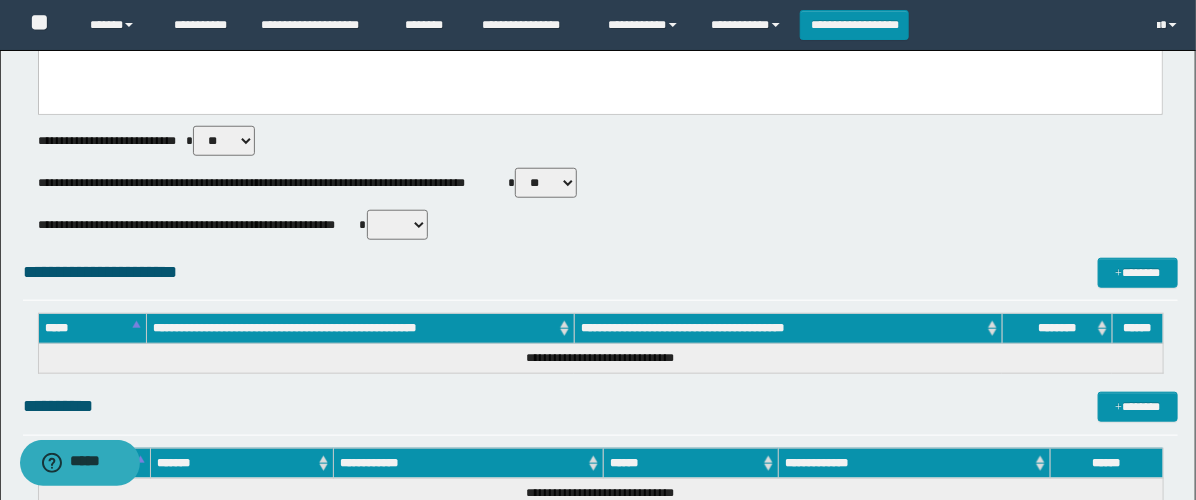 scroll, scrollTop: 555, scrollLeft: 0, axis: vertical 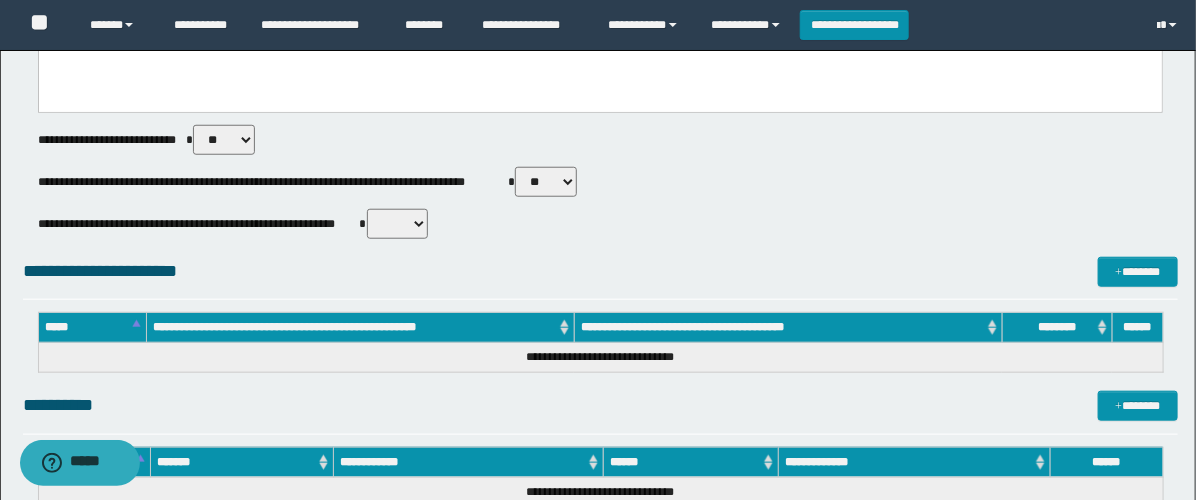click on "**********" at bounding box center (600, 283) 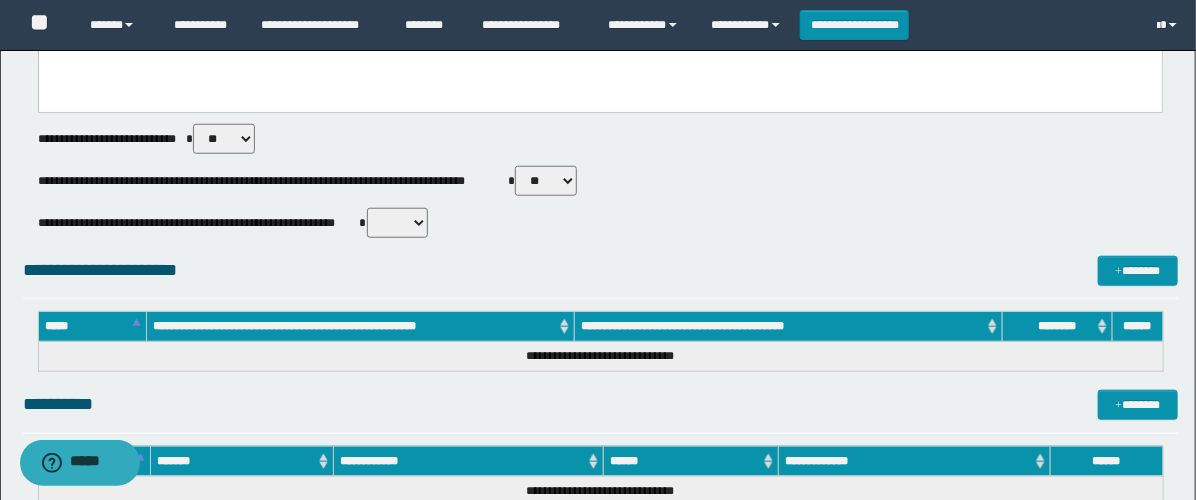 select on "****" 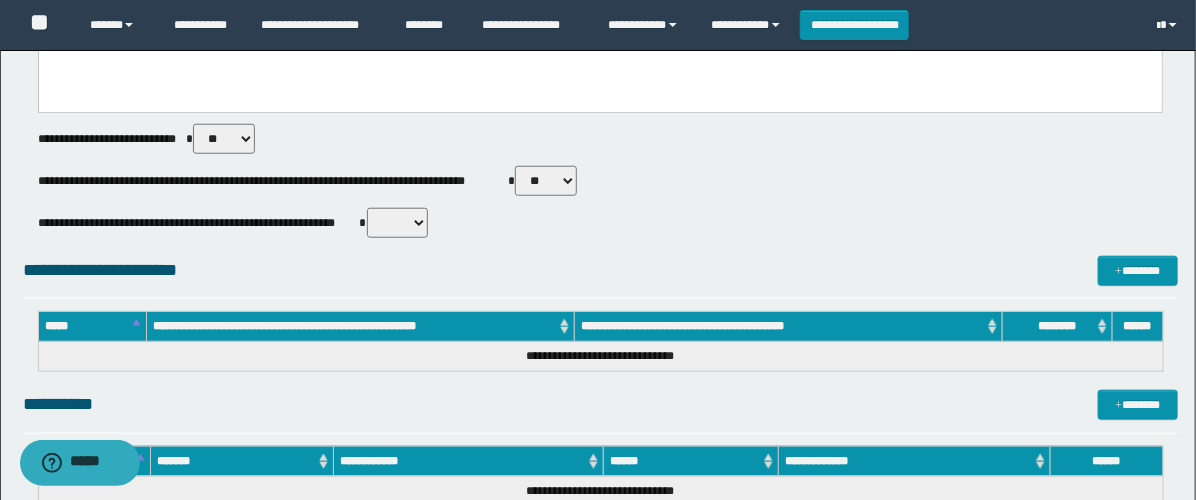 click on "**
**" at bounding box center (546, 181) 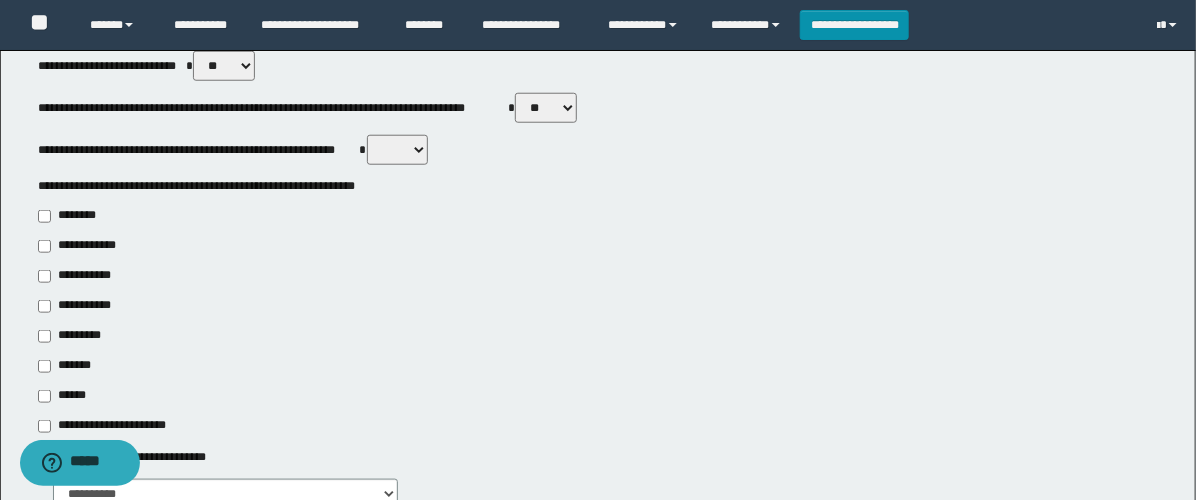 scroll, scrollTop: 666, scrollLeft: 0, axis: vertical 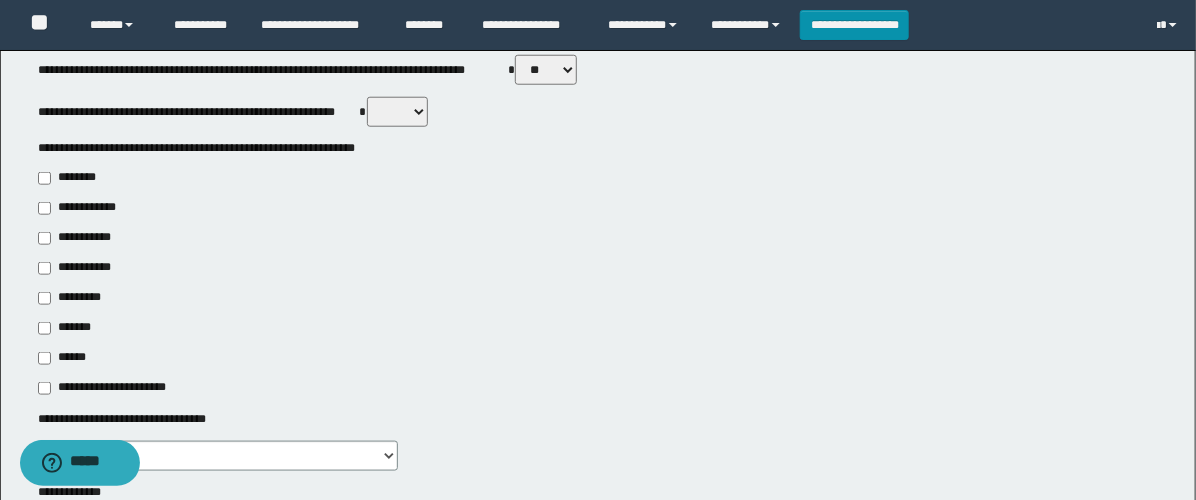 click on "**********" at bounding box center [76, 268] 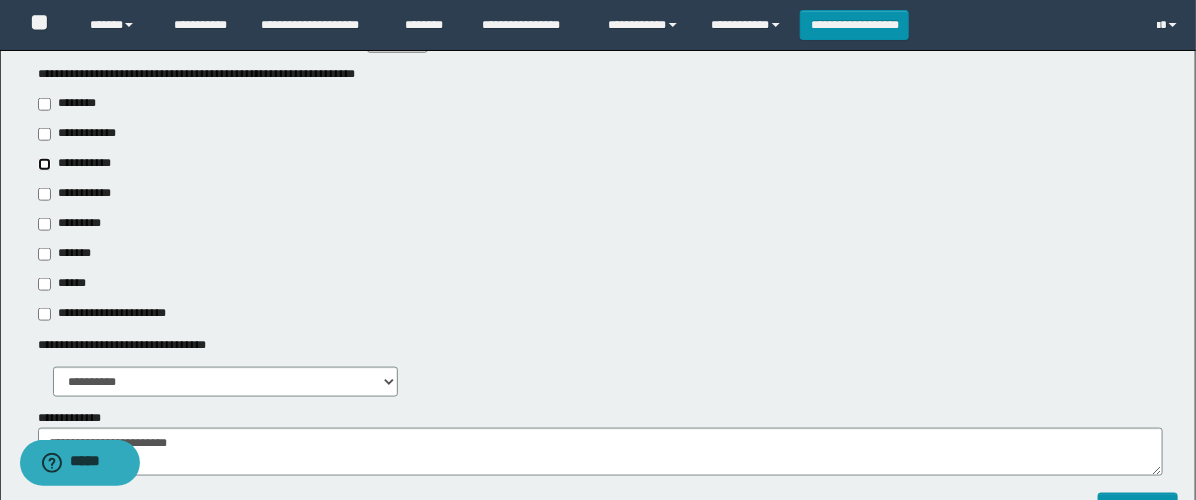 scroll, scrollTop: 777, scrollLeft: 0, axis: vertical 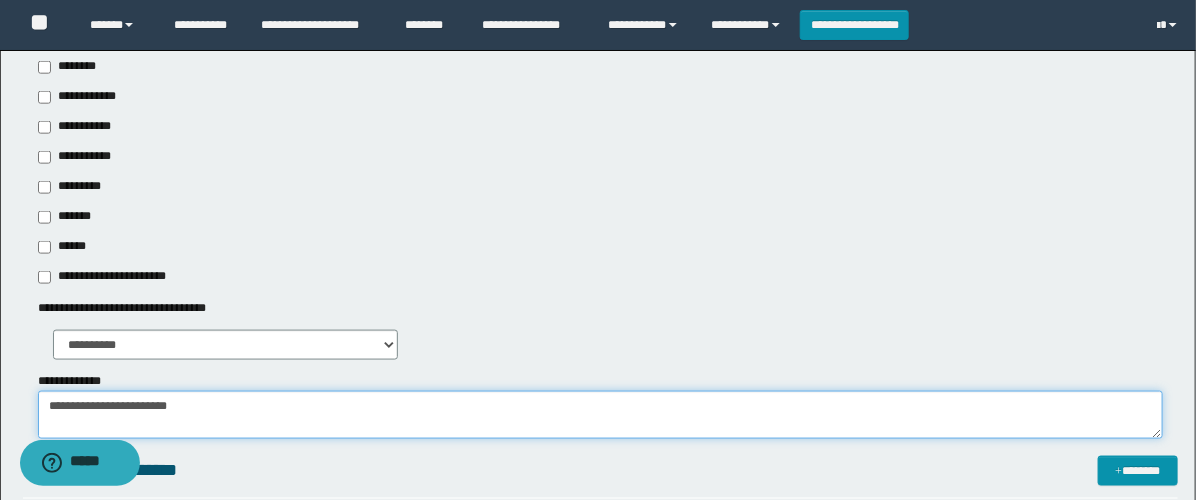 click on "**********" at bounding box center [600, 415] 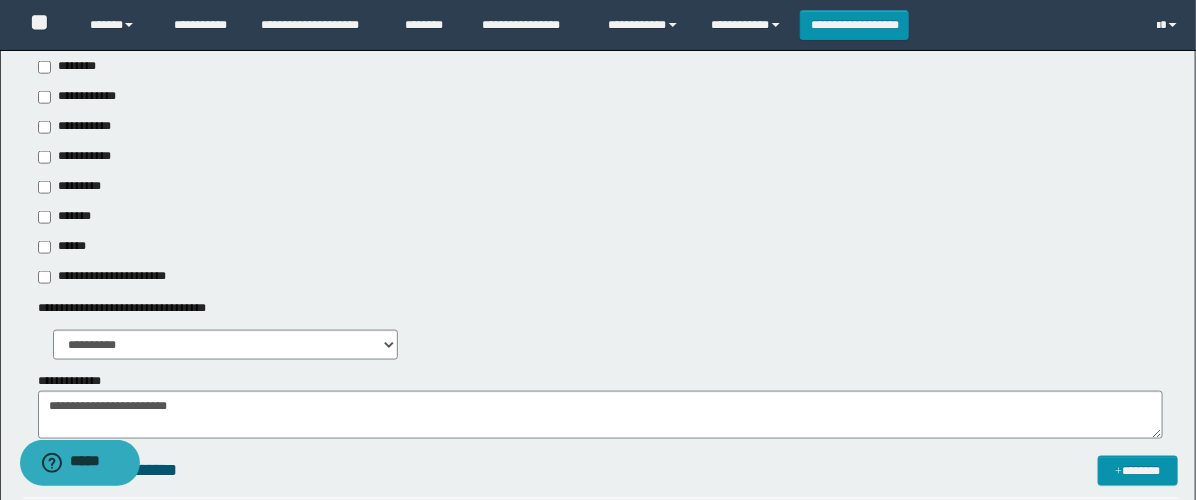 click on "*******" at bounding box center (70, 217) 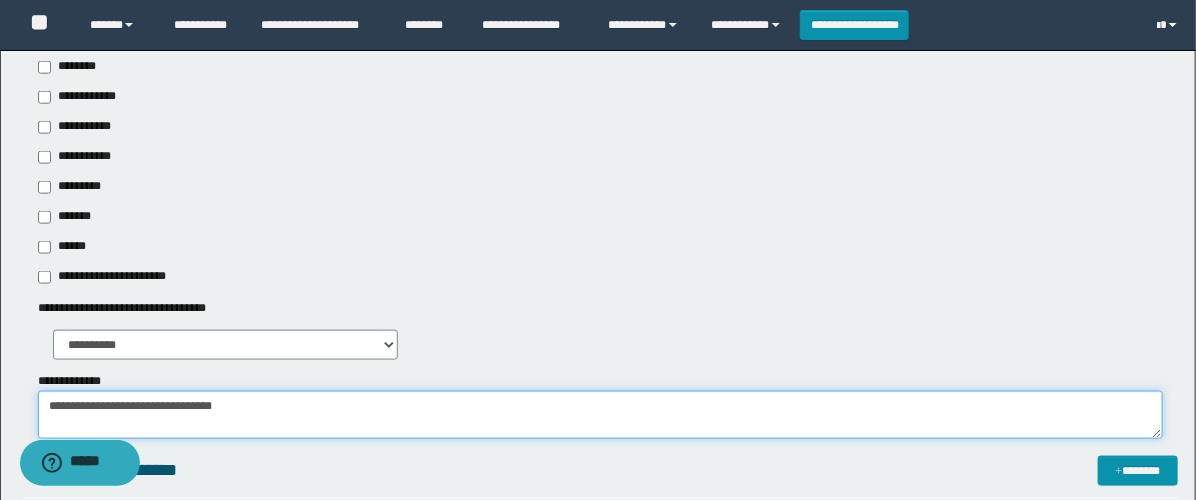 click on "**********" at bounding box center (600, 415) 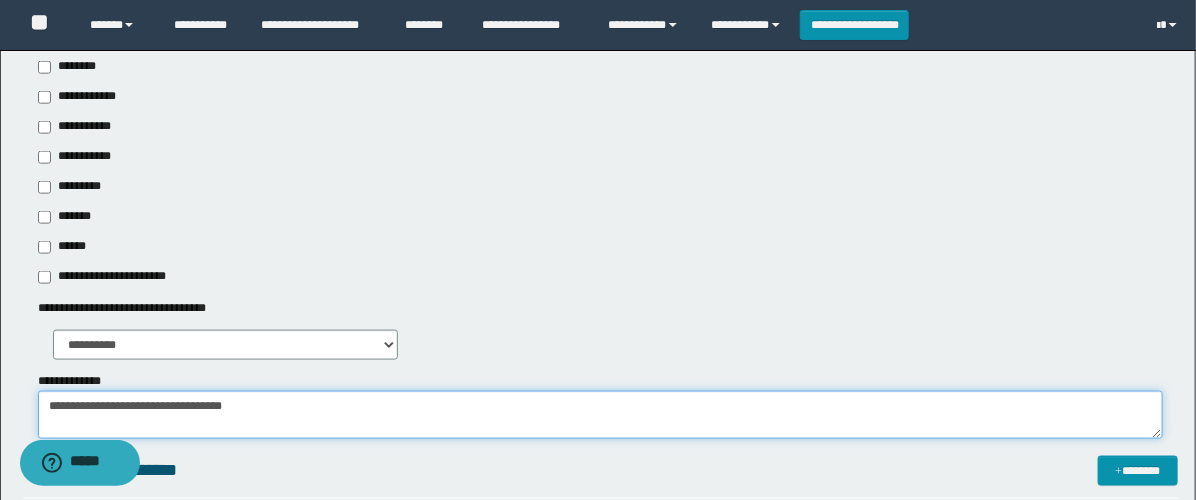 paste on "**********" 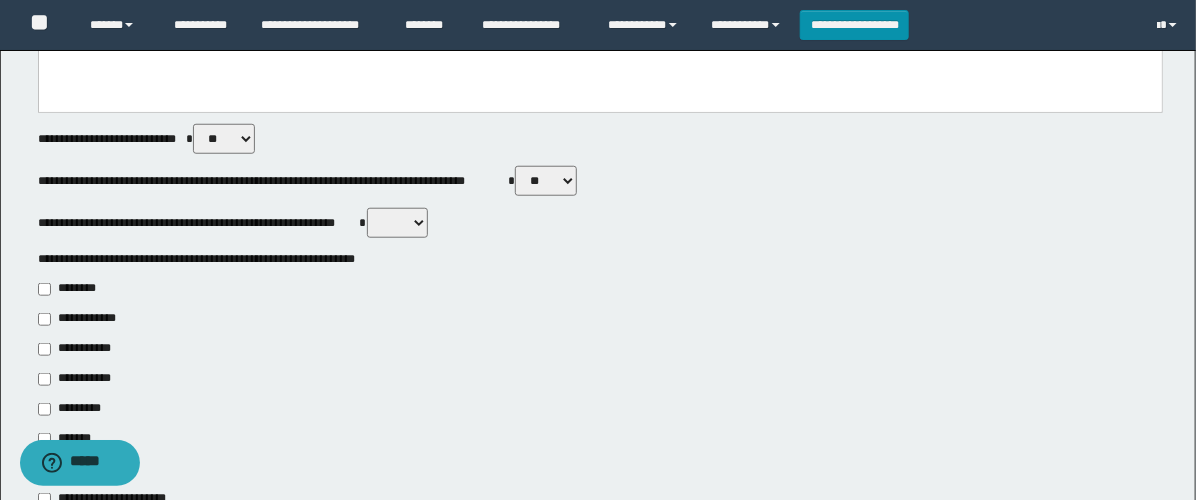 scroll, scrollTop: 0, scrollLeft: 0, axis: both 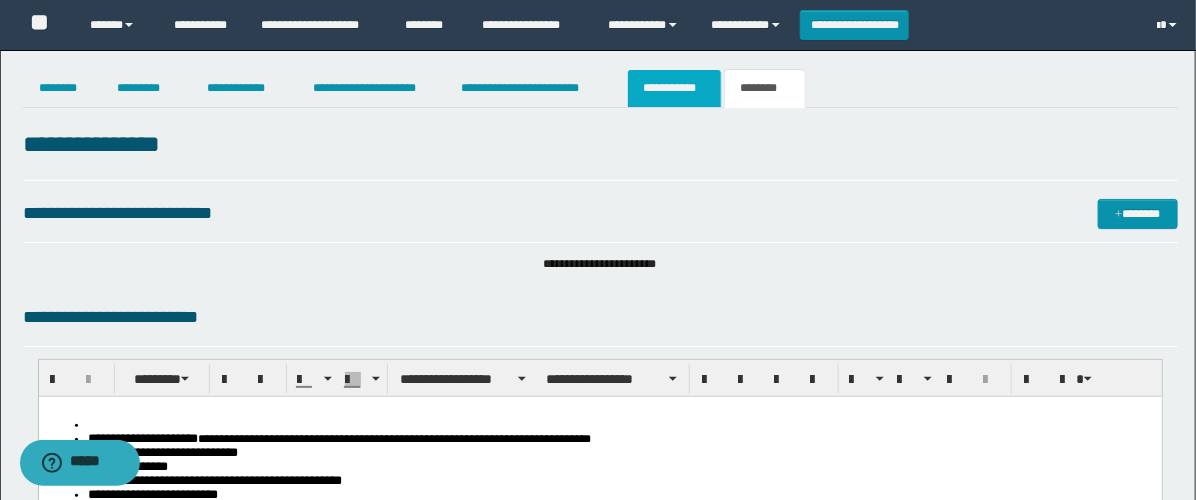 type on "**********" 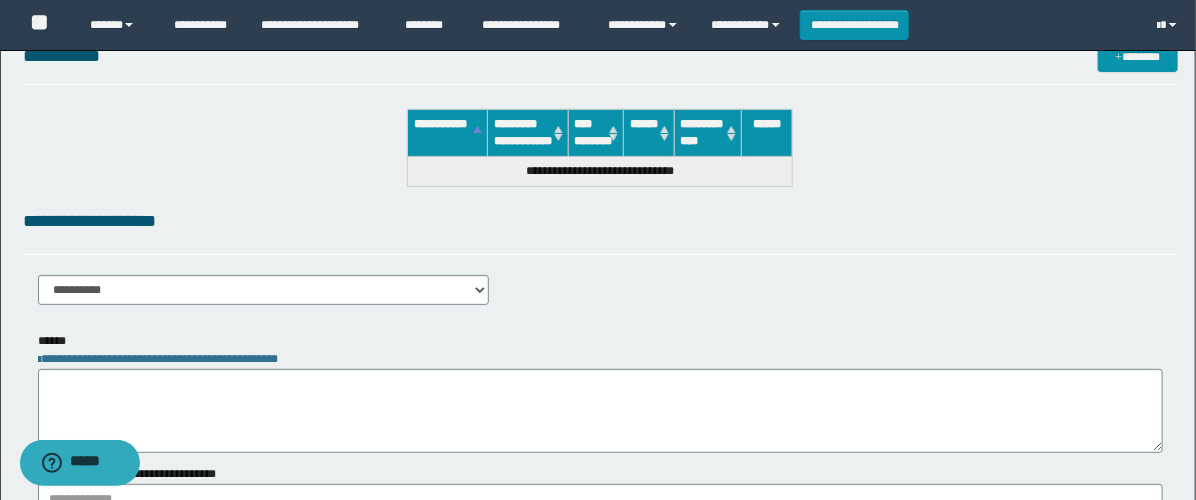 scroll, scrollTop: 222, scrollLeft: 0, axis: vertical 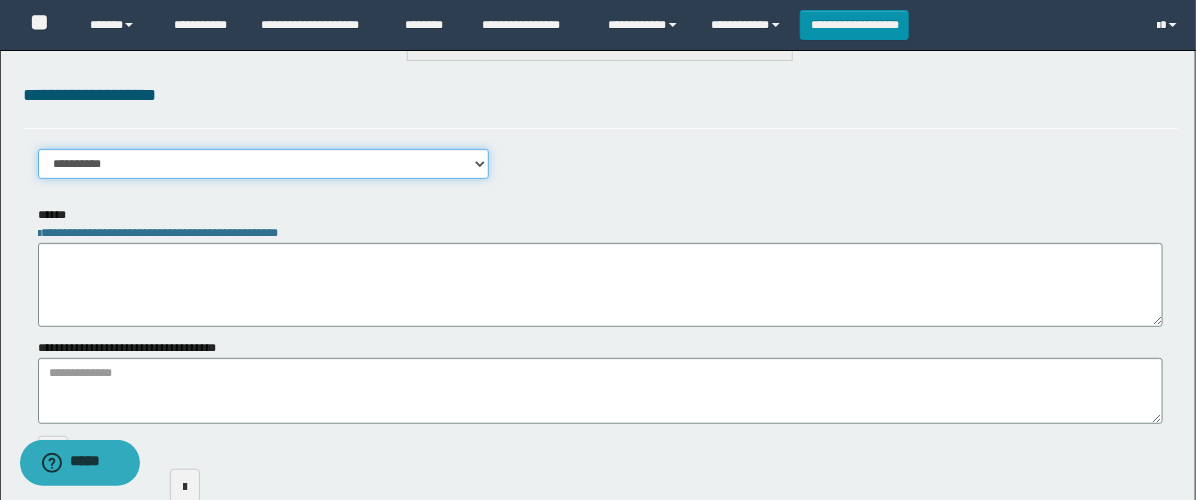 click on "**********" at bounding box center (263, 164) 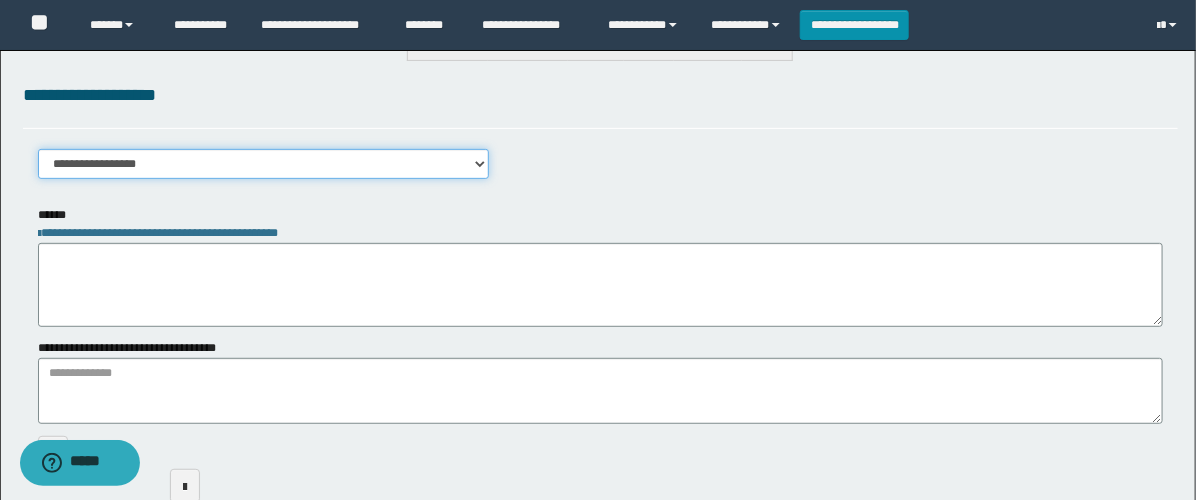 click on "**********" at bounding box center [263, 164] 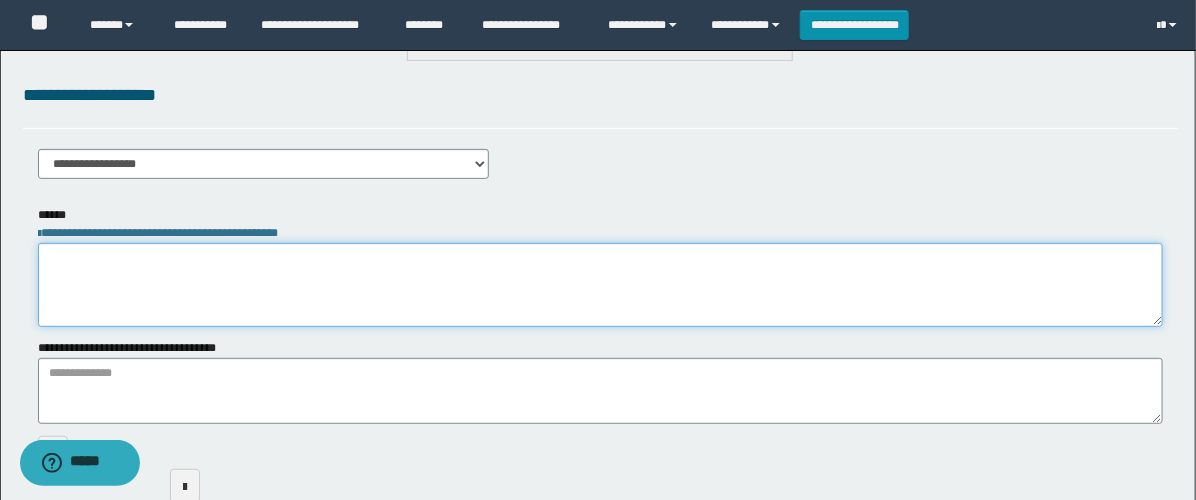 click at bounding box center (600, 285) 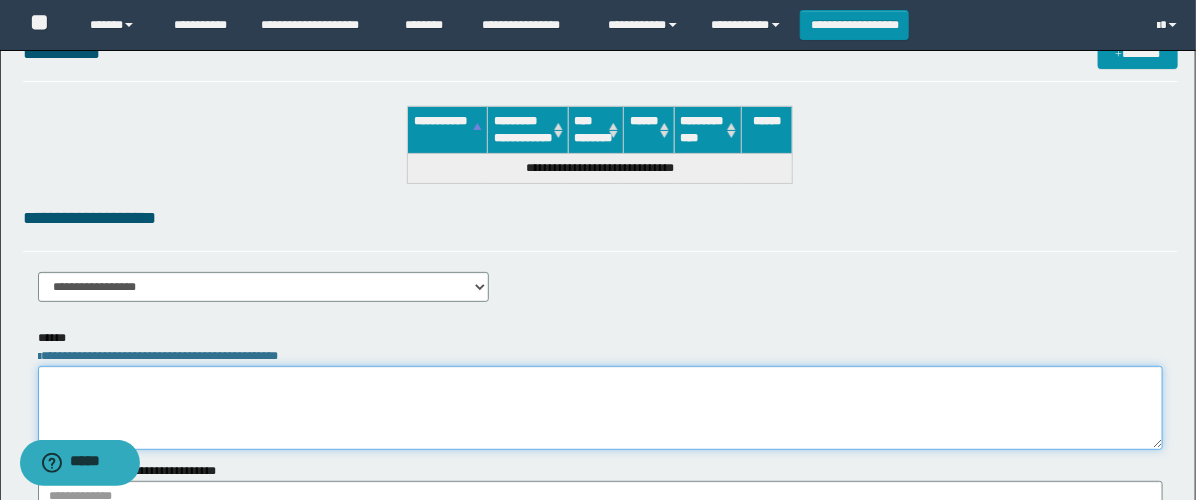 scroll, scrollTop: 0, scrollLeft: 0, axis: both 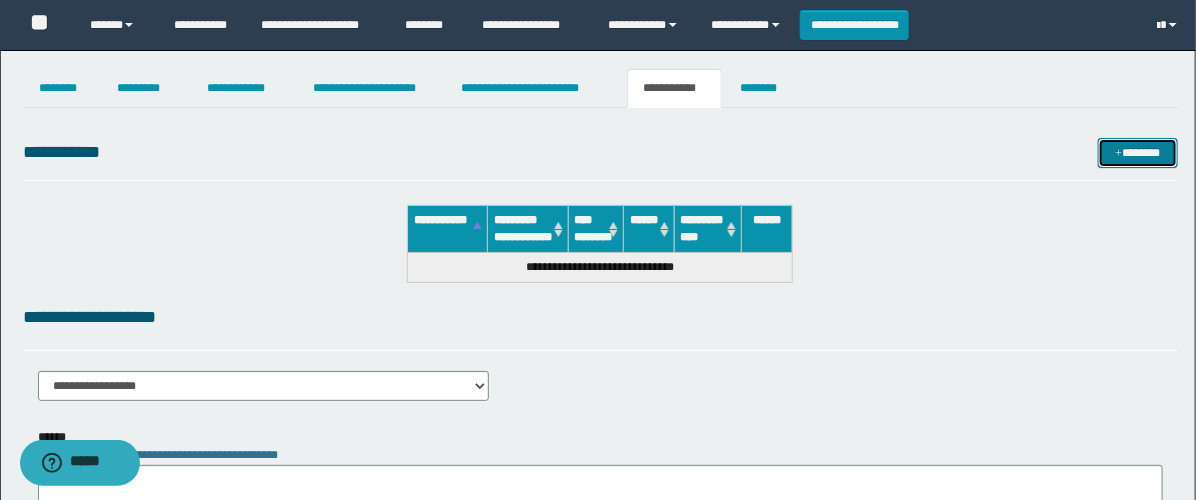 click on "*******" at bounding box center (1138, 153) 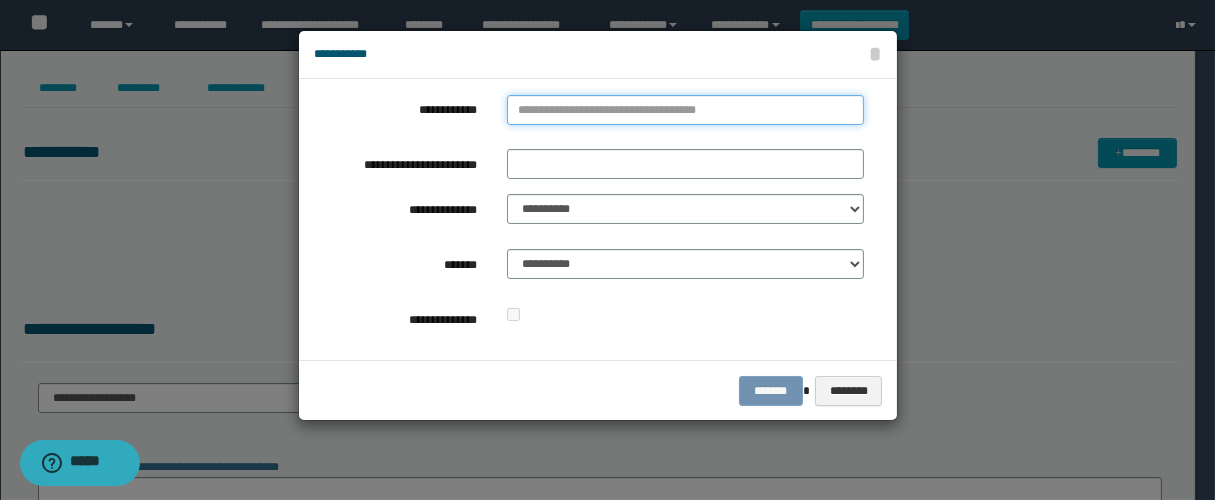 click on "**********" at bounding box center [685, 110] 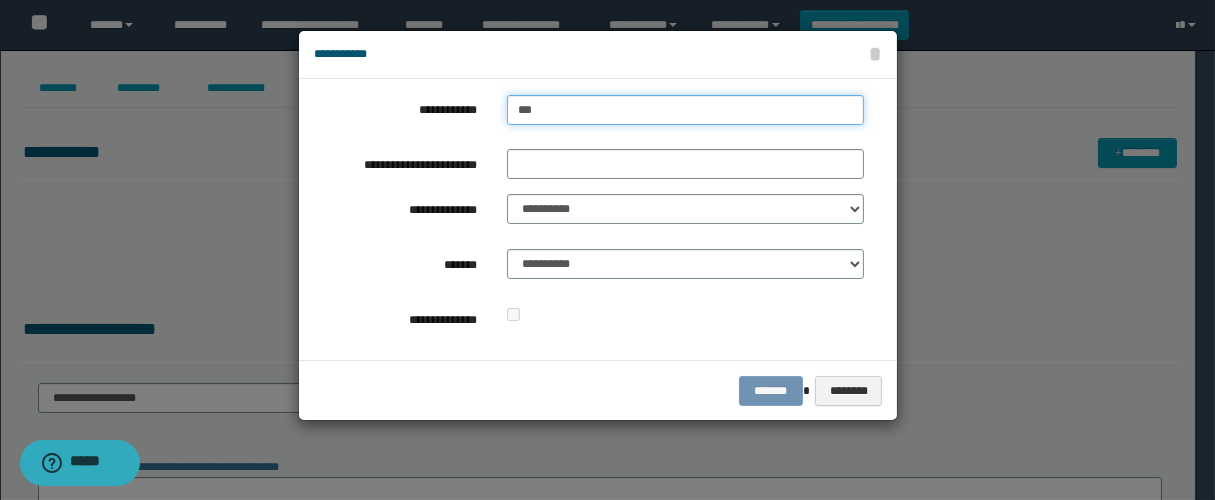 type on "****" 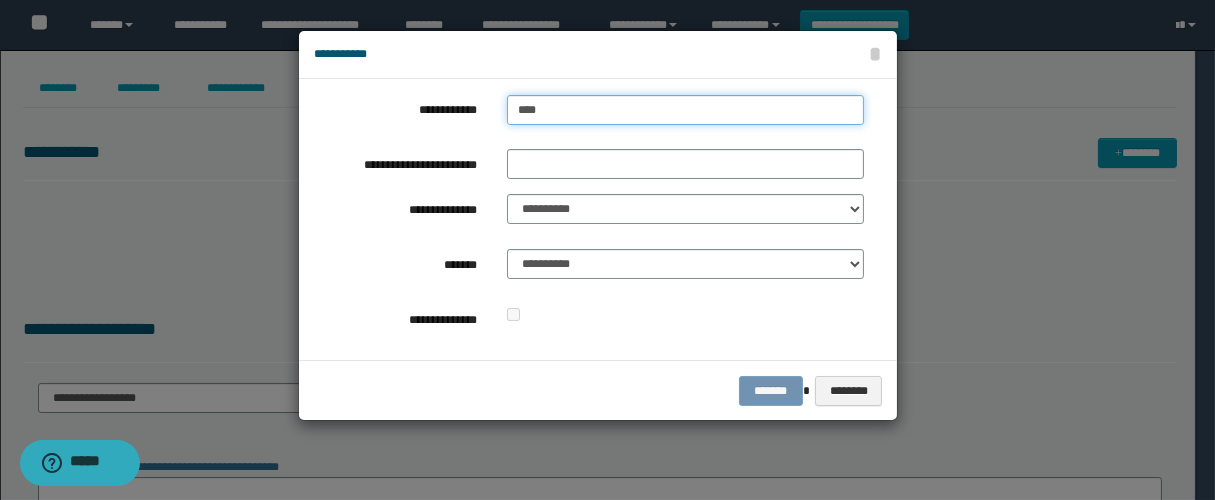 type on "****" 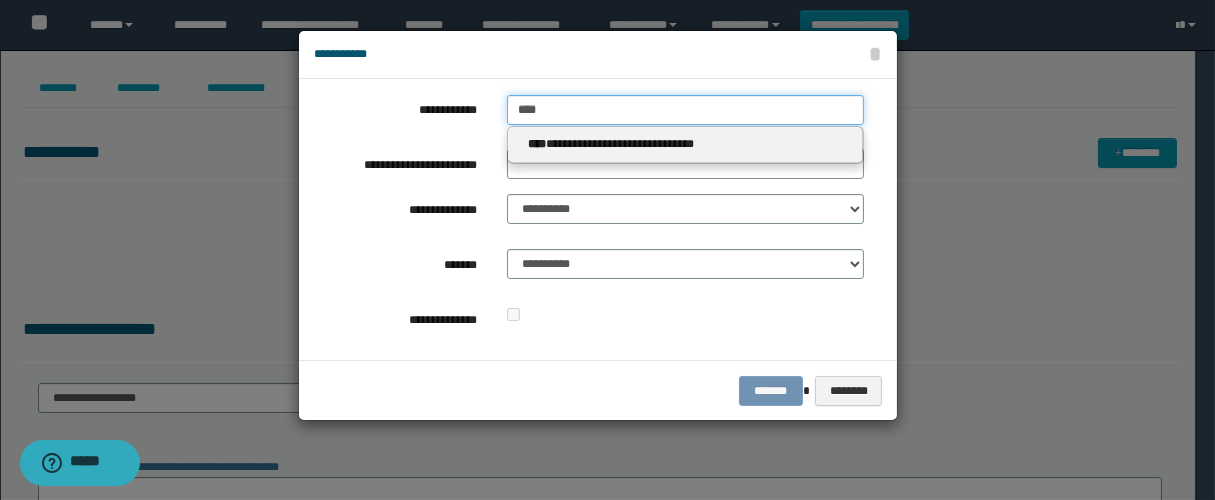 drag, startPoint x: 563, startPoint y: 108, endPoint x: 277, endPoint y: 116, distance: 286.11188 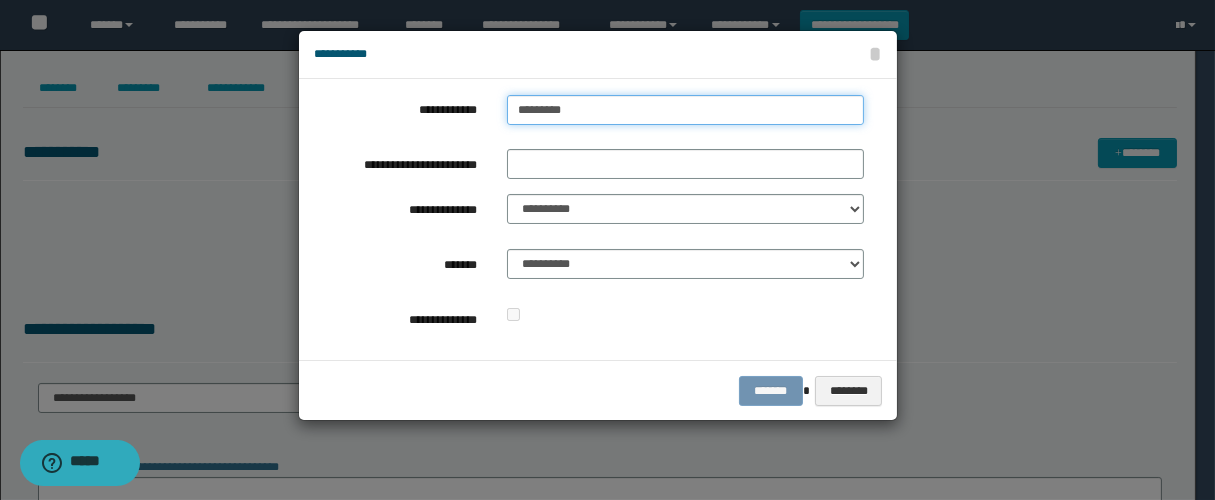 type on "**********" 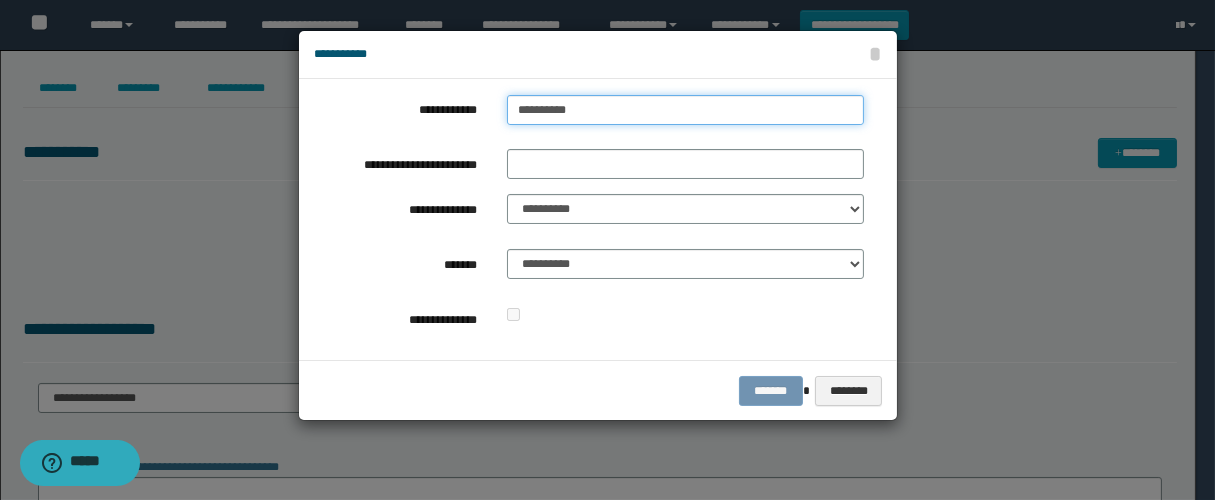 type on "**********" 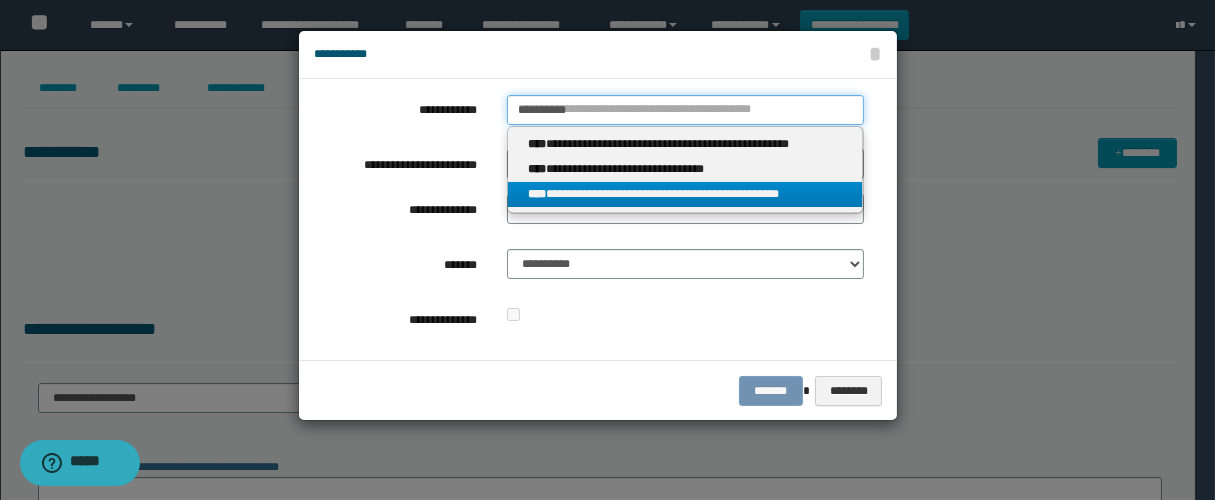 type on "**********" 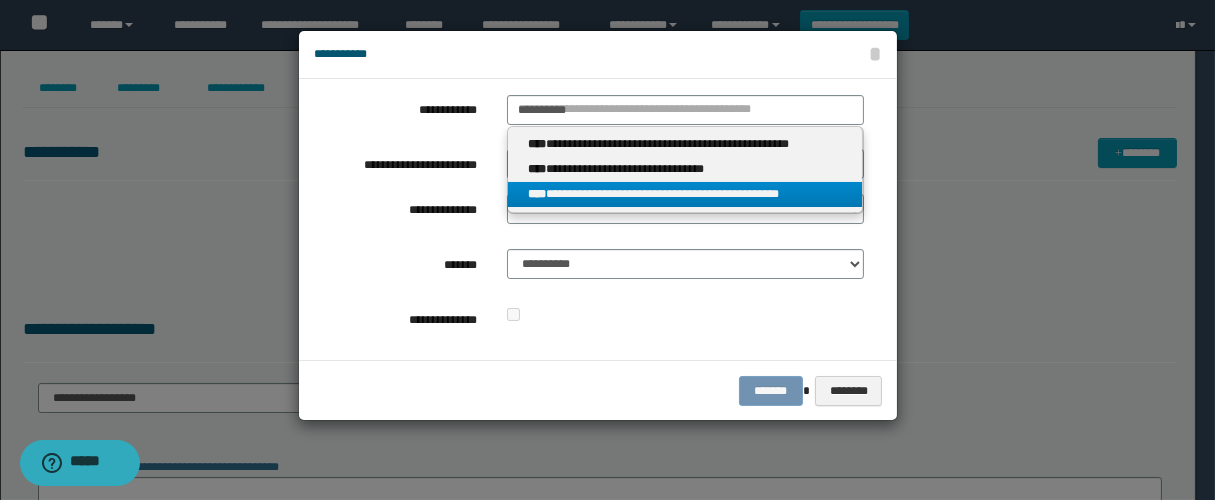 click on "**********" at bounding box center [685, 194] 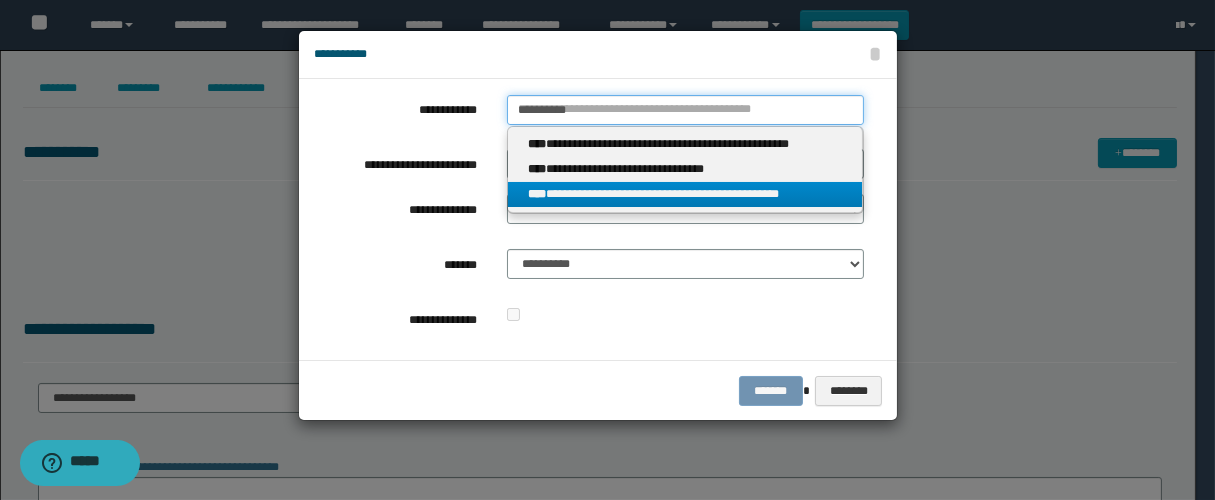 type 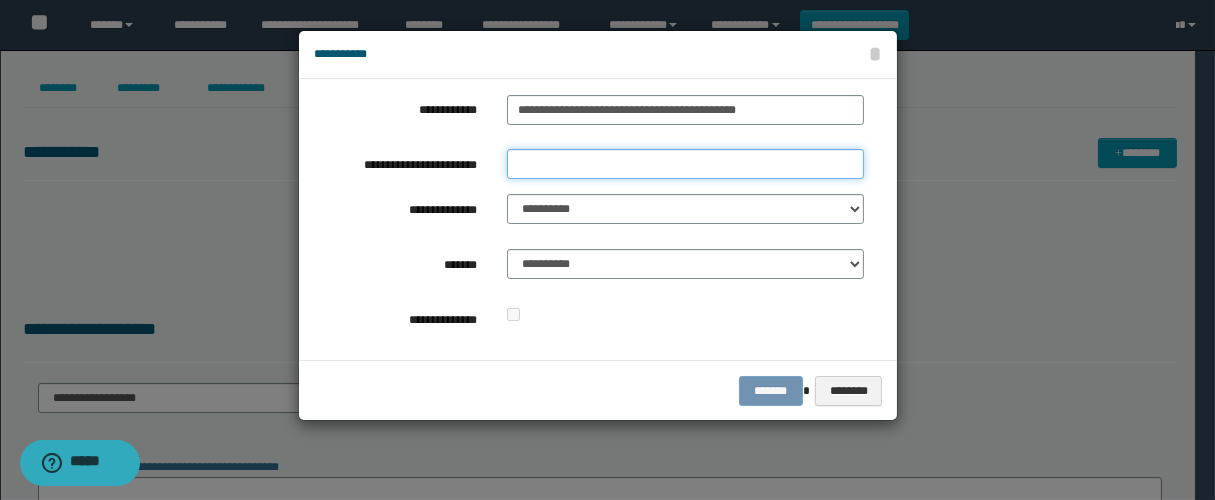 click on "**********" at bounding box center (685, 164) 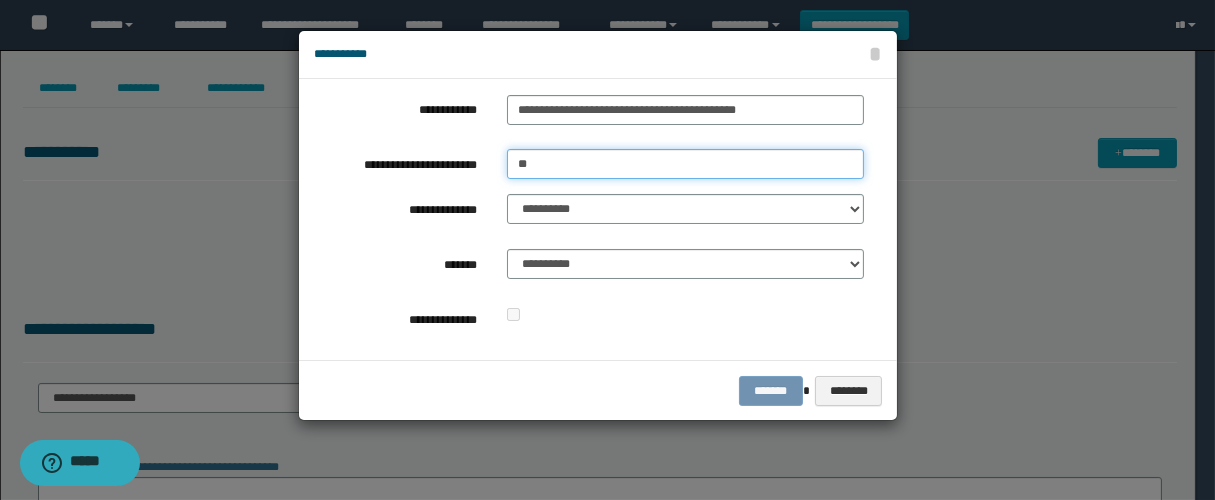 type on "**********" 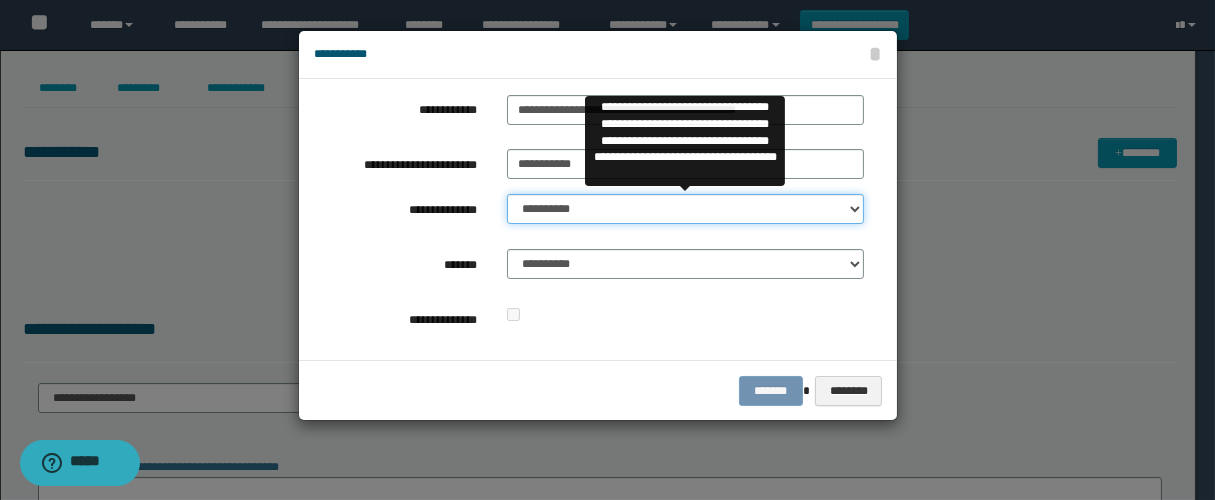 drag, startPoint x: 640, startPoint y: 215, endPoint x: 689, endPoint y: 220, distance: 49.25444 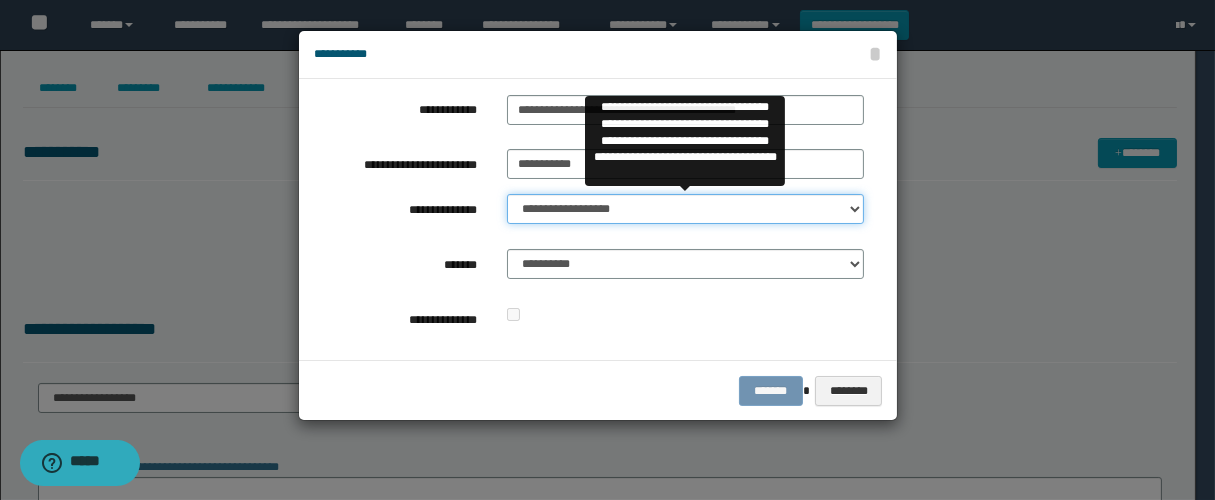 click on "**********" at bounding box center [685, 209] 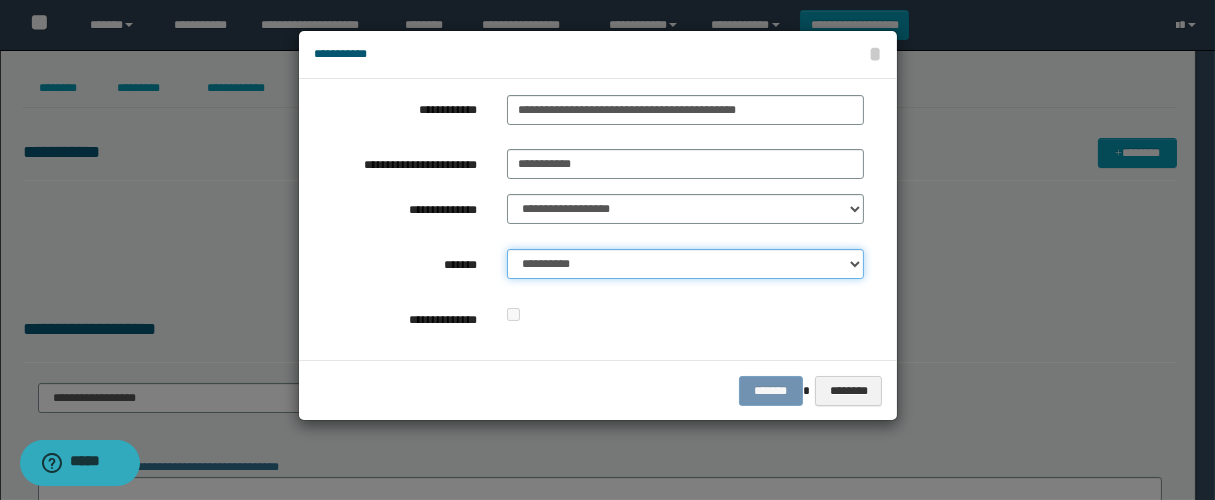 click on "**********" at bounding box center (685, 264) 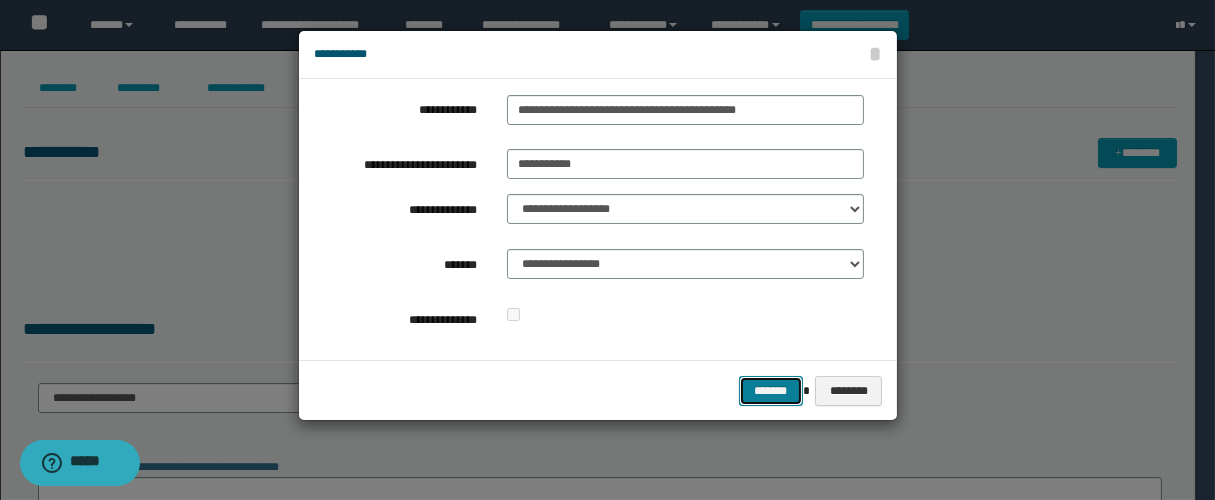 click on "*******" at bounding box center (771, 391) 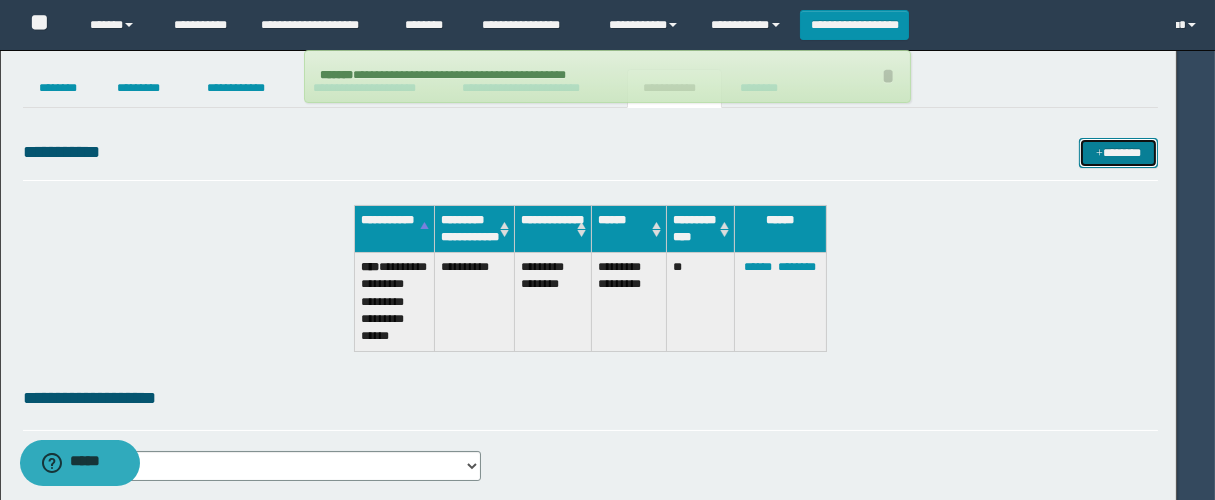 type 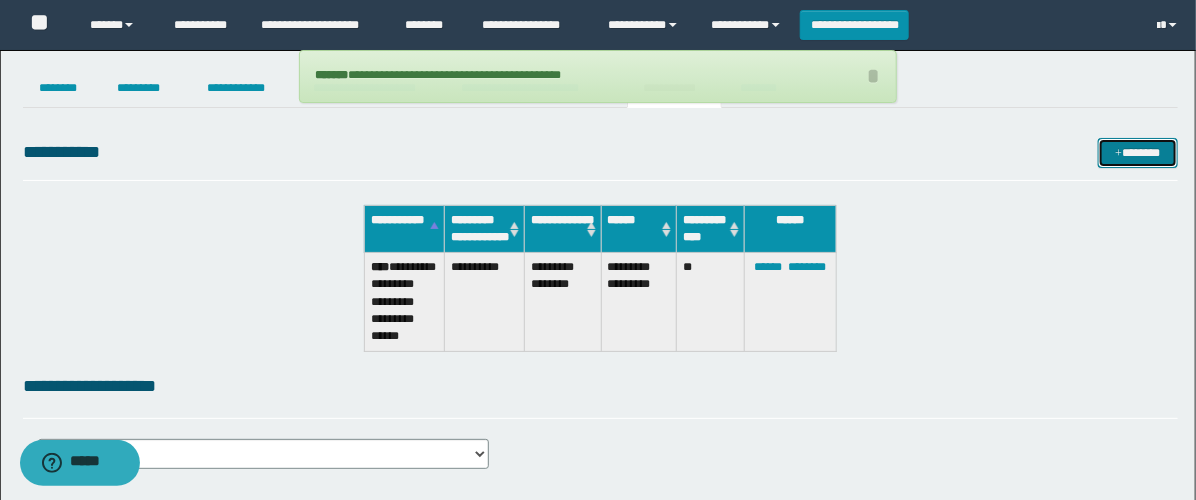 click on "*******" at bounding box center [1138, 153] 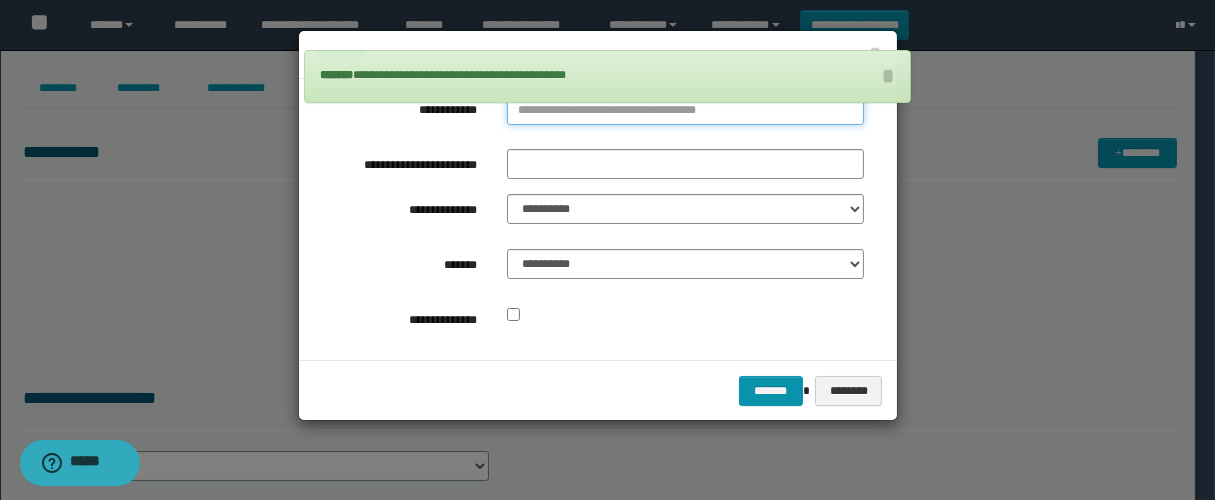 type on "**********" 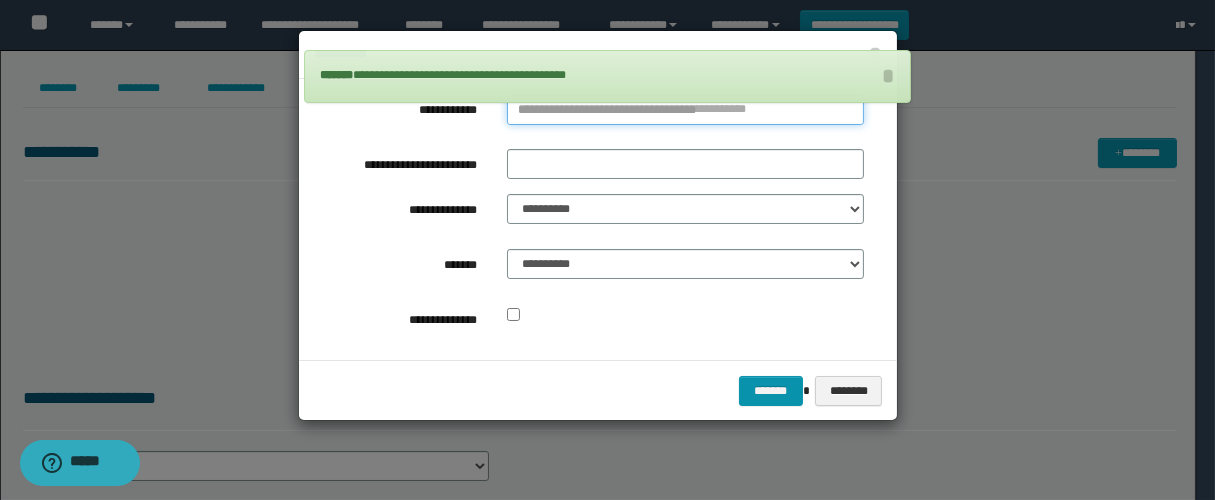 click on "**********" at bounding box center [685, 110] 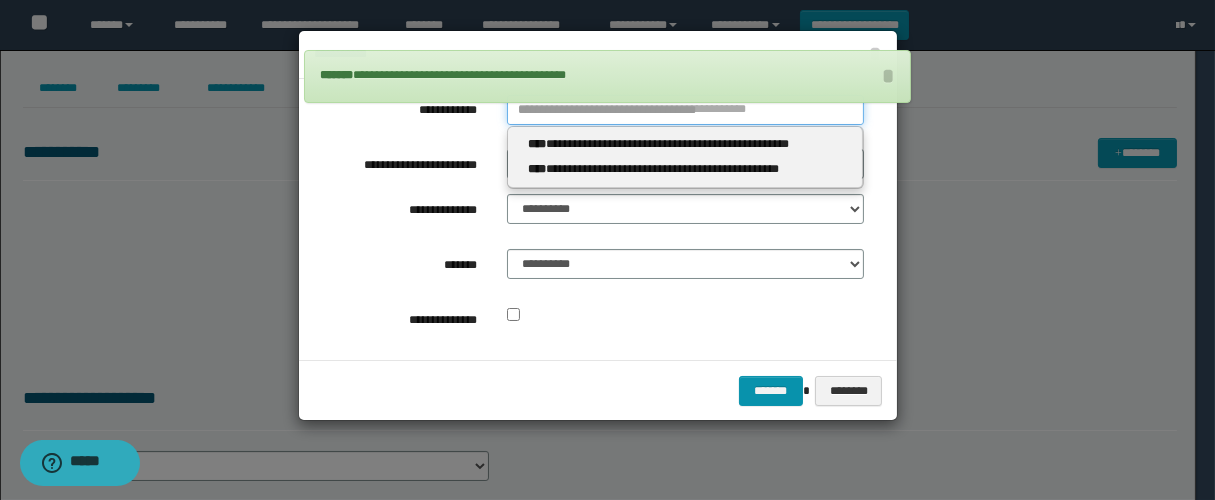 type 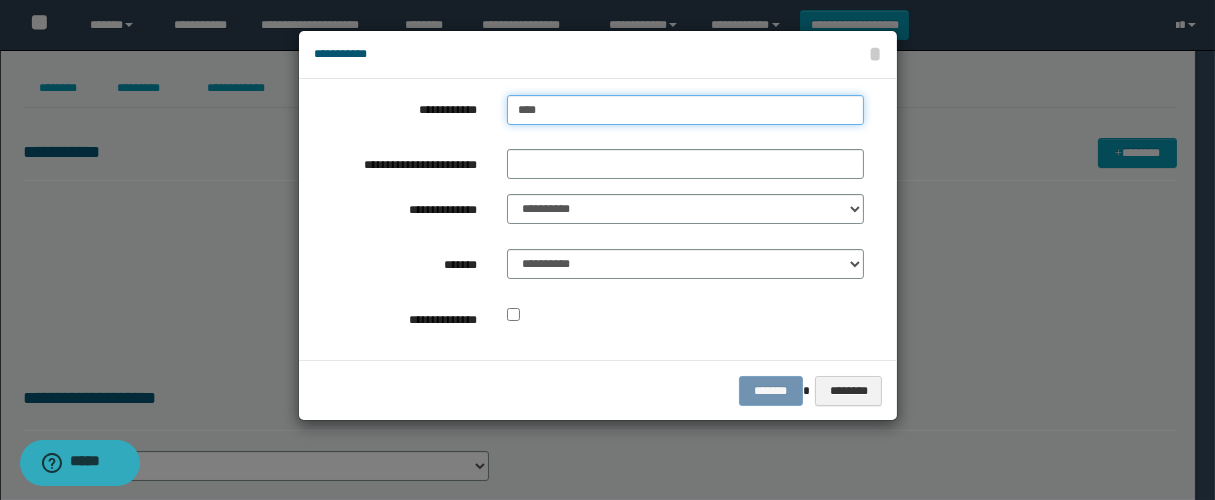 type on "*****" 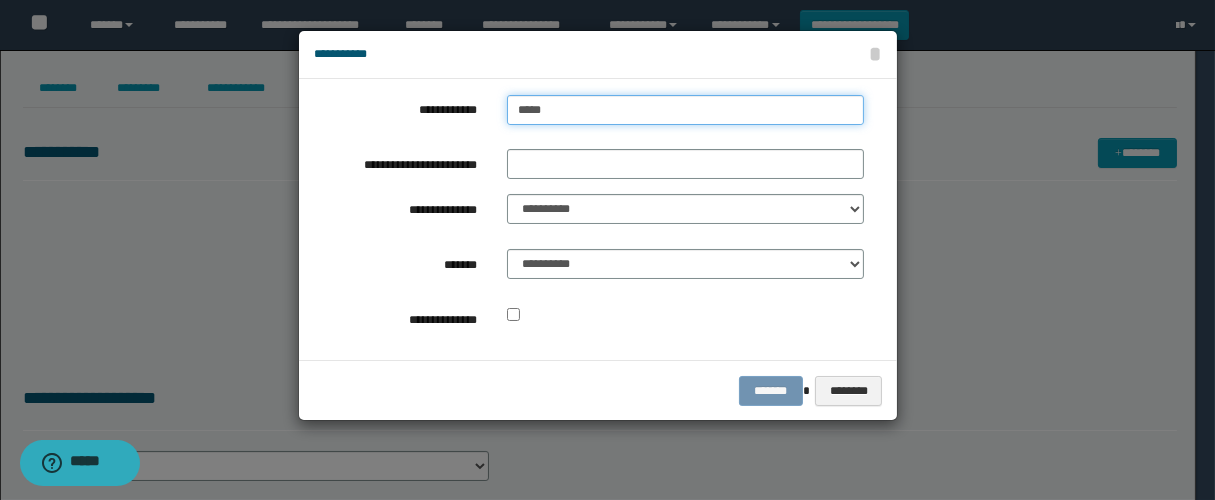 type on "*****" 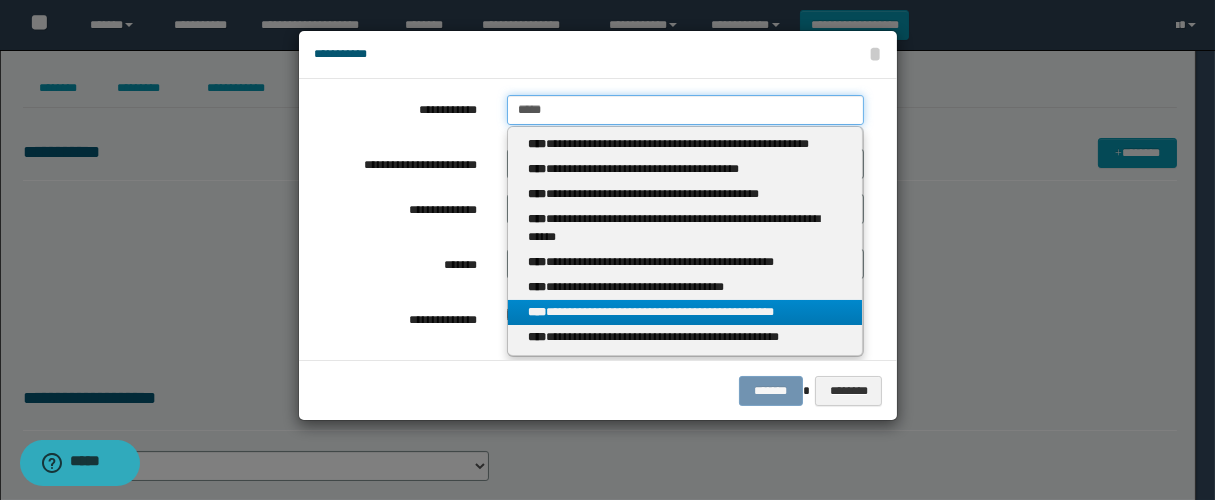 type on "*****" 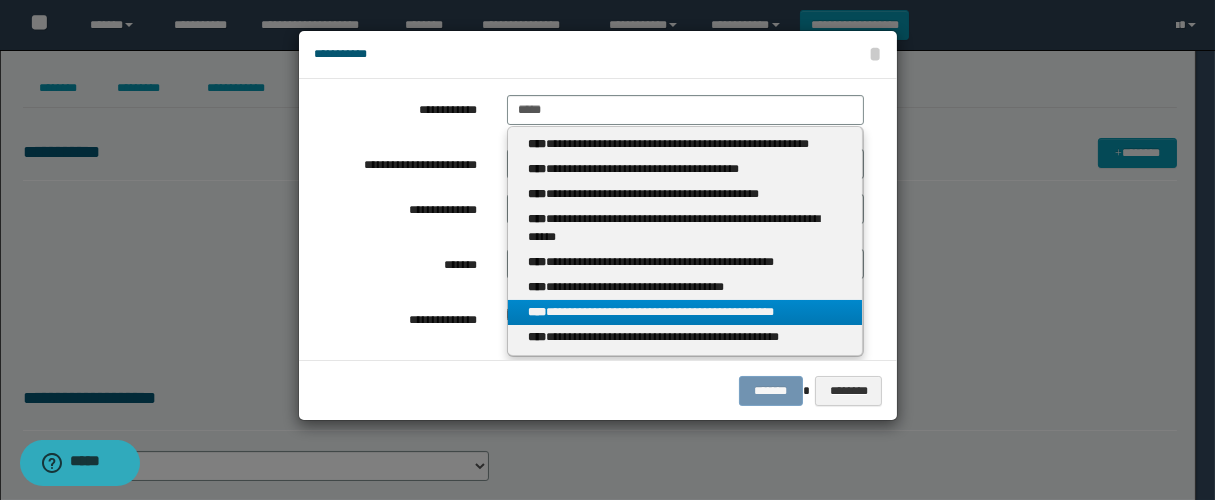 click on "**********" at bounding box center (685, 312) 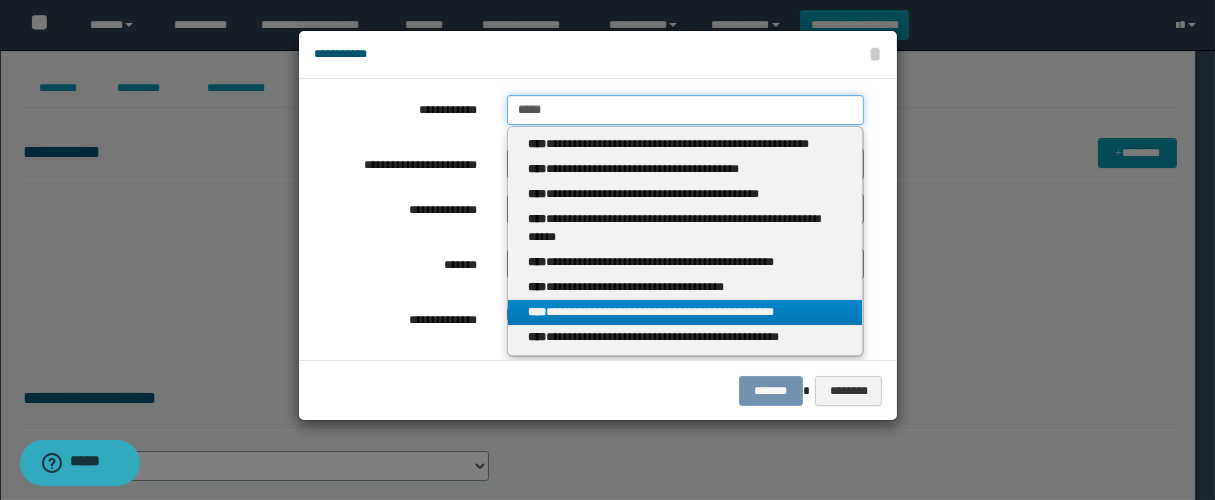 type 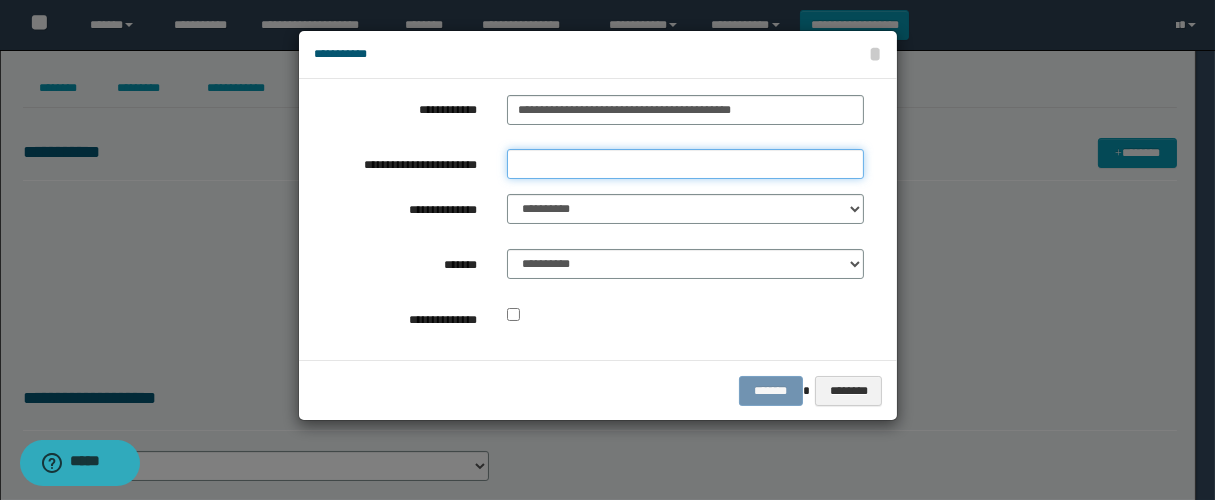 click on "**********" at bounding box center (685, 164) 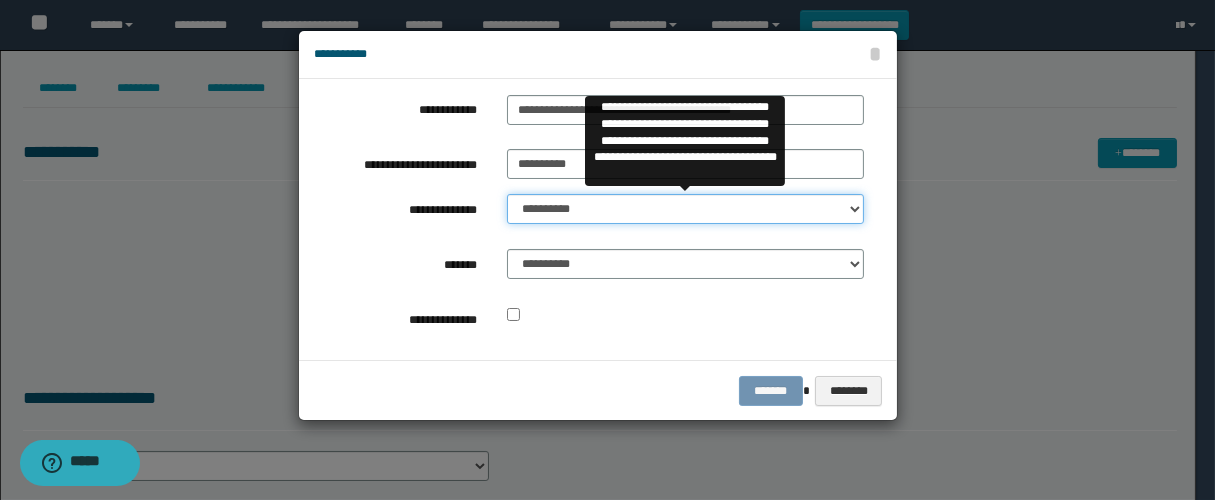 drag, startPoint x: 564, startPoint y: 211, endPoint x: 603, endPoint y: 220, distance: 40.024994 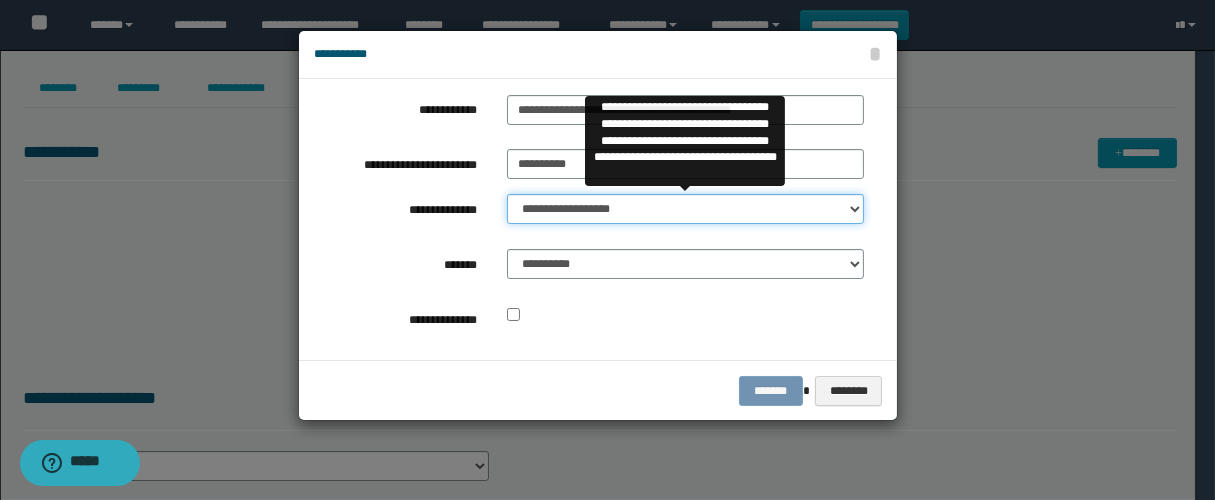 click on "**********" at bounding box center [685, 209] 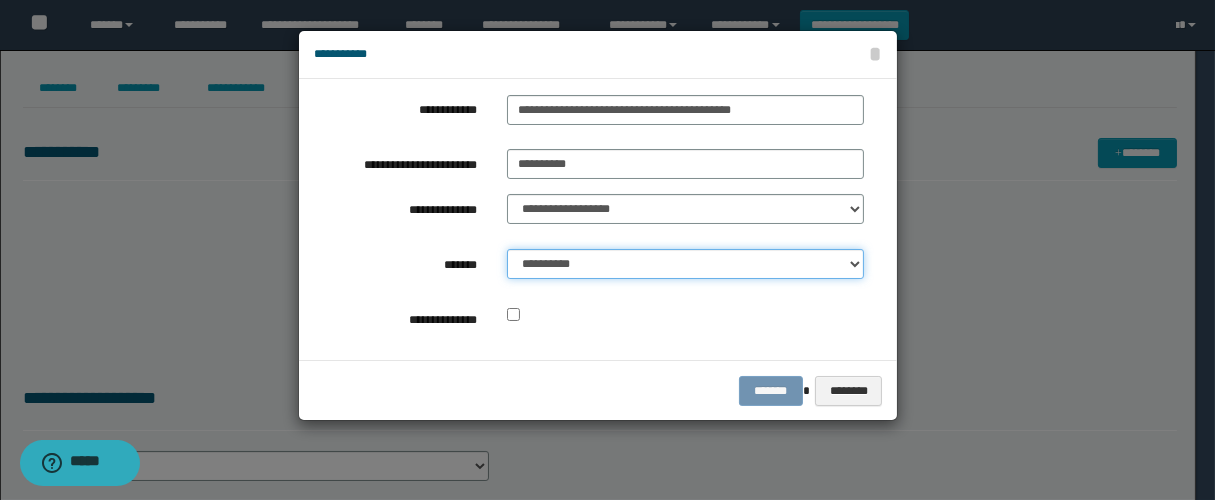 click on "**********" at bounding box center (685, 264) 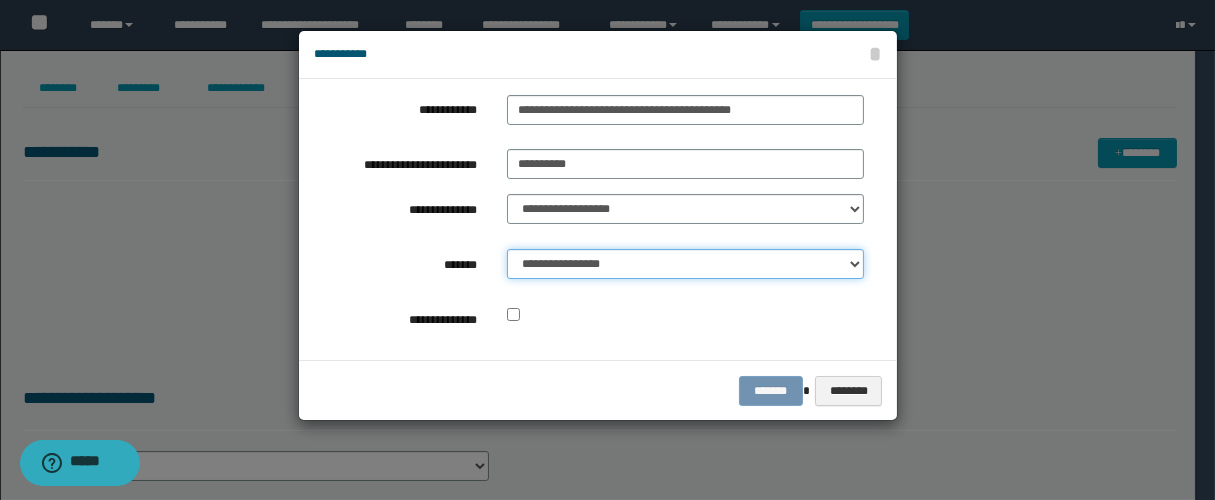 click on "**********" at bounding box center [685, 264] 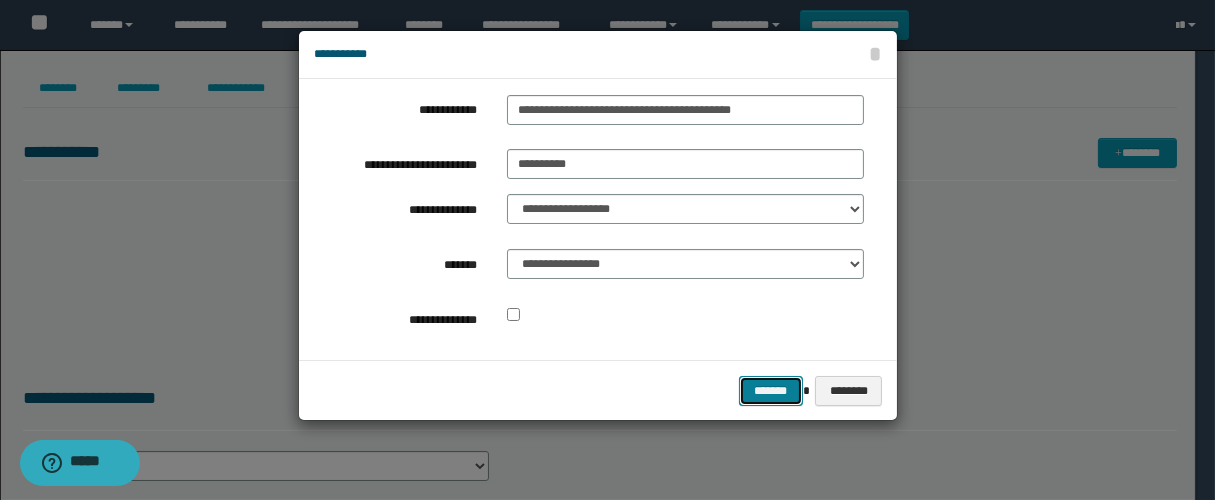 click on "*******" at bounding box center [771, 391] 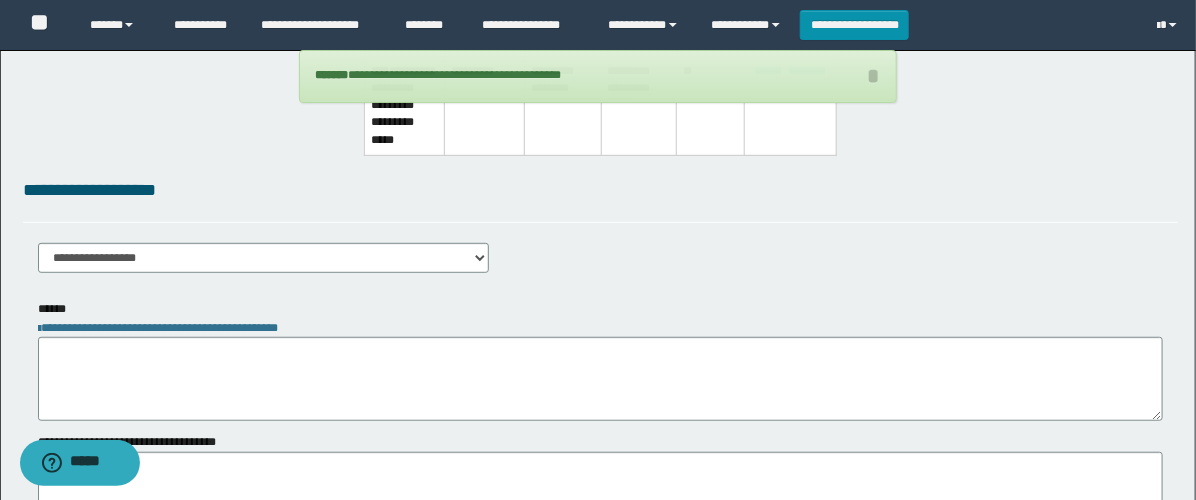 scroll, scrollTop: 333, scrollLeft: 0, axis: vertical 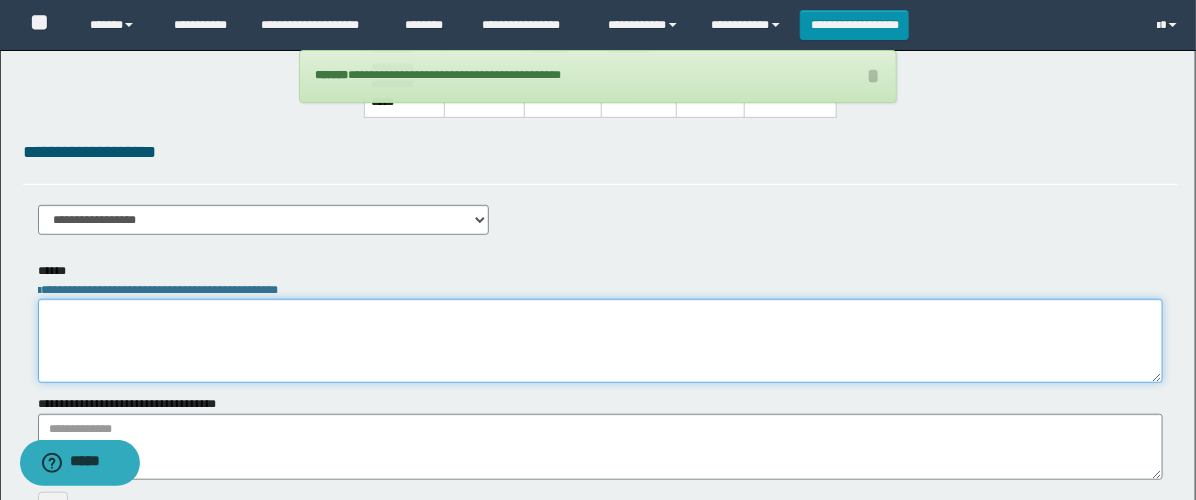 click at bounding box center (600, 341) 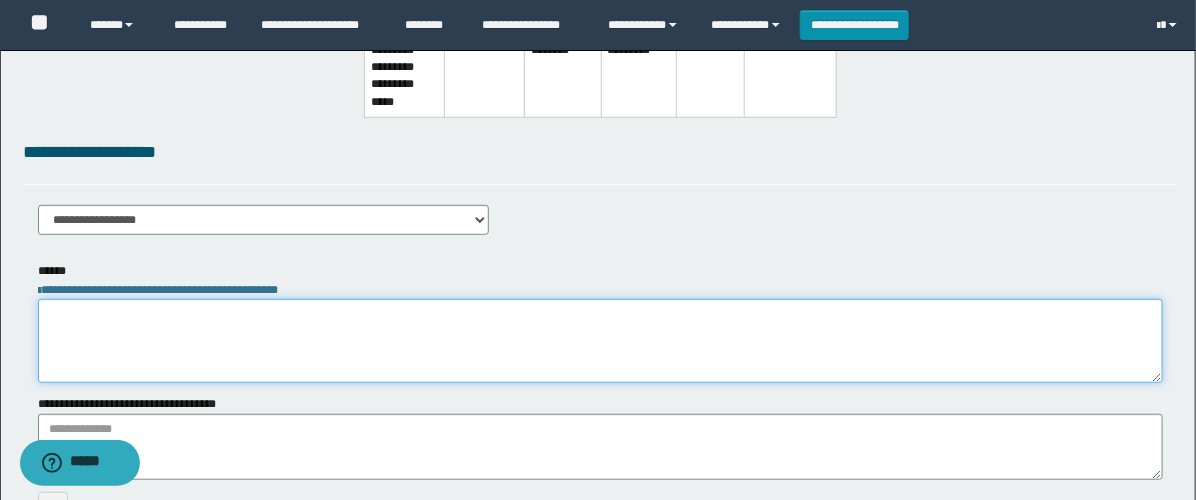 click at bounding box center (600, 341) 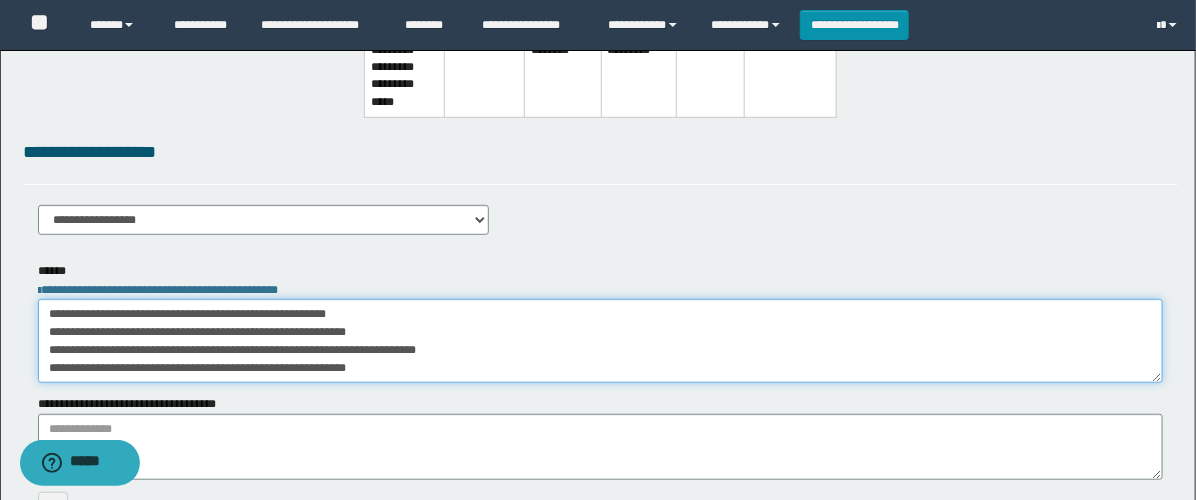scroll, scrollTop: 209, scrollLeft: 0, axis: vertical 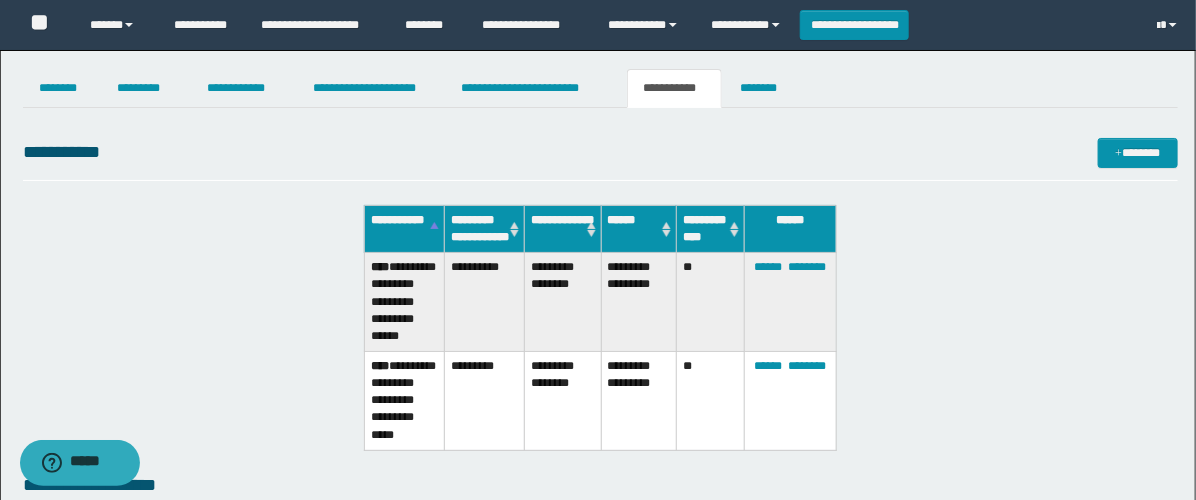 type on "**********" 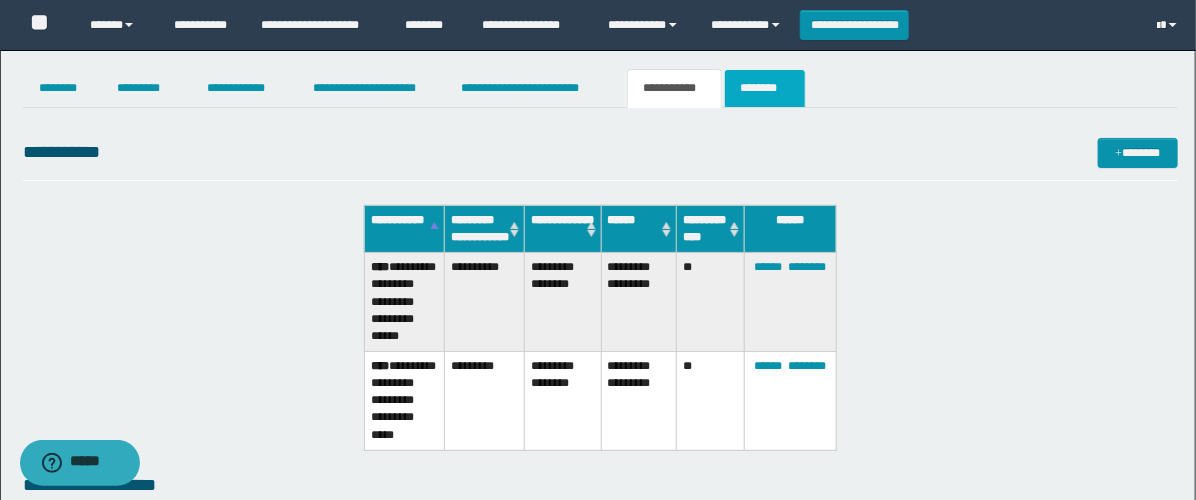 click on "********" at bounding box center [765, 88] 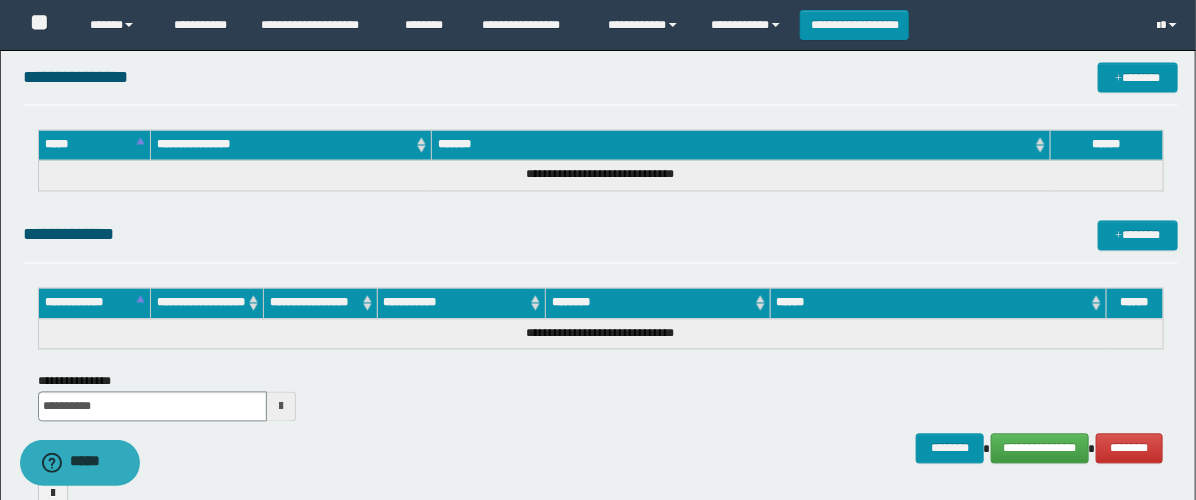scroll, scrollTop: 1395, scrollLeft: 0, axis: vertical 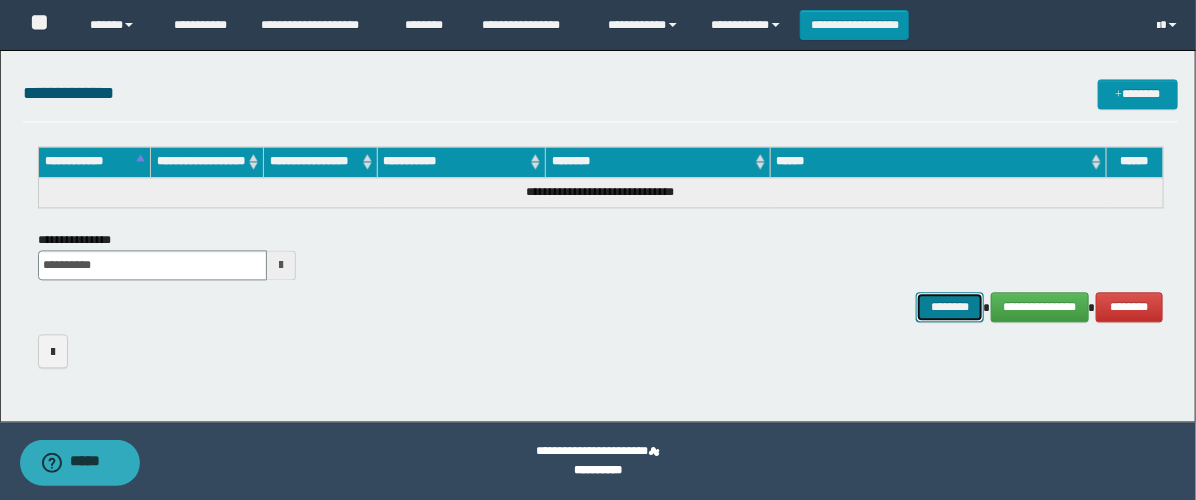click on "********" at bounding box center (950, 307) 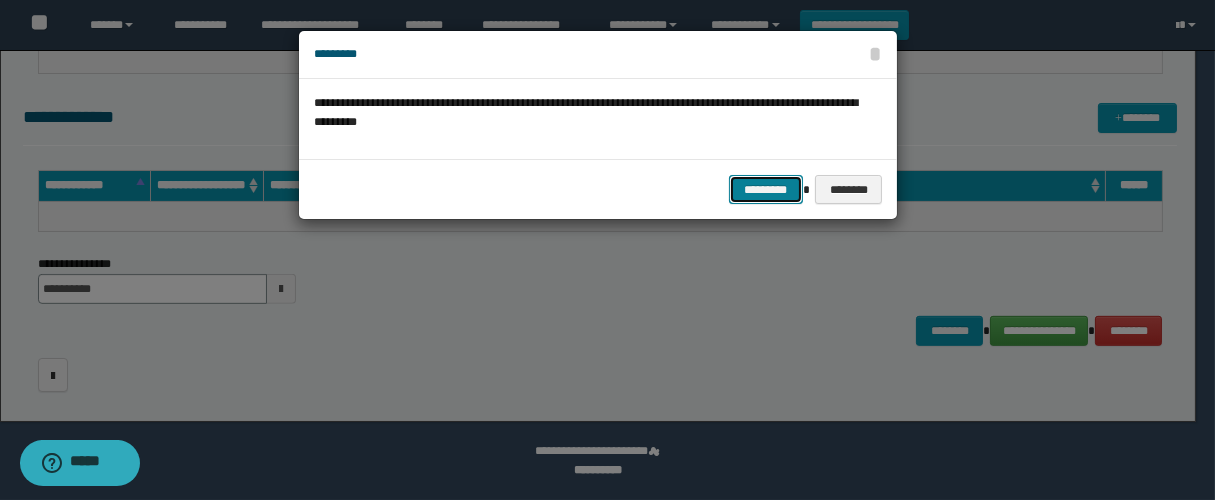click on "*********" at bounding box center (766, 190) 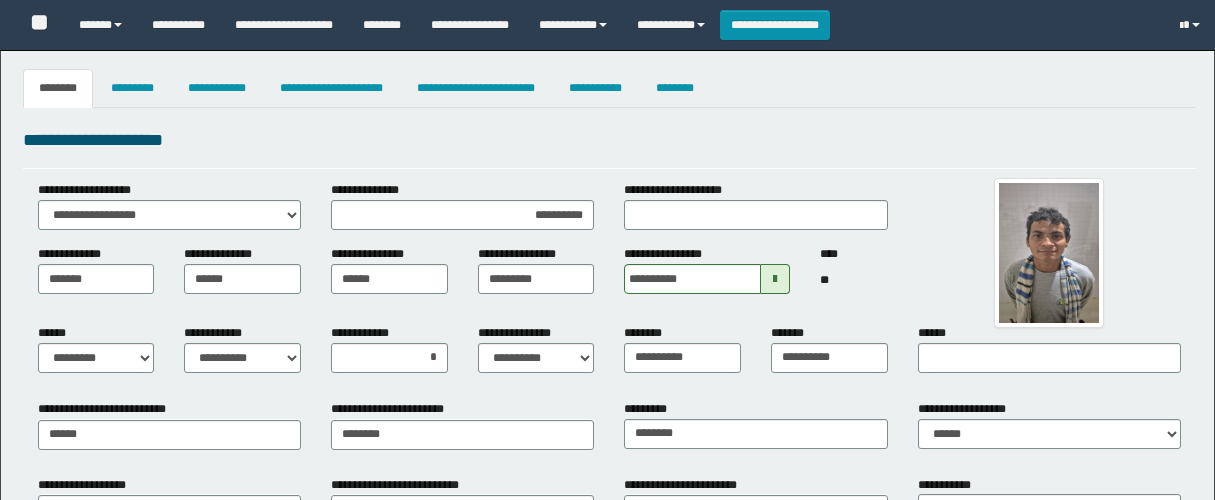 select on "*" 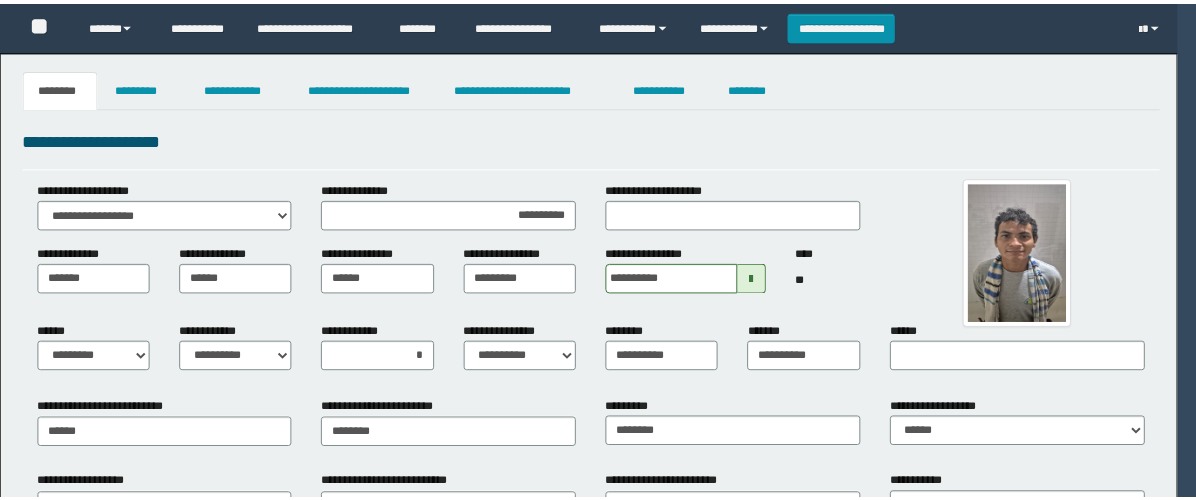 scroll, scrollTop: 0, scrollLeft: 0, axis: both 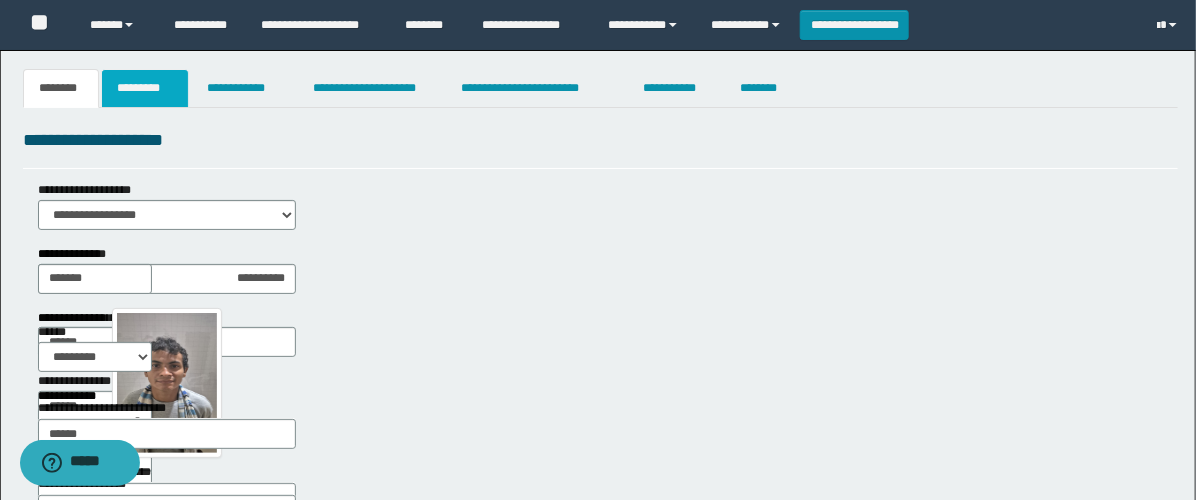 click on "*********" at bounding box center (145, 88) 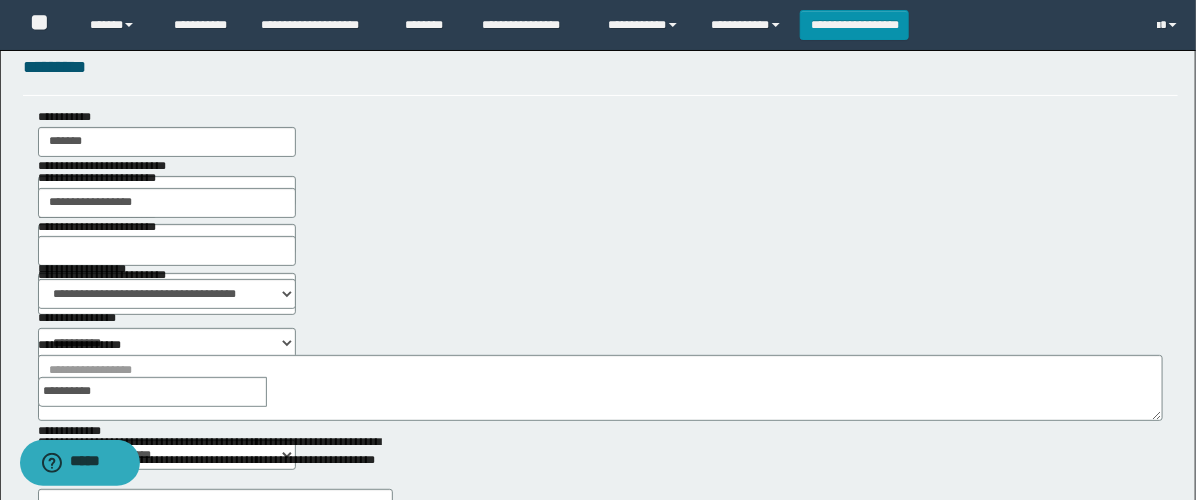 scroll, scrollTop: 111, scrollLeft: 0, axis: vertical 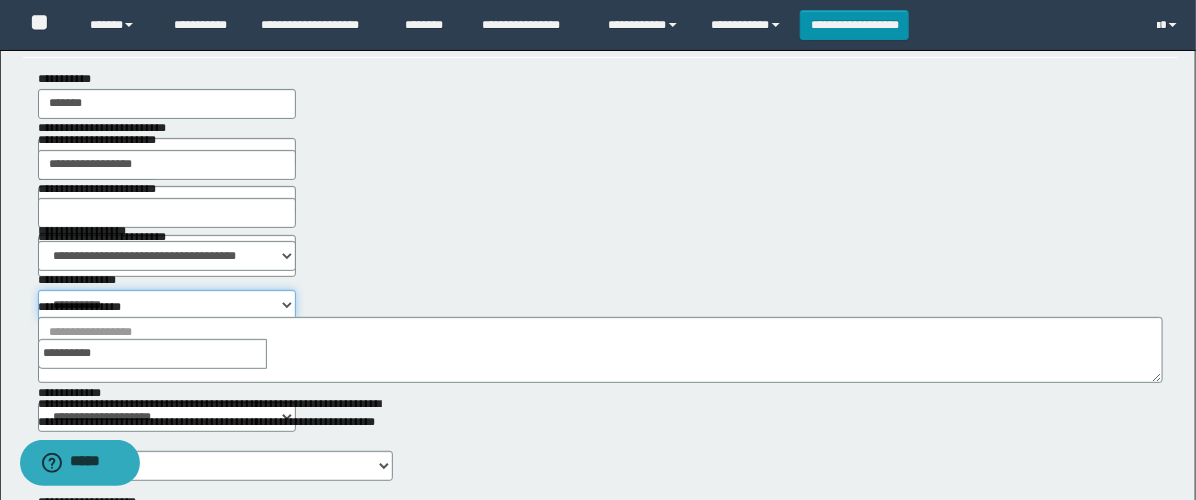 click on "**********" at bounding box center (167, 305) 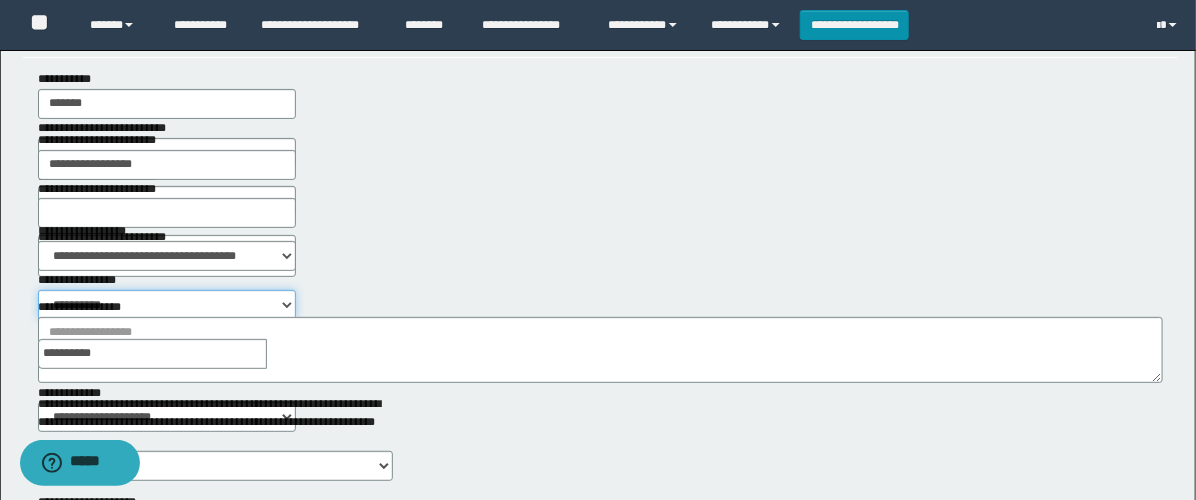 select on "****" 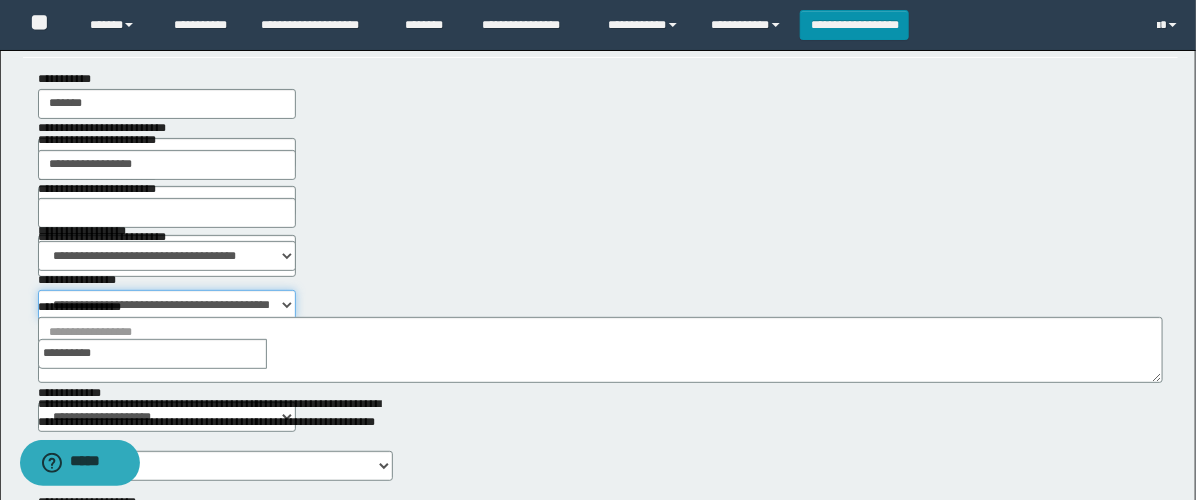 click on "**********" at bounding box center [167, 305] 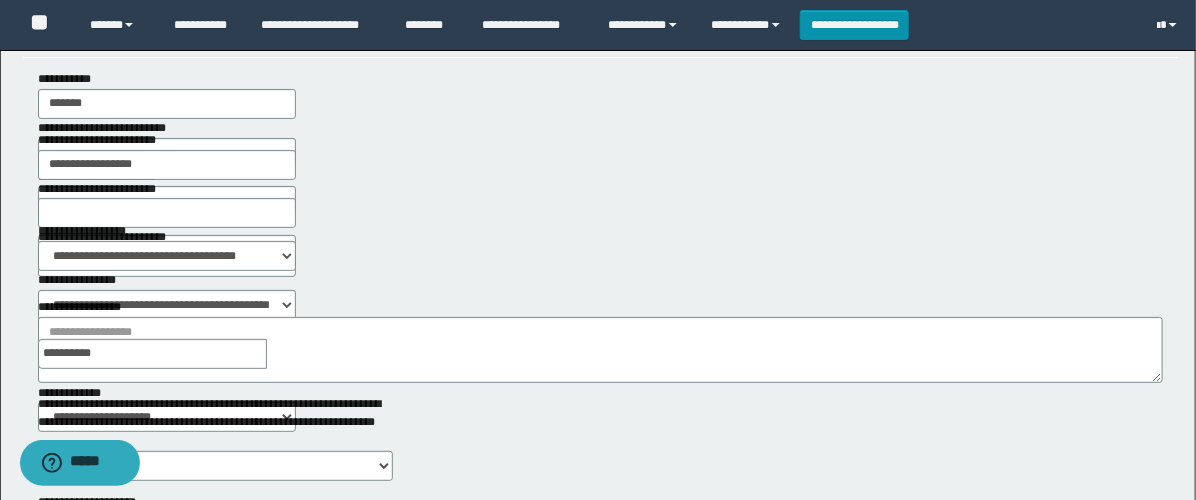 click at bounding box center (281, 354) 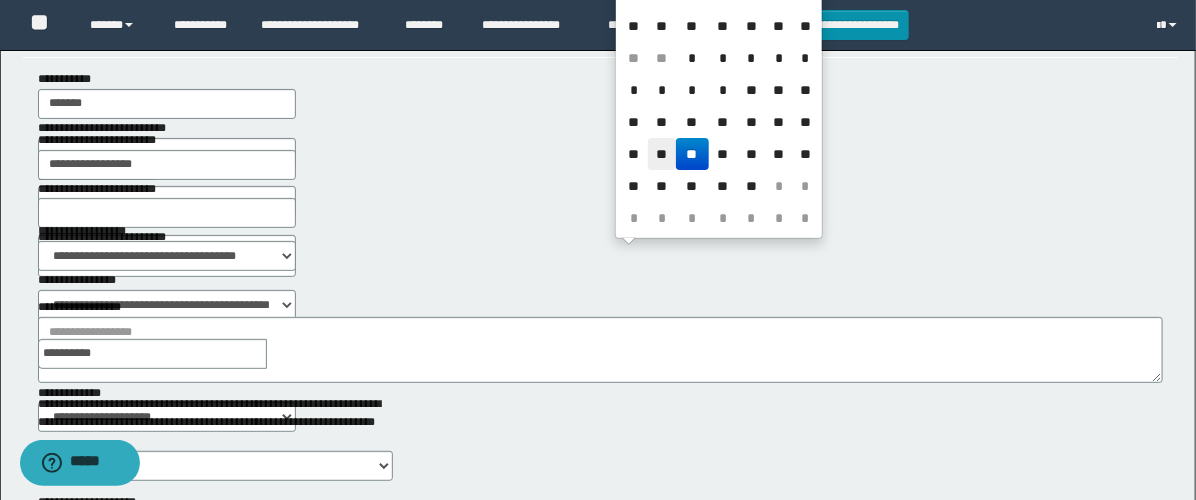 click on "**" at bounding box center (662, 154) 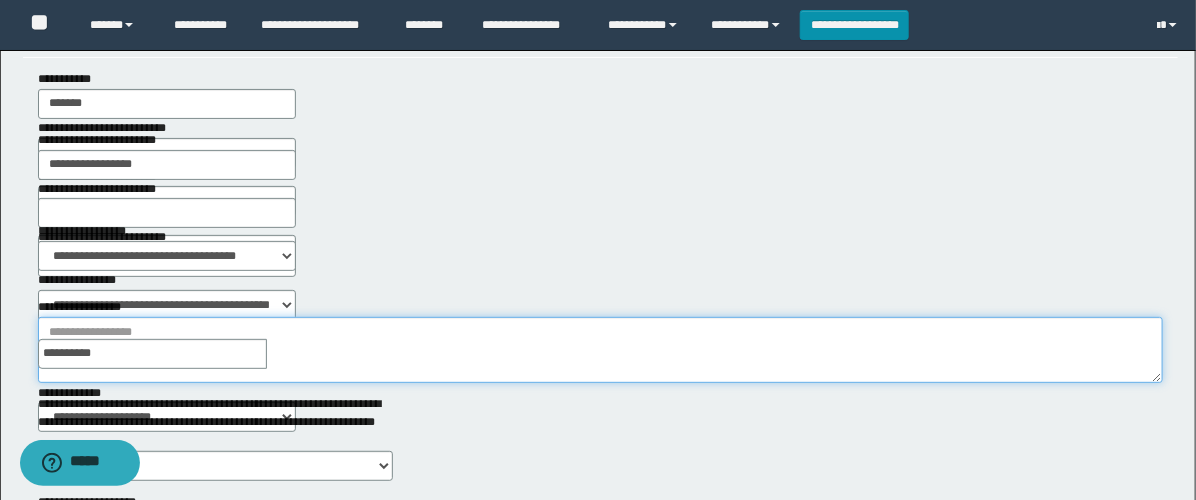 click on "**********" at bounding box center (600, 350) 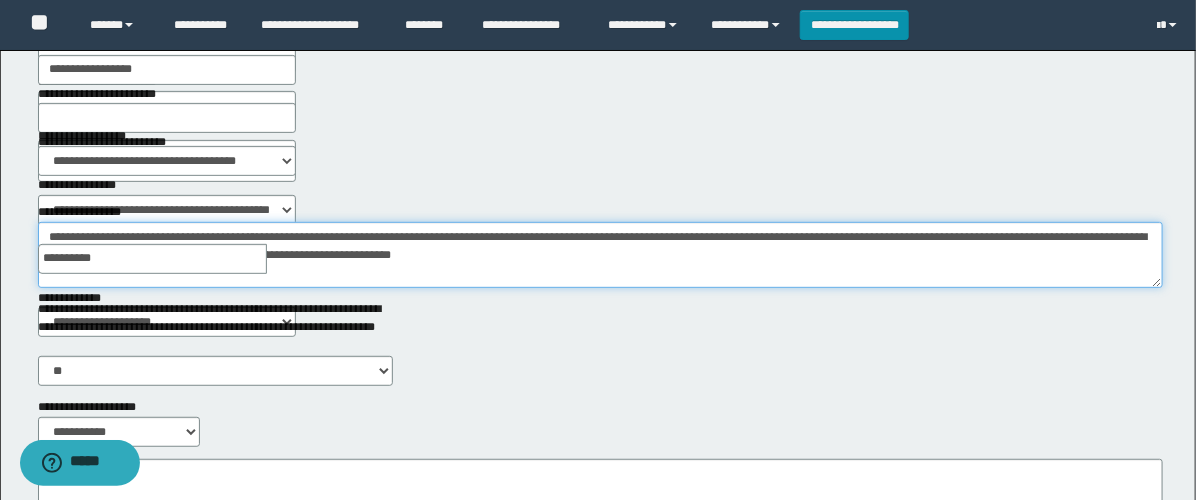 scroll, scrollTop: 333, scrollLeft: 0, axis: vertical 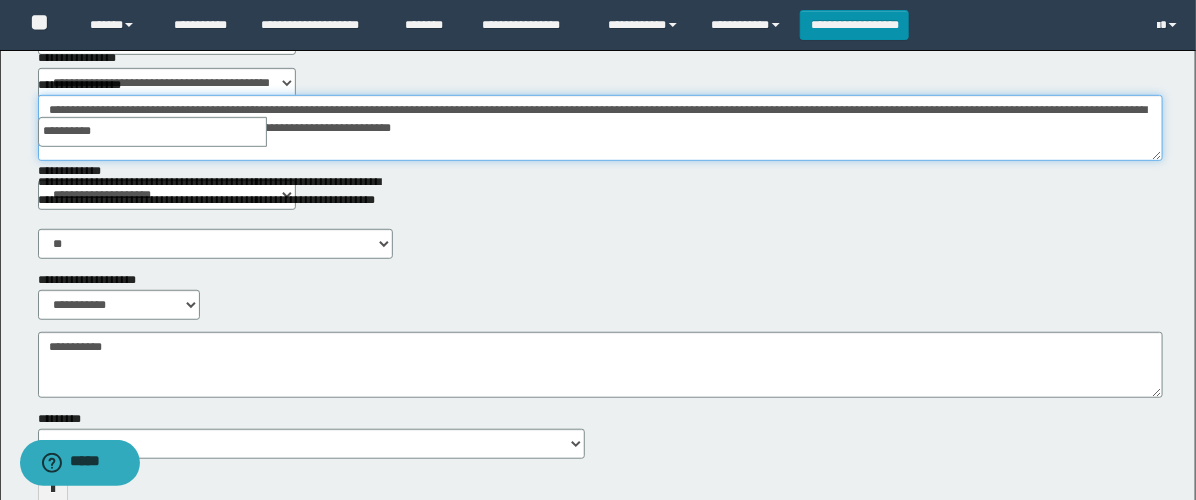 type on "**********" 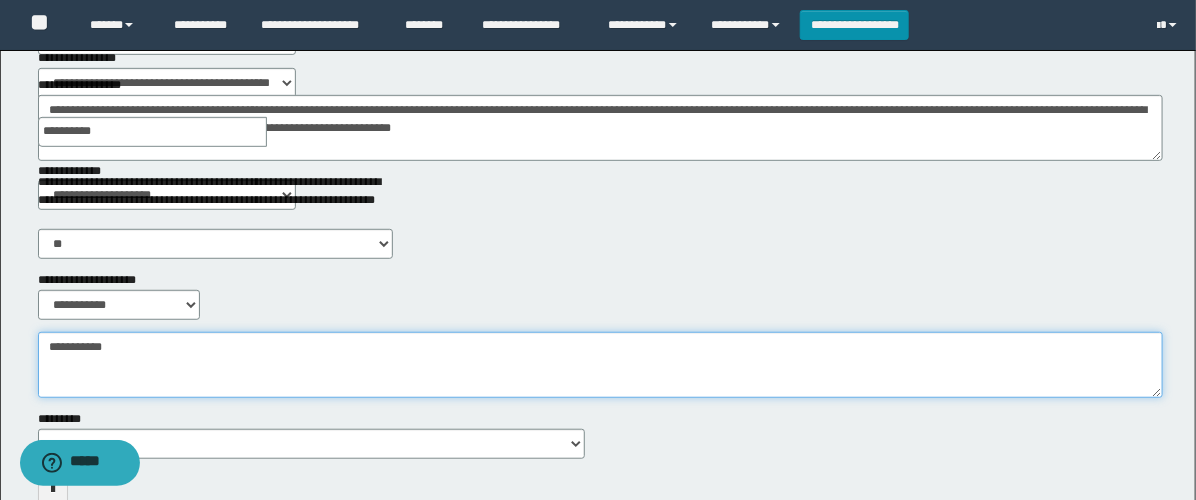 click on "**********" at bounding box center [600, 365] 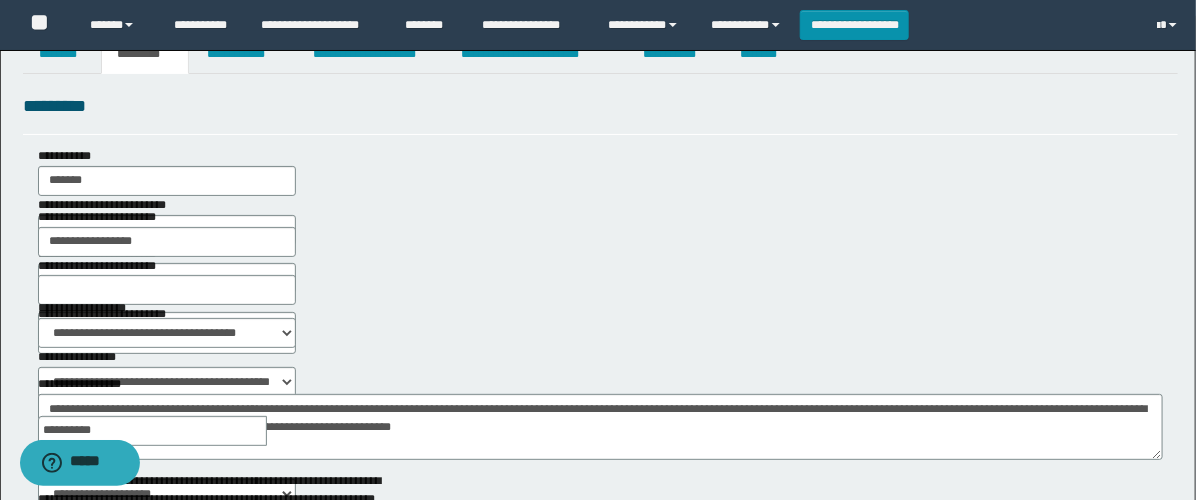 scroll, scrollTop: 0, scrollLeft: 0, axis: both 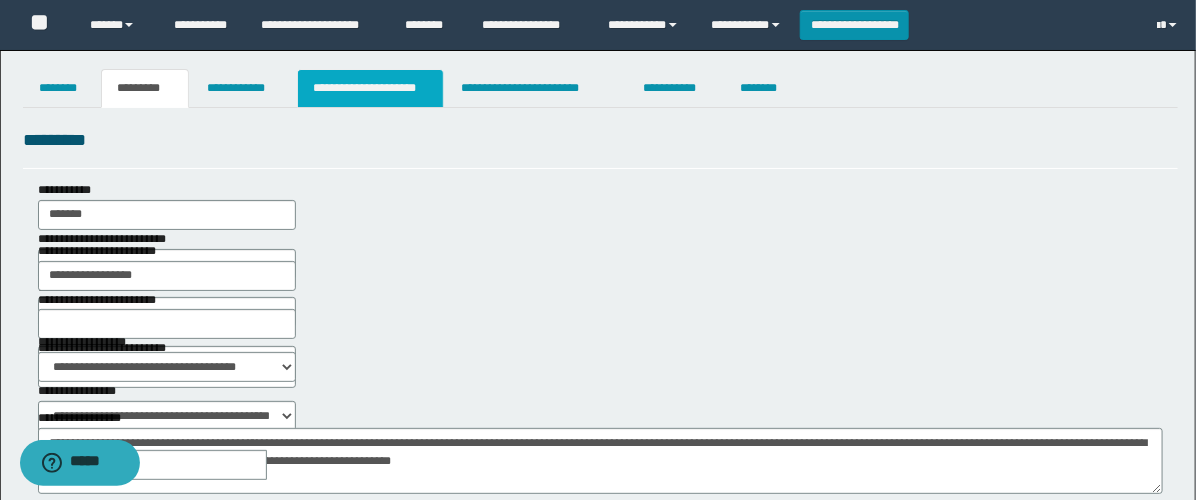 type on "**********" 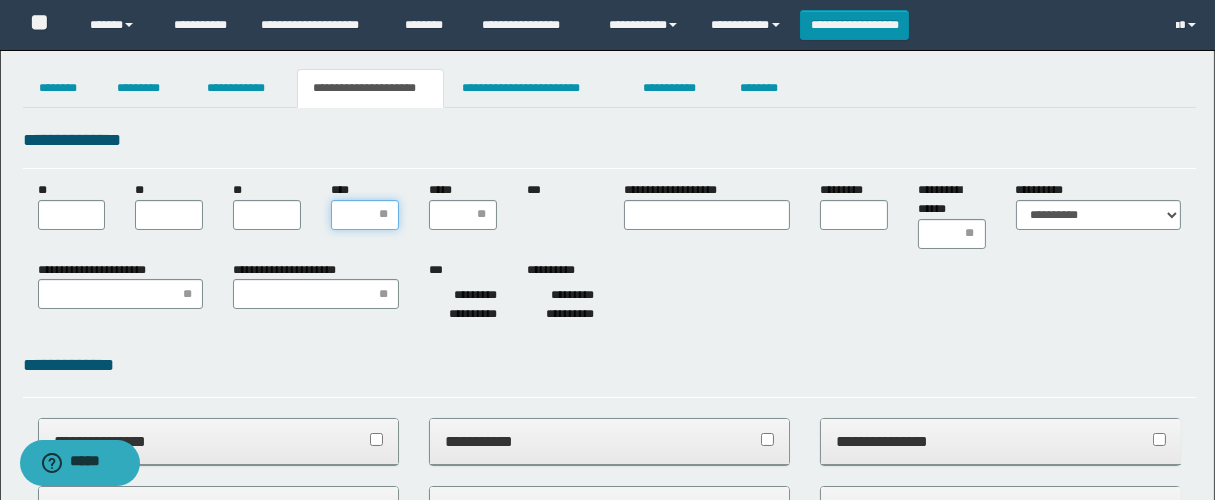 click on "****" at bounding box center (365, 215) 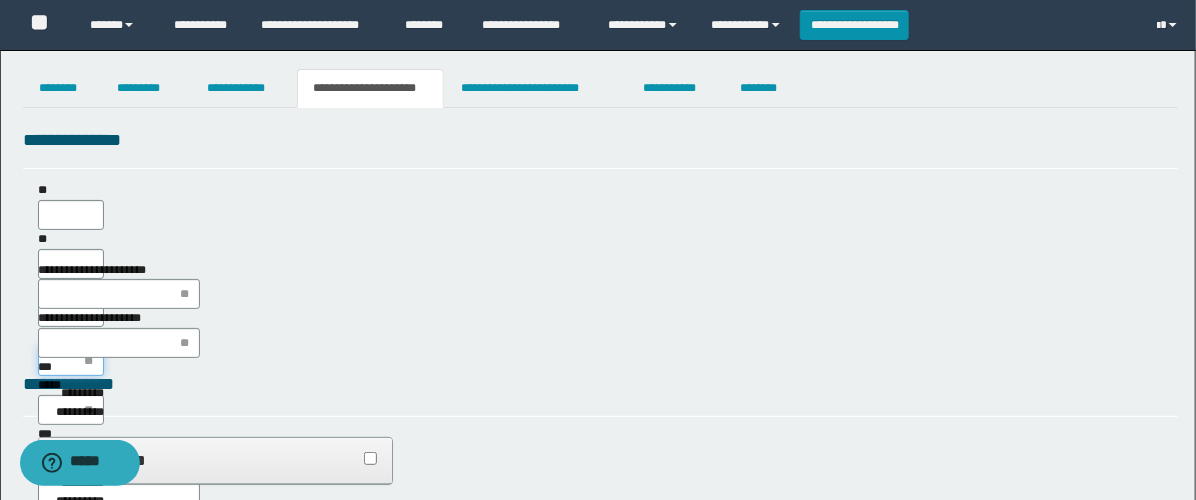 scroll, scrollTop: 0, scrollLeft: 0, axis: both 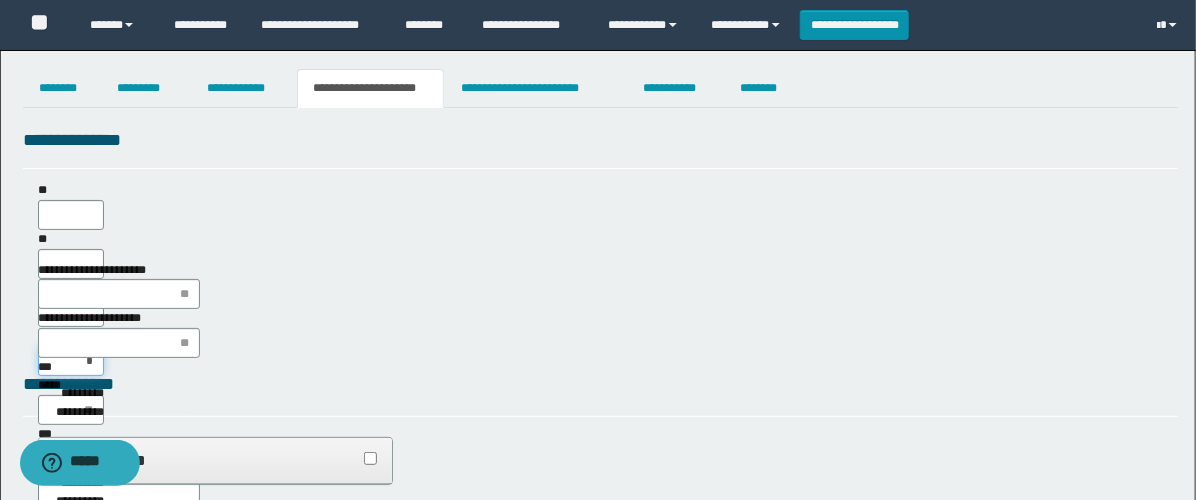 type on "**" 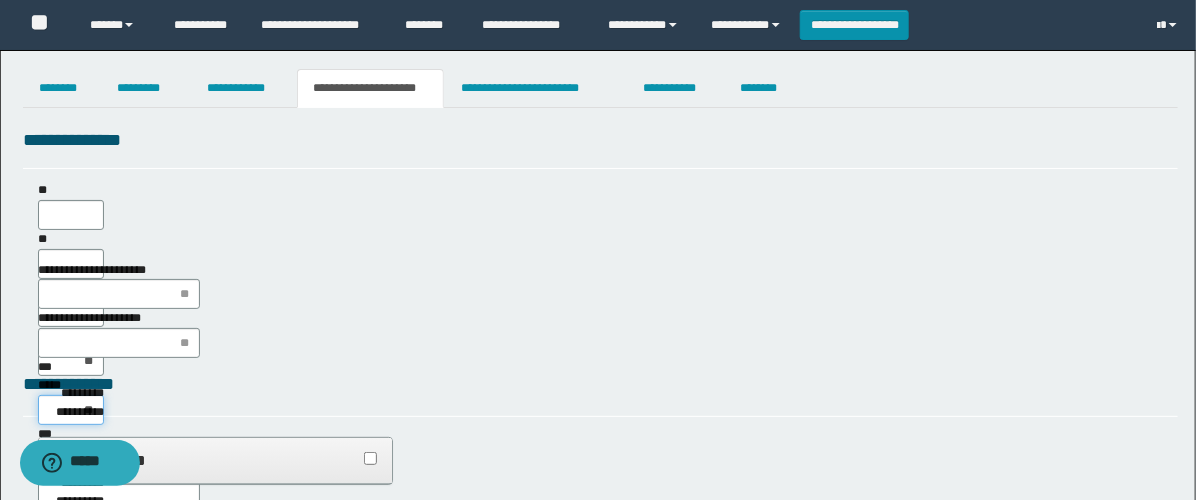 type on "***" 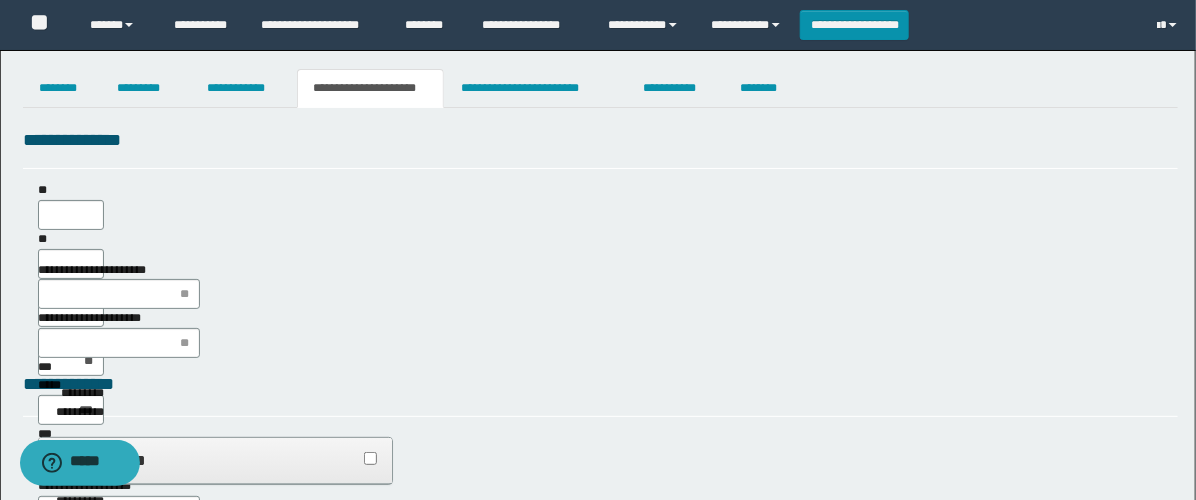 type on "**" 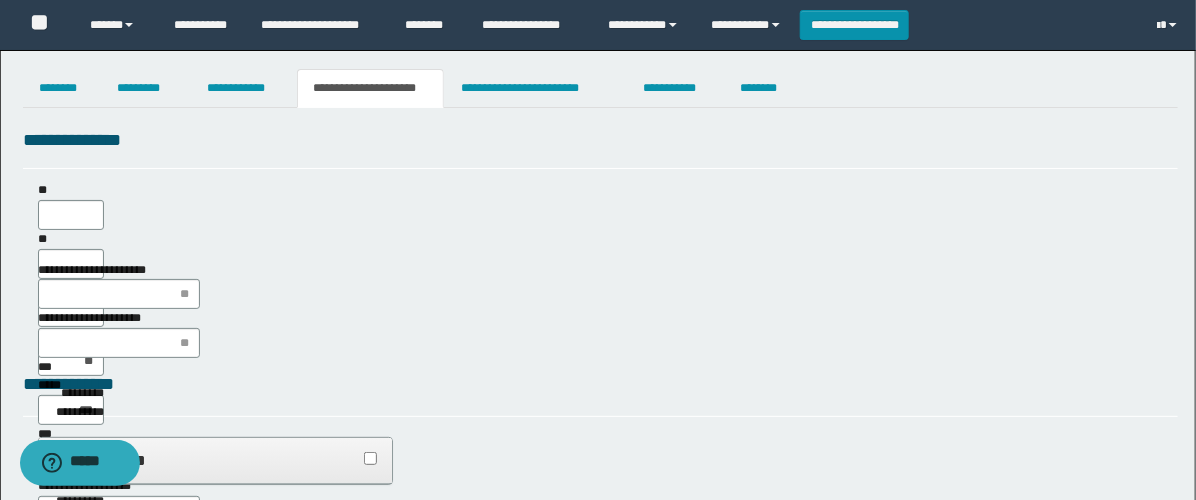 type on "**" 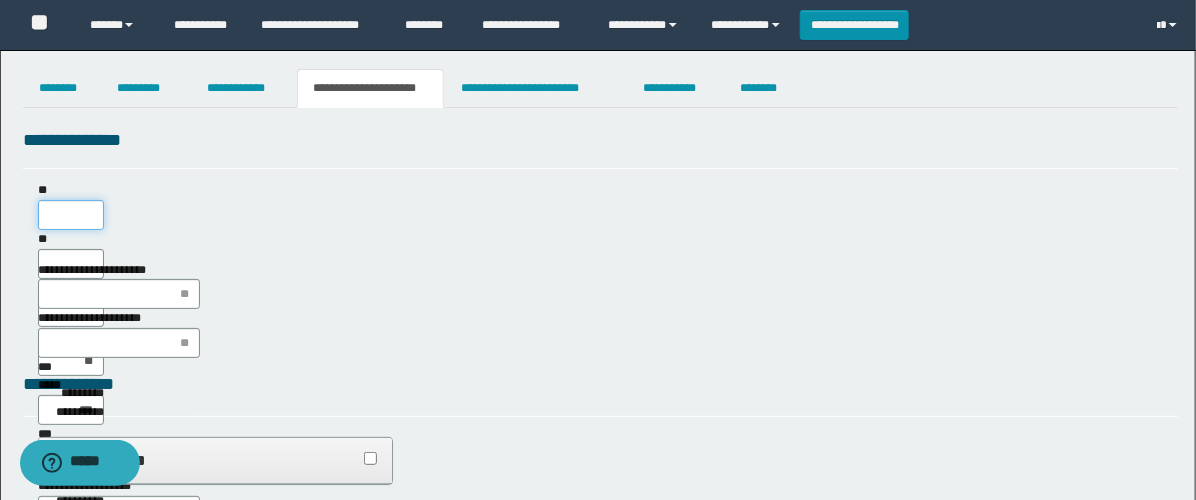 click on "**" at bounding box center (71, 215) 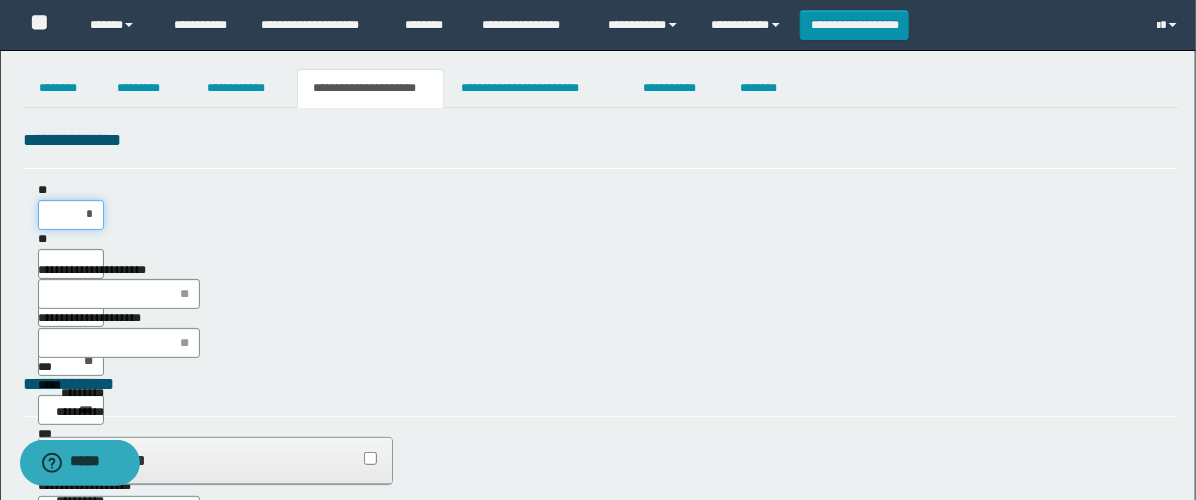 type on "**" 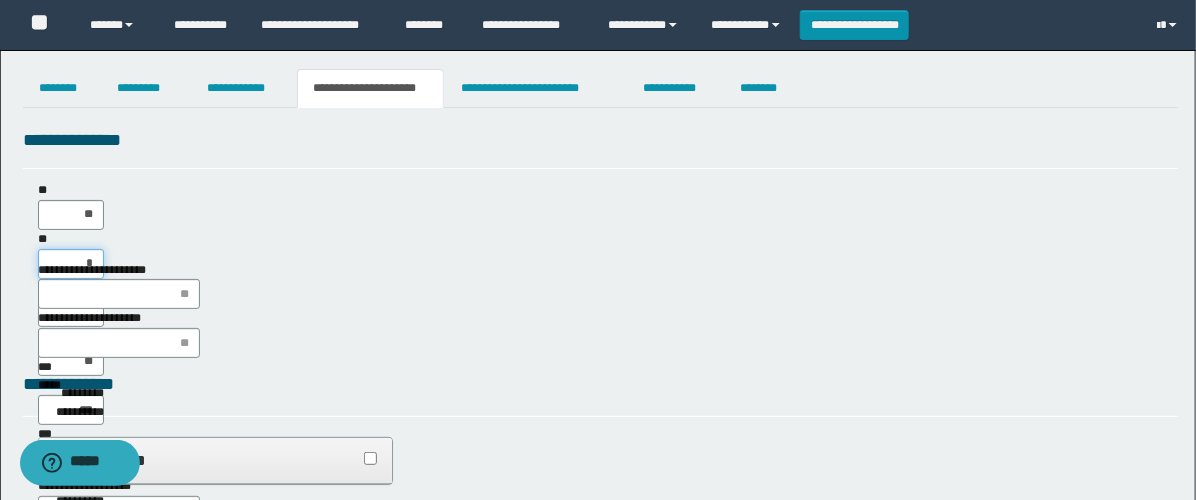 type on "**" 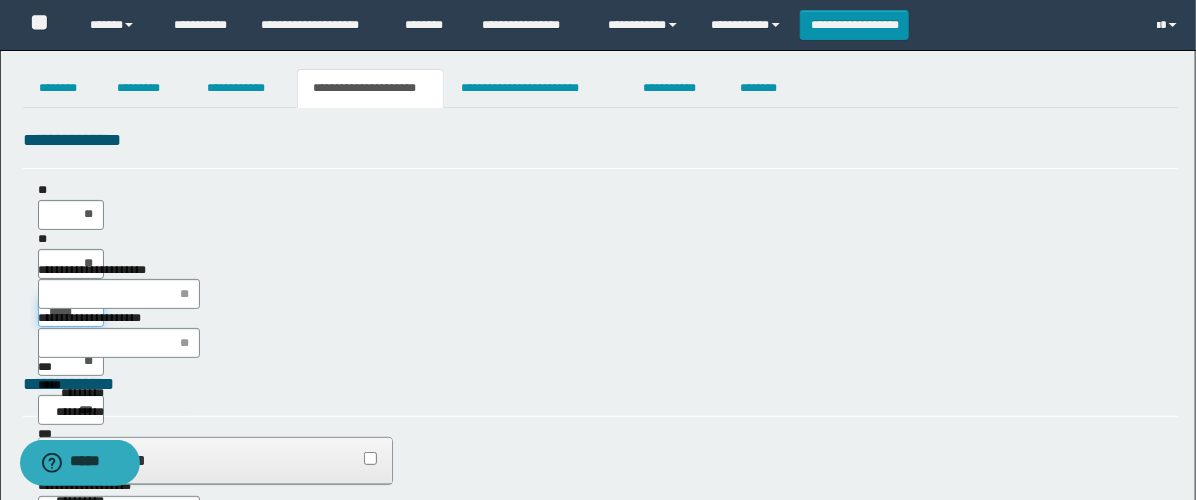 type on "******" 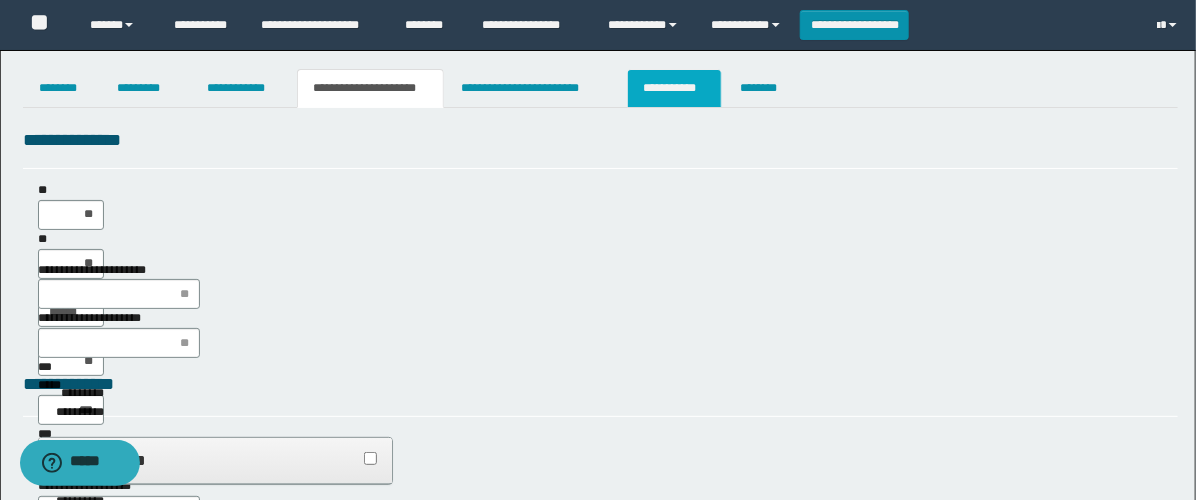 click on "**********" at bounding box center (674, 88) 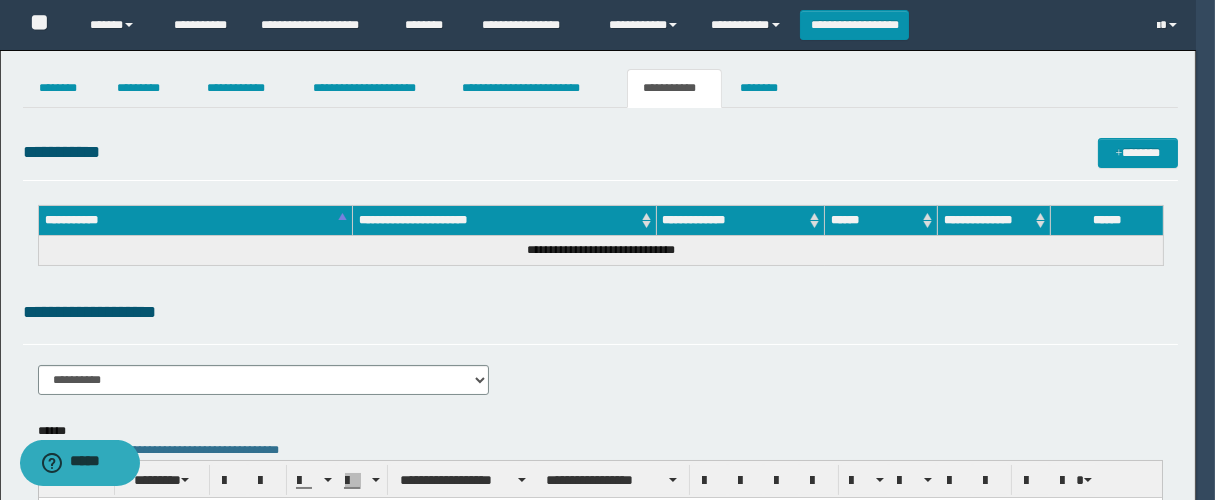 scroll, scrollTop: 0, scrollLeft: 0, axis: both 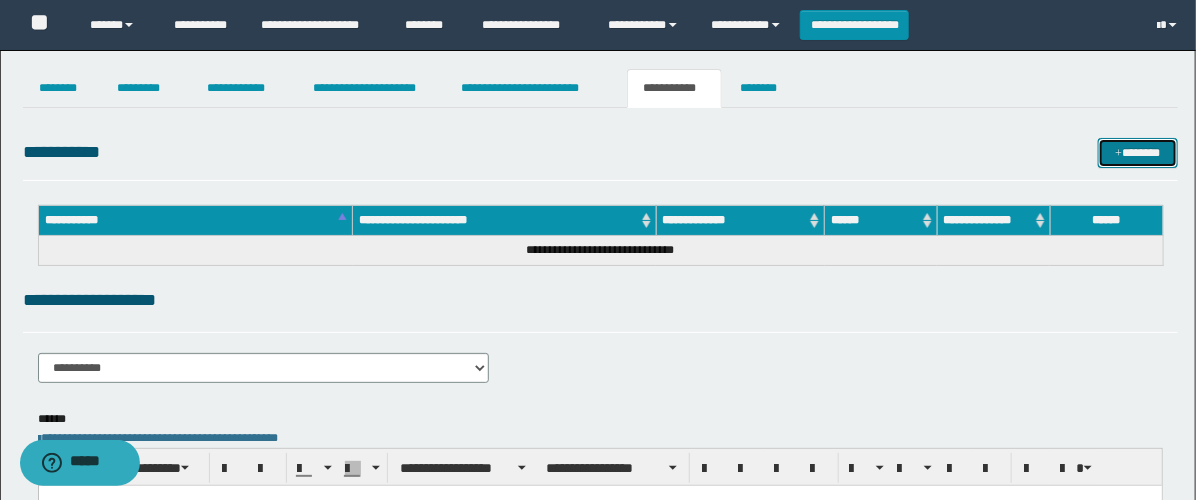 click on "*******" at bounding box center [1138, 153] 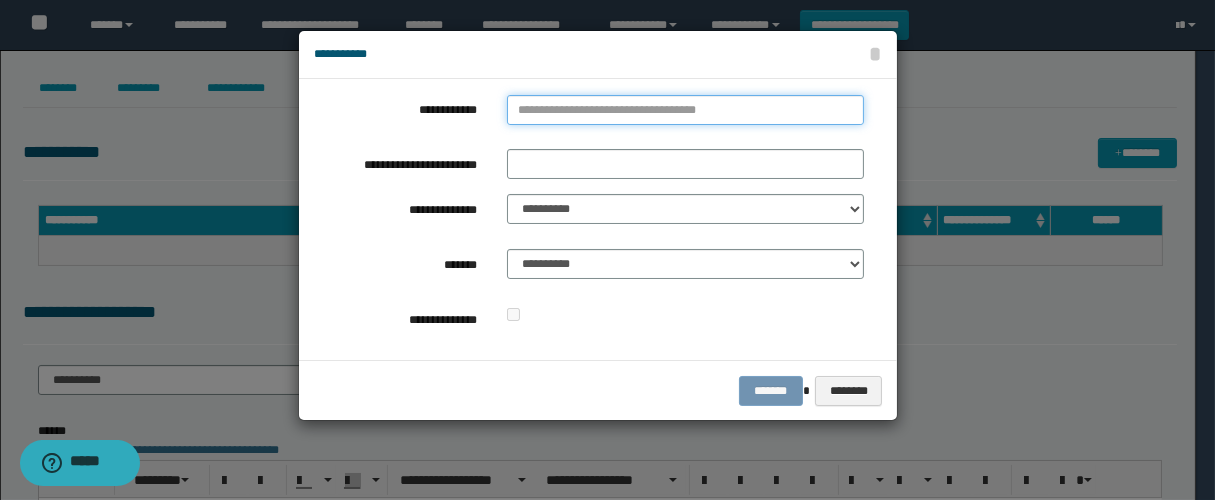 click on "**********" at bounding box center [685, 110] 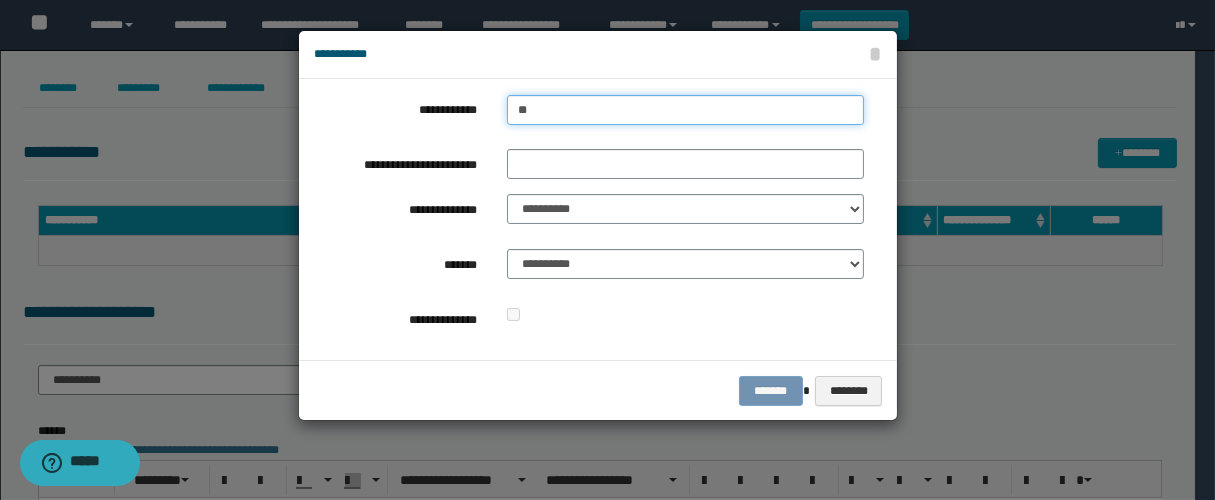 type on "***" 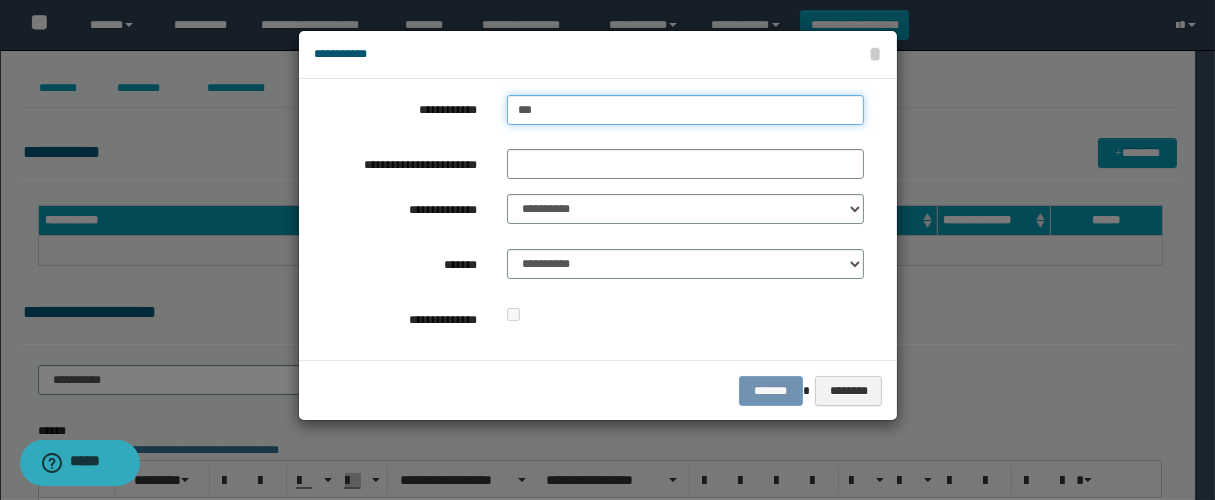 type on "***" 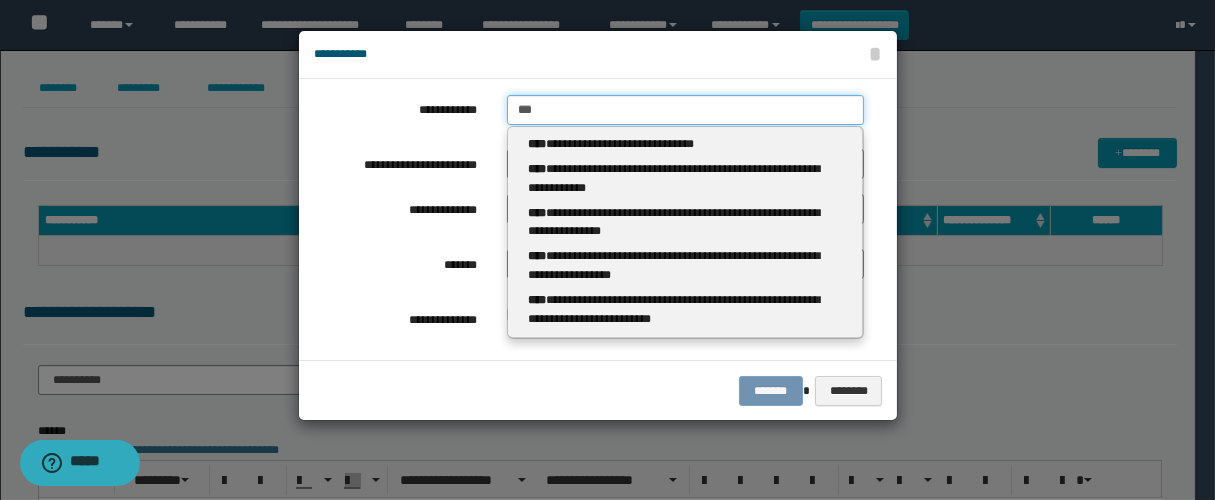 type 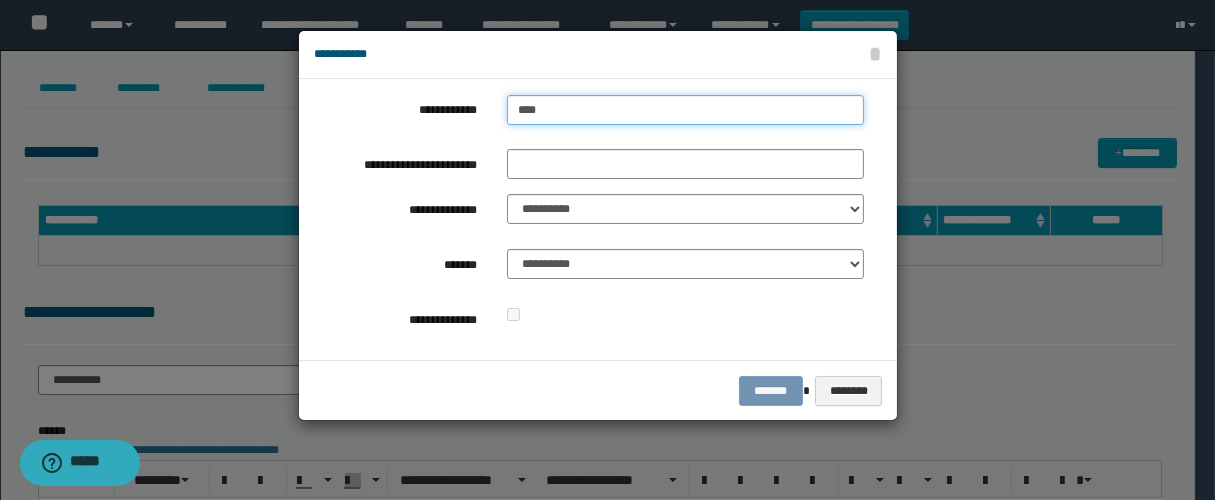 type on "****" 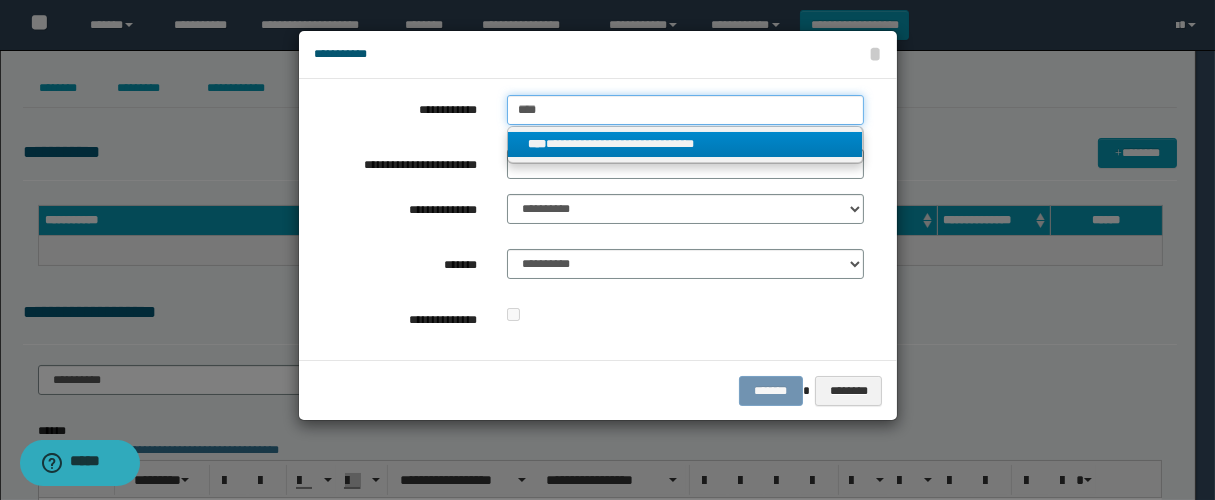 type on "****" 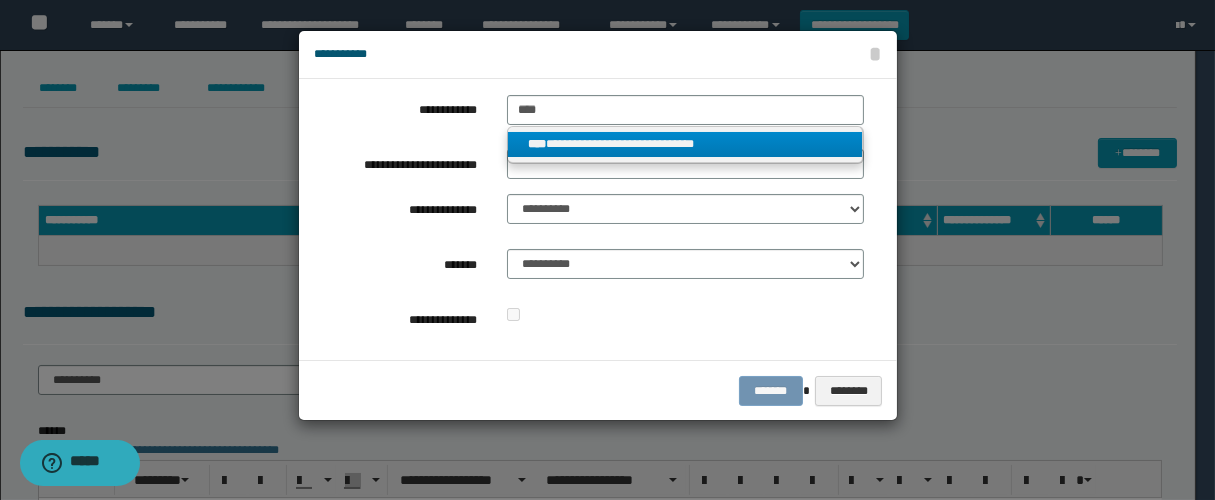 click on "**********" at bounding box center (685, 144) 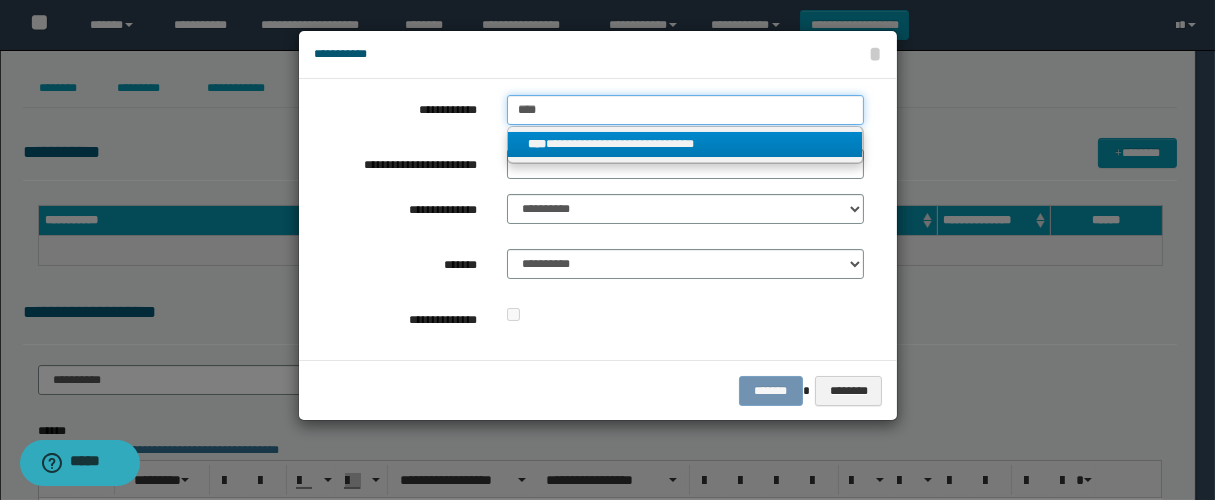 type 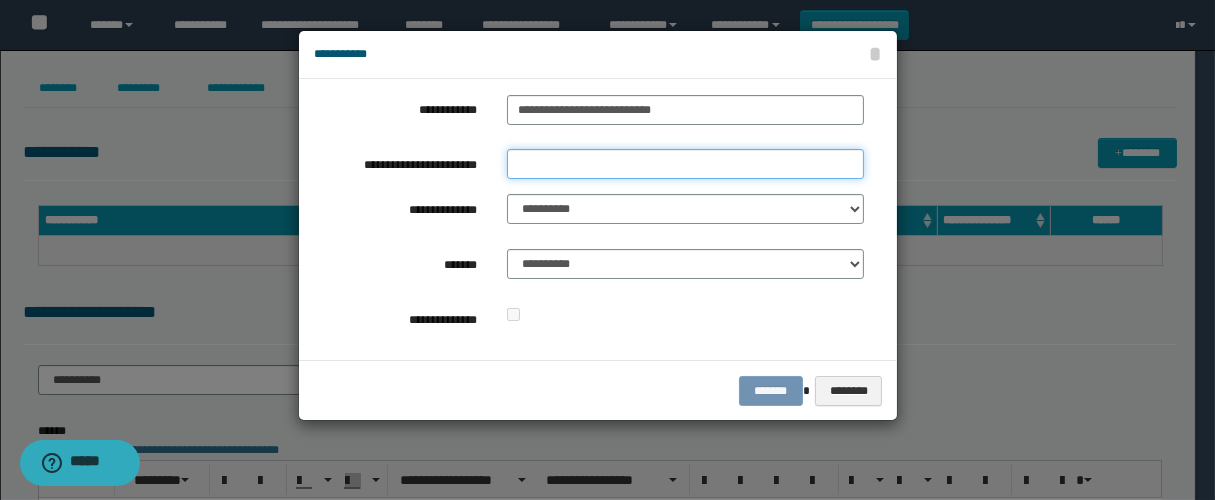 click on "**********" at bounding box center [685, 164] 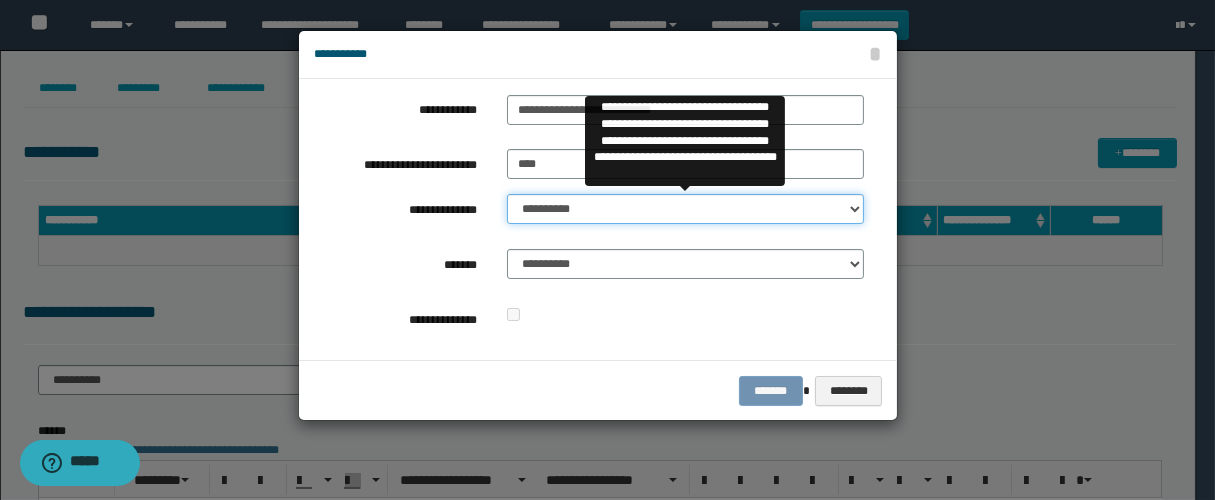 click on "**********" at bounding box center (685, 209) 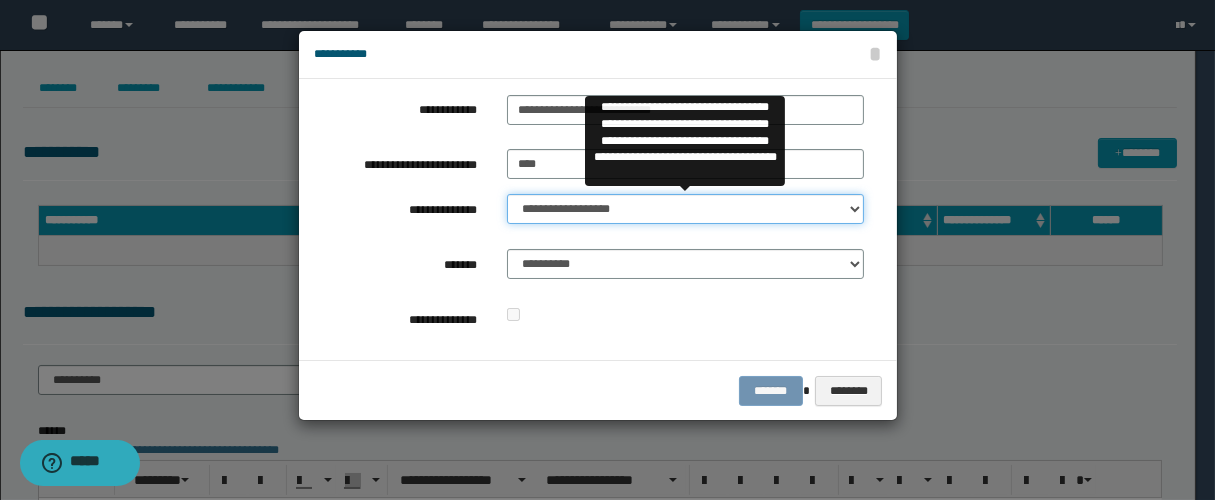 click on "**********" at bounding box center (685, 209) 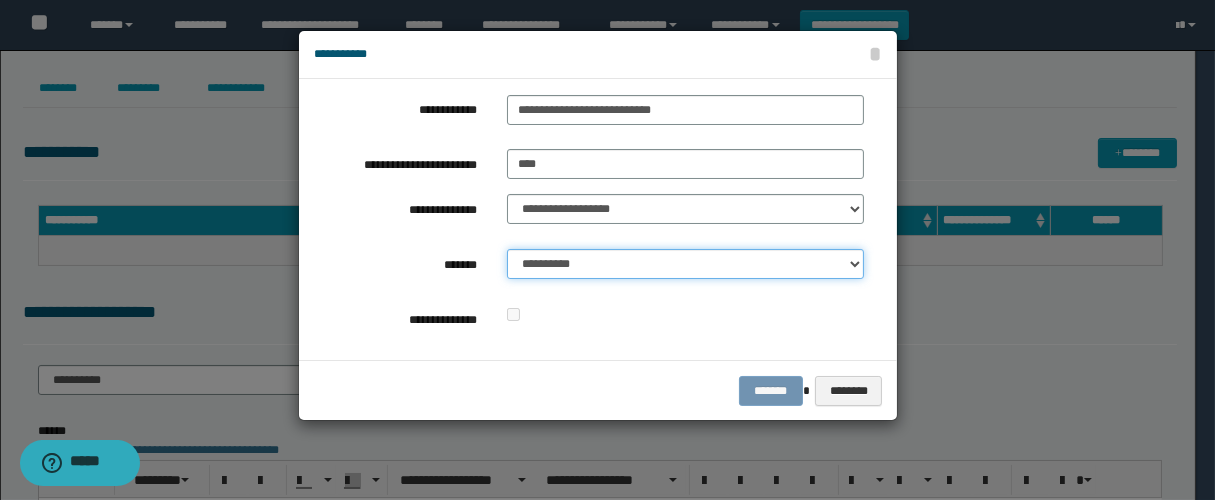 drag, startPoint x: 564, startPoint y: 257, endPoint x: 625, endPoint y: 273, distance: 63.06346 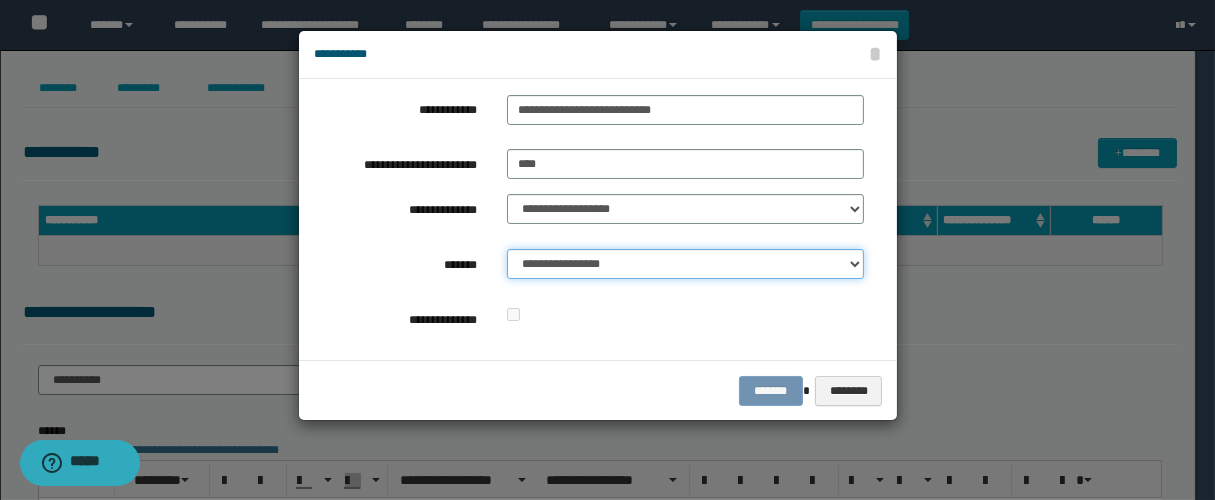 click on "**********" at bounding box center [685, 264] 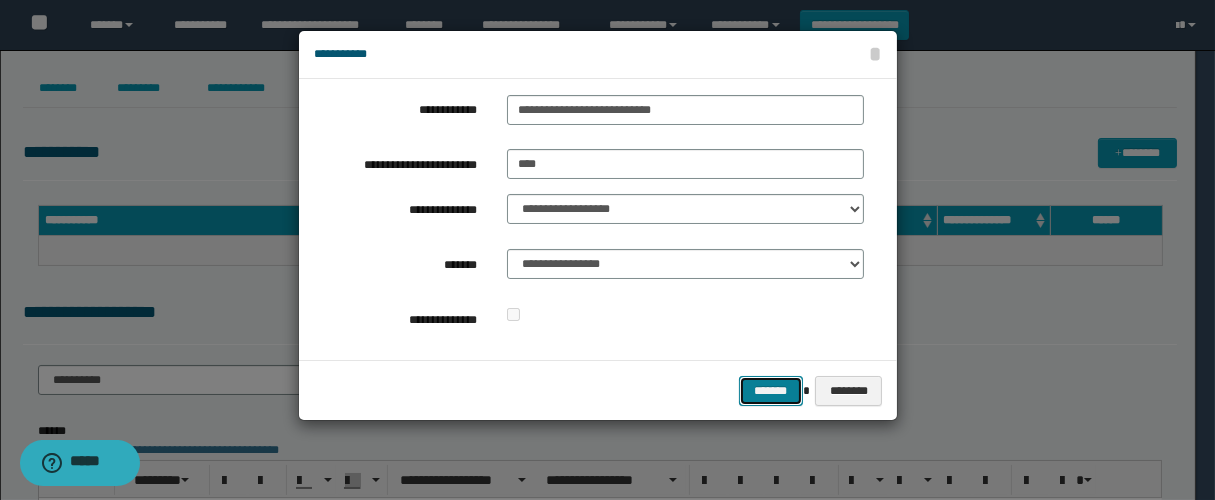 drag, startPoint x: 737, startPoint y: 387, endPoint x: 764, endPoint y: 365, distance: 34.828148 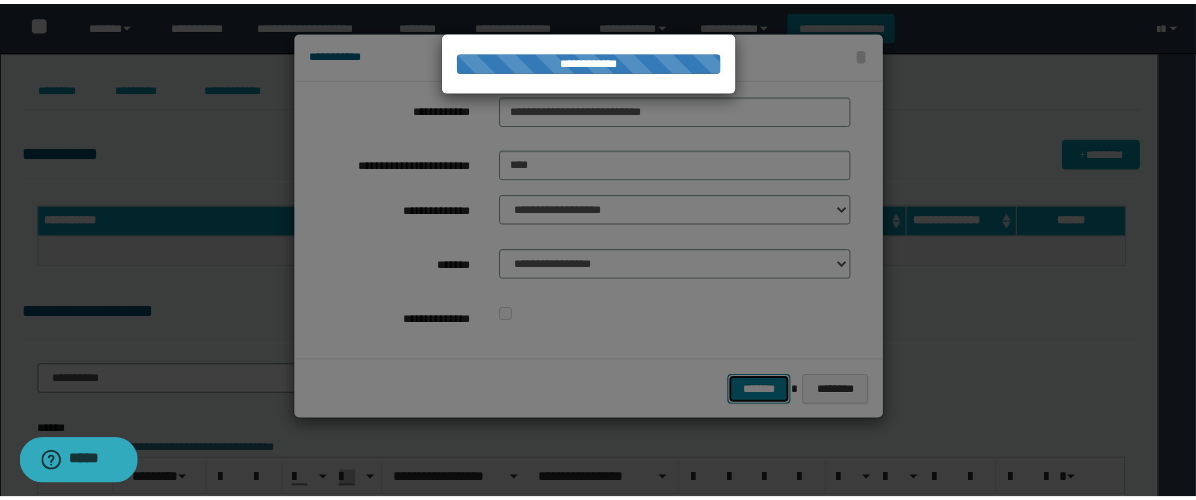scroll, scrollTop: 0, scrollLeft: 0, axis: both 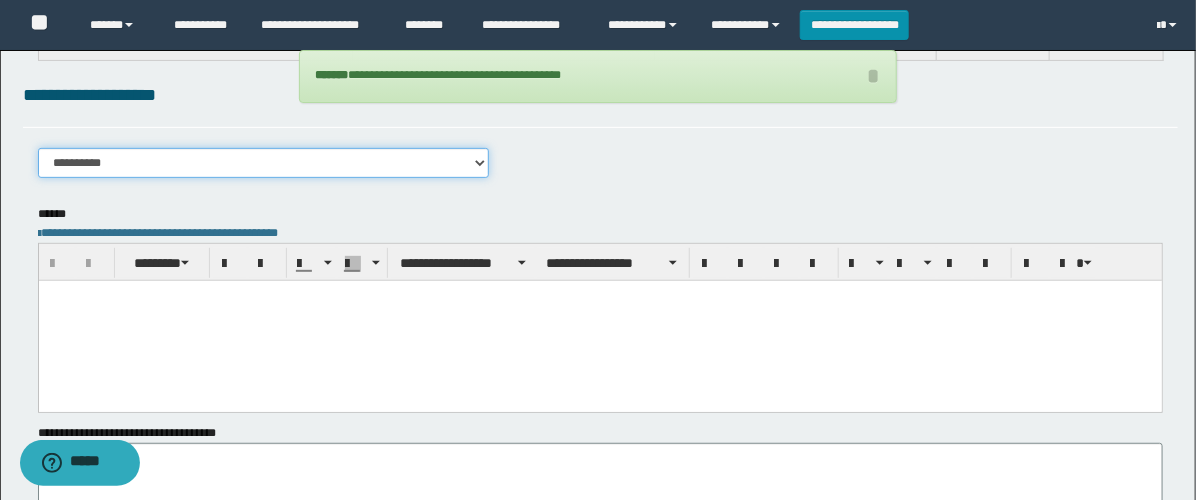 click on "**********" at bounding box center [263, 163] 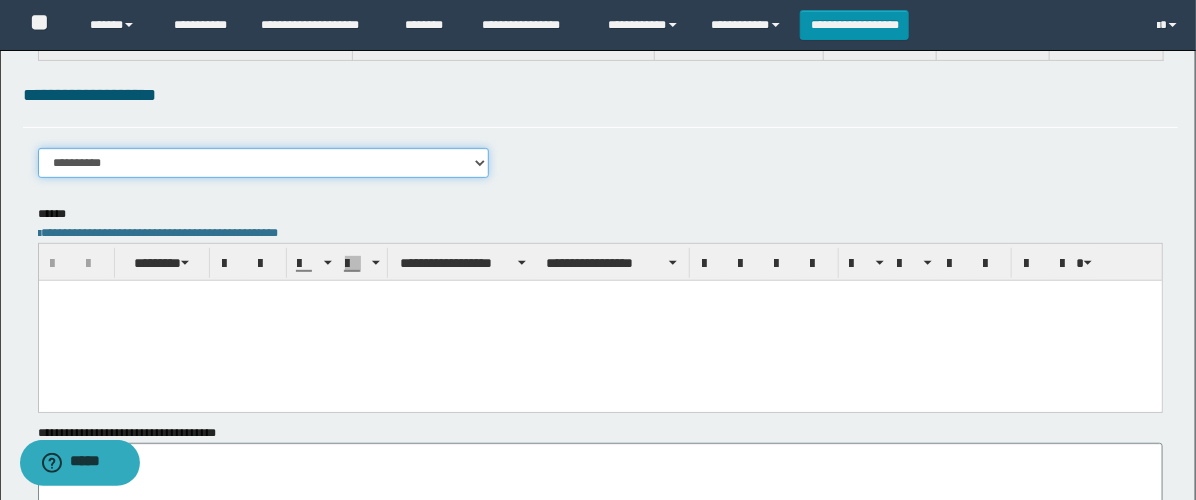select on "****" 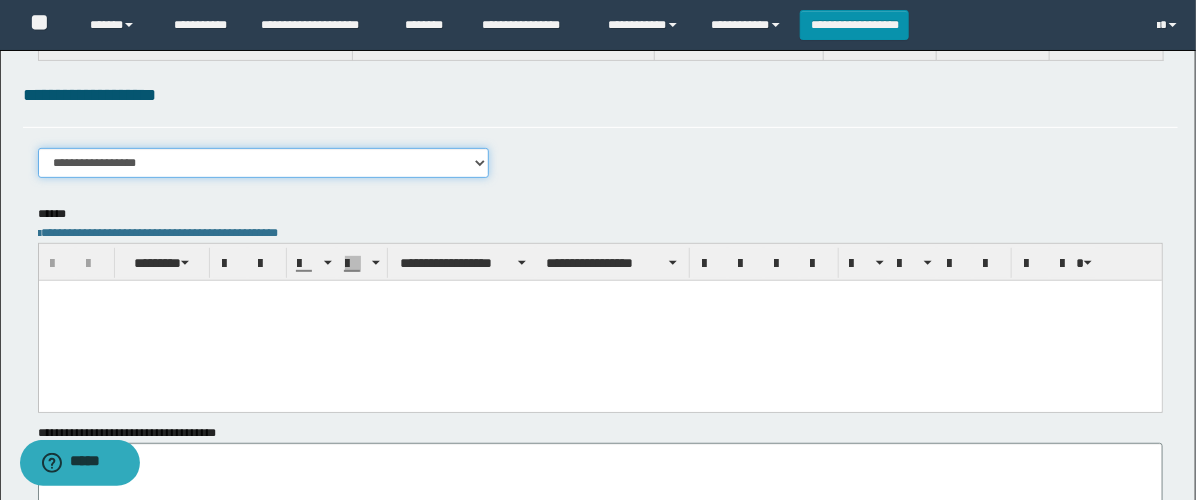 click on "**********" at bounding box center (263, 163) 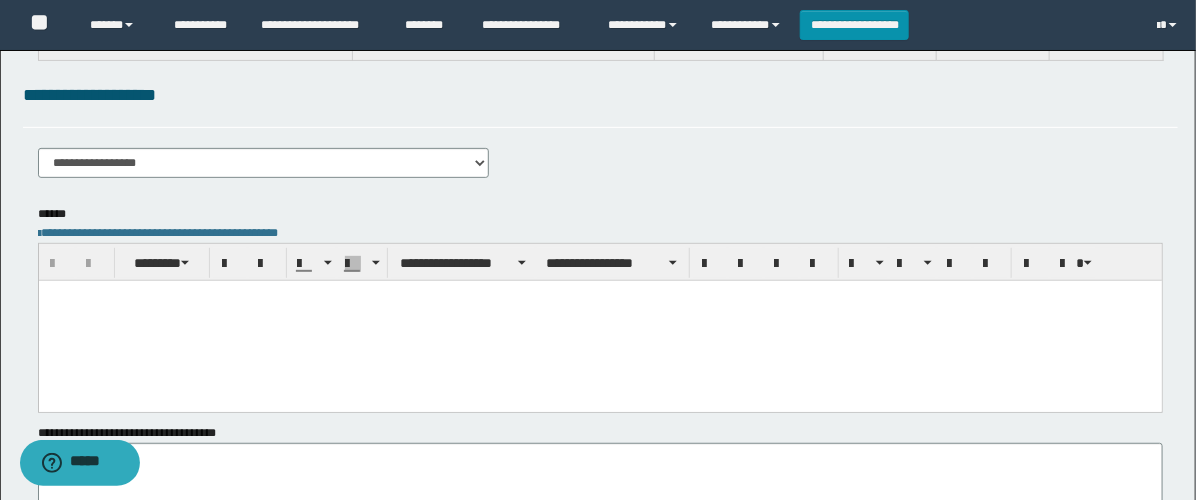 click at bounding box center [599, 320] 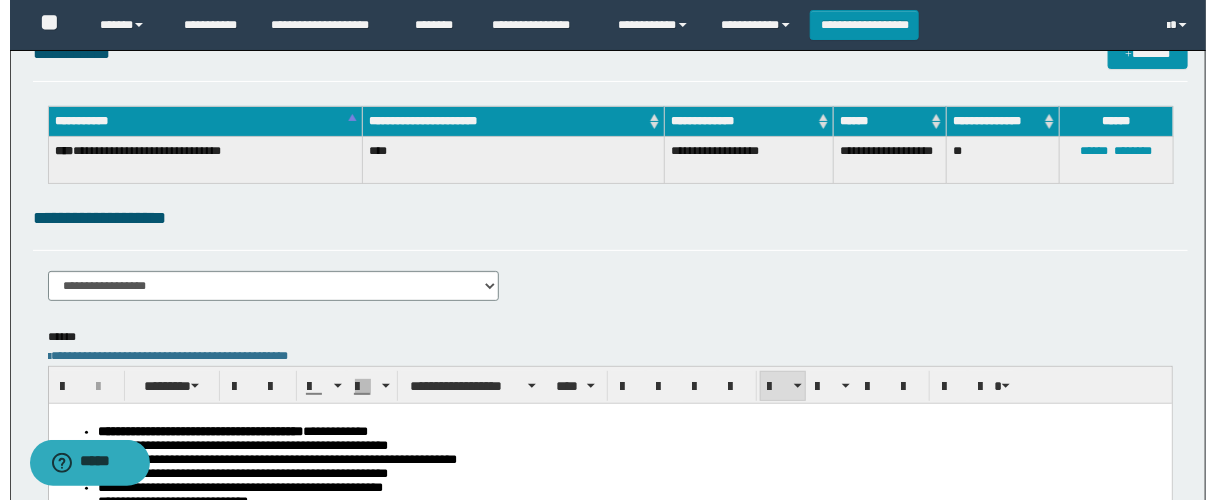 scroll, scrollTop: 0, scrollLeft: 0, axis: both 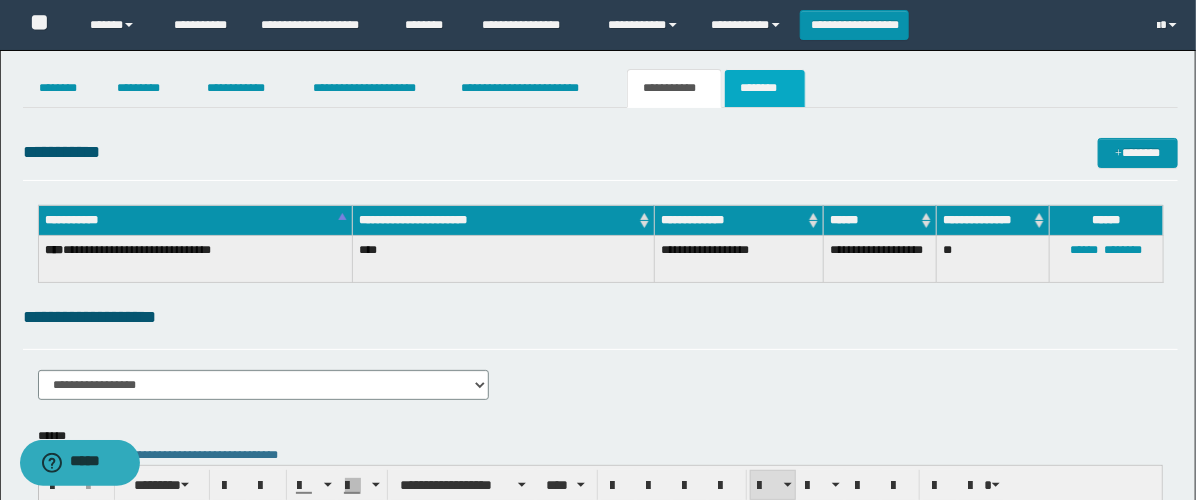 click on "********" at bounding box center [765, 88] 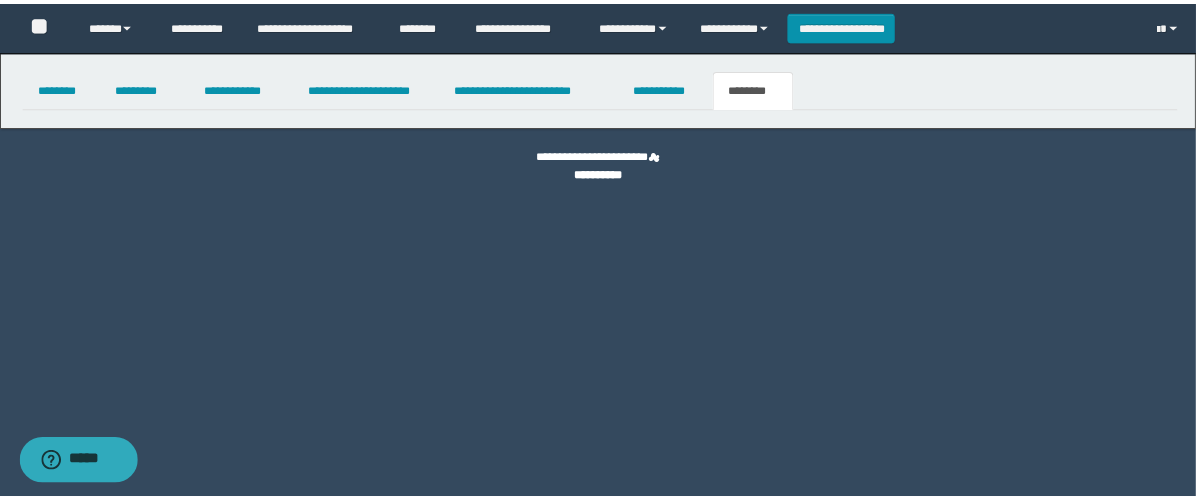 scroll, scrollTop: 0, scrollLeft: 0, axis: both 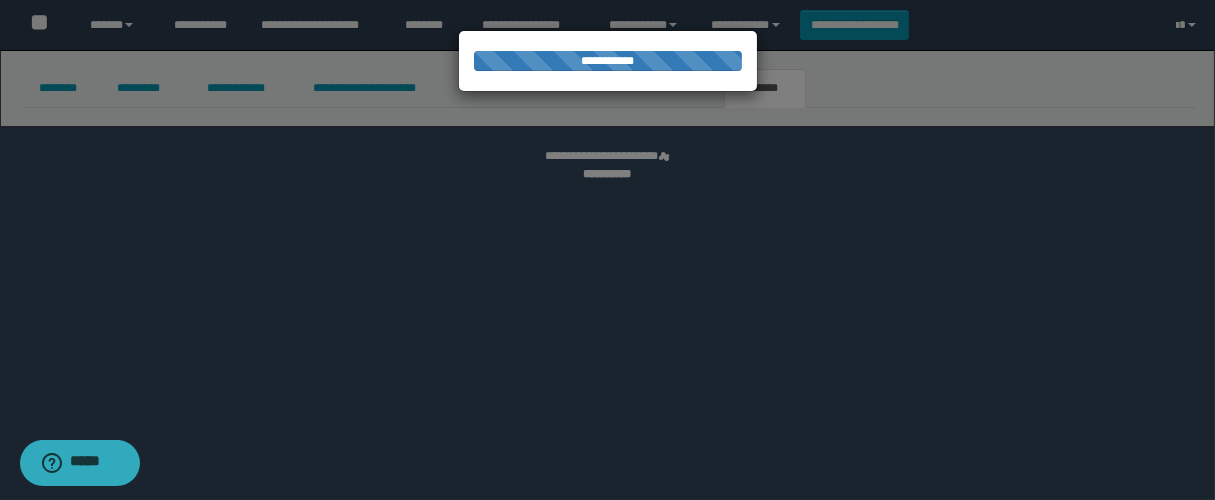 select 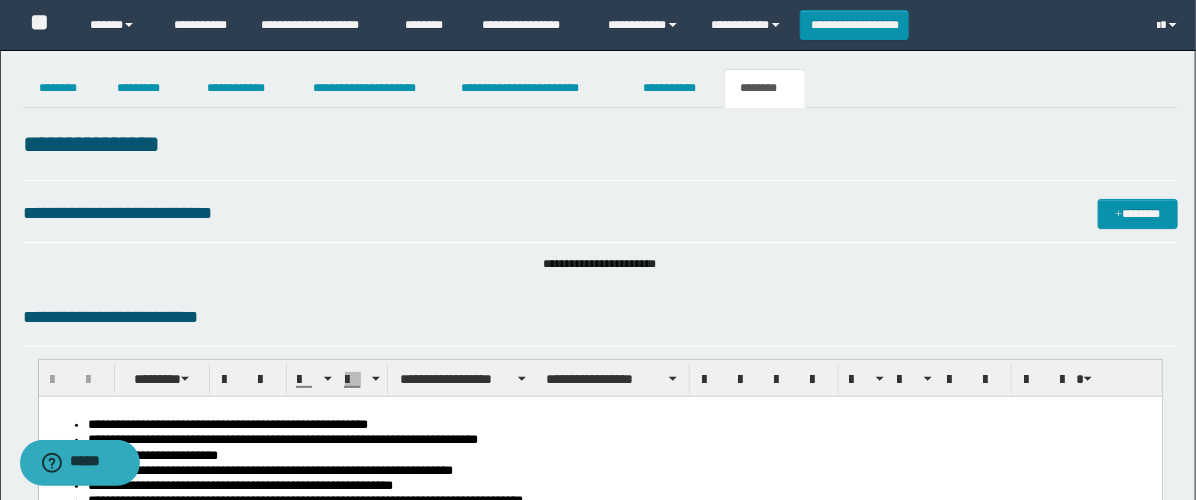 scroll, scrollTop: 0, scrollLeft: 0, axis: both 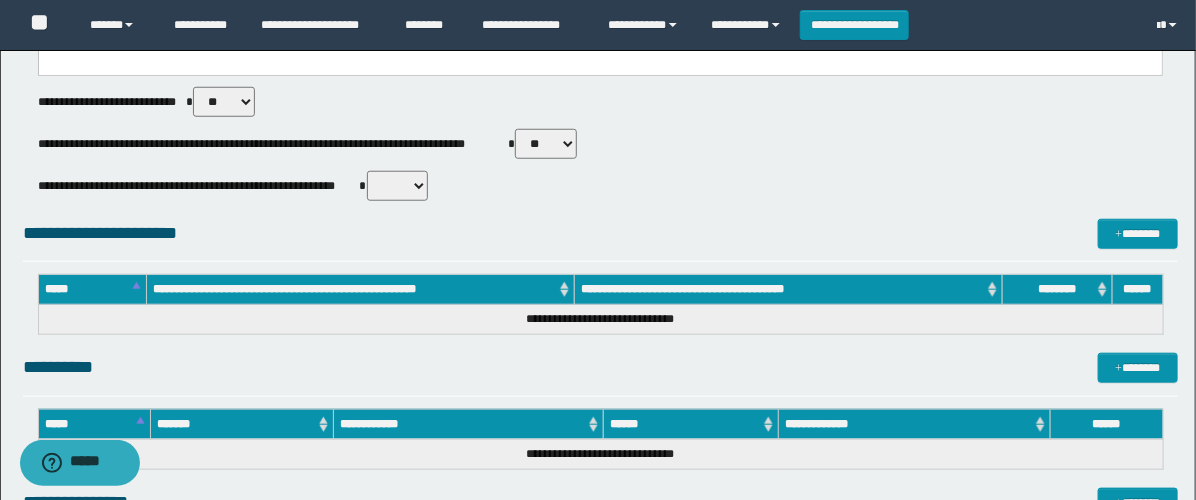 click on "**
**" at bounding box center (546, 144) 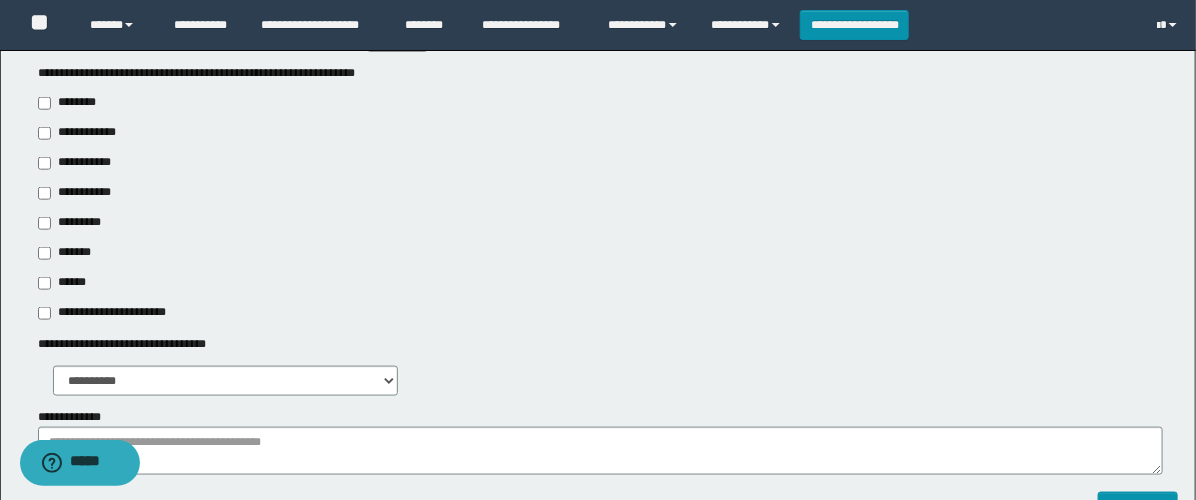scroll, scrollTop: 666, scrollLeft: 0, axis: vertical 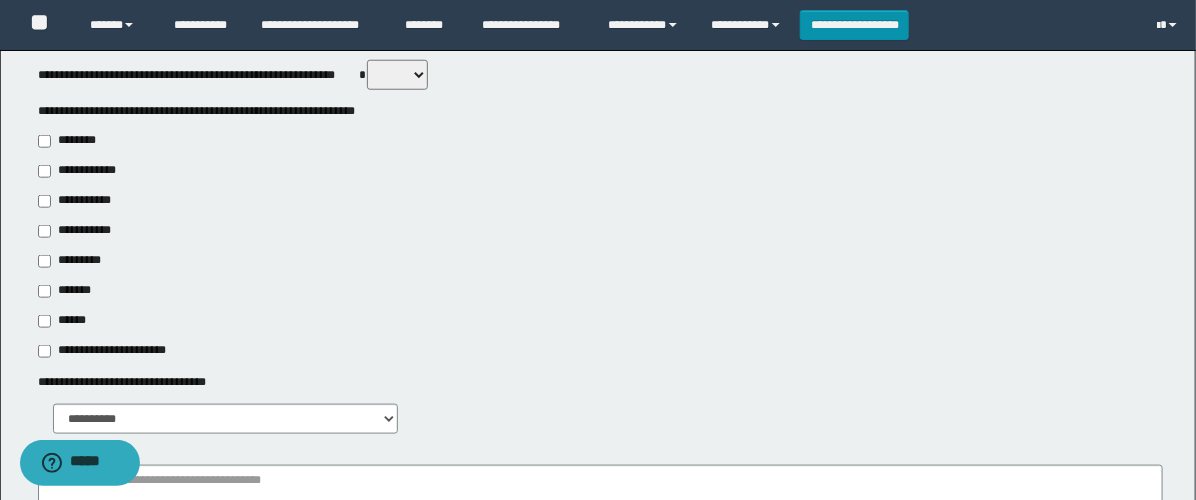click on "*********" at bounding box center (72, 261) 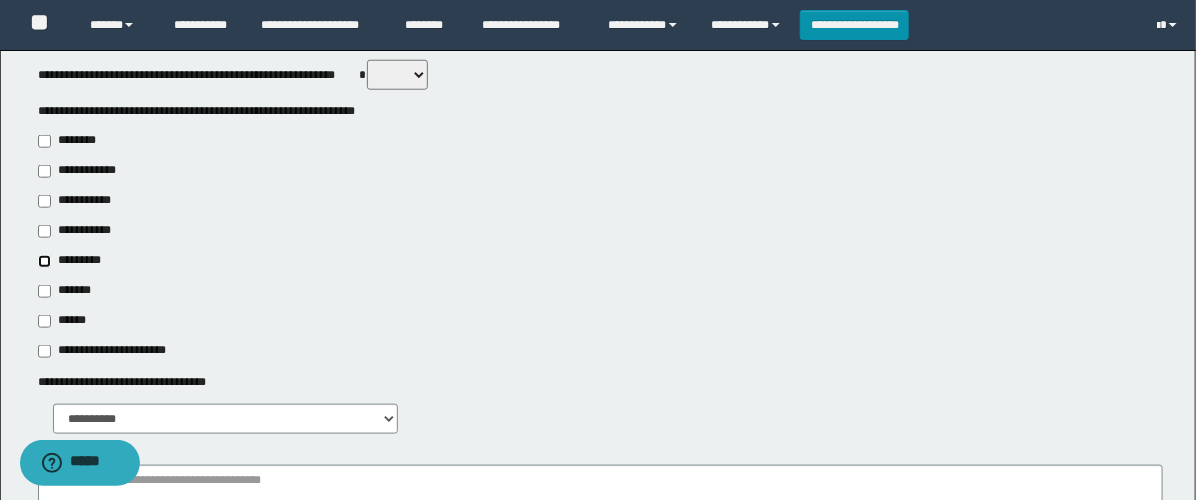 type on "*********" 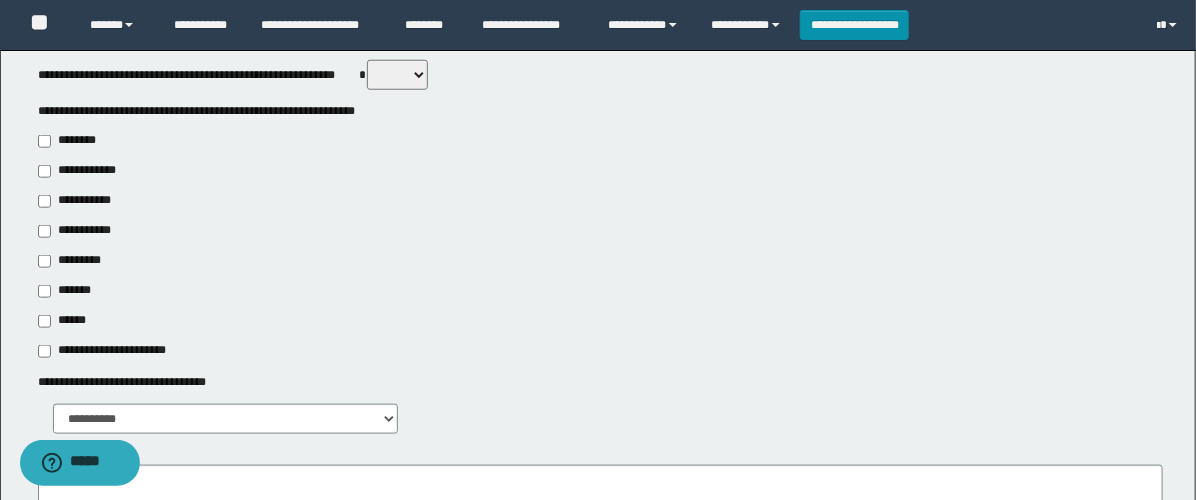 click on "*********" at bounding box center (72, 261) 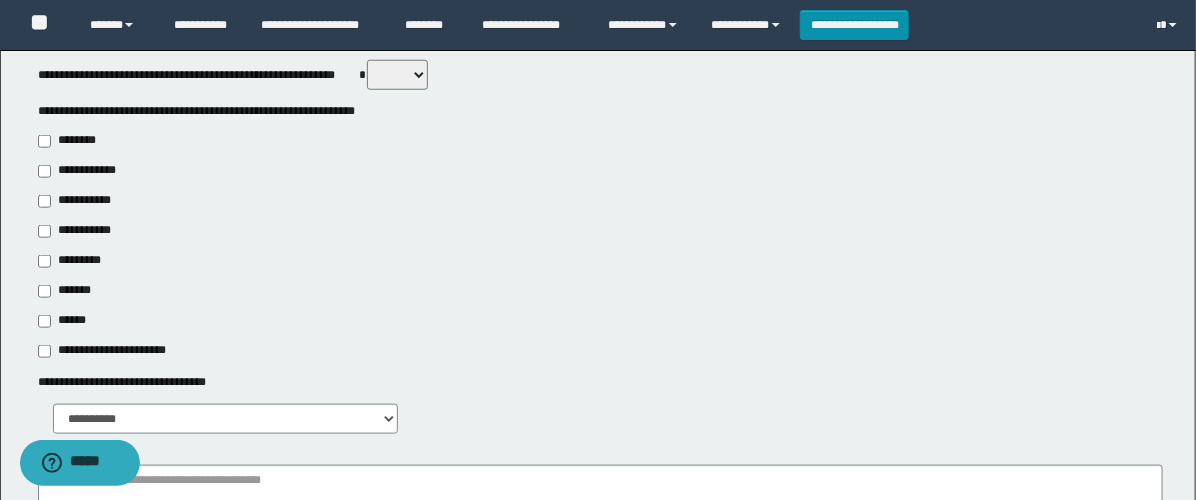 click on "*******" at bounding box center (70, 291) 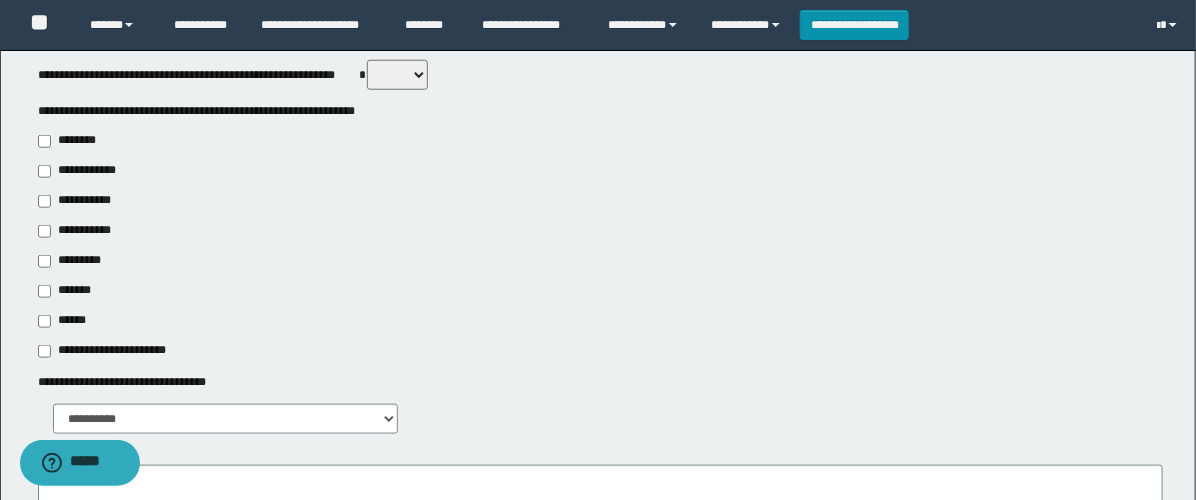 click on "**********" at bounding box center [76, 231] 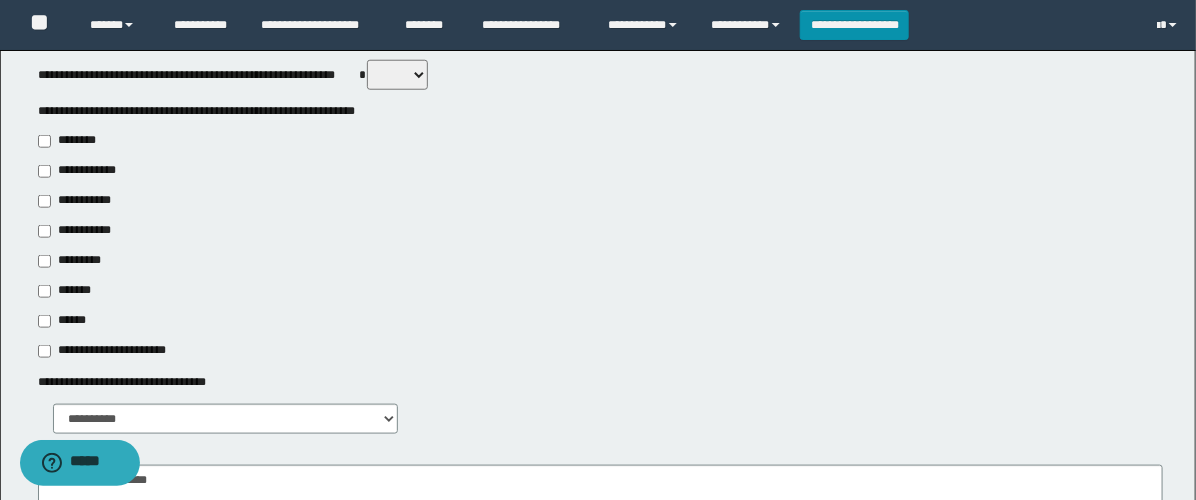 click on "**********" at bounding box center [81, 201] 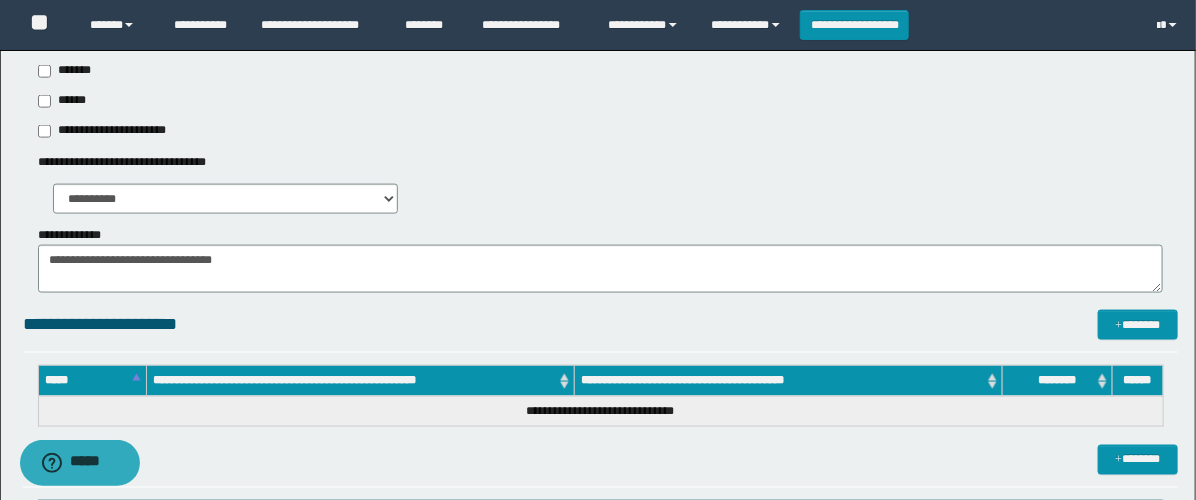 scroll, scrollTop: 888, scrollLeft: 0, axis: vertical 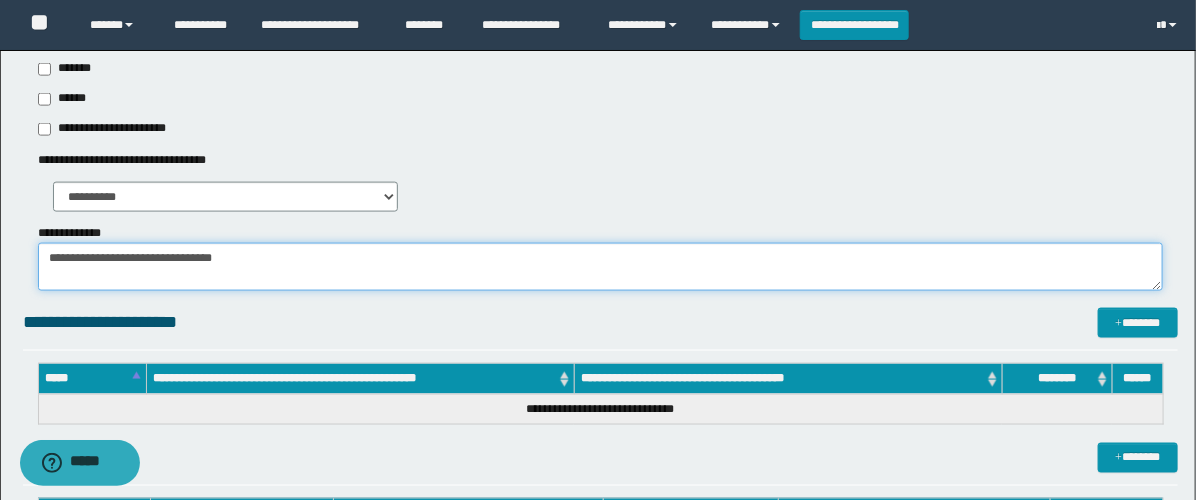 click on "**********" at bounding box center (600, 267) 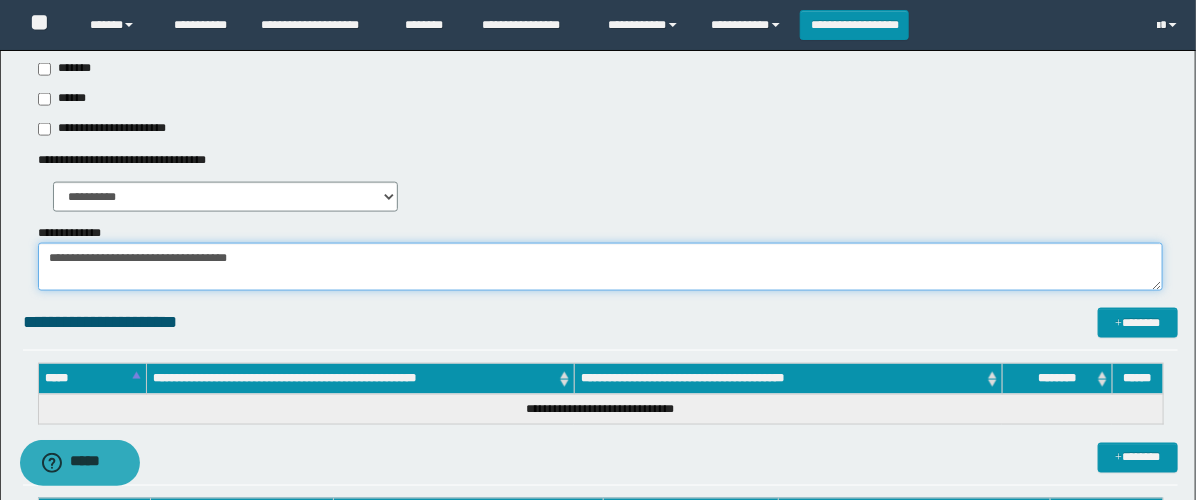paste on "**********" 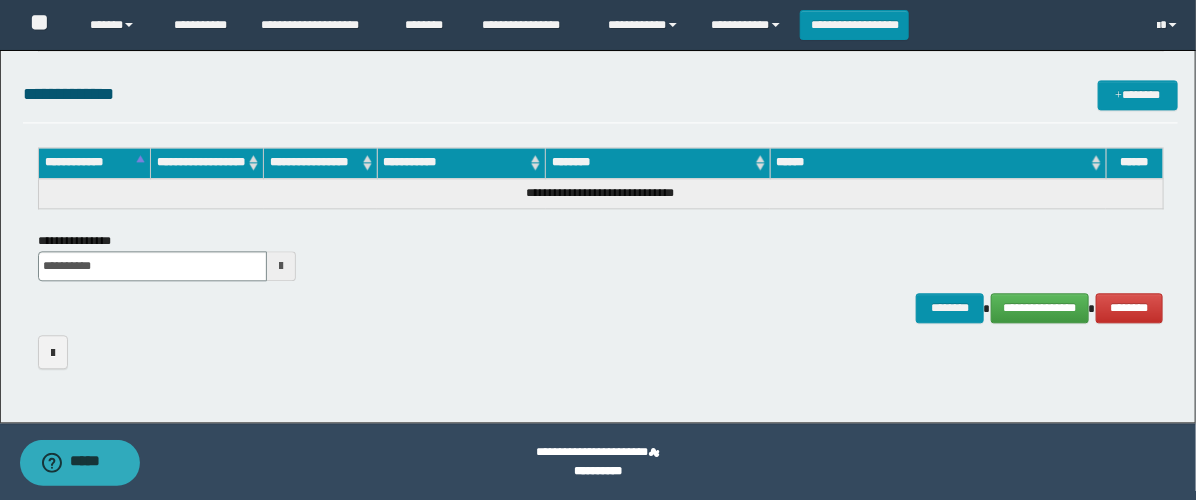 scroll, scrollTop: 1544, scrollLeft: 0, axis: vertical 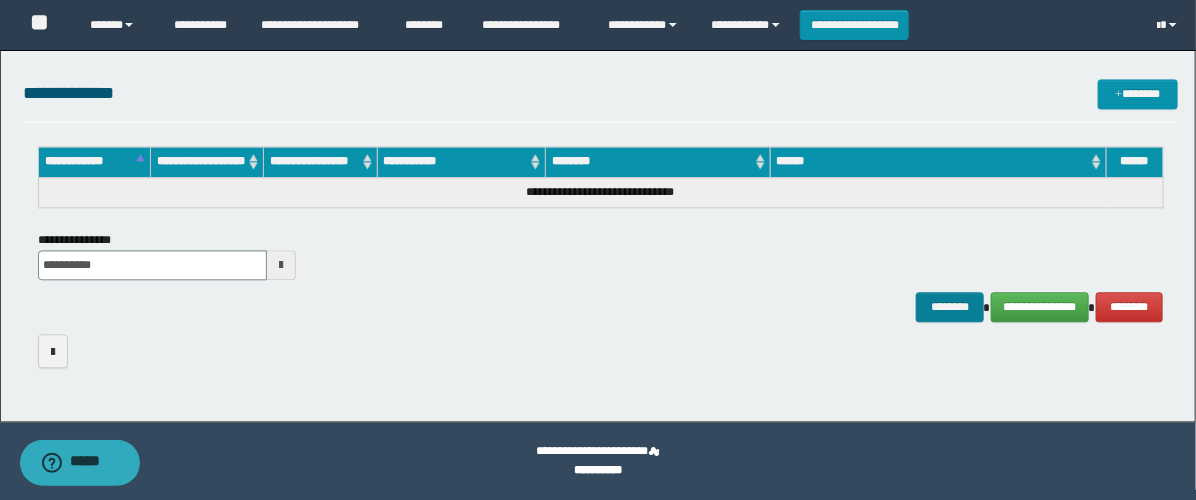type on "**********" 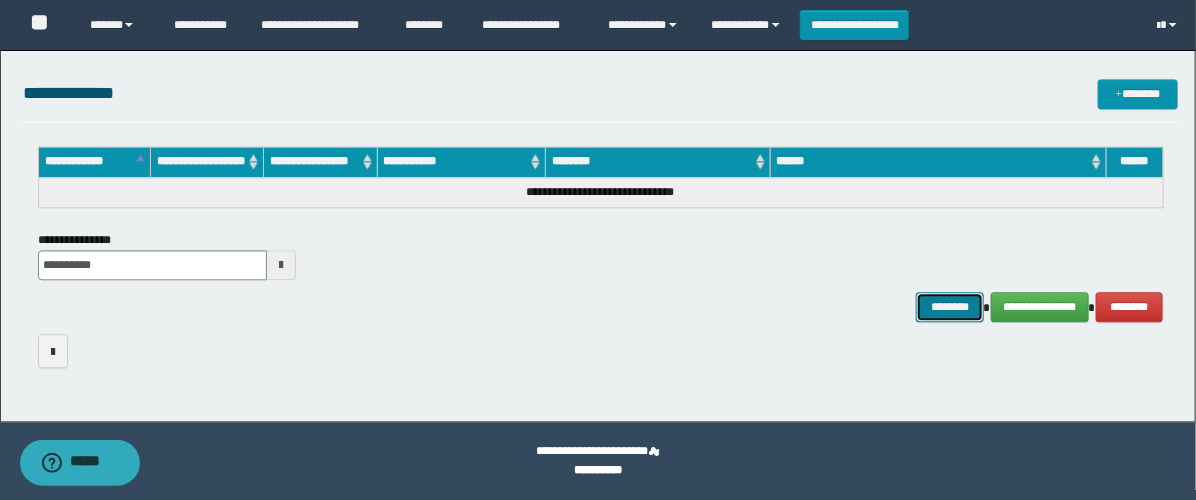 click on "********" at bounding box center [950, 307] 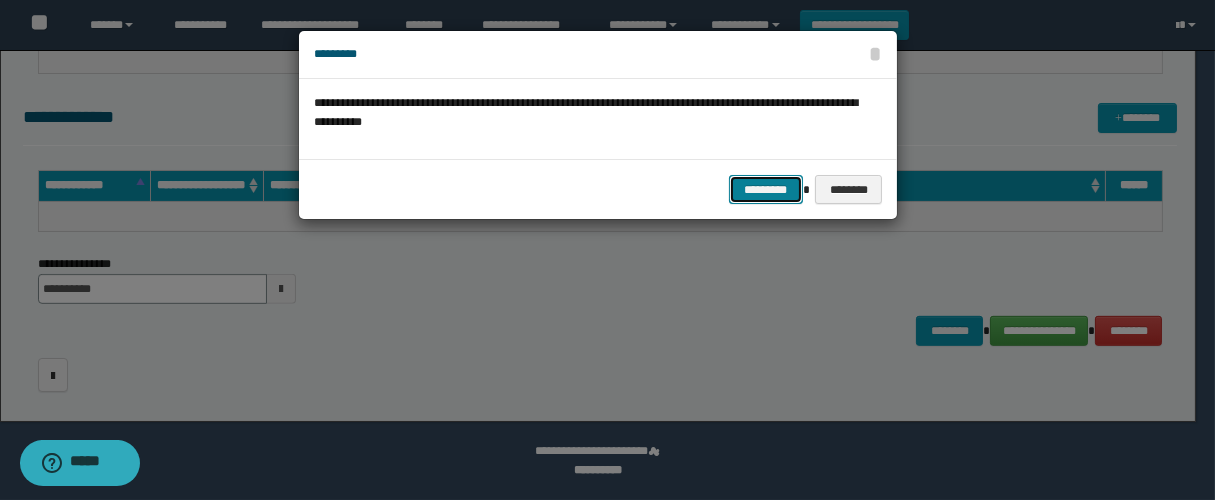 click on "*********" at bounding box center [766, 190] 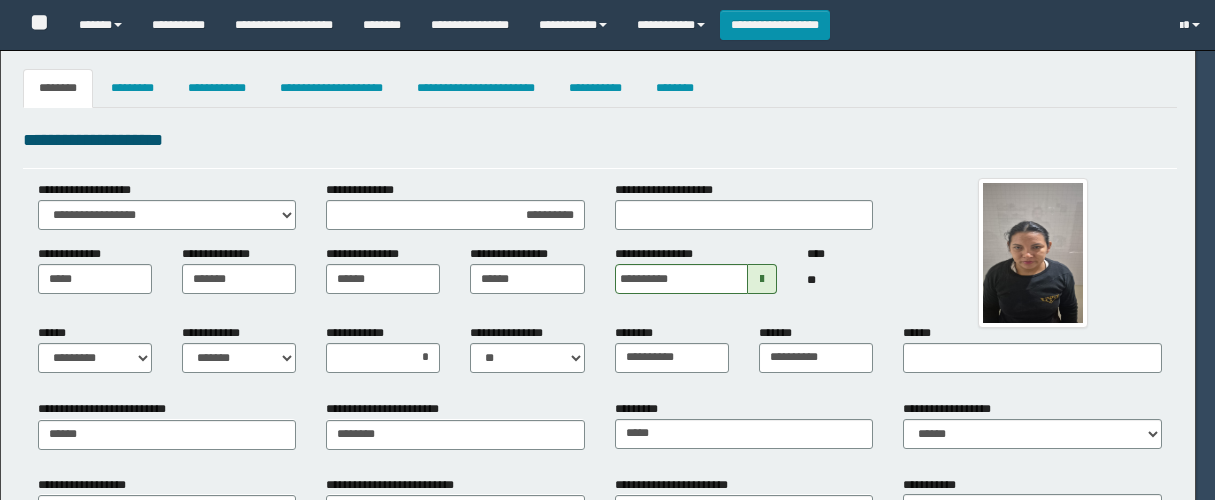 select on "*" 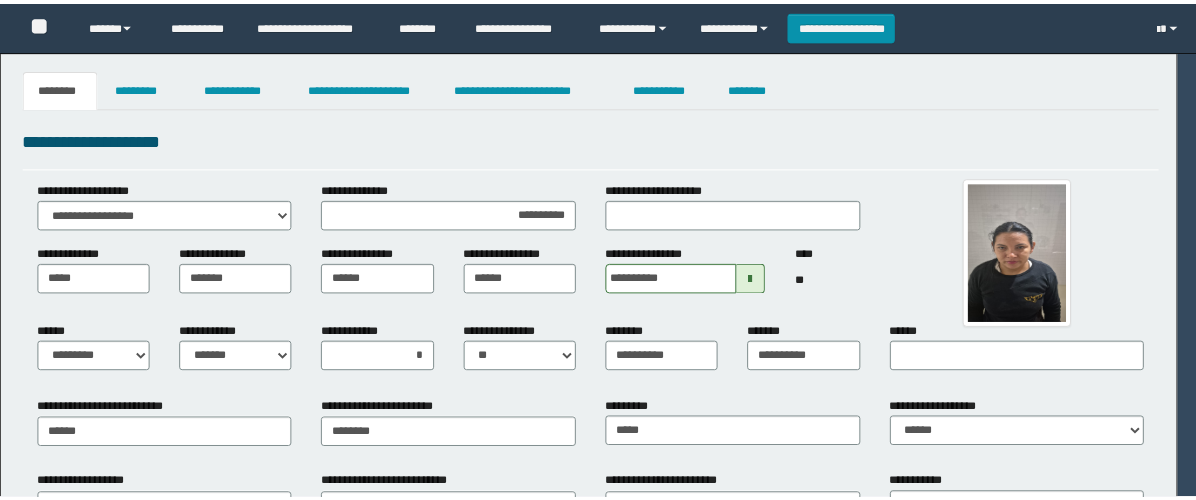 scroll, scrollTop: 0, scrollLeft: 0, axis: both 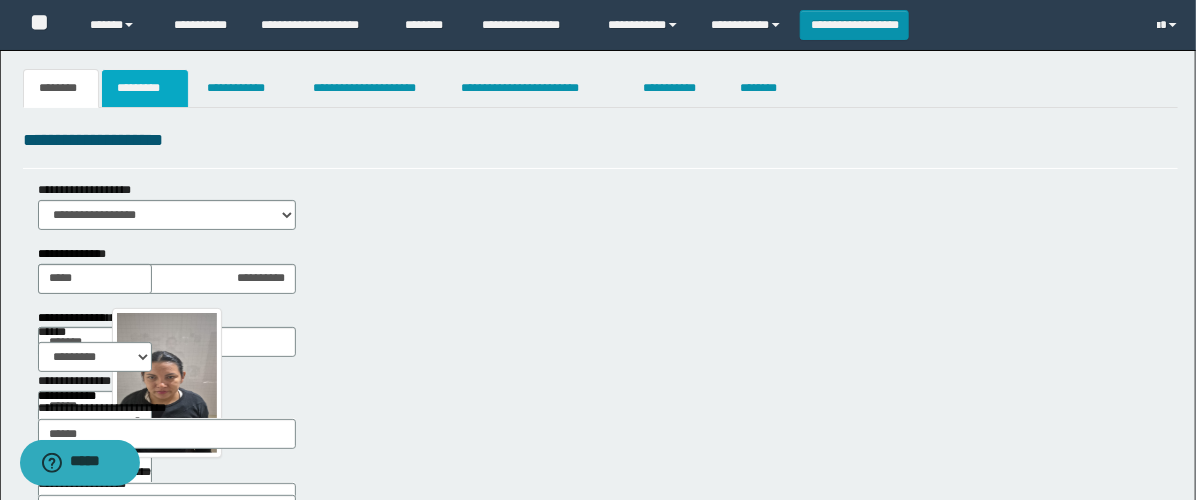 click on "*********" at bounding box center (145, 88) 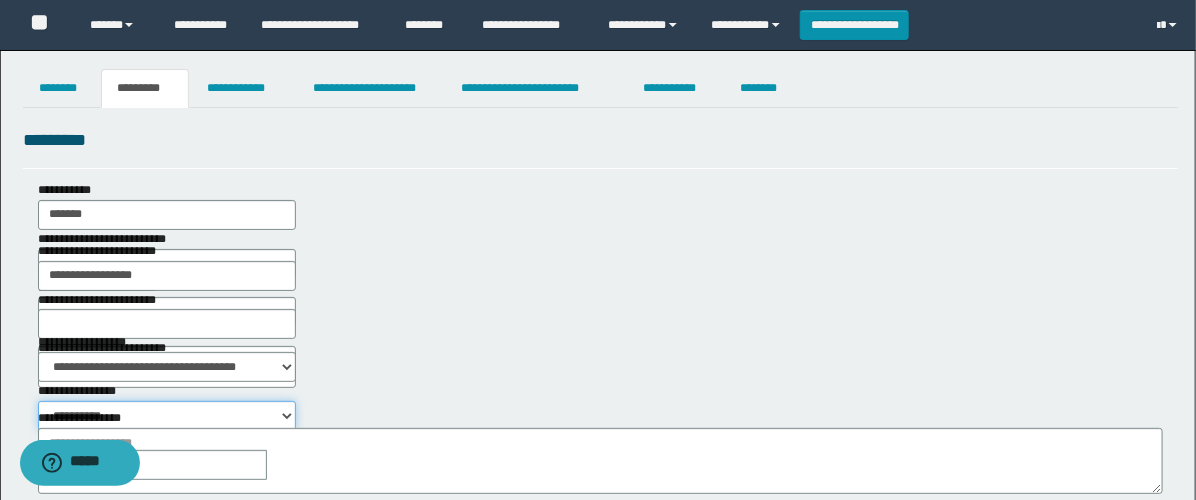 click on "**********" at bounding box center (167, 416) 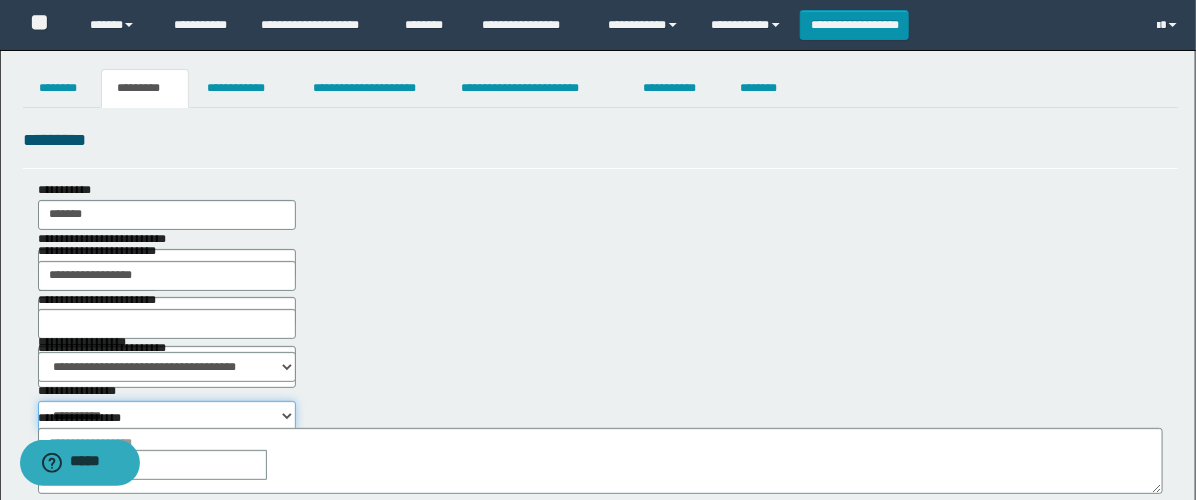 select on "****" 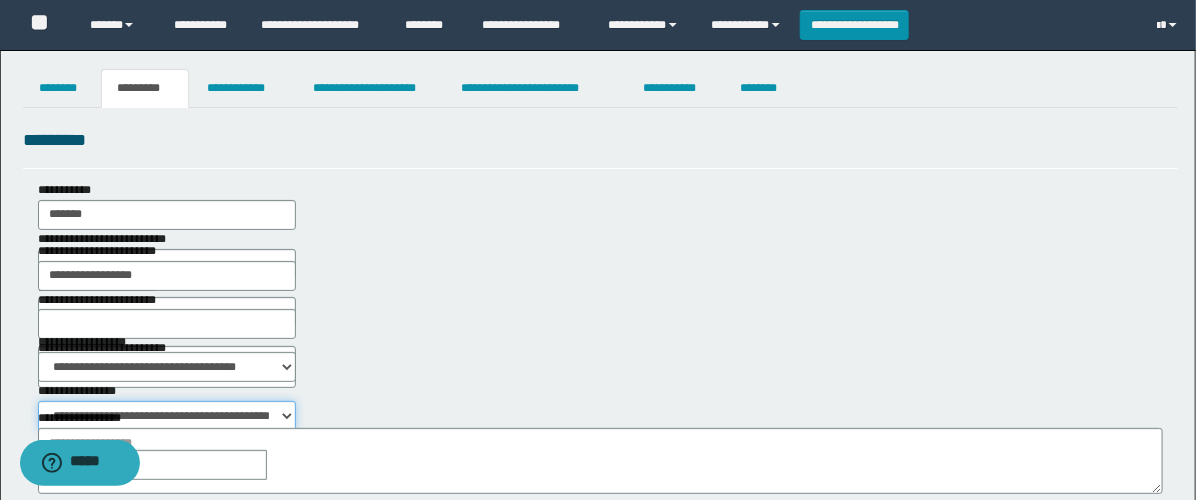 click on "**********" at bounding box center (167, 416) 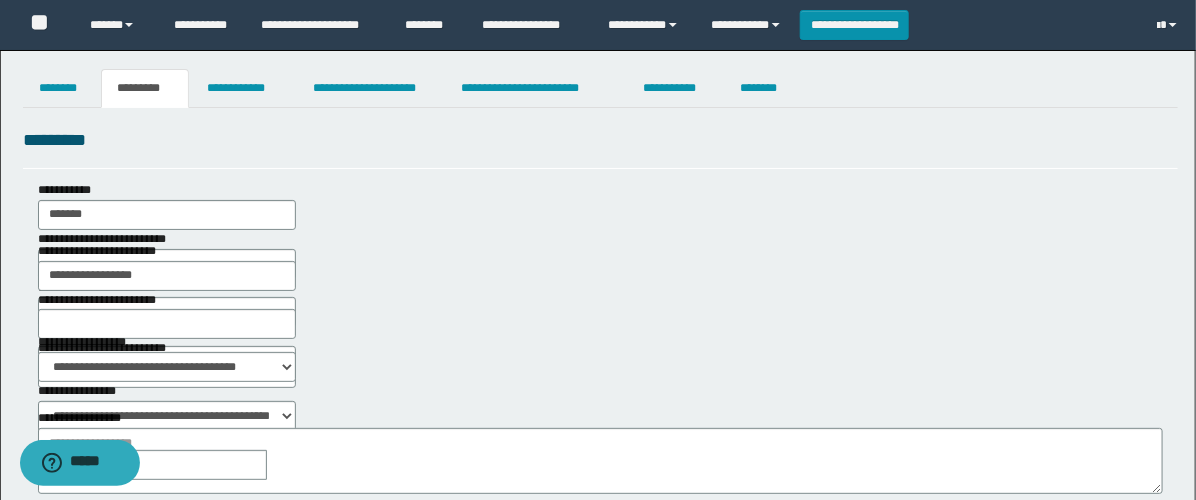 click at bounding box center [281, 465] 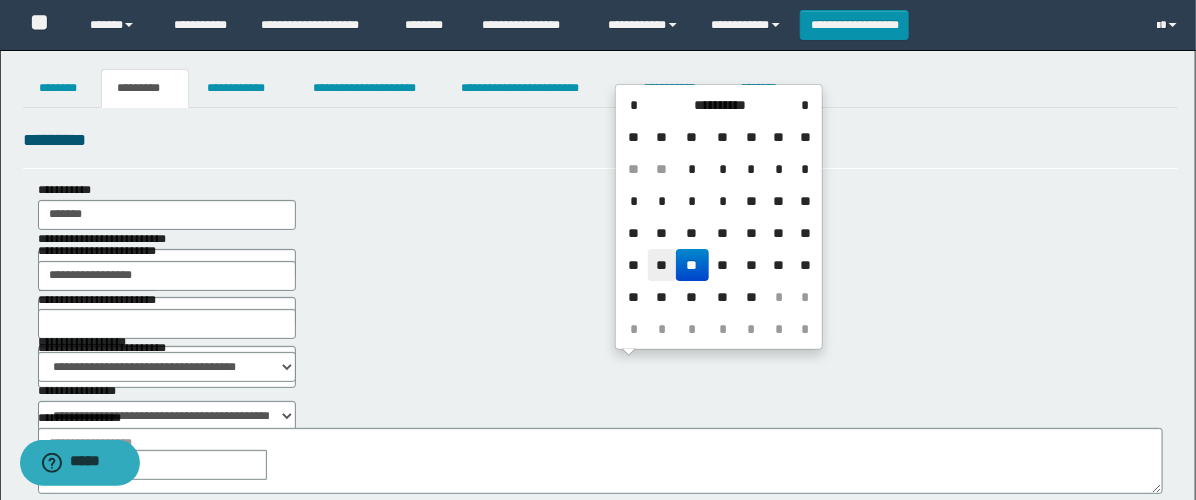 click on "**" at bounding box center (662, 265) 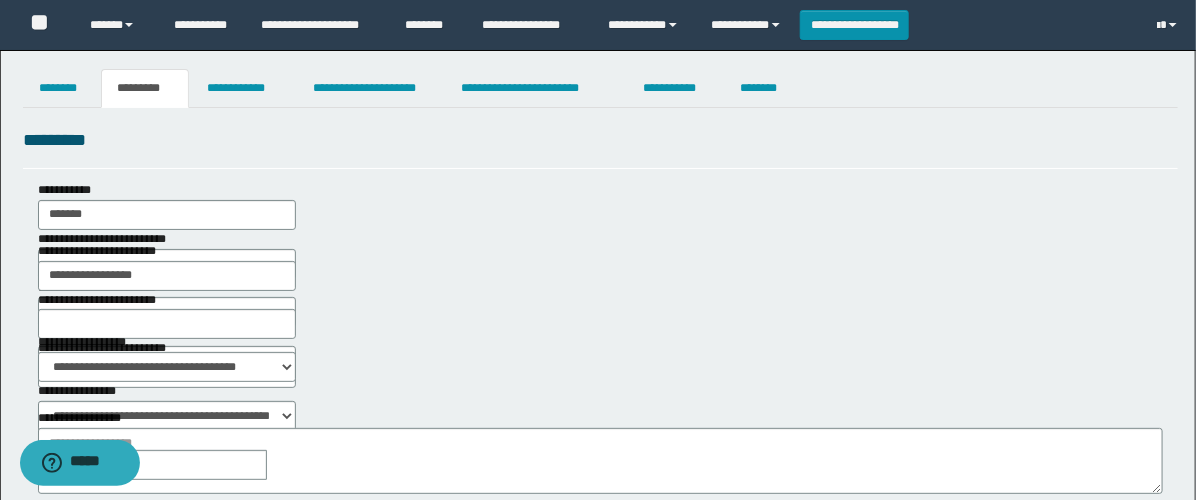 scroll, scrollTop: 222, scrollLeft: 0, axis: vertical 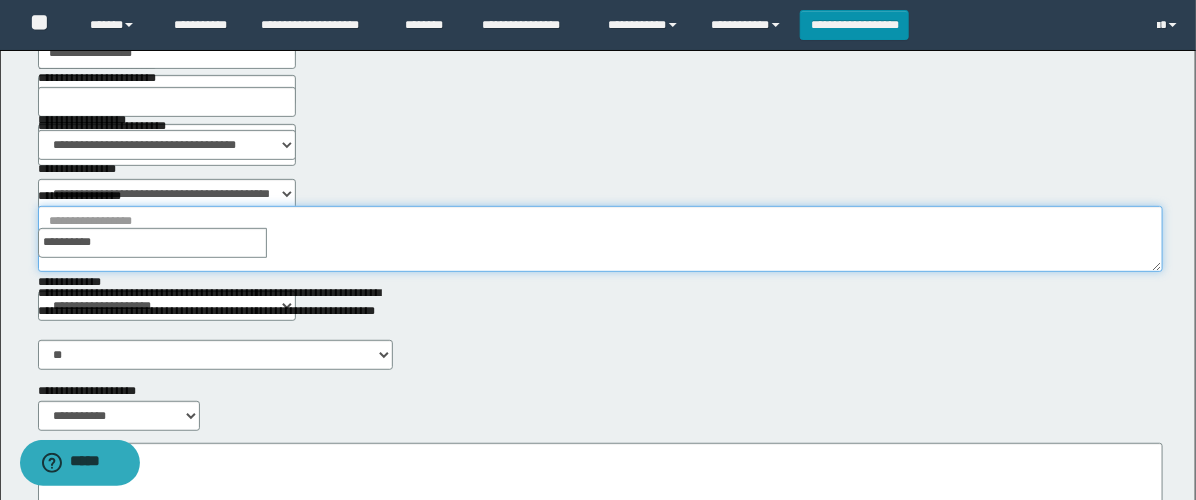 click on "**********" at bounding box center [600, 239] 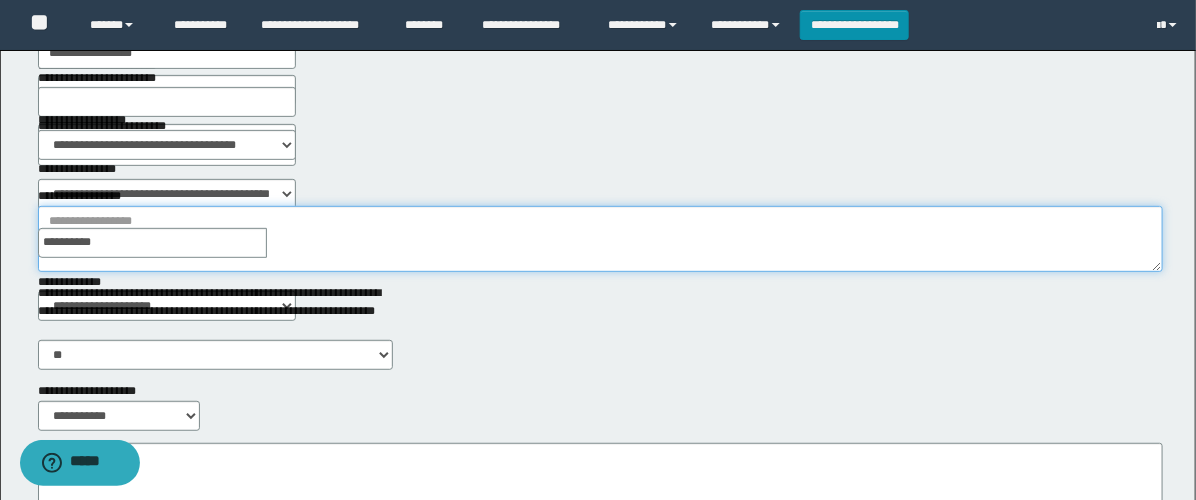 paste on "**********" 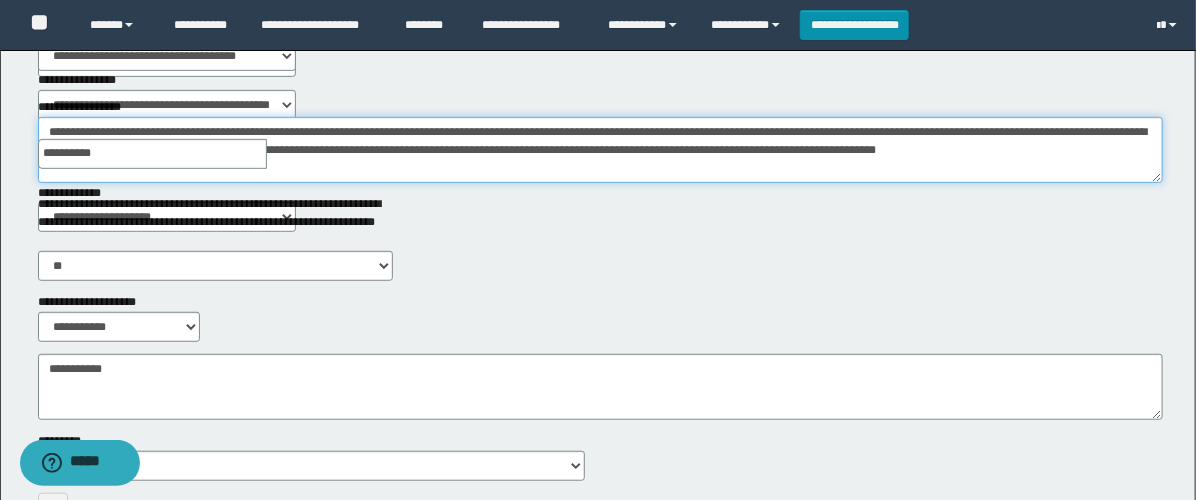 scroll, scrollTop: 444, scrollLeft: 0, axis: vertical 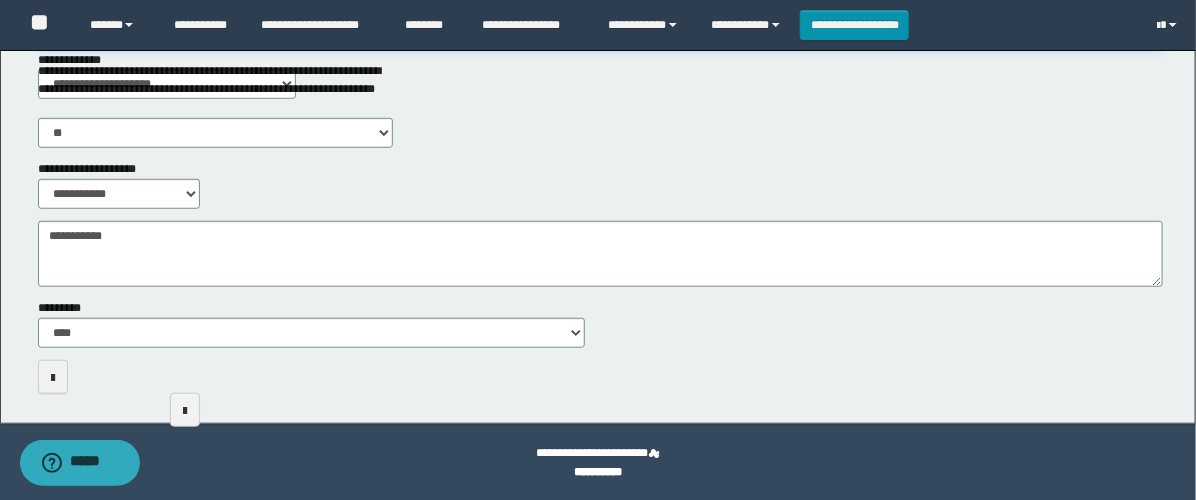 type on "**********" 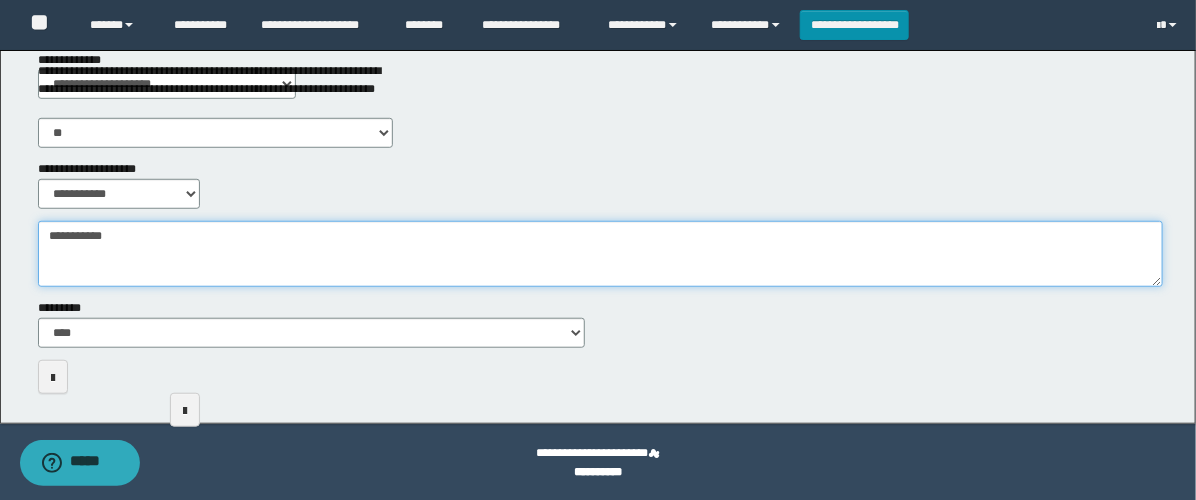 click on "**********" at bounding box center [600, 254] 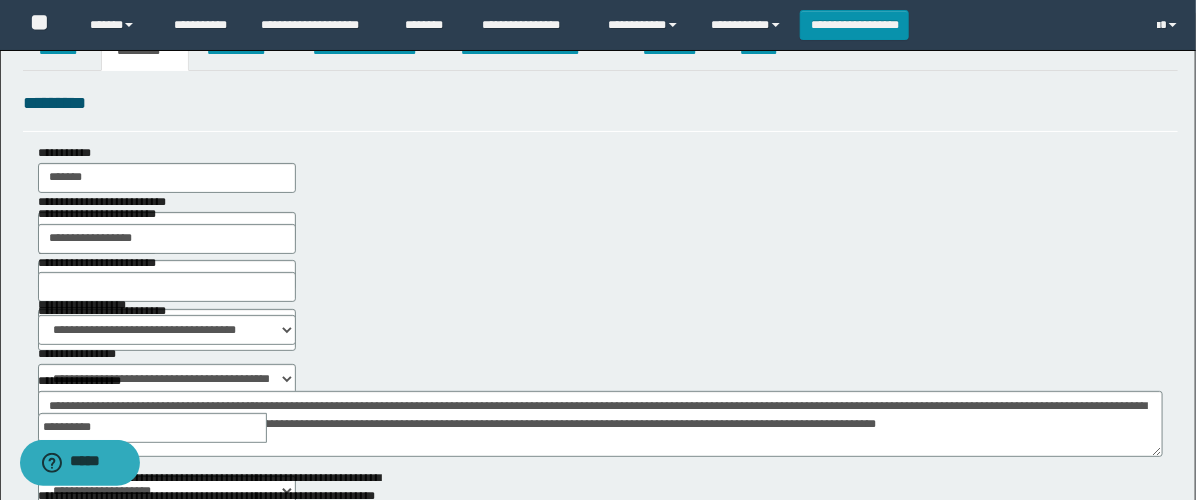 scroll, scrollTop: 0, scrollLeft: 0, axis: both 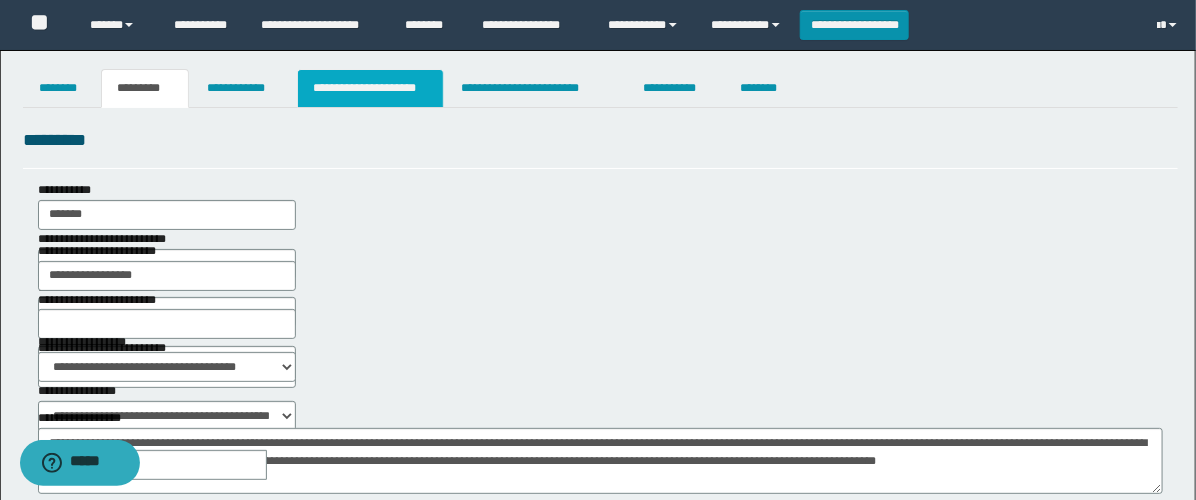 type on "**********" 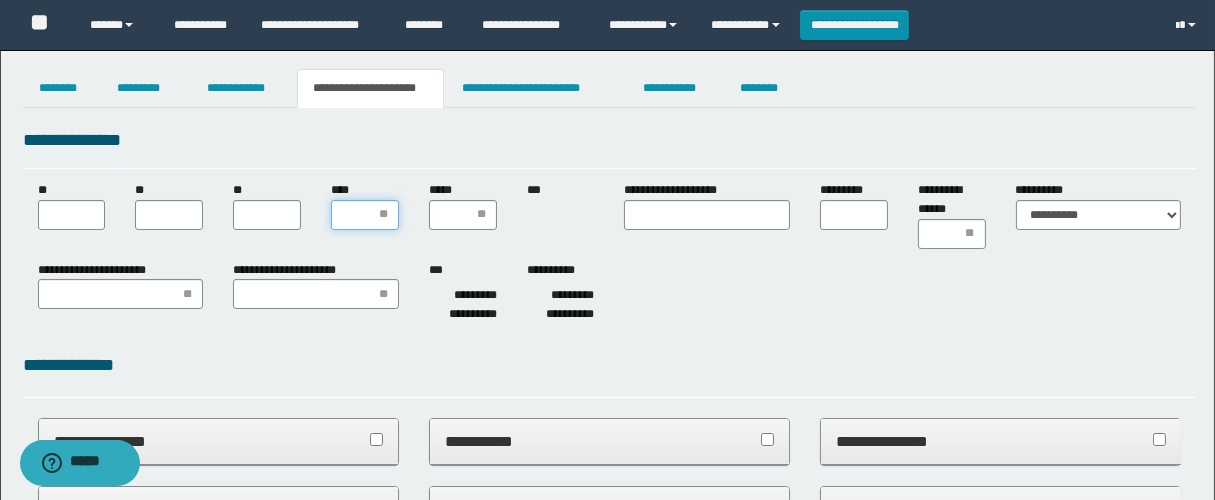 click on "****" at bounding box center [365, 215] 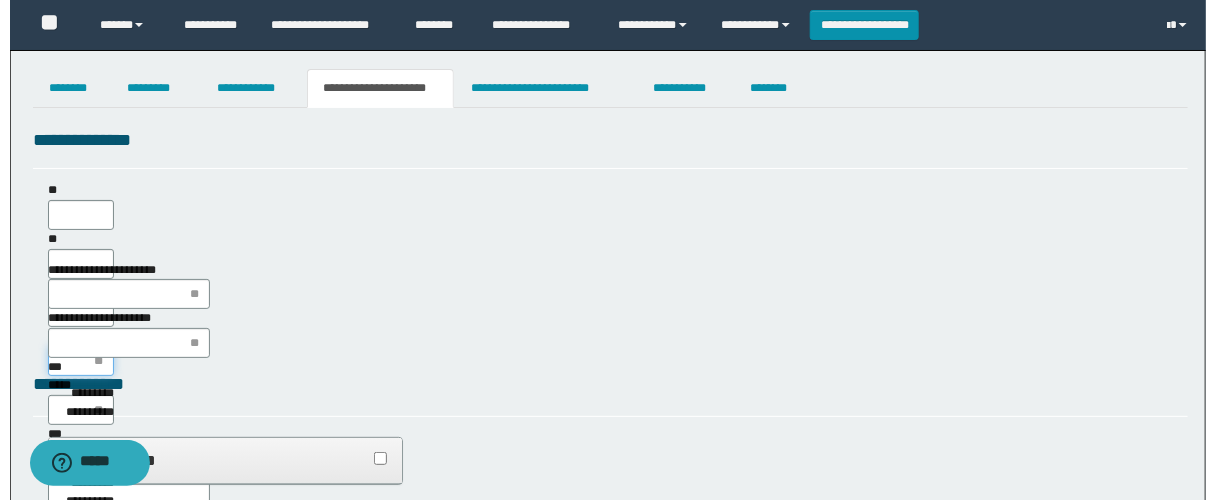 scroll, scrollTop: 0, scrollLeft: 0, axis: both 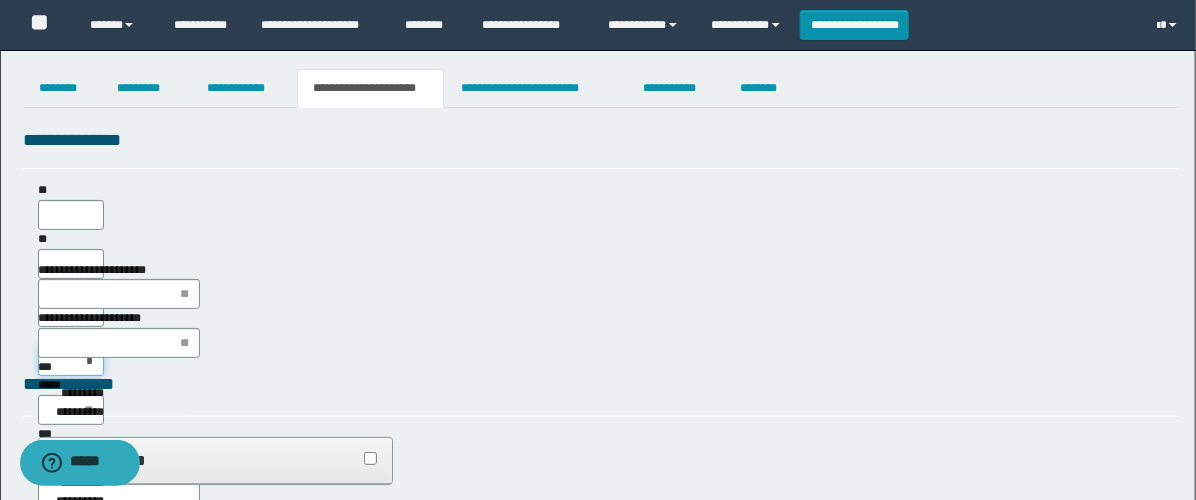 type on "**" 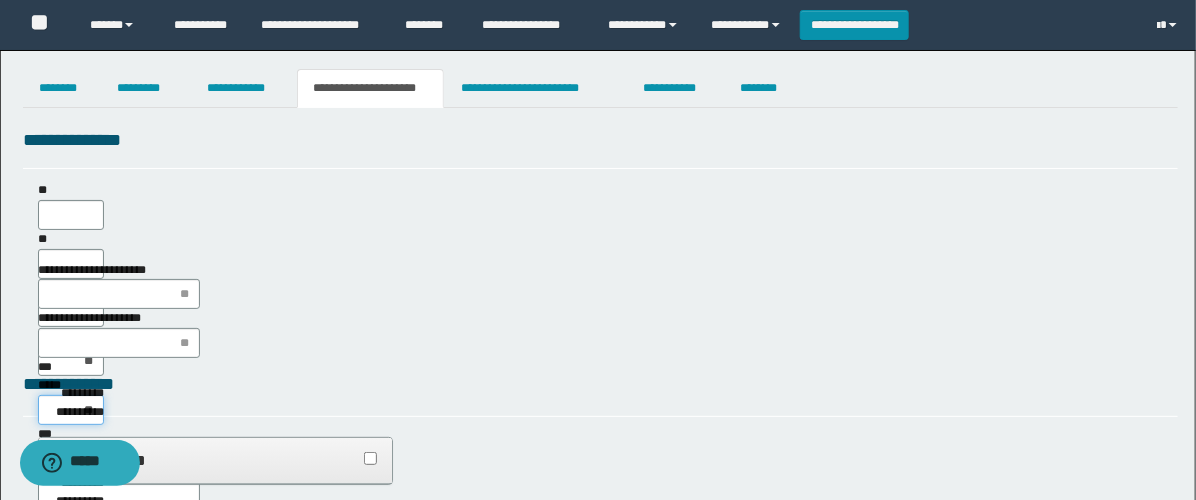 type on "***" 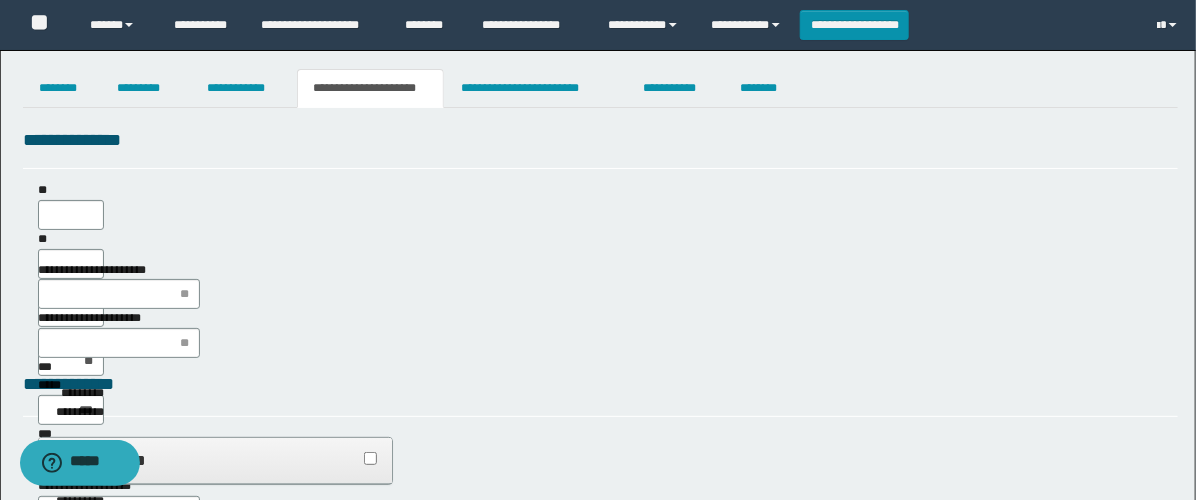 type on "**" 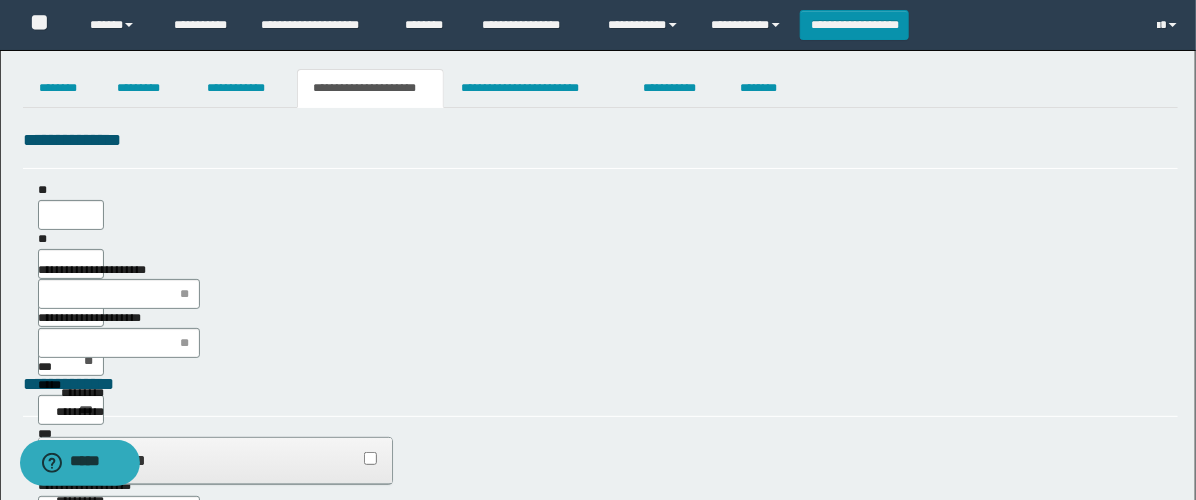 type on "**" 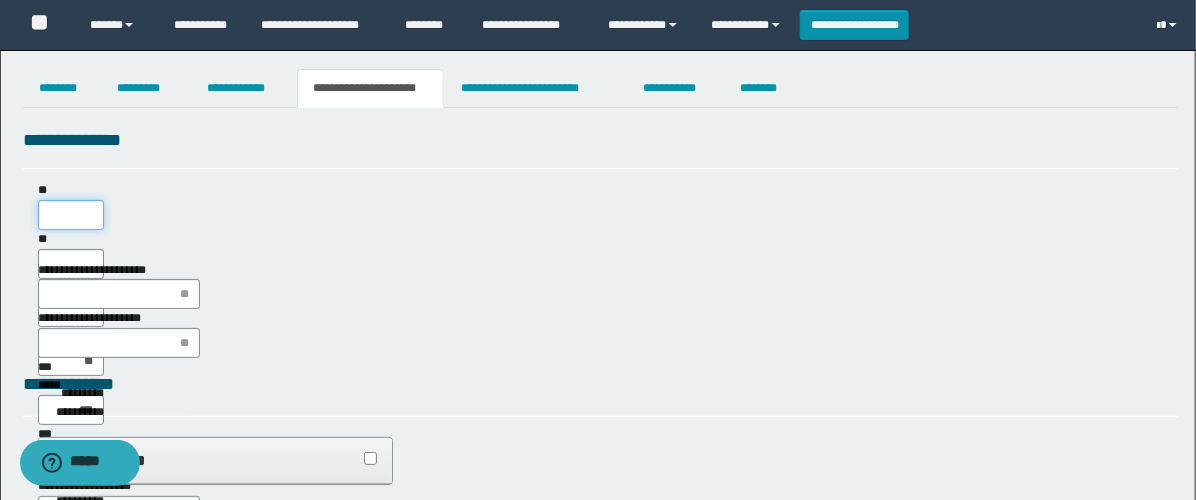 click on "**" at bounding box center [71, 215] 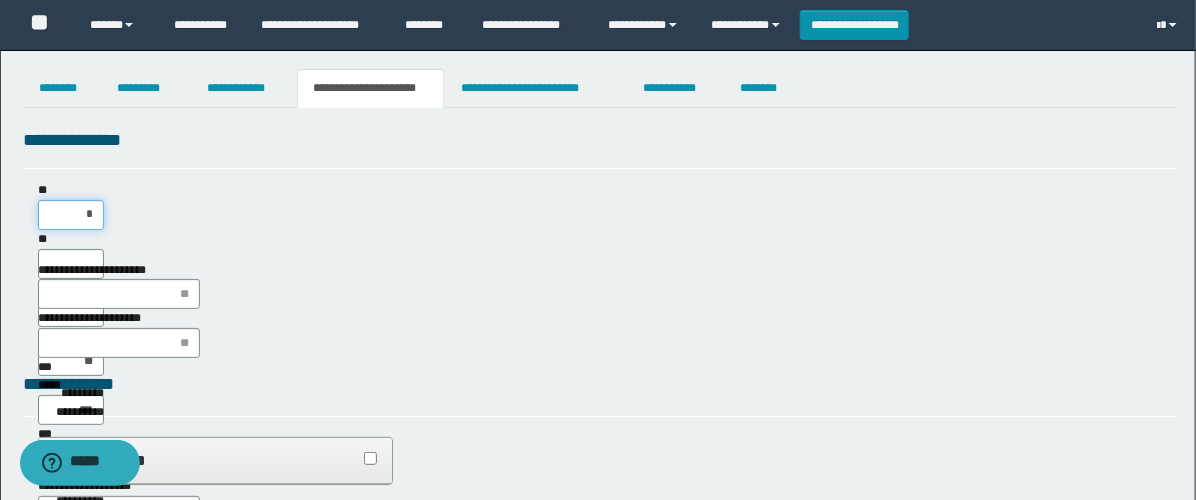 click on "*" at bounding box center (71, 215) 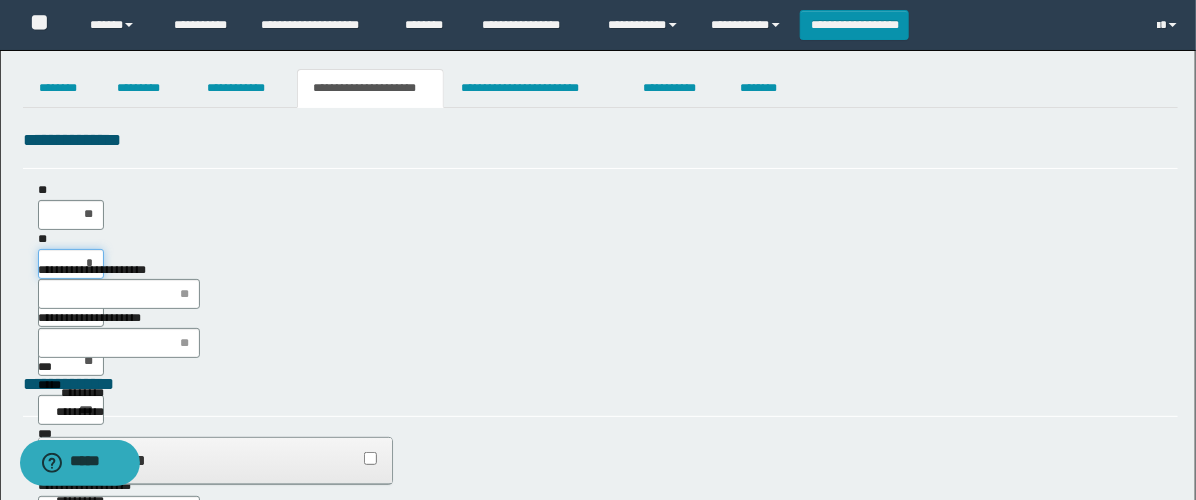 type on "**" 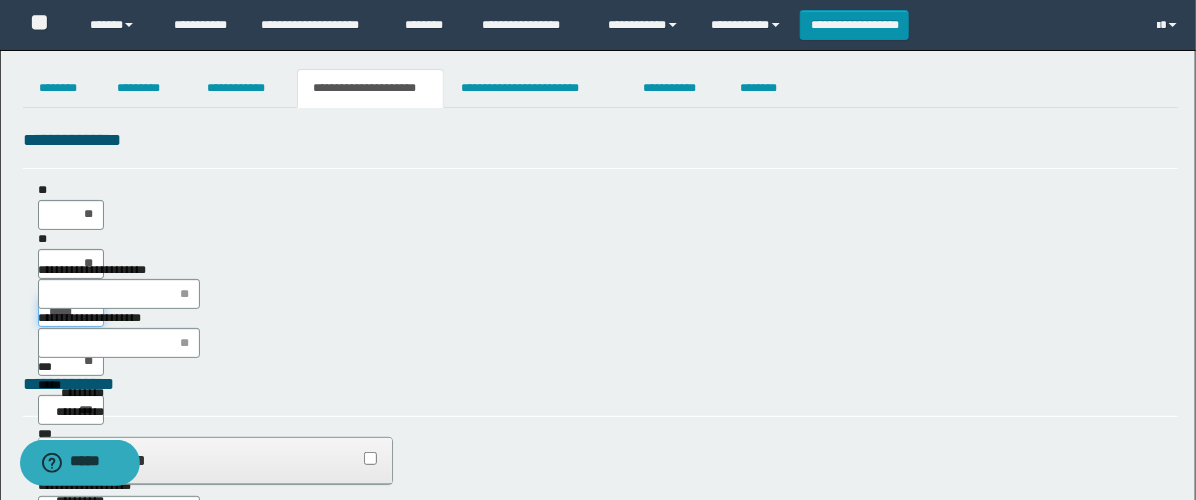 type on "******" 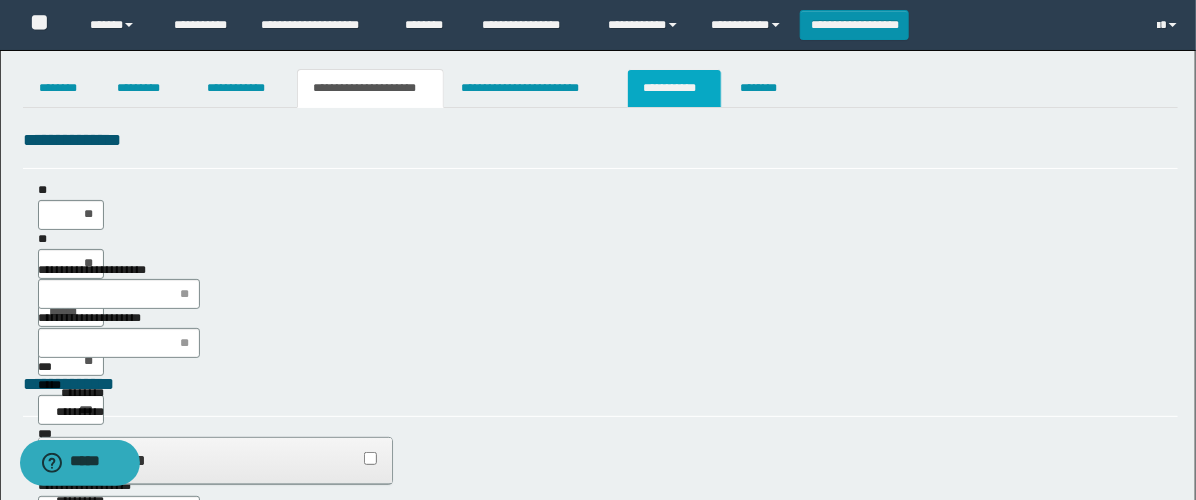 click on "**********" at bounding box center [674, 88] 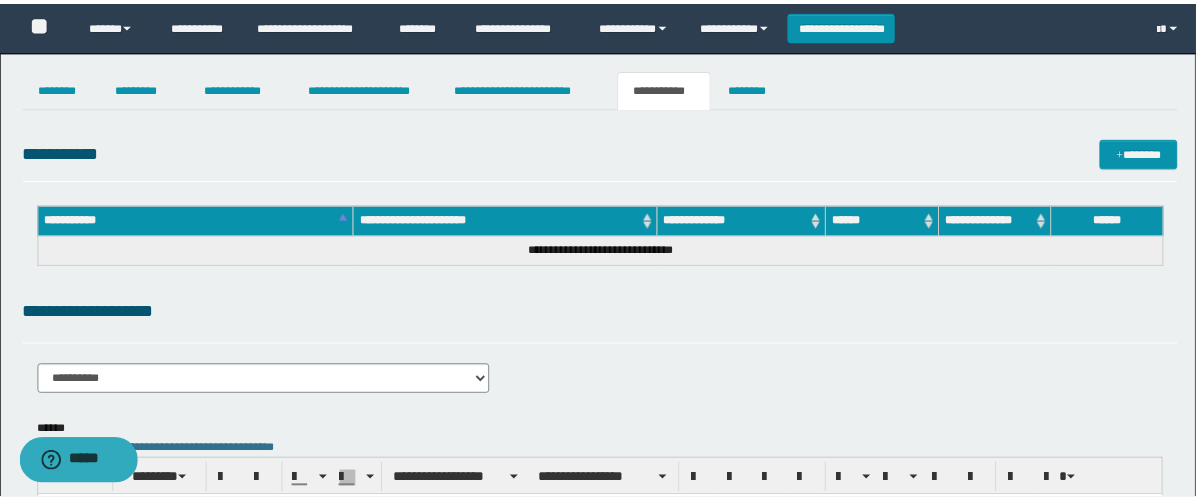 scroll, scrollTop: 0, scrollLeft: 0, axis: both 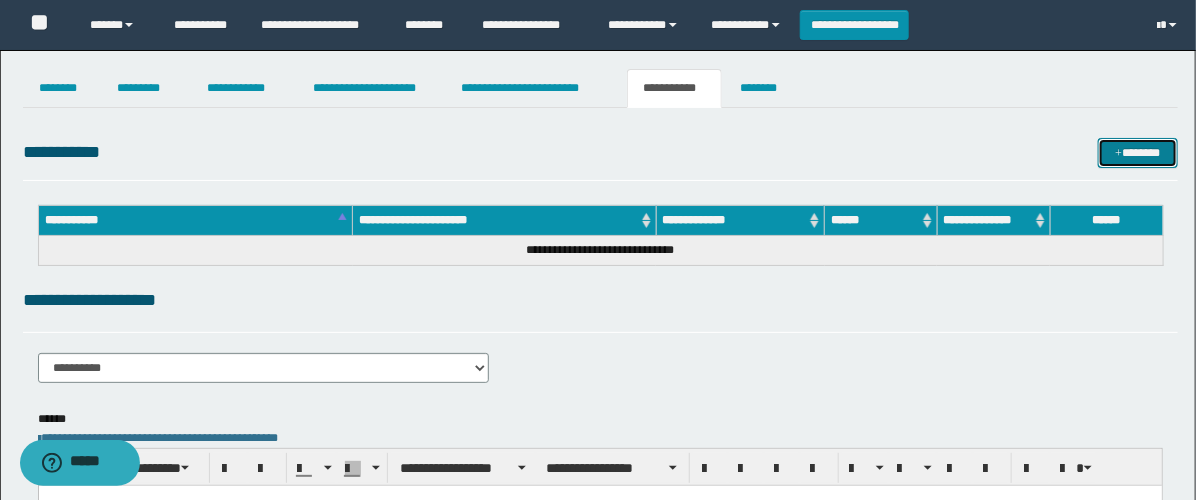 click on "*******" at bounding box center [1138, 153] 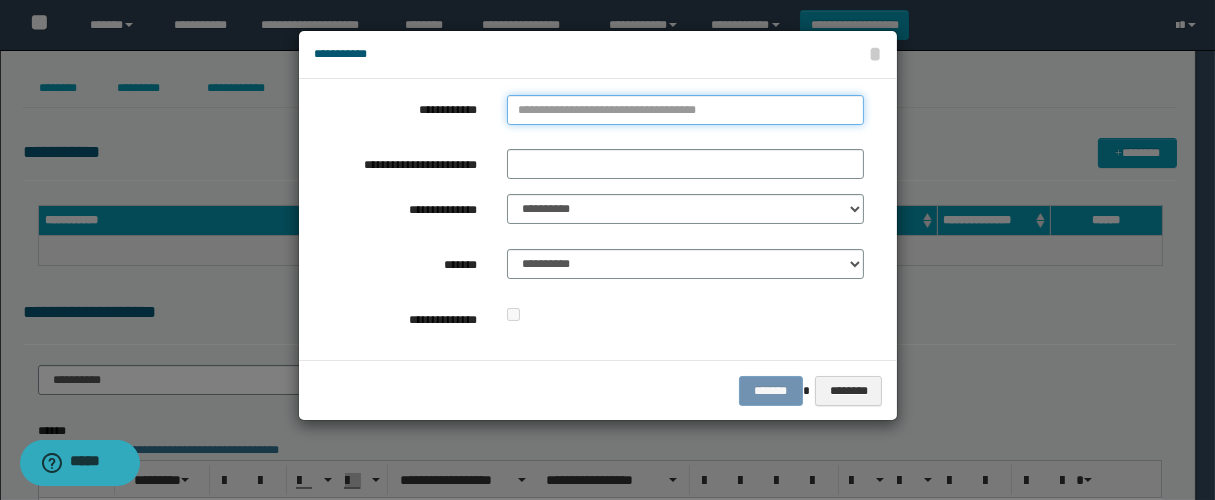 click on "**********" at bounding box center [685, 110] 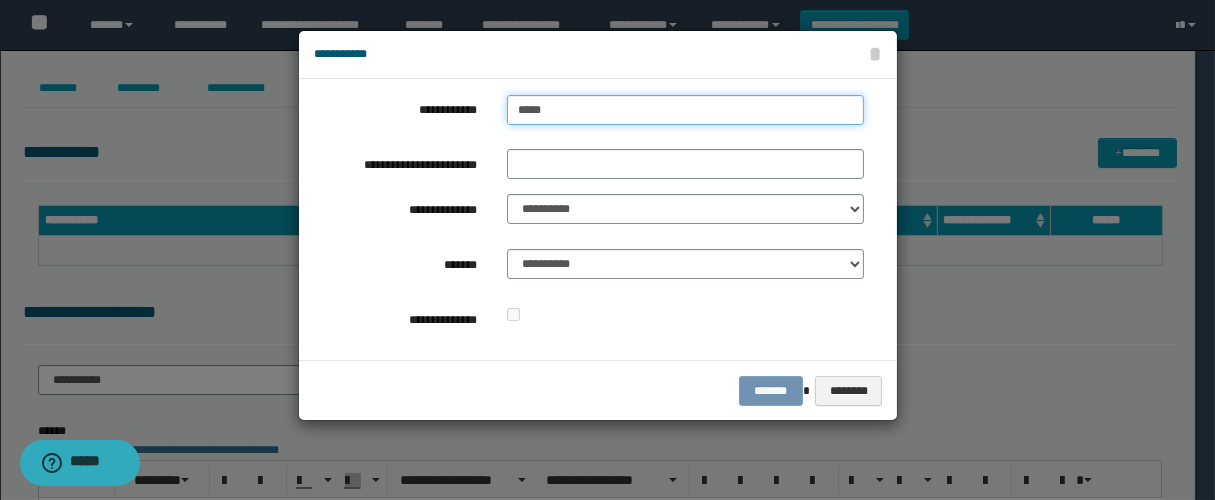 type on "******" 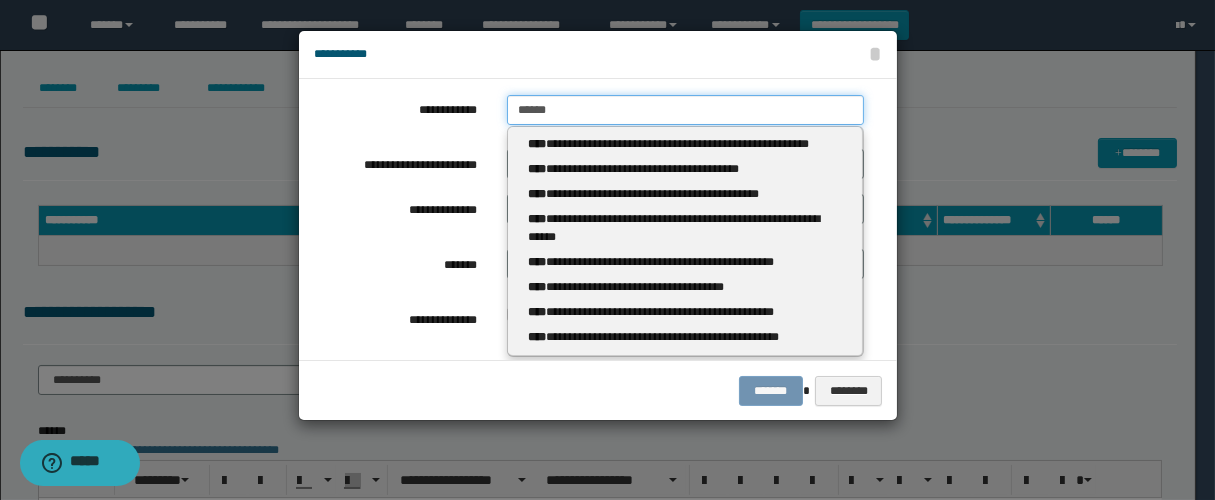 type on "******" 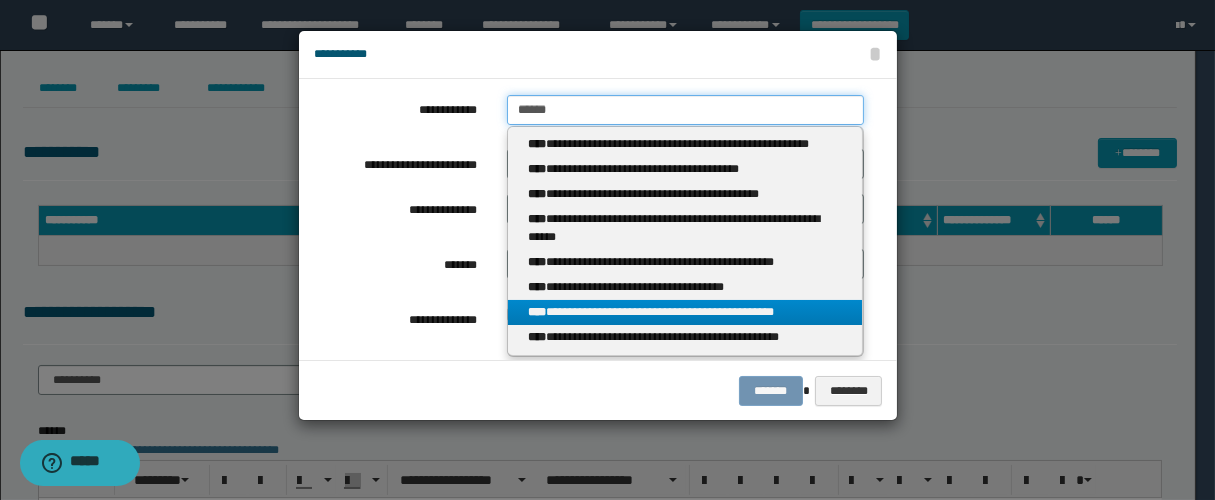 type on "******" 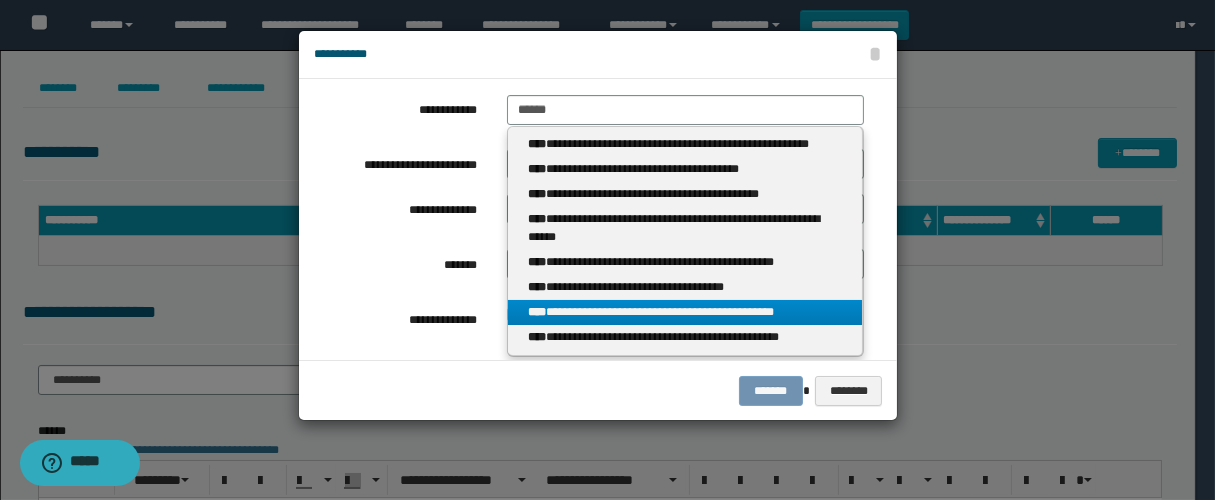 click on "**********" at bounding box center [685, 312] 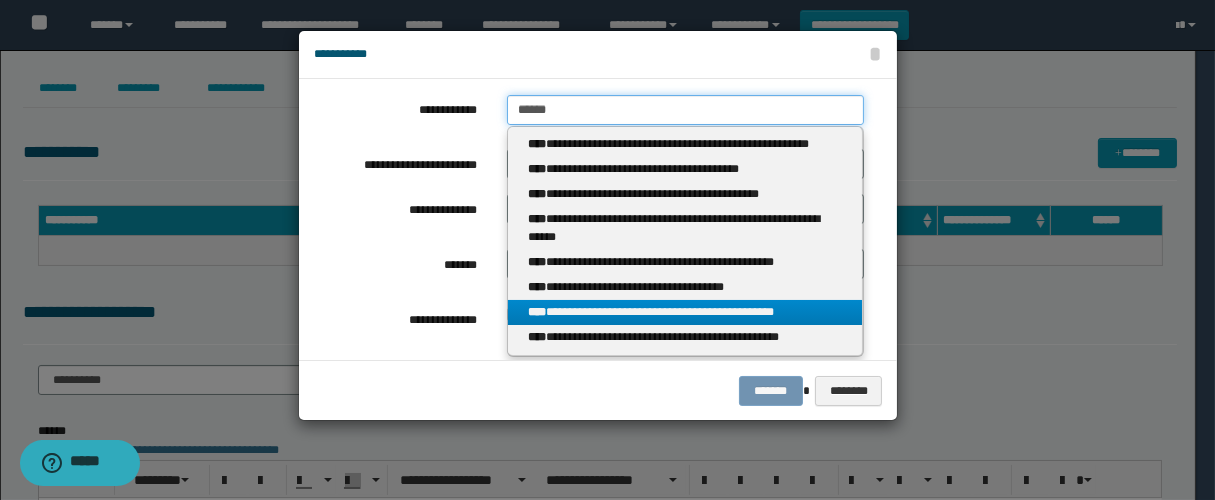 type 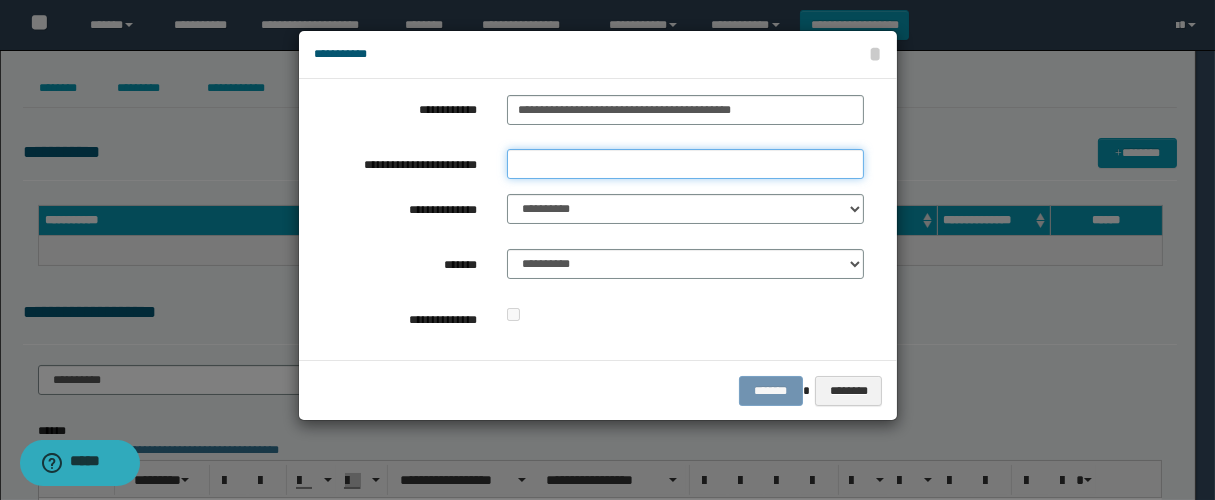 click on "**********" at bounding box center (685, 164) 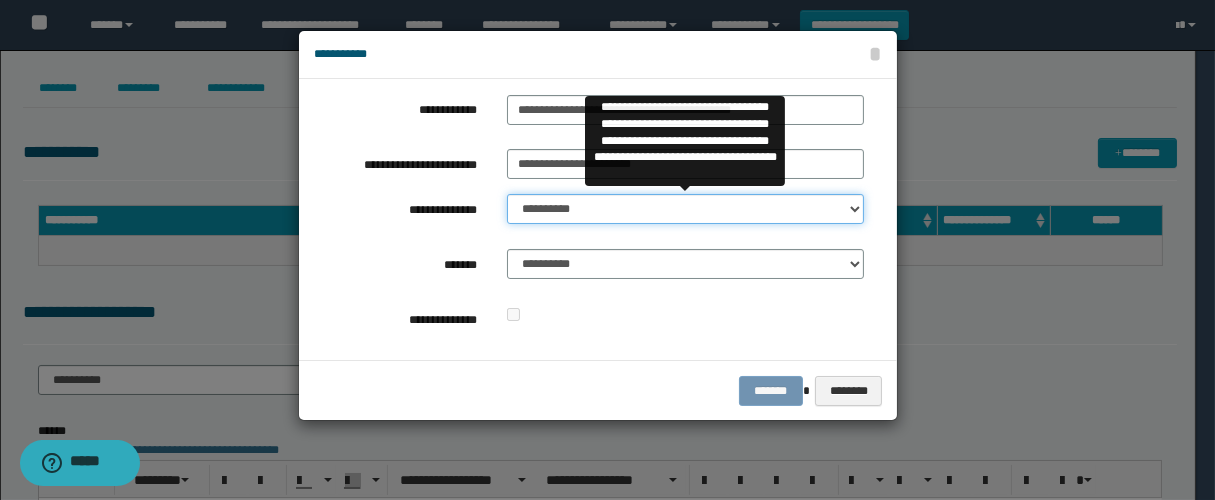 drag, startPoint x: 551, startPoint y: 209, endPoint x: 568, endPoint y: 196, distance: 21.400934 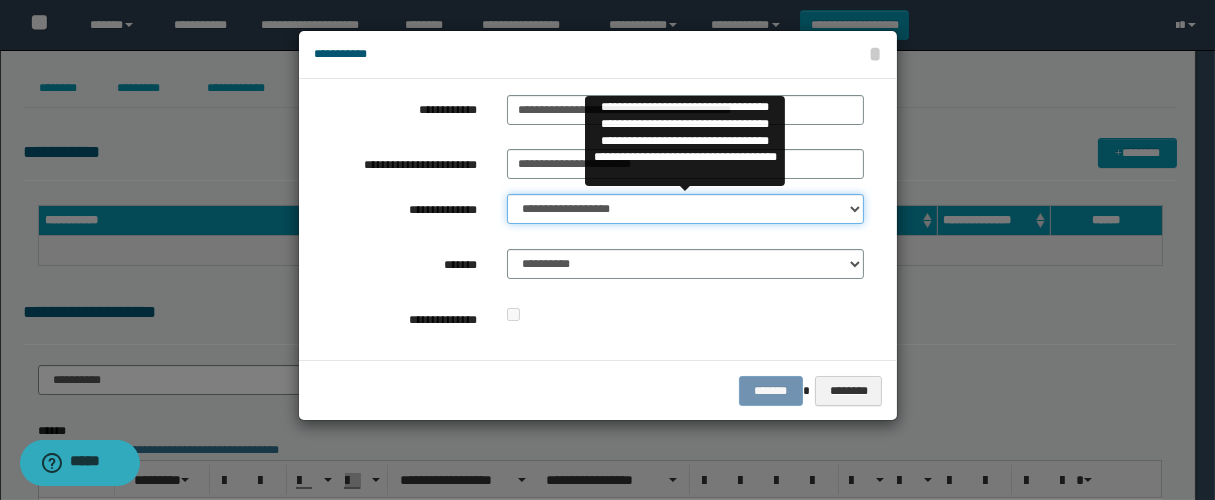 click on "**********" at bounding box center [685, 209] 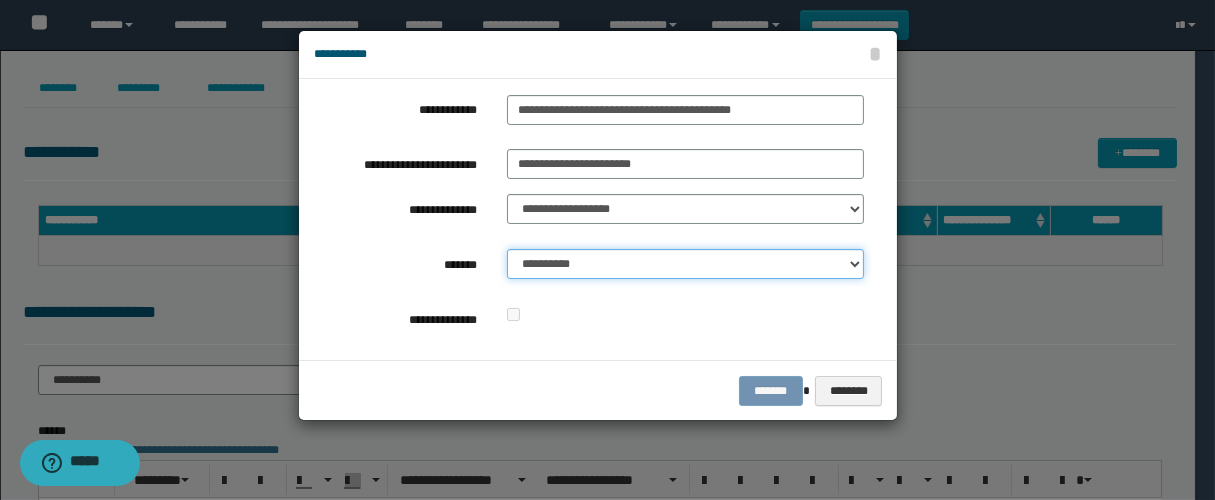 click on "**********" at bounding box center (685, 264) 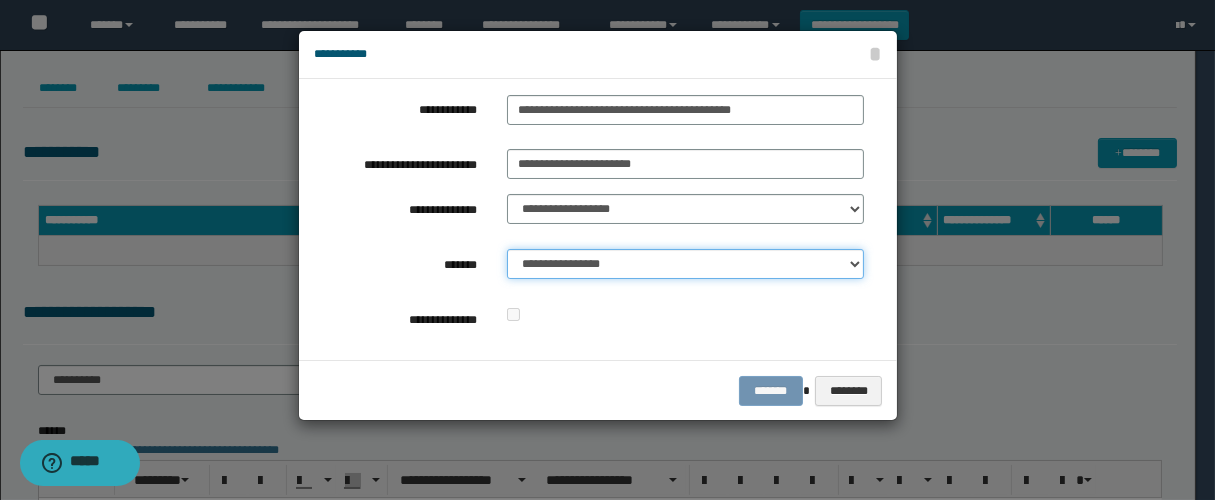 click on "**********" at bounding box center (685, 264) 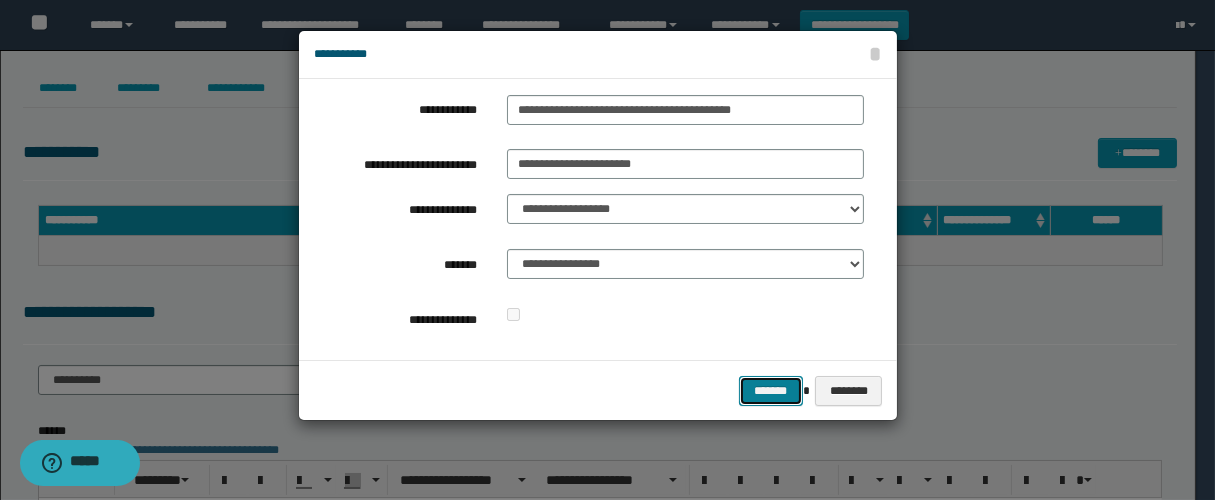 click on "*******" at bounding box center (771, 391) 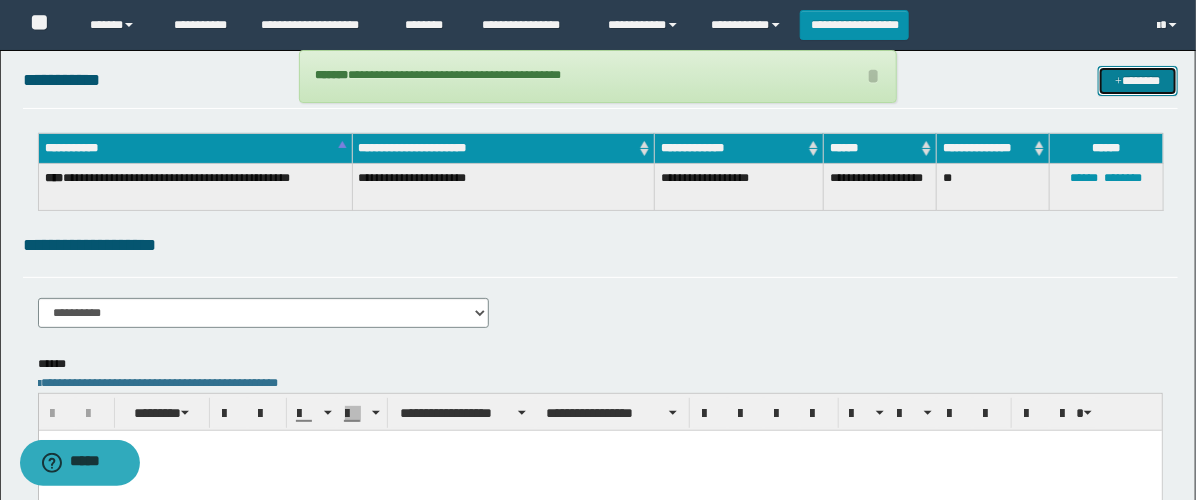 scroll, scrollTop: 111, scrollLeft: 0, axis: vertical 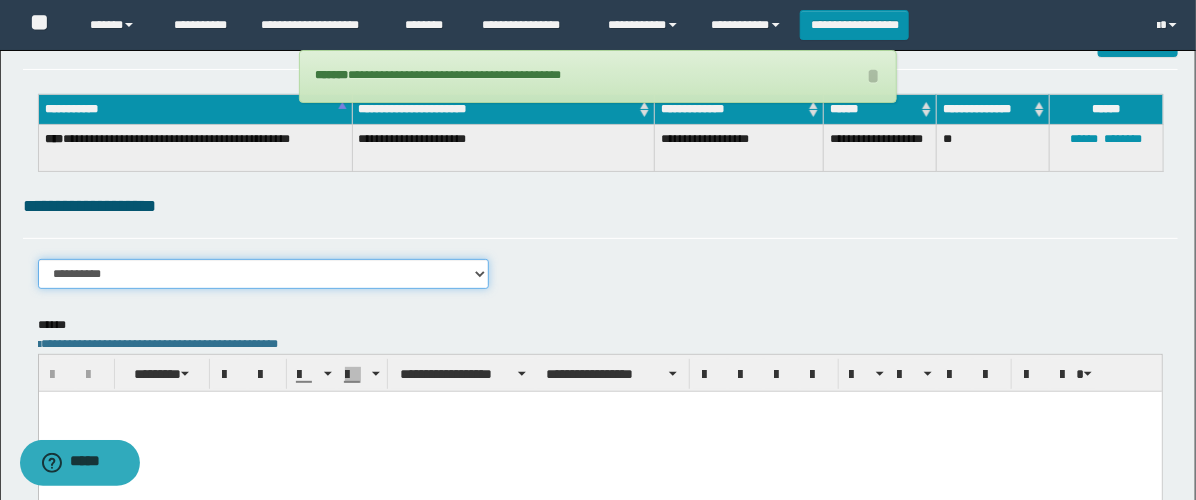 click on "**********" at bounding box center [263, 274] 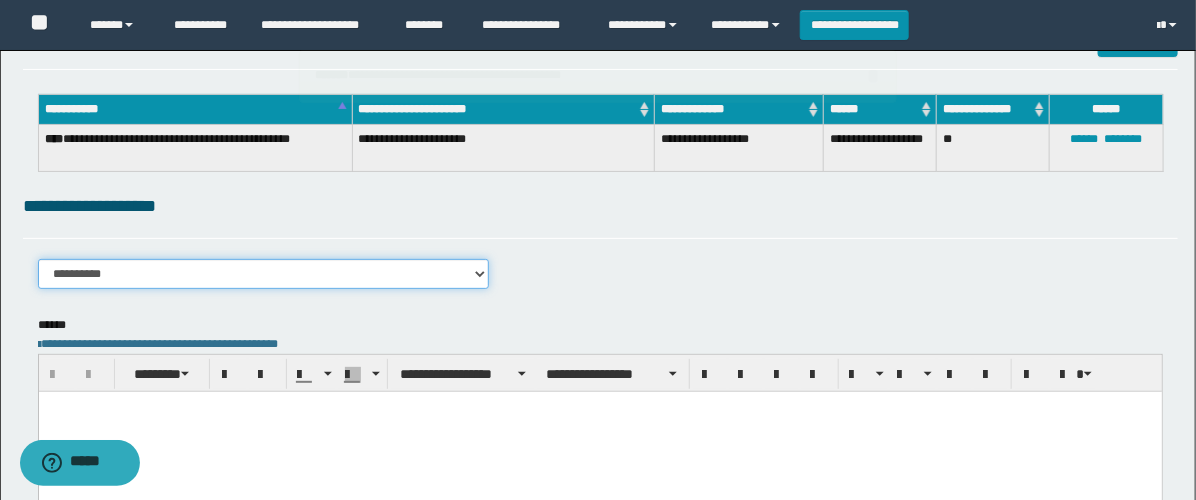 select on "****" 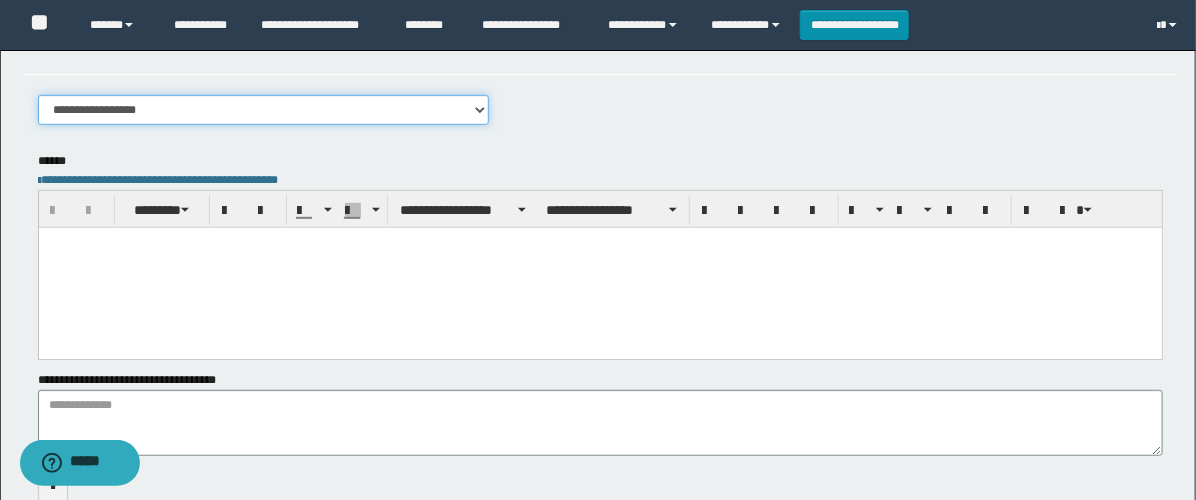 scroll, scrollTop: 333, scrollLeft: 0, axis: vertical 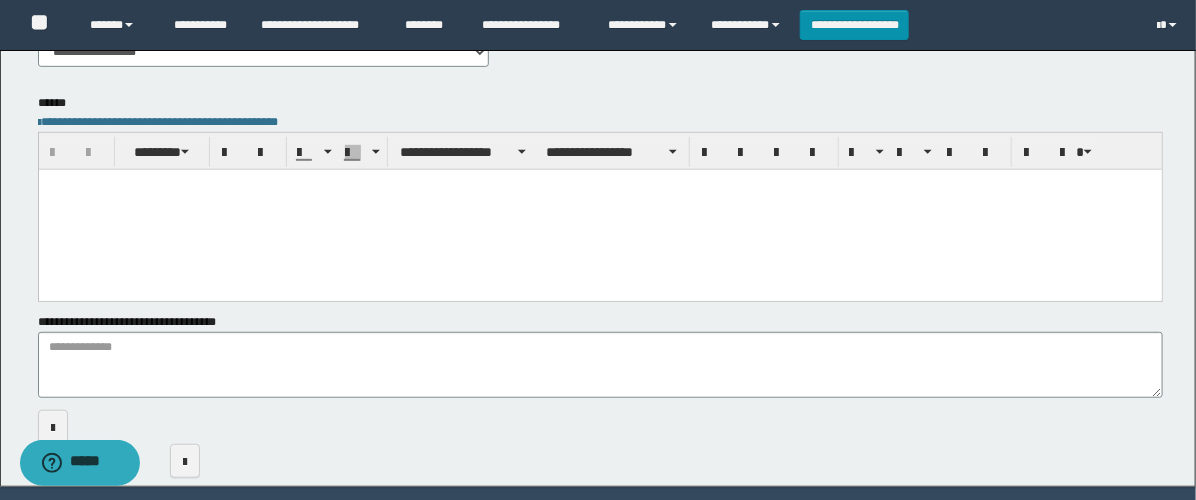 click at bounding box center (599, 209) 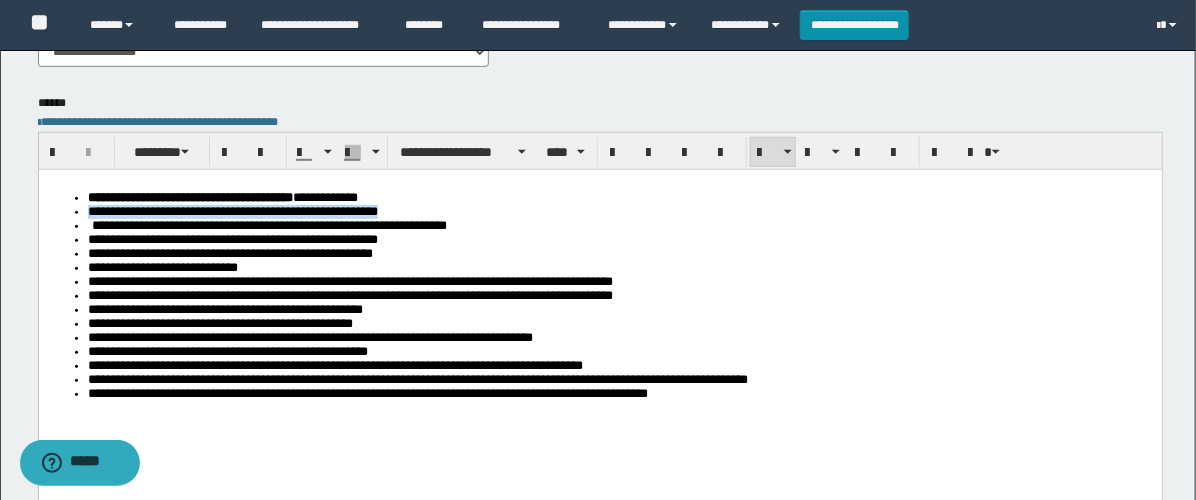drag, startPoint x: 553, startPoint y: 217, endPoint x: 94, endPoint y: 204, distance: 459.18405 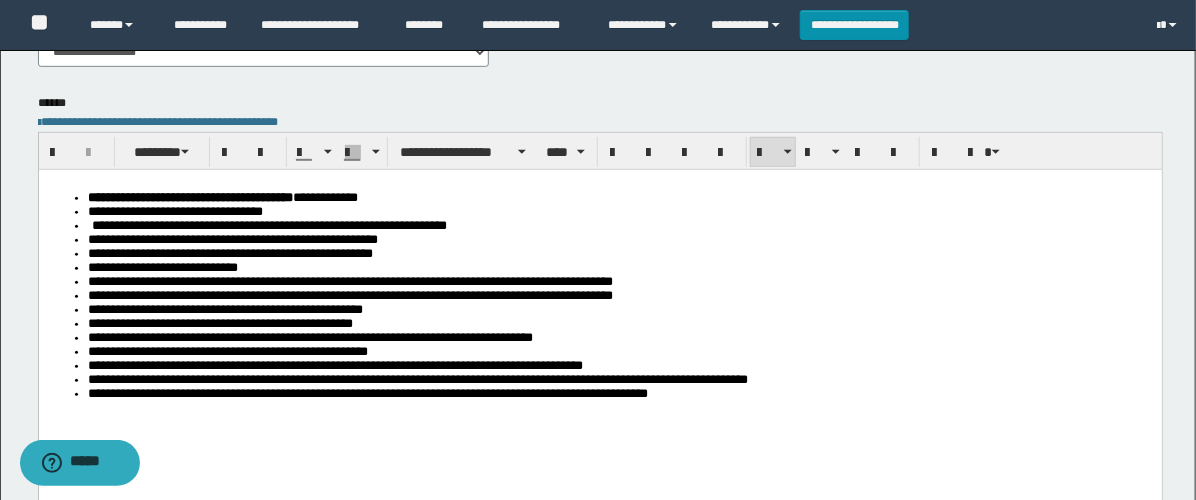 scroll, scrollTop: 0, scrollLeft: 0, axis: both 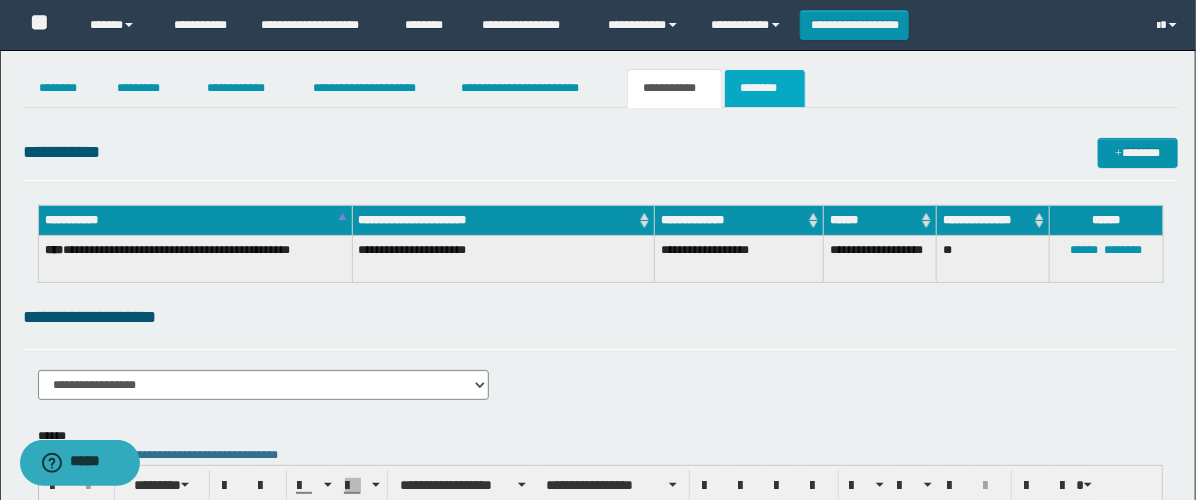 click on "********" at bounding box center [765, 88] 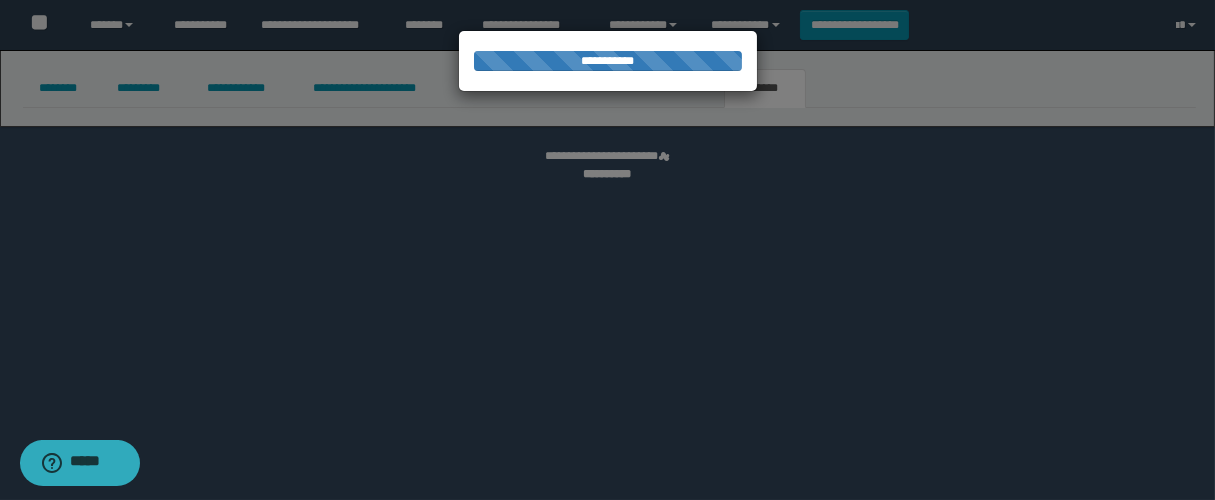 select 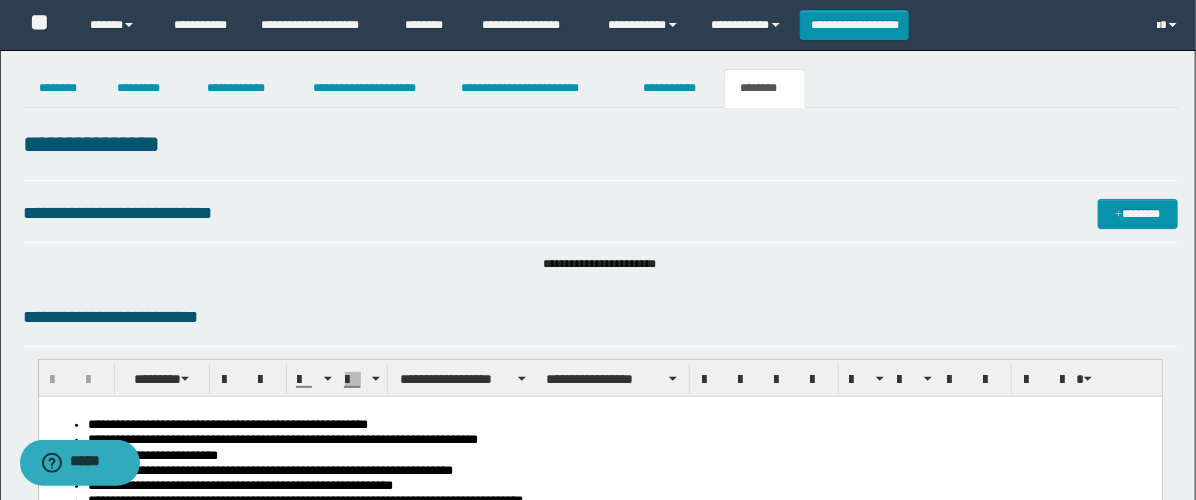 scroll, scrollTop: 0, scrollLeft: 0, axis: both 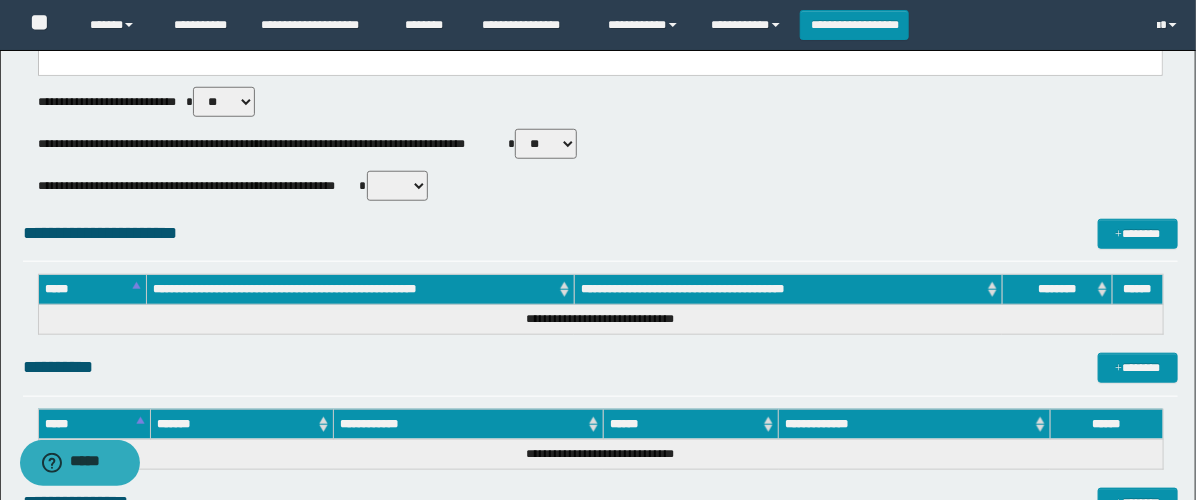 click on "**
**" at bounding box center [546, 144] 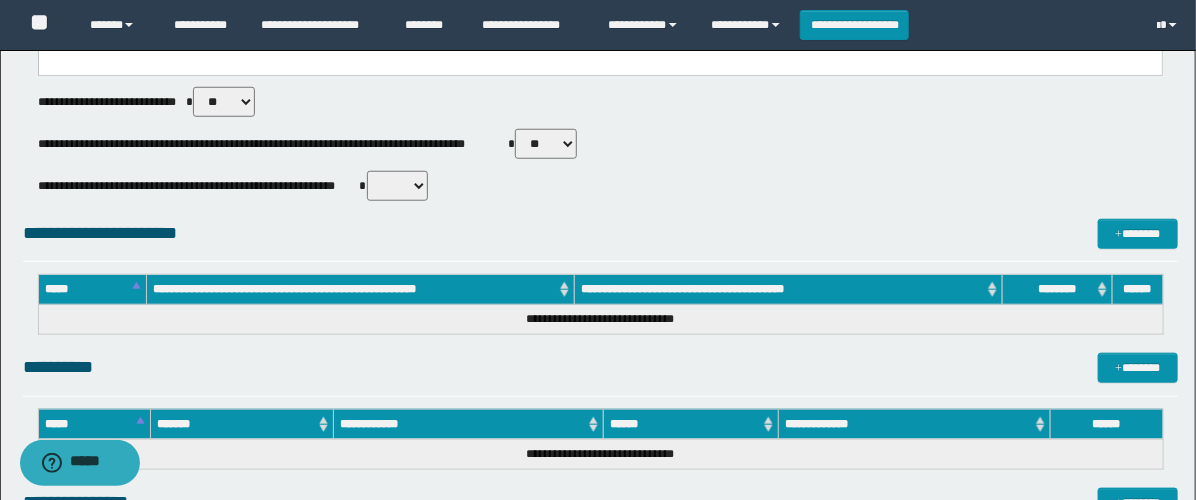 click on "**
**" at bounding box center [546, 144] 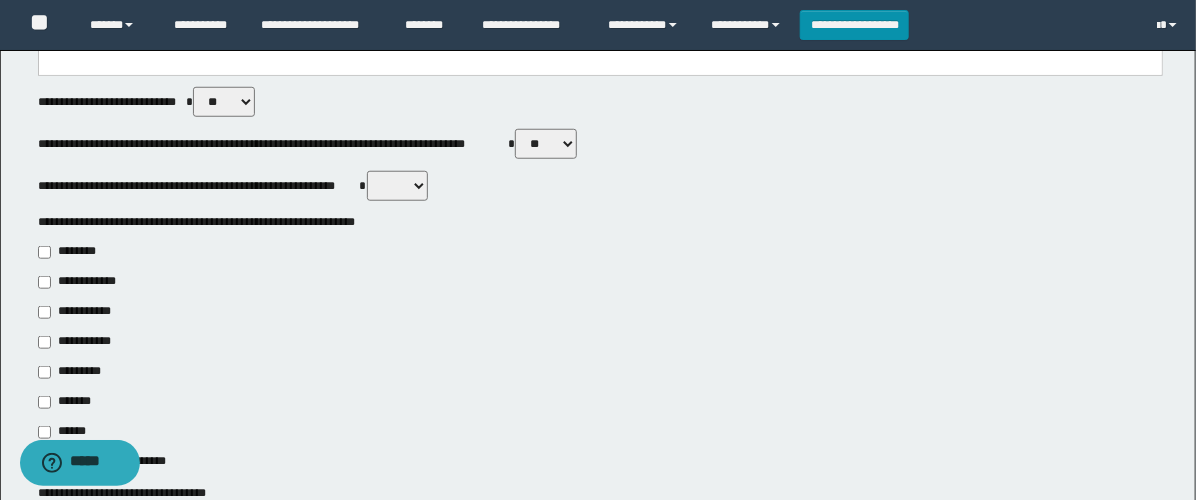 scroll, scrollTop: 666, scrollLeft: 0, axis: vertical 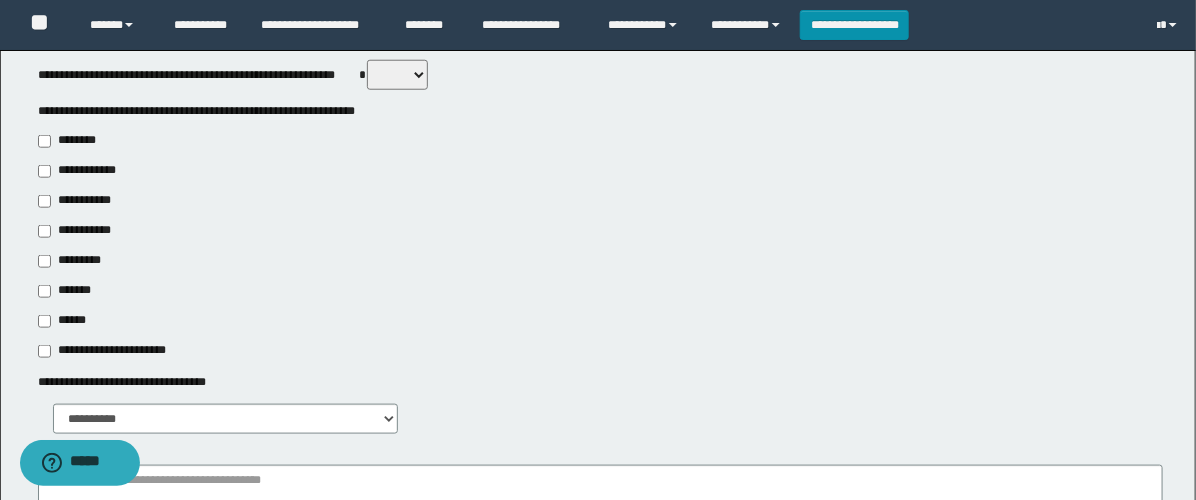 click on "*********" at bounding box center (72, 261) 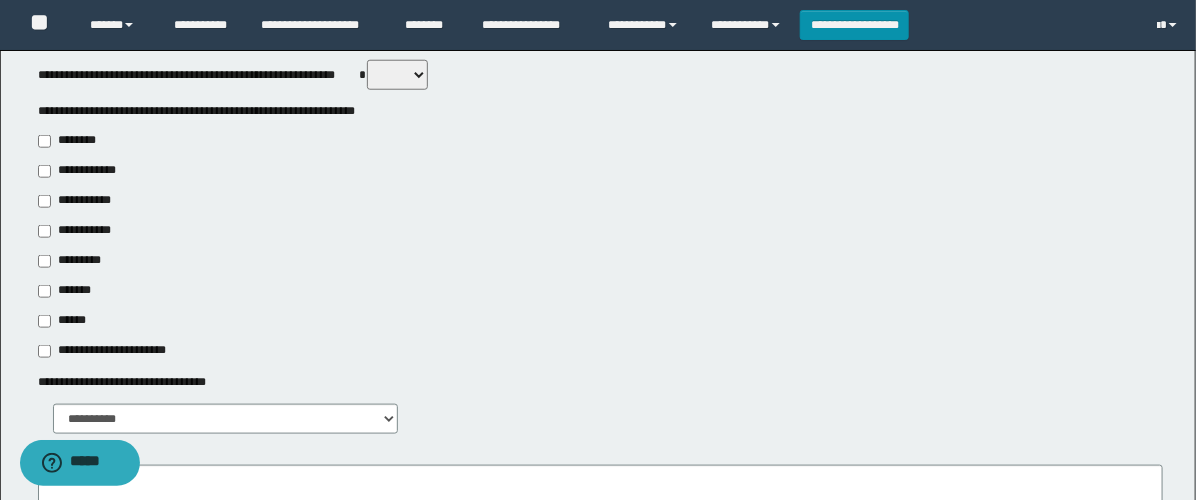 click on "**********" at bounding box center [81, 201] 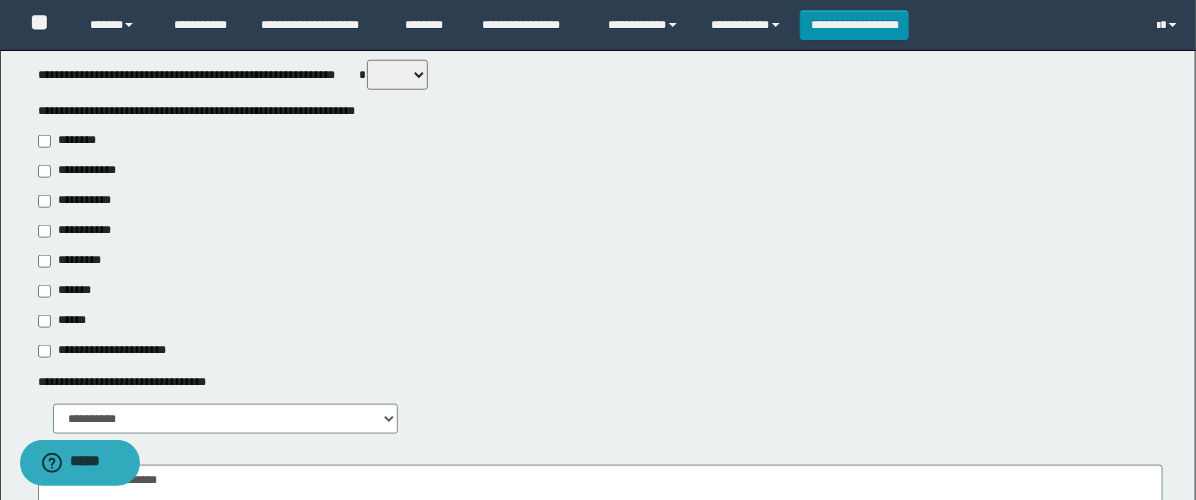 click on "**********" at bounding box center (80, 171) 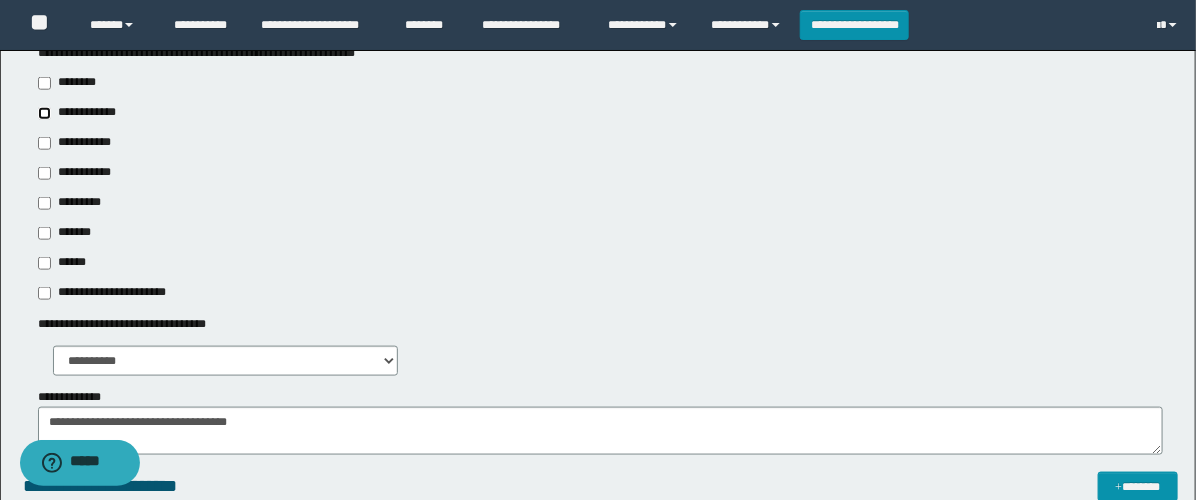 scroll, scrollTop: 777, scrollLeft: 0, axis: vertical 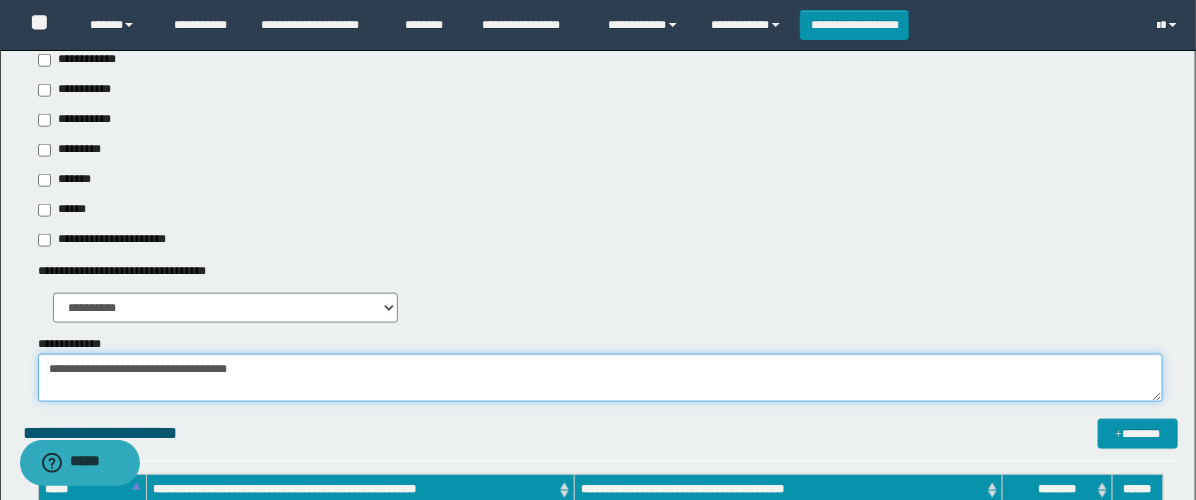 click on "**********" at bounding box center (600, 378) 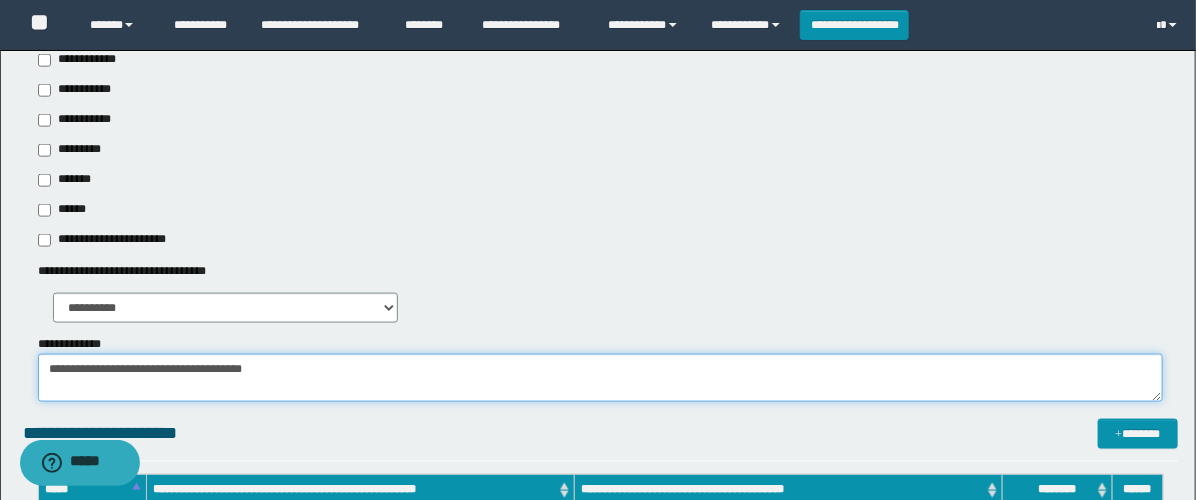 paste on "**********" 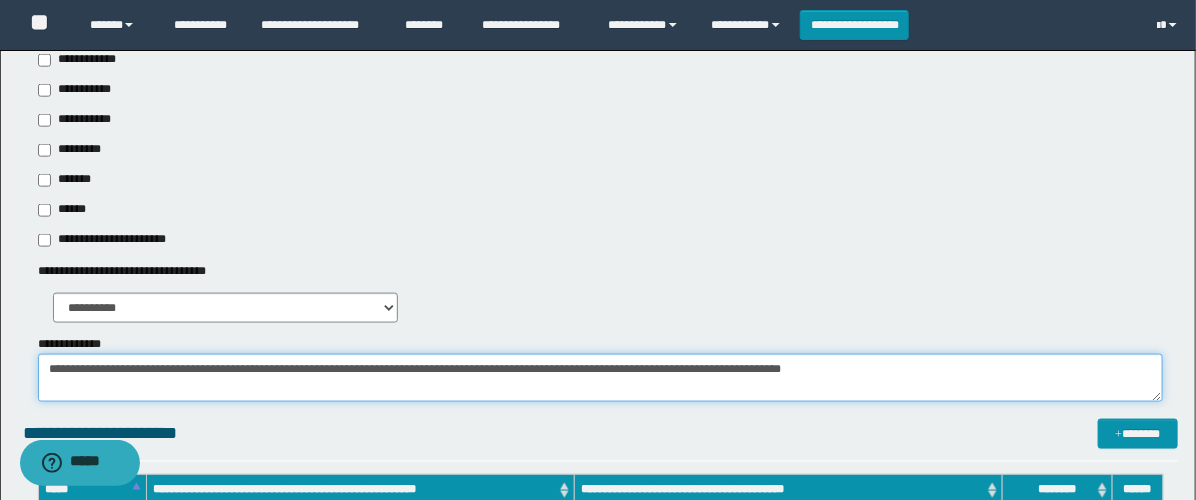 type on "**********" 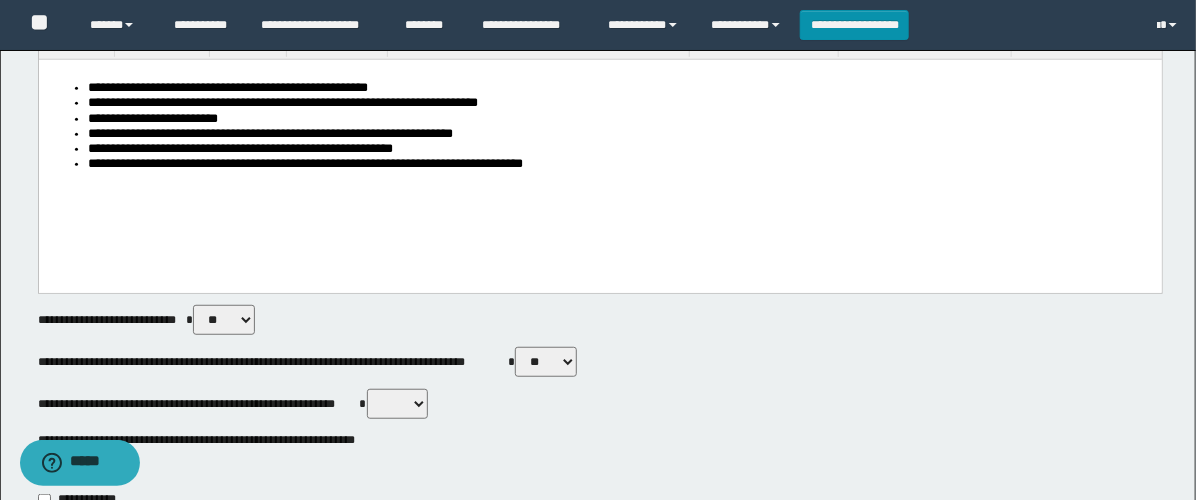 scroll, scrollTop: 222, scrollLeft: 0, axis: vertical 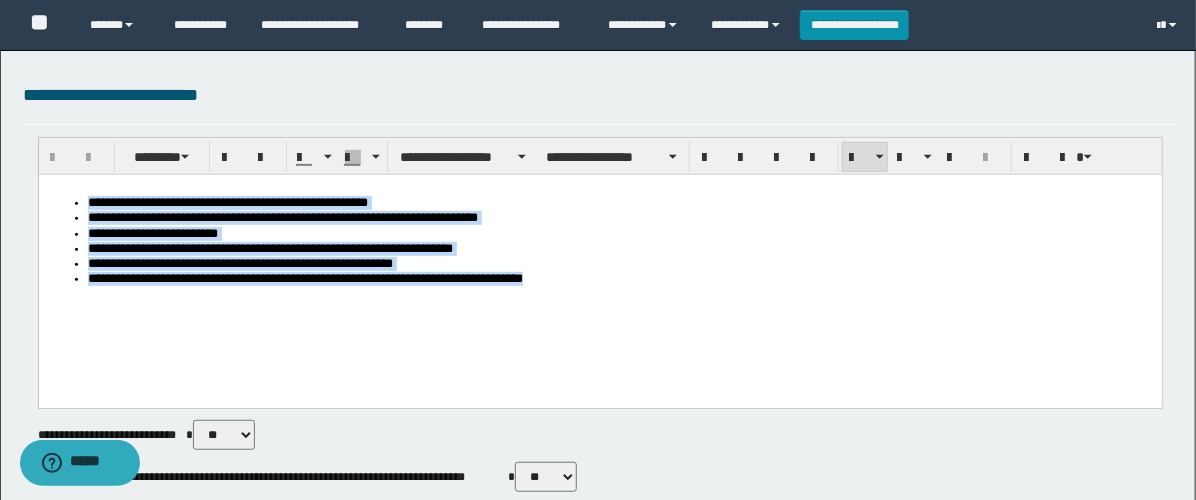 drag, startPoint x: 643, startPoint y: 312, endPoint x: -1, endPoint y: 75, distance: 686.22516 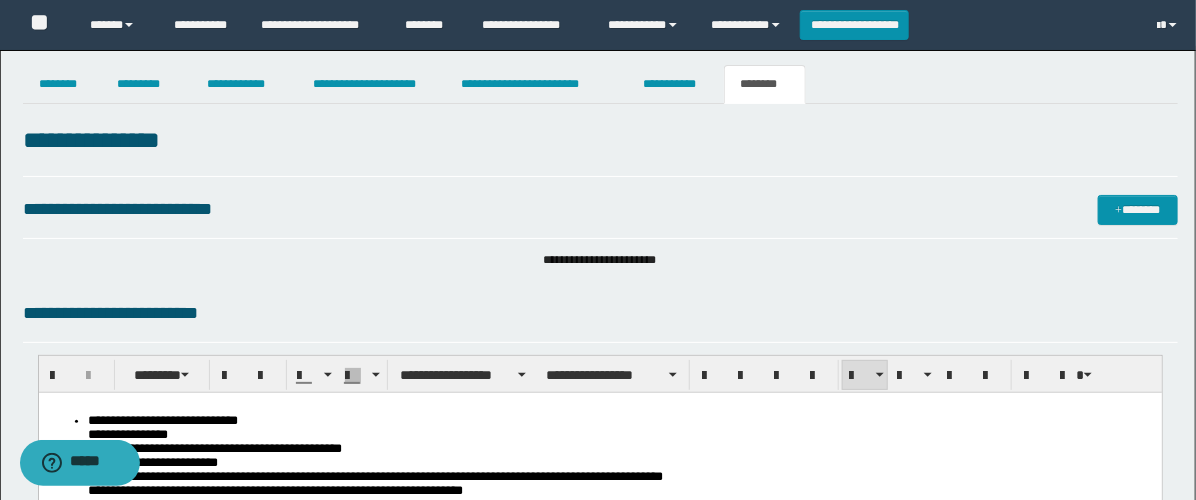 scroll, scrollTop: 0, scrollLeft: 0, axis: both 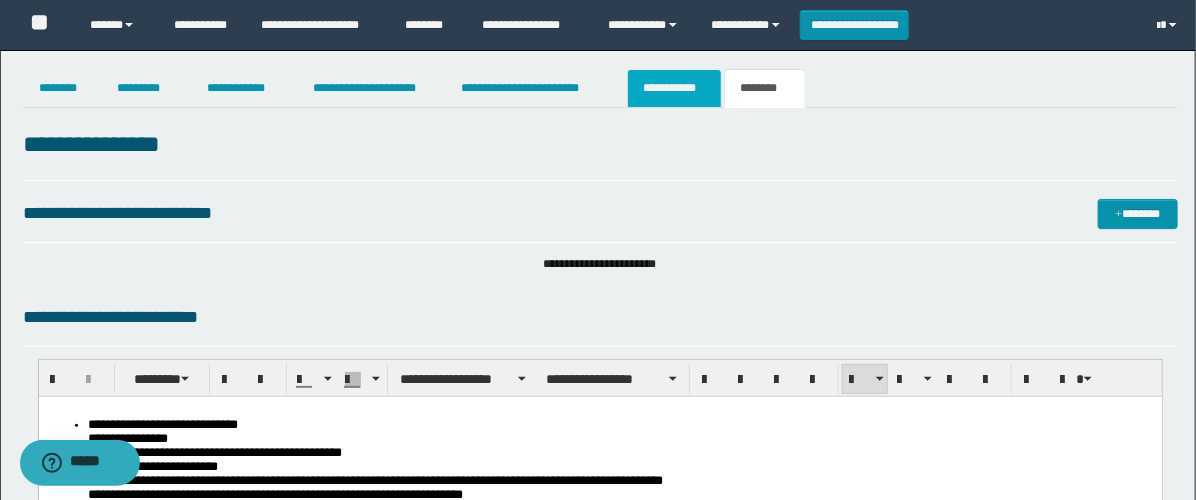 click on "**********" at bounding box center [674, 88] 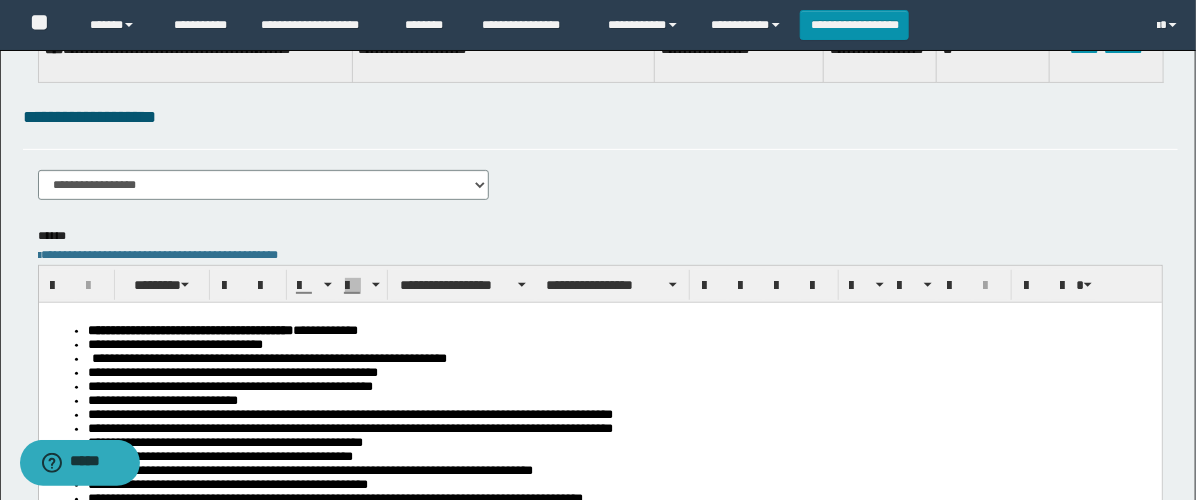 scroll, scrollTop: 0, scrollLeft: 0, axis: both 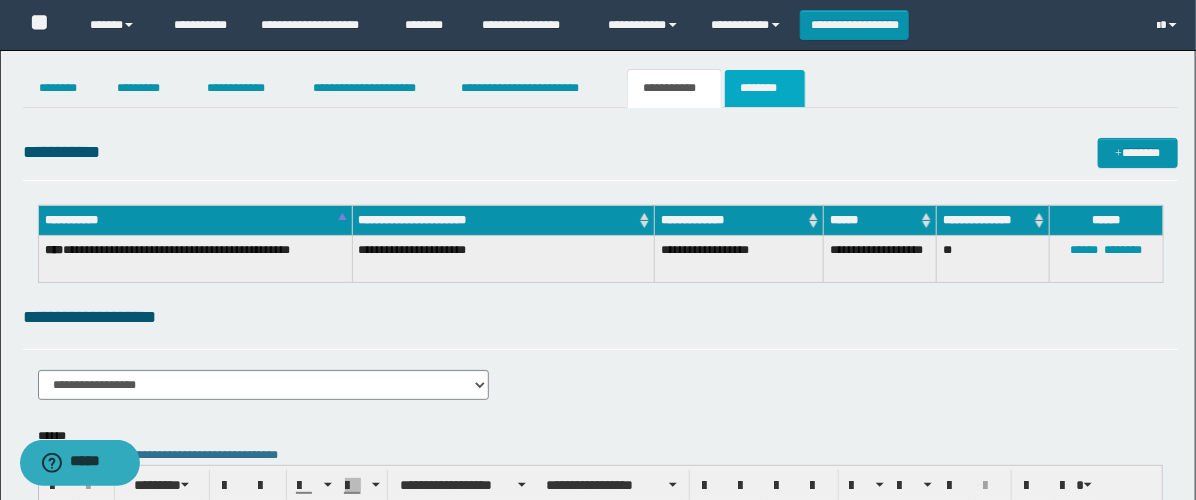 click on "********" at bounding box center (765, 88) 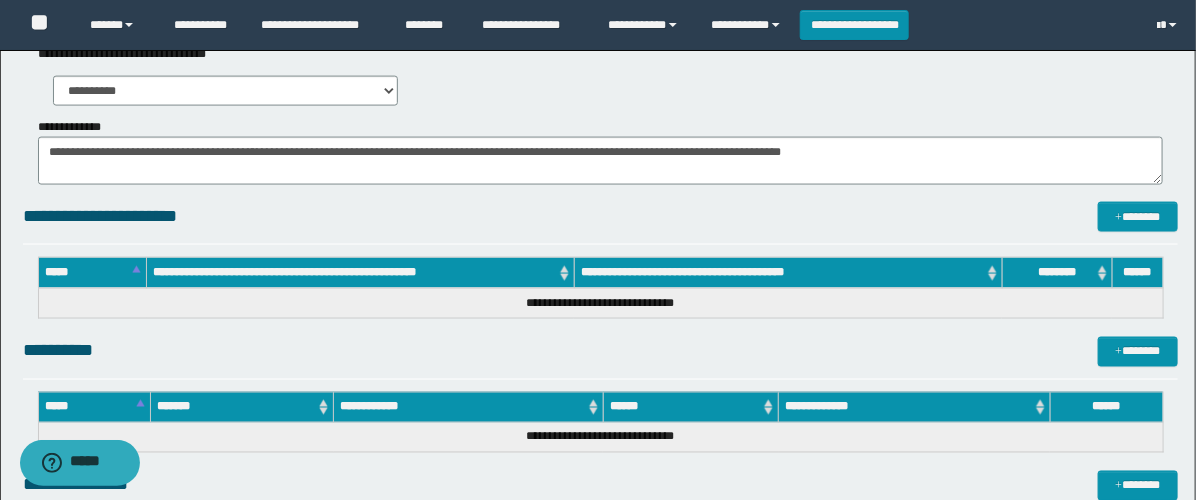 scroll, scrollTop: 1550, scrollLeft: 0, axis: vertical 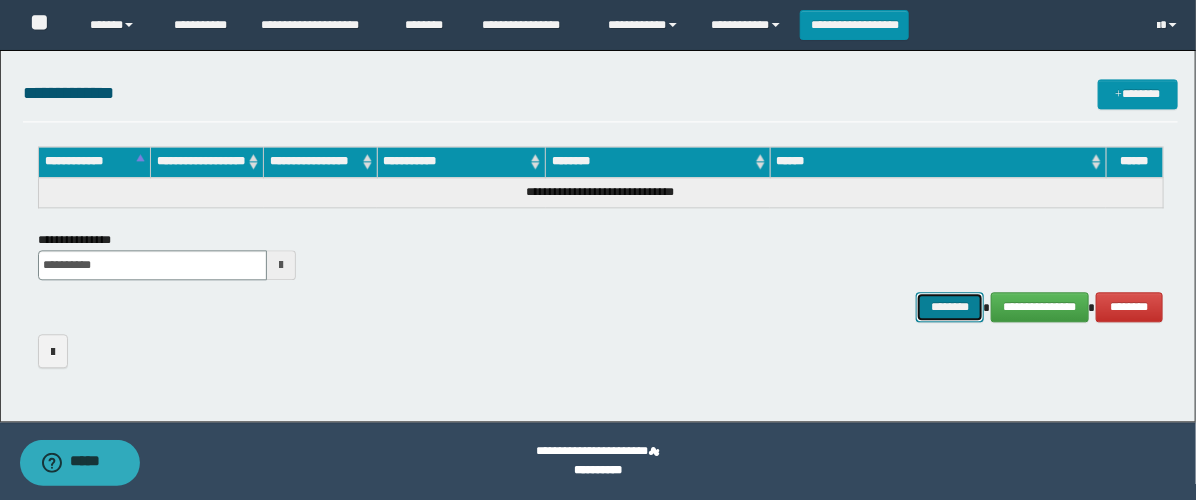 click on "********" at bounding box center [950, 307] 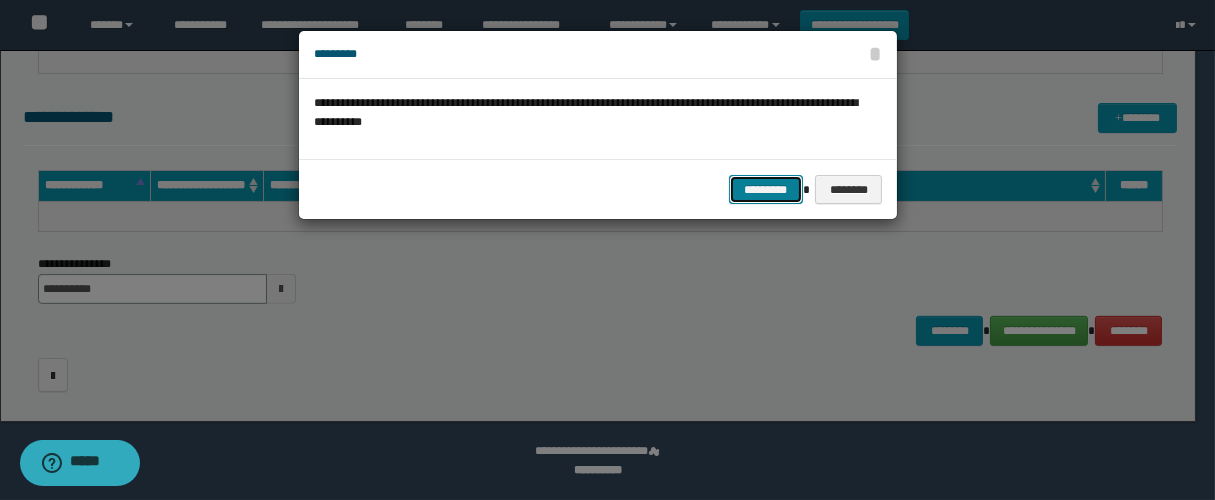 click on "*********" at bounding box center [766, 190] 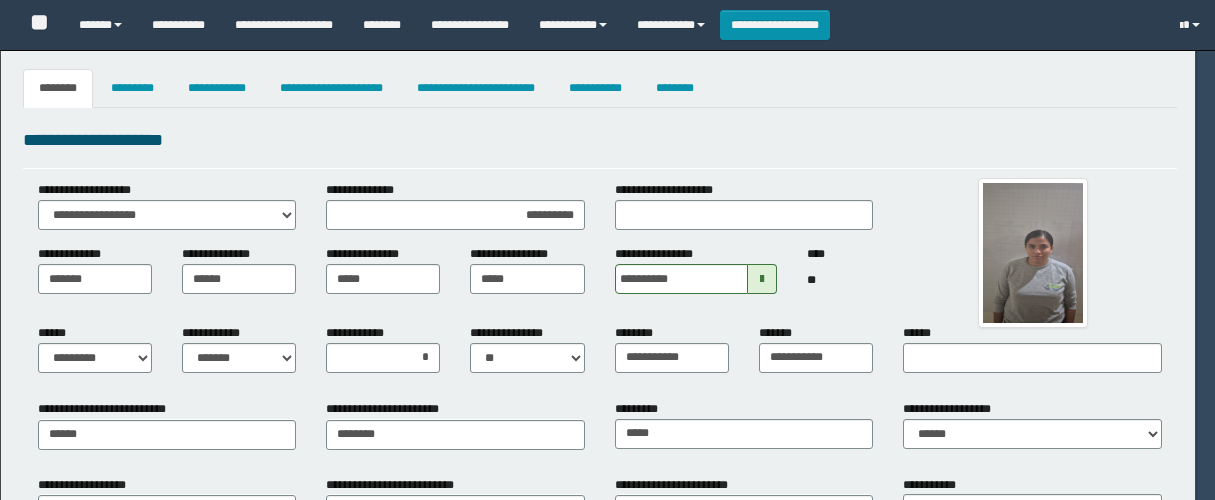 select on "*" 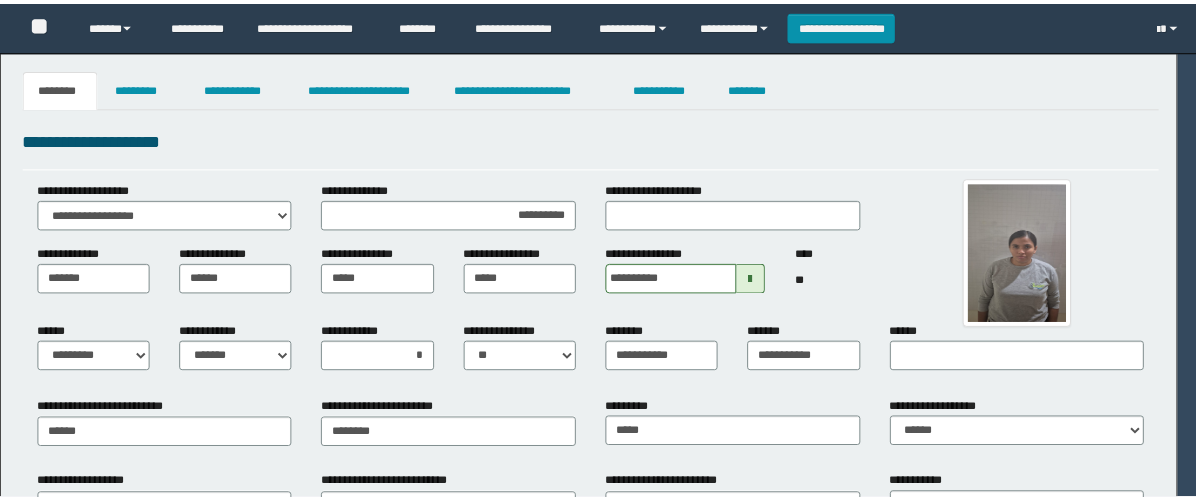 scroll, scrollTop: 0, scrollLeft: 0, axis: both 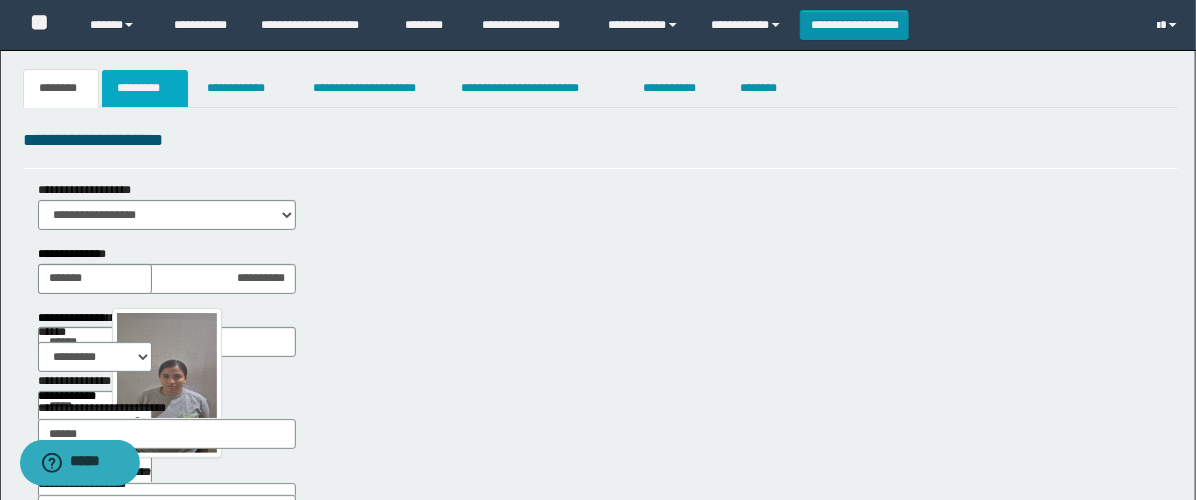 click on "*********" at bounding box center [145, 88] 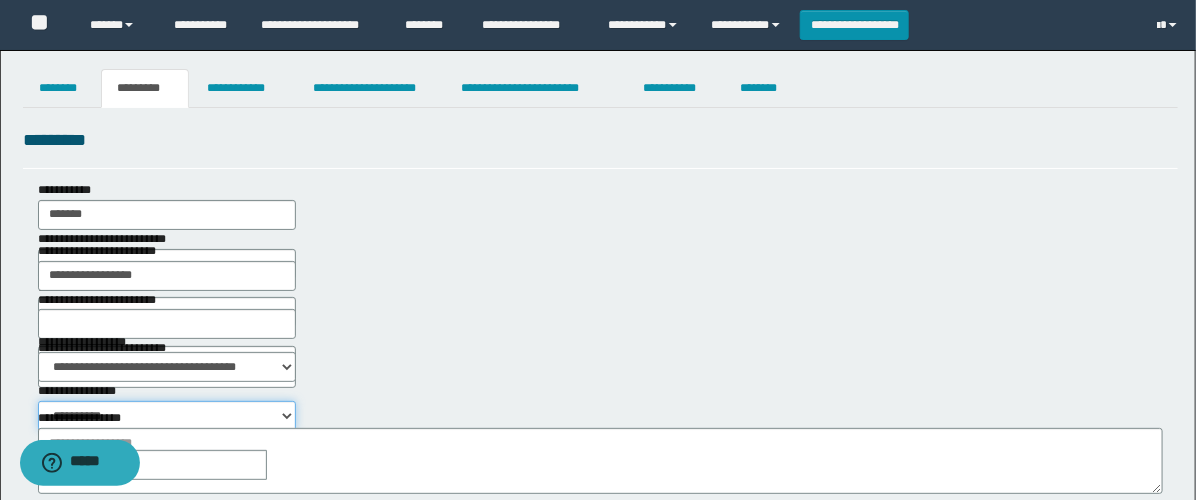 click on "**********" at bounding box center (167, 416) 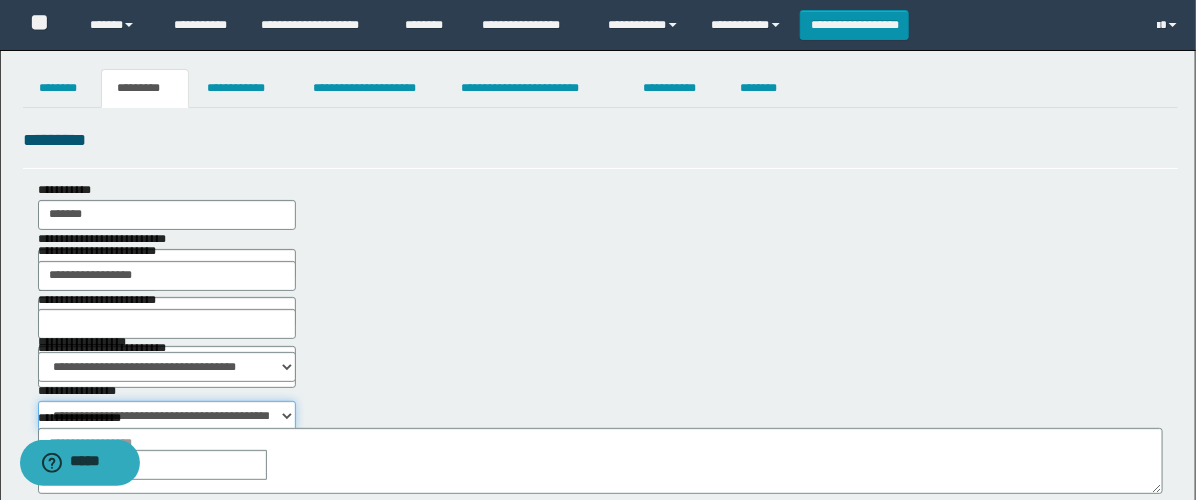 click on "**********" at bounding box center [167, 416] 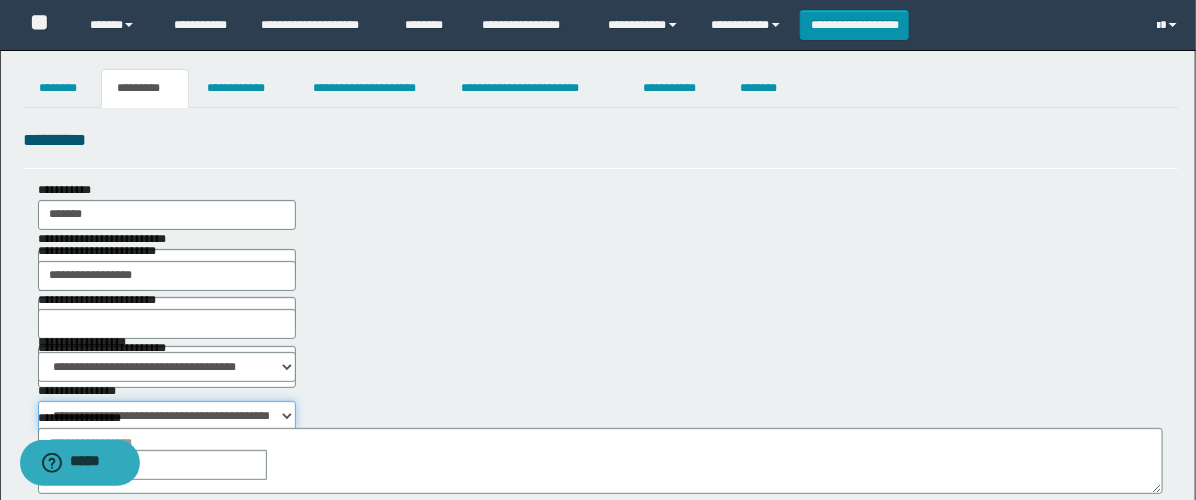 click on "**********" at bounding box center (167, 416) 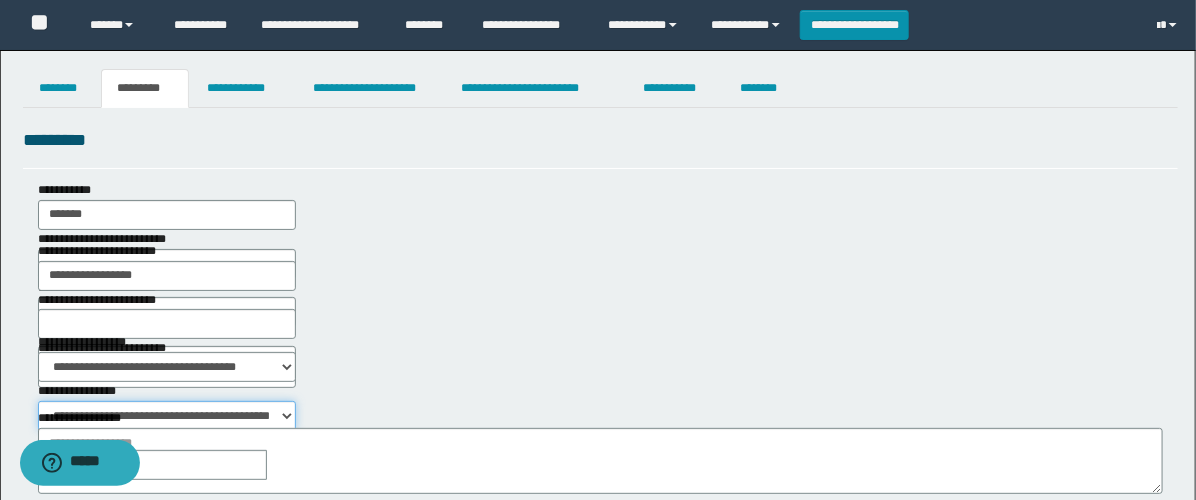 select on "****" 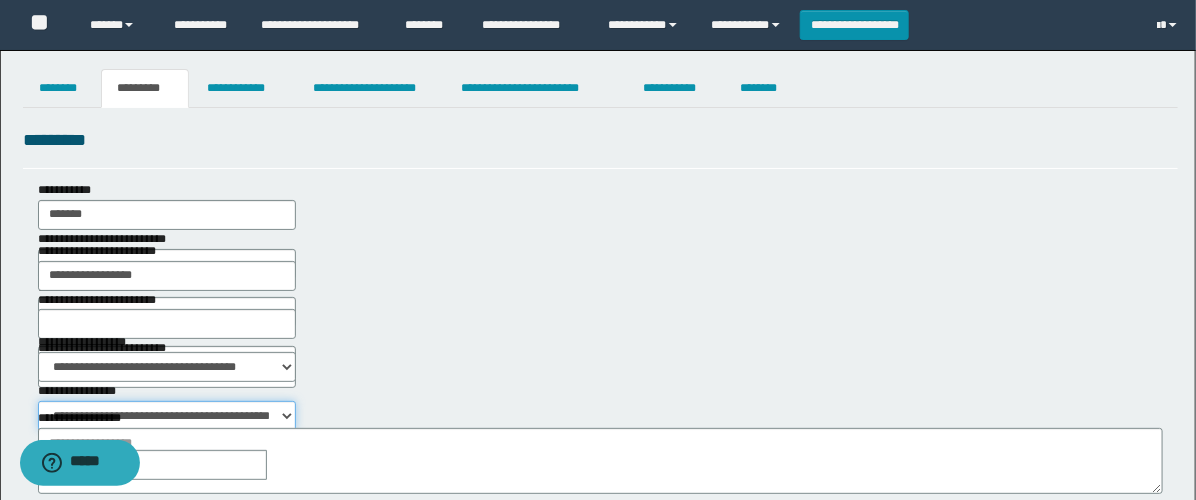 click on "**********" at bounding box center [167, 416] 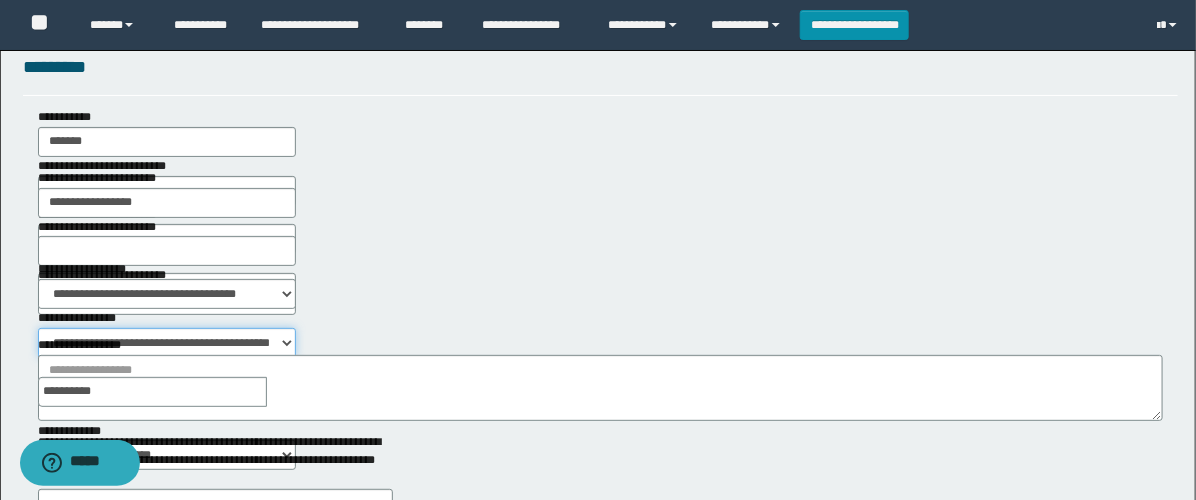scroll, scrollTop: 111, scrollLeft: 0, axis: vertical 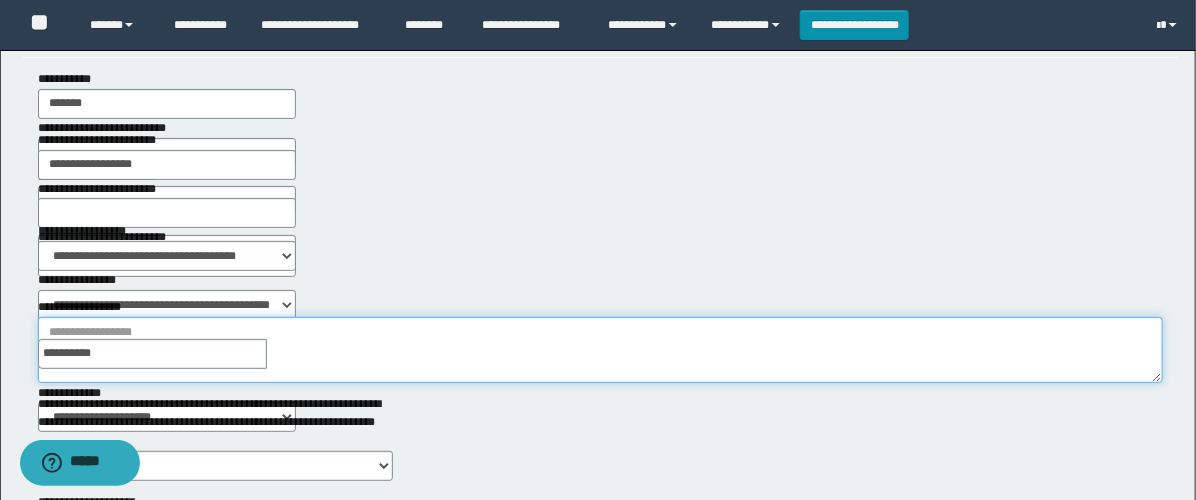 click on "**********" at bounding box center (600, 350) 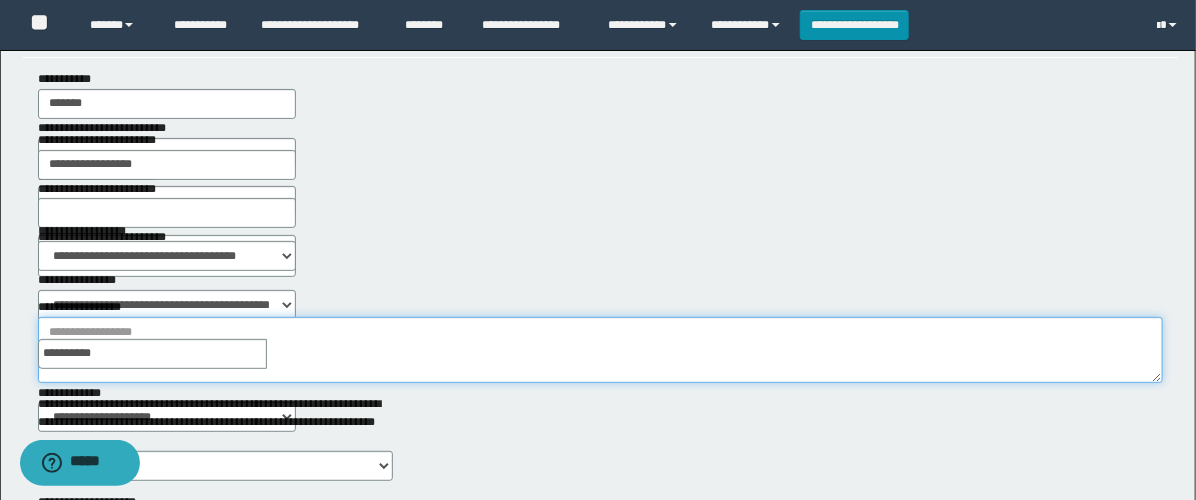 click on "**********" at bounding box center (600, 350) 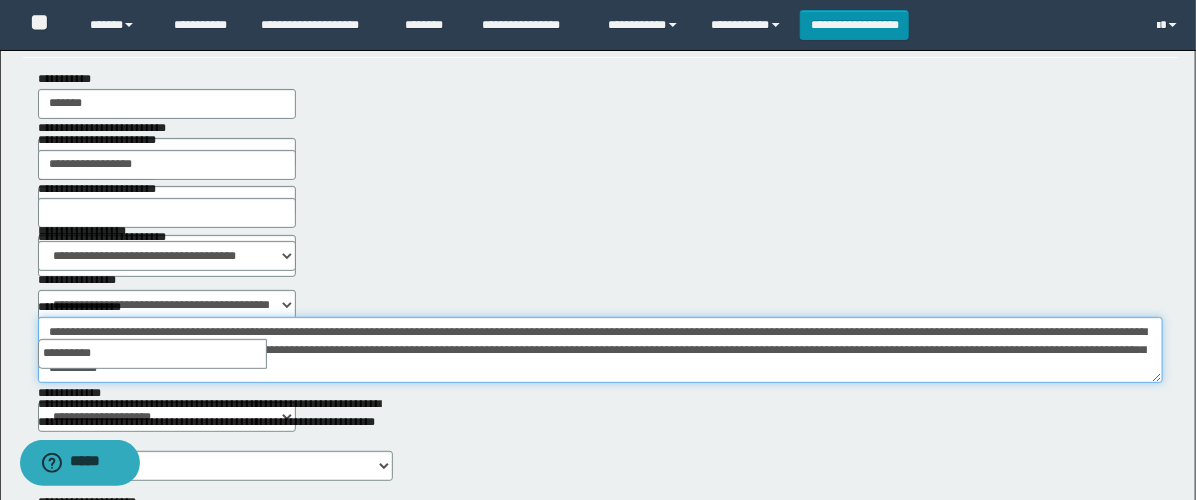 type on "**********" 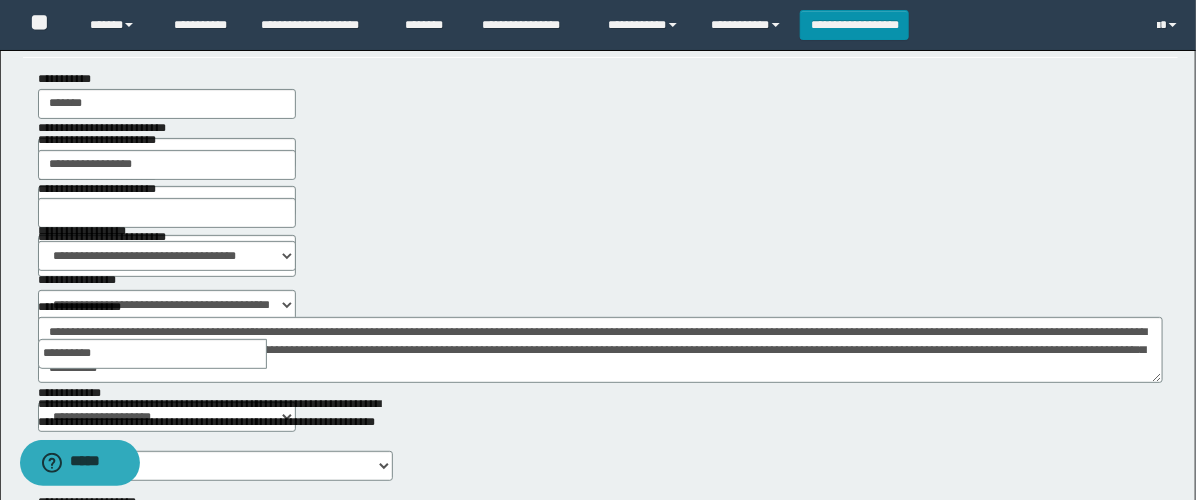 click at bounding box center [281, 354] 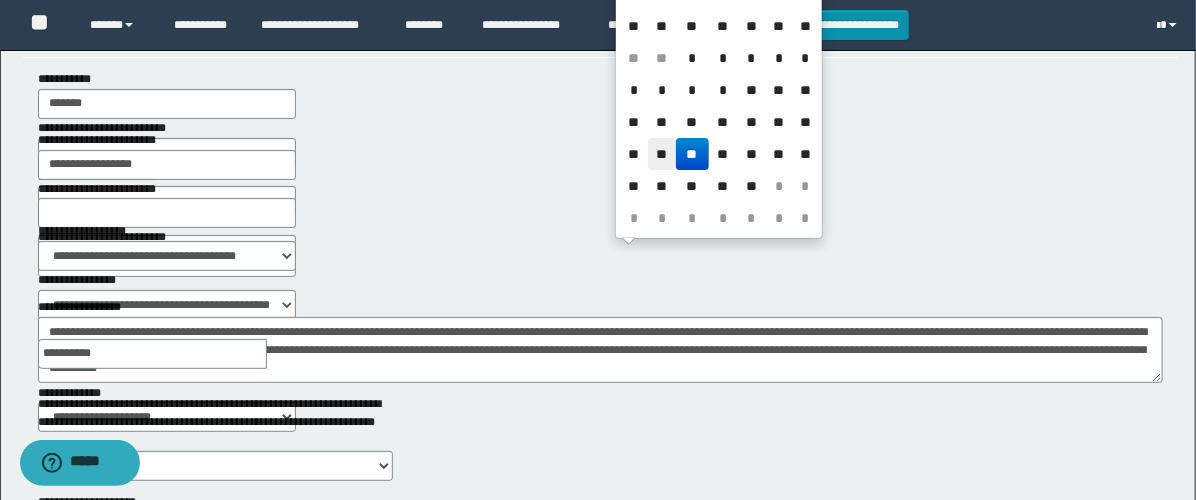 click on "**" at bounding box center [662, 154] 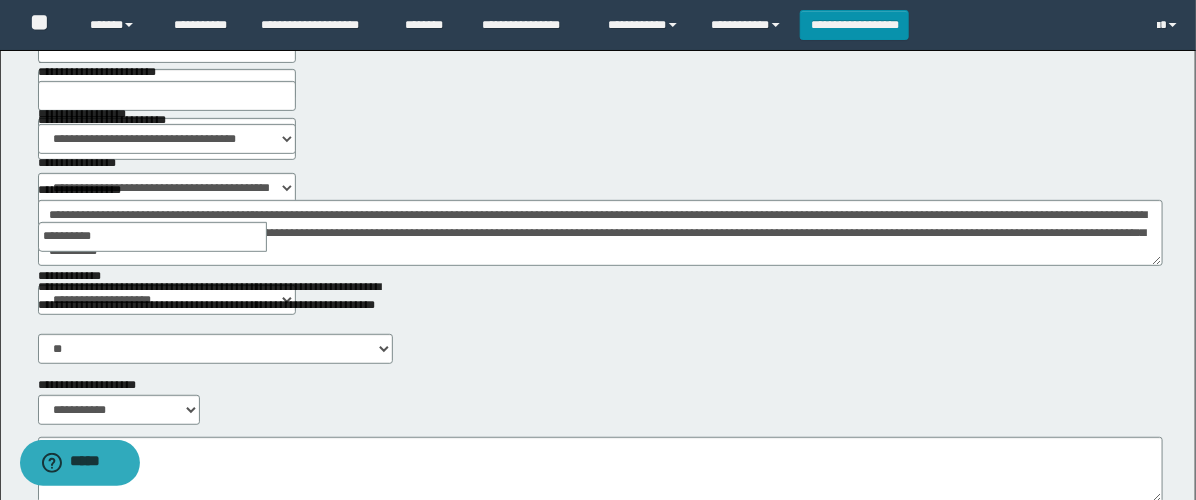 scroll, scrollTop: 444, scrollLeft: 0, axis: vertical 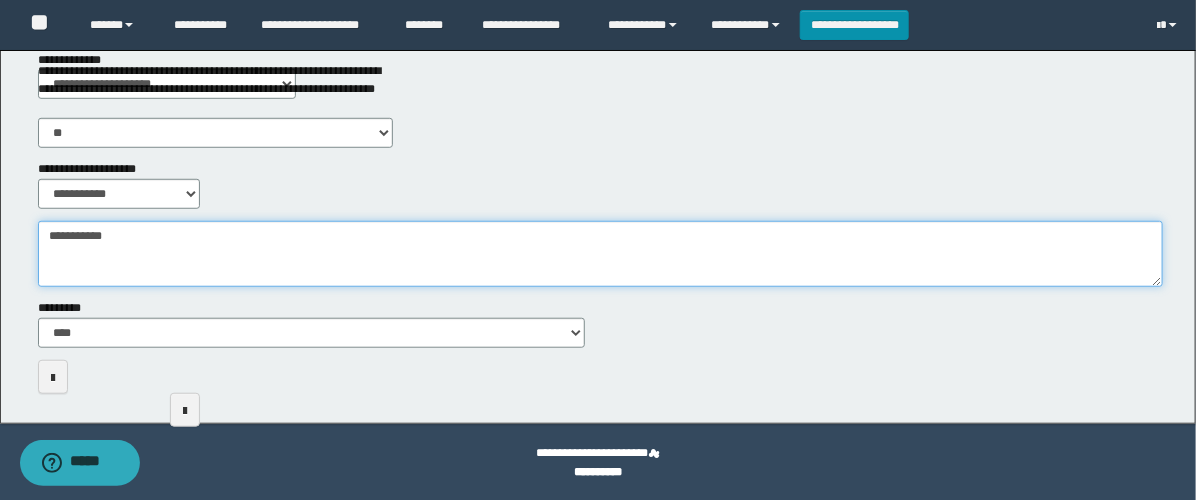 click on "**********" at bounding box center (600, 254) 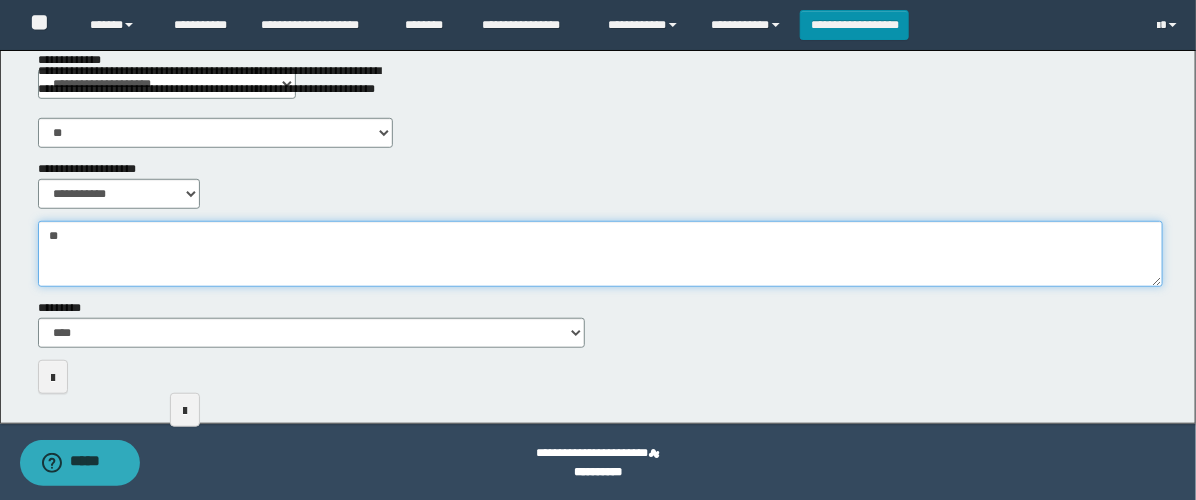 type on "*" 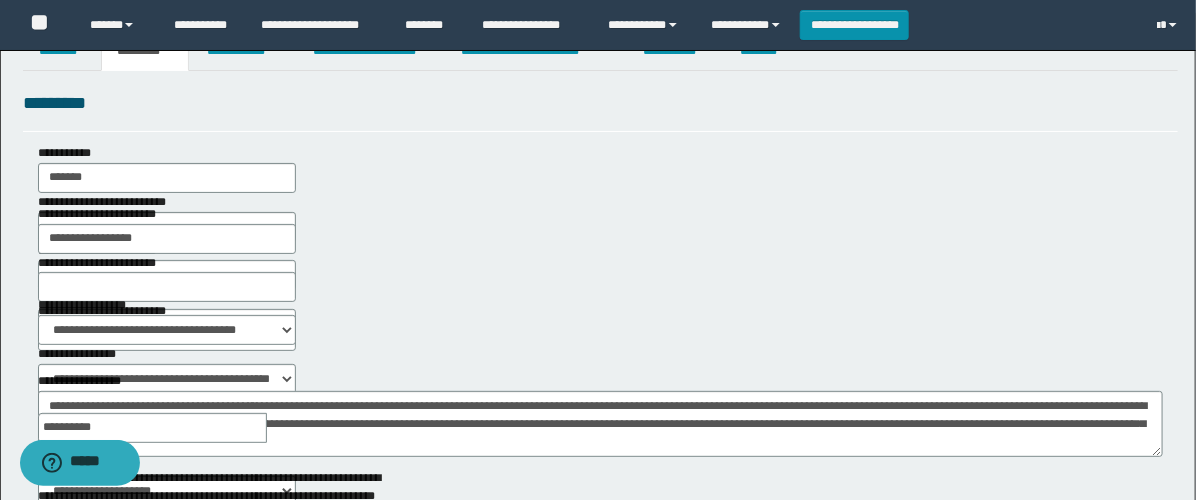 scroll, scrollTop: 0, scrollLeft: 0, axis: both 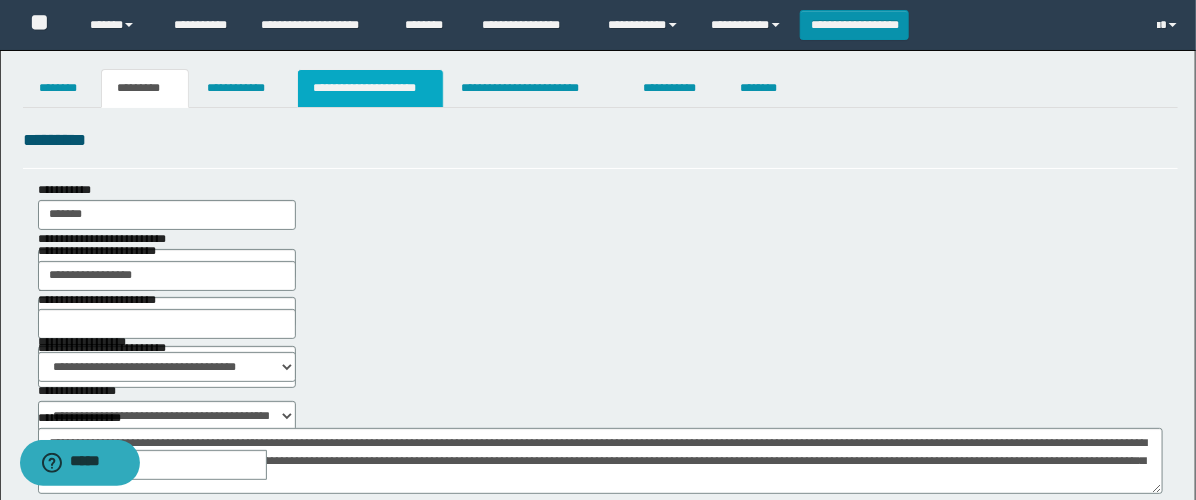type on "**********" 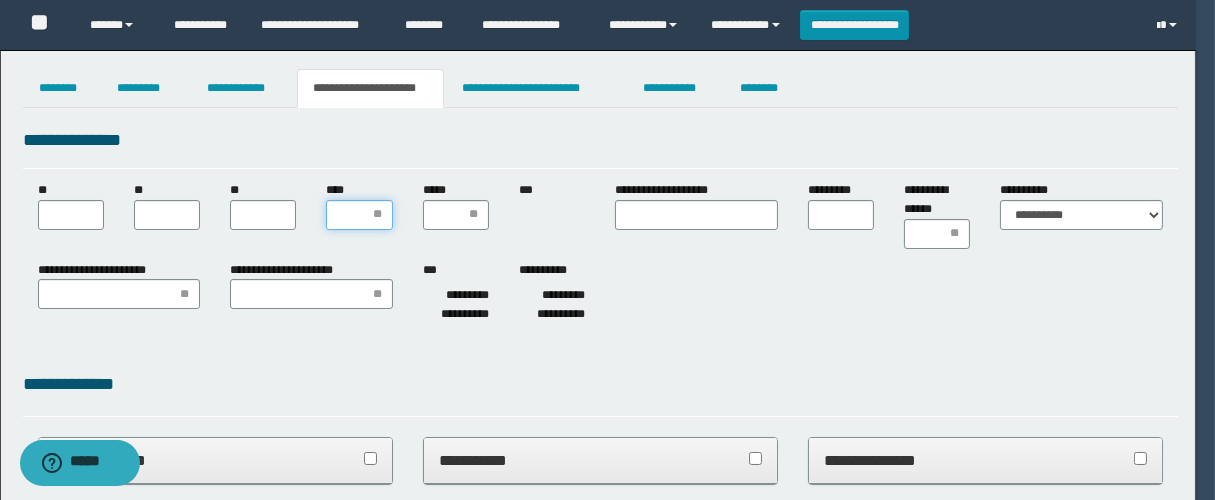 click on "****" at bounding box center [359, 215] 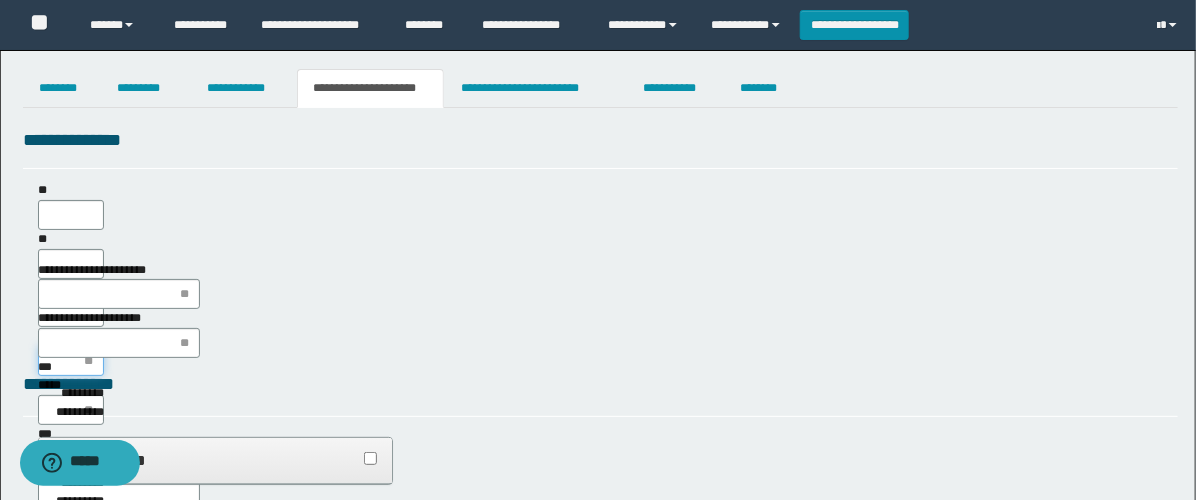 scroll, scrollTop: 0, scrollLeft: 0, axis: both 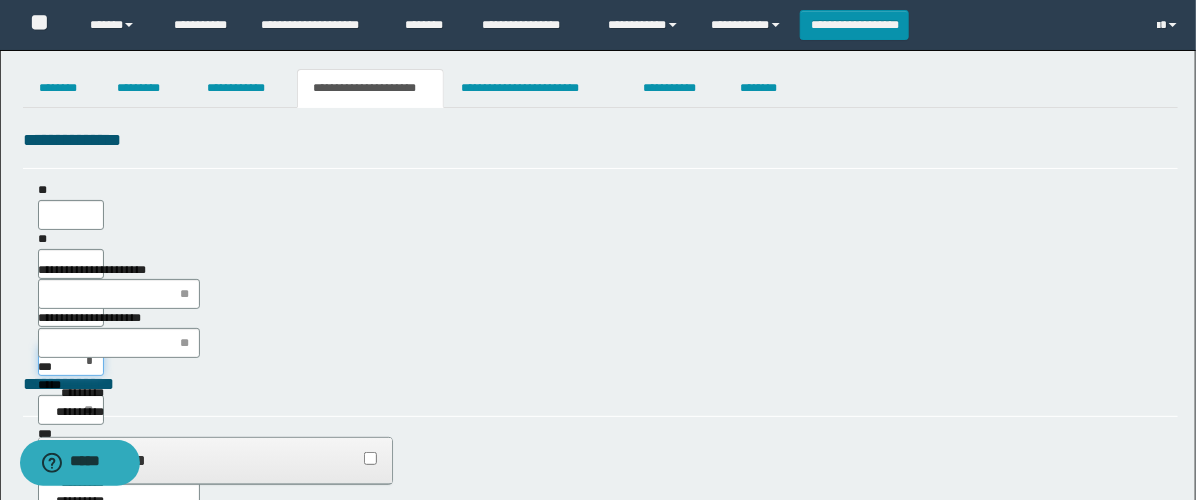 type on "**" 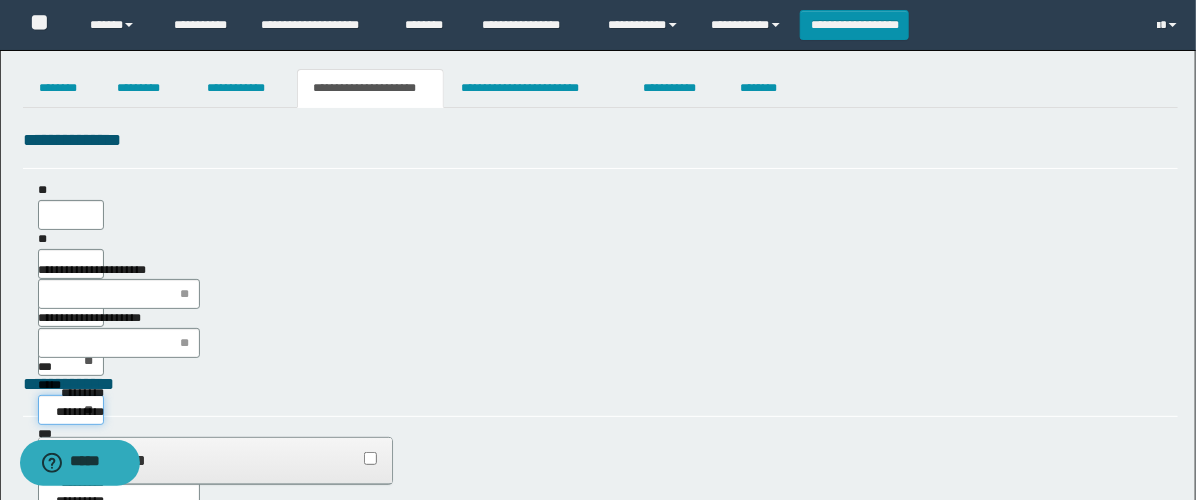 type on "***" 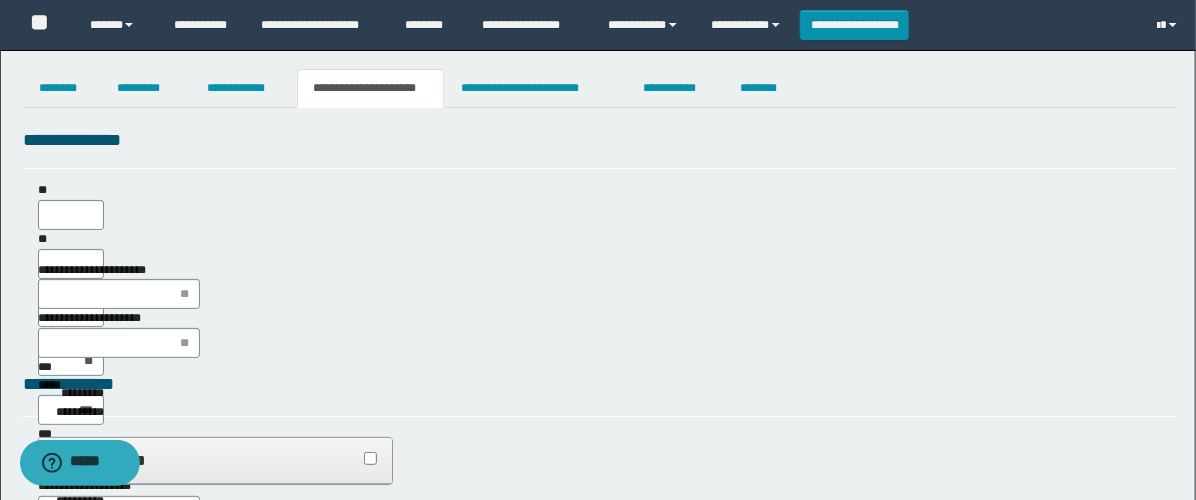 type on "**" 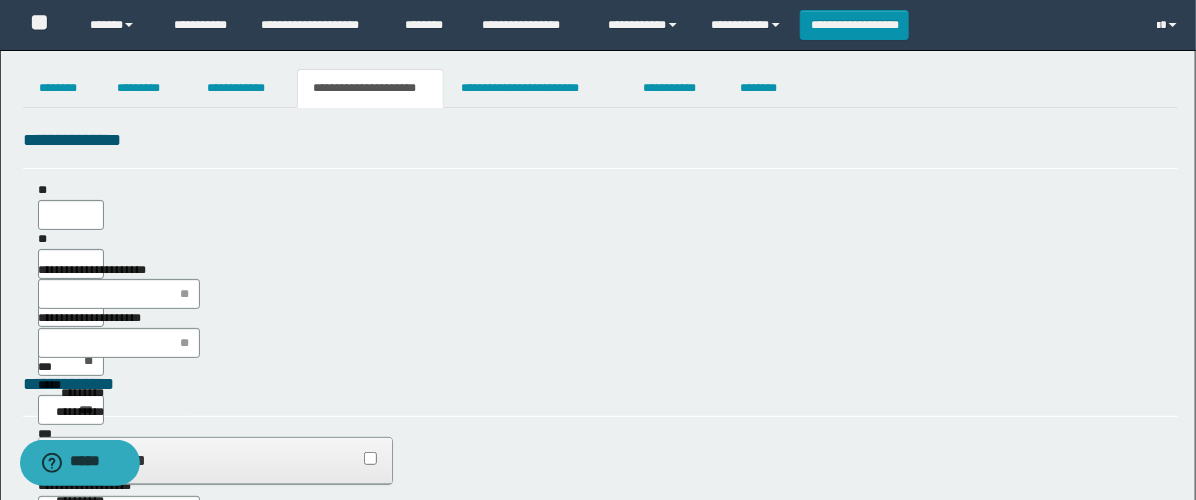 type on "**" 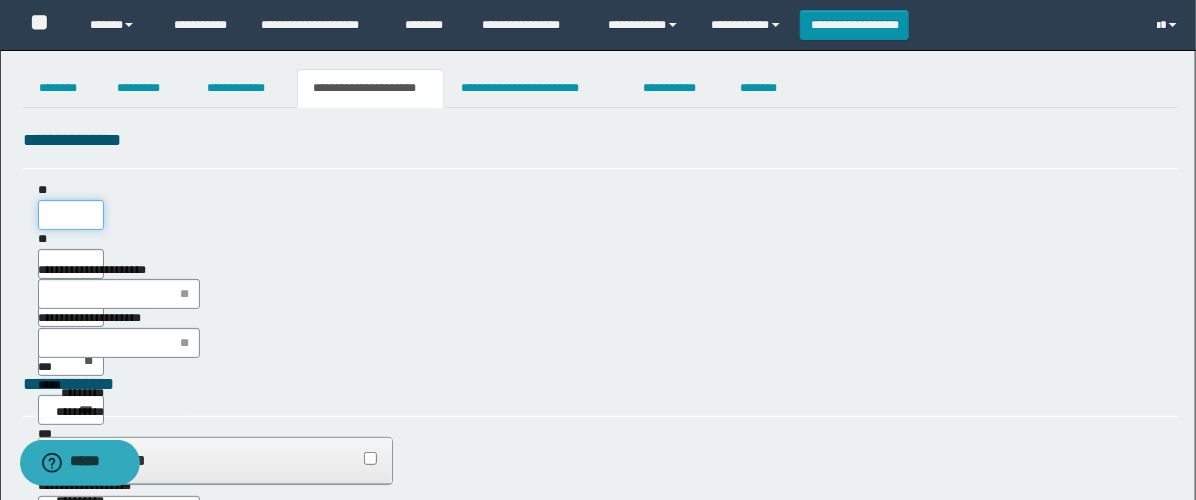 click on "**" at bounding box center [71, 215] 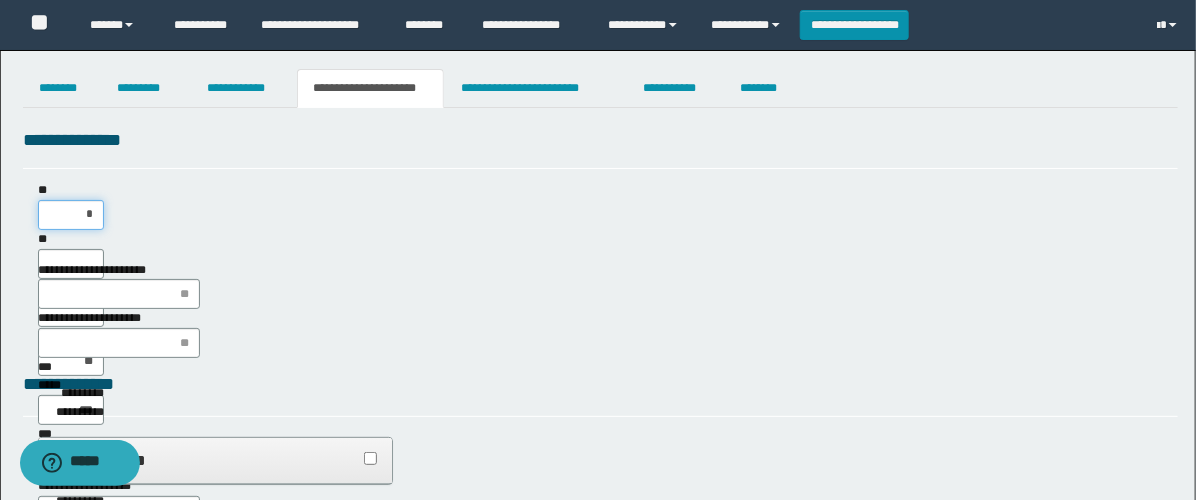 type on "**" 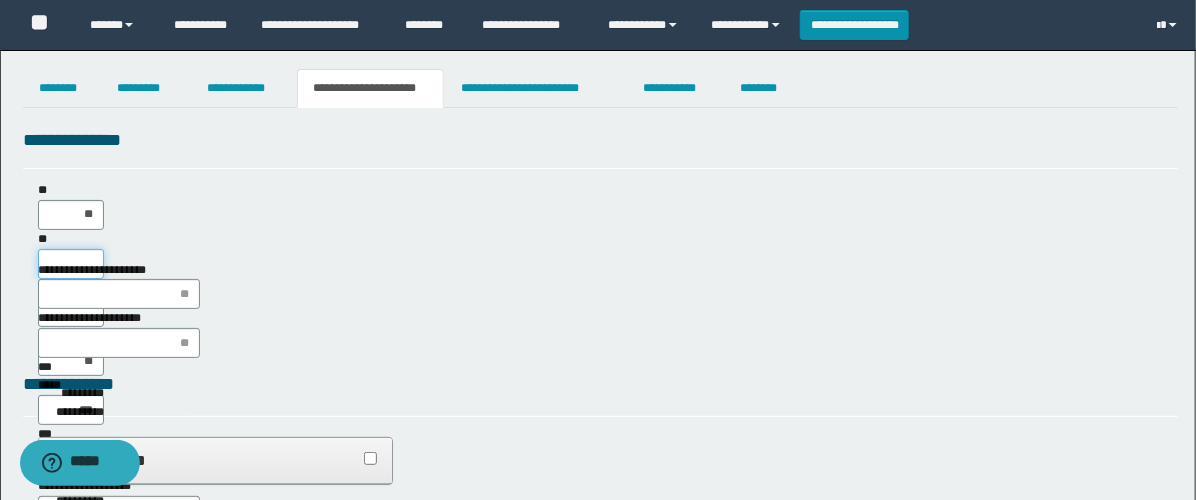 type on "*" 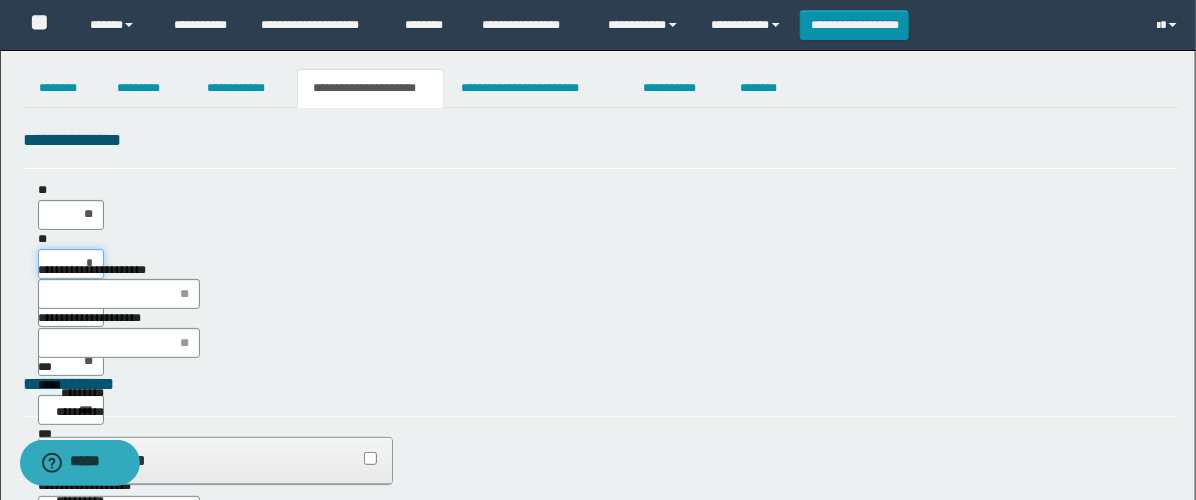 type on "**" 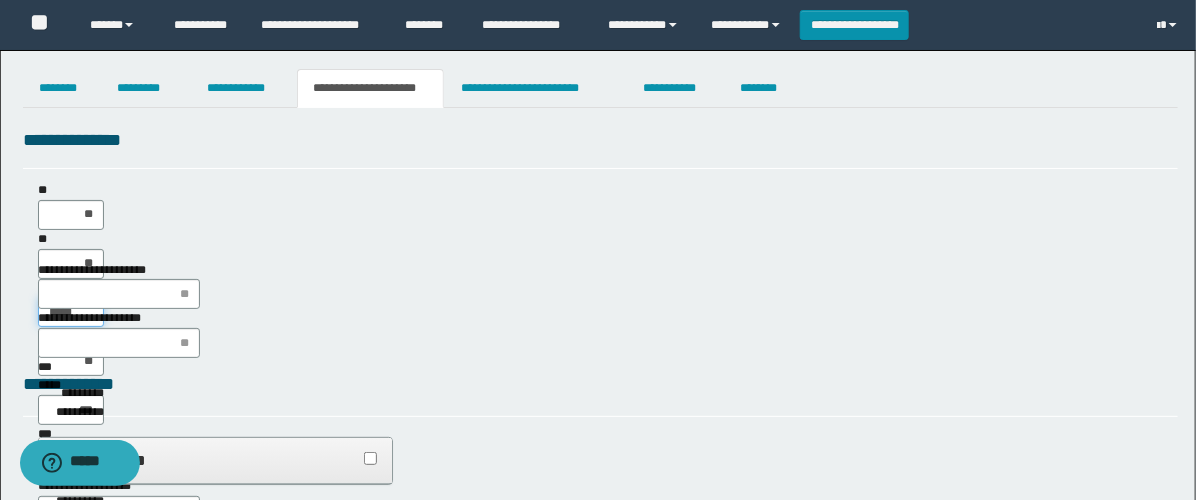 type on "*****" 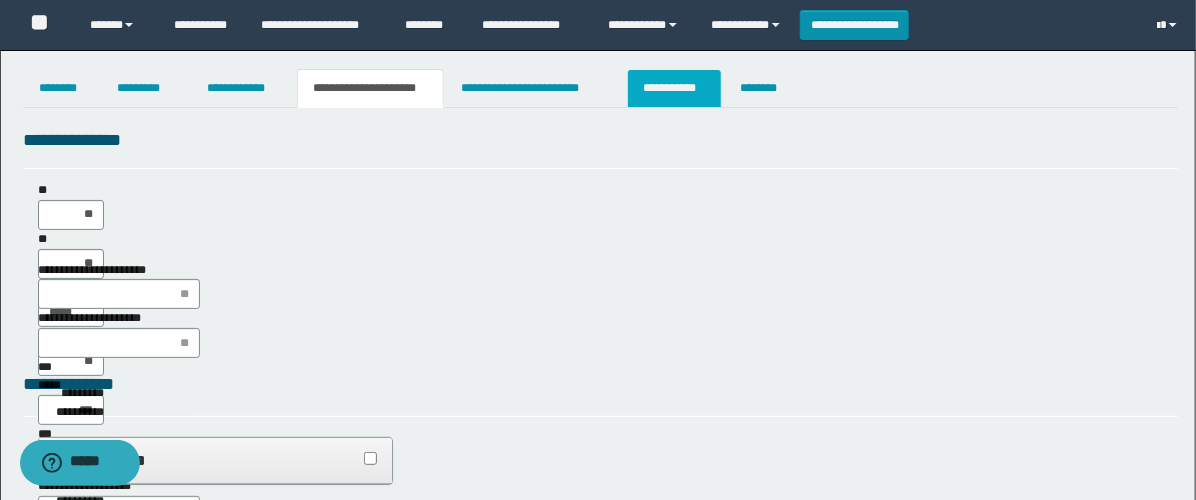 click on "**********" at bounding box center (674, 88) 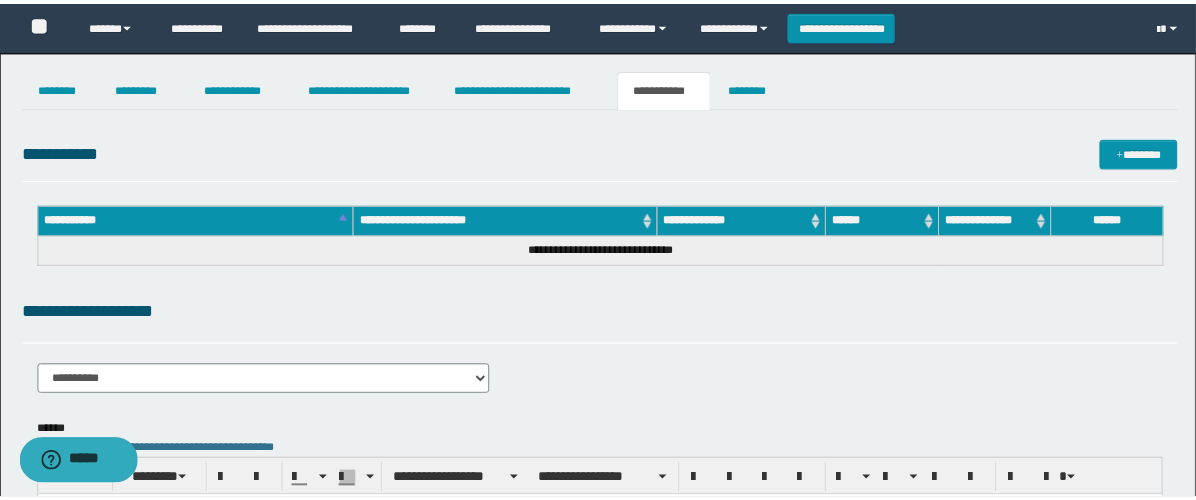 scroll, scrollTop: 0, scrollLeft: 0, axis: both 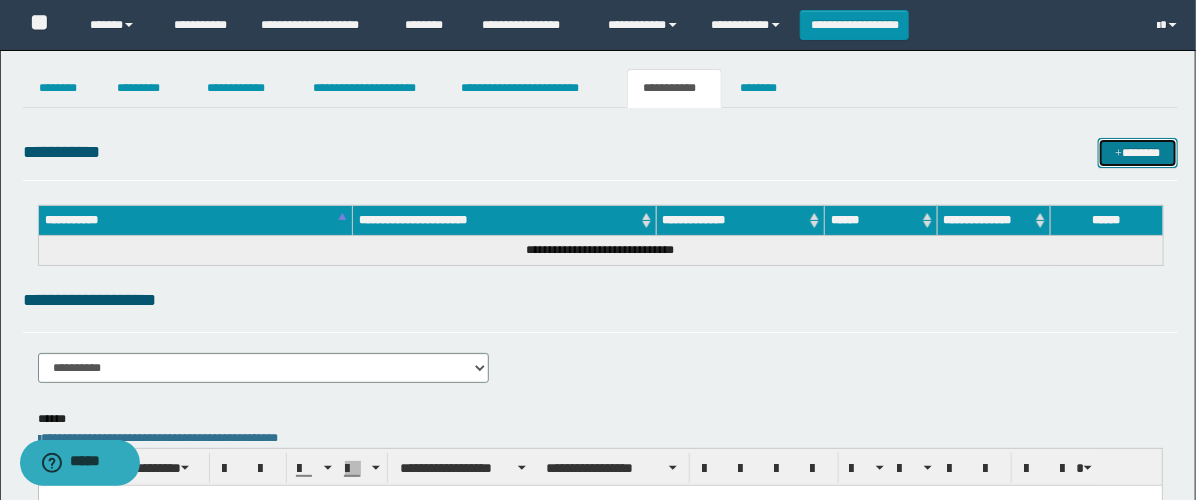 click on "*******" at bounding box center (1138, 153) 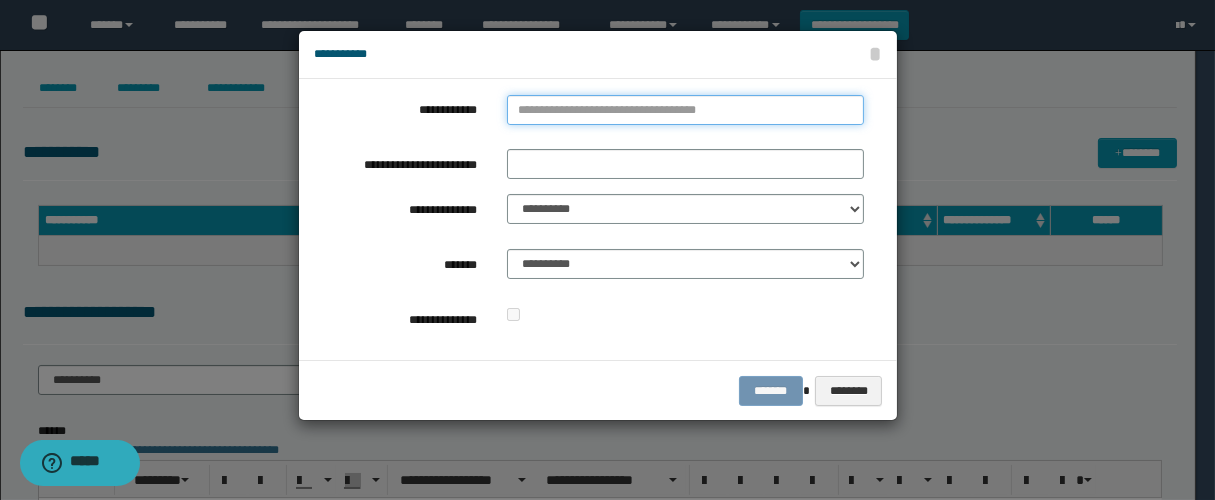 click on "**********" at bounding box center (685, 110) 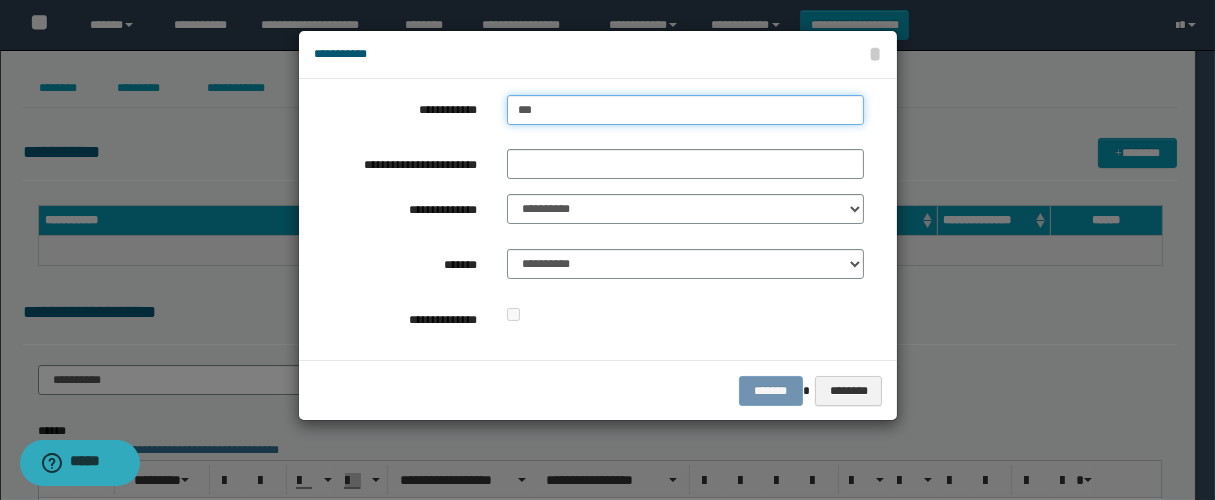 type on "****" 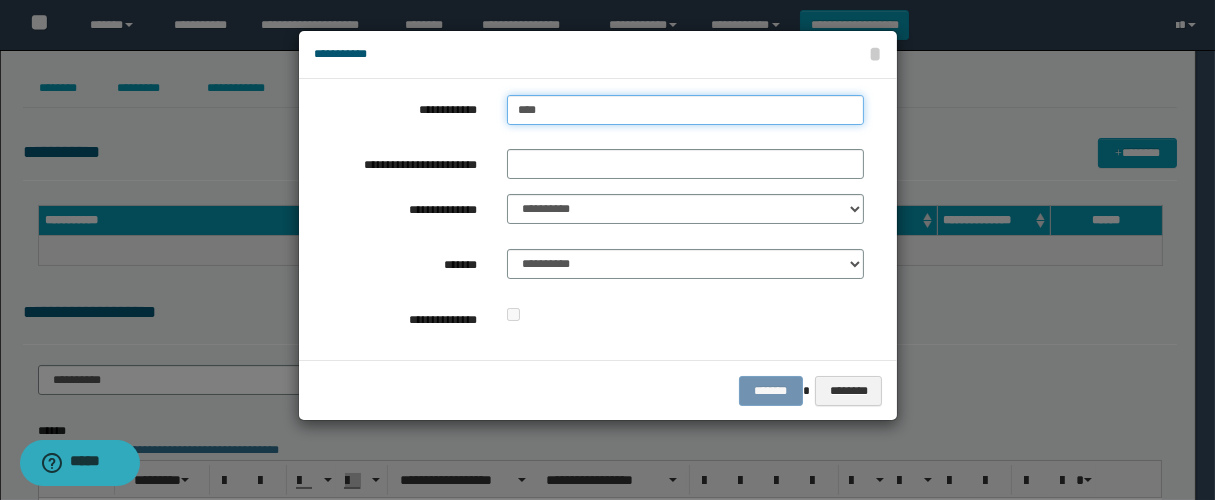 type on "****" 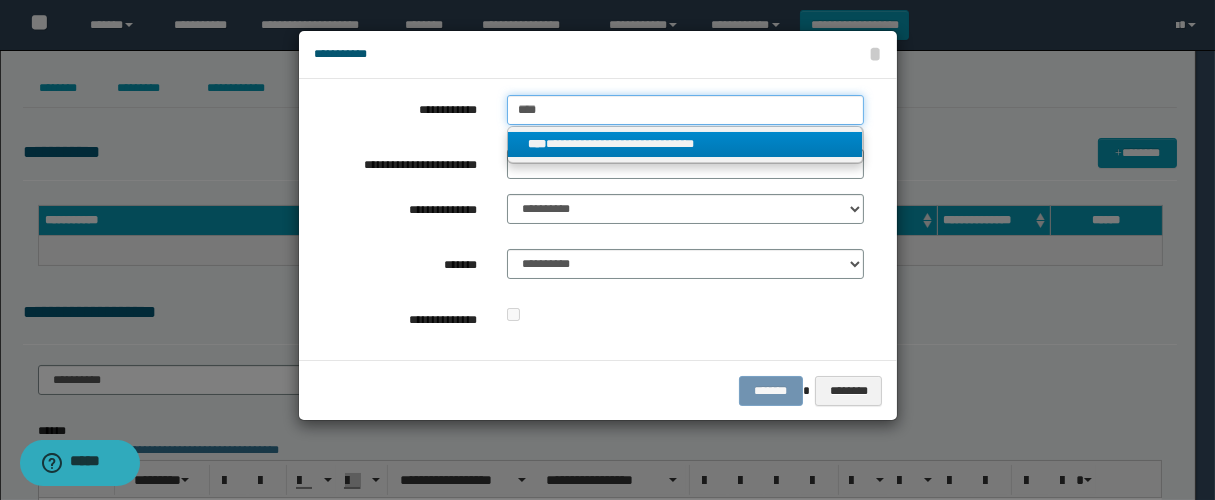 type on "****" 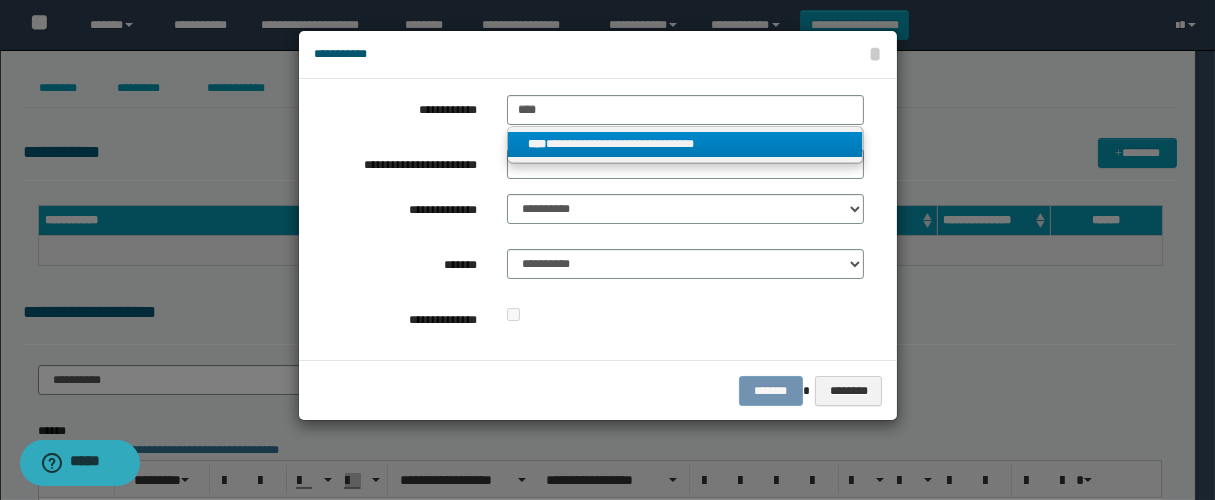 click on "**********" at bounding box center [685, 144] 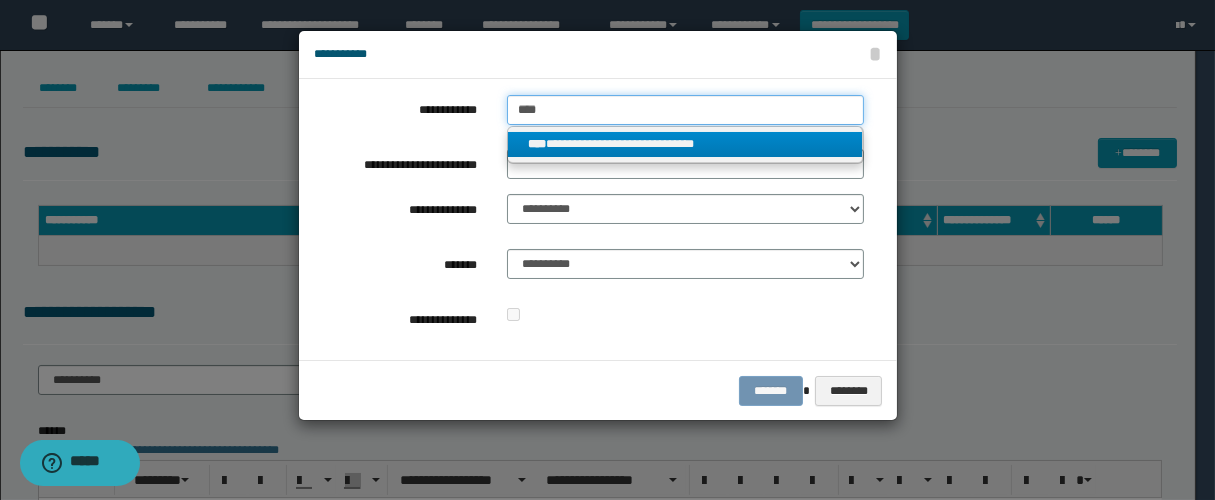 type 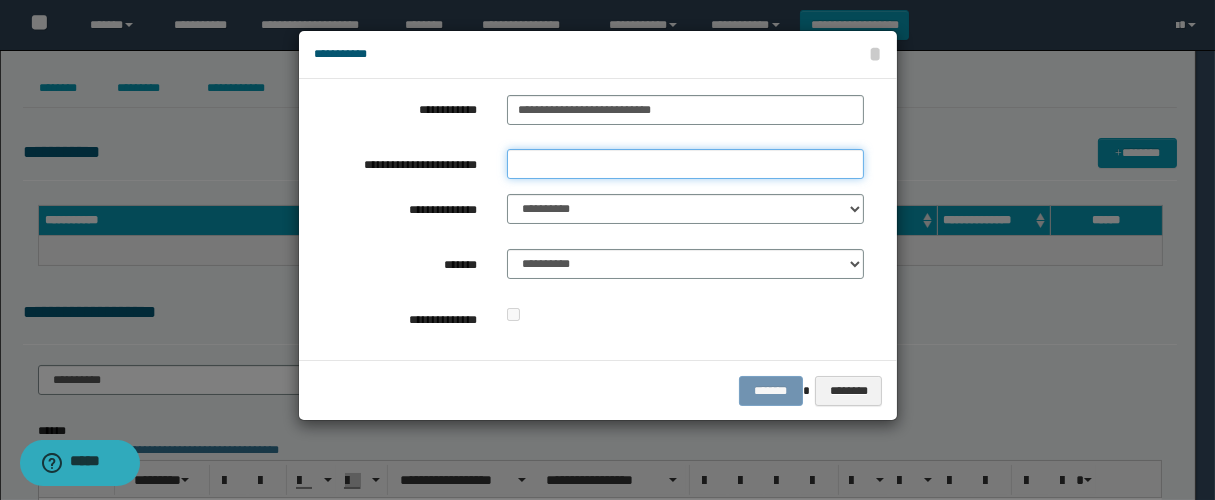 click on "**********" at bounding box center [685, 164] 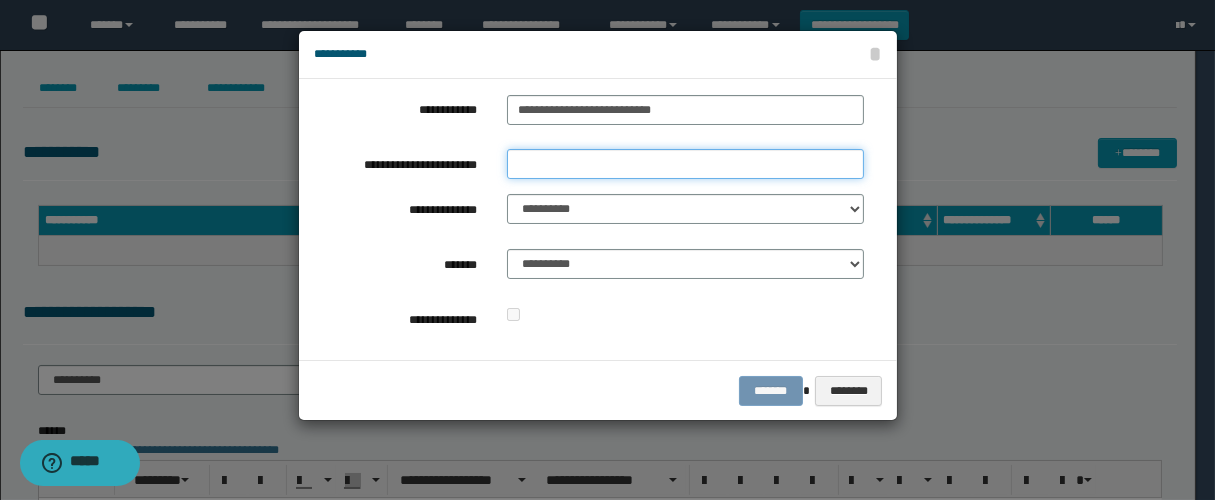 type on "****" 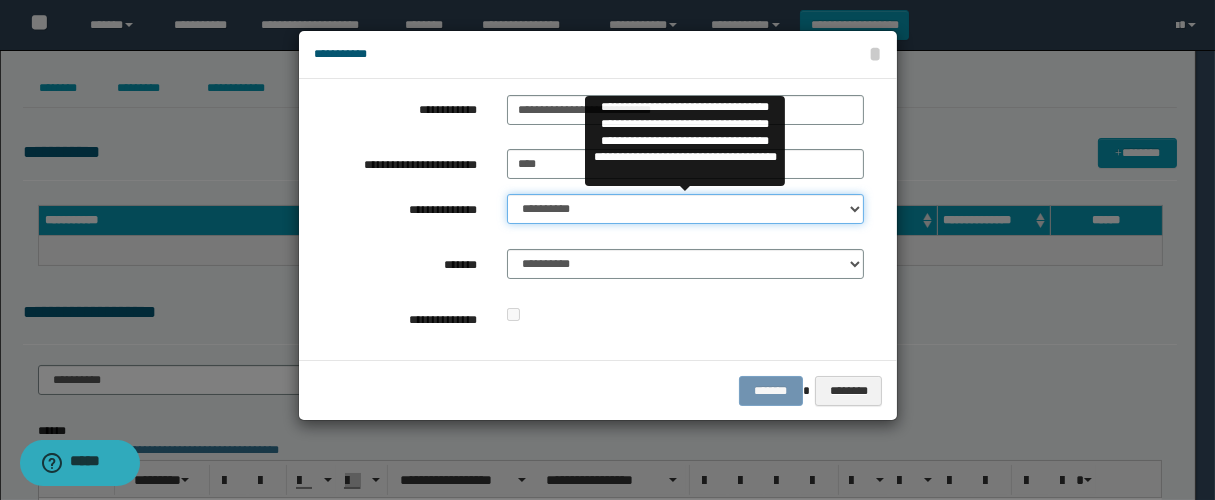 drag, startPoint x: 582, startPoint y: 207, endPoint x: 615, endPoint y: 219, distance: 35.1141 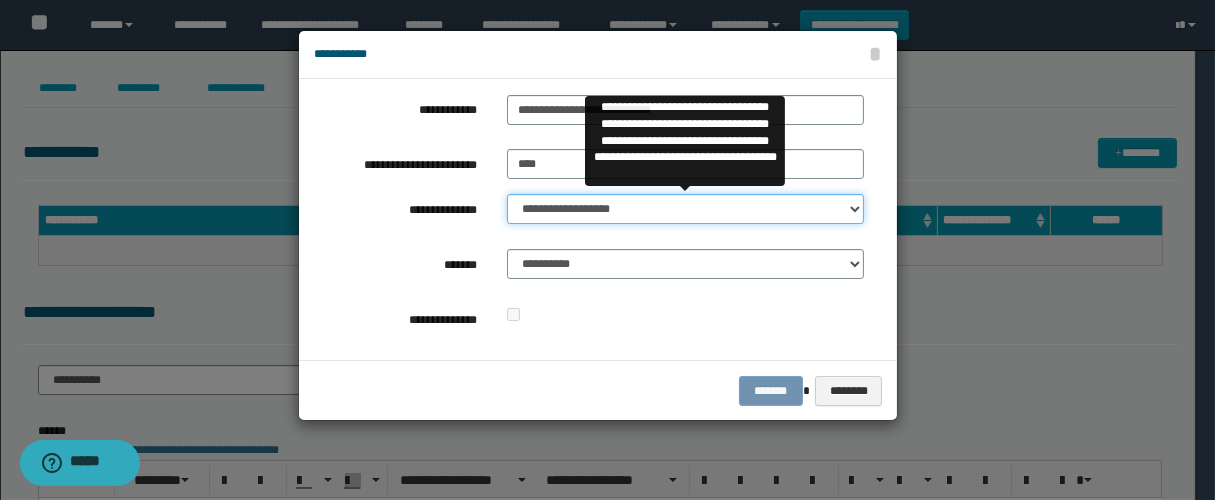 click on "**********" at bounding box center (685, 209) 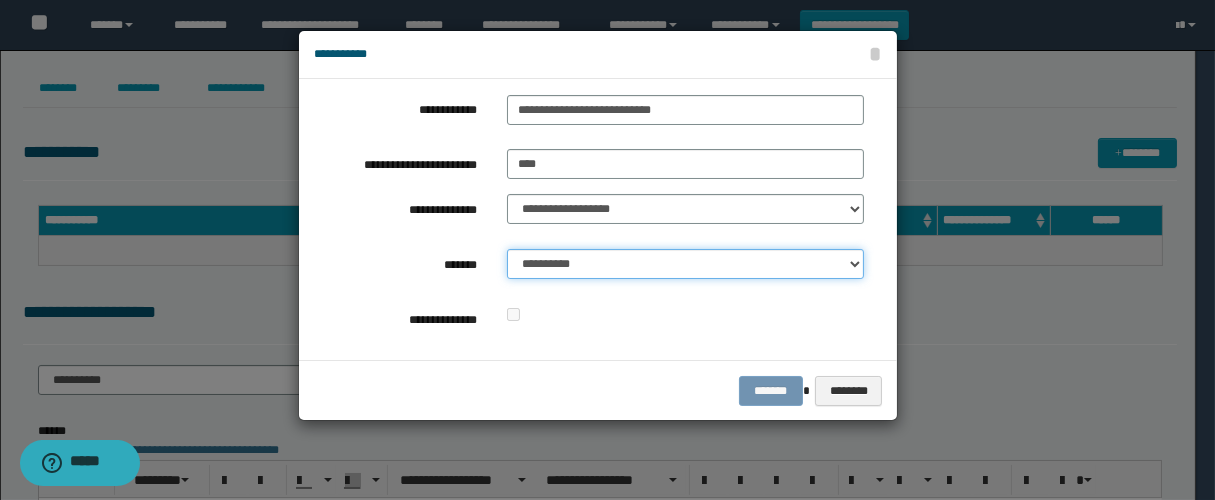 drag, startPoint x: 592, startPoint y: 263, endPoint x: 616, endPoint y: 276, distance: 27.294687 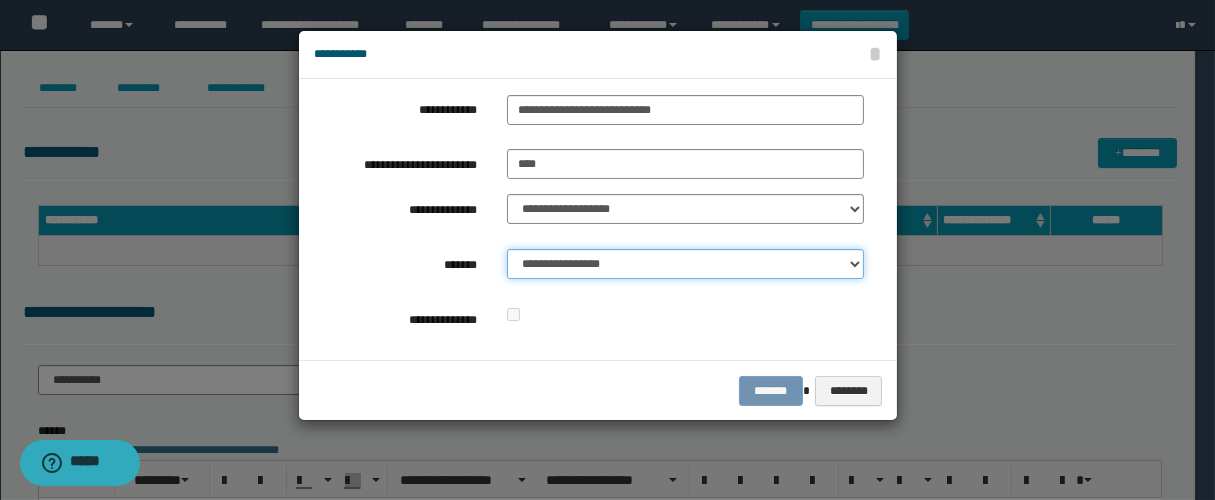 click on "**********" at bounding box center (685, 264) 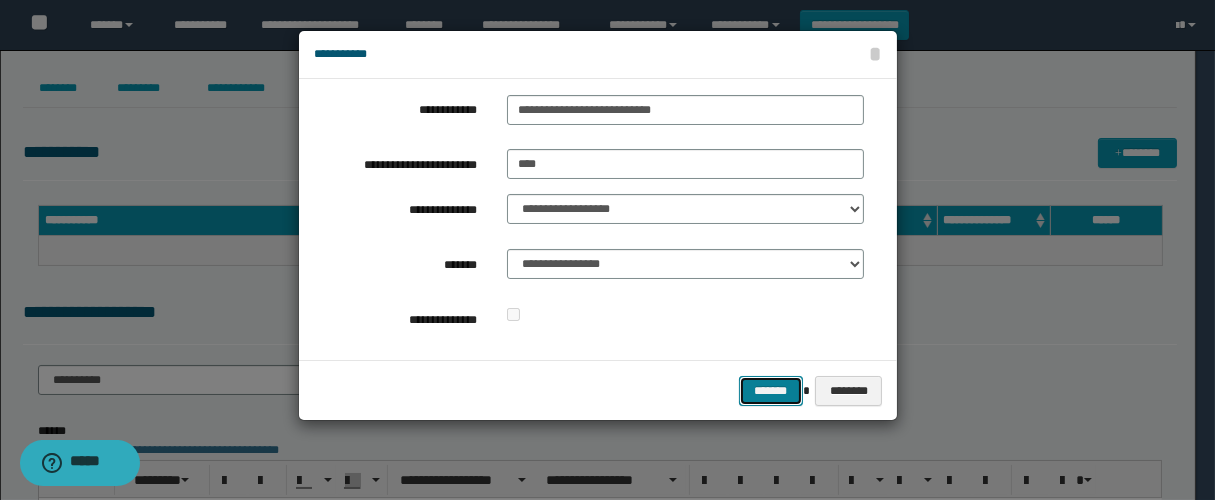 click on "*******" at bounding box center [771, 391] 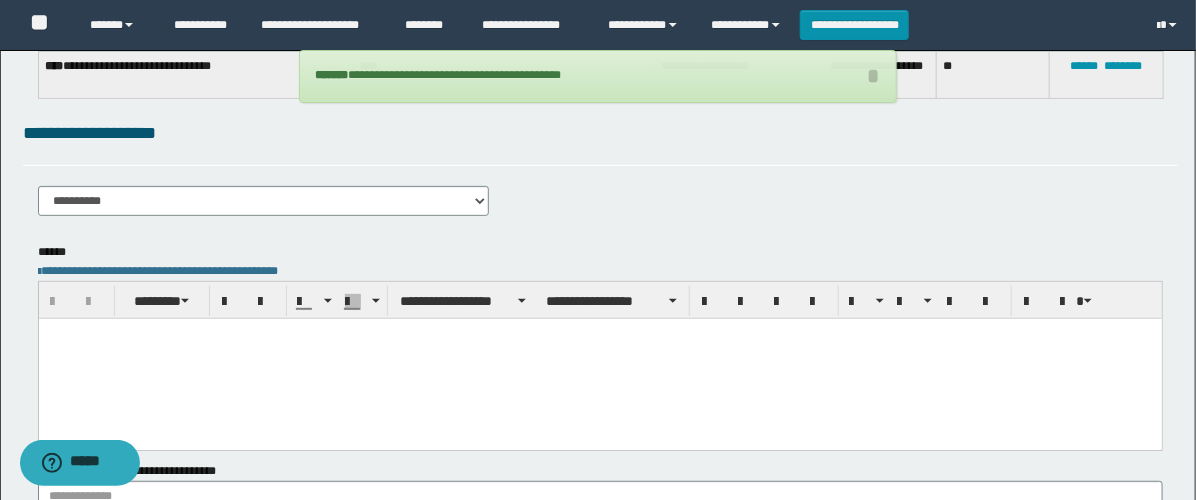 scroll, scrollTop: 222, scrollLeft: 0, axis: vertical 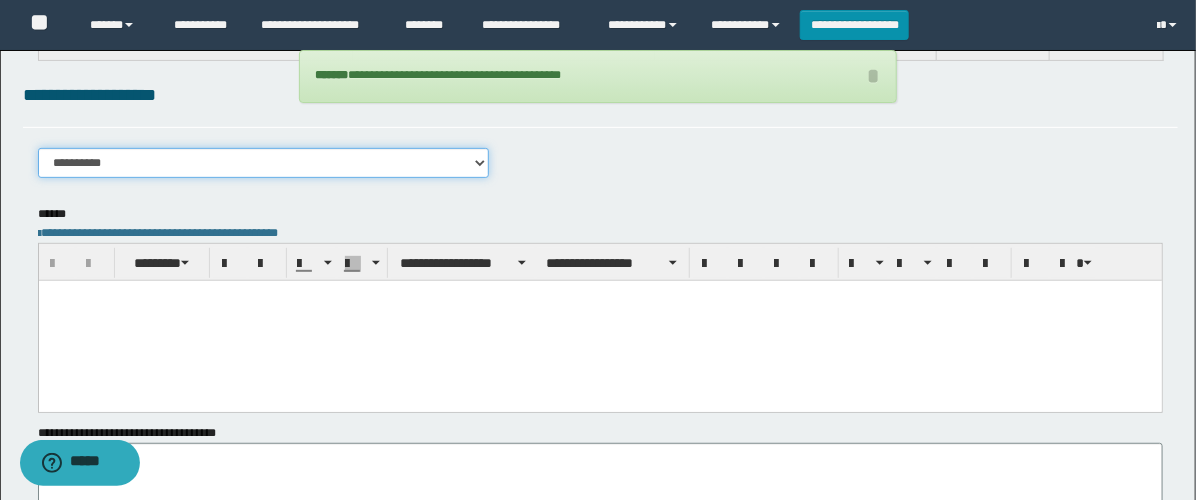 drag, startPoint x: 194, startPoint y: 168, endPoint x: 229, endPoint y: 183, distance: 38.078865 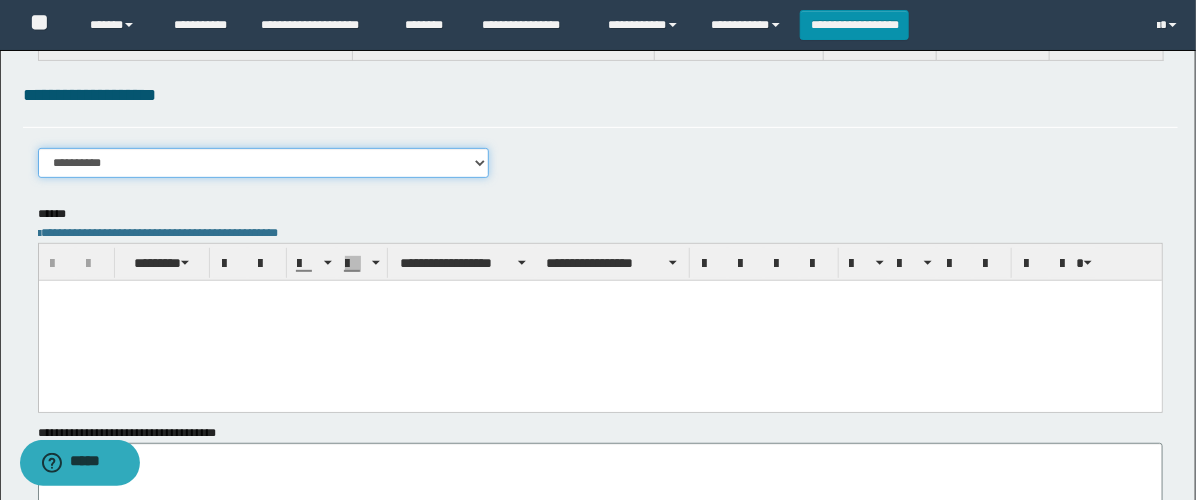 select on "****" 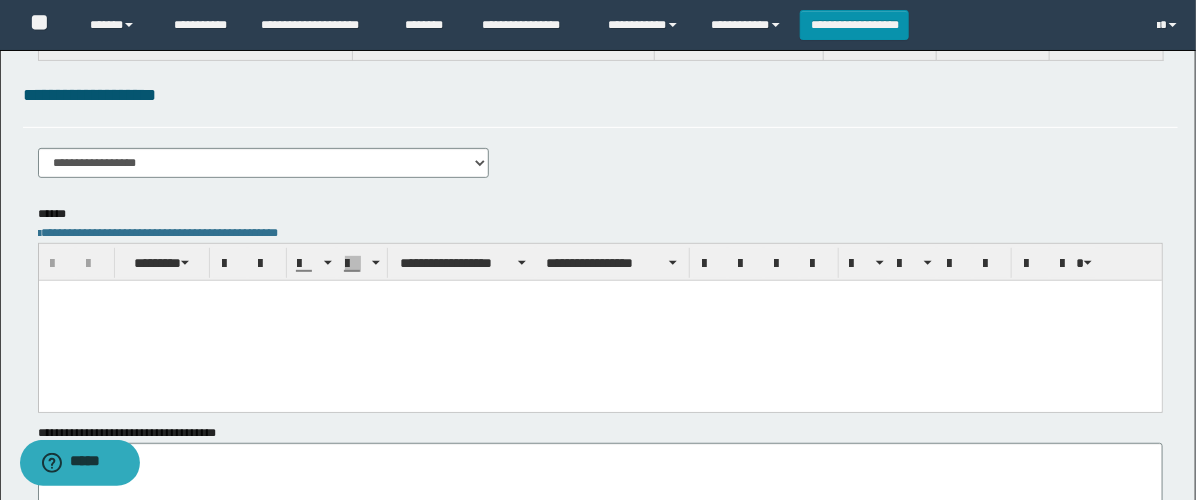 click at bounding box center [599, 320] 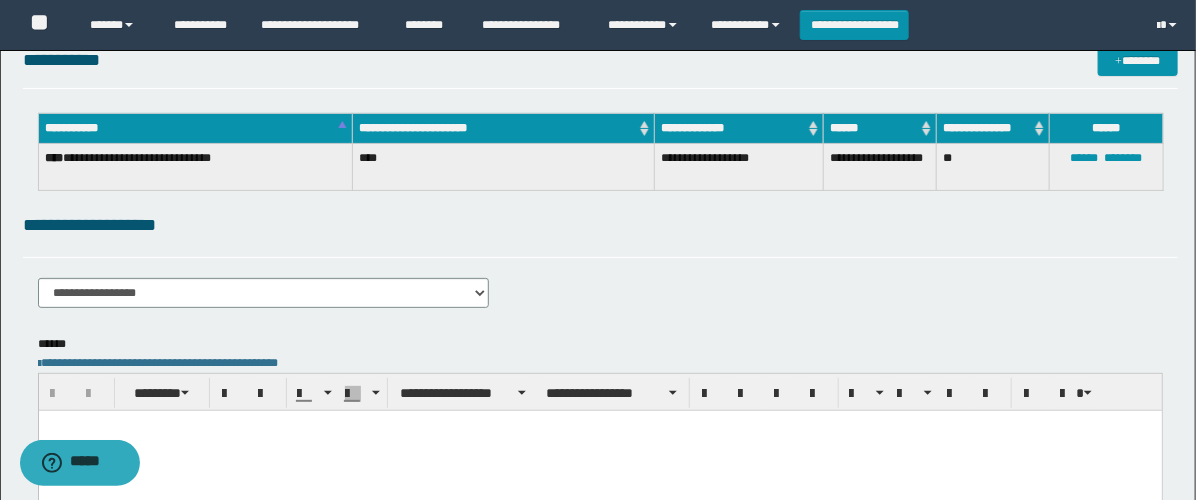 scroll, scrollTop: 0, scrollLeft: 0, axis: both 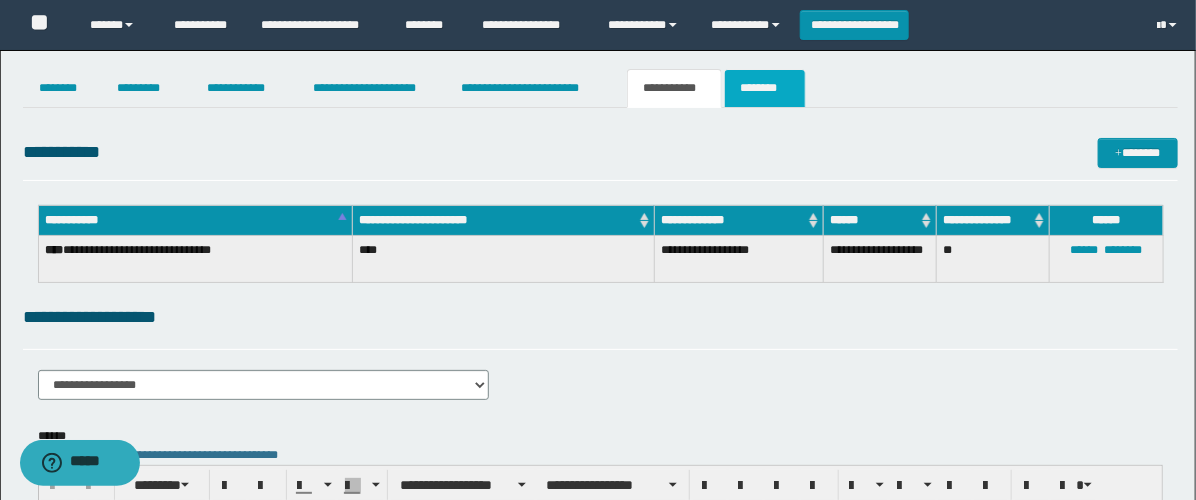 click on "********" at bounding box center [765, 88] 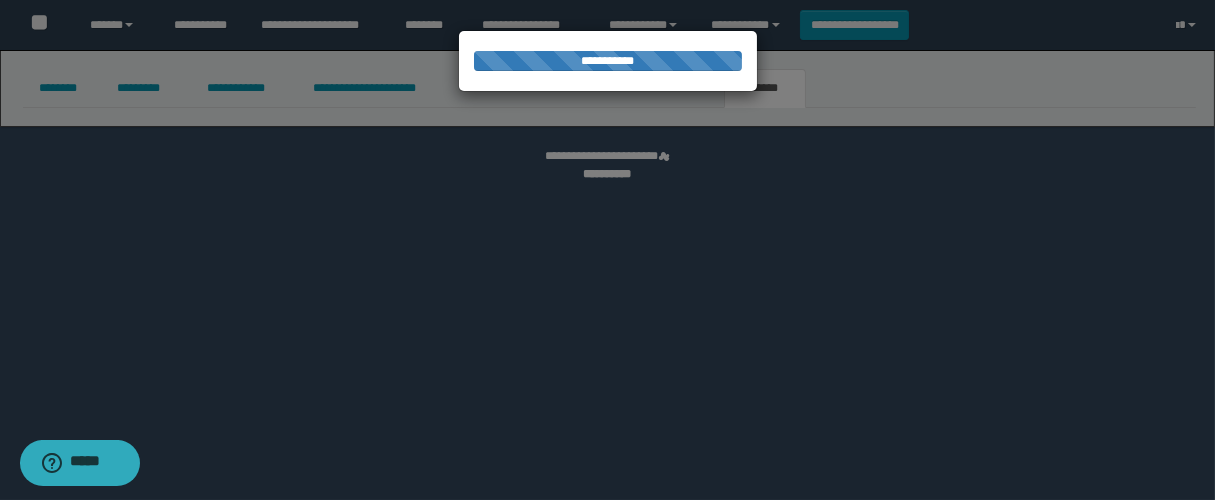 select 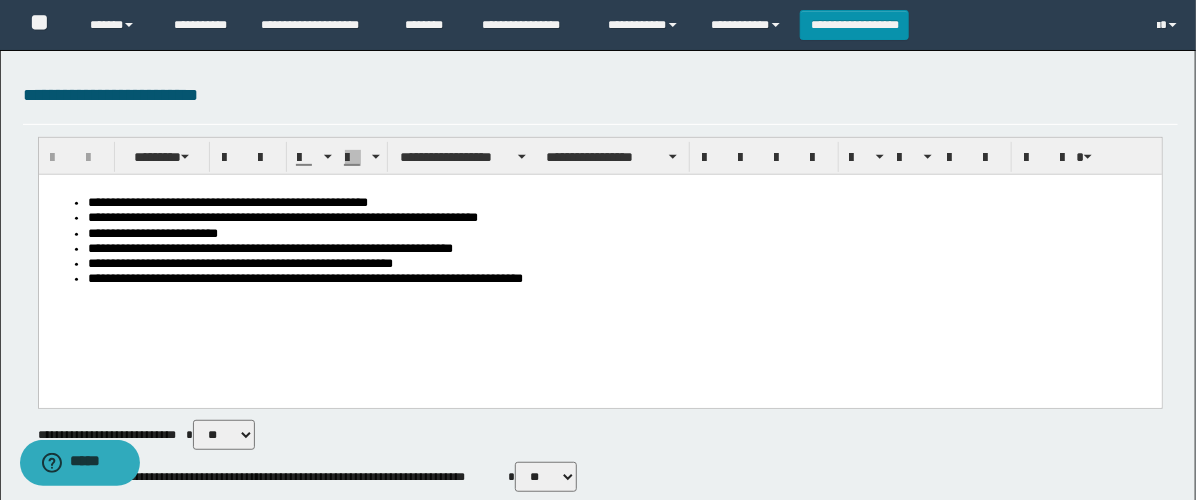 scroll, scrollTop: 0, scrollLeft: 0, axis: both 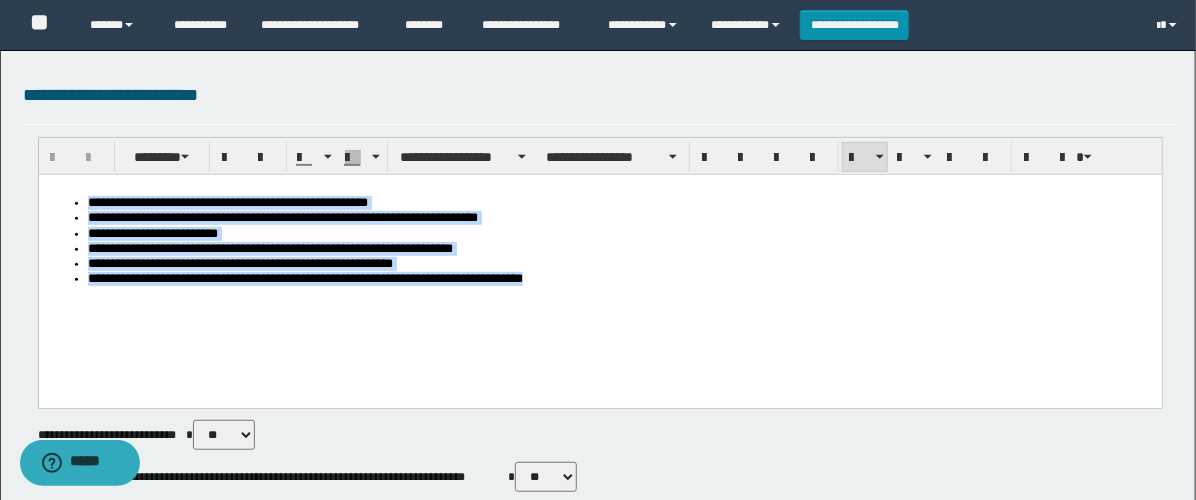drag, startPoint x: 617, startPoint y: 298, endPoint x: -1, endPoint y: 129, distance: 640.69104 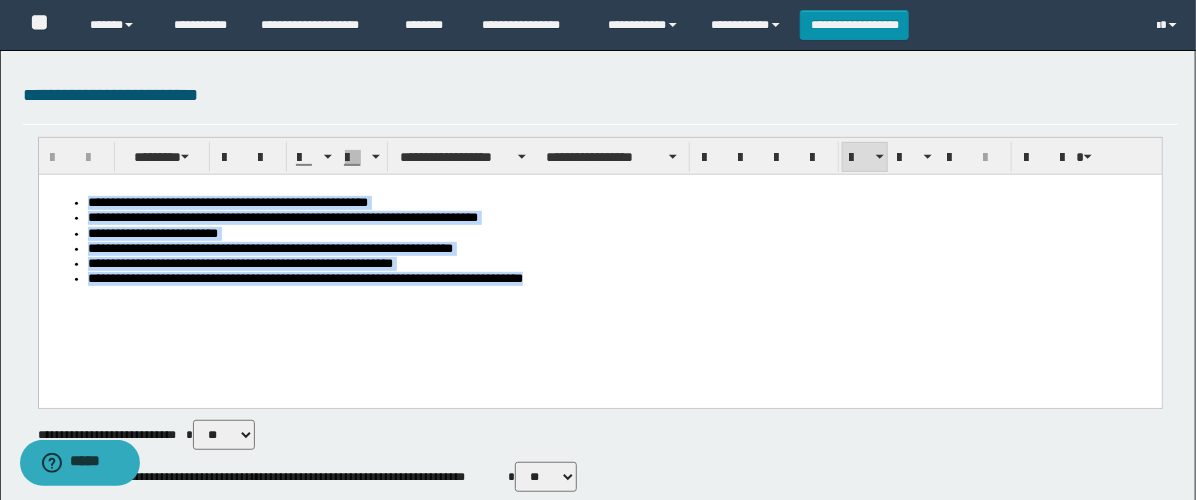 paste 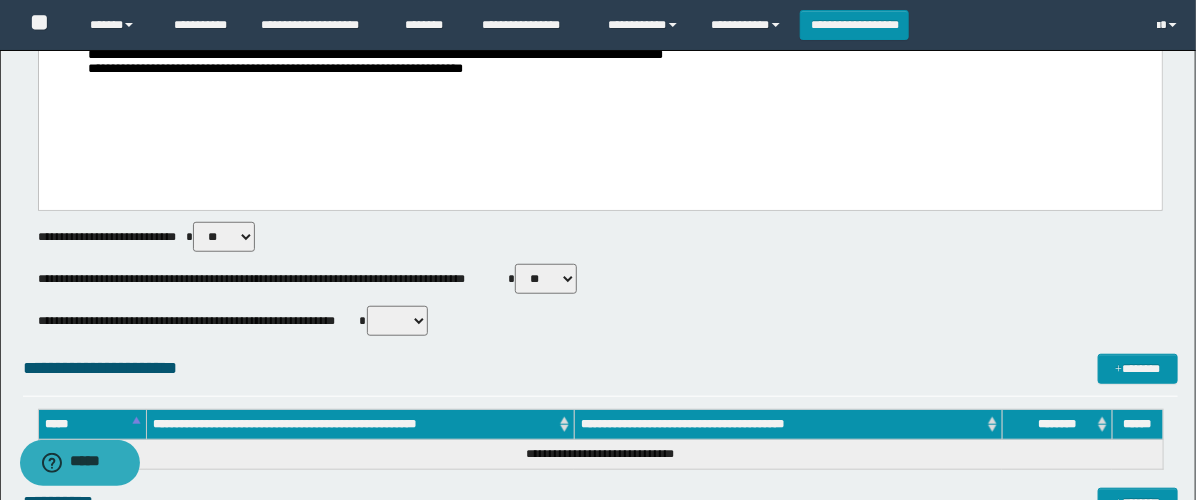 scroll, scrollTop: 444, scrollLeft: 0, axis: vertical 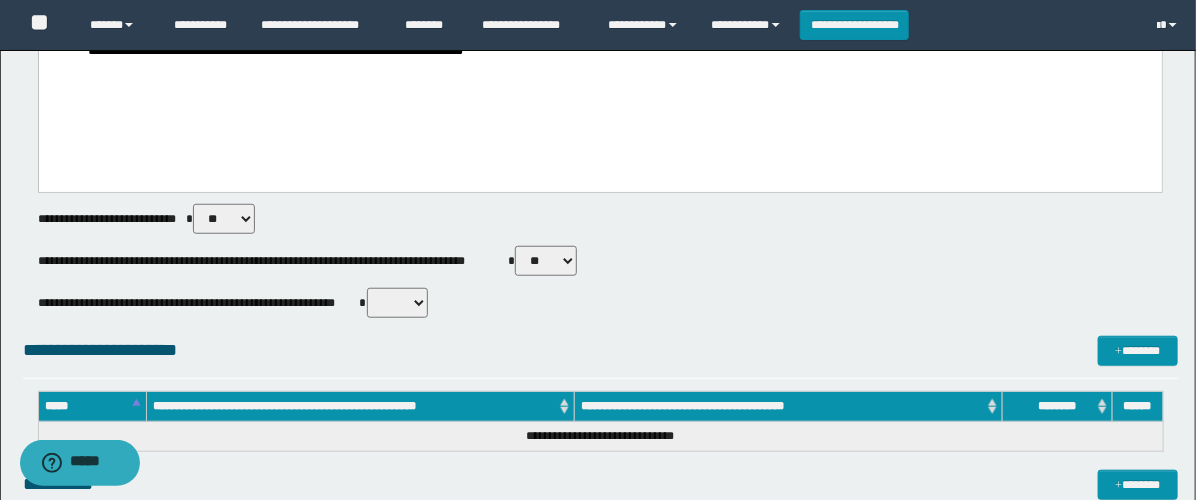 click on "**
**" at bounding box center (546, 261) 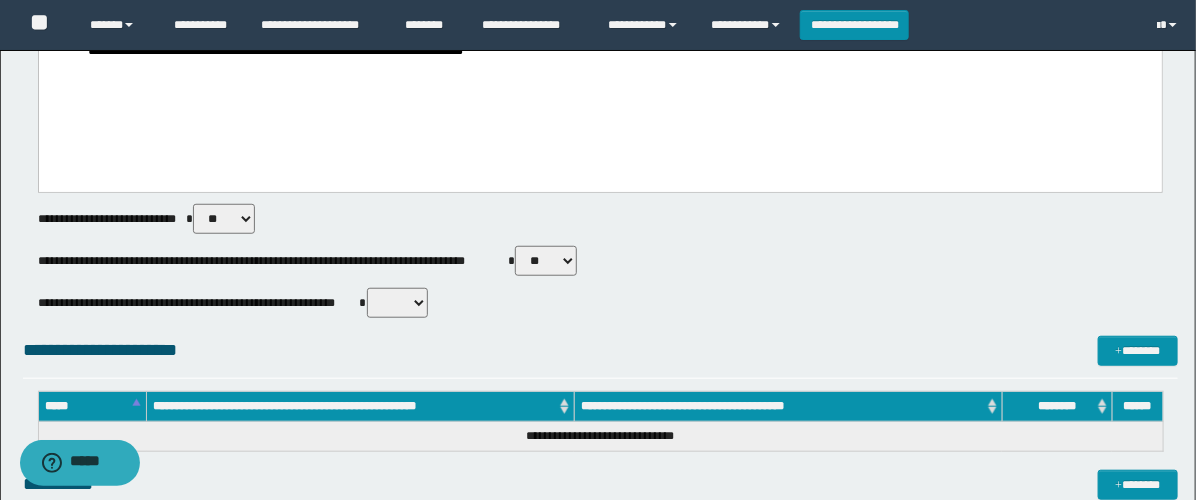 select on "****" 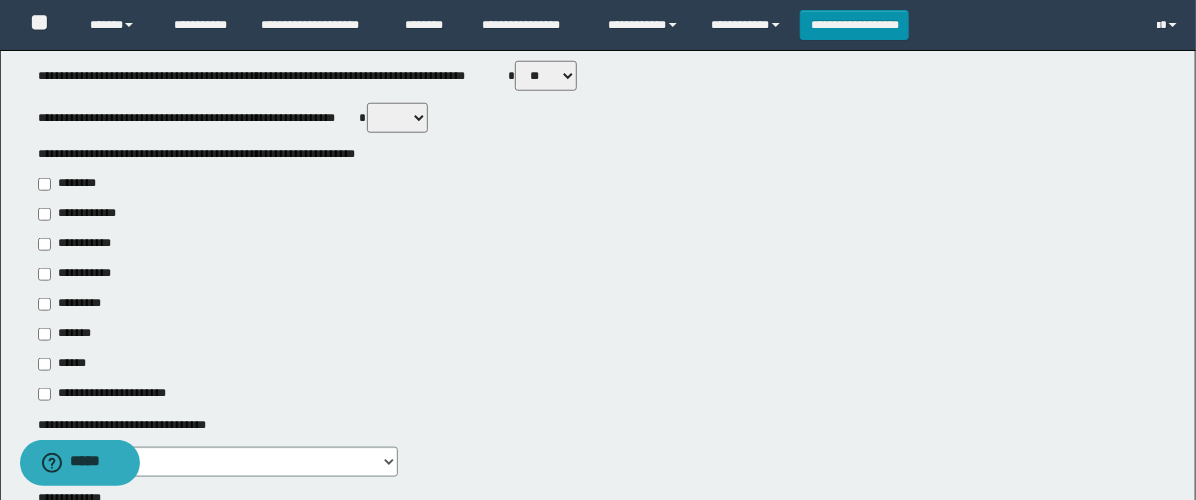 scroll, scrollTop: 666, scrollLeft: 0, axis: vertical 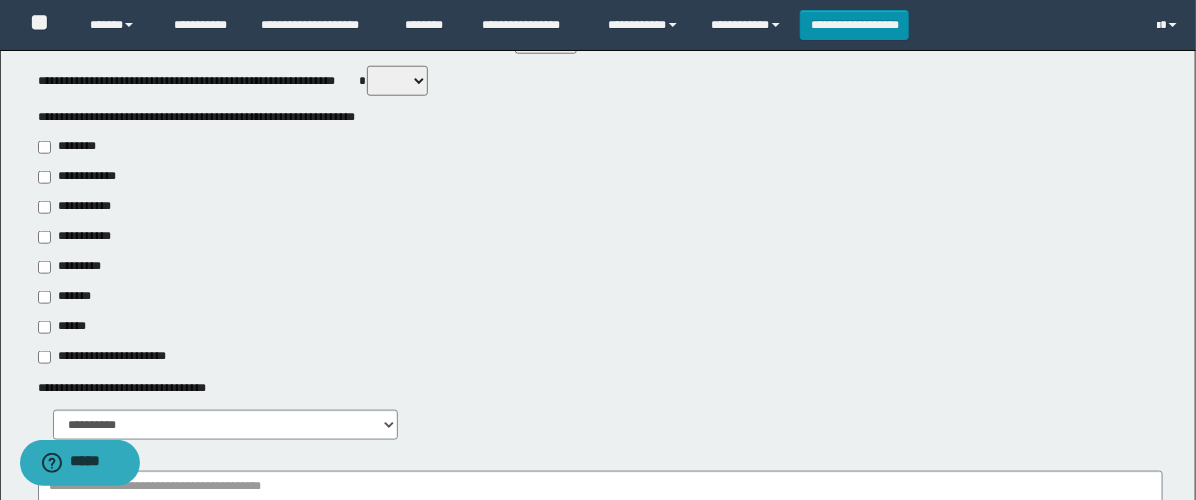 click on "**********" at bounding box center [76, 237] 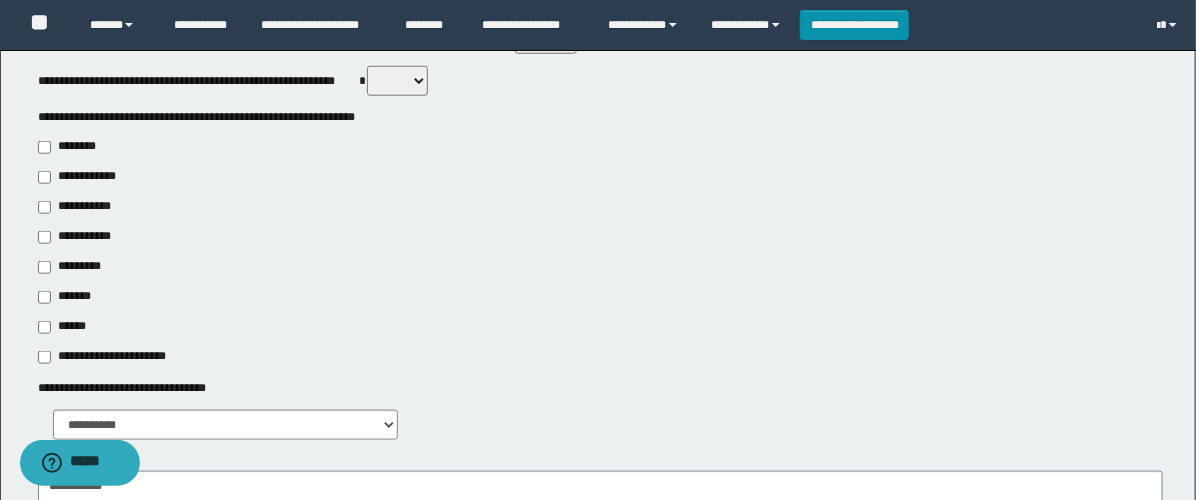 click on "**********" at bounding box center (600, 252) 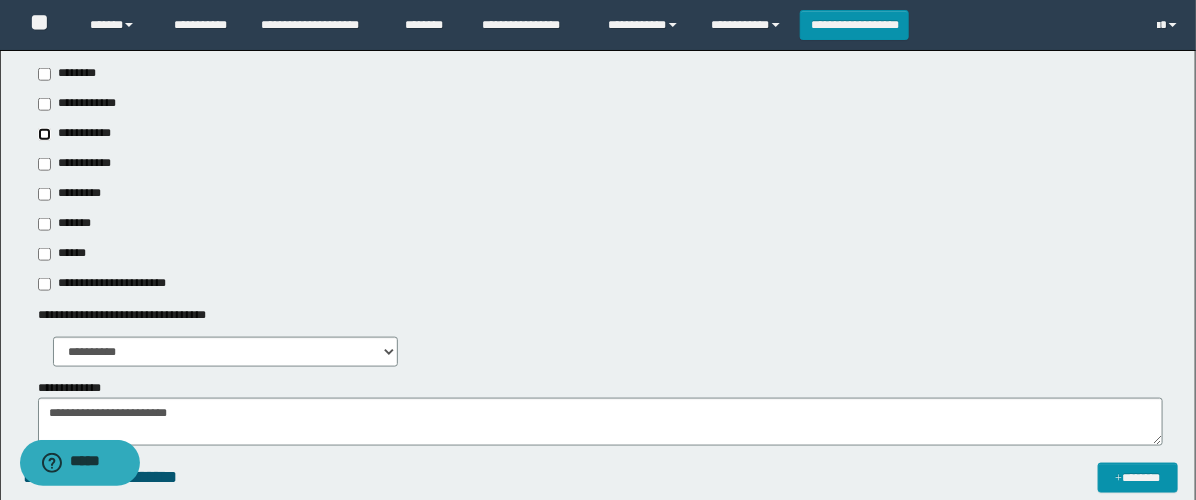 scroll, scrollTop: 777, scrollLeft: 0, axis: vertical 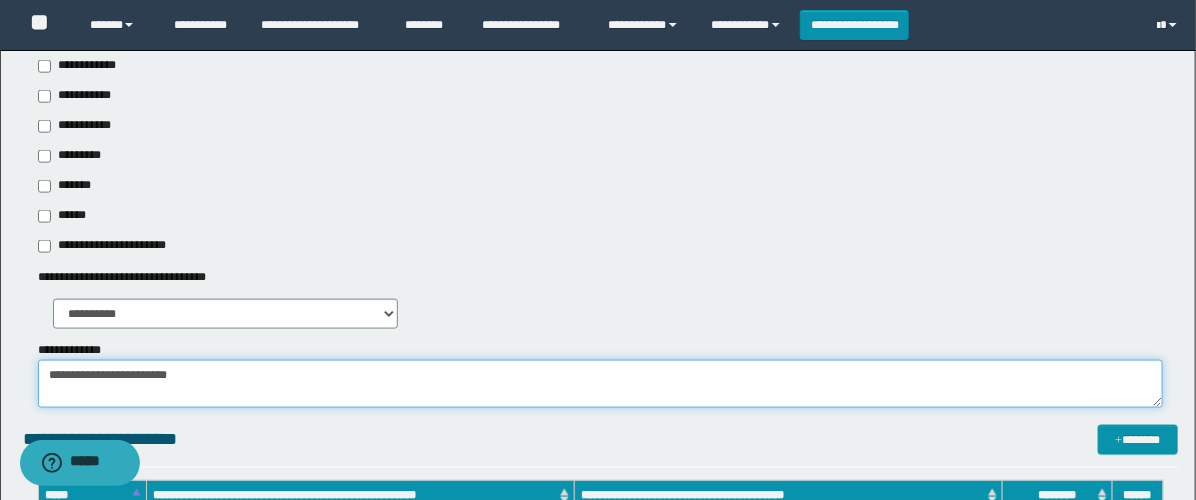 click on "**********" at bounding box center [600, 384] 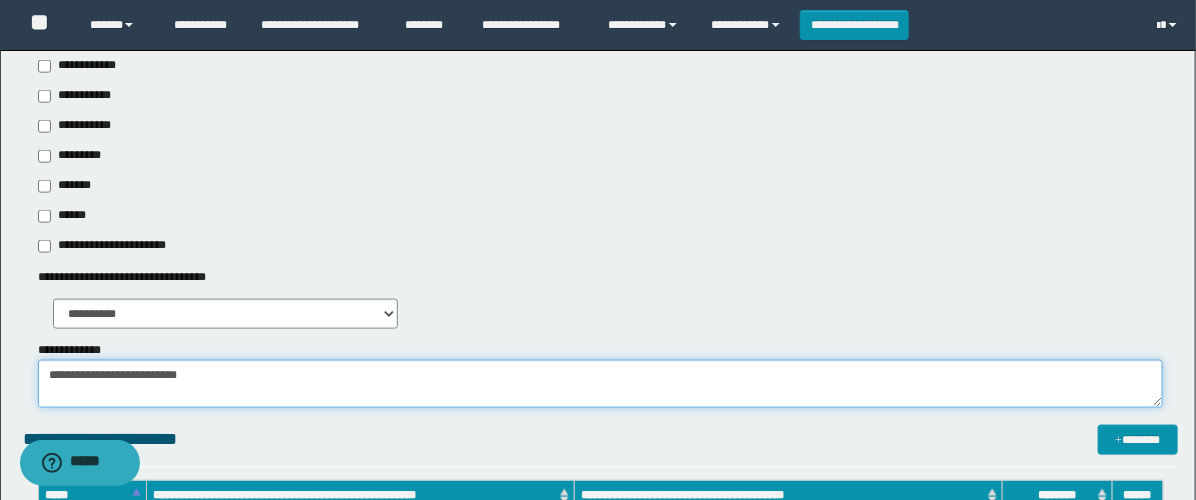 paste on "**********" 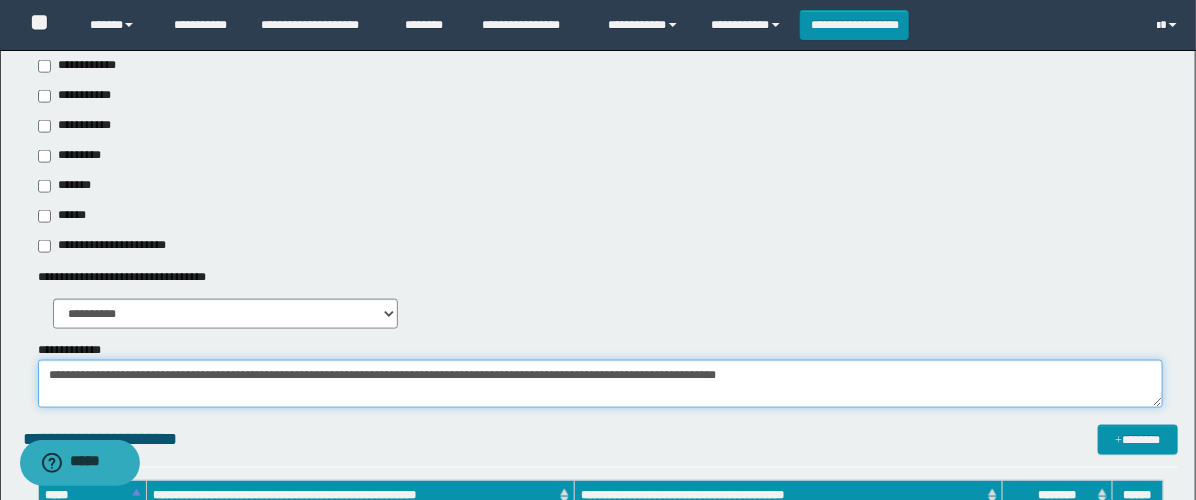 type on "**********" 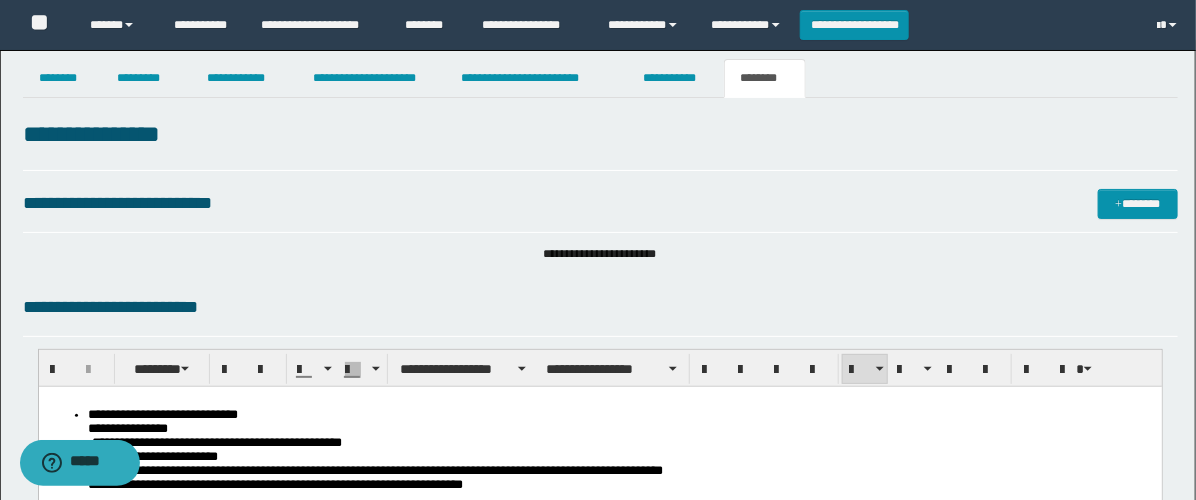 scroll, scrollTop: 0, scrollLeft: 0, axis: both 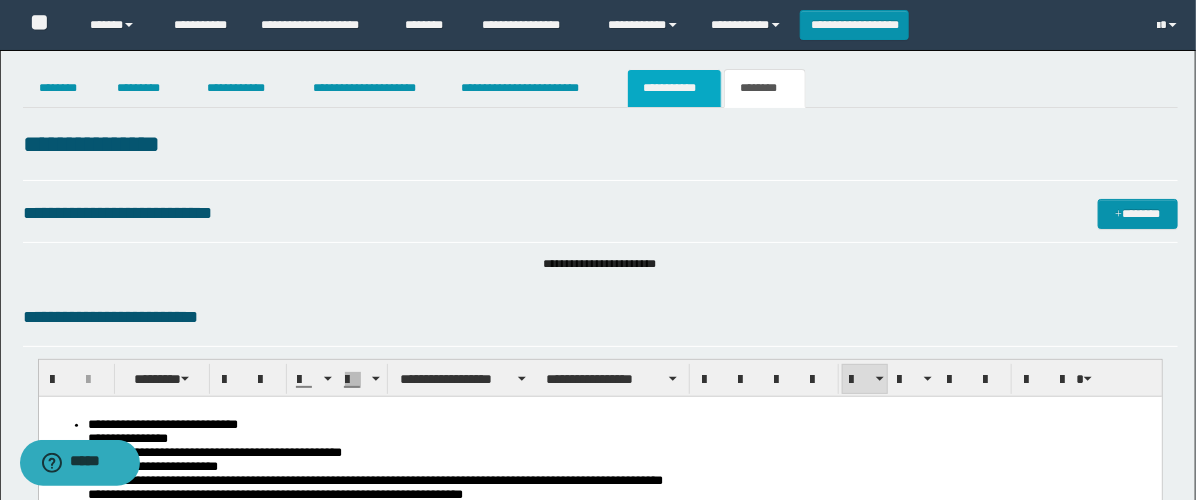 click on "**********" at bounding box center (674, 88) 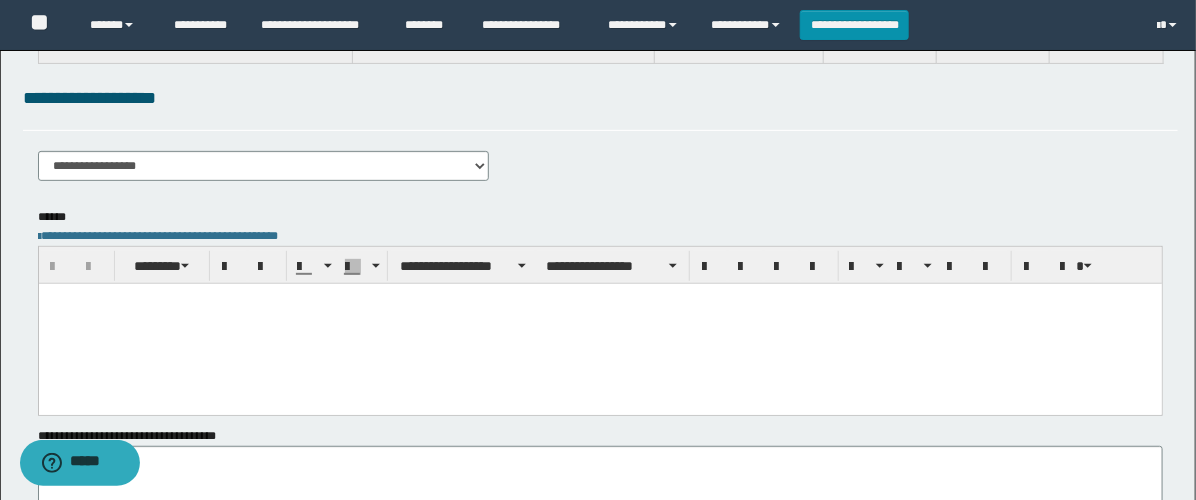 scroll, scrollTop: 222, scrollLeft: 0, axis: vertical 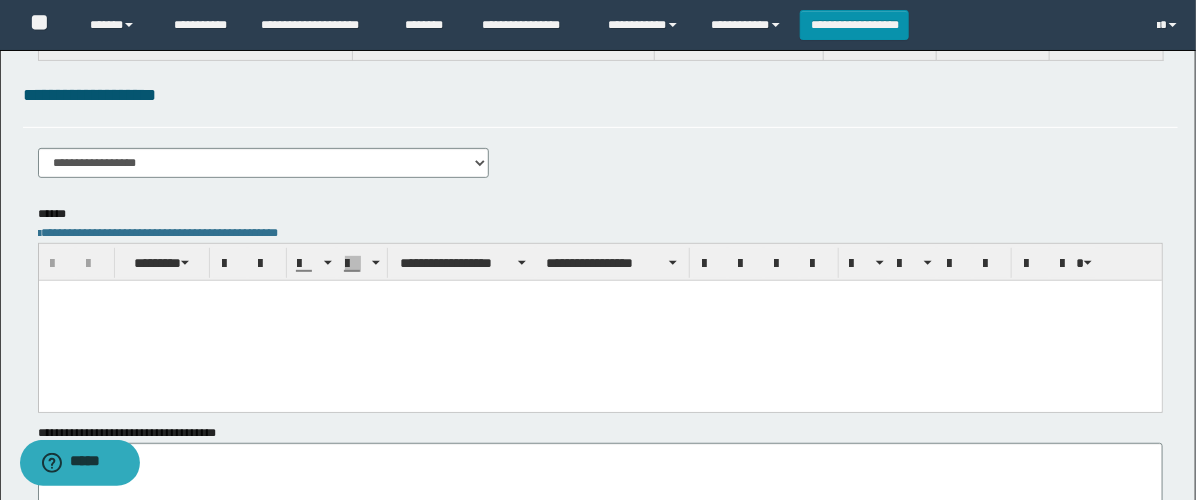 click at bounding box center (599, 320) 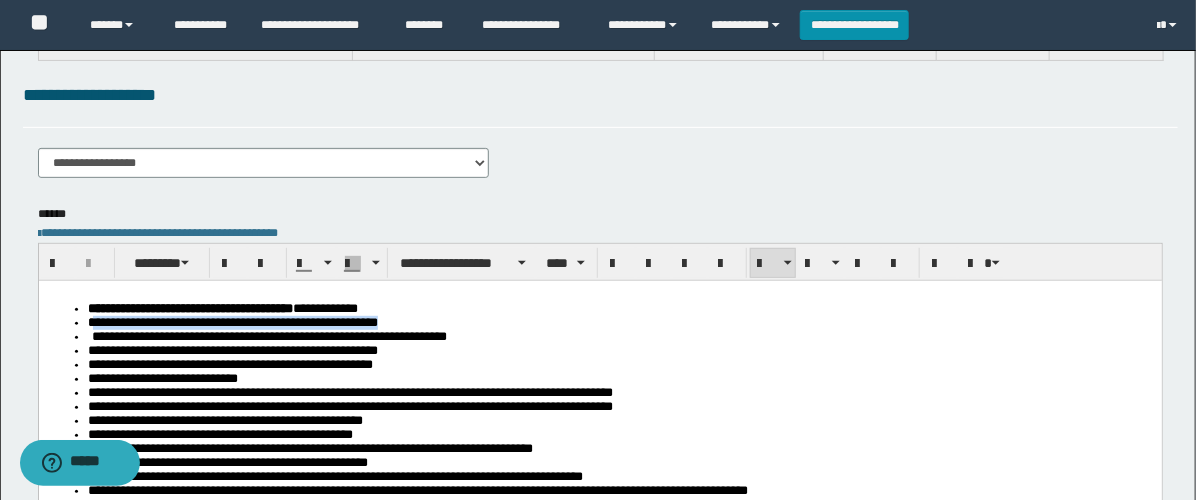 drag, startPoint x: 556, startPoint y: 324, endPoint x: 92, endPoint y: 326, distance: 464.0043 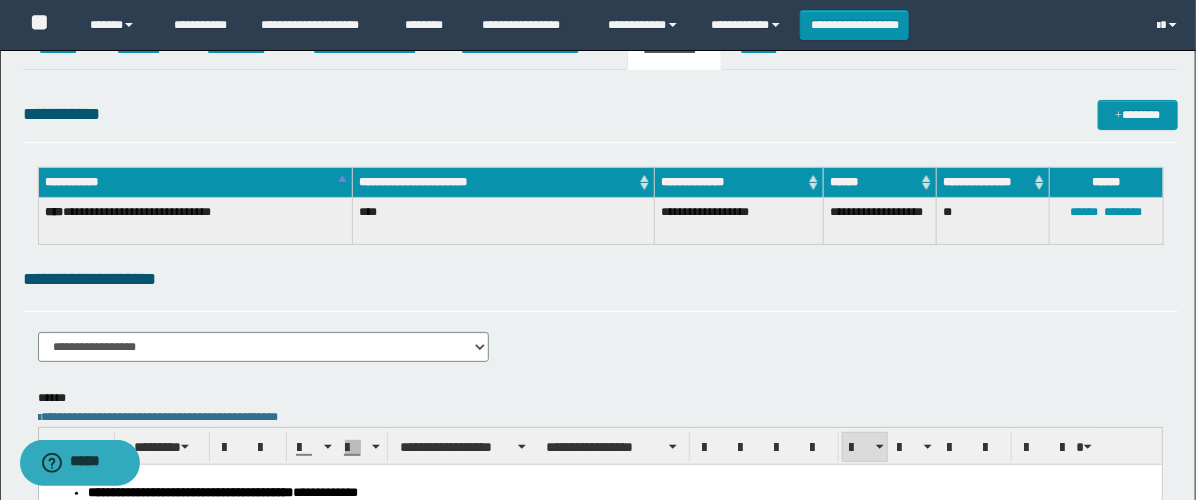 scroll, scrollTop: 0, scrollLeft: 0, axis: both 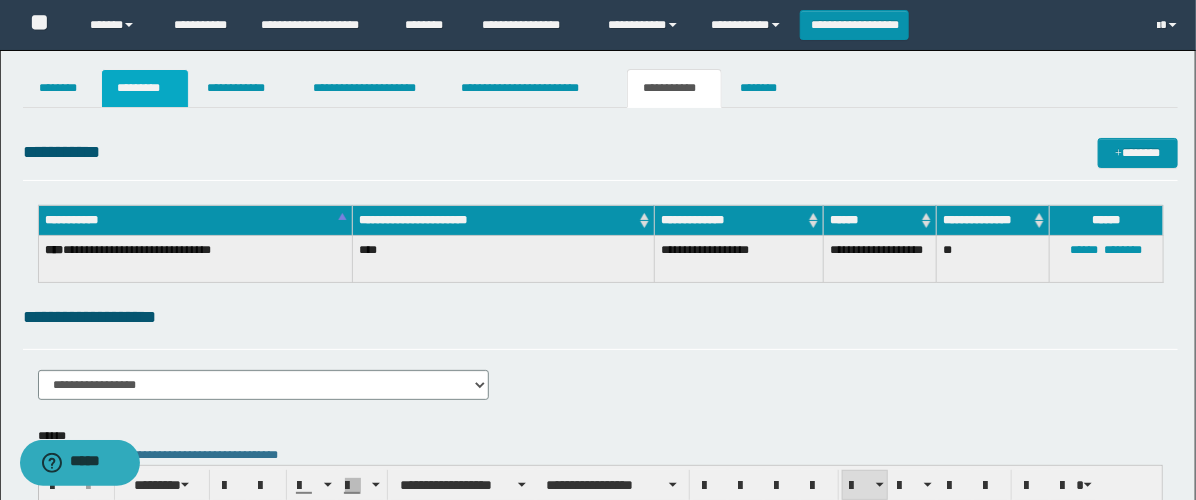 click on "*********" at bounding box center [145, 88] 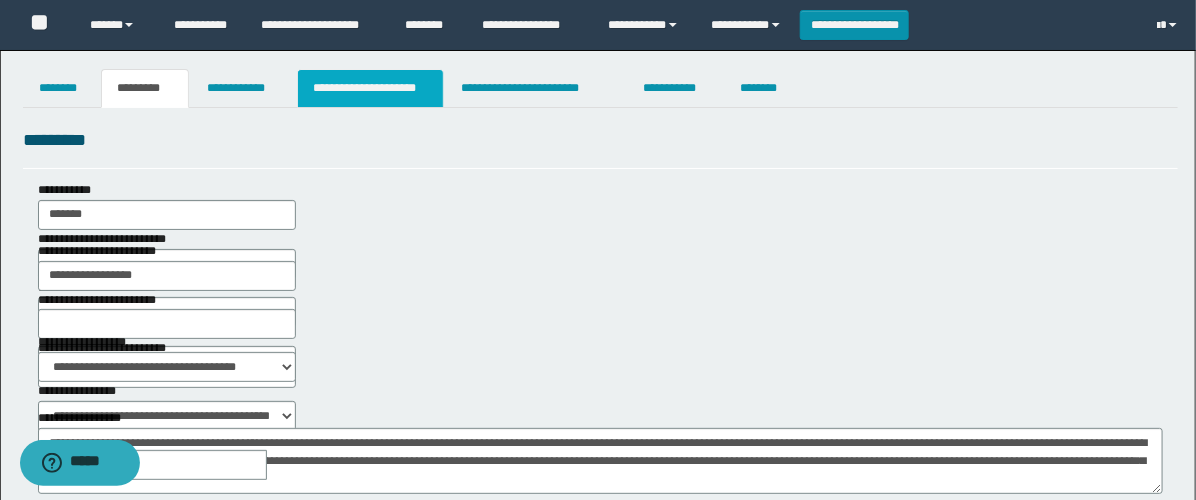 click on "**********" at bounding box center [370, 88] 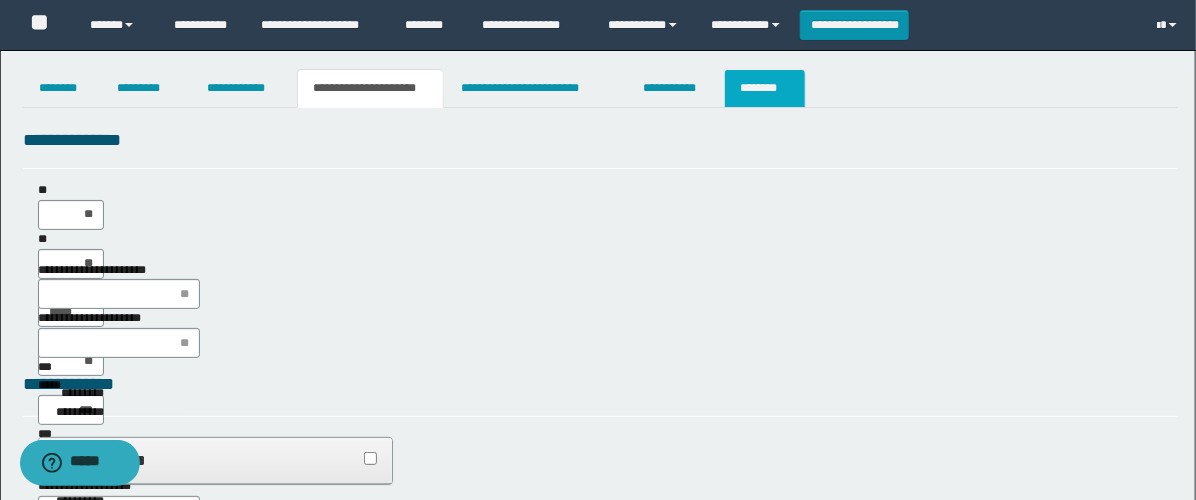 click on "********" at bounding box center (765, 88) 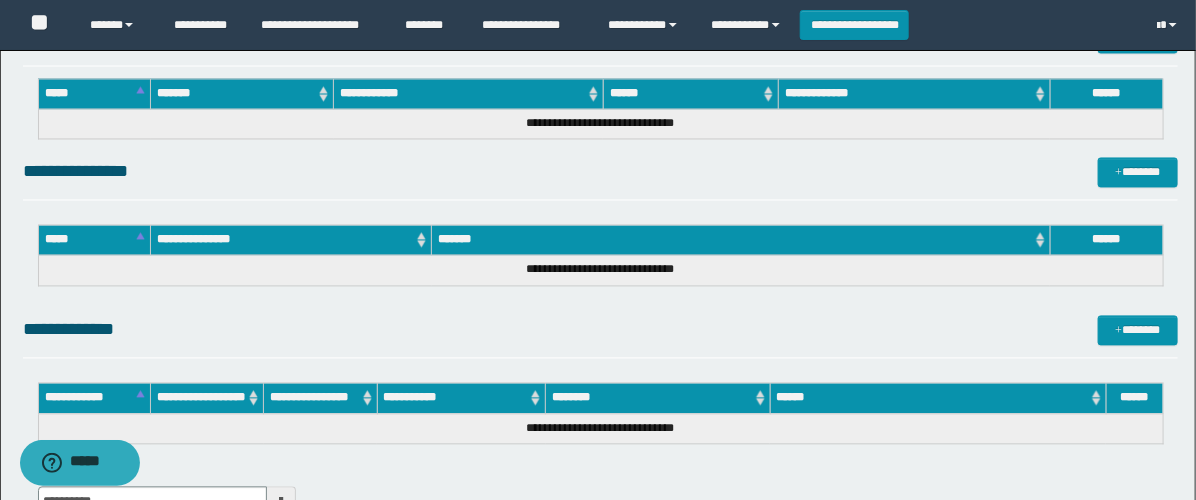 scroll, scrollTop: 1550, scrollLeft: 0, axis: vertical 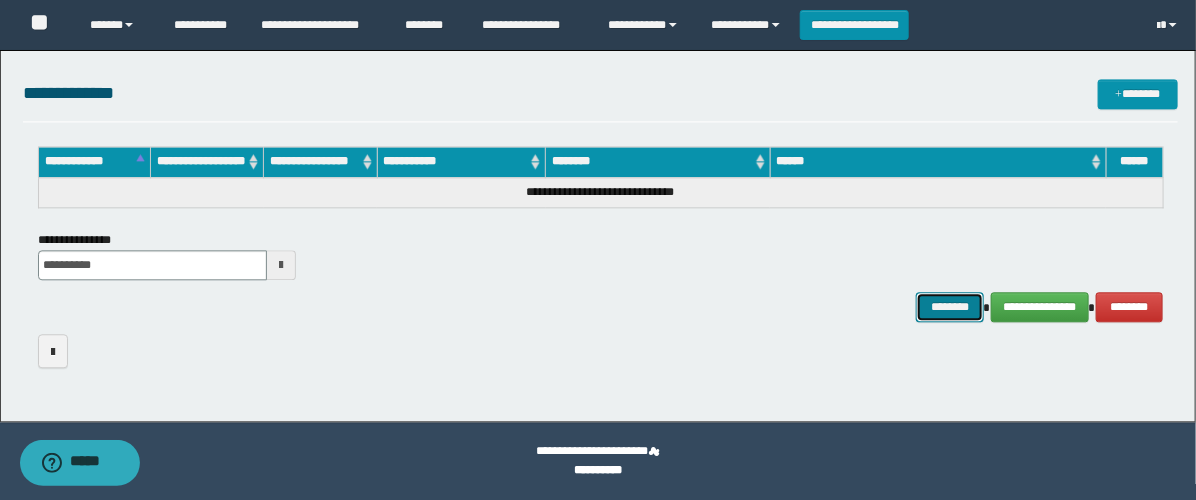 click on "********" at bounding box center (950, 307) 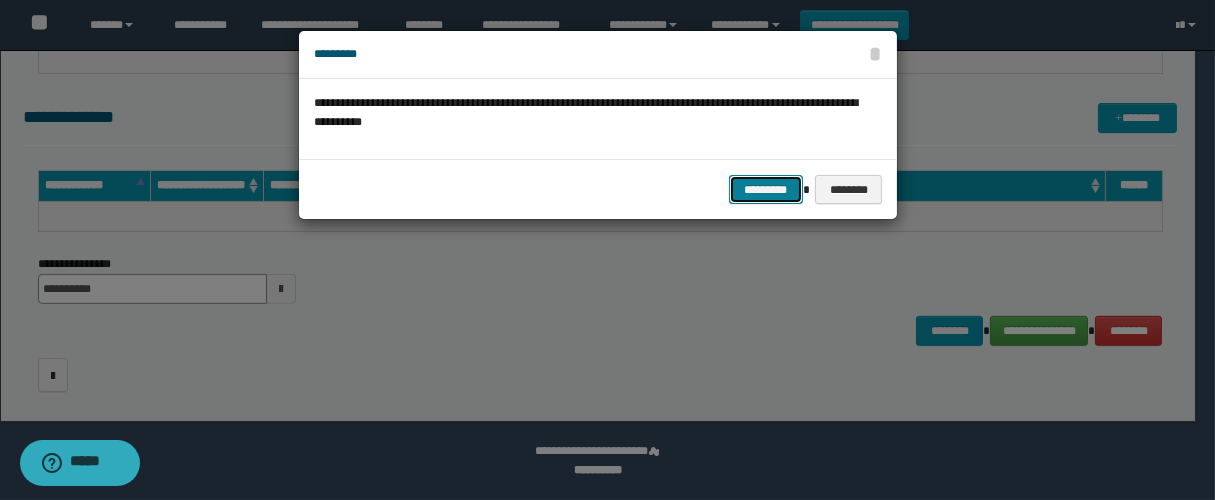 click on "*********" at bounding box center [766, 190] 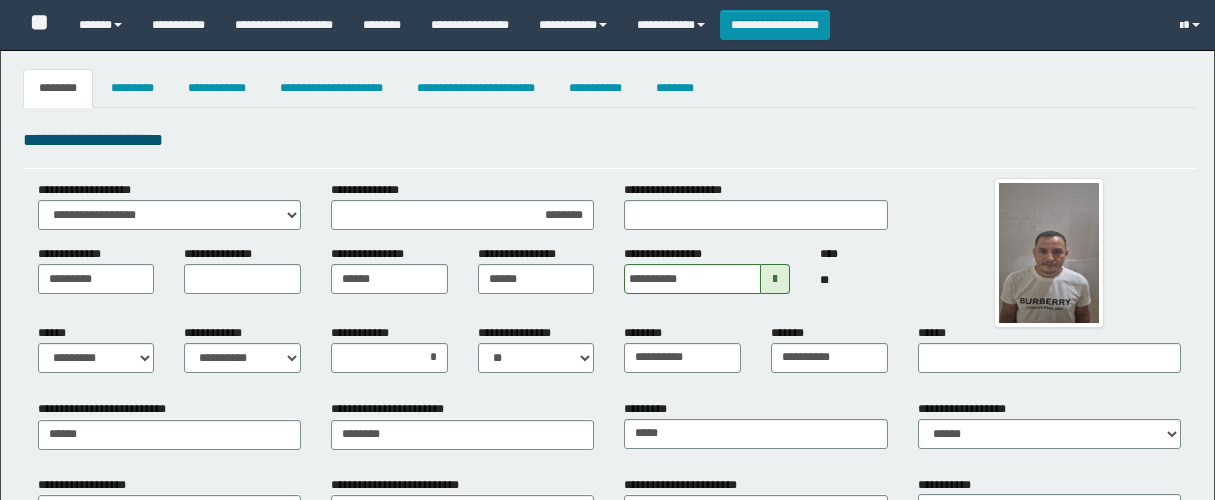 select on "*" 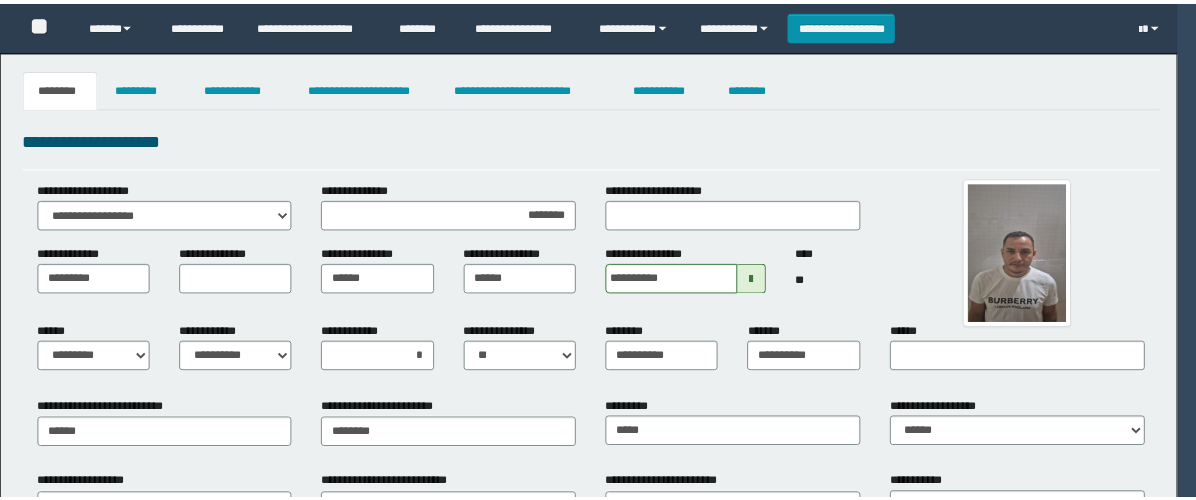 scroll, scrollTop: 0, scrollLeft: 0, axis: both 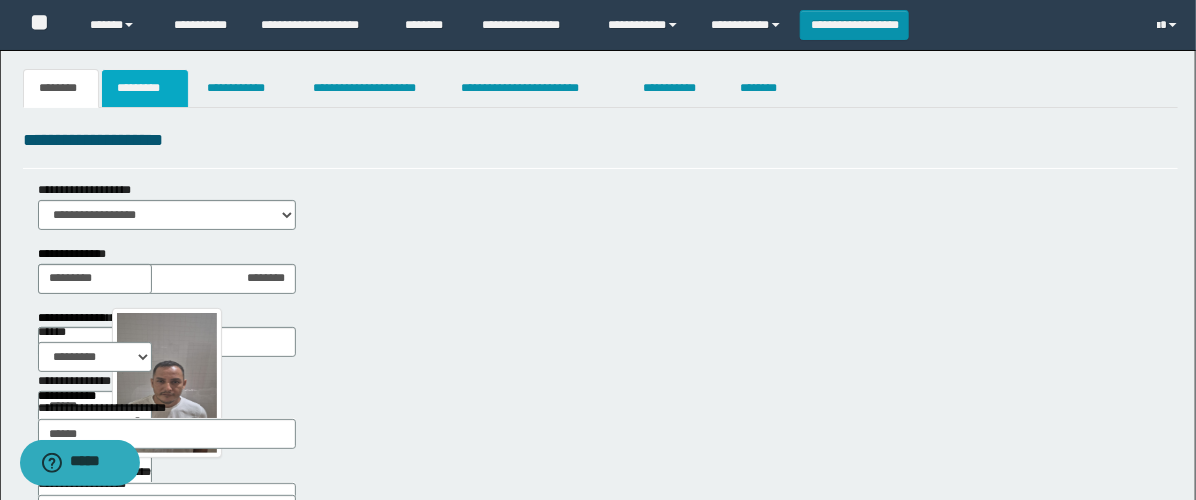 click on "*********" at bounding box center (145, 88) 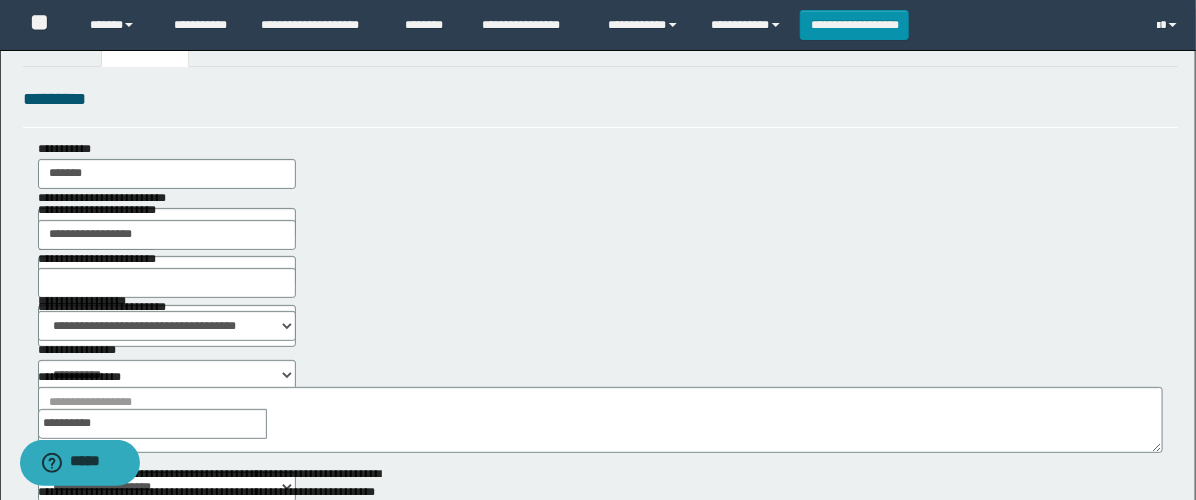 scroll, scrollTop: 111, scrollLeft: 0, axis: vertical 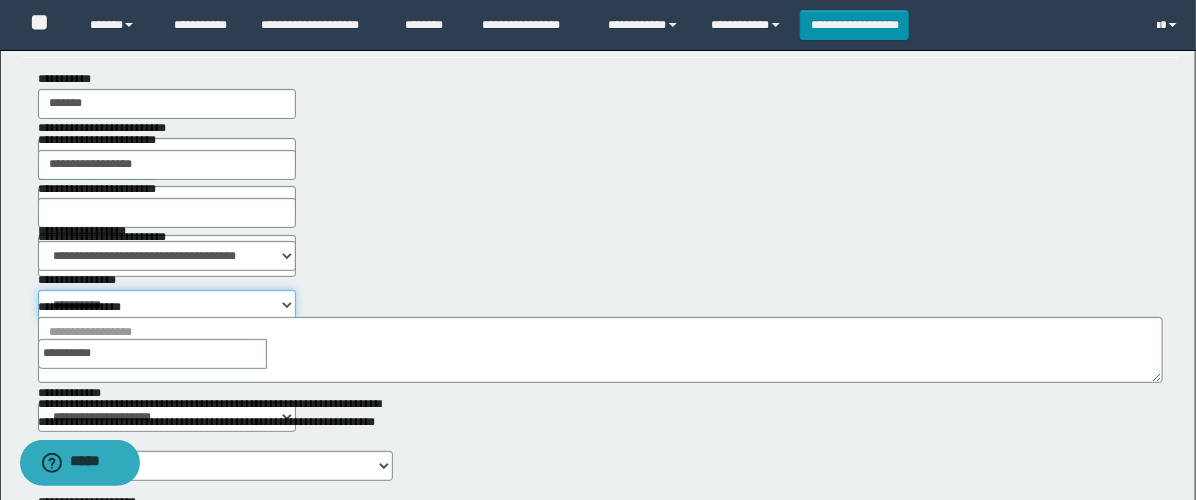 click on "**********" at bounding box center (167, 305) 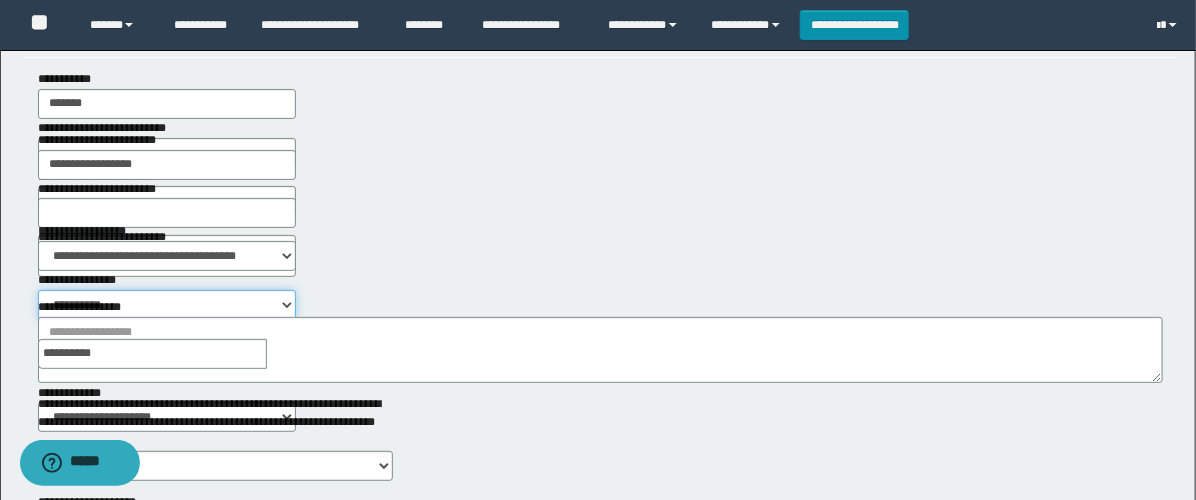 select on "****" 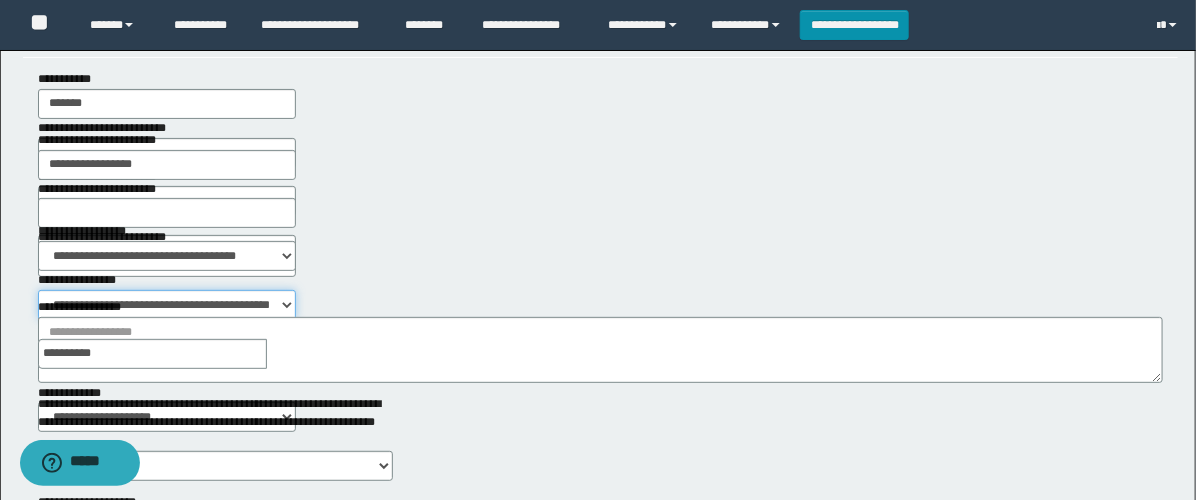 click on "**********" at bounding box center [167, 305] 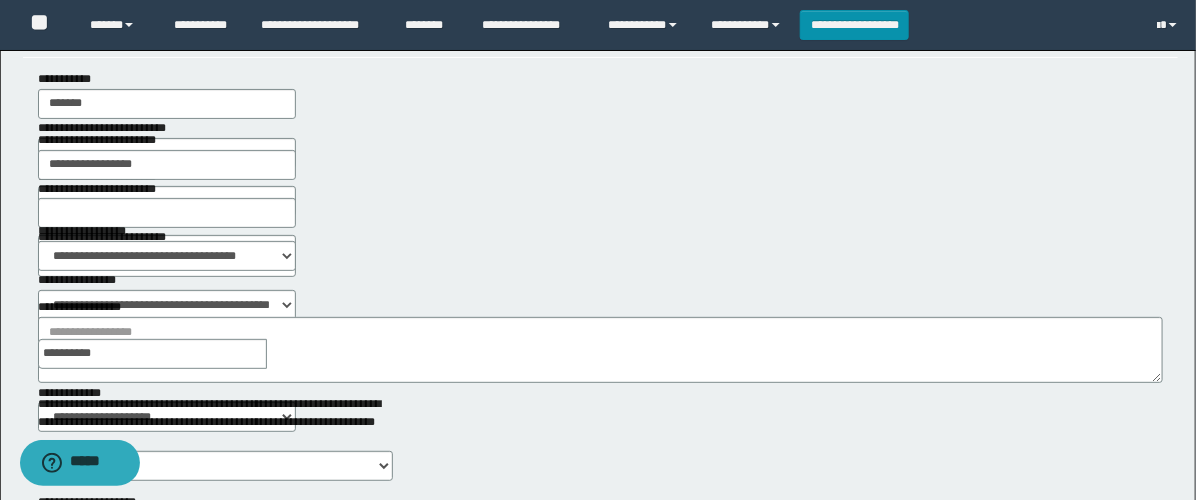 click at bounding box center [281, 354] 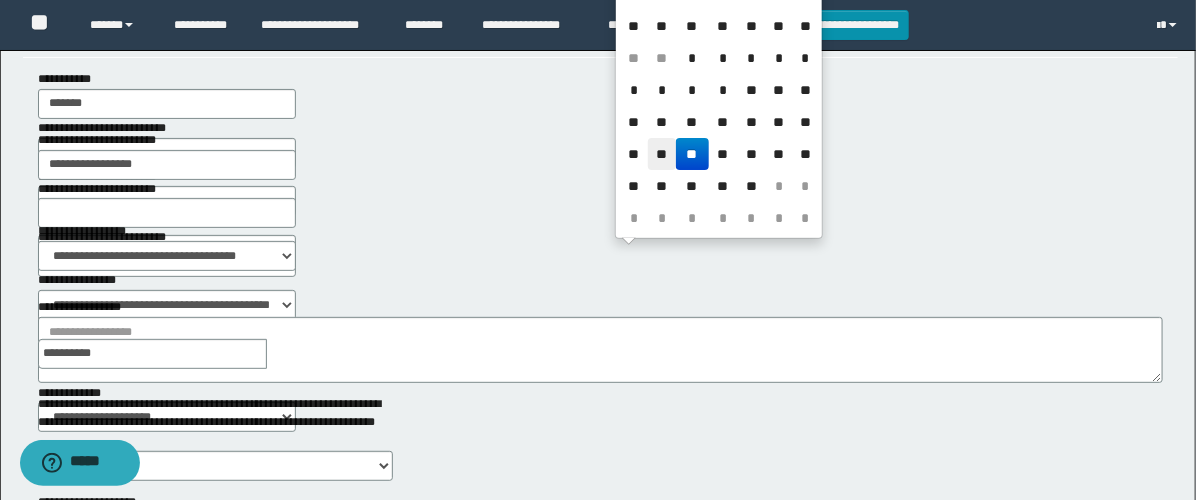 click on "**" at bounding box center [662, 154] 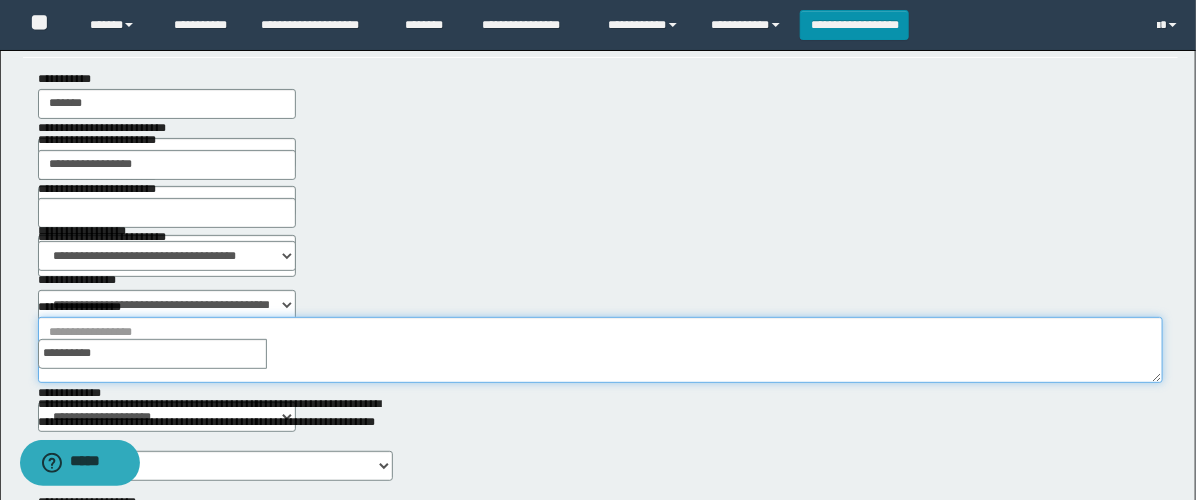 click on "**********" at bounding box center (600, 350) 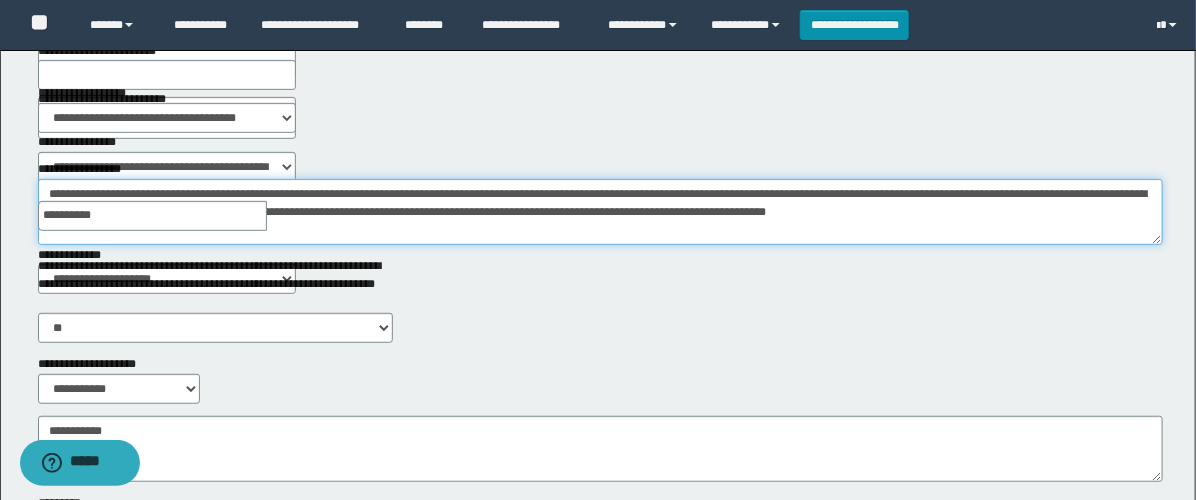 scroll, scrollTop: 444, scrollLeft: 0, axis: vertical 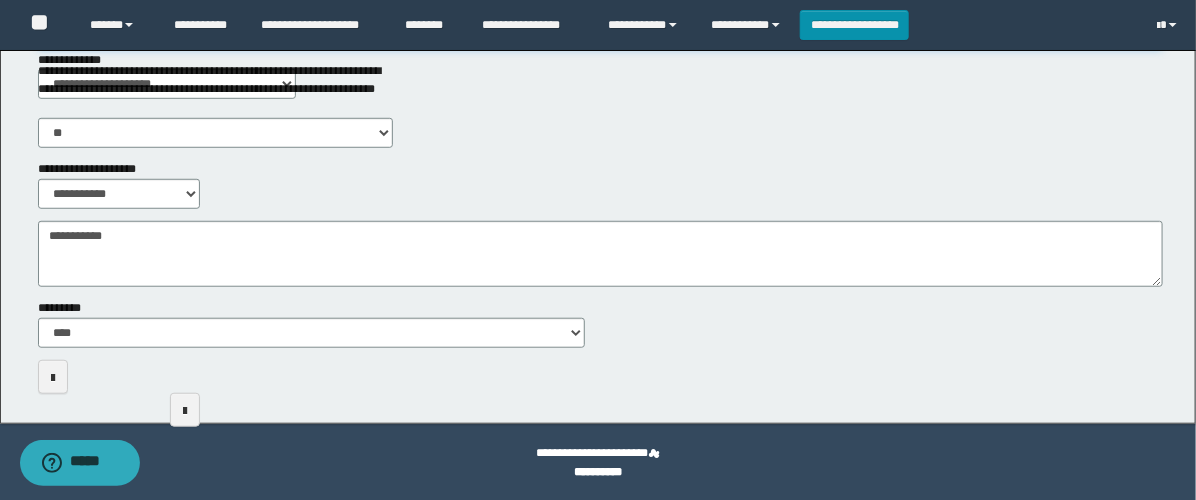 type on "**********" 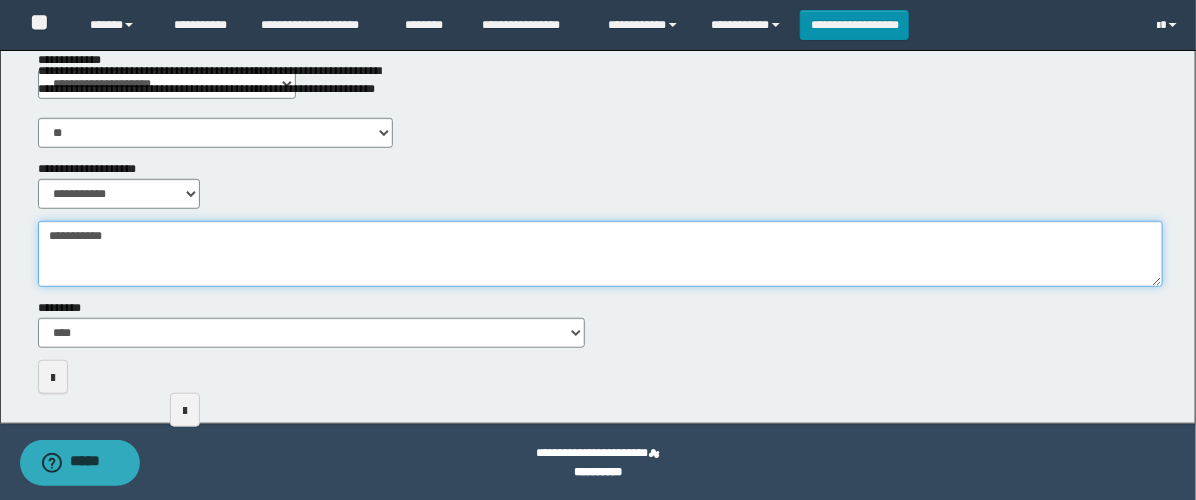 click on "**********" at bounding box center (600, 254) 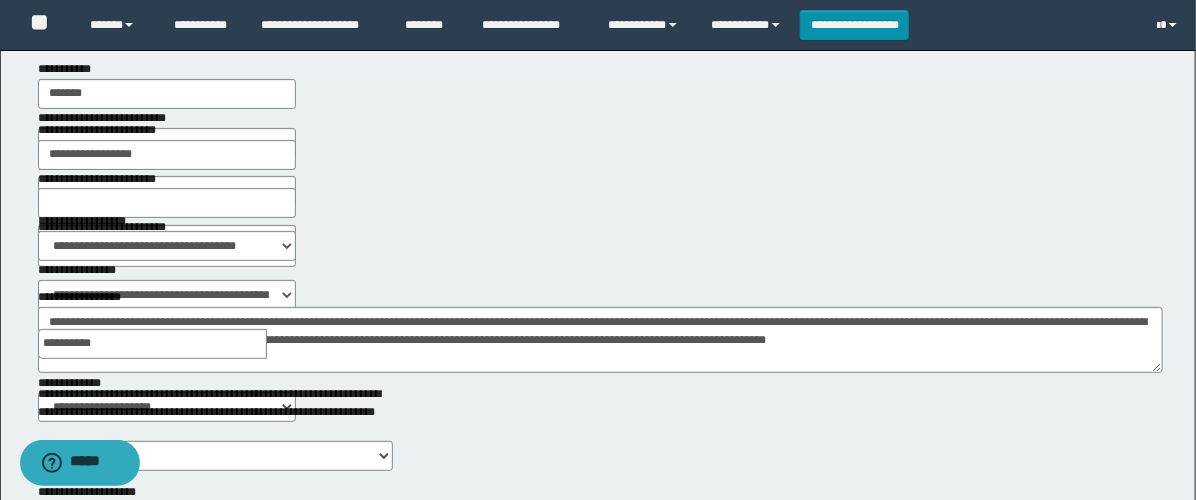 scroll, scrollTop: 0, scrollLeft: 0, axis: both 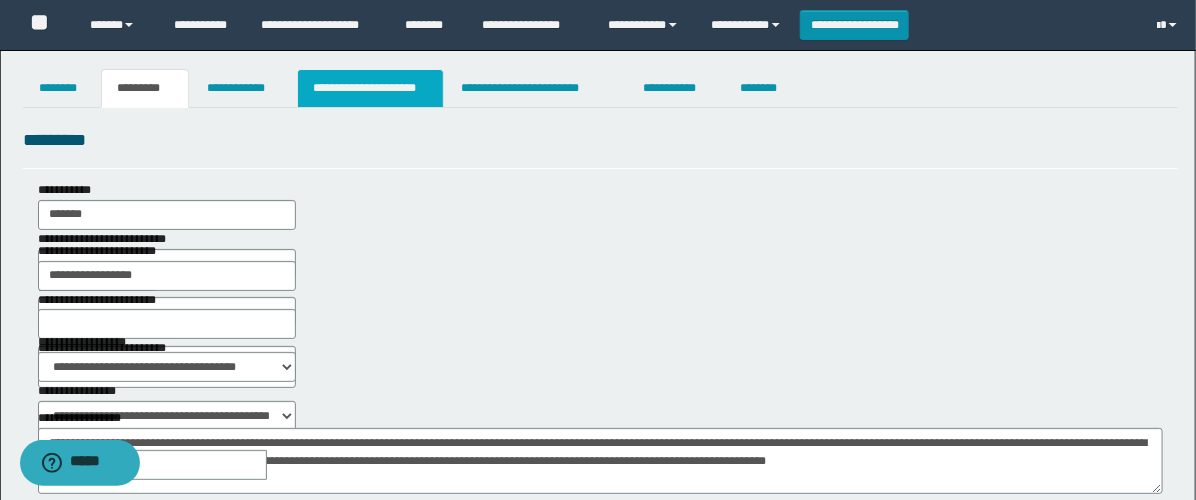 type on "**********" 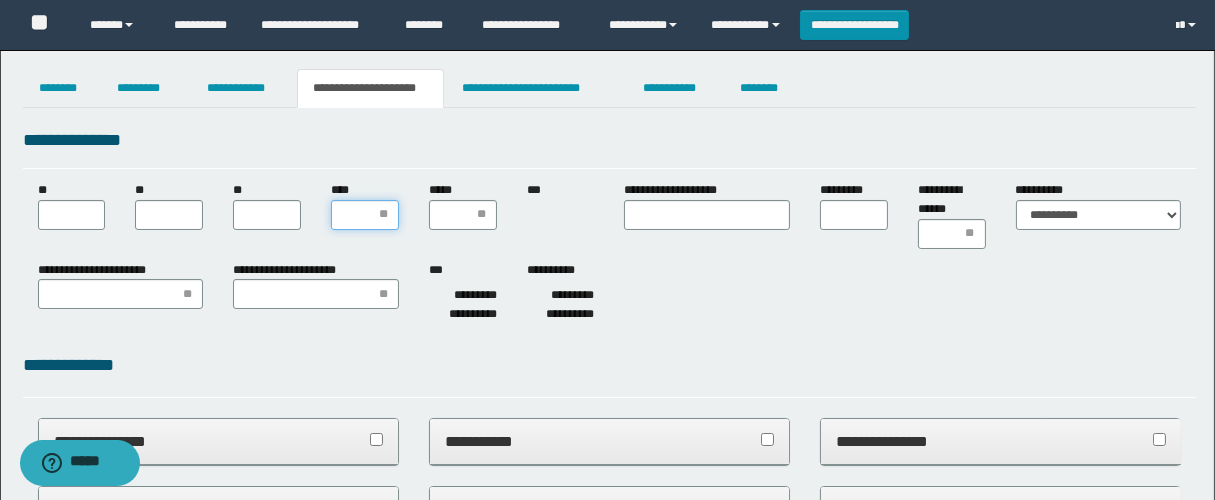 click on "****" at bounding box center [365, 215] 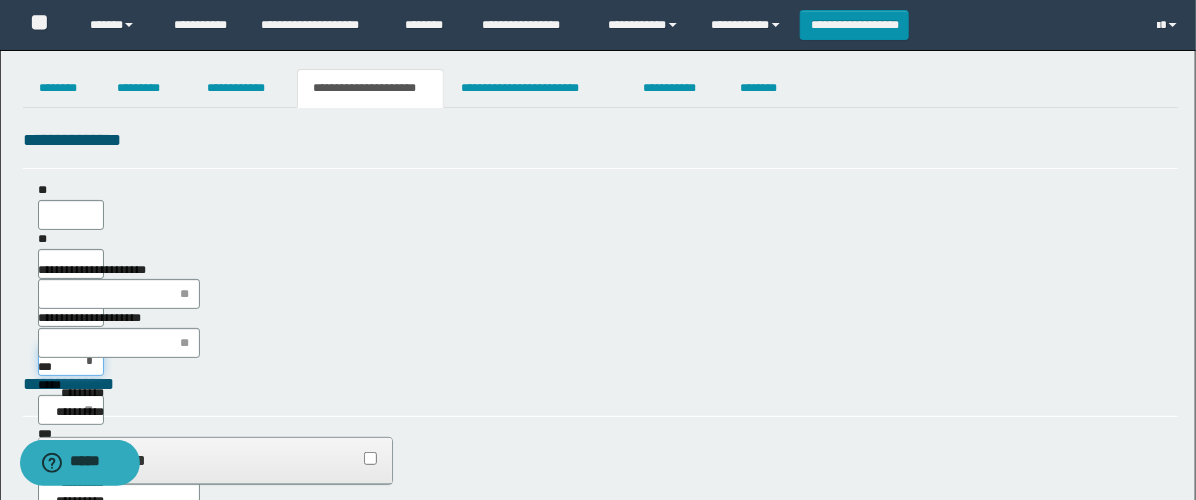 scroll, scrollTop: 0, scrollLeft: 0, axis: both 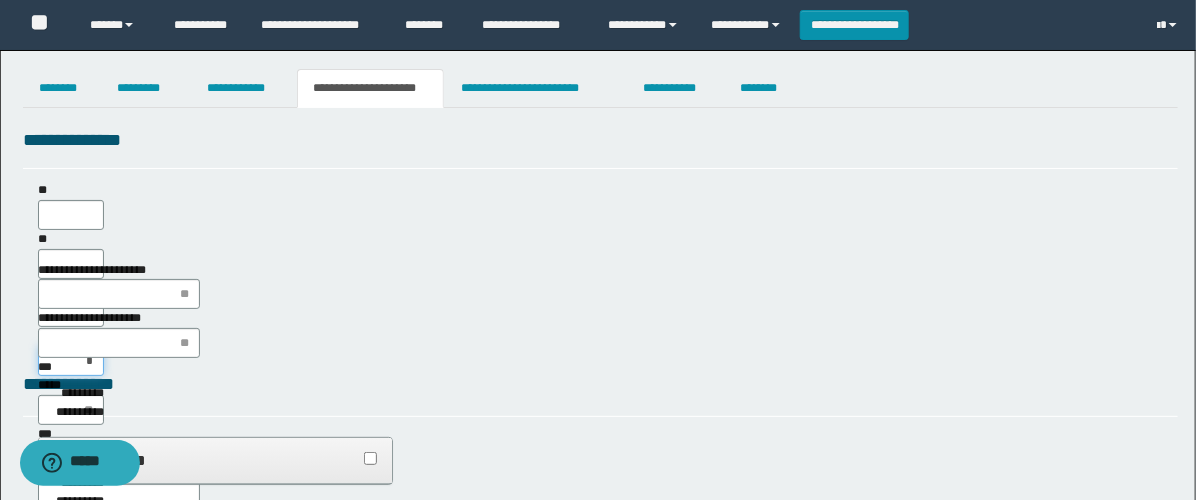 type on "**" 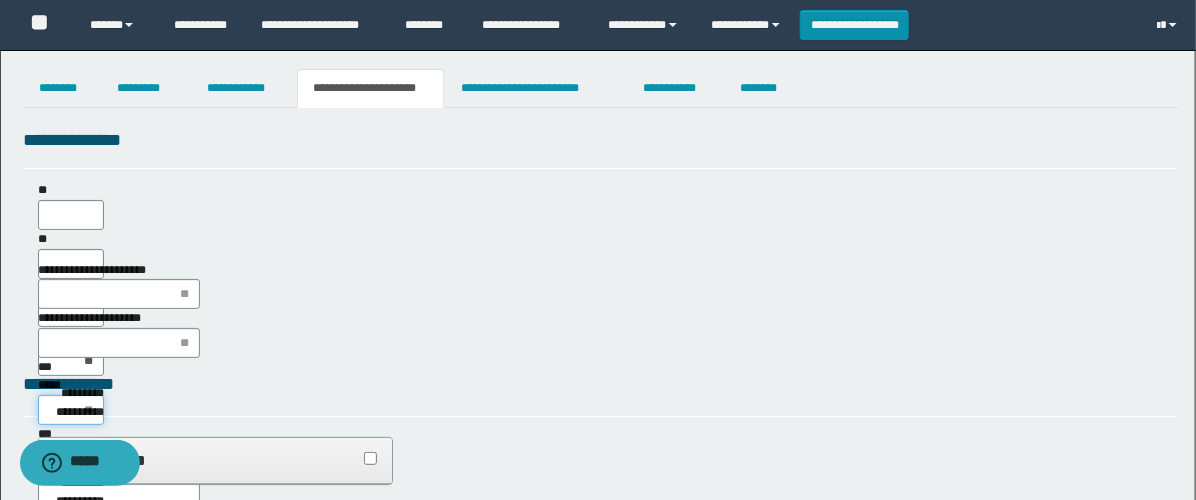 click on "*****" at bounding box center (71, 410) 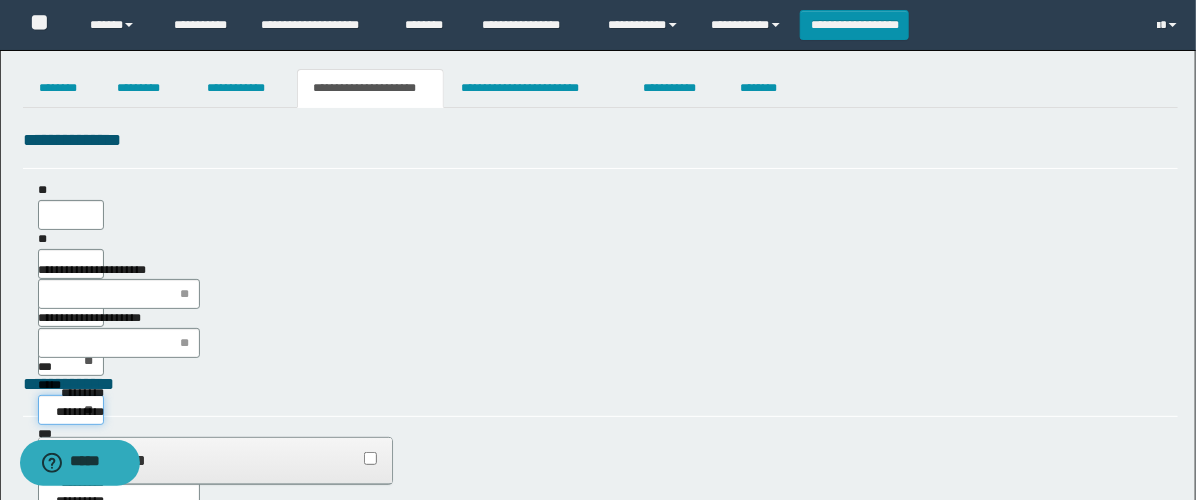 type on "***" 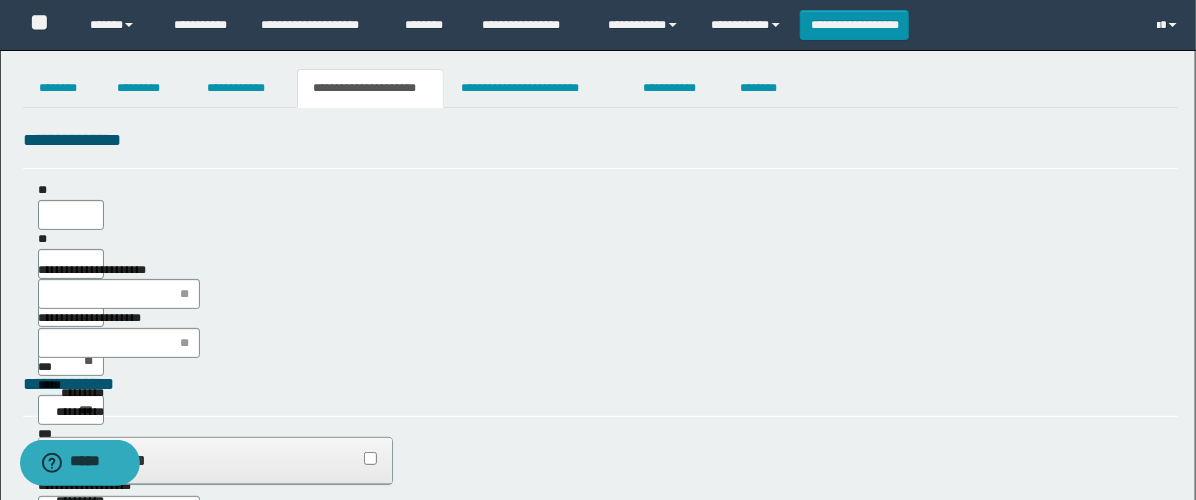 type on "**" 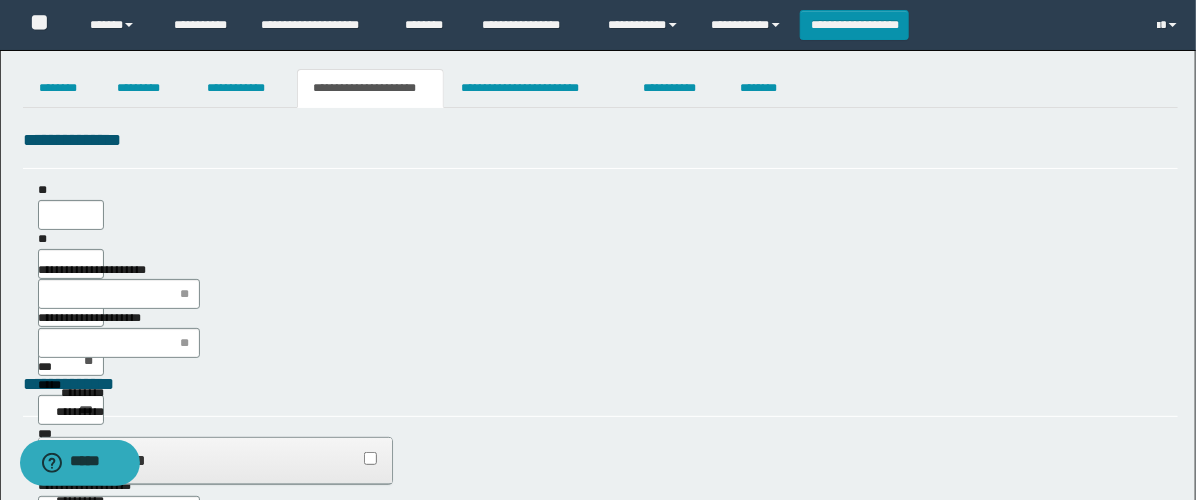 type on "**" 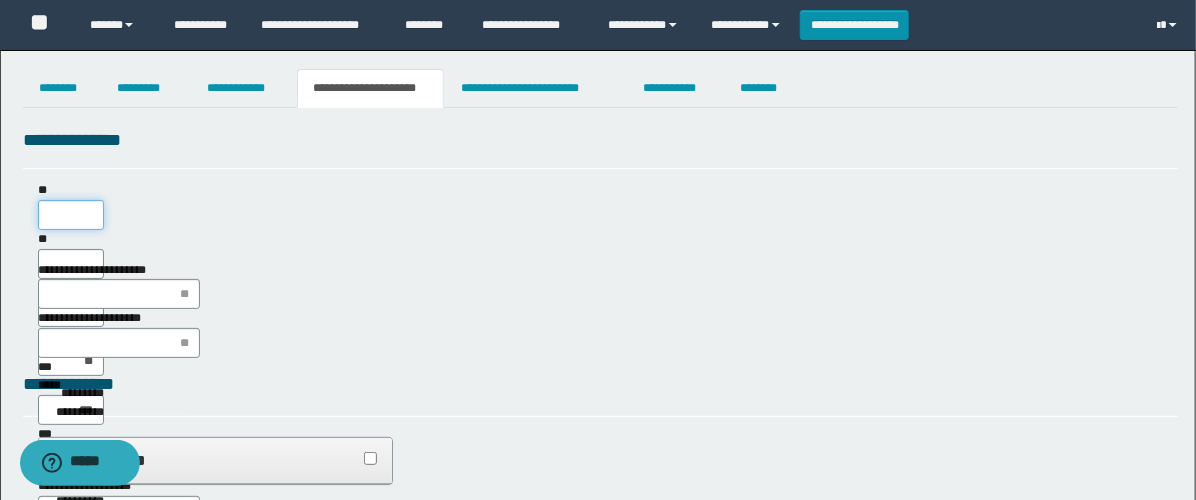 click on "**" at bounding box center [71, 215] 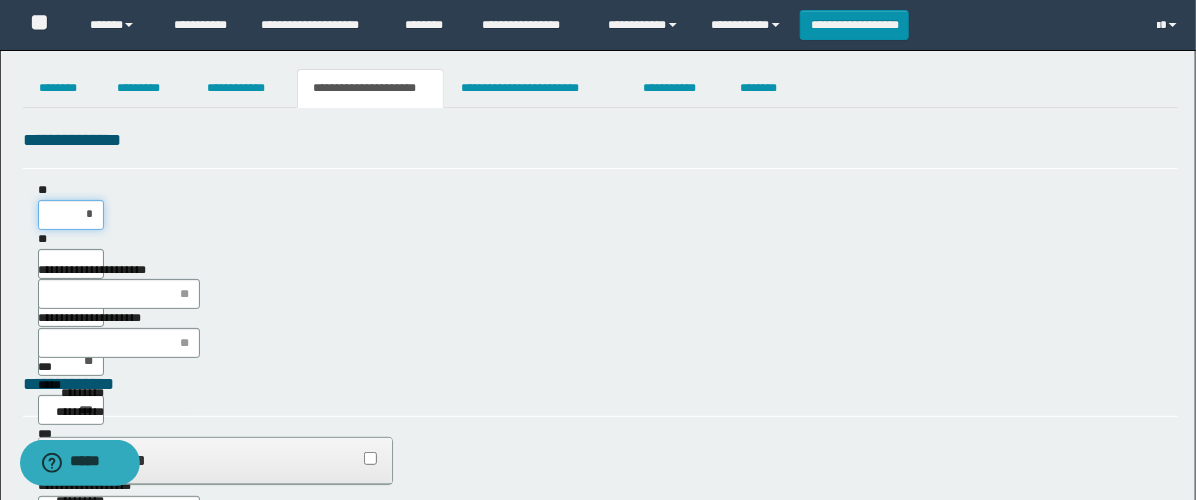 type on "**" 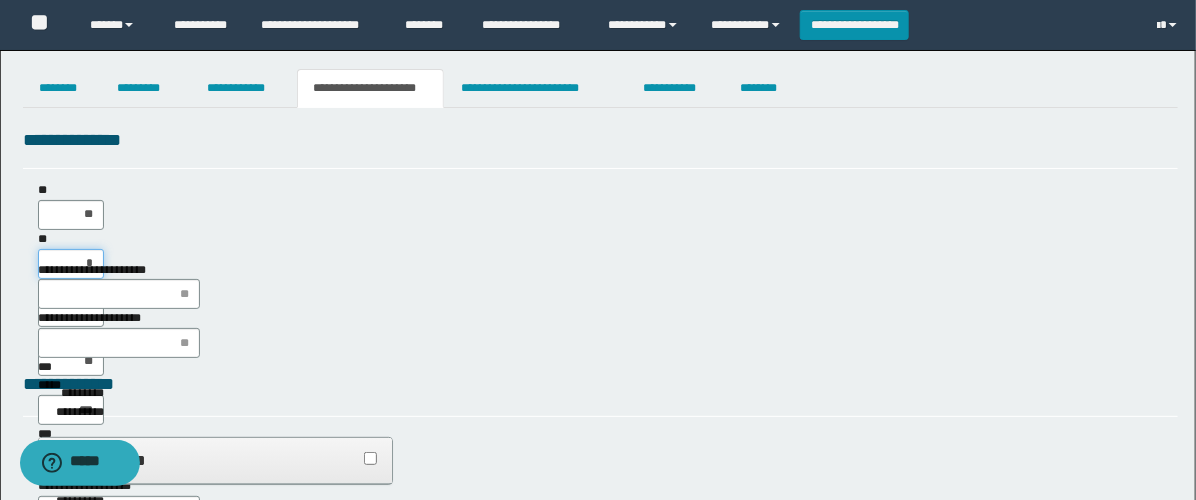 type on "**" 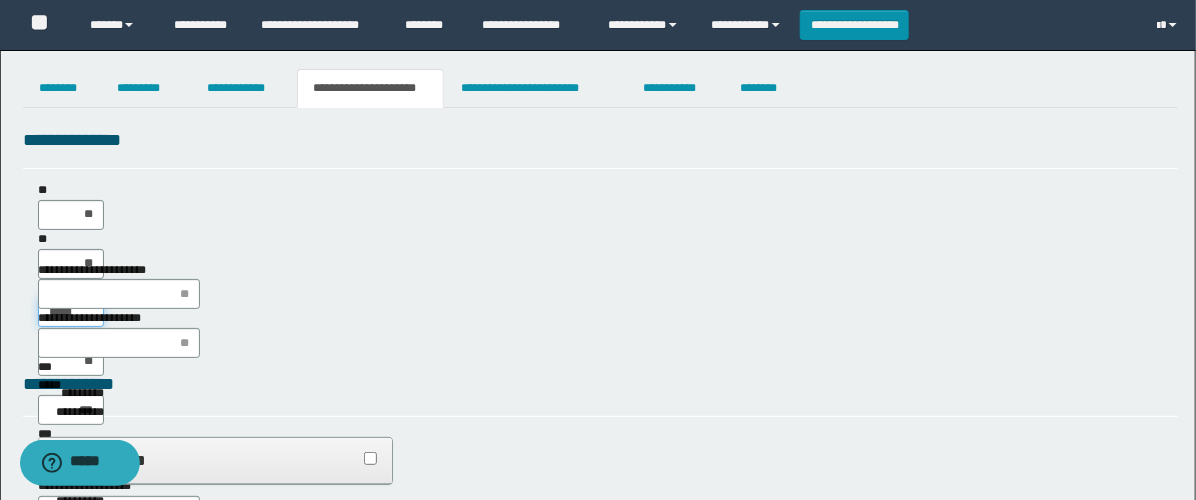 type on "******" 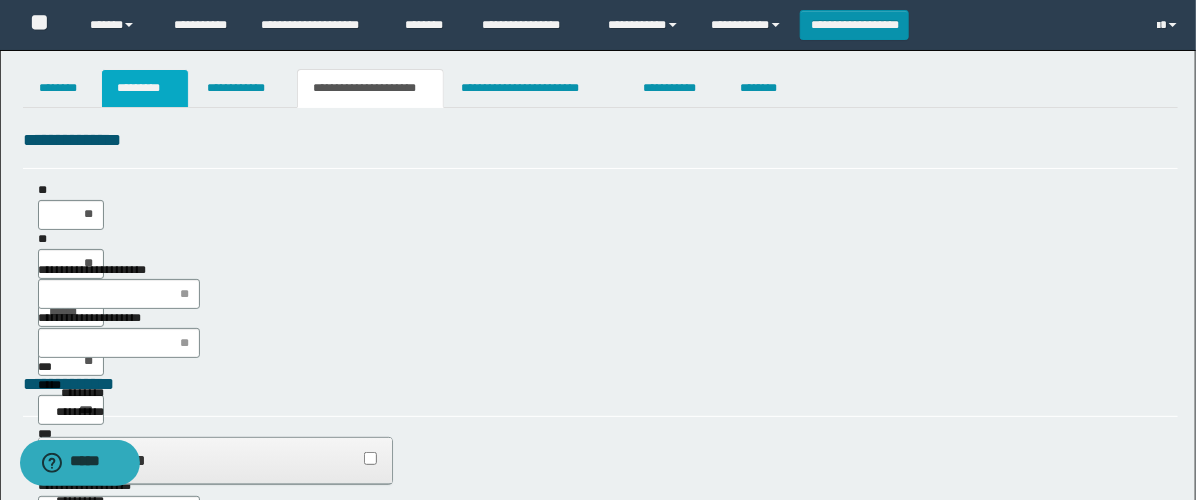 click on "*********" at bounding box center [145, 88] 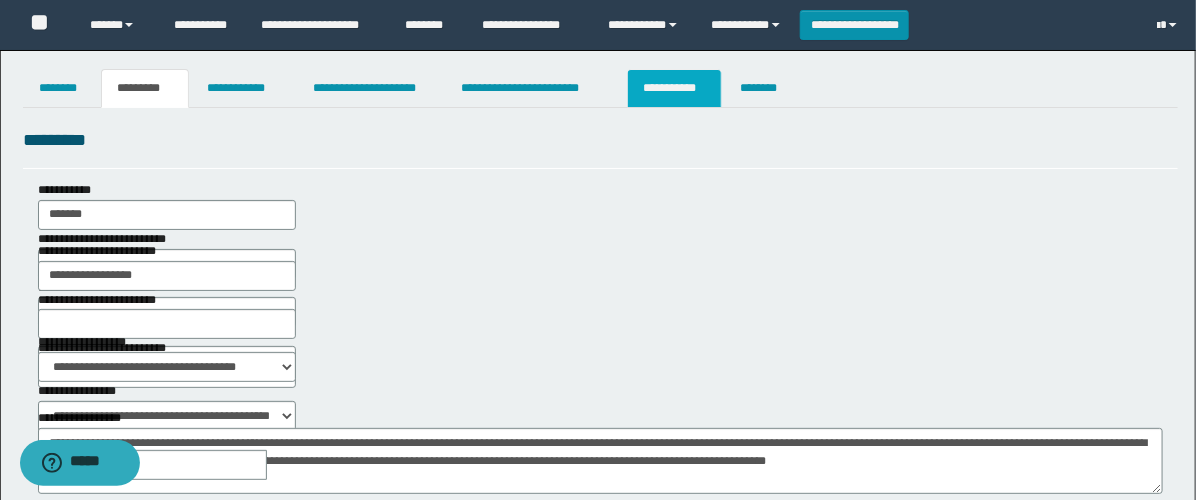 click on "**********" at bounding box center (674, 88) 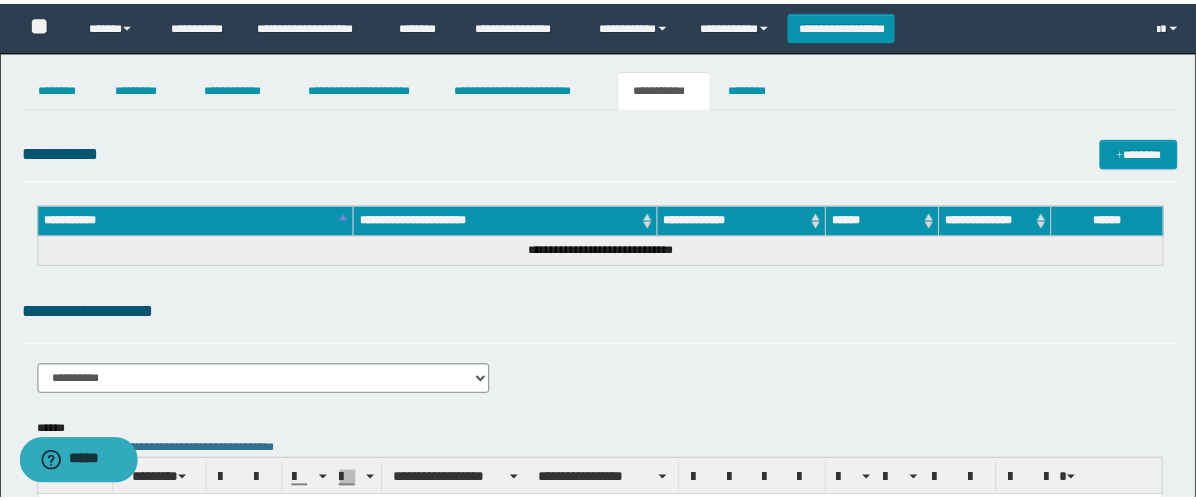scroll, scrollTop: 0, scrollLeft: 0, axis: both 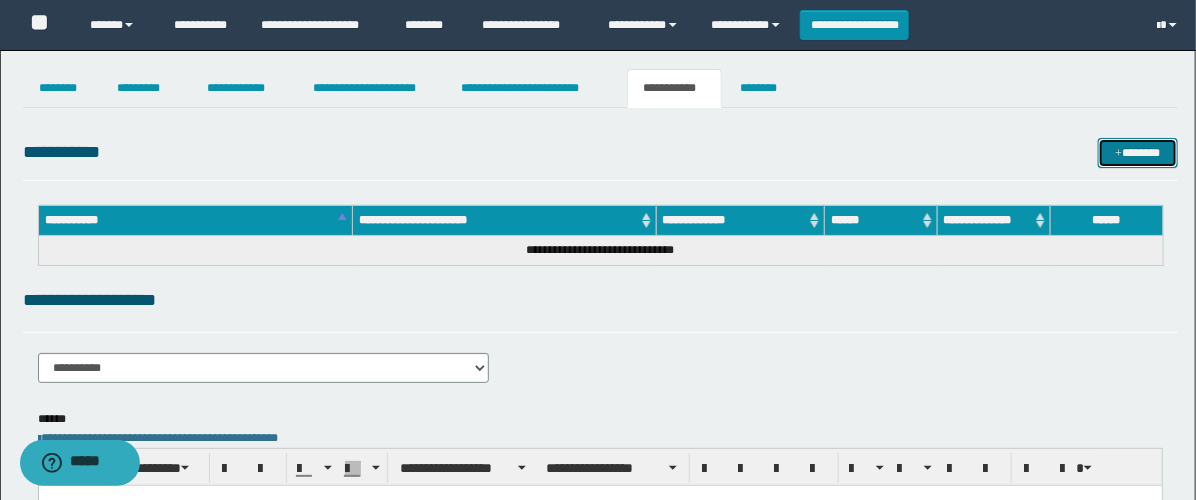 click on "*******" at bounding box center (1138, 153) 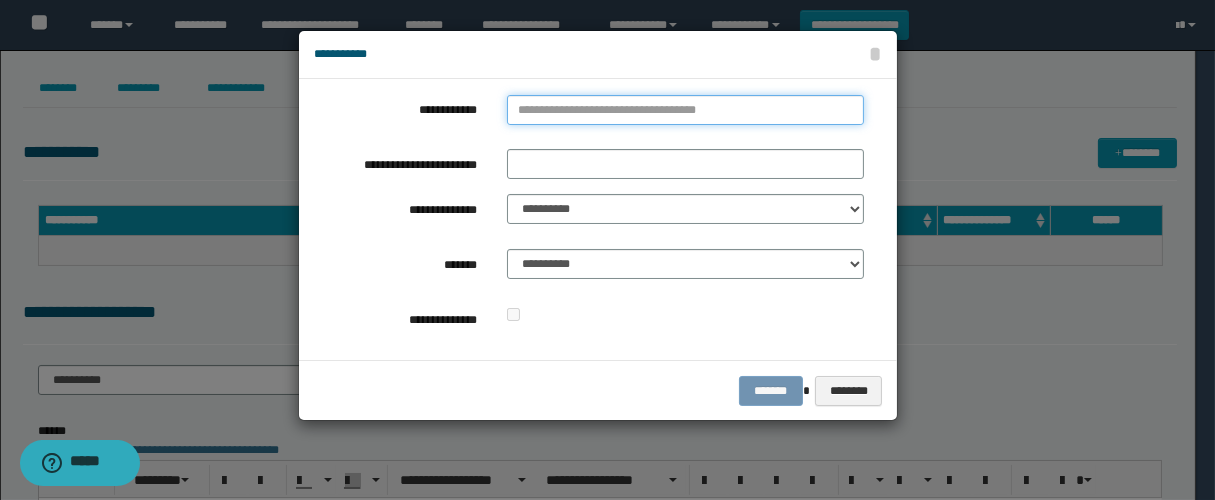 click on "**********" at bounding box center [685, 110] 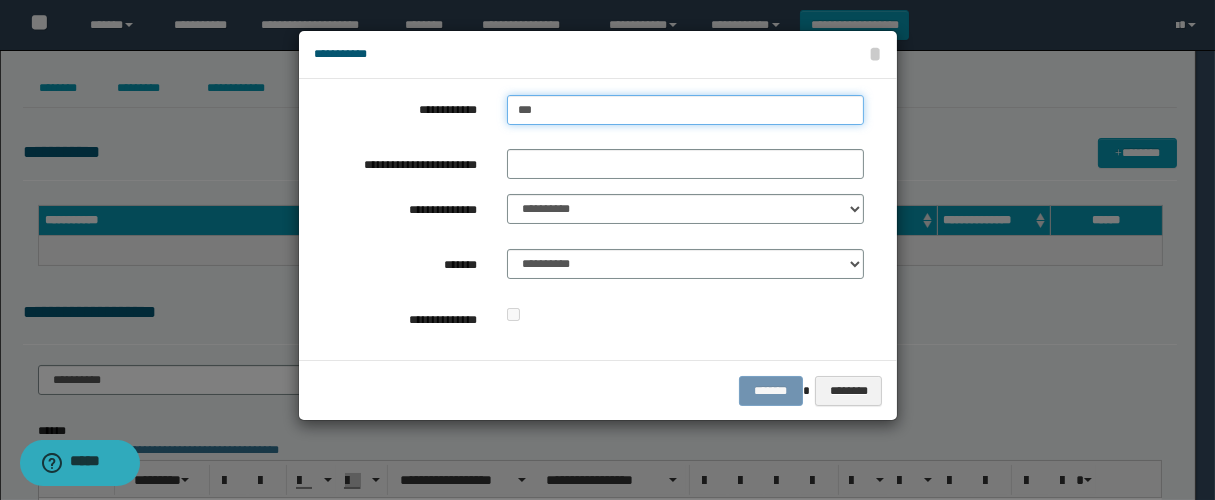 type on "****" 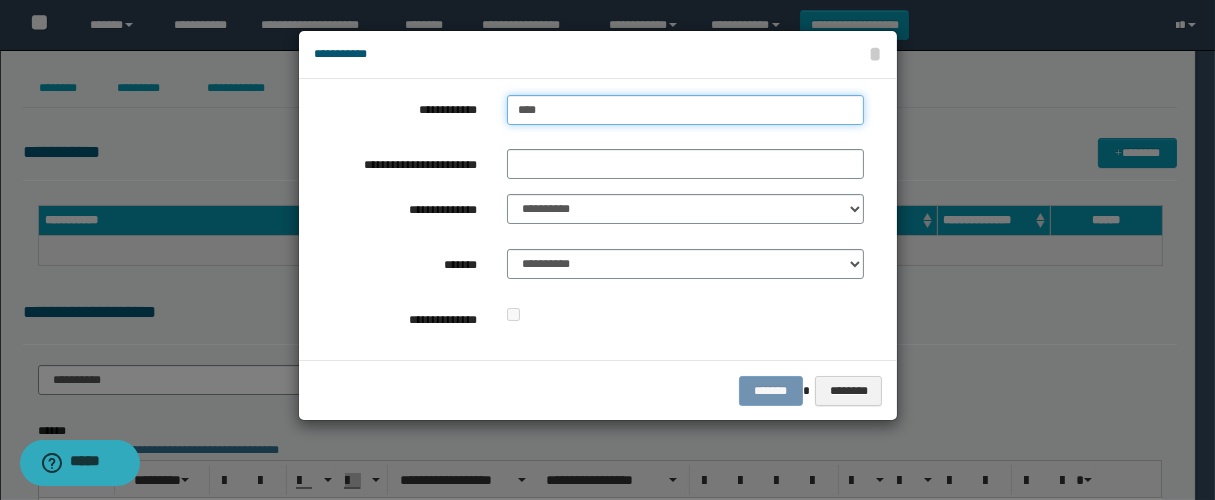 type on "****" 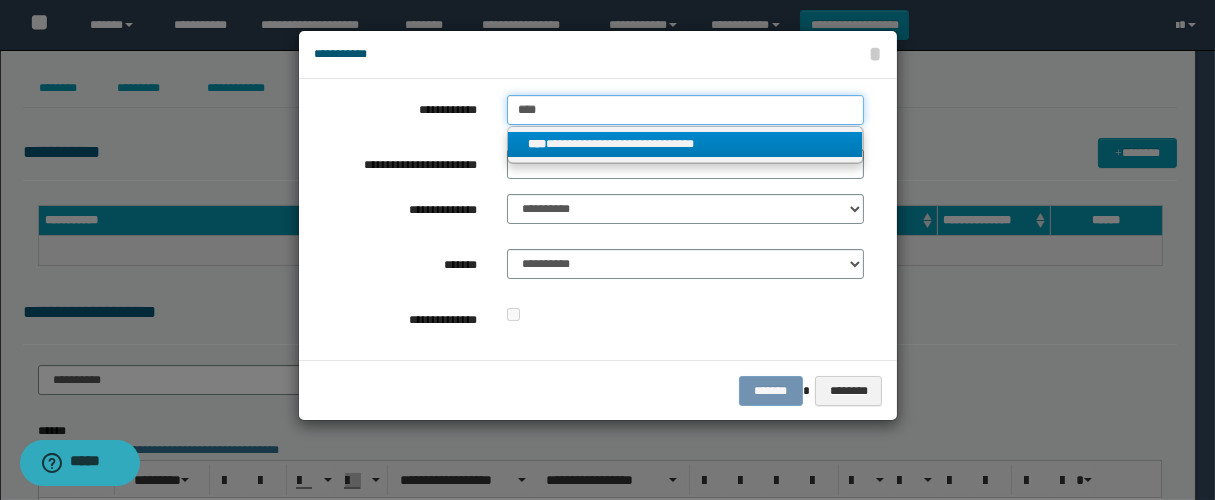 type on "****" 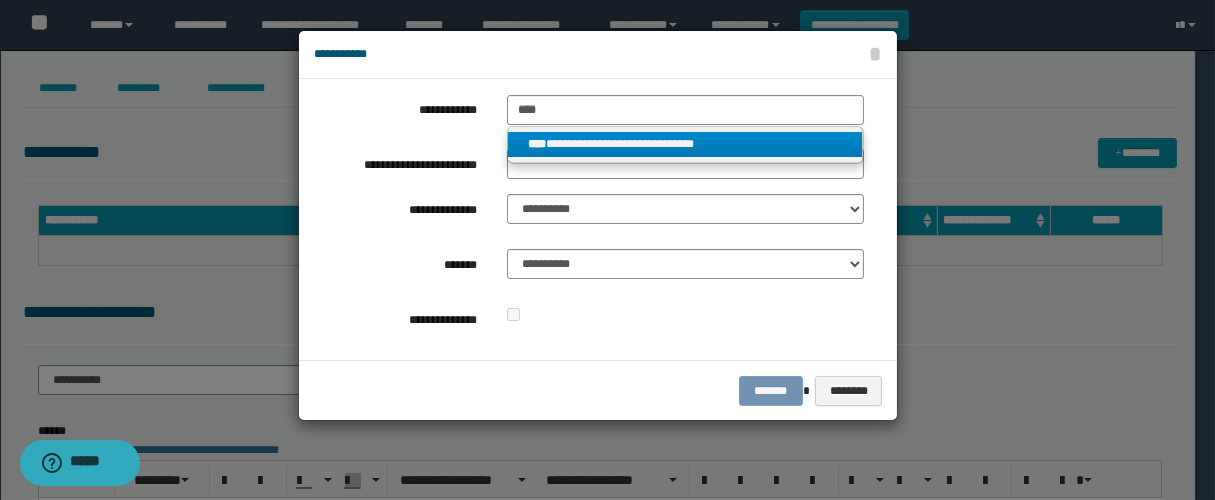 click on "**********" at bounding box center (685, 144) 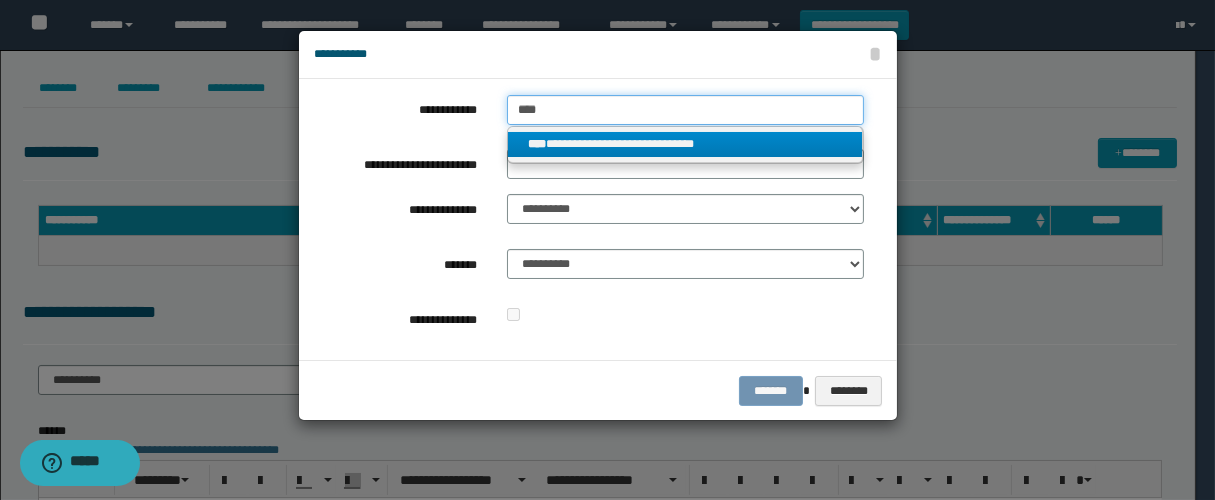 type 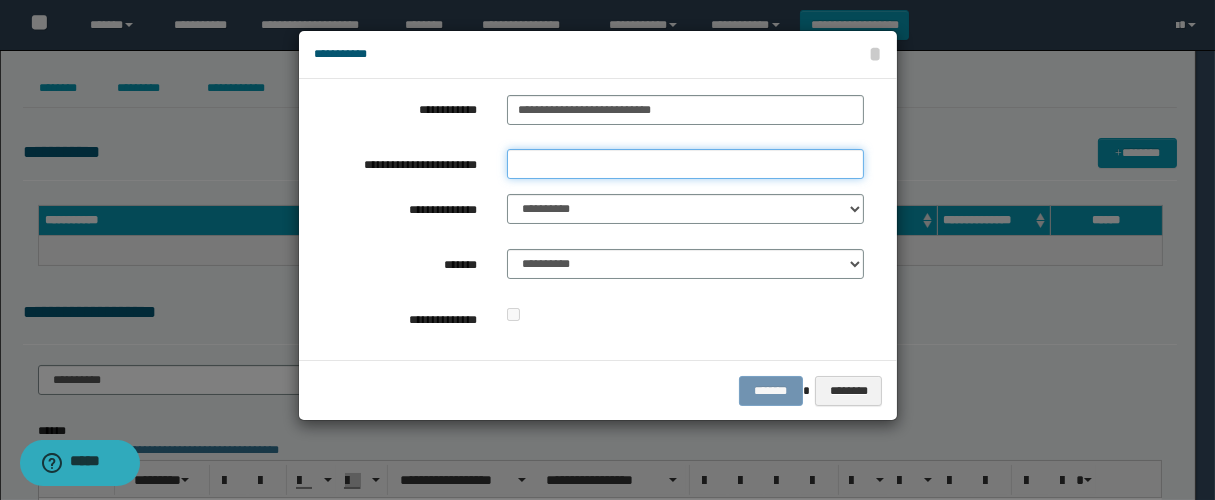 drag, startPoint x: 584, startPoint y: 172, endPoint x: 622, endPoint y: 166, distance: 38.470768 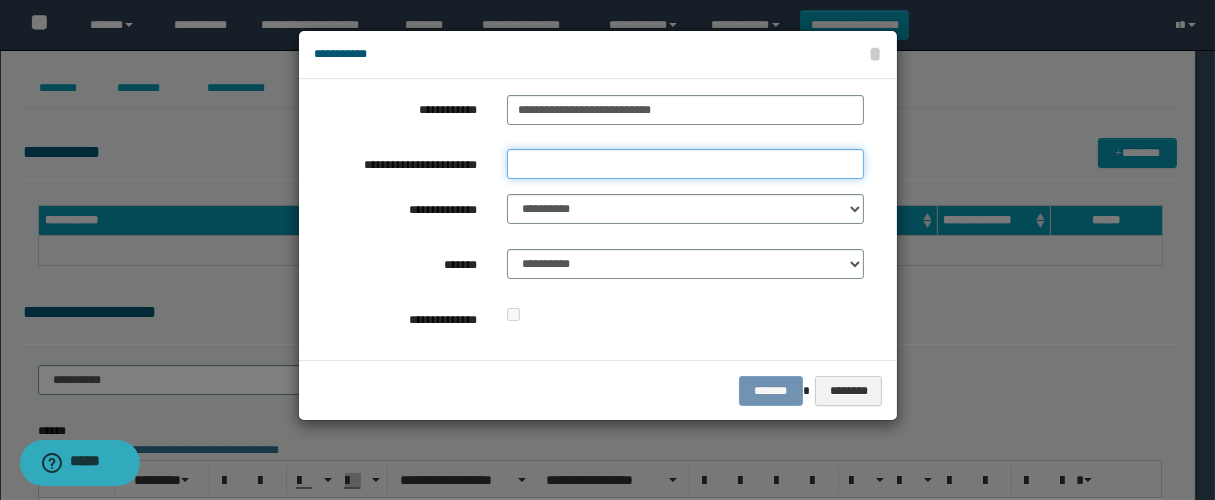 type on "****" 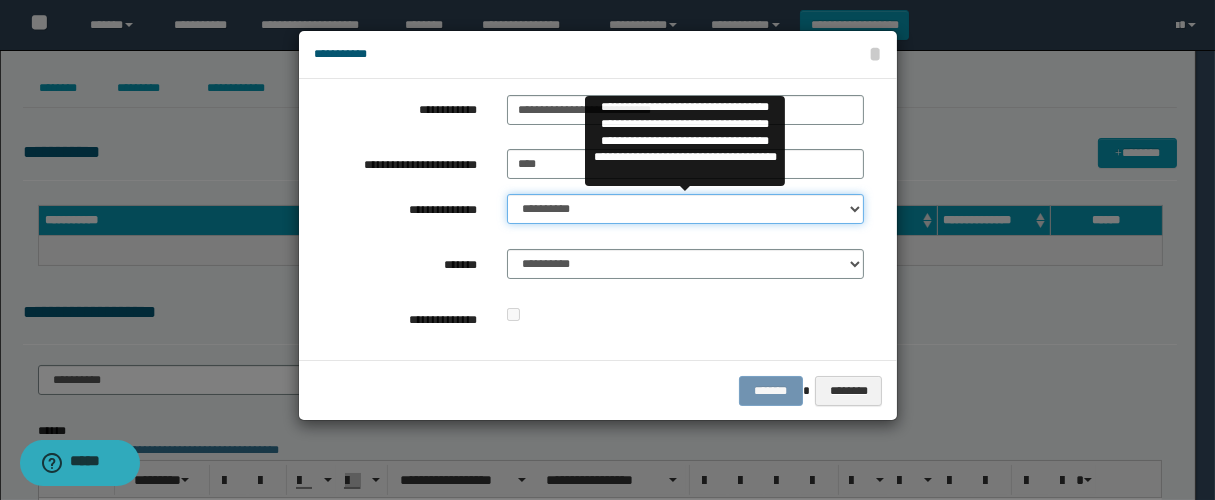 click on "**********" at bounding box center [685, 209] 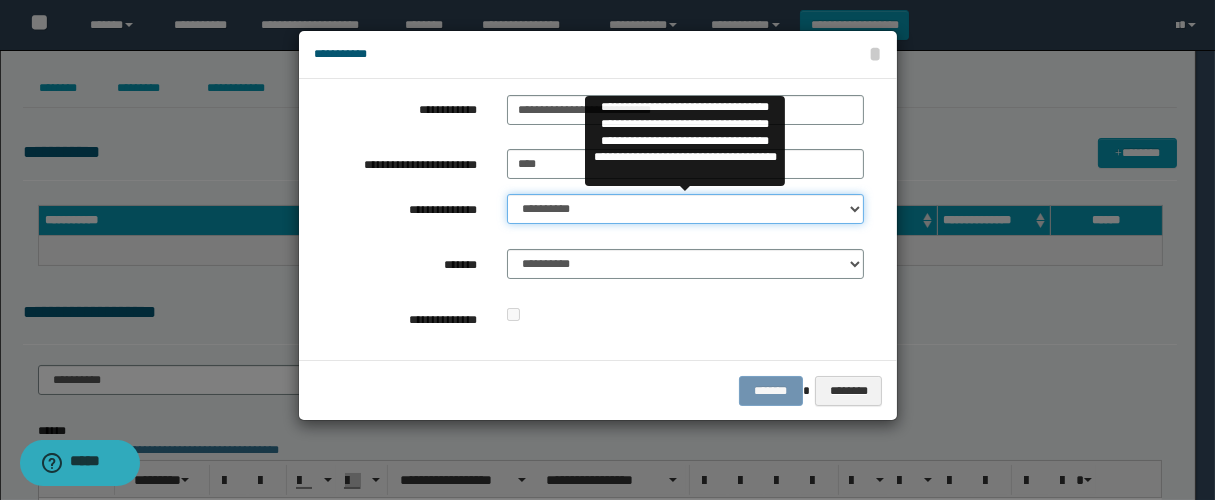select on "**" 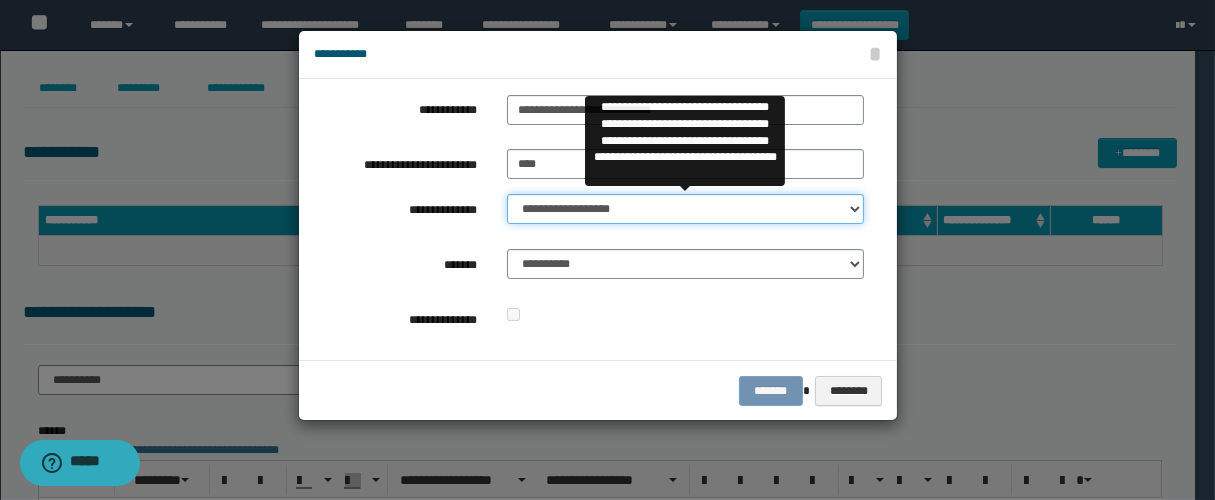 click on "**********" at bounding box center (685, 209) 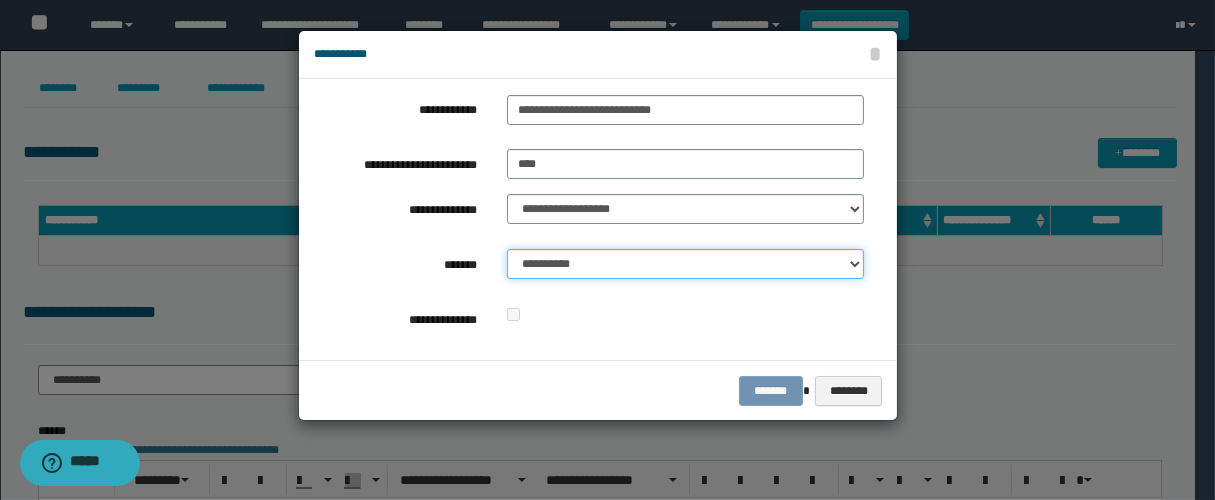drag, startPoint x: 585, startPoint y: 267, endPoint x: 705, endPoint y: 276, distance: 120.33703 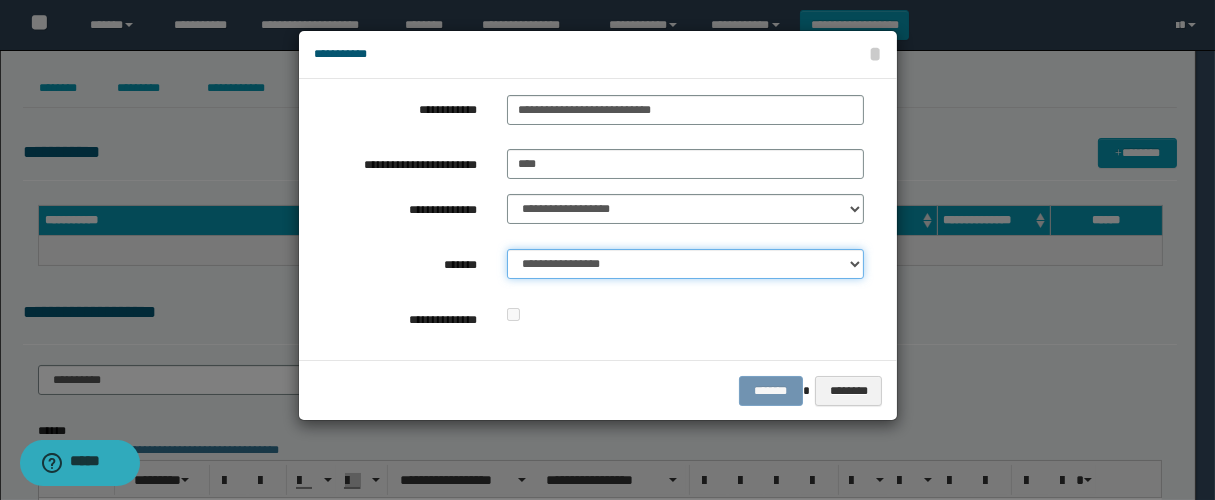 click on "**********" at bounding box center [685, 264] 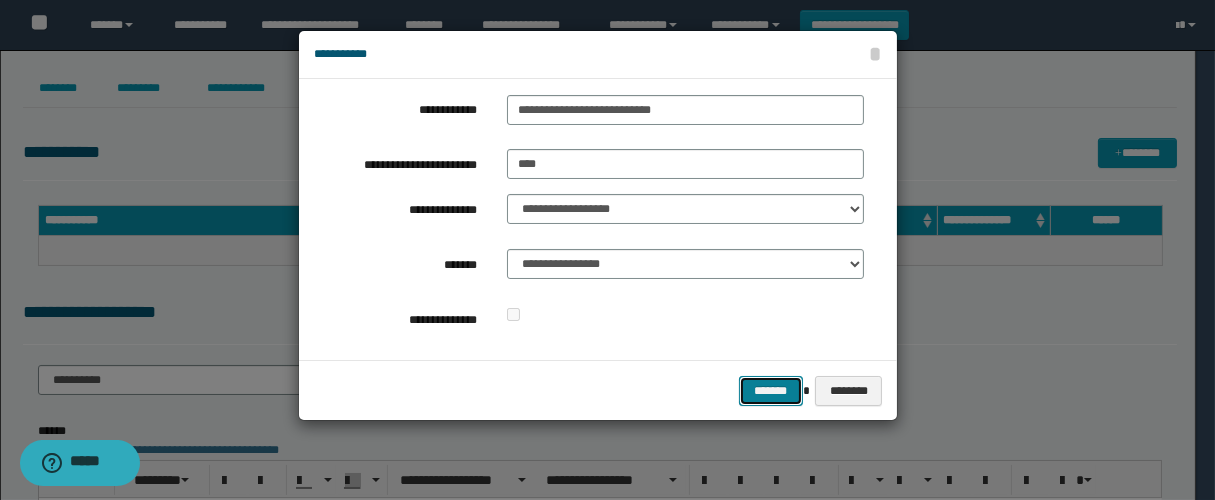click on "*******" at bounding box center (771, 391) 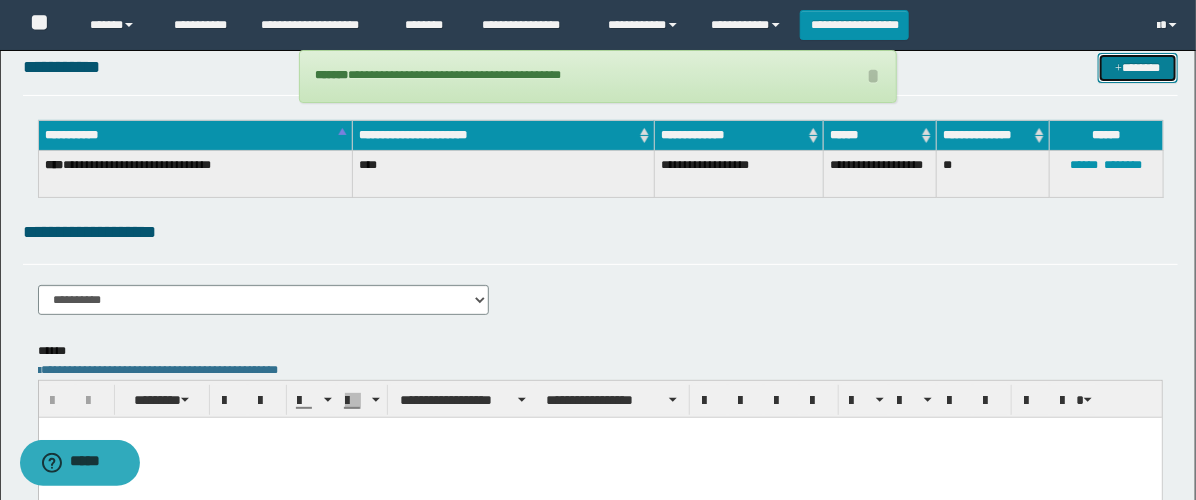 scroll, scrollTop: 222, scrollLeft: 0, axis: vertical 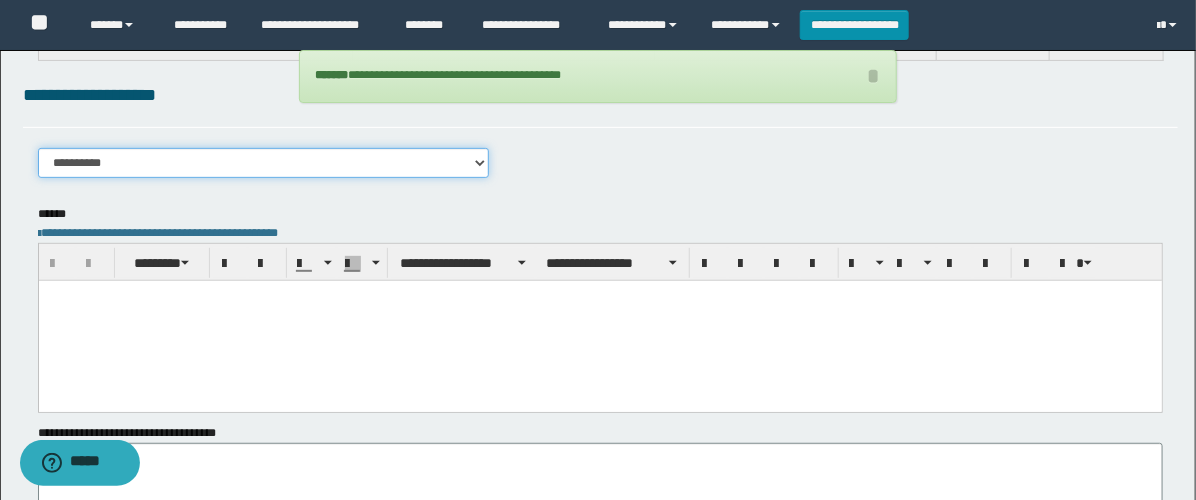 drag, startPoint x: 238, startPoint y: 173, endPoint x: 248, endPoint y: 172, distance: 10.049875 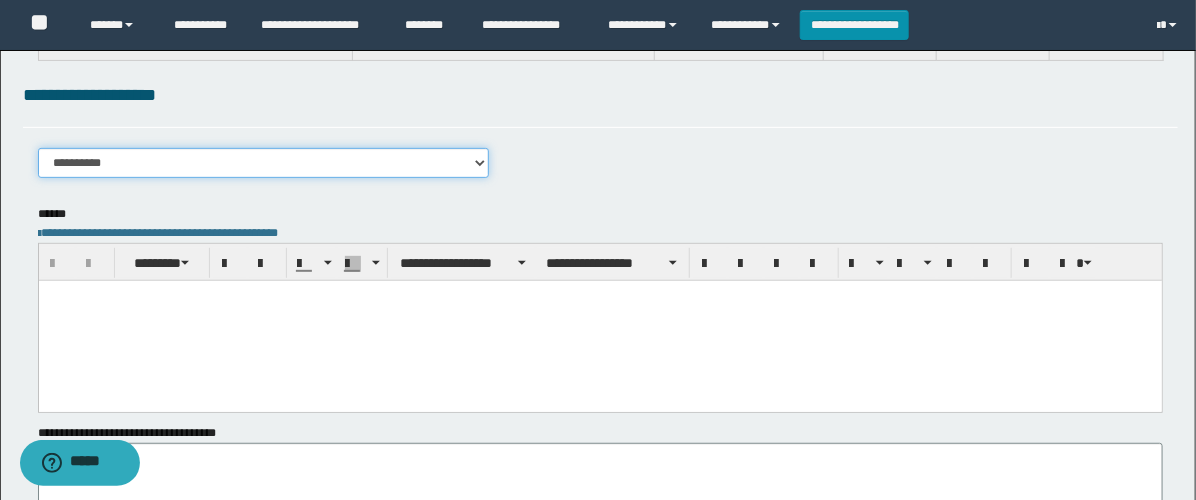 select on "****" 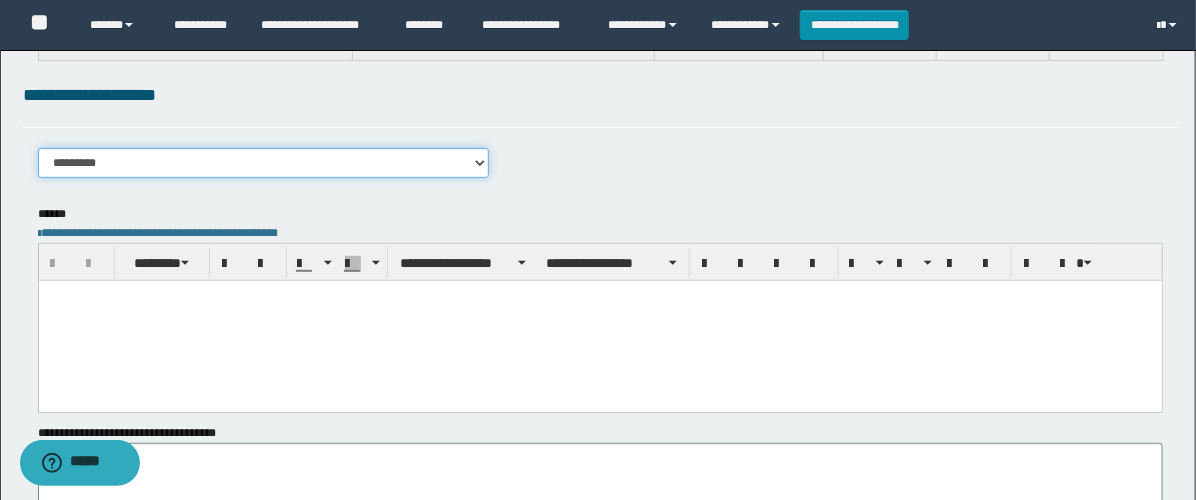 click on "**********" at bounding box center [263, 163] 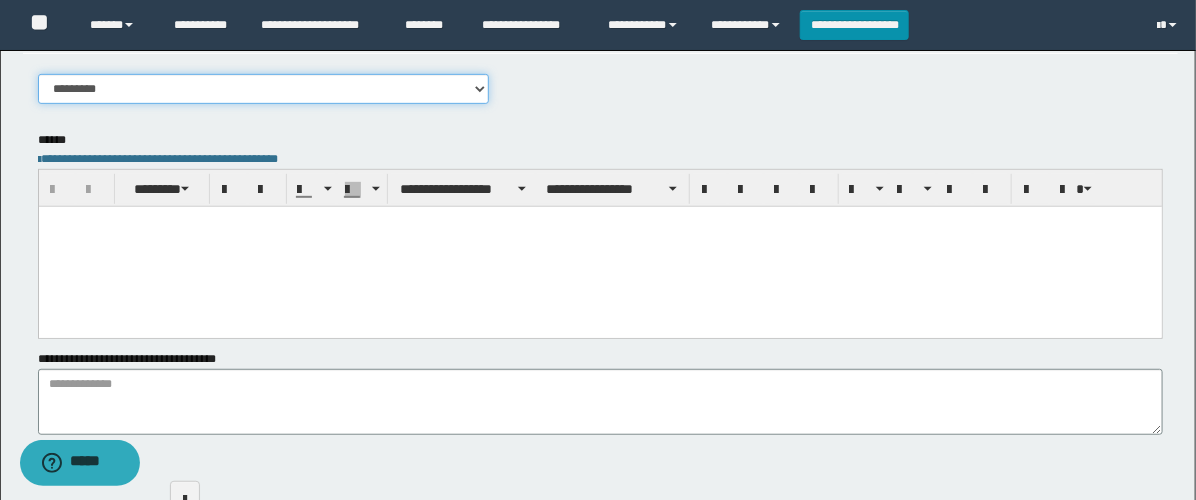 scroll, scrollTop: 333, scrollLeft: 0, axis: vertical 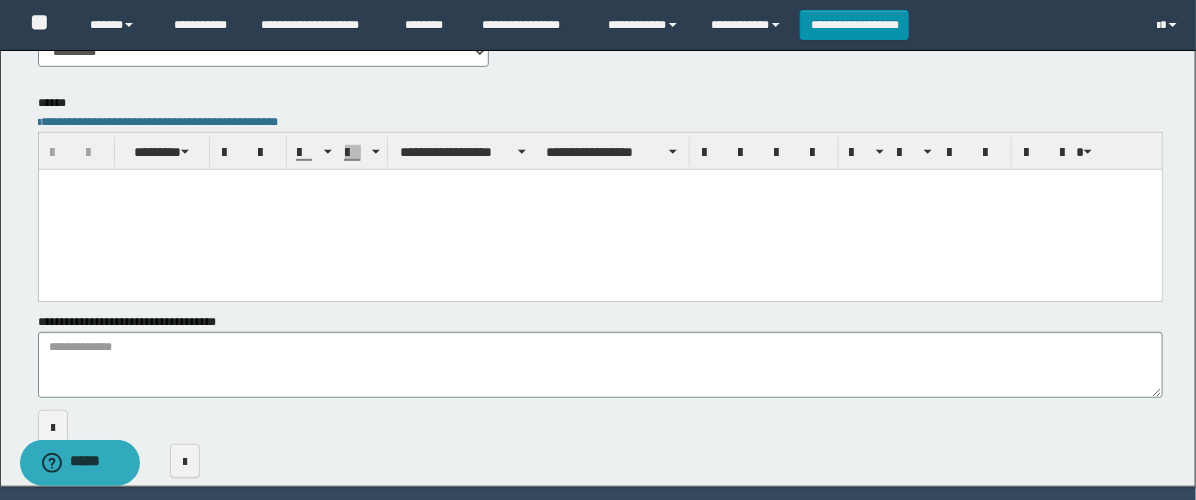click at bounding box center [599, 209] 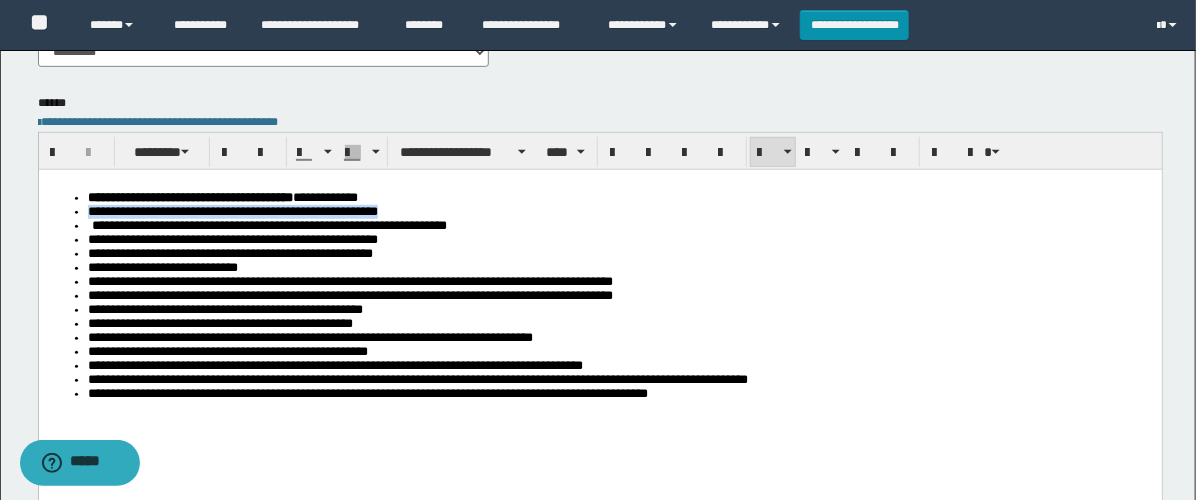 drag, startPoint x: 555, startPoint y: 214, endPoint x: 89, endPoint y: 220, distance: 466.03864 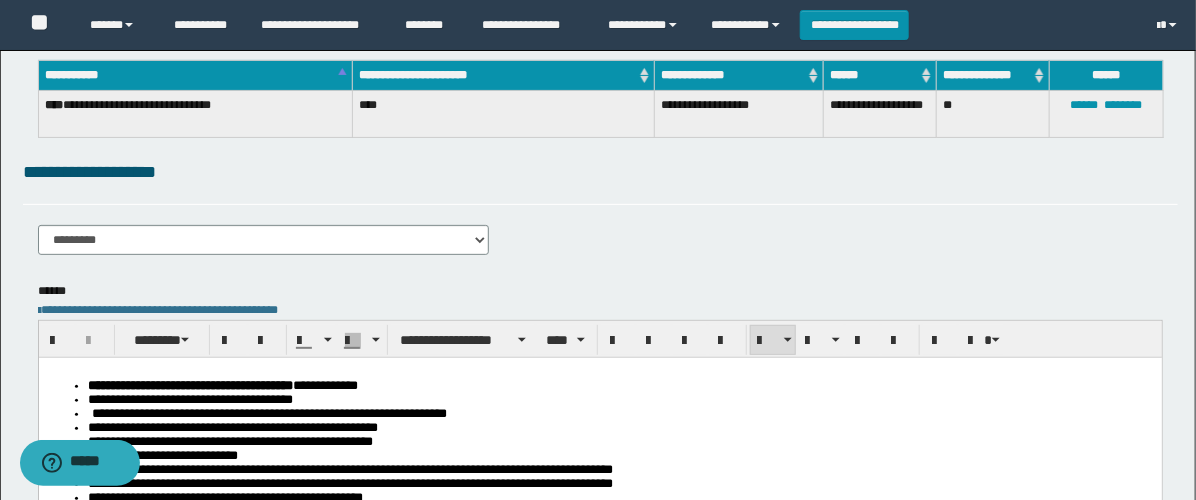 scroll, scrollTop: 0, scrollLeft: 0, axis: both 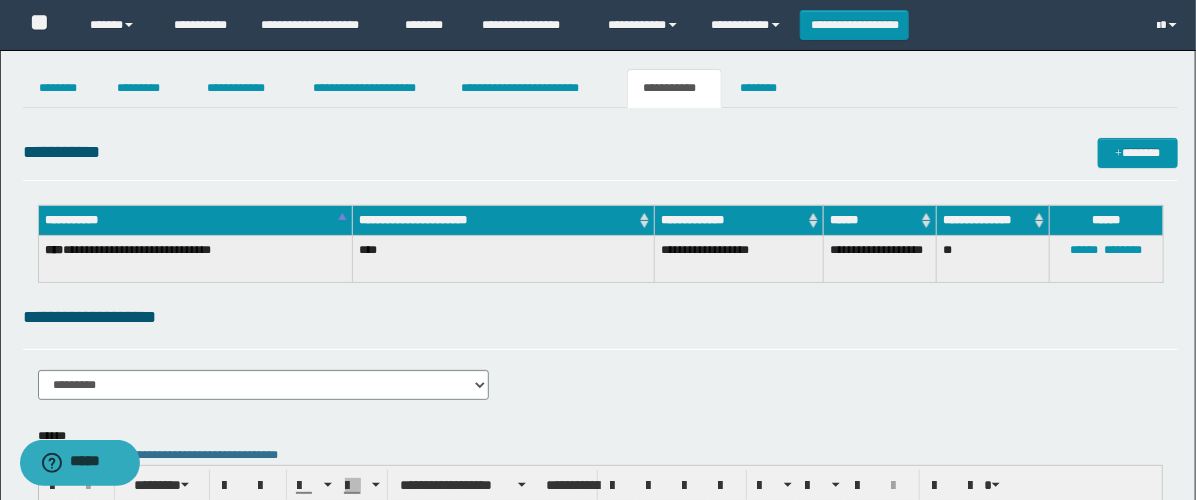 click on "**********" at bounding box center [600, 88] 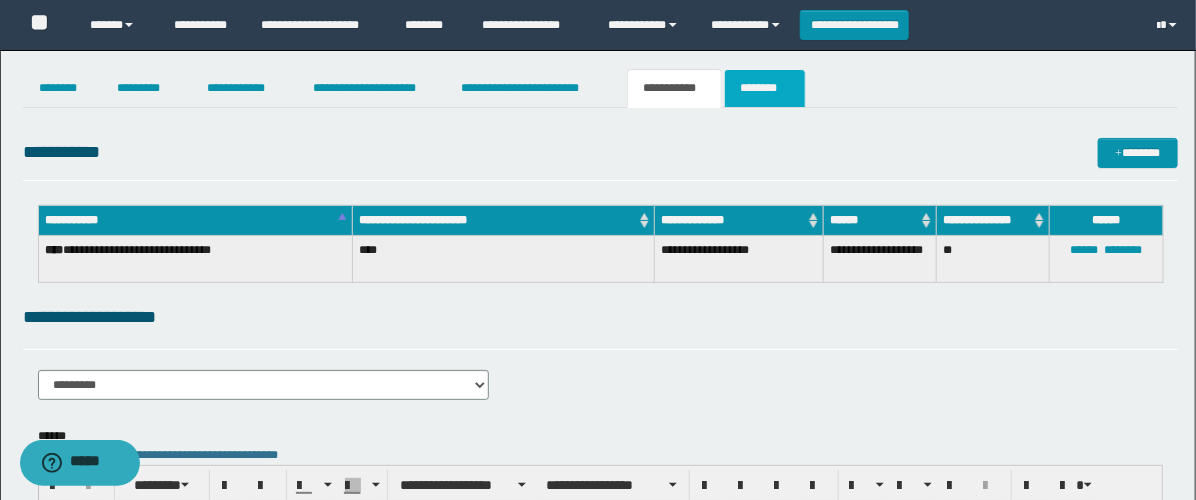 click on "********" at bounding box center [765, 88] 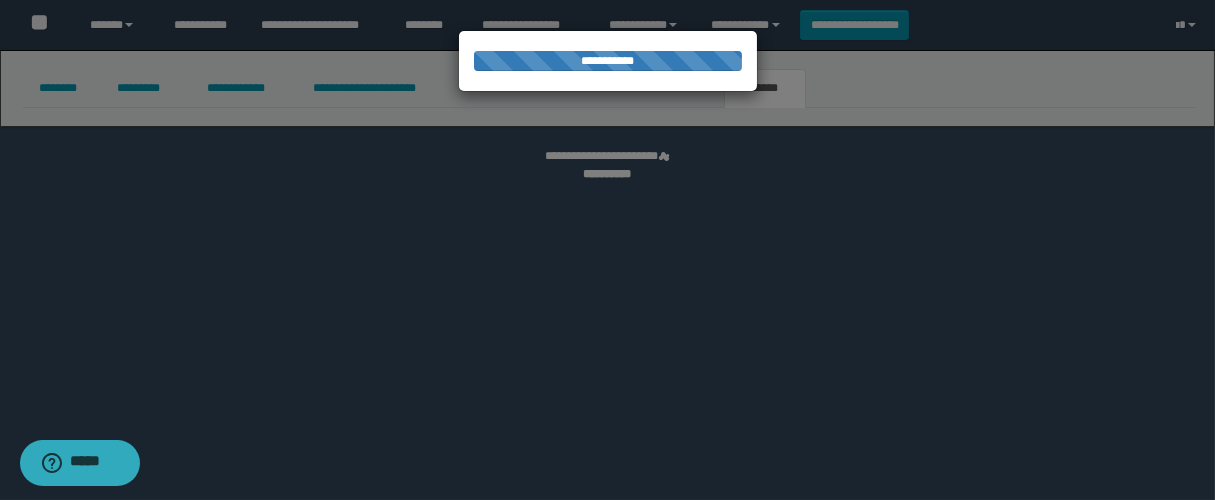 select 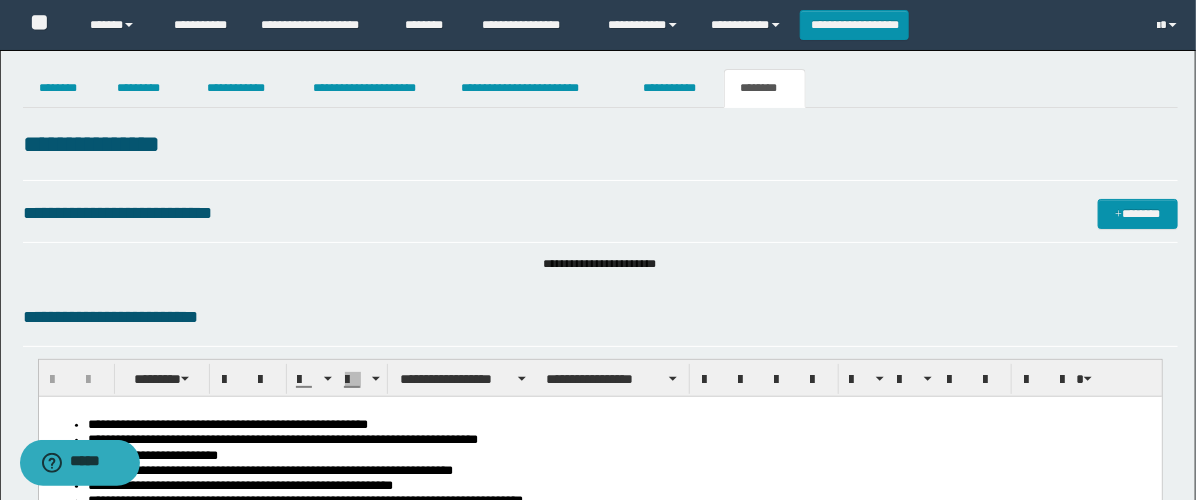 scroll, scrollTop: 0, scrollLeft: 0, axis: both 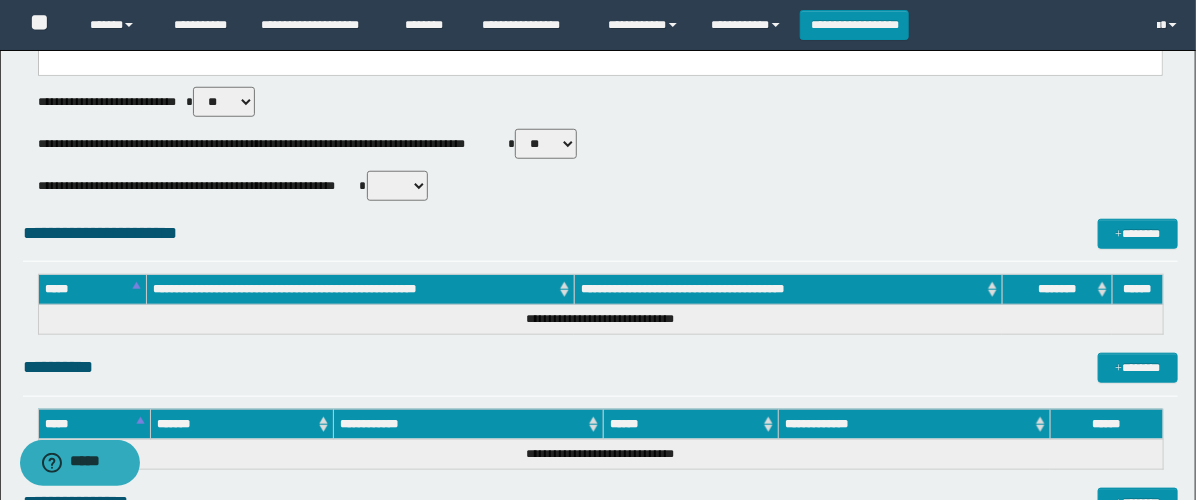 click on "**
**" at bounding box center (546, 144) 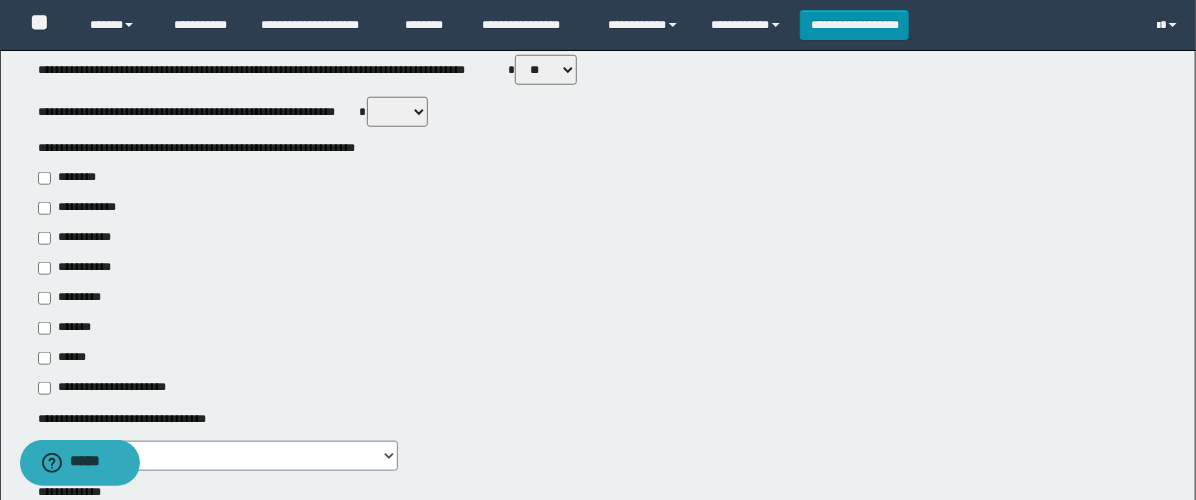 scroll, scrollTop: 666, scrollLeft: 0, axis: vertical 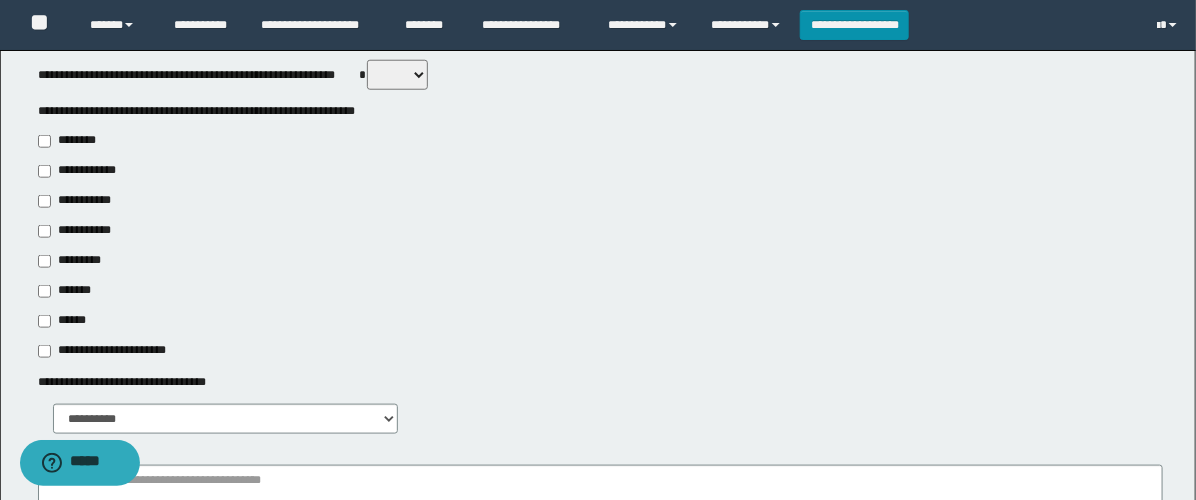 click on "**********" at bounding box center (76, 231) 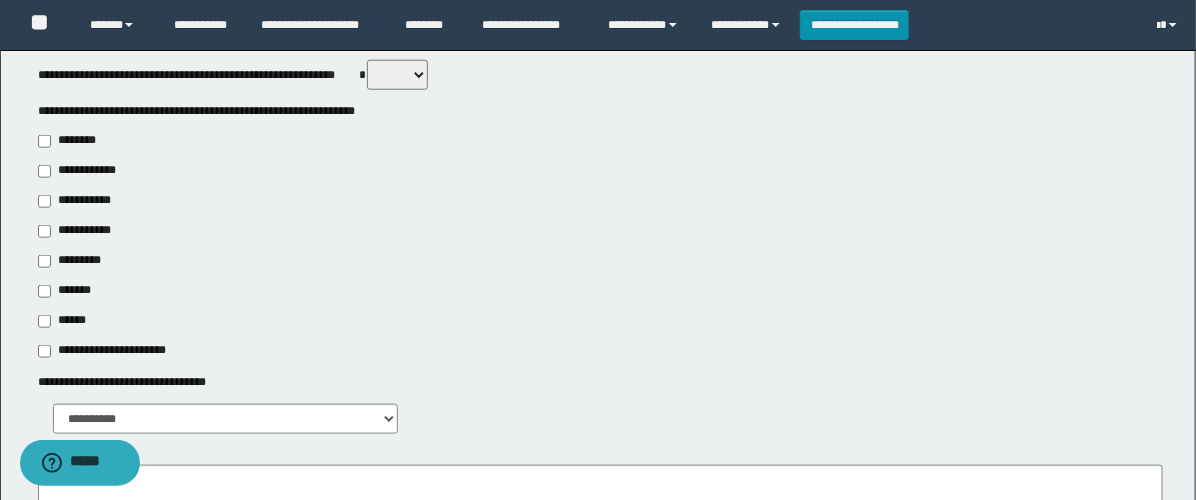 click on "**********" at bounding box center (81, 201) 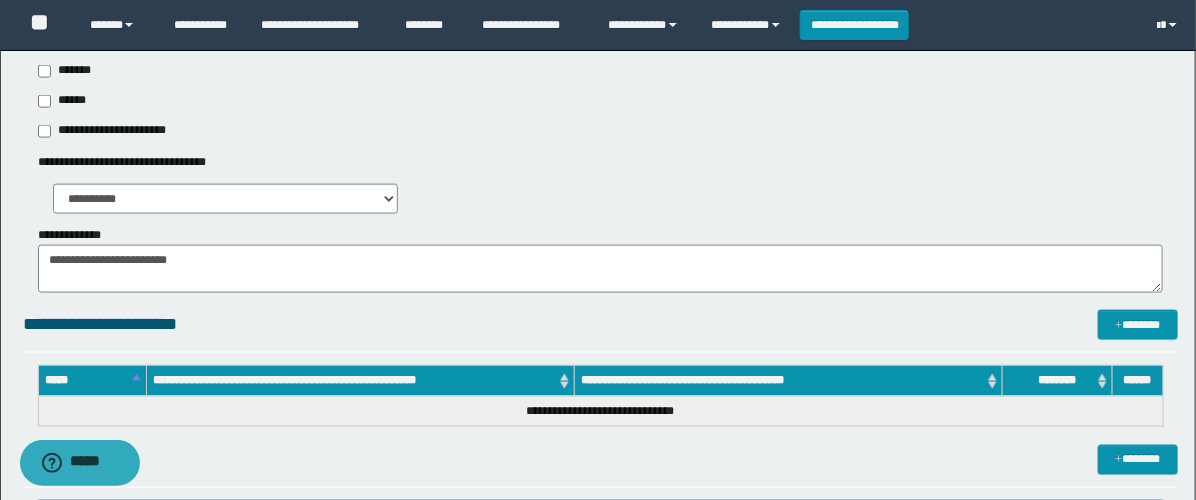 scroll, scrollTop: 888, scrollLeft: 0, axis: vertical 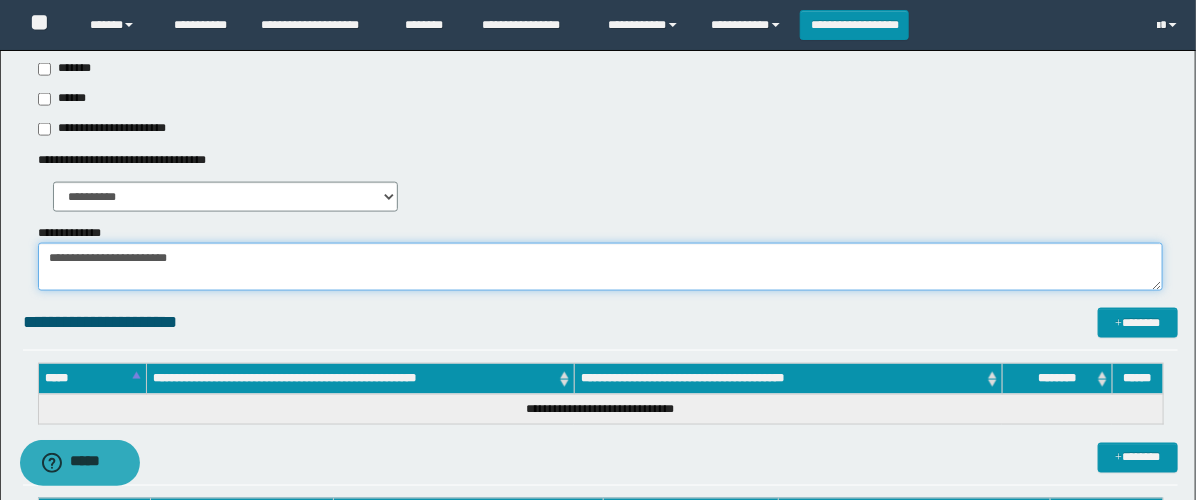 click on "**********" at bounding box center (600, 267) 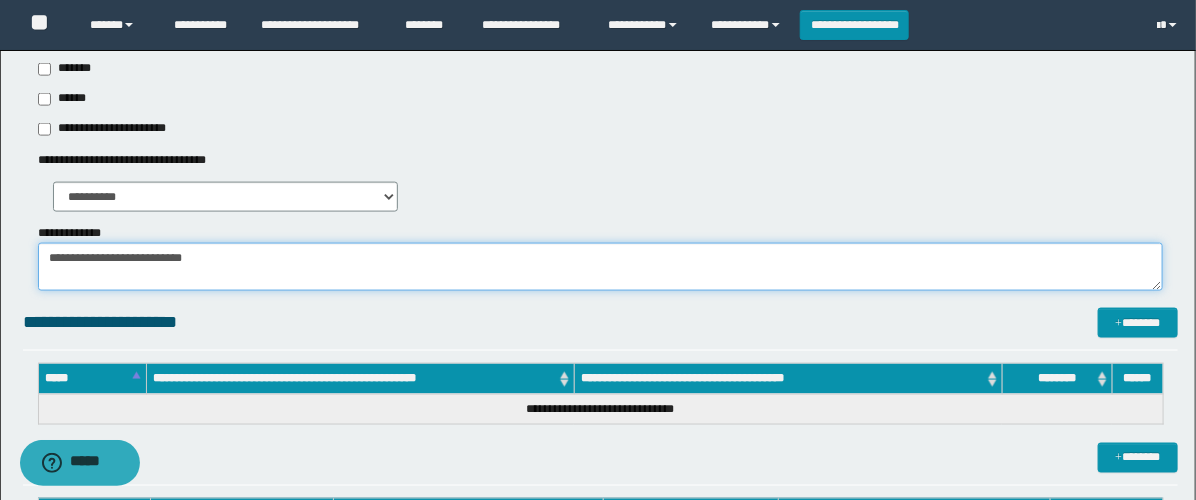 paste on "**********" 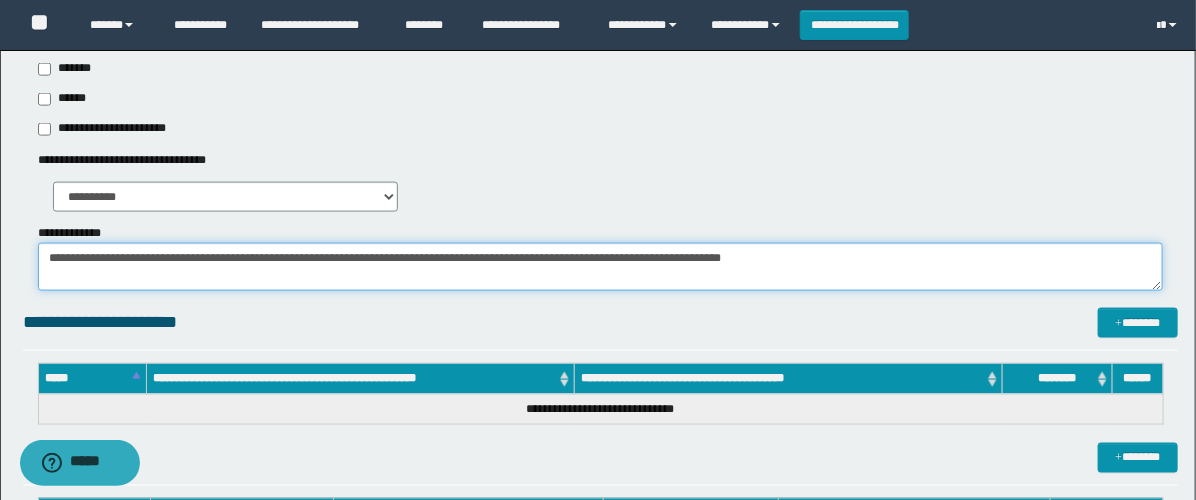 type on "**********" 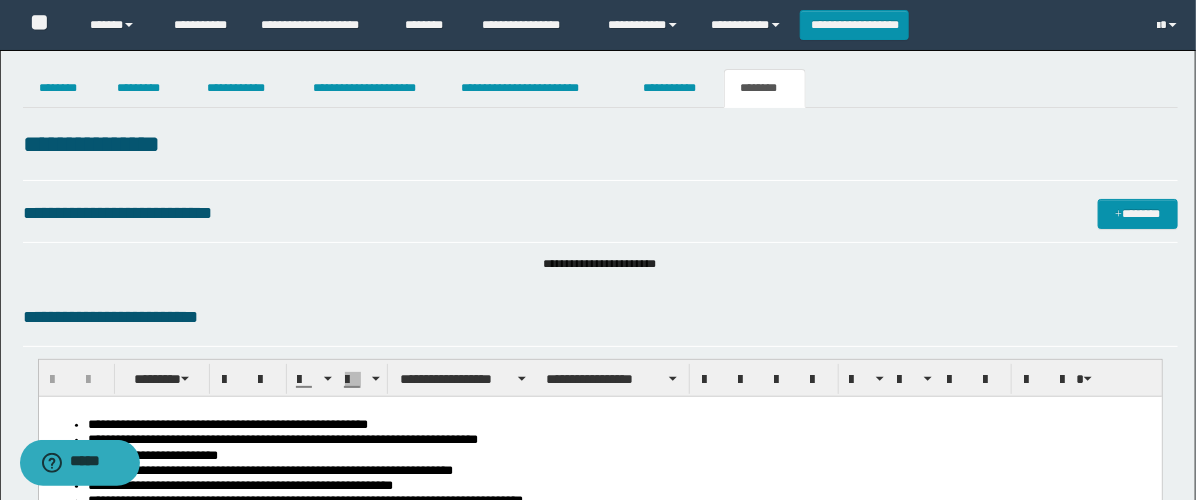 scroll, scrollTop: 111, scrollLeft: 0, axis: vertical 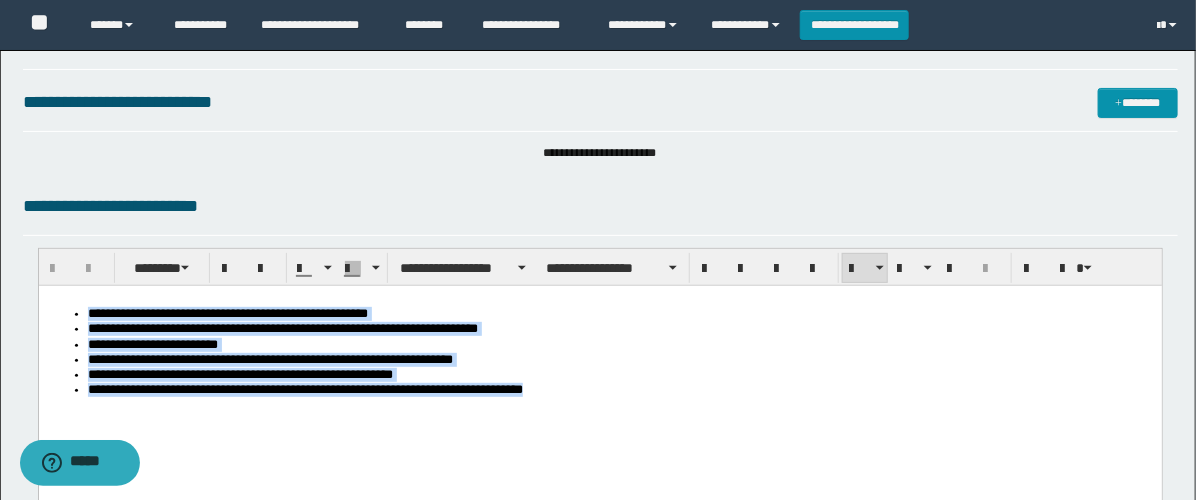drag, startPoint x: 636, startPoint y: 410, endPoint x: -1, endPoint y: 284, distance: 649.342 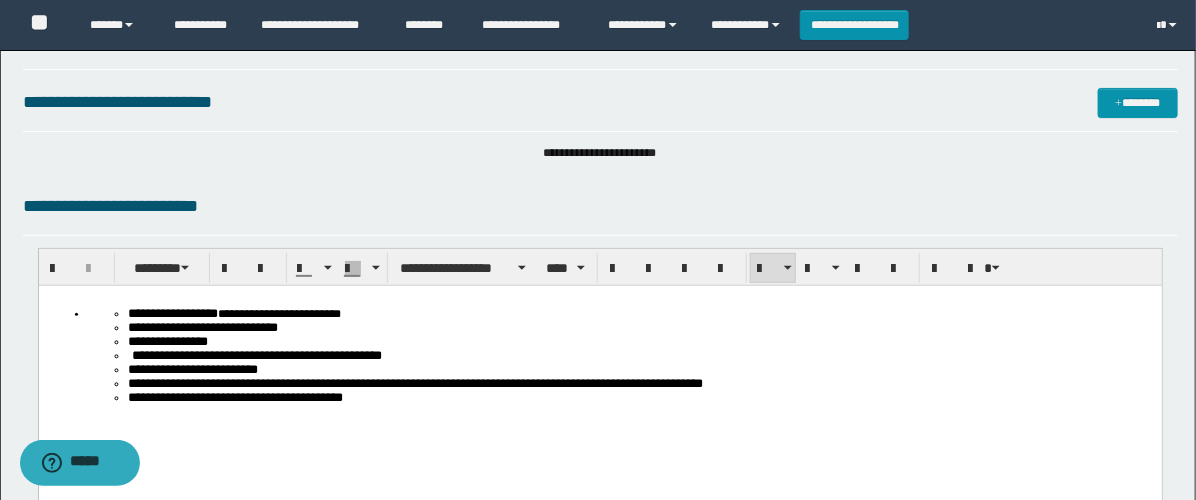 drag, startPoint x: 429, startPoint y: 425, endPoint x: -1, endPoint y: 248, distance: 465.0043 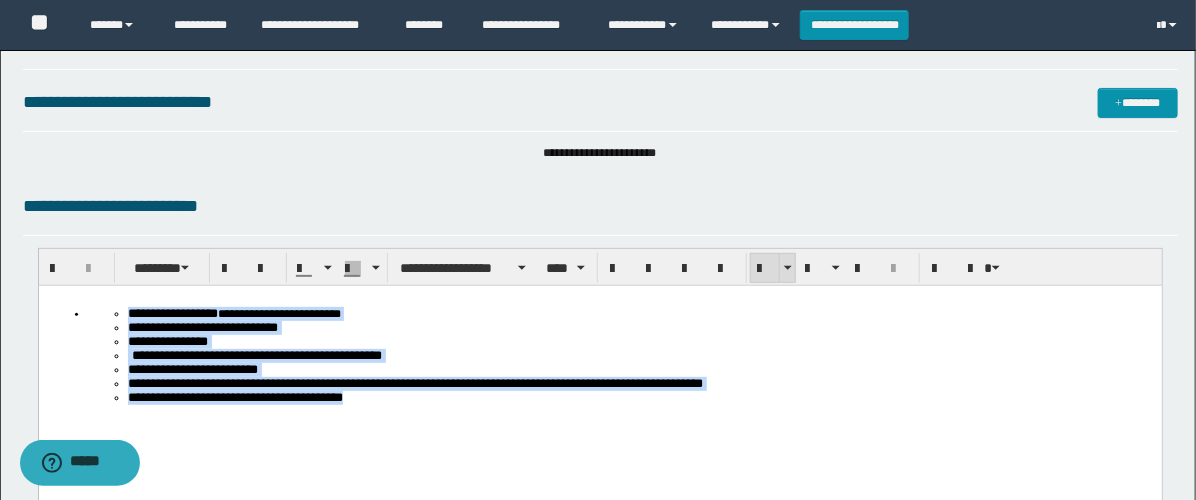 click at bounding box center (765, 269) 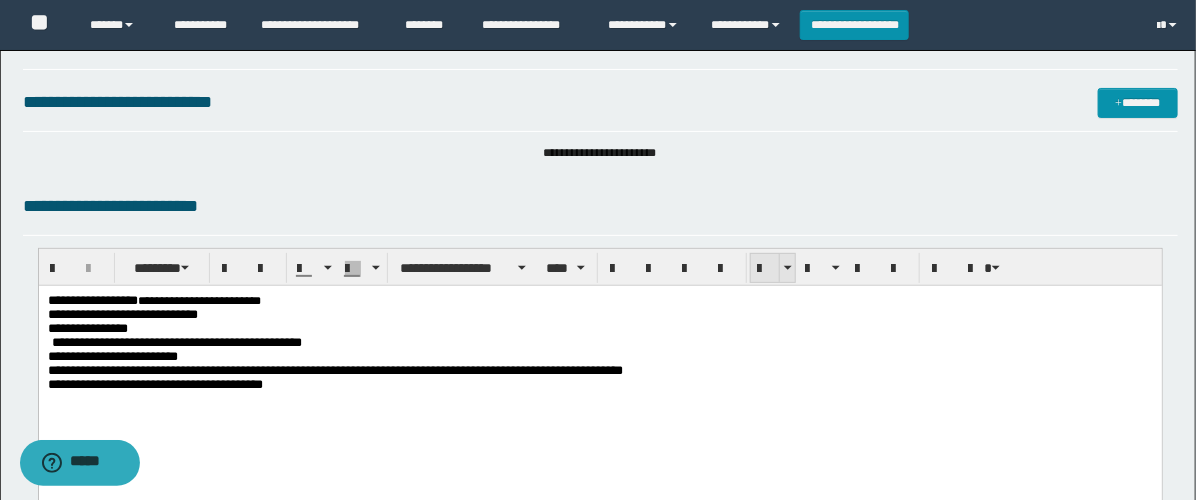 click at bounding box center (765, 269) 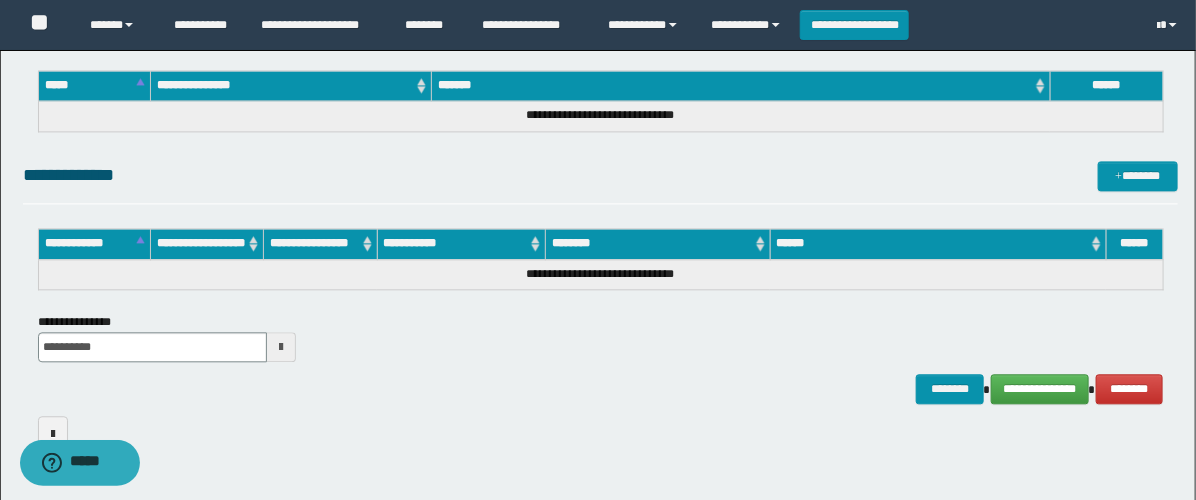 scroll, scrollTop: 1566, scrollLeft: 0, axis: vertical 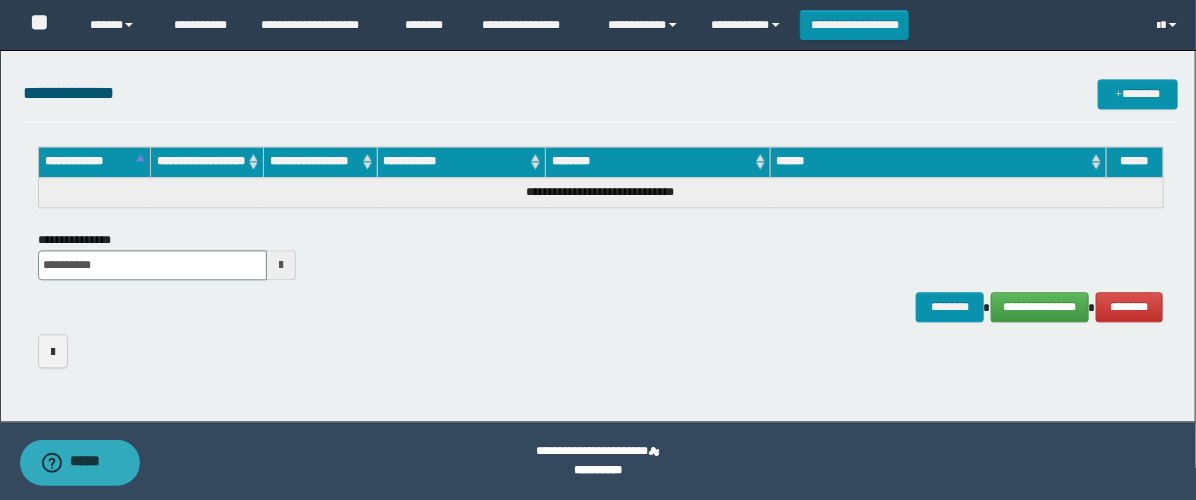 click on "**********" at bounding box center (600, -525) 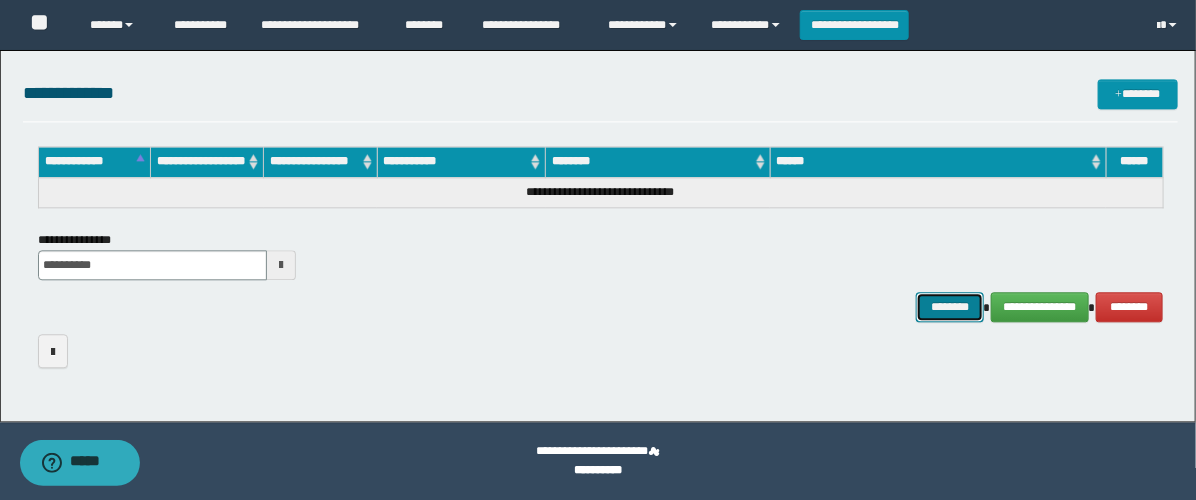 click on "********" at bounding box center (950, 307) 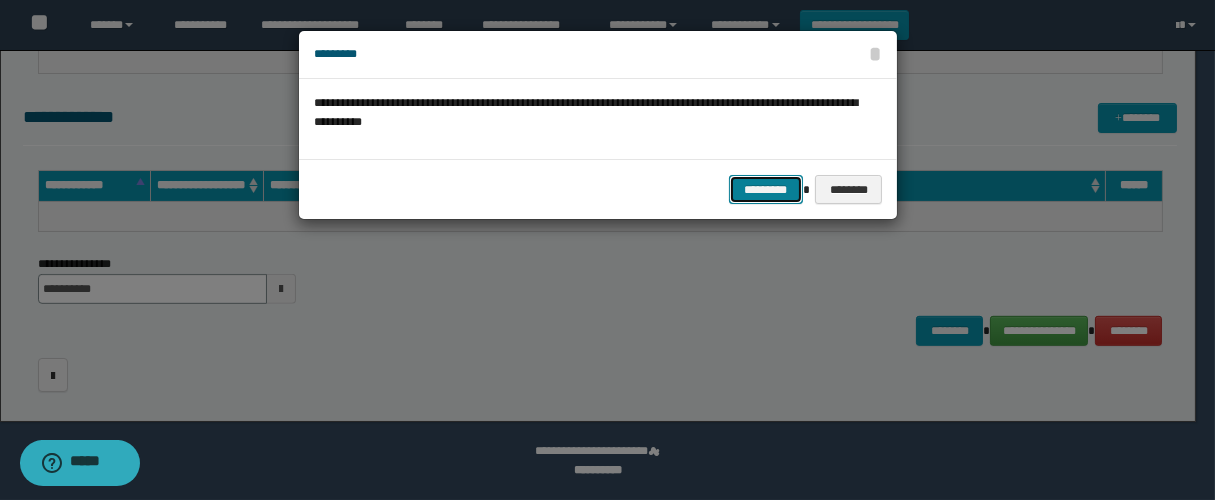 click on "*********" at bounding box center (766, 190) 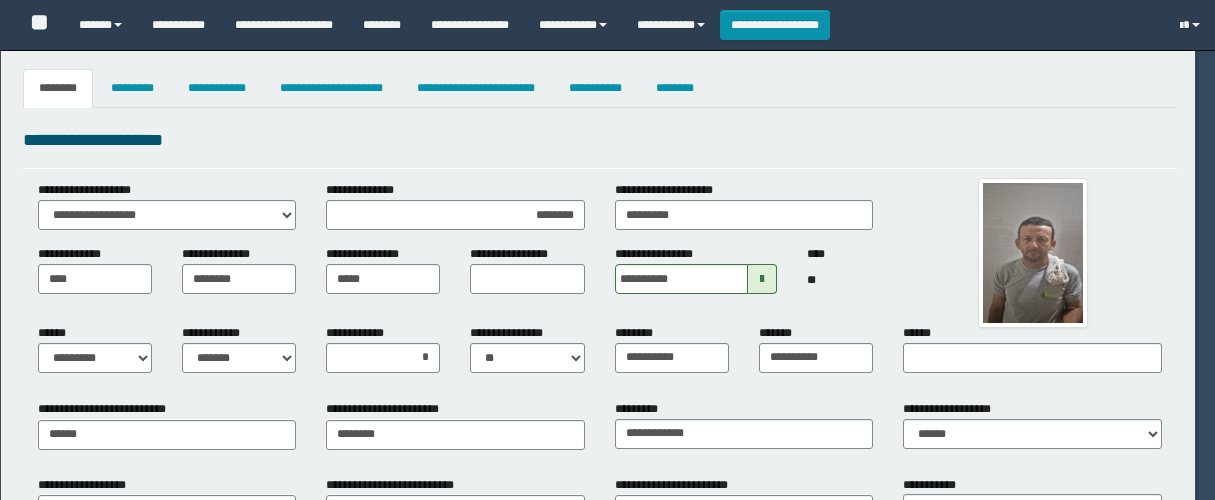 select on "*" 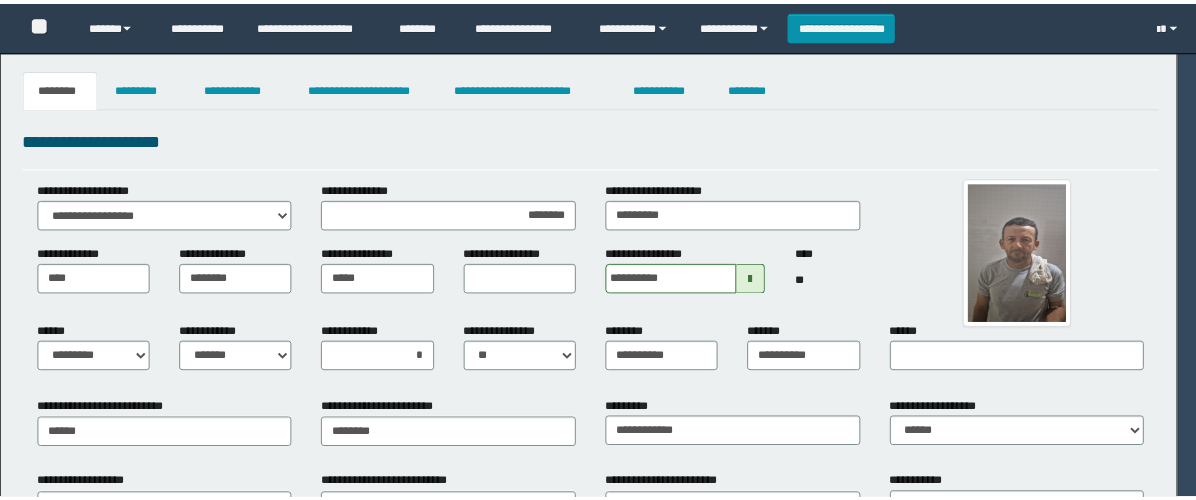 scroll, scrollTop: 0, scrollLeft: 0, axis: both 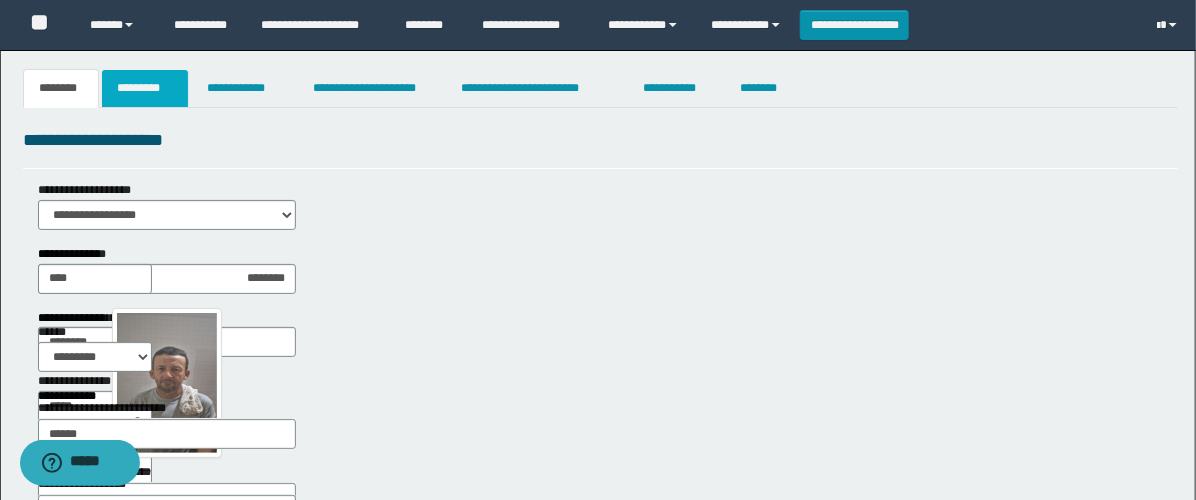 click on "*********" at bounding box center [145, 88] 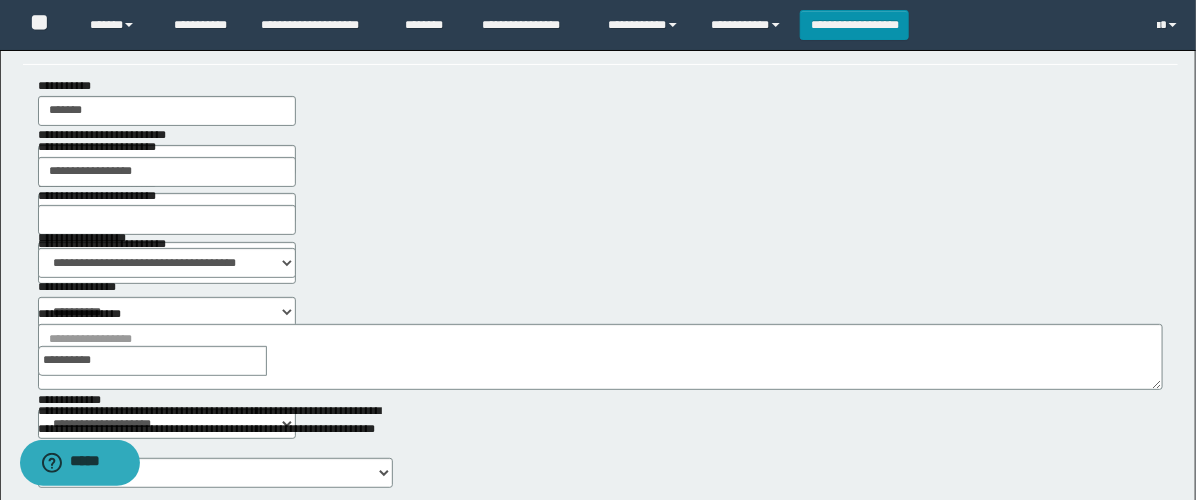 scroll, scrollTop: 222, scrollLeft: 0, axis: vertical 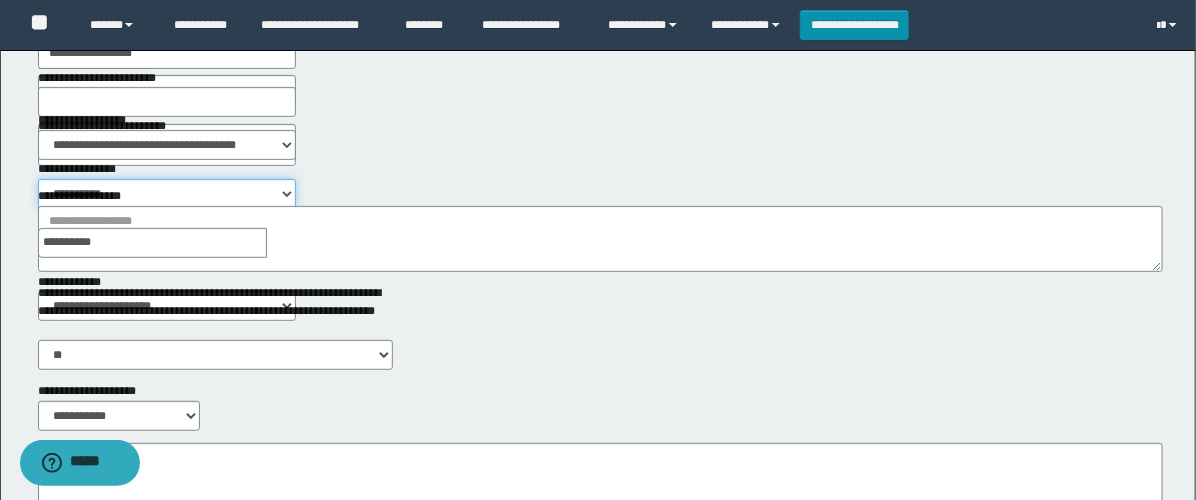click on "**********" at bounding box center (167, 194) 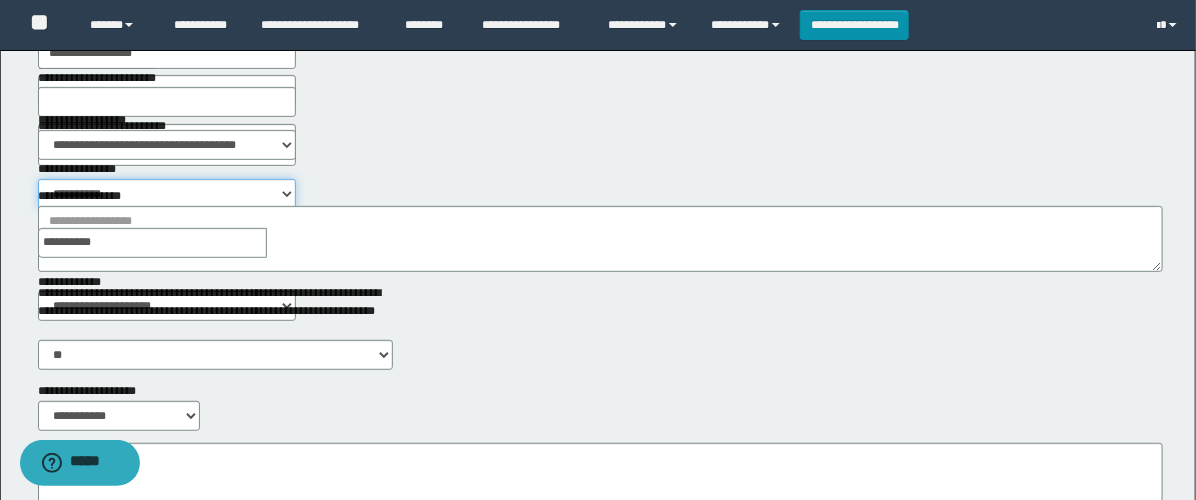select on "****" 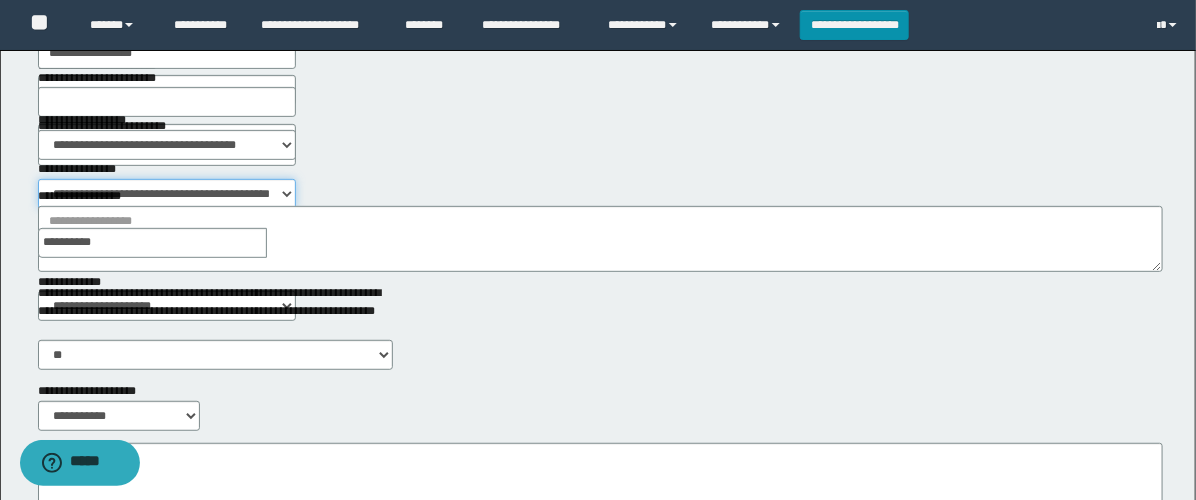 click on "**********" at bounding box center (167, 194) 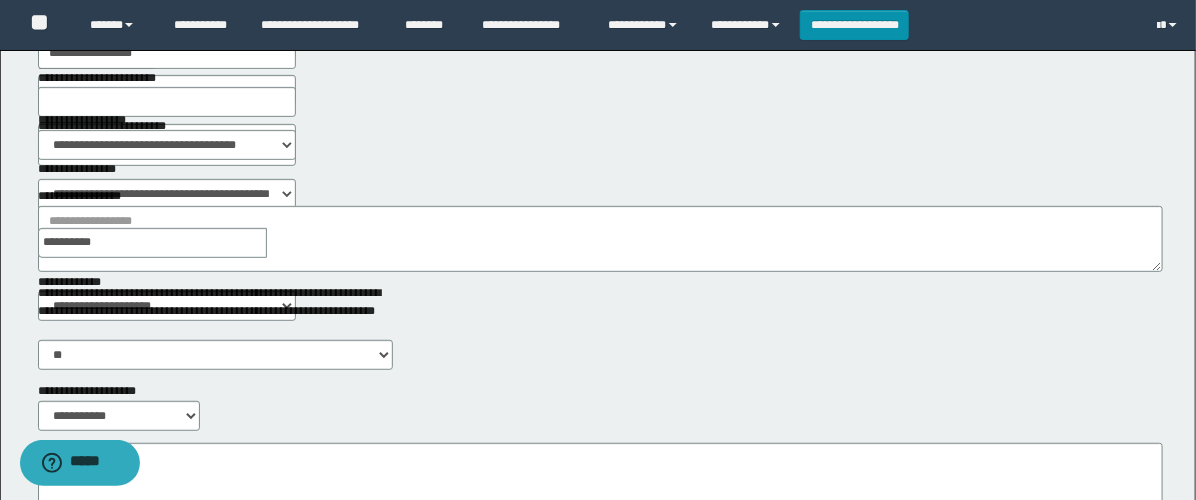 click at bounding box center [281, 243] 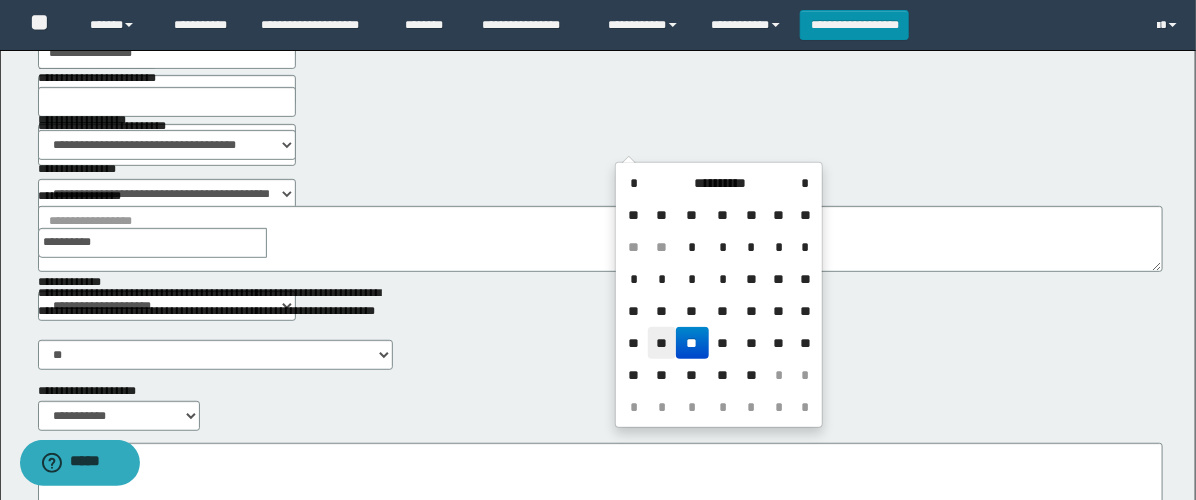 click on "**" at bounding box center (662, 343) 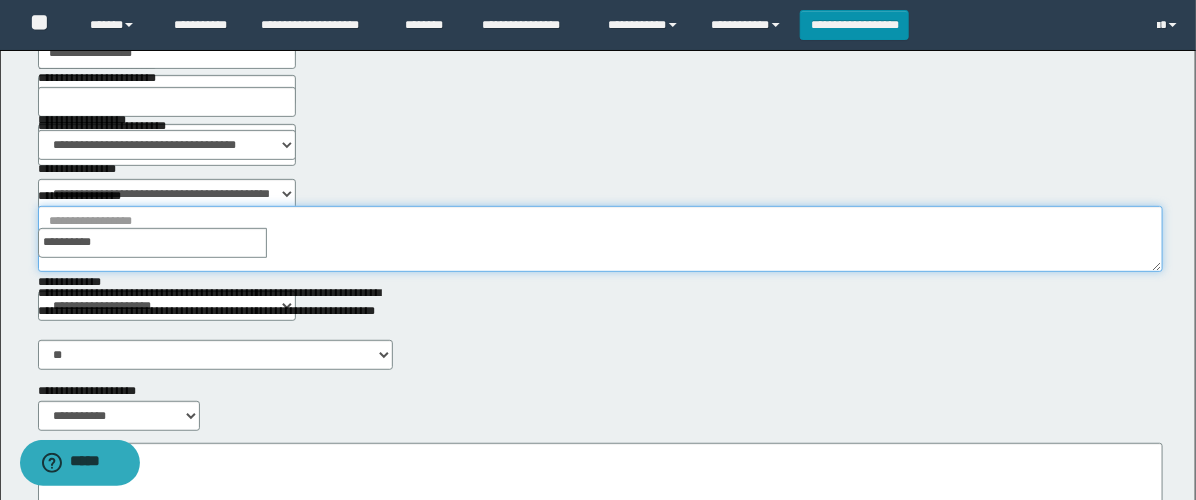 click on "**********" at bounding box center (600, 239) 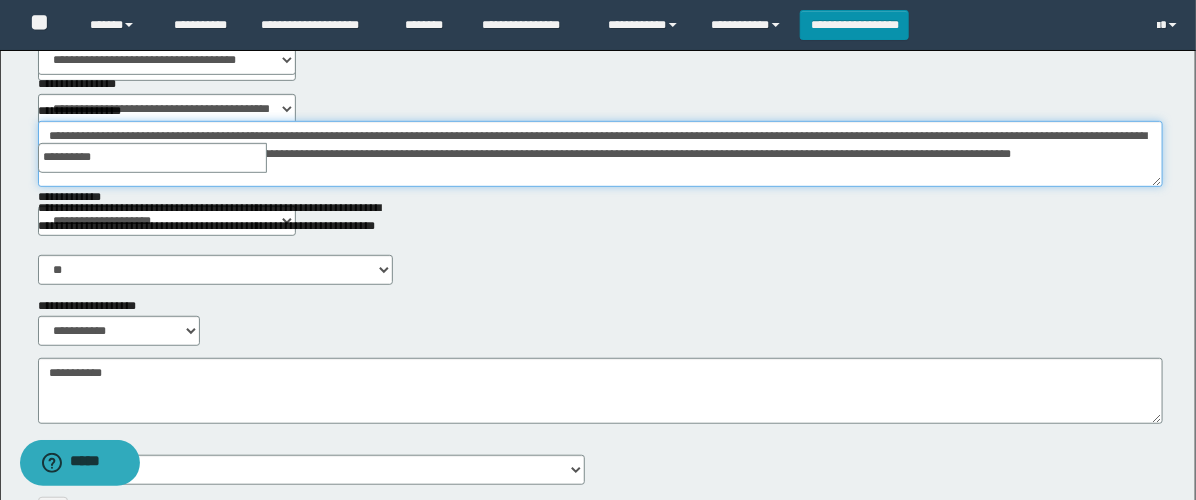 scroll, scrollTop: 444, scrollLeft: 0, axis: vertical 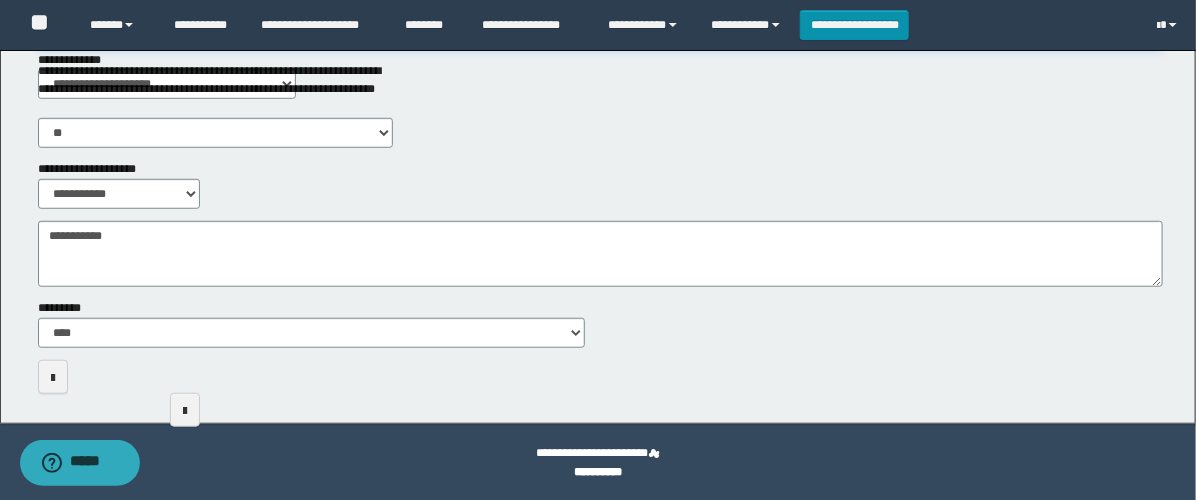 type on "**********" 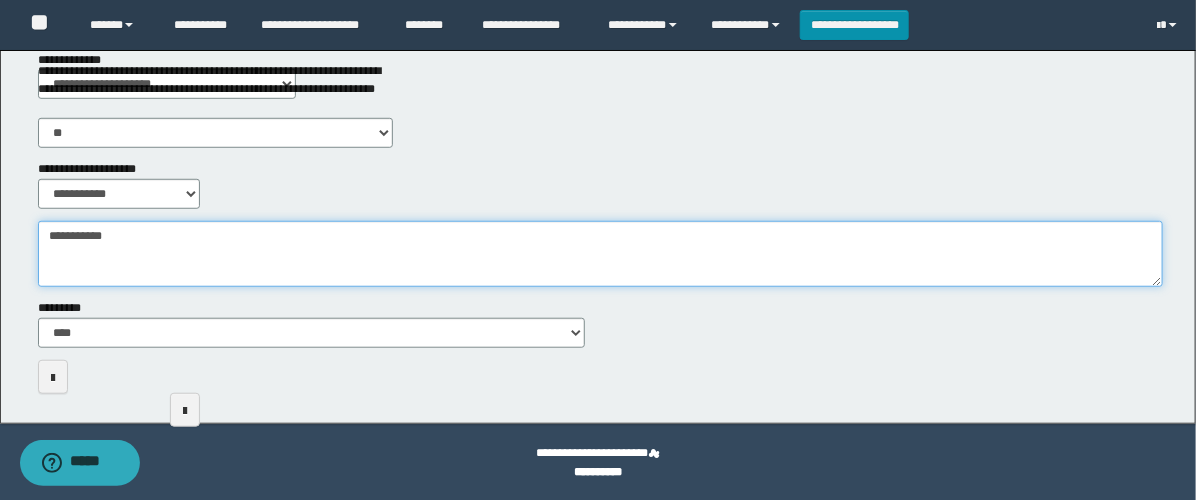 click on "**********" at bounding box center [600, 254] 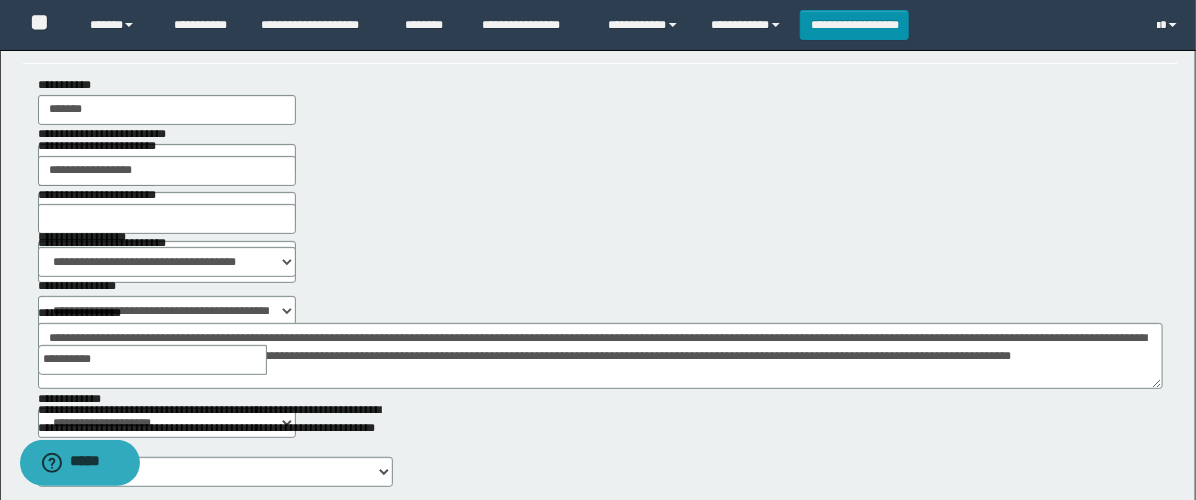 scroll, scrollTop: 0, scrollLeft: 0, axis: both 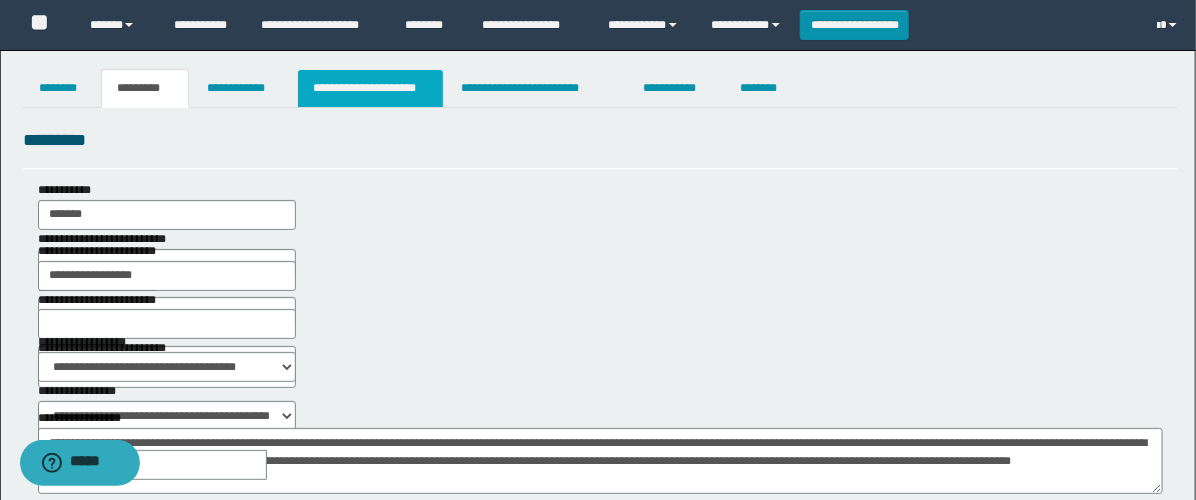 type on "**********" 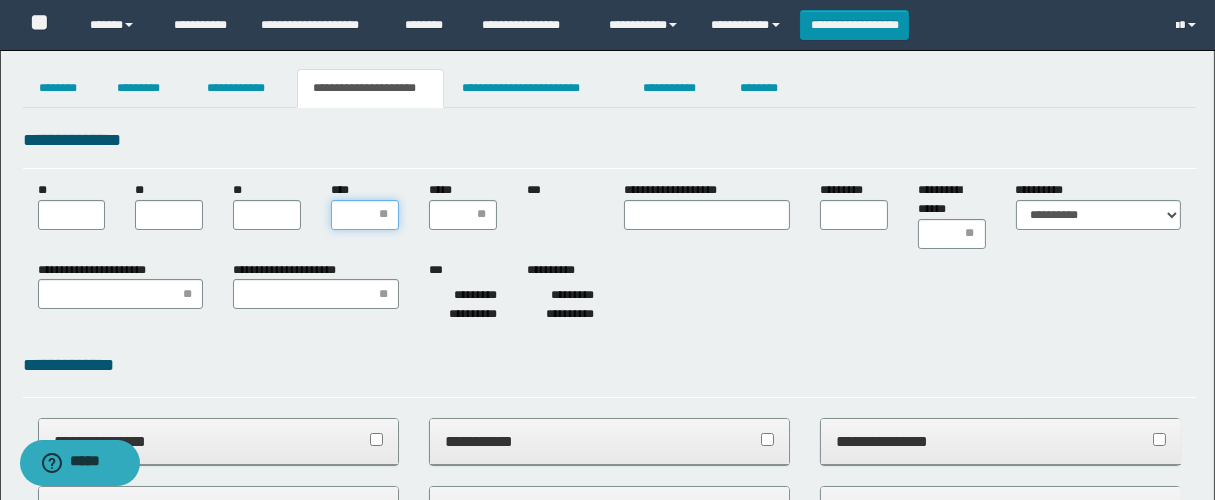 click on "****" at bounding box center [365, 215] 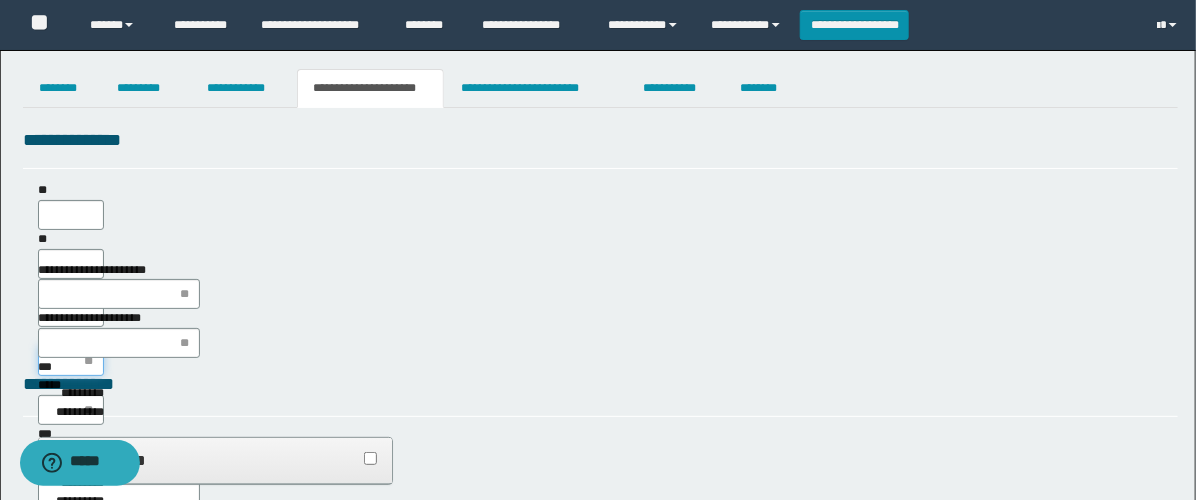scroll, scrollTop: 0, scrollLeft: 0, axis: both 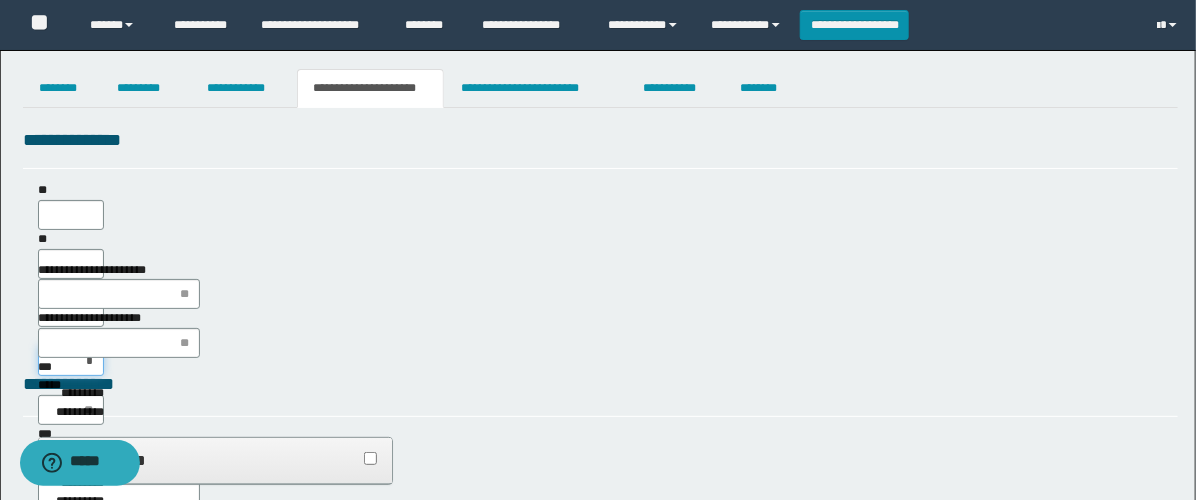 type on "**" 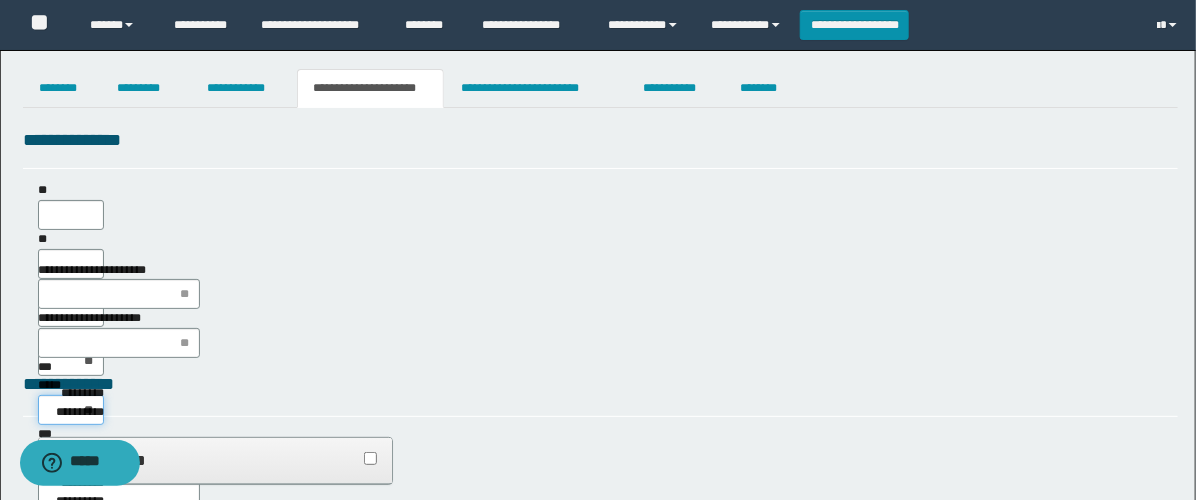 type on "***" 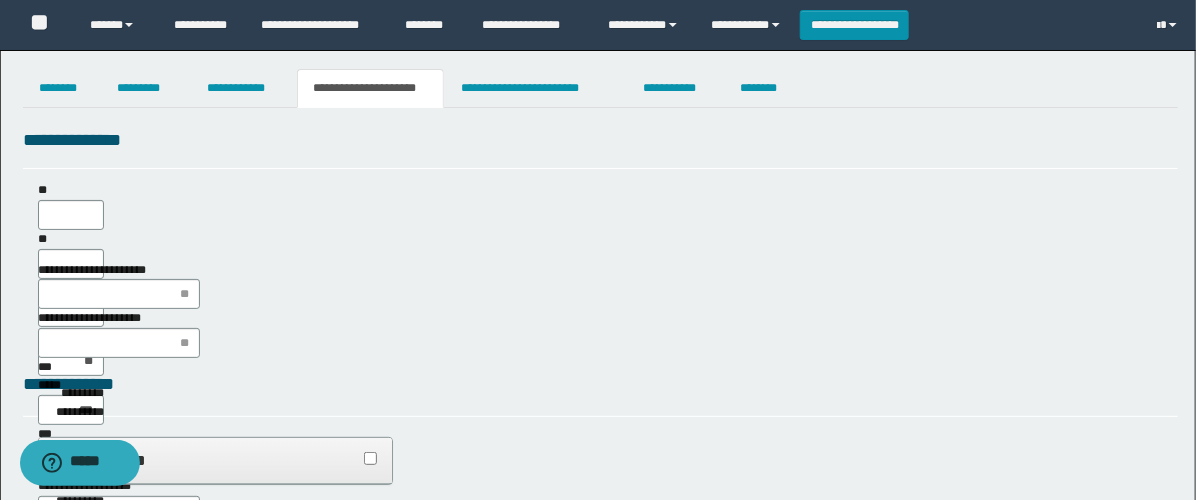 type on "**" 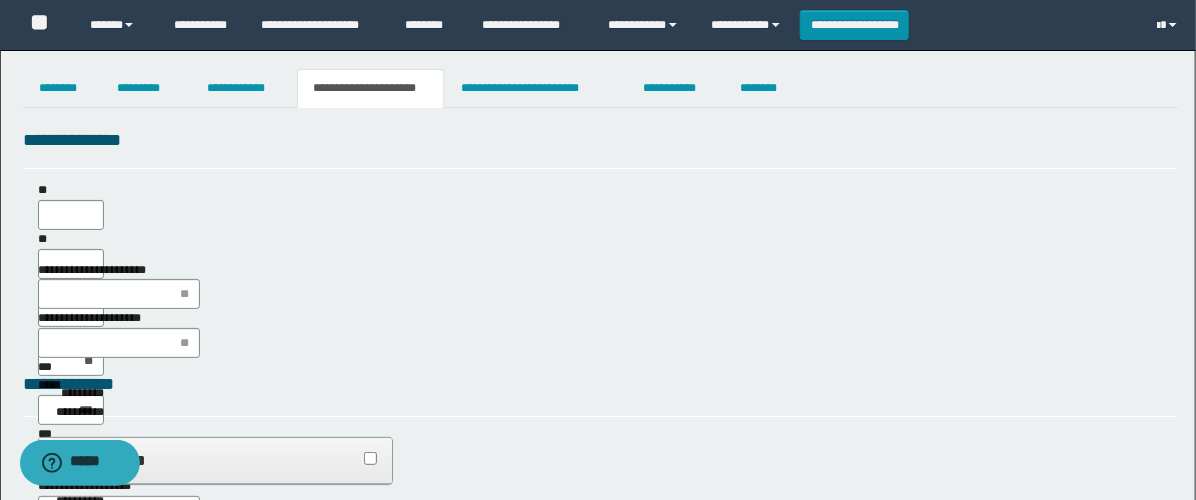 type on "**" 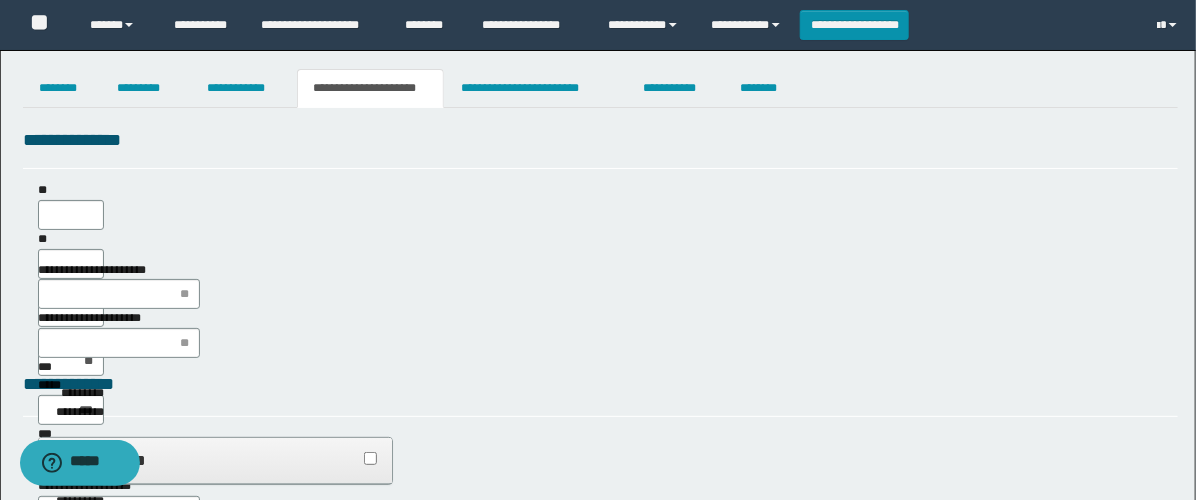 type 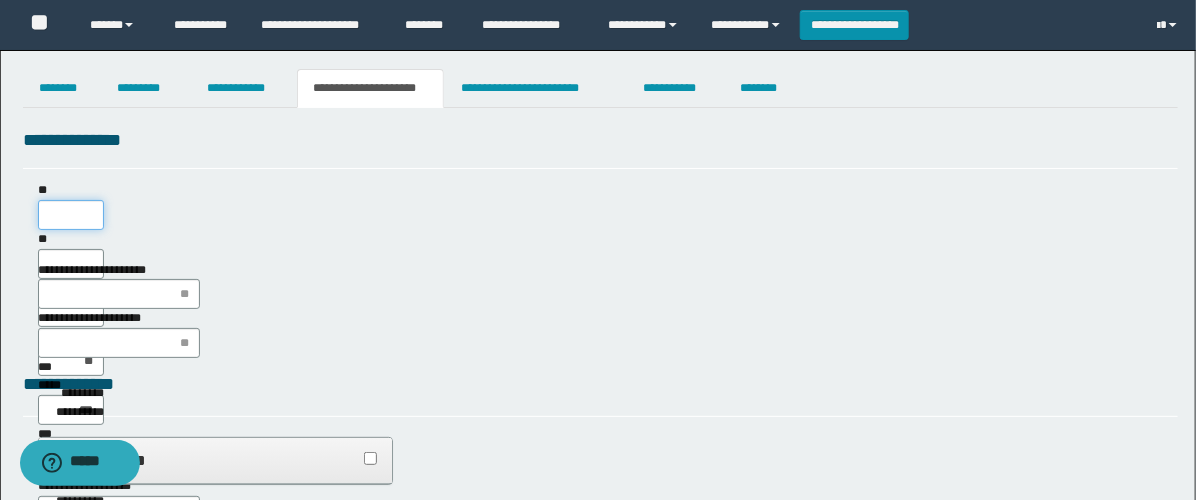 click on "**" at bounding box center (71, 215) 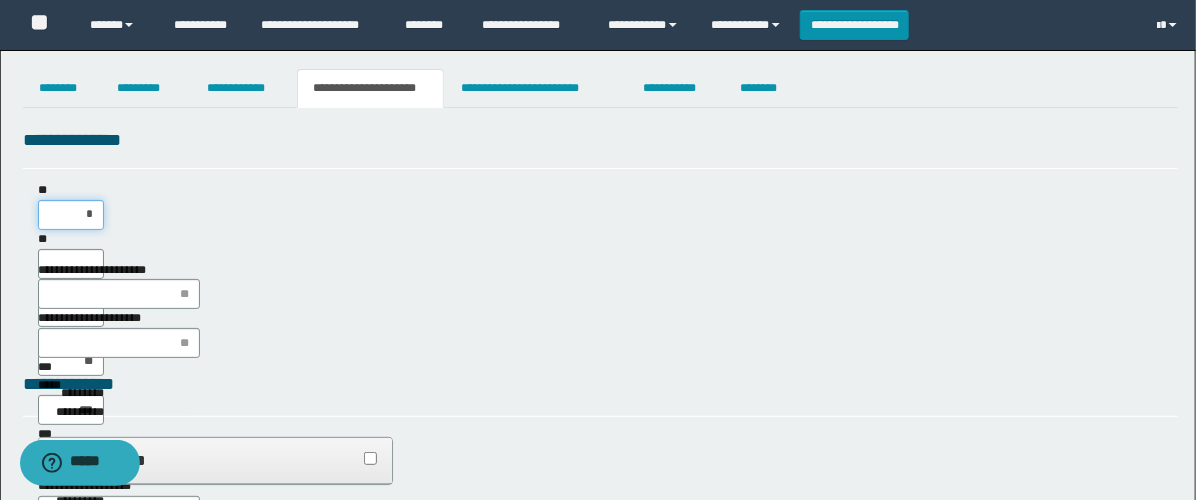 type on "**" 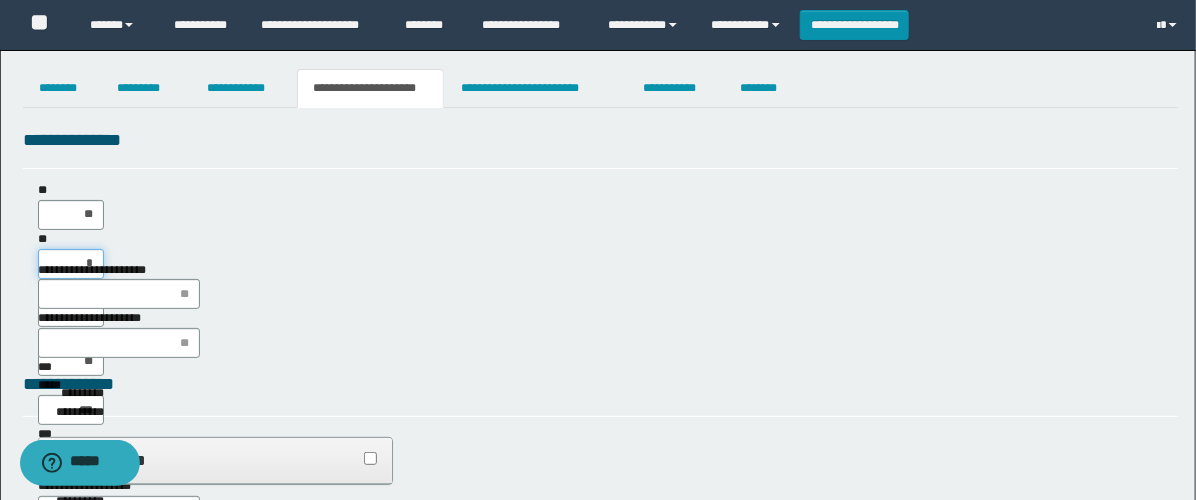 type on "**" 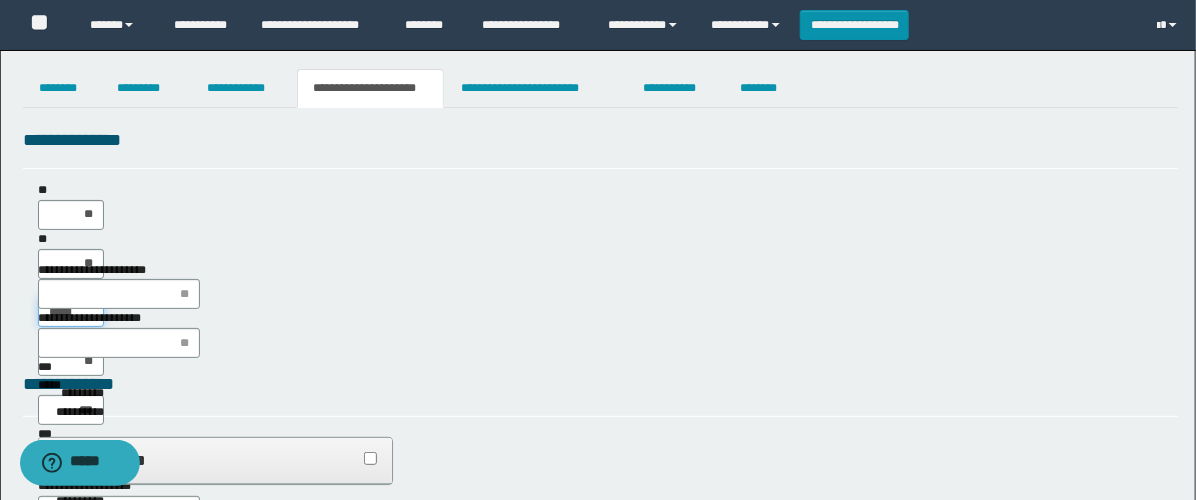 type on "******" 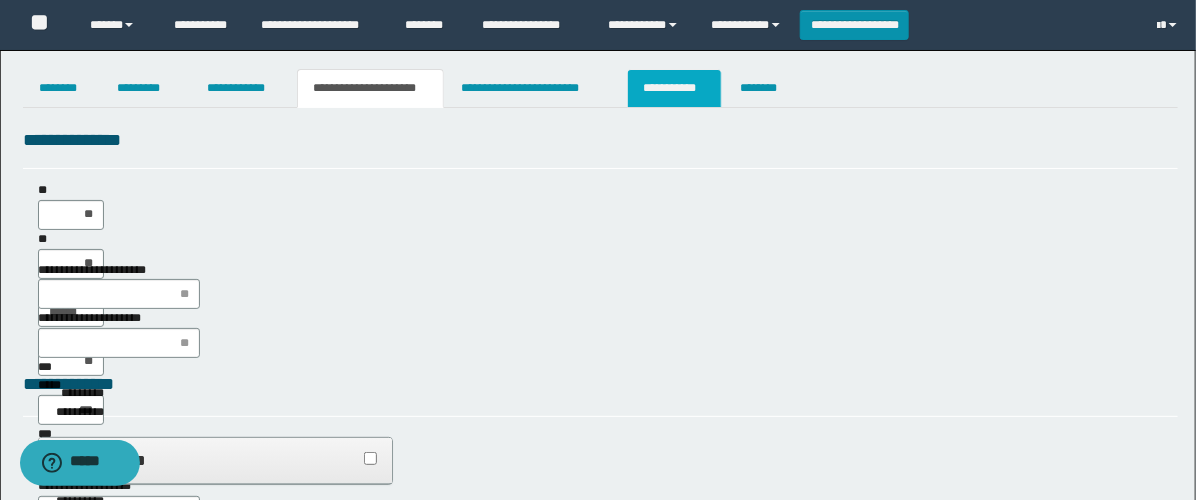 click on "**********" at bounding box center [674, 88] 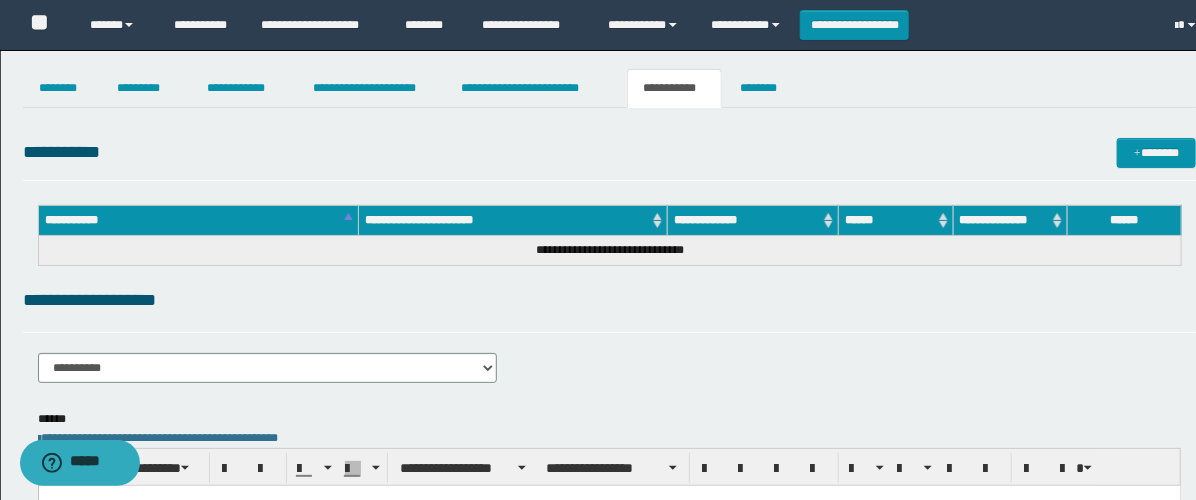 scroll, scrollTop: 0, scrollLeft: 0, axis: both 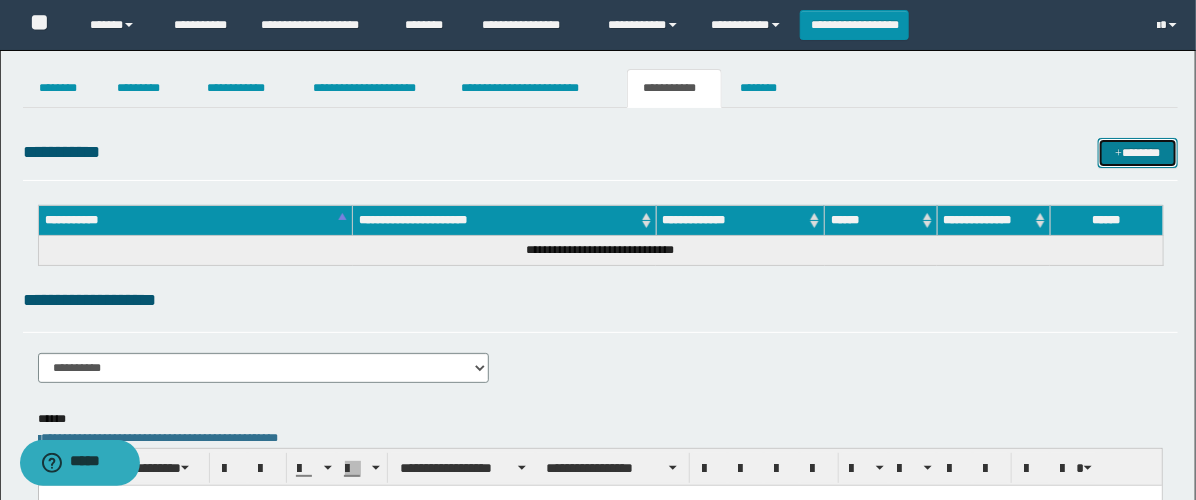 click on "*******" at bounding box center (1138, 153) 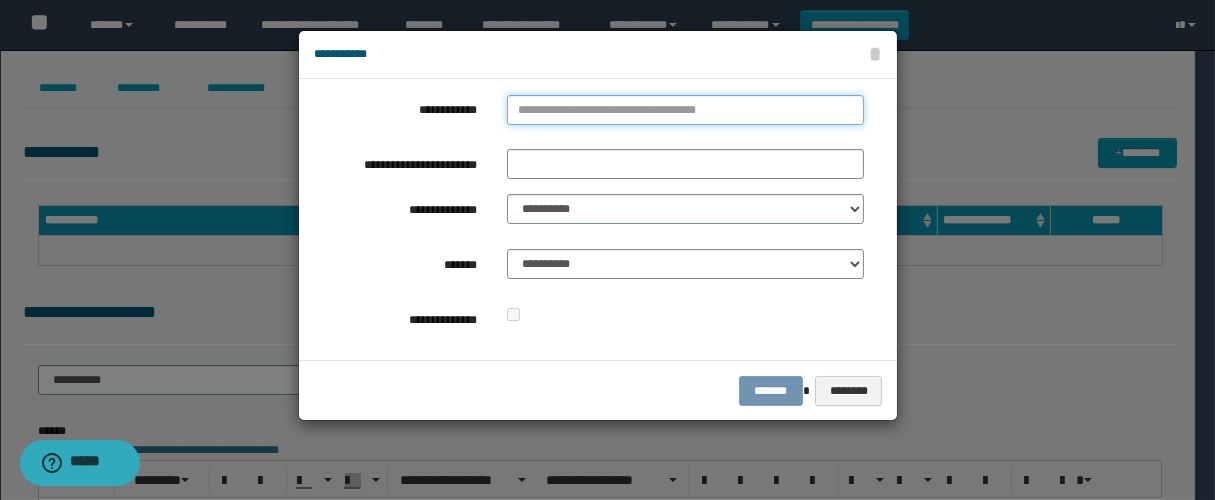 click on "**********" at bounding box center (685, 110) 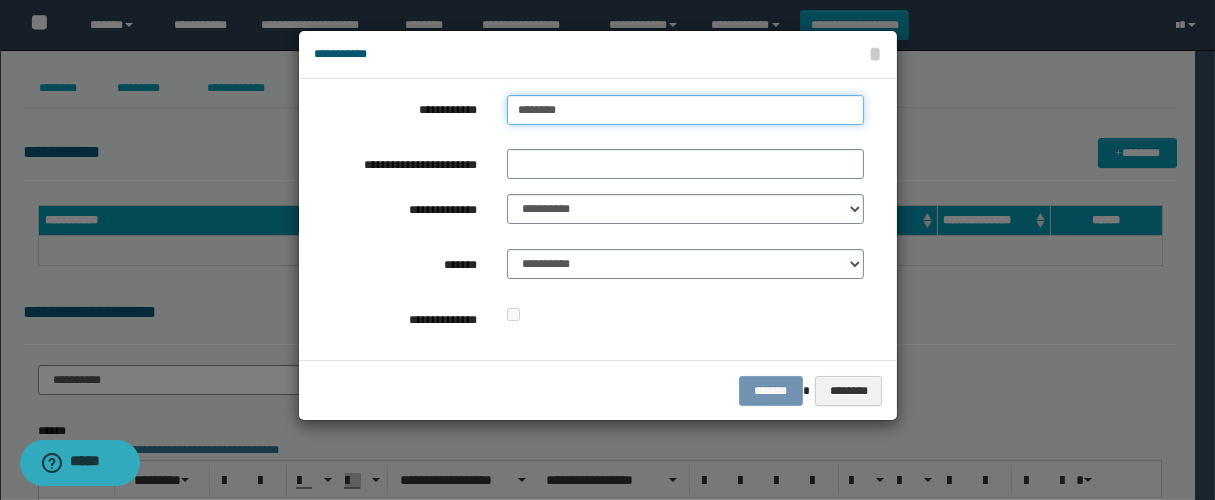 type on "*********" 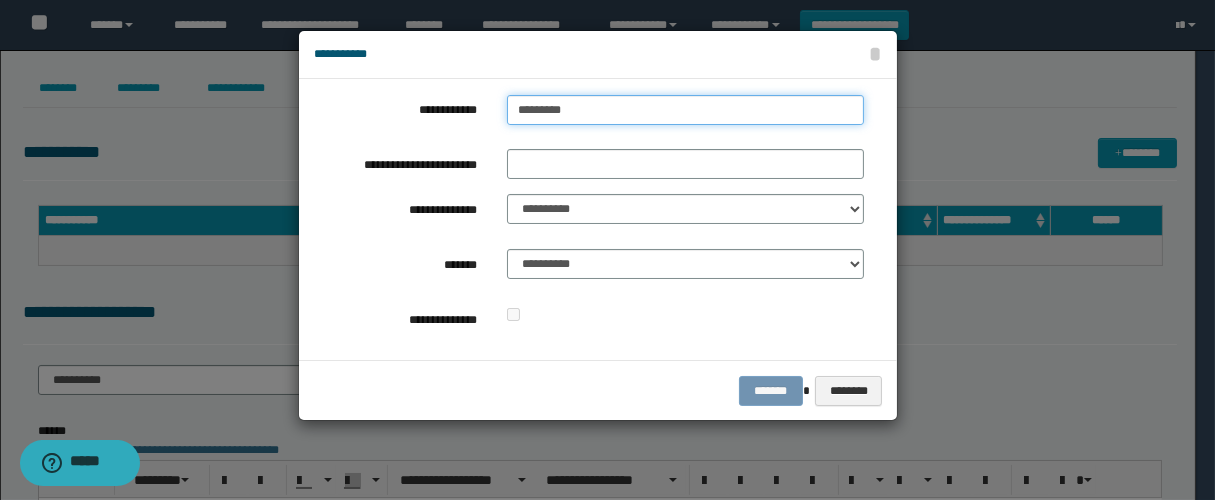 type on "**********" 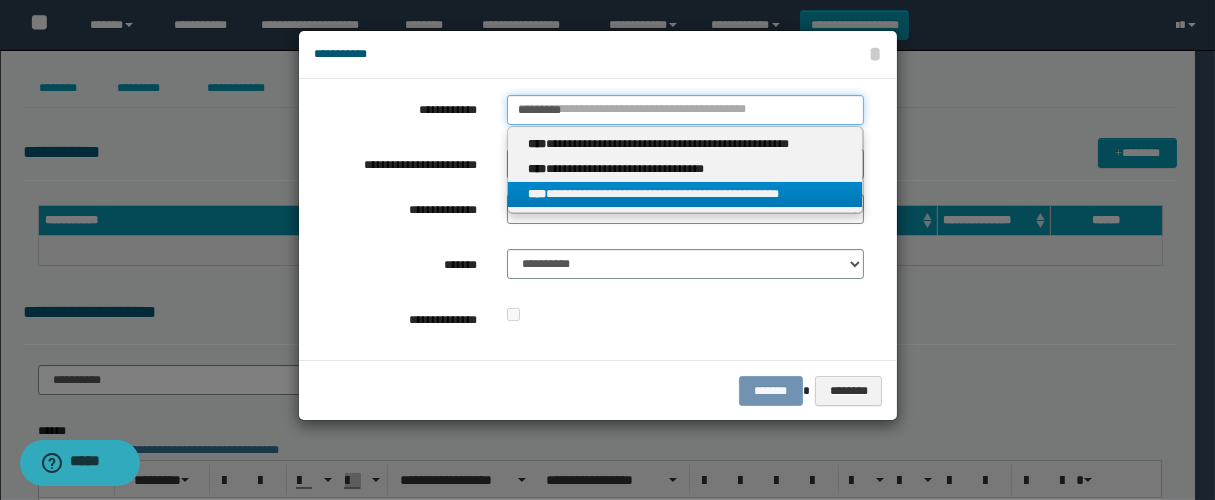 type on "*********" 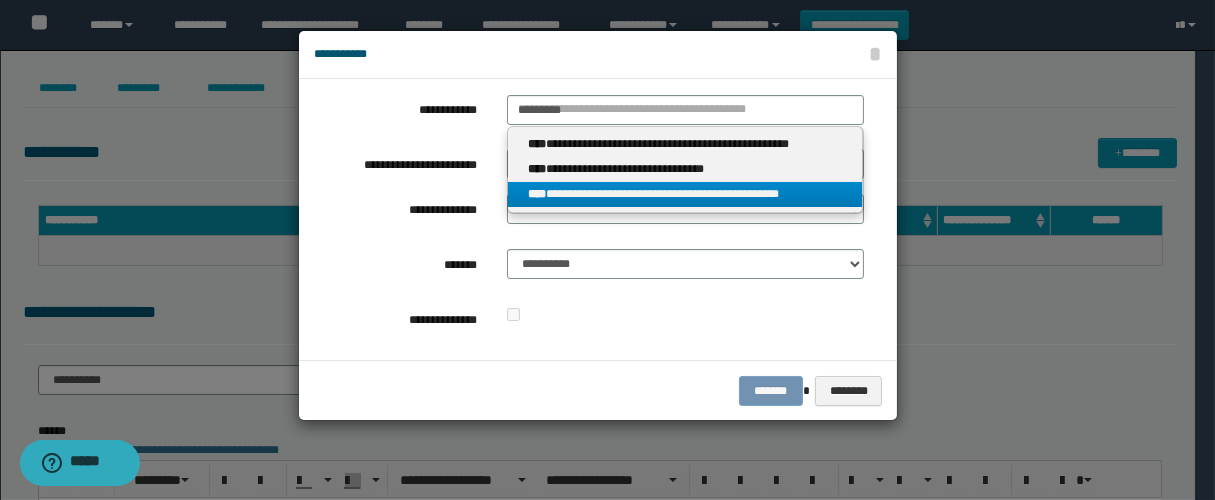 click on "**********" at bounding box center [685, 194] 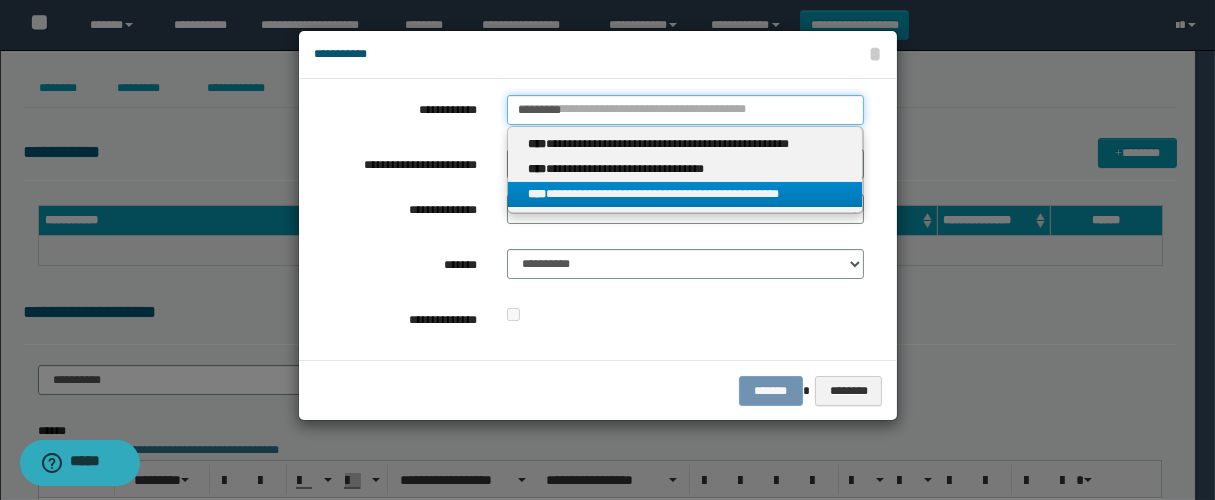 type 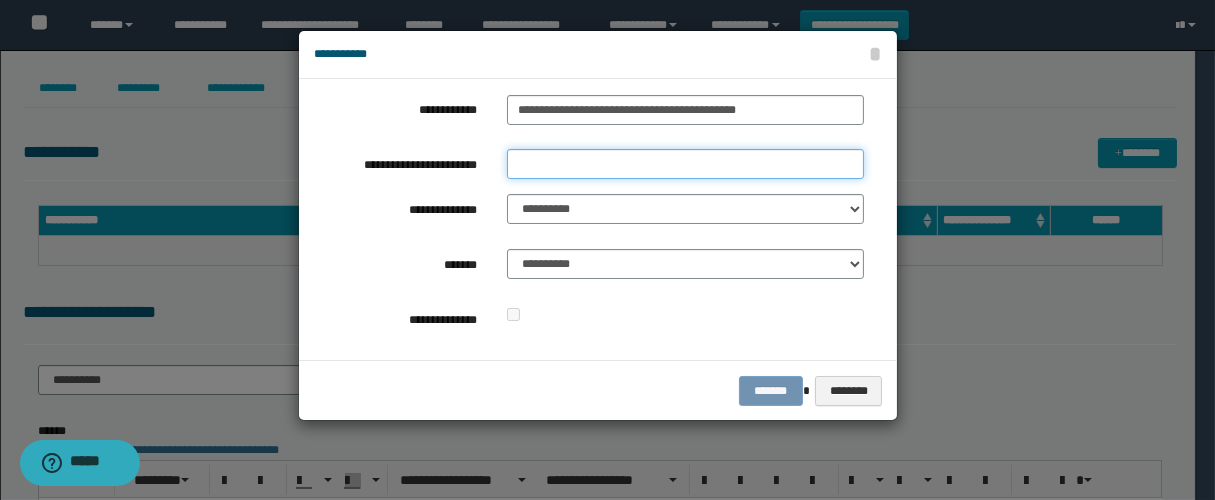 click on "**********" at bounding box center (685, 164) 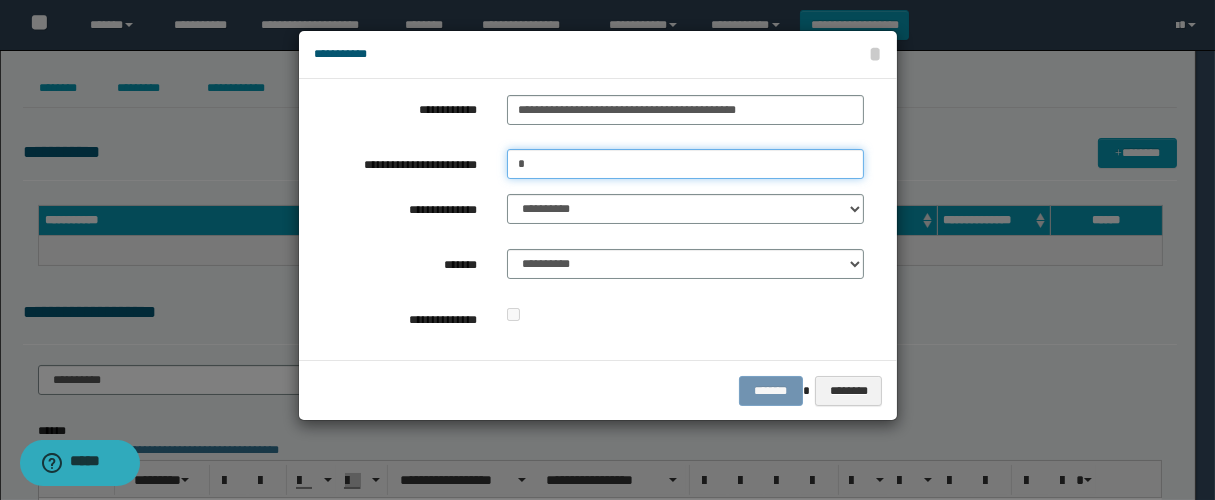 type on "**********" 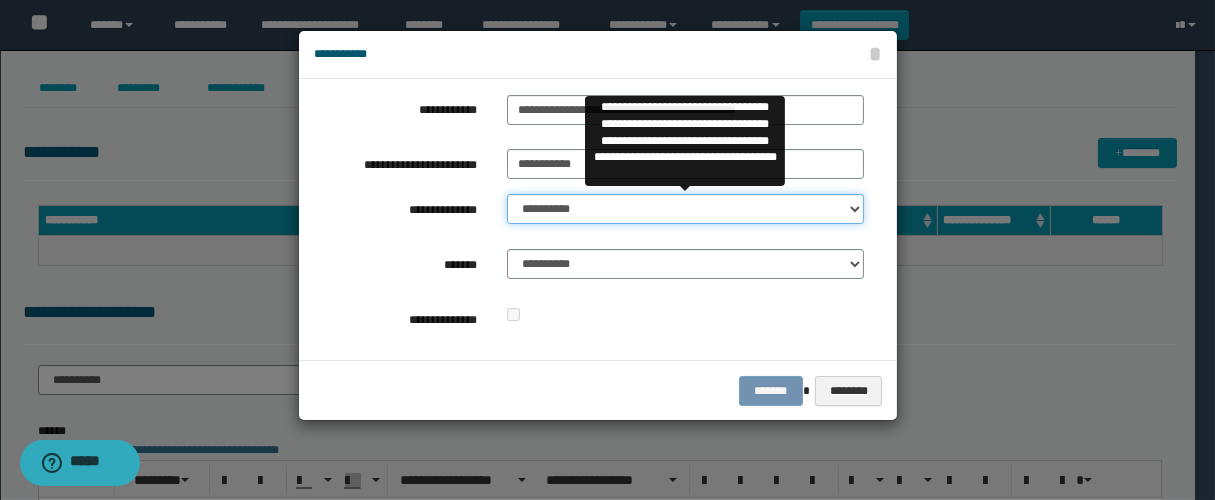click on "**********" at bounding box center [685, 209] 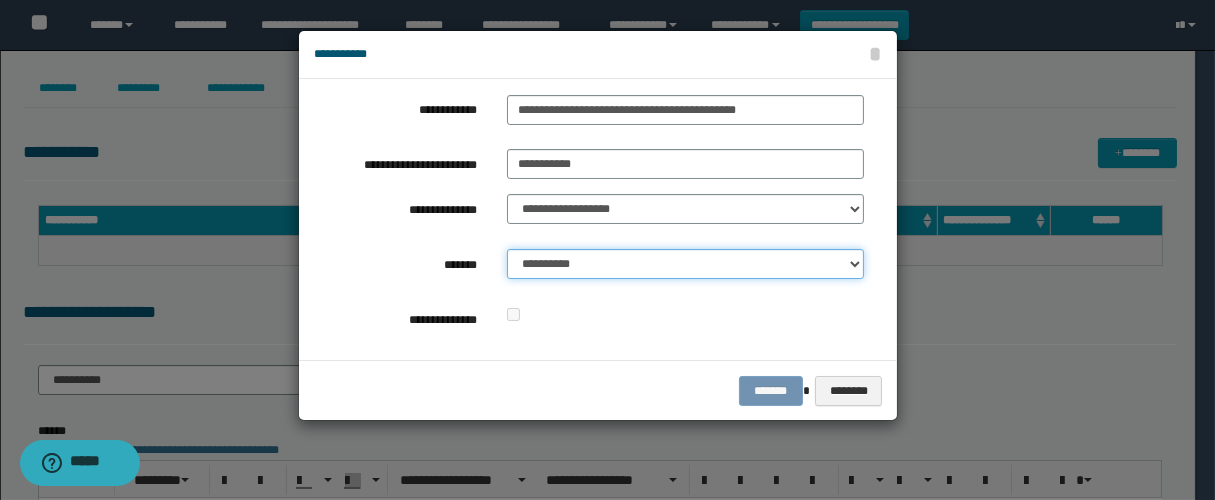 drag, startPoint x: 599, startPoint y: 264, endPoint x: 632, endPoint y: 275, distance: 34.785053 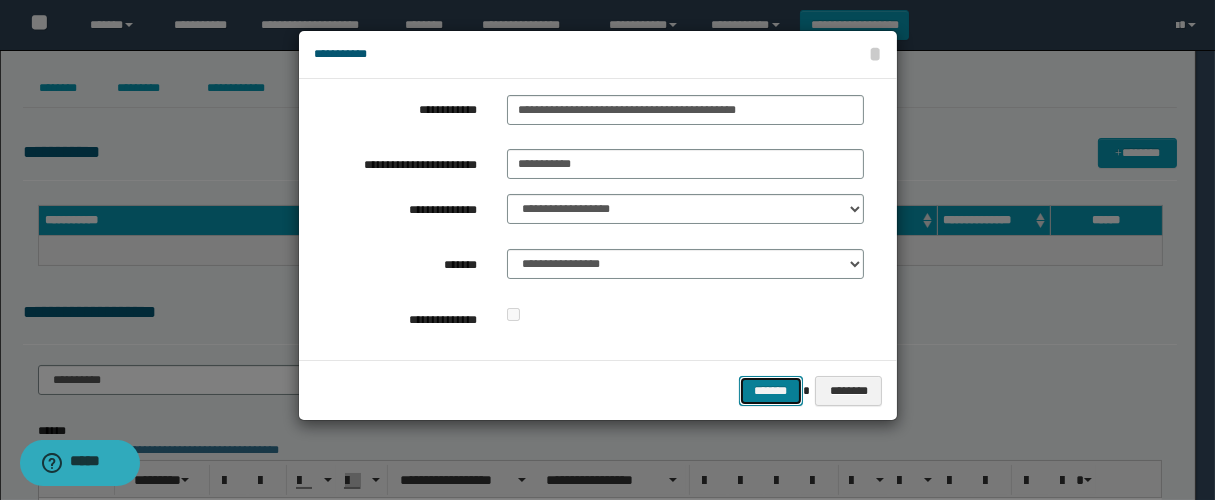 click on "*******" at bounding box center [771, 391] 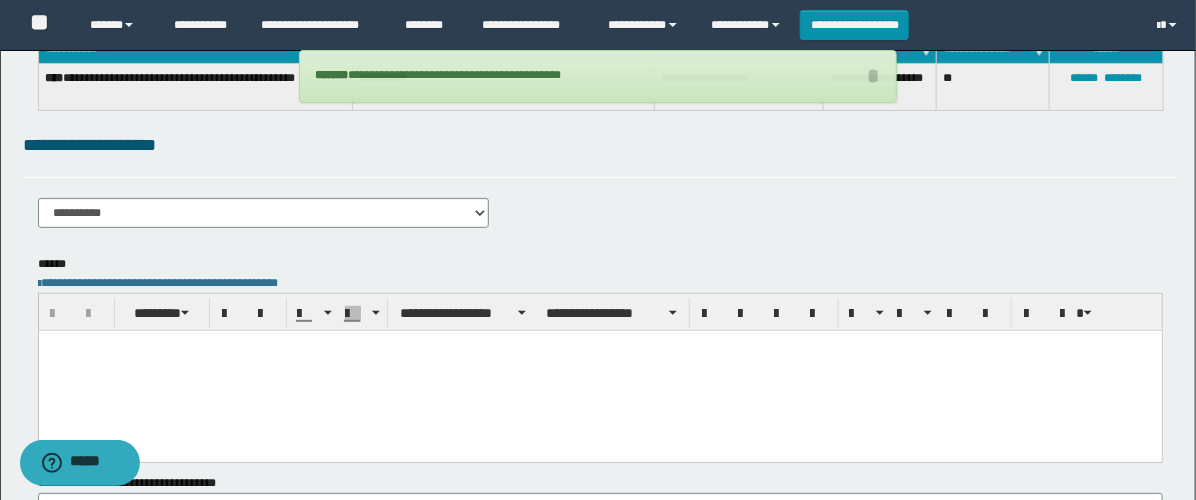 scroll, scrollTop: 222, scrollLeft: 0, axis: vertical 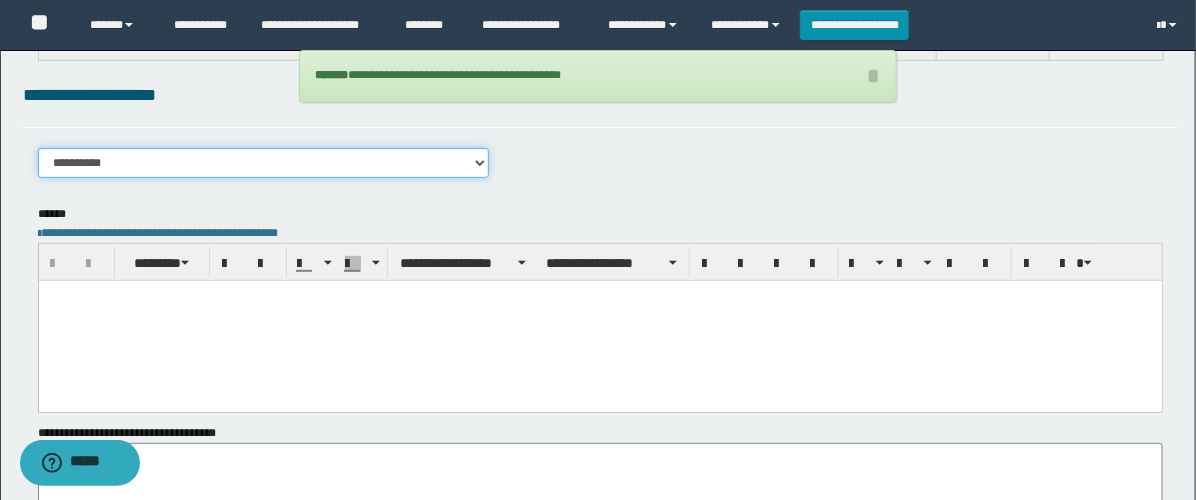 click on "**********" at bounding box center (263, 163) 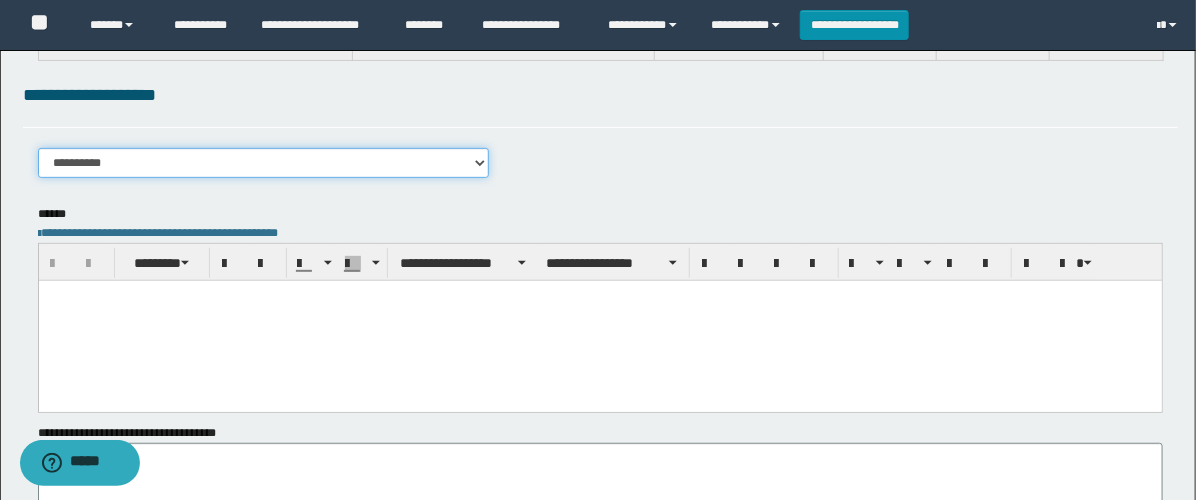 select on "****" 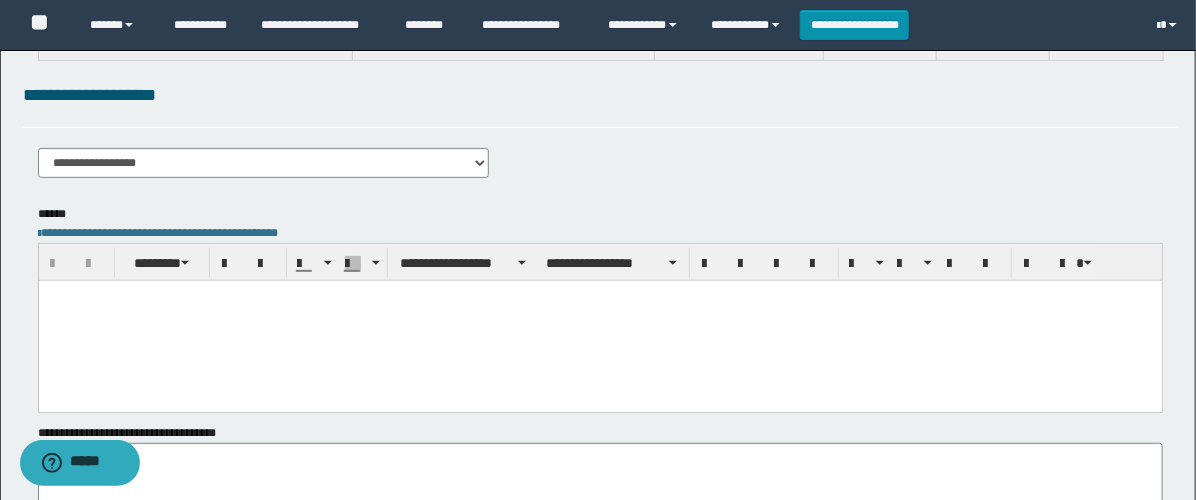 drag, startPoint x: 283, startPoint y: 331, endPoint x: 281, endPoint y: 316, distance: 15.132746 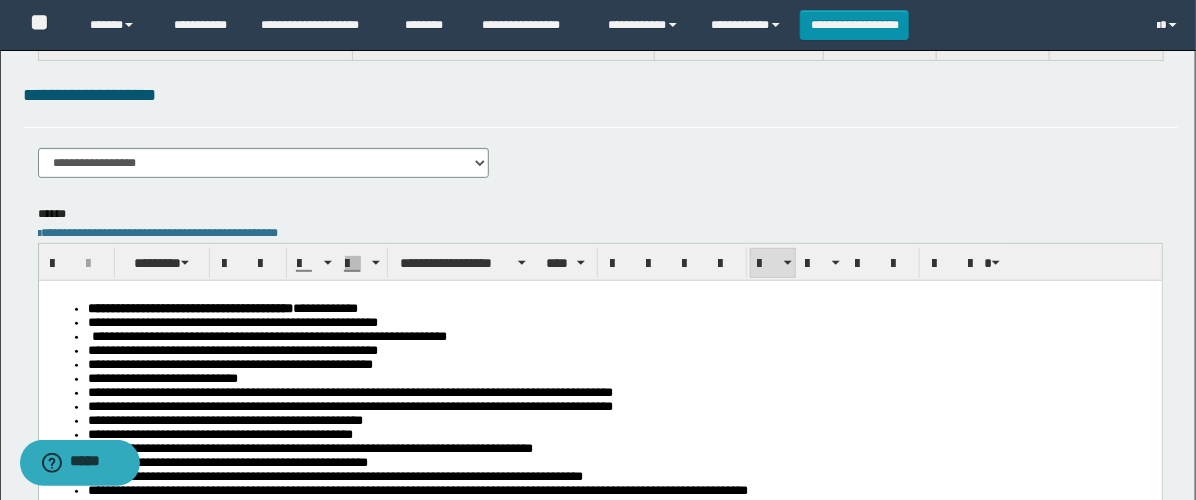 click on "**********" at bounding box center (619, 322) 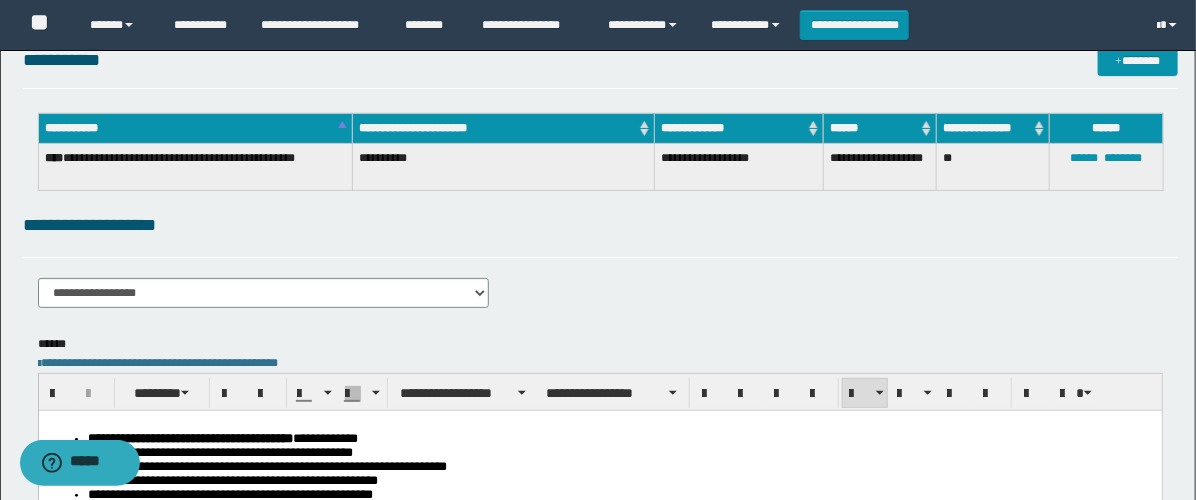scroll, scrollTop: 0, scrollLeft: 0, axis: both 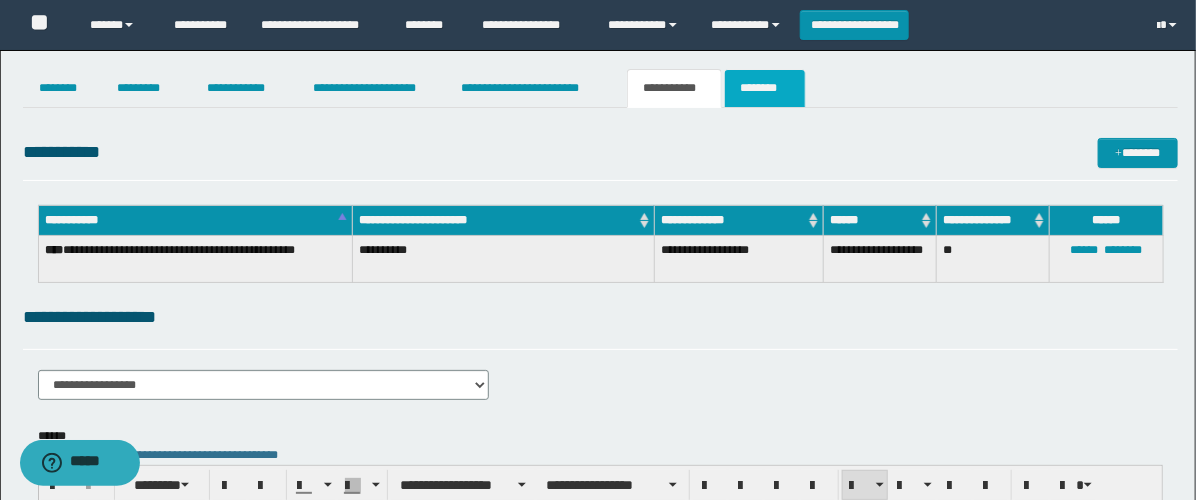 click on "********" at bounding box center (765, 88) 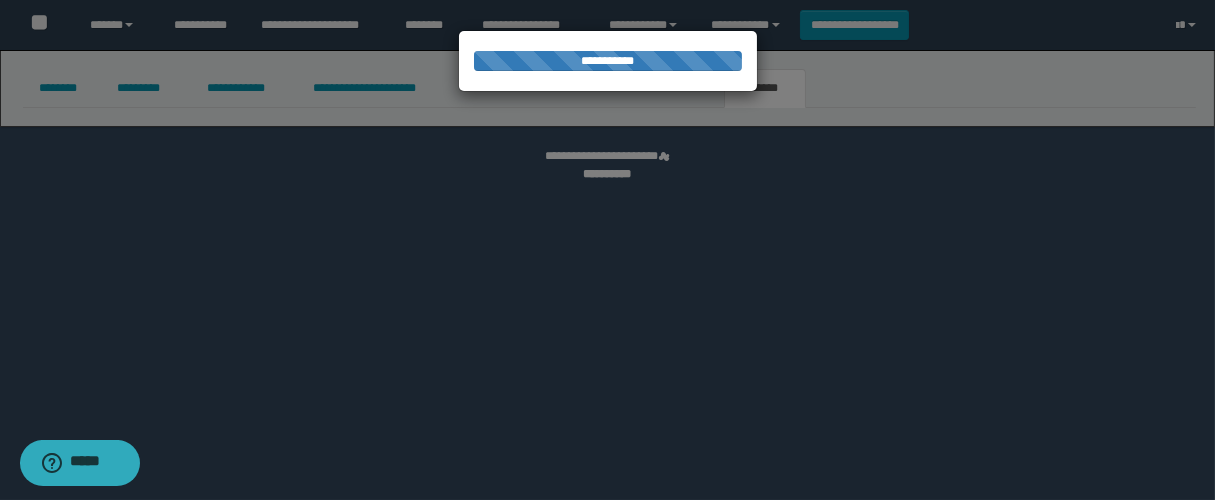 select 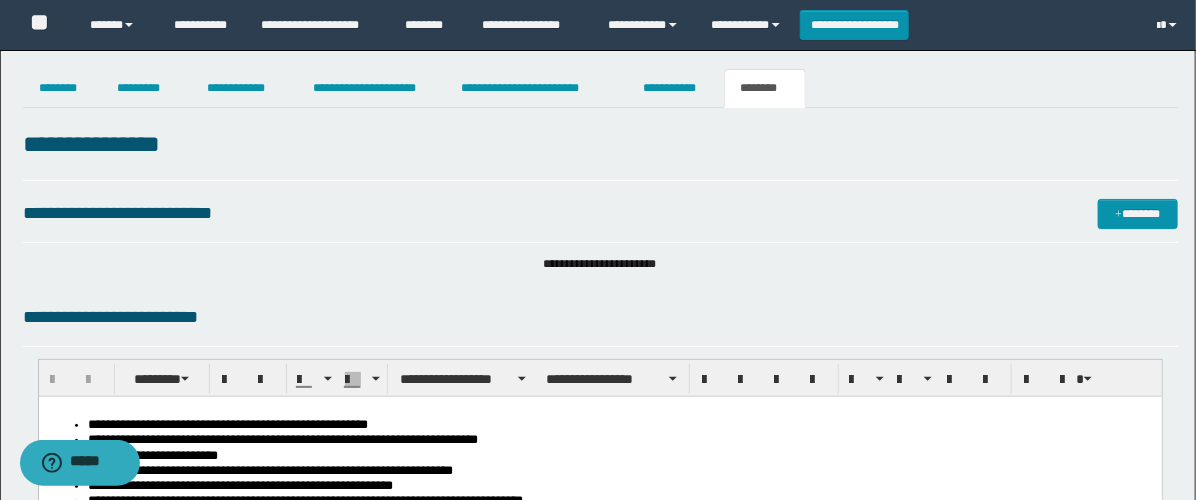 scroll, scrollTop: 0, scrollLeft: 0, axis: both 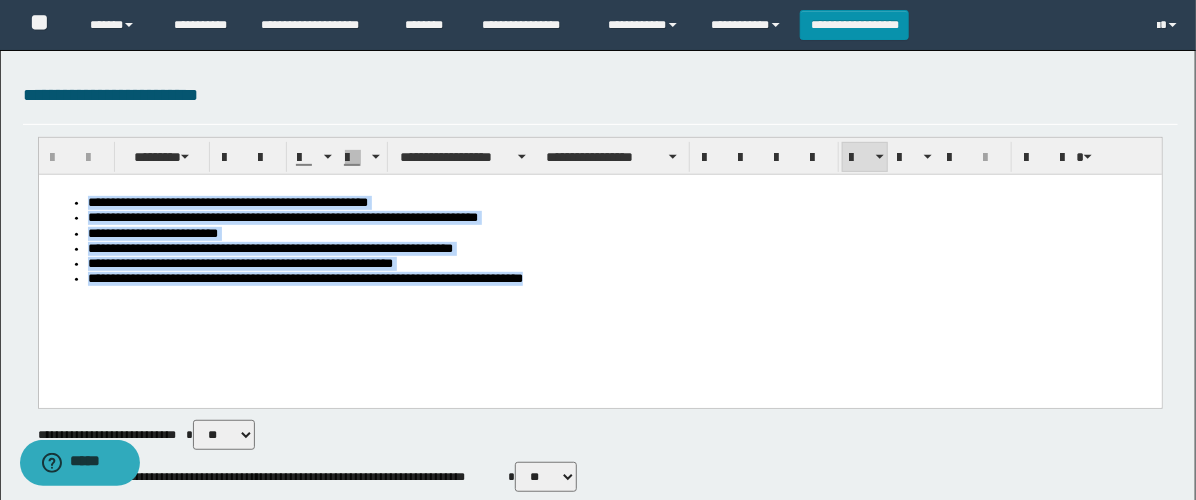 drag, startPoint x: -1, startPoint y: 149, endPoint x: -1, endPoint y: 123, distance: 26 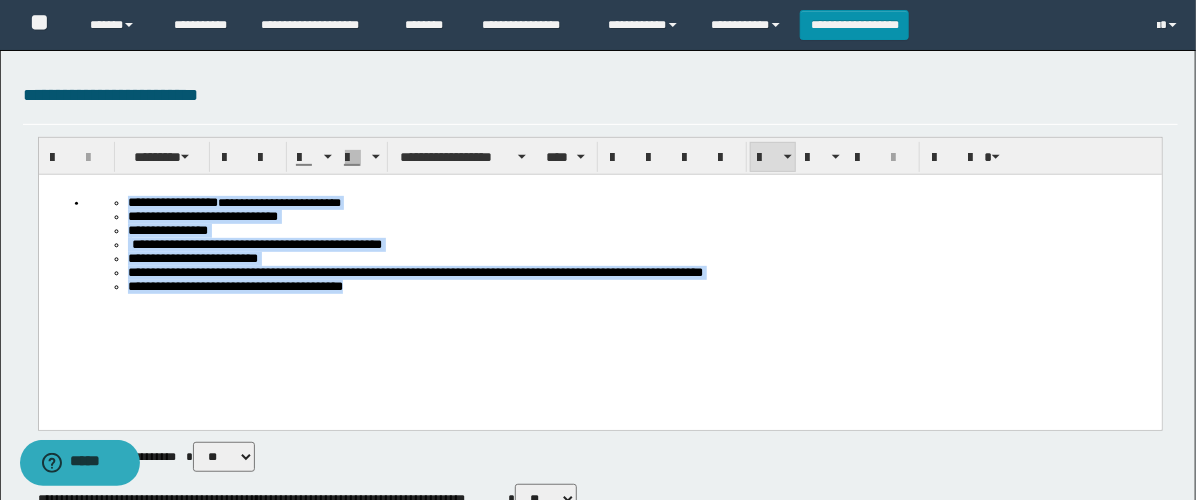 drag, startPoint x: 419, startPoint y: 314, endPoint x: 151, endPoint y: 188, distance: 296.14185 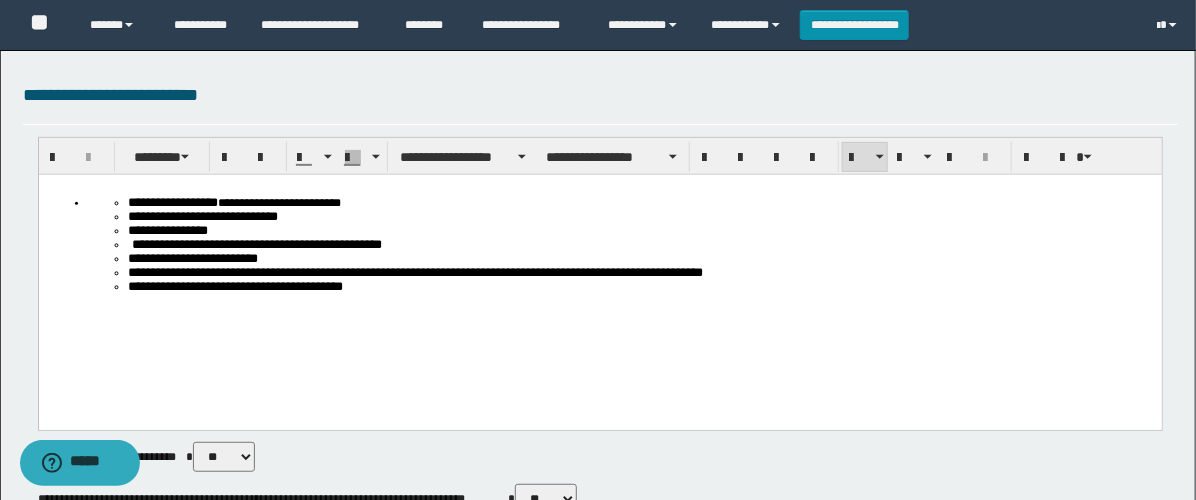 click on "**********" at bounding box center (278, 202) 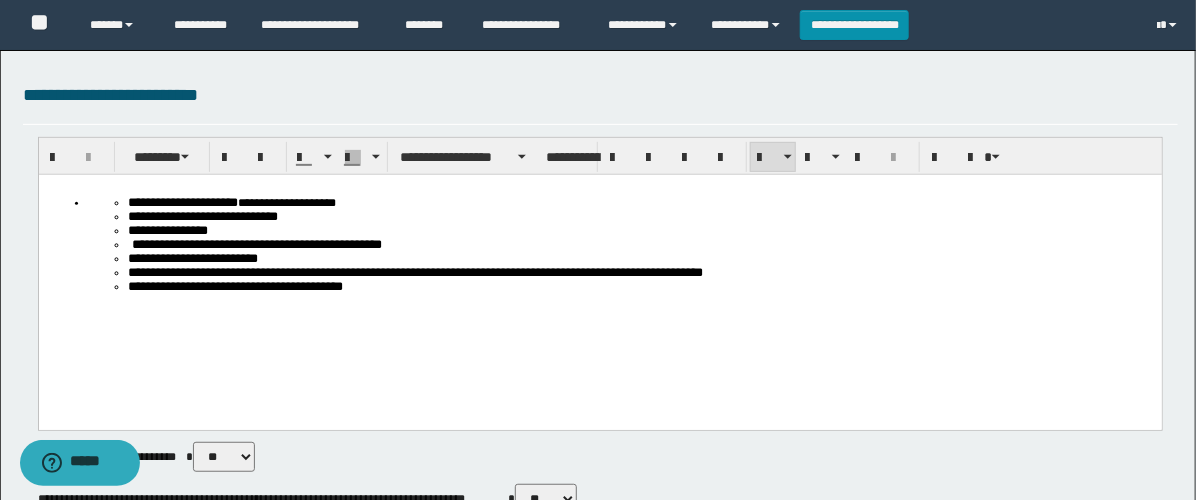 click on "**********" at bounding box center [640, 202] 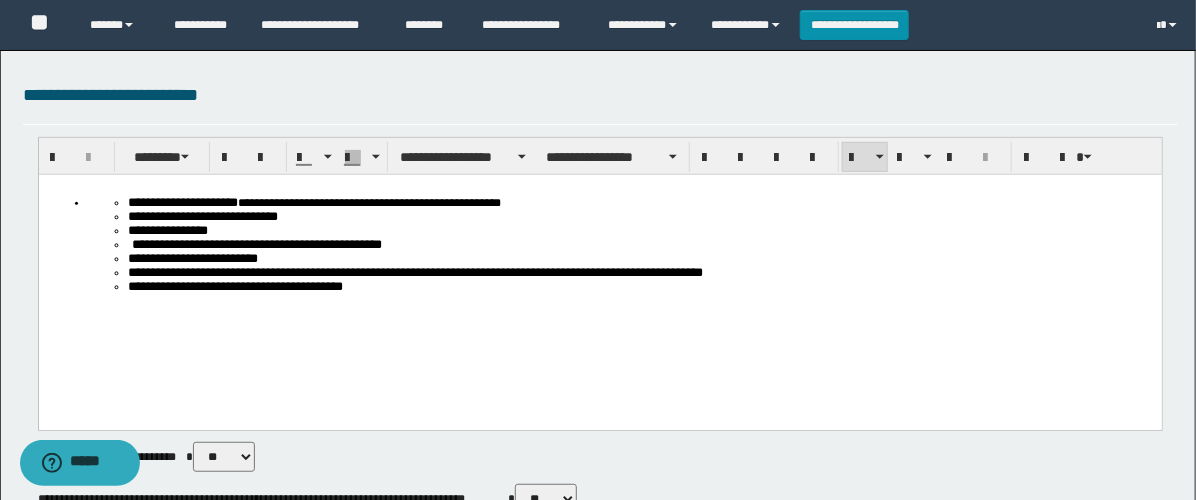 click on "**********" at bounding box center [368, 202] 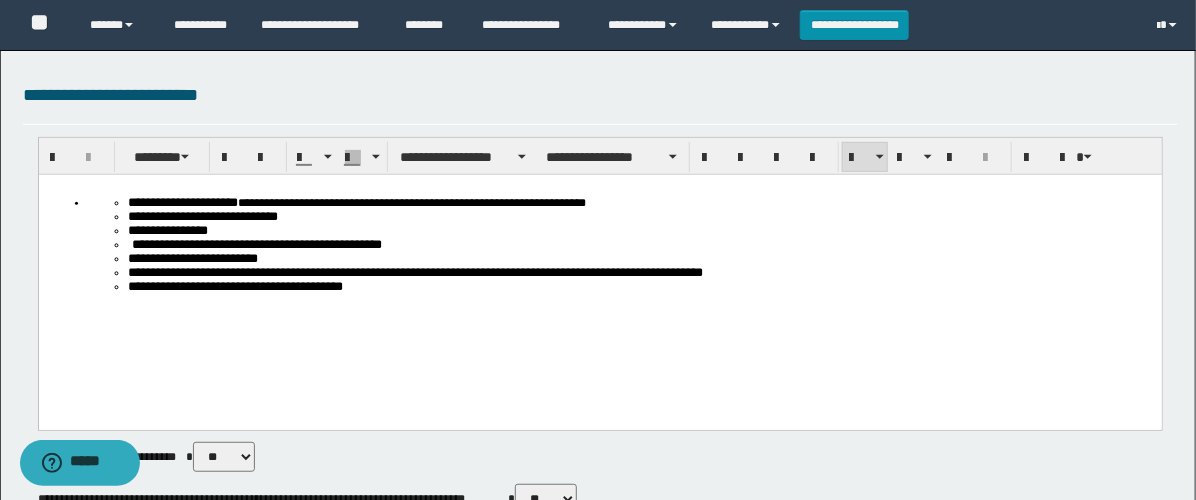 click on "**********" at bounding box center (640, 216) 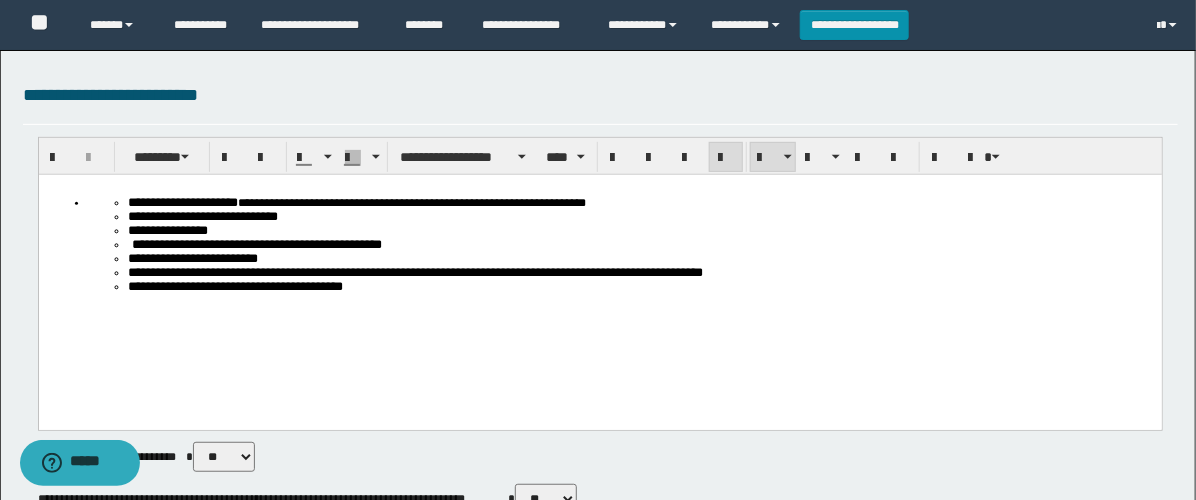 click on "**********" at bounding box center (411, 202) 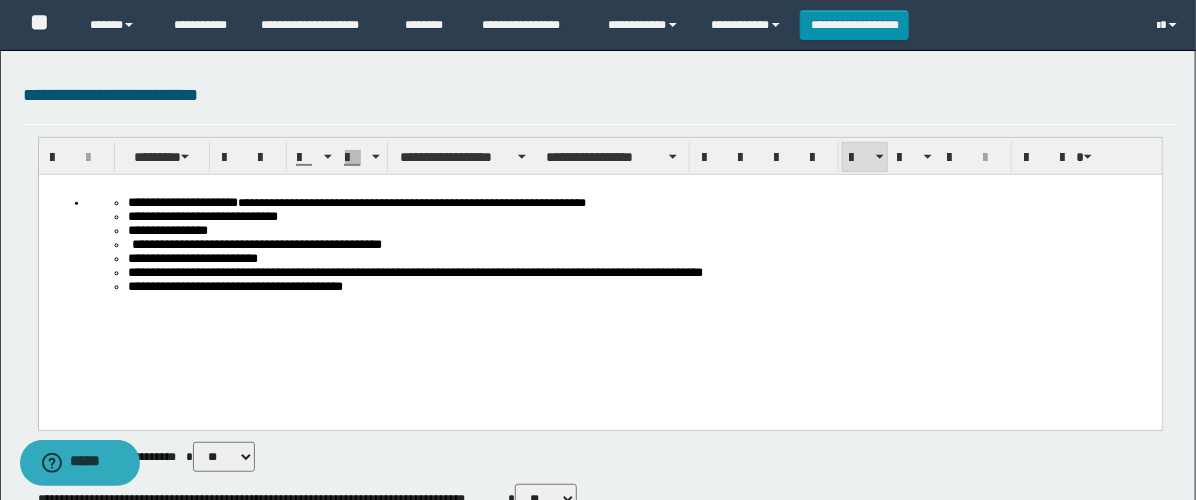 click on "**********" at bounding box center [411, 202] 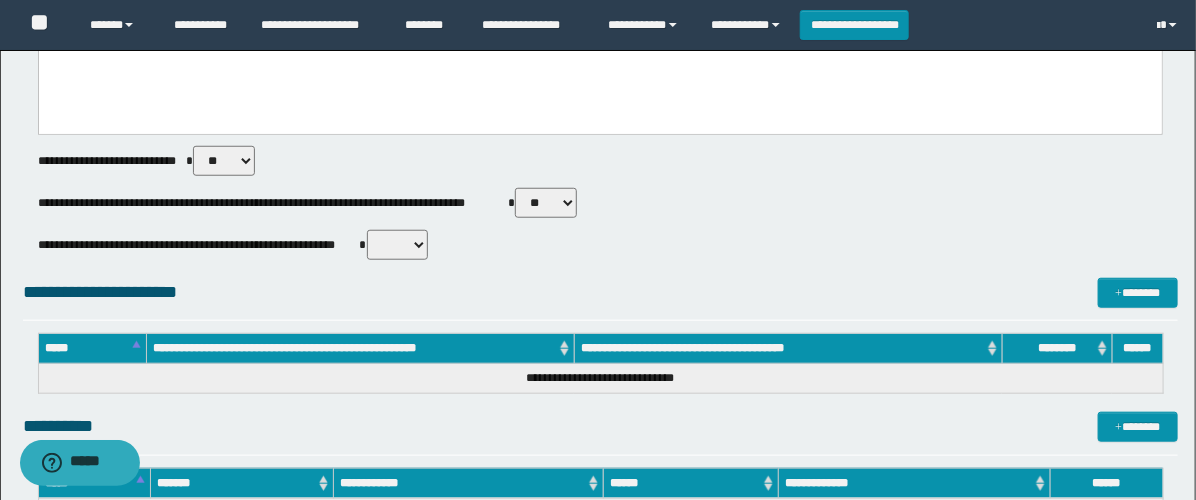 scroll, scrollTop: 555, scrollLeft: 0, axis: vertical 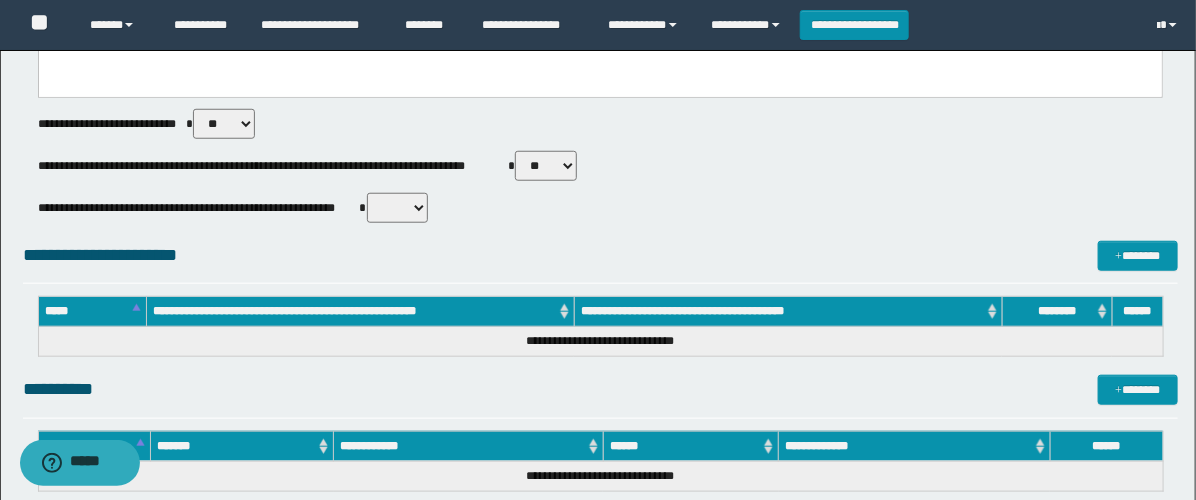 click on "**
**" at bounding box center [546, 166] 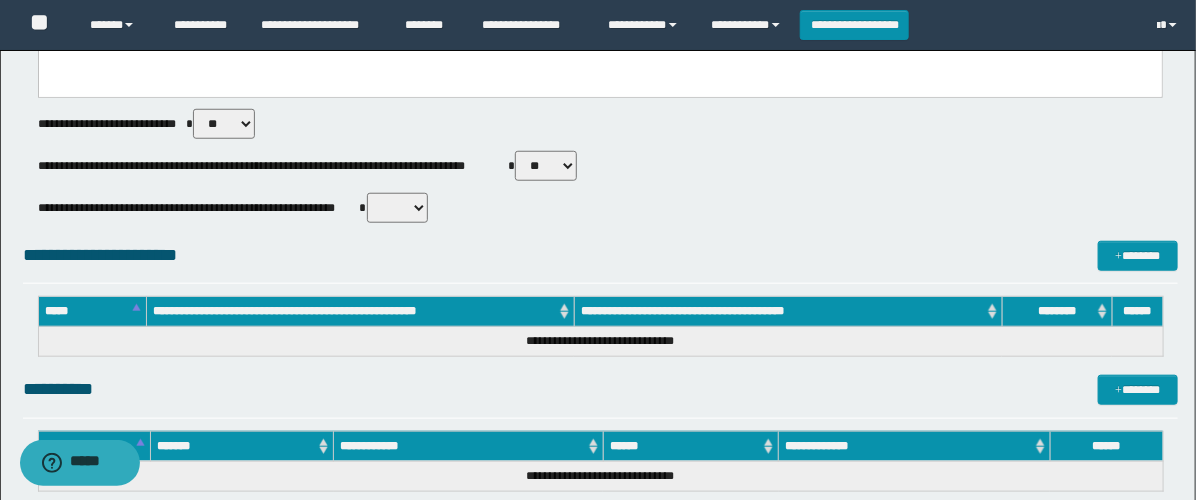 select on "****" 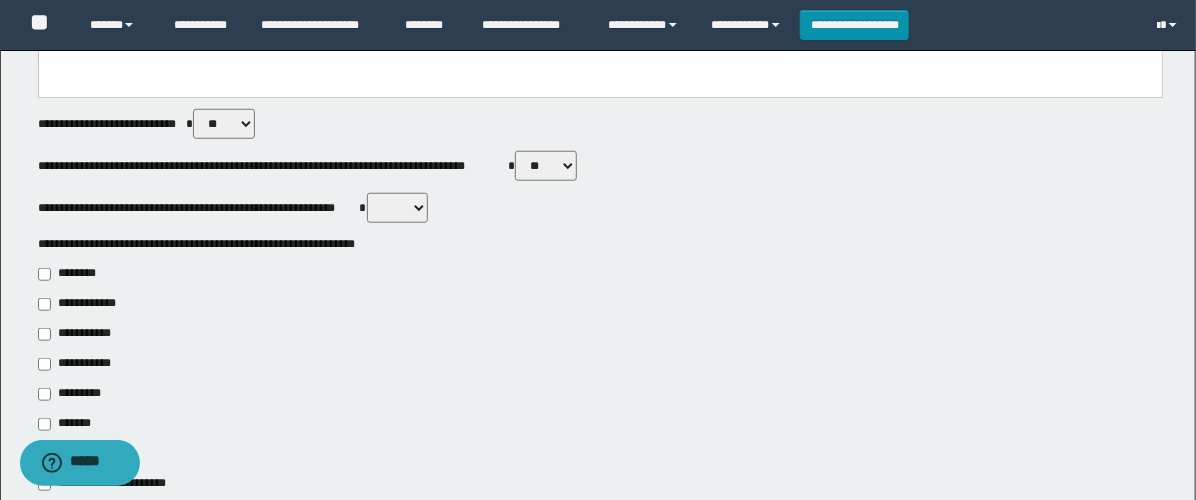click on "**********" at bounding box center (76, 364) 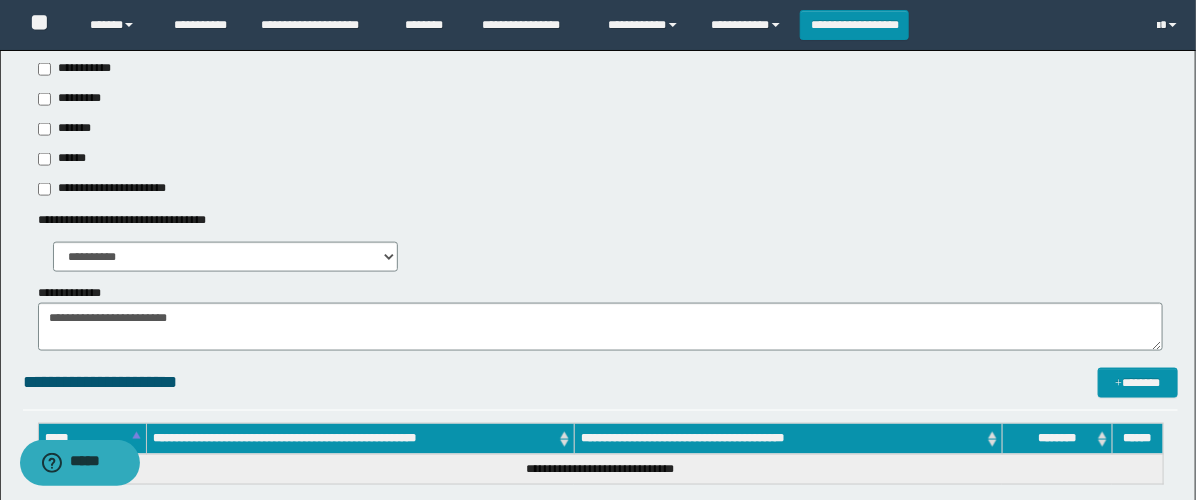 scroll, scrollTop: 888, scrollLeft: 0, axis: vertical 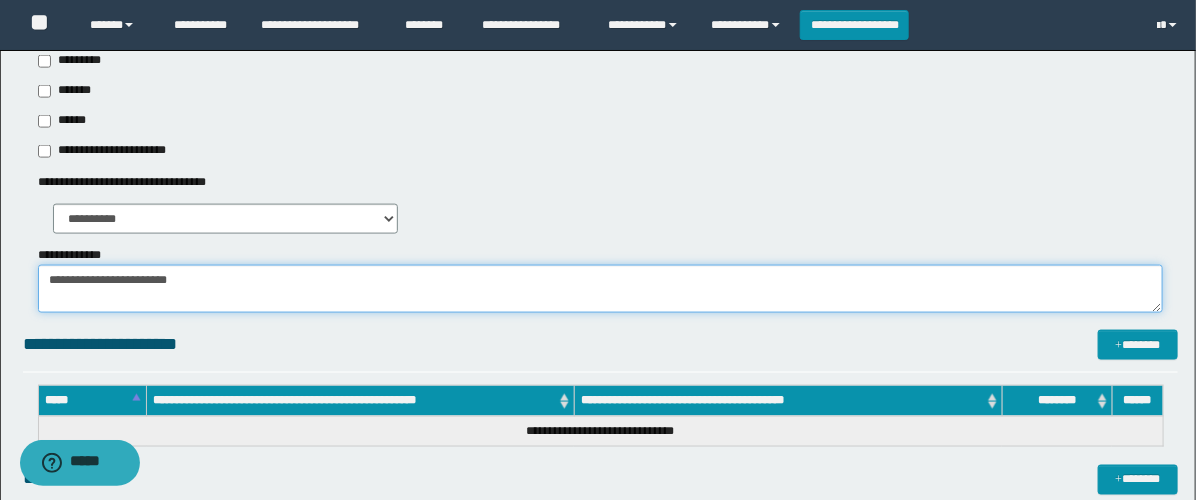 click on "**********" at bounding box center [600, 289] 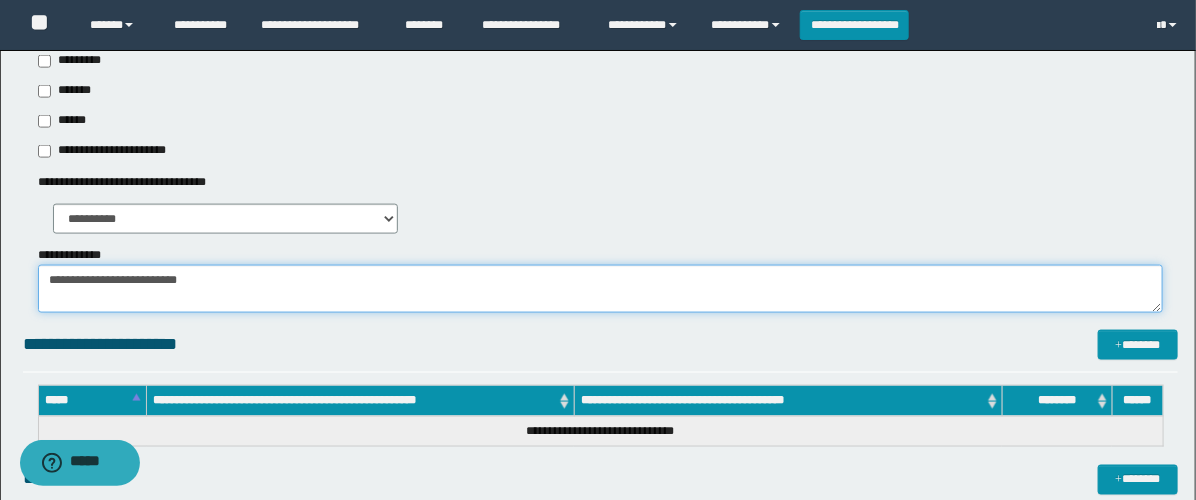 paste on "**********" 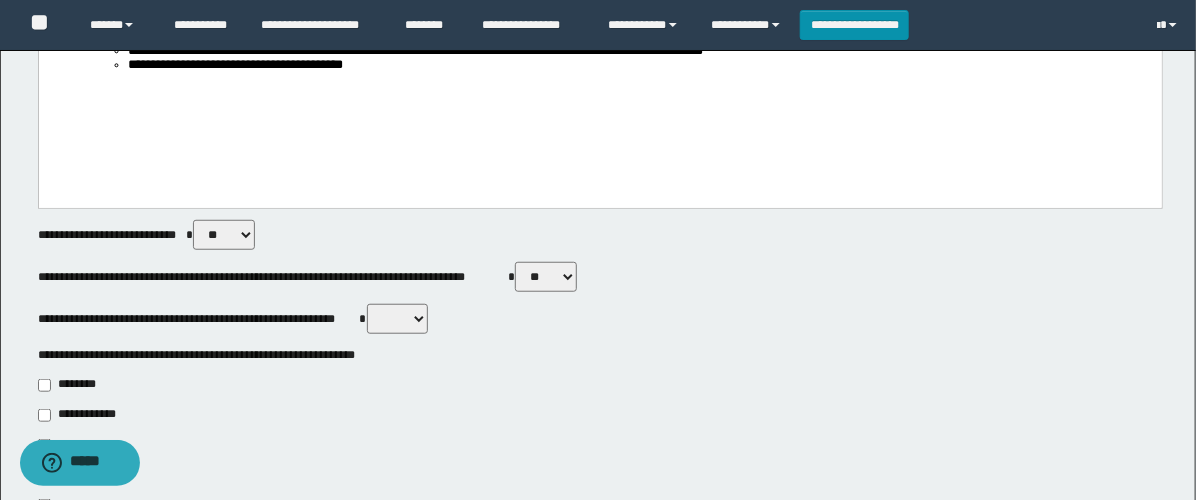scroll, scrollTop: 222, scrollLeft: 0, axis: vertical 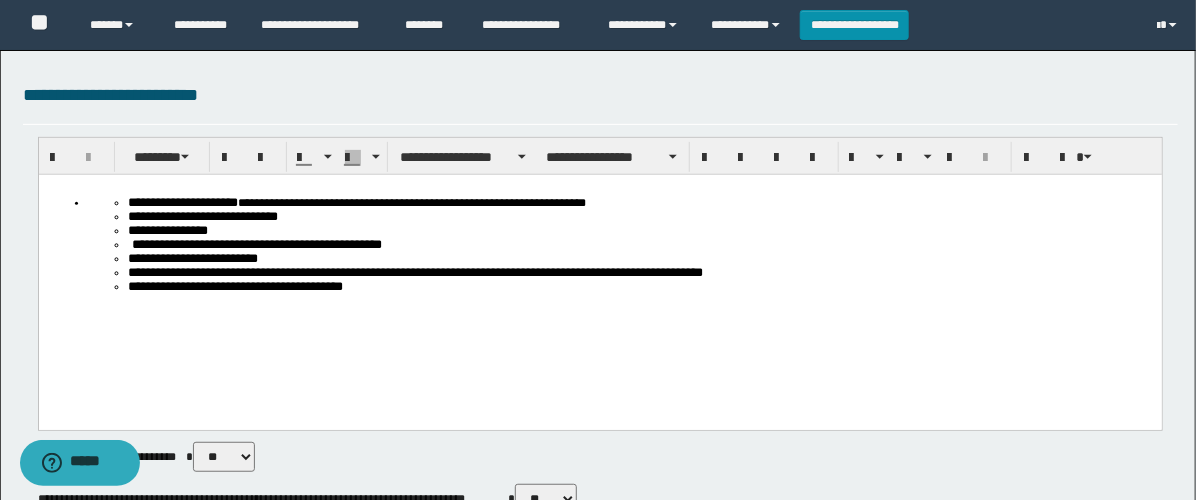 type on "**********" 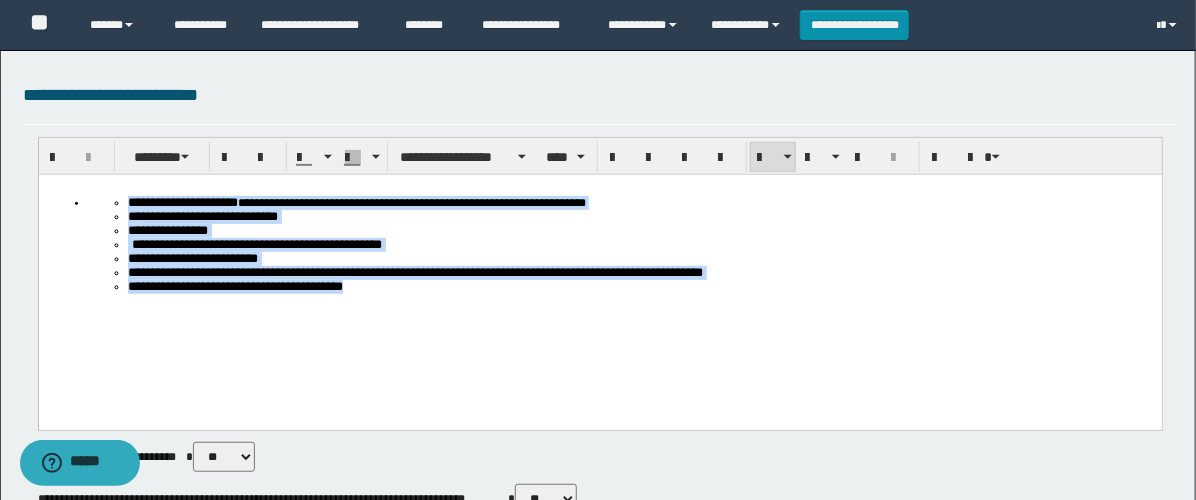 drag, startPoint x: 441, startPoint y: 317, endPoint x: 5, endPoint y: 182, distance: 456.42197 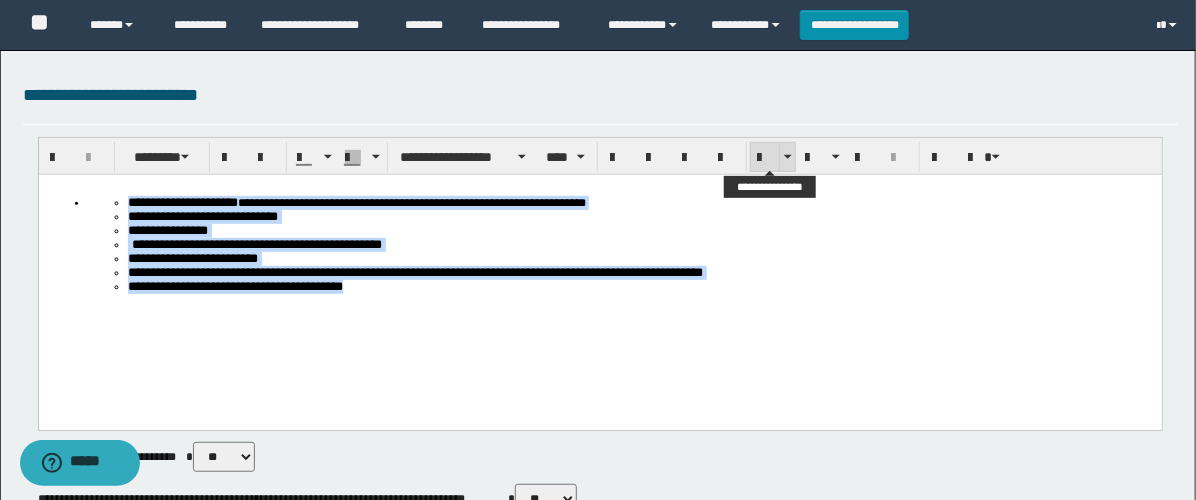 click at bounding box center (765, 158) 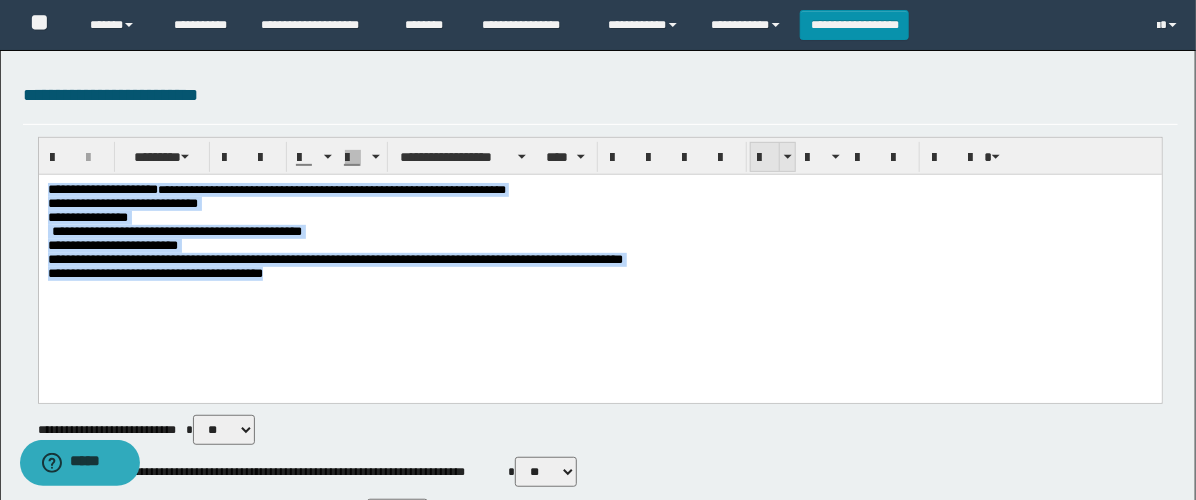 click at bounding box center [765, 158] 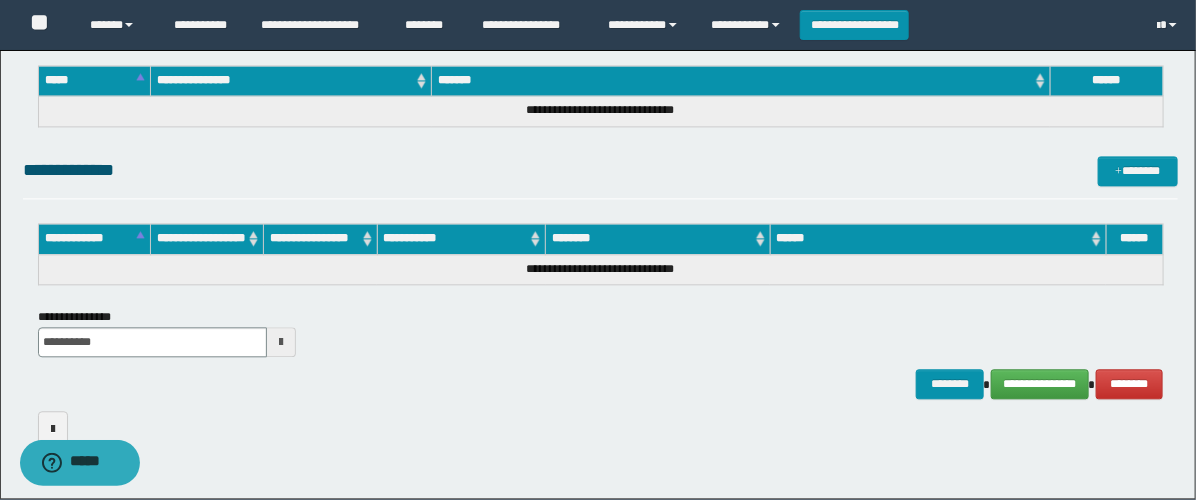 scroll, scrollTop: 1566, scrollLeft: 0, axis: vertical 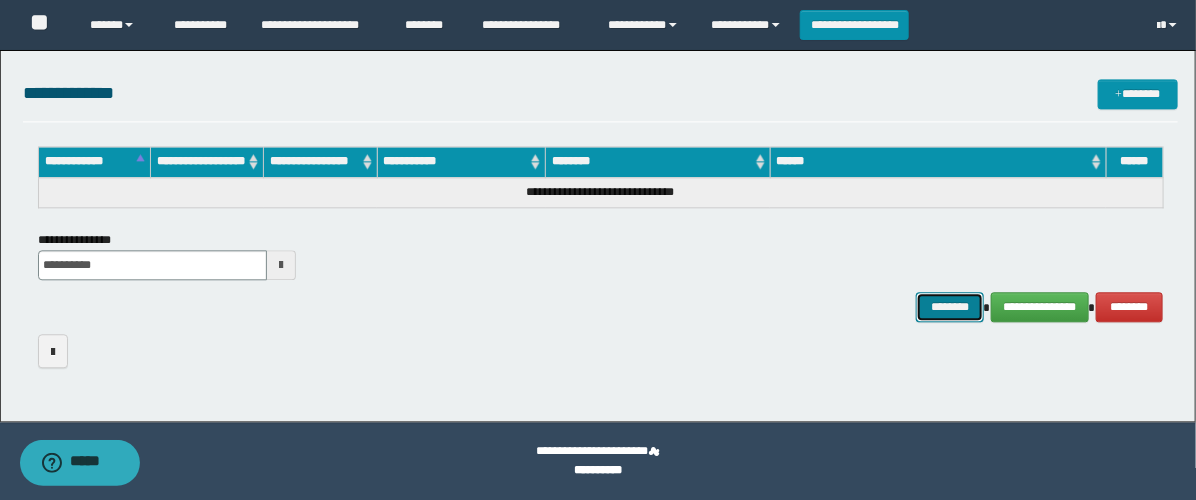 click on "********" at bounding box center [950, 307] 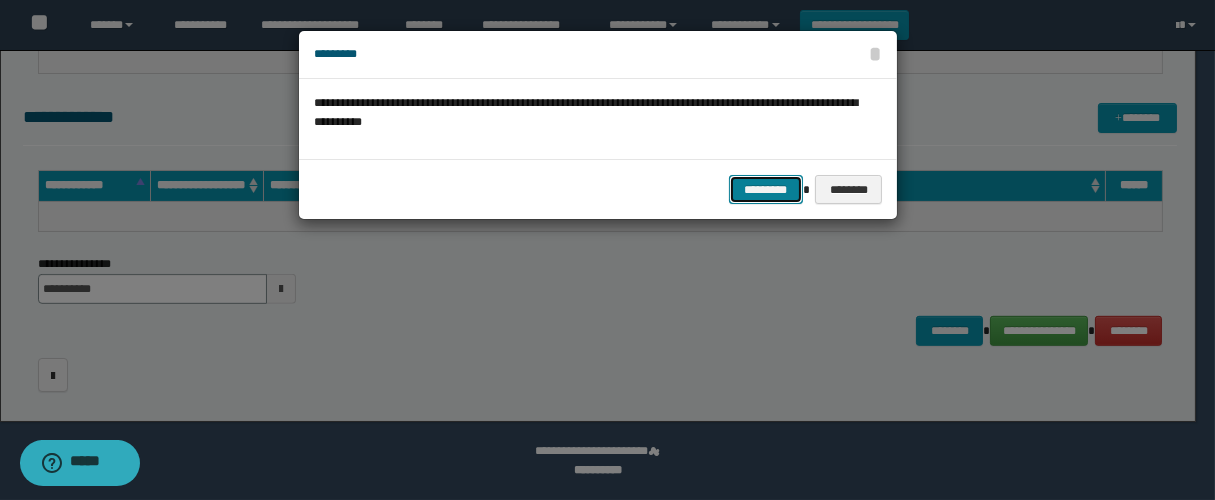 click on "*********" at bounding box center [766, 190] 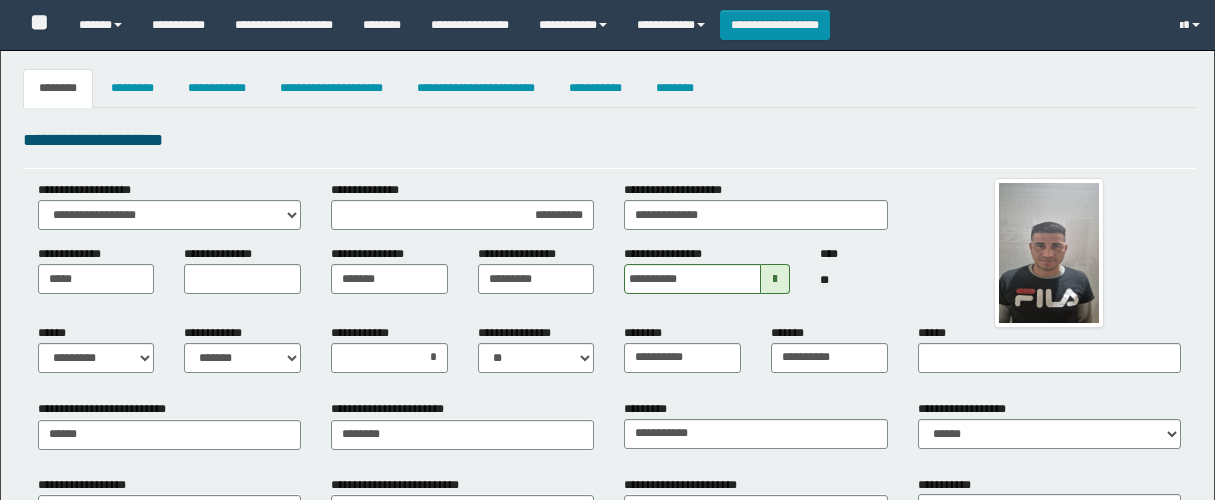 select on "*" 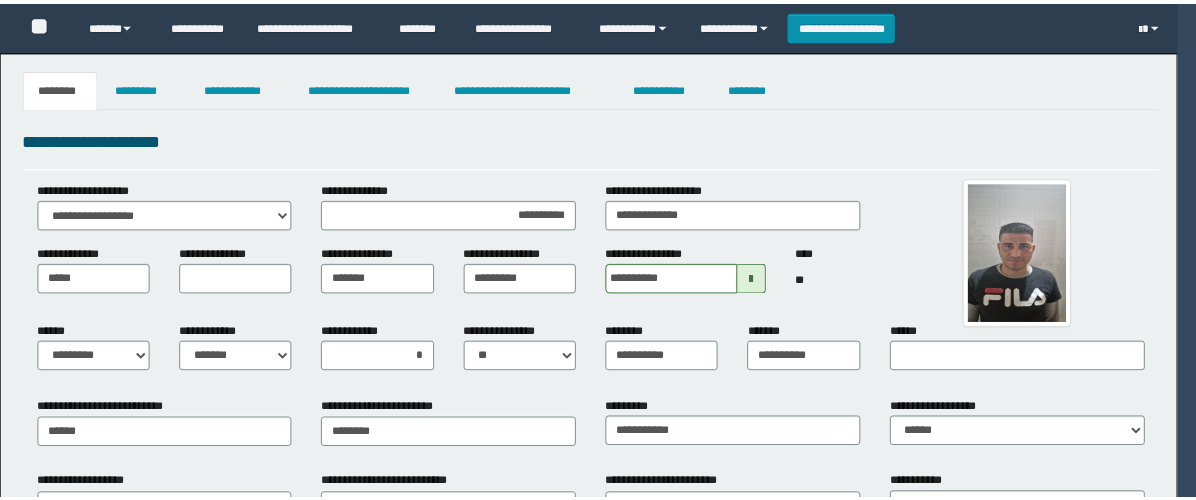 scroll, scrollTop: 0, scrollLeft: 0, axis: both 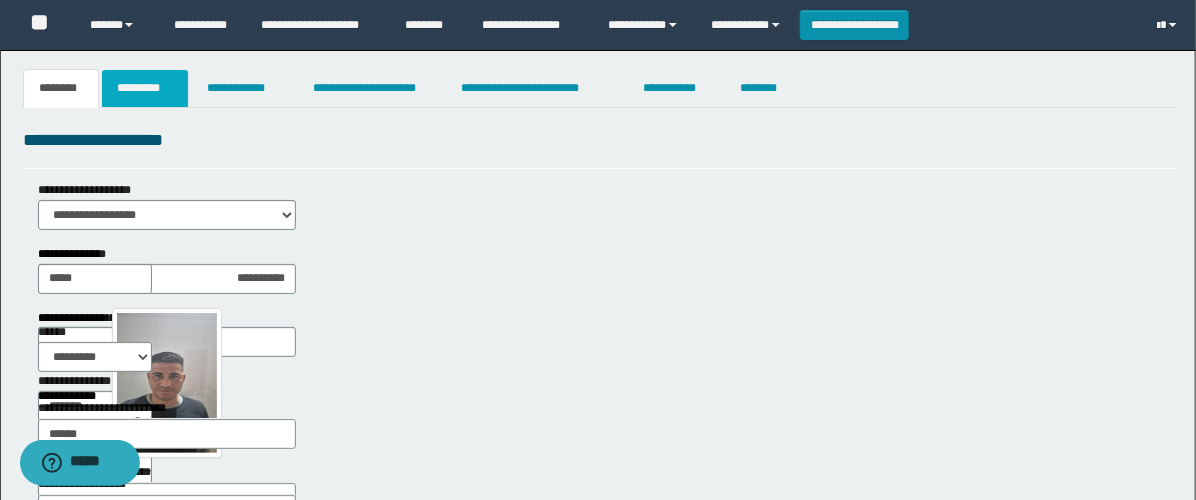 click on "*********" at bounding box center [145, 88] 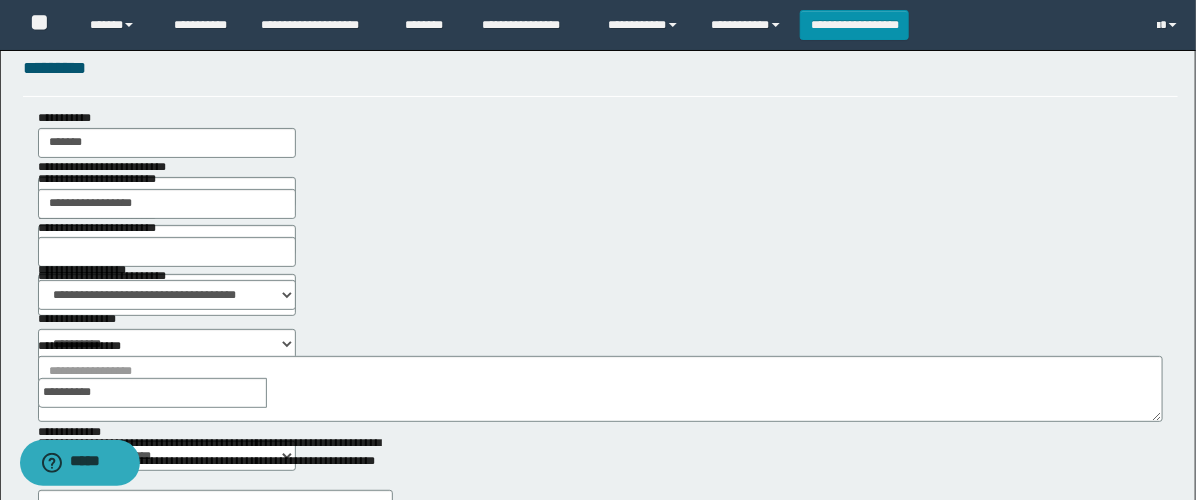 scroll, scrollTop: 111, scrollLeft: 0, axis: vertical 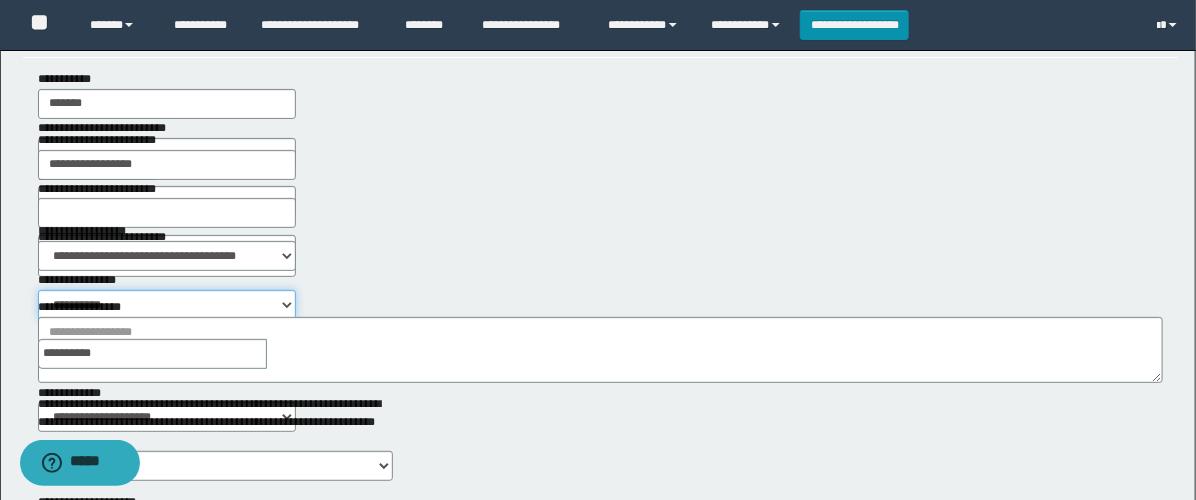 click on "**********" at bounding box center (167, 305) 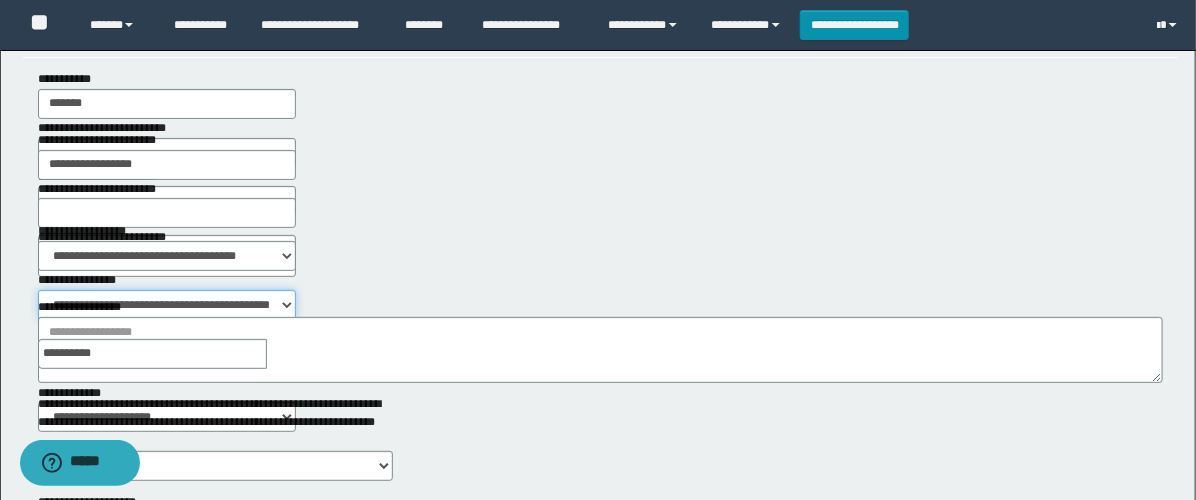 click on "**********" at bounding box center (167, 305) 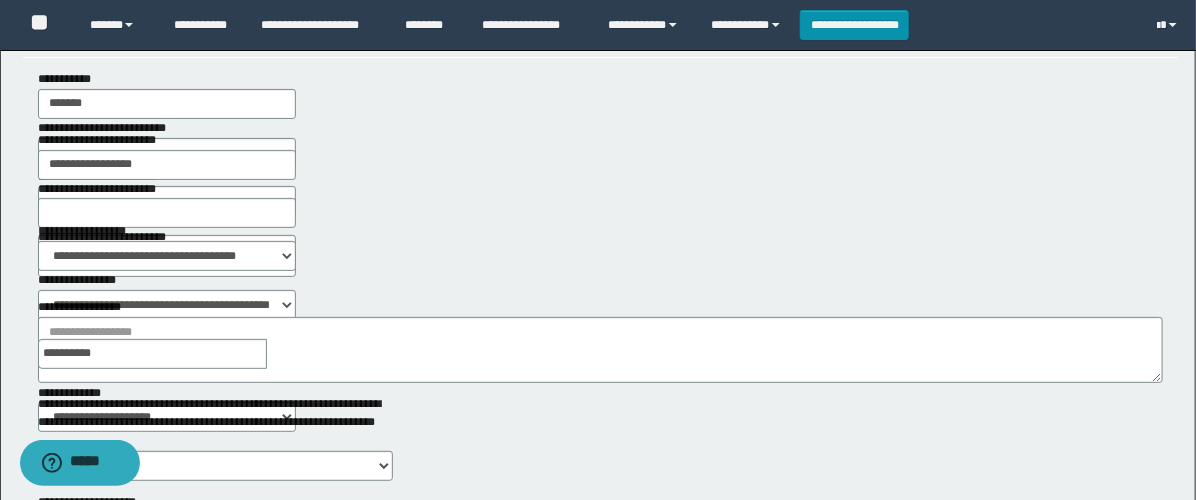 click at bounding box center [281, 354] 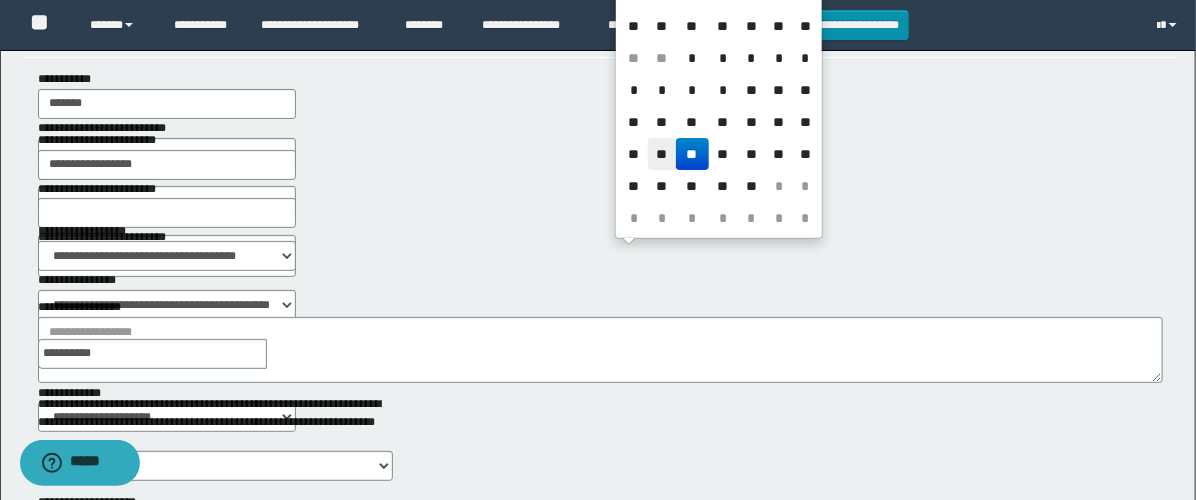 click on "**" at bounding box center [662, 154] 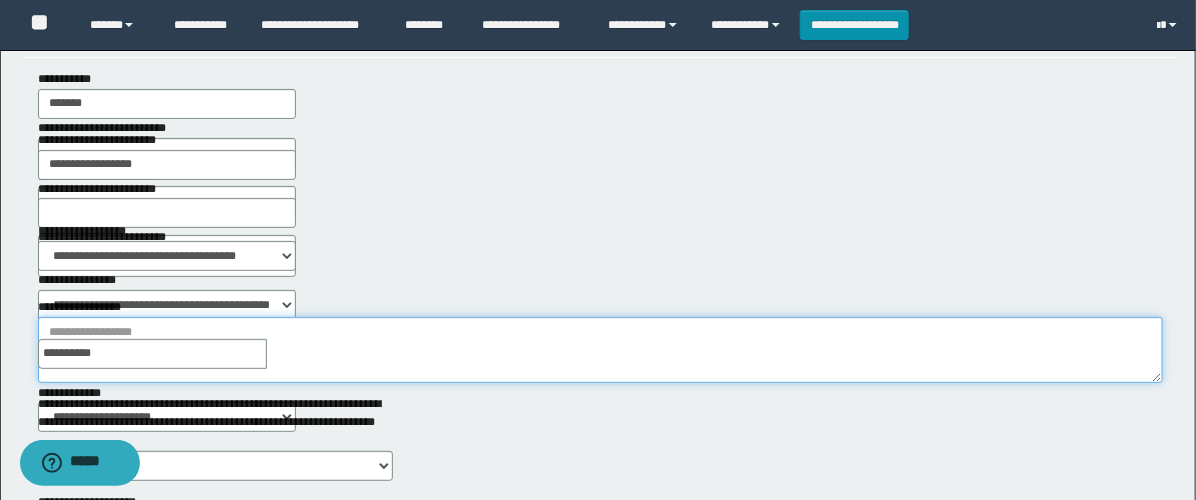 click on "**********" at bounding box center [600, 350] 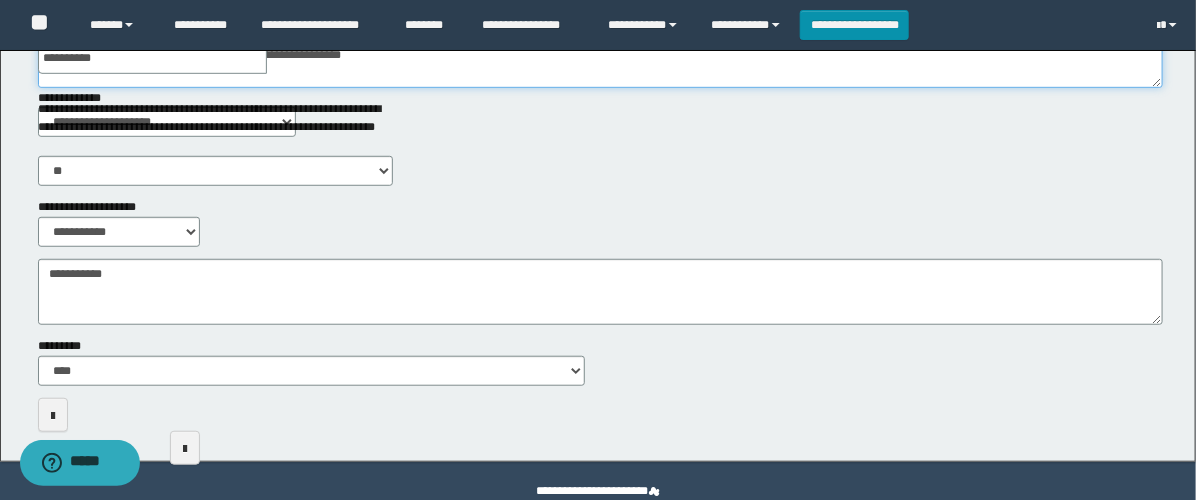 scroll, scrollTop: 444, scrollLeft: 0, axis: vertical 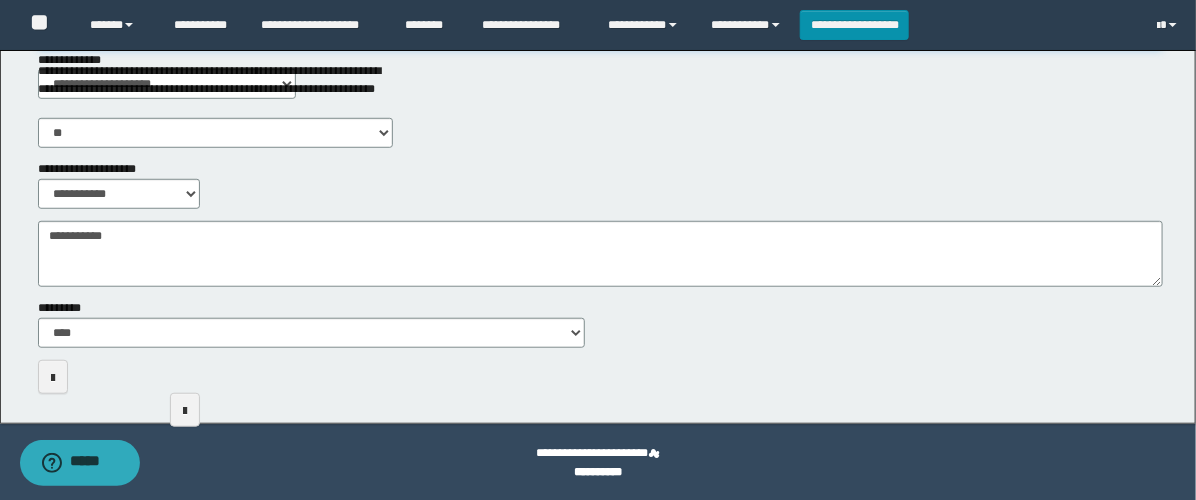 type on "**********" 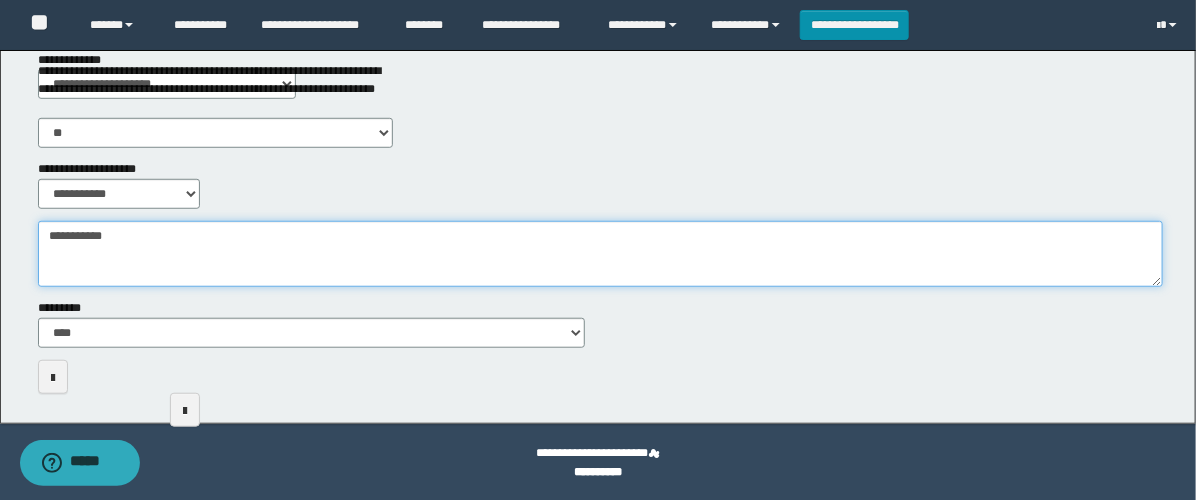 click on "**********" at bounding box center [600, 254] 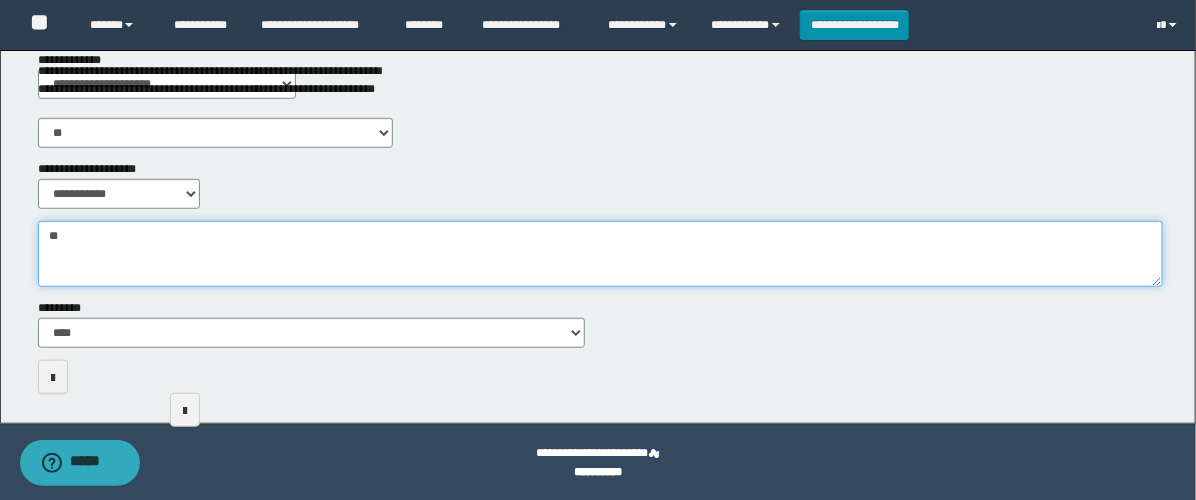 type on "*" 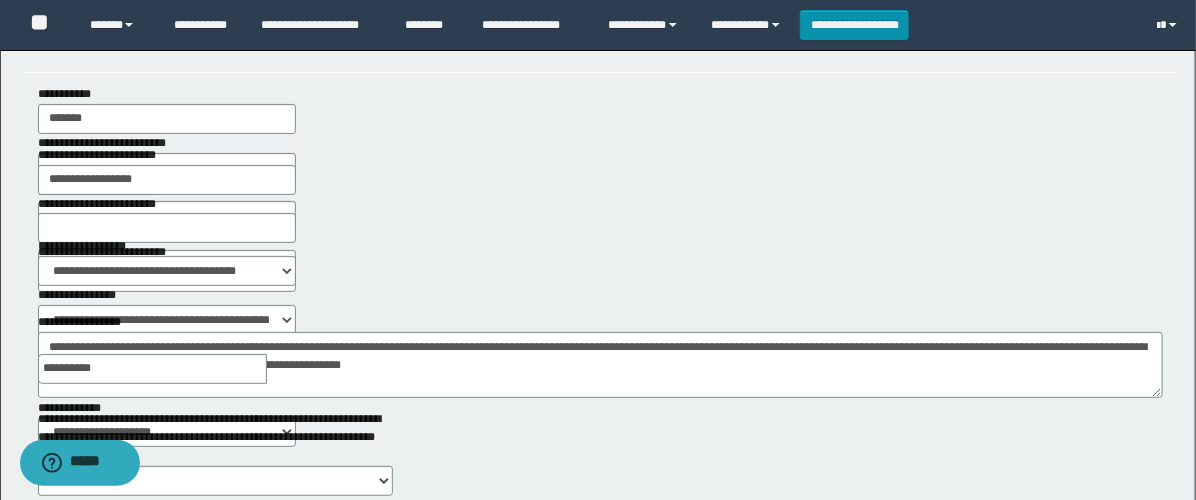 scroll, scrollTop: 0, scrollLeft: 0, axis: both 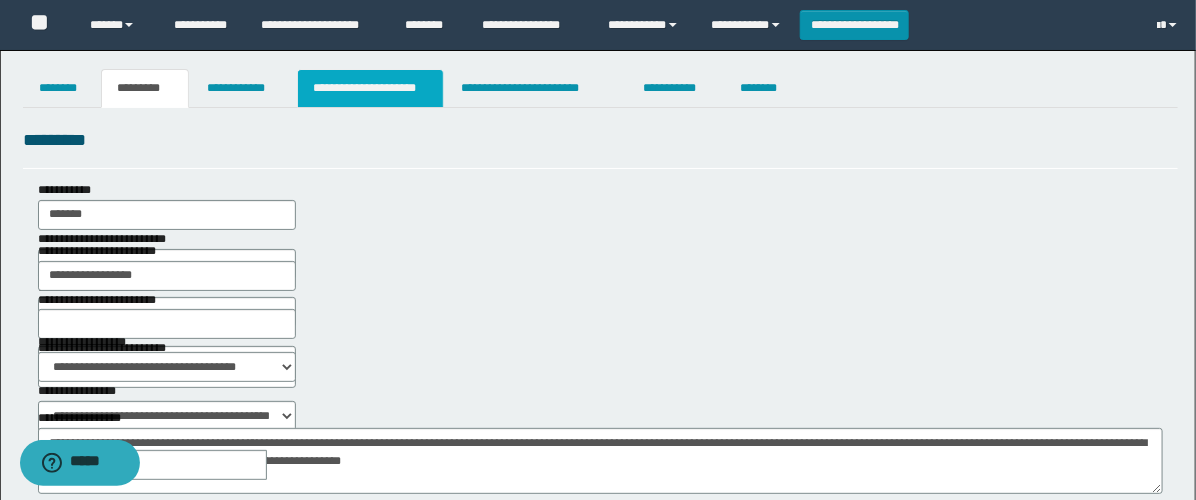 type on "**********" 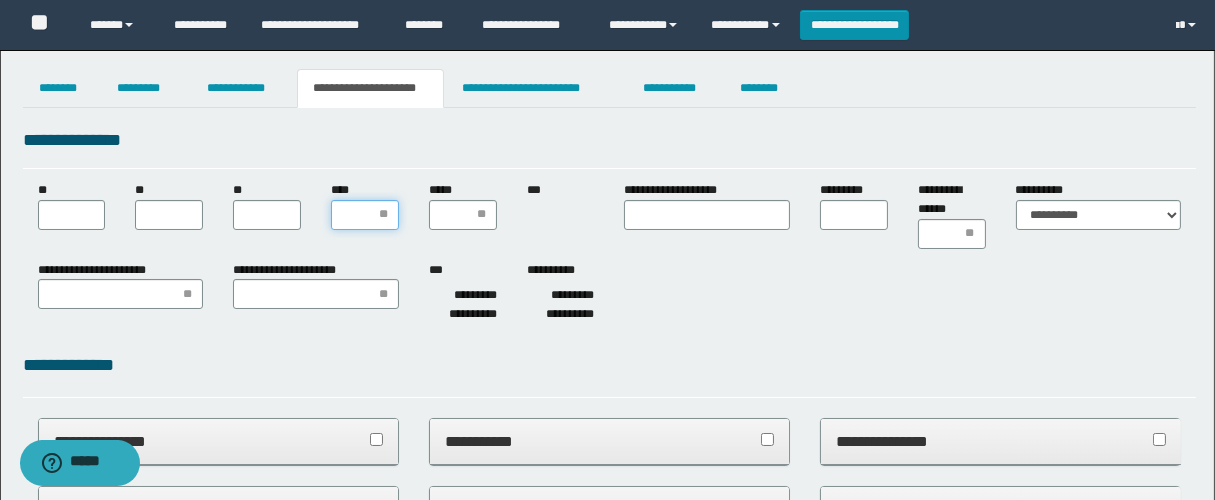 click on "****" at bounding box center (365, 215) 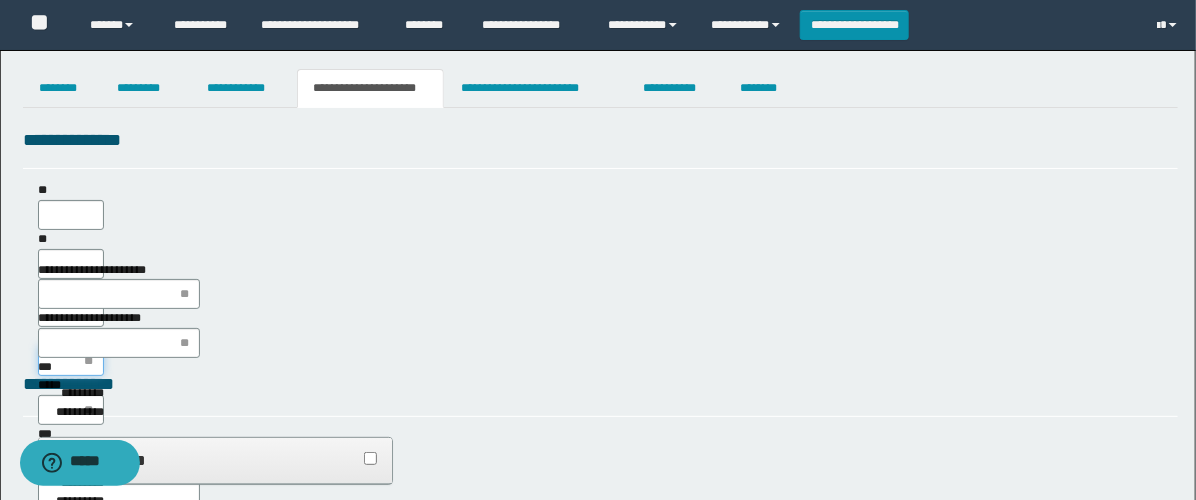scroll, scrollTop: 0, scrollLeft: 0, axis: both 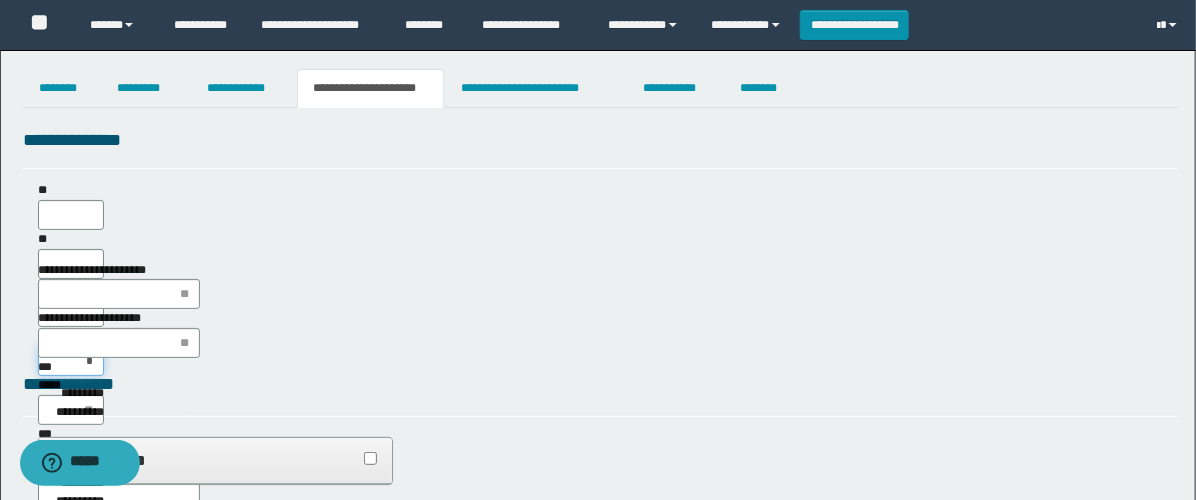 type on "**" 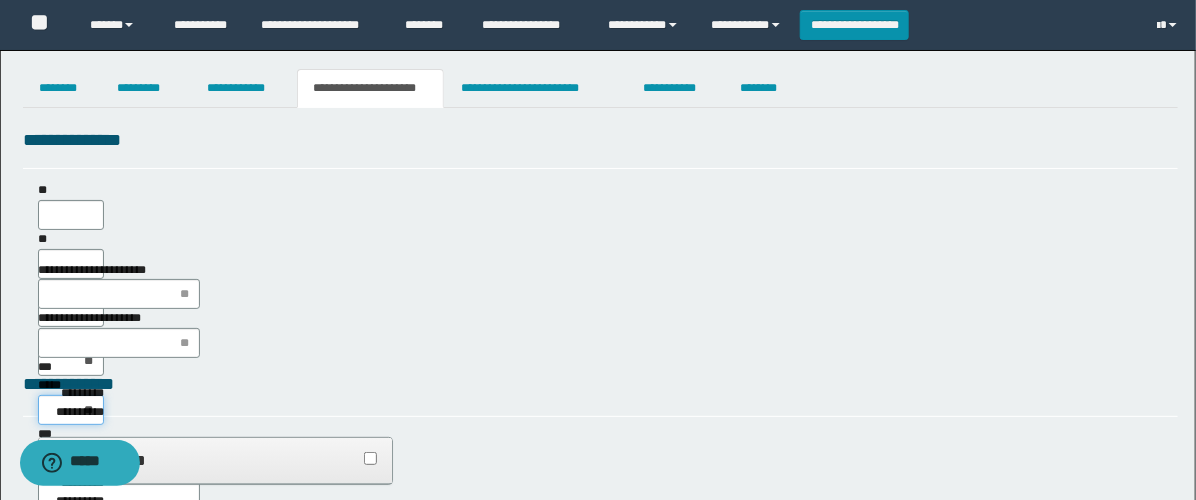 type on "***" 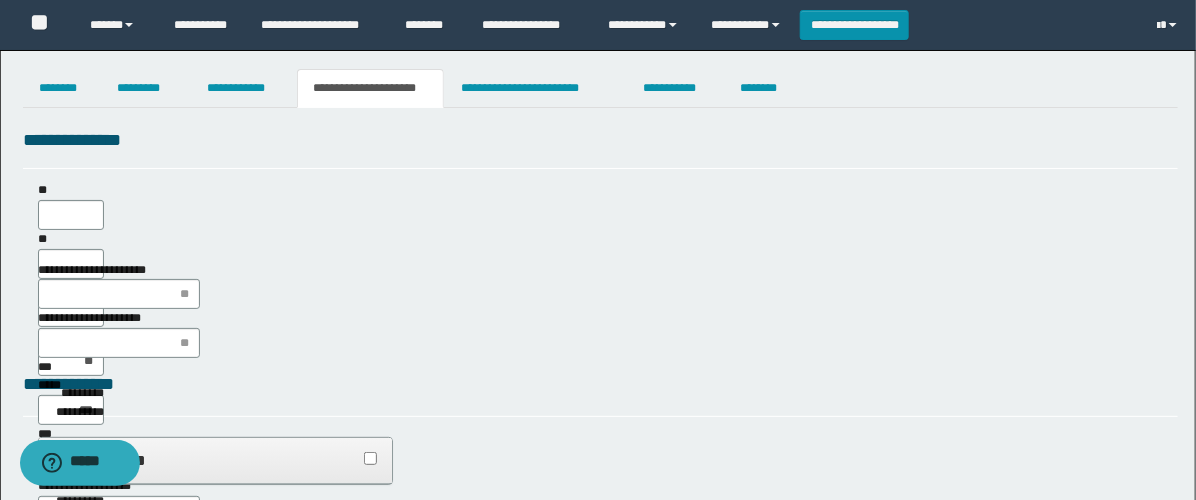 type on "**" 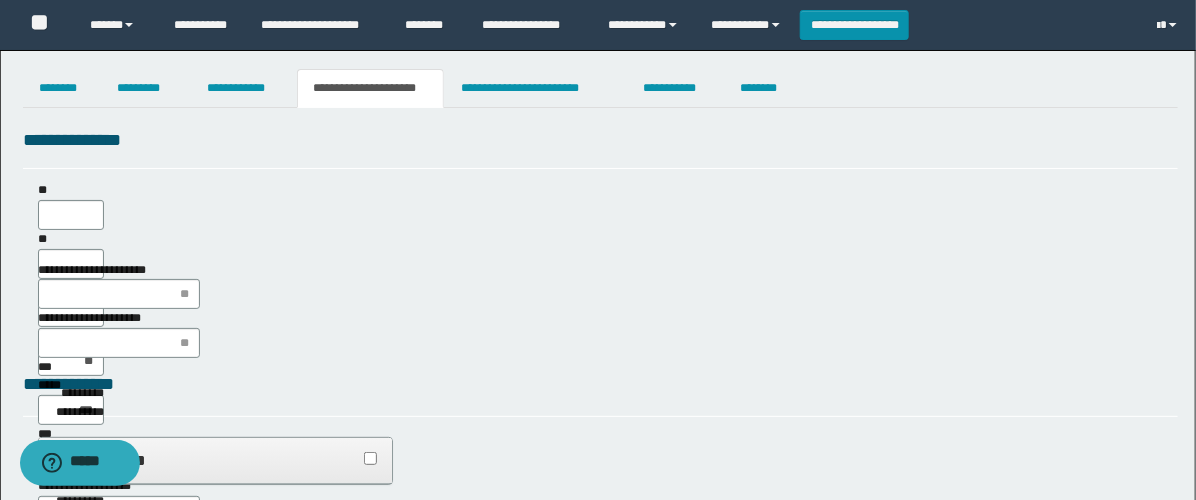 type on "**" 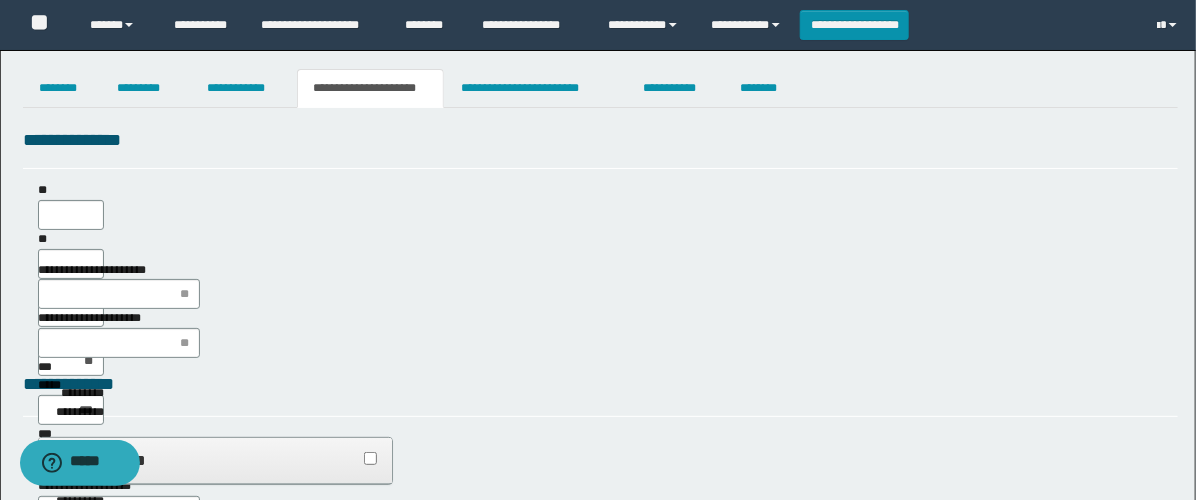 type 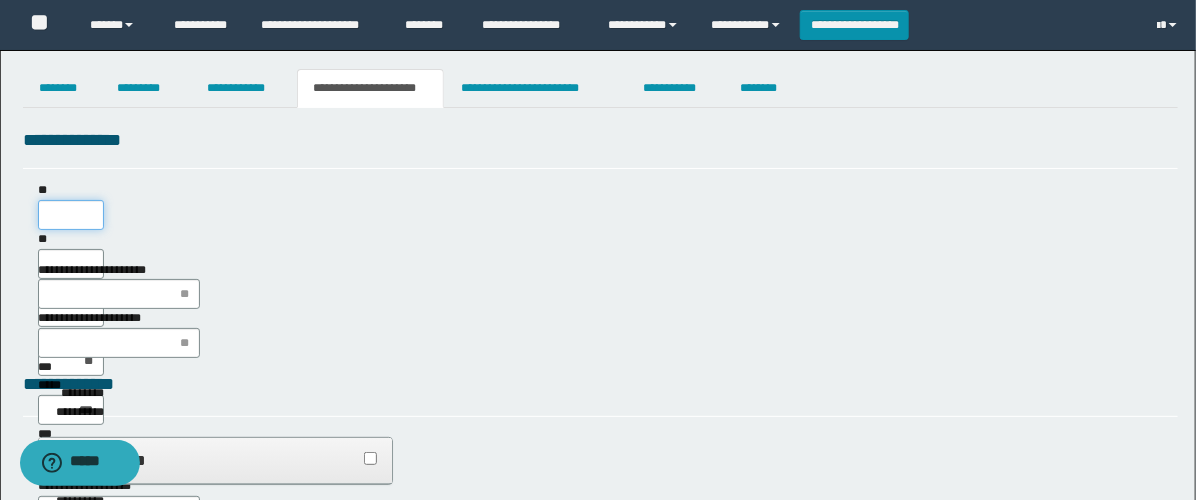 click on "**" at bounding box center [71, 215] 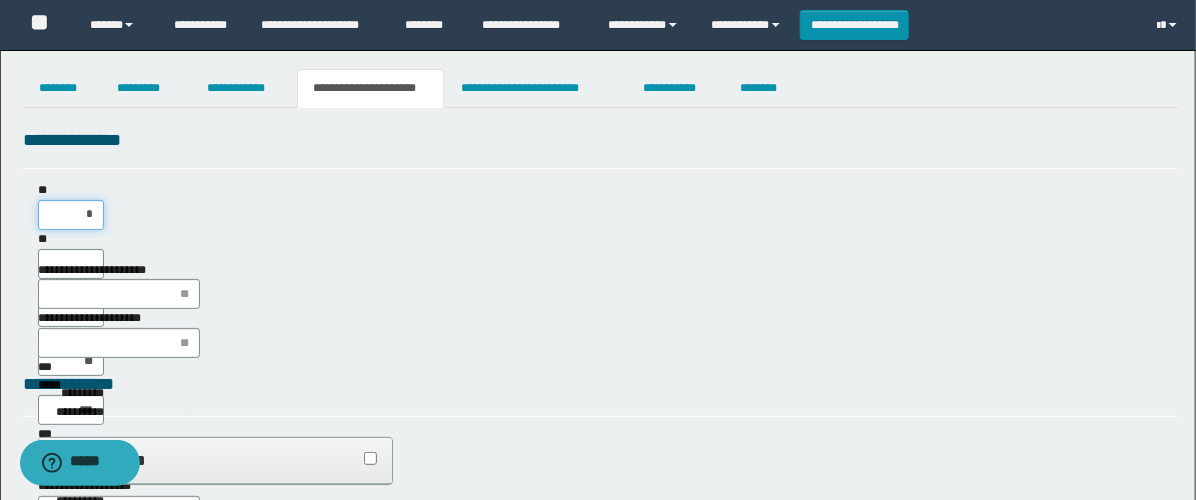 type on "**" 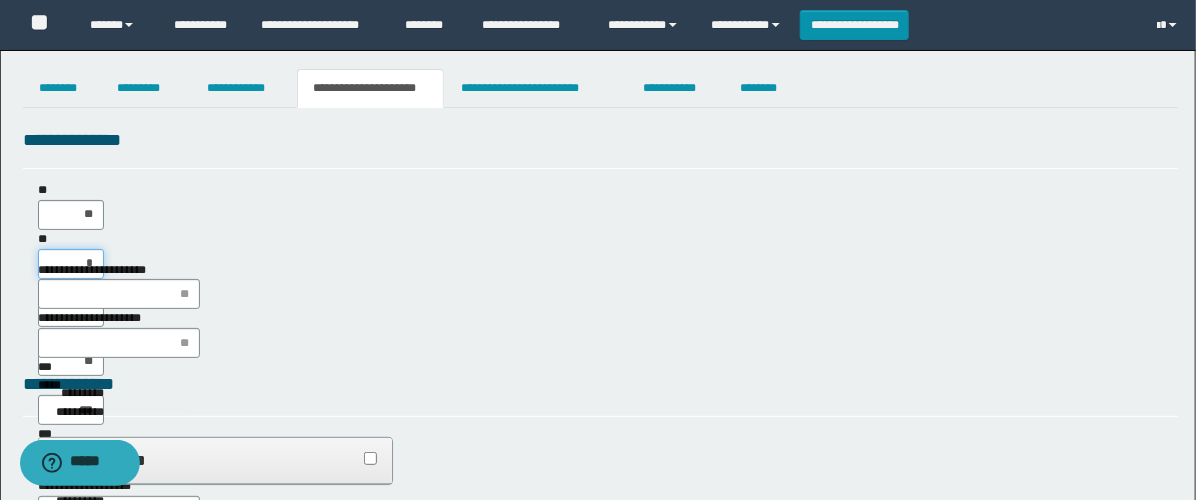 type on "**" 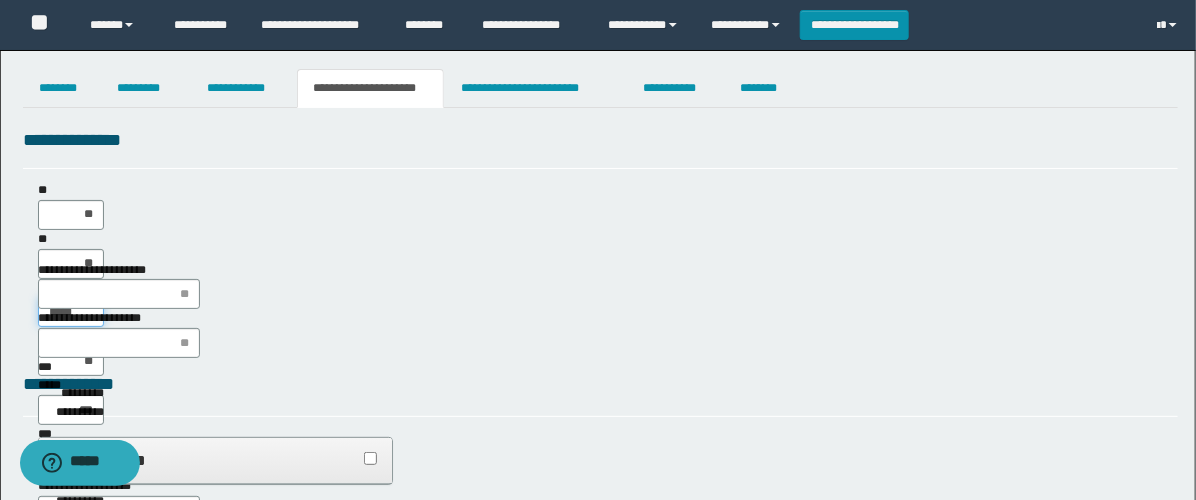 type on "******" 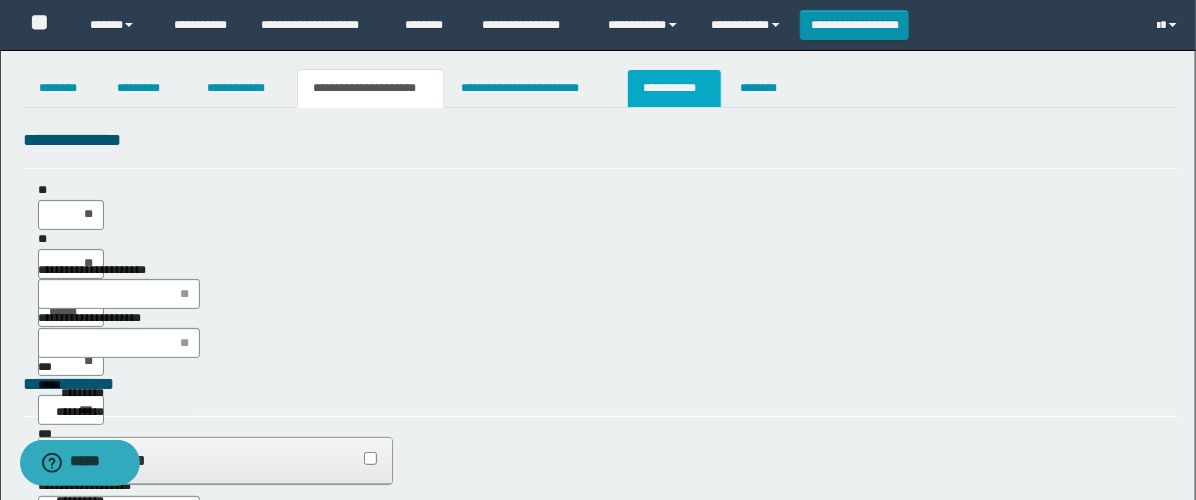 click on "**********" at bounding box center [674, 88] 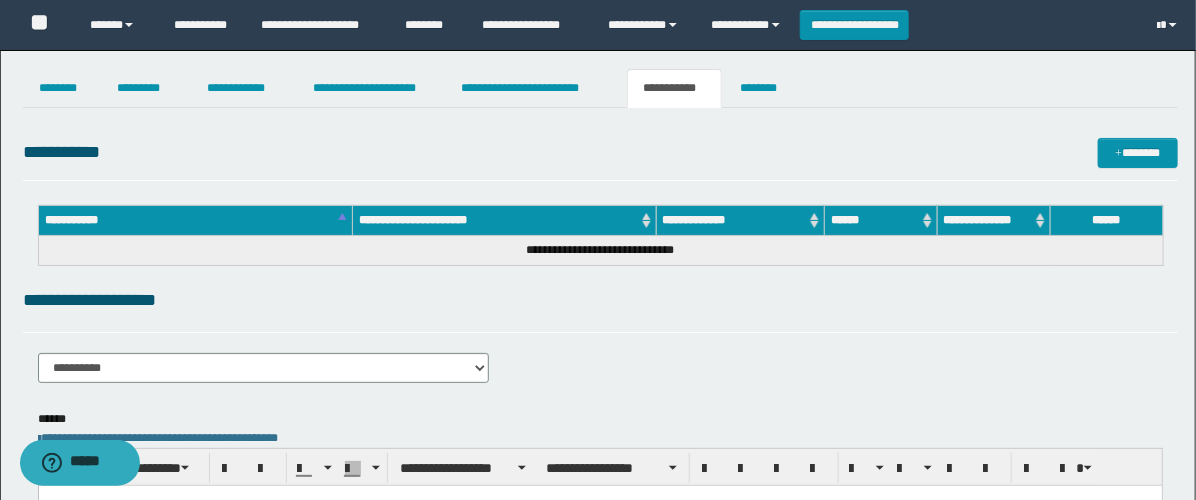 scroll, scrollTop: 0, scrollLeft: 0, axis: both 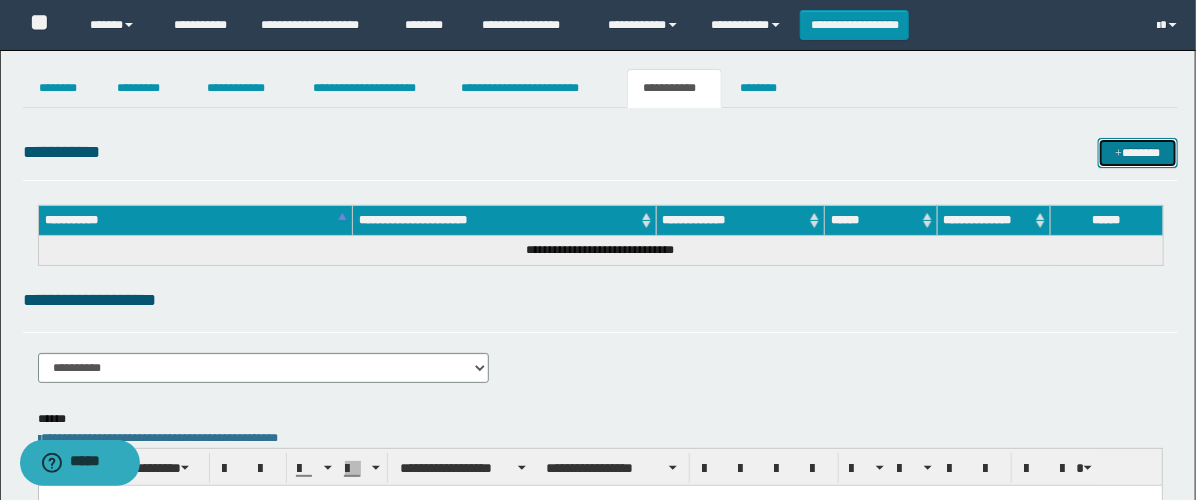 click on "*******" at bounding box center [1138, 153] 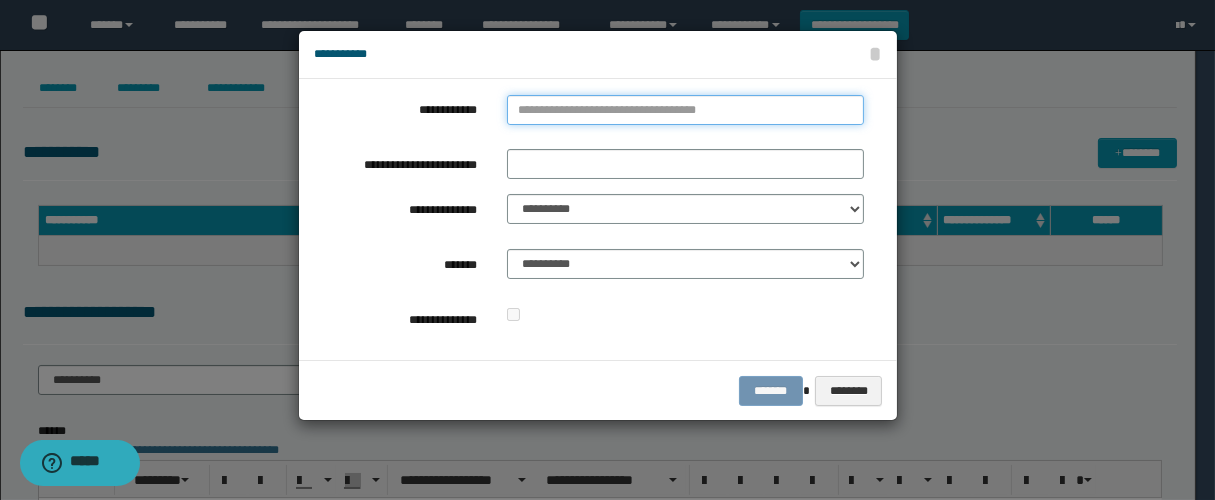 click on "**********" at bounding box center [685, 110] 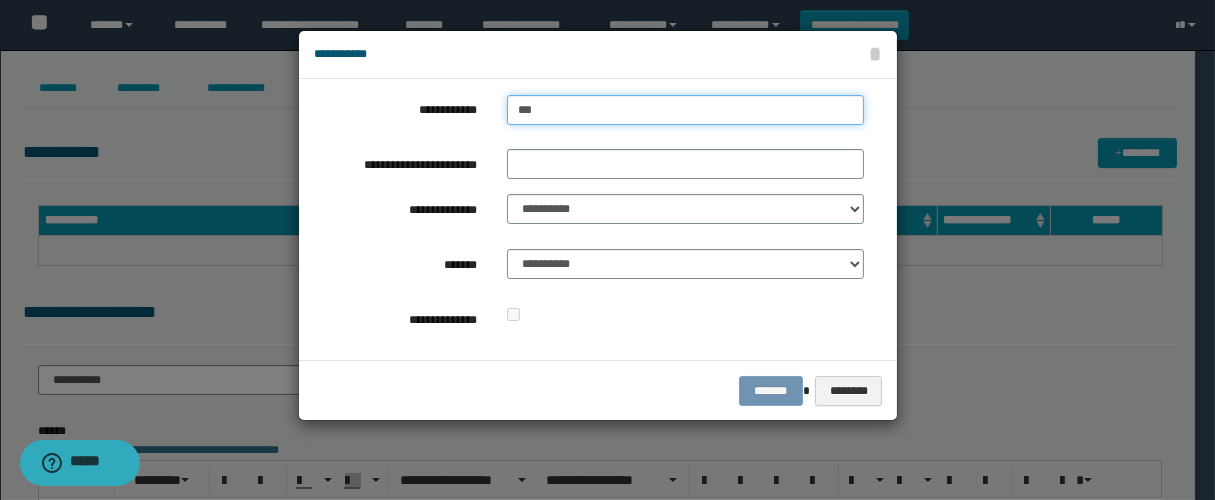 type on "****" 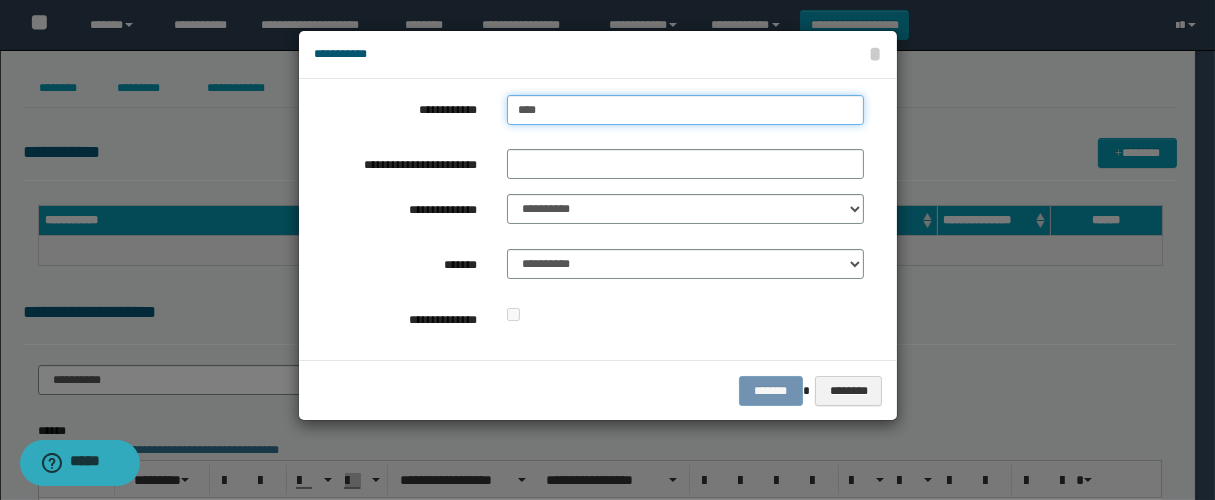 type on "****" 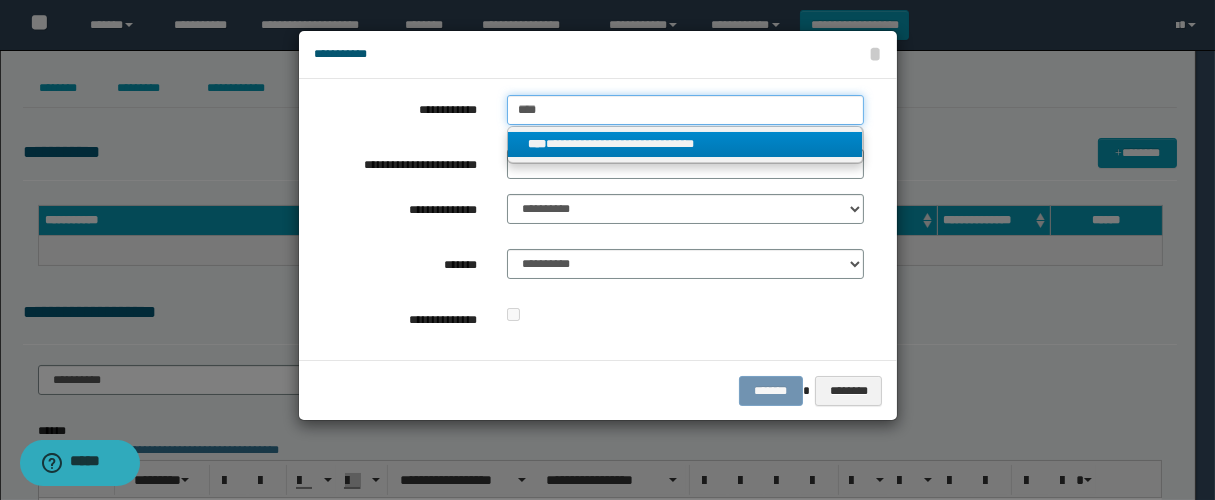 type on "****" 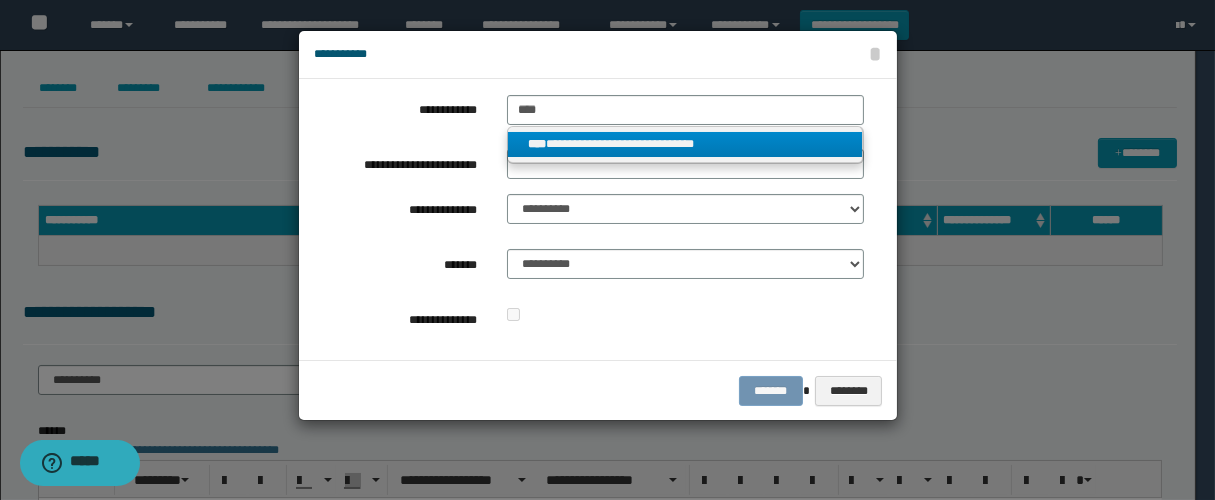 click on "**********" at bounding box center (685, 144) 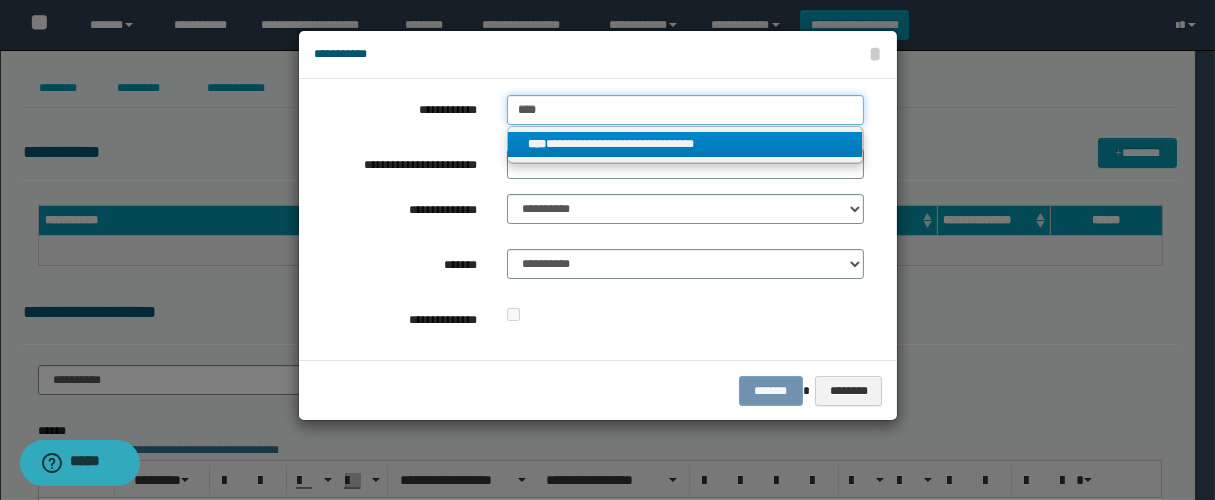 type 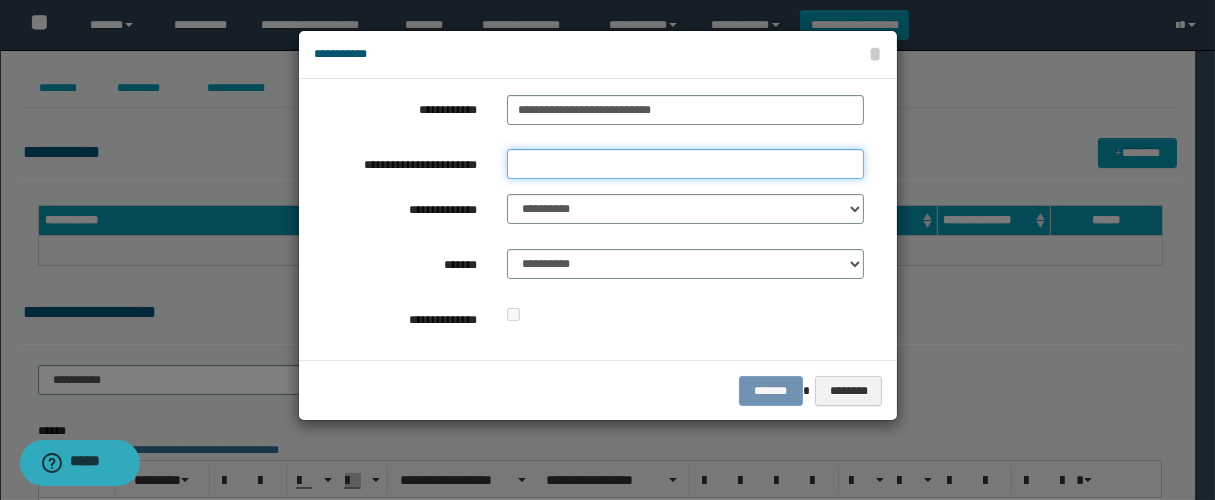 click on "**********" at bounding box center (685, 164) 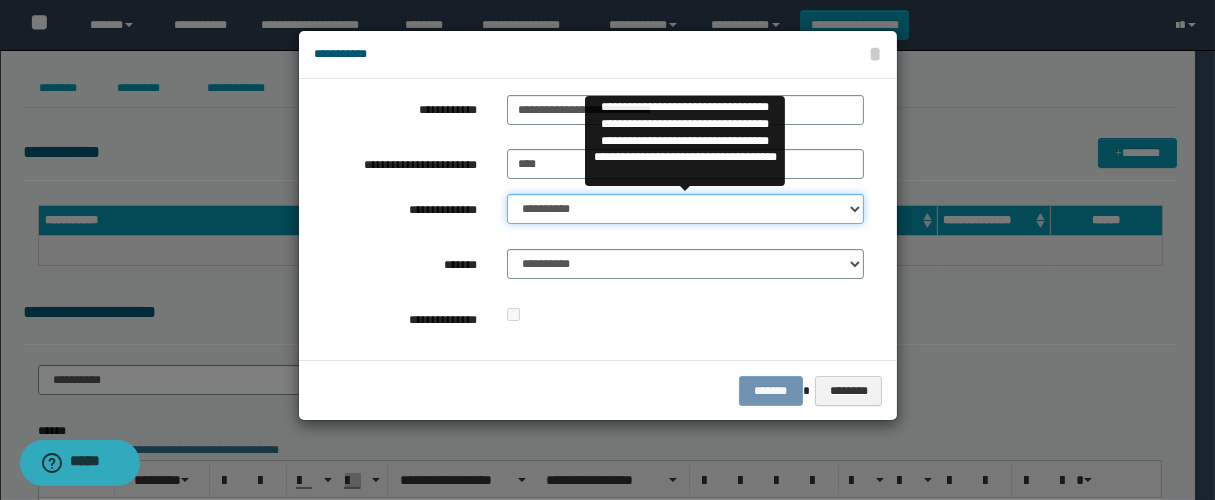 drag, startPoint x: 581, startPoint y: 215, endPoint x: 598, endPoint y: 215, distance: 17 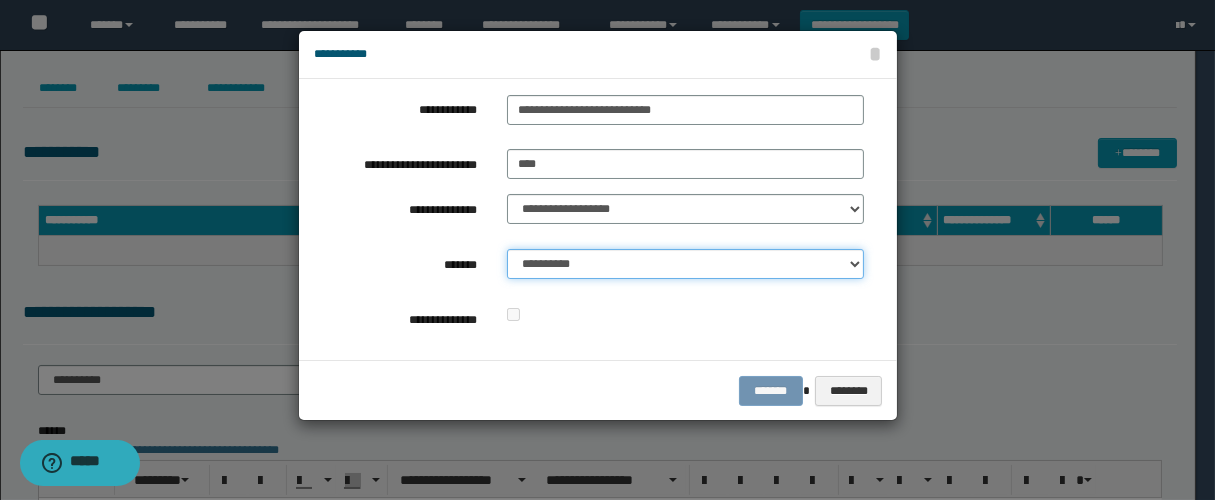 click on "**********" at bounding box center [685, 264] 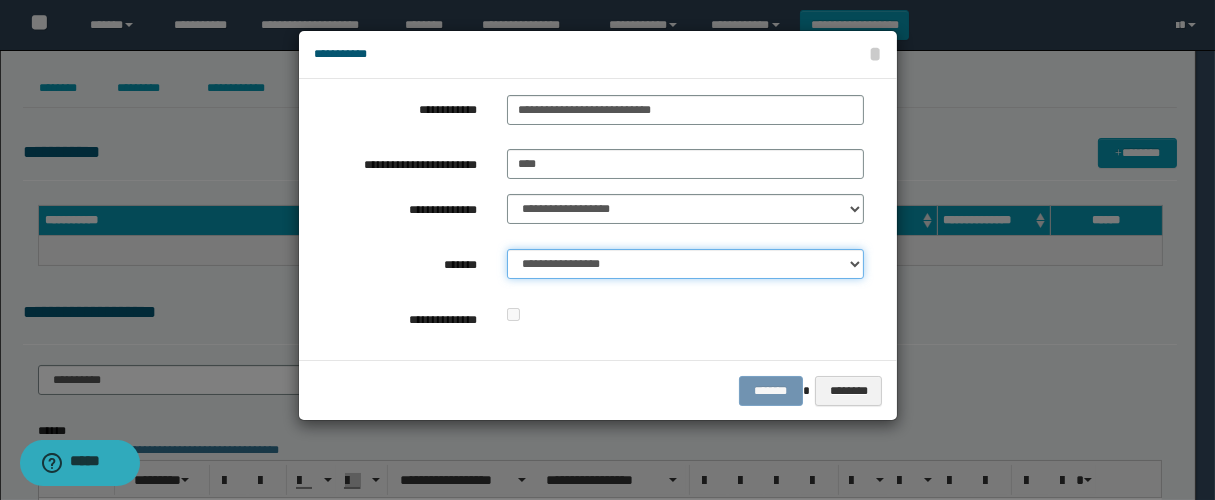 click on "**********" at bounding box center (685, 264) 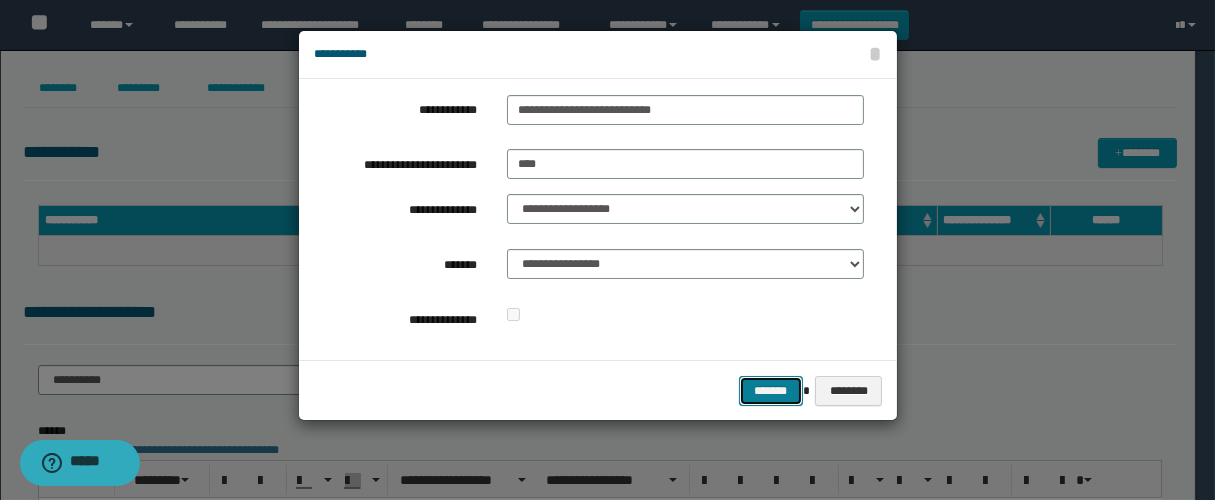 click on "*******" at bounding box center [771, 391] 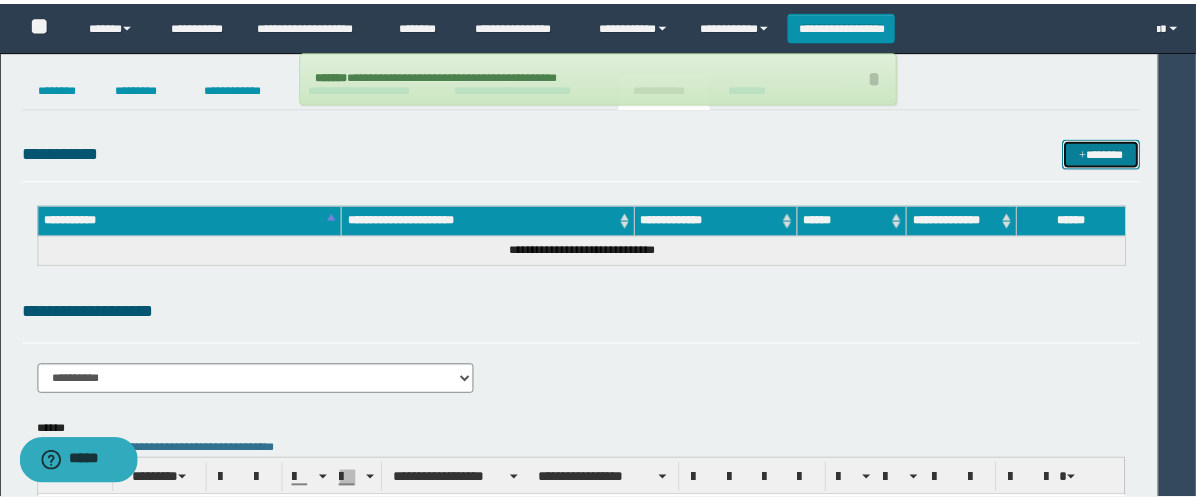 scroll, scrollTop: 0, scrollLeft: 0, axis: both 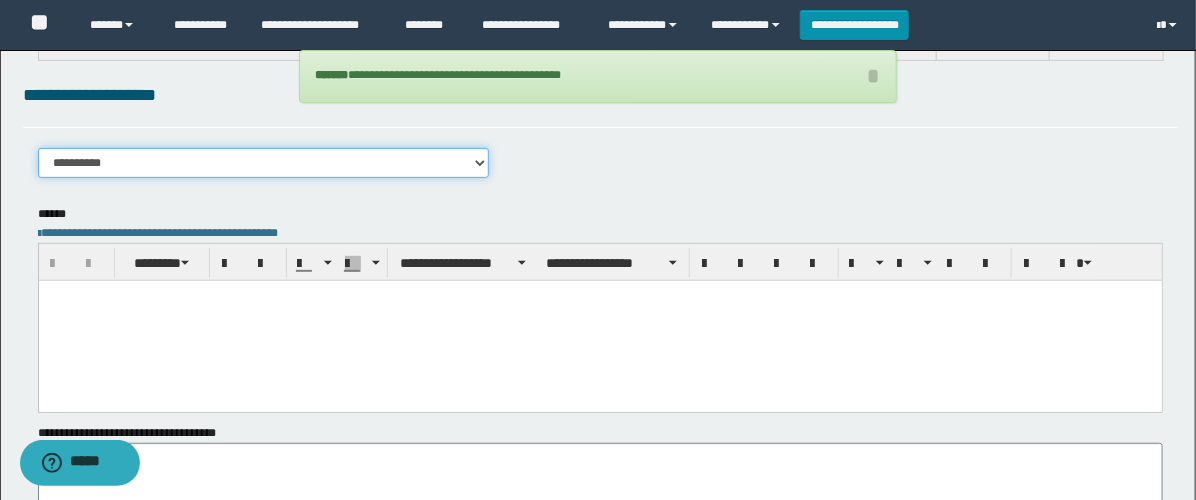 click on "**********" at bounding box center [263, 163] 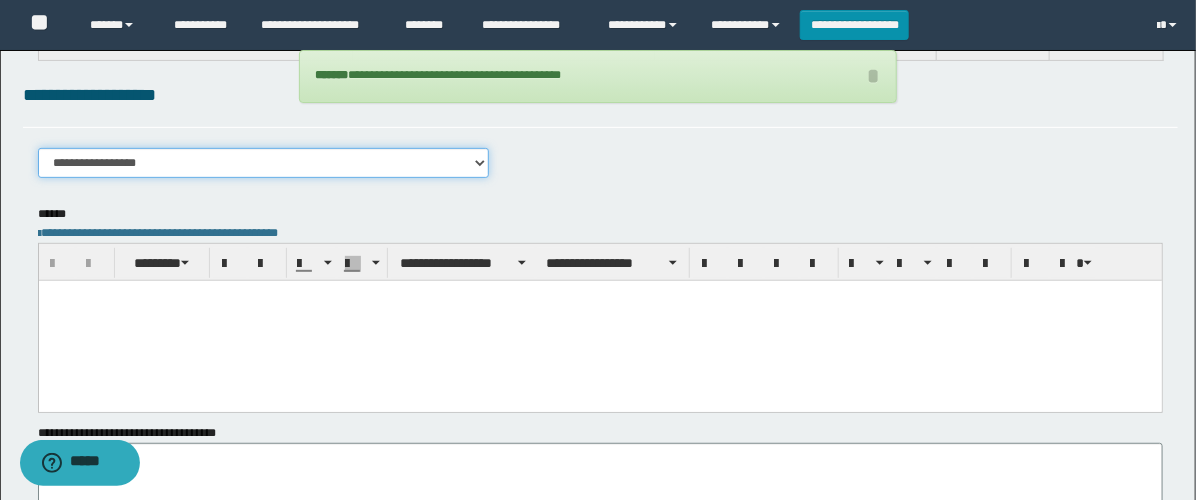 click on "**********" at bounding box center (263, 163) 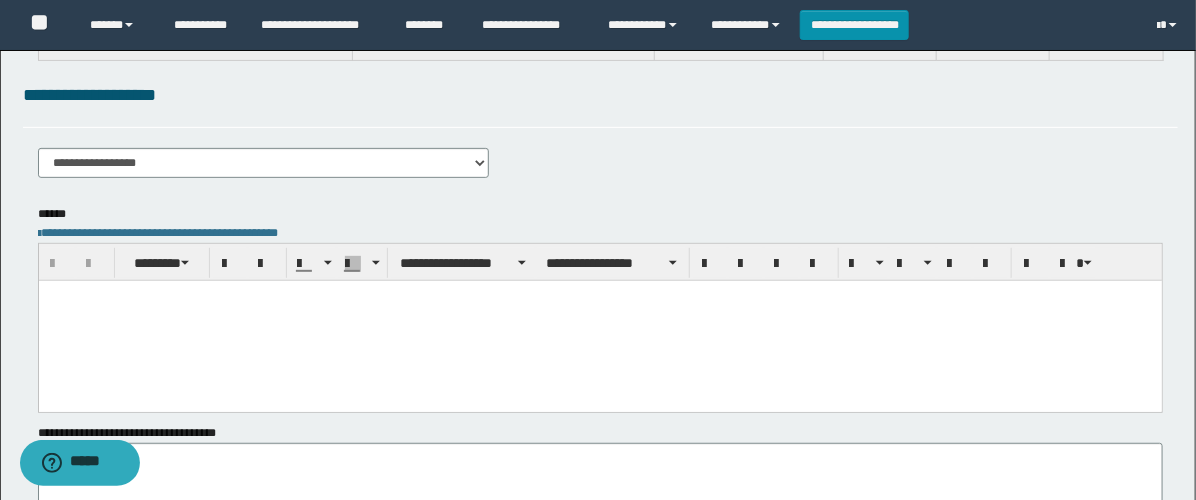 drag, startPoint x: 261, startPoint y: 336, endPoint x: 289, endPoint y: 342, distance: 28.635643 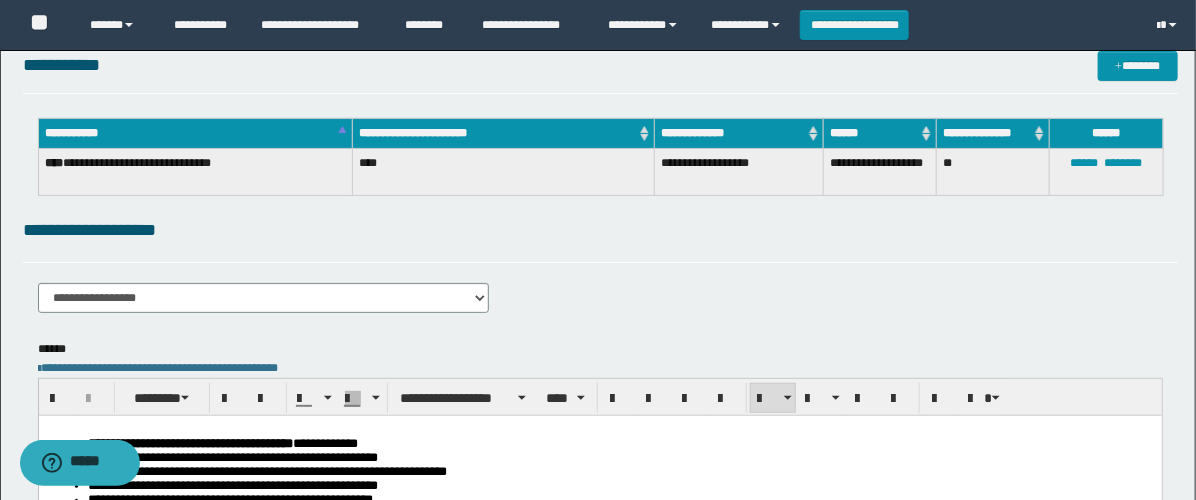 scroll, scrollTop: 0, scrollLeft: 0, axis: both 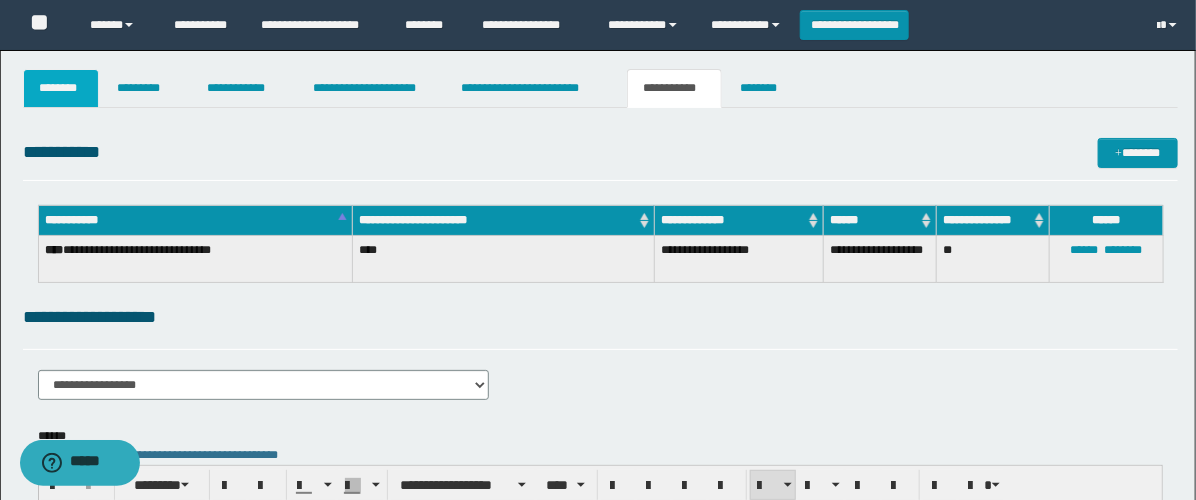 click on "********" at bounding box center (61, 88) 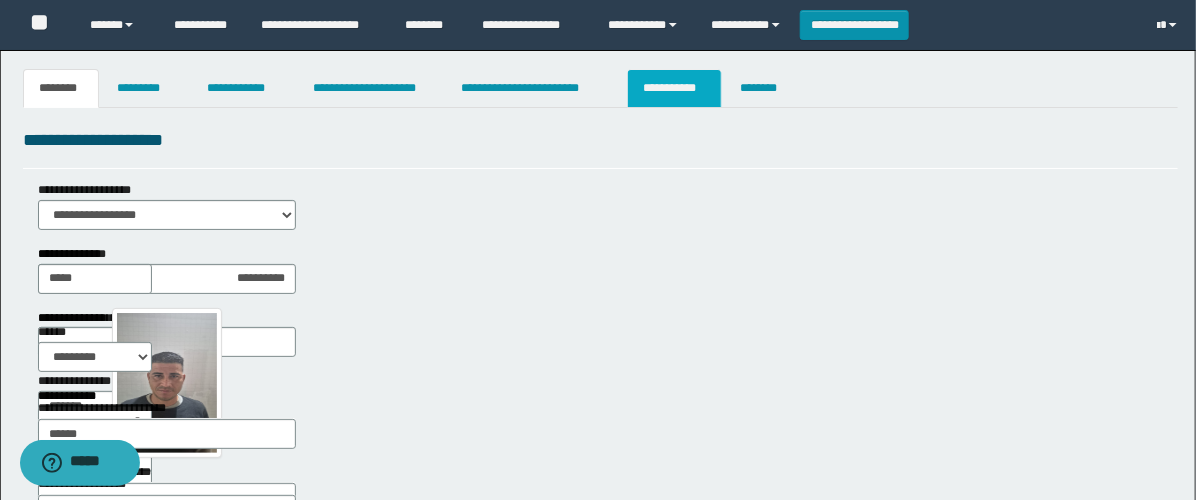 click on "**********" at bounding box center [674, 88] 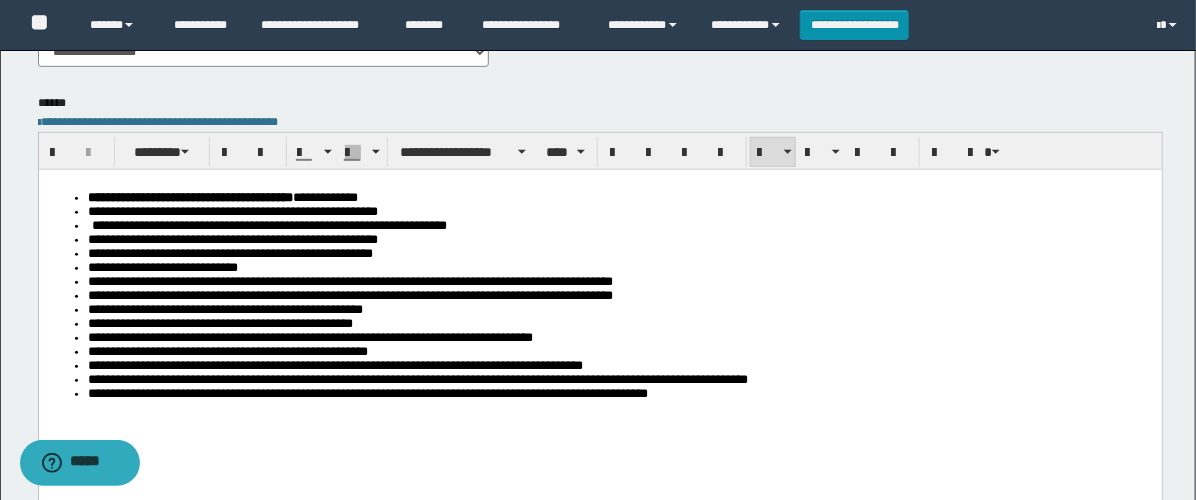 scroll, scrollTop: 0, scrollLeft: 0, axis: both 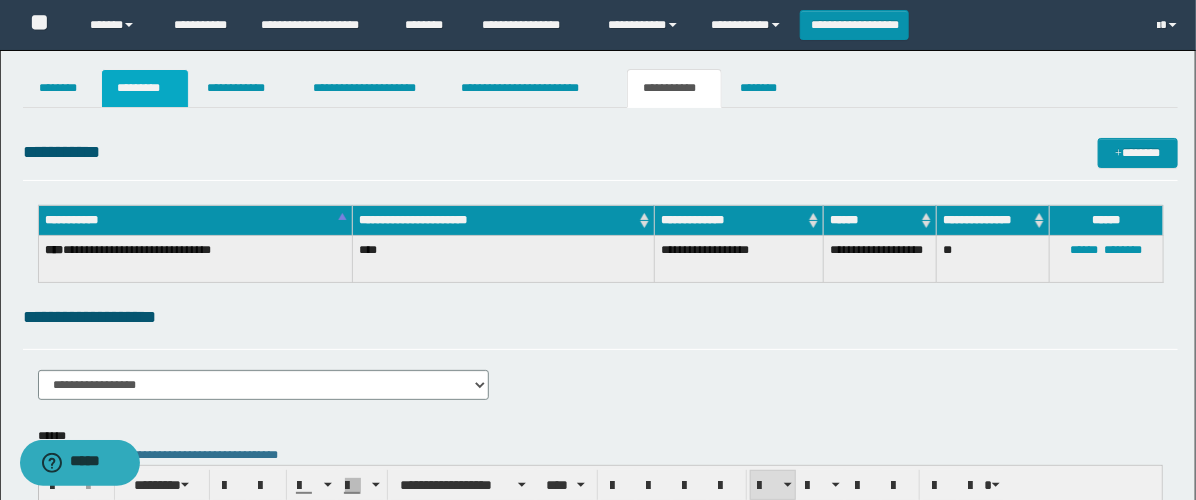 click on "*********" at bounding box center (145, 88) 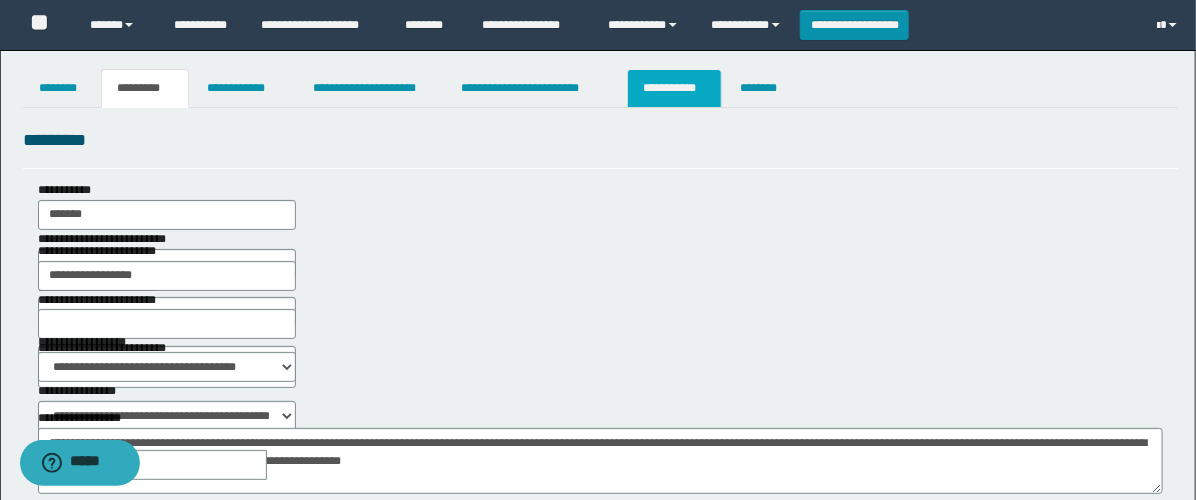 click on "**********" at bounding box center (674, 88) 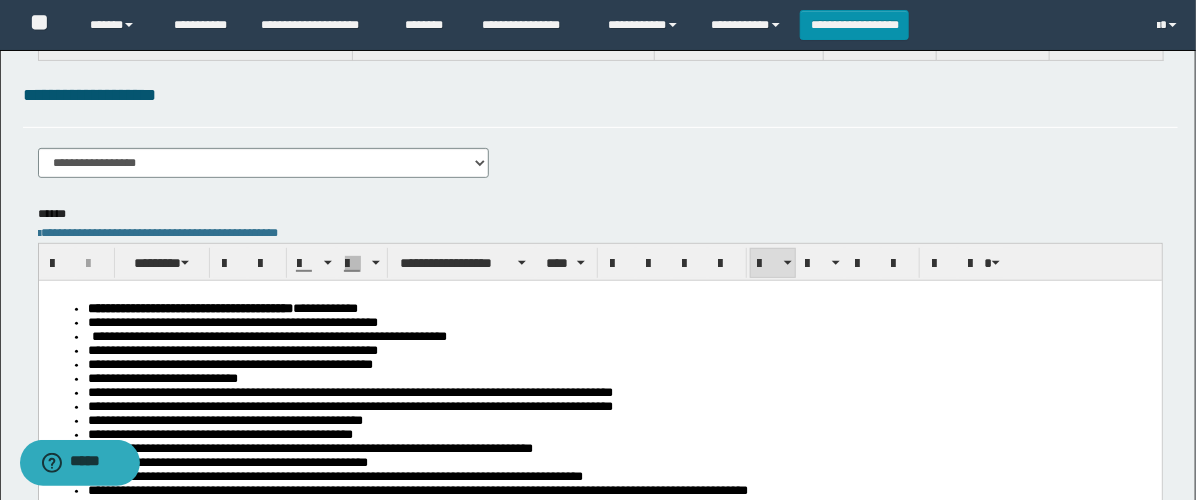 scroll, scrollTop: 333, scrollLeft: 0, axis: vertical 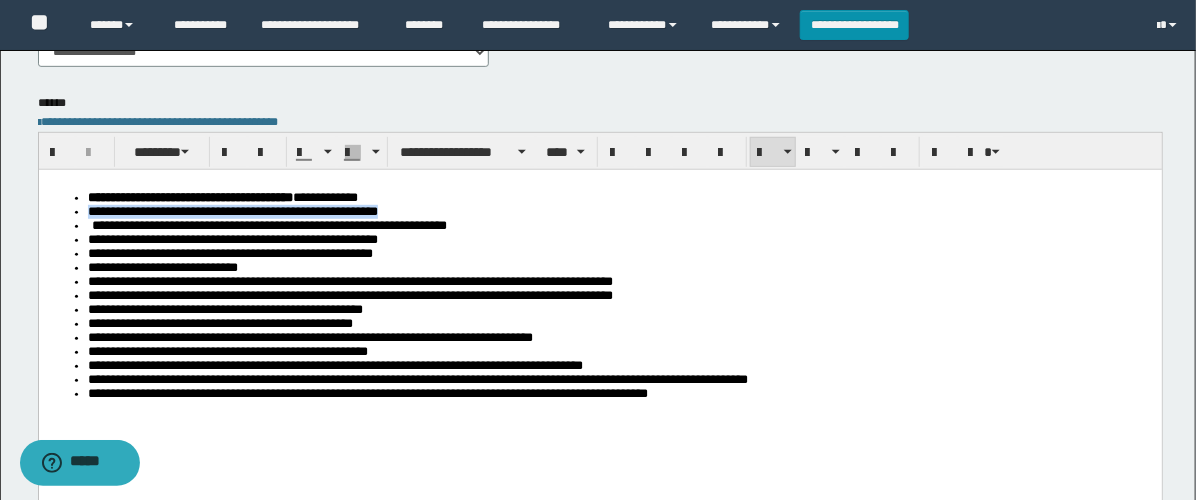 drag, startPoint x: 556, startPoint y: 221, endPoint x: 72, endPoint y: 206, distance: 484.2324 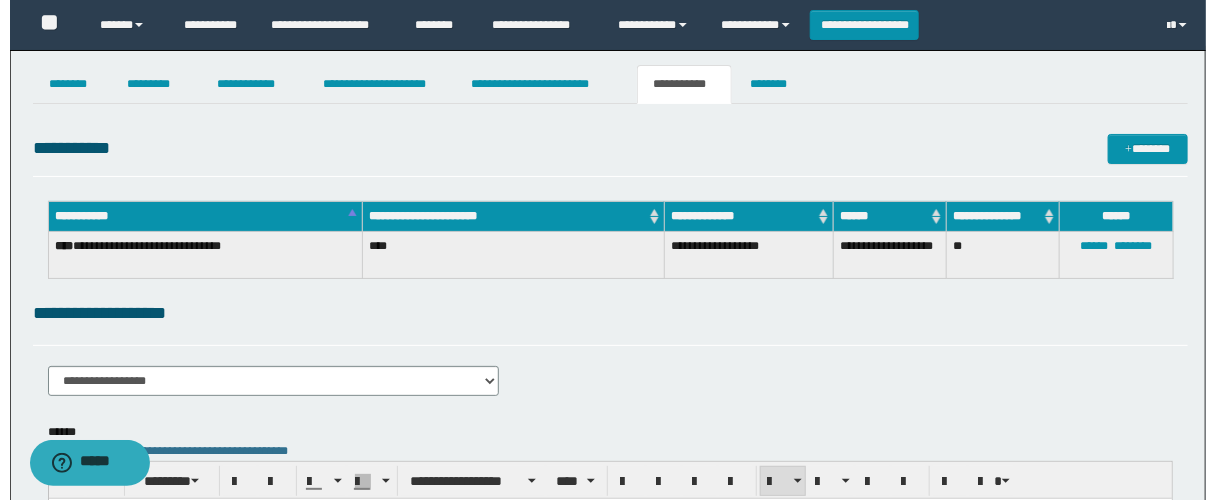 scroll, scrollTop: 0, scrollLeft: 0, axis: both 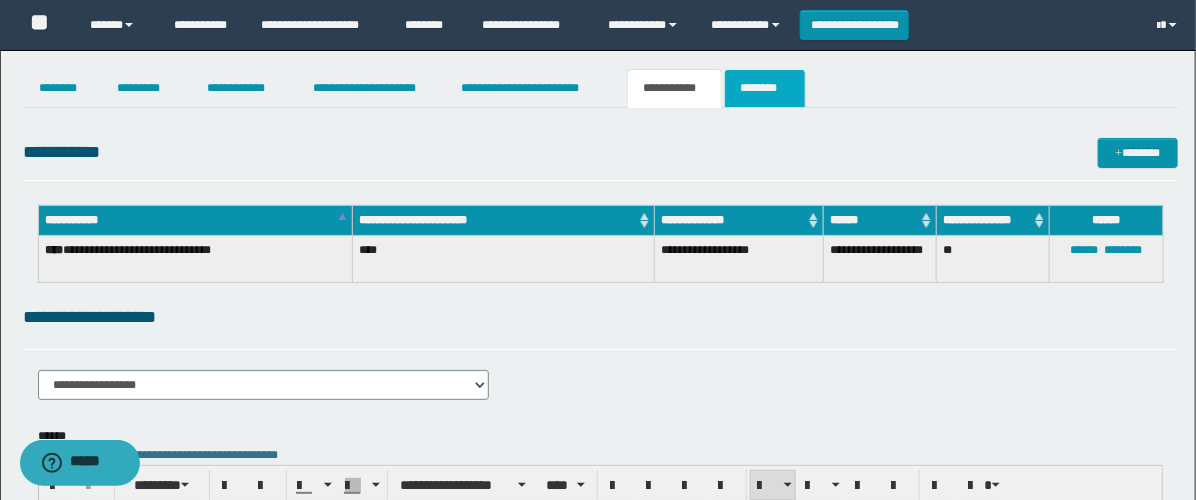click on "********" at bounding box center [765, 88] 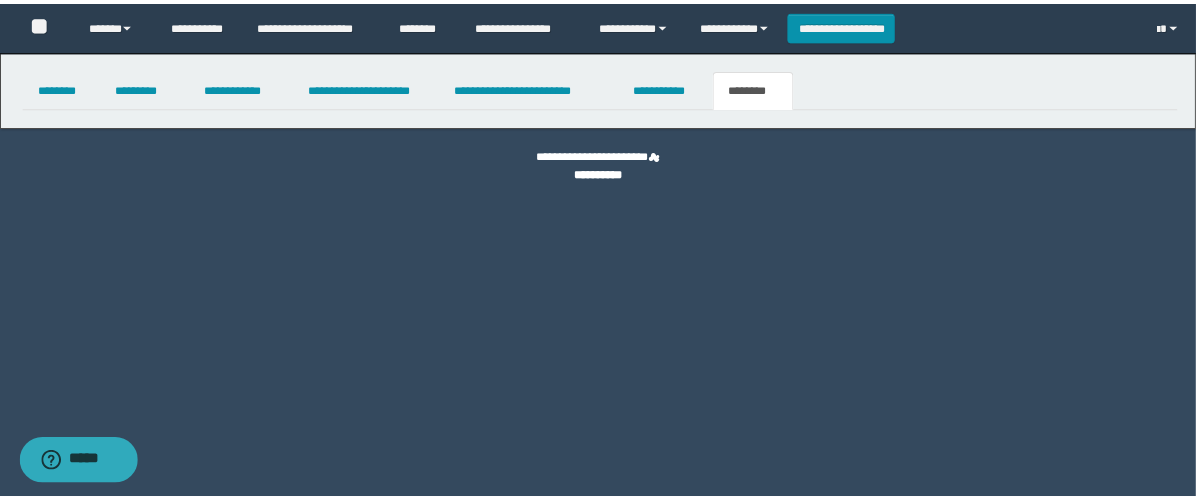 scroll, scrollTop: 0, scrollLeft: 0, axis: both 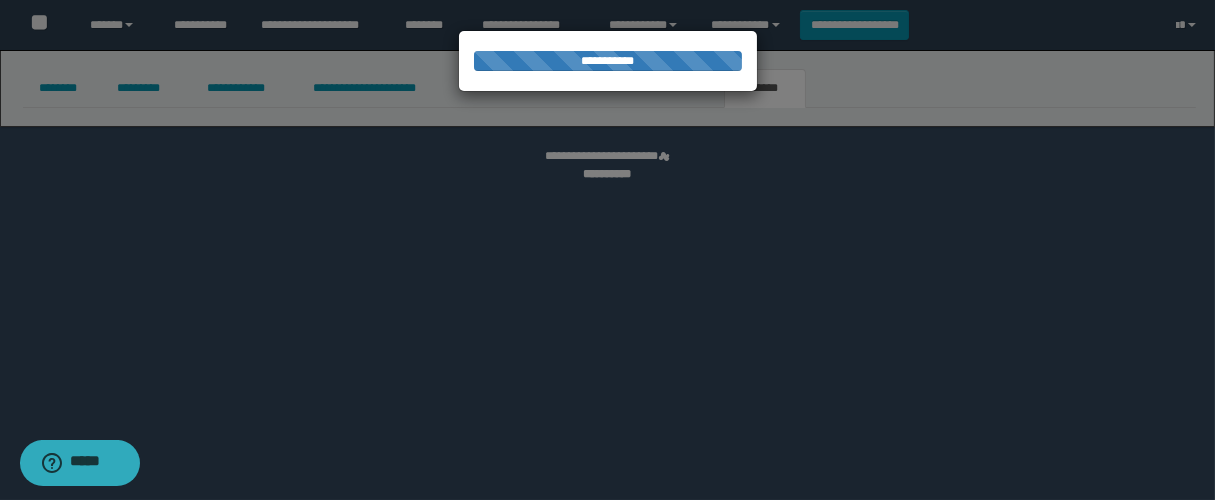 select 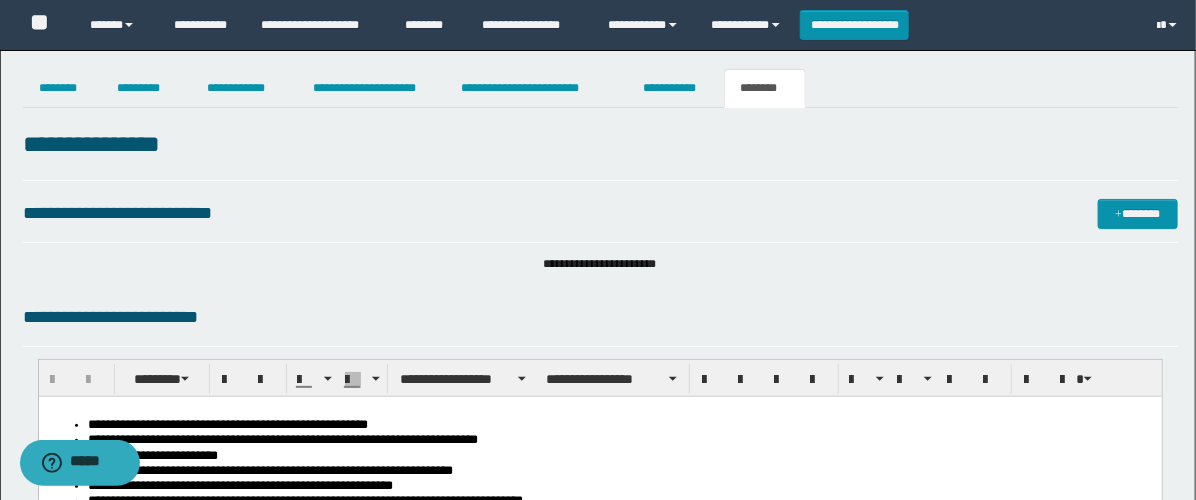 scroll, scrollTop: 0, scrollLeft: 0, axis: both 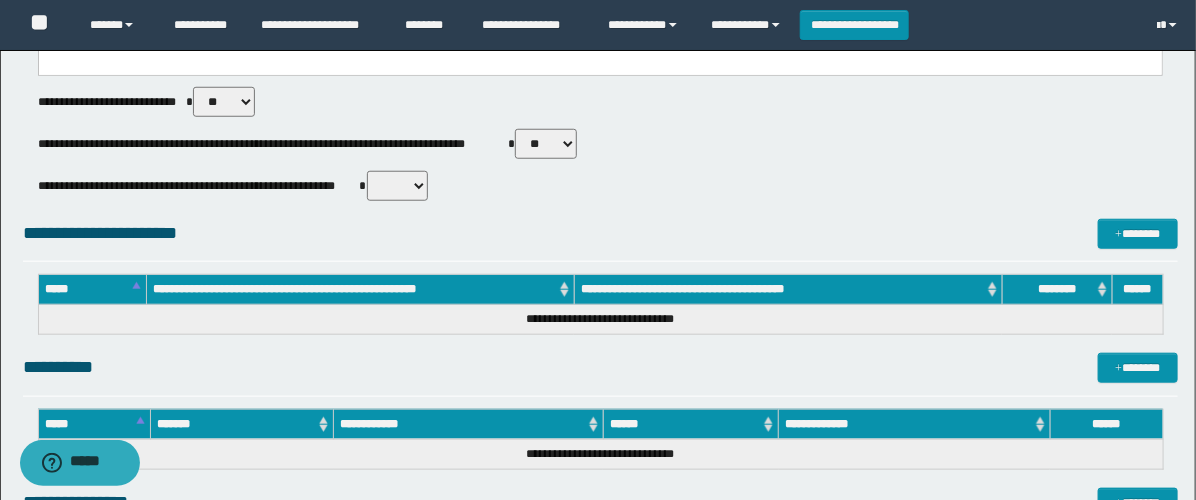 click on "**
**" at bounding box center [546, 144] 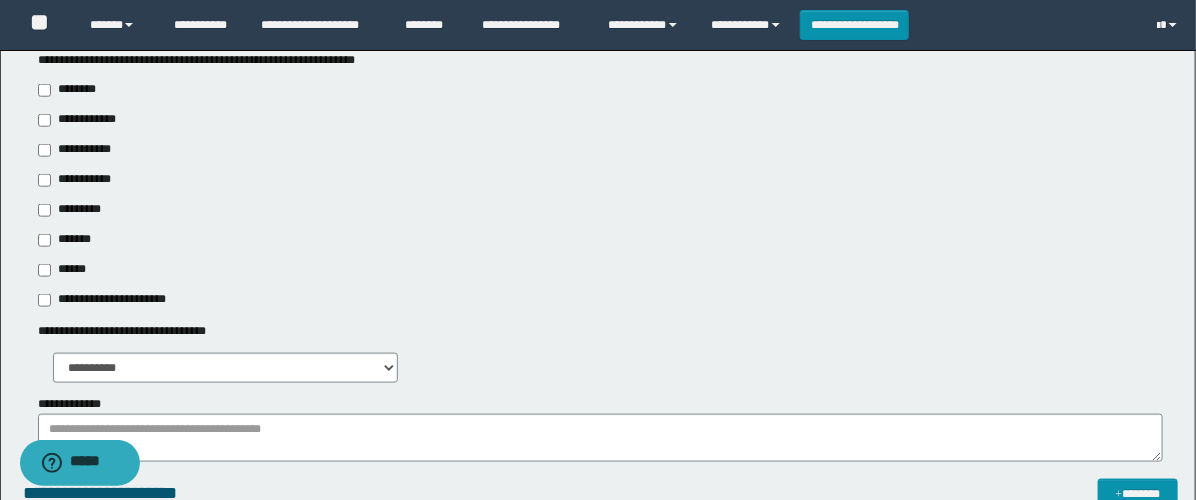 scroll, scrollTop: 666, scrollLeft: 0, axis: vertical 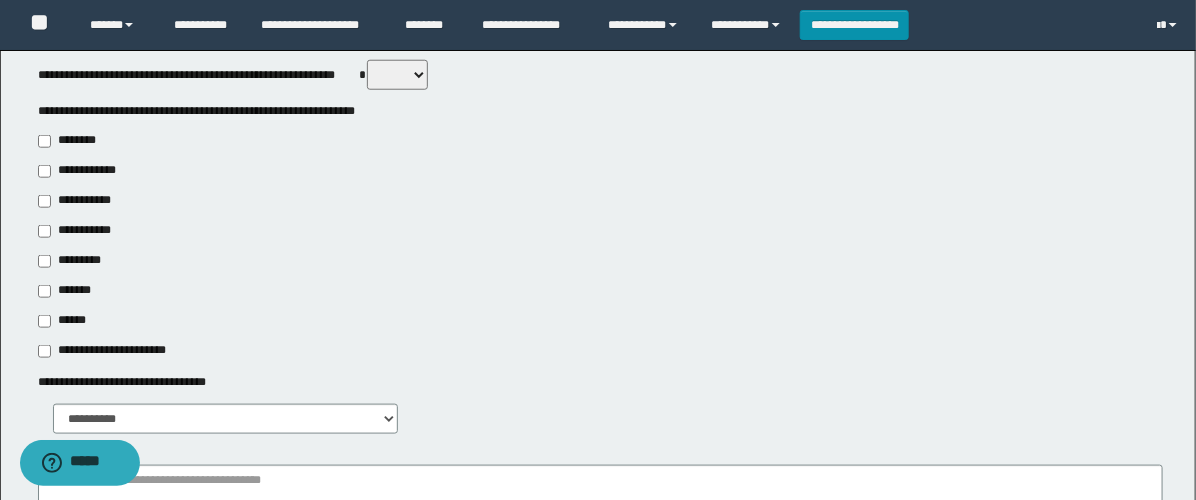 click on "**********" at bounding box center [76, 231] 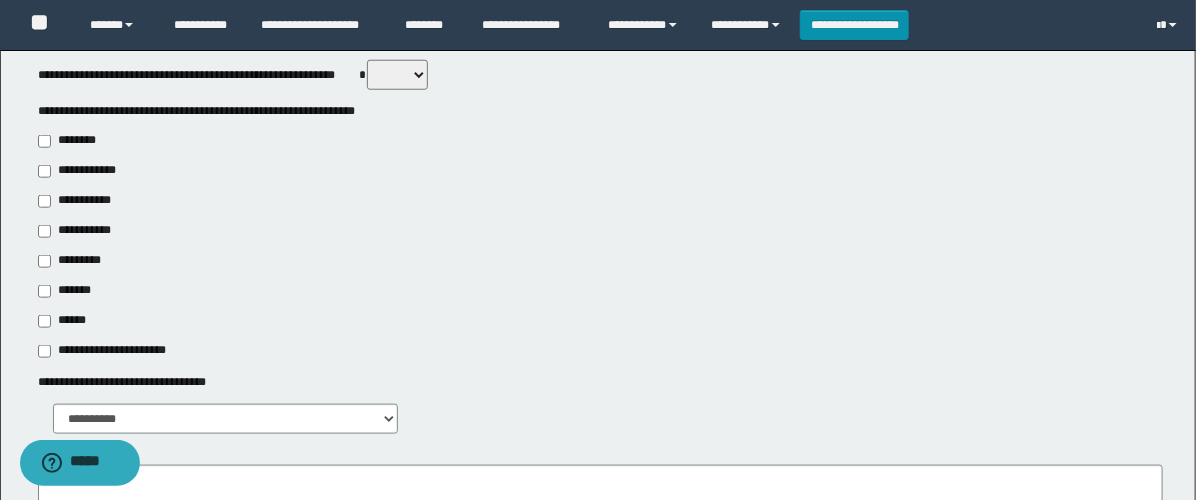 click on "**********" at bounding box center (81, 201) 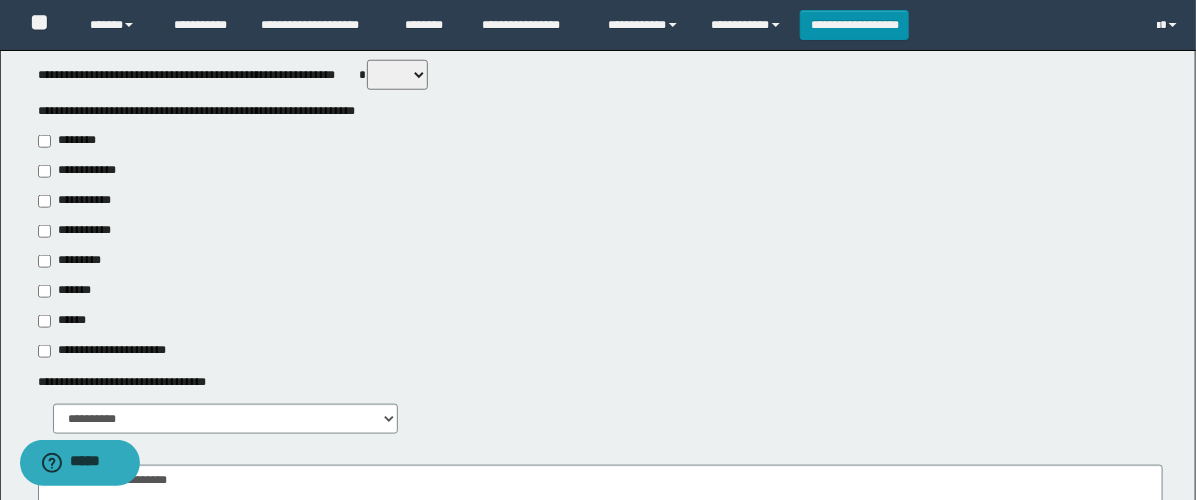 click on "*******" at bounding box center [70, 291] 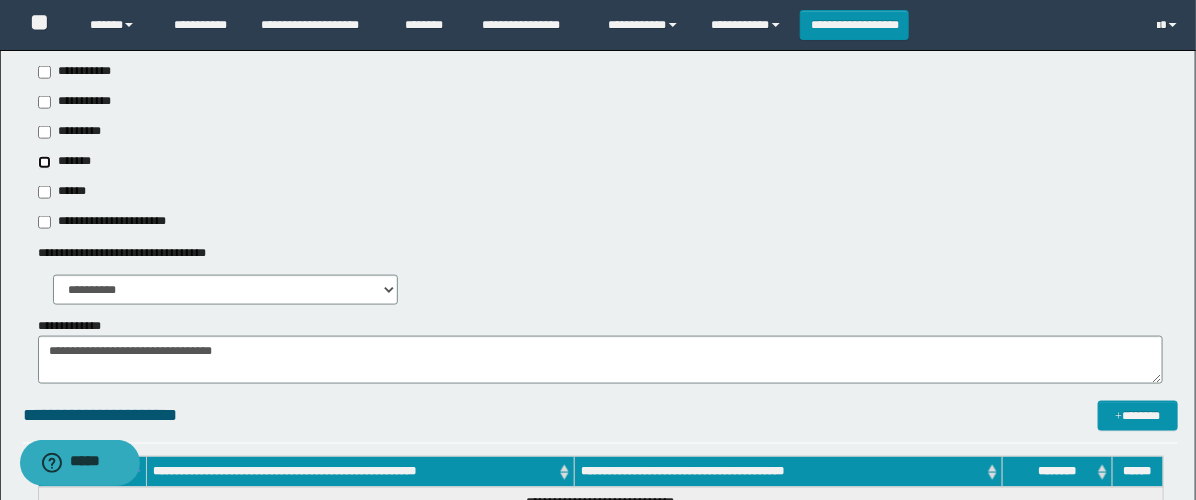 scroll, scrollTop: 888, scrollLeft: 0, axis: vertical 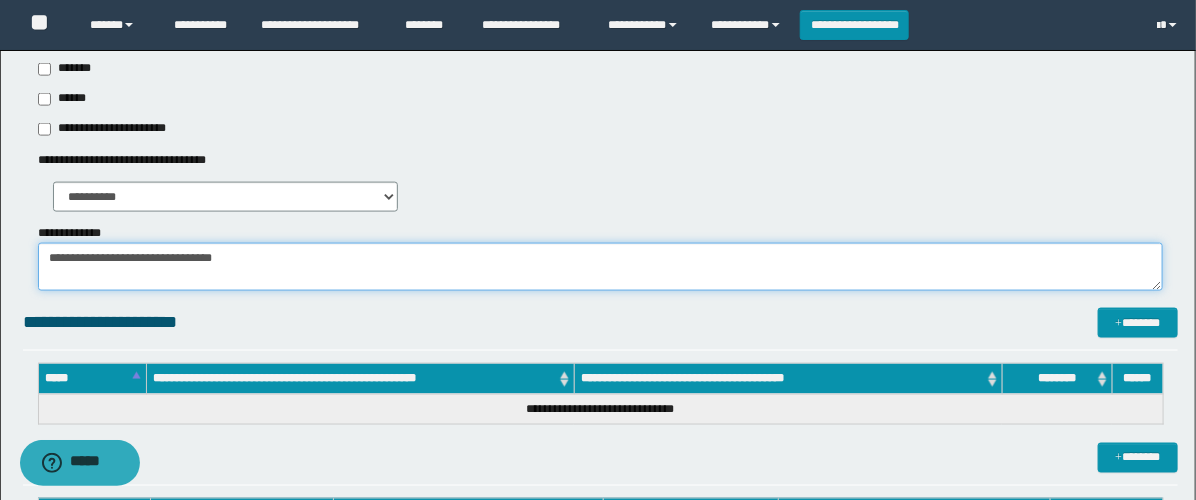 click on "**********" at bounding box center [600, 267] 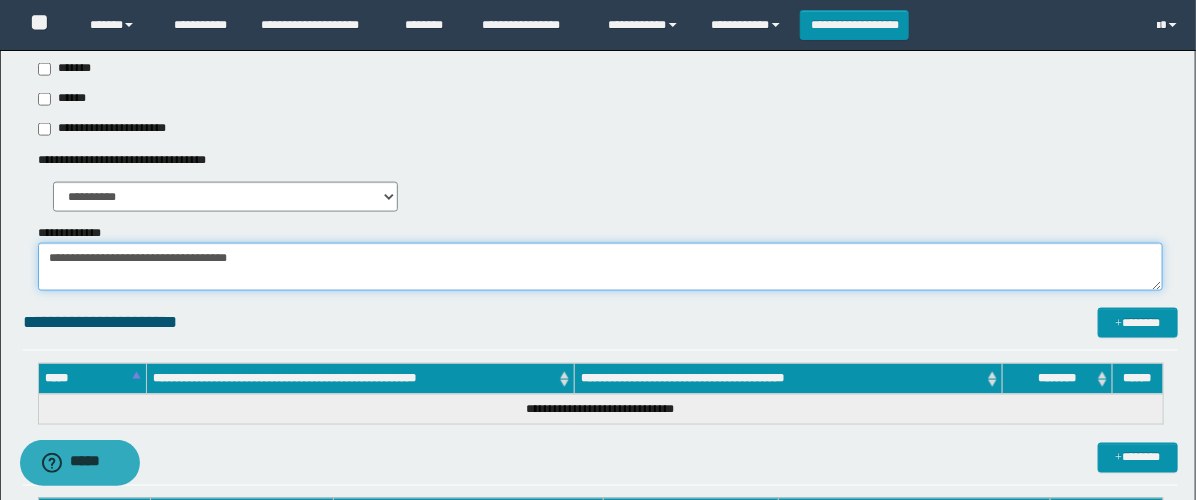 paste on "**********" 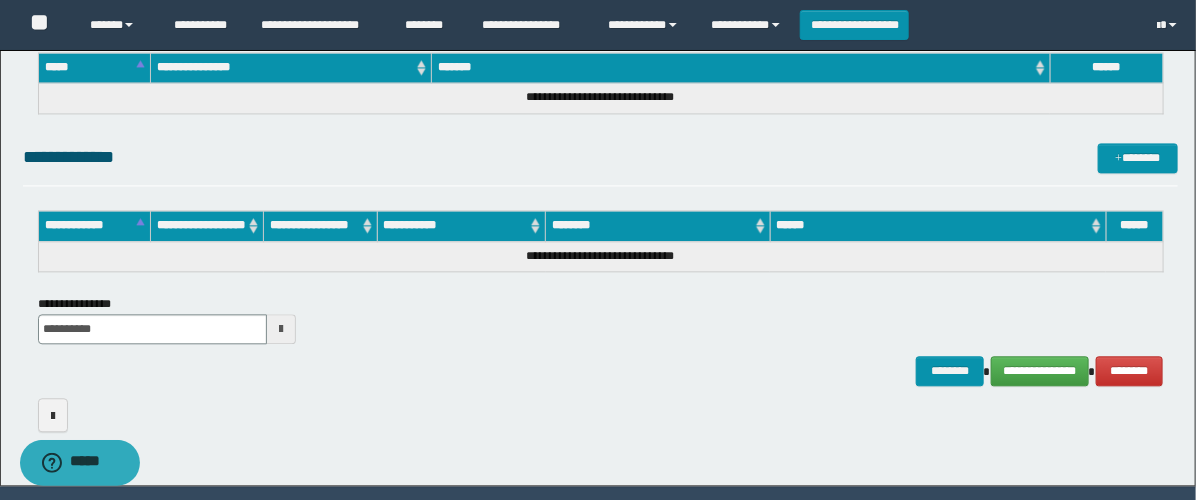 scroll, scrollTop: 1544, scrollLeft: 0, axis: vertical 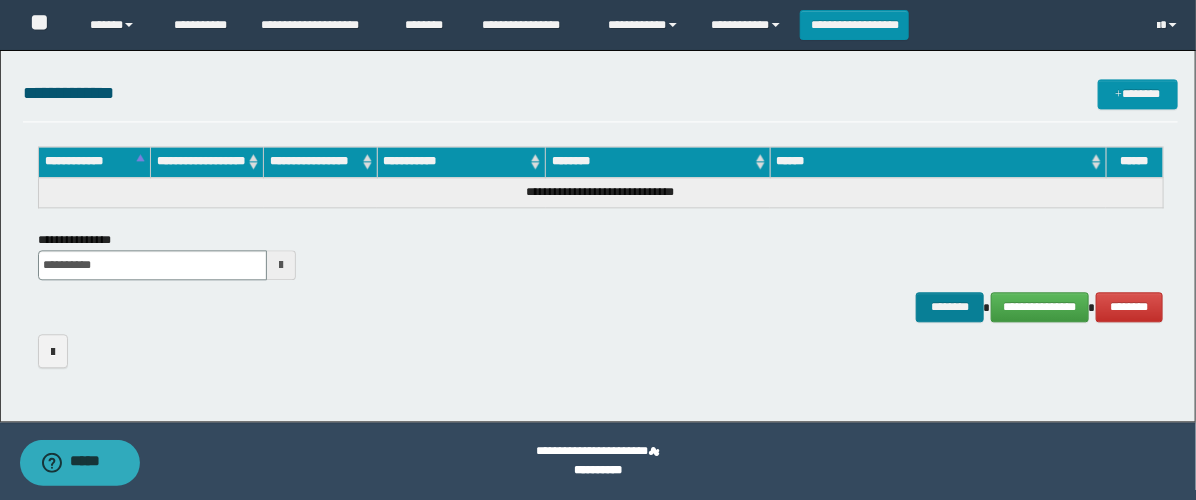 type on "**********" 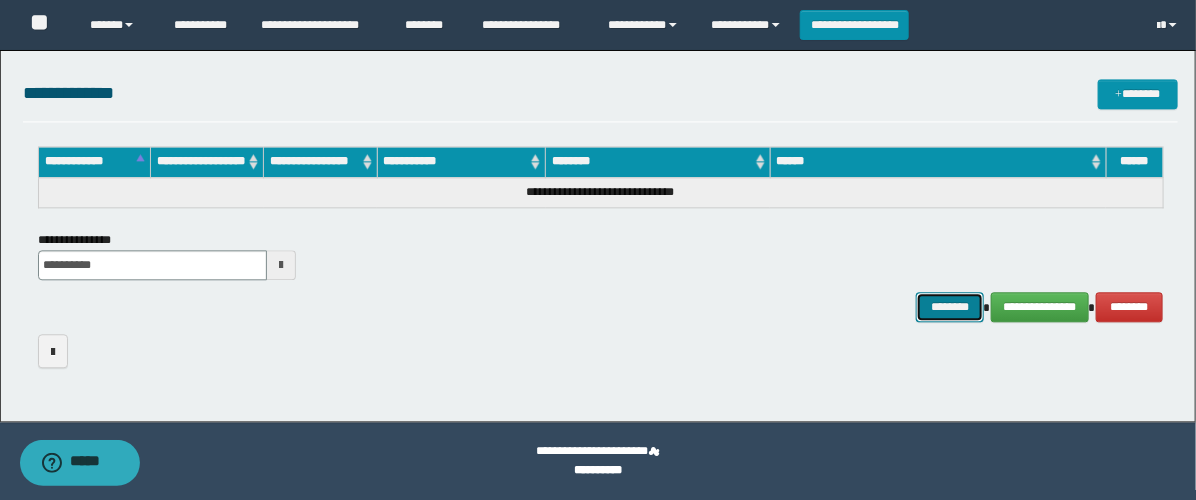 click on "********" at bounding box center [950, 307] 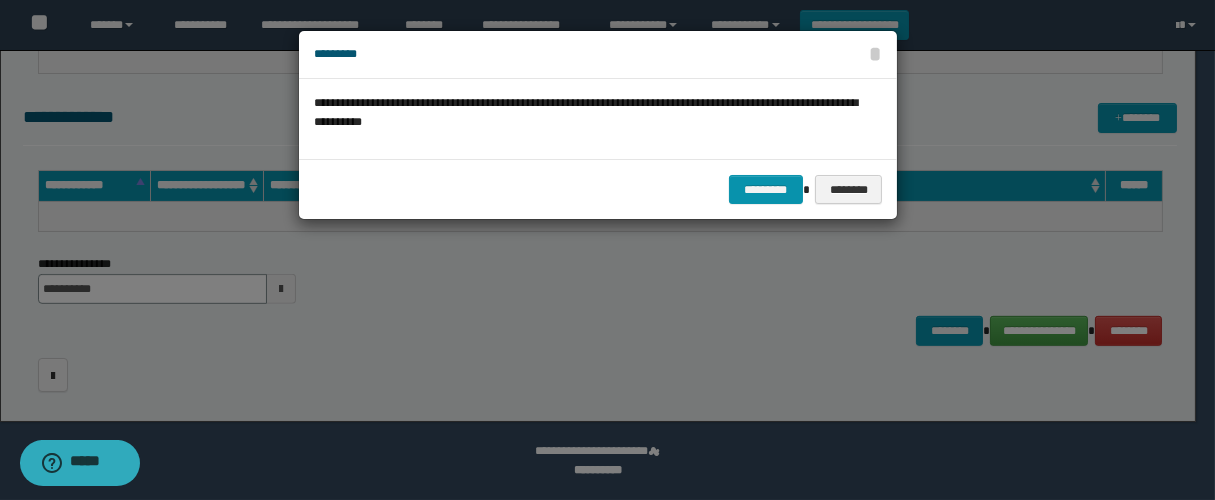 click on "*********
********" at bounding box center (598, 189) 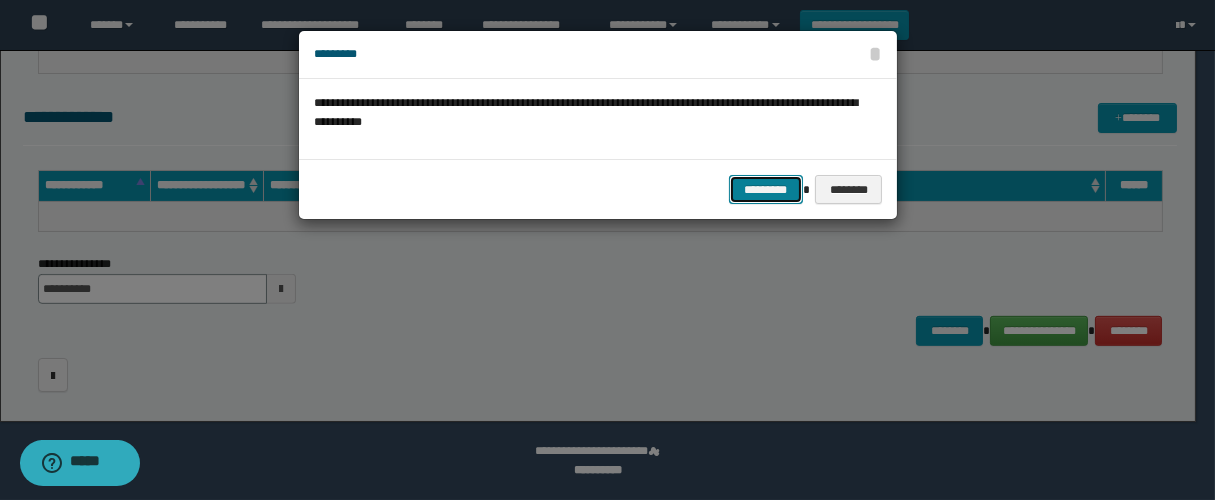 click on "*********" at bounding box center (766, 190) 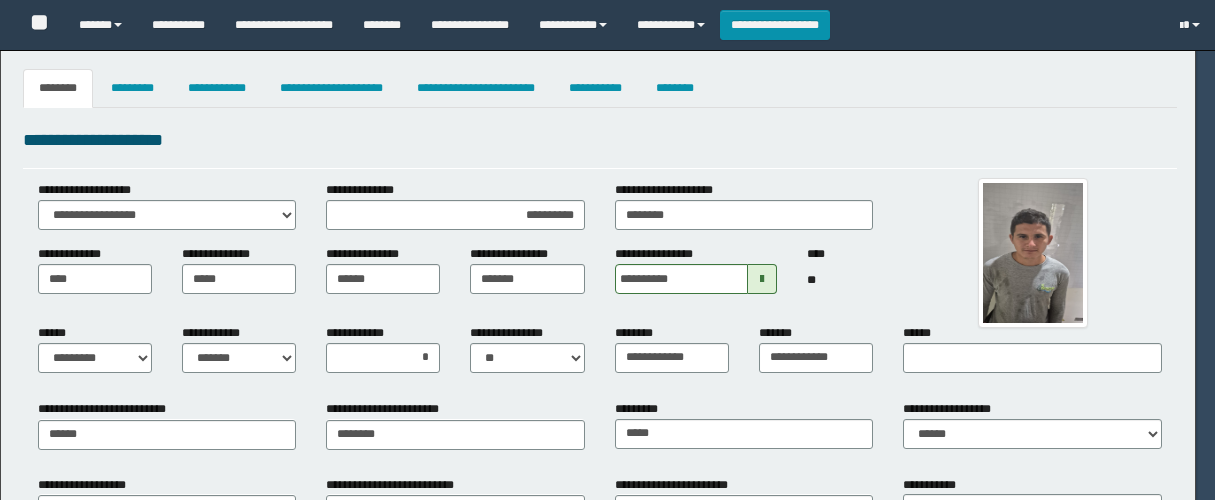 select on "*" 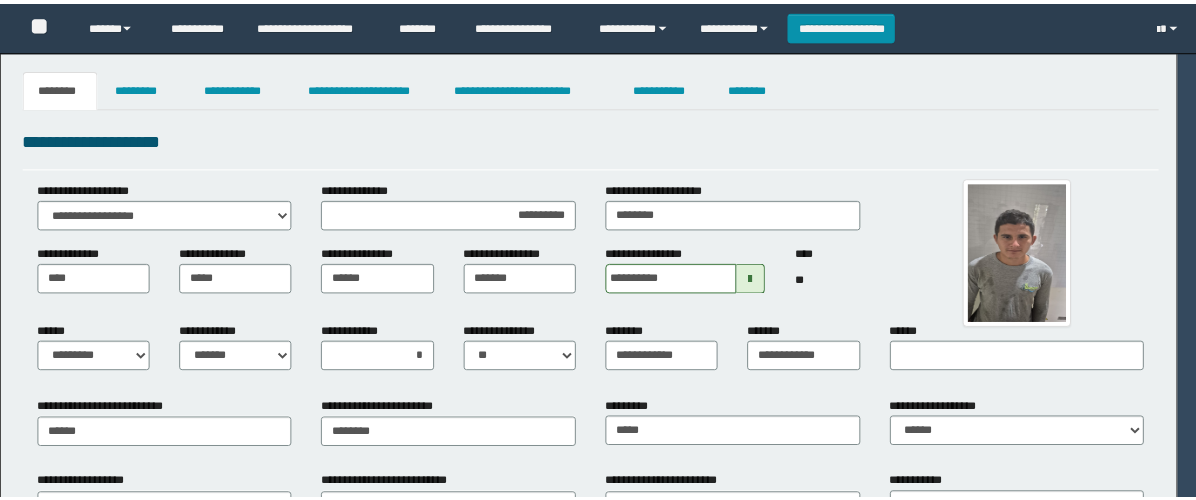 scroll, scrollTop: 0, scrollLeft: 0, axis: both 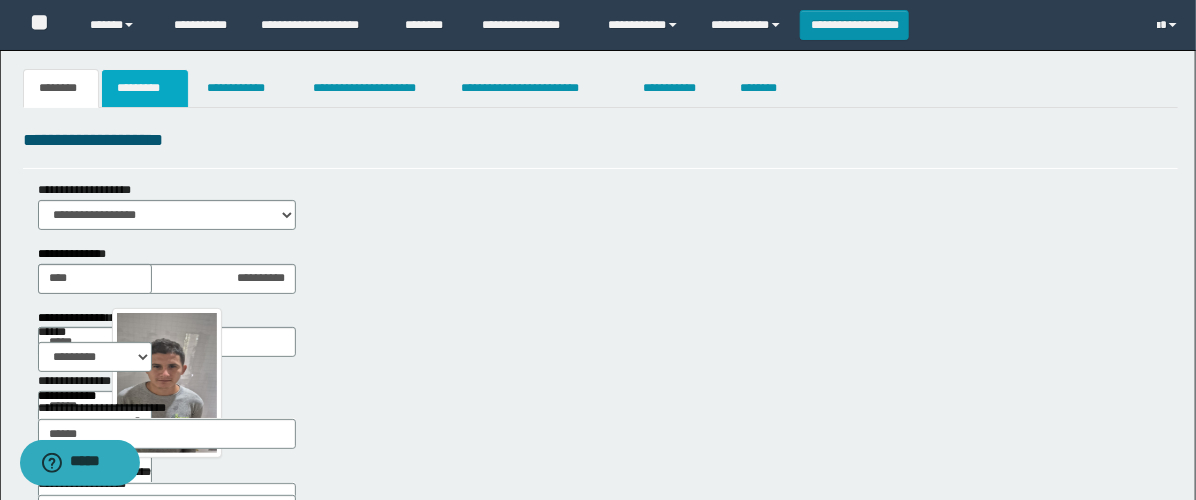 click on "*********" at bounding box center [145, 88] 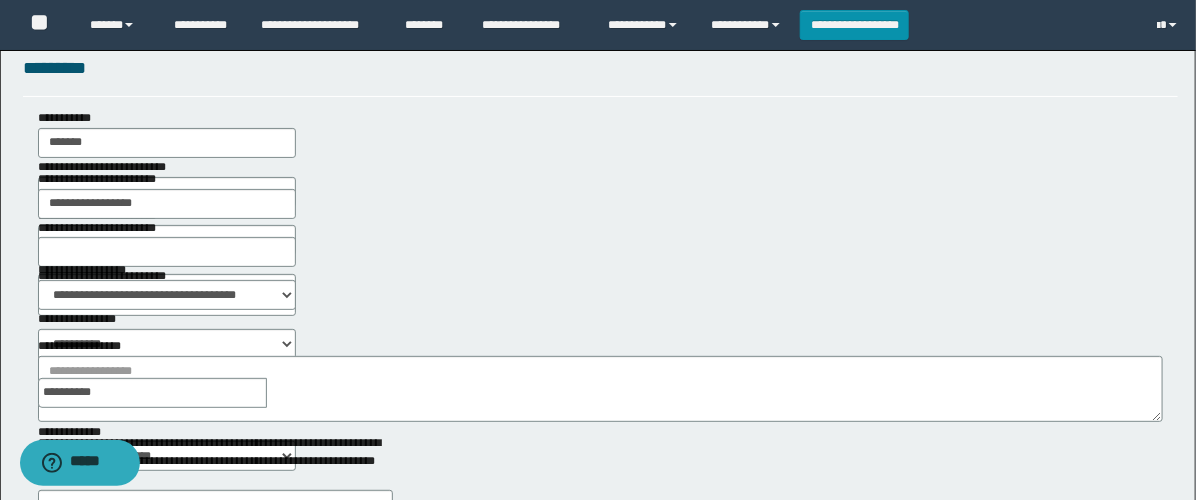 scroll, scrollTop: 111, scrollLeft: 0, axis: vertical 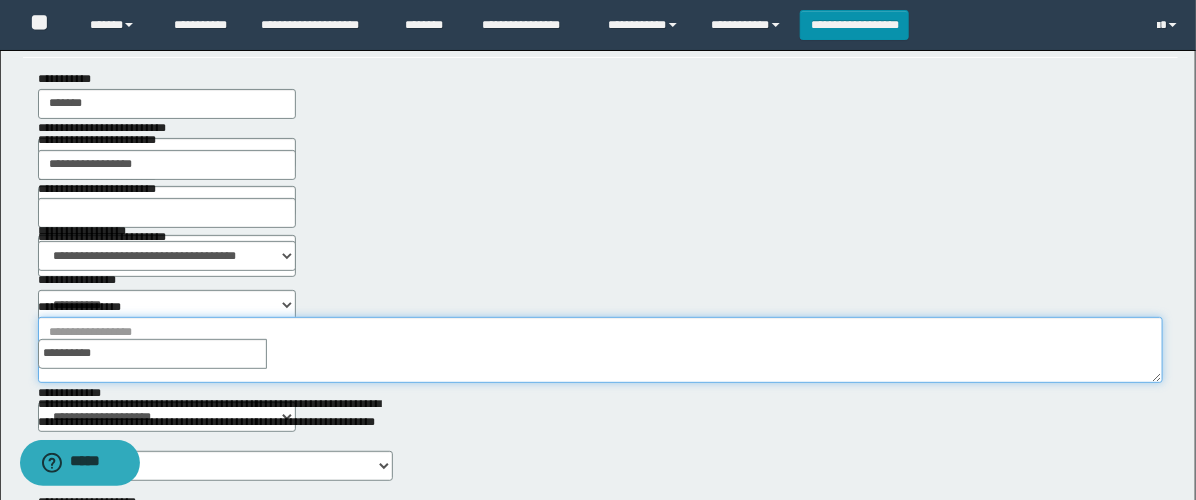 click on "**********" at bounding box center [600, 350] 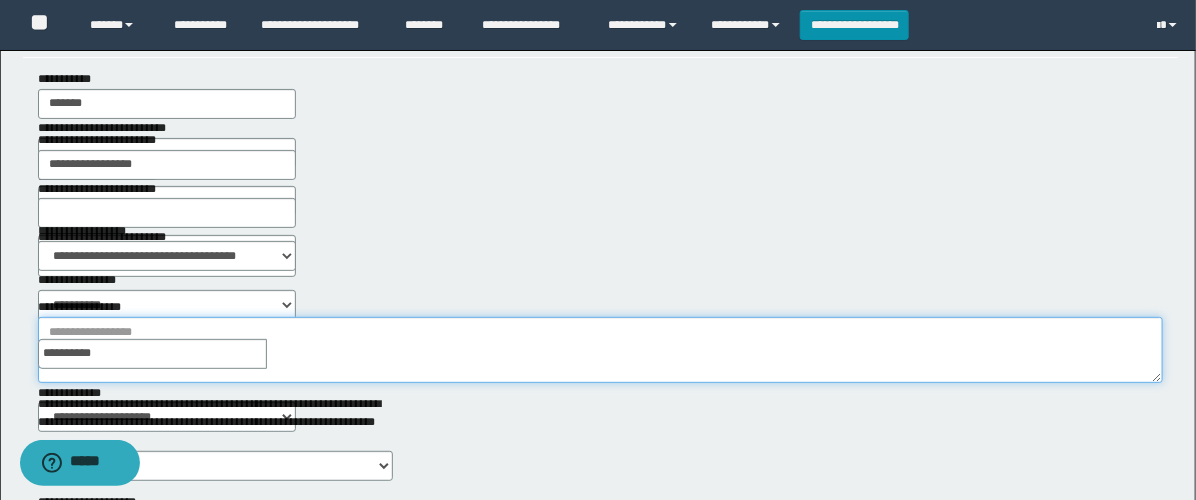 paste on "**********" 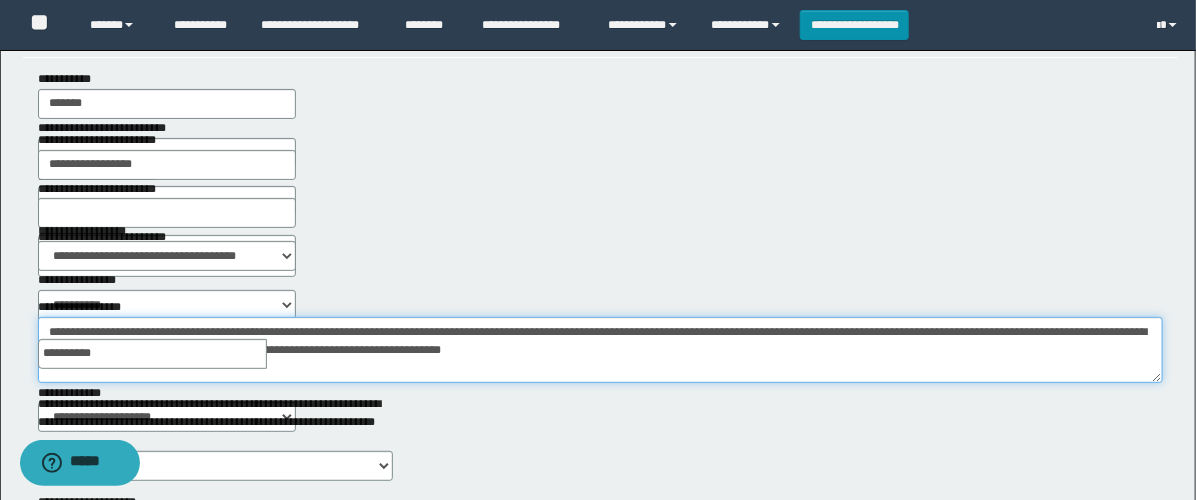 type on "**********" 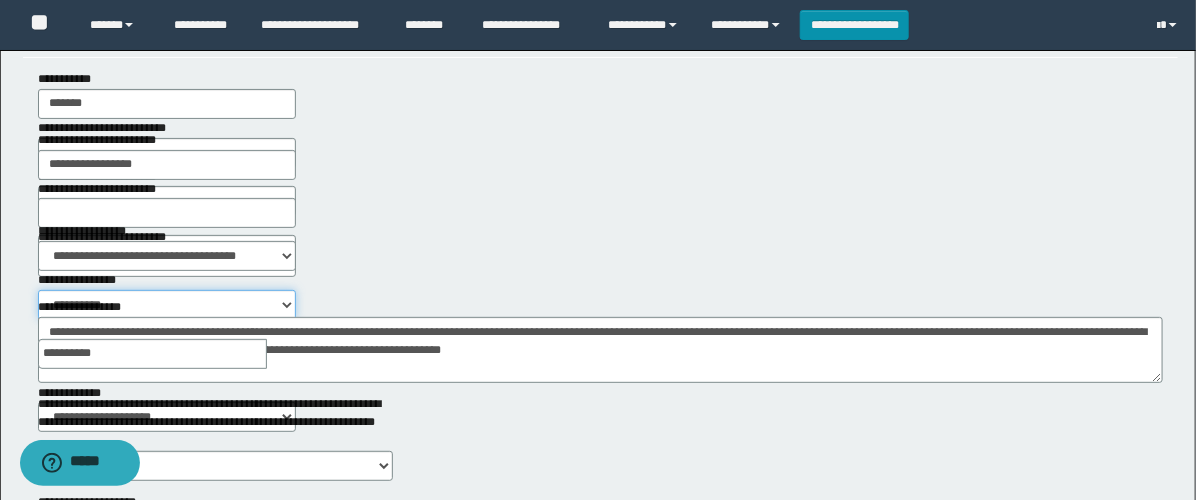 click on "**********" at bounding box center [167, 305] 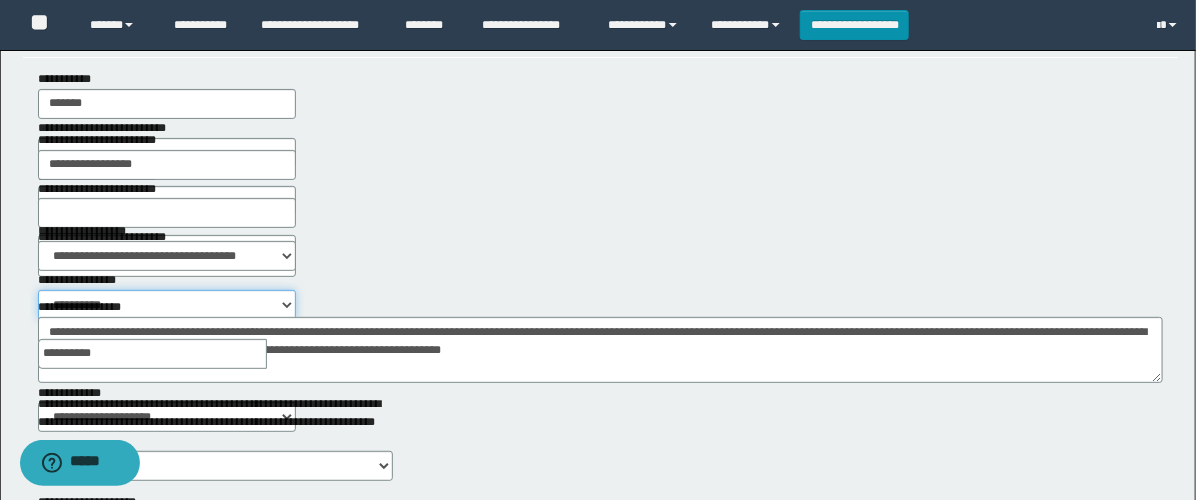 select on "****" 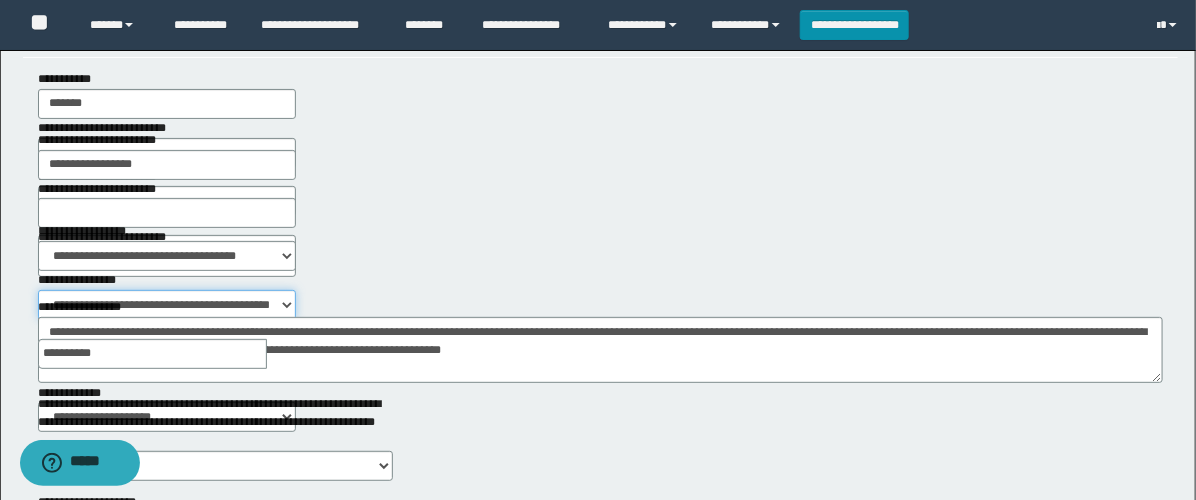 click on "**********" at bounding box center (167, 305) 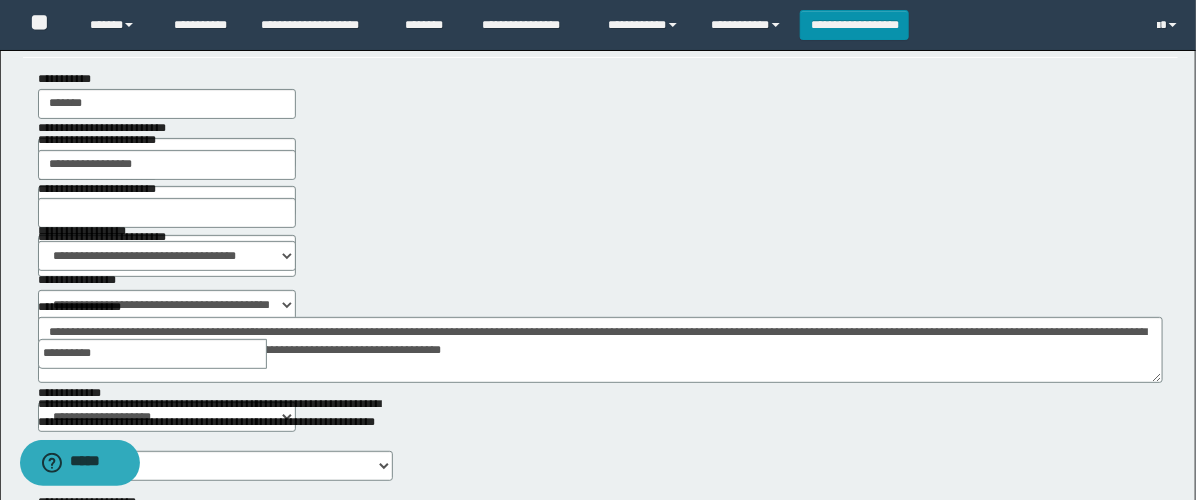 click at bounding box center [281, 354] 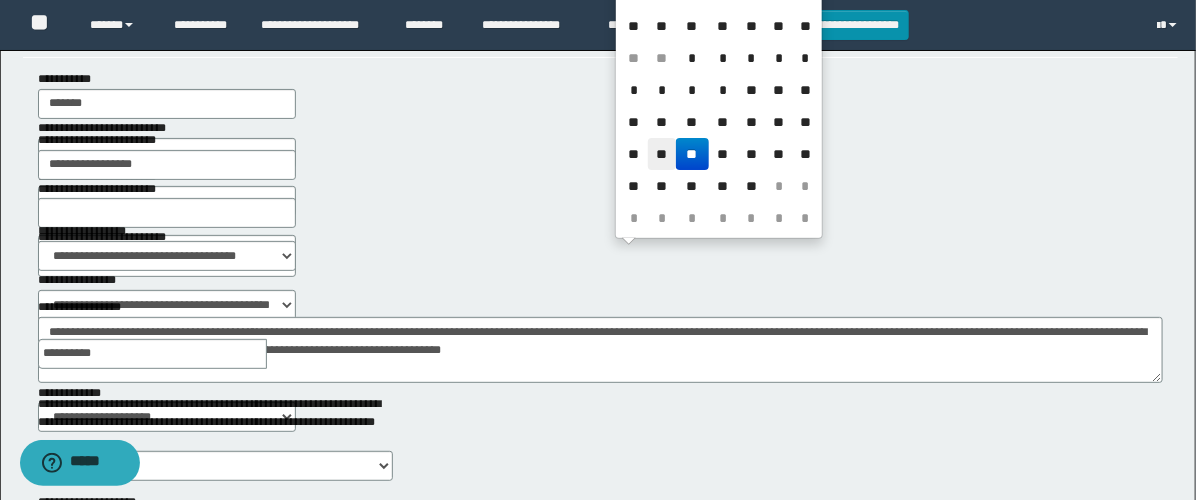 click on "**" at bounding box center [662, 154] 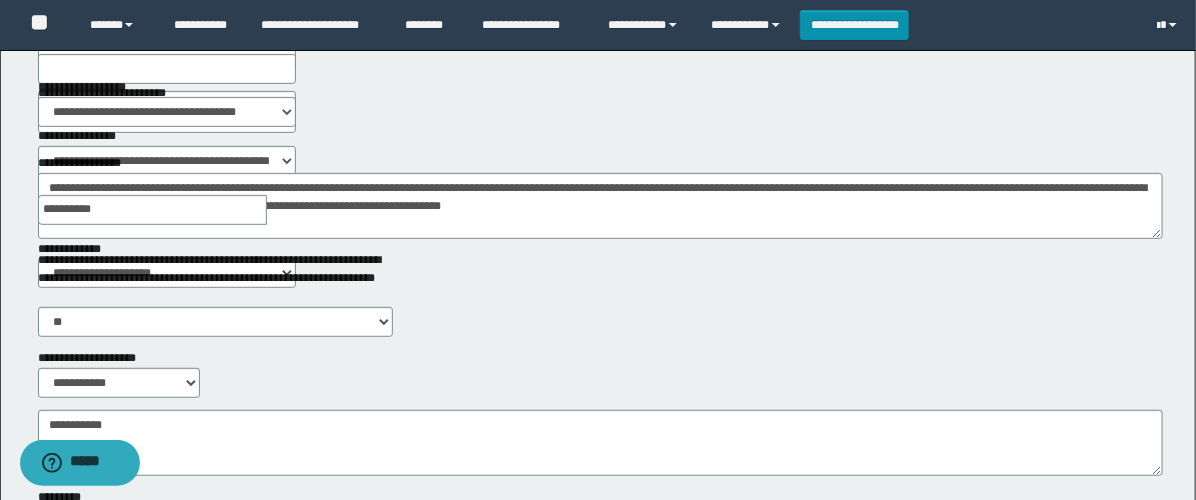 scroll, scrollTop: 444, scrollLeft: 0, axis: vertical 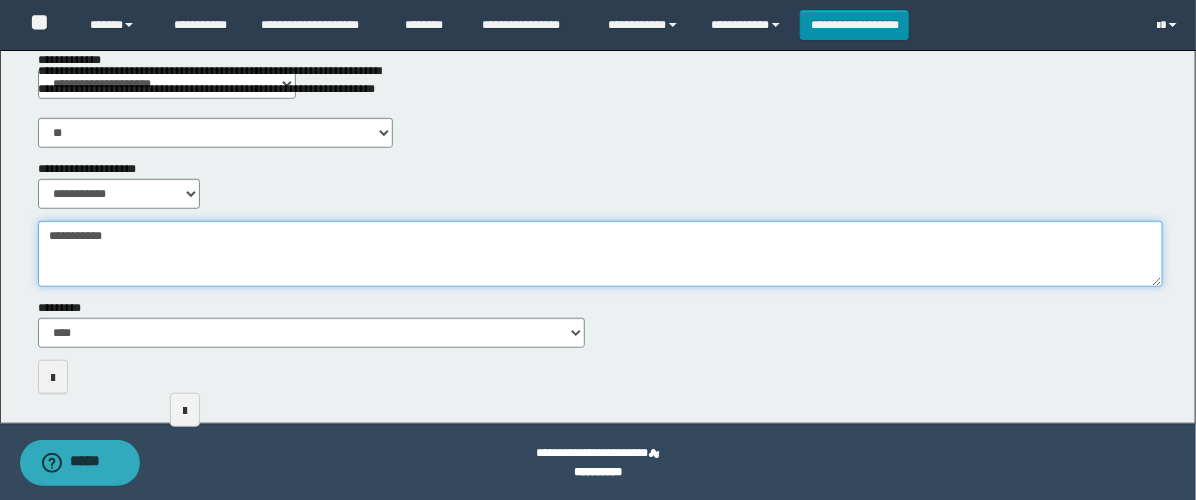 click on "**********" at bounding box center (600, 254) 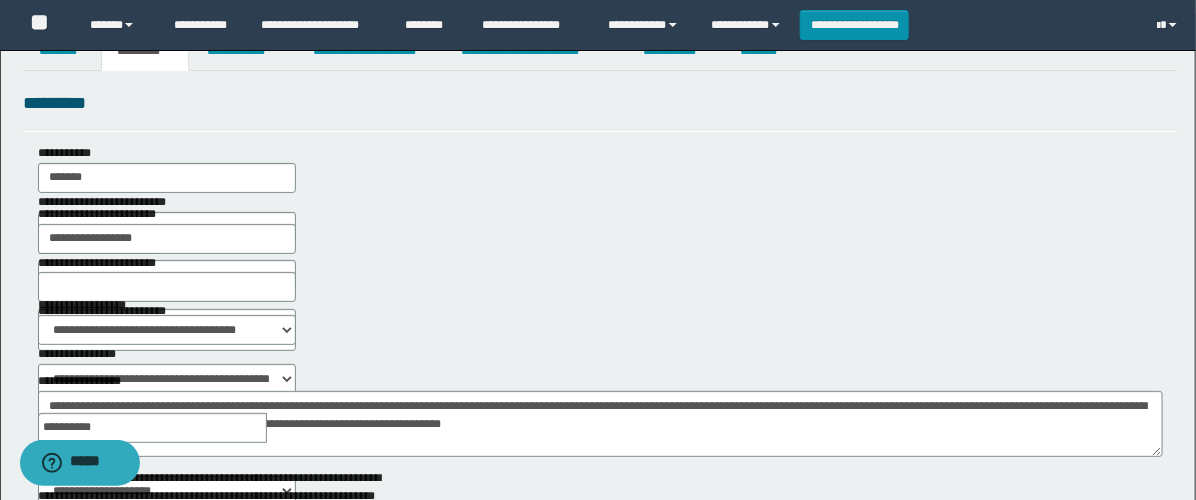 scroll, scrollTop: 0, scrollLeft: 0, axis: both 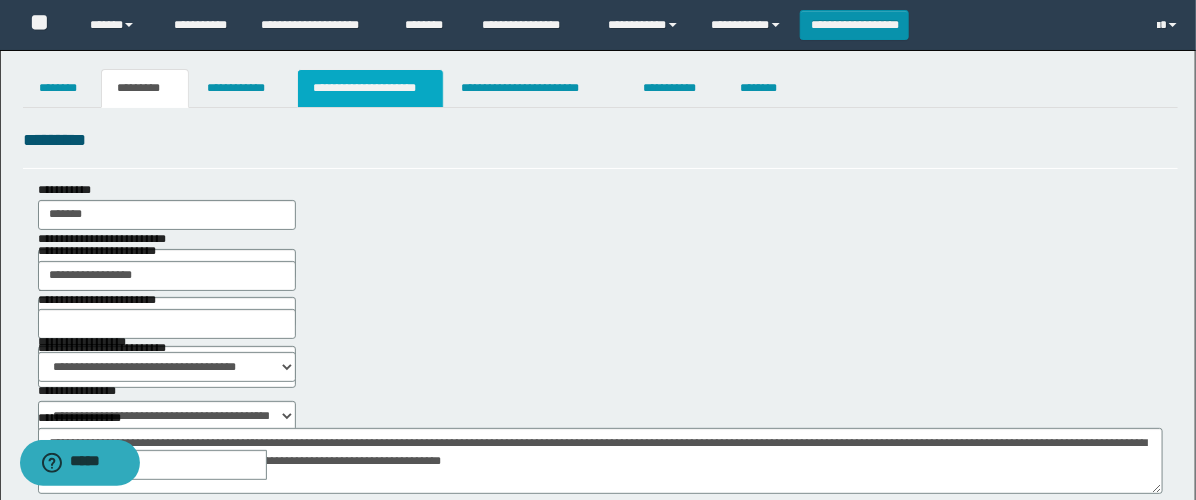 type on "**********" 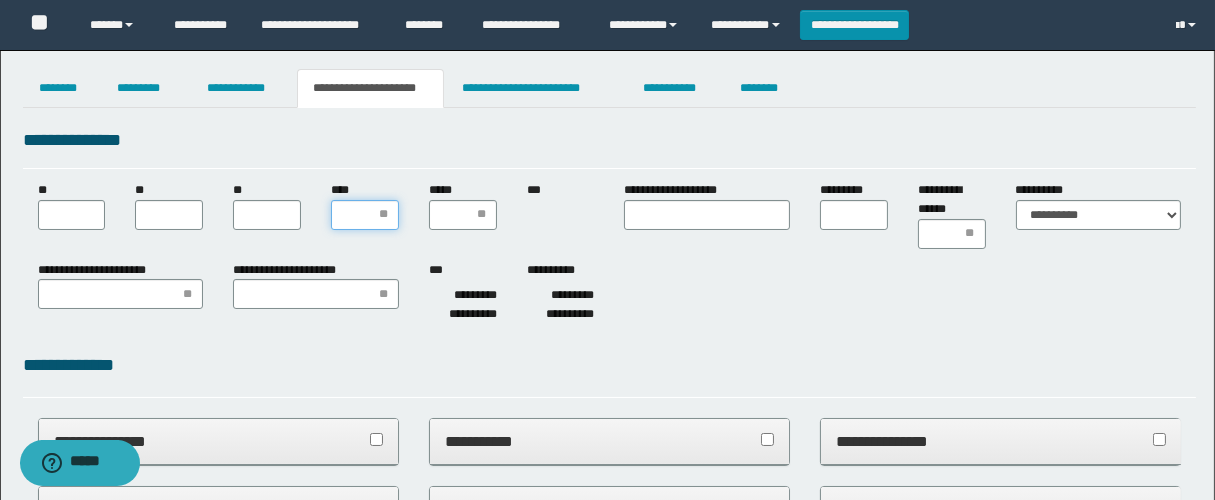 click on "****" at bounding box center [365, 215] 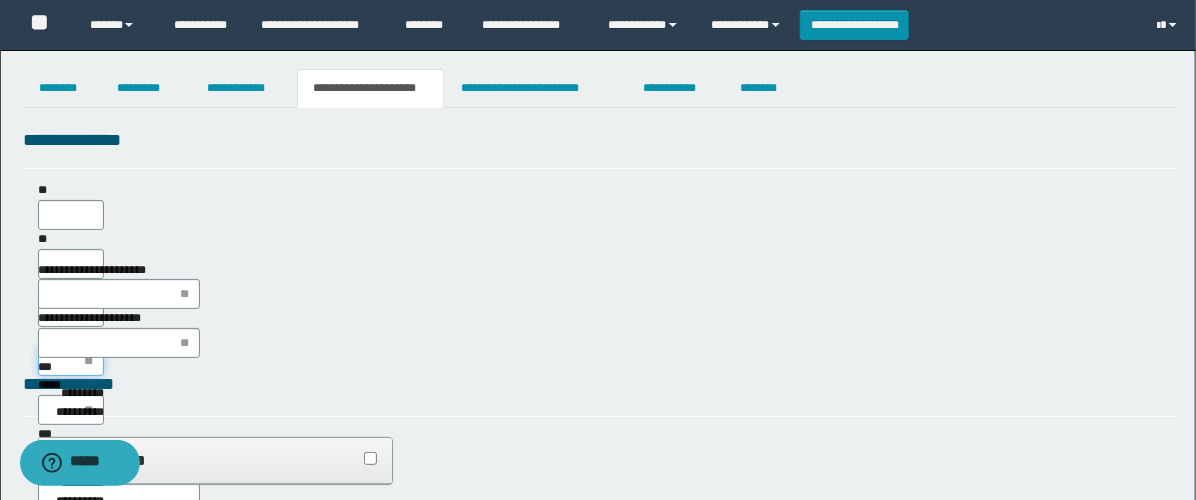 scroll, scrollTop: 0, scrollLeft: 0, axis: both 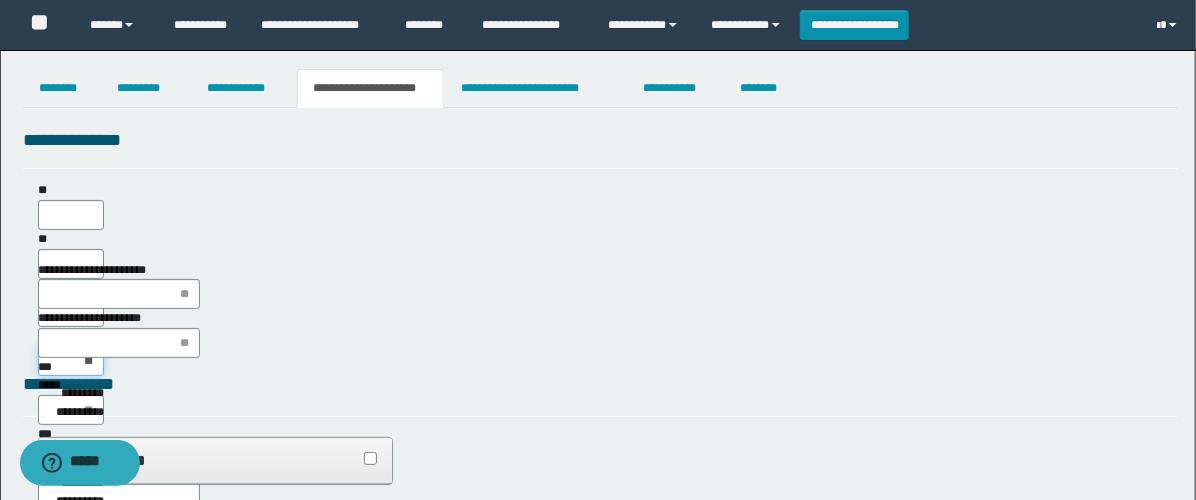type on "***" 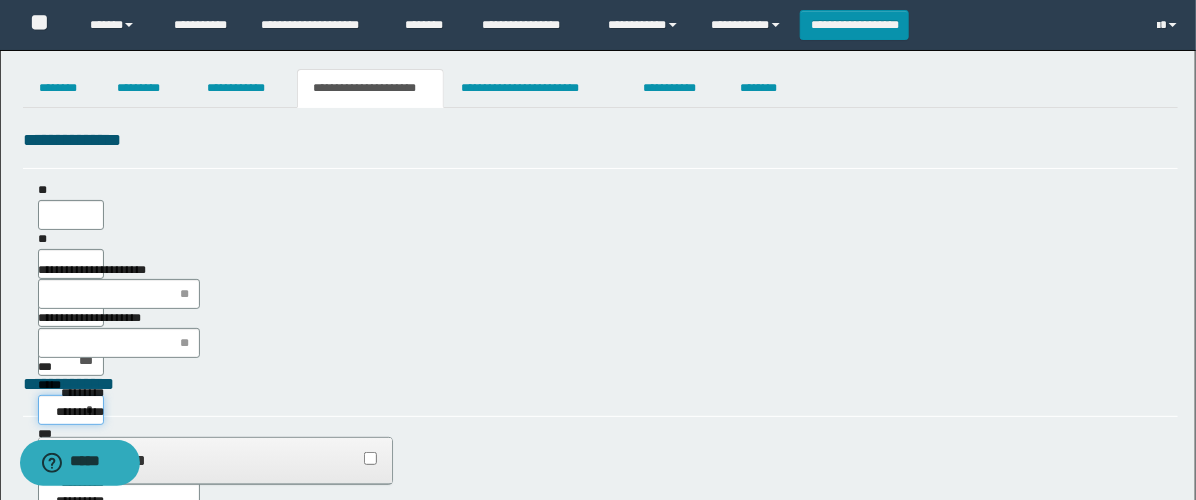 type on "**" 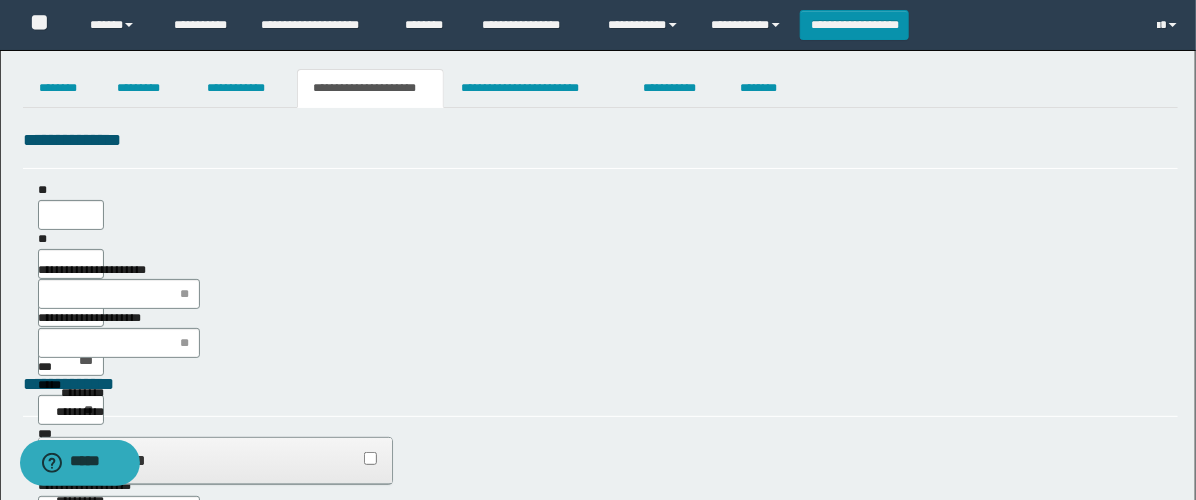 type on "**" 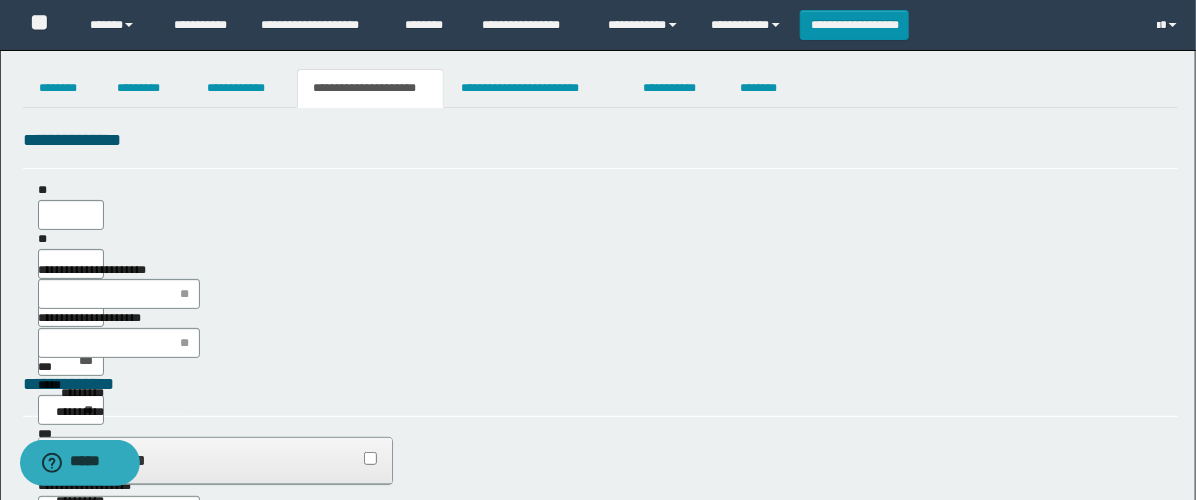 type on "**" 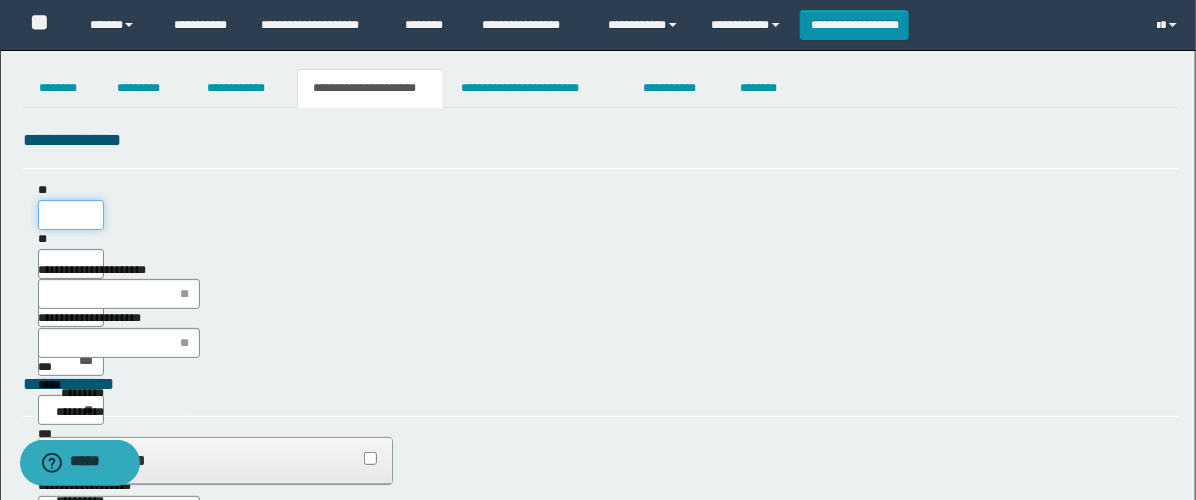 click on "**" at bounding box center [71, 215] 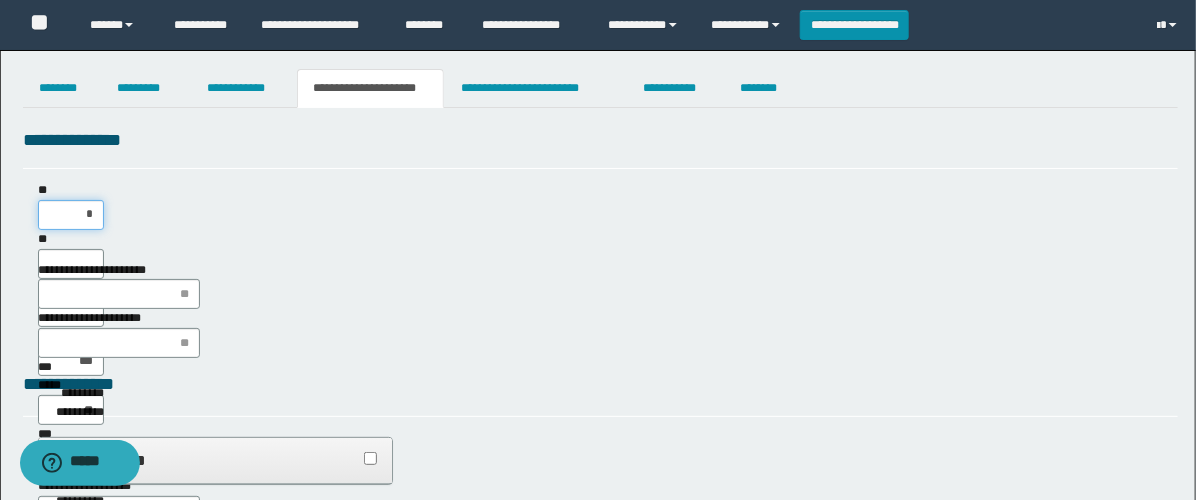 type on "**" 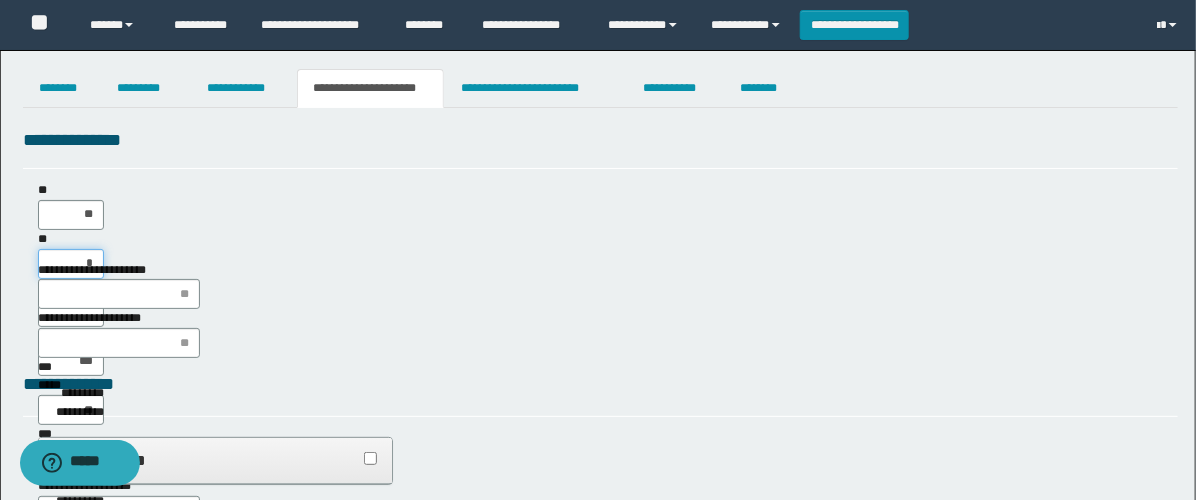 type on "**" 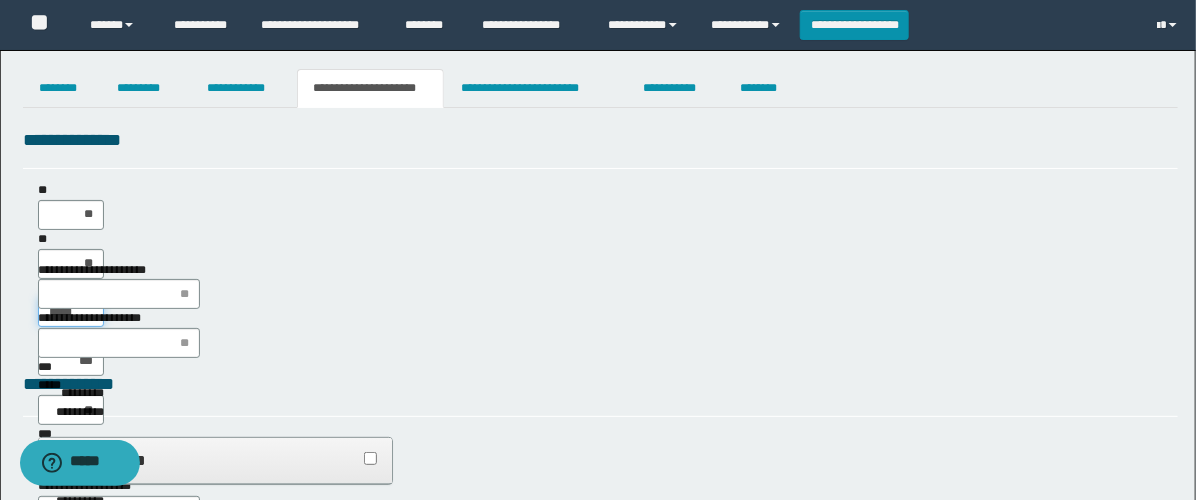 type on "******" 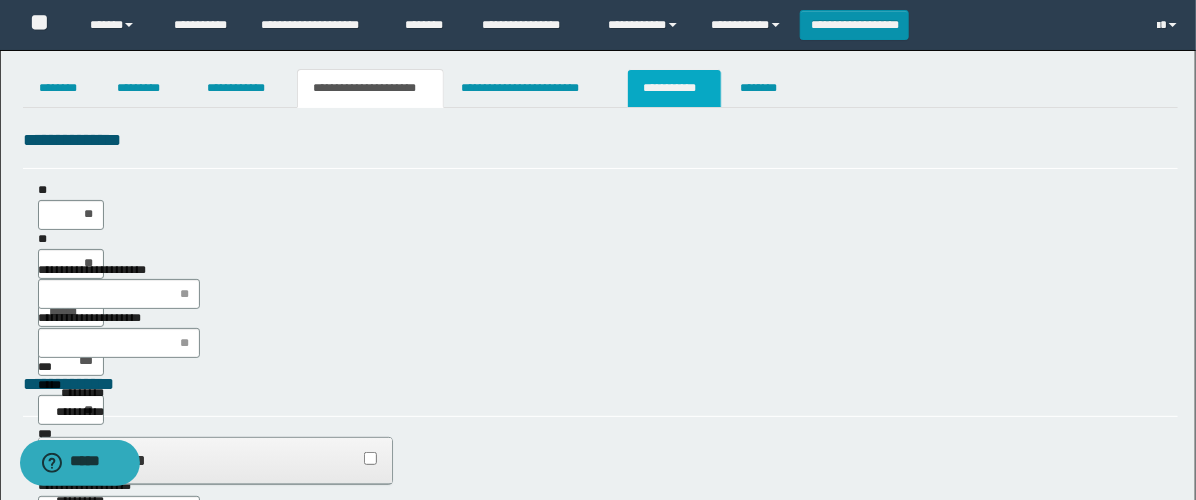 click on "**********" at bounding box center [674, 88] 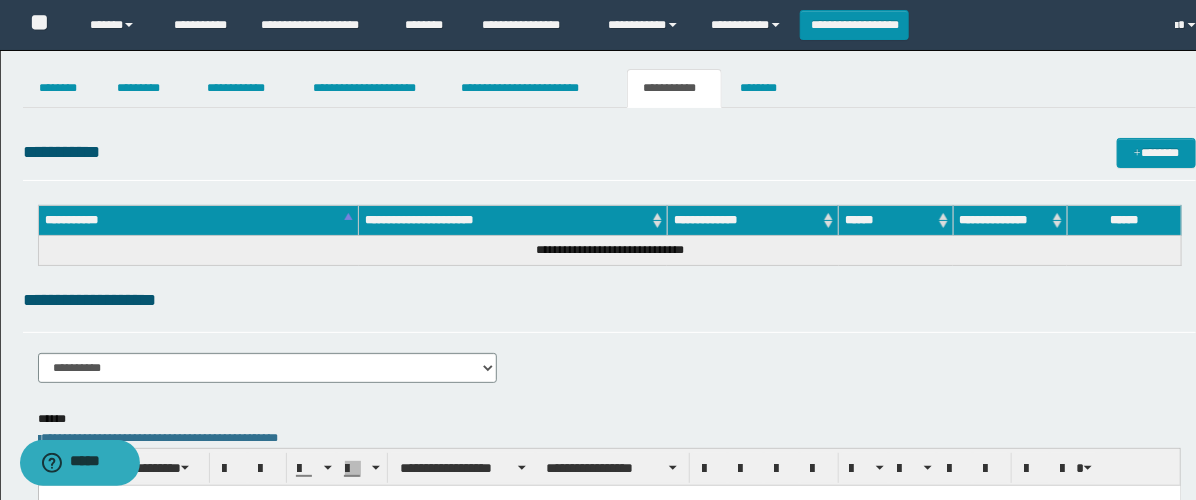 scroll, scrollTop: 0, scrollLeft: 0, axis: both 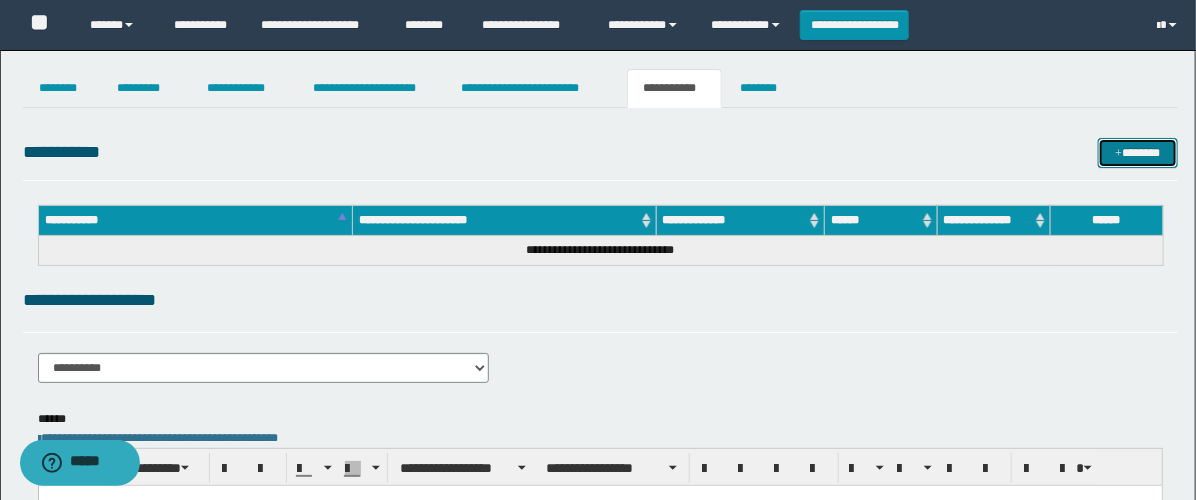 click on "*******" at bounding box center [1138, 153] 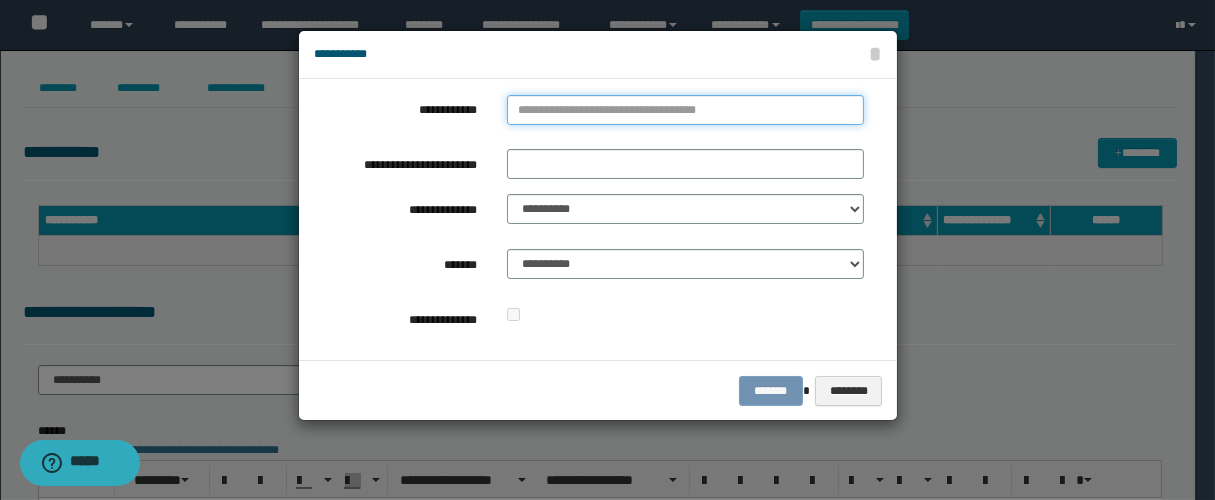 click on "**********" at bounding box center (685, 110) 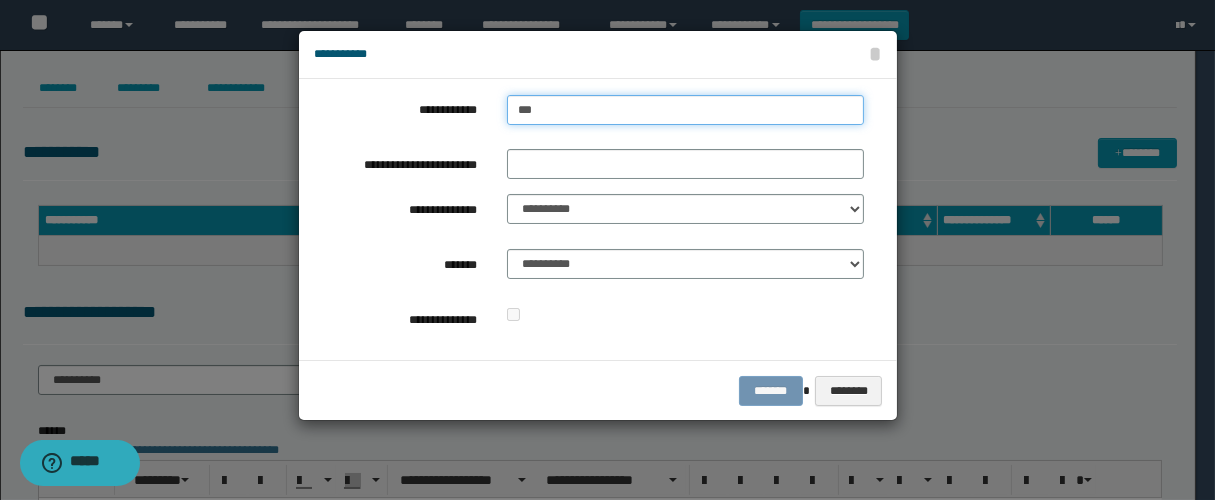 type on "****" 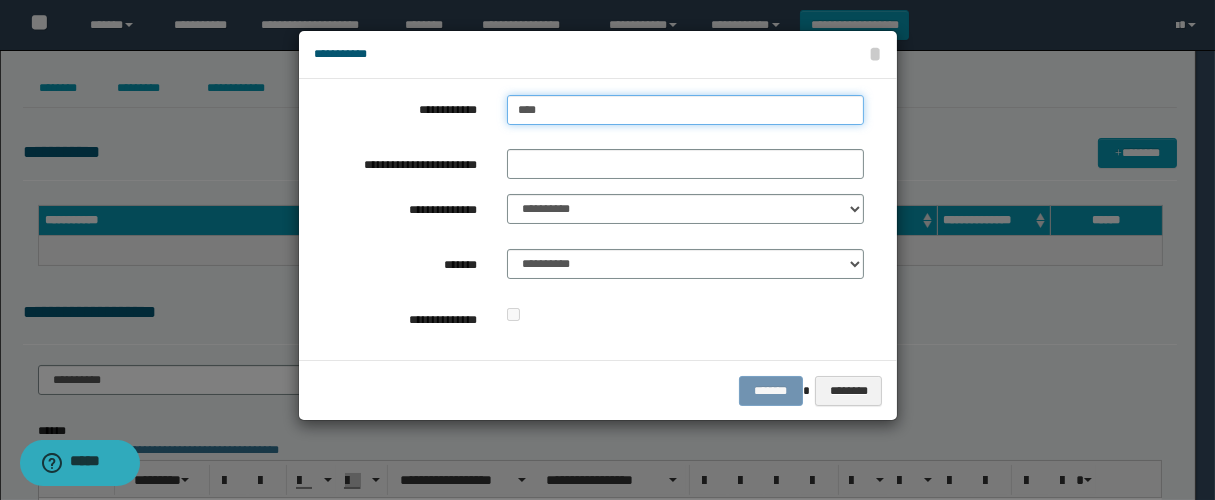type on "****" 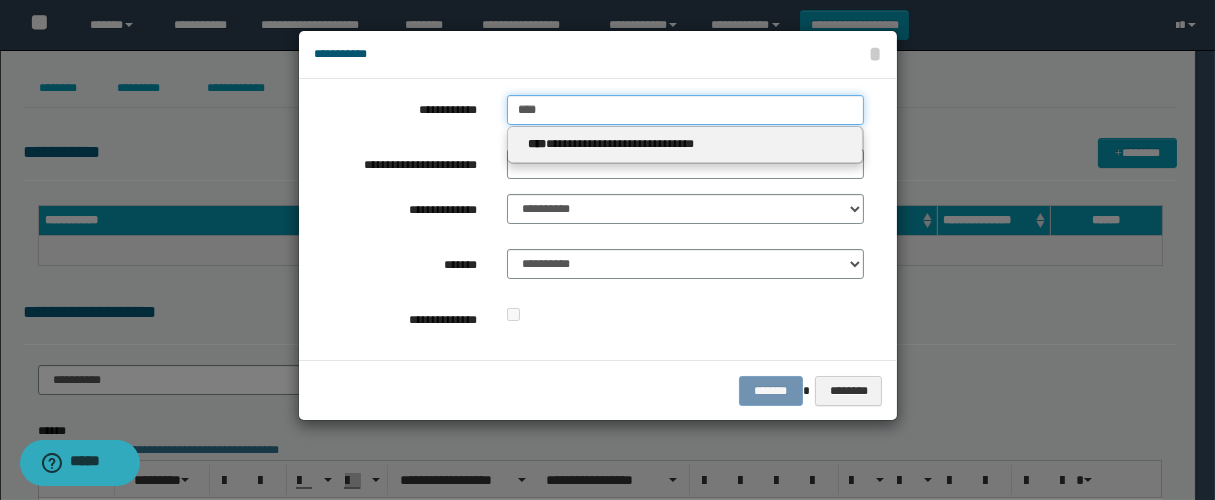 type on "****" 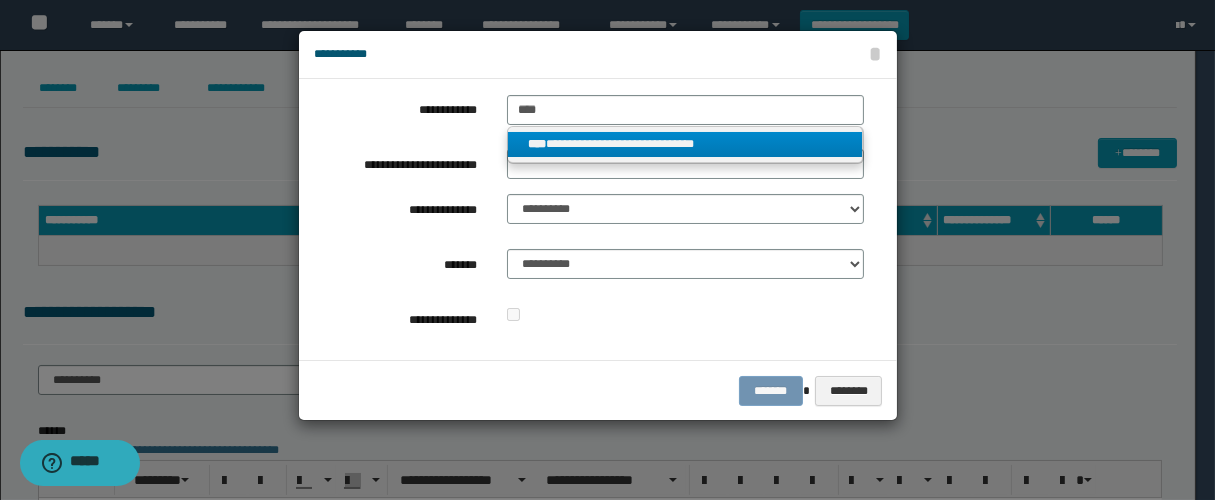 click on "**********" at bounding box center (685, 144) 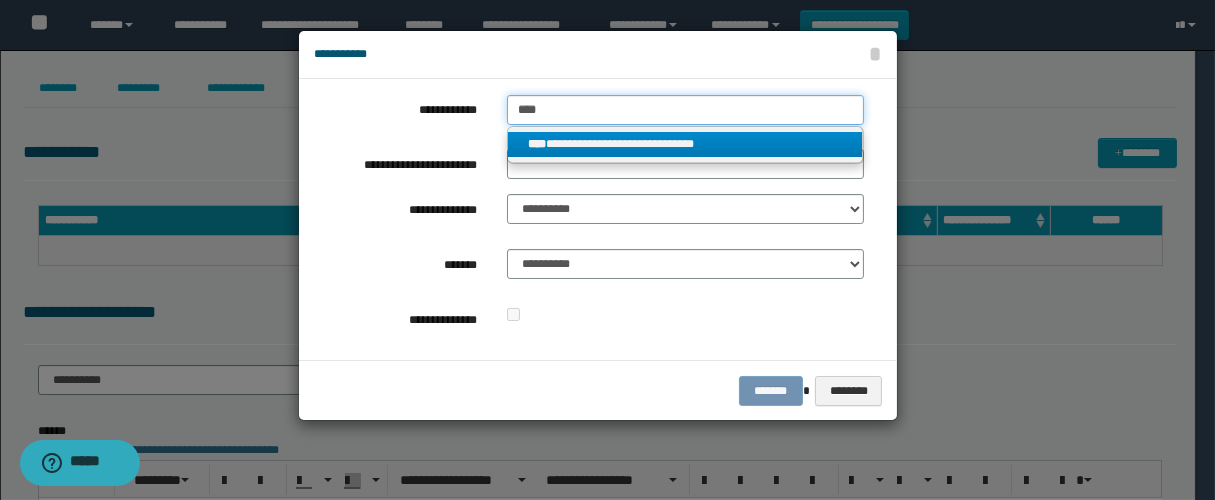 type 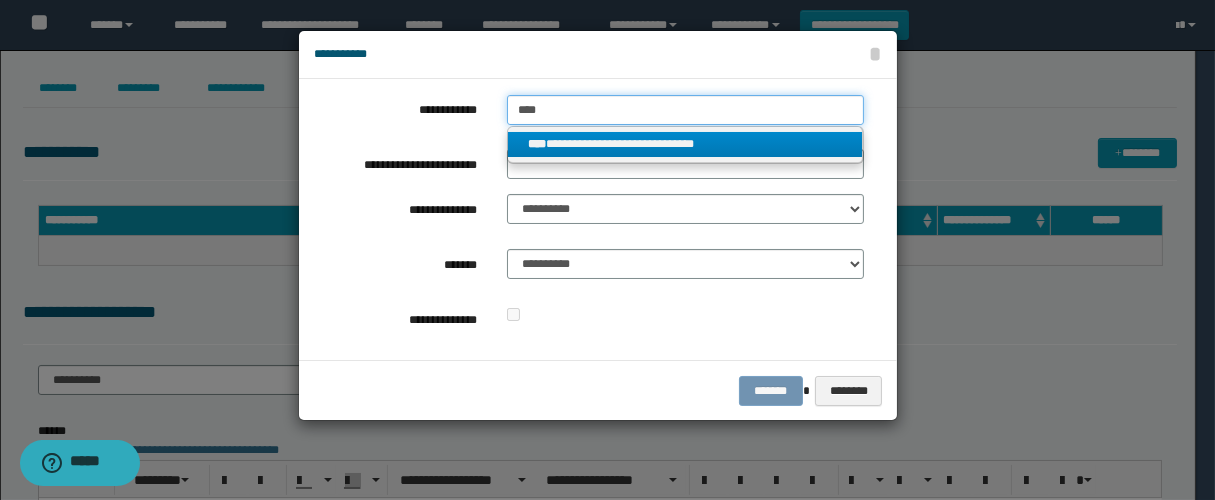 type on "**********" 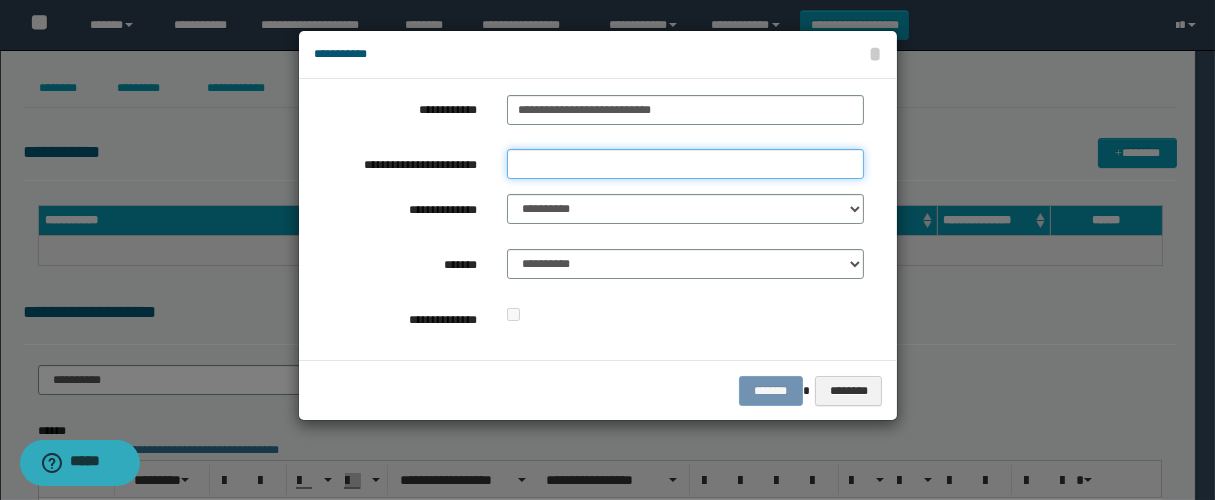 click on "**********" at bounding box center [685, 164] 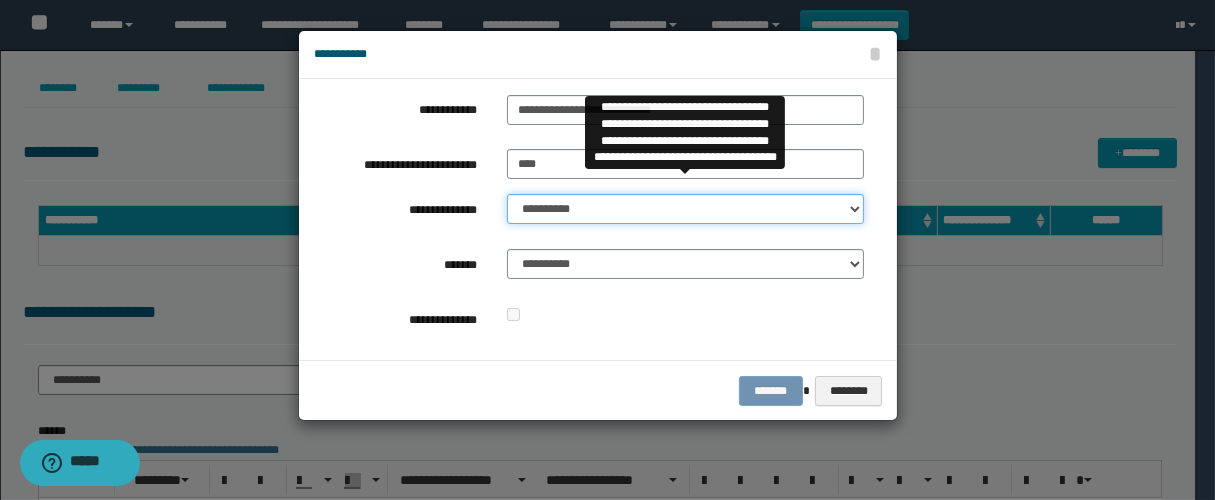 click on "**********" at bounding box center [685, 209] 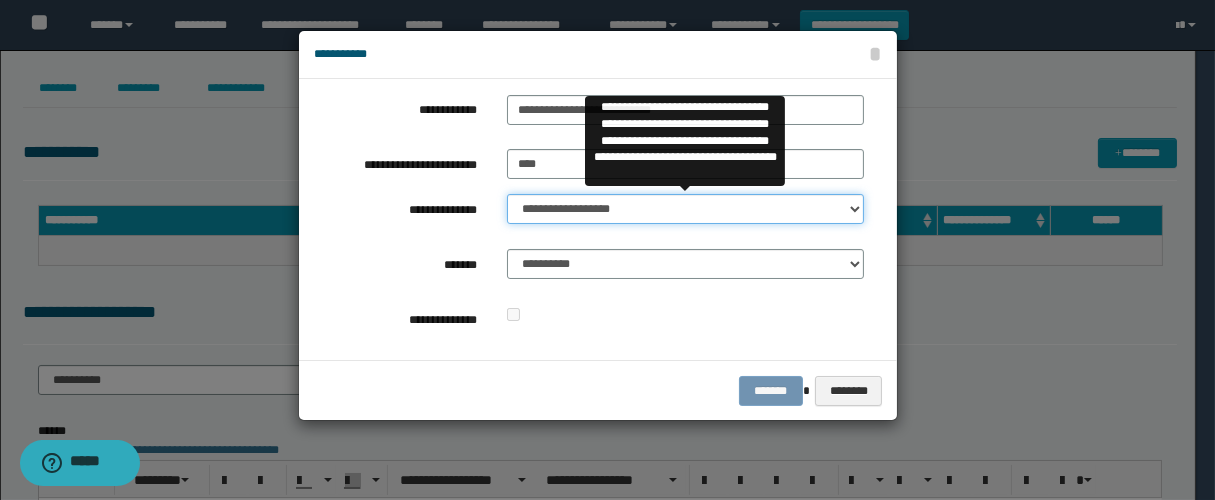 click on "**********" at bounding box center (685, 209) 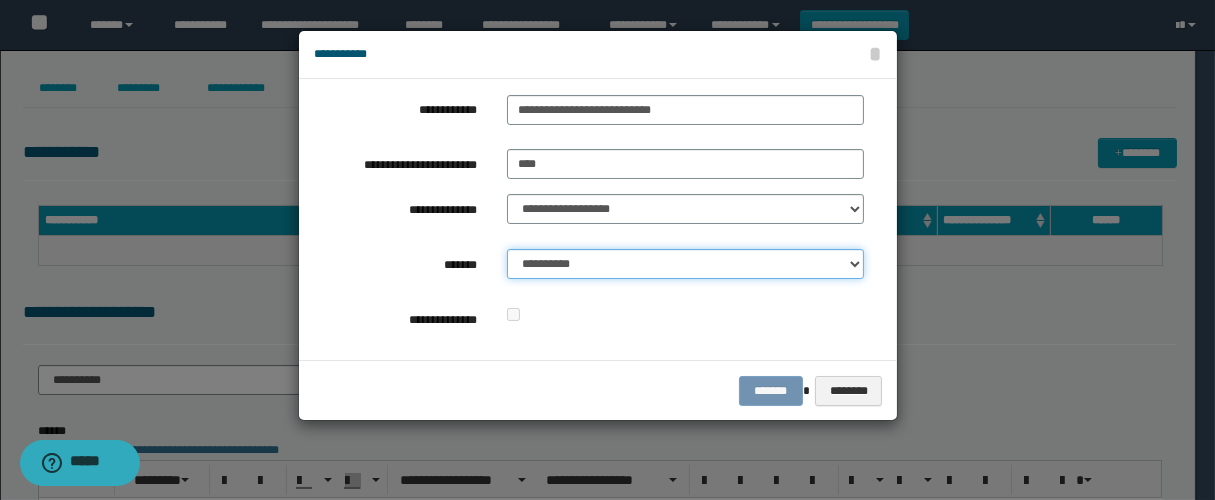 drag, startPoint x: 612, startPoint y: 268, endPoint x: 619, endPoint y: 276, distance: 10.630146 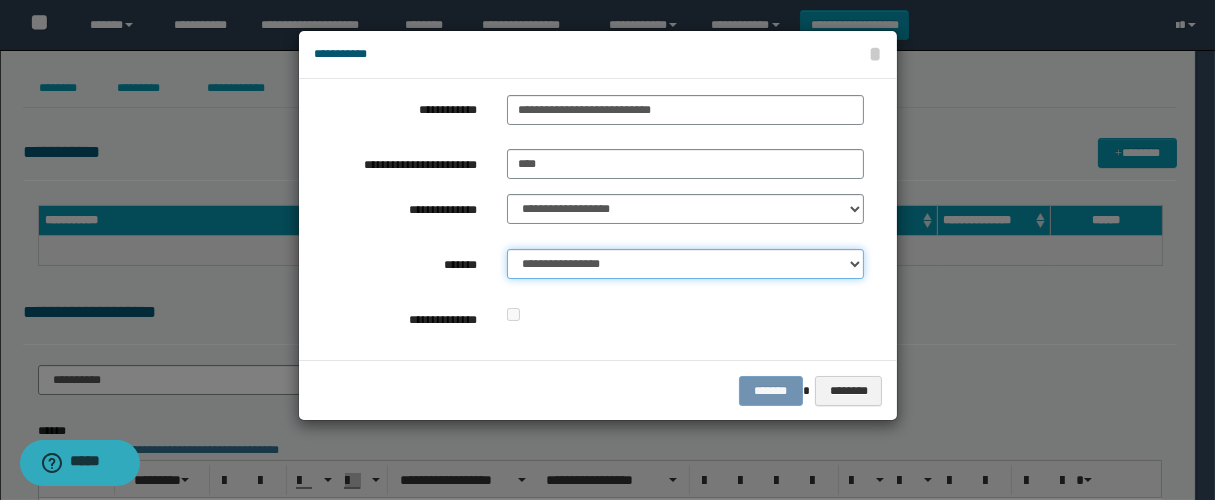 click on "**********" at bounding box center [685, 264] 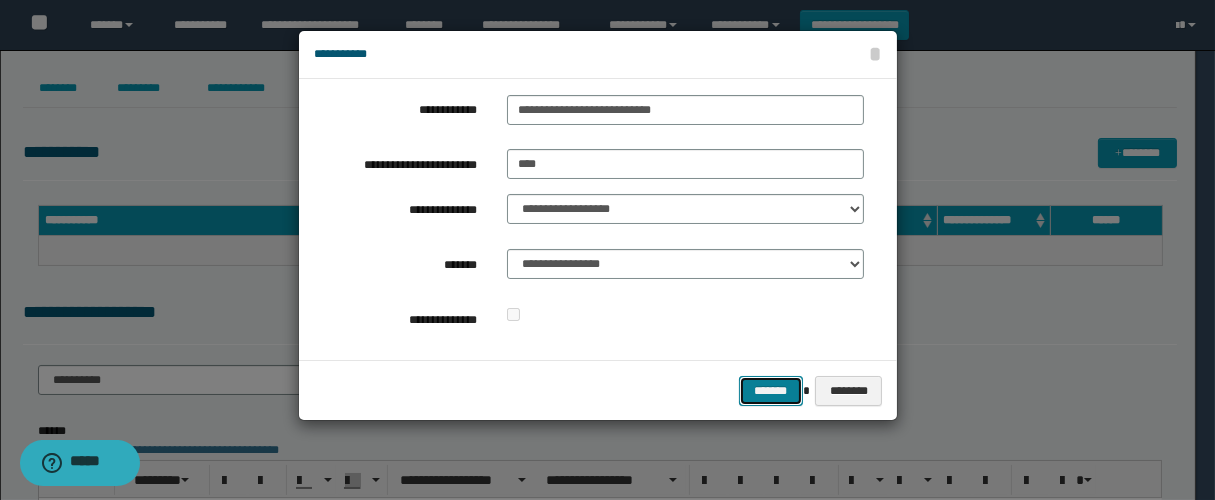 click on "*******" at bounding box center (771, 391) 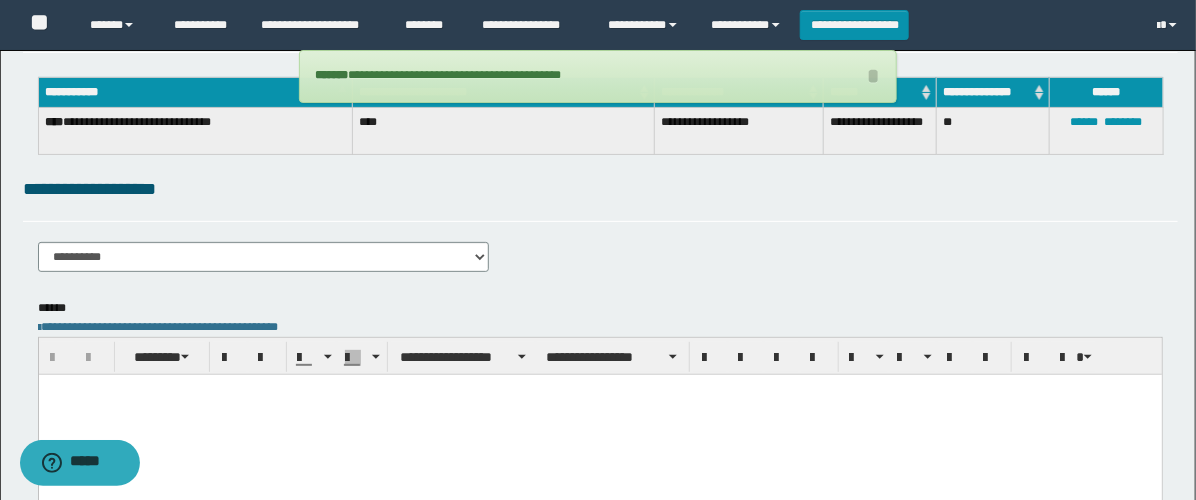 scroll, scrollTop: 222, scrollLeft: 0, axis: vertical 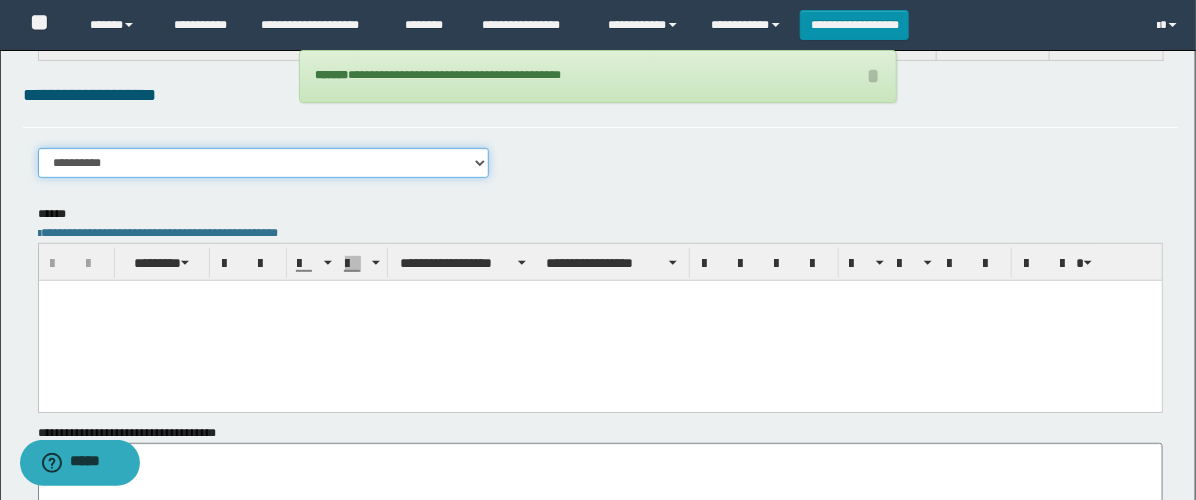 click on "**********" at bounding box center (263, 163) 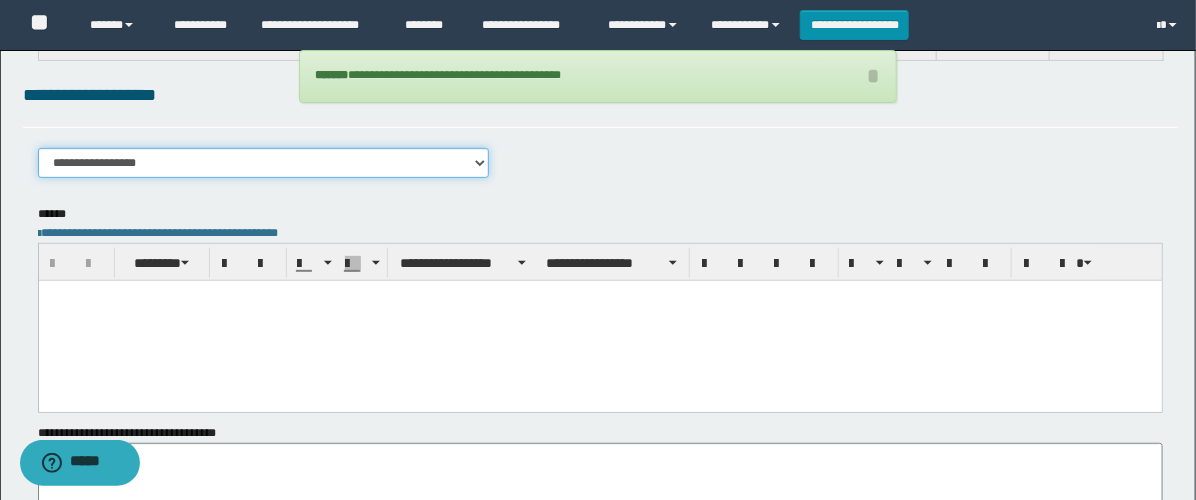 click on "**********" at bounding box center (263, 163) 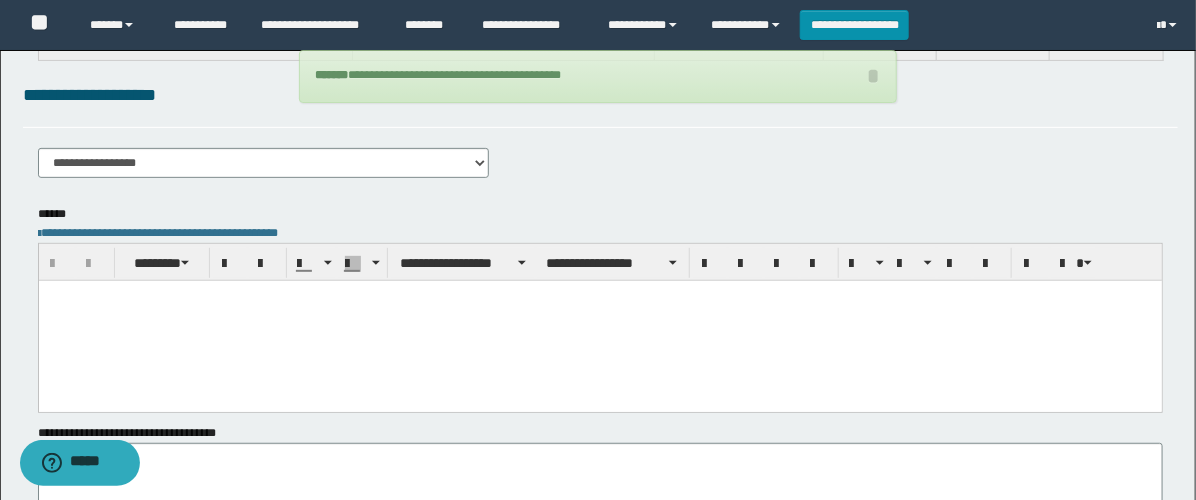 click at bounding box center (599, 320) 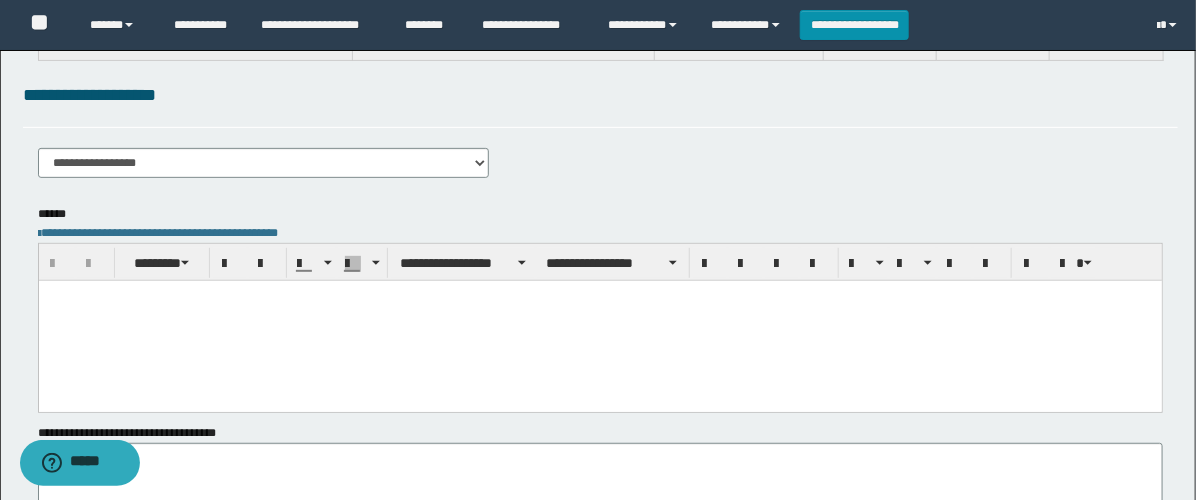 click at bounding box center [599, 320] 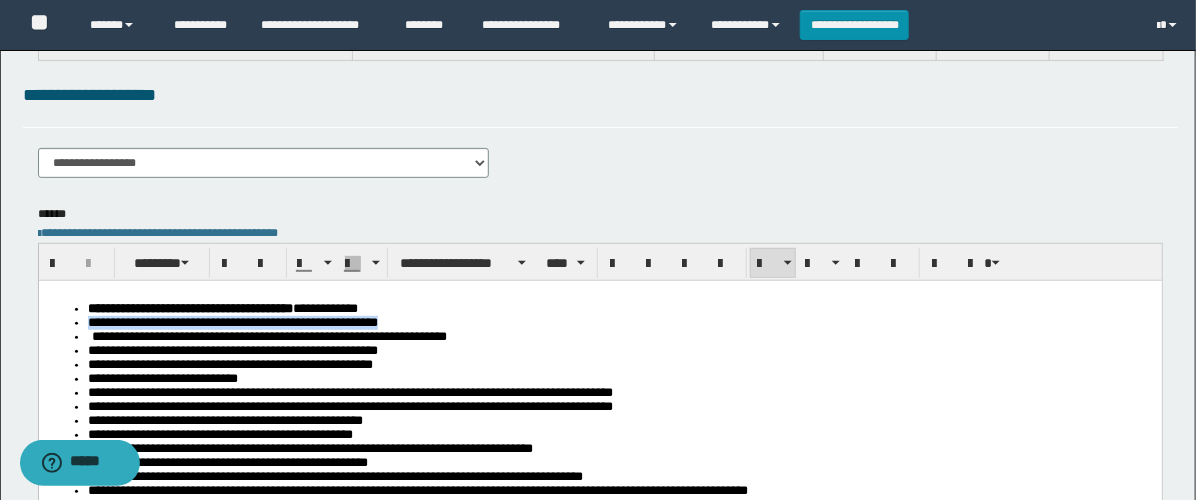 drag, startPoint x: 553, startPoint y: 321, endPoint x: 88, endPoint y: 318, distance: 465.00967 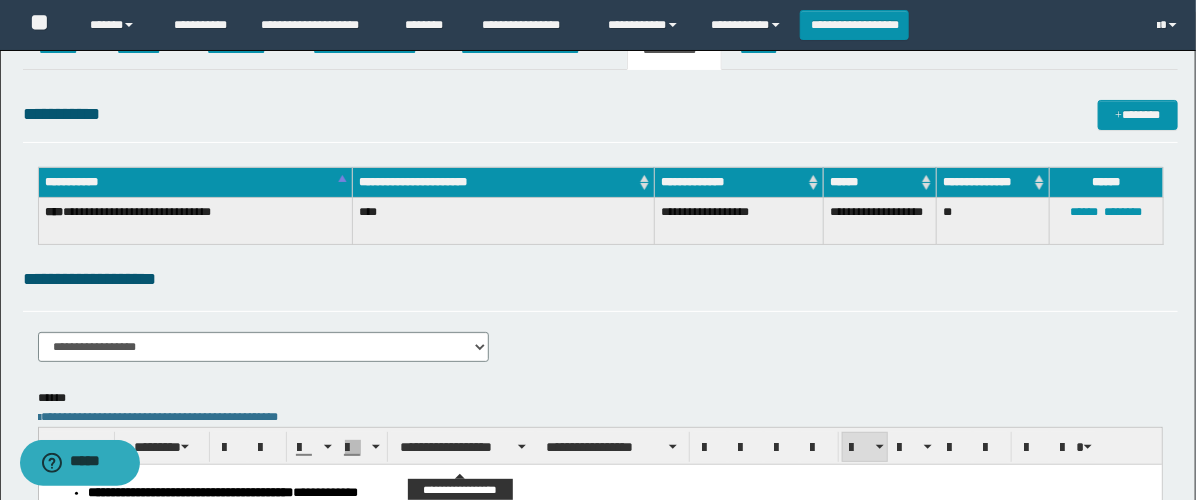 scroll, scrollTop: 0, scrollLeft: 0, axis: both 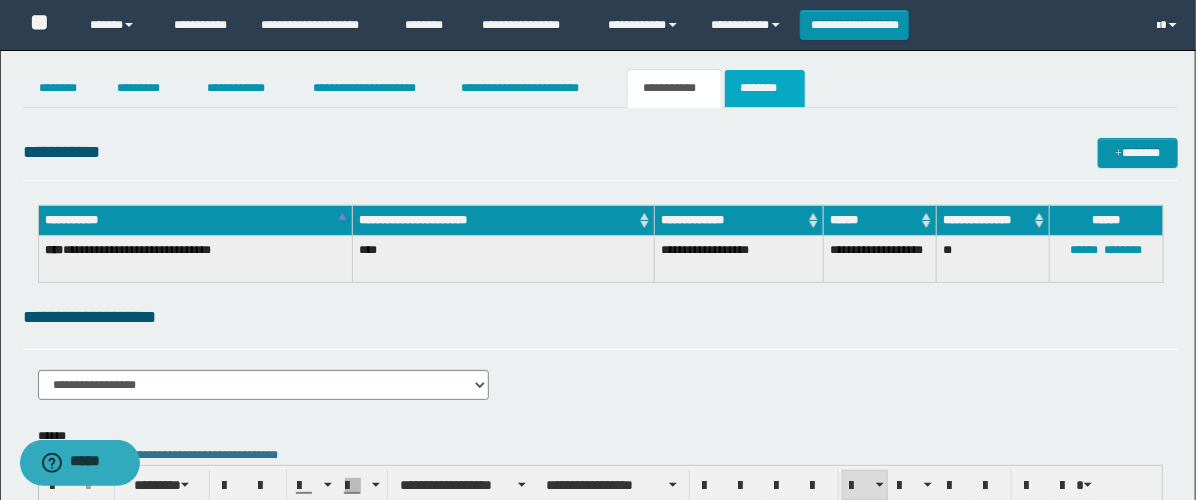 click on "********" at bounding box center [765, 88] 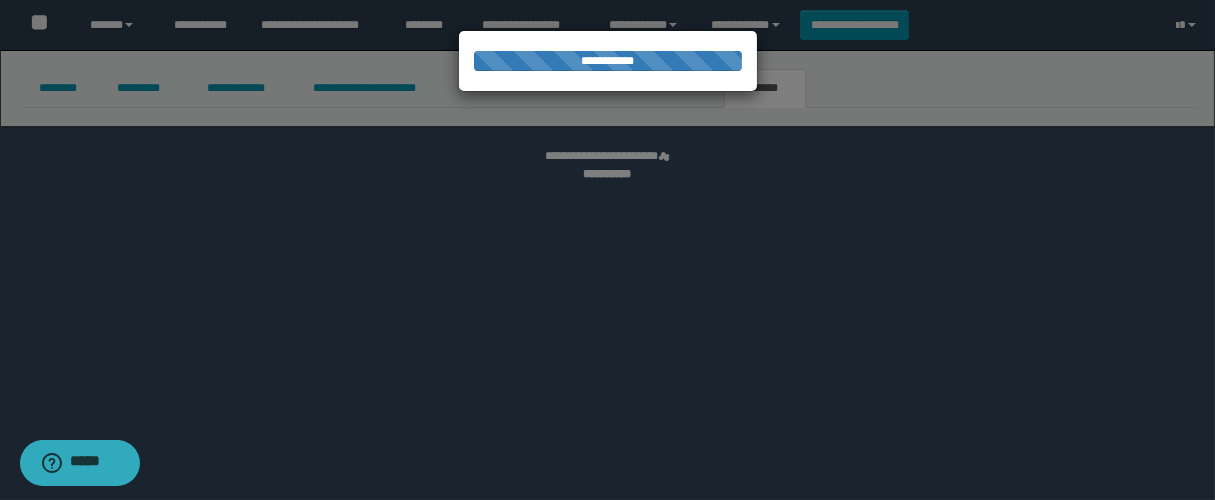 select 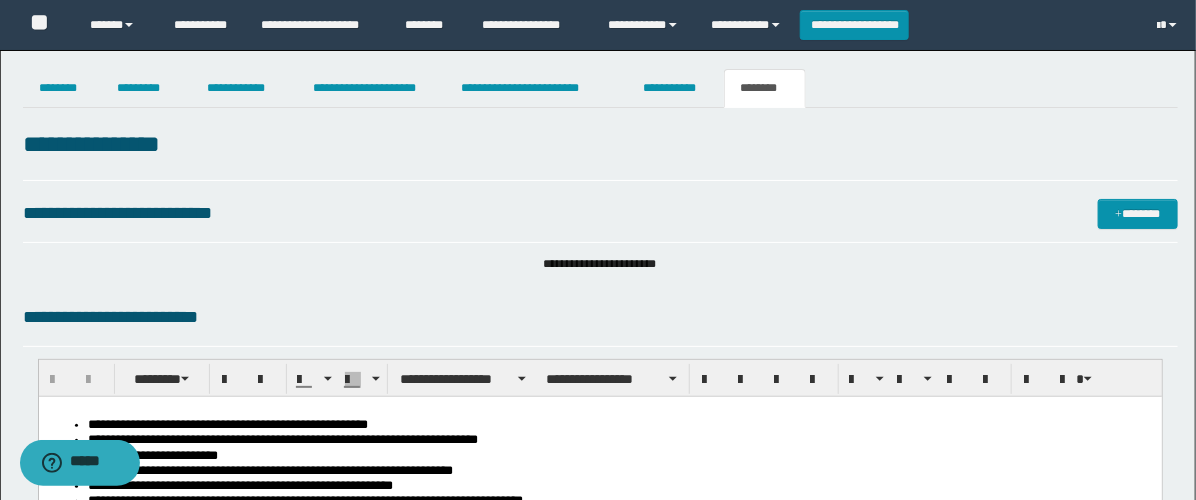 scroll, scrollTop: 0, scrollLeft: 0, axis: both 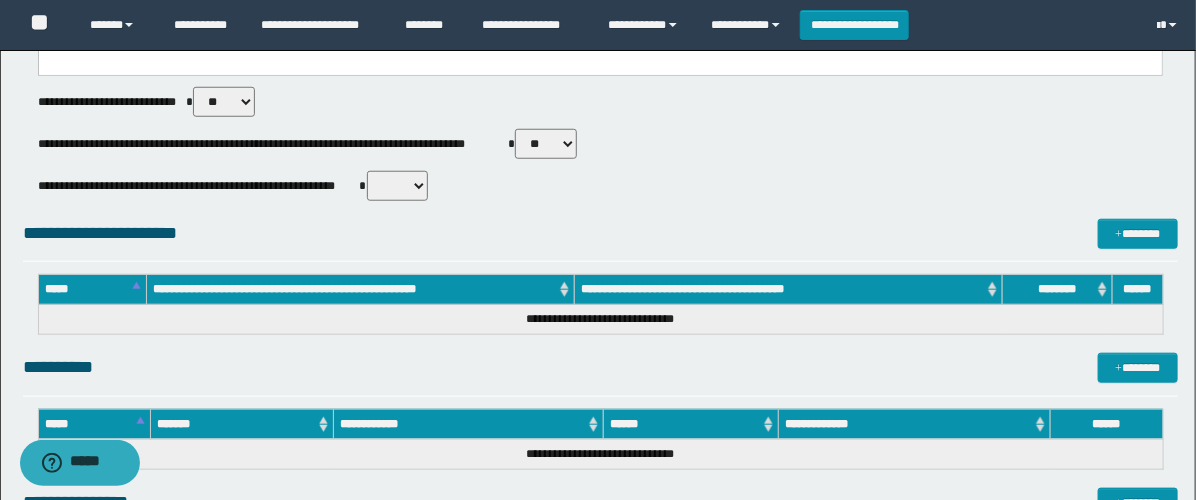 click on "**
**" at bounding box center [546, 144] 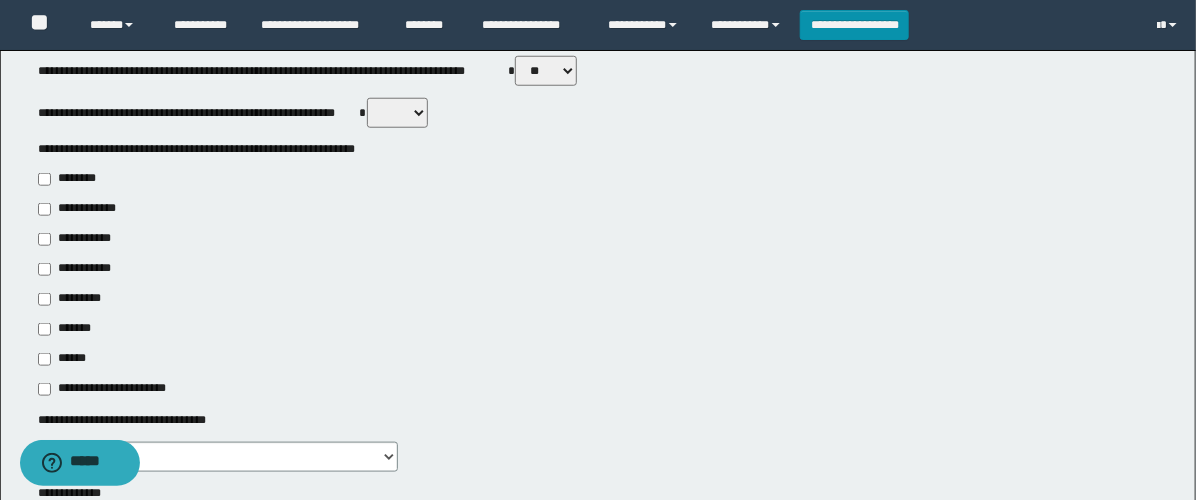 scroll, scrollTop: 666, scrollLeft: 0, axis: vertical 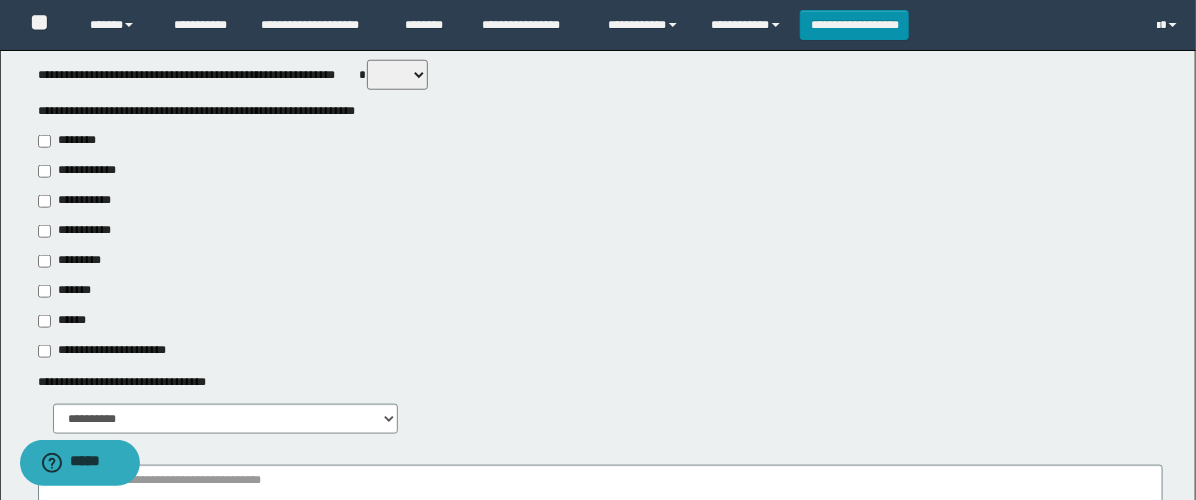 click on "**********" at bounding box center [76, 231] 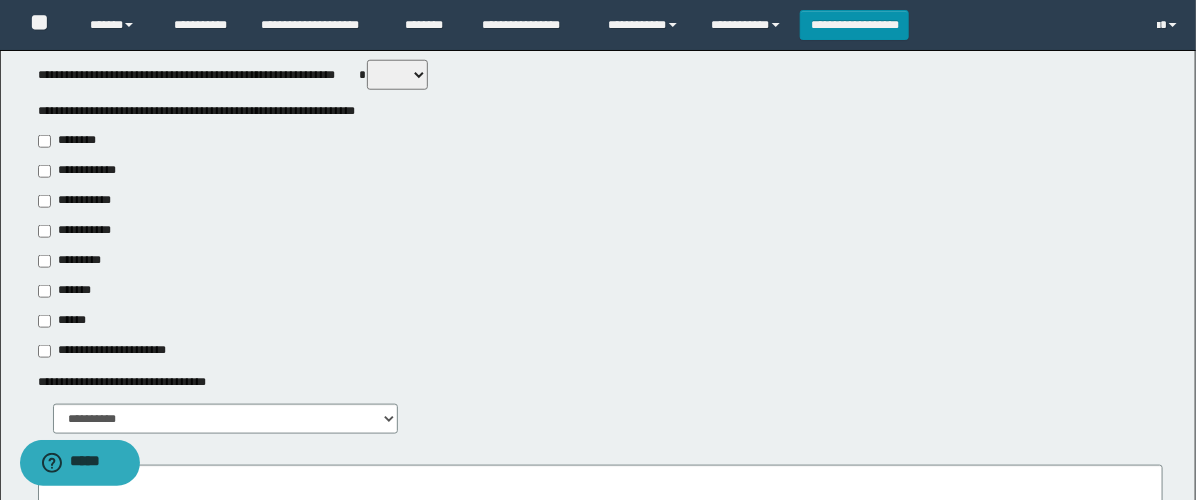click on "**********" at bounding box center (81, 201) 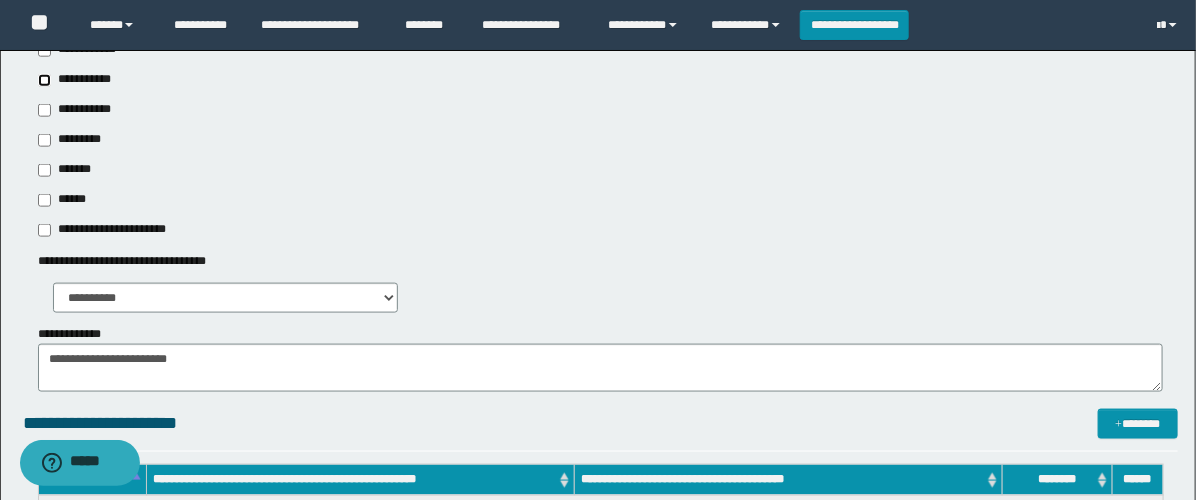 scroll, scrollTop: 888, scrollLeft: 0, axis: vertical 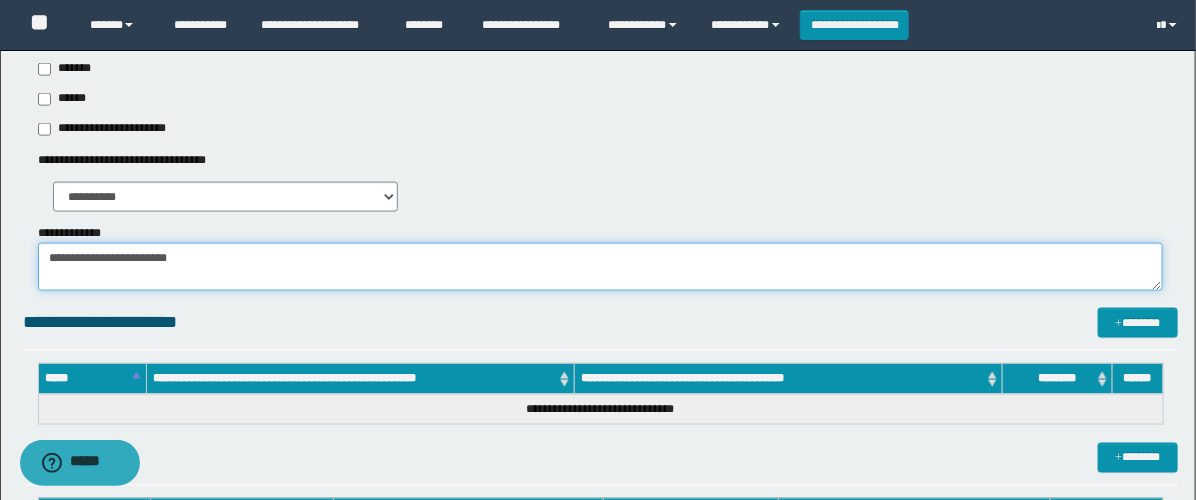 drag, startPoint x: 295, startPoint y: 287, endPoint x: 288, endPoint y: 278, distance: 11.401754 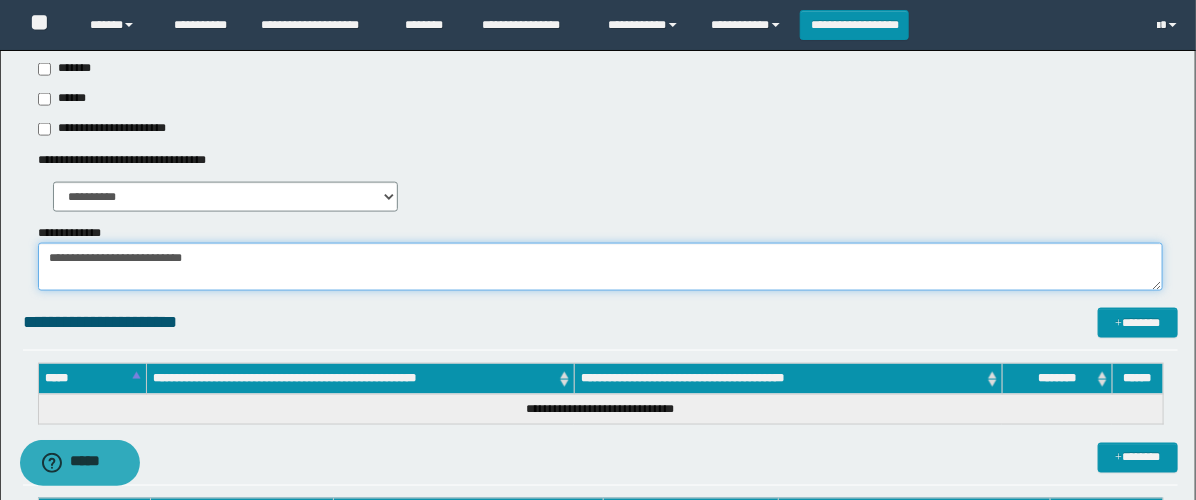 paste on "**********" 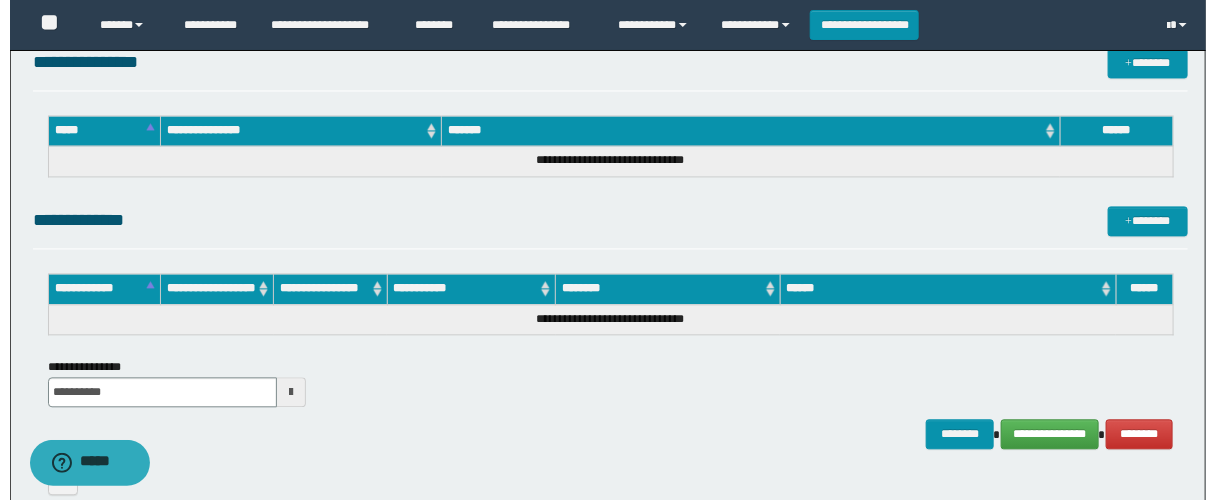 scroll, scrollTop: 1544, scrollLeft: 0, axis: vertical 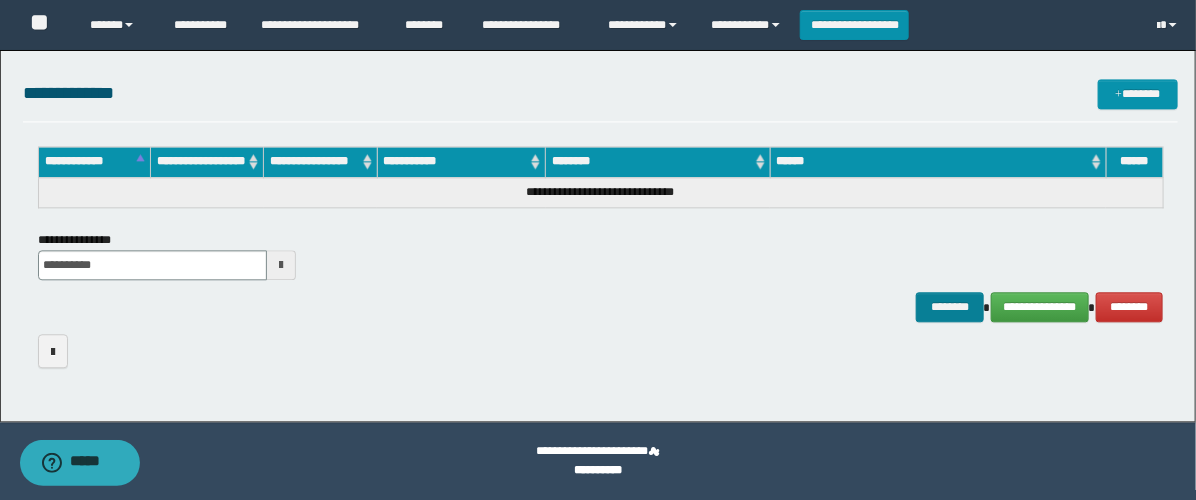 type on "**********" 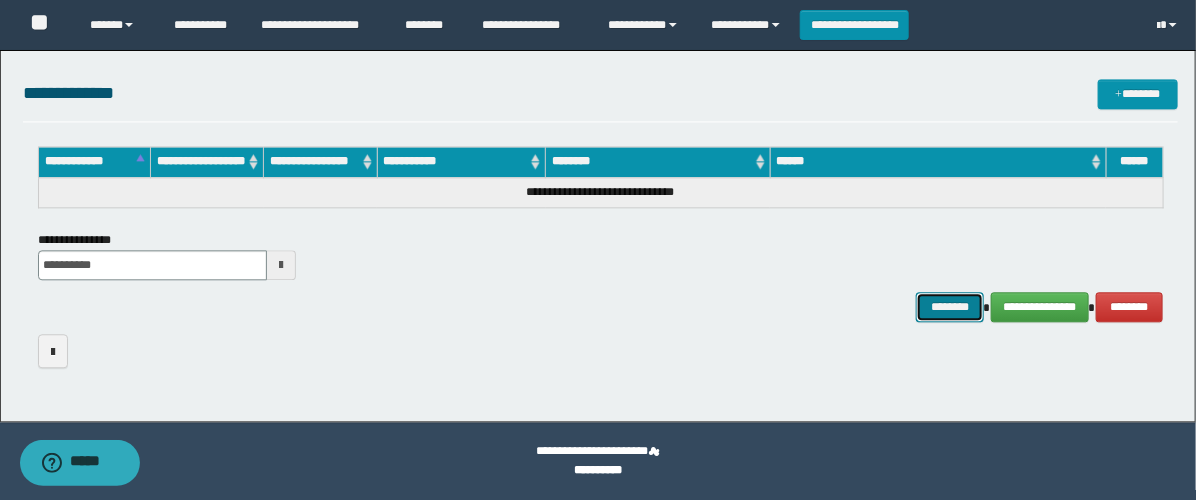 click on "********" at bounding box center (950, 307) 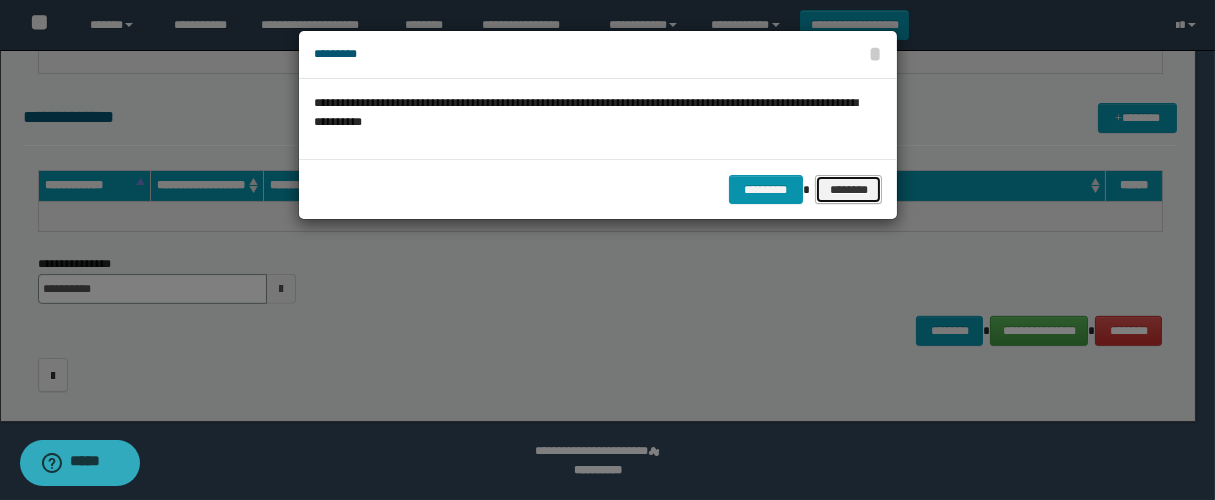 click on "********" at bounding box center [848, 190] 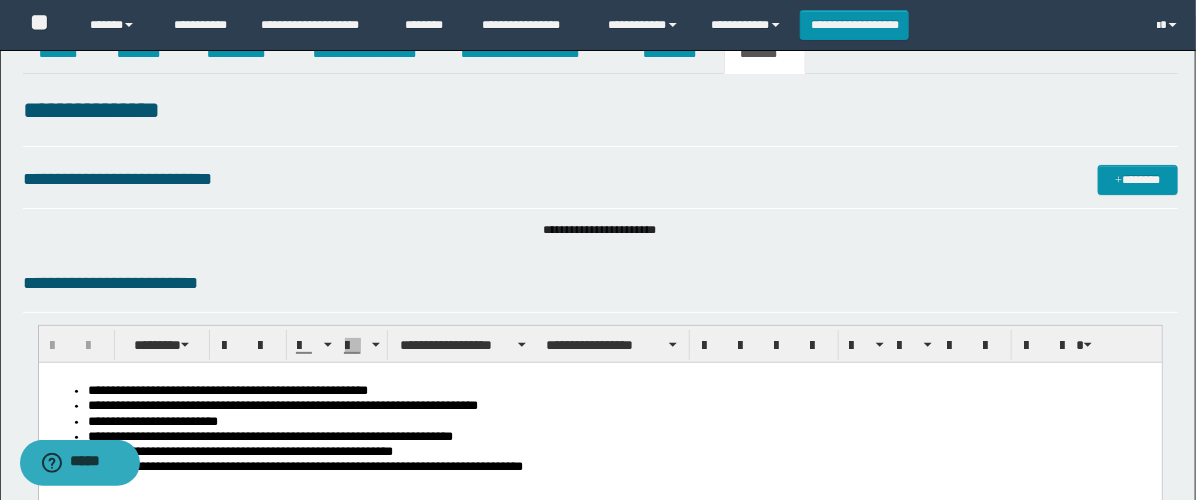 scroll, scrollTop: 0, scrollLeft: 0, axis: both 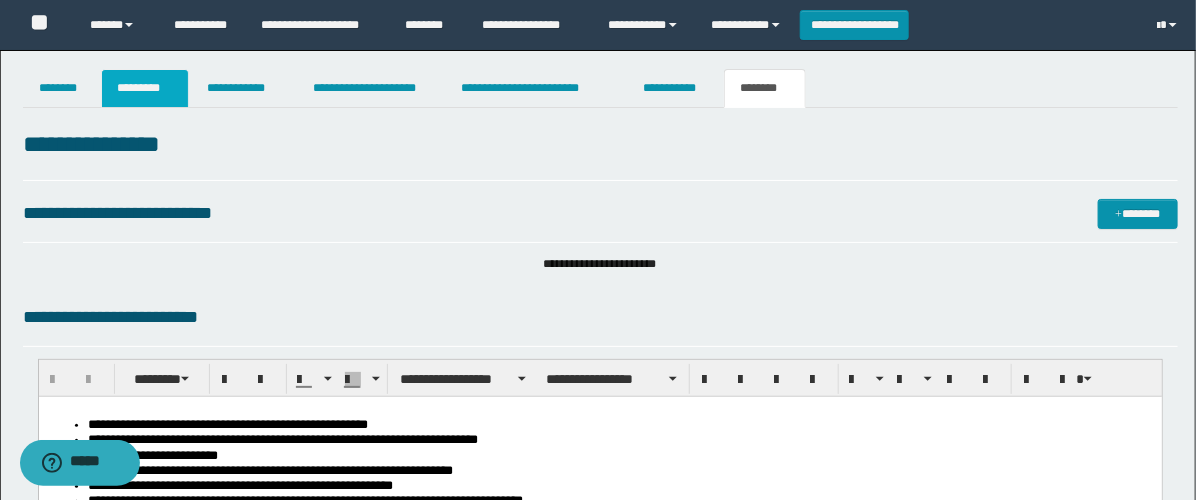 click on "*********" at bounding box center [145, 88] 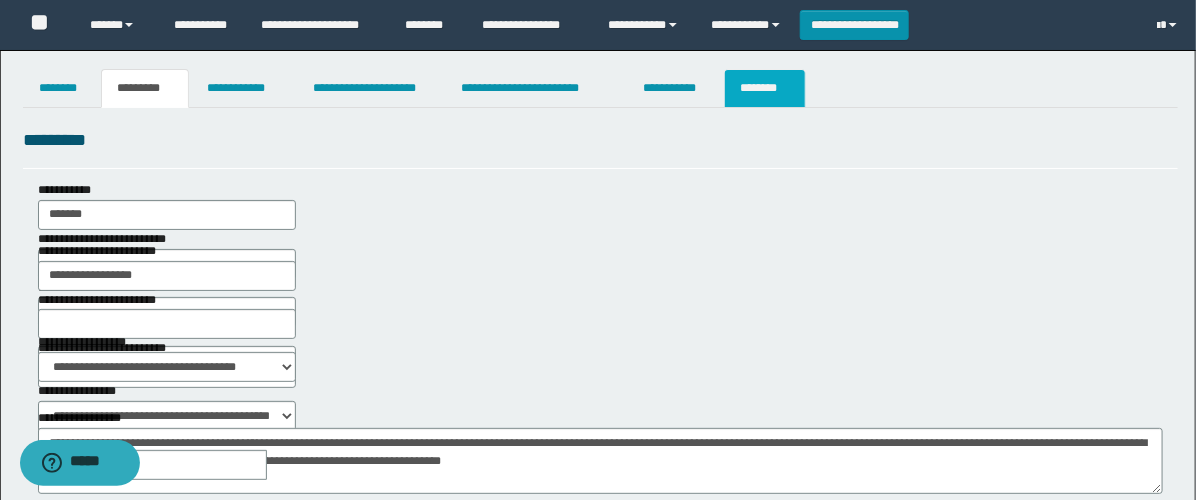 click on "********" at bounding box center (765, 88) 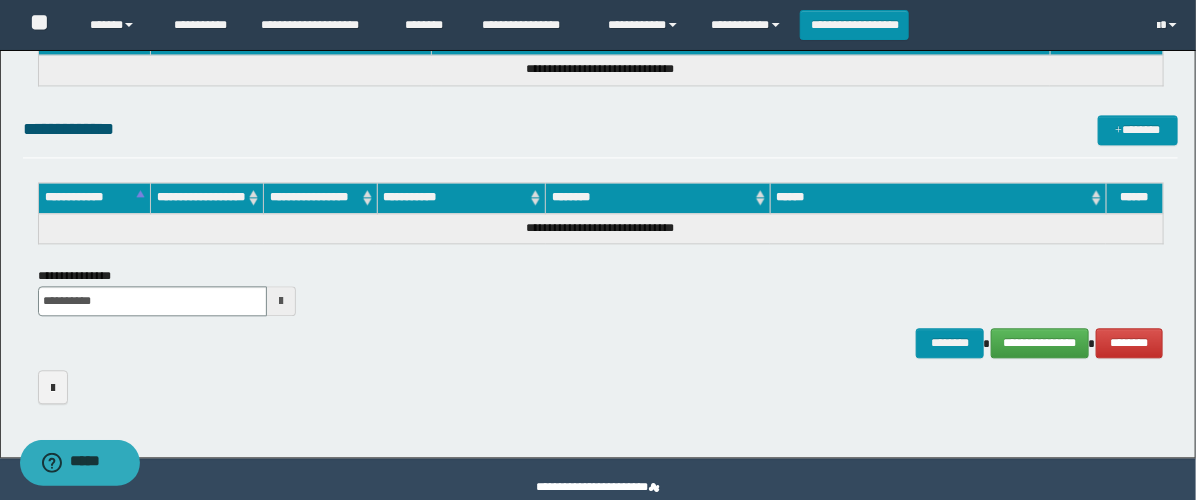 scroll, scrollTop: 1544, scrollLeft: 0, axis: vertical 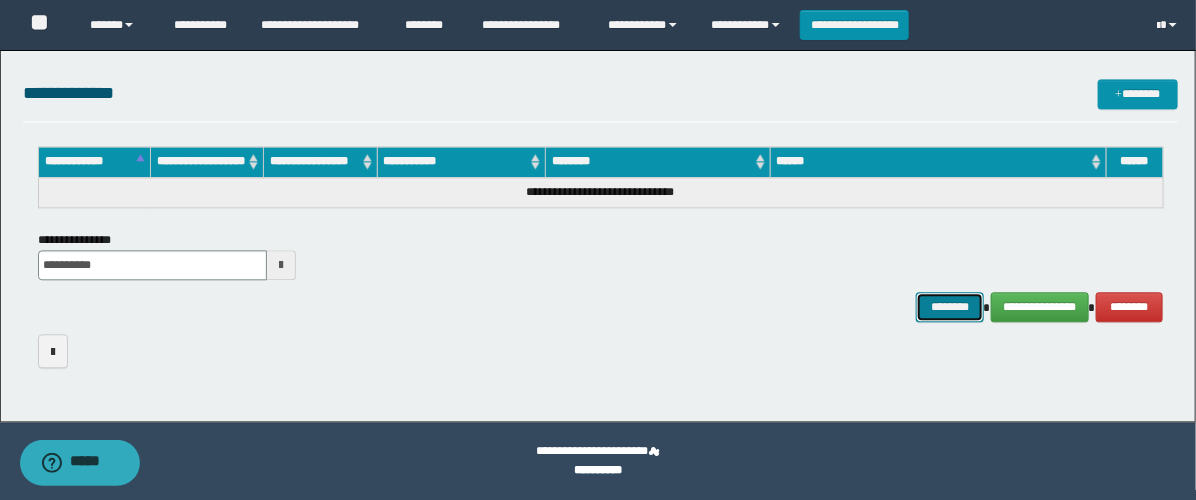 click on "********" at bounding box center (950, 307) 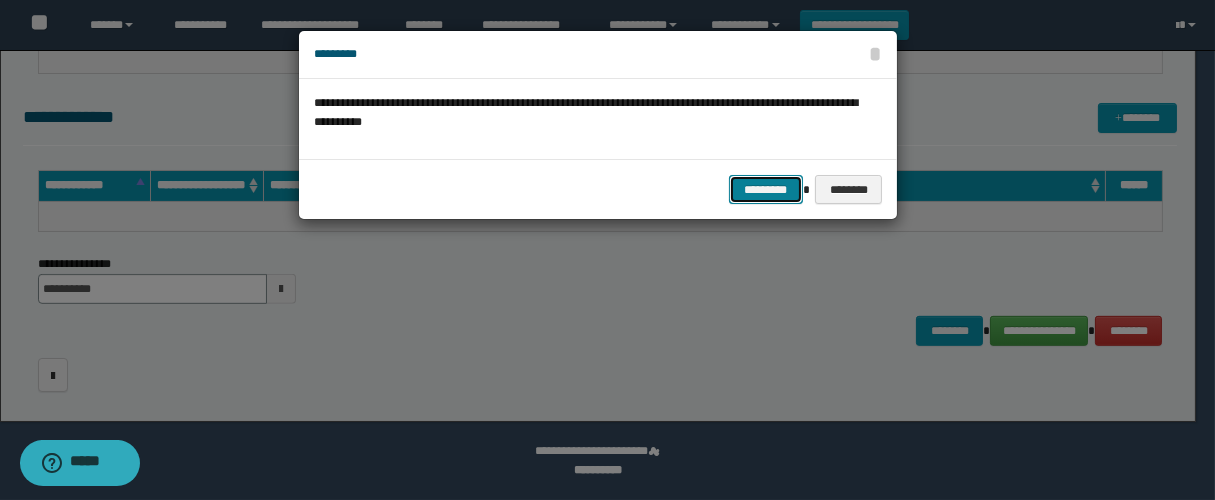 click on "*********" at bounding box center (766, 190) 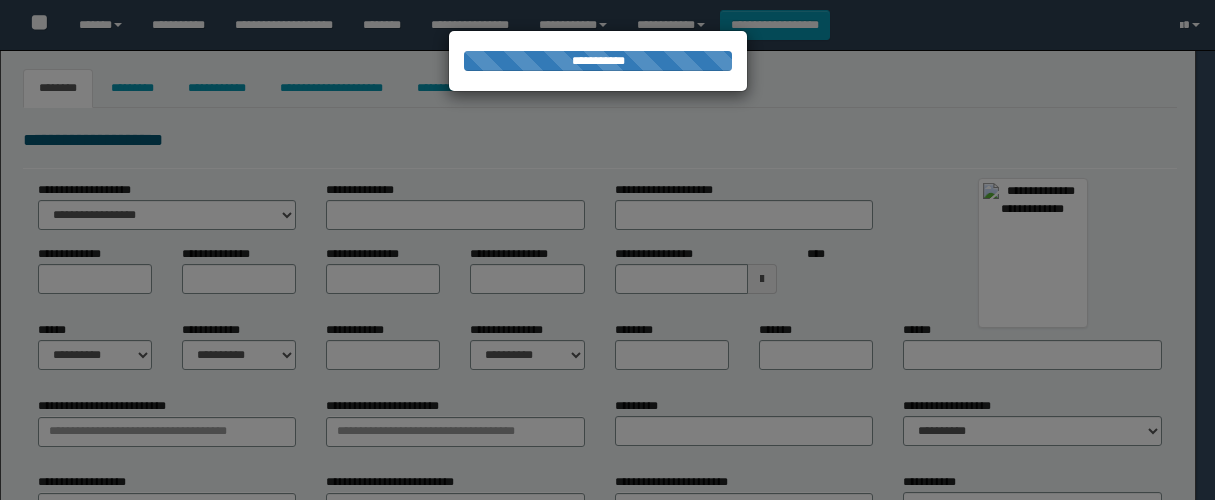type on "********" 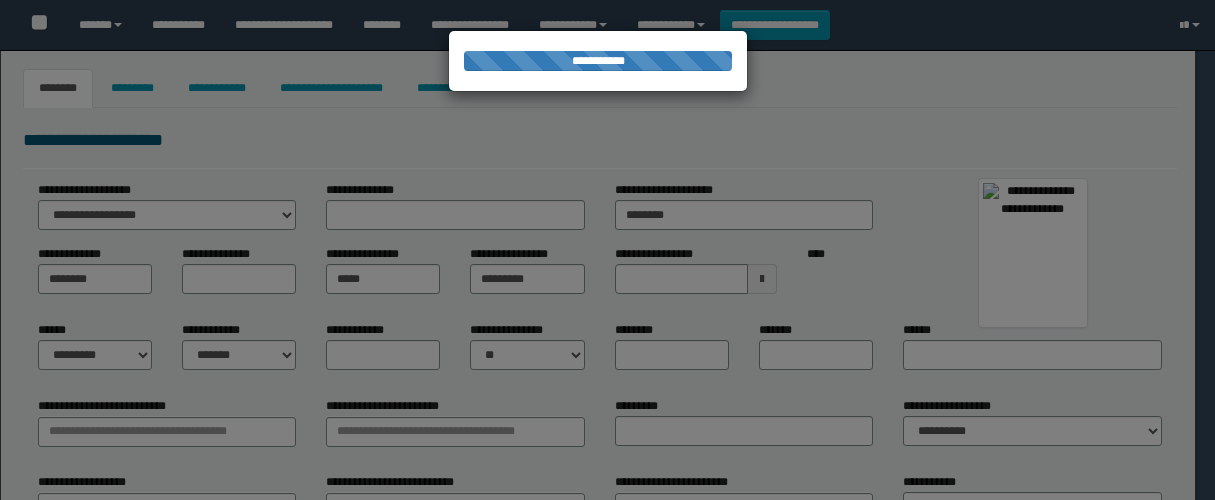 type on "**********" 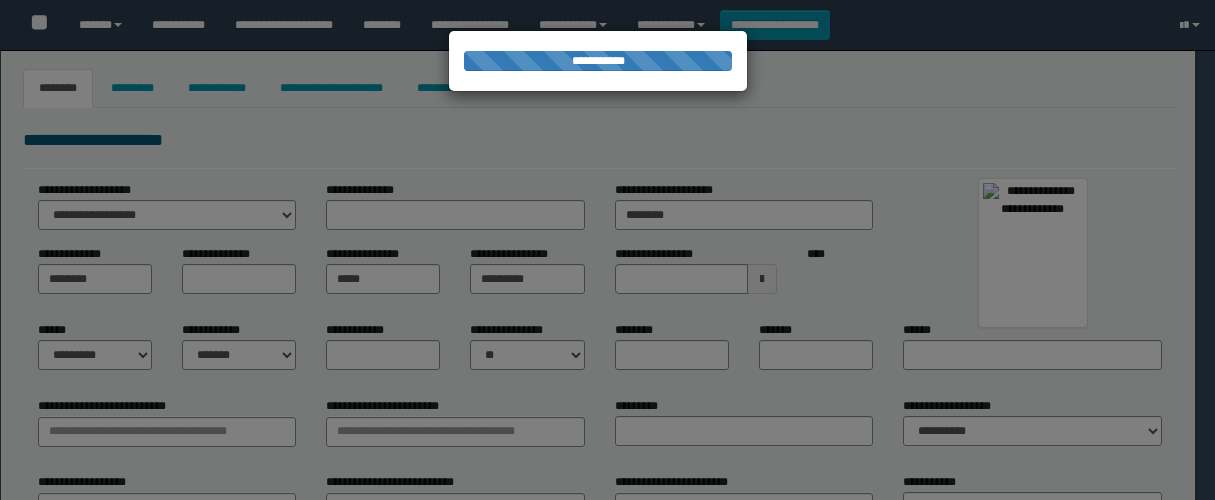 type on "**********" 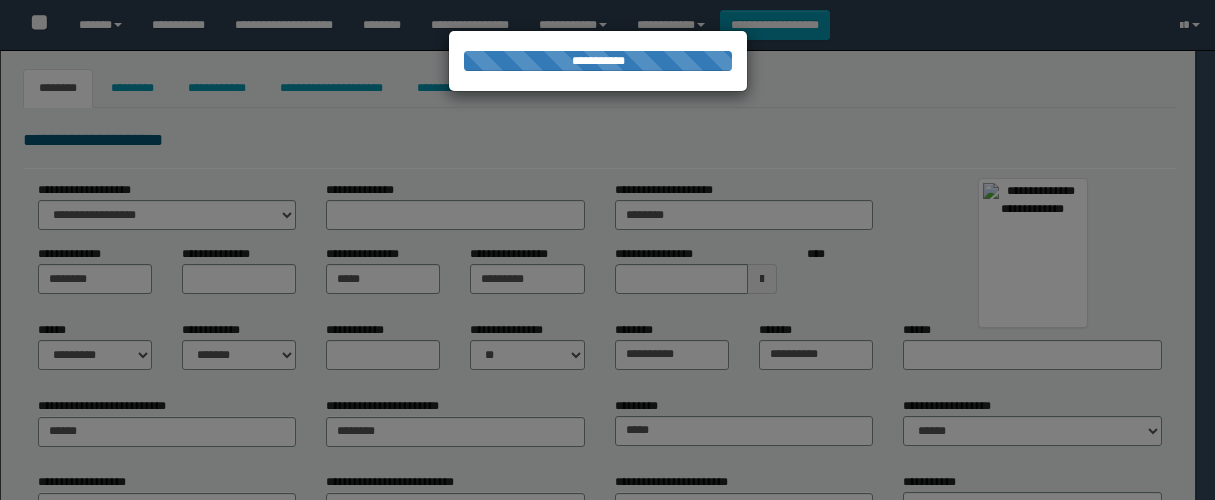 select 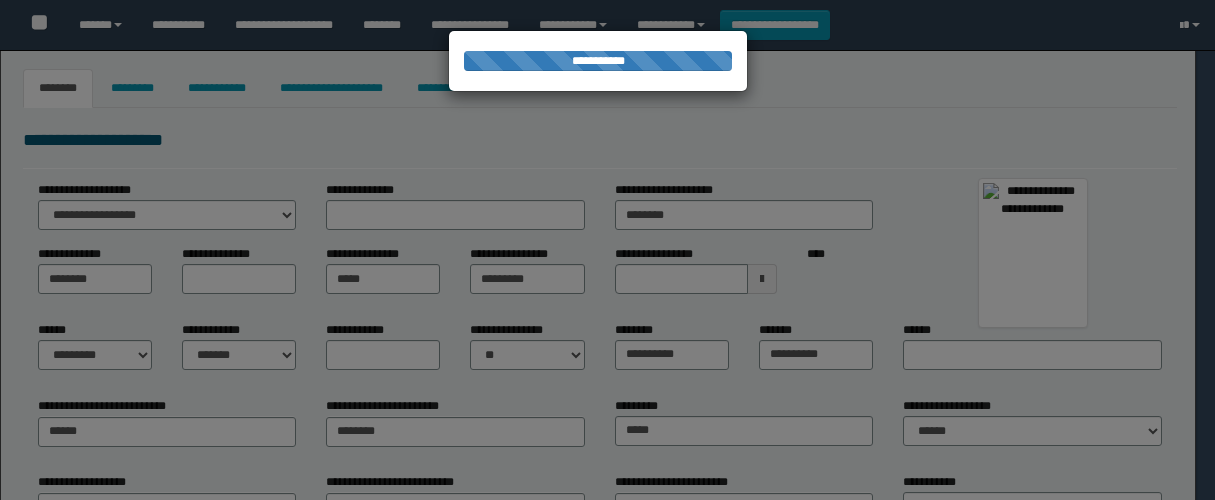 select on "*" 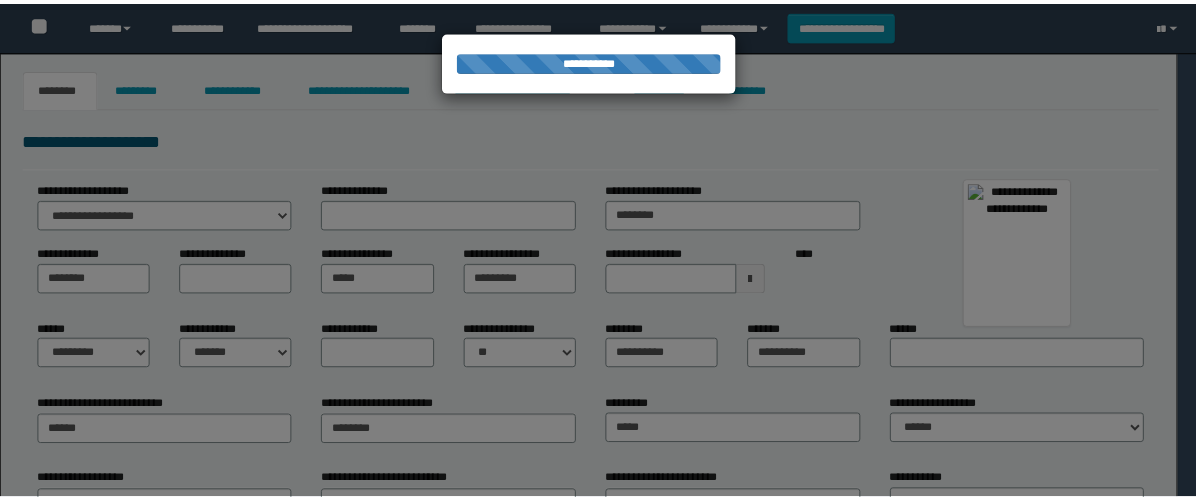 scroll, scrollTop: 0, scrollLeft: 0, axis: both 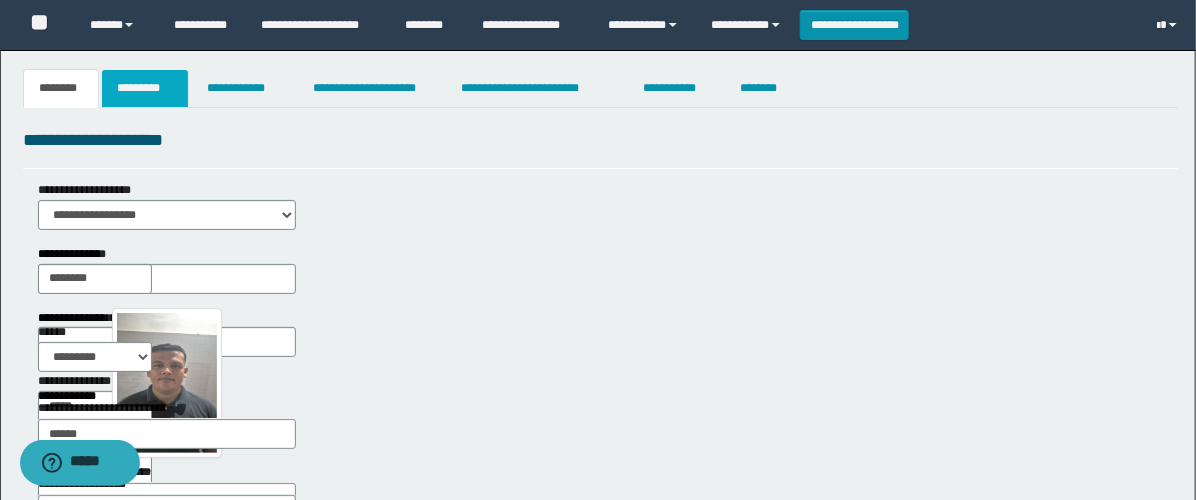 click on "*********" at bounding box center [145, 88] 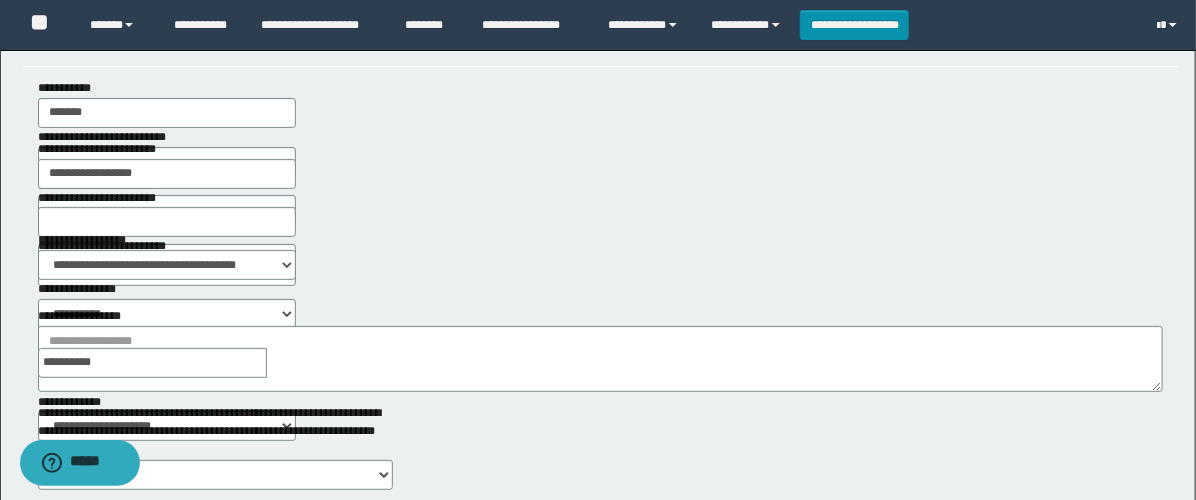 scroll, scrollTop: 222, scrollLeft: 0, axis: vertical 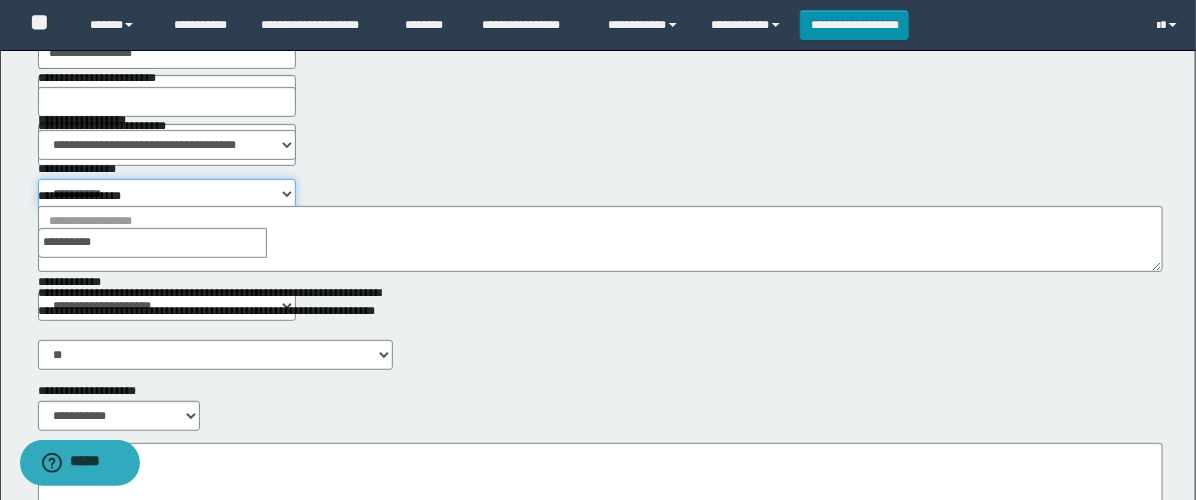 click on "**********" at bounding box center [167, 194] 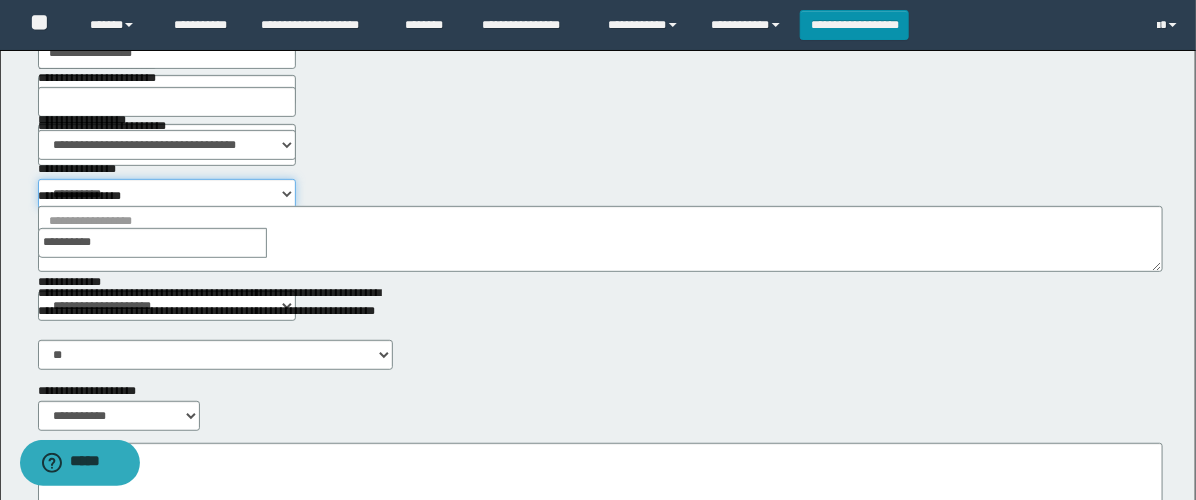 select on "****" 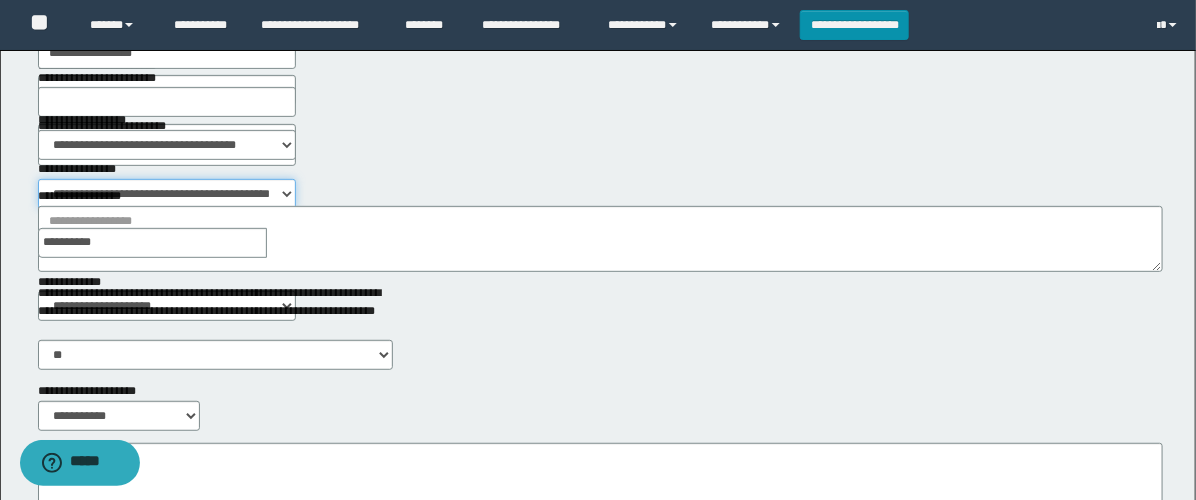 click on "**********" at bounding box center [167, 194] 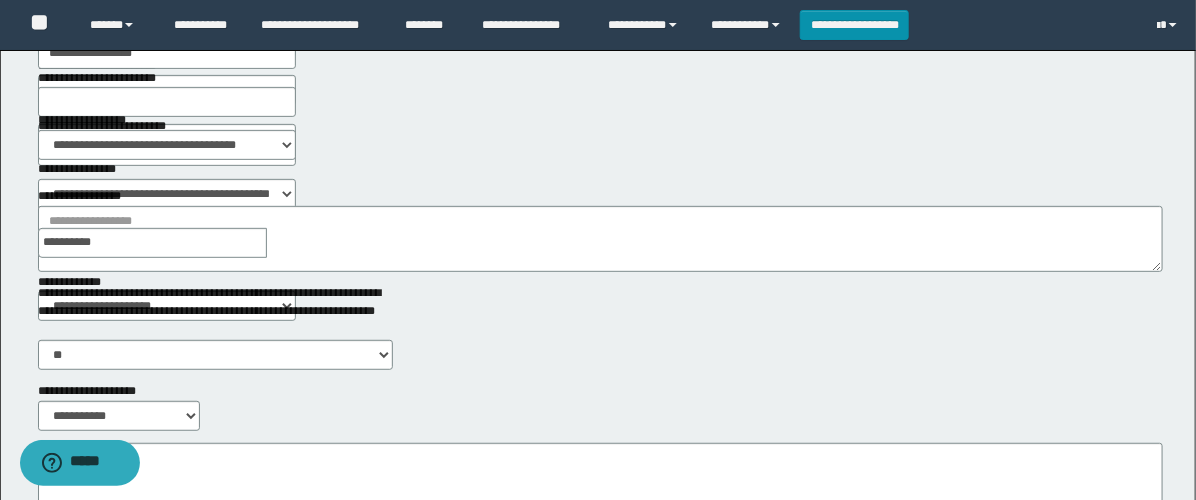 click at bounding box center [281, 243] 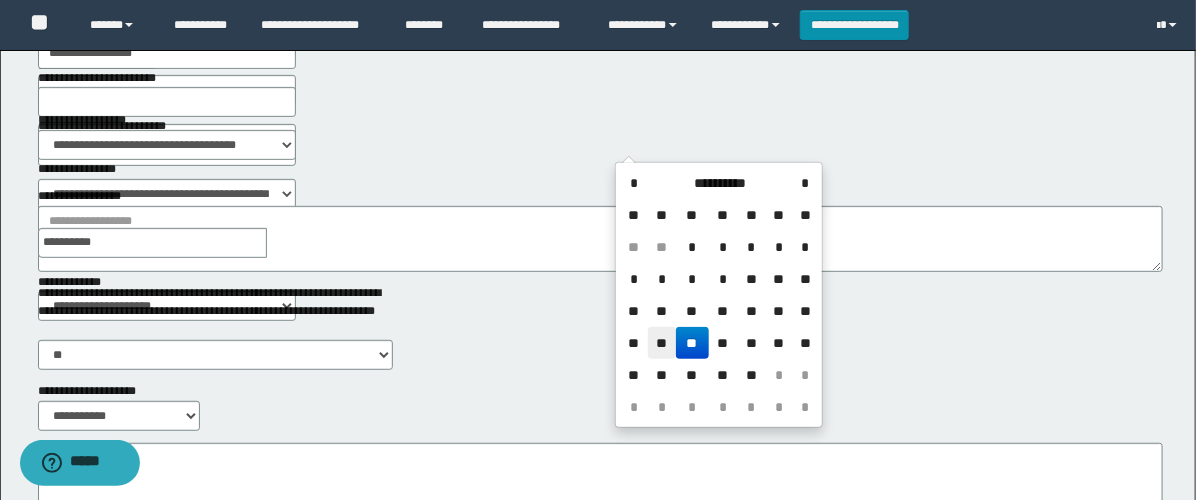 click on "**" at bounding box center [662, 343] 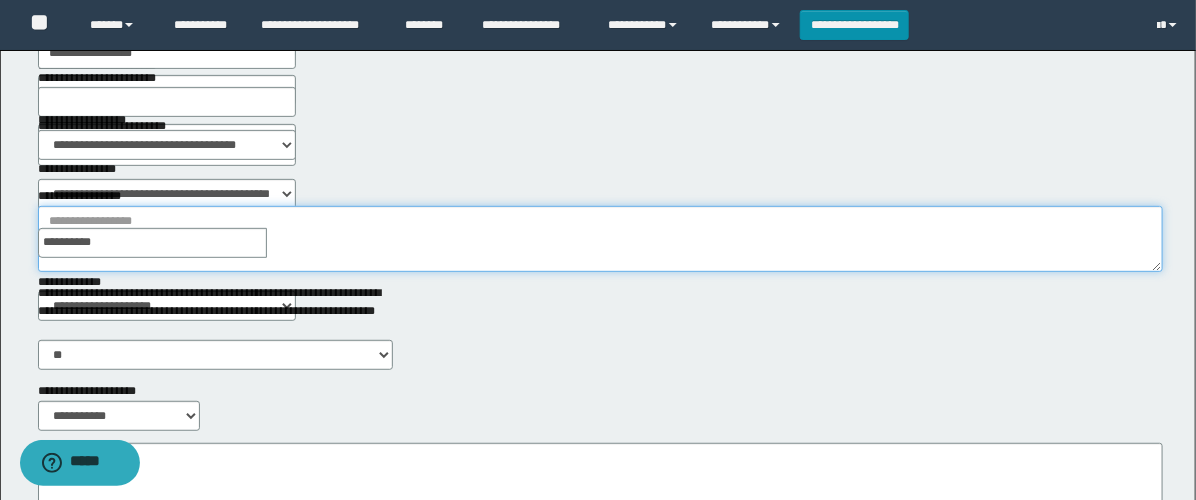 click on "**********" at bounding box center [600, 239] 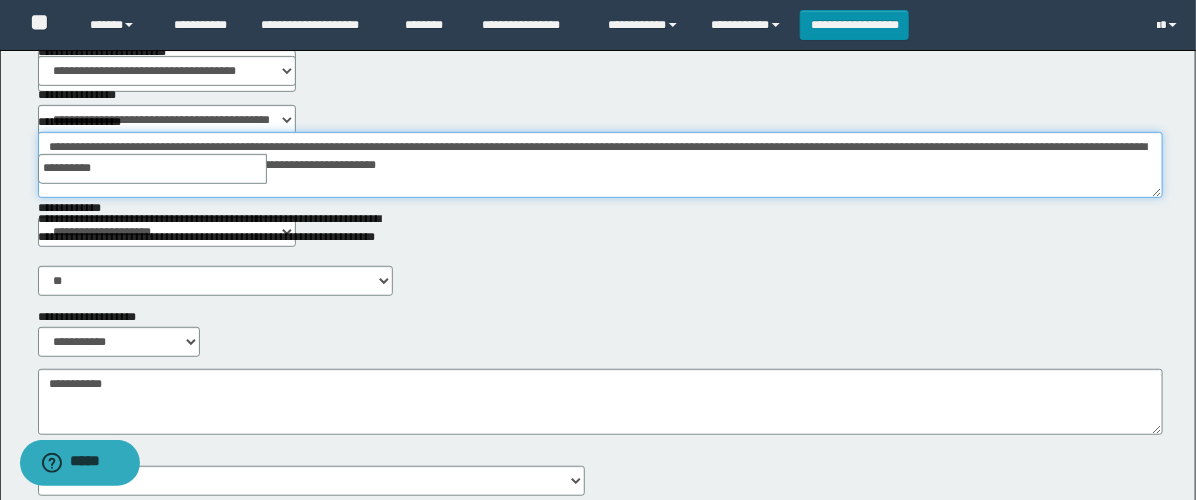 scroll, scrollTop: 333, scrollLeft: 0, axis: vertical 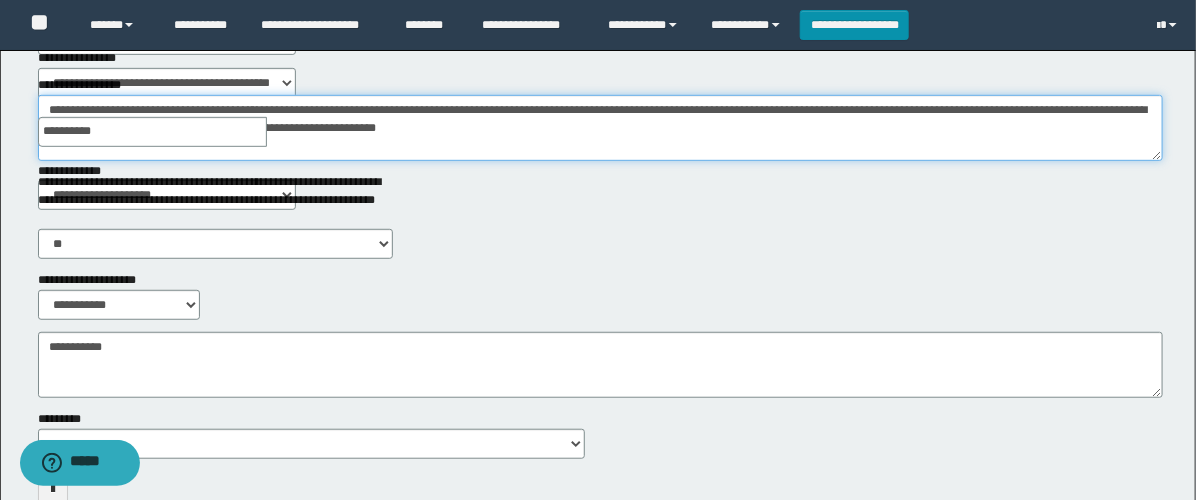 type on "**********" 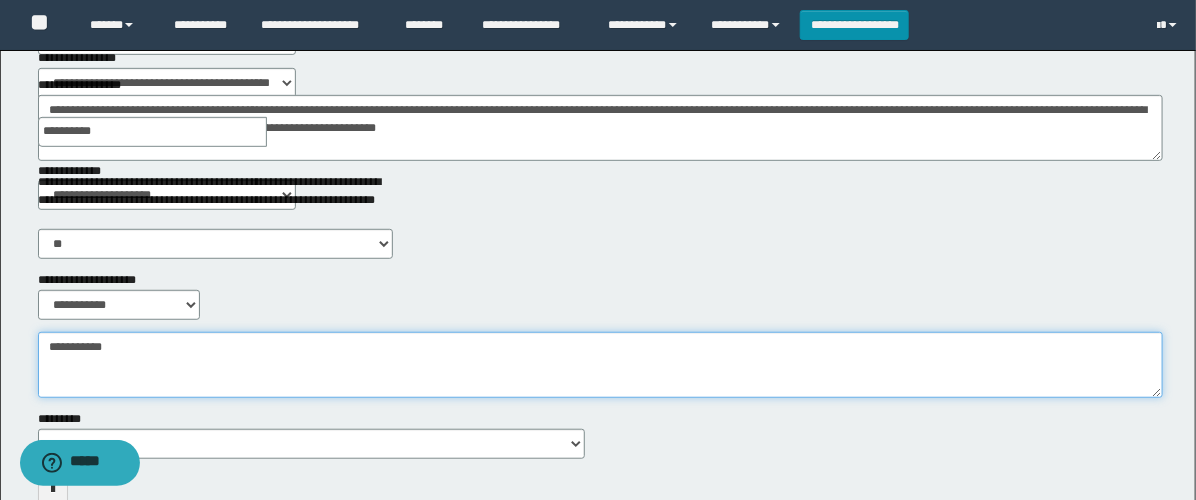 click on "**********" at bounding box center [600, 365] 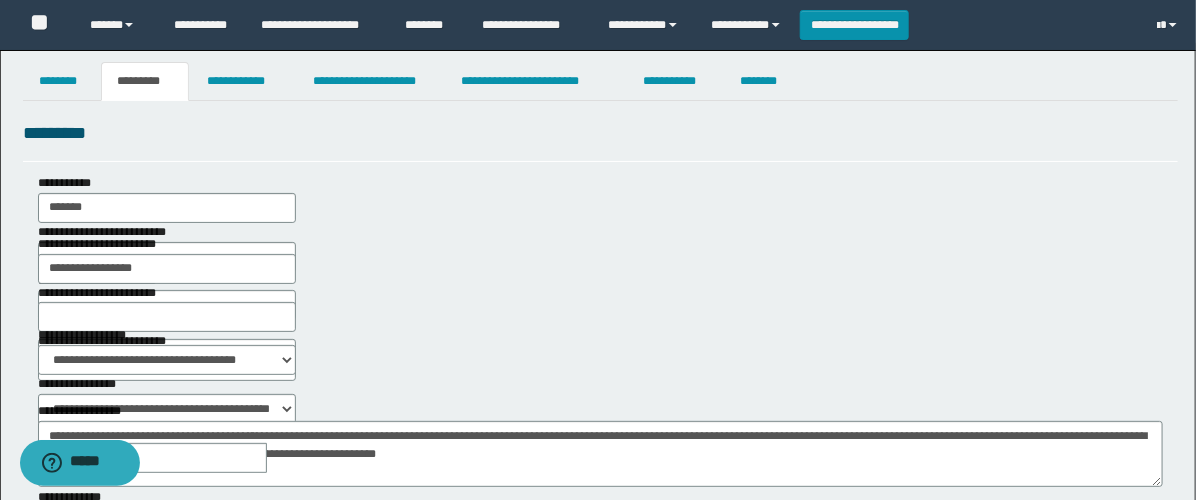 scroll, scrollTop: 0, scrollLeft: 0, axis: both 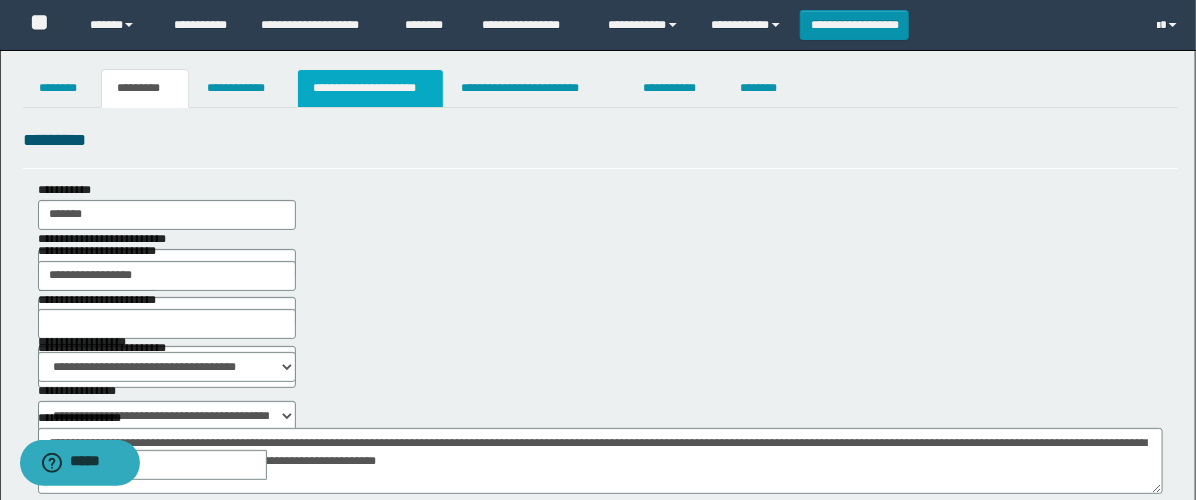 type on "**********" 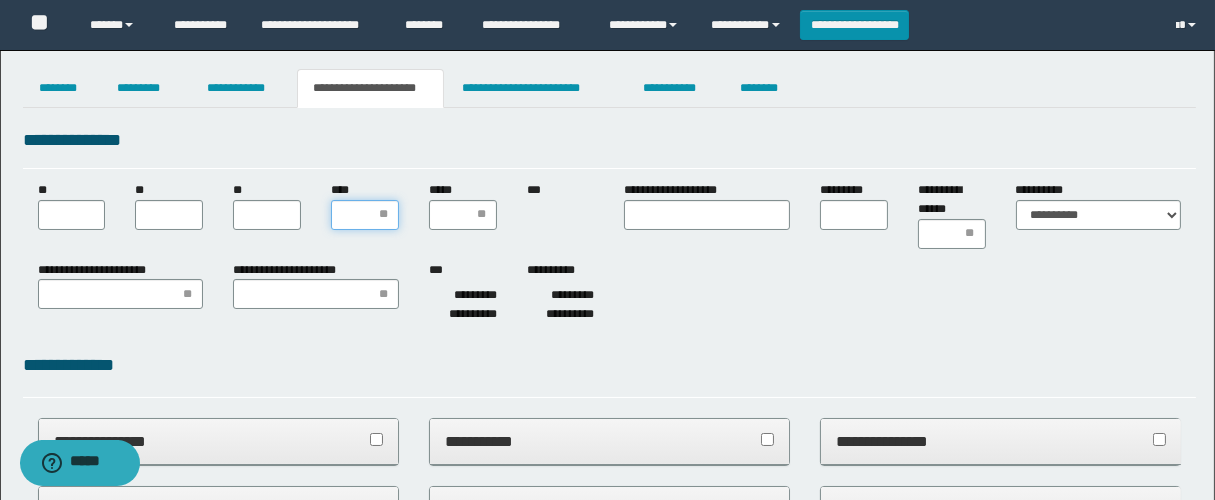 click on "****" at bounding box center (365, 215) 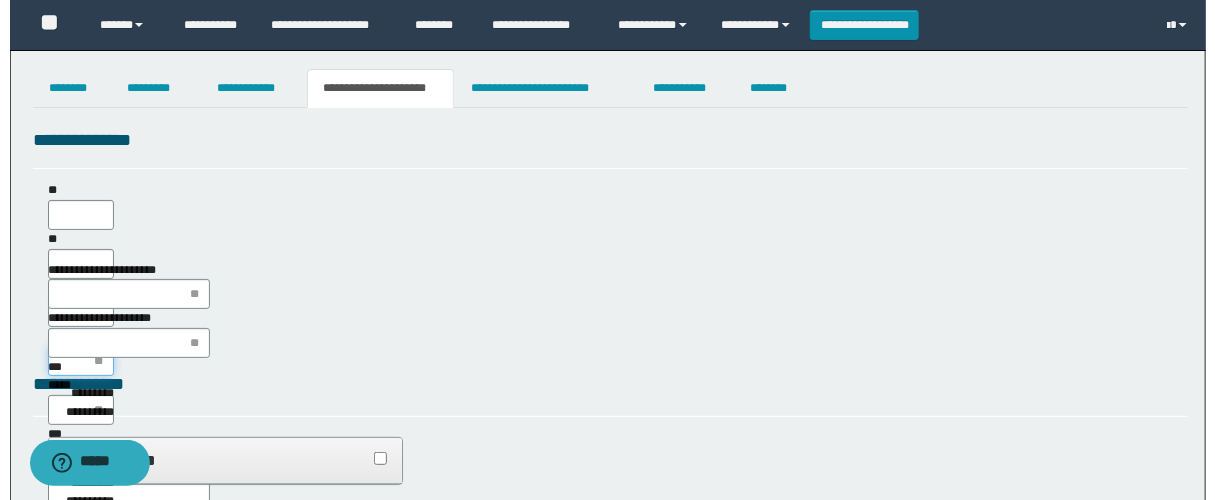 scroll, scrollTop: 0, scrollLeft: 0, axis: both 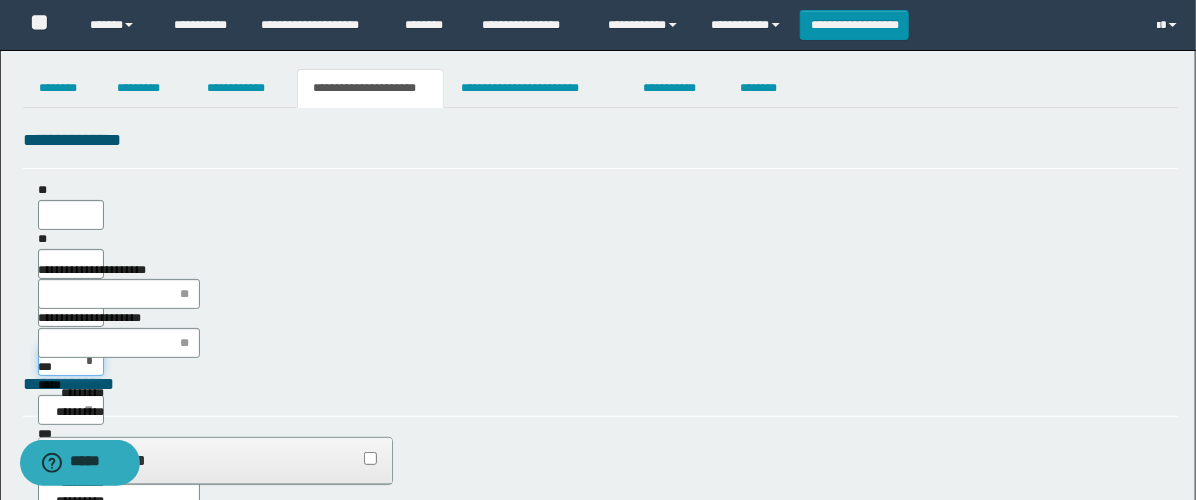 type on "**" 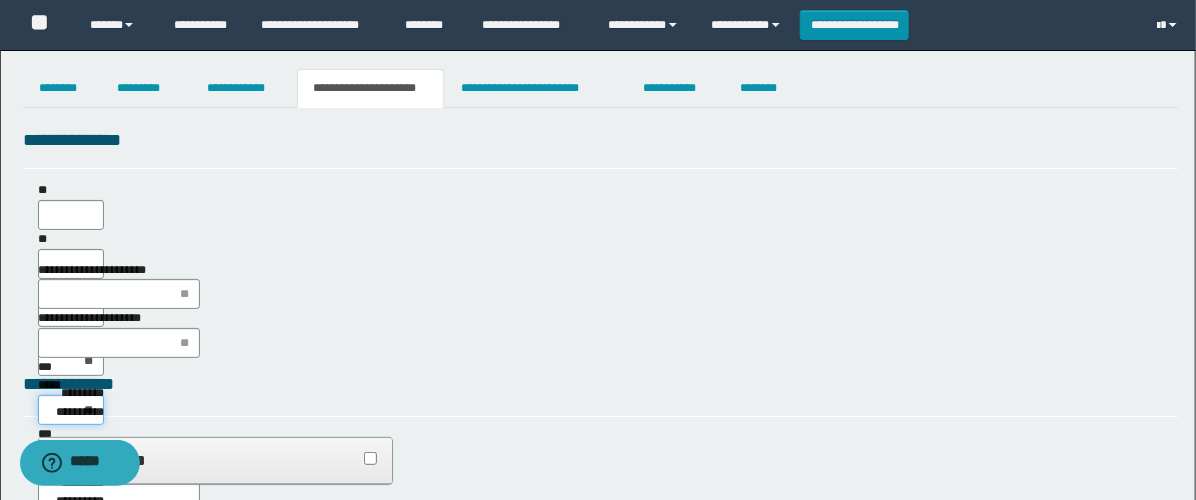 type on "***" 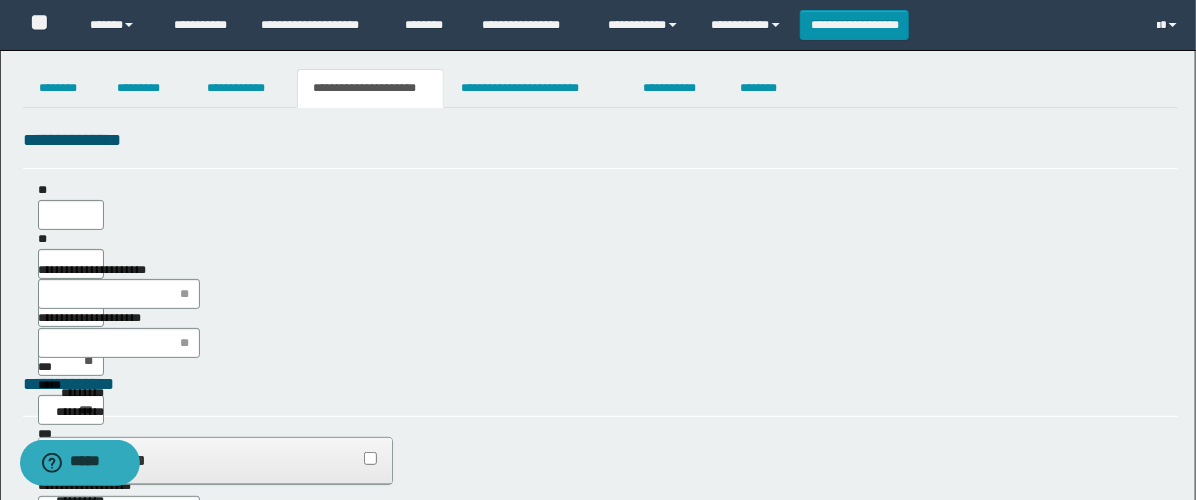 type on "**" 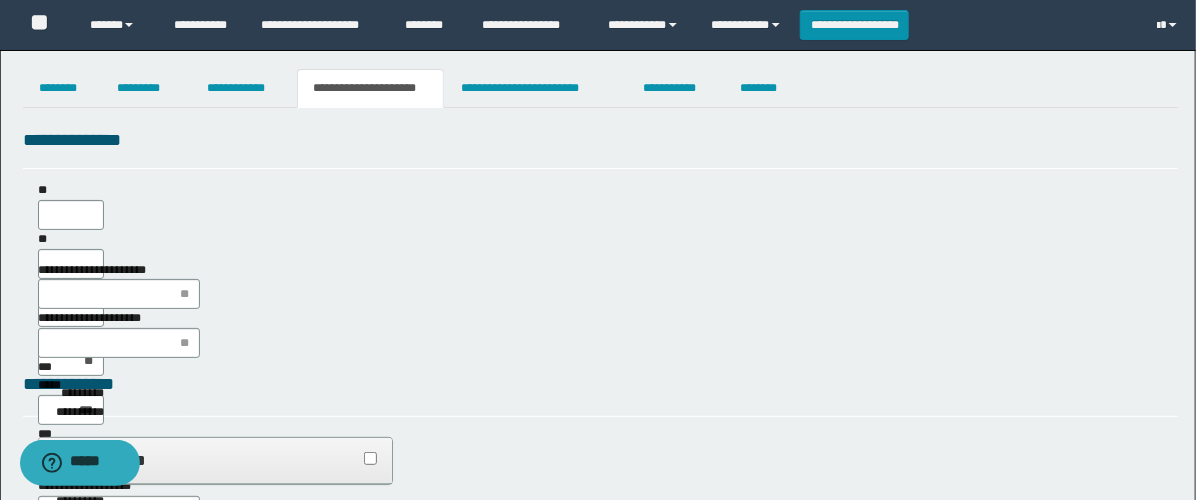 type on "**" 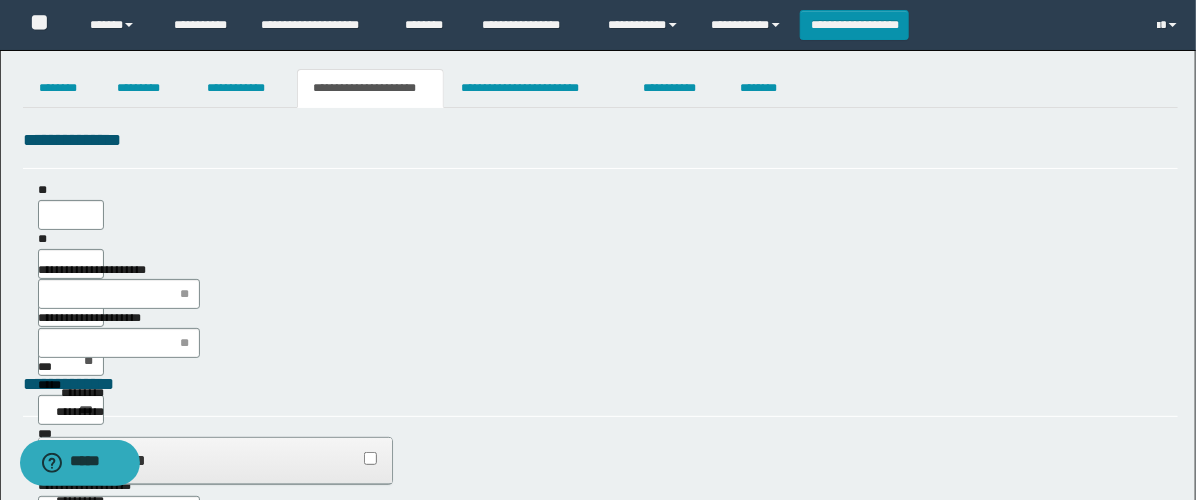 type 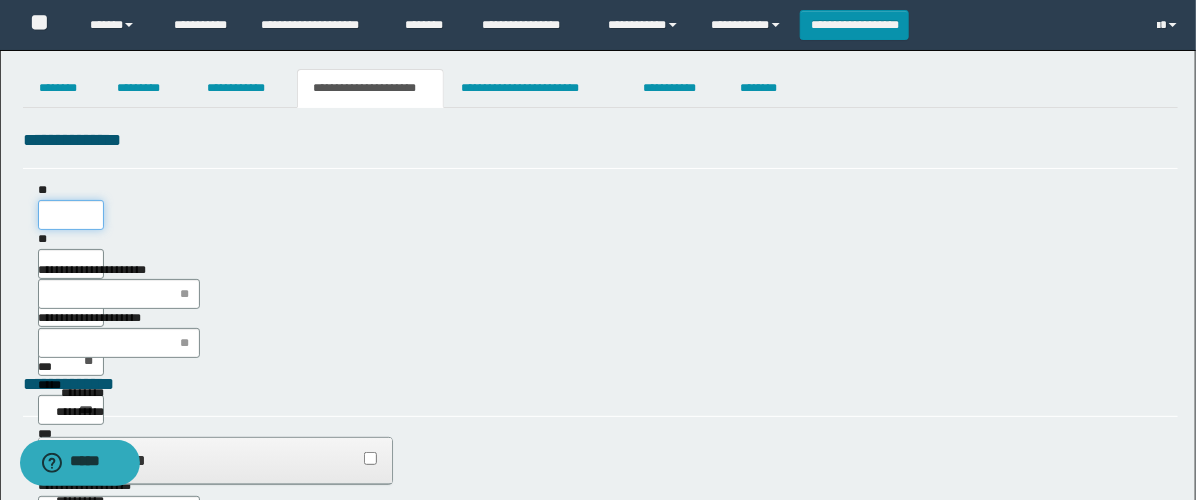 click on "**" at bounding box center (71, 215) 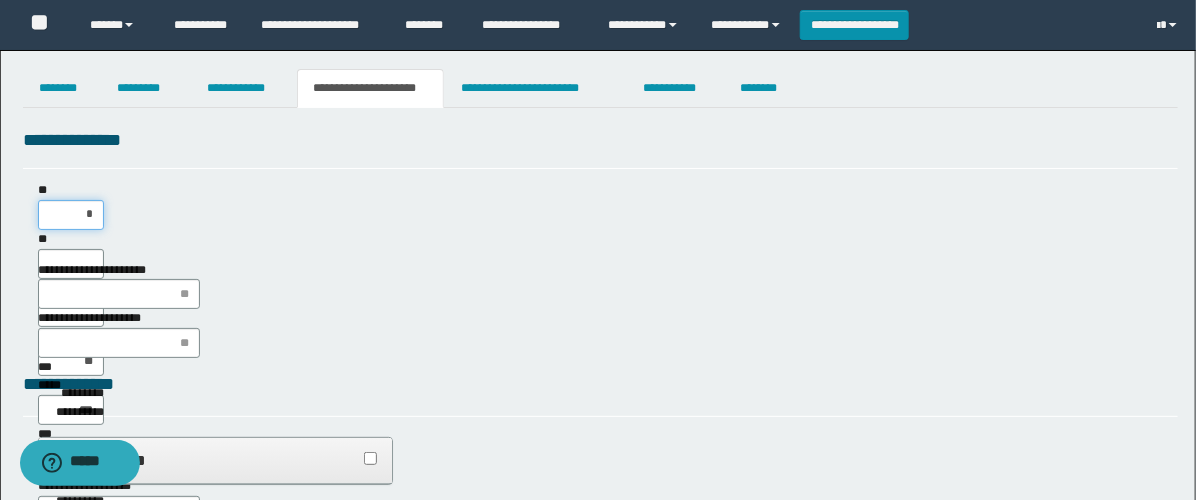type on "**" 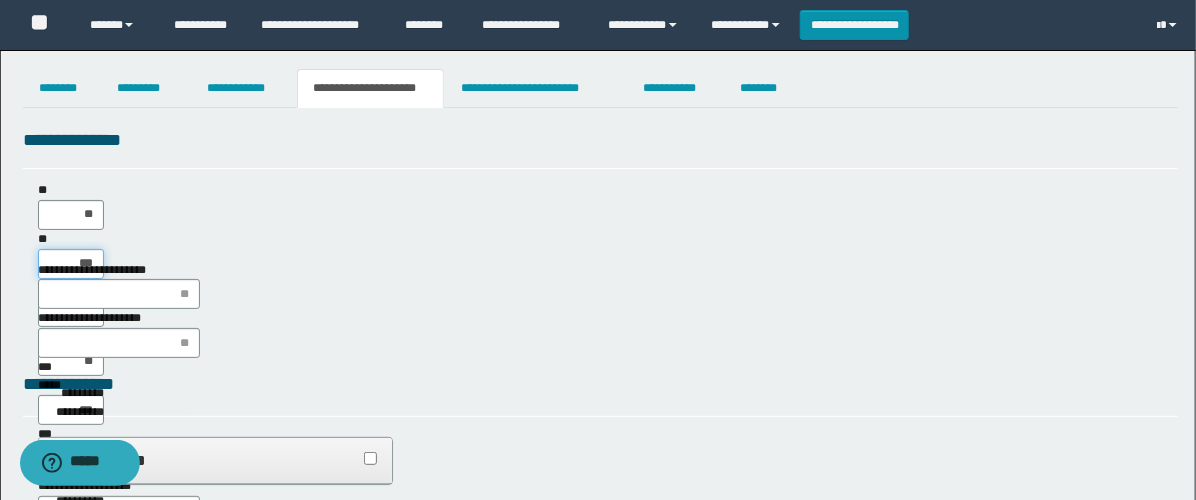 type on "****" 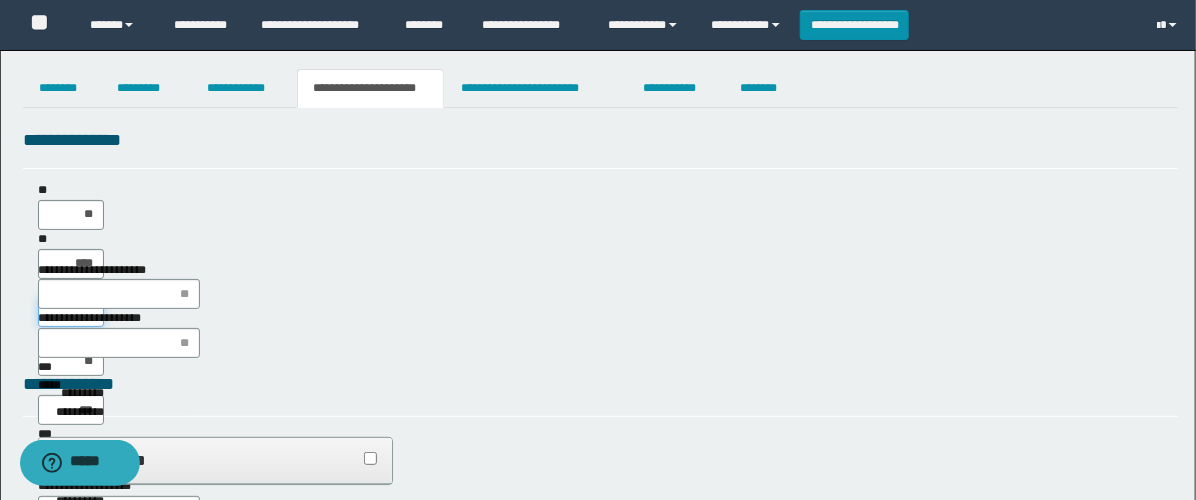 type 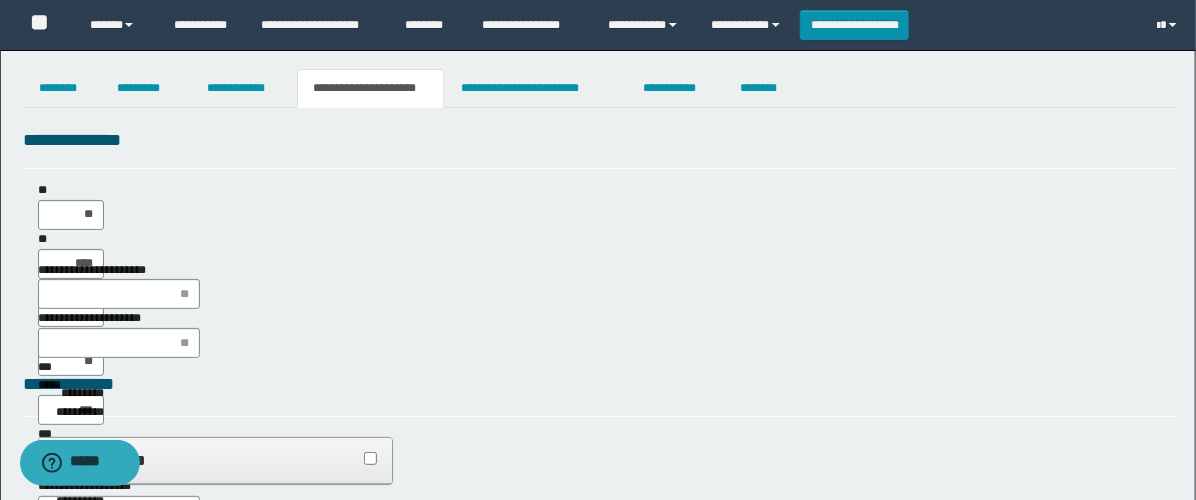 click on "**
****" at bounding box center [71, 254] 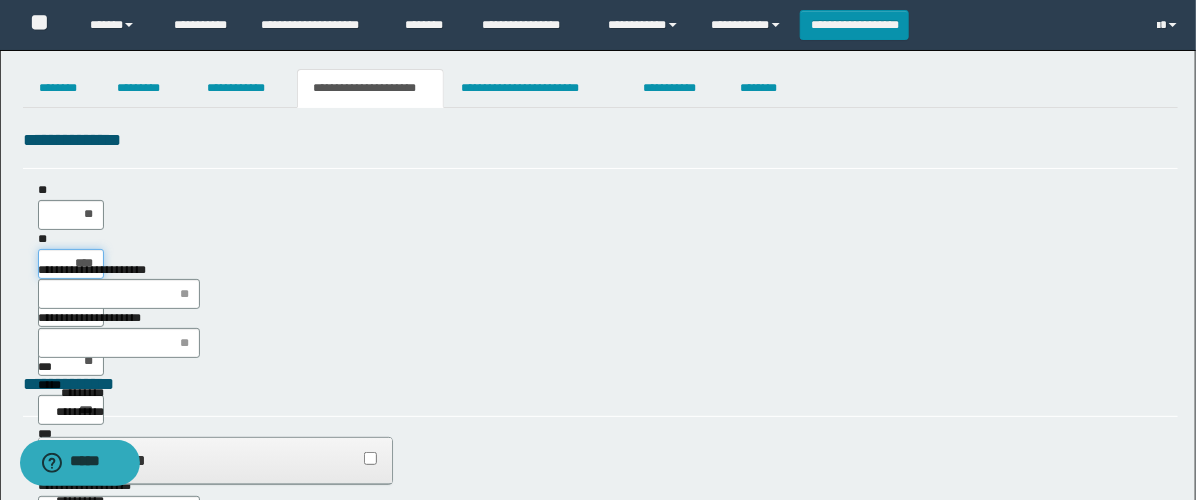click on "****" at bounding box center [71, 264] 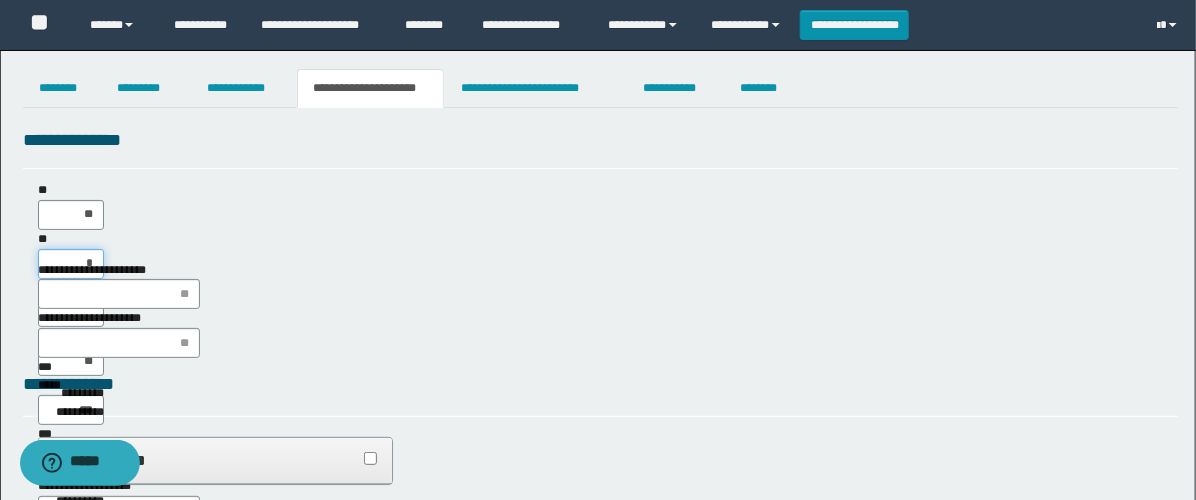 type on "**" 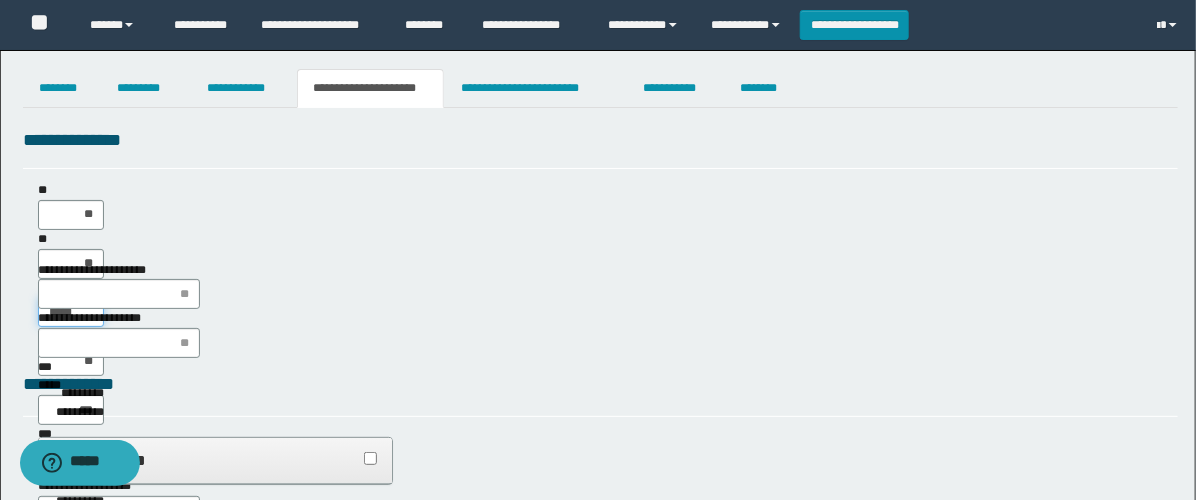 type on "******" 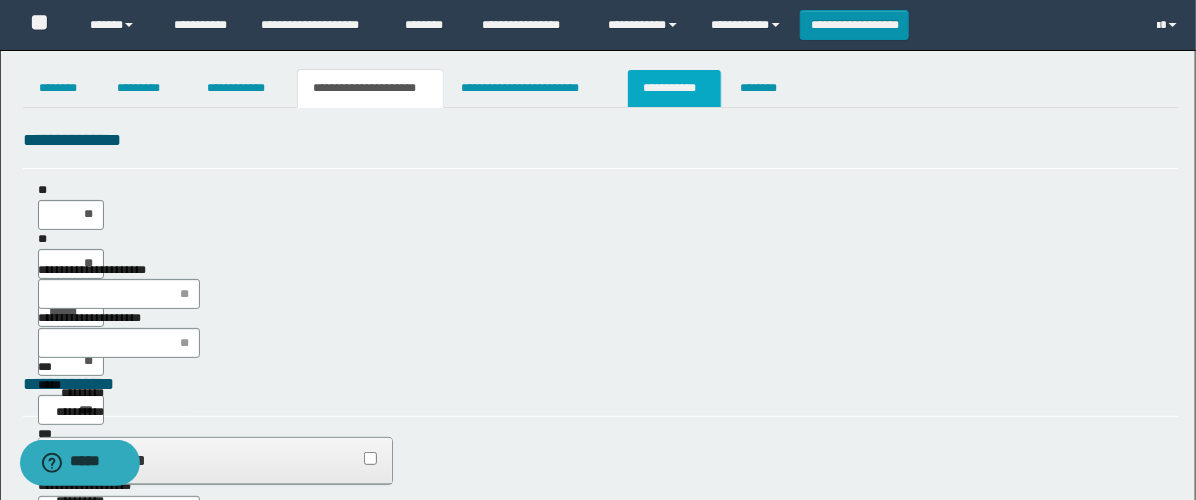 click on "**********" at bounding box center [674, 88] 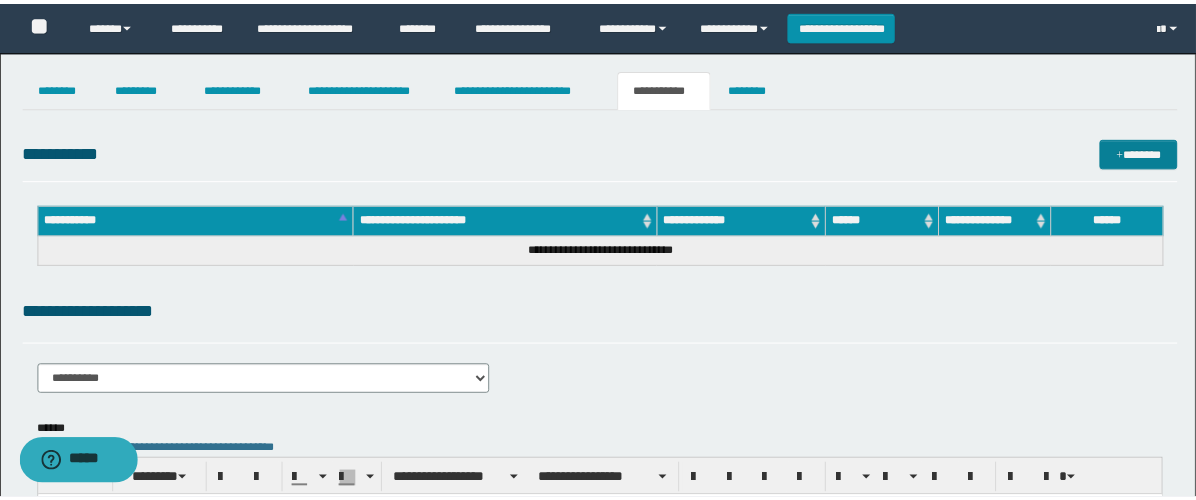 scroll, scrollTop: 0, scrollLeft: 0, axis: both 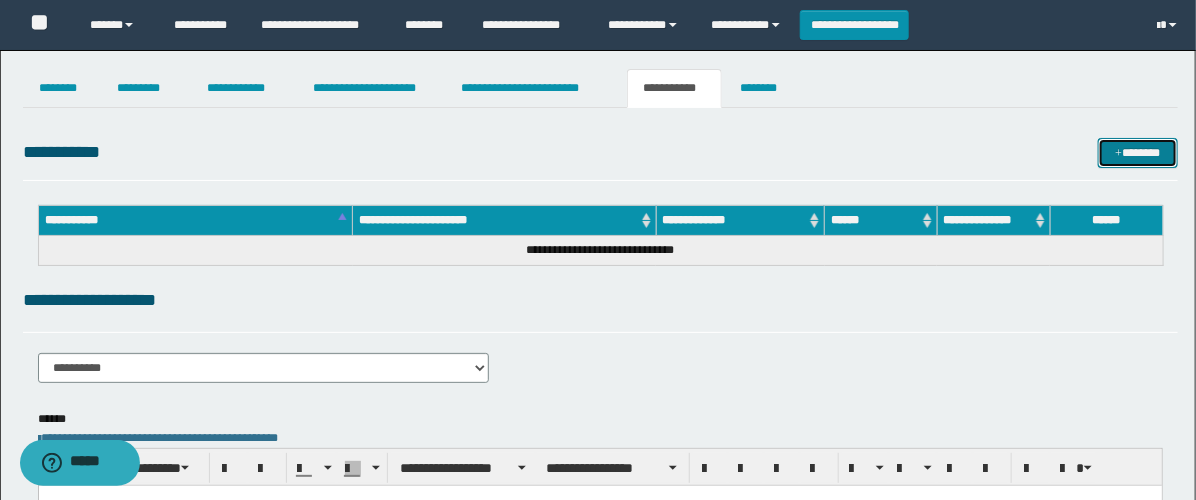 click on "*******" at bounding box center [1138, 153] 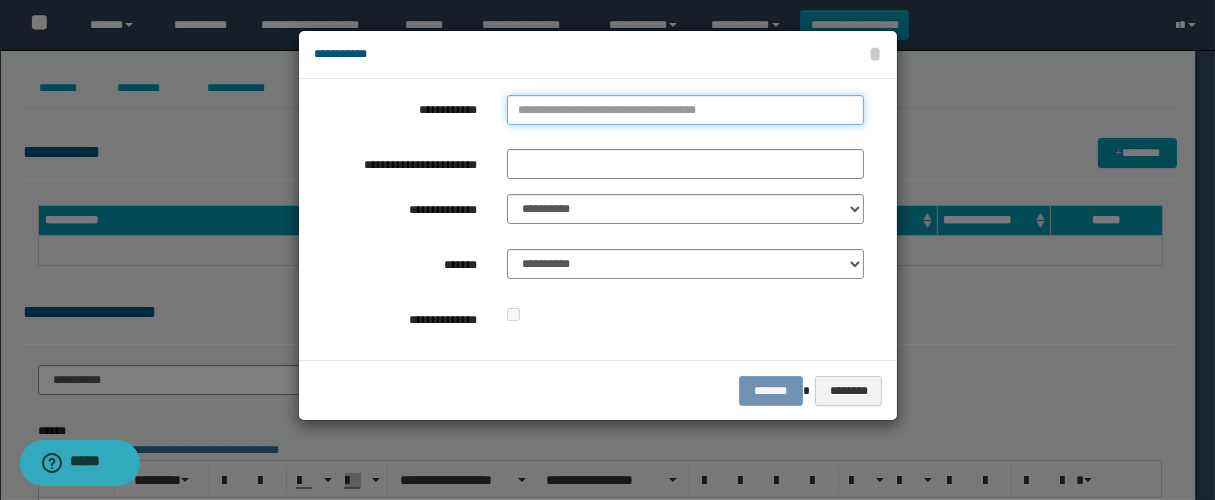 click on "**********" at bounding box center (685, 110) 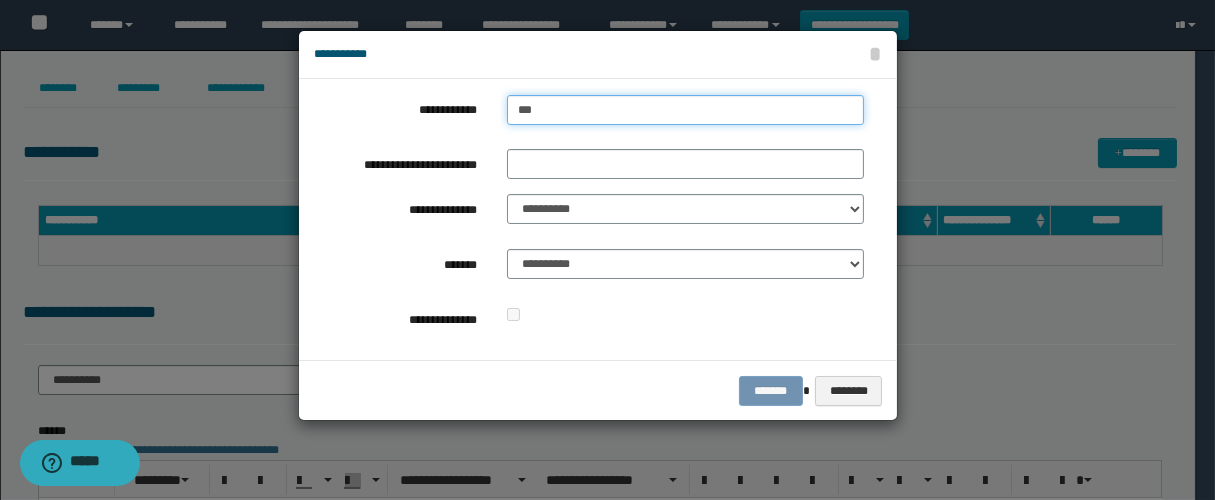 type on "****" 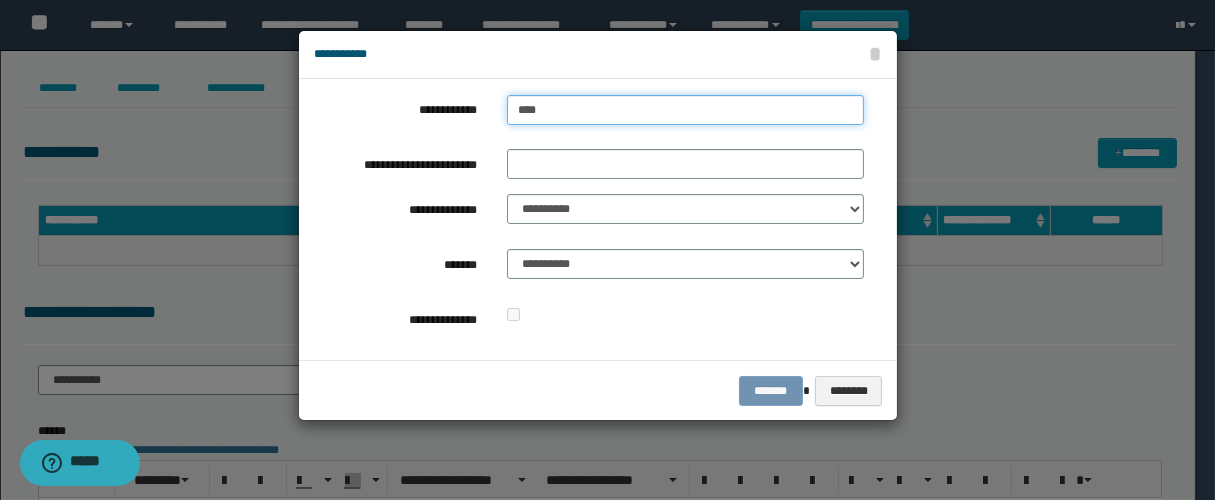 type on "****" 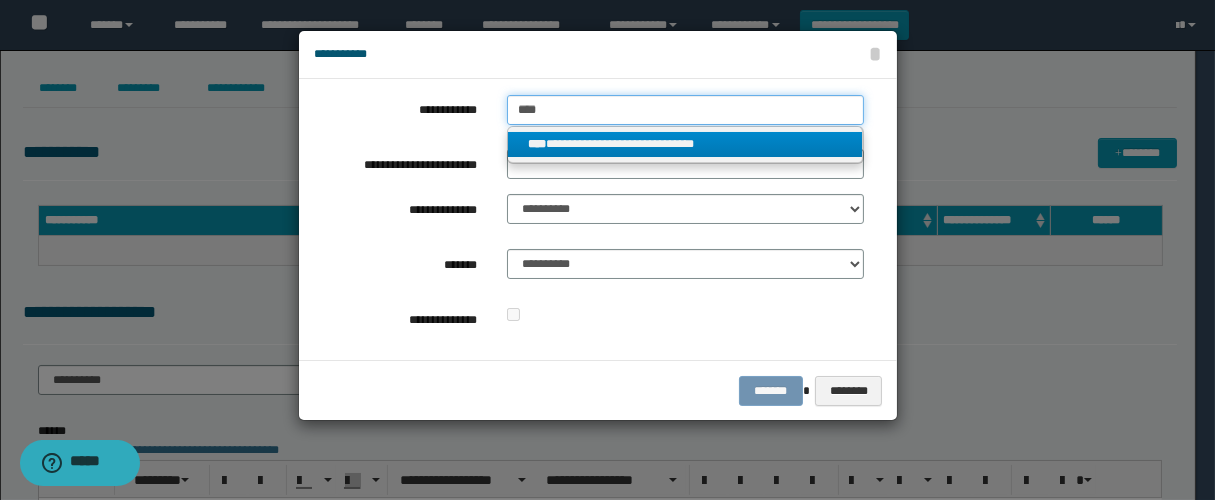 type on "****" 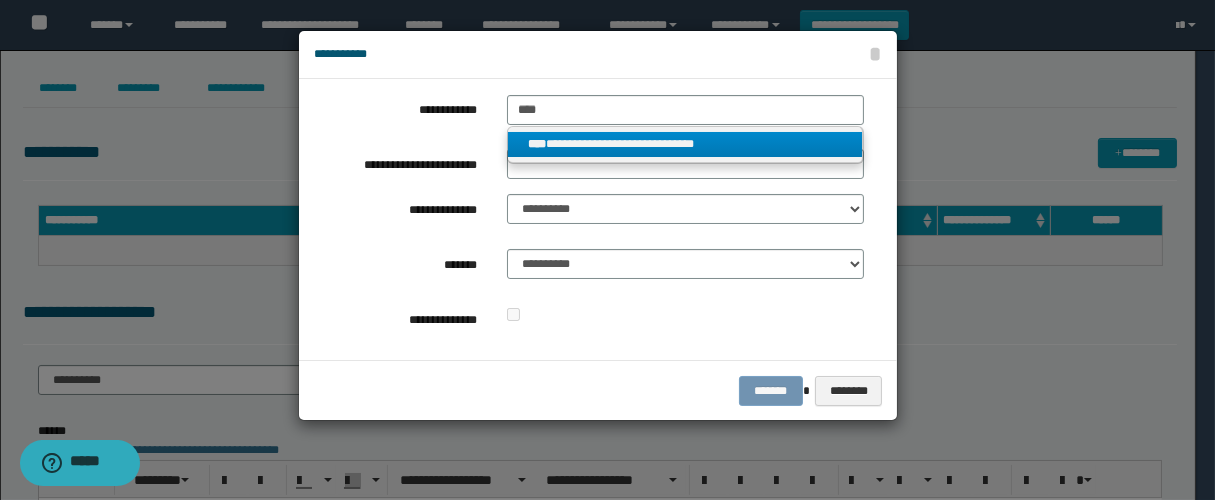 click on "**********" at bounding box center [685, 144] 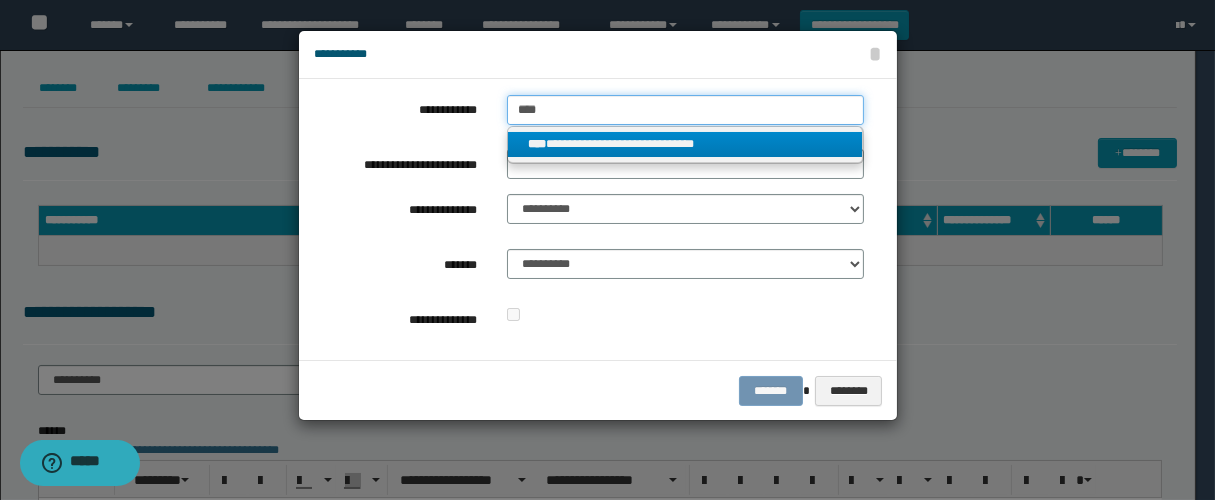 type 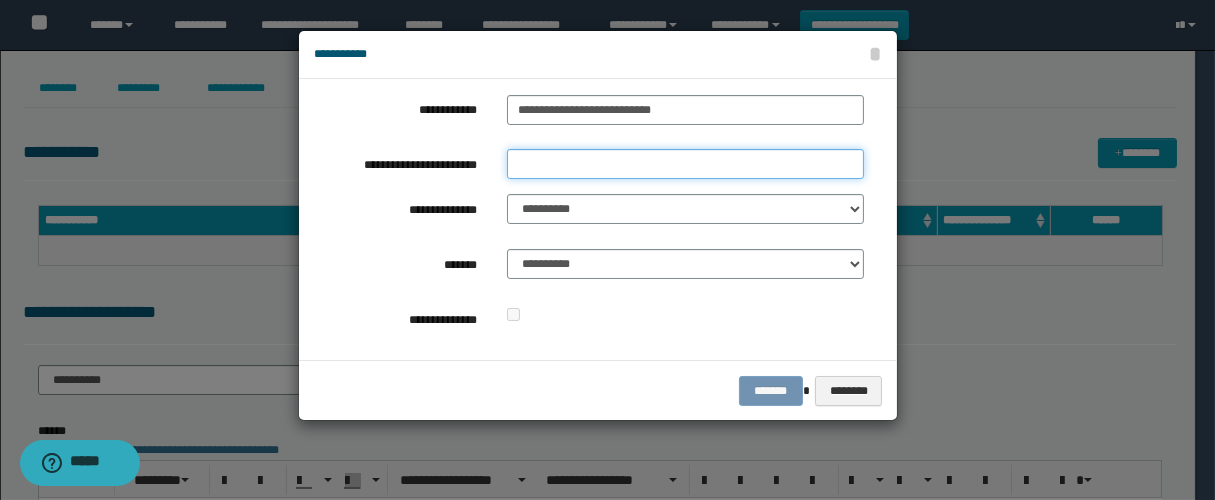 click on "**********" at bounding box center (685, 164) 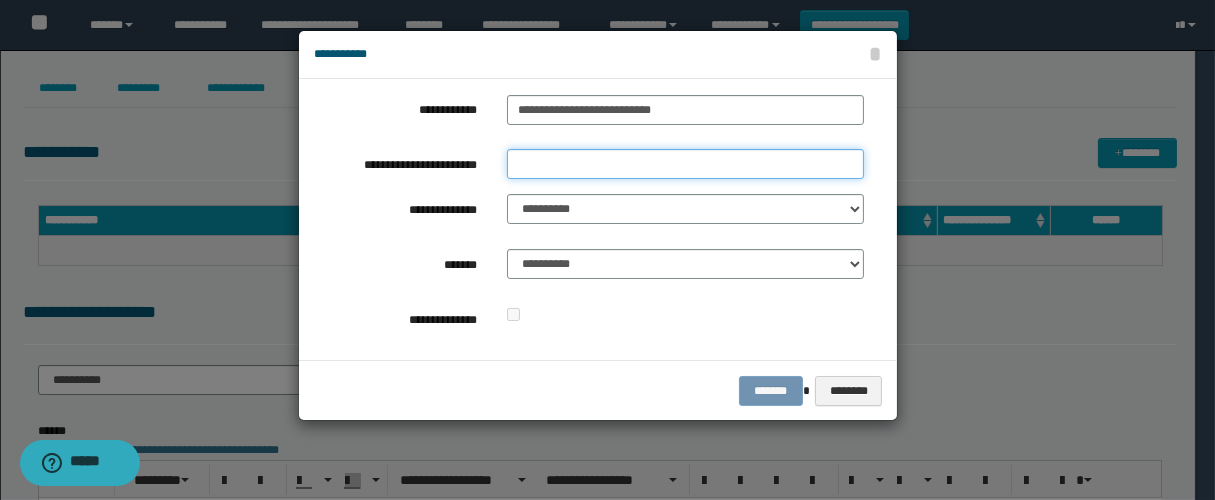 type on "****" 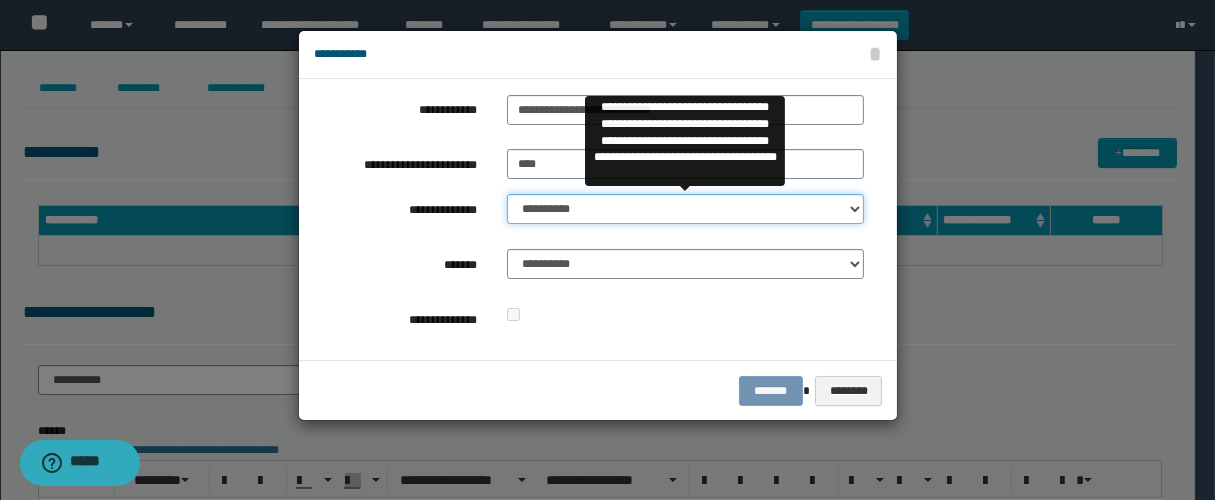 drag, startPoint x: 567, startPoint y: 210, endPoint x: 641, endPoint y: 220, distance: 74.672615 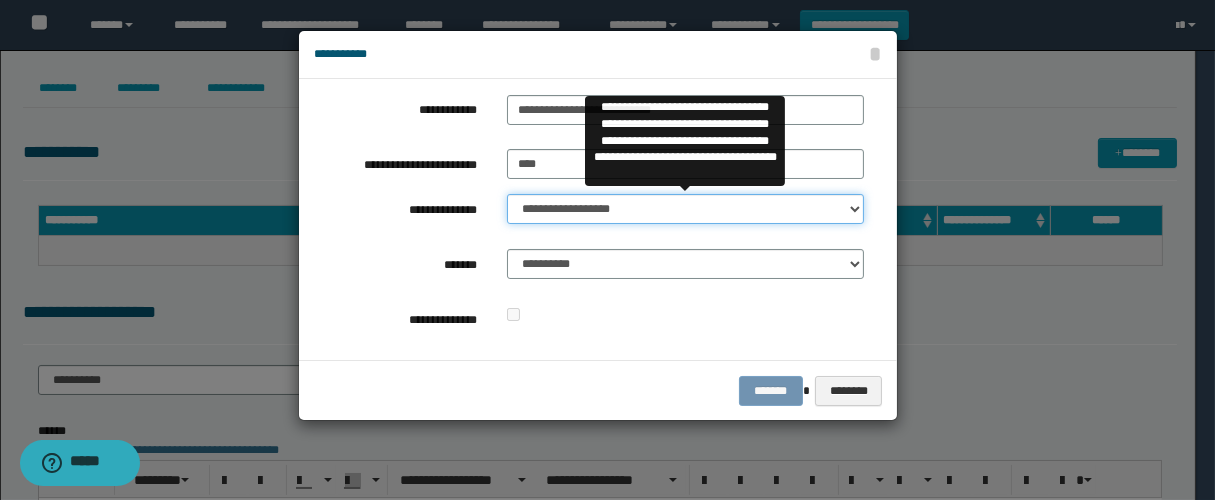 click on "**********" at bounding box center [685, 209] 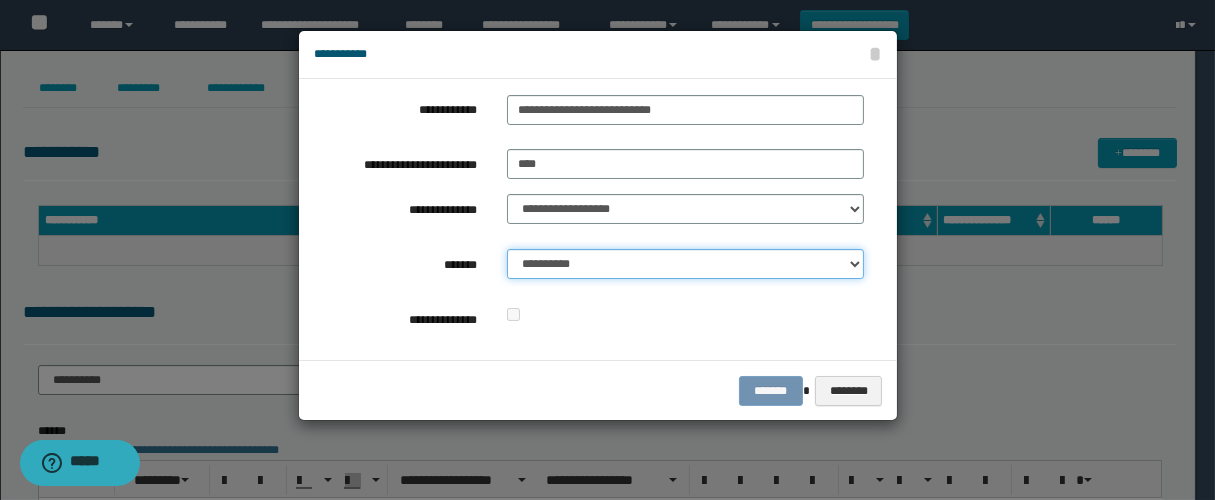 drag, startPoint x: 609, startPoint y: 255, endPoint x: 646, endPoint y: 271, distance: 40.311287 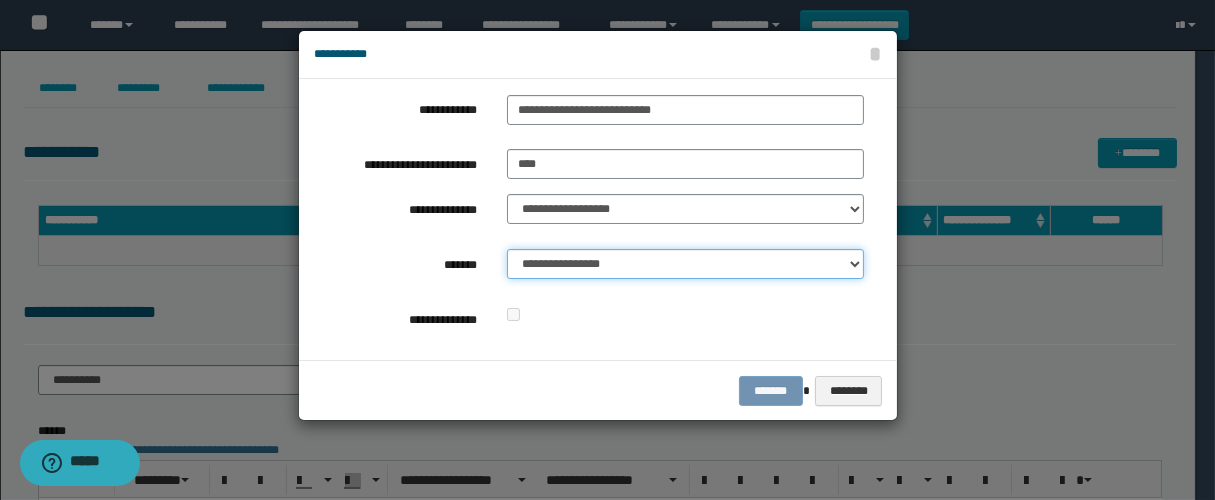 click on "**********" at bounding box center (685, 264) 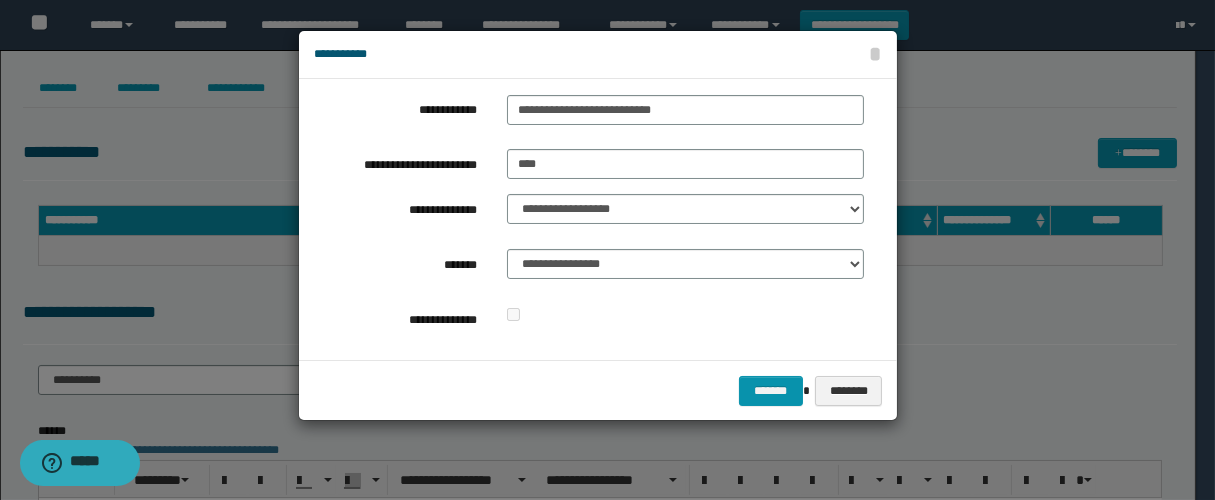 click on "*******
********" at bounding box center (598, 390) 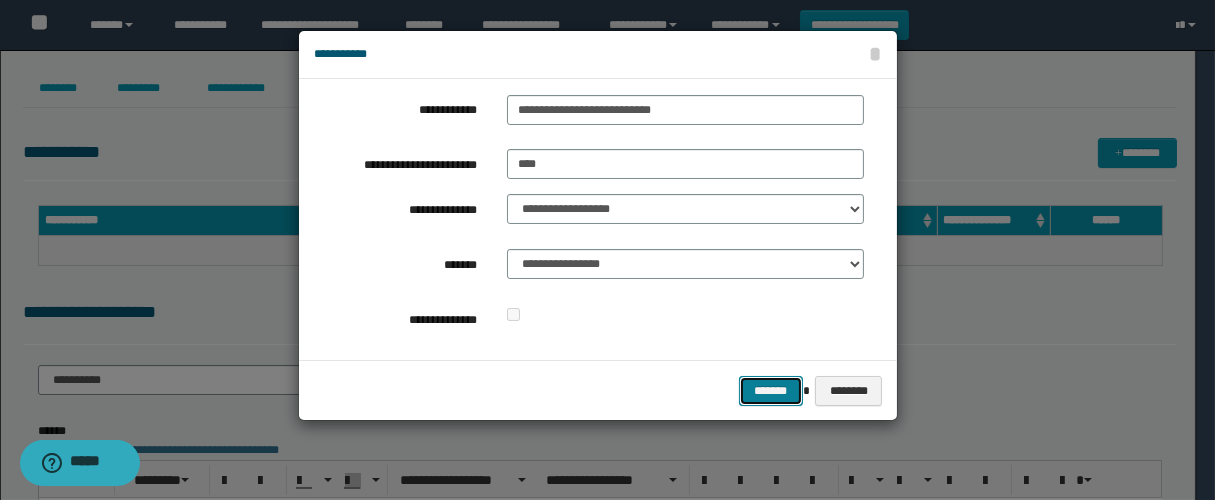 drag, startPoint x: 792, startPoint y: 381, endPoint x: 784, endPoint y: 398, distance: 18.788294 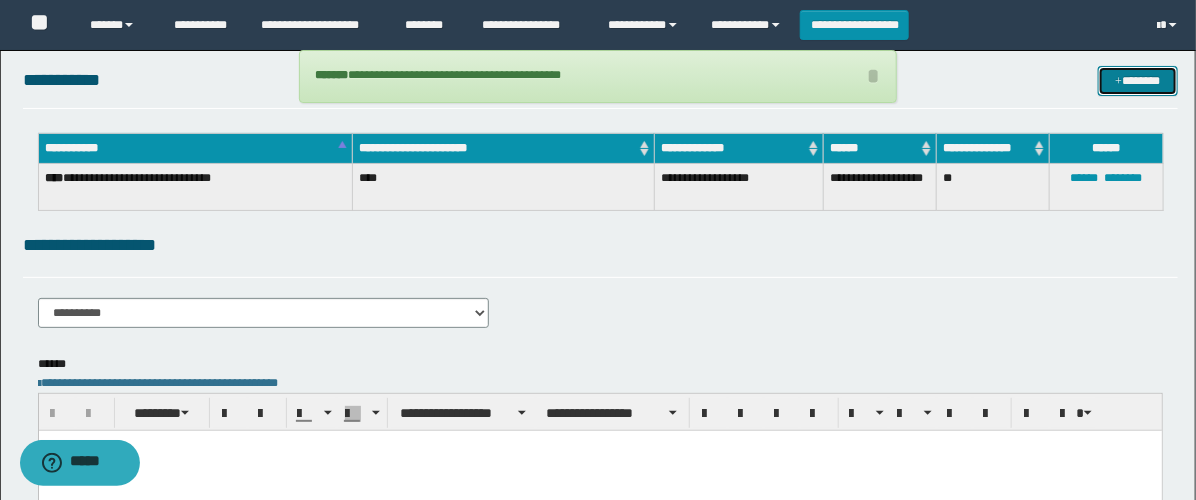 scroll, scrollTop: 111, scrollLeft: 0, axis: vertical 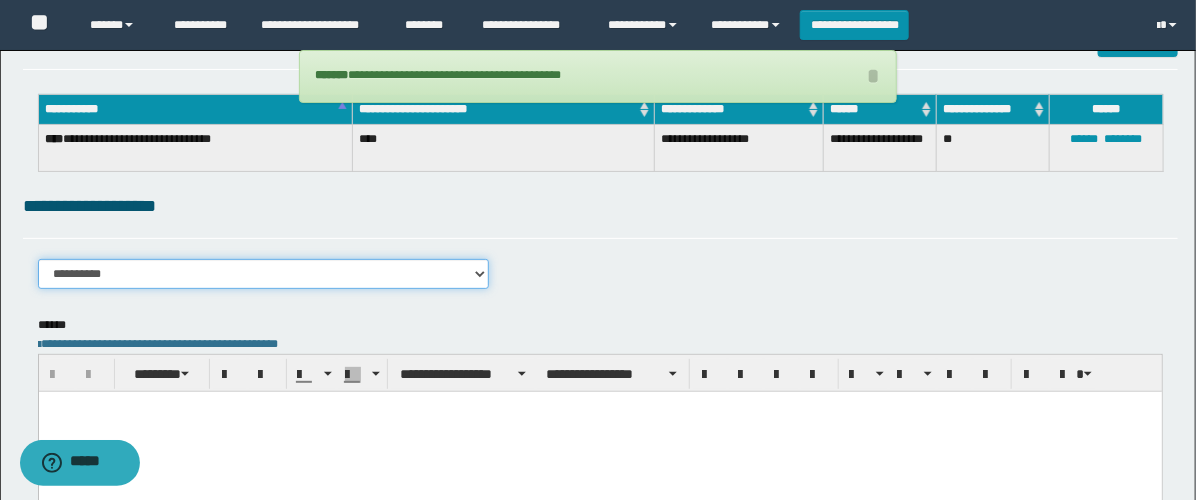 drag, startPoint x: 223, startPoint y: 275, endPoint x: 225, endPoint y: 291, distance: 16.124516 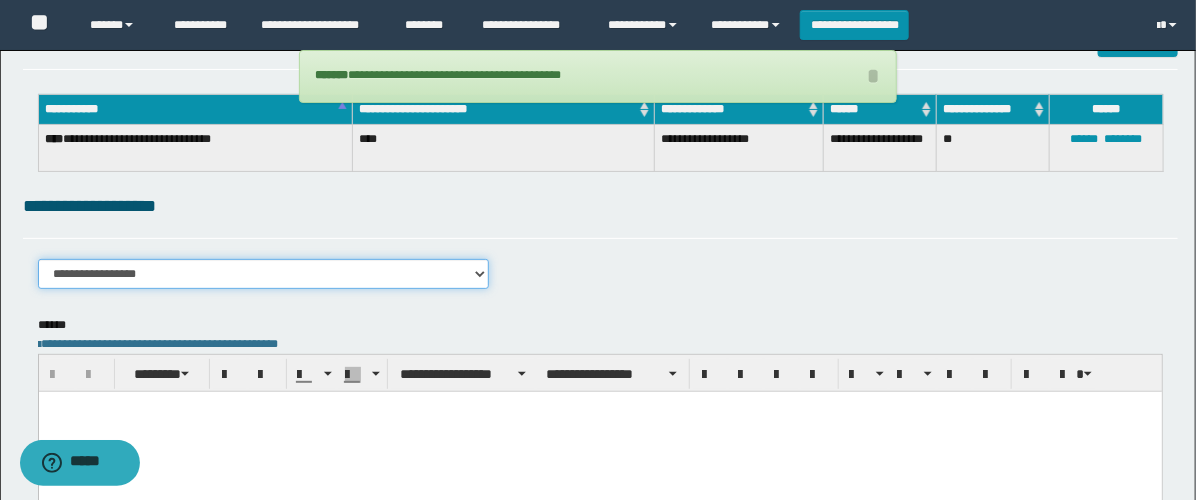 click on "**********" at bounding box center [263, 274] 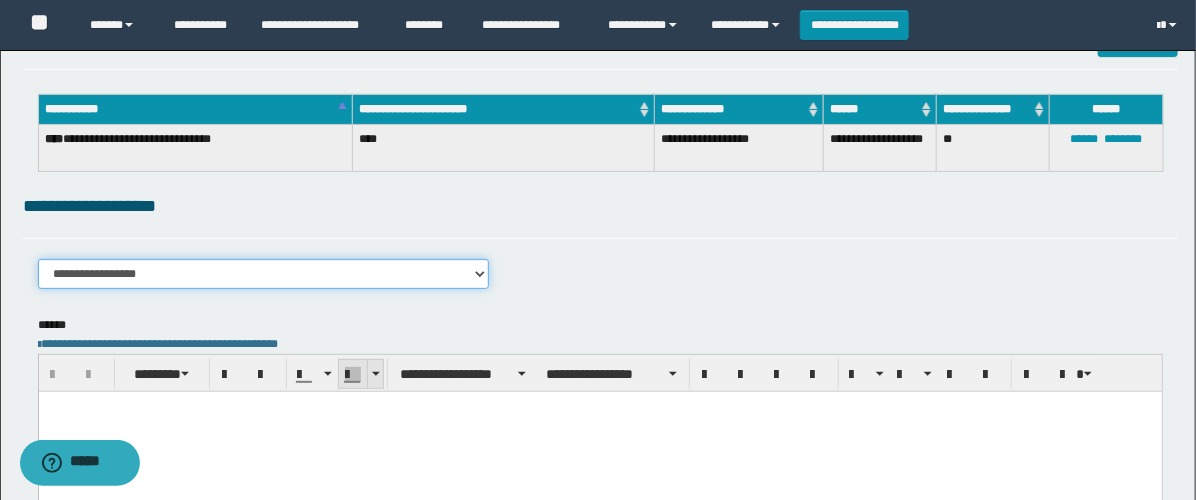 scroll, scrollTop: 333, scrollLeft: 0, axis: vertical 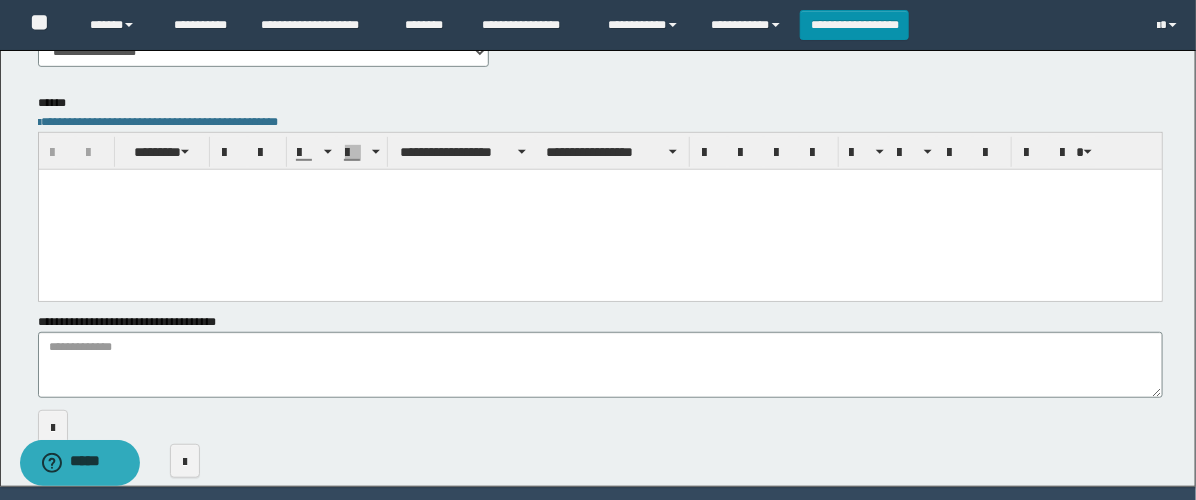 click at bounding box center (599, 209) 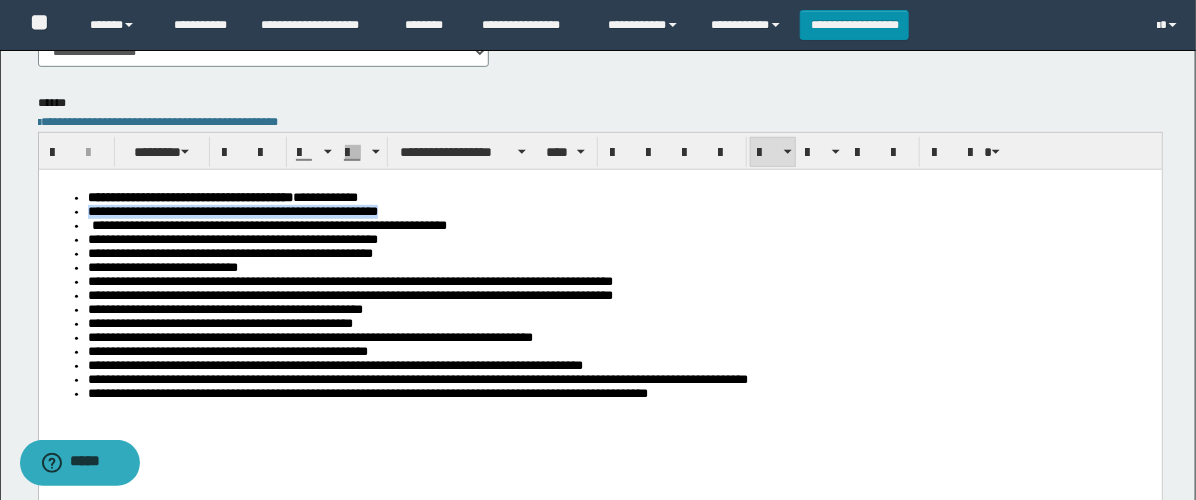 drag, startPoint x: 558, startPoint y: 213, endPoint x: 68, endPoint y: 207, distance: 490.03674 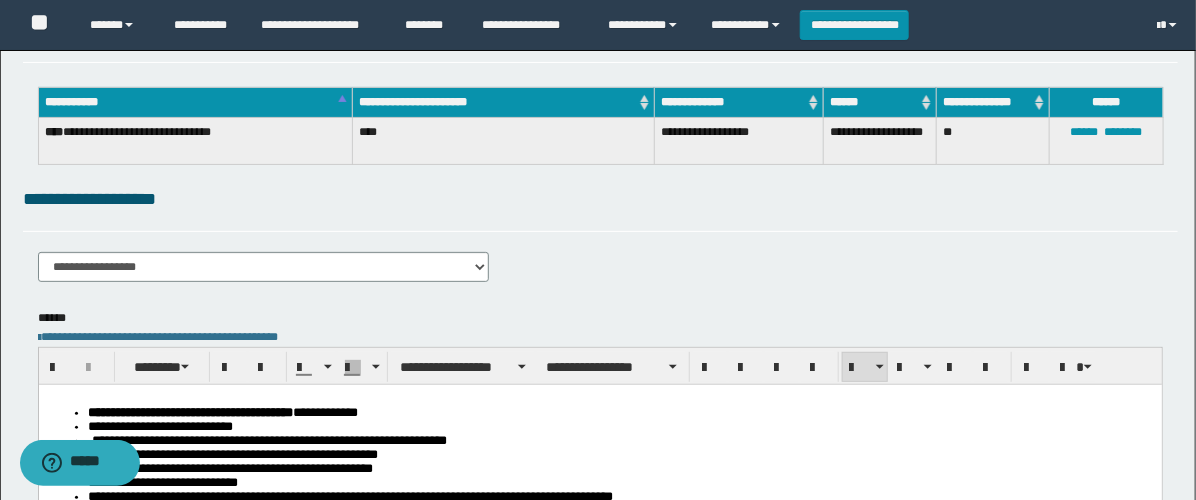 scroll, scrollTop: 0, scrollLeft: 0, axis: both 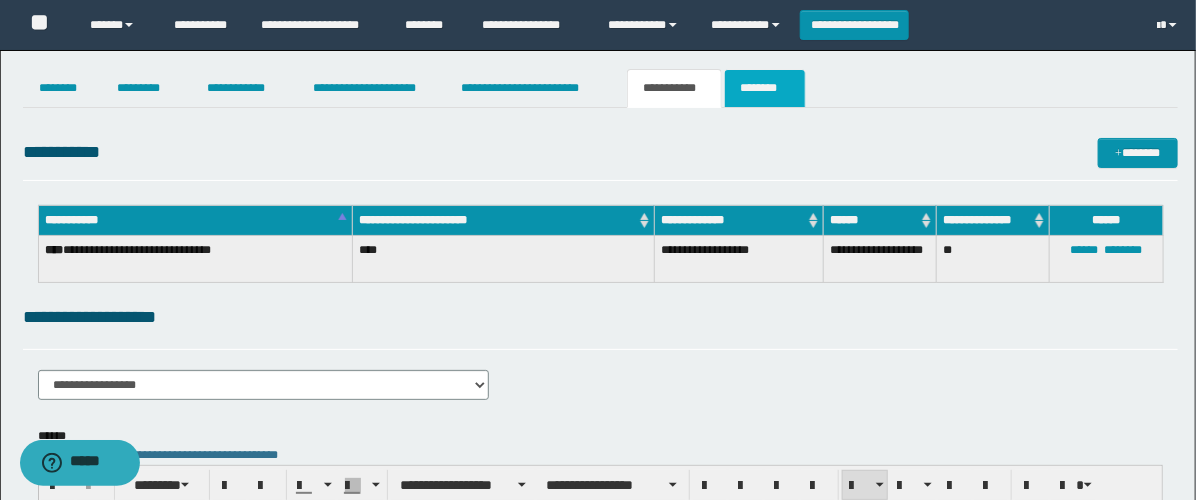 click on "********" at bounding box center (765, 88) 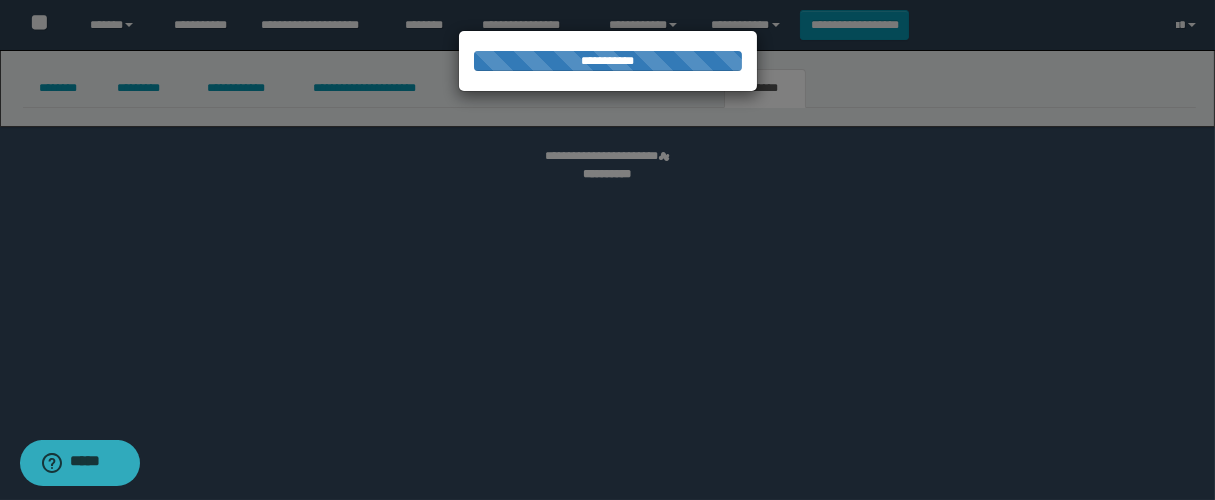 select 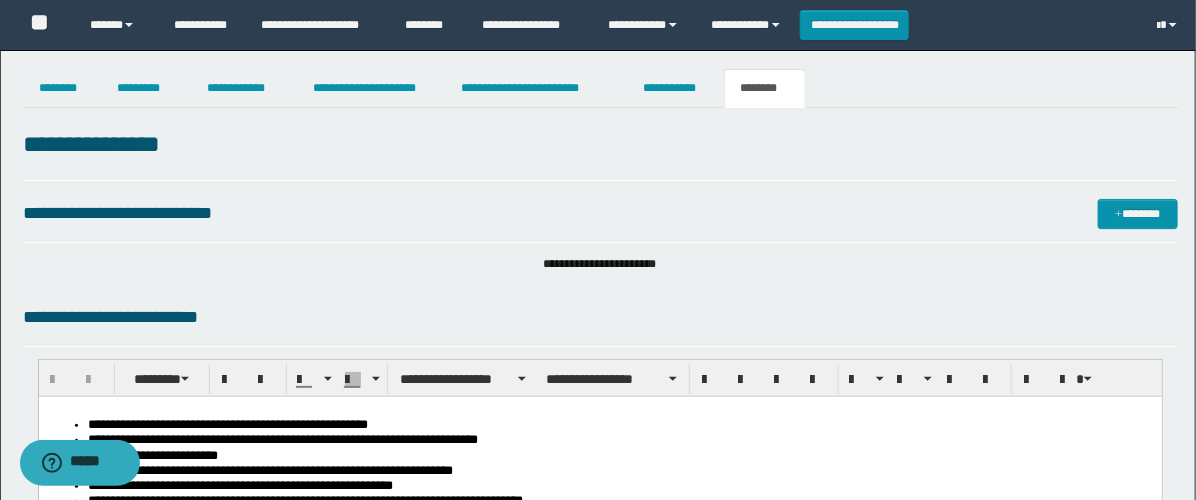 scroll, scrollTop: 0, scrollLeft: 0, axis: both 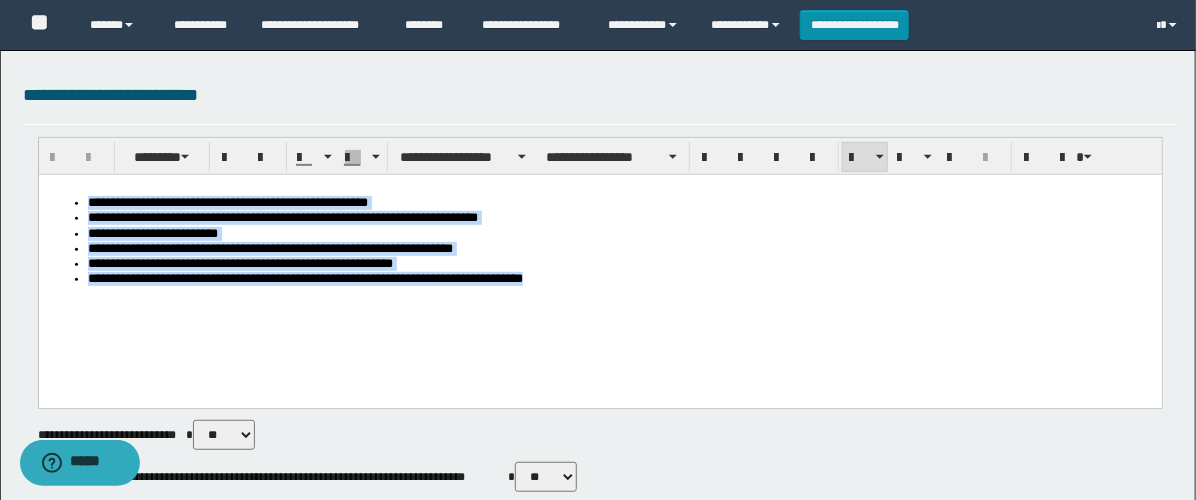 drag, startPoint x: 610, startPoint y: 293, endPoint x: -1, endPoint y: 49, distance: 657.9187 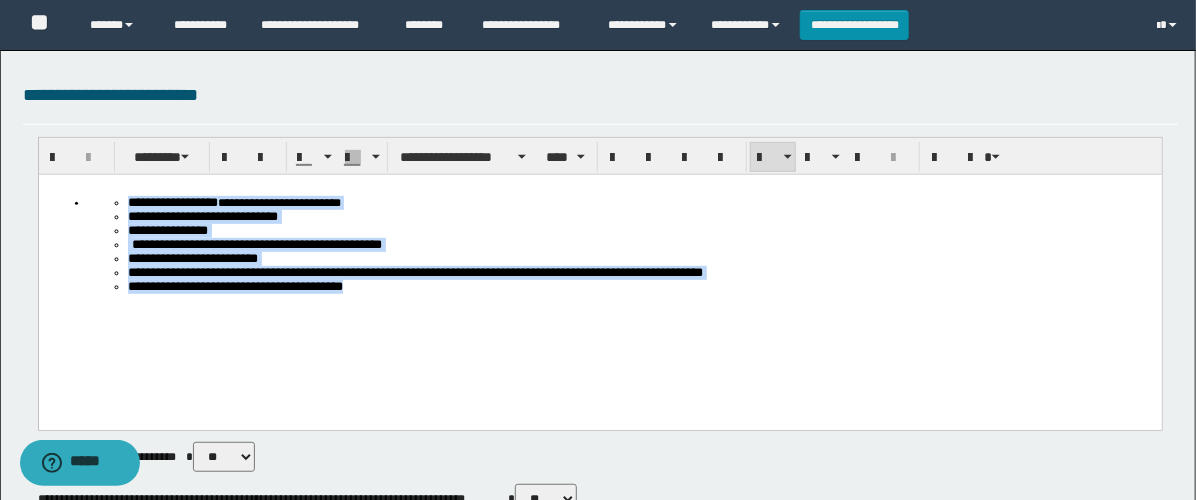 drag, startPoint x: 412, startPoint y: 317, endPoint x: -1, endPoint y: 115, distance: 459.7532 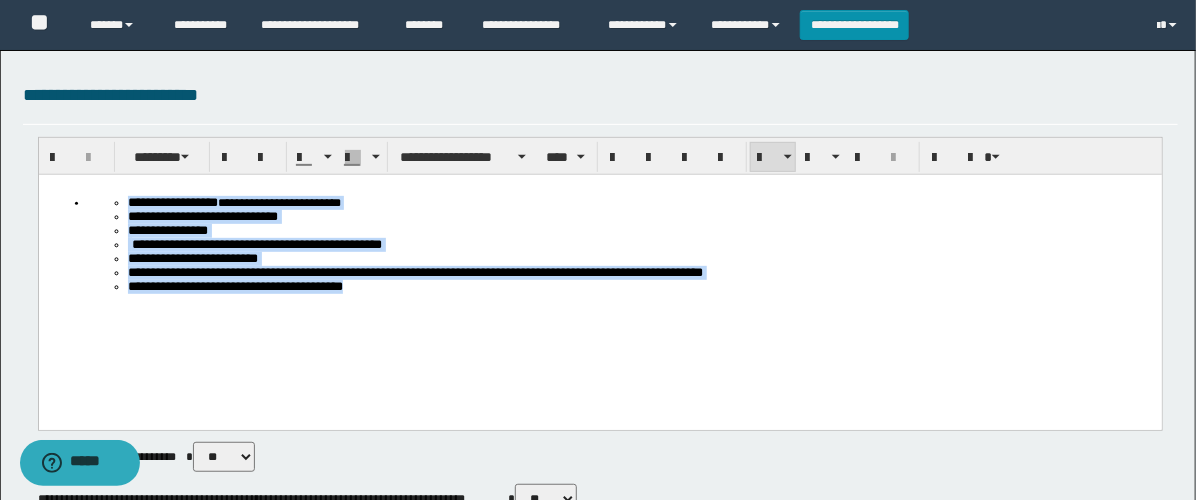 click on "**********" at bounding box center (599, 276) 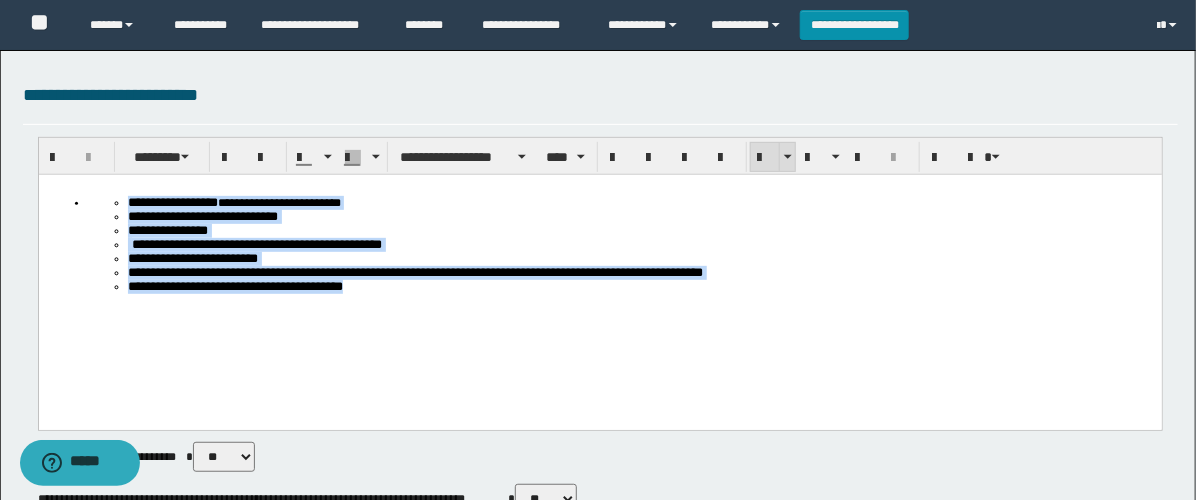click at bounding box center [765, 158] 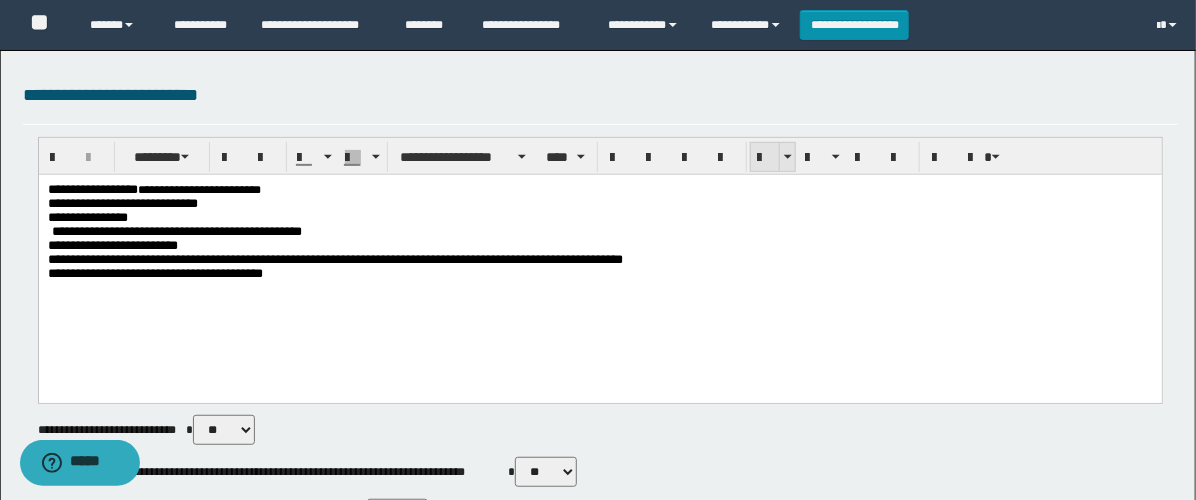 click at bounding box center [765, 158] 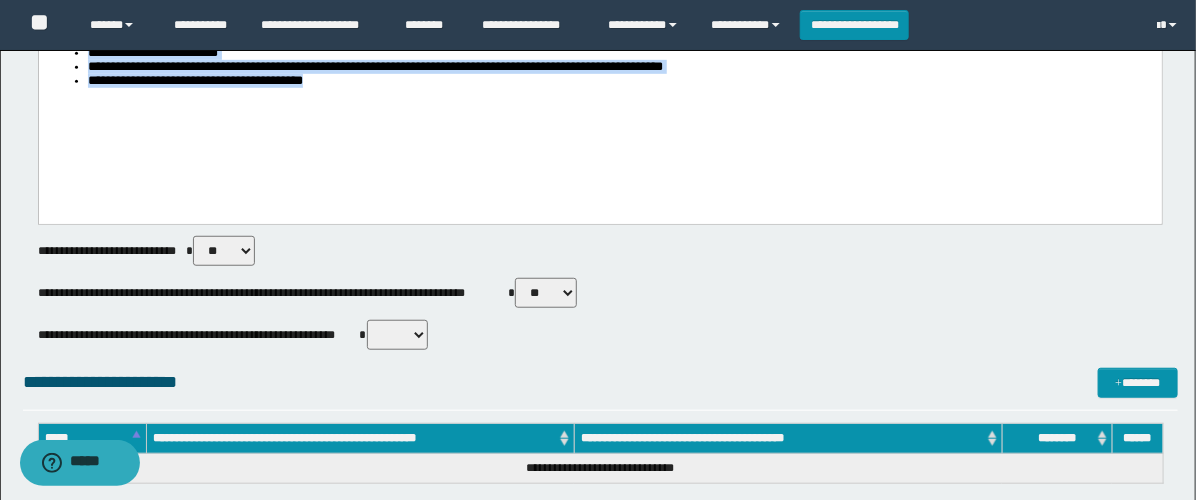 scroll, scrollTop: 555, scrollLeft: 0, axis: vertical 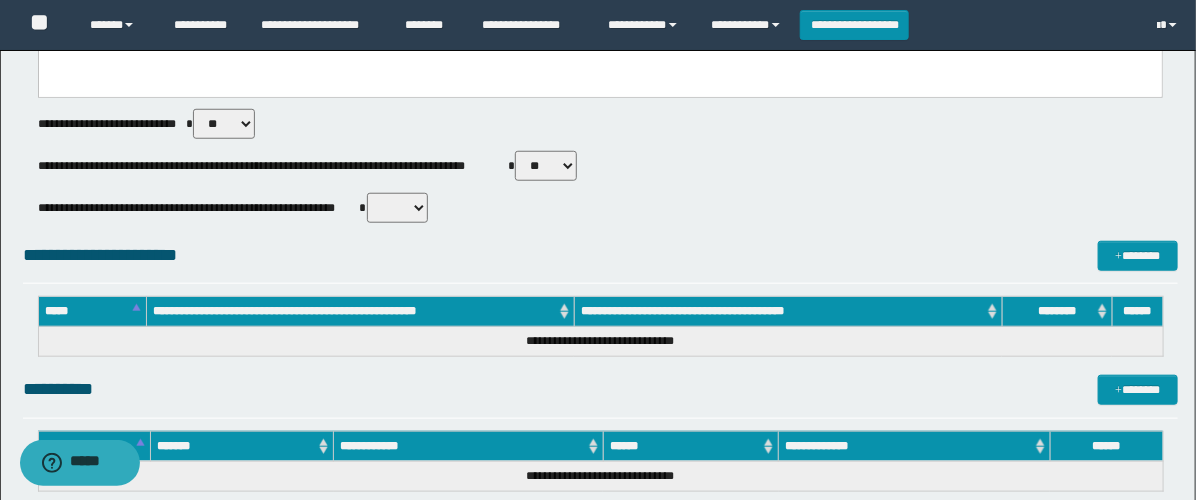click on "**
**" at bounding box center [546, 166] 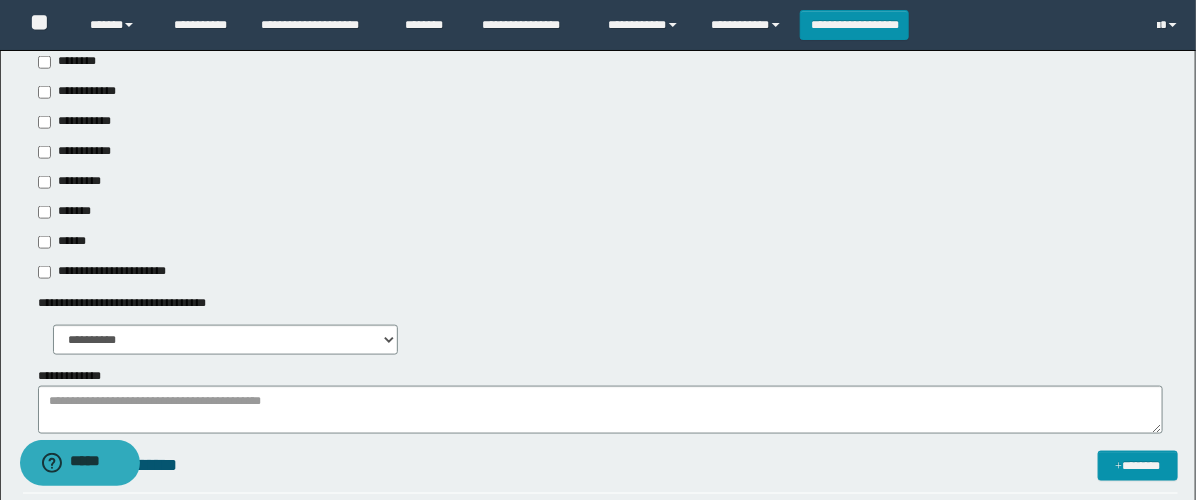 scroll, scrollTop: 777, scrollLeft: 0, axis: vertical 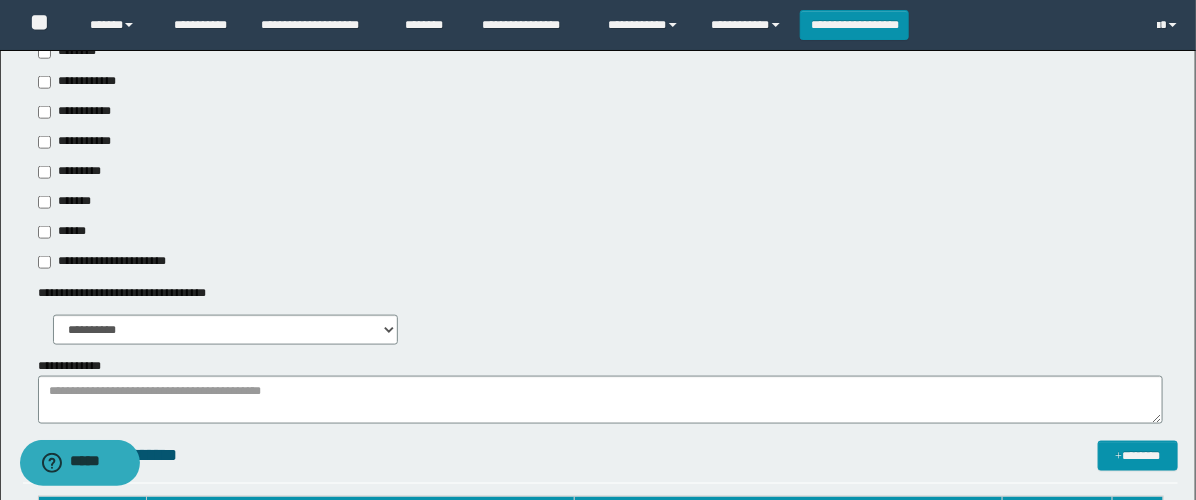 click on "**********" at bounding box center (76, 142) 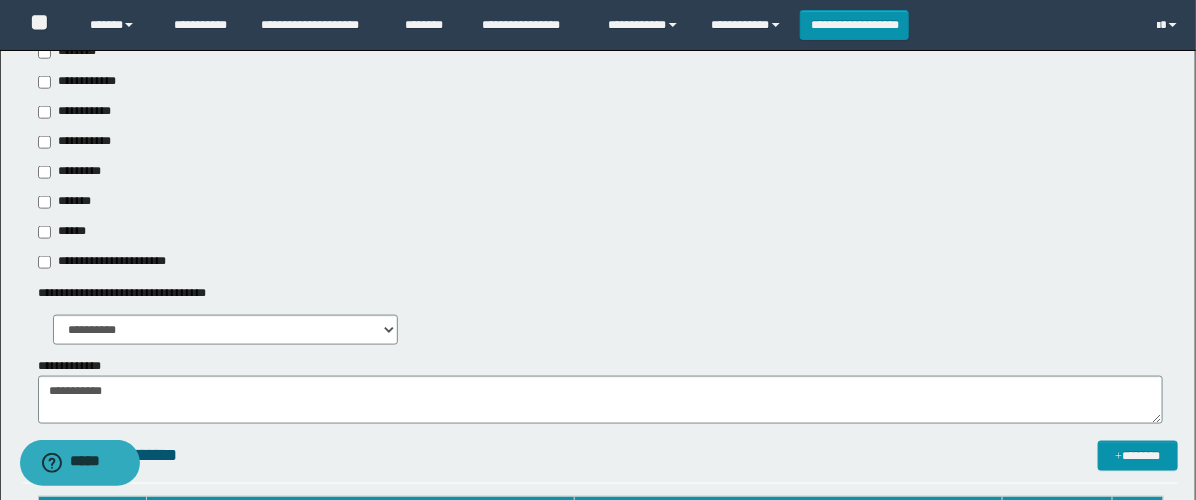 click on "**********" at bounding box center (600, 157) 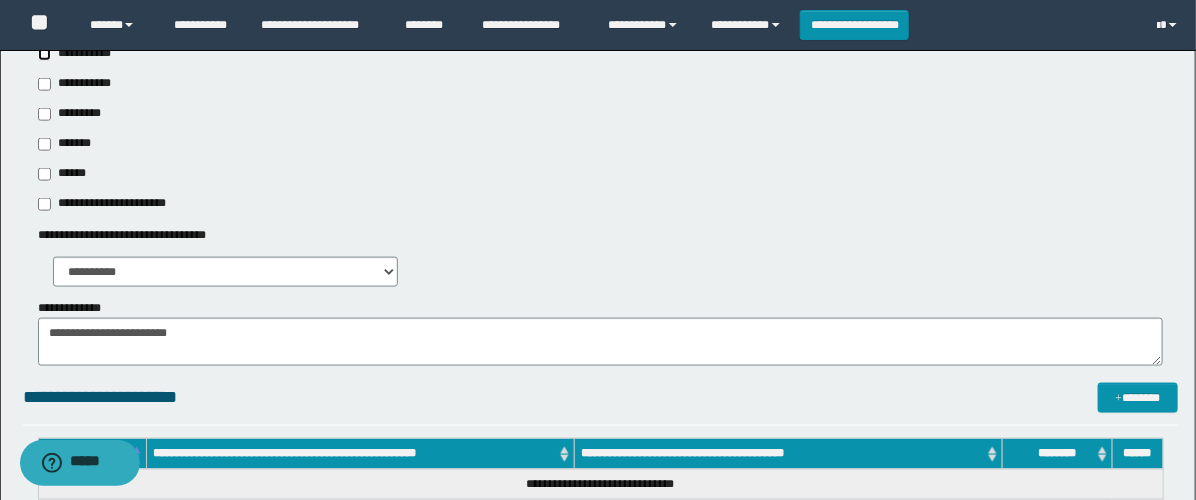 scroll, scrollTop: 888, scrollLeft: 0, axis: vertical 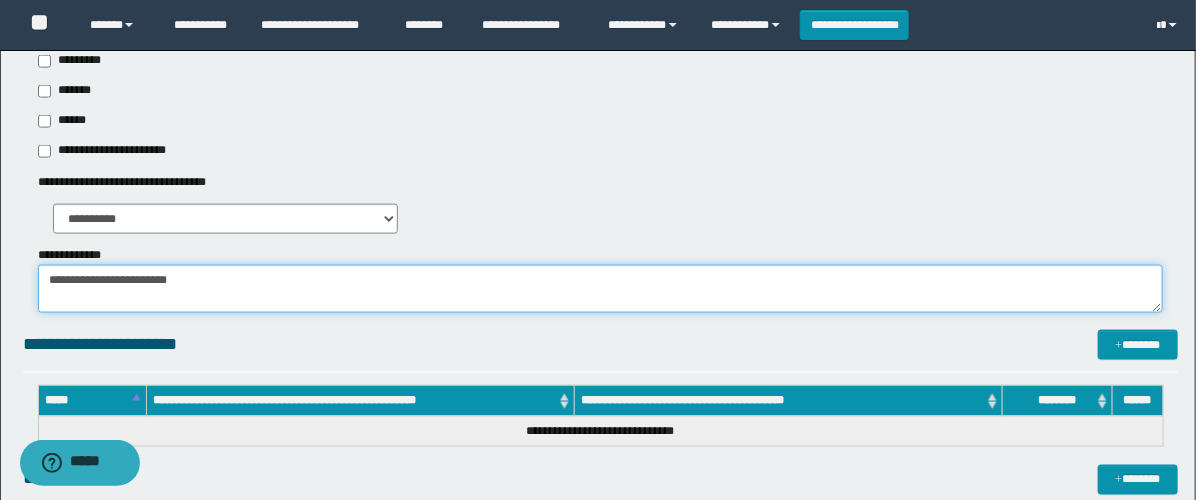 drag, startPoint x: 275, startPoint y: 290, endPoint x: 299, endPoint y: 273, distance: 29.410883 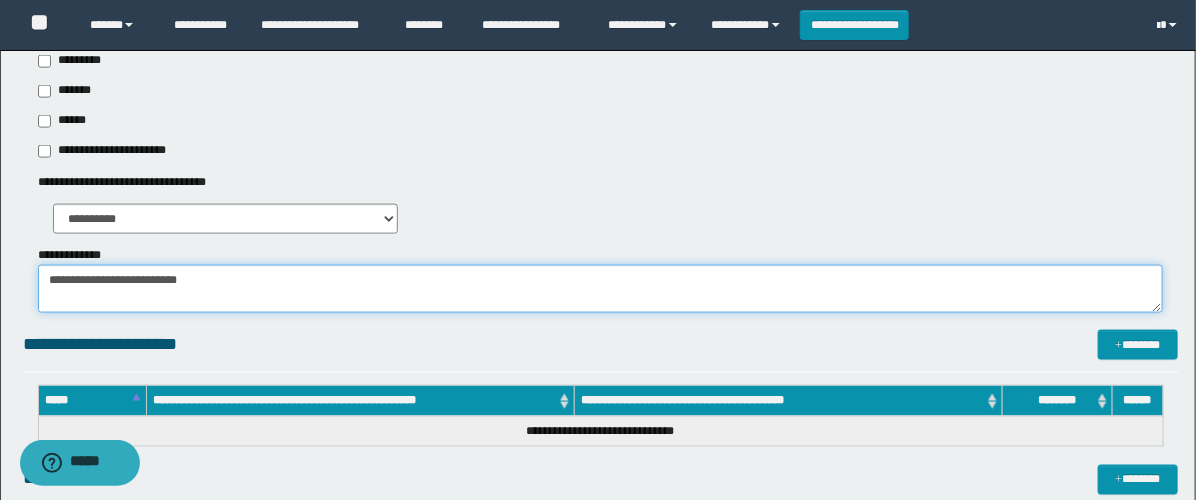 paste on "**********" 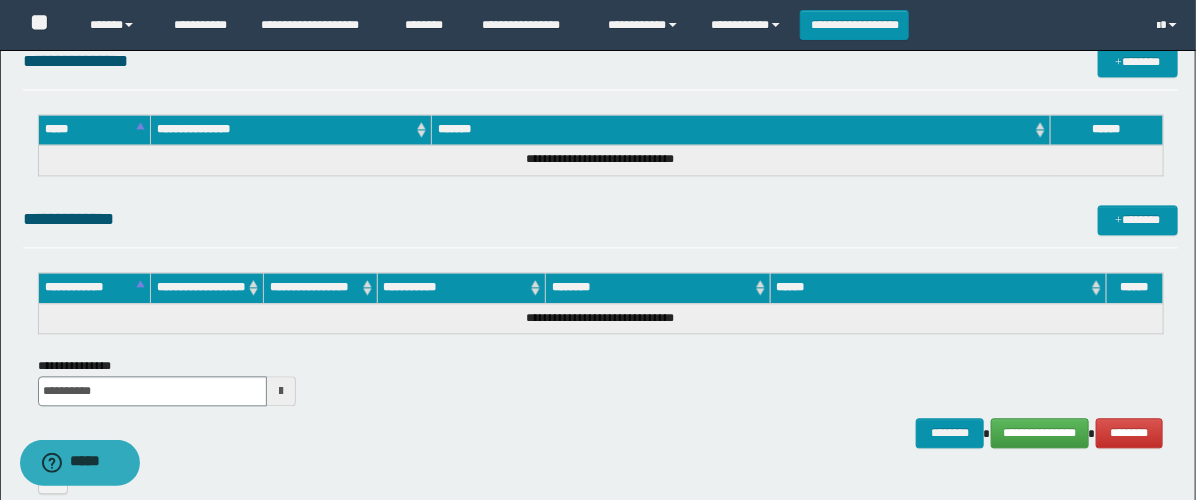 scroll, scrollTop: 1566, scrollLeft: 0, axis: vertical 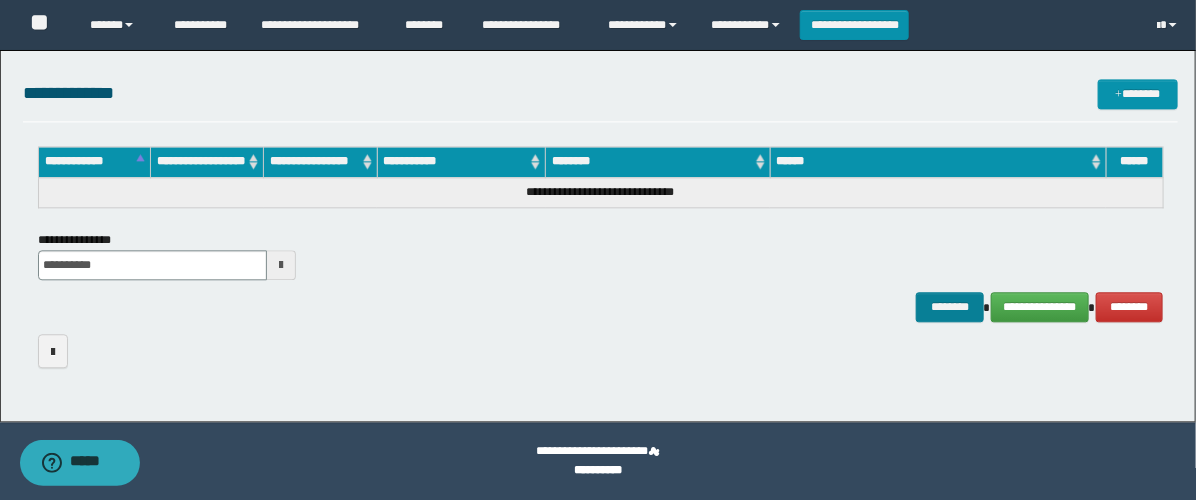 type on "**********" 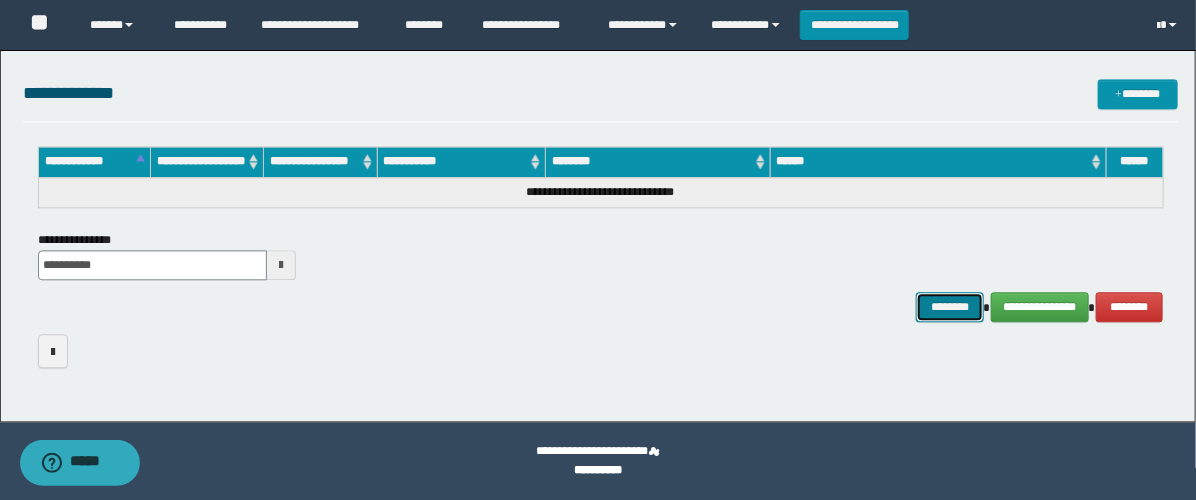 click on "********" at bounding box center (950, 307) 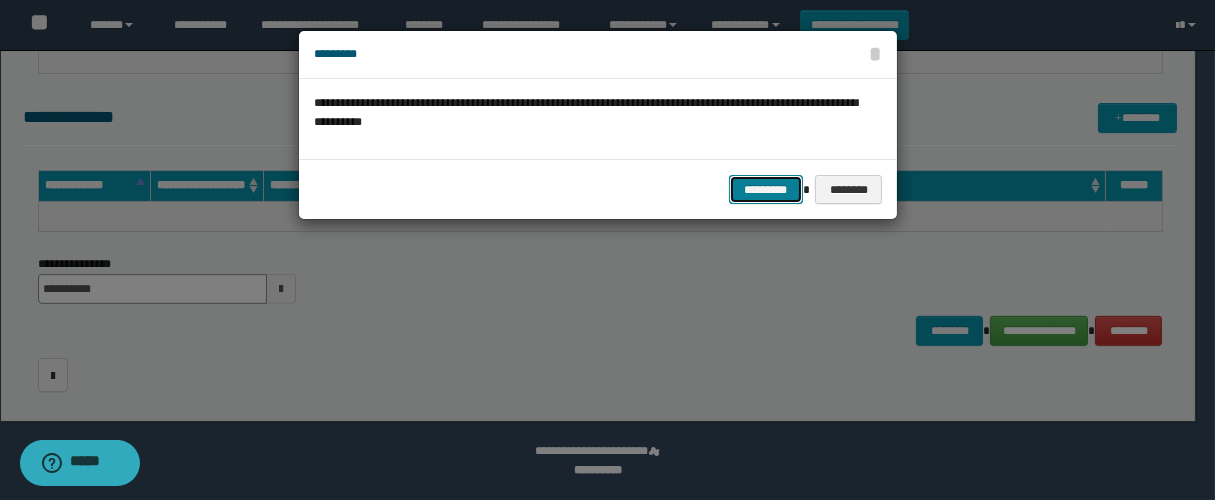 click on "*********" at bounding box center [766, 190] 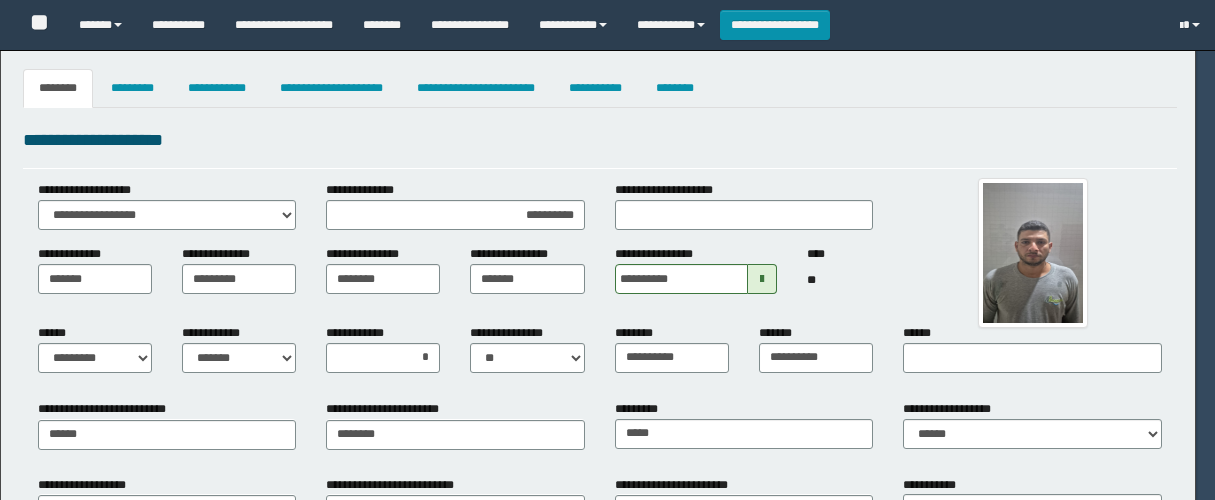 select on "*" 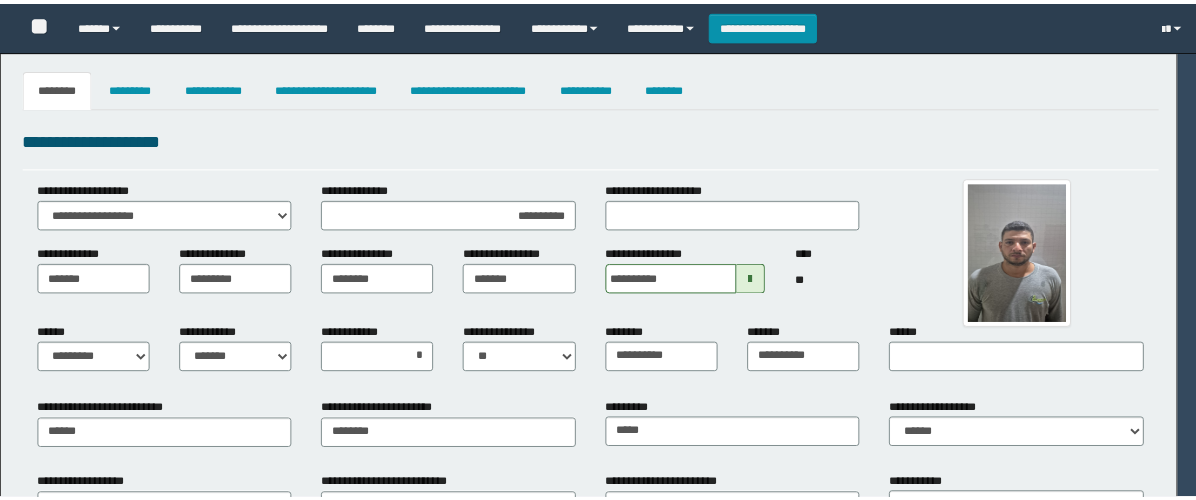 scroll, scrollTop: 0, scrollLeft: 0, axis: both 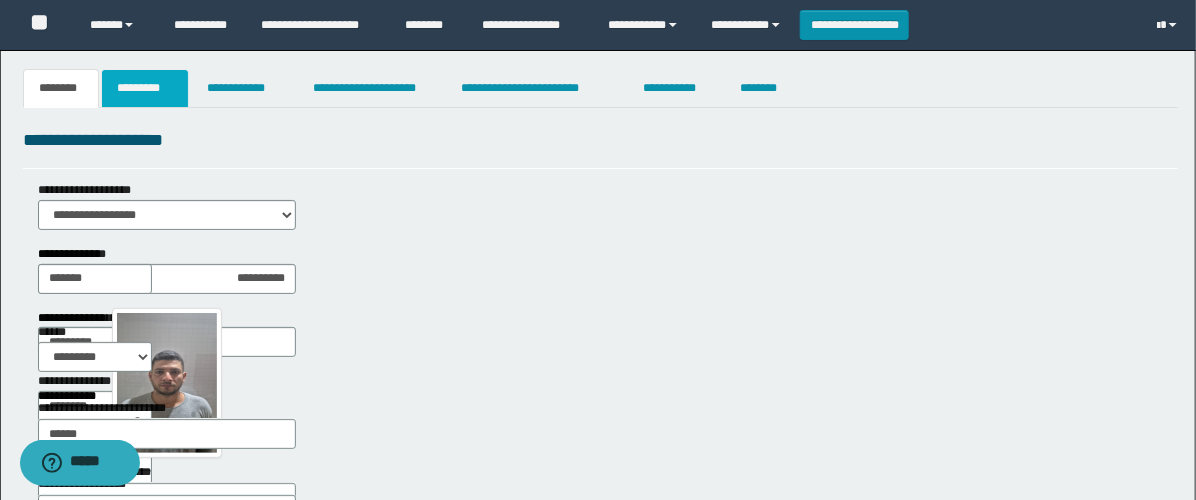 click on "*********" at bounding box center (145, 88) 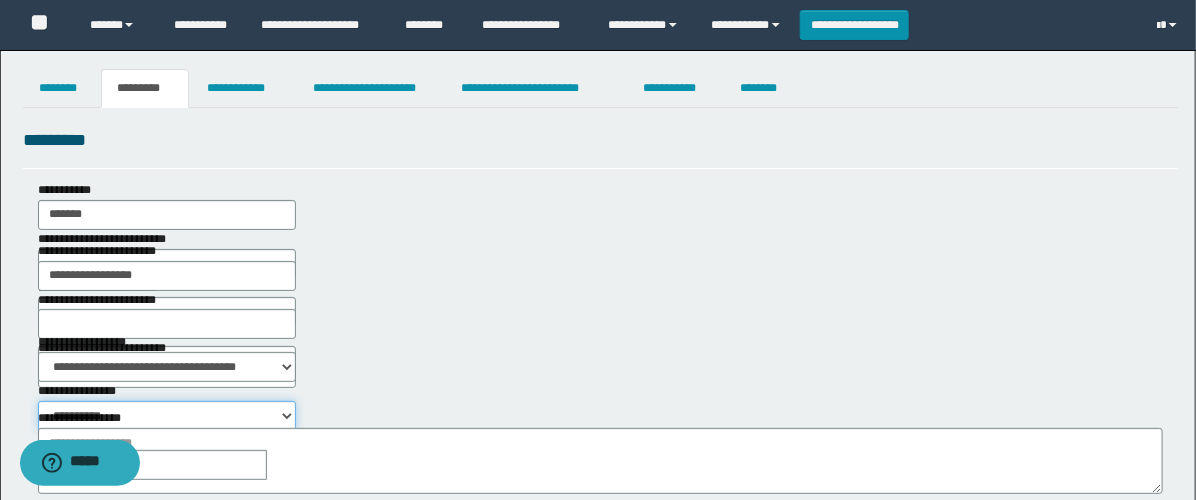 drag, startPoint x: 446, startPoint y: 371, endPoint x: 567, endPoint y: 360, distance: 121.49897 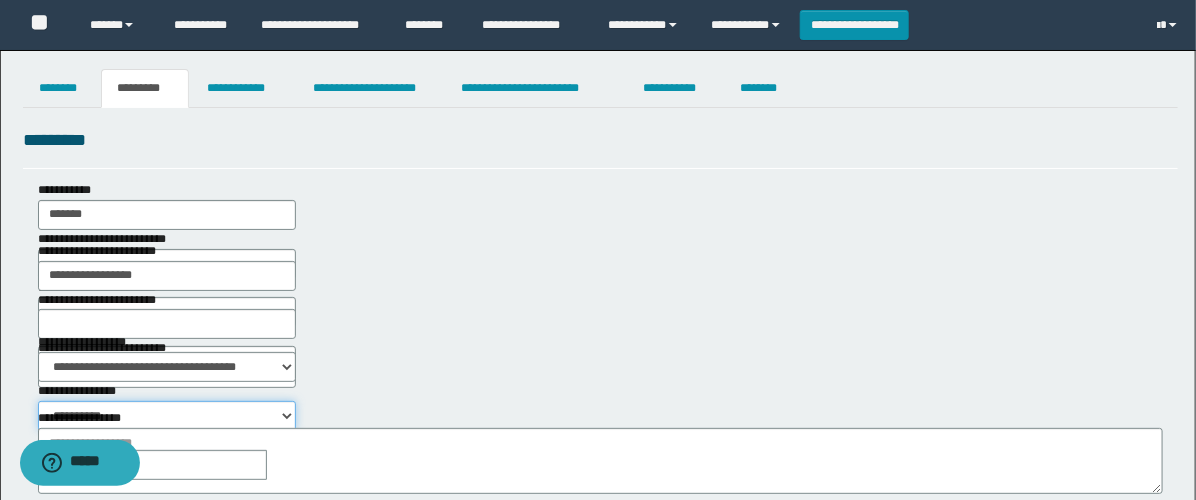 click on "**********" at bounding box center [167, 416] 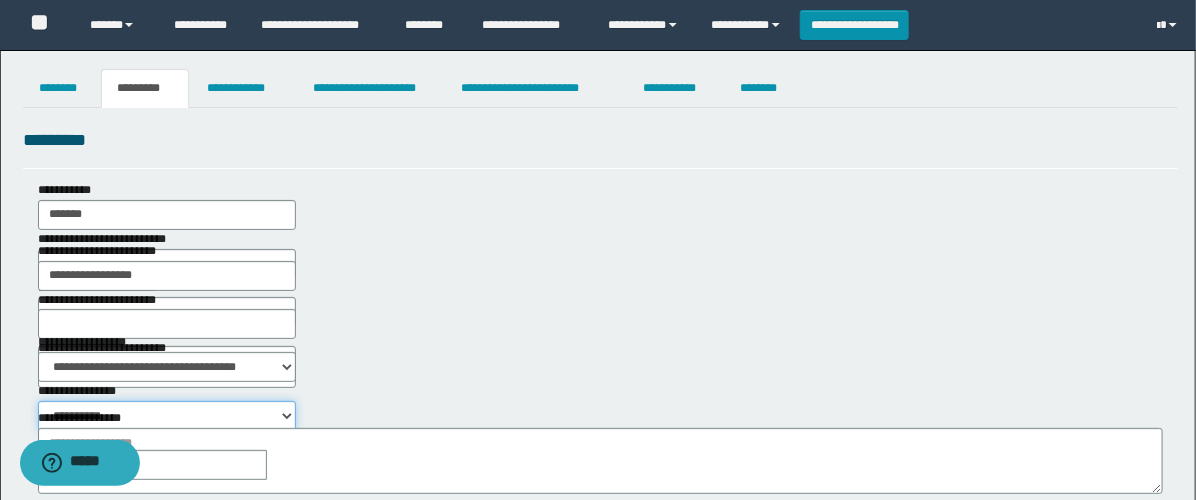 select on "****" 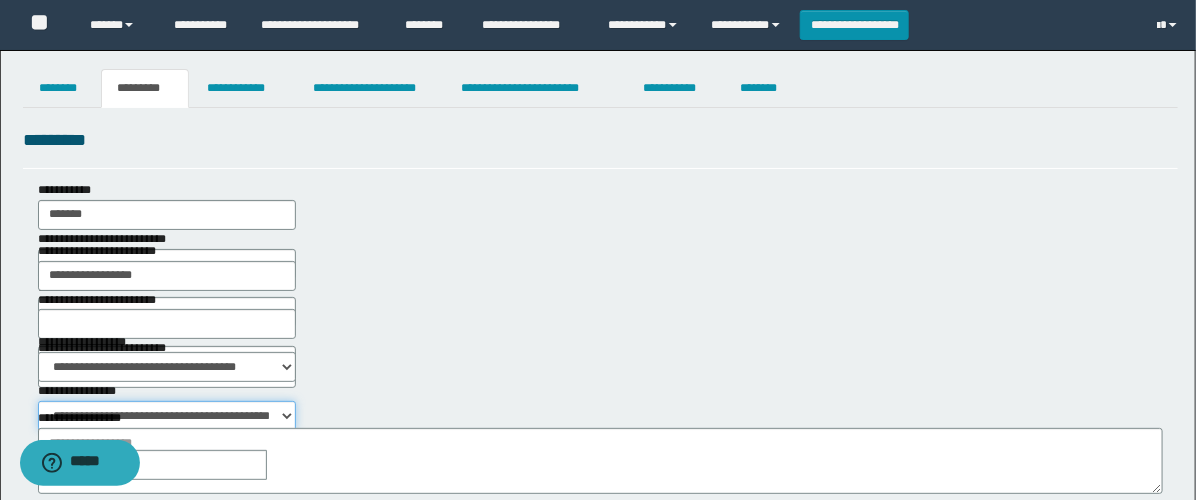click on "**********" at bounding box center [167, 416] 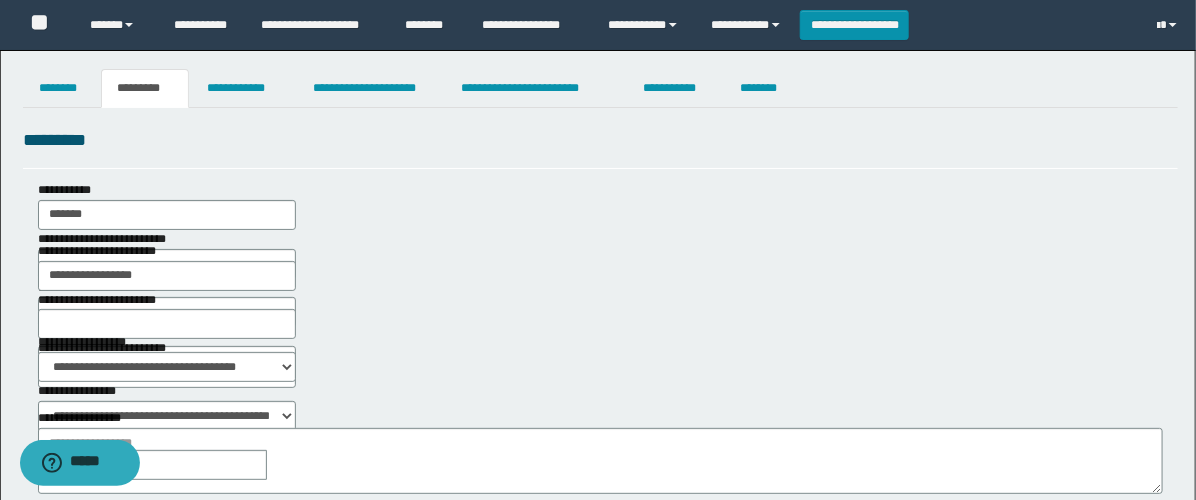 click at bounding box center [281, 465] 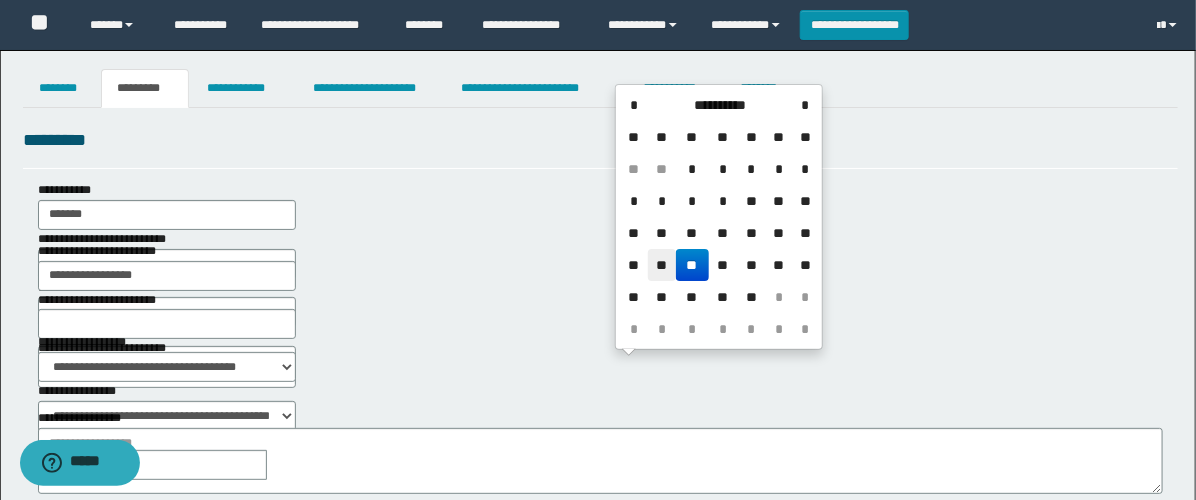 click on "**" at bounding box center [662, 265] 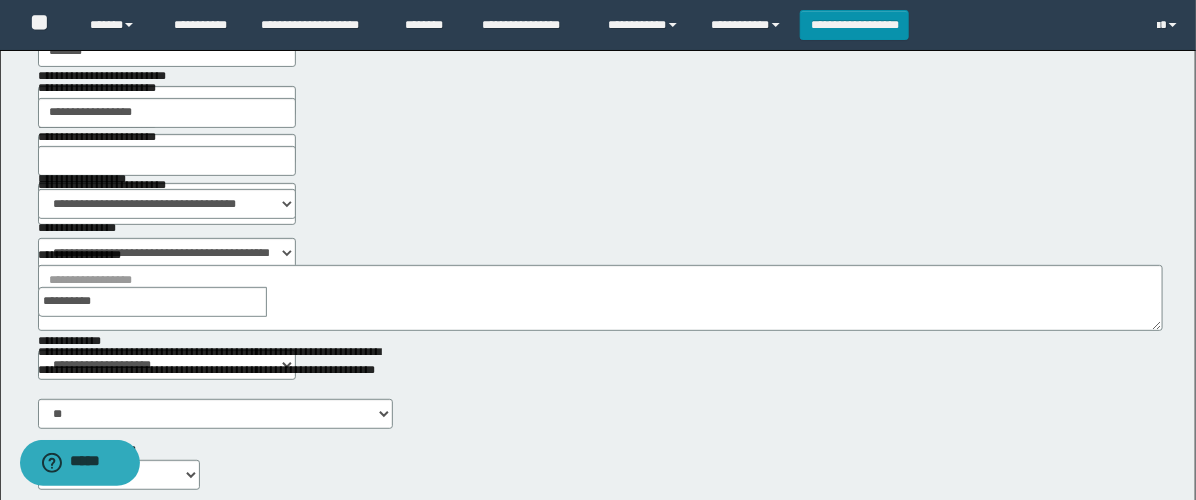 scroll, scrollTop: 222, scrollLeft: 0, axis: vertical 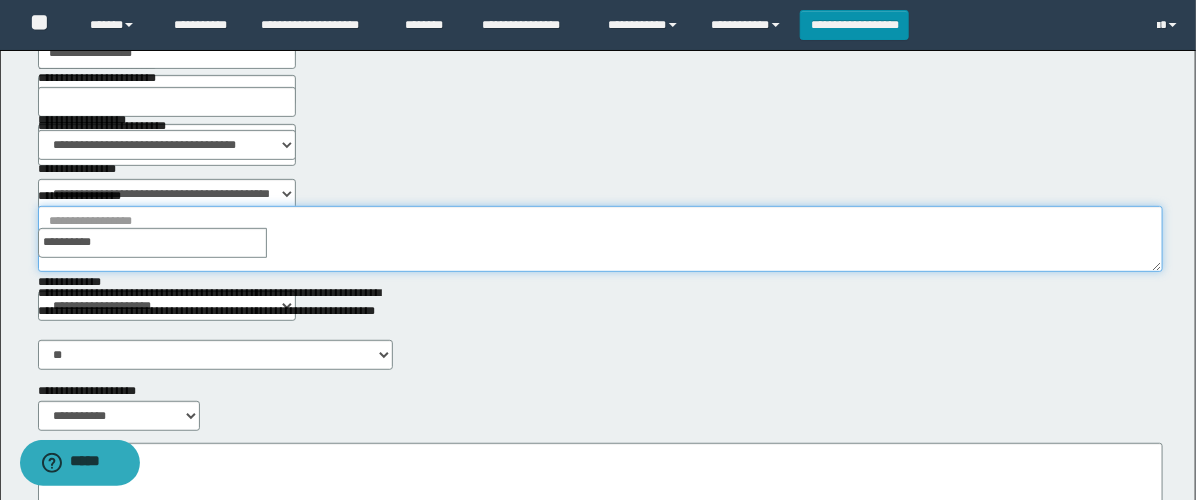 click on "**********" at bounding box center (600, 239) 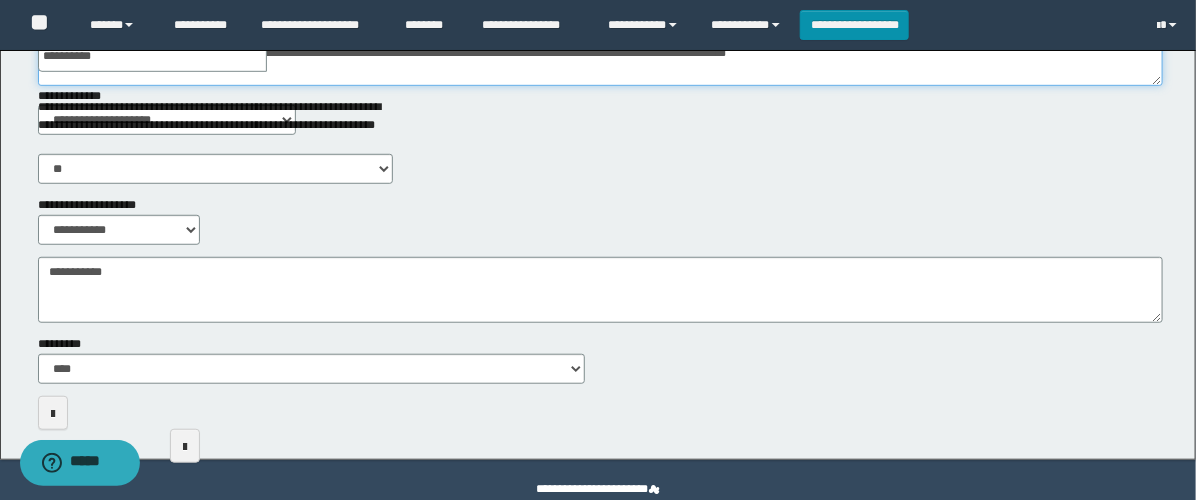 scroll, scrollTop: 444, scrollLeft: 0, axis: vertical 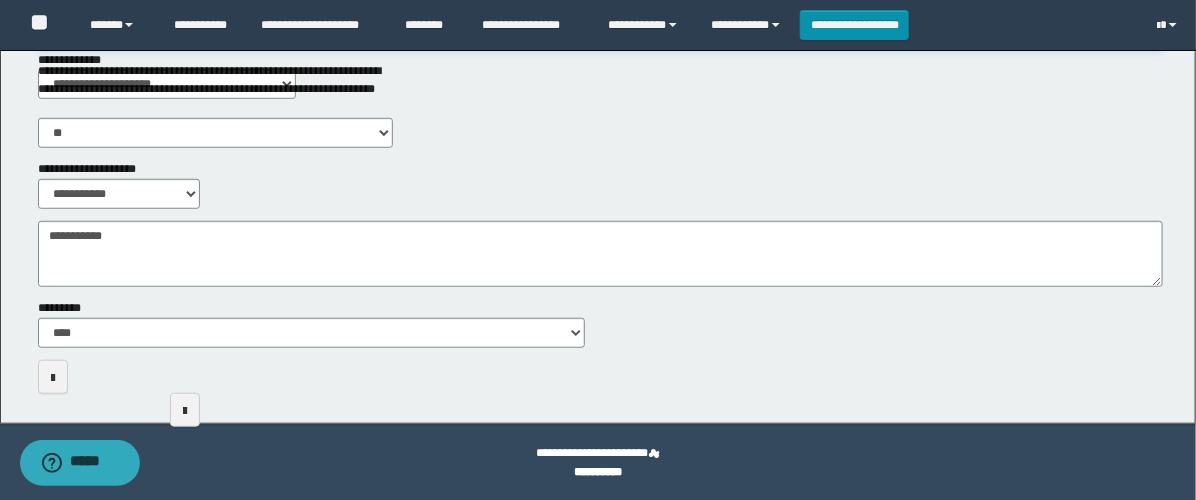type on "**********" 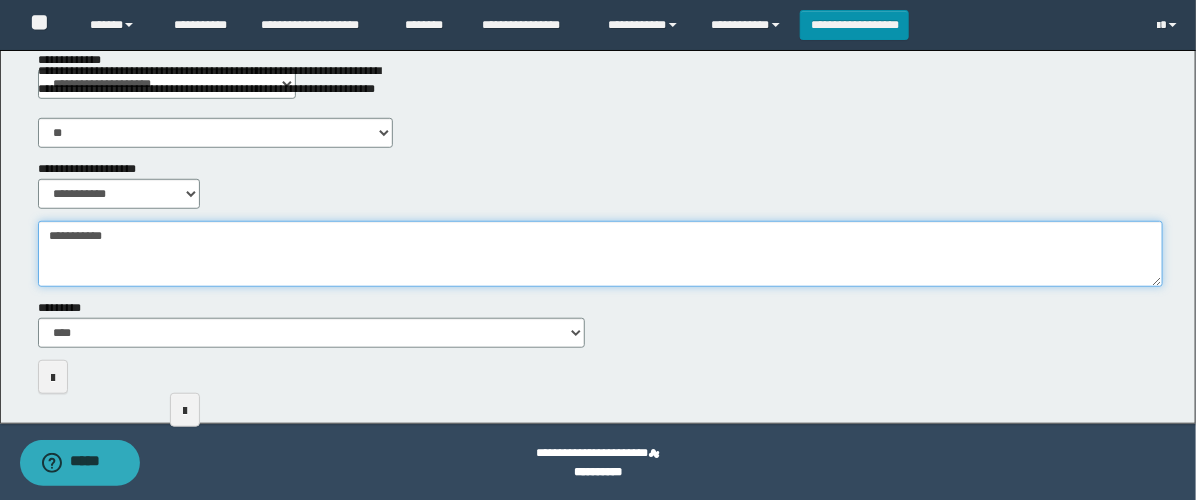 click on "**********" at bounding box center [600, 254] 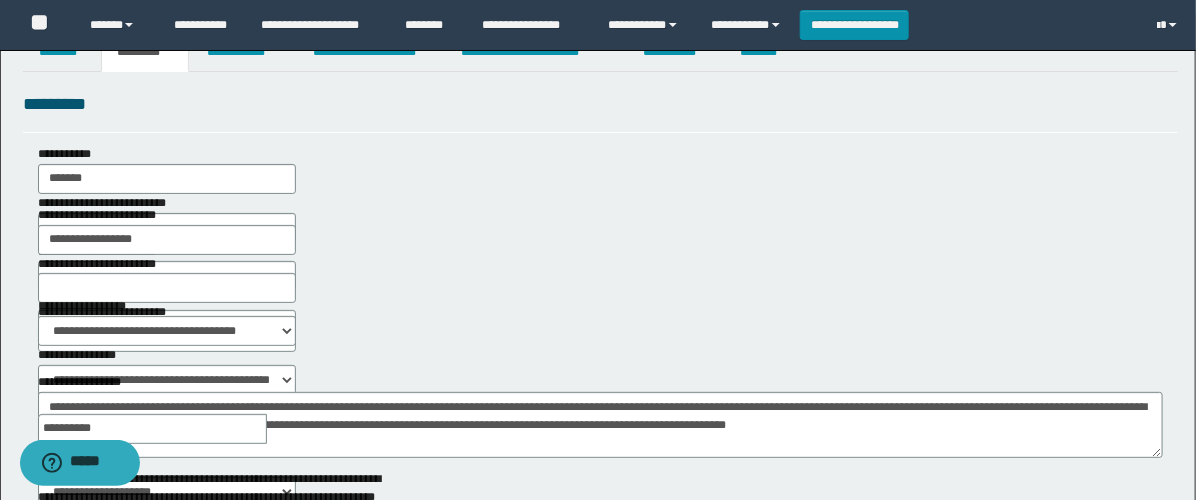 scroll, scrollTop: 0, scrollLeft: 0, axis: both 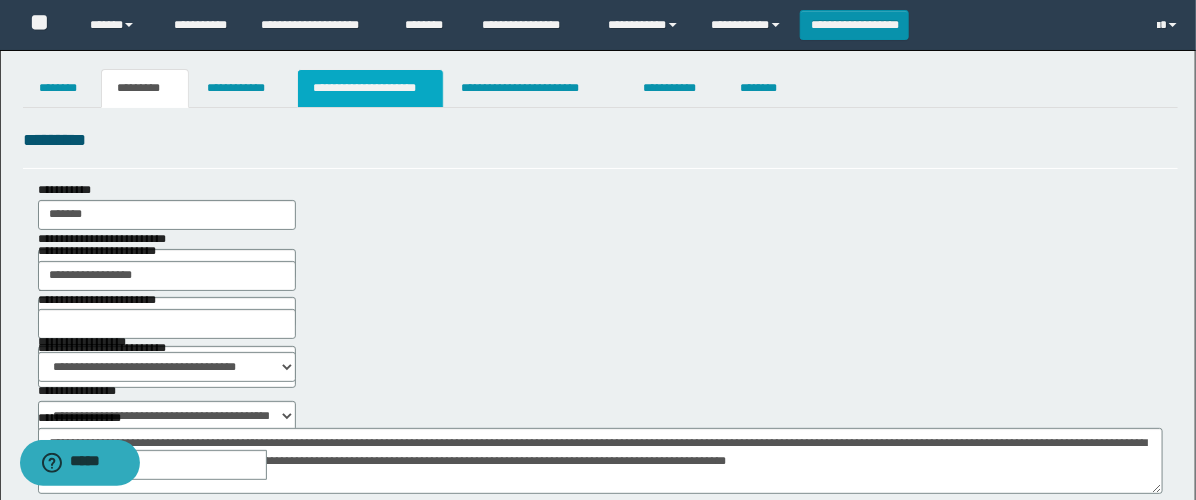 type on "**********" 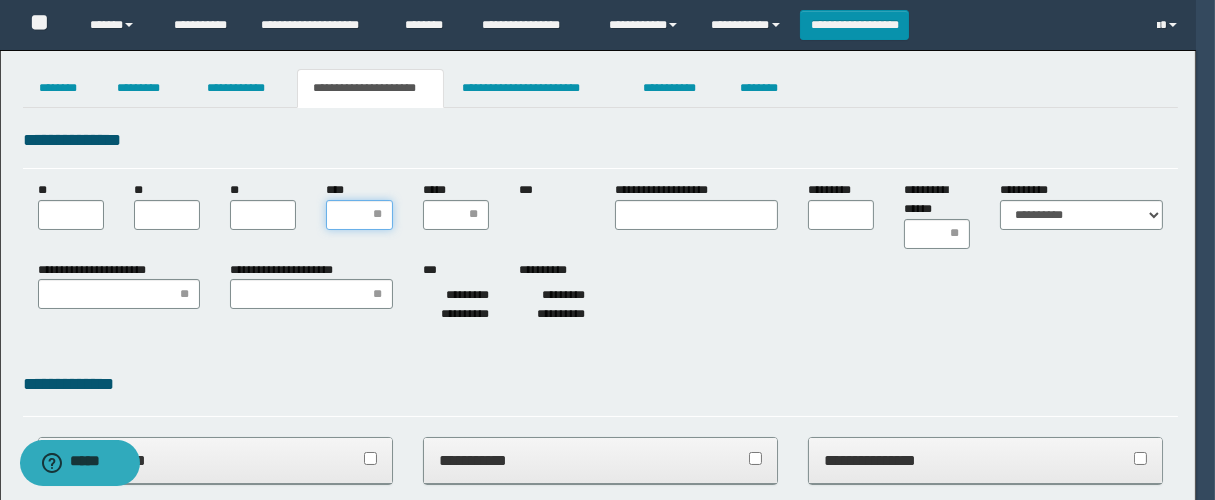 click on "****" at bounding box center [359, 215] 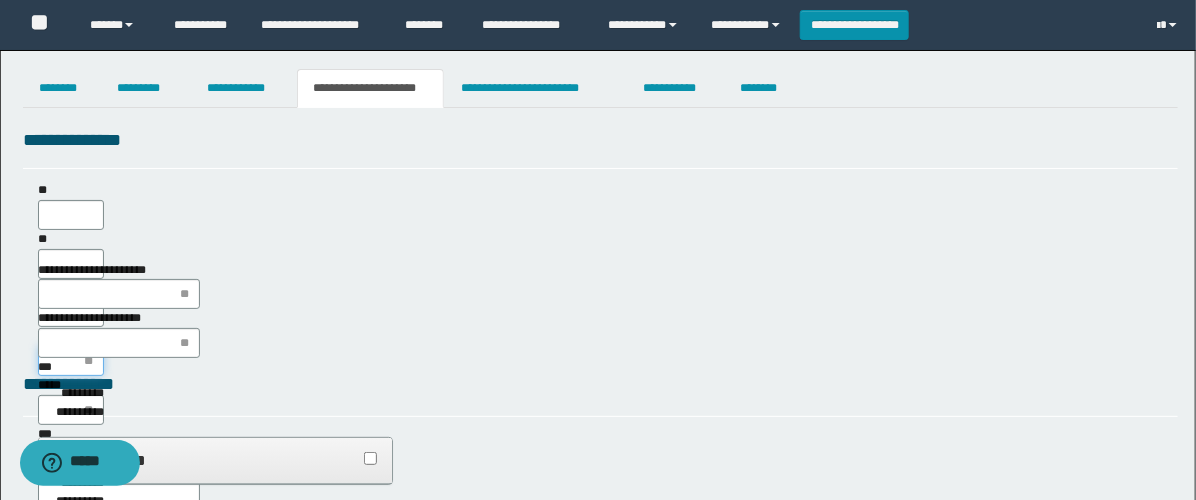 scroll, scrollTop: 0, scrollLeft: 0, axis: both 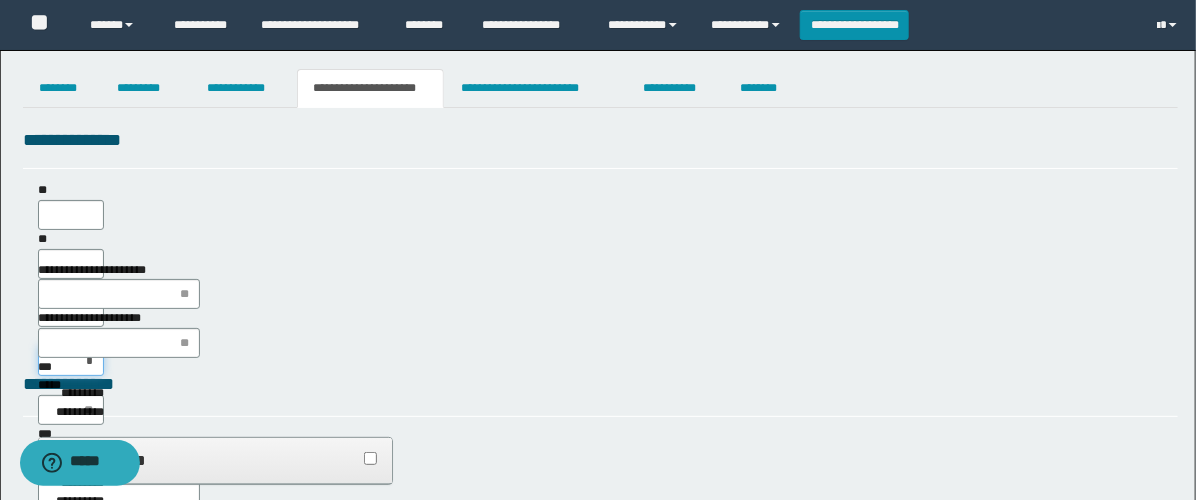 type on "**" 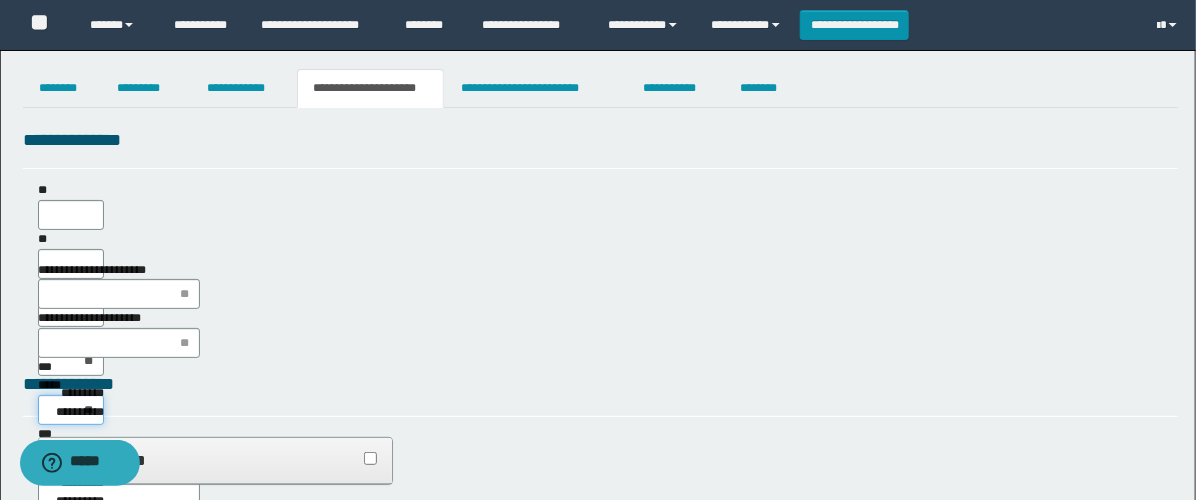 type on "***" 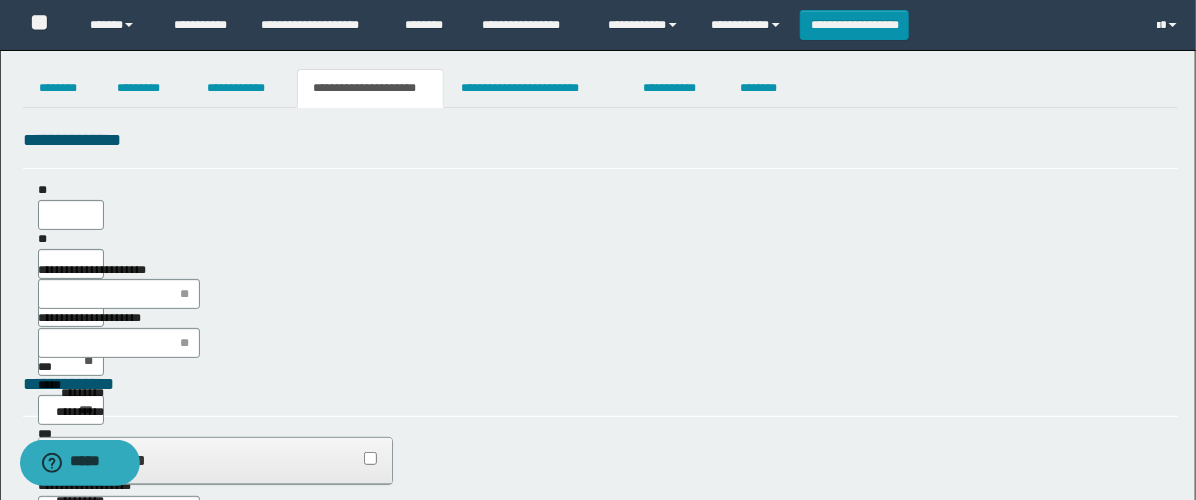 type on "**" 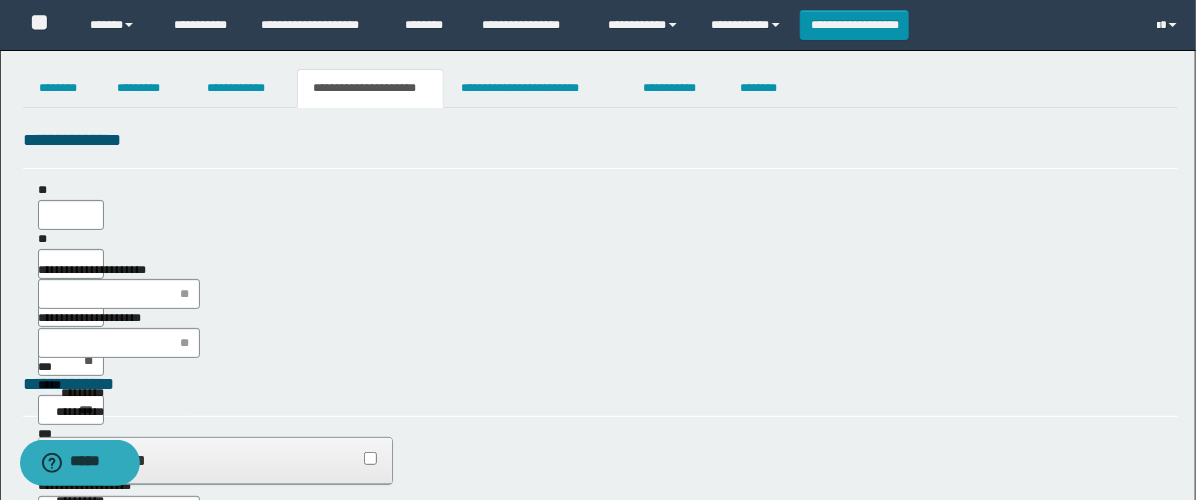 type on "**" 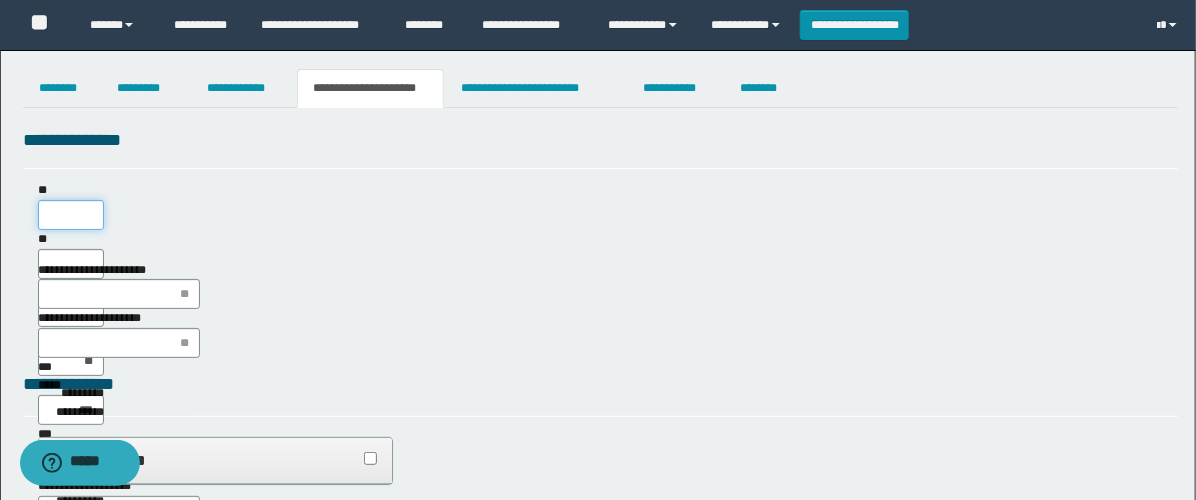 click on "**" at bounding box center [71, 215] 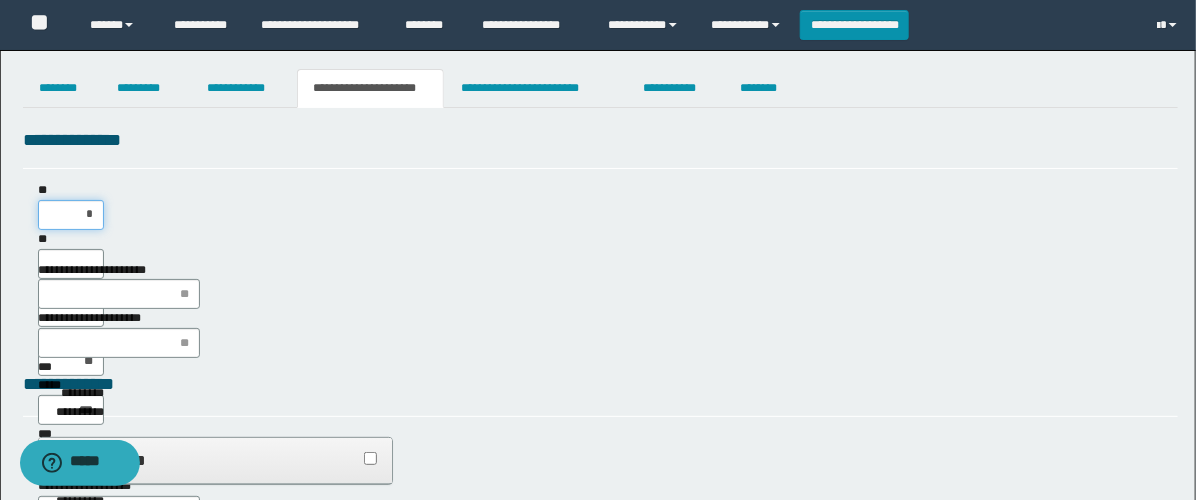 type on "**" 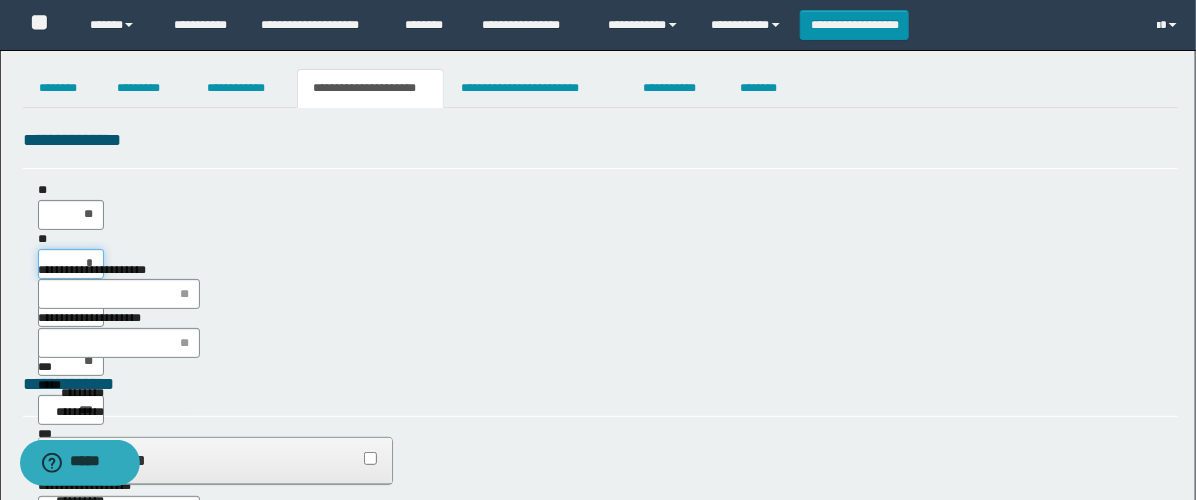 type on "**" 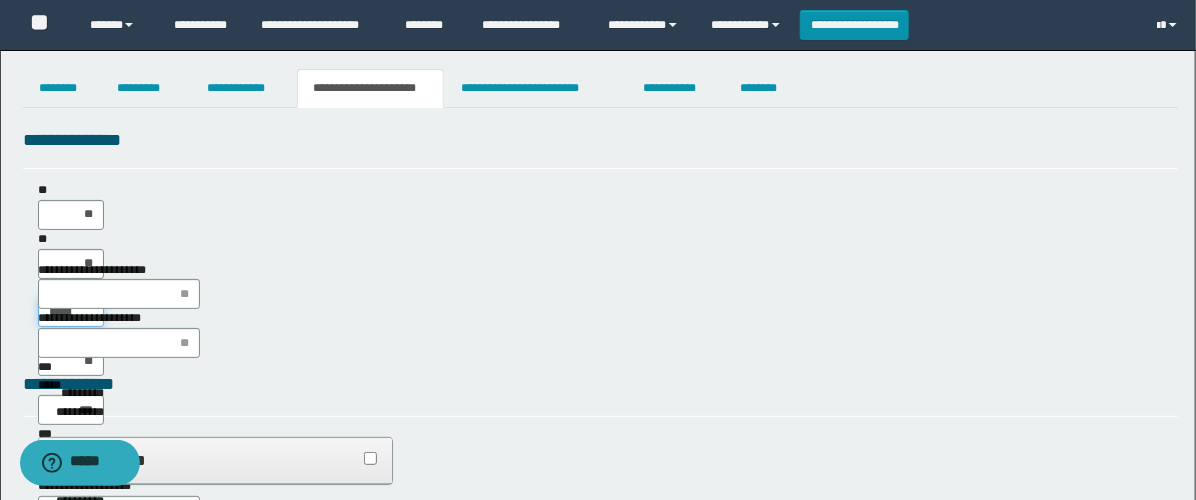 type on "******" 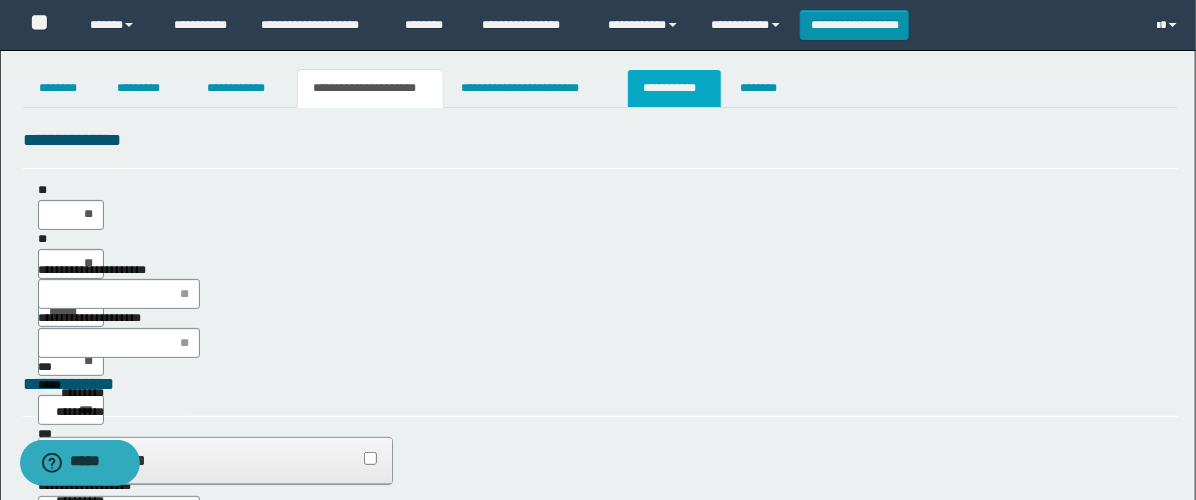 click on "**********" at bounding box center [674, 88] 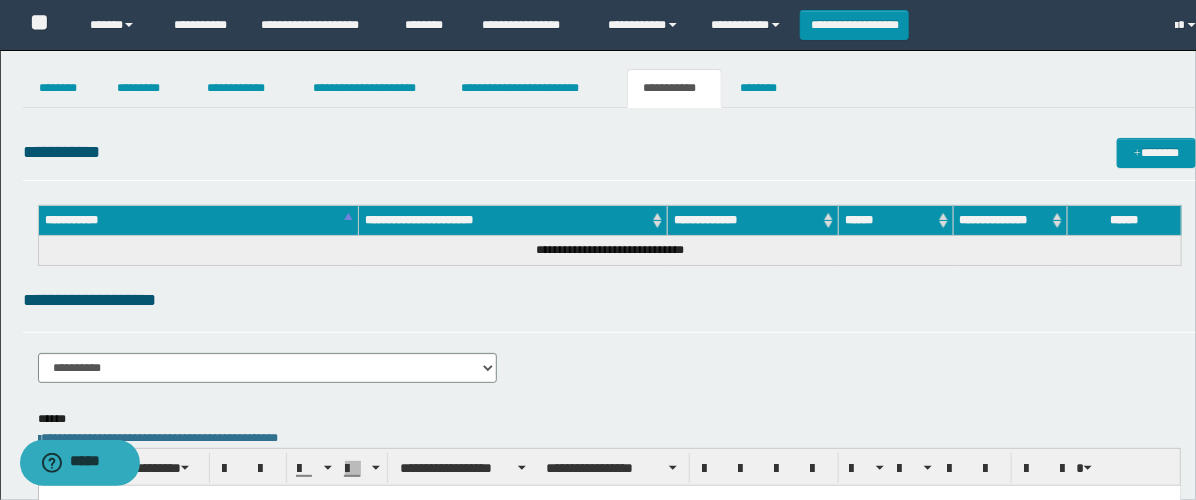 scroll, scrollTop: 0, scrollLeft: 0, axis: both 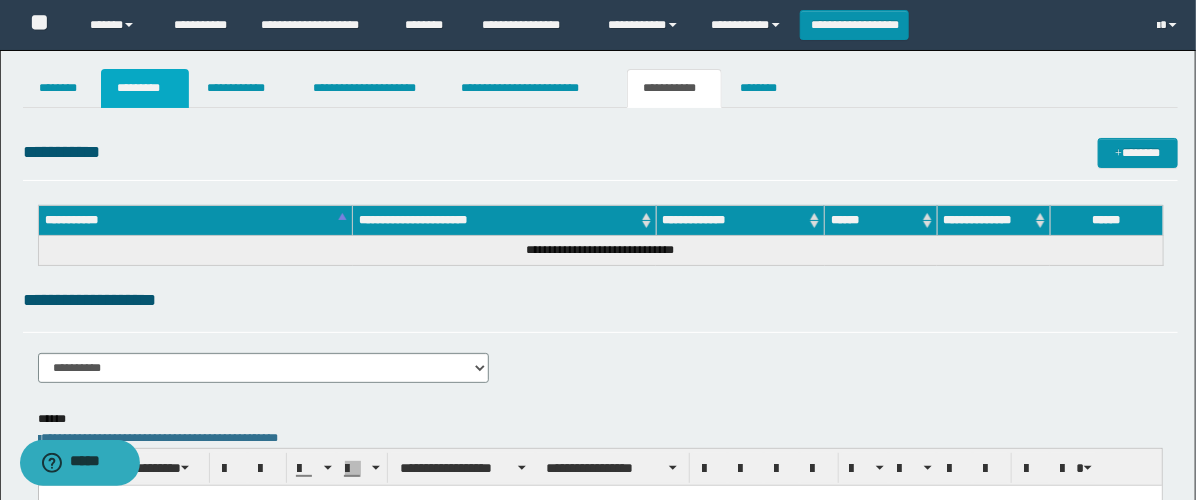 click on "*********" at bounding box center [145, 88] 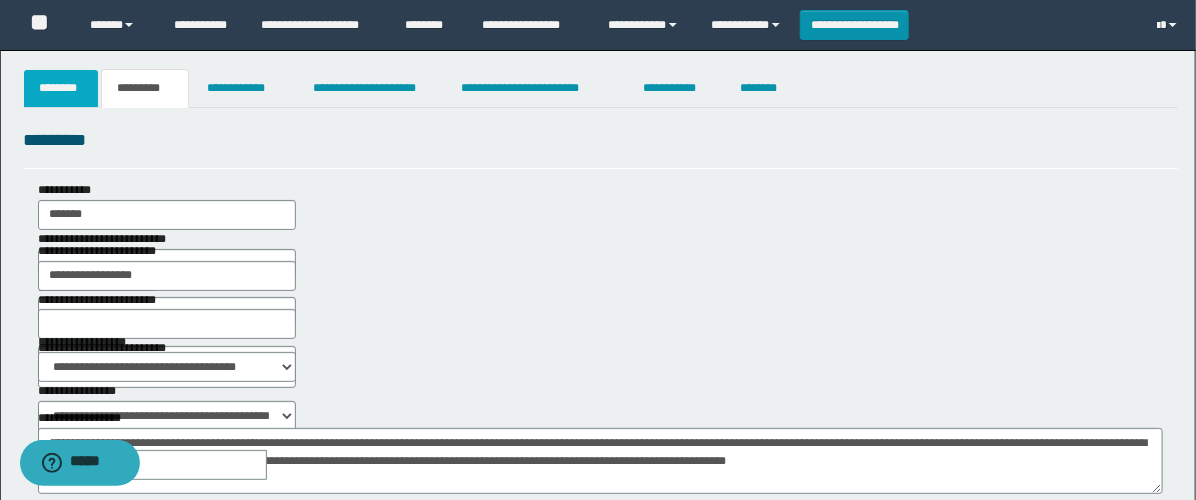 click on "********" at bounding box center (61, 88) 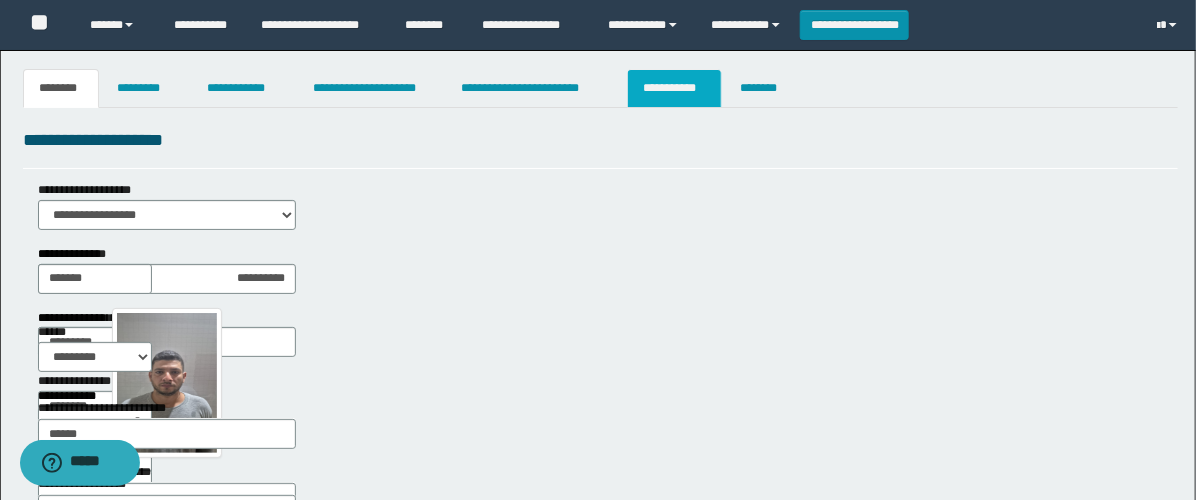 click on "**********" at bounding box center (674, 88) 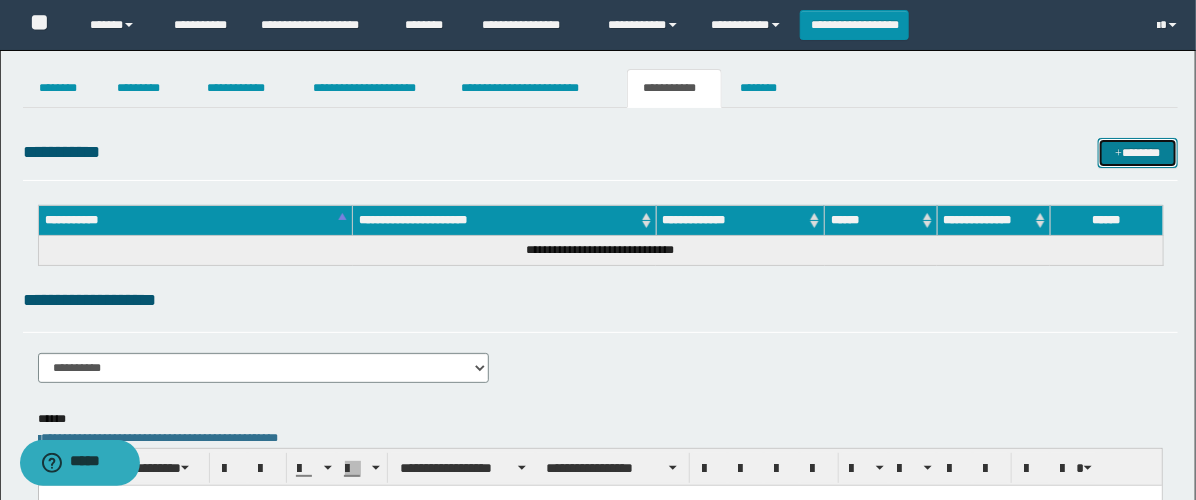 click on "*******" at bounding box center [1138, 153] 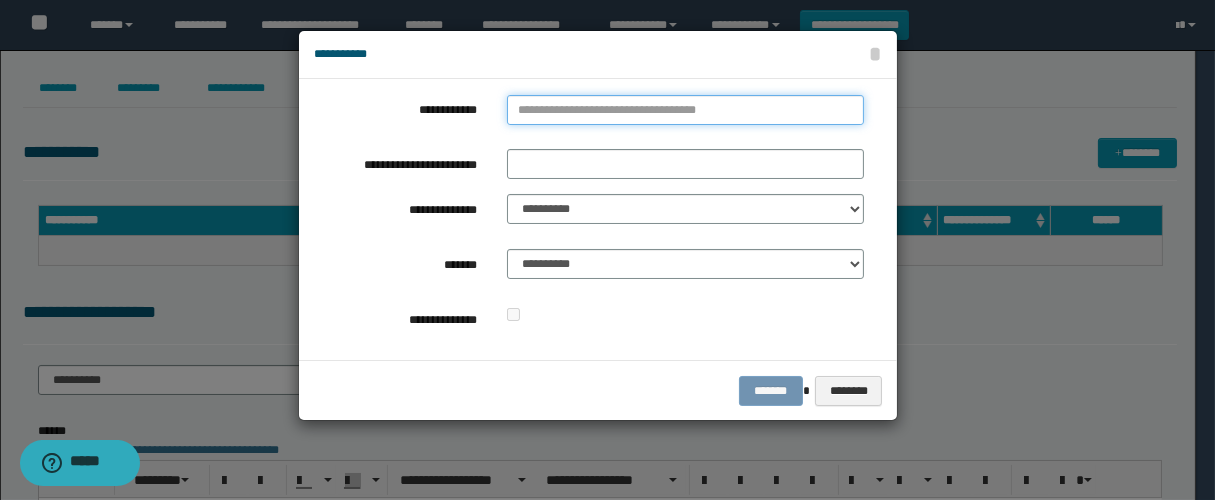 click on "**********" at bounding box center [685, 110] 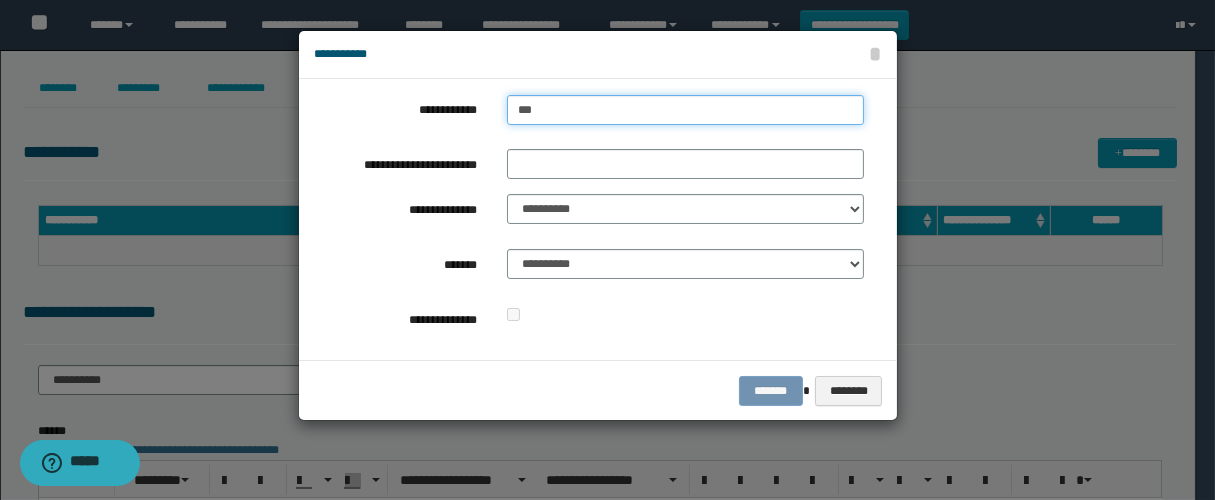 type on "****" 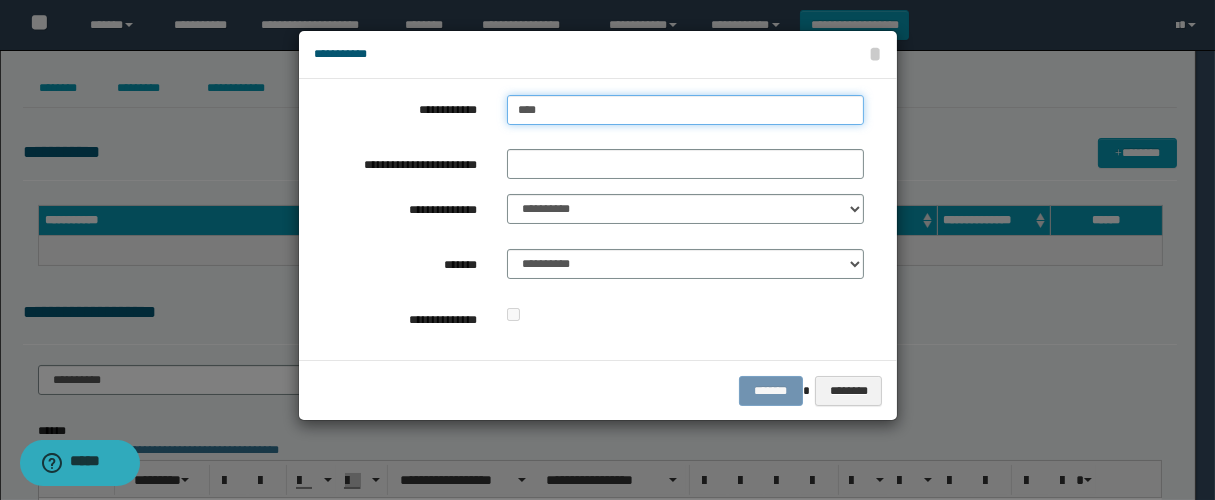 type on "****" 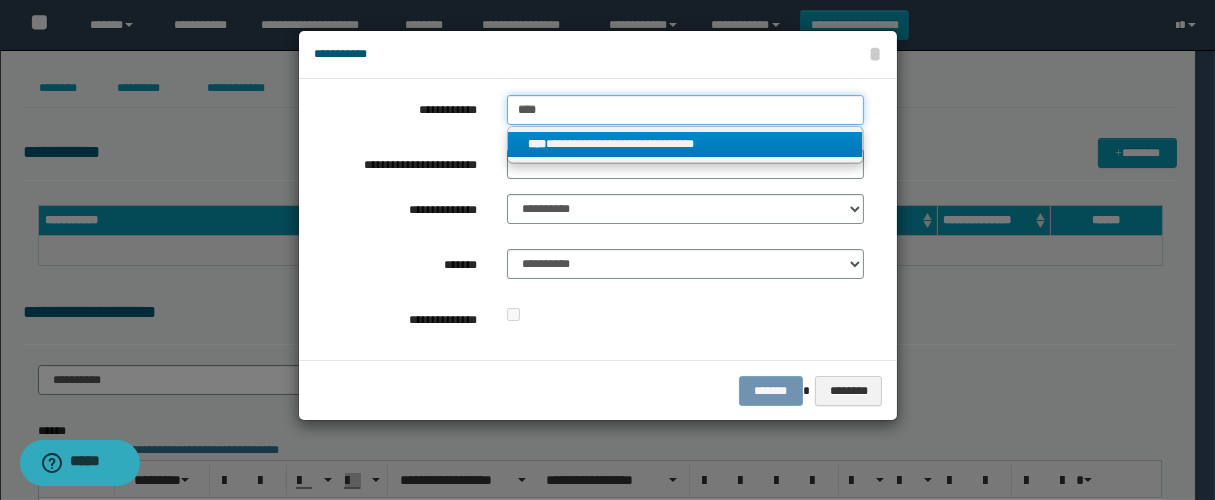 type on "****" 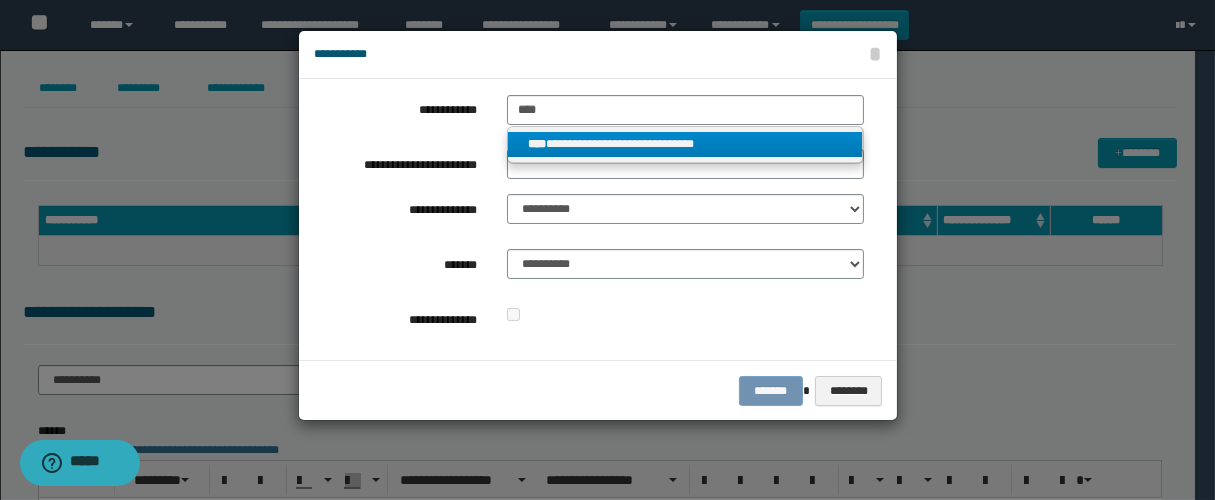 click on "**********" at bounding box center (685, 144) 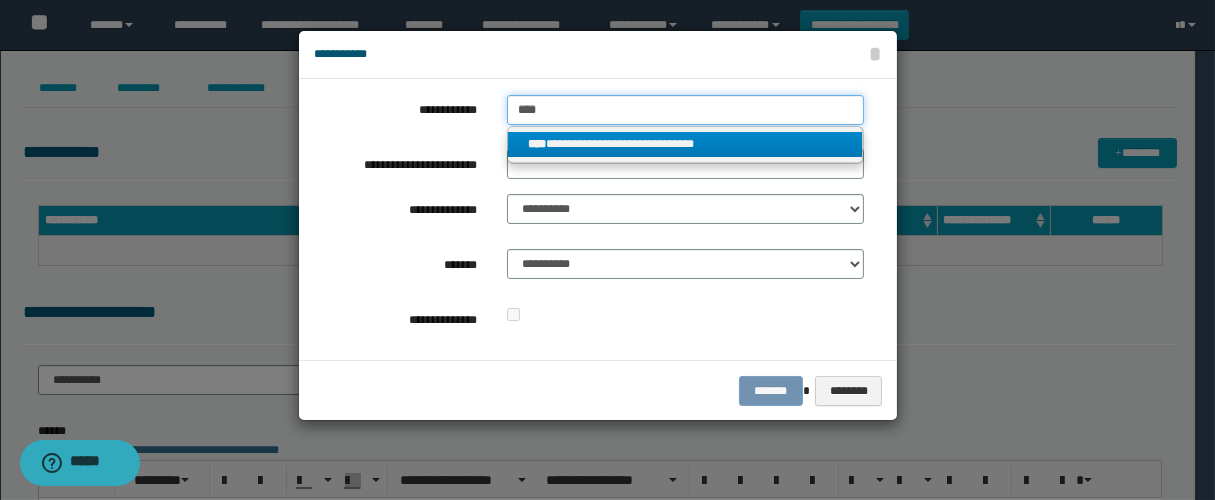 type 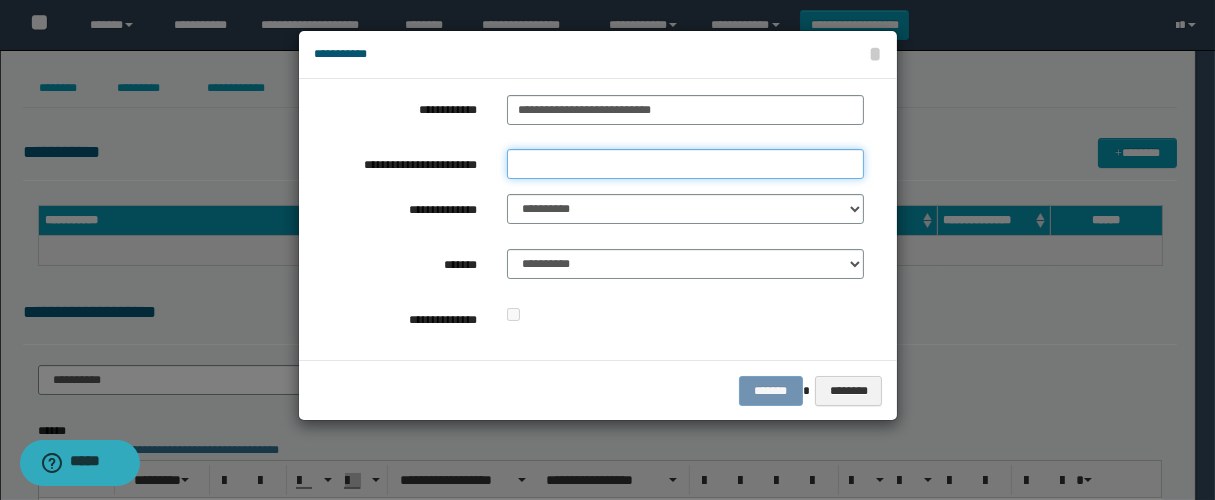 click on "**********" at bounding box center [685, 164] 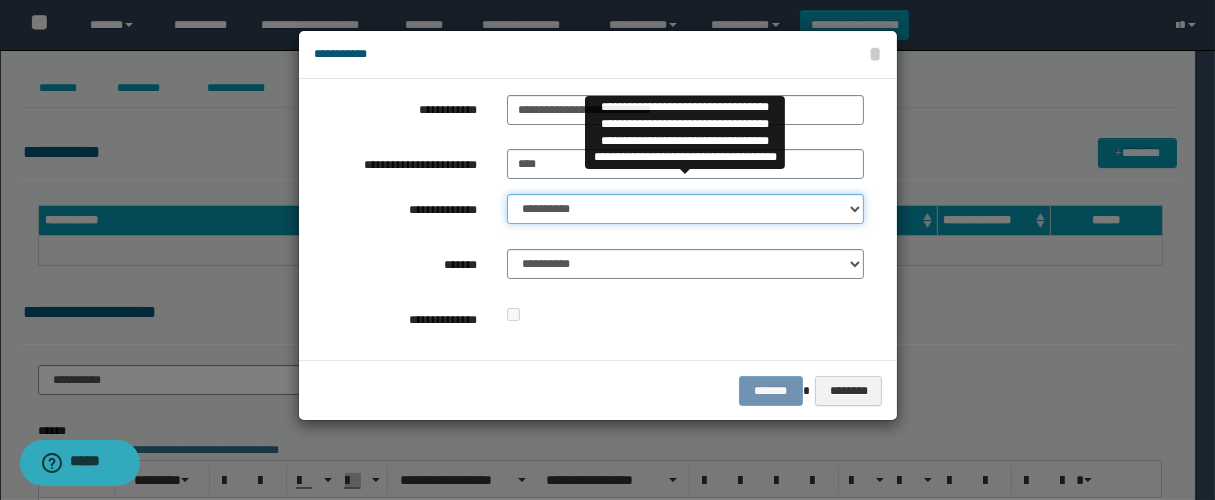 drag, startPoint x: 597, startPoint y: 207, endPoint x: 616, endPoint y: 220, distance: 23.021729 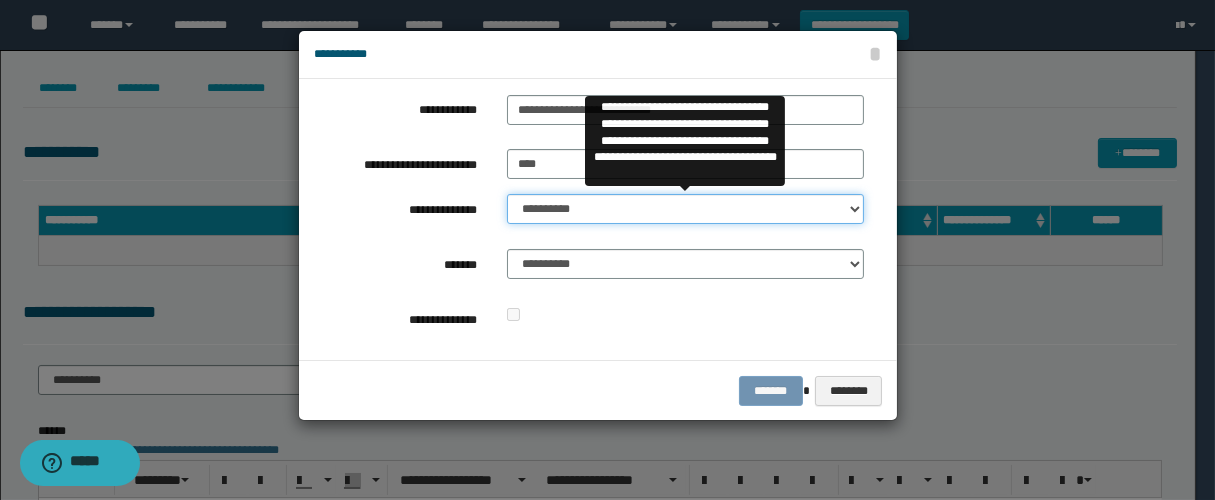 select on "**" 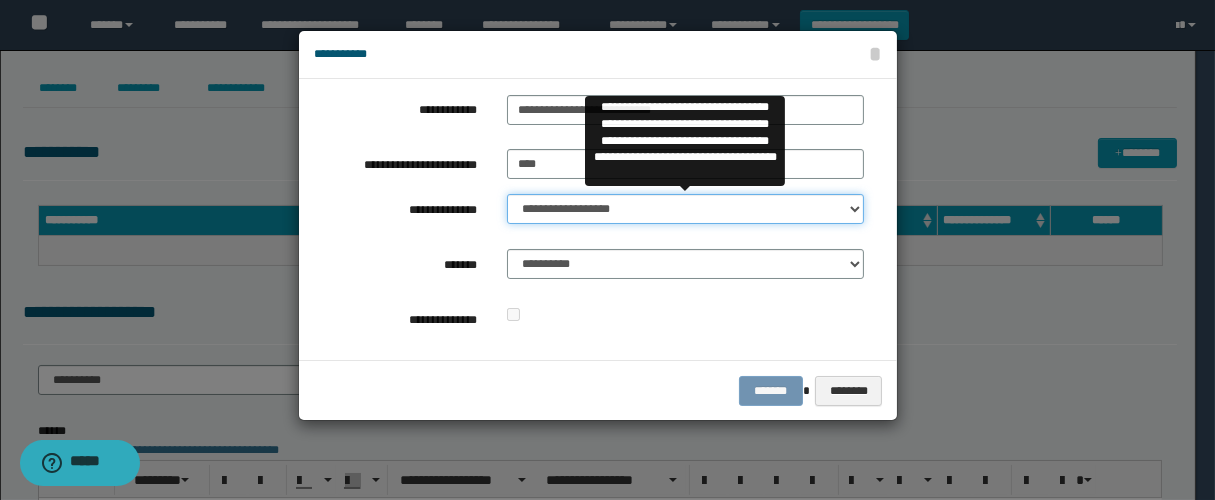 click on "**********" at bounding box center [685, 209] 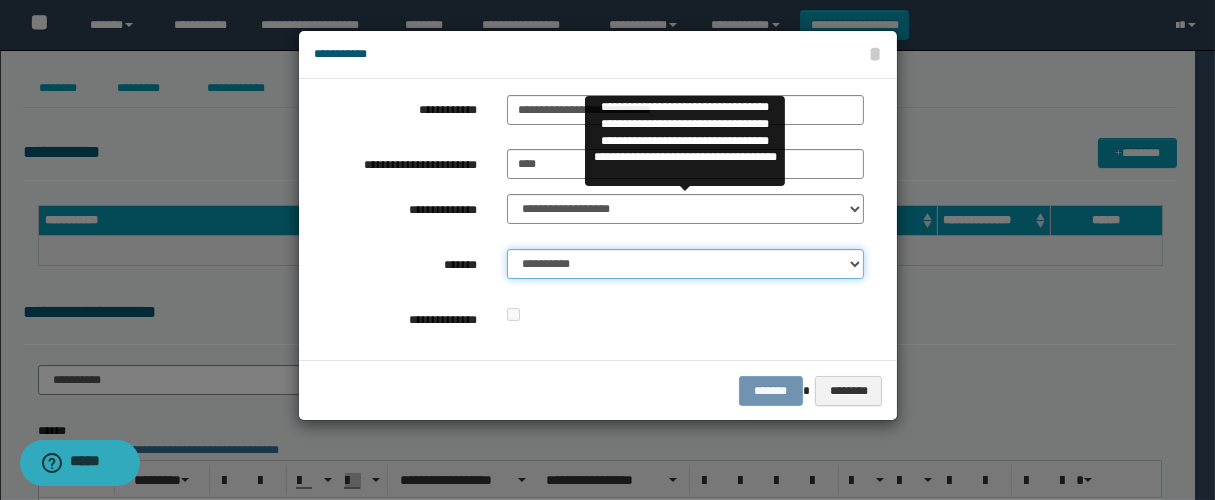 click on "**********" at bounding box center [685, 264] 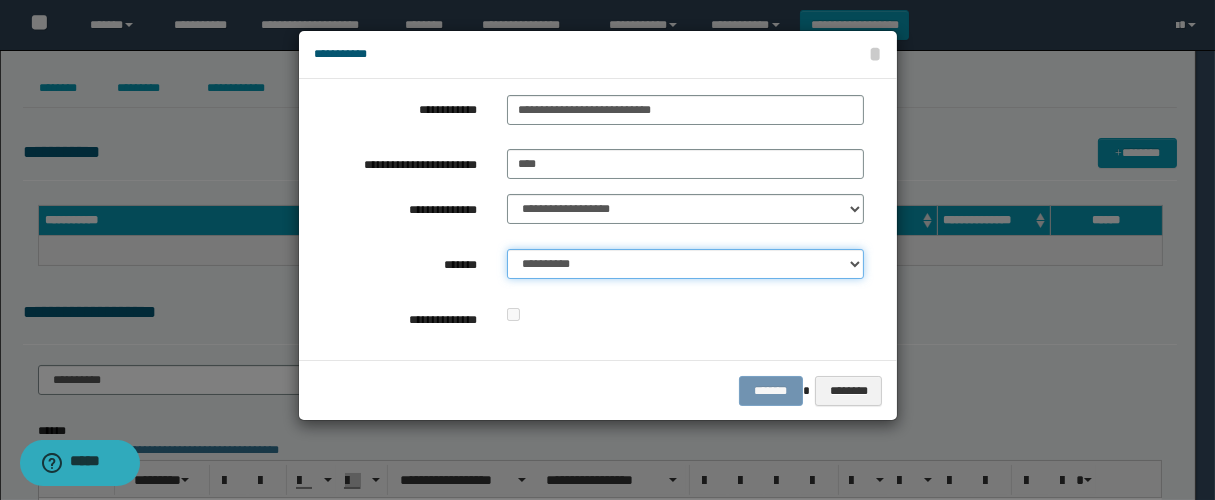 select on "*" 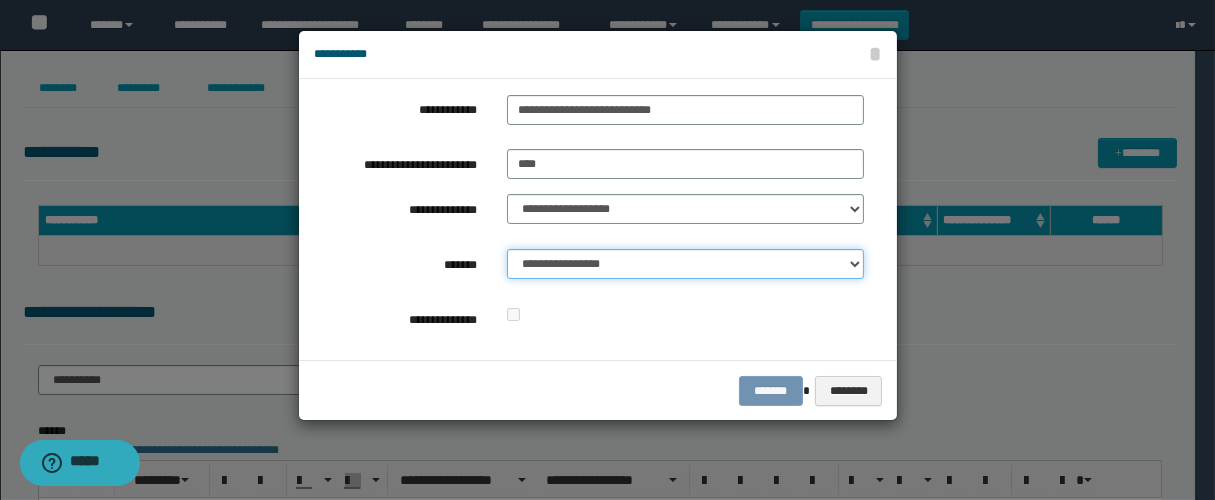 click on "**********" at bounding box center [685, 264] 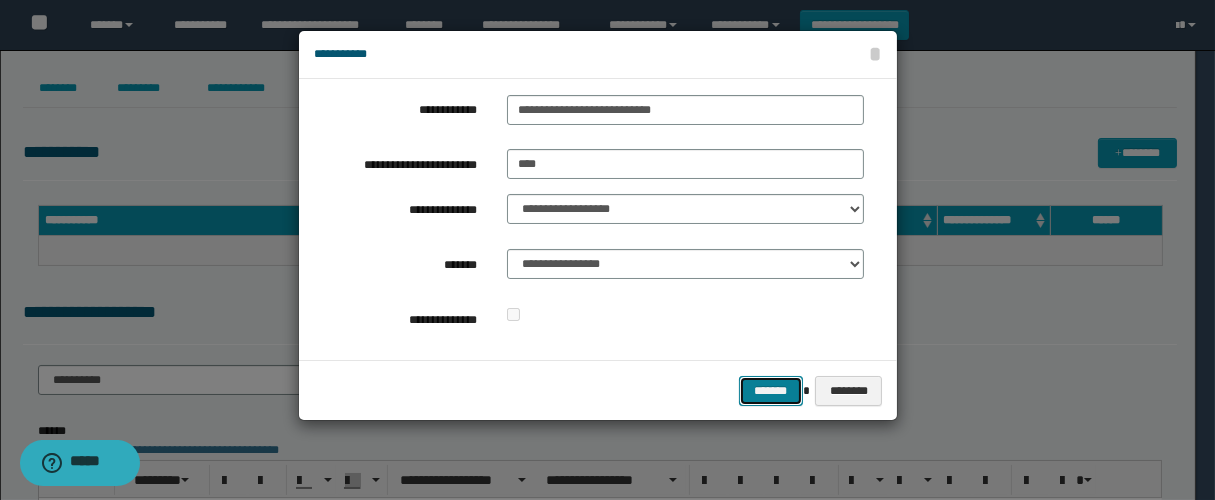 drag, startPoint x: 751, startPoint y: 395, endPoint x: 802, endPoint y: 312, distance: 97.41663 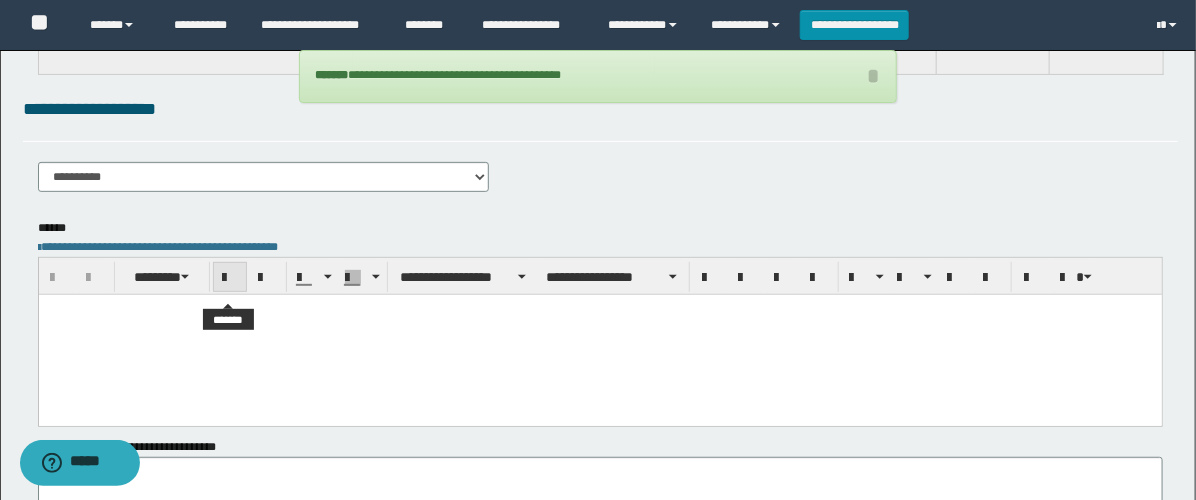 scroll, scrollTop: 222, scrollLeft: 0, axis: vertical 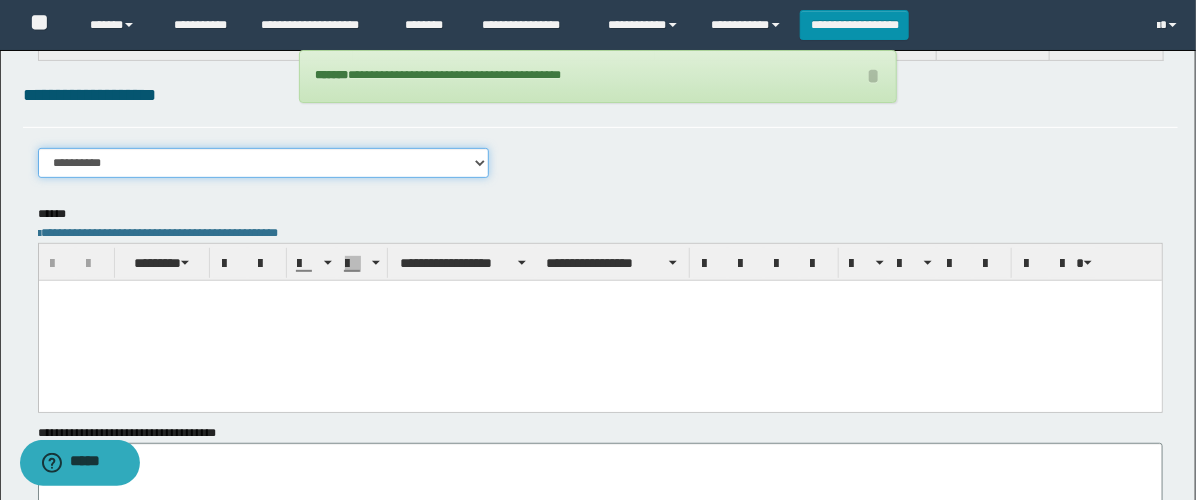 click on "**********" at bounding box center [263, 163] 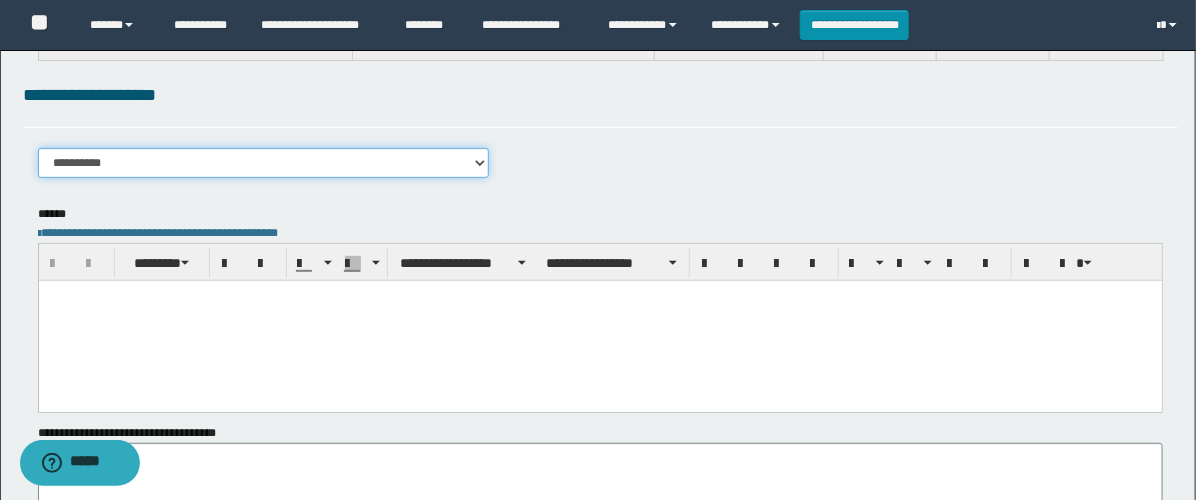 select on "****" 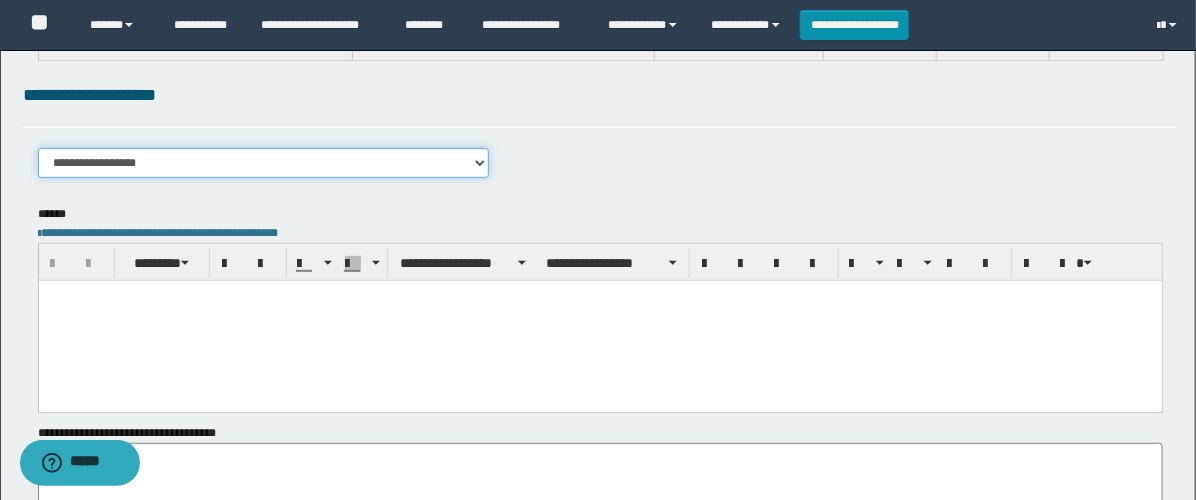 click on "**********" at bounding box center (263, 163) 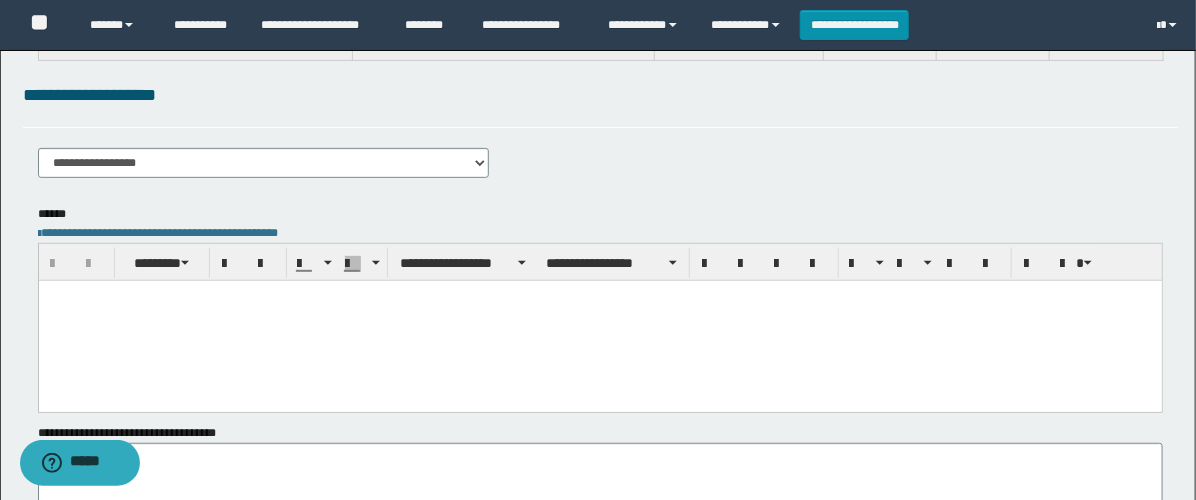 drag, startPoint x: 139, startPoint y: 310, endPoint x: 237, endPoint y: 530, distance: 240.8402 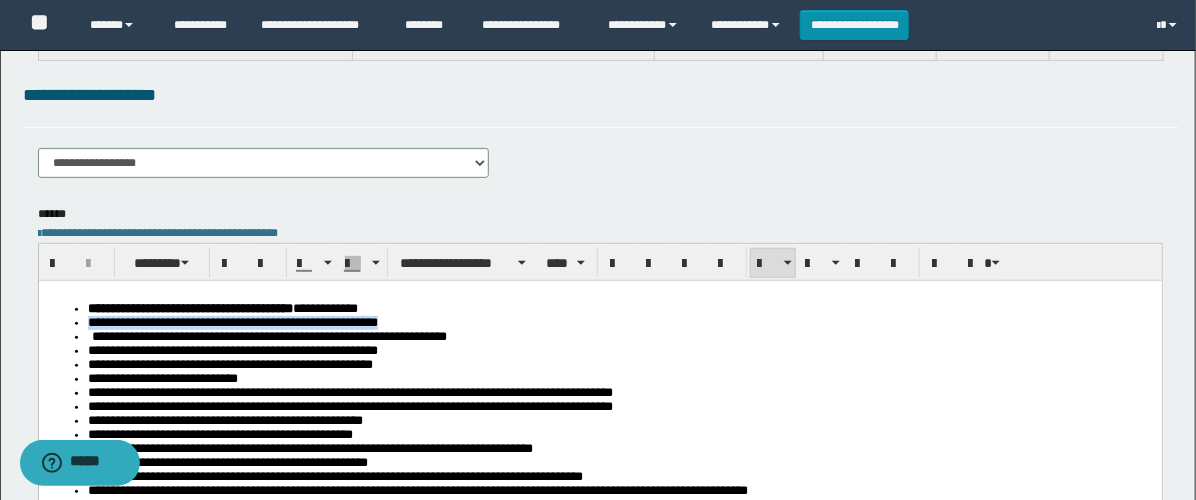 drag, startPoint x: 557, startPoint y: 326, endPoint x: 79, endPoint y: 326, distance: 478 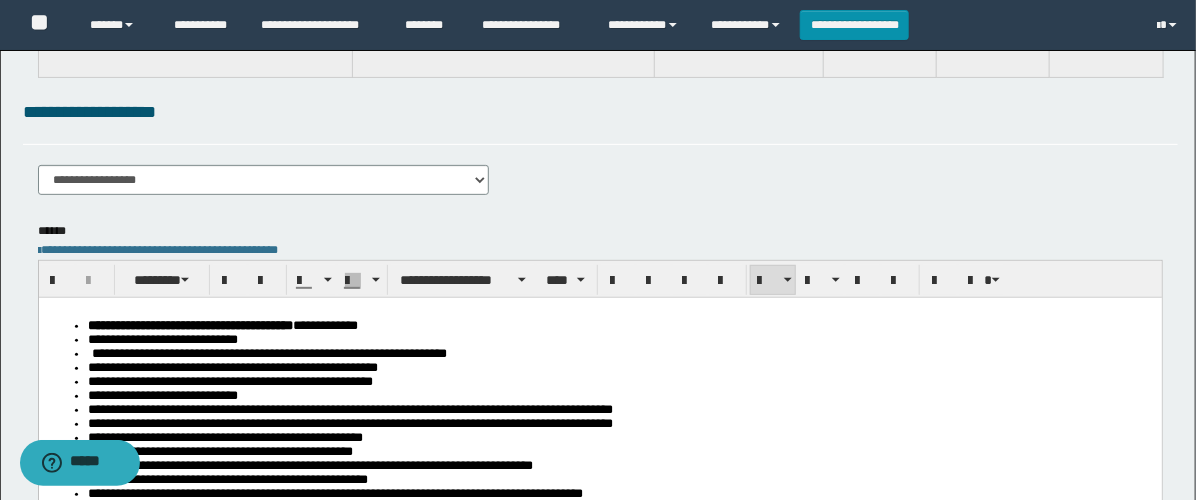 scroll, scrollTop: 0, scrollLeft: 0, axis: both 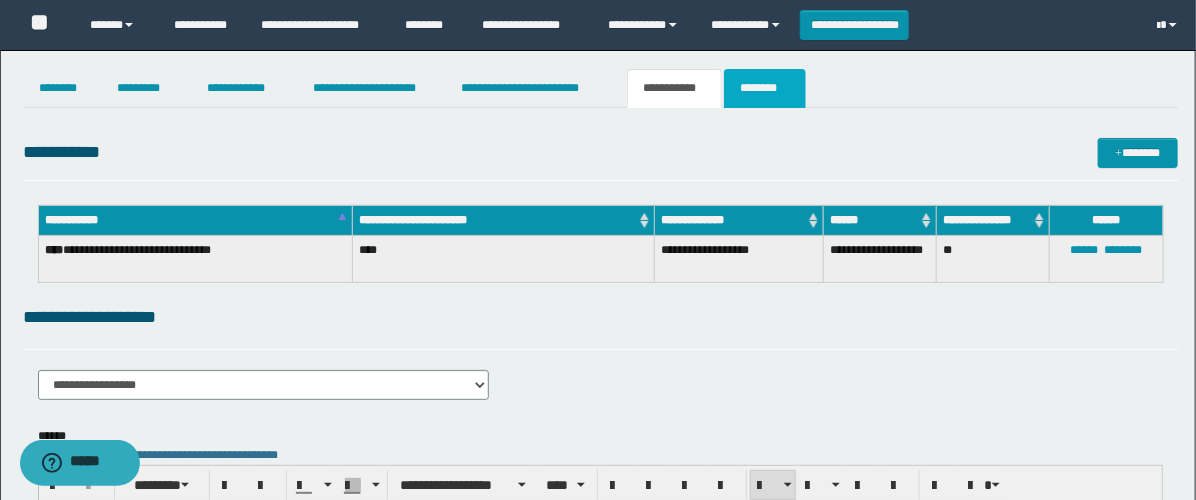 click on "********" at bounding box center (765, 88) 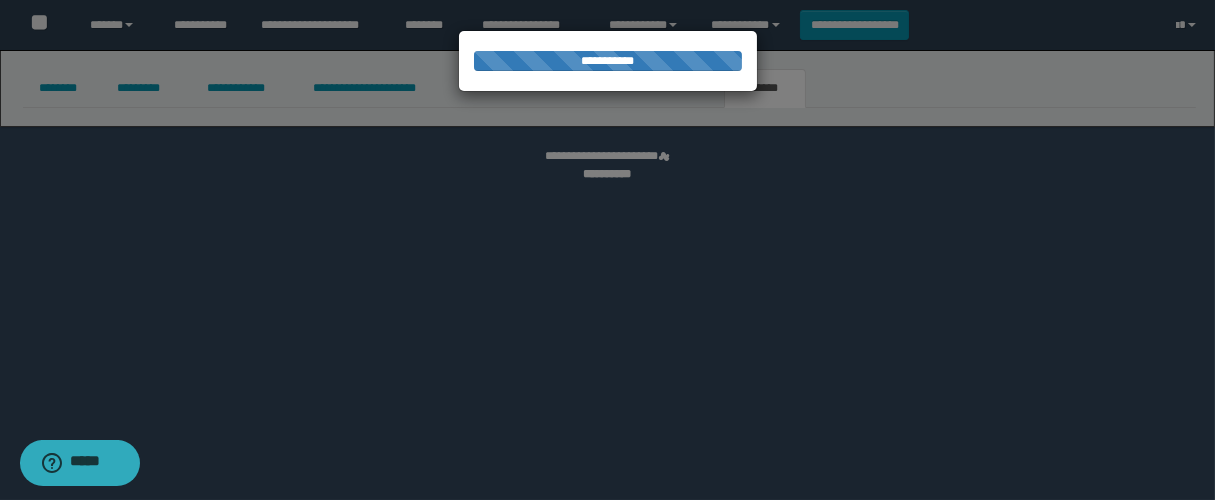 select 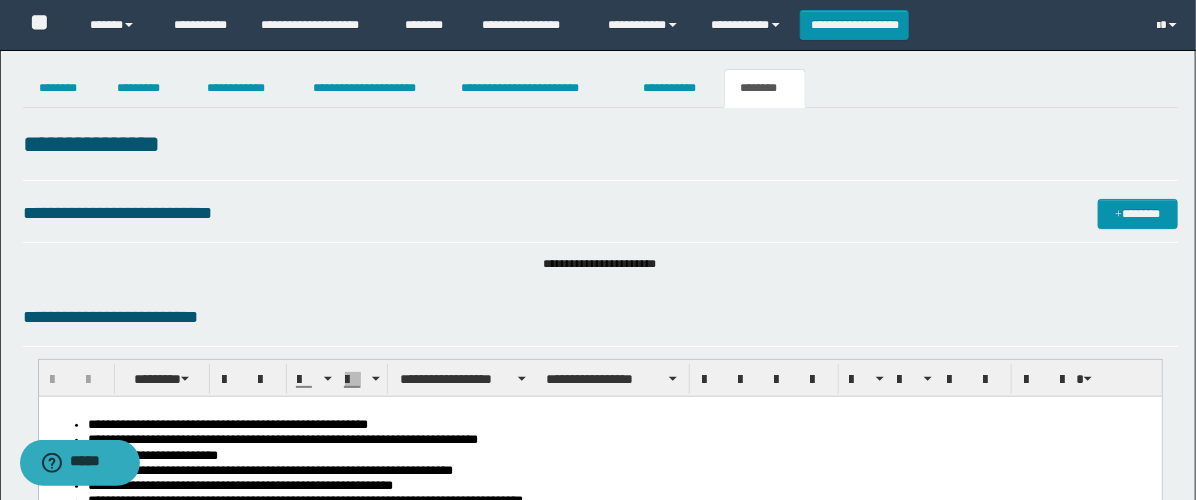scroll, scrollTop: 0, scrollLeft: 0, axis: both 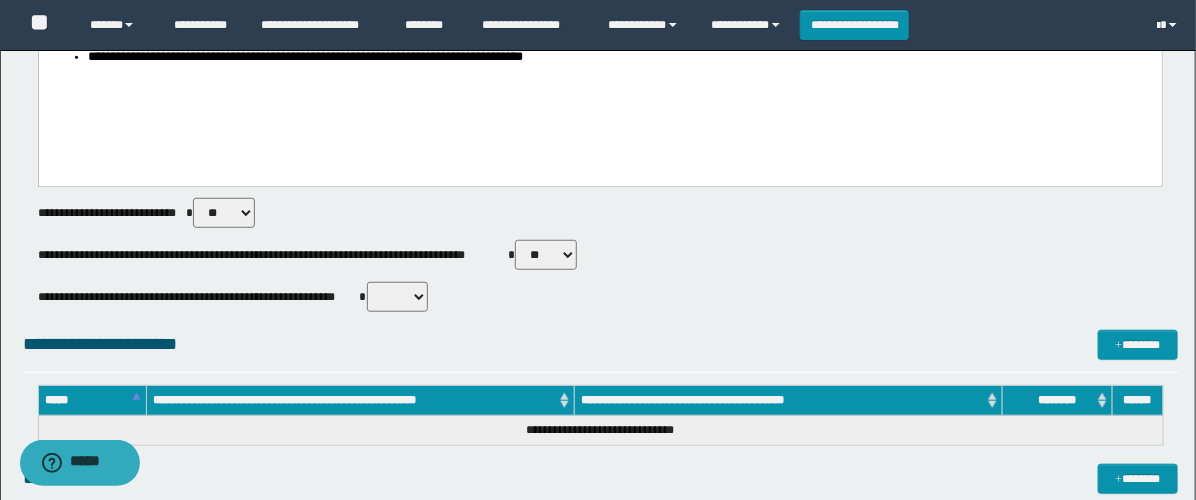 click on "**
**" at bounding box center [546, 255] 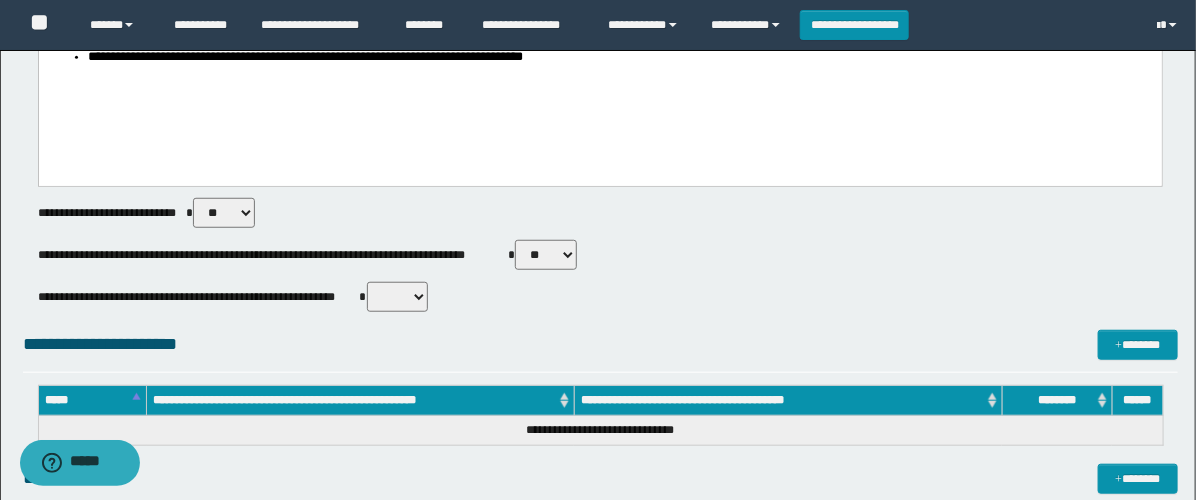 select on "****" 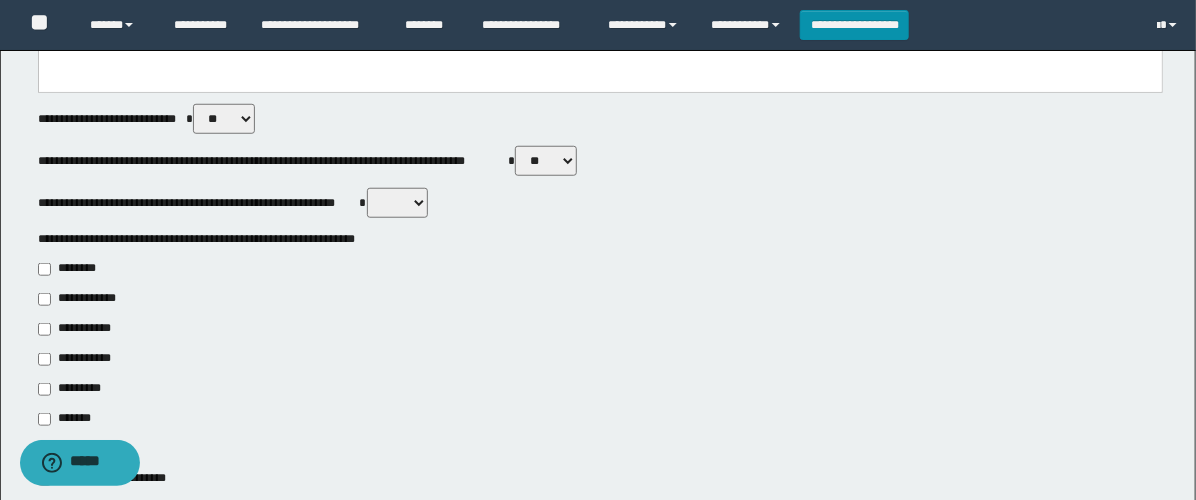 scroll, scrollTop: 666, scrollLeft: 0, axis: vertical 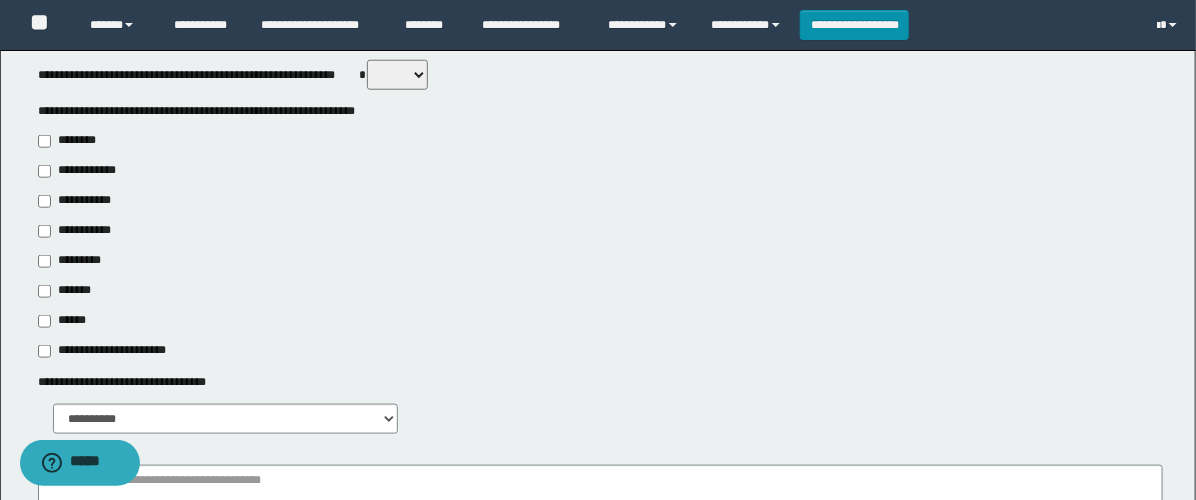 click on "**********" at bounding box center [81, 201] 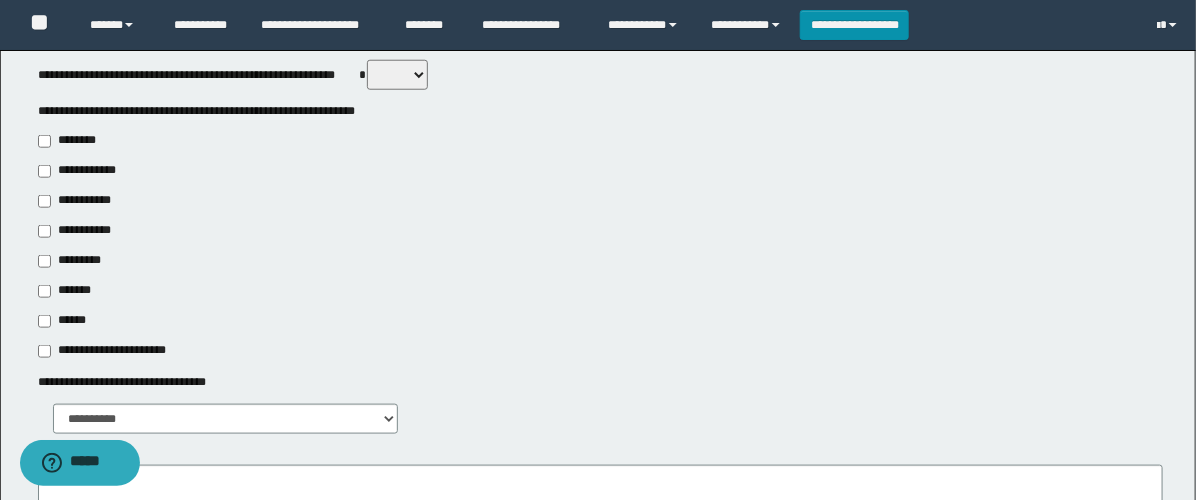 click on "**********" at bounding box center (76, 231) 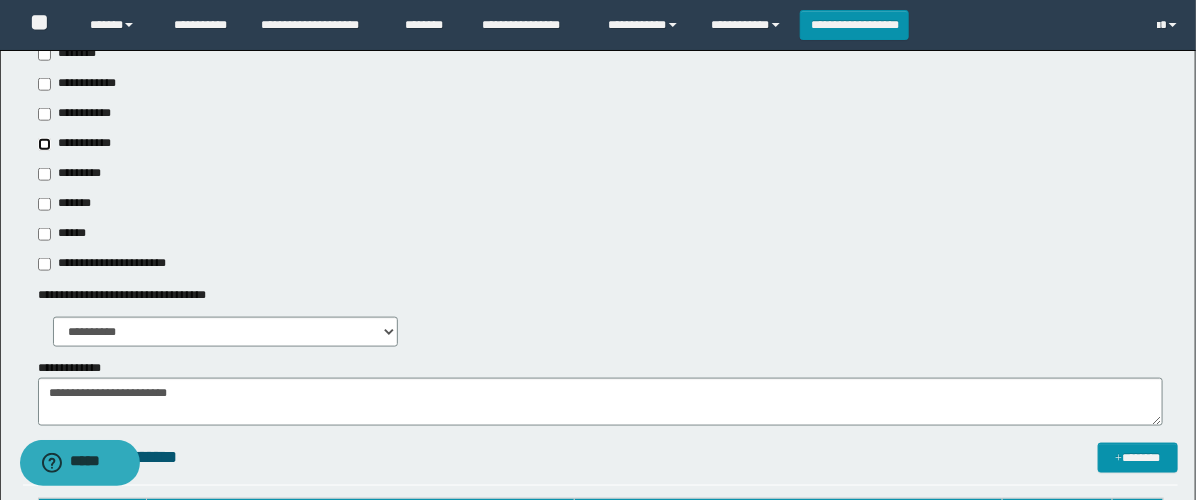 scroll, scrollTop: 888, scrollLeft: 0, axis: vertical 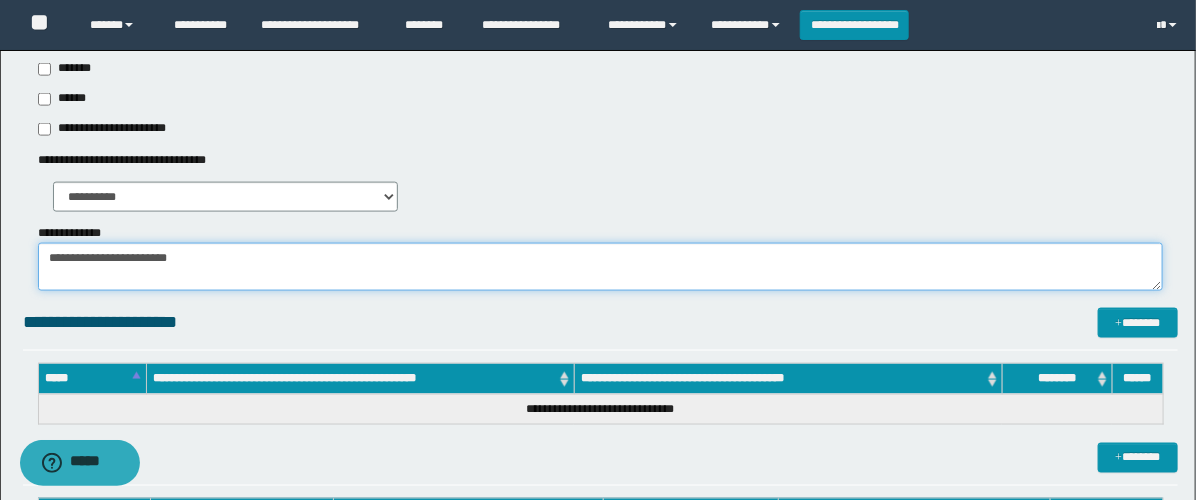 click on "**********" at bounding box center (600, 267) 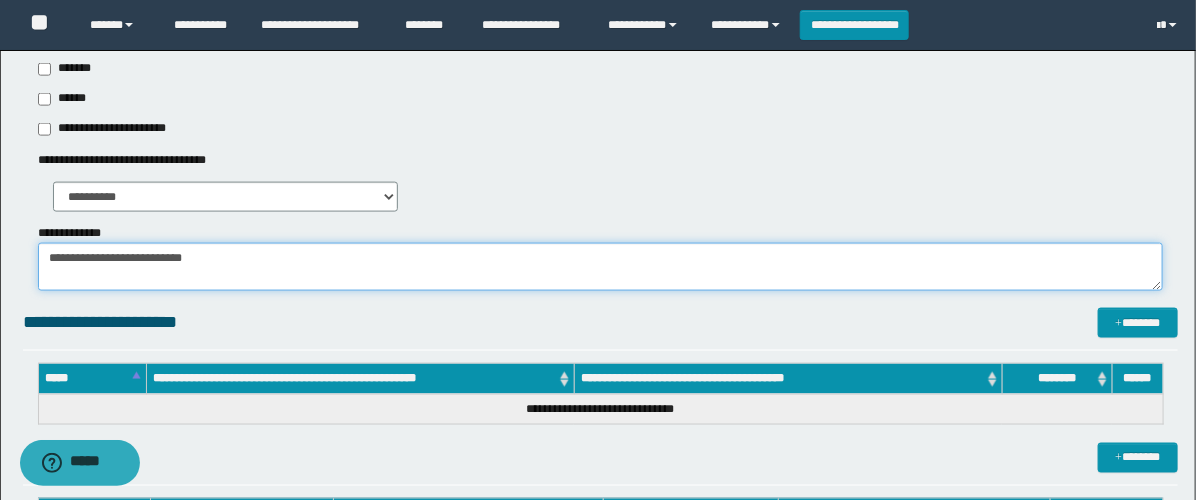 paste on "**********" 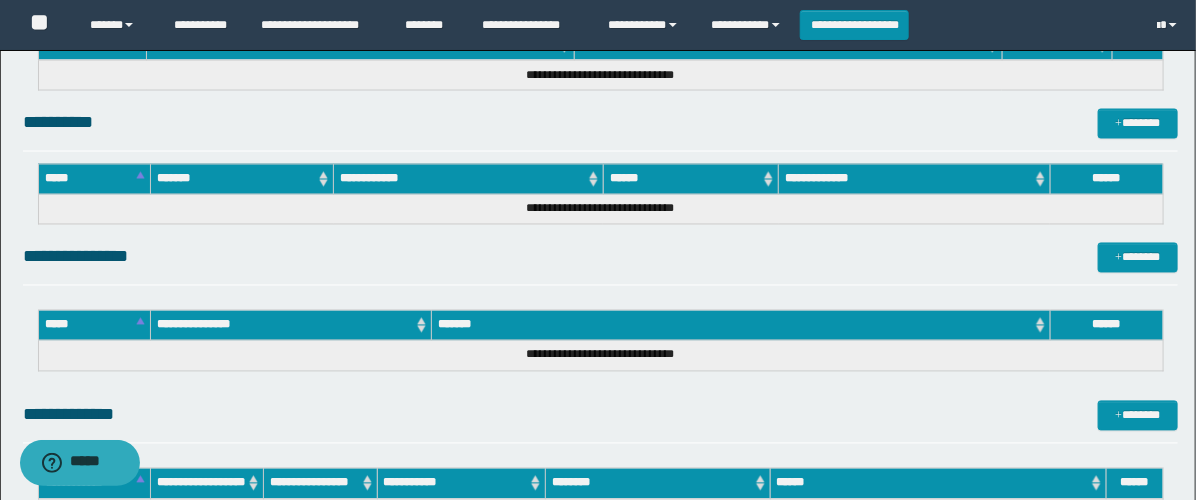 scroll, scrollTop: 1544, scrollLeft: 0, axis: vertical 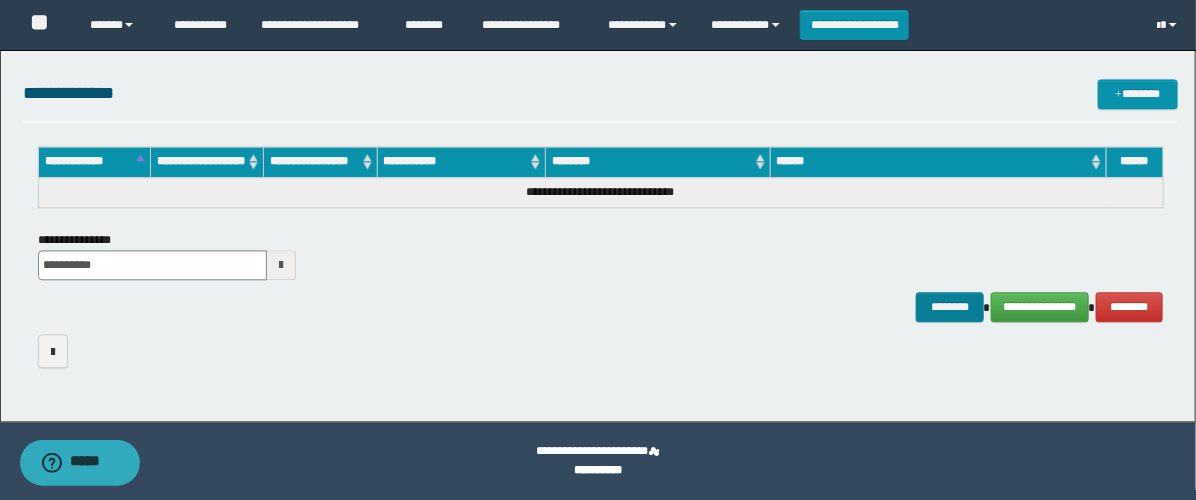 type on "**********" 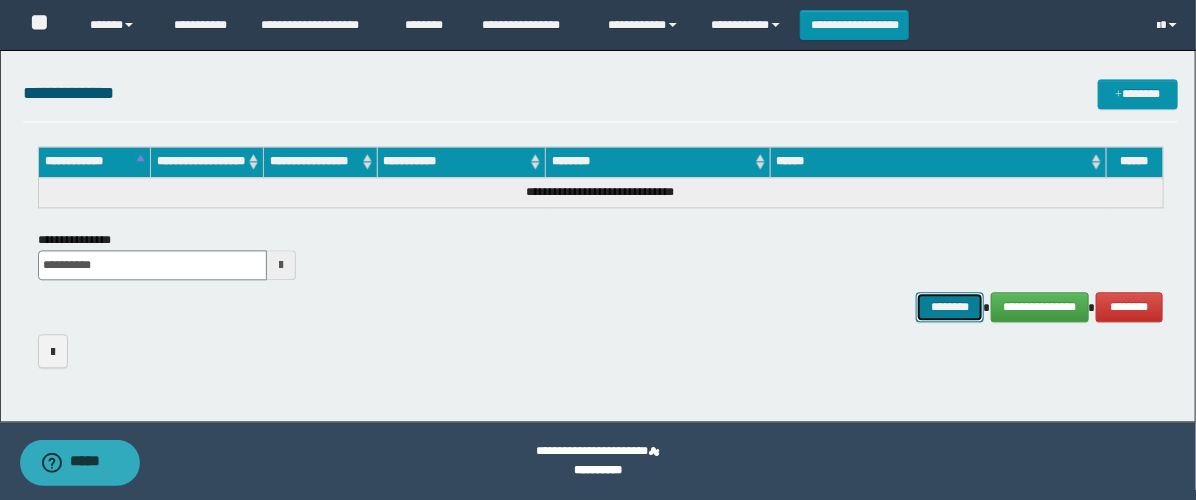 click on "********" at bounding box center (950, 307) 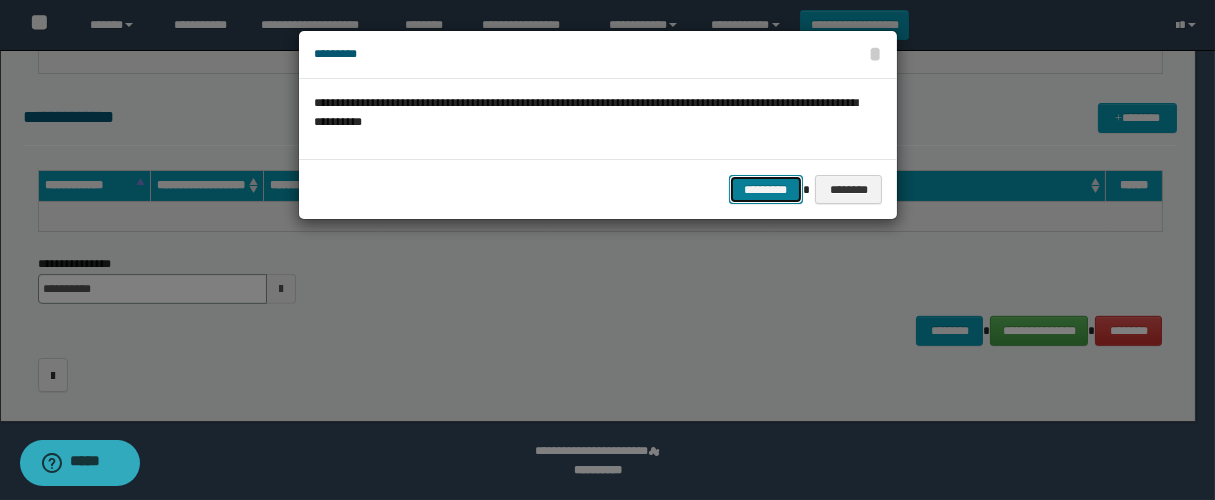 click on "*********" at bounding box center (766, 190) 